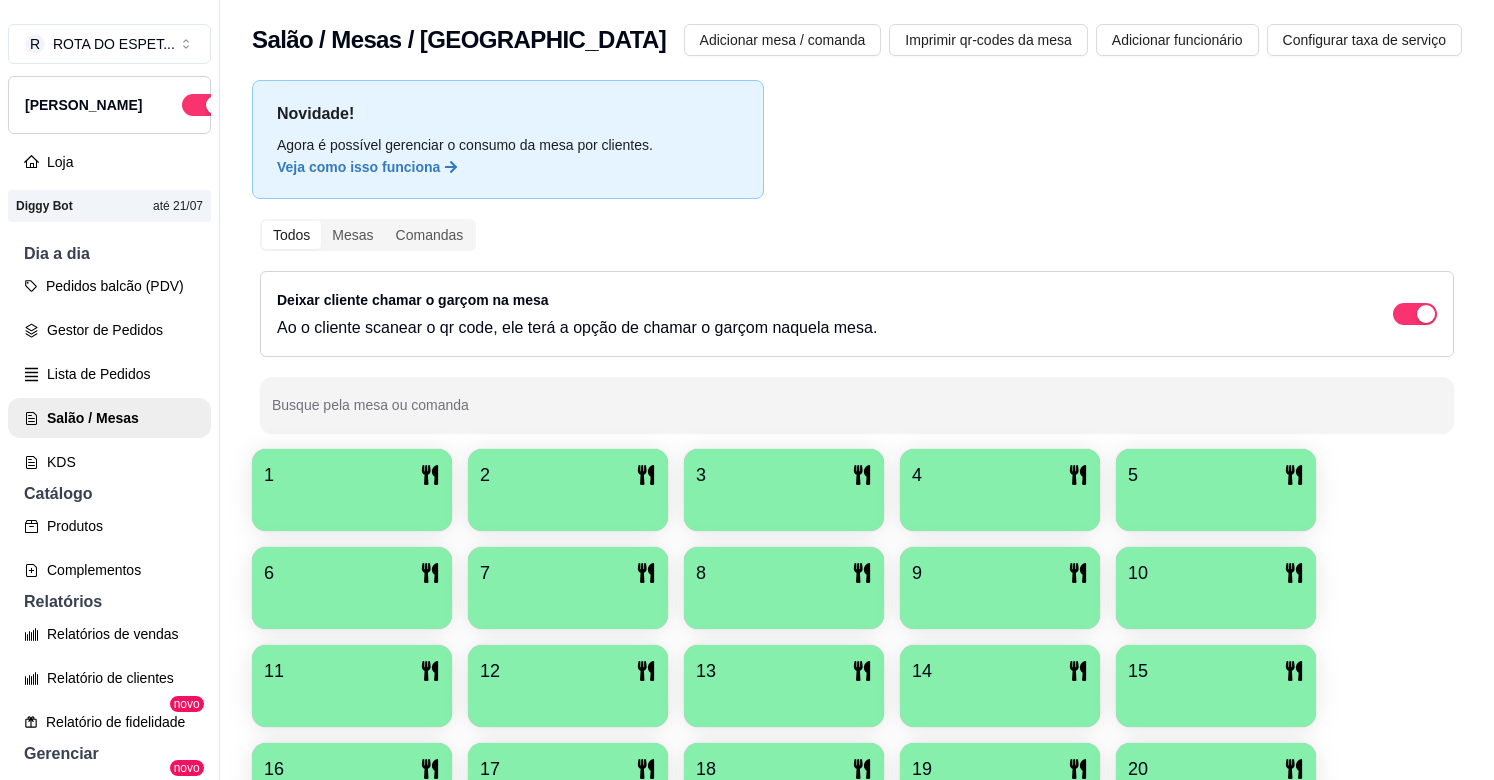 scroll, scrollTop: 0, scrollLeft: 0, axis: both 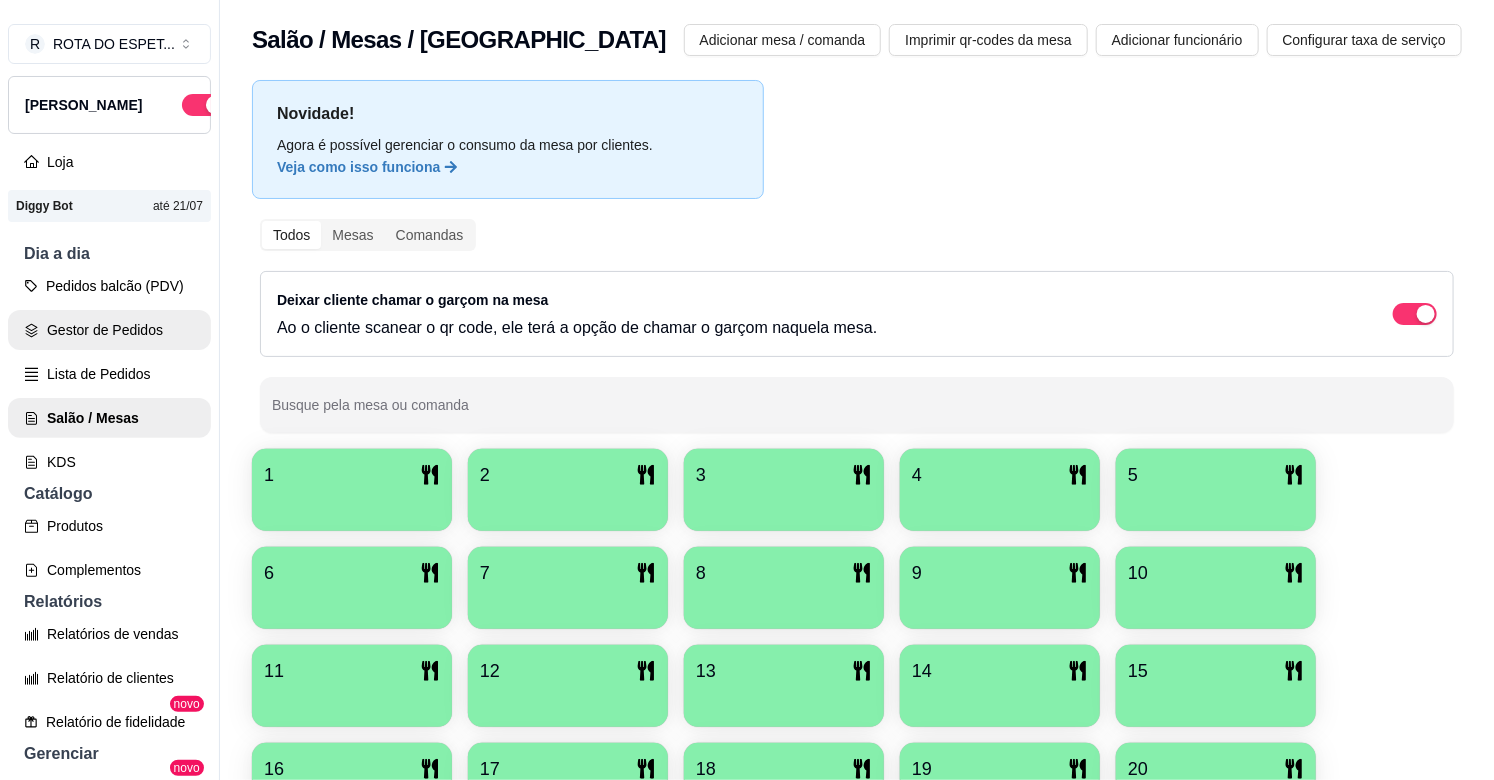 click on "Gestor de Pedidos" at bounding box center (109, 330) 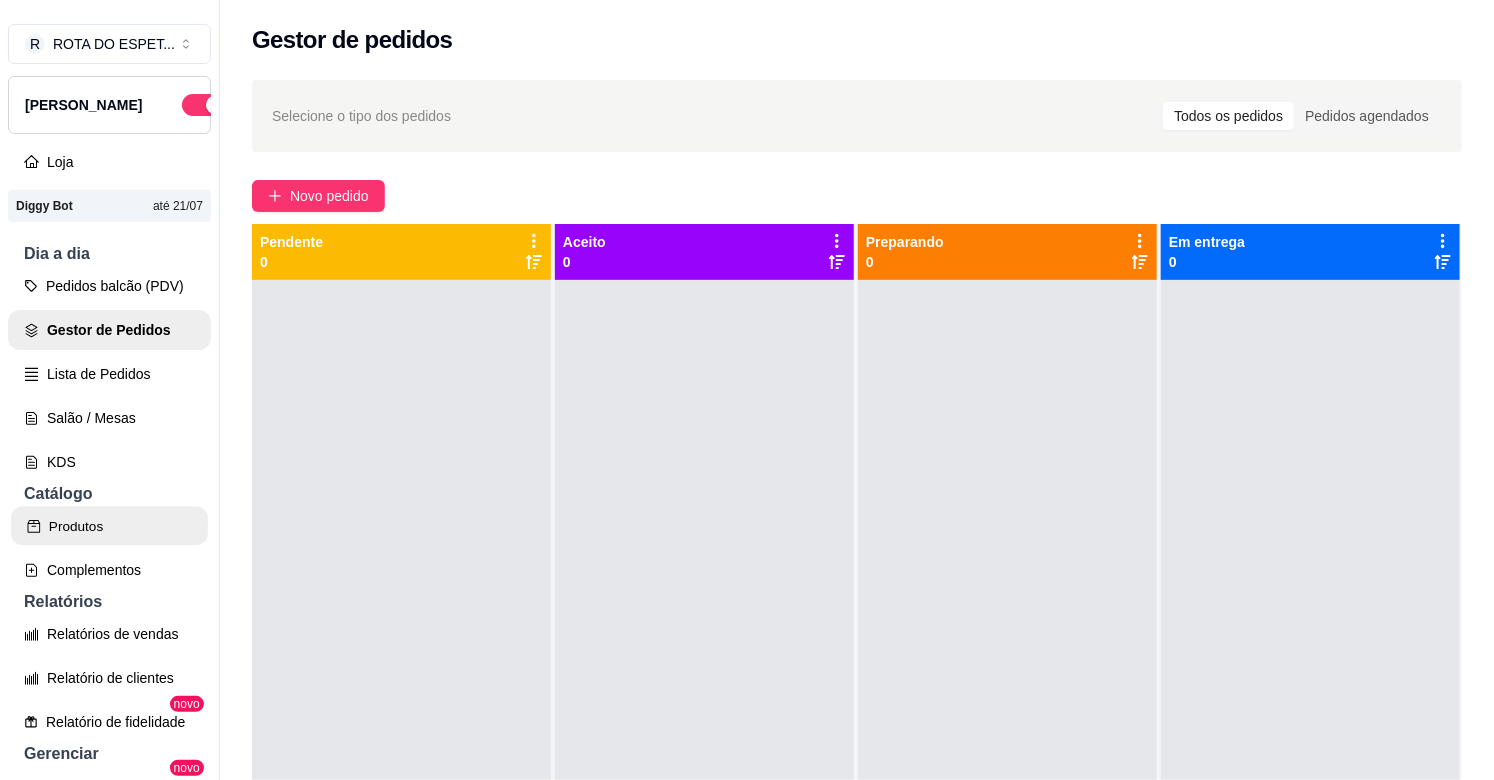 click on "Produtos" at bounding box center (109, 526) 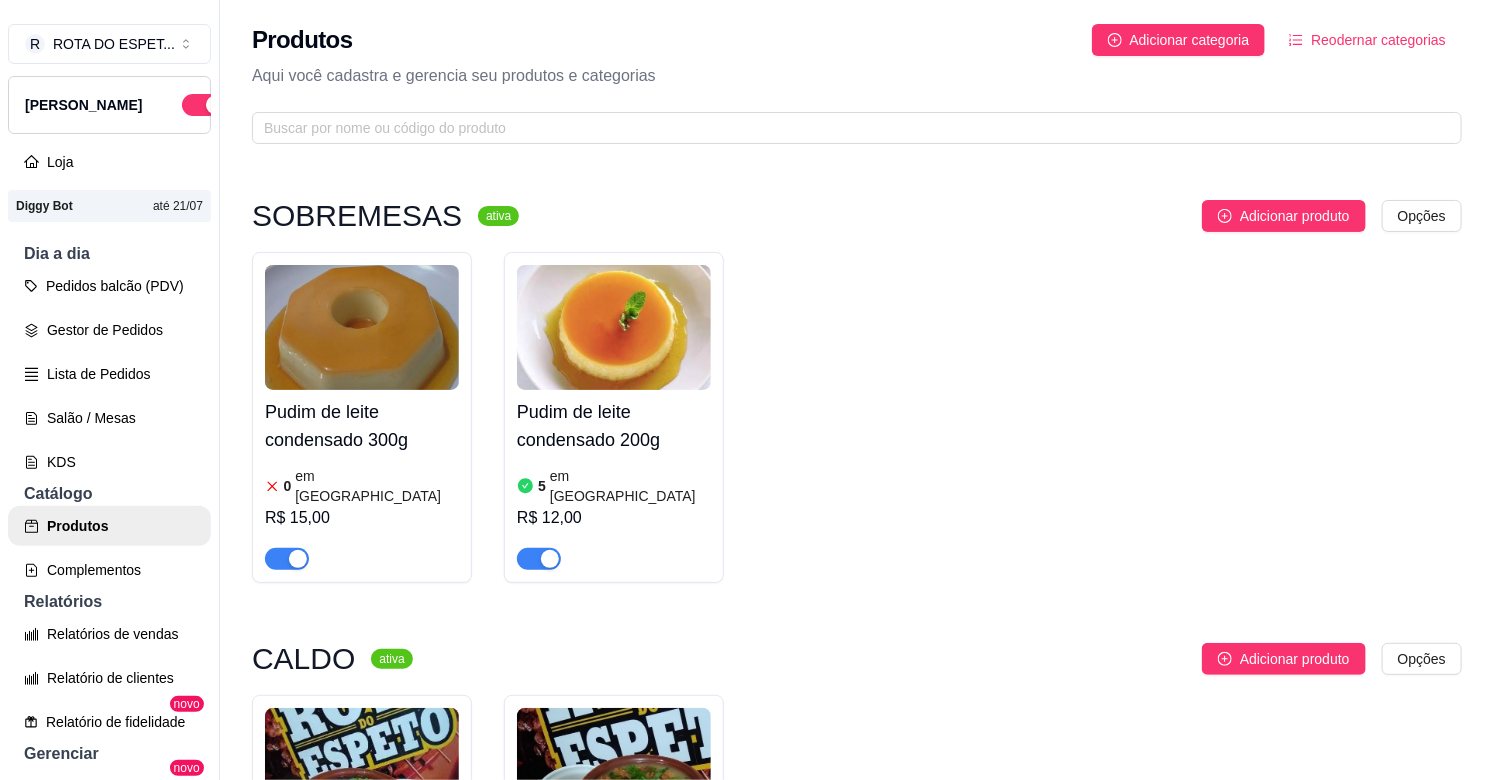 click on "em [GEOGRAPHIC_DATA]" at bounding box center [377, 486] 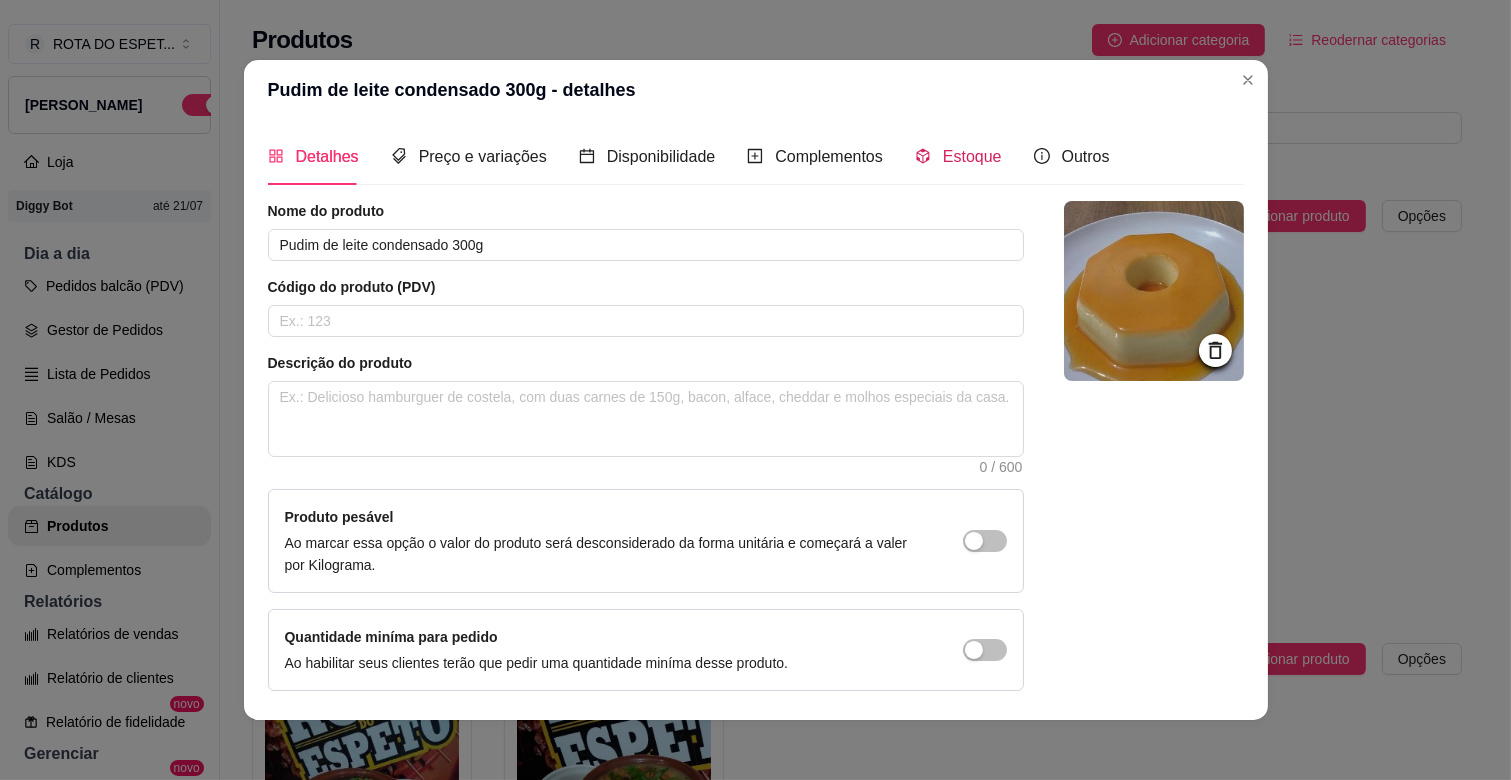 click on "Estoque" at bounding box center (972, 156) 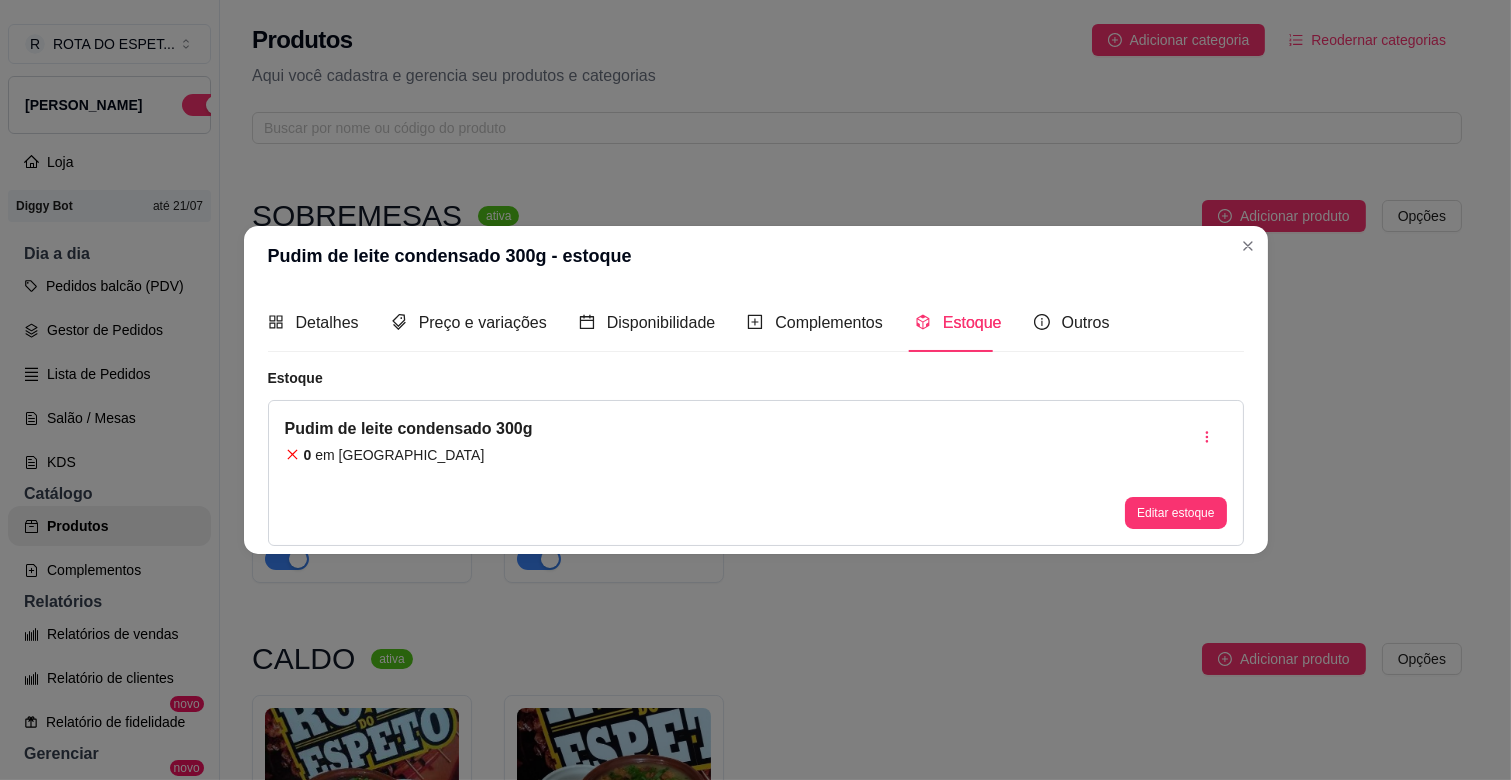 click on "Pudim de leite condensado 300g 0 em estoque Editar estoque" at bounding box center [756, 473] 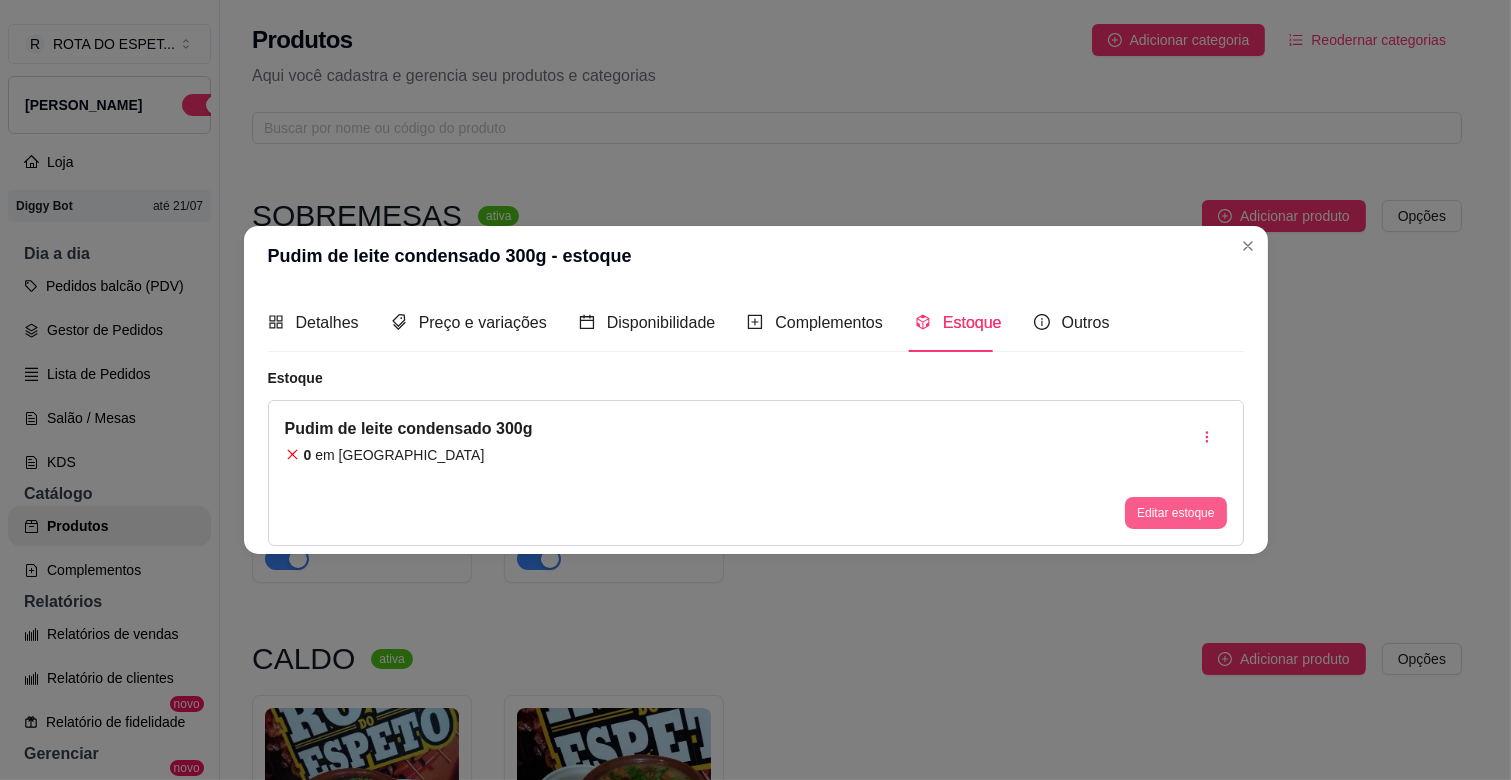 click on "Editar estoque" at bounding box center (1175, 513) 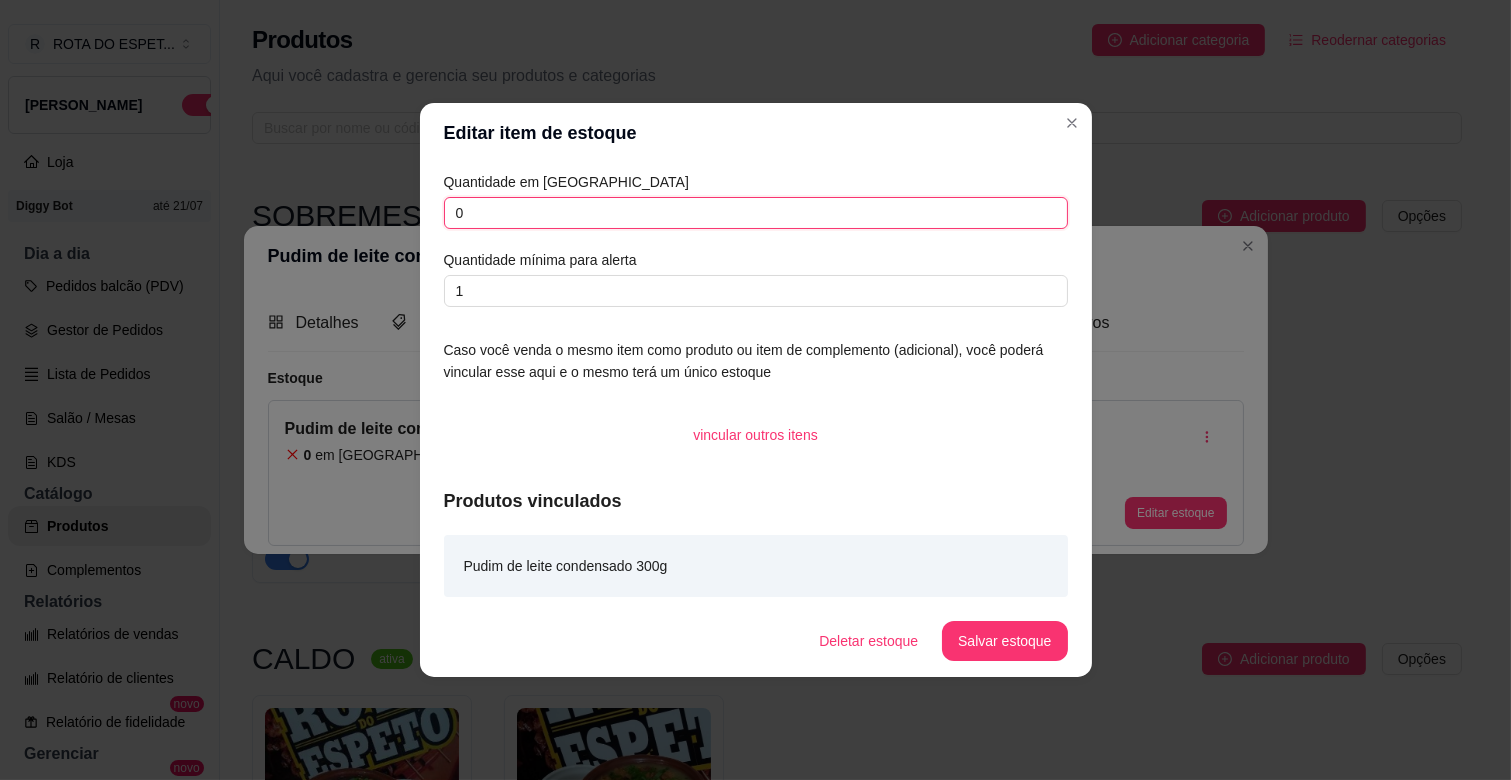 click on "0" at bounding box center [756, 213] 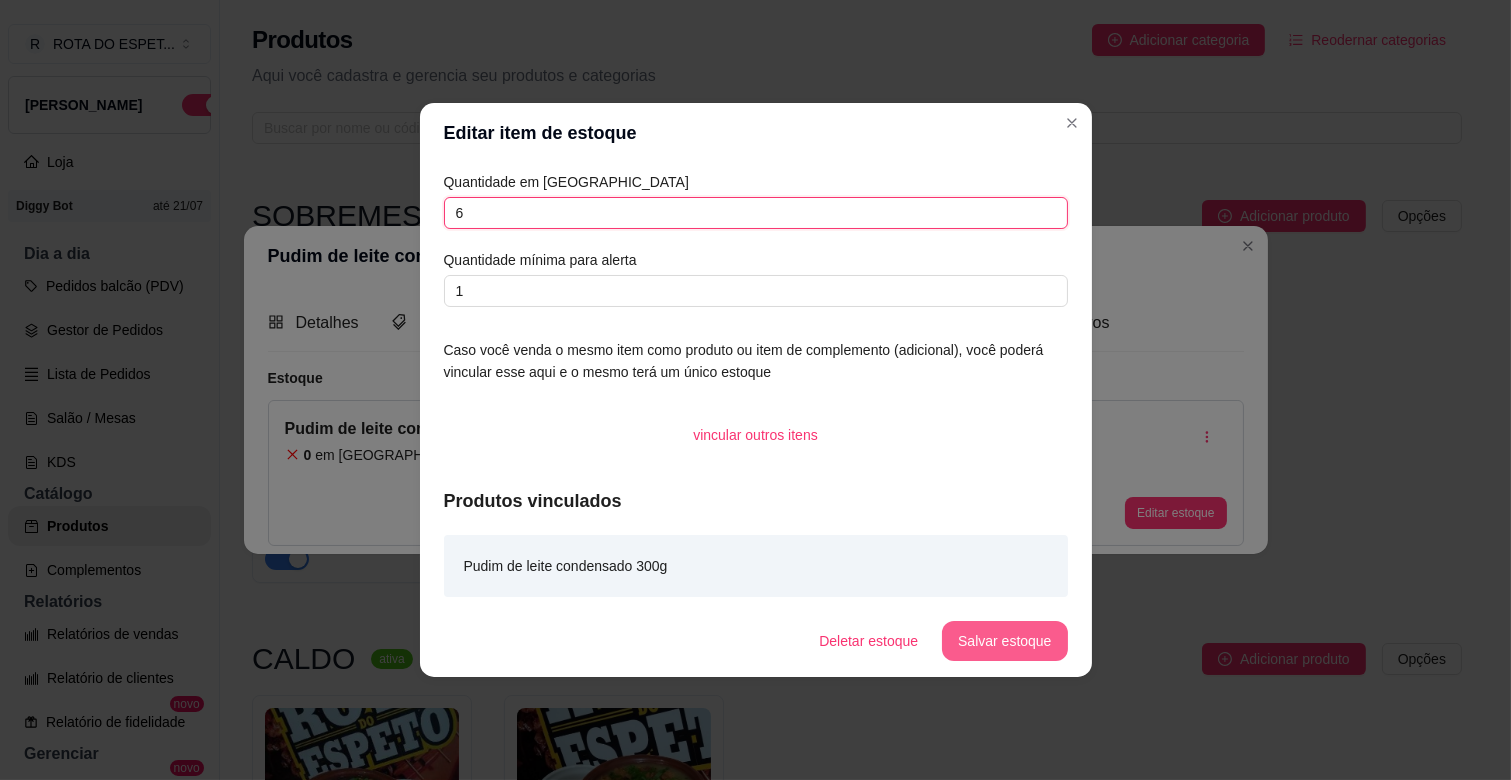 type on "6" 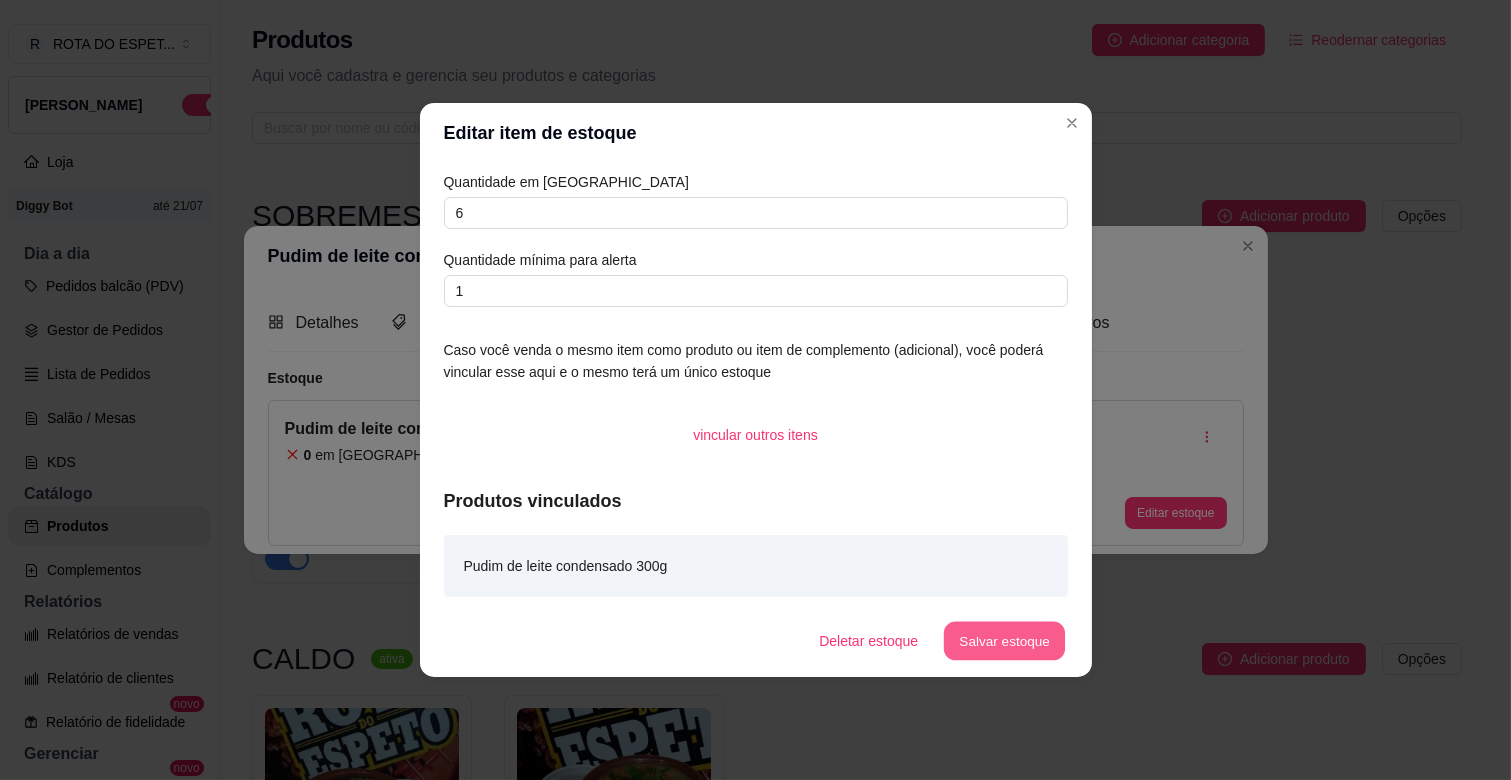 click on "Salvar estoque" at bounding box center [1005, 641] 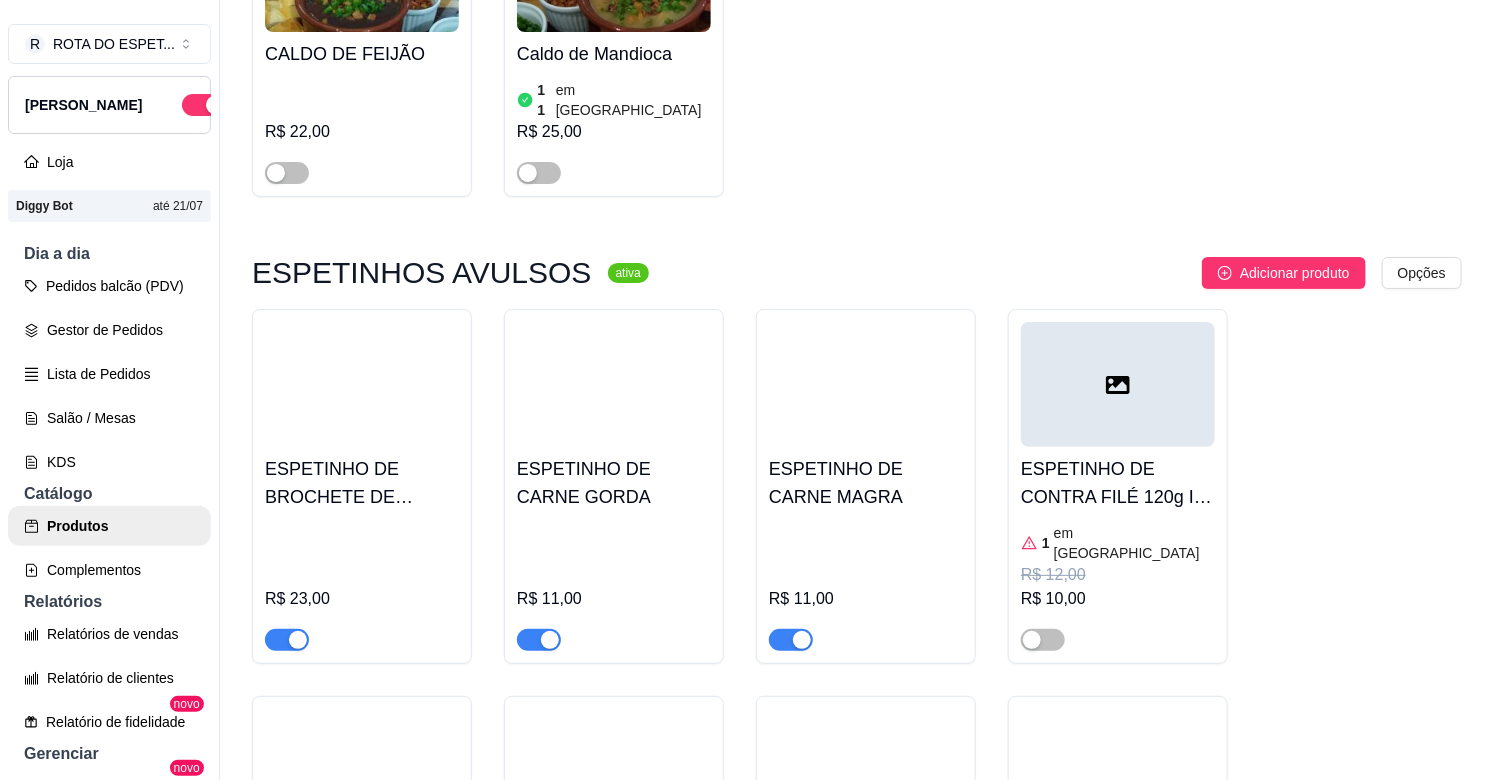 scroll, scrollTop: 888, scrollLeft: 0, axis: vertical 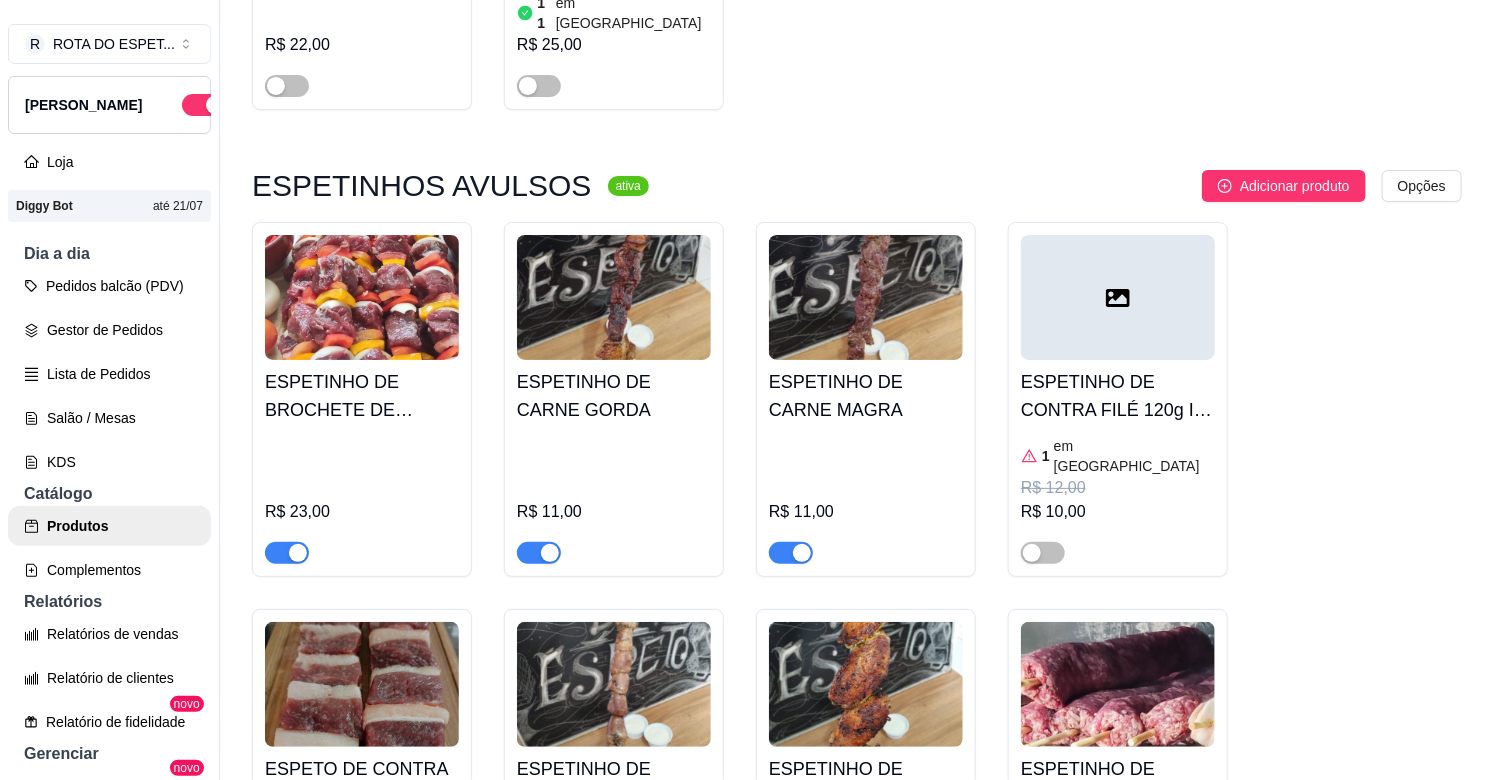click at bounding box center (287, 553) 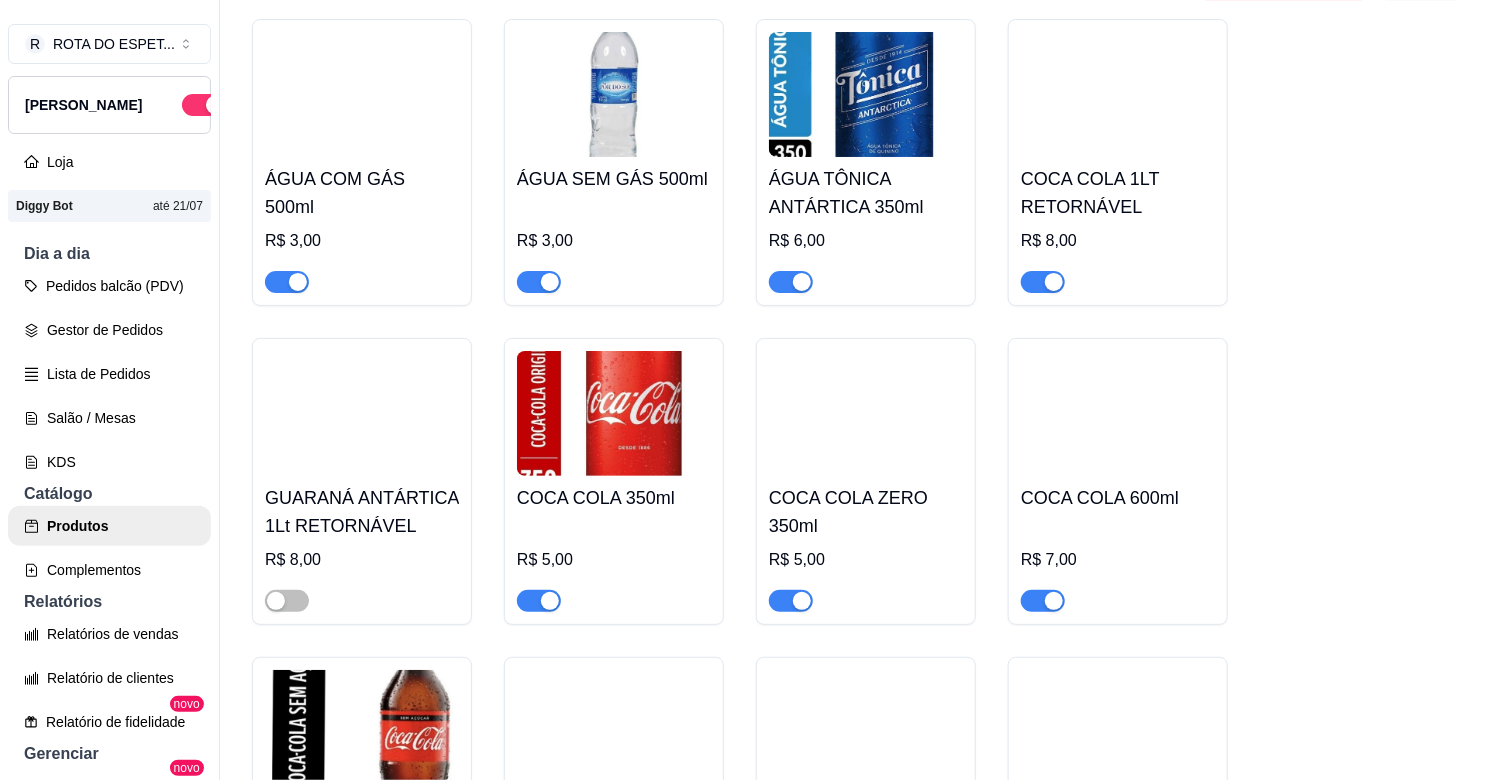 scroll, scrollTop: 5222, scrollLeft: 0, axis: vertical 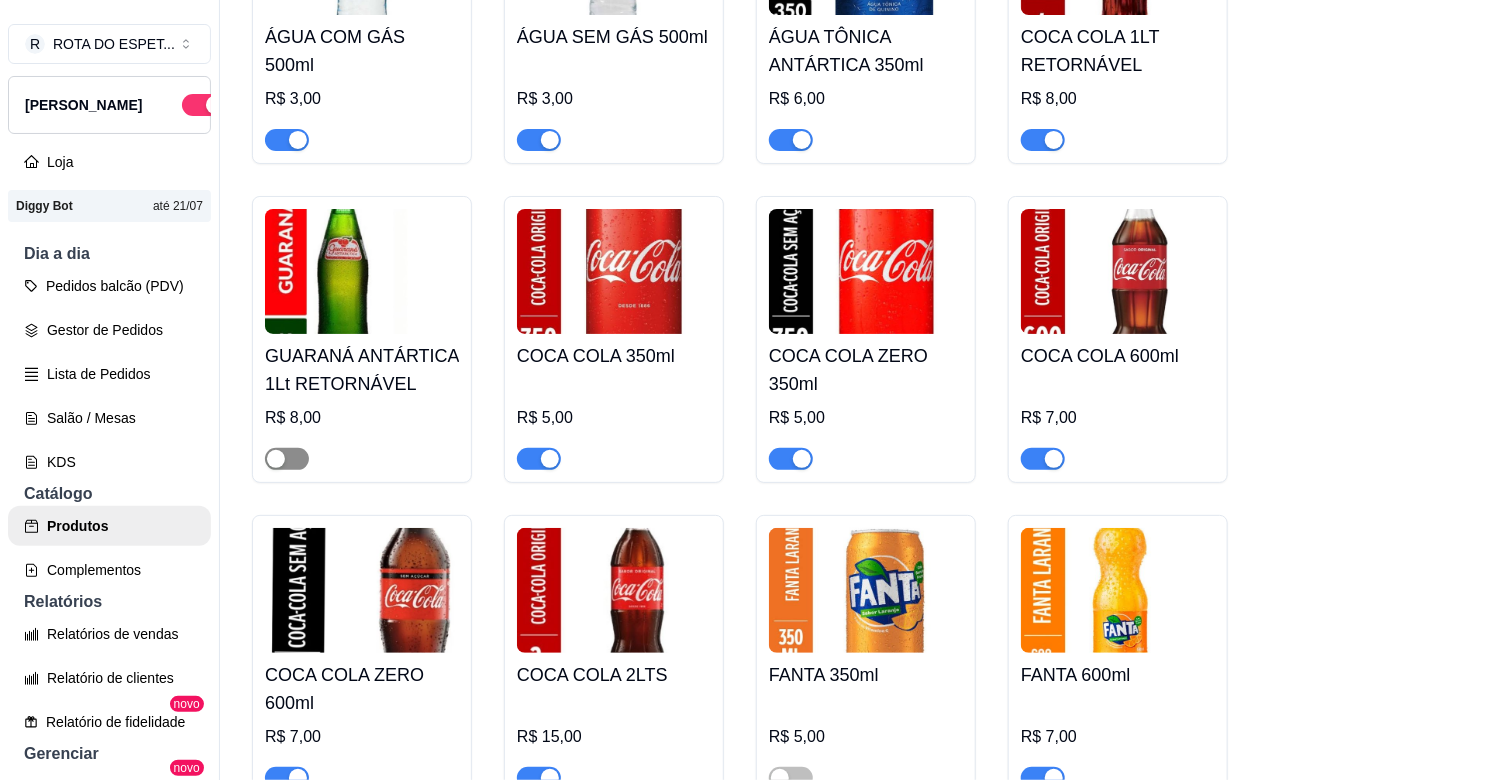 click at bounding box center (287, 459) 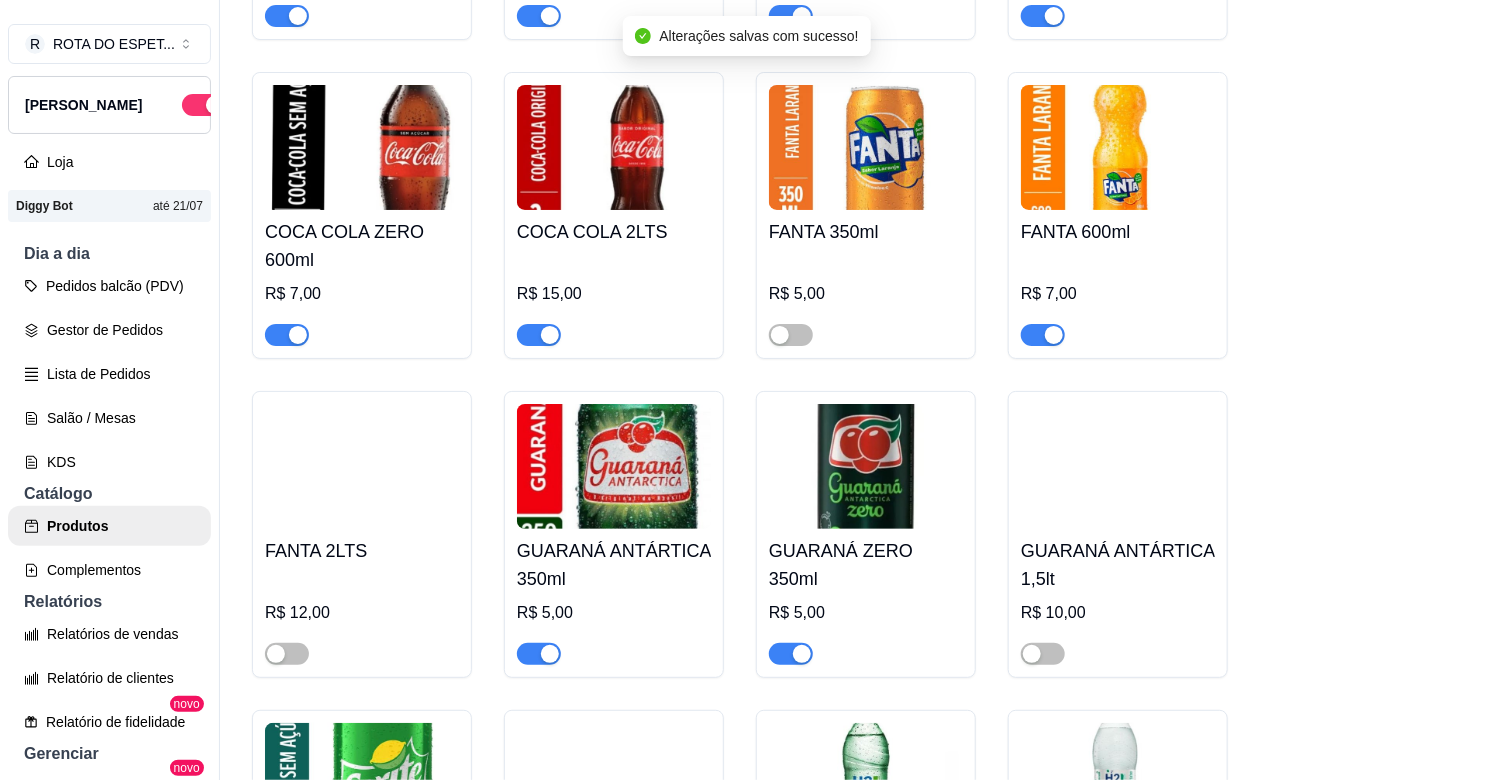 scroll, scrollTop: 5666, scrollLeft: 0, axis: vertical 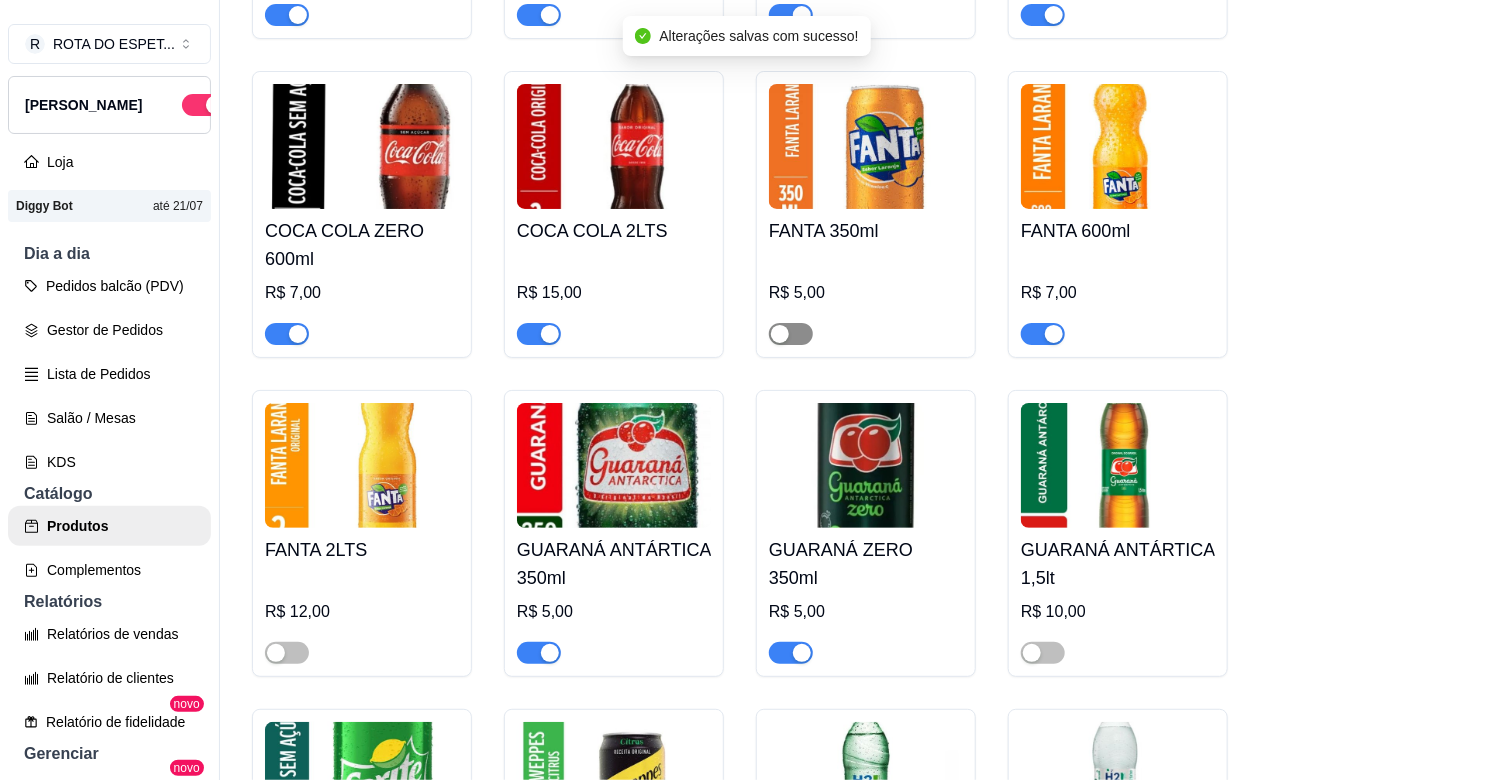 click at bounding box center (791, 334) 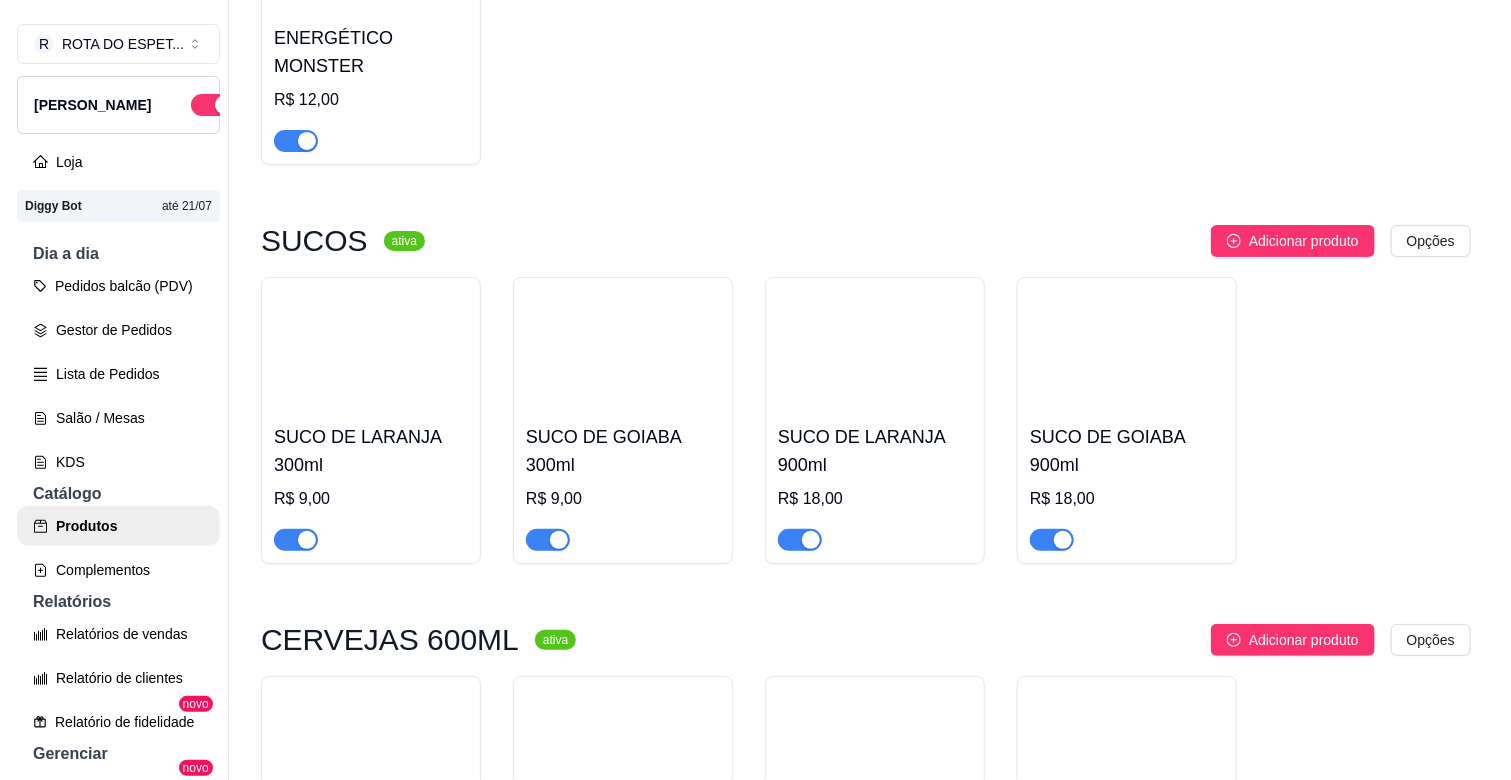 scroll, scrollTop: 6777, scrollLeft: 0, axis: vertical 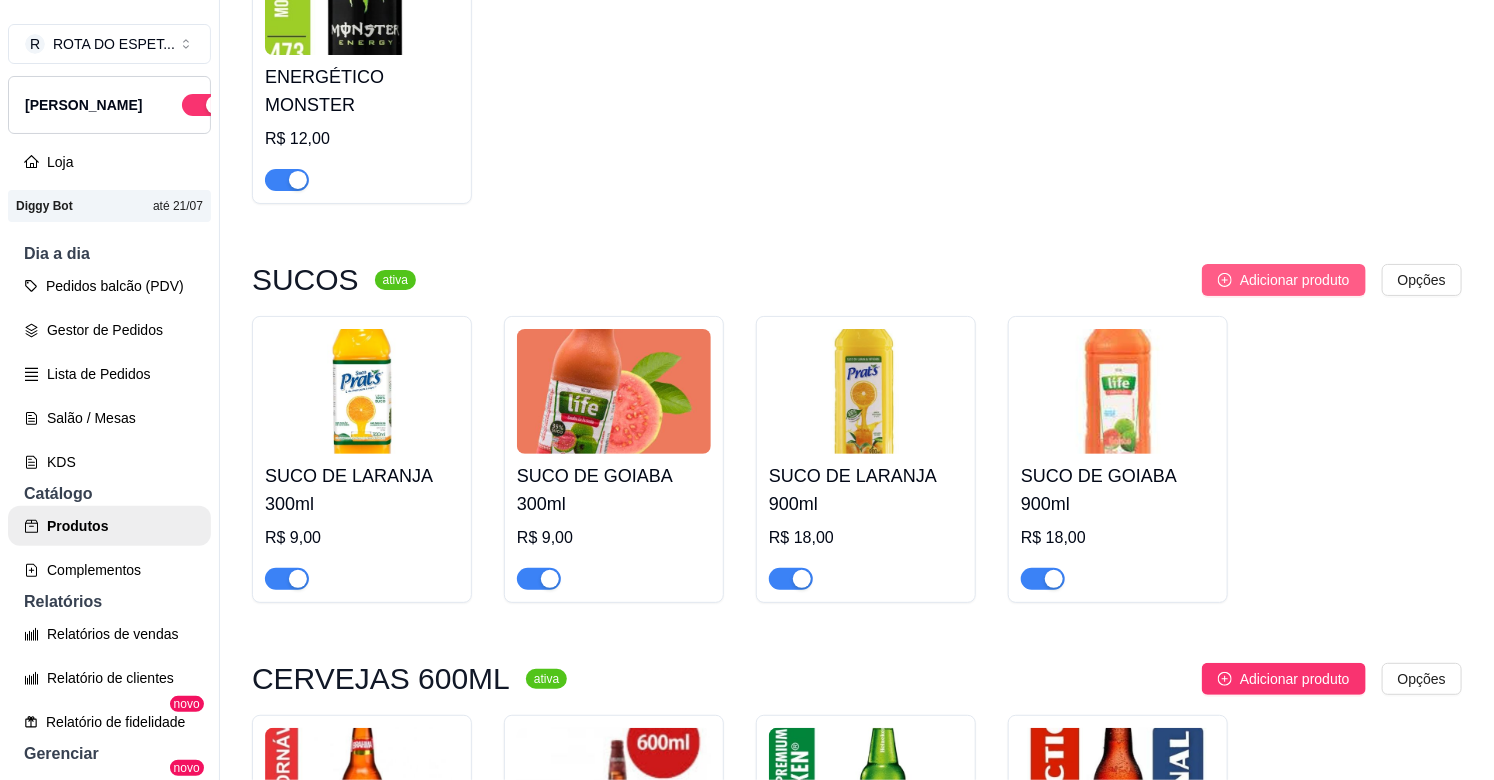click on "Adicionar produto" at bounding box center (1295, 280) 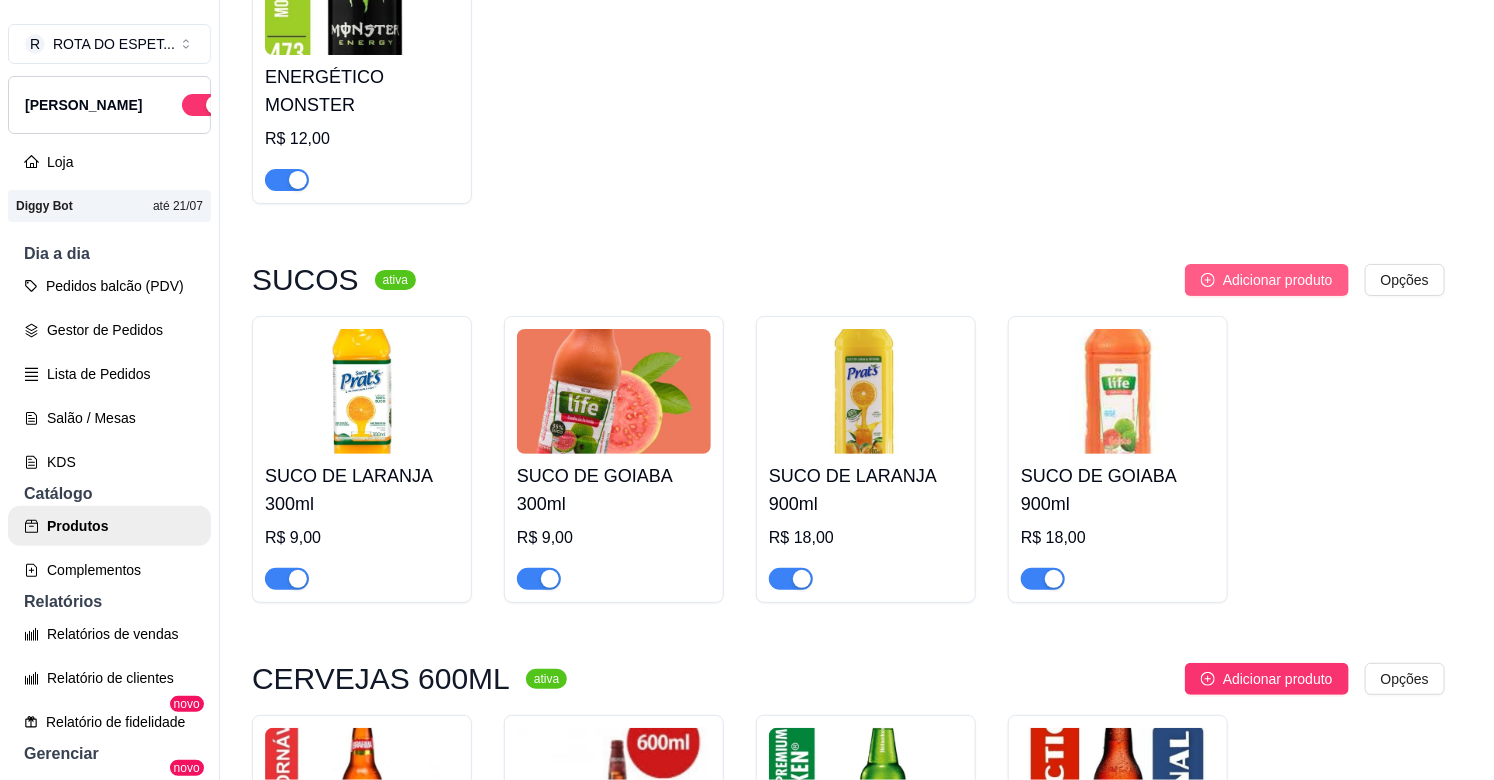 type 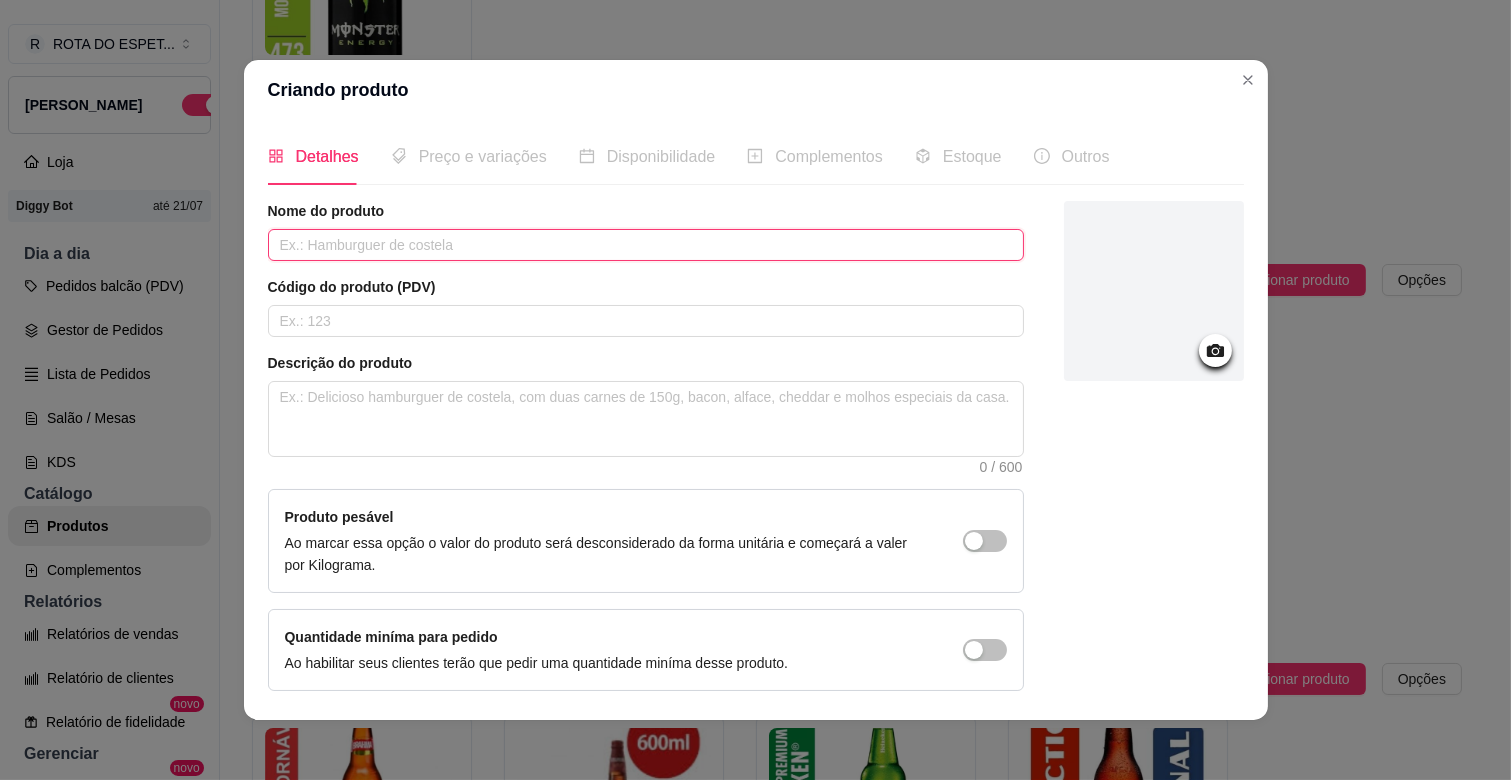 click at bounding box center [646, 245] 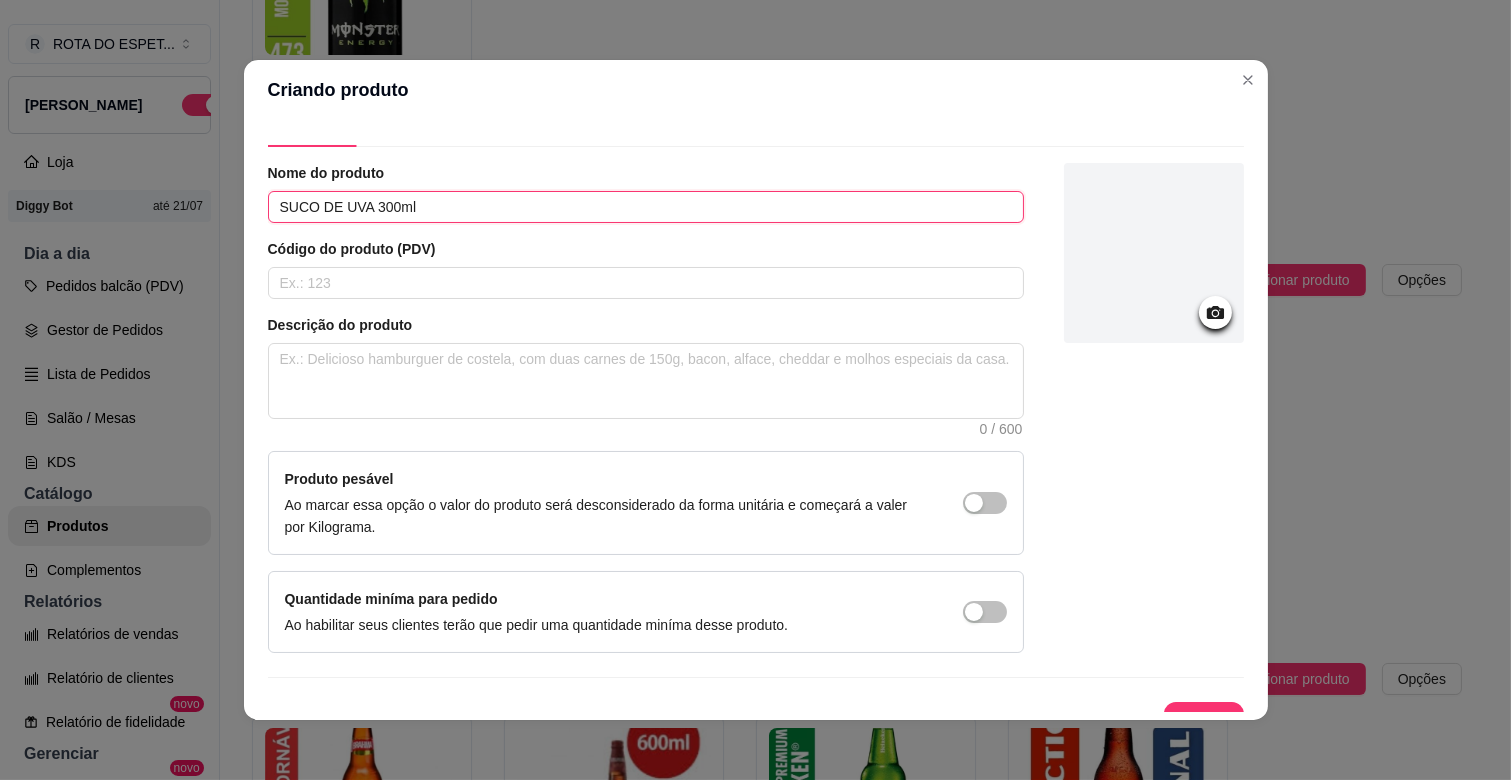 scroll, scrollTop: 68, scrollLeft: 0, axis: vertical 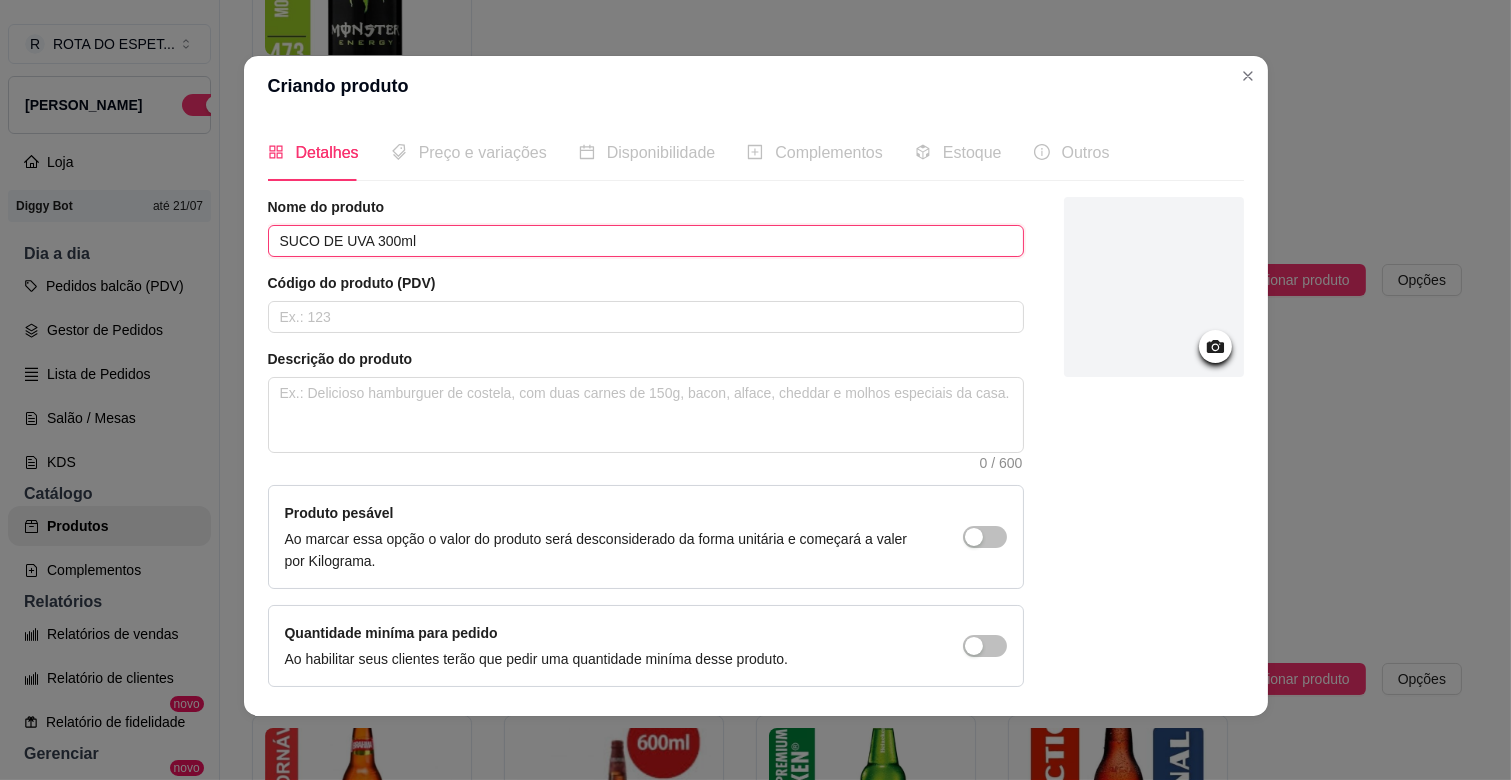 type on "SUCO DE UVA 300ml" 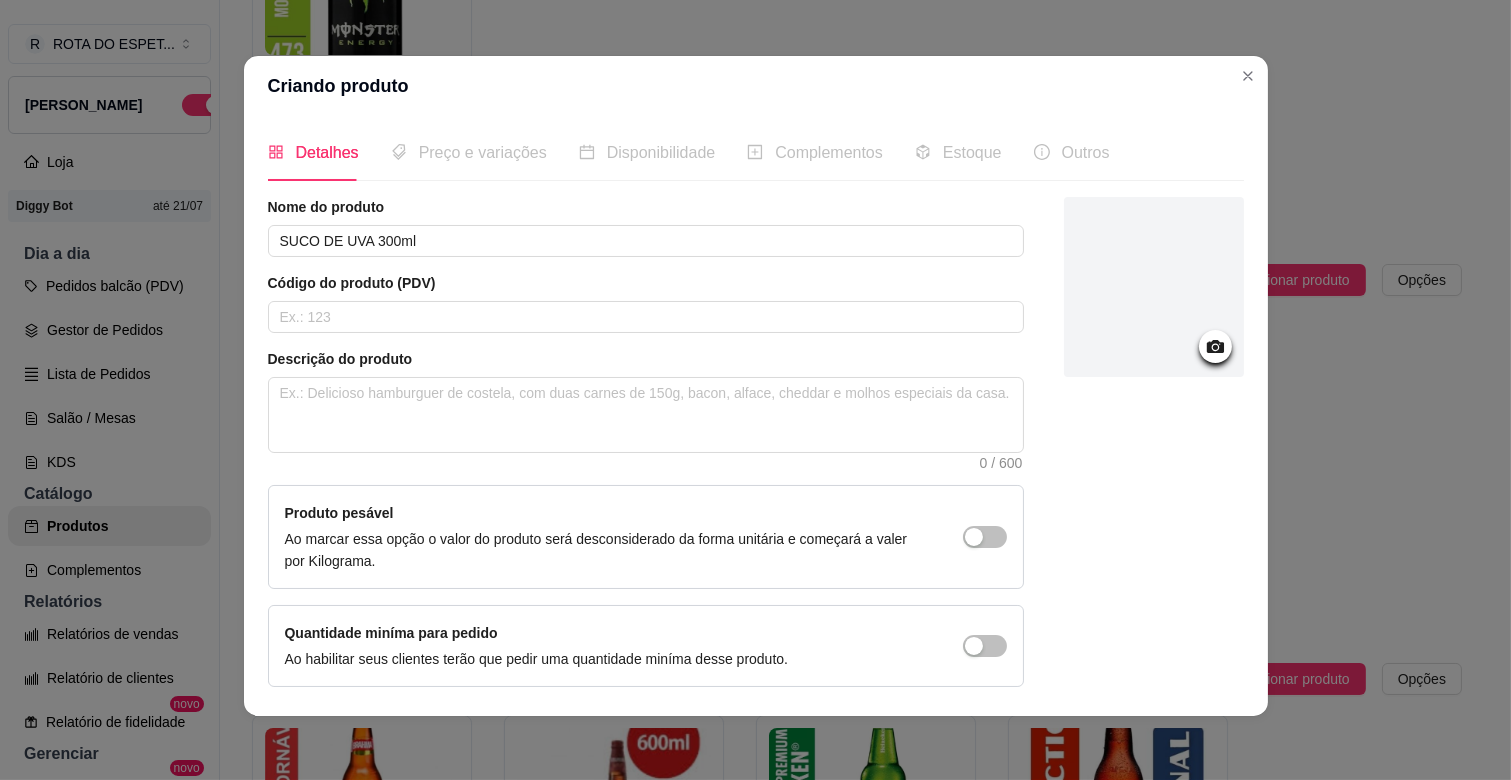click 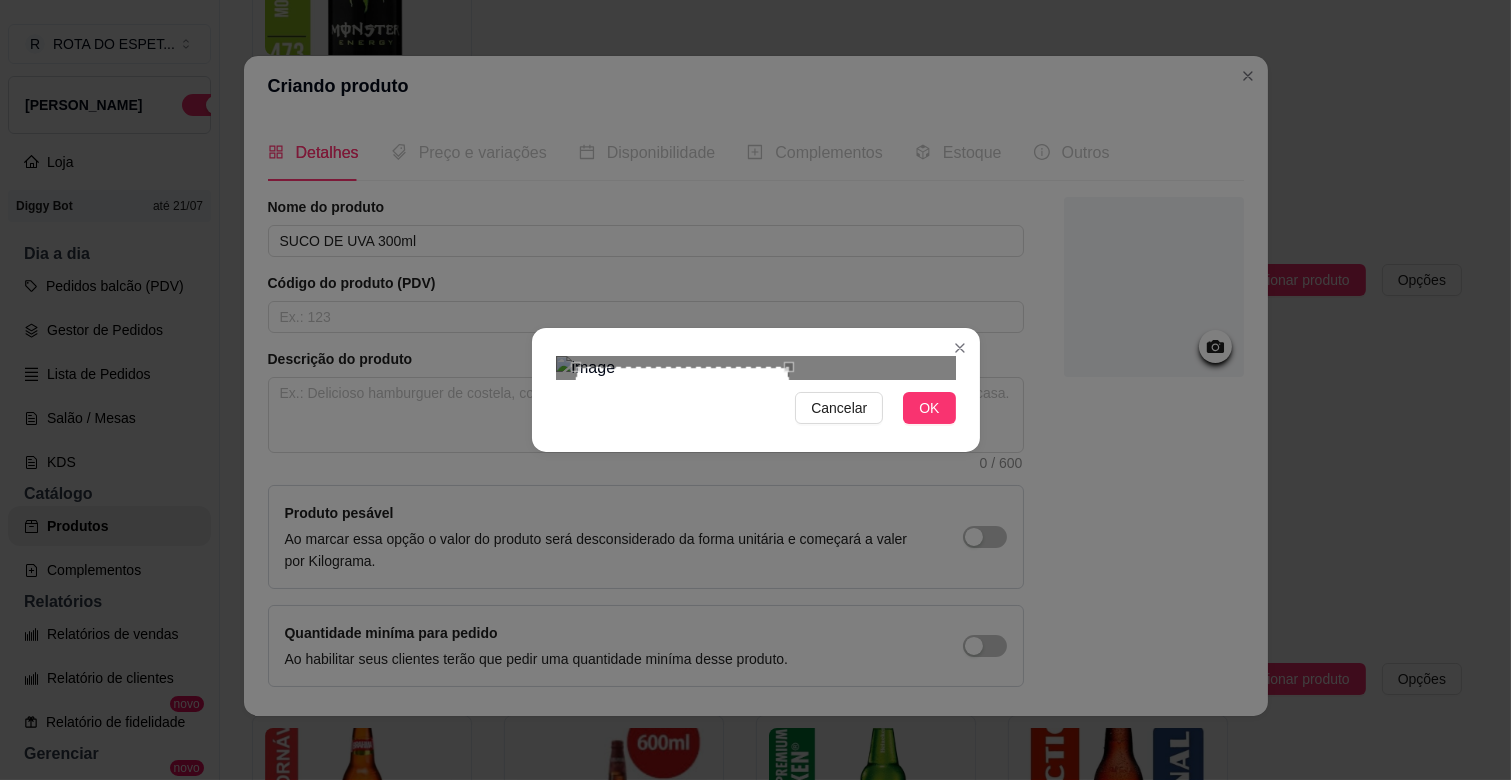 click at bounding box center [756, 368] 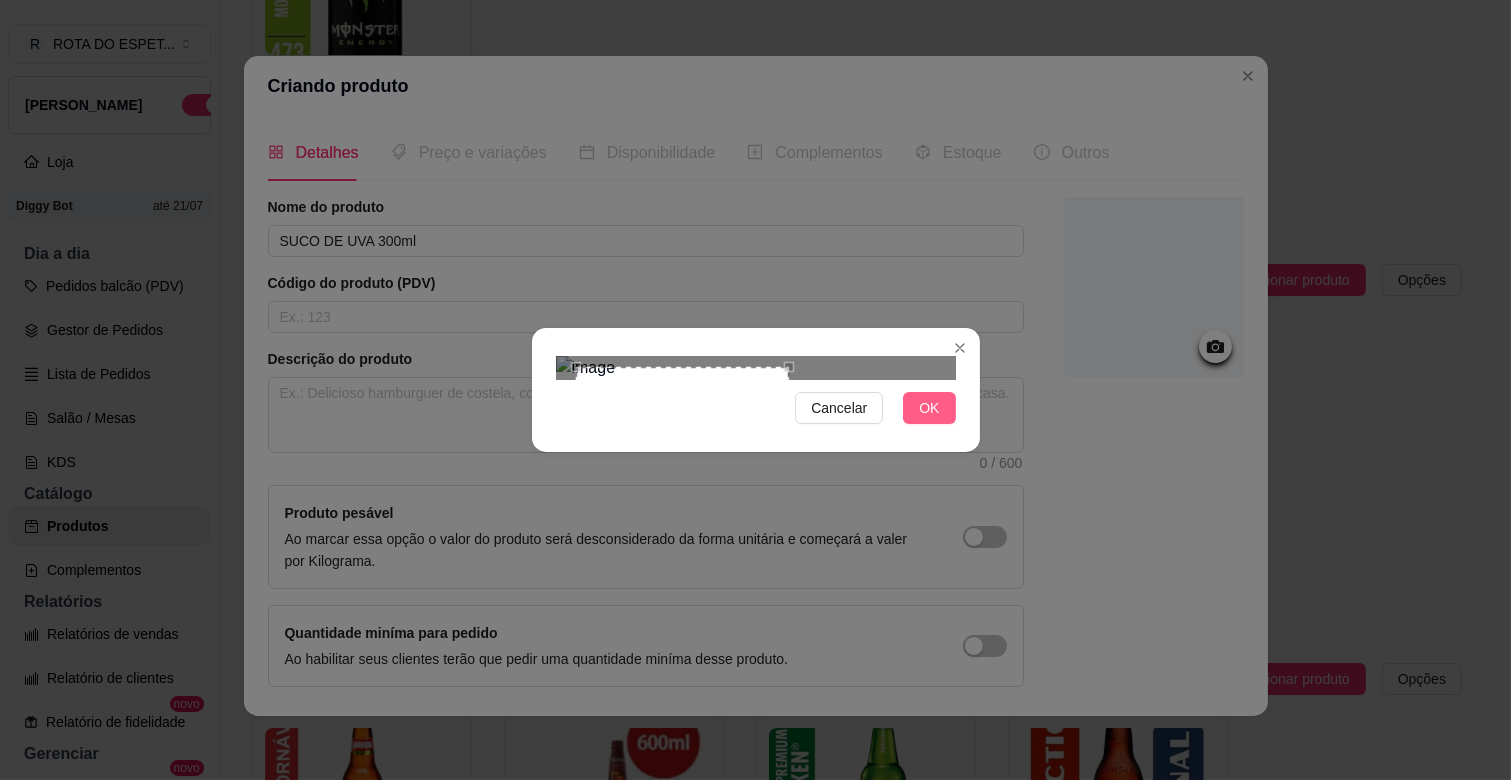 click on "OK" at bounding box center (929, 408) 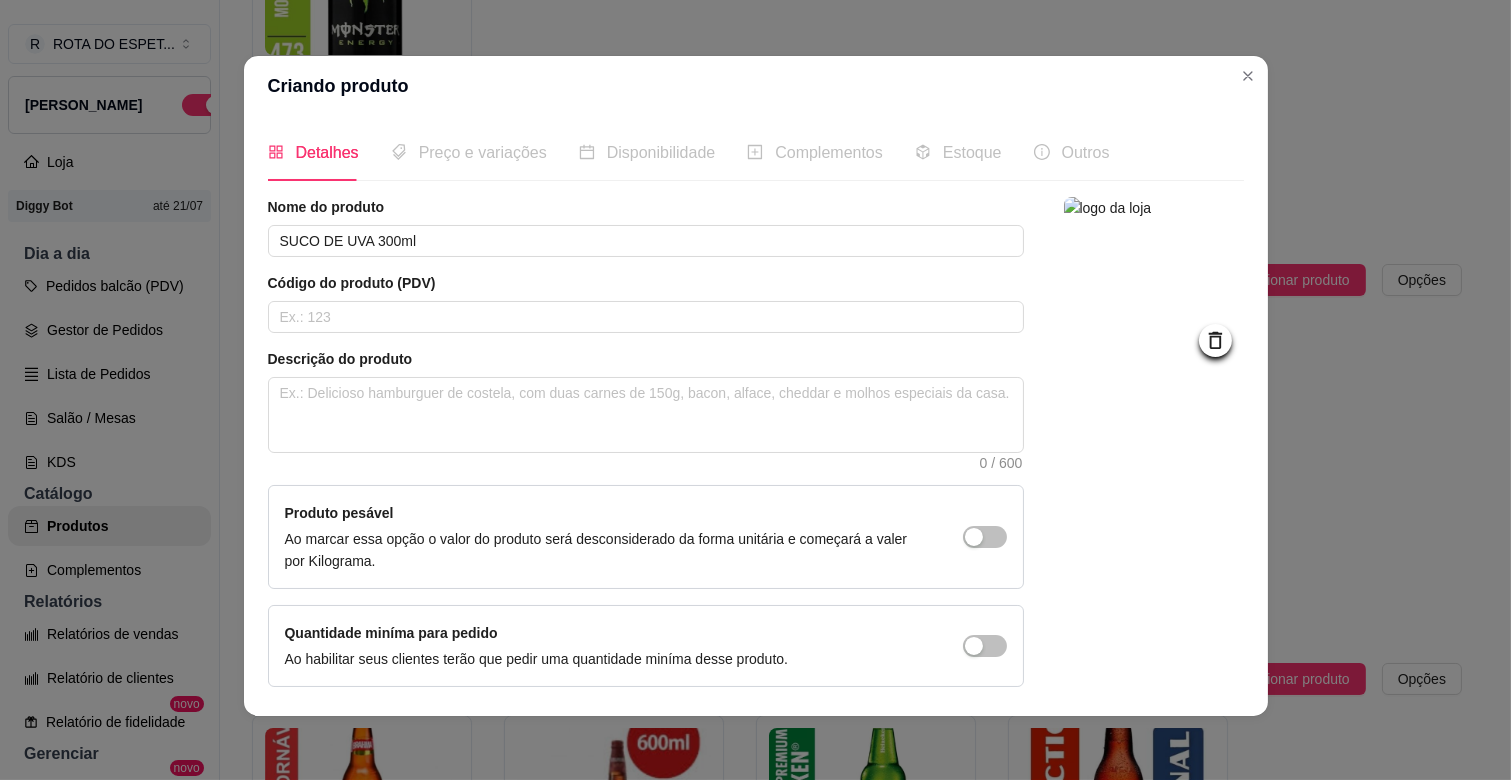 scroll, scrollTop: 68, scrollLeft: 0, axis: vertical 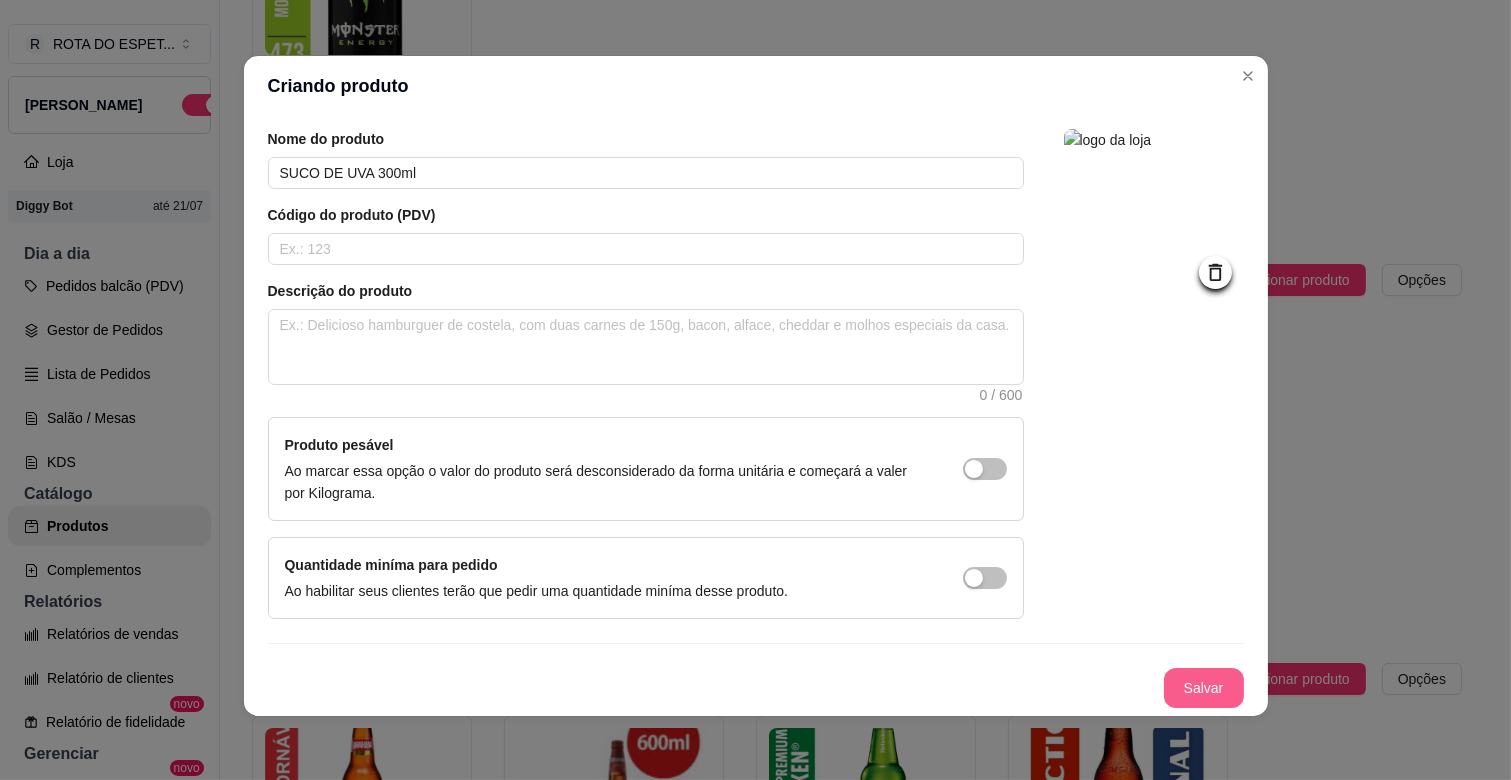click on "Salvar" at bounding box center (1204, 688) 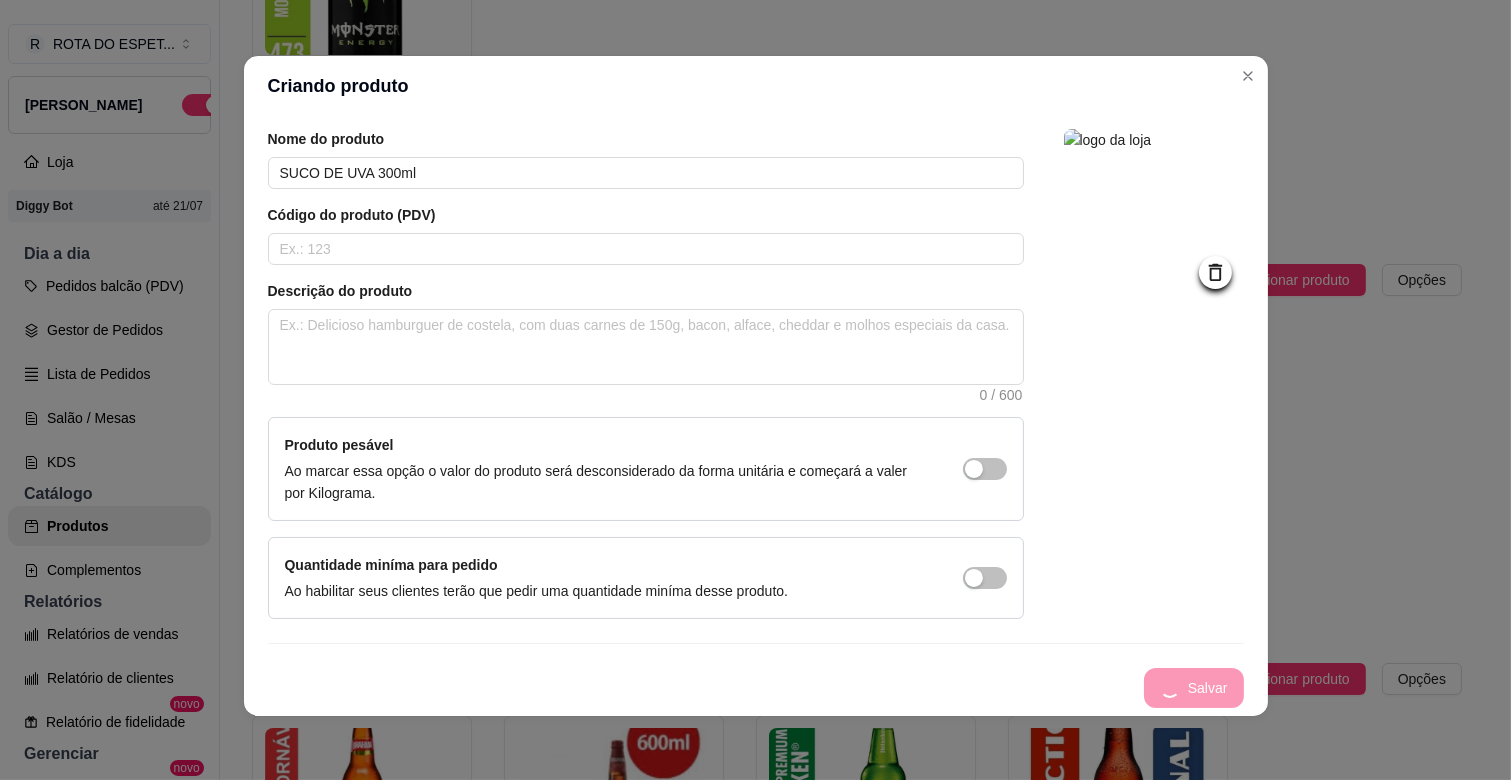 type 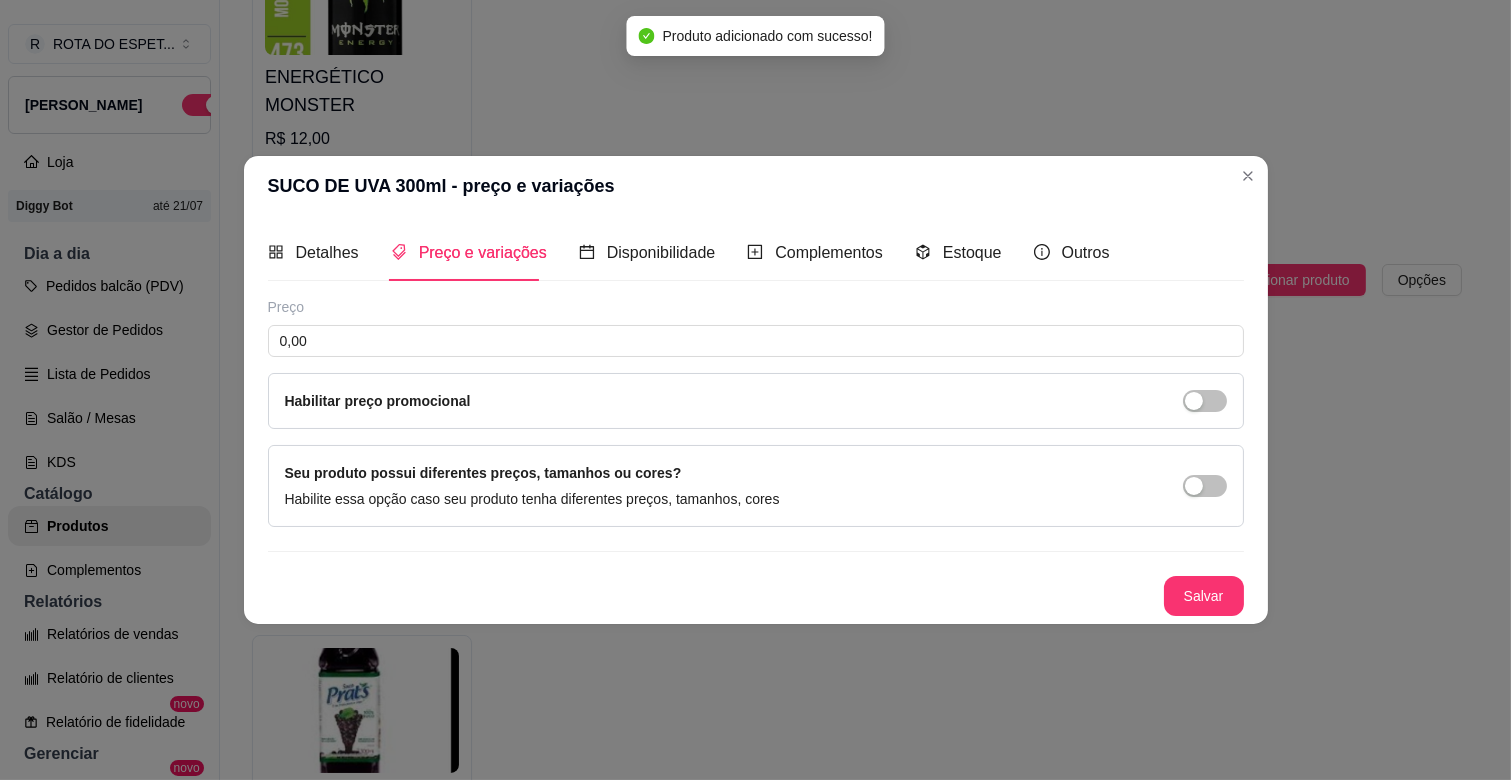 scroll, scrollTop: 0, scrollLeft: 0, axis: both 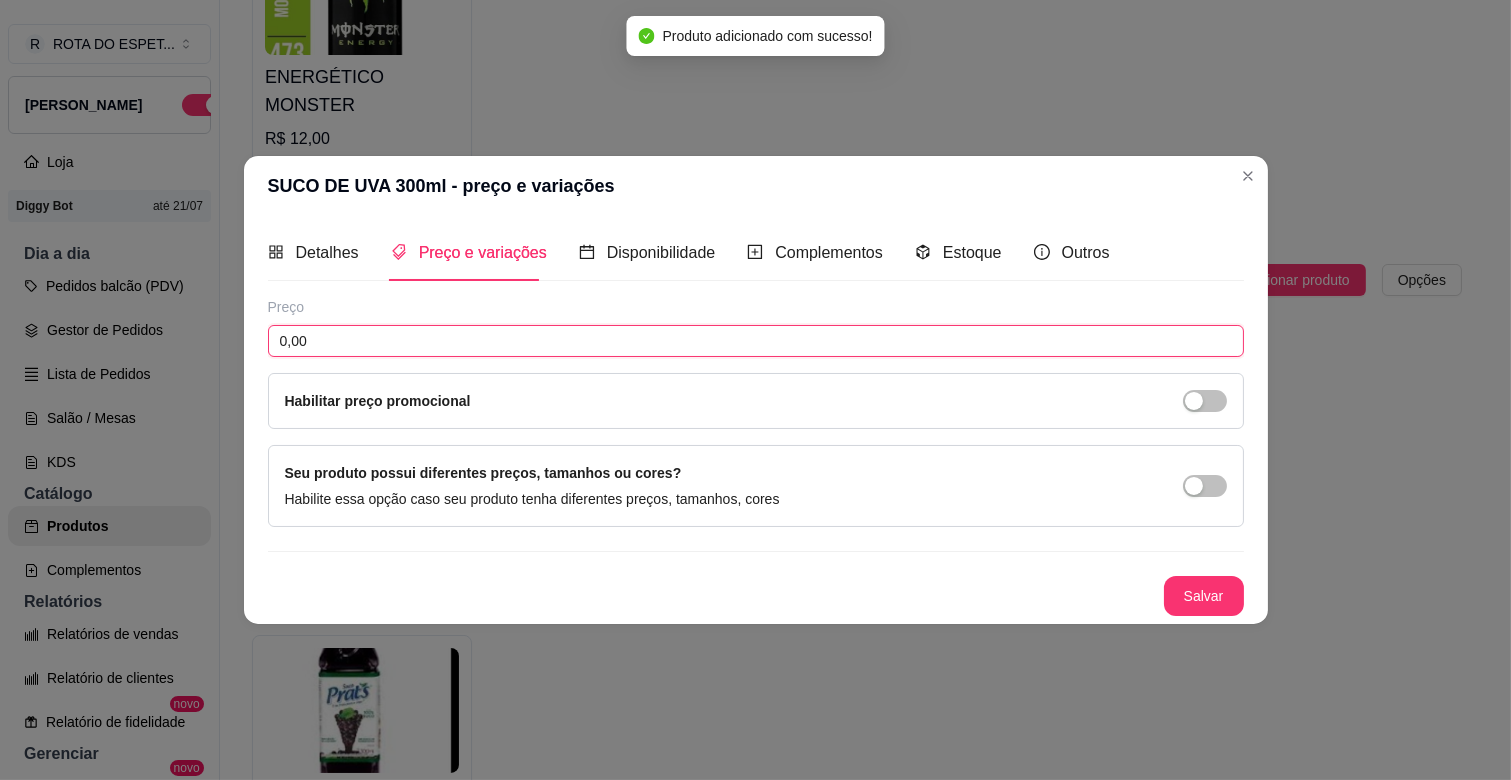 click on "0,00" at bounding box center (756, 341) 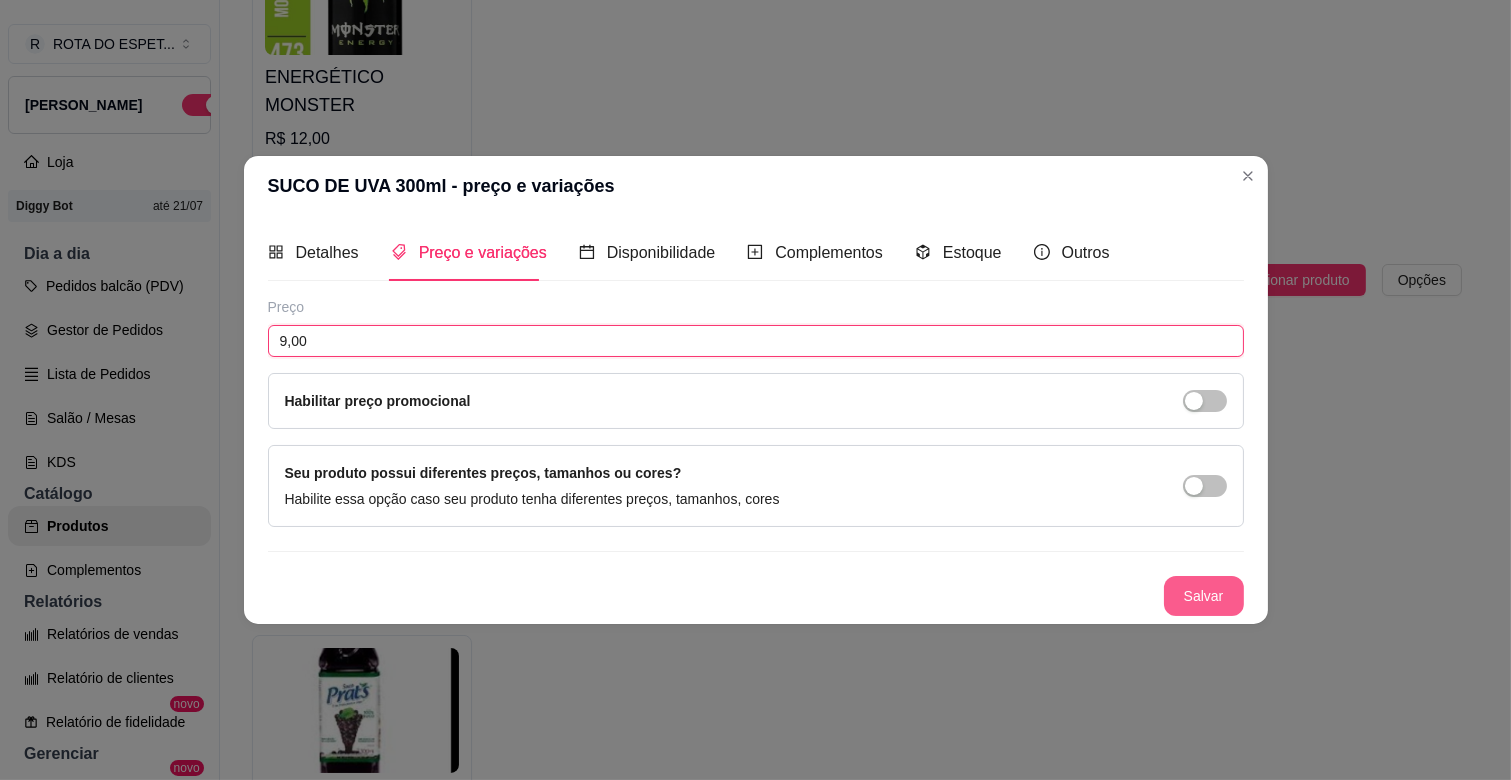 type on "9,00" 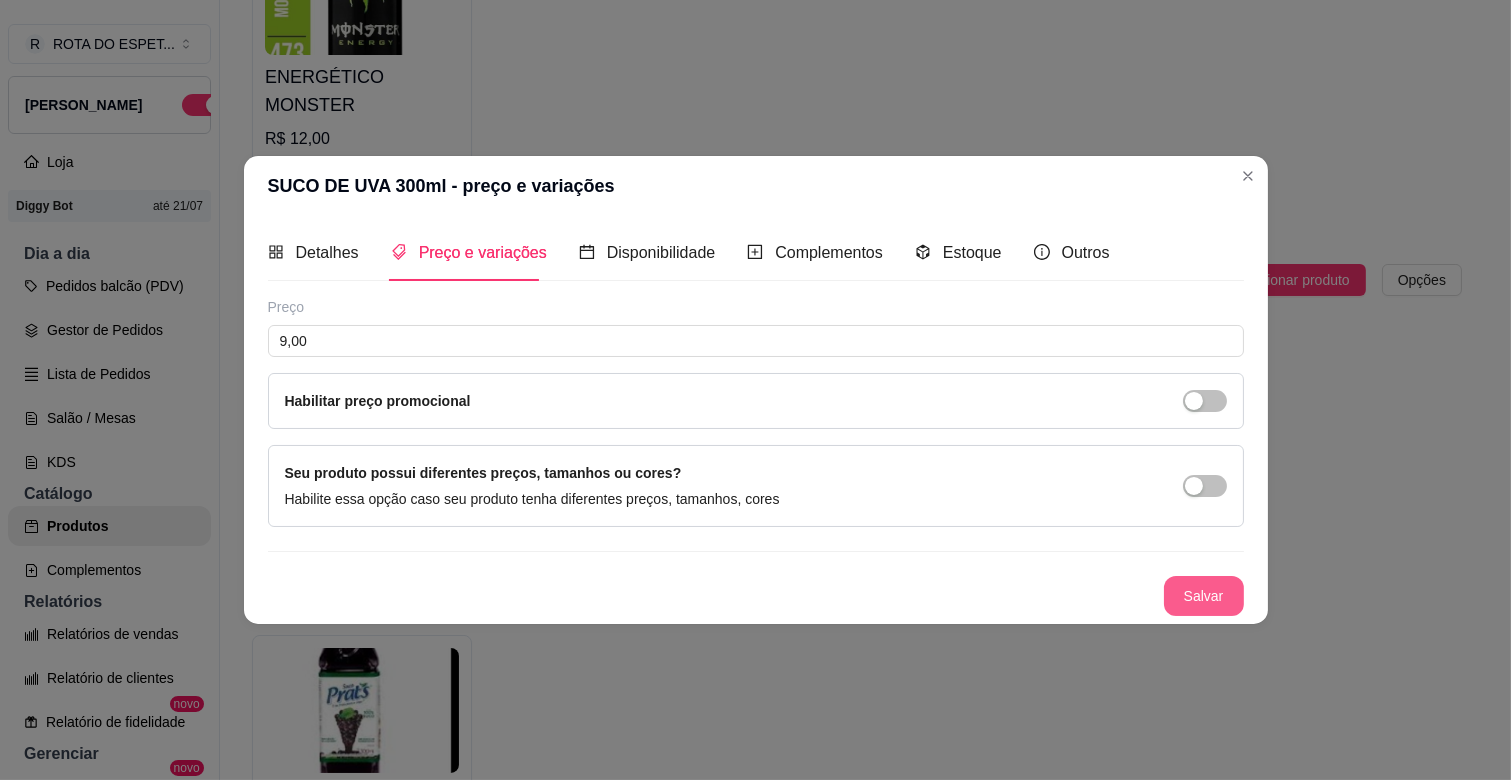 click on "Salvar" at bounding box center [1204, 596] 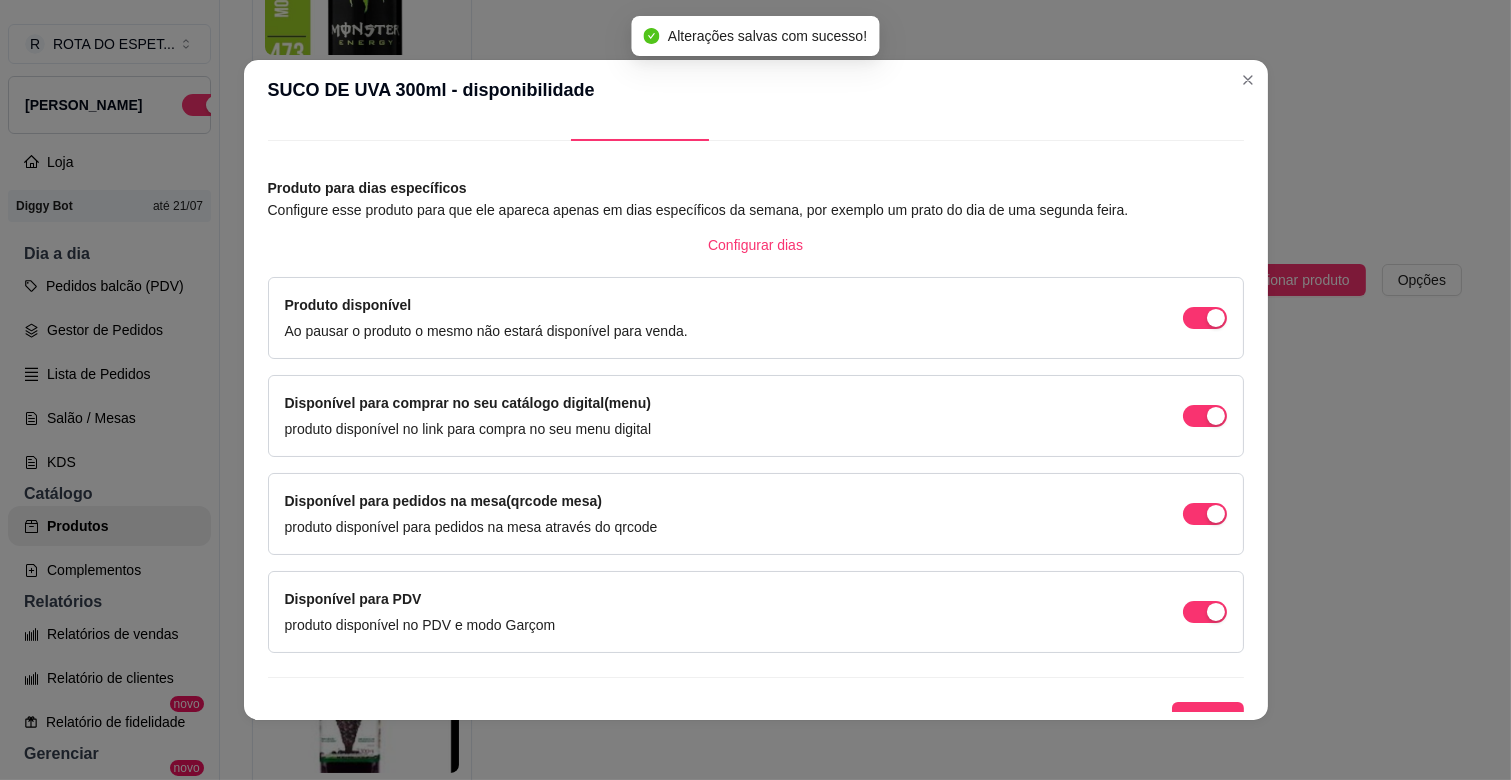scroll, scrollTop: 66, scrollLeft: 0, axis: vertical 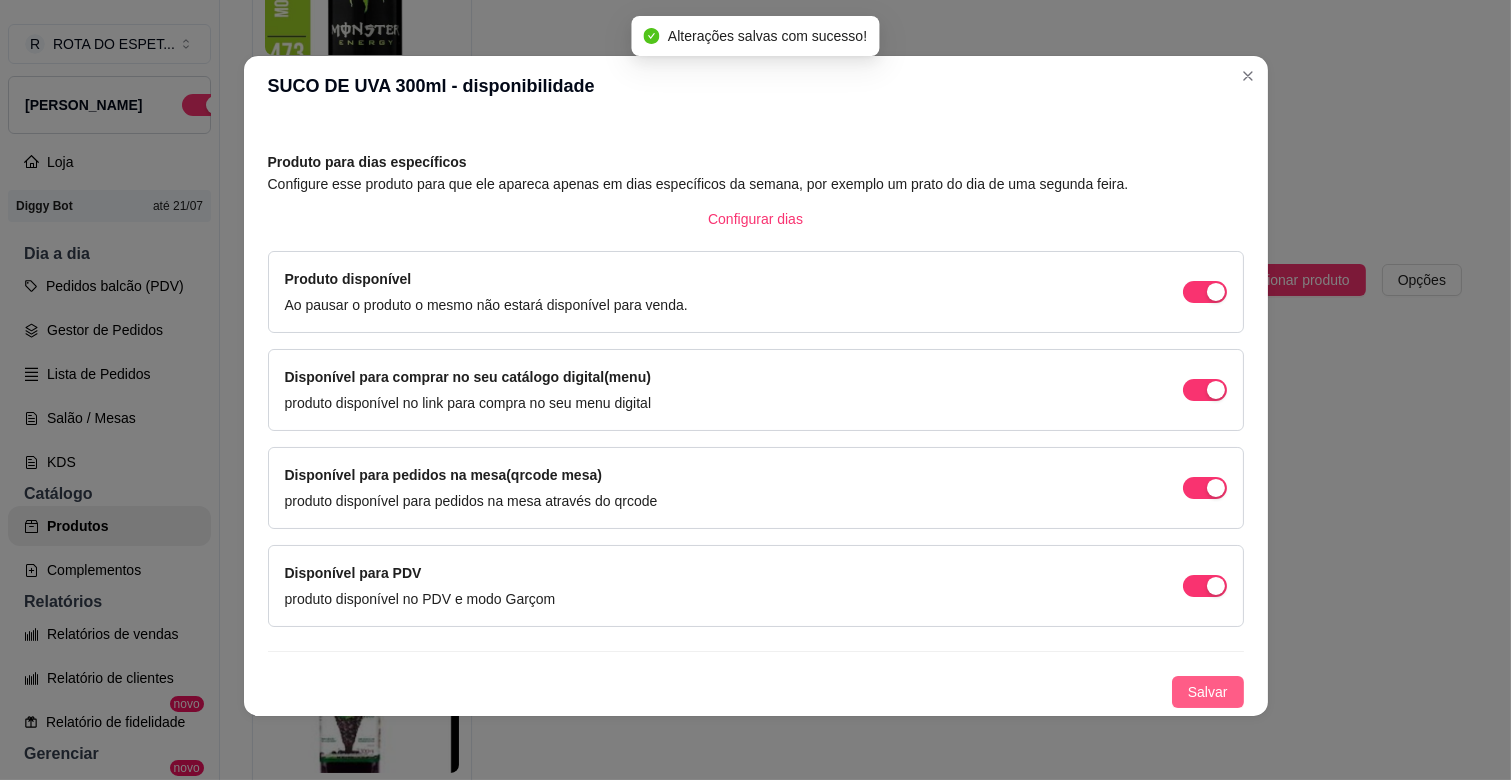 click on "Salvar" at bounding box center [1208, 692] 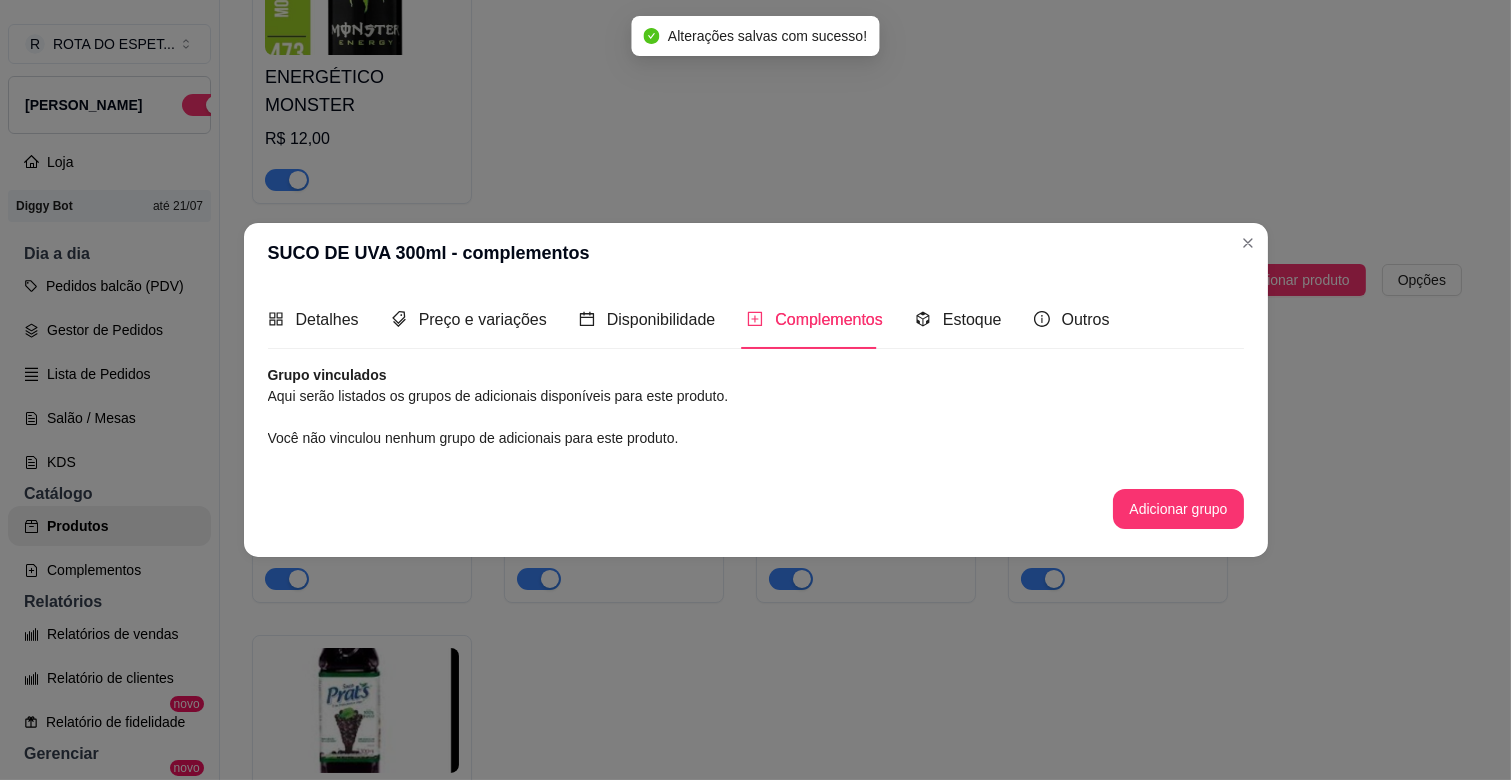 scroll, scrollTop: 0, scrollLeft: 0, axis: both 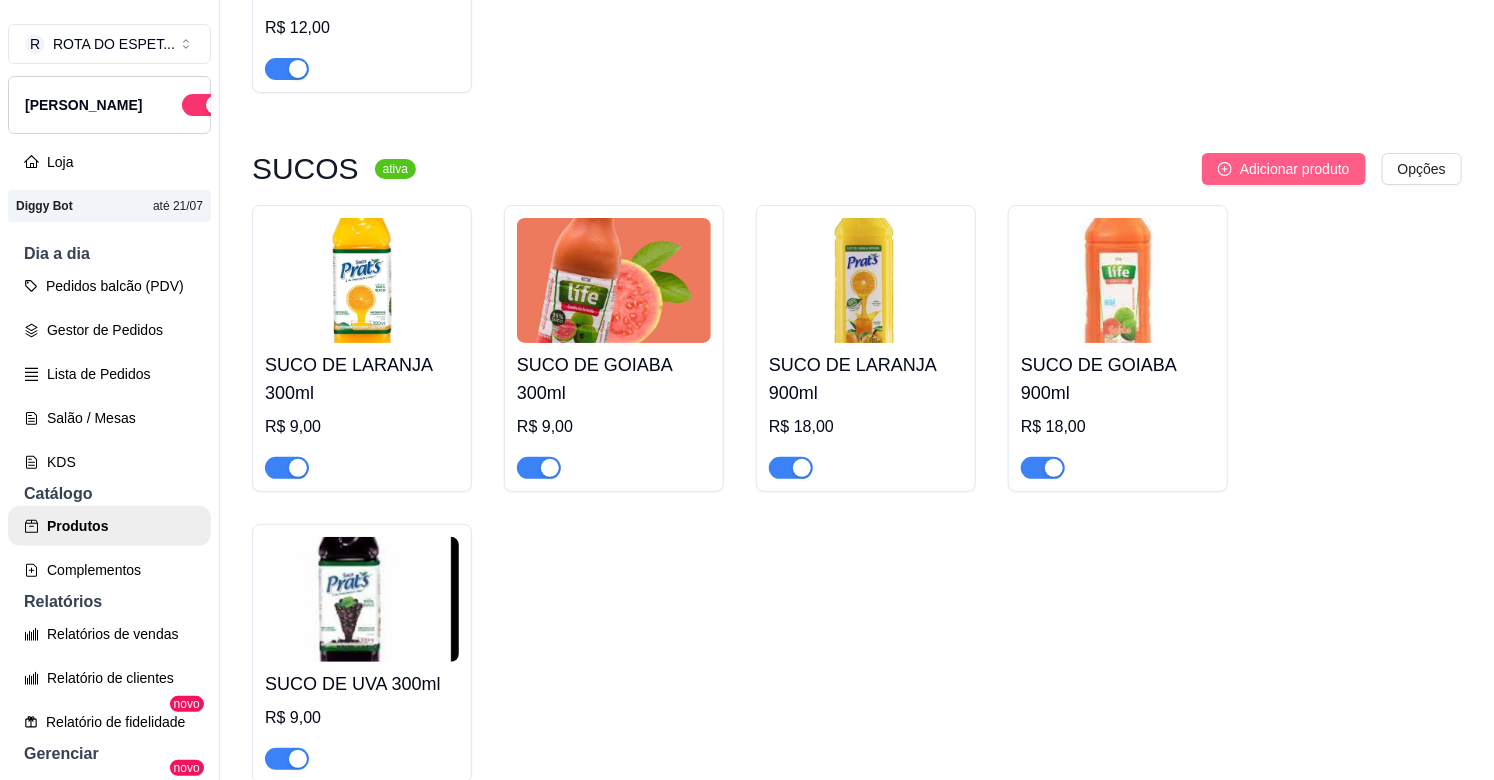 click on "Adicionar produto" at bounding box center [1284, 169] 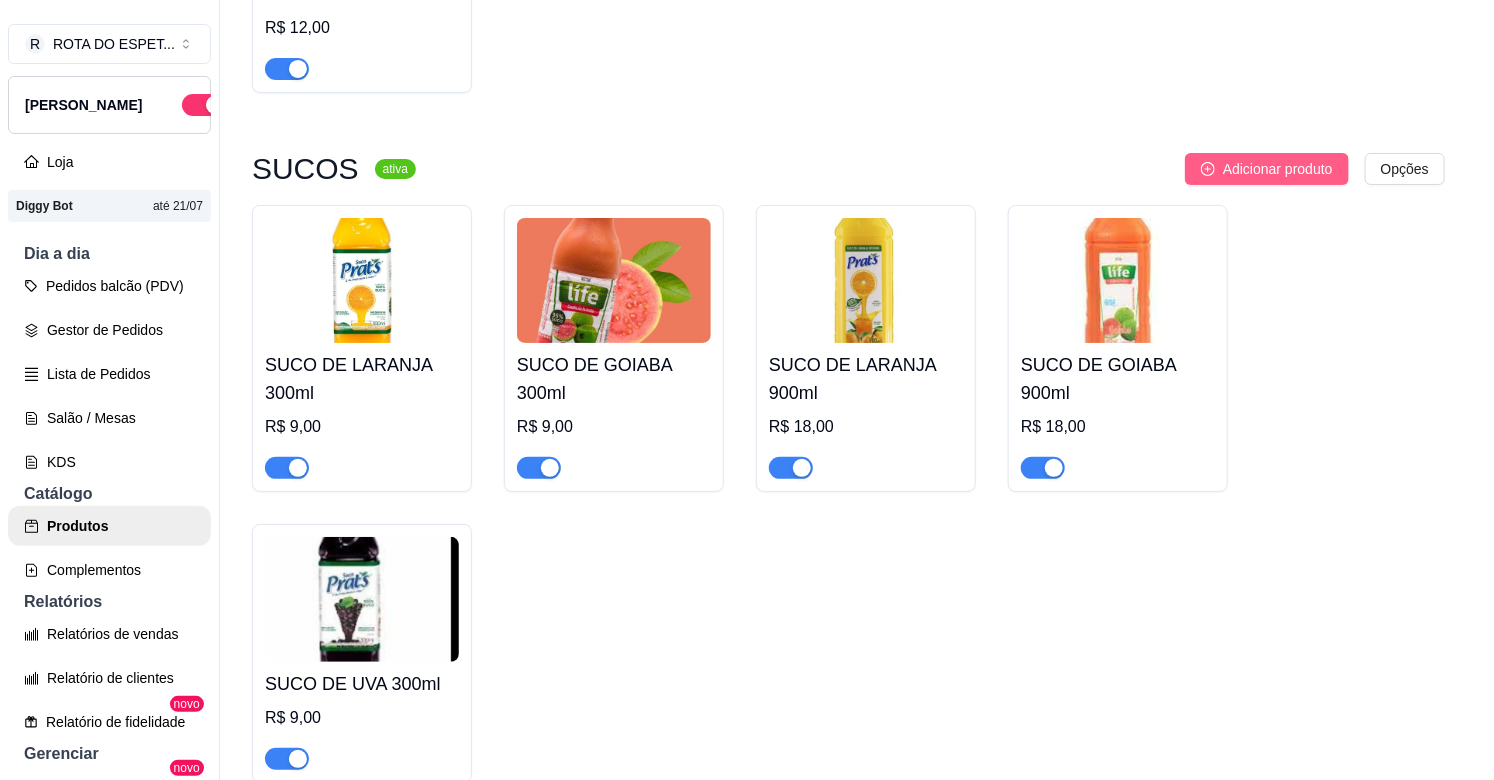 type 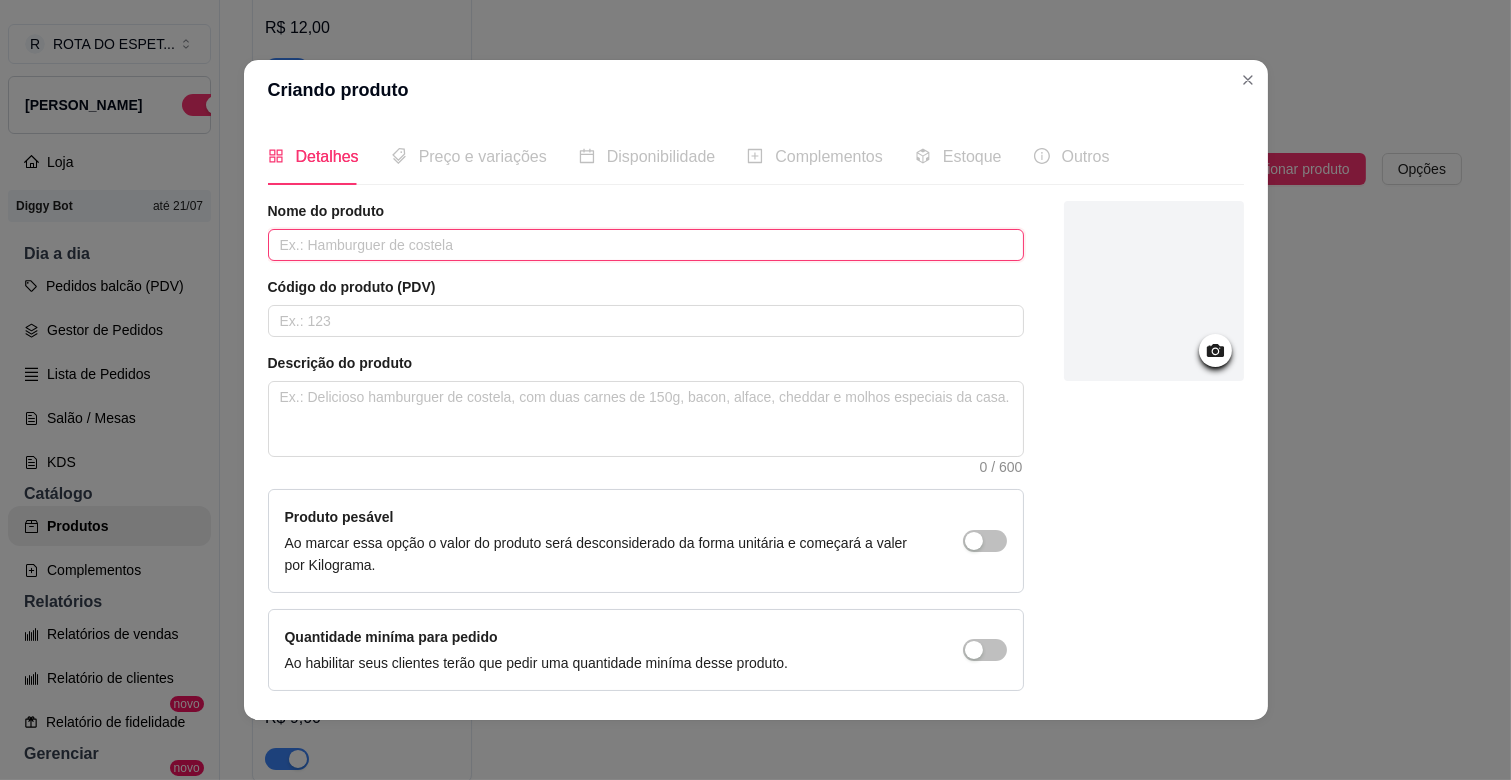 click at bounding box center [646, 245] 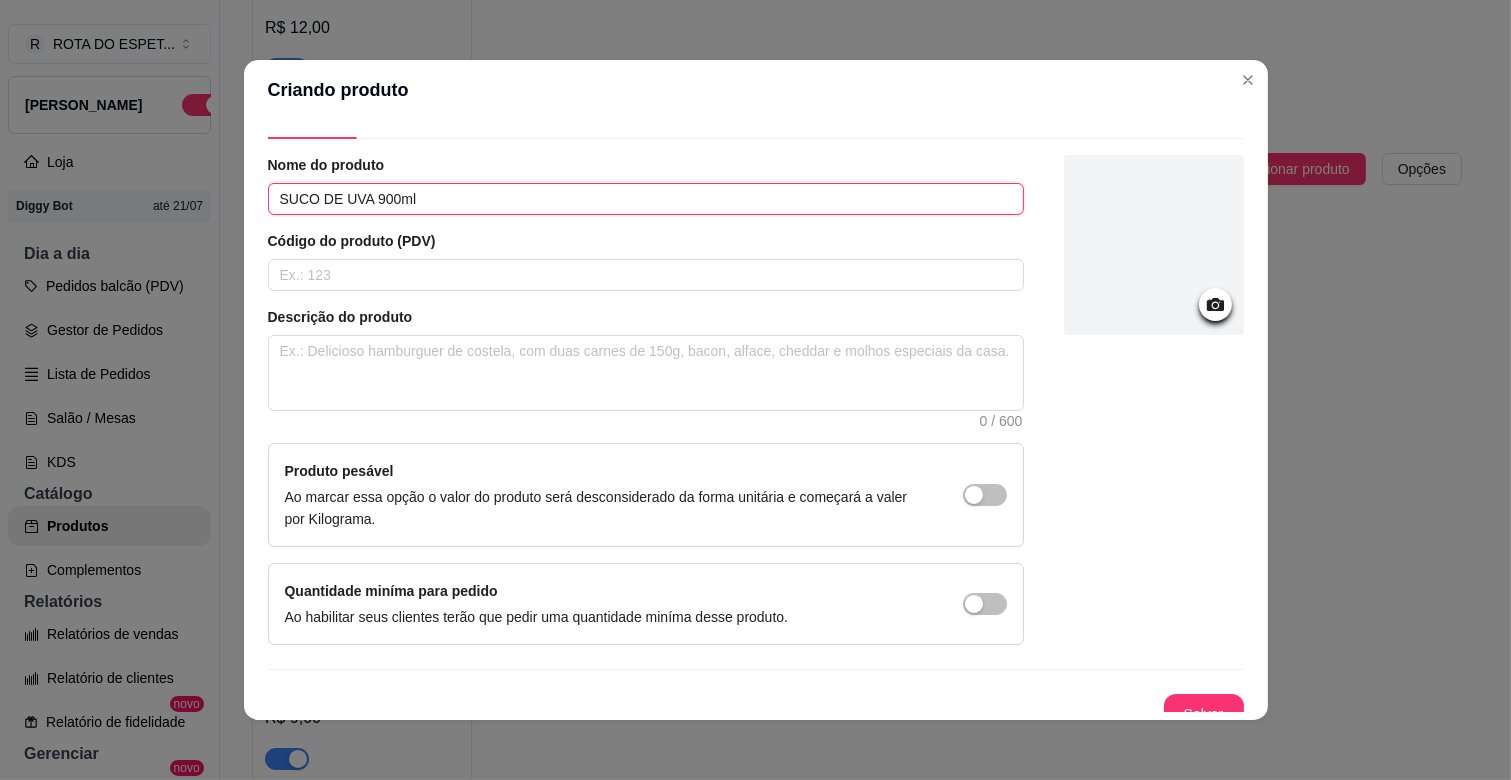 scroll, scrollTop: 68, scrollLeft: 0, axis: vertical 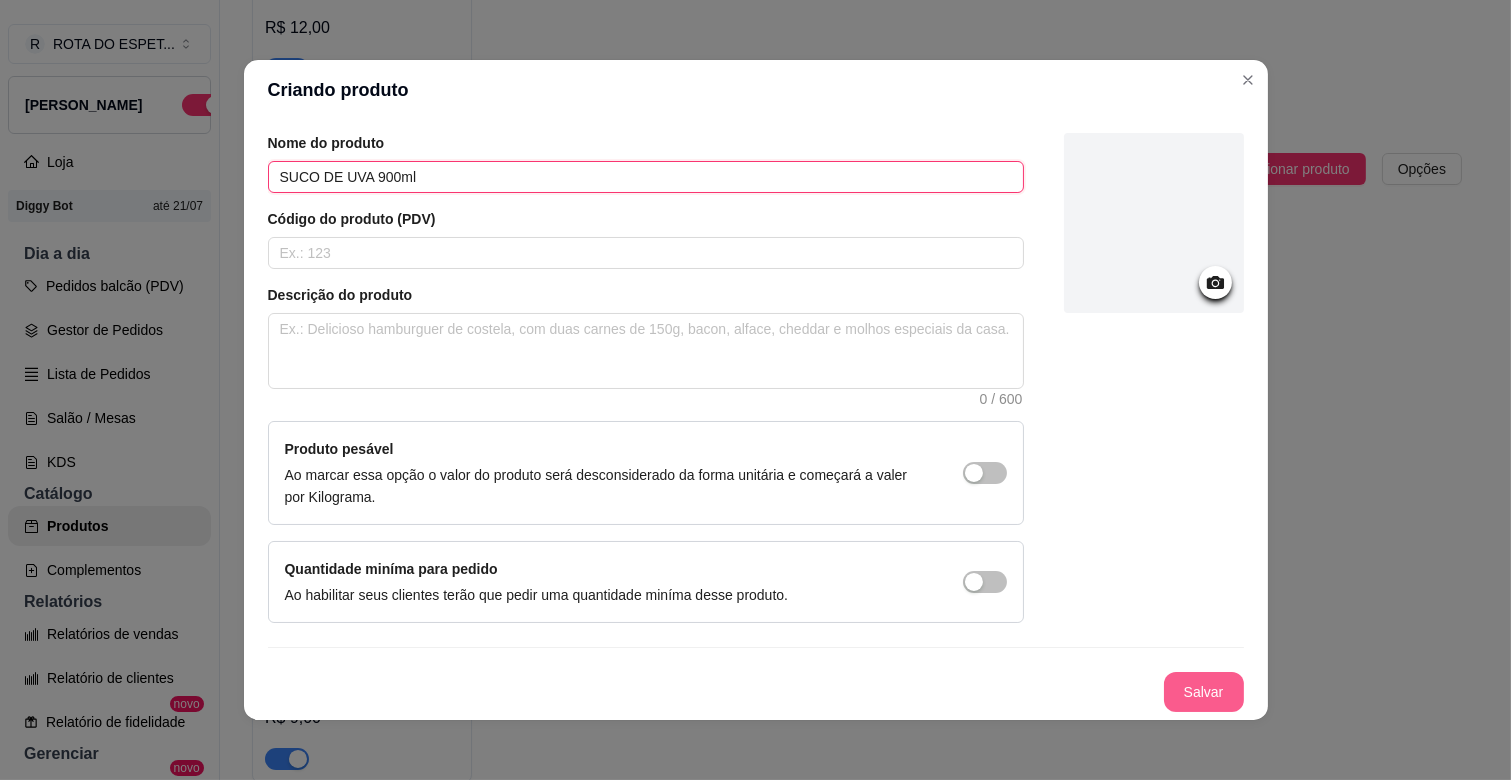 type on "SUCO DE UVA 900ml" 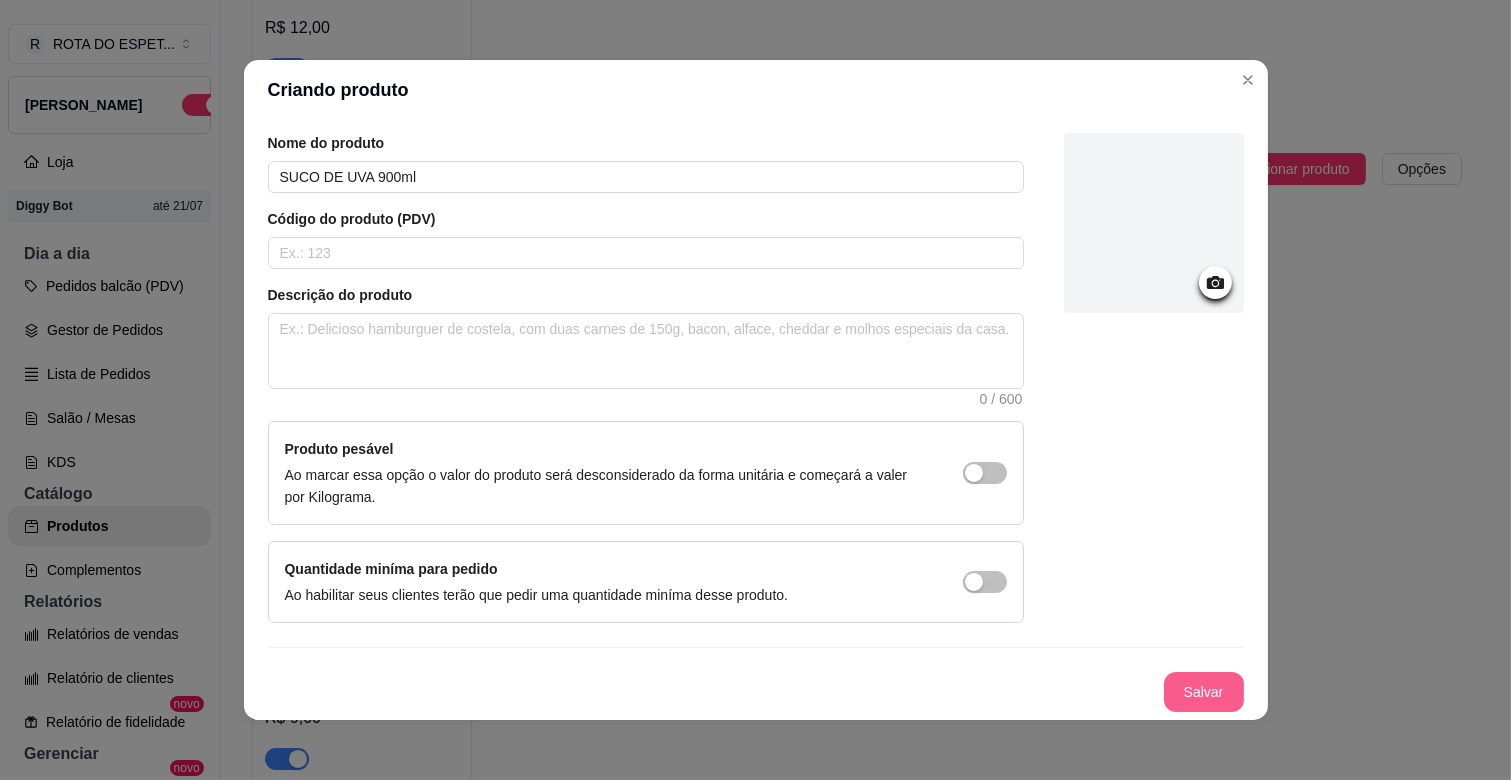 click on "Salvar" at bounding box center [1204, 692] 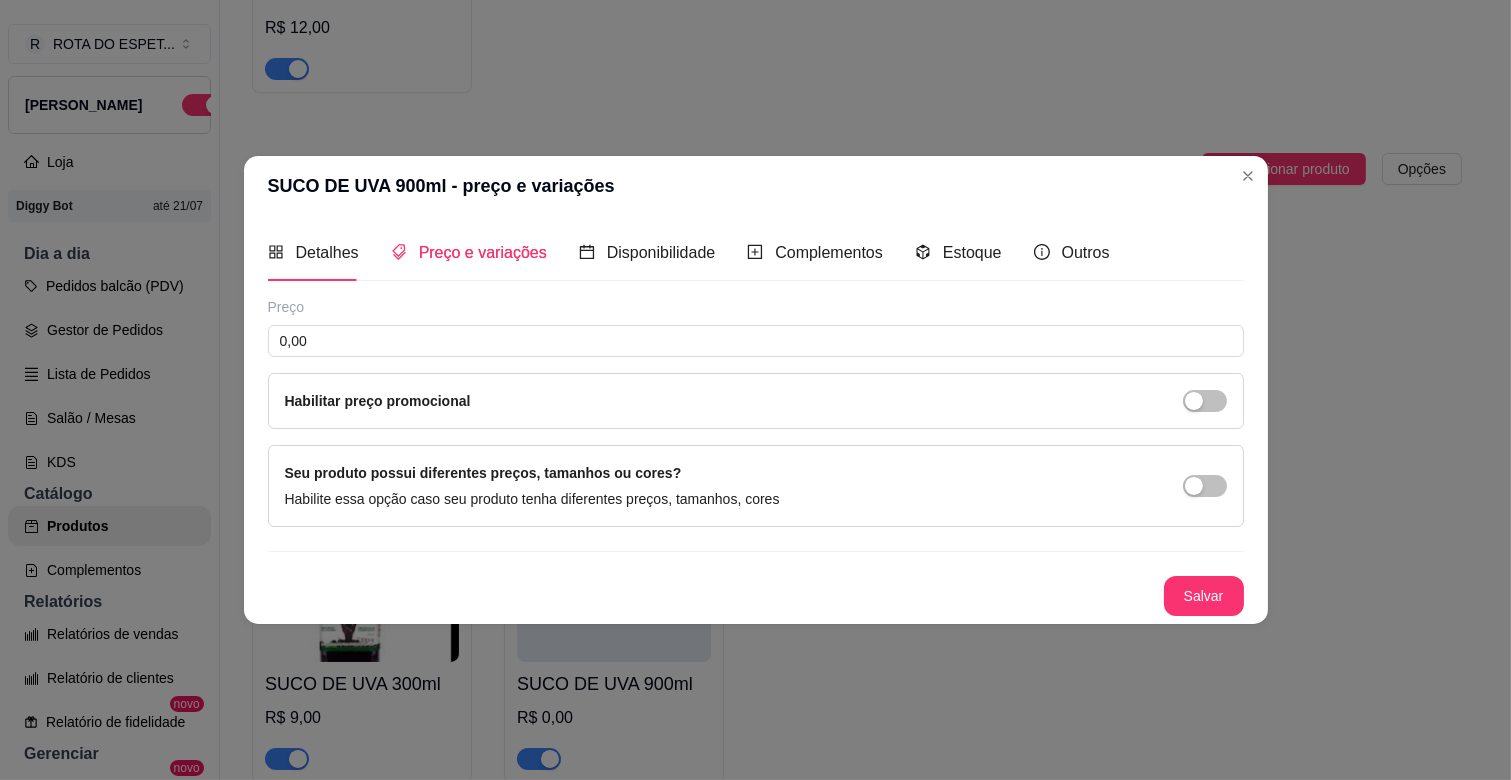 type 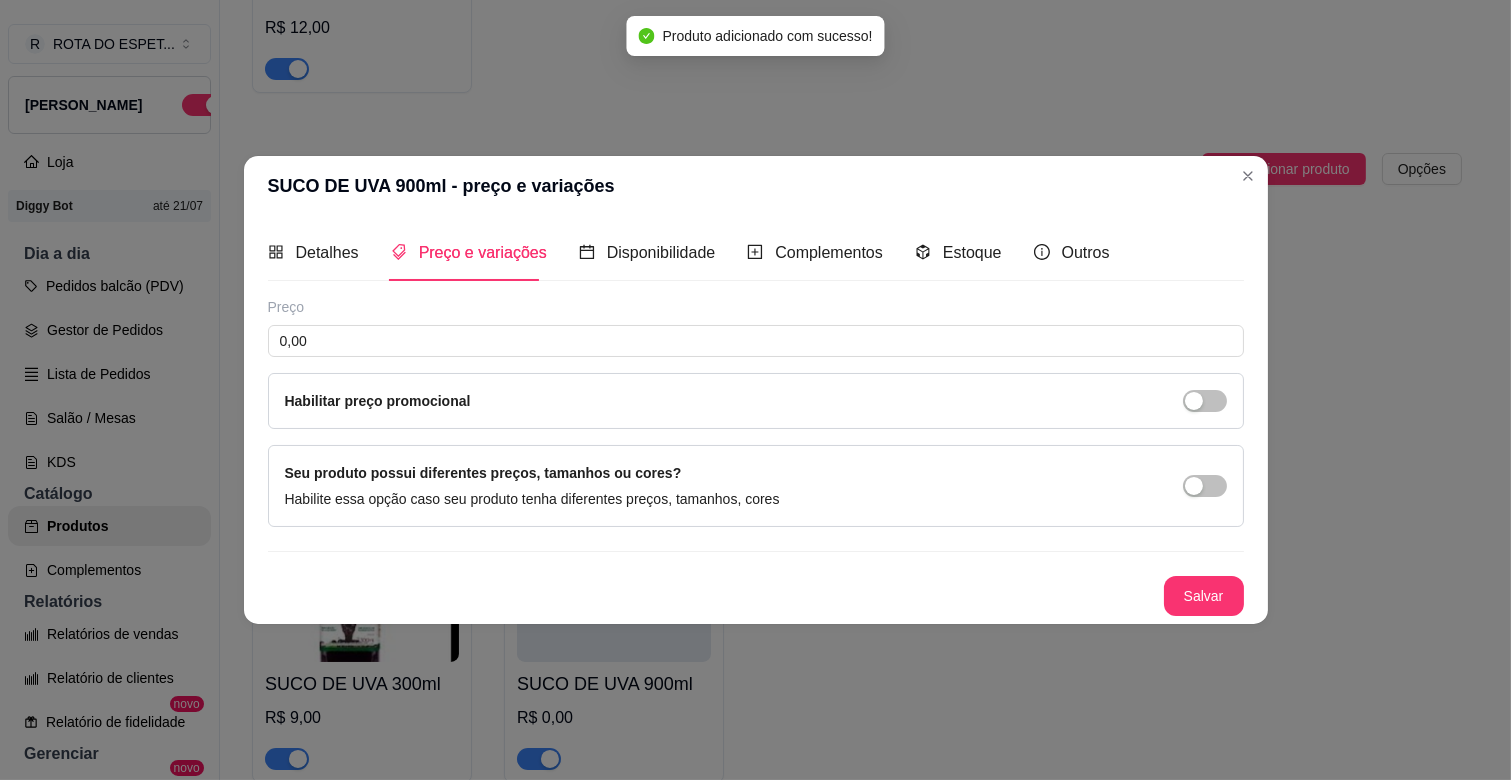 scroll, scrollTop: 0, scrollLeft: 0, axis: both 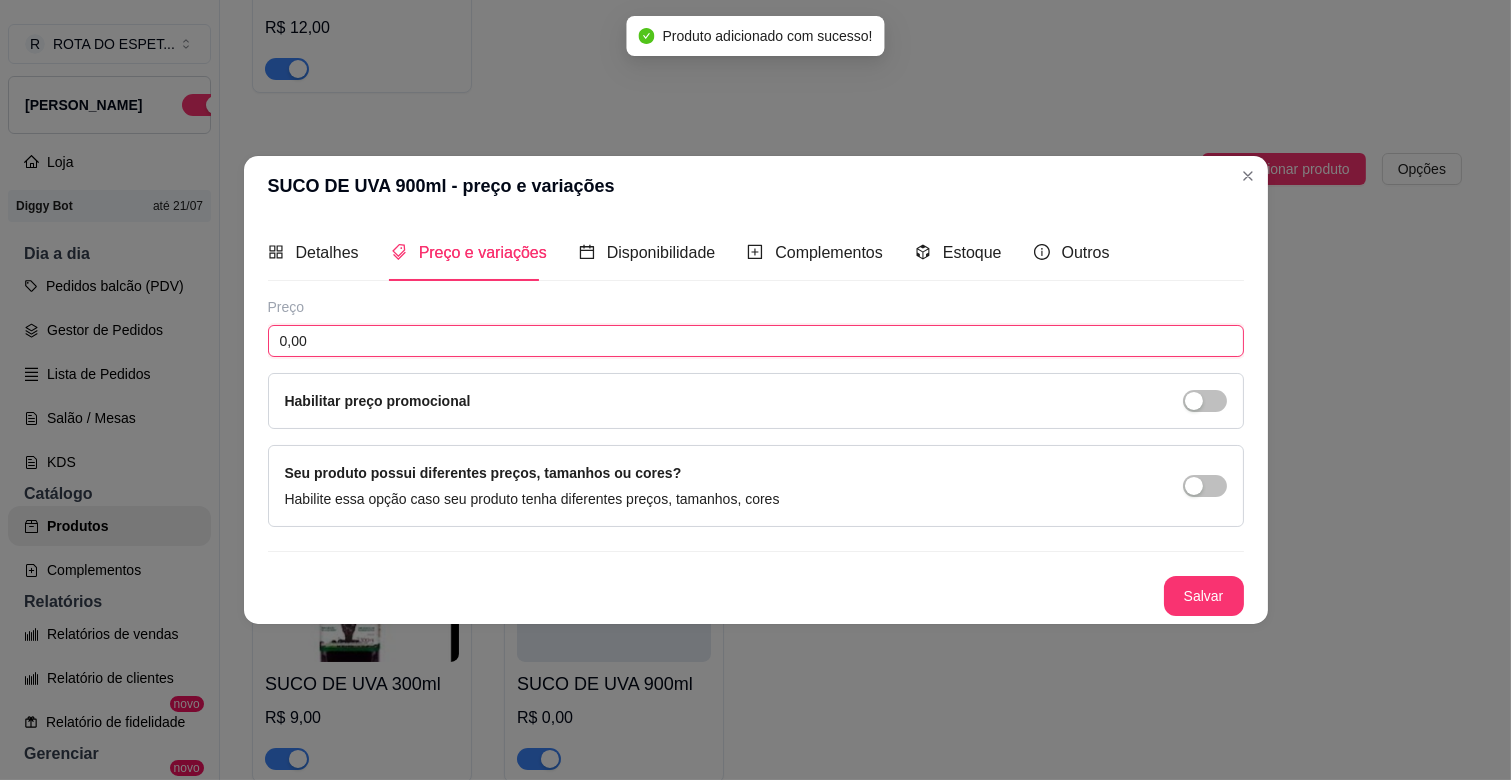 click on "0,00" at bounding box center (756, 341) 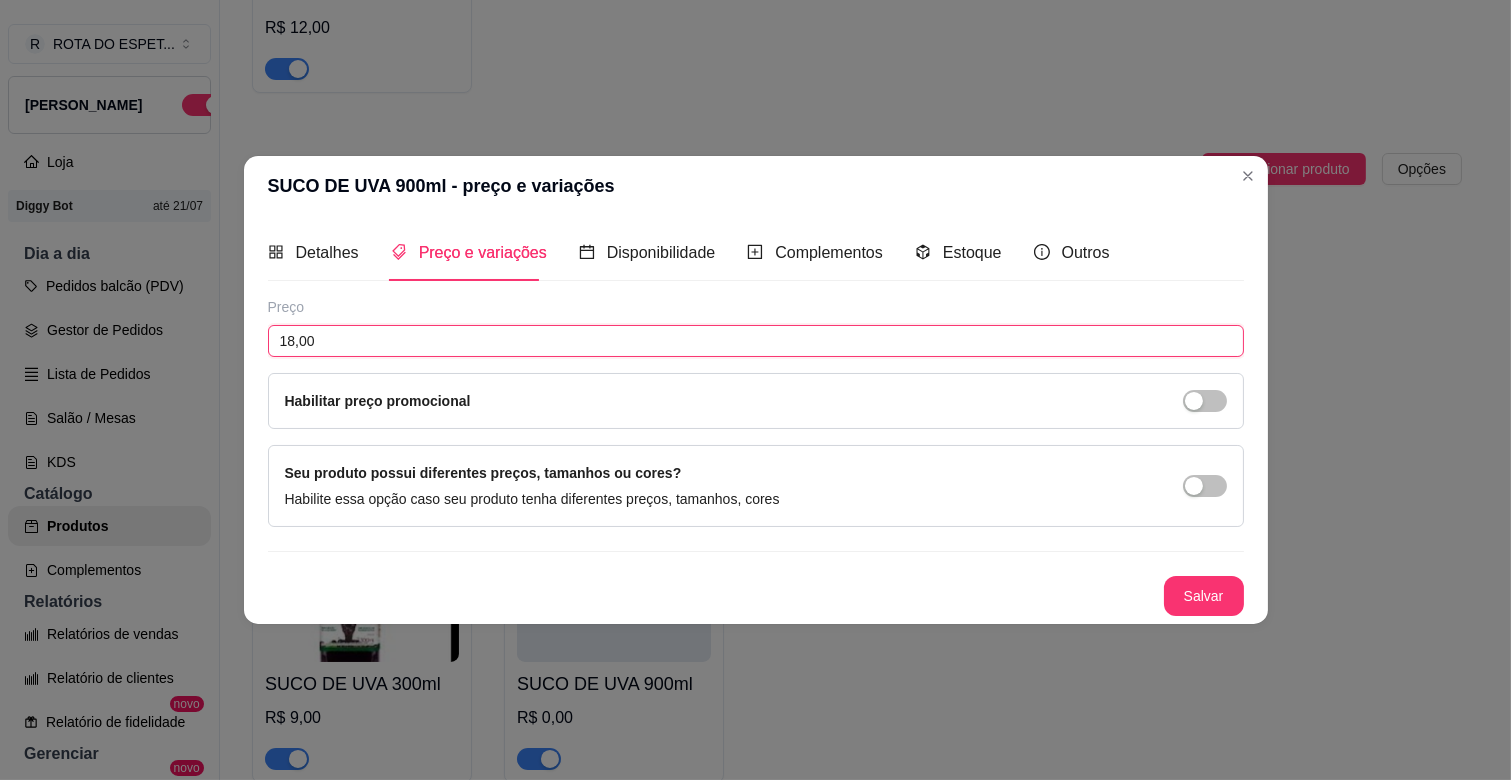 type on "18,00" 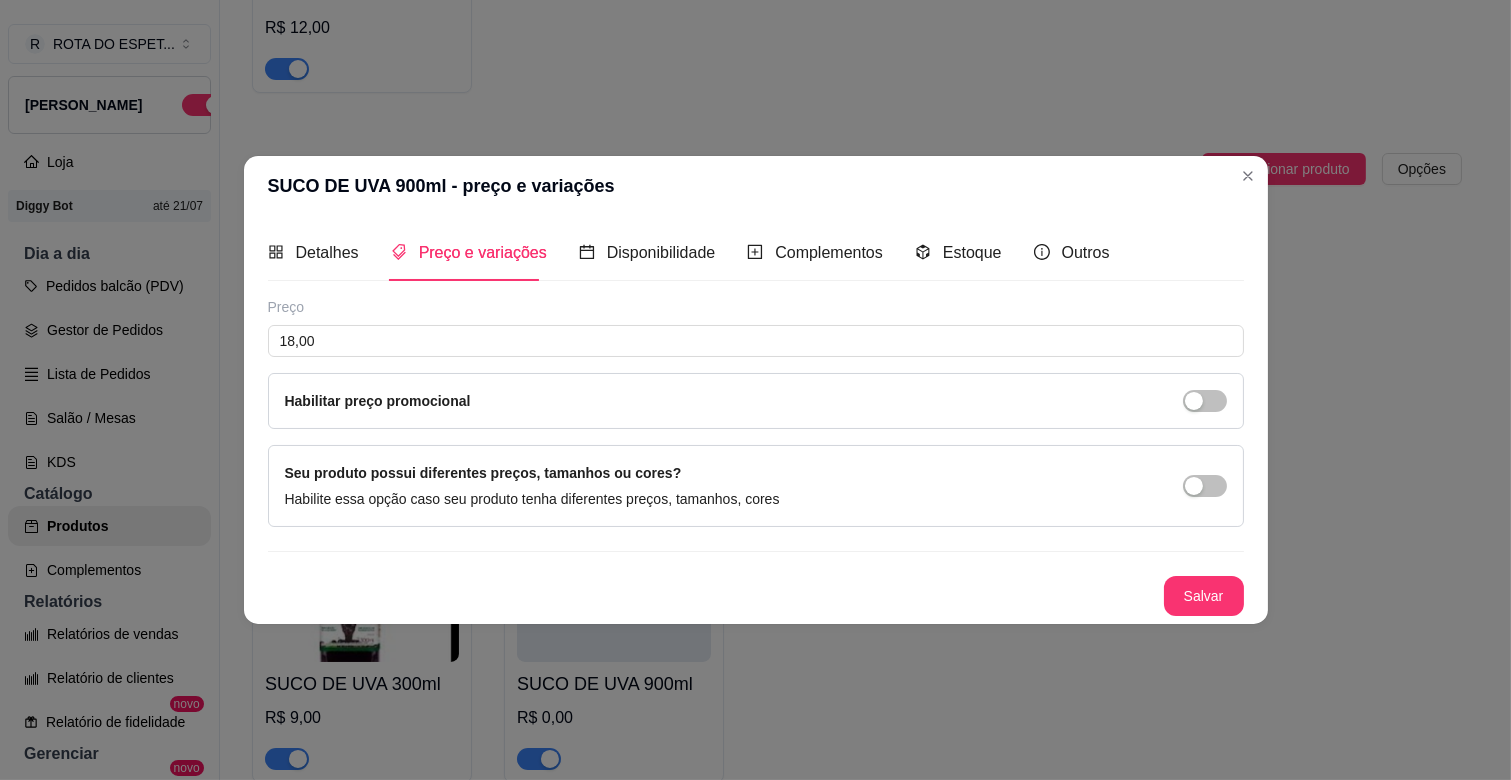 drag, startPoint x: 1162, startPoint y: 588, endPoint x: 1183, endPoint y: 588, distance: 21 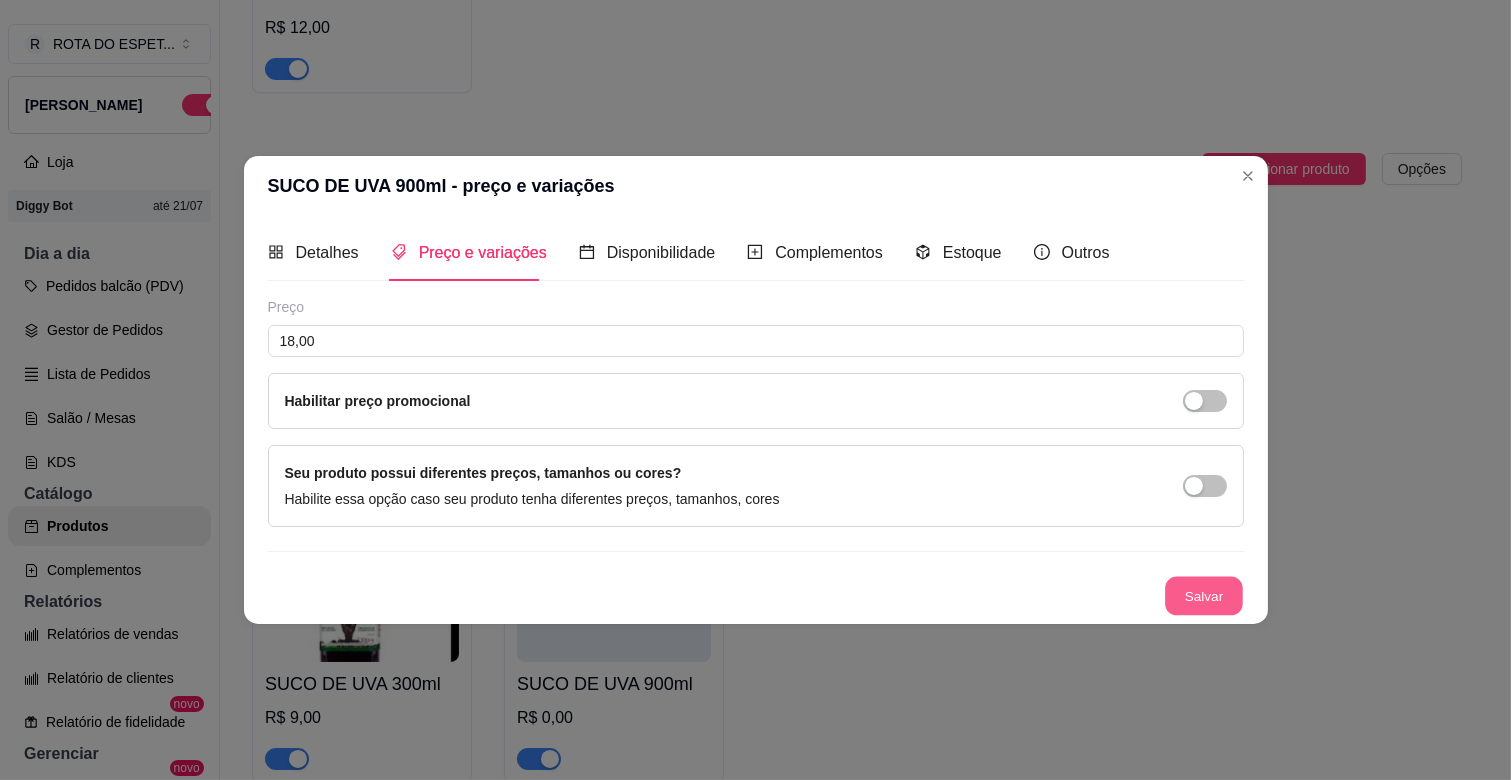 click on "Salvar" at bounding box center [1204, 596] 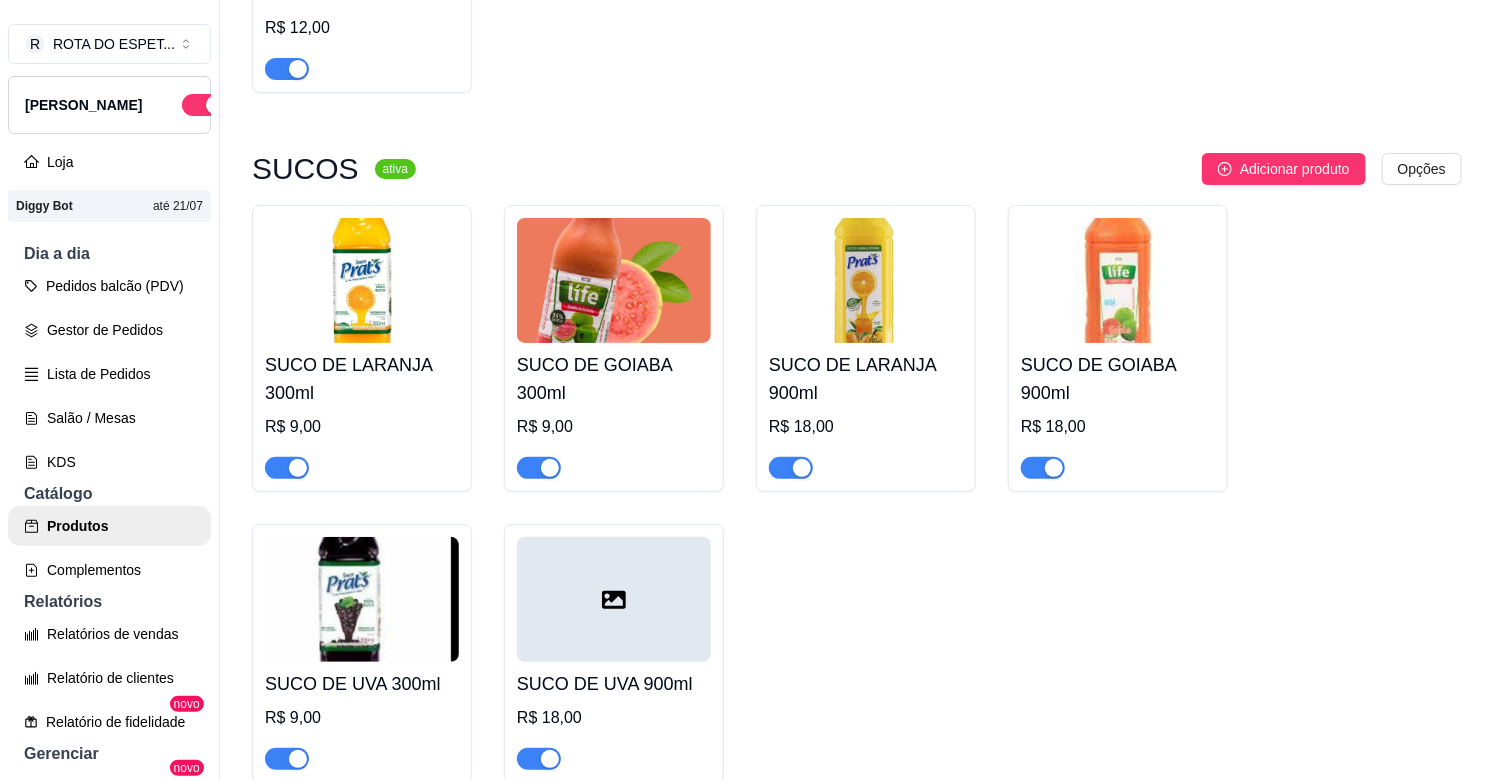 click 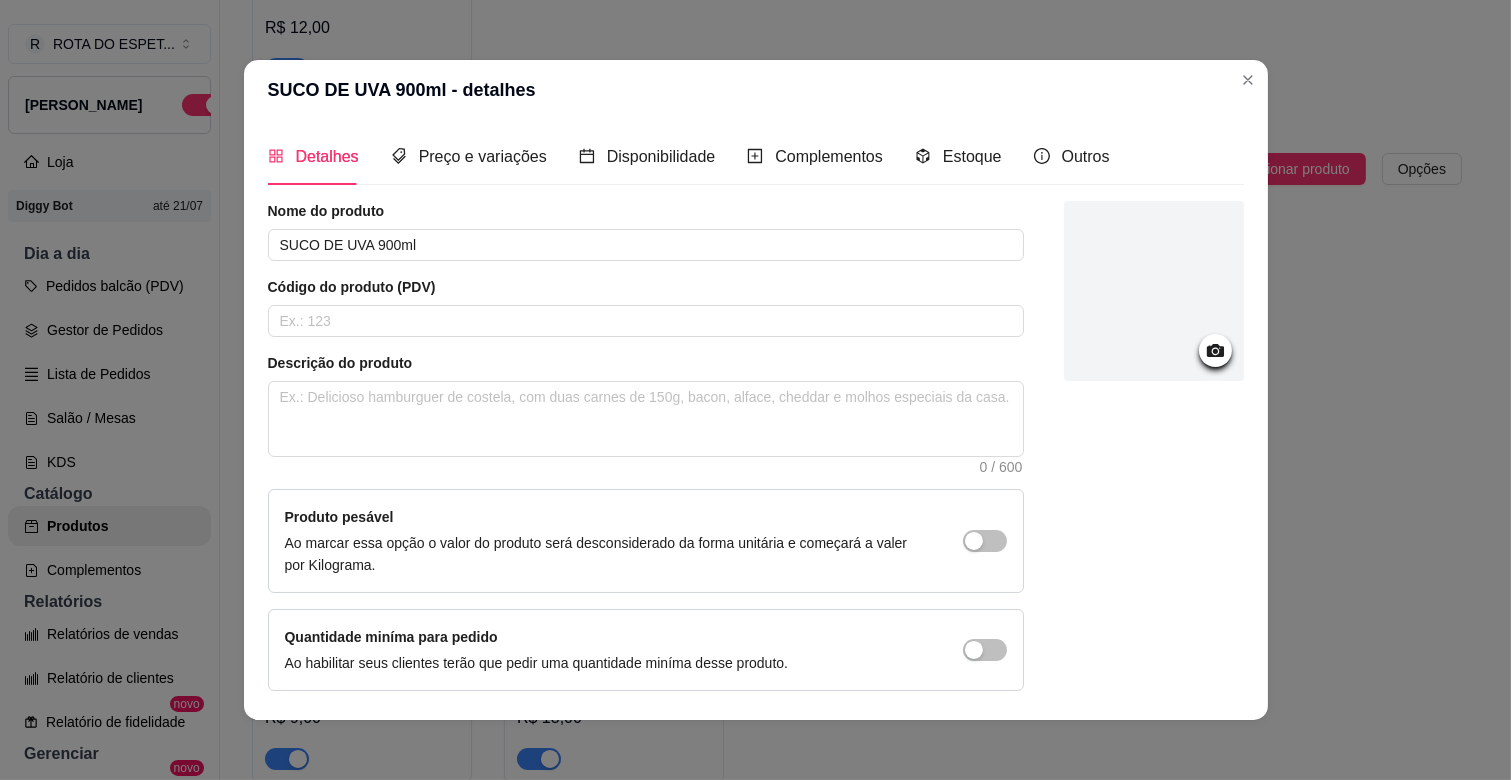 click at bounding box center [1154, 291] 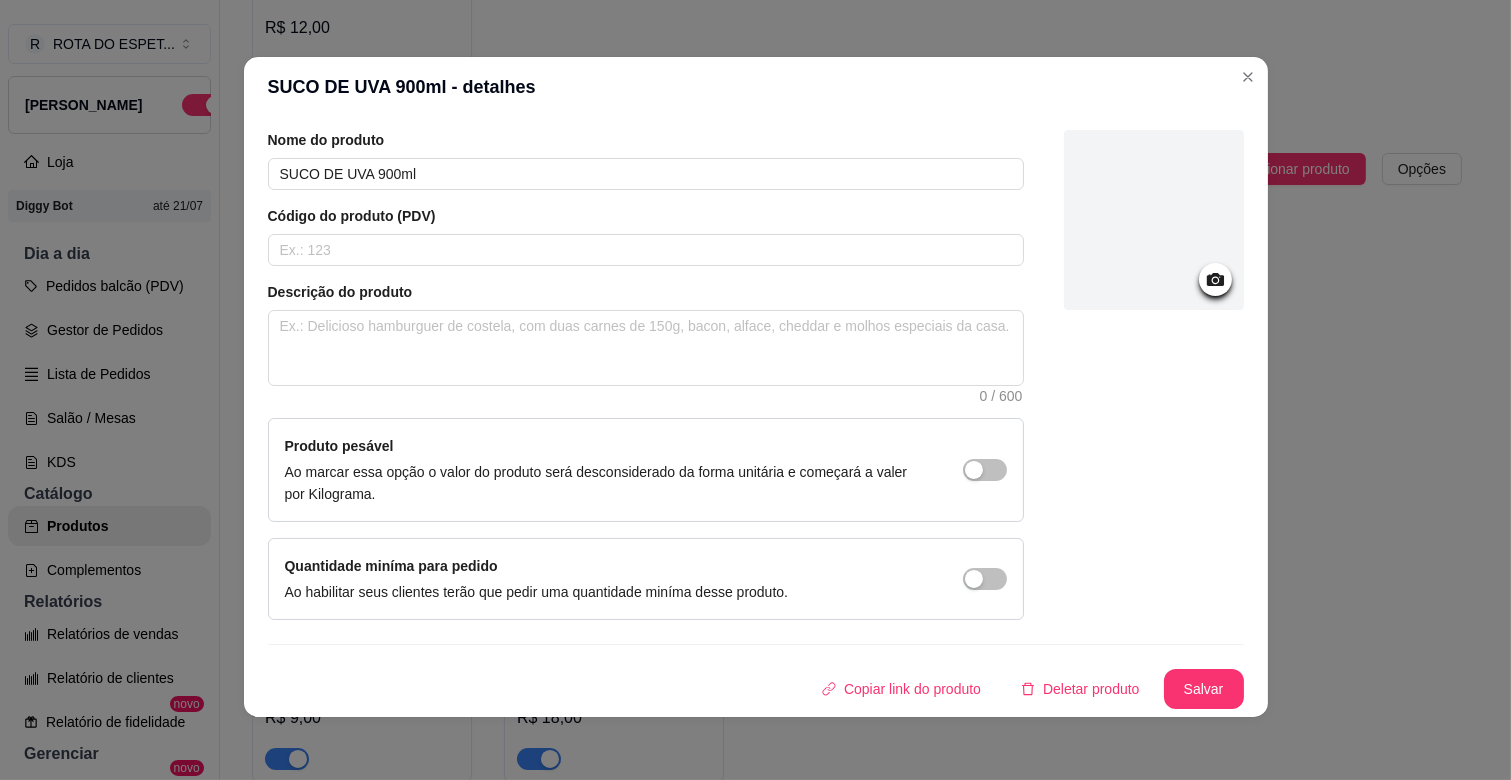 scroll, scrollTop: 4, scrollLeft: 0, axis: vertical 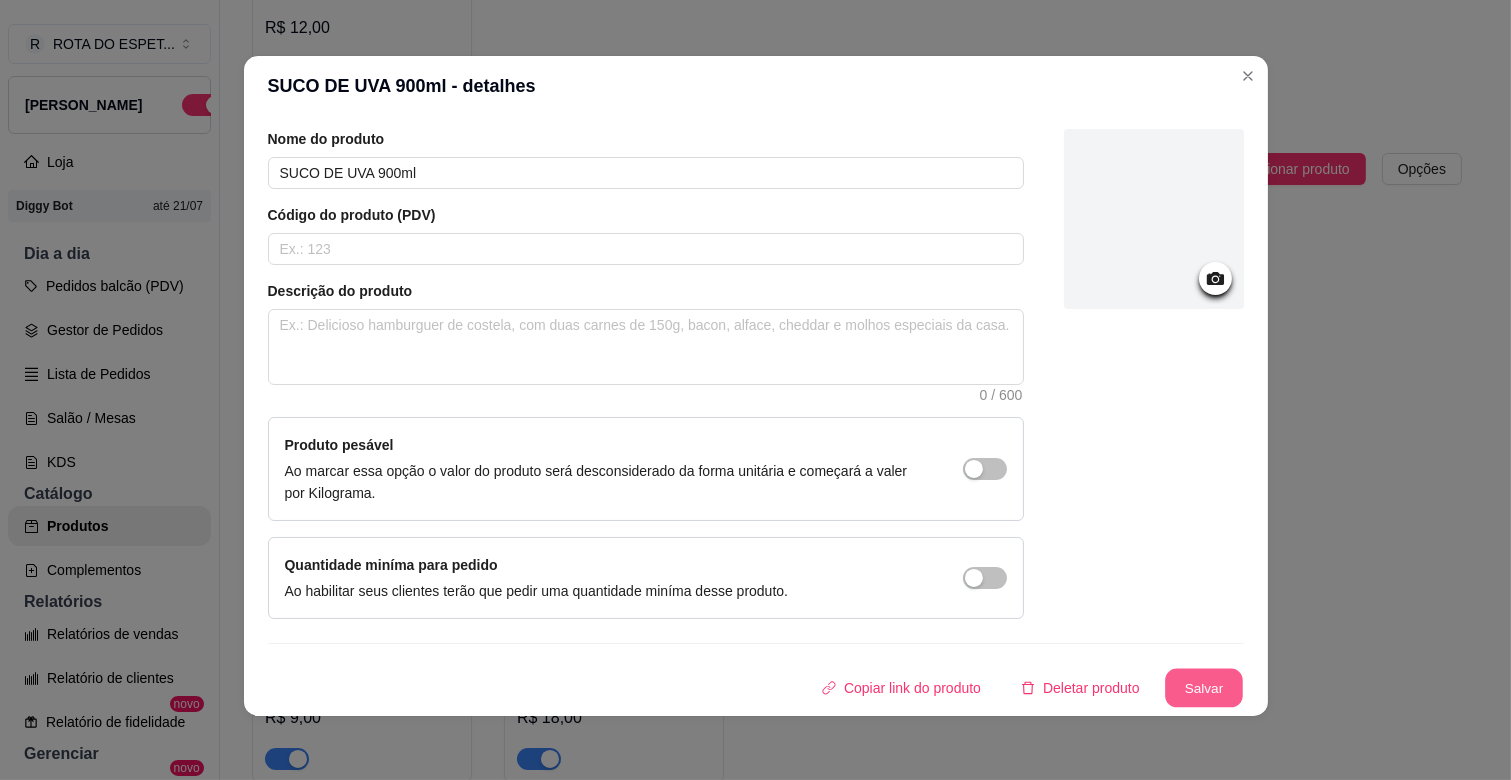 click on "Copiar link do produto Deletar produto Salvar" at bounding box center [756, 688] 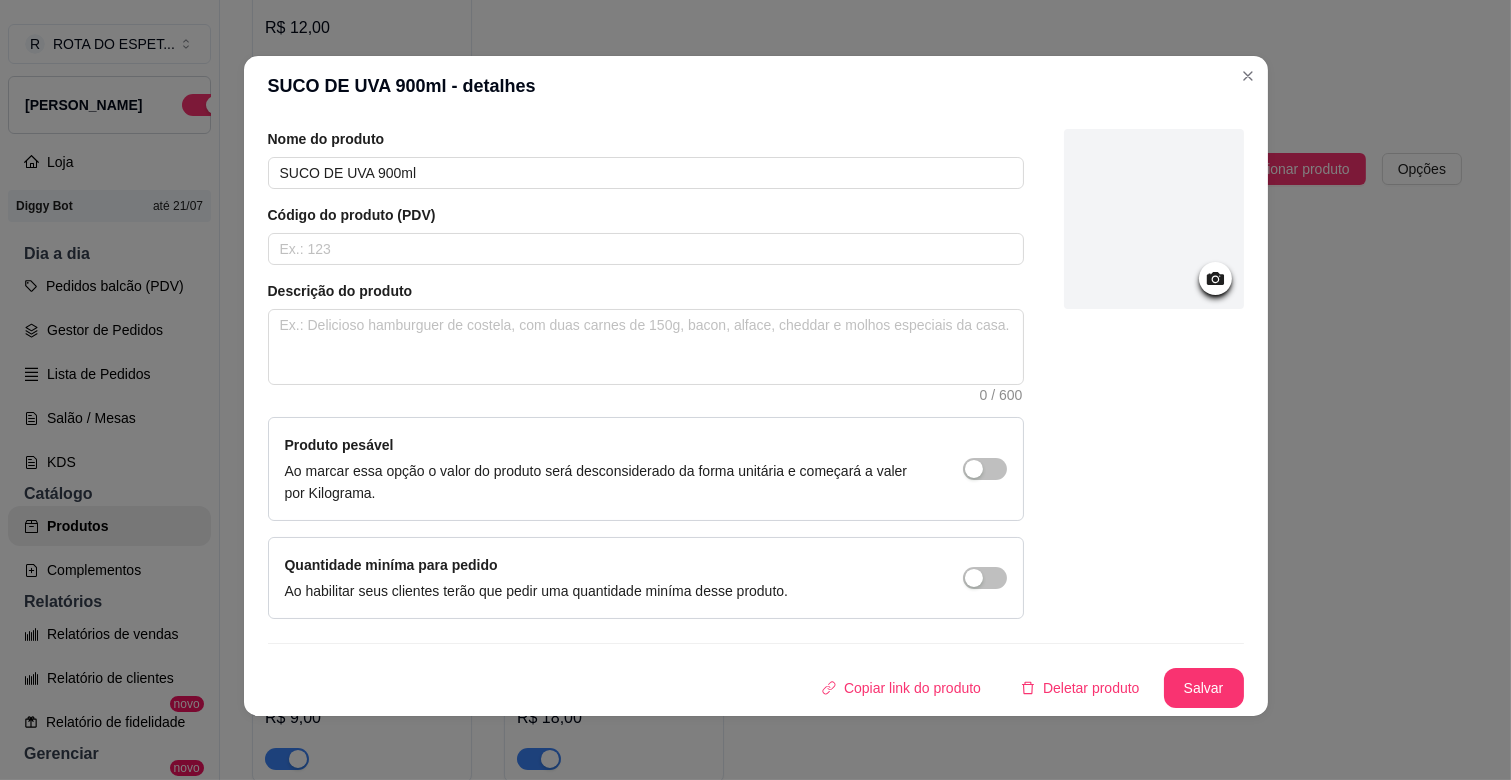 click on "Detalhes Preço e variações Disponibilidade Complementos Estoque Outros Nome do produto SUCO DE UVA 900ml Código do produto (PDV) Descrição do produto 0 / 600 Produto pesável Ao marcar essa opção o valor do produto será desconsiderado da forma unitária e começará a valer por Kilograma. Quantidade miníma para pedido Ao habilitar seus clientes terão que pedir uma quantidade miníma desse produto. Copiar link do produto Deletar produto Salvar" at bounding box center [756, 416] 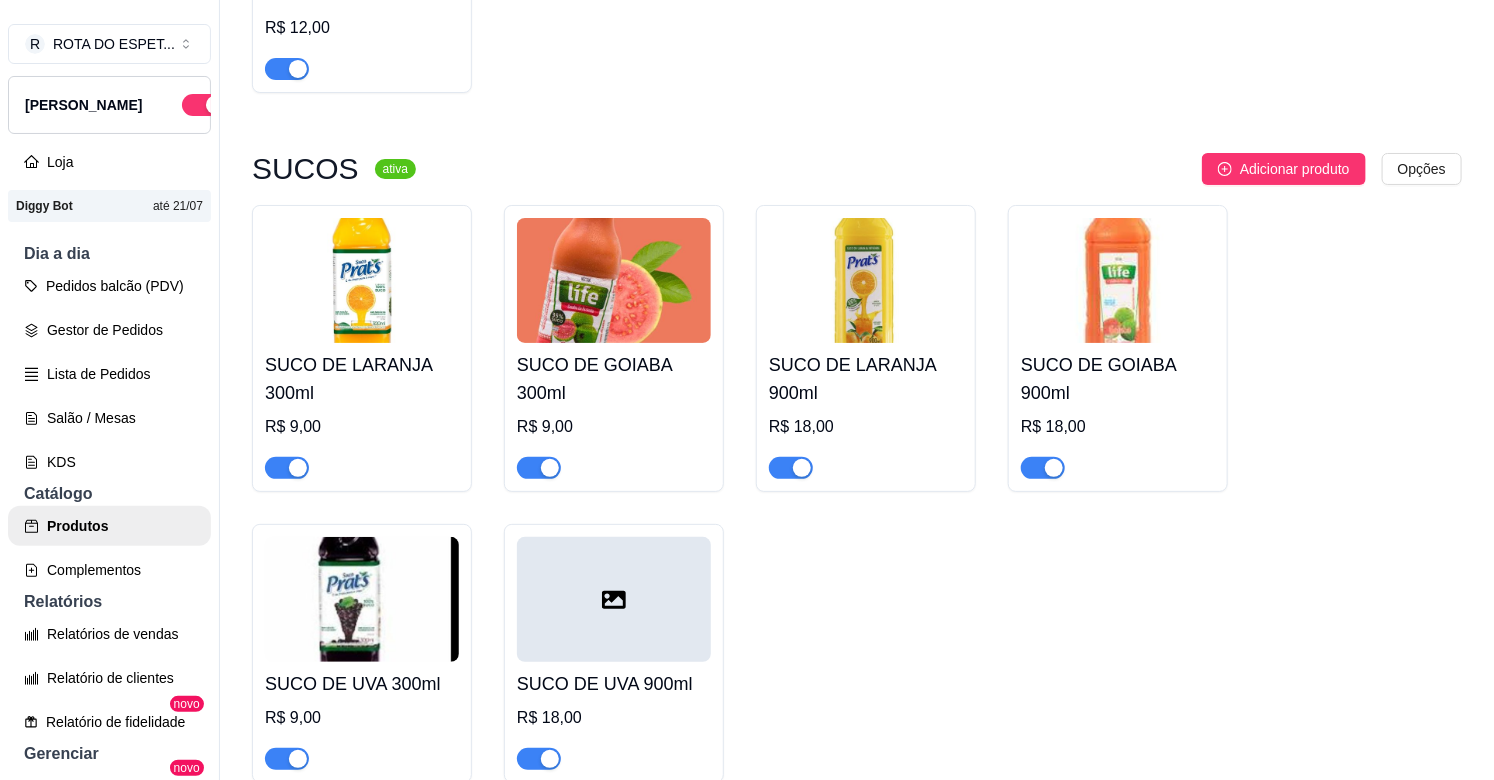 click on "SUCO DE LARANJA 300ml    R$ 9,00 SUCO DE GOIABA 300ml   R$ 9,00 SUCO DE LARANJA 900ml    R$ 18,00 SUCO DE GOIABA 900ml   R$ 18,00 SUCO DE UVA 300ml   R$ 9,00 SUCO DE UVA 900ml   R$ 18,00" at bounding box center (857, 494) 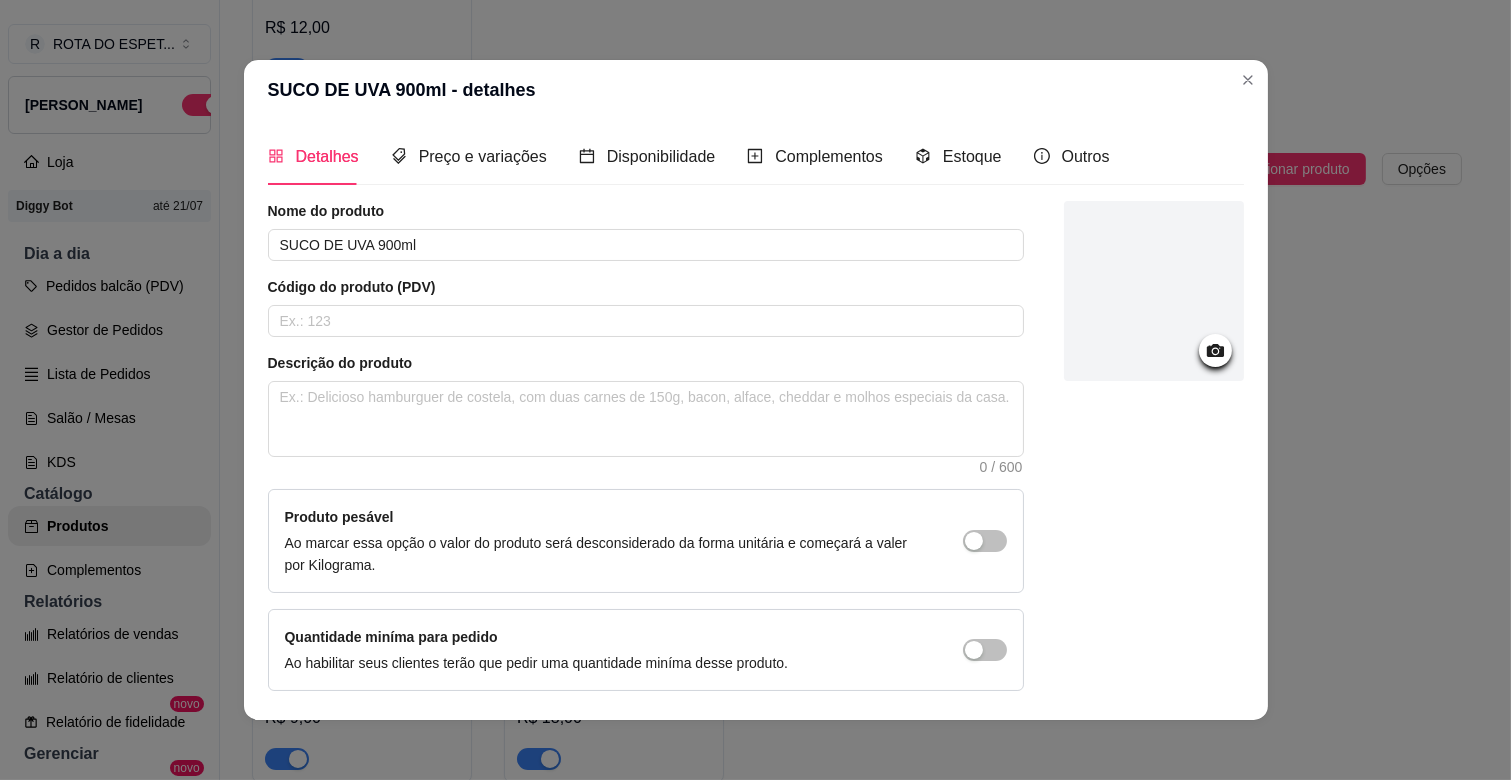 click 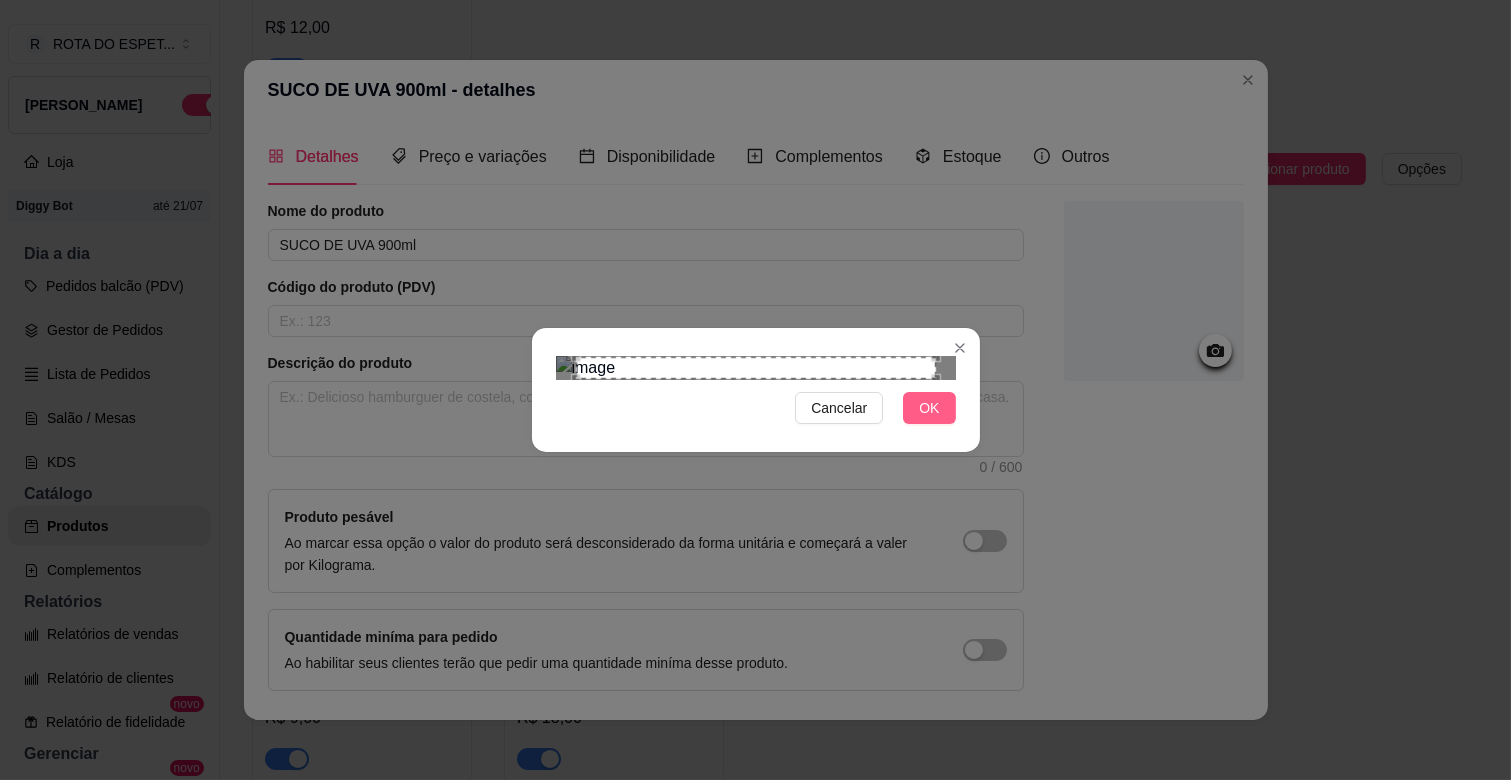 click on "OK" at bounding box center (929, 408) 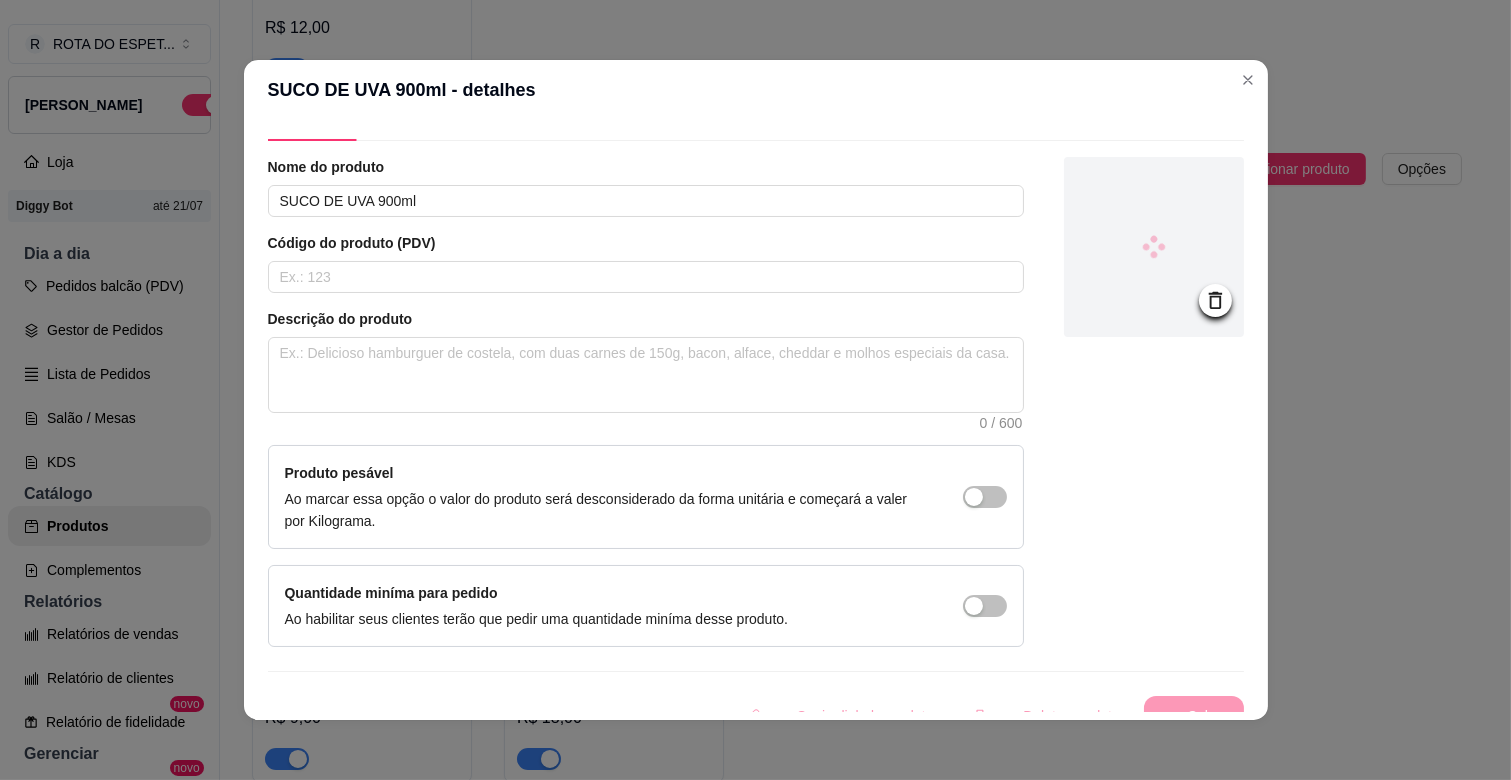 scroll, scrollTop: 68, scrollLeft: 0, axis: vertical 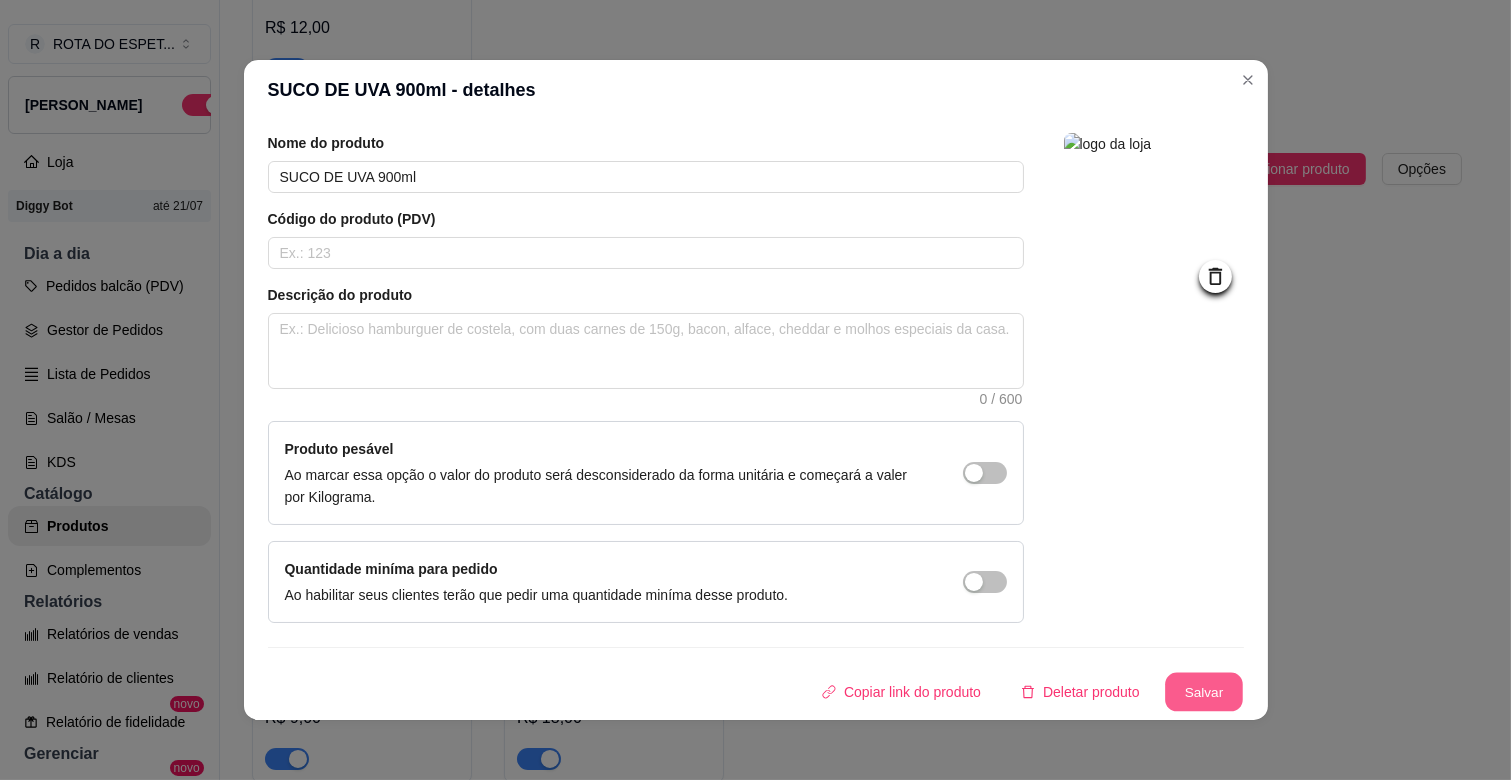 click on "Salvar" at bounding box center [1204, 692] 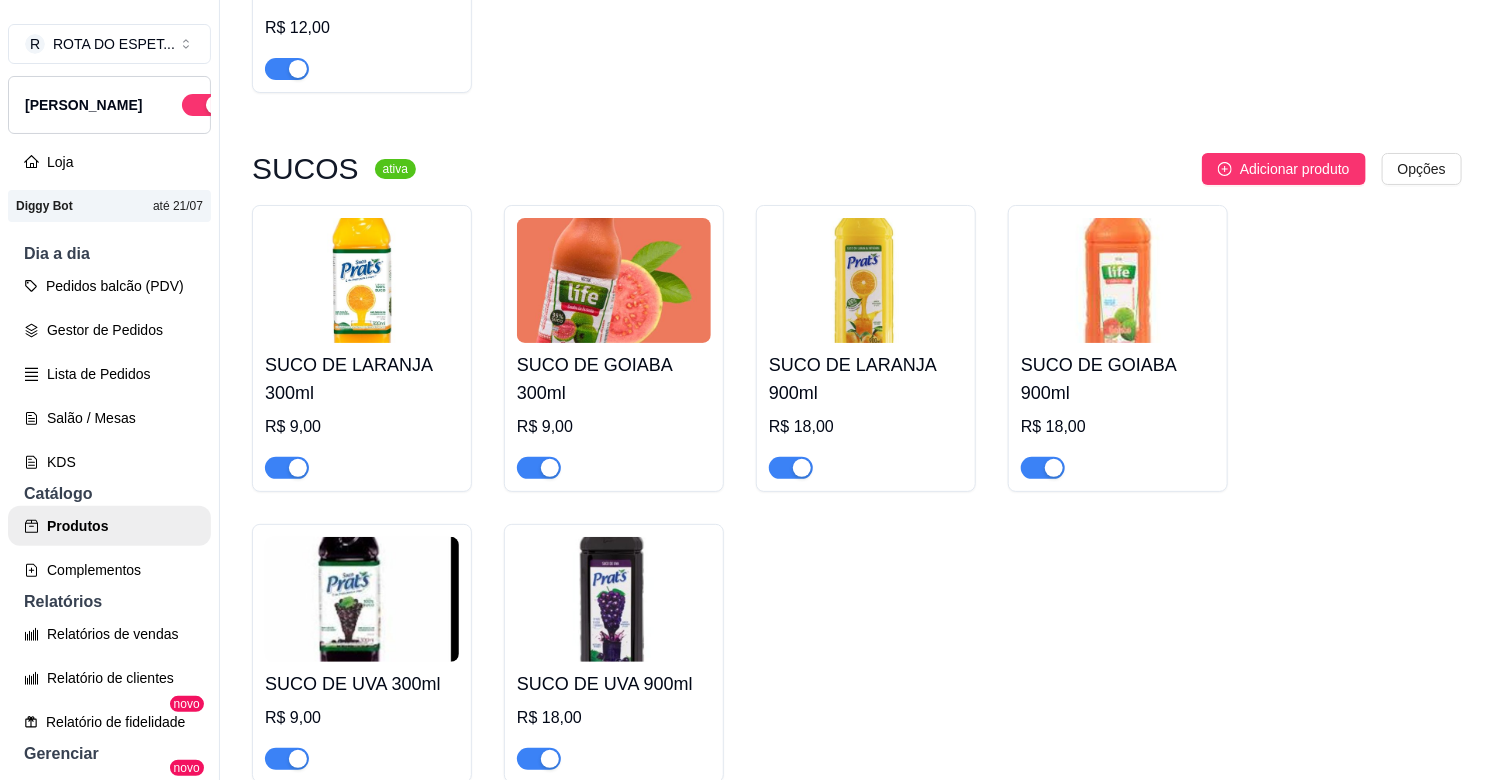 click on "SUCO DE LARANJA 300ml    R$ 9,00 SUCO DE GOIABA 300ml   R$ 9,00 SUCO DE LARANJA 900ml    R$ 18,00 SUCO DE GOIABA 900ml   R$ 18,00 SUCO DE UVA 300ml   R$ 9,00 SUCO DE UVA 900ml   R$ 18,00" at bounding box center (857, 494) 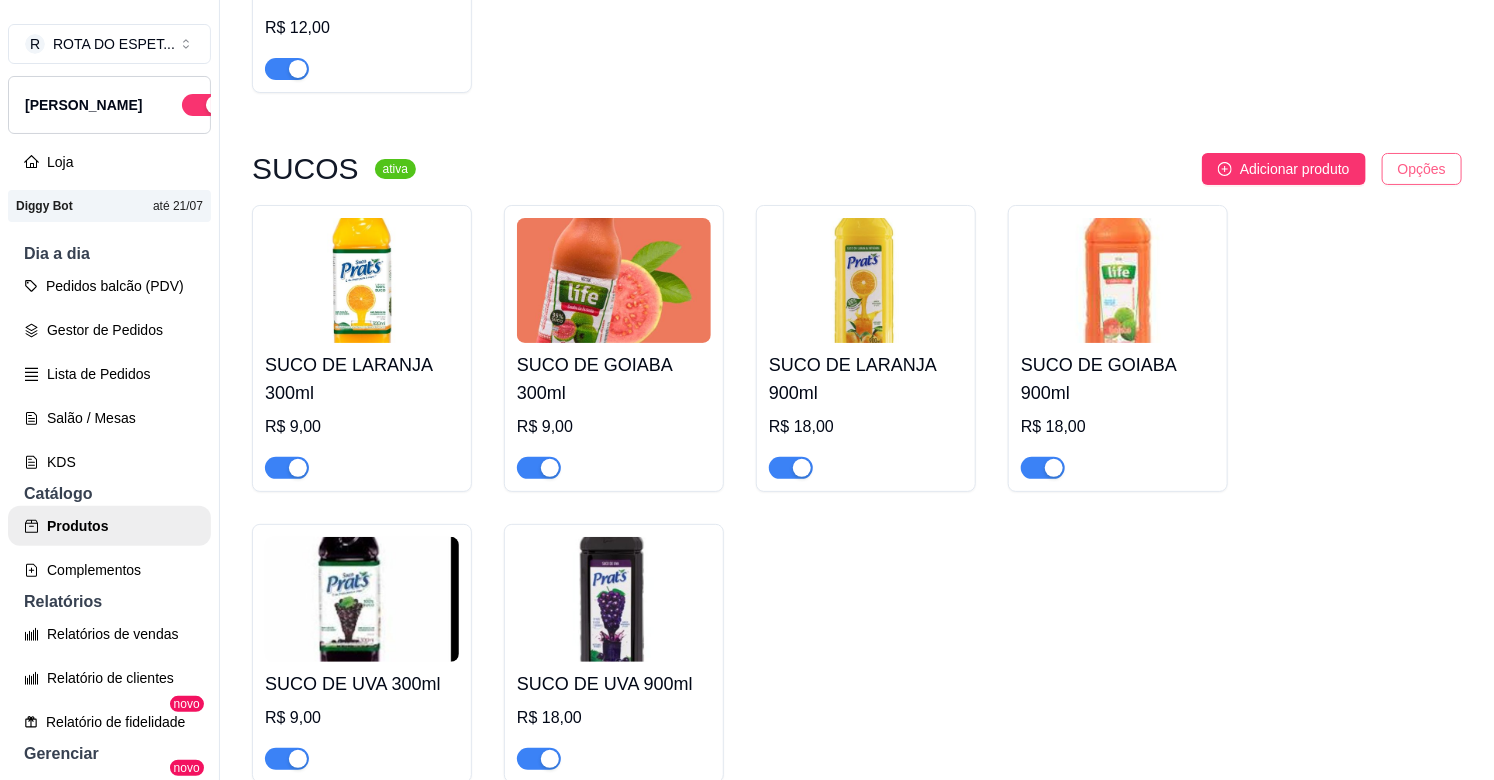 click on "R ROTA DO ESPET ... Loja Aberta Loja Diggy Bot até 21/07   Dia a dia Pedidos balcão (PDV) Gestor de Pedidos Lista de Pedidos Salão / Mesas KDS Catálogo Produtos Complementos Relatórios Relatórios de vendas Relatório de clientes Relatório de fidelidade novo Gerenciar Entregadores novo Nota Fiscal (NFC-e) Controle de caixa Controle de fiado Cupons Clientes Estoque Configurações Diggy Planos Precisa de ajuda? Sair Produtos Adicionar categoria Reodernar categorias Aqui você cadastra e gerencia seu produtos e categorias SOBREMESAS ativa Adicionar produto Opções Pudim de leite condensado 300g   6 em estoque R$ 15,00 Pudim de leite condensado  200g   5 em estoque R$ 12,00 CALDO ativa Adicionar produto Opções CALDO DE FEIJÃO   R$ 22,00 Caldo de Mandioca    11 em estoque R$ 25,00 ESPETINHOS AVULSOS ativa Adicionar produto Opções ESPETINHO DE BROCHETE DE CARNE   R$ 23,00 ESPETINHO DE CARNE GORDA   R$ 11,00 ESPETINHO DE CARNE MAGRA    R$ 11,00 ESPETINHO DE CONTRA FILÉ 120g IN NATURA    1" at bounding box center [747, 390] 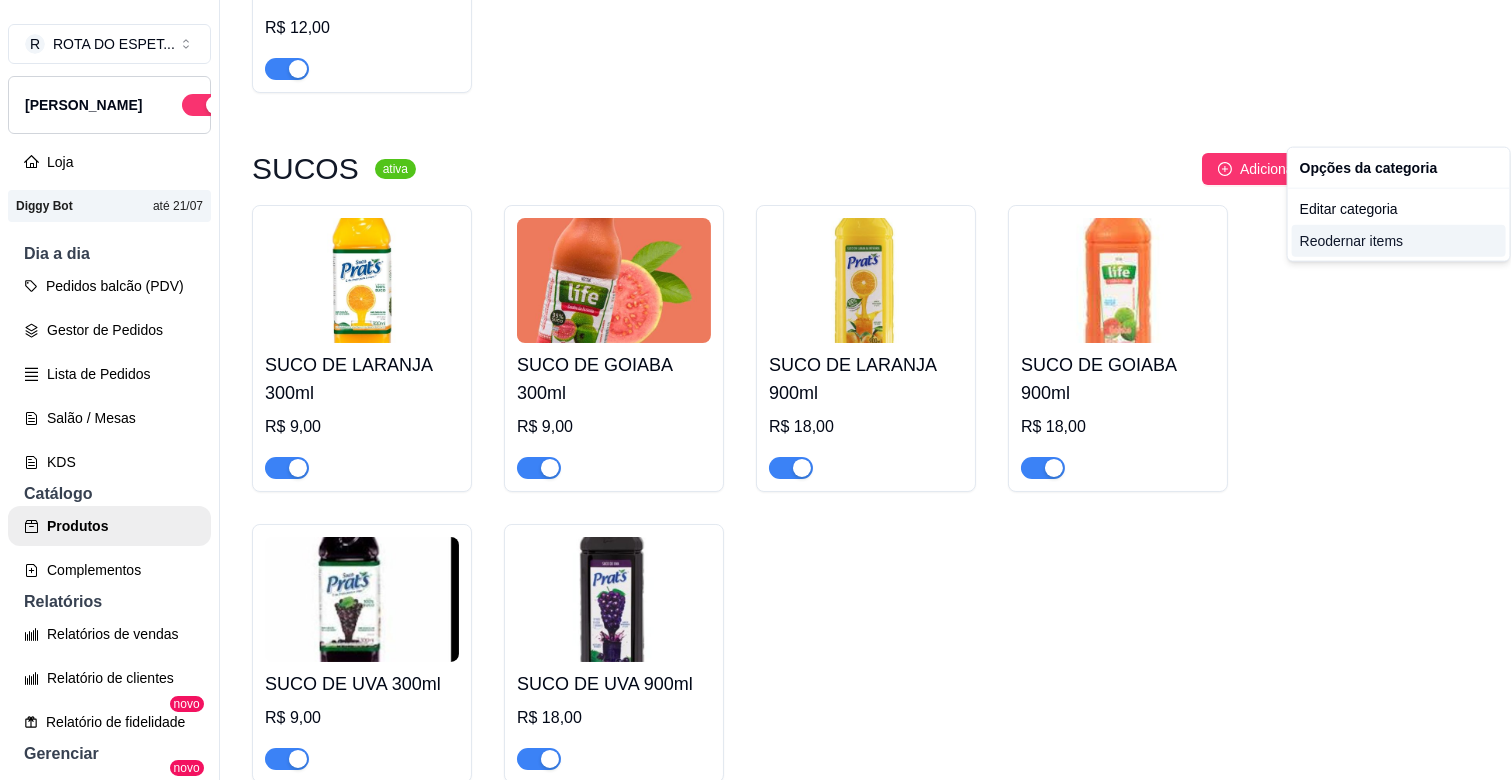 click on "Reodernar items" at bounding box center [1399, 241] 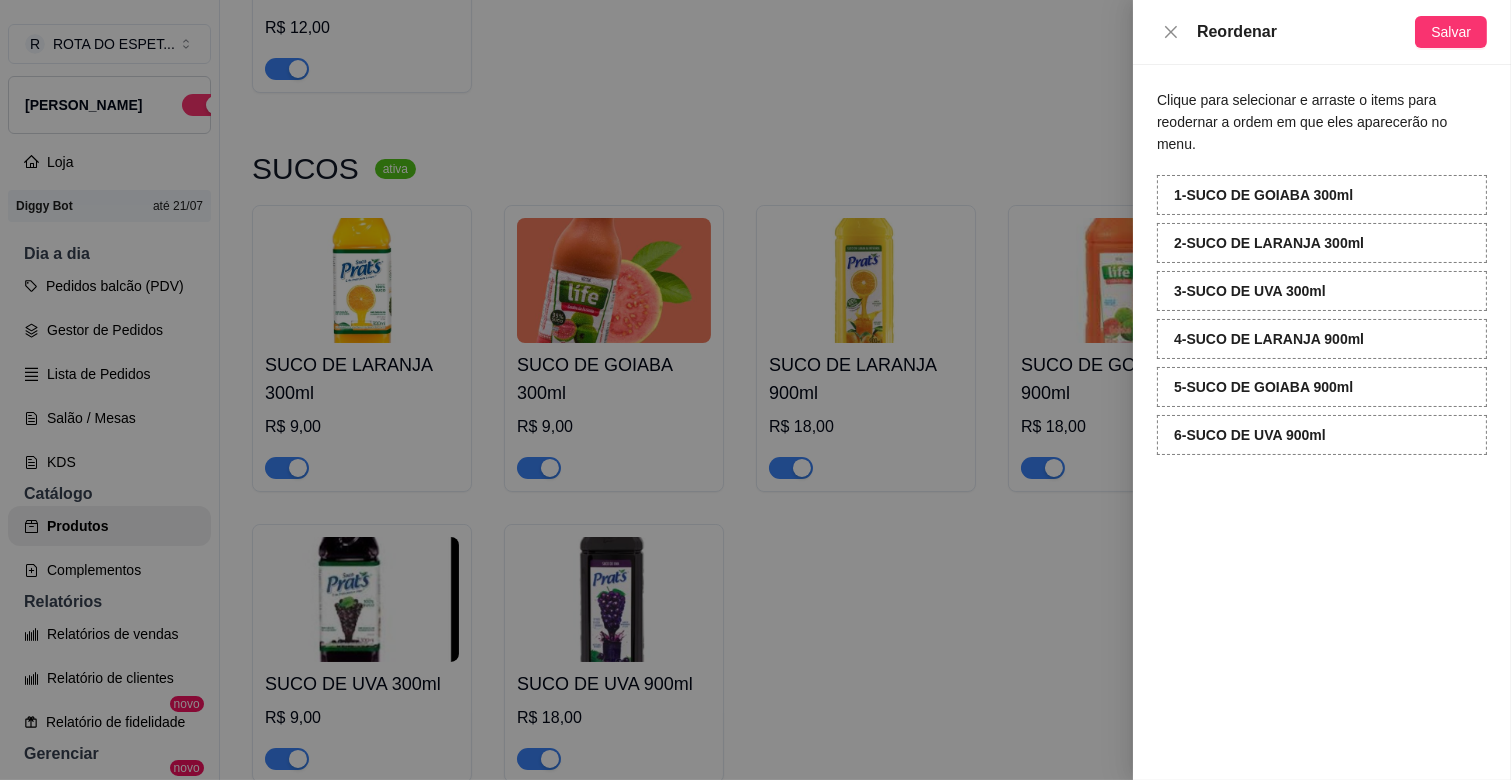 click on "4  -  SUCO DE LARANJA 900ml" at bounding box center [1269, 339] 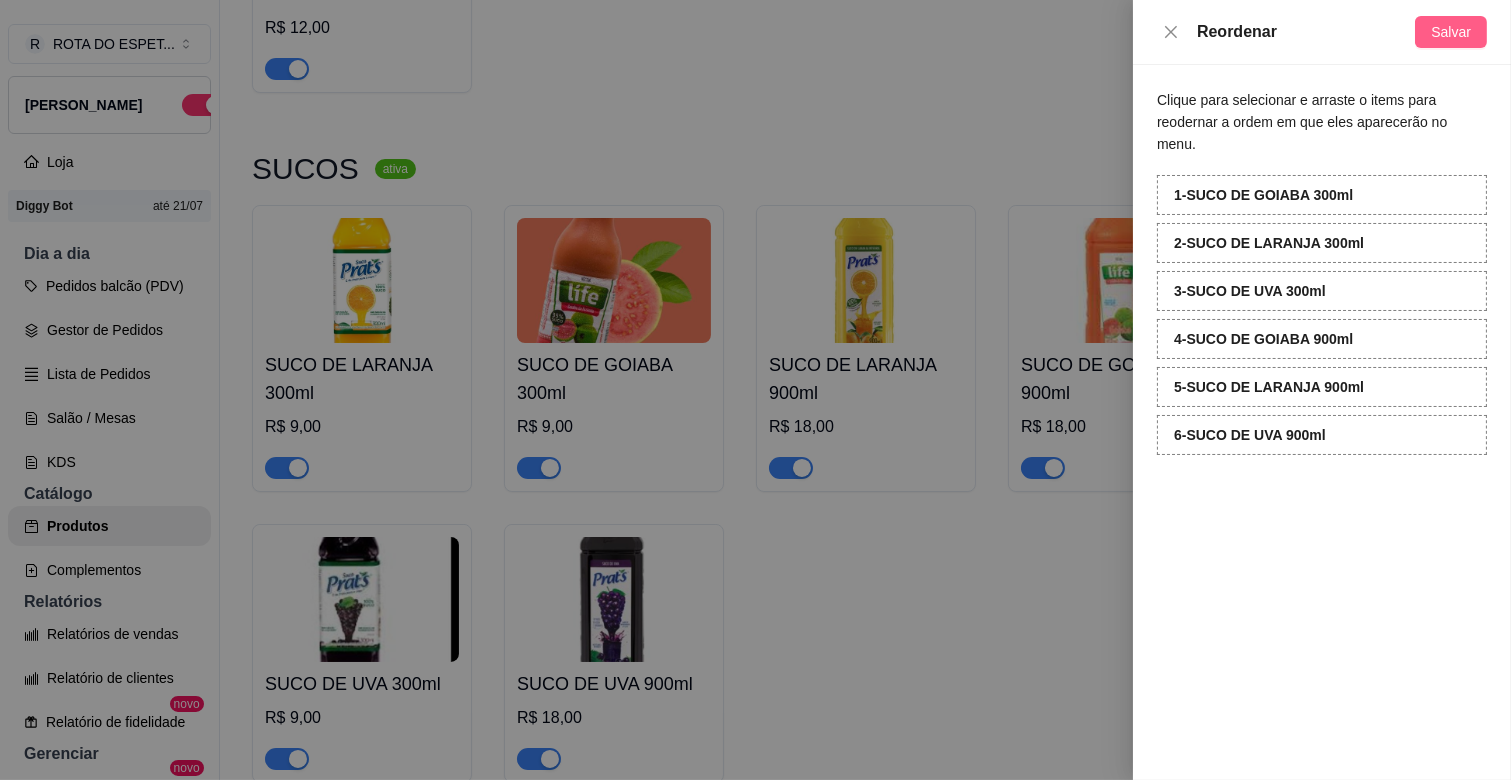 click on "Salvar" at bounding box center (1451, 32) 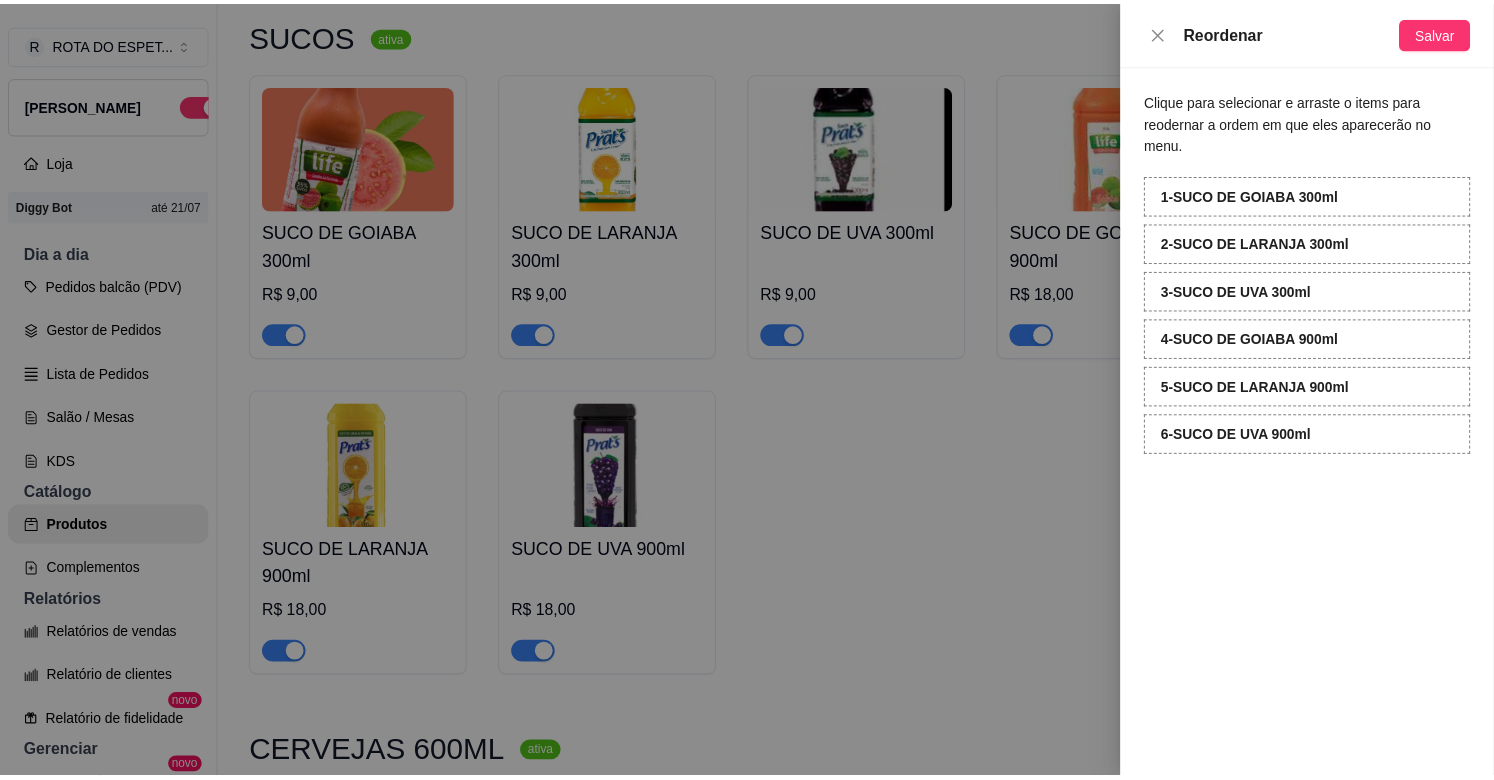 scroll, scrollTop: 7000, scrollLeft: 0, axis: vertical 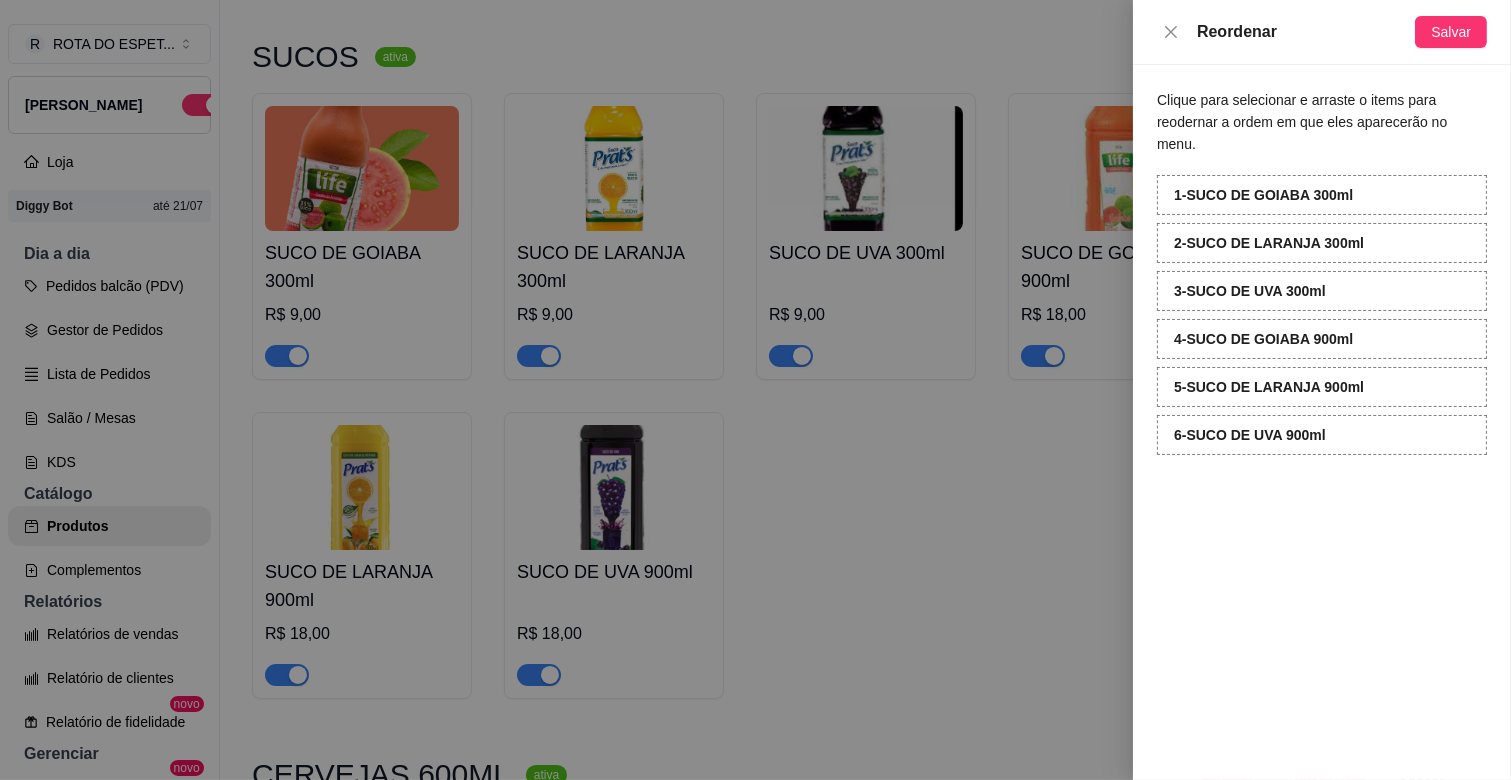 click at bounding box center [755, 390] 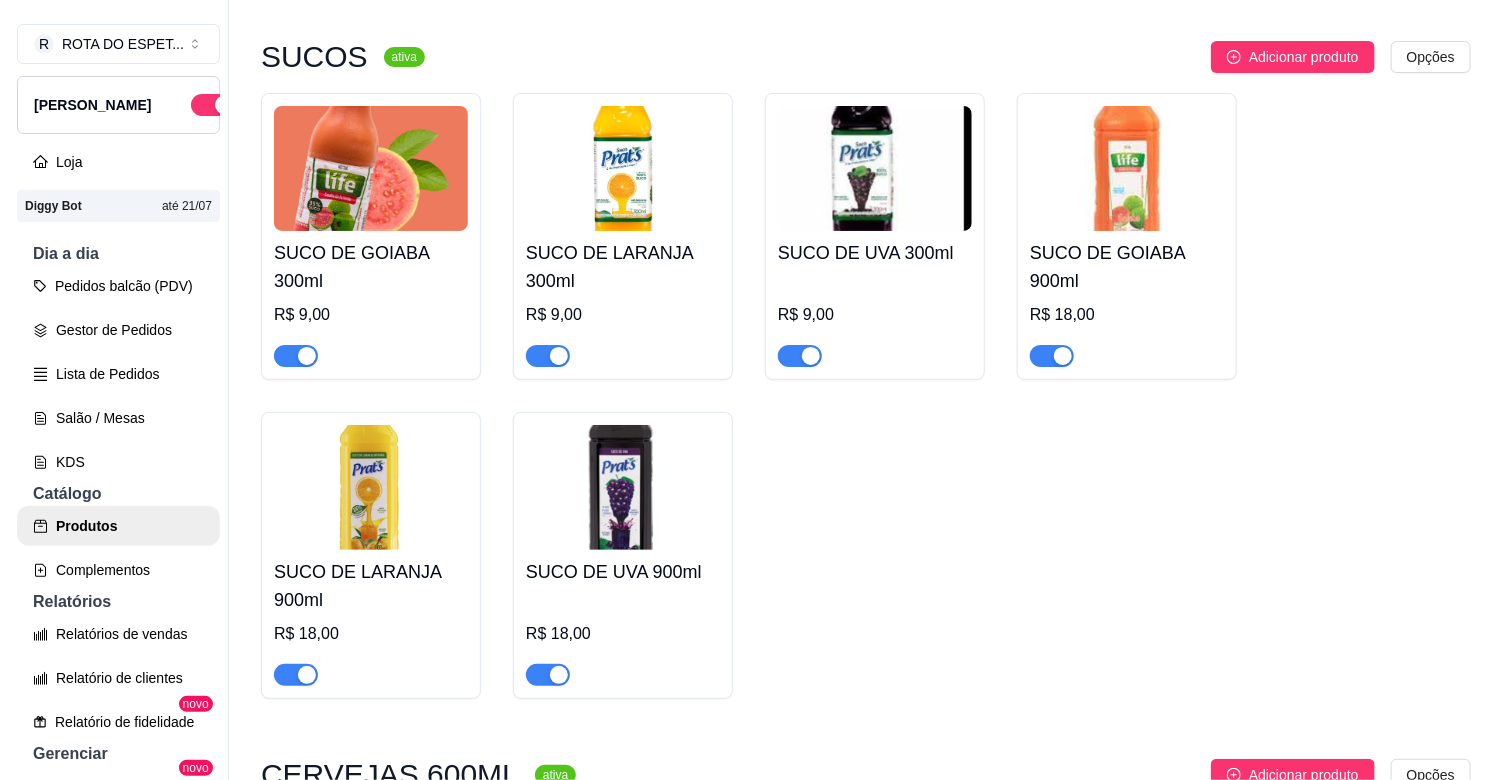scroll, scrollTop: 6888, scrollLeft: 0, axis: vertical 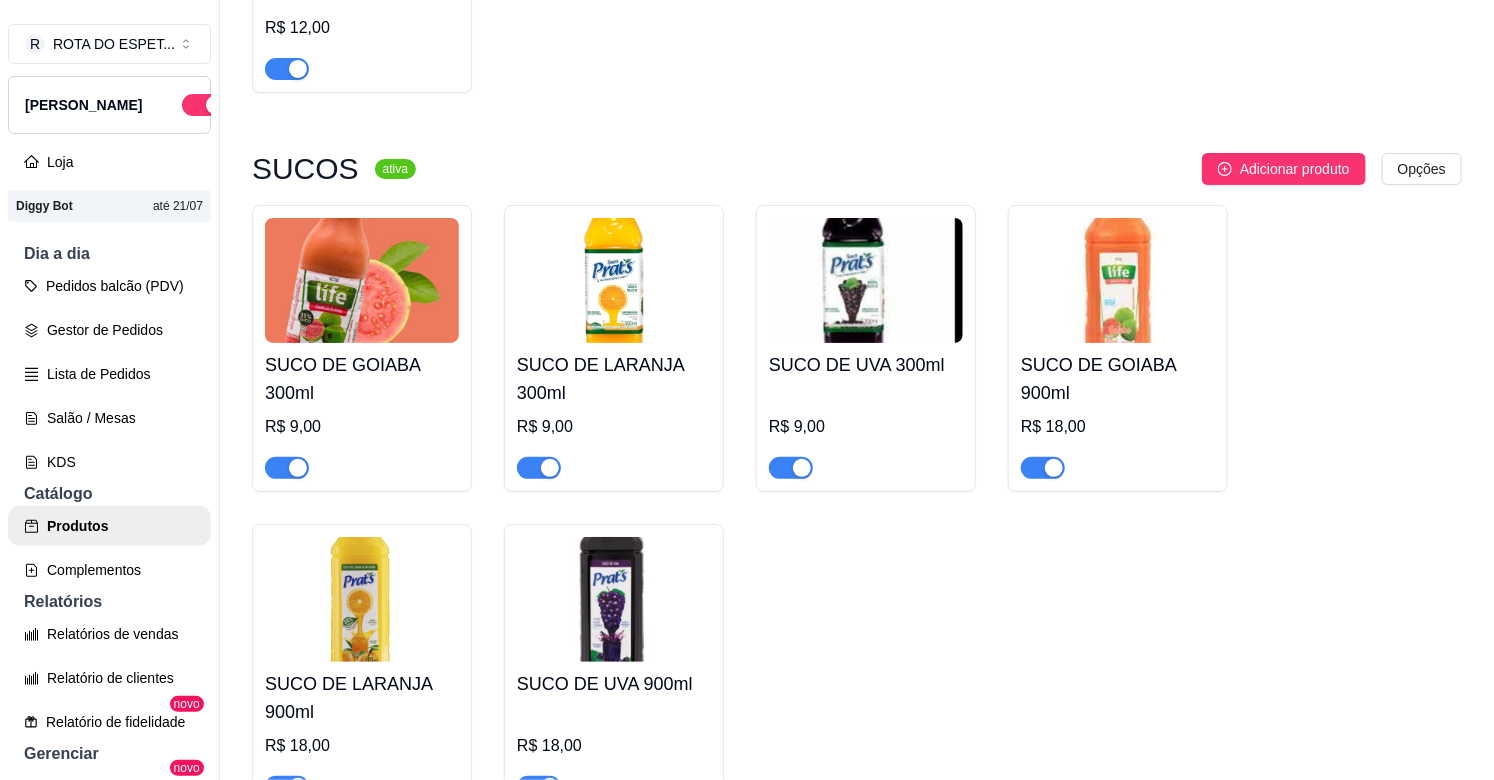 click at bounding box center [866, 280] 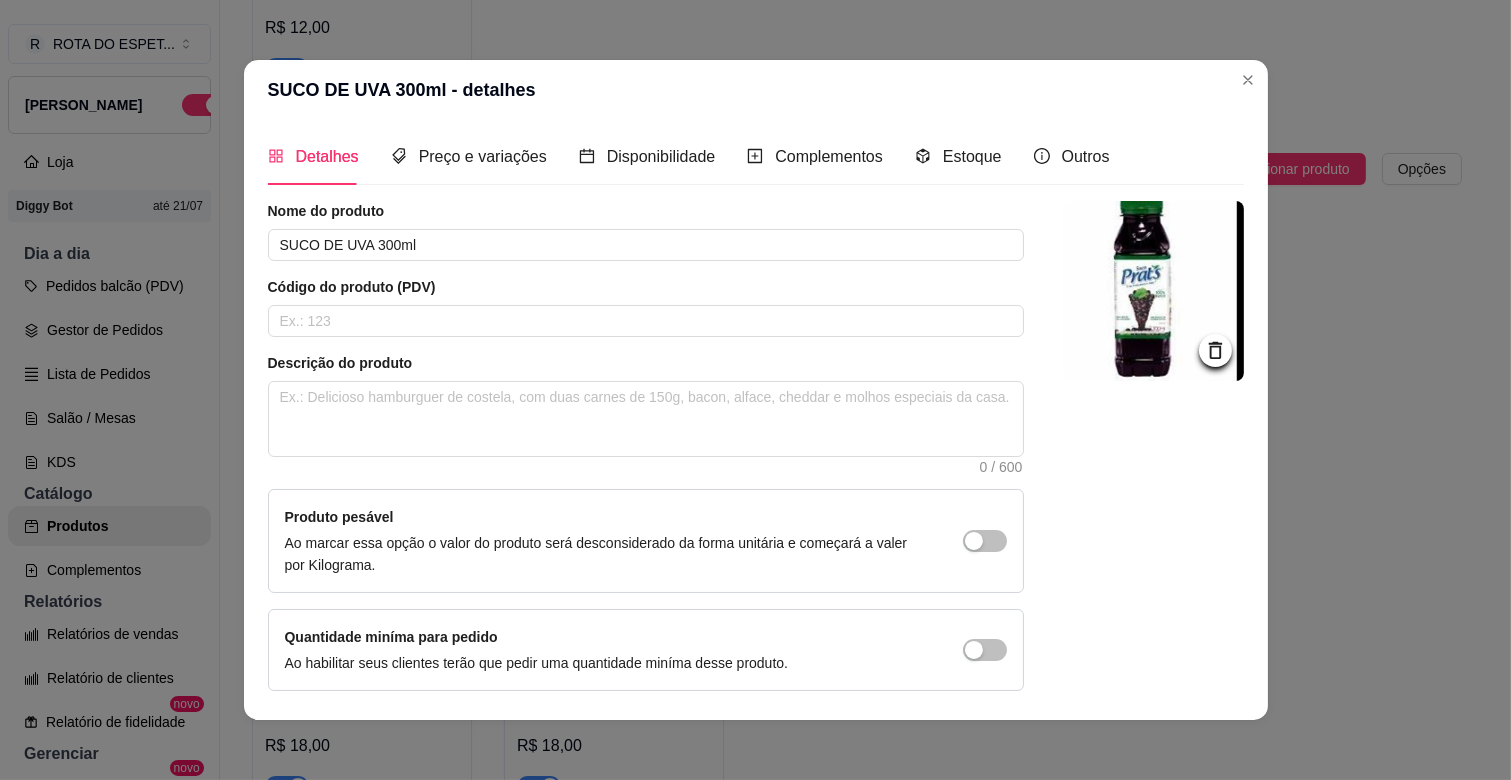 click at bounding box center (1154, 291) 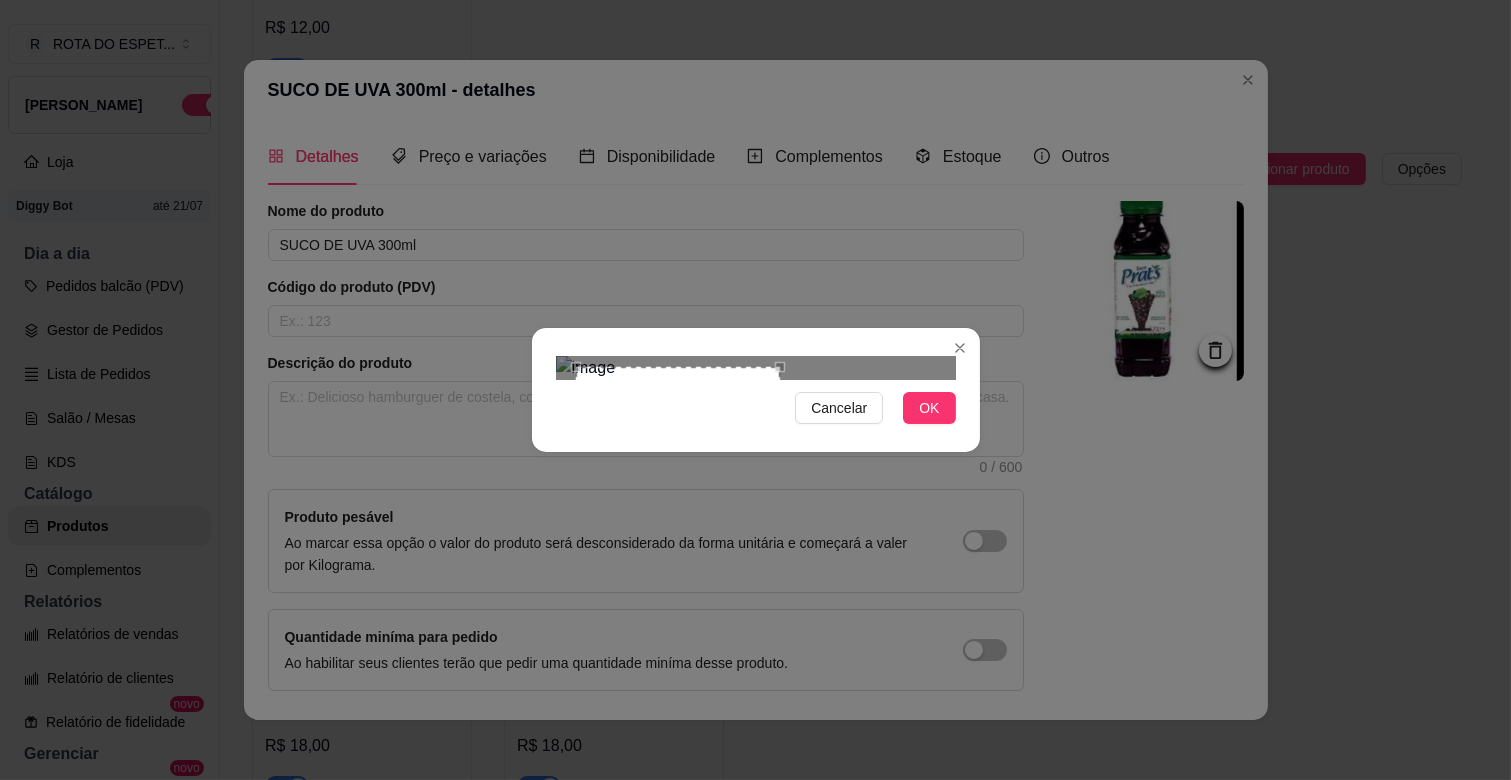 click at bounding box center [756, 368] 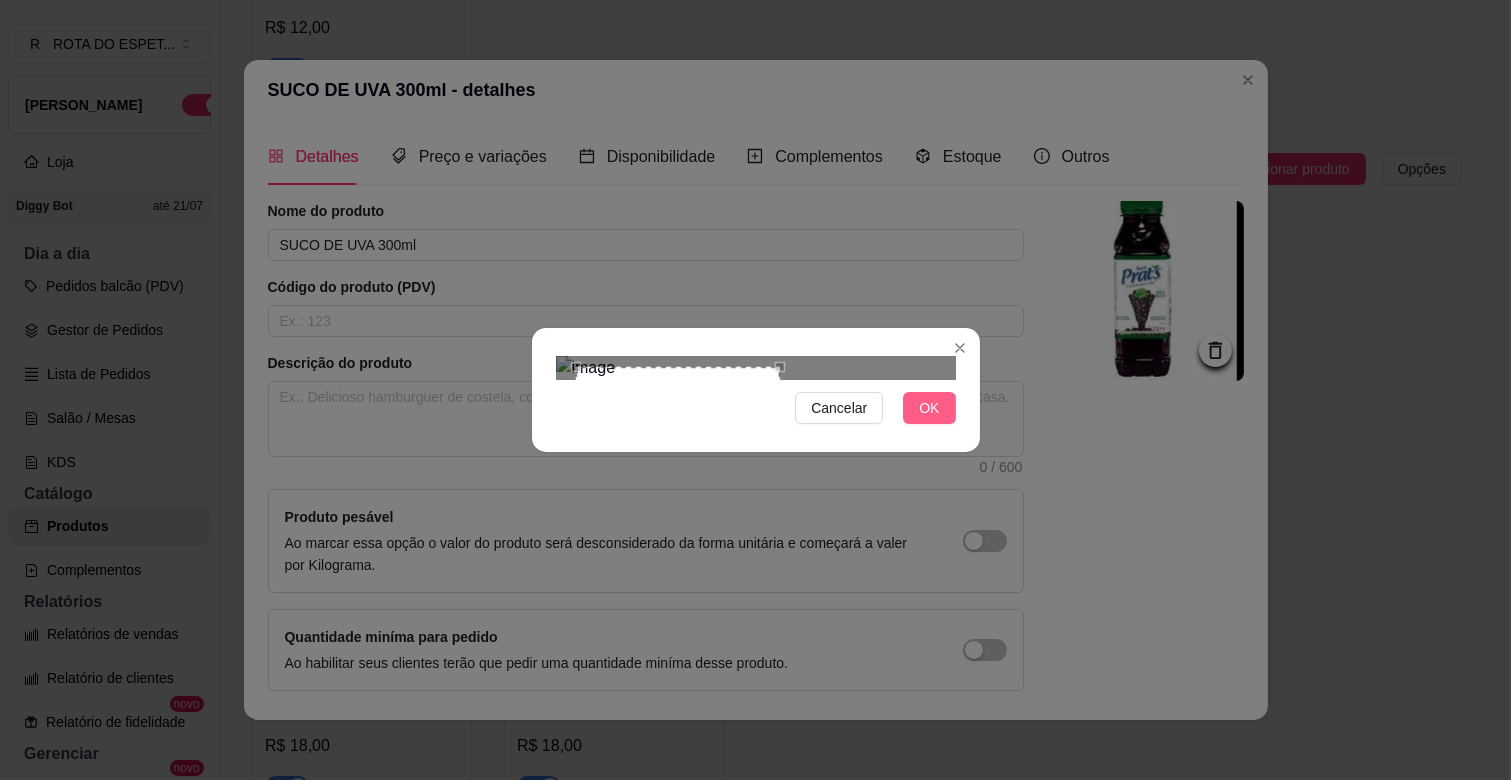 click on "OK" at bounding box center (929, 408) 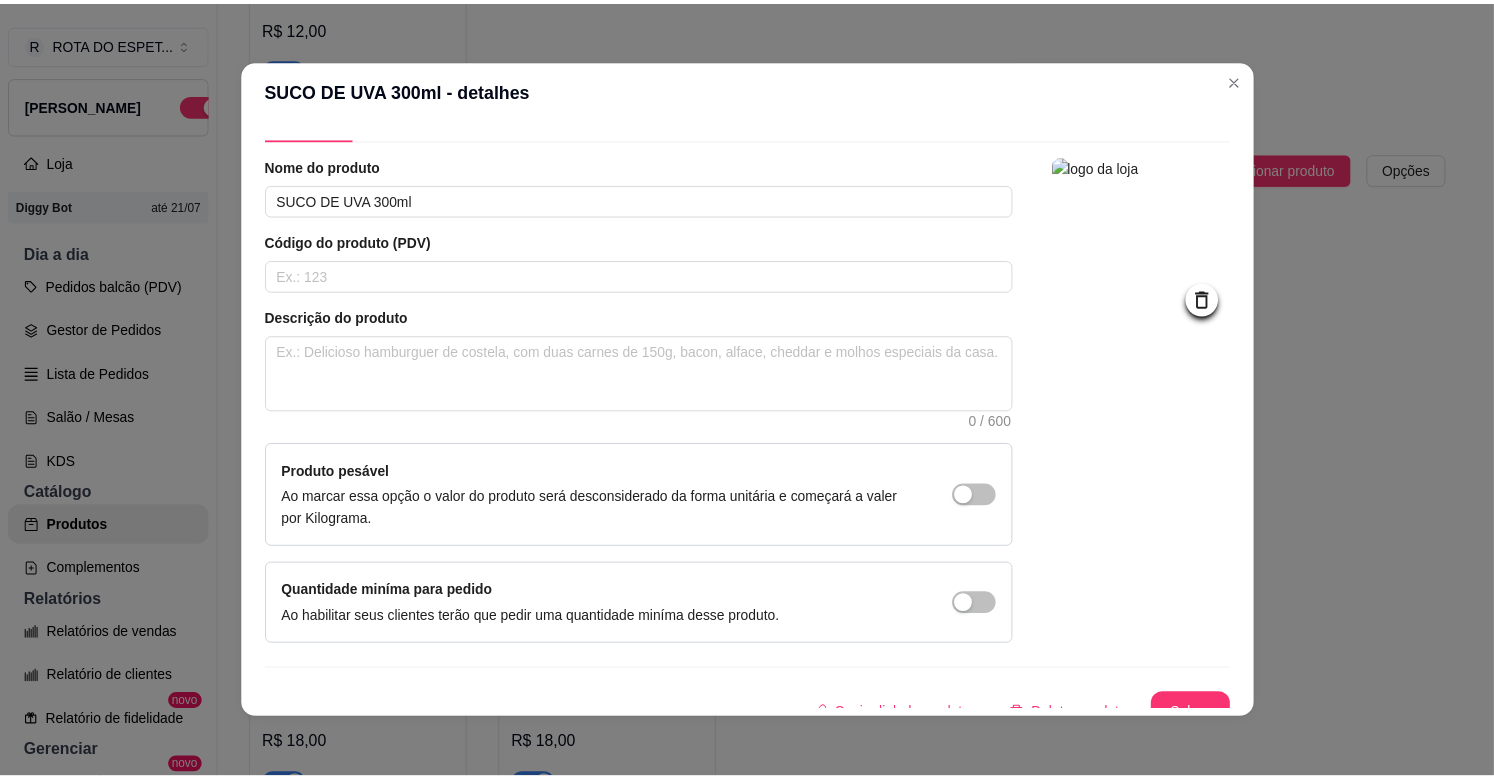 scroll, scrollTop: 68, scrollLeft: 0, axis: vertical 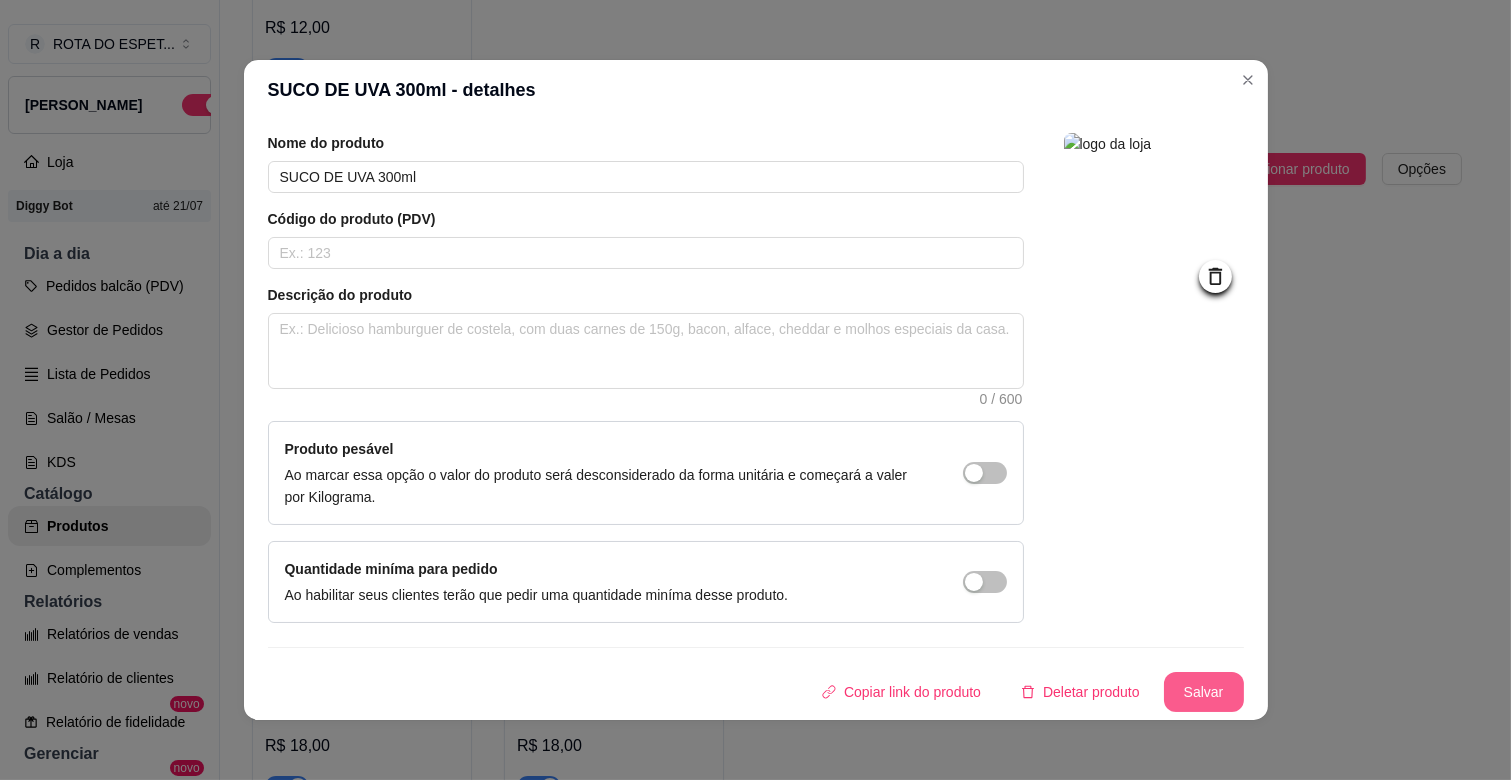 click on "Salvar" at bounding box center [1204, 692] 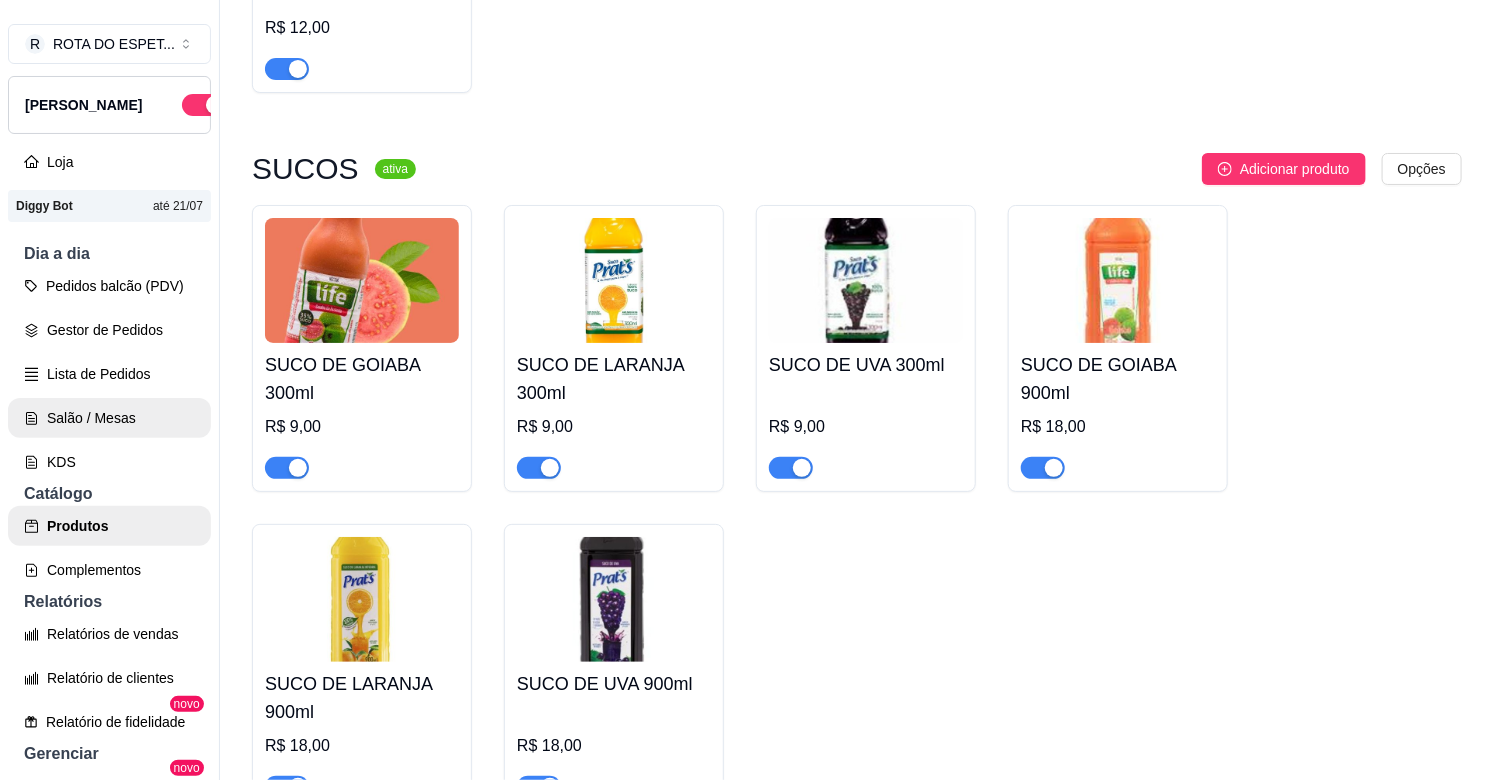 click on "Salão / Mesas" at bounding box center (109, 418) 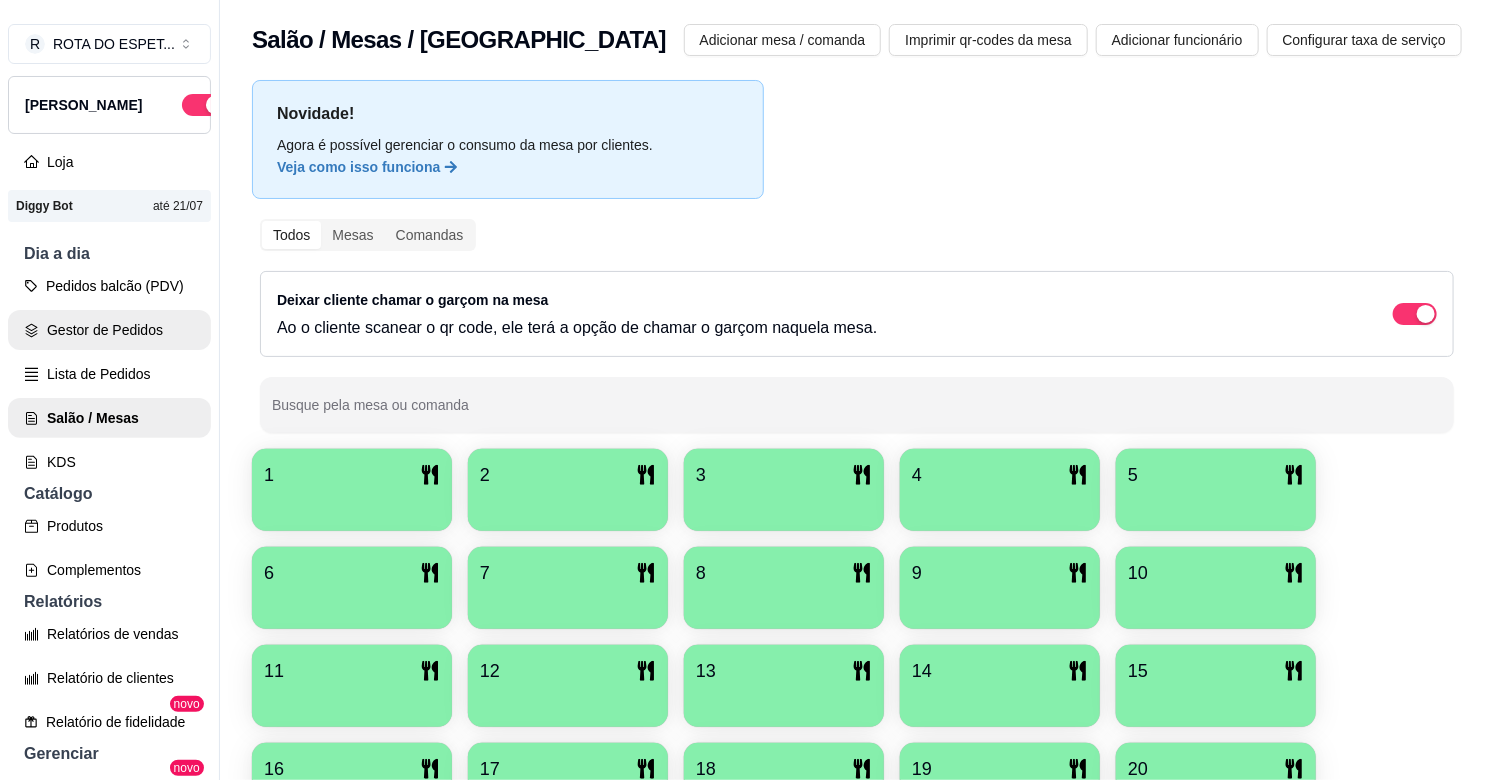 click on "Gestor de Pedidos" at bounding box center [109, 330] 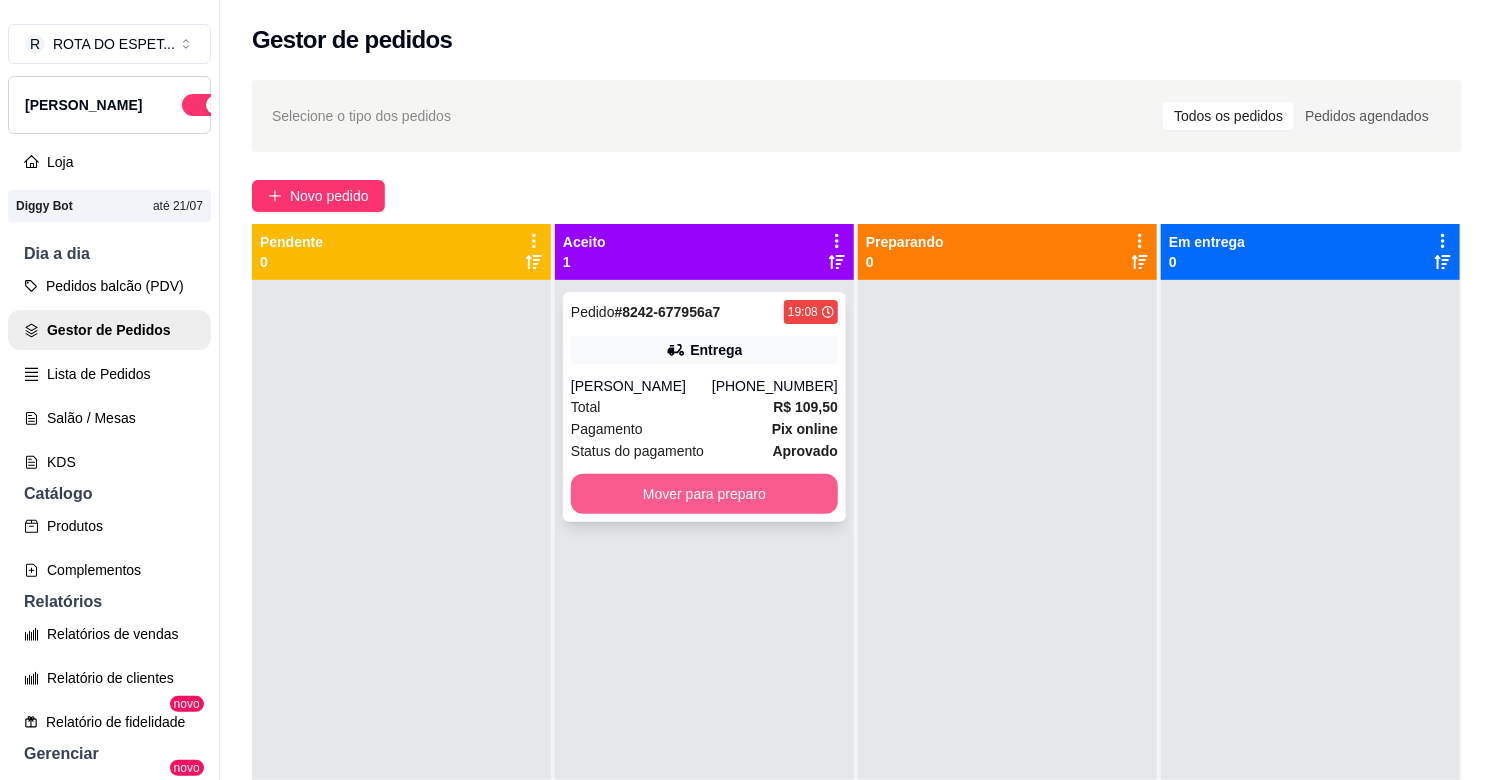 click on "Mover para preparo" at bounding box center [704, 494] 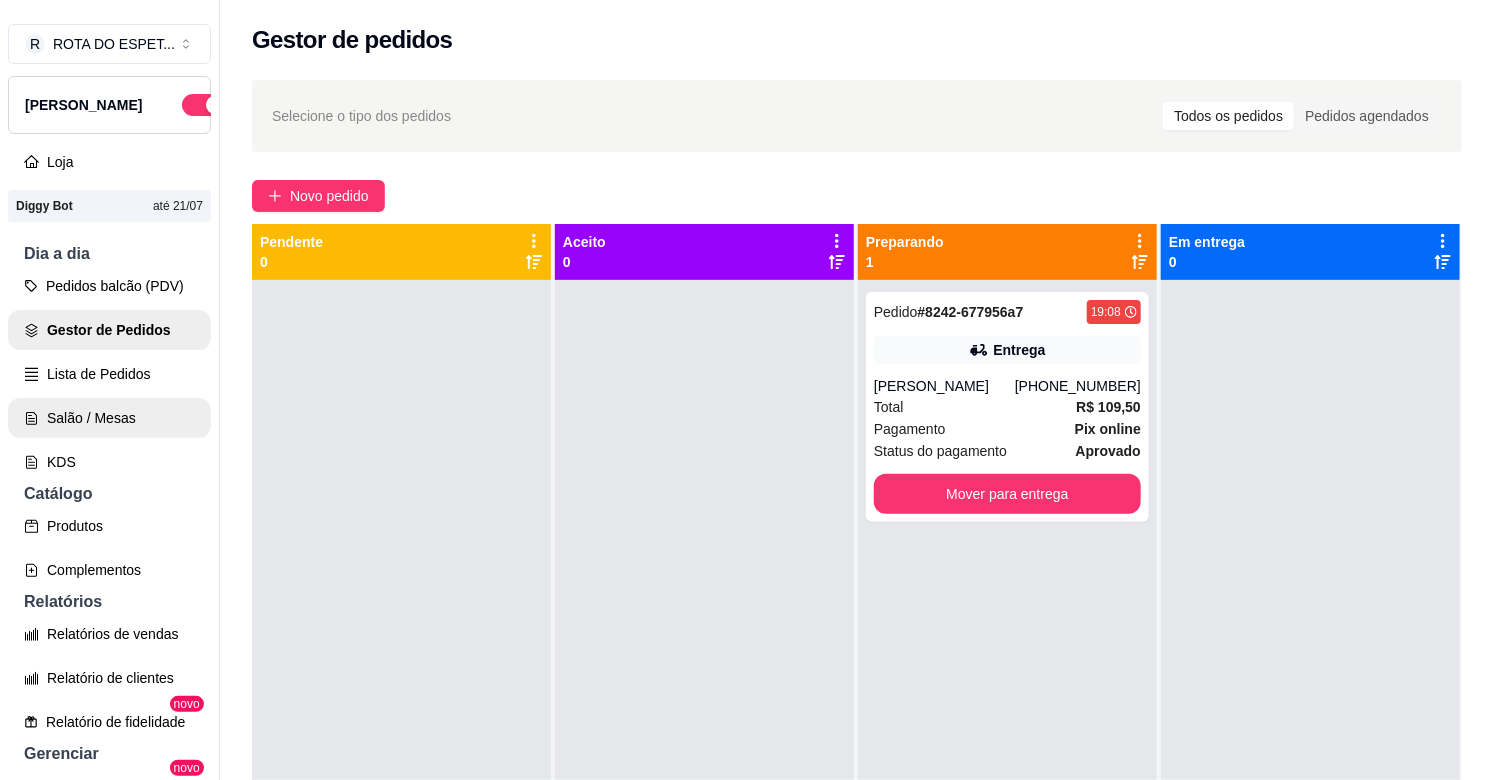 click on "Salão / Mesas" at bounding box center (109, 418) 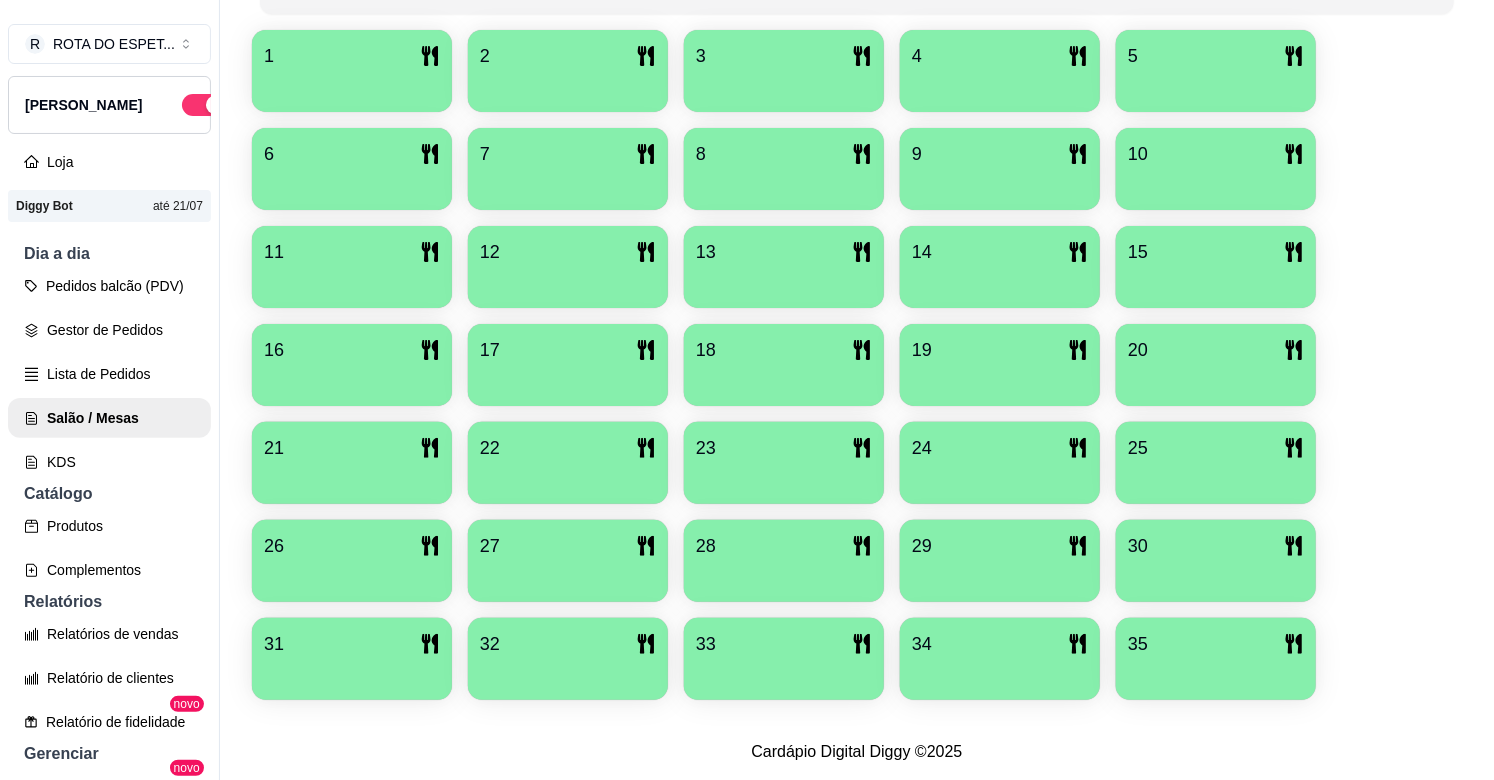 scroll, scrollTop: 0, scrollLeft: 0, axis: both 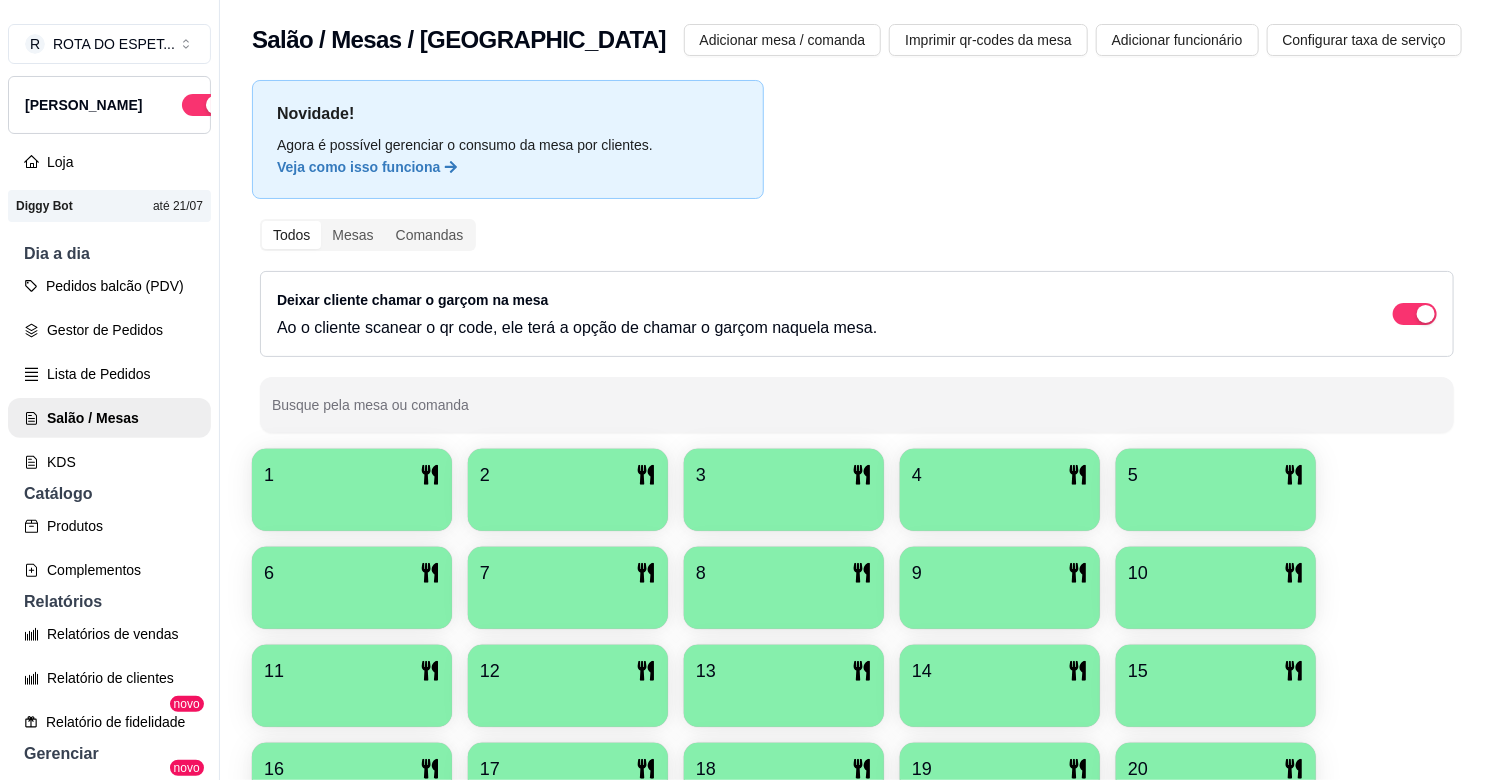 click on "1 2 3 4 5 6 7 8 9 10 11 12 13 14 15 16 17 18 19 20 21 22 23 24 25 26 27 28 29 30 31 32 33 34 35" at bounding box center (857, 784) 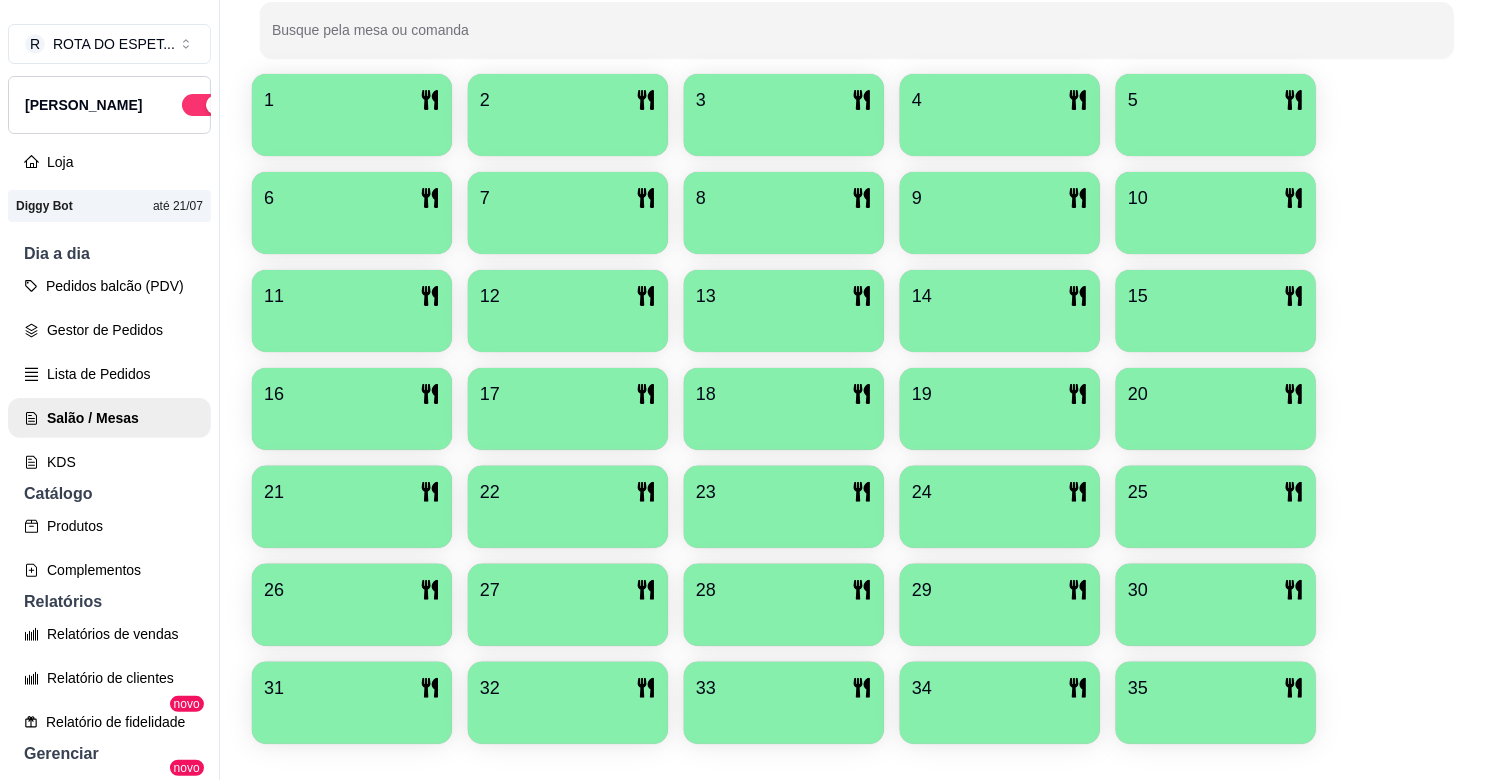 scroll, scrollTop: 324, scrollLeft: 0, axis: vertical 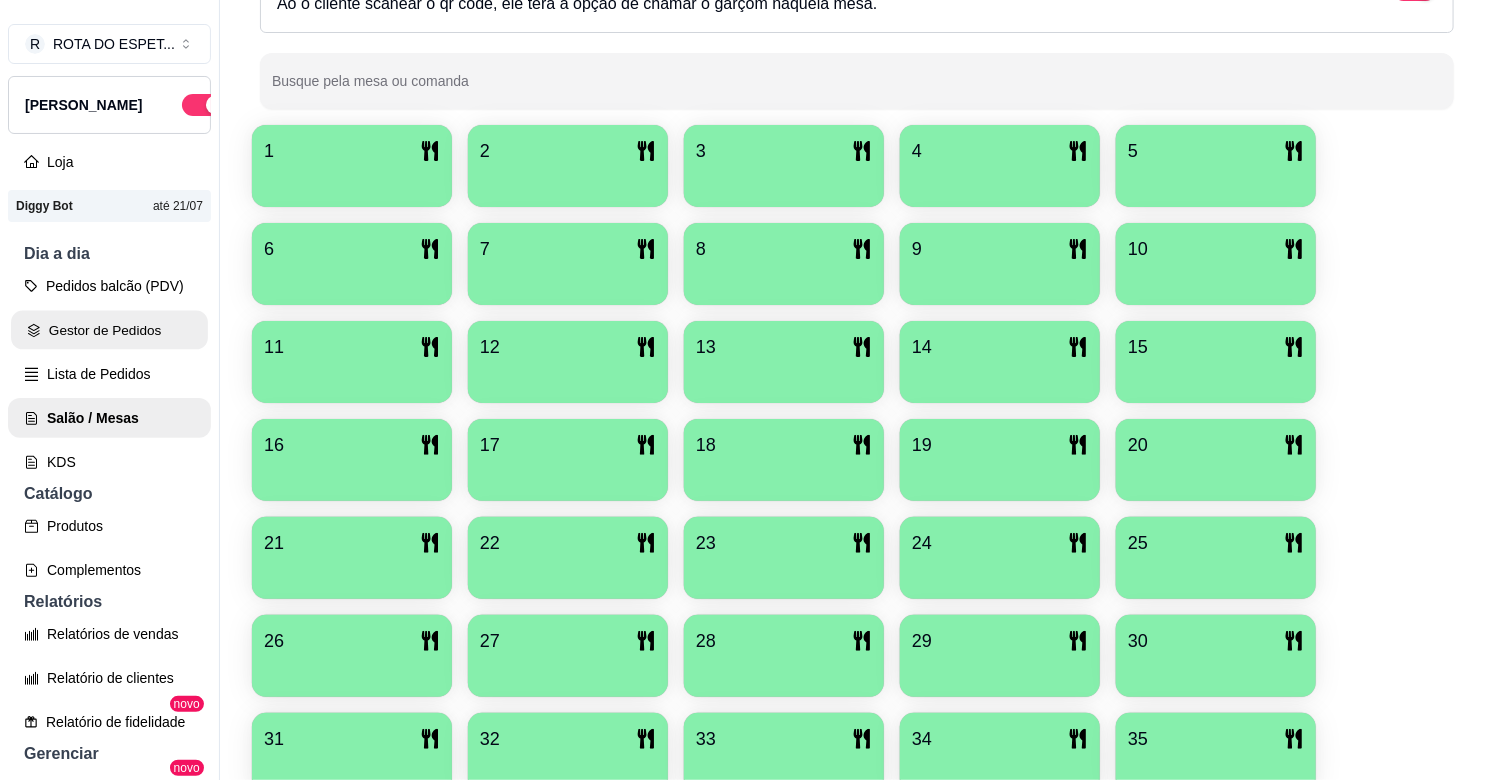 click on "Gestor de Pedidos" at bounding box center [109, 330] 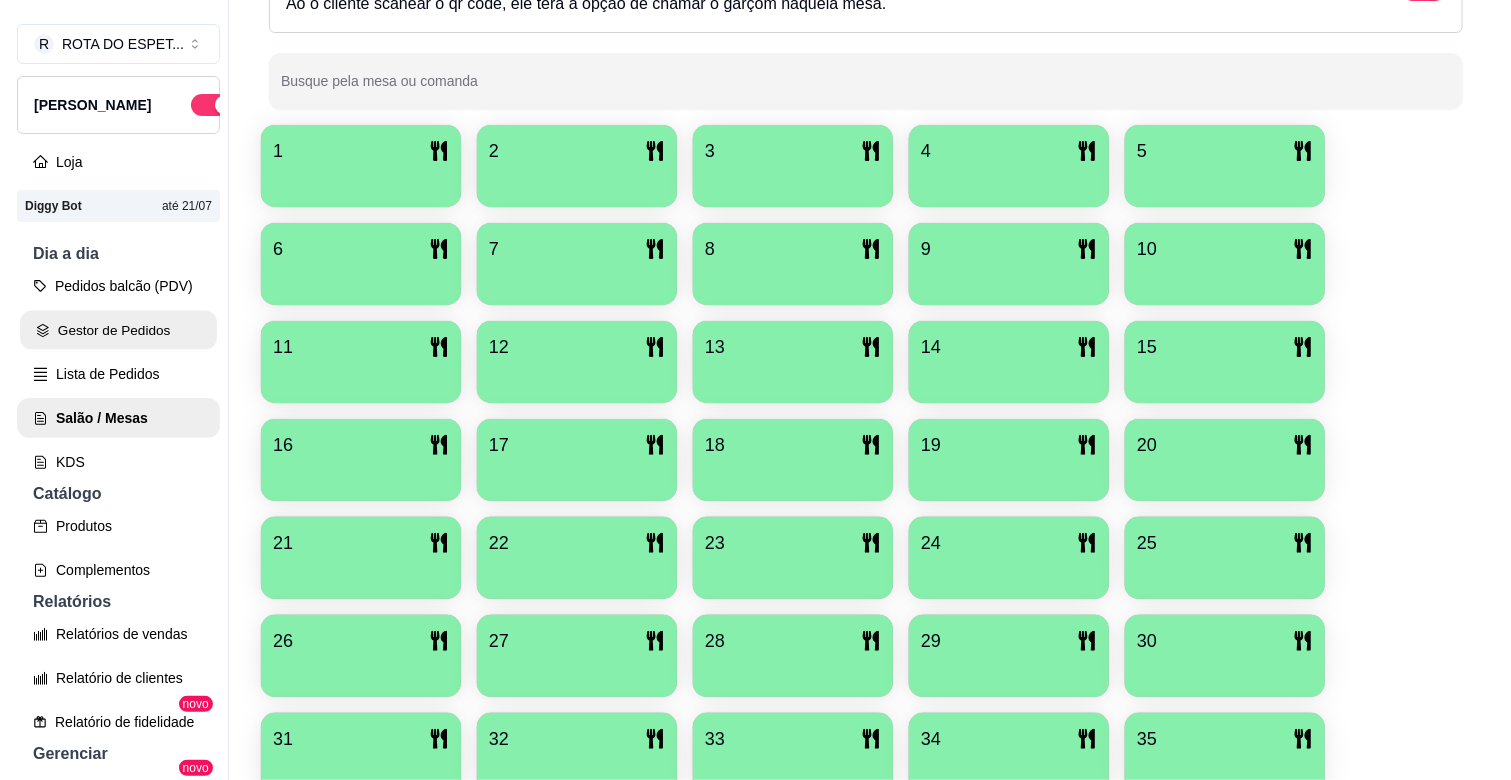 scroll, scrollTop: 0, scrollLeft: 0, axis: both 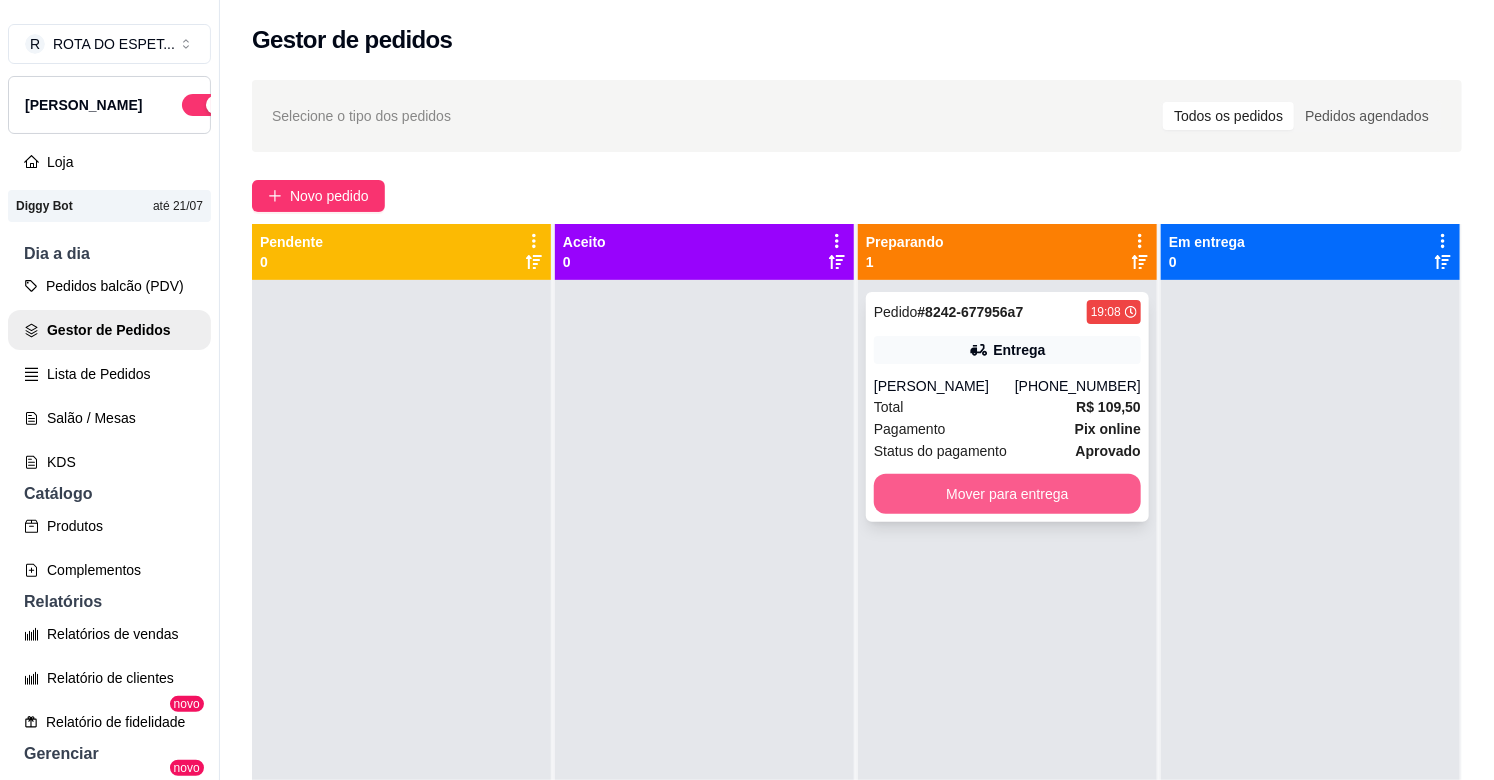 click on "Mover para entrega" at bounding box center [1007, 494] 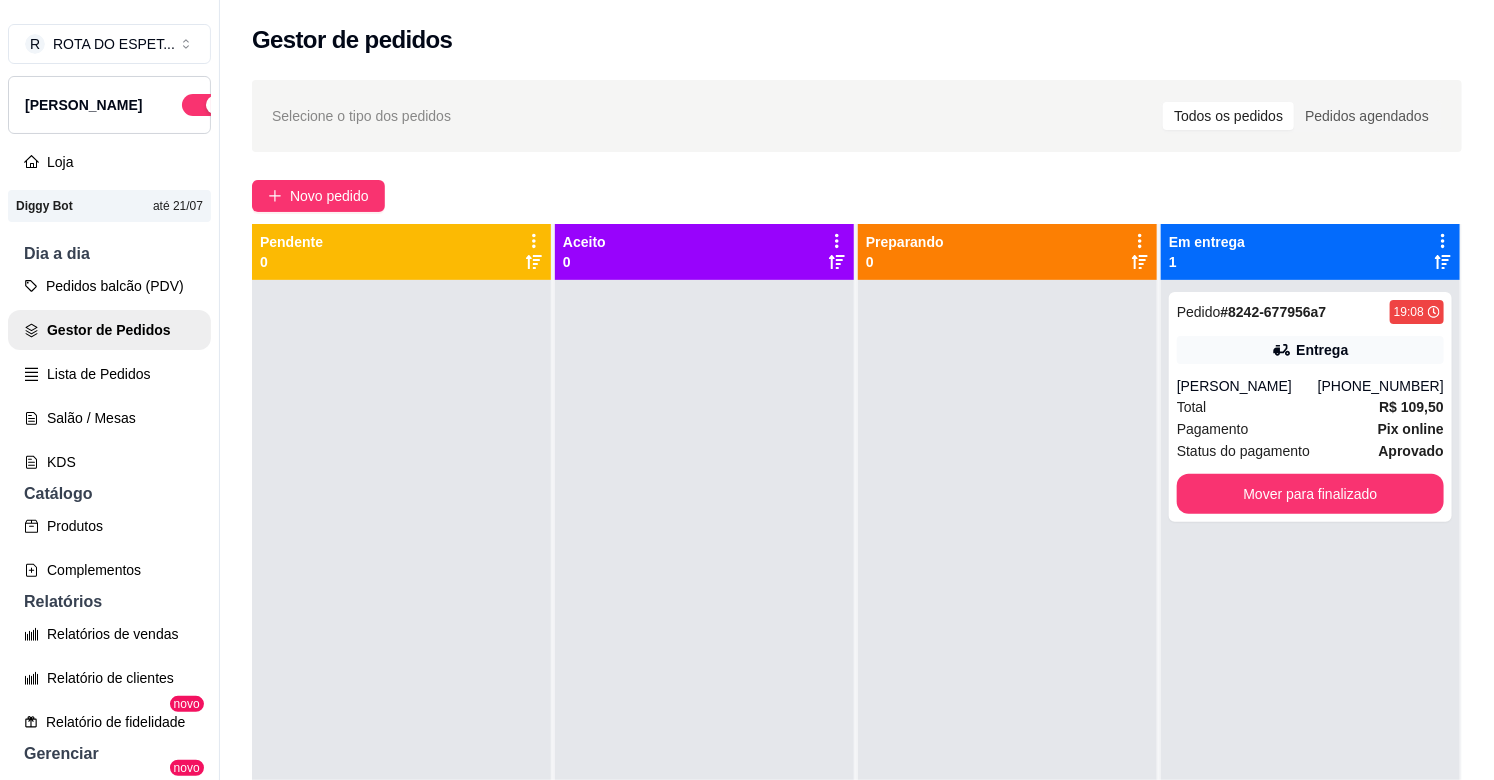 click at bounding box center (1007, 670) 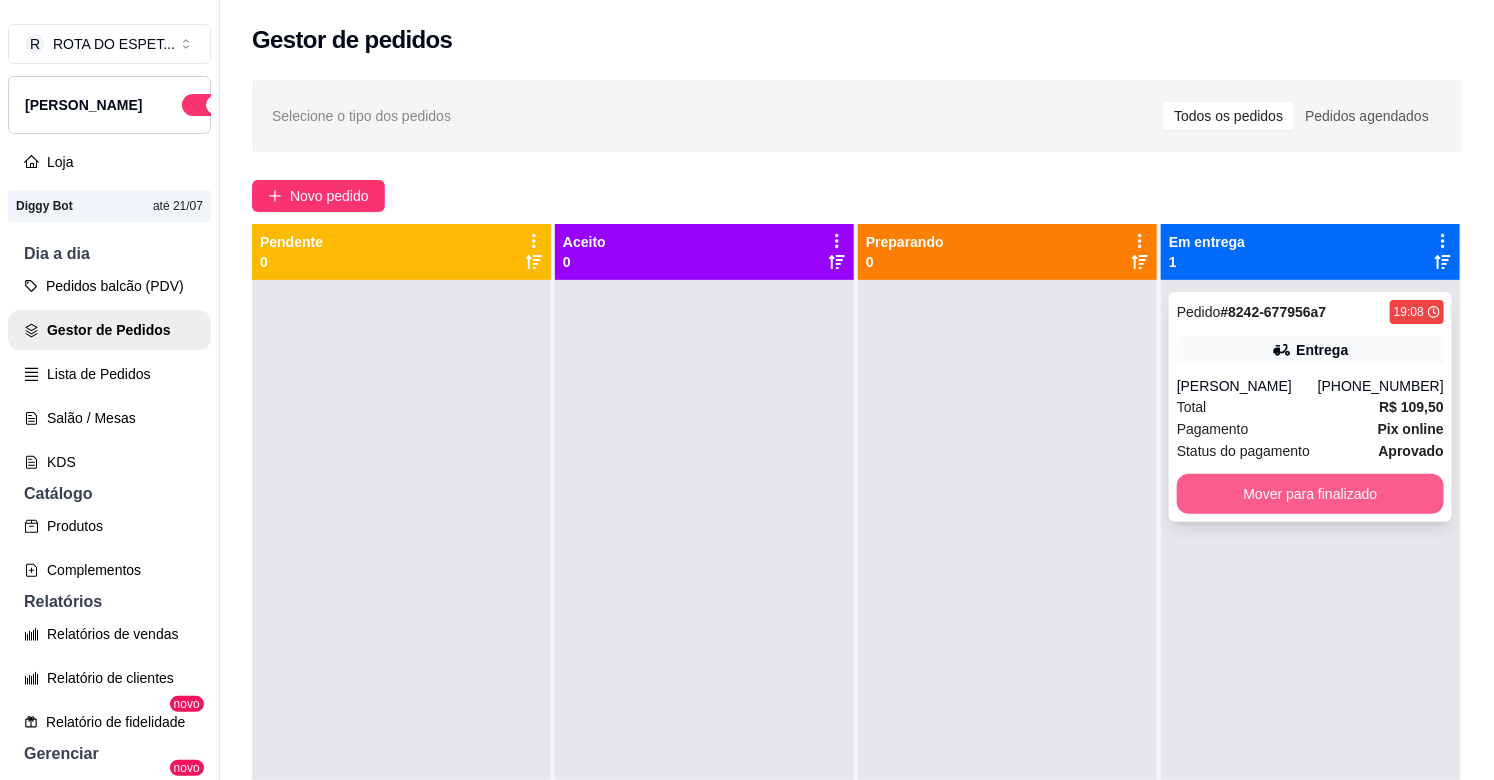 click on "Mover para finalizado" at bounding box center (1310, 494) 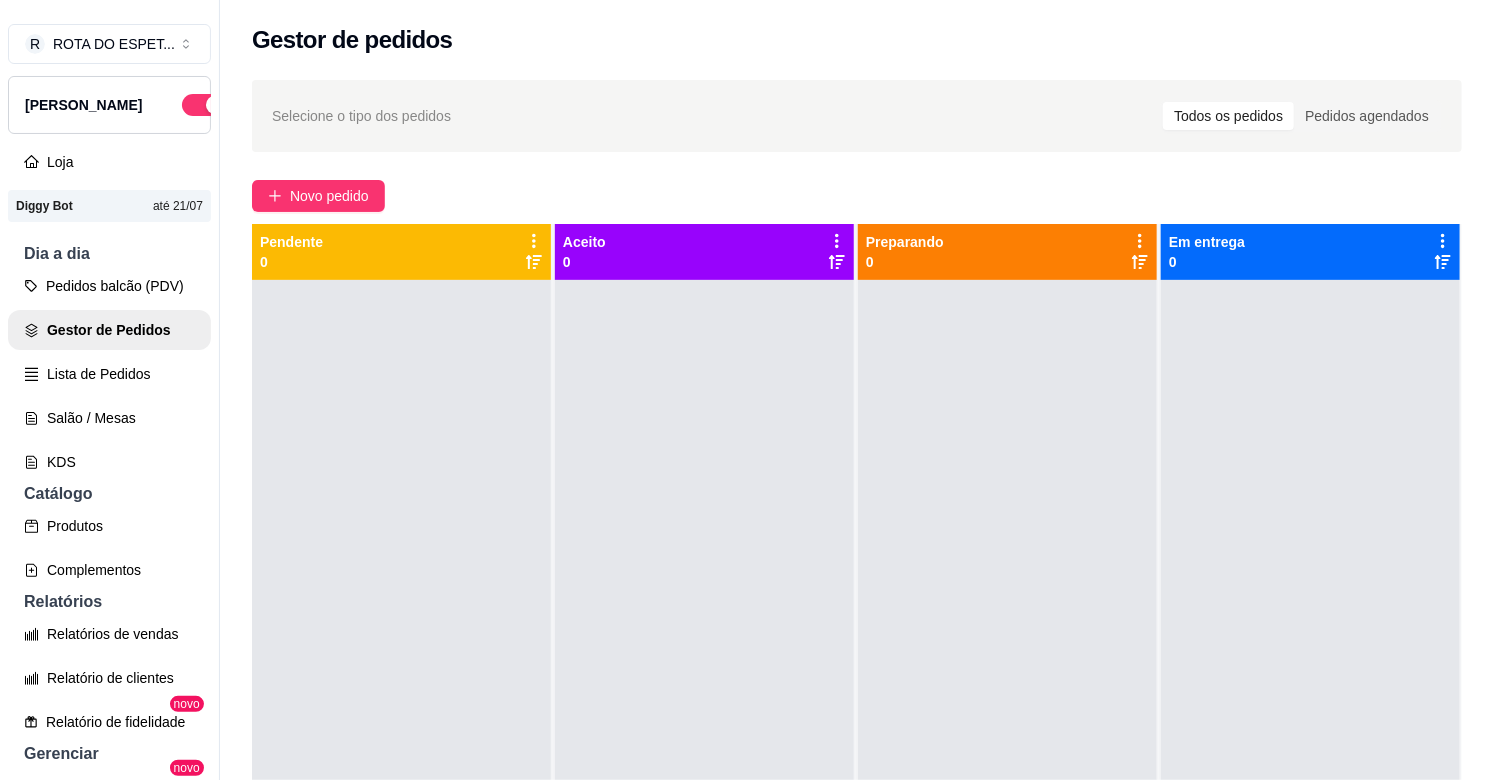 click at bounding box center [704, 670] 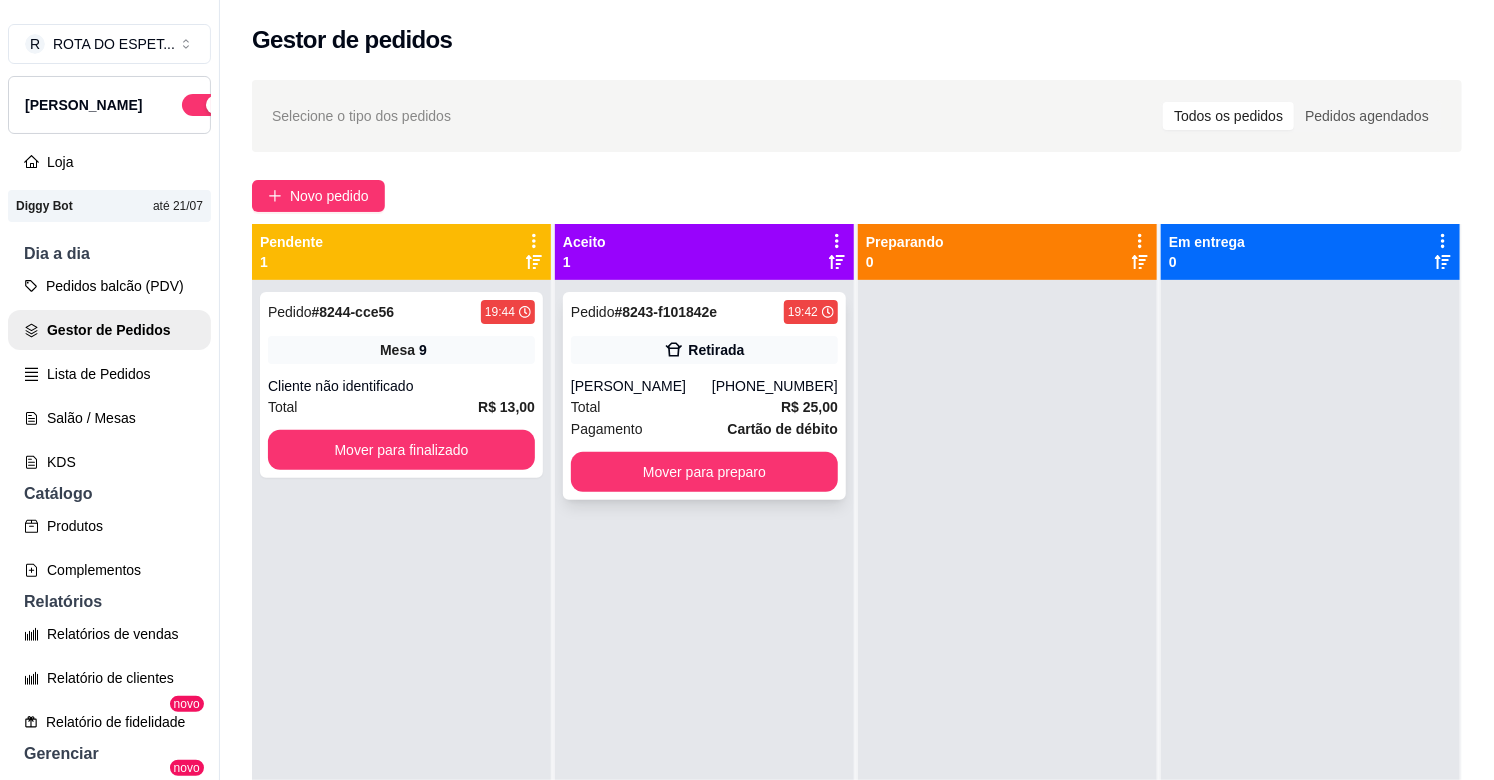 click on "Pedido  # 8243-f101842e 19:42 Retirada Antônio  [PHONE_NUMBER] Total R$ 25,00 Pagamento Cartão de débito Mover para preparo" at bounding box center [704, 396] 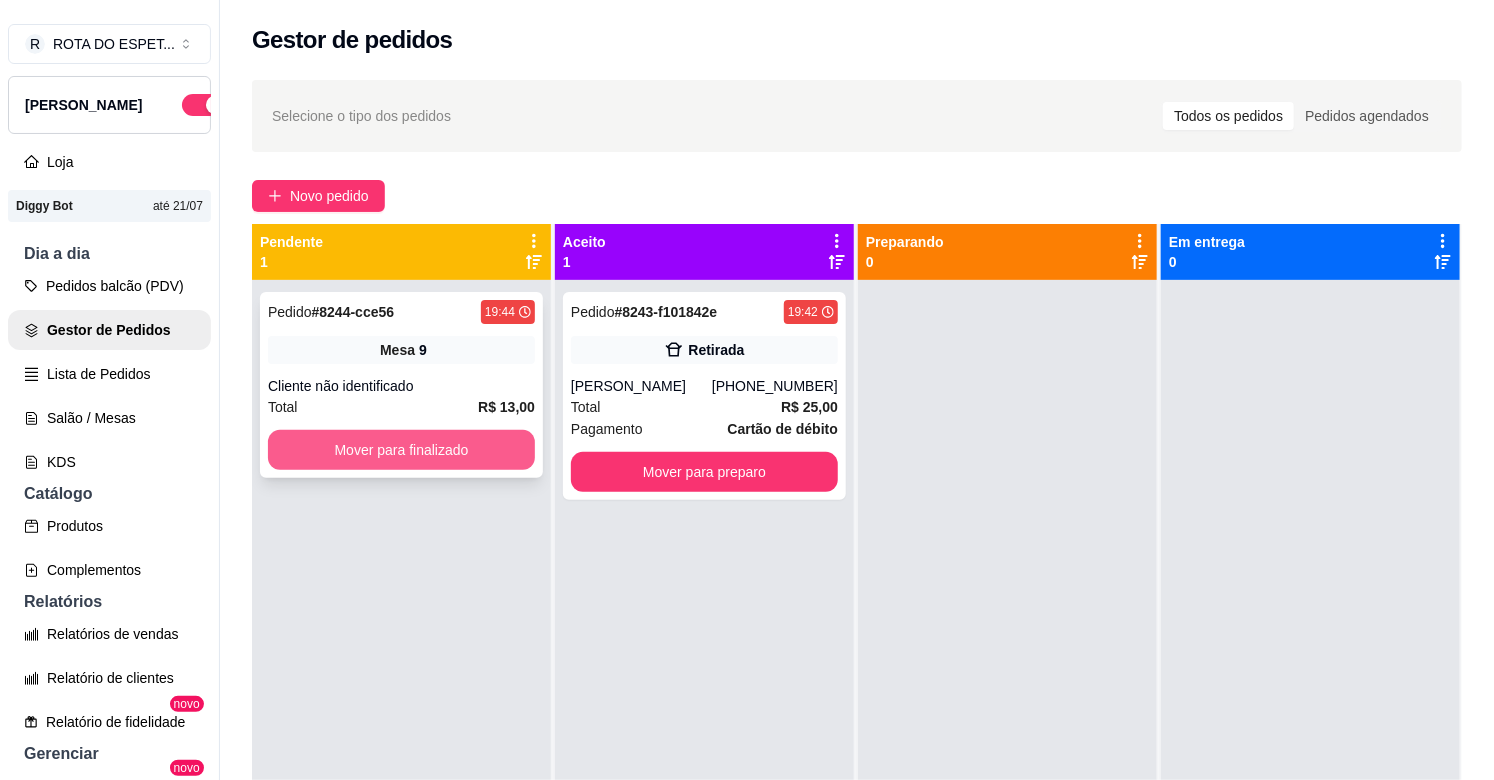 click on "Mover para finalizado" at bounding box center (401, 450) 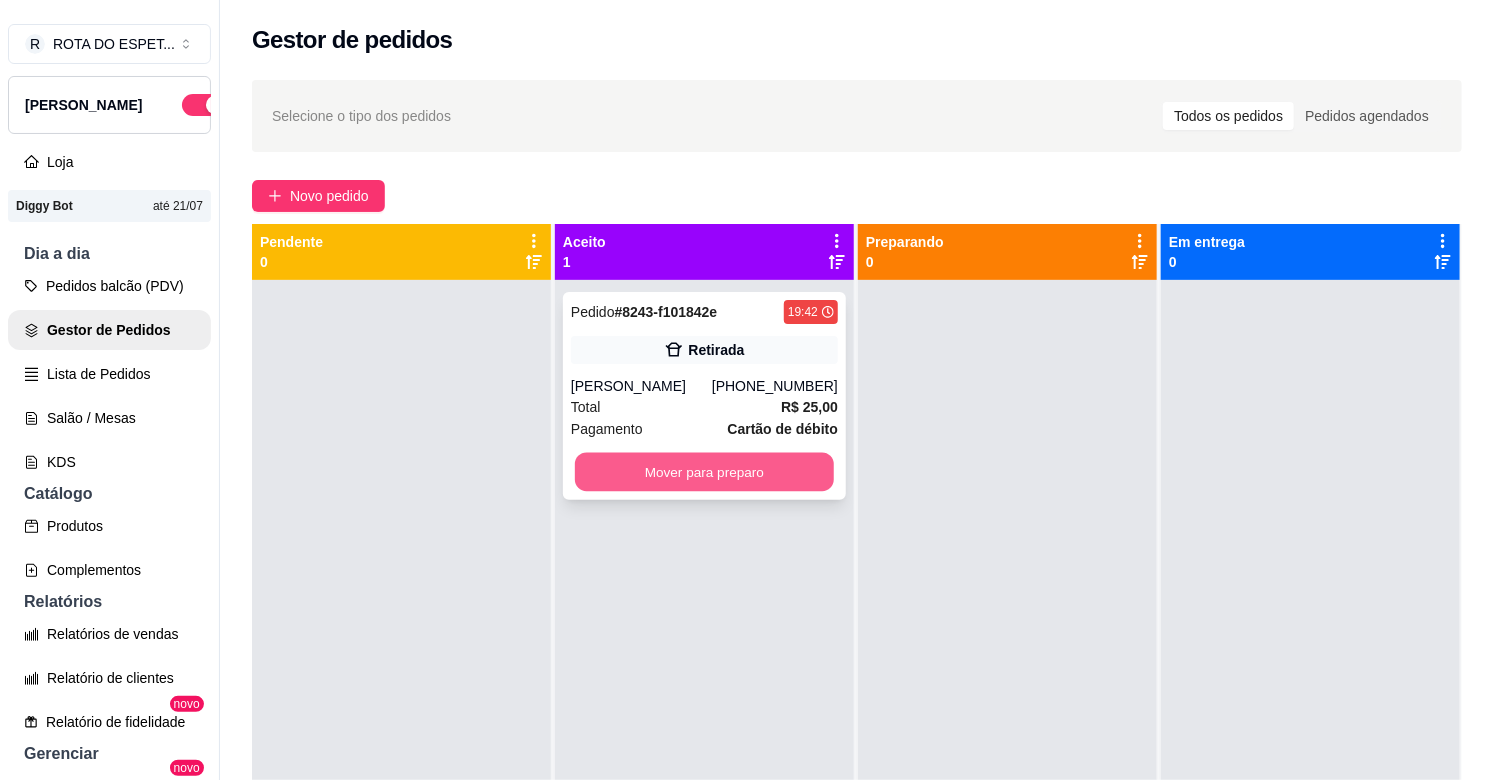 click on "Mover para preparo" at bounding box center (704, 472) 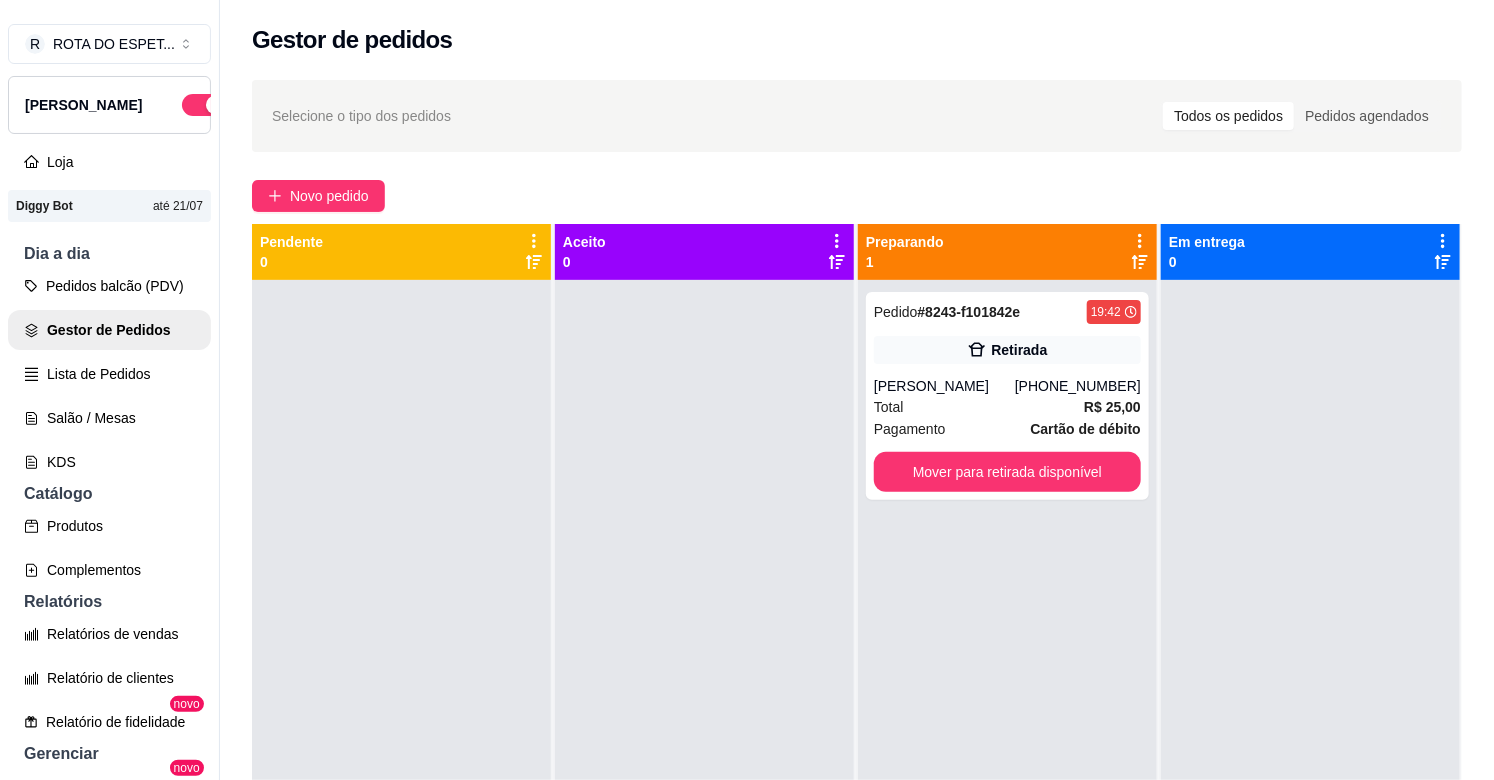 click at bounding box center (704, 670) 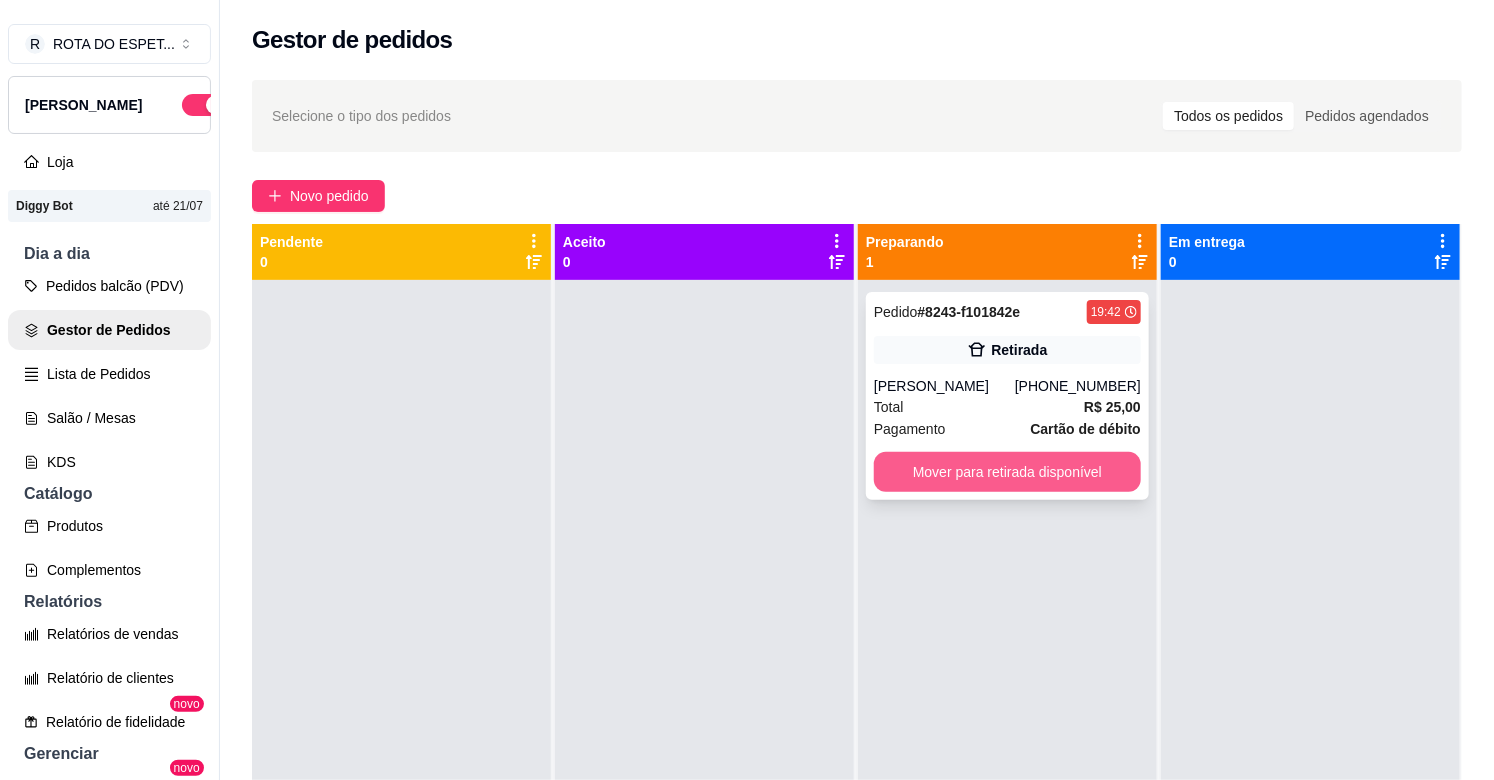 click on "Mover para retirada disponível" at bounding box center [1007, 472] 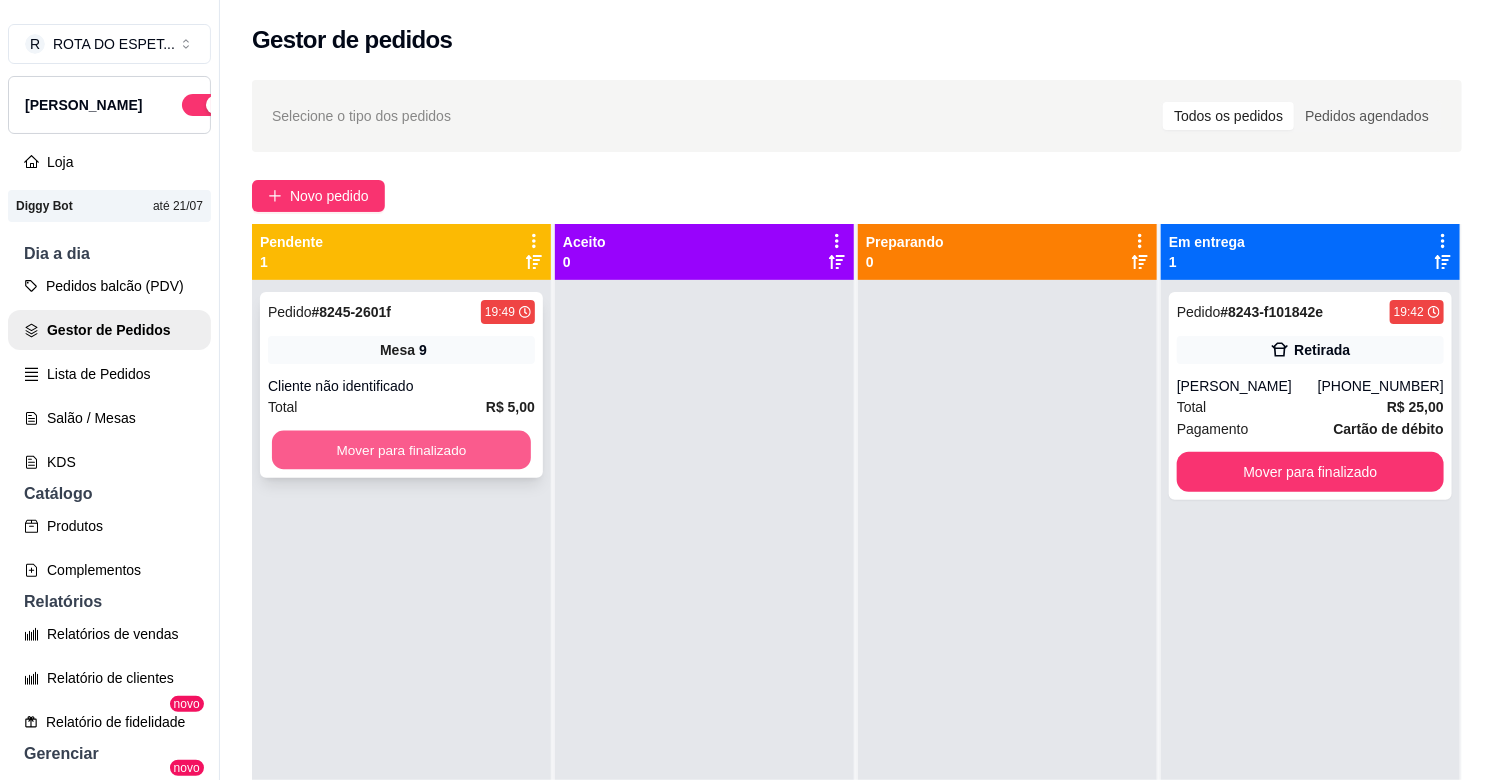 click on "Mover para finalizado" at bounding box center [401, 450] 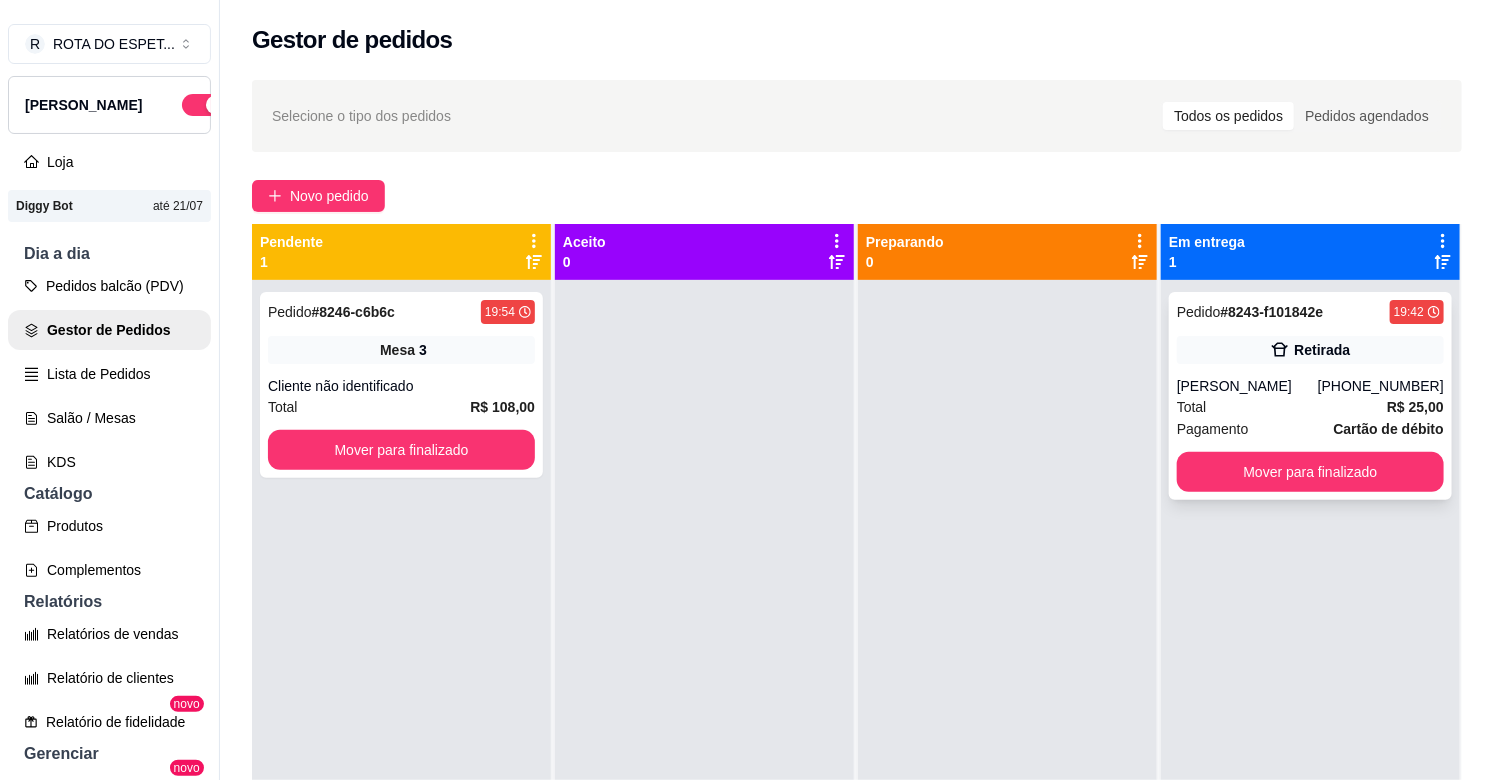 click on "Pedido  # 8243-f101842e 19:42 Retirada Antônio  [PHONE_NUMBER] Total R$ 25,00 Pagamento Cartão de débito Mover para finalizado" at bounding box center [1310, 396] 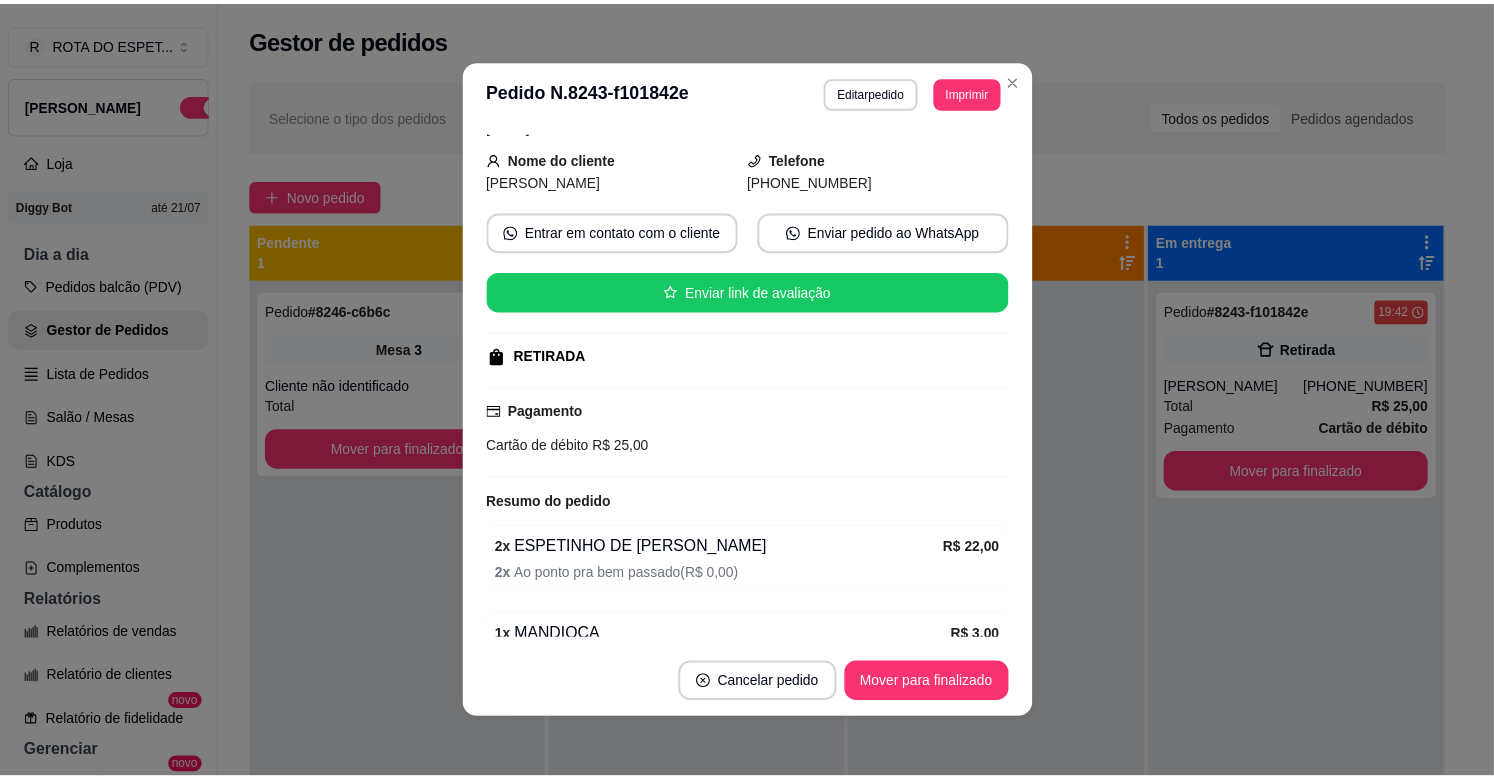 scroll, scrollTop: 204, scrollLeft: 0, axis: vertical 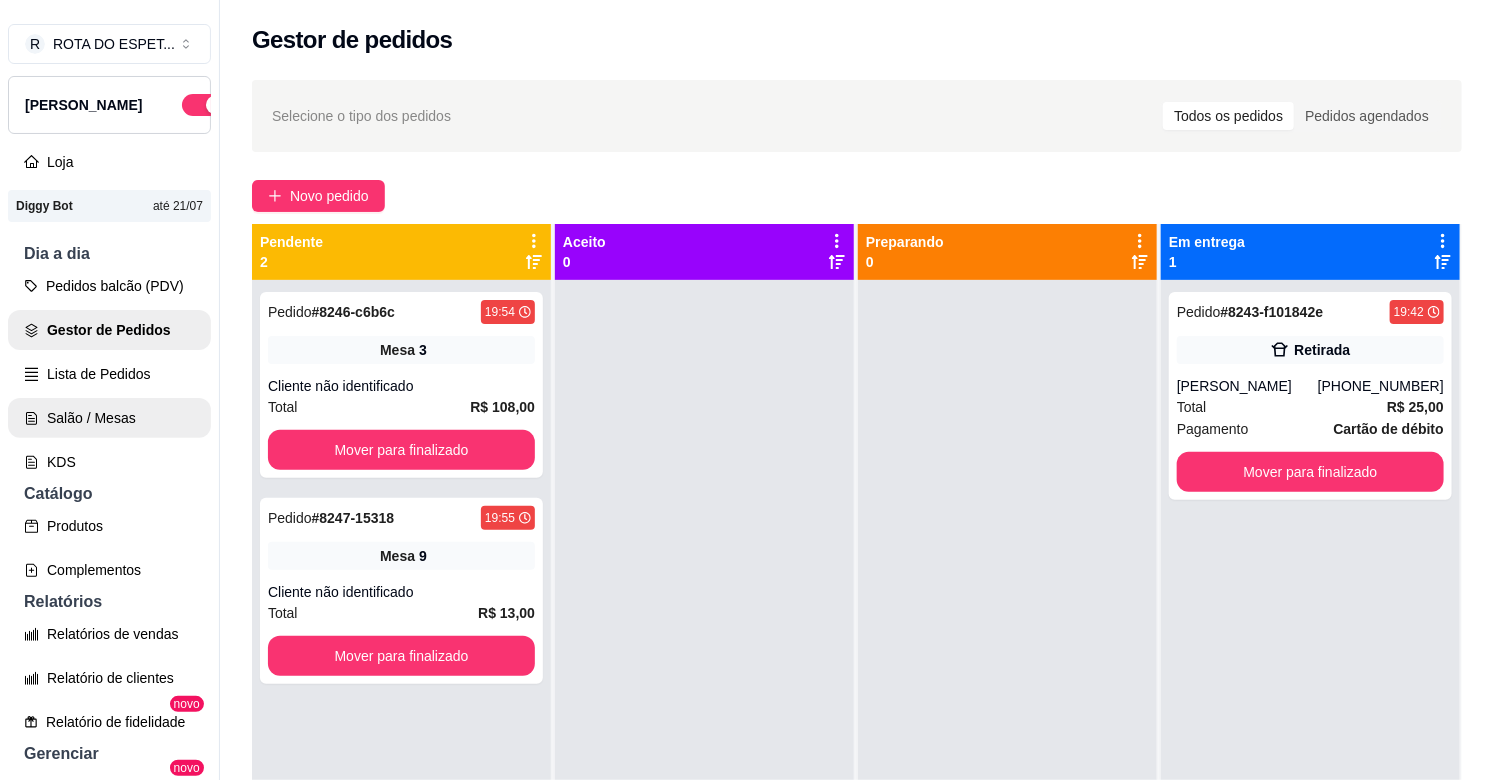click on "Salão / Mesas" at bounding box center [109, 418] 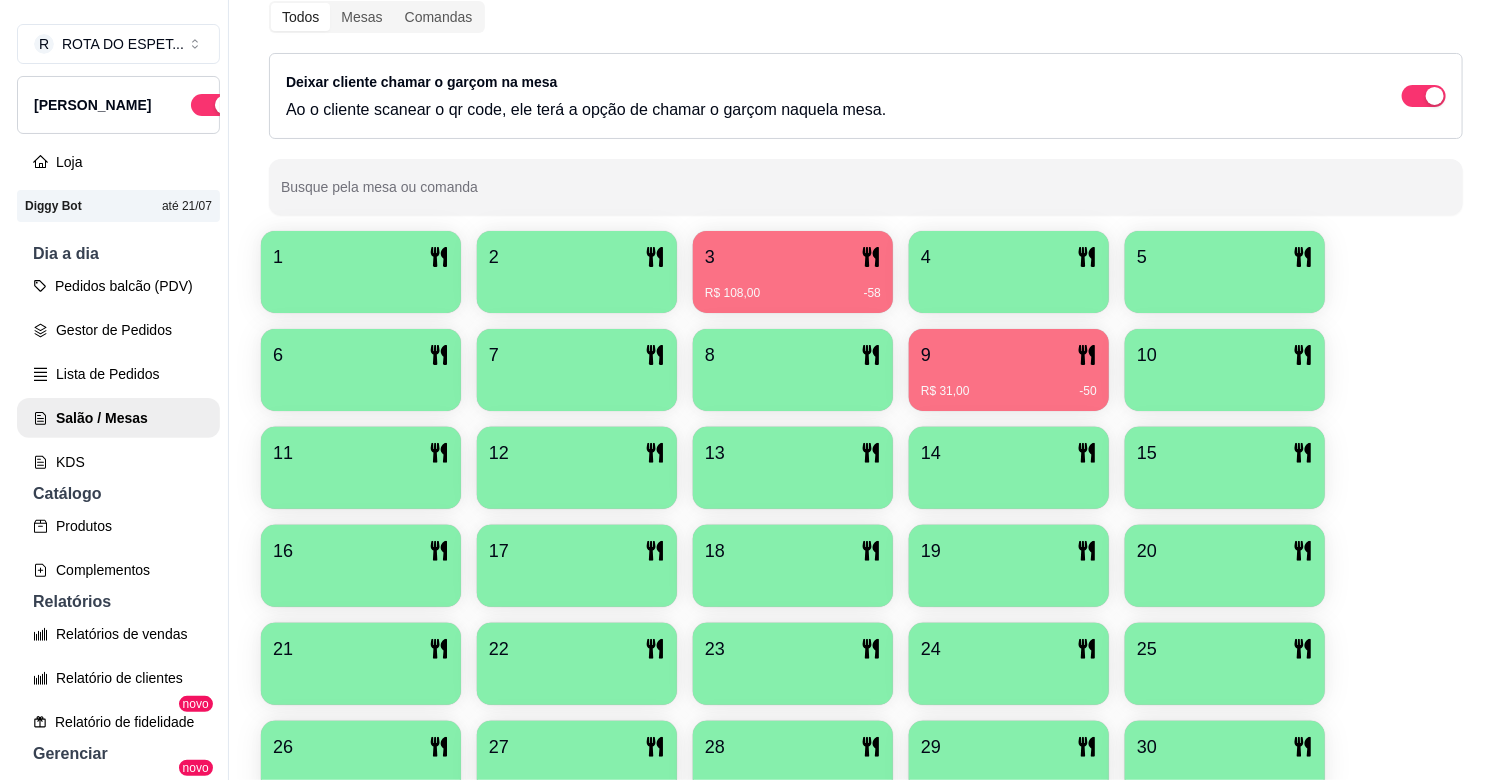 scroll, scrollTop: 294, scrollLeft: 0, axis: vertical 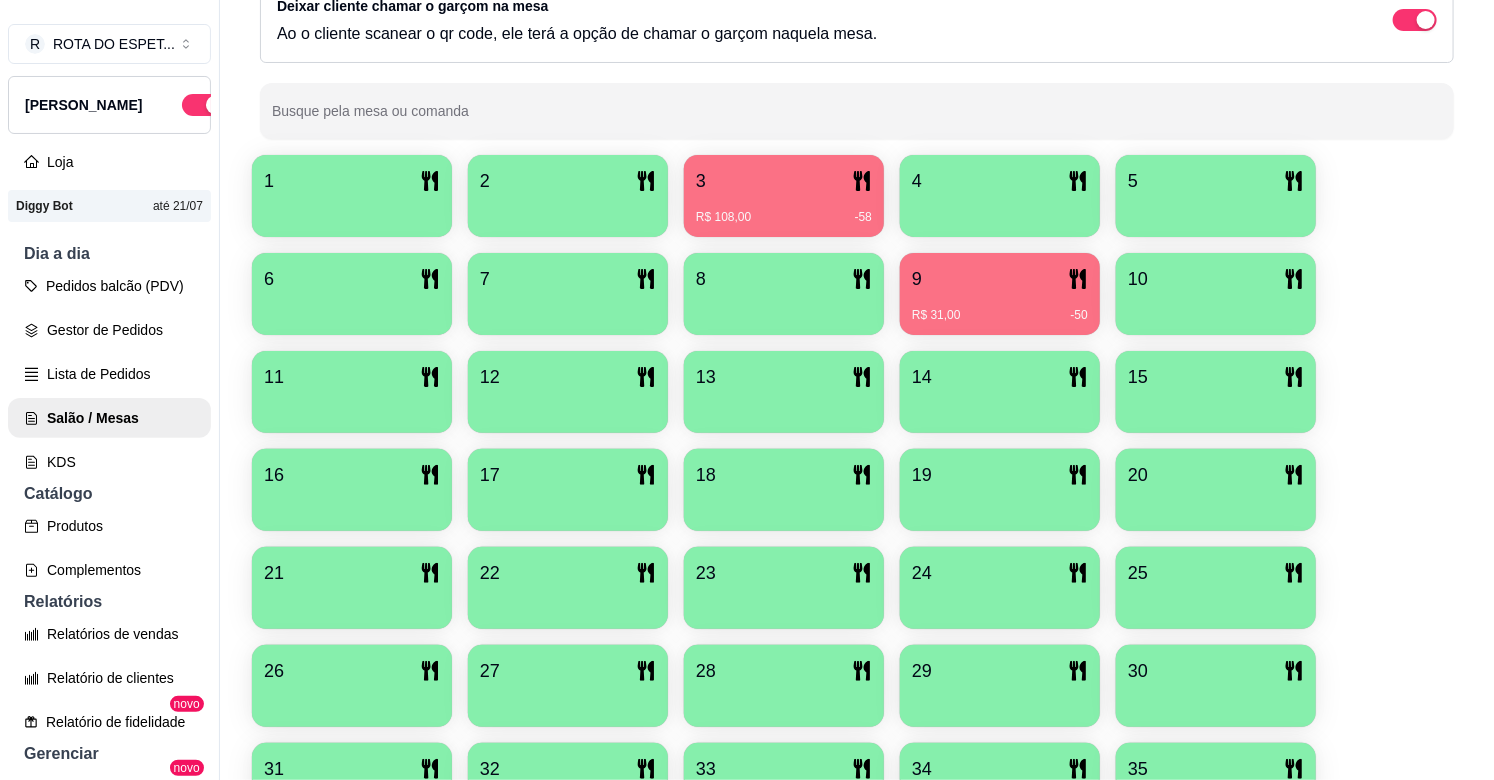 click on "22" at bounding box center [568, 588] 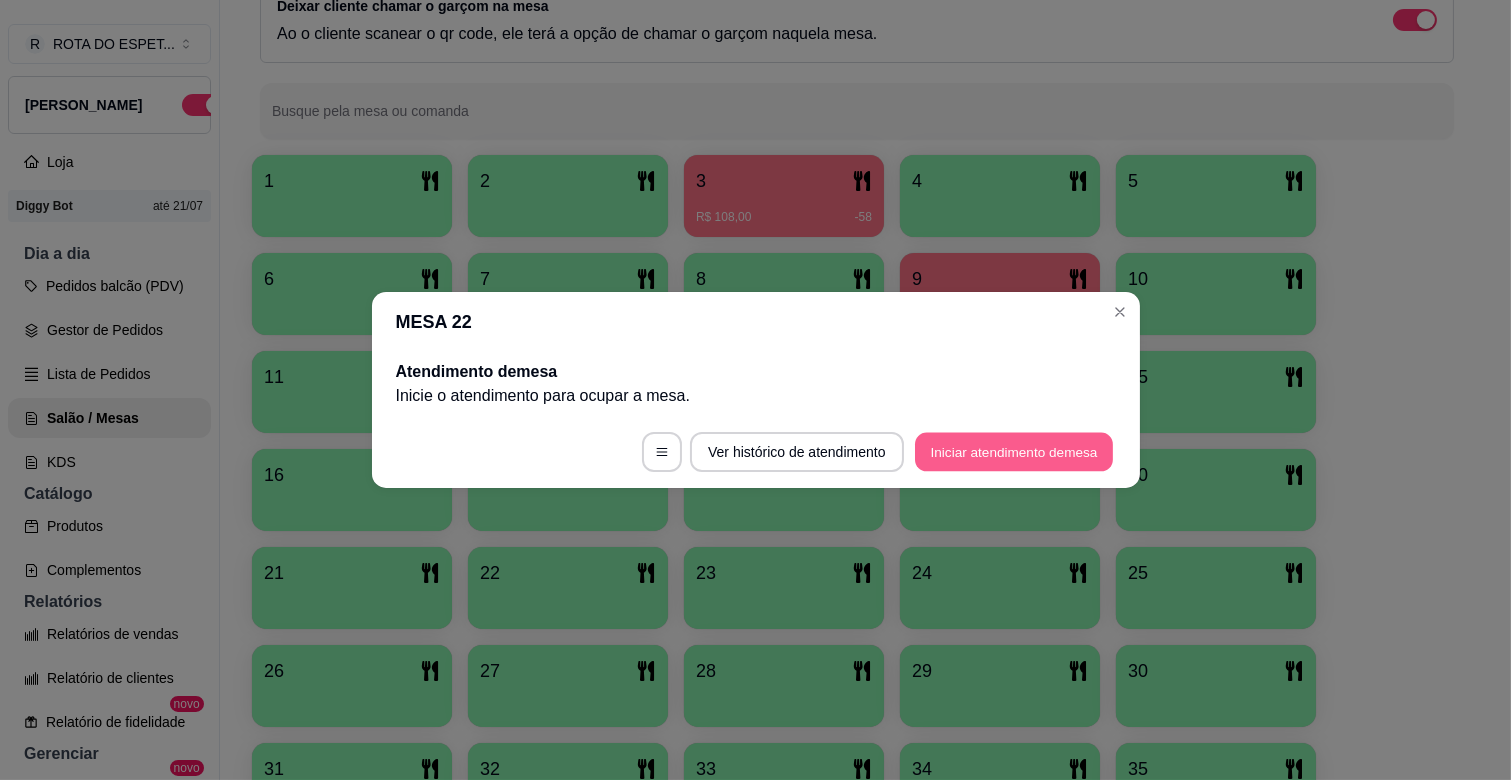 click on "Iniciar atendimento de  mesa" at bounding box center [1014, 452] 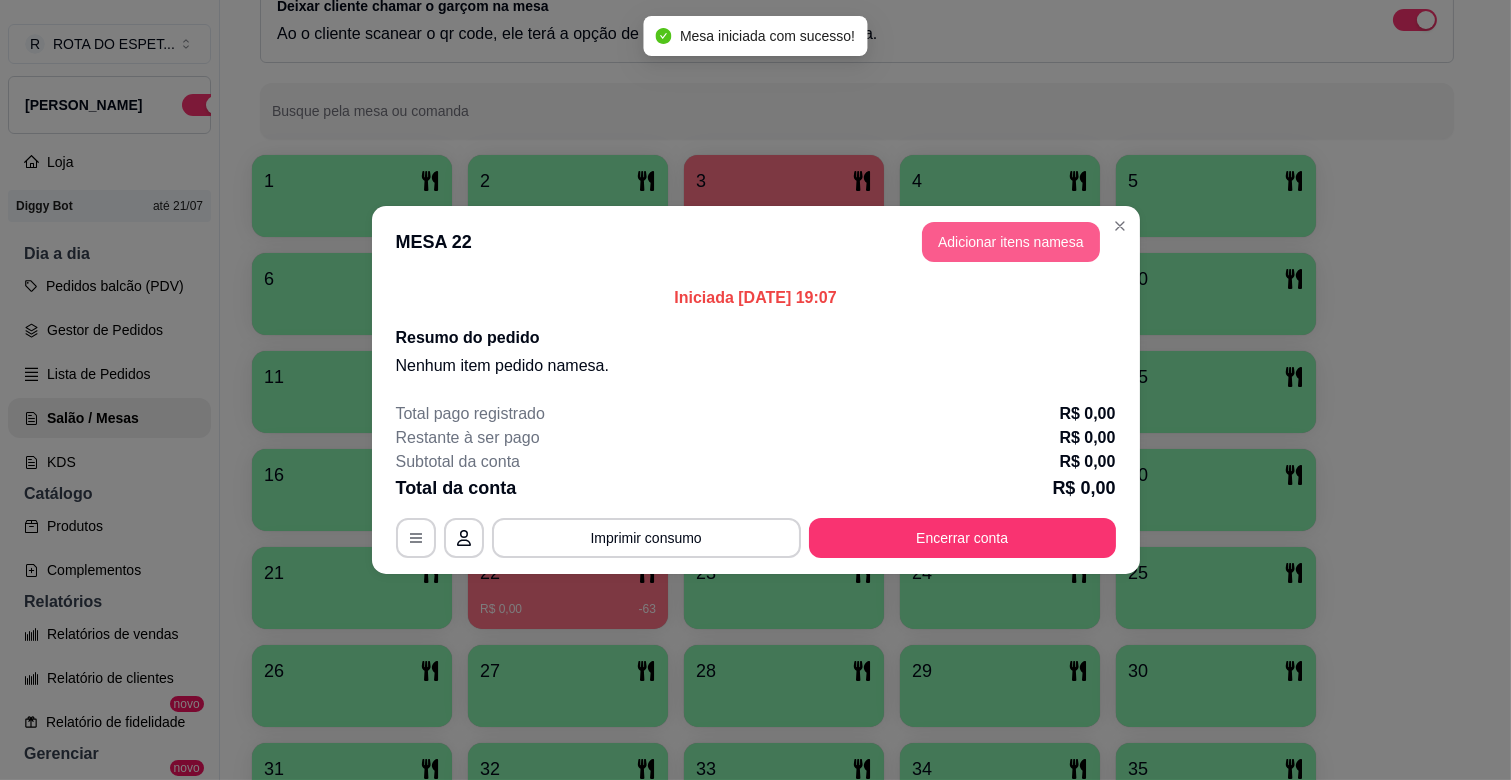 click on "Adicionar itens na  mesa" at bounding box center [1011, 242] 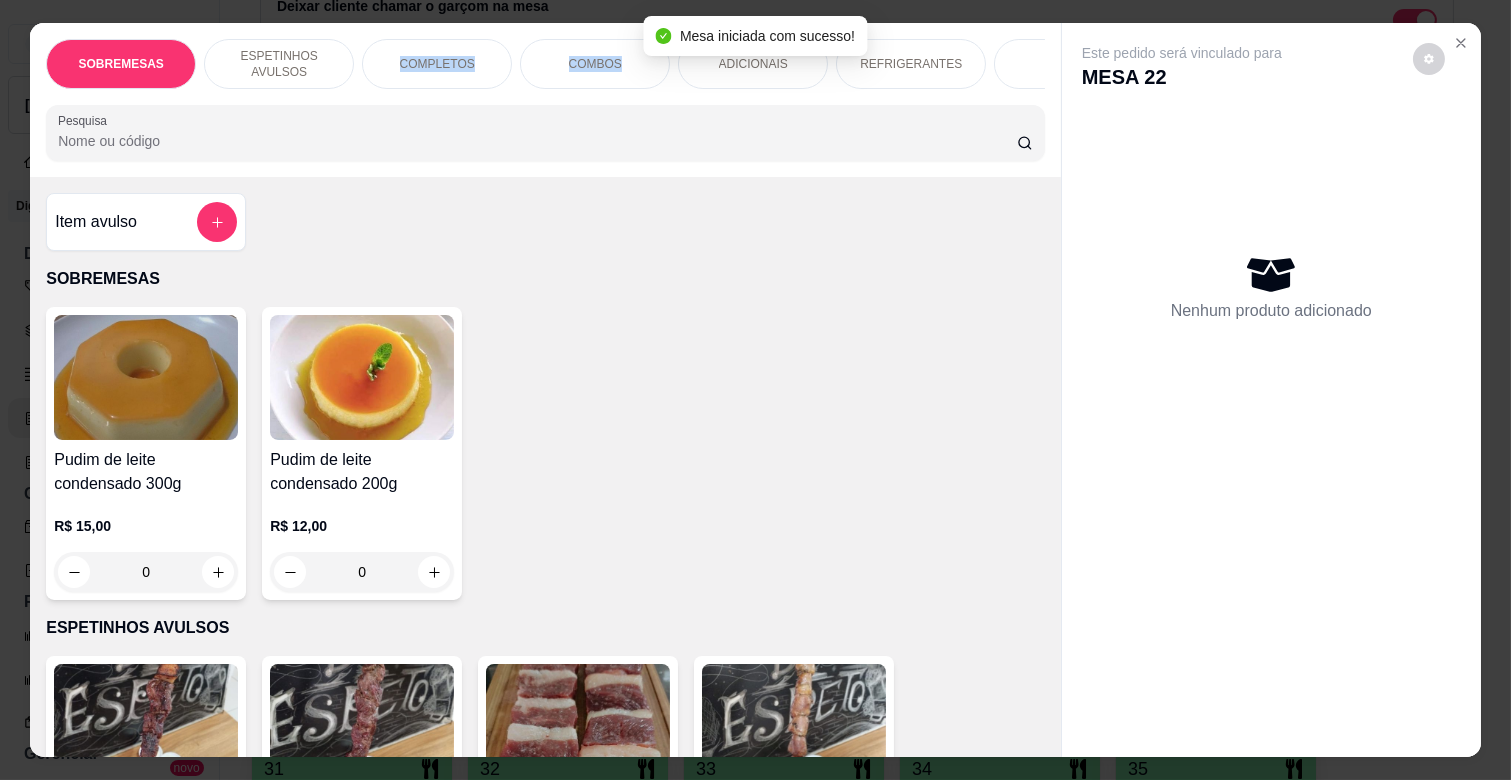 drag, startPoint x: 326, startPoint y: 80, endPoint x: 612, endPoint y: 72, distance: 286.11188 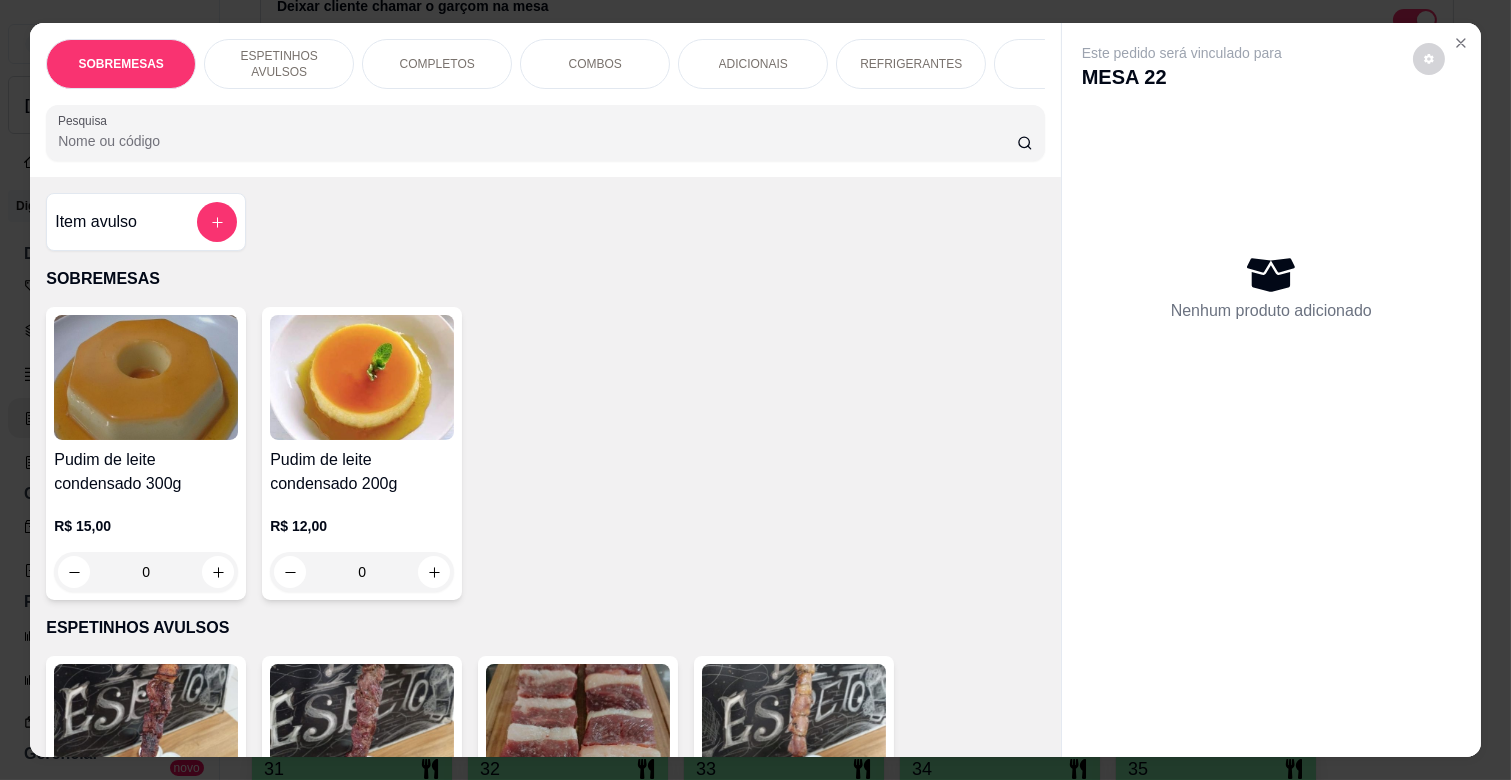 click on "REFRIGERANTES" at bounding box center [911, 64] 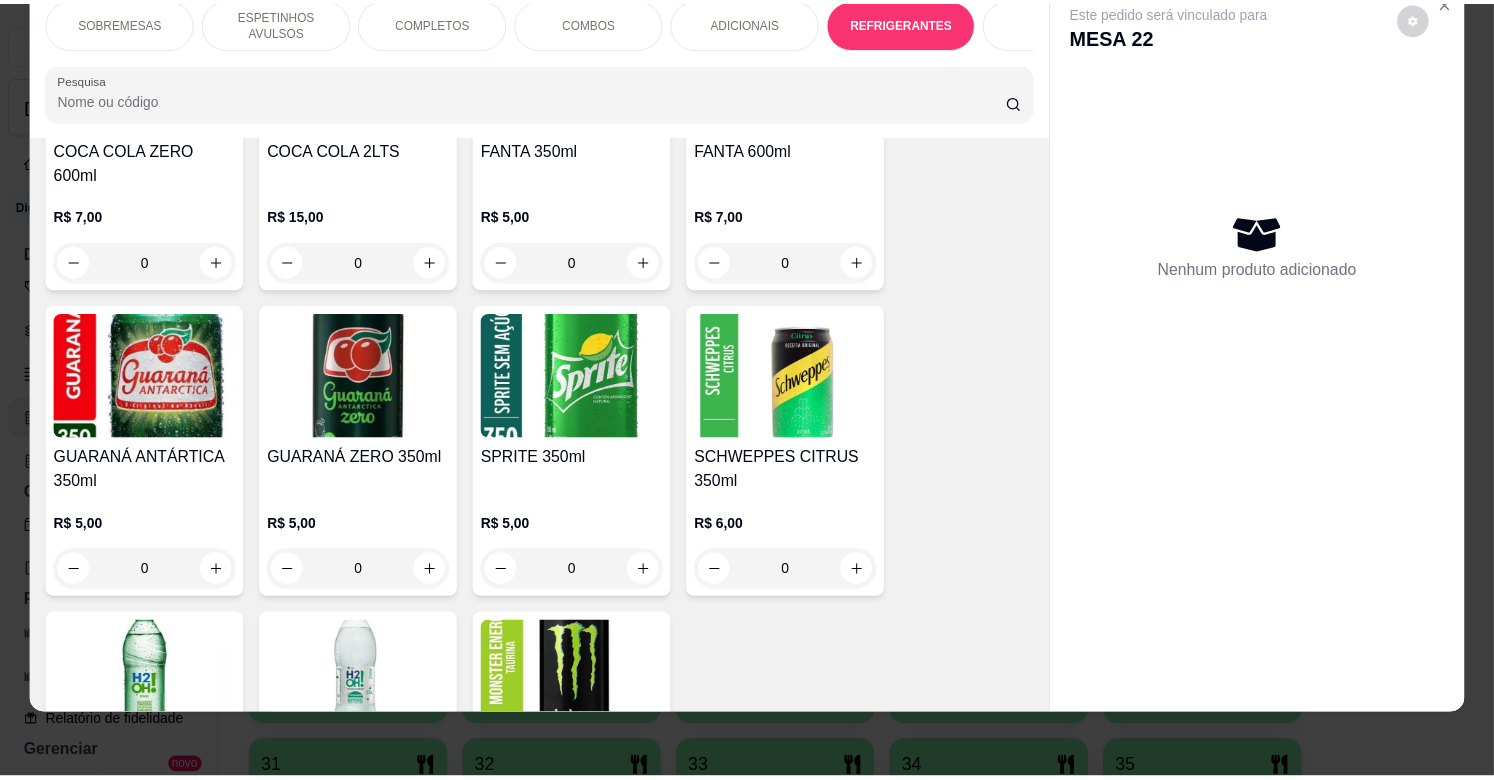 scroll, scrollTop: 4831, scrollLeft: 0, axis: vertical 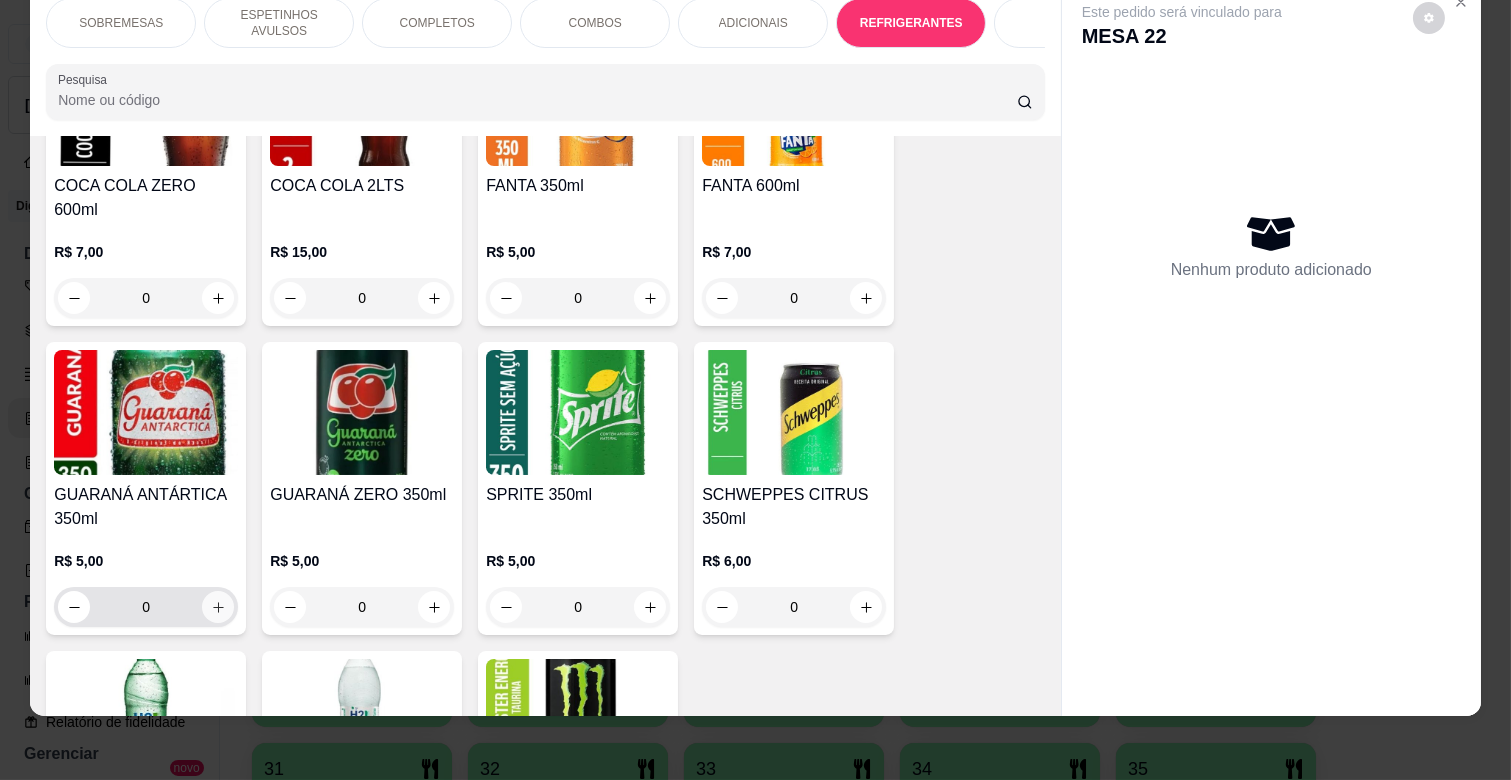 click at bounding box center [218, 607] 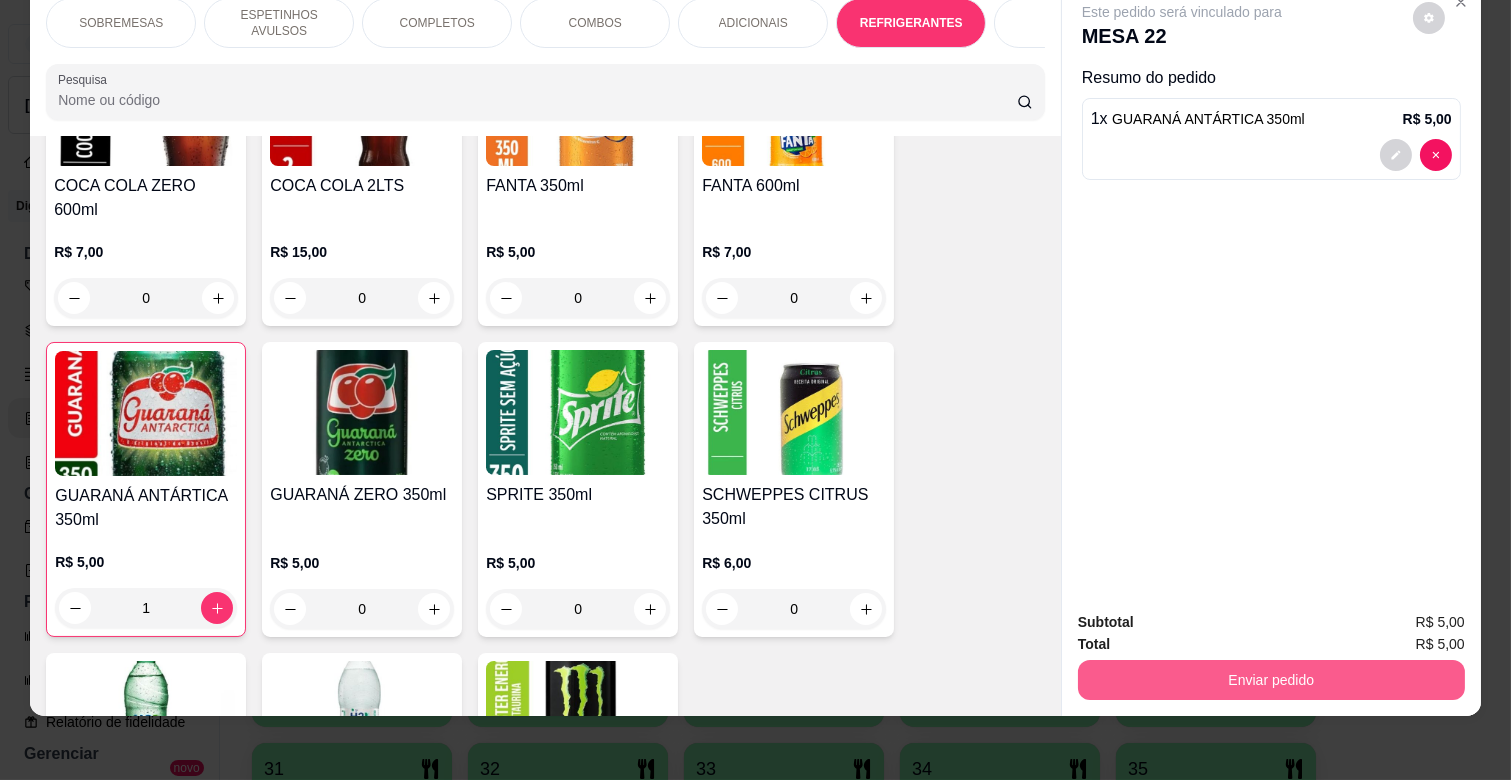 click on "Enviar pedido" at bounding box center (1271, 680) 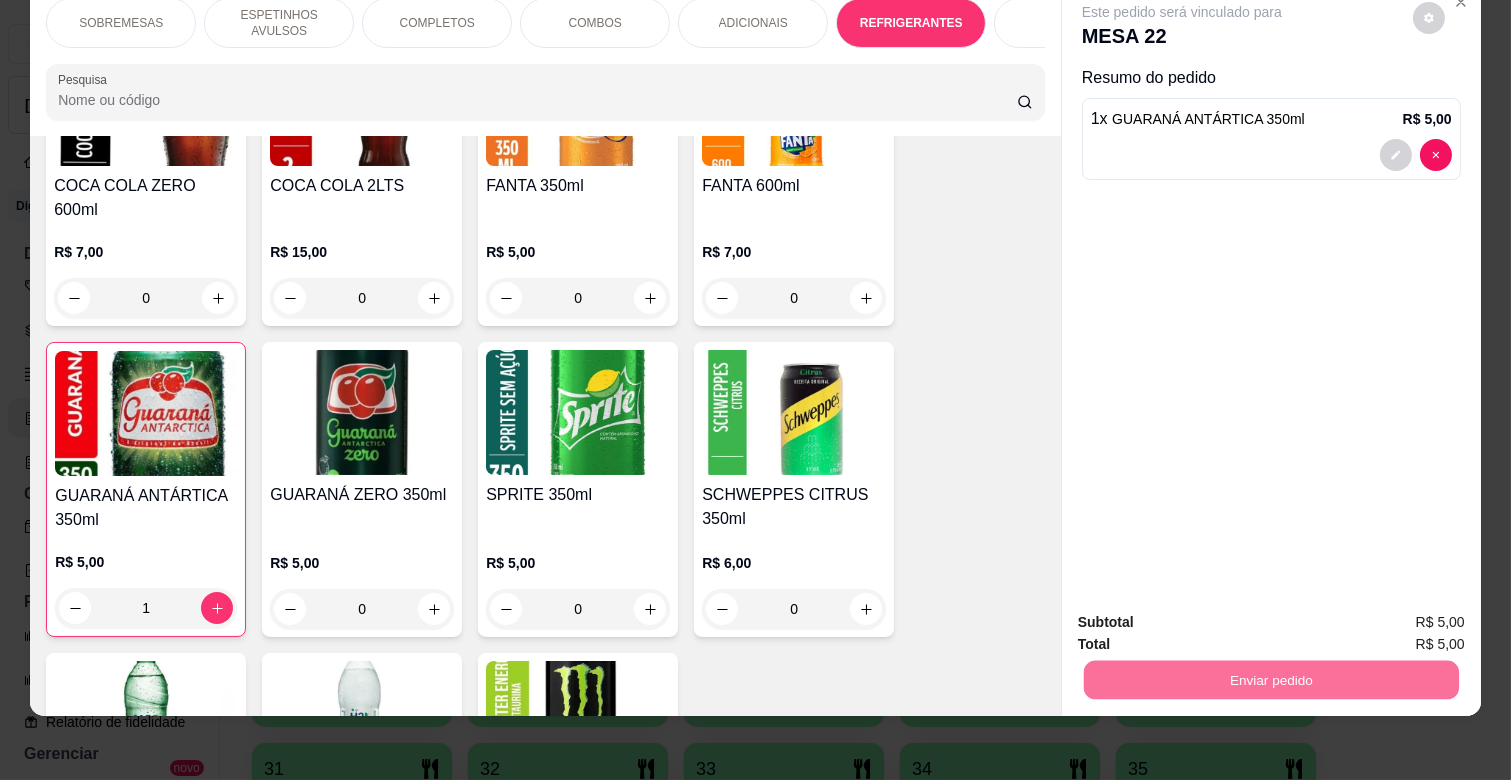 click on "Não registrar e enviar pedido" at bounding box center (1205, 613) 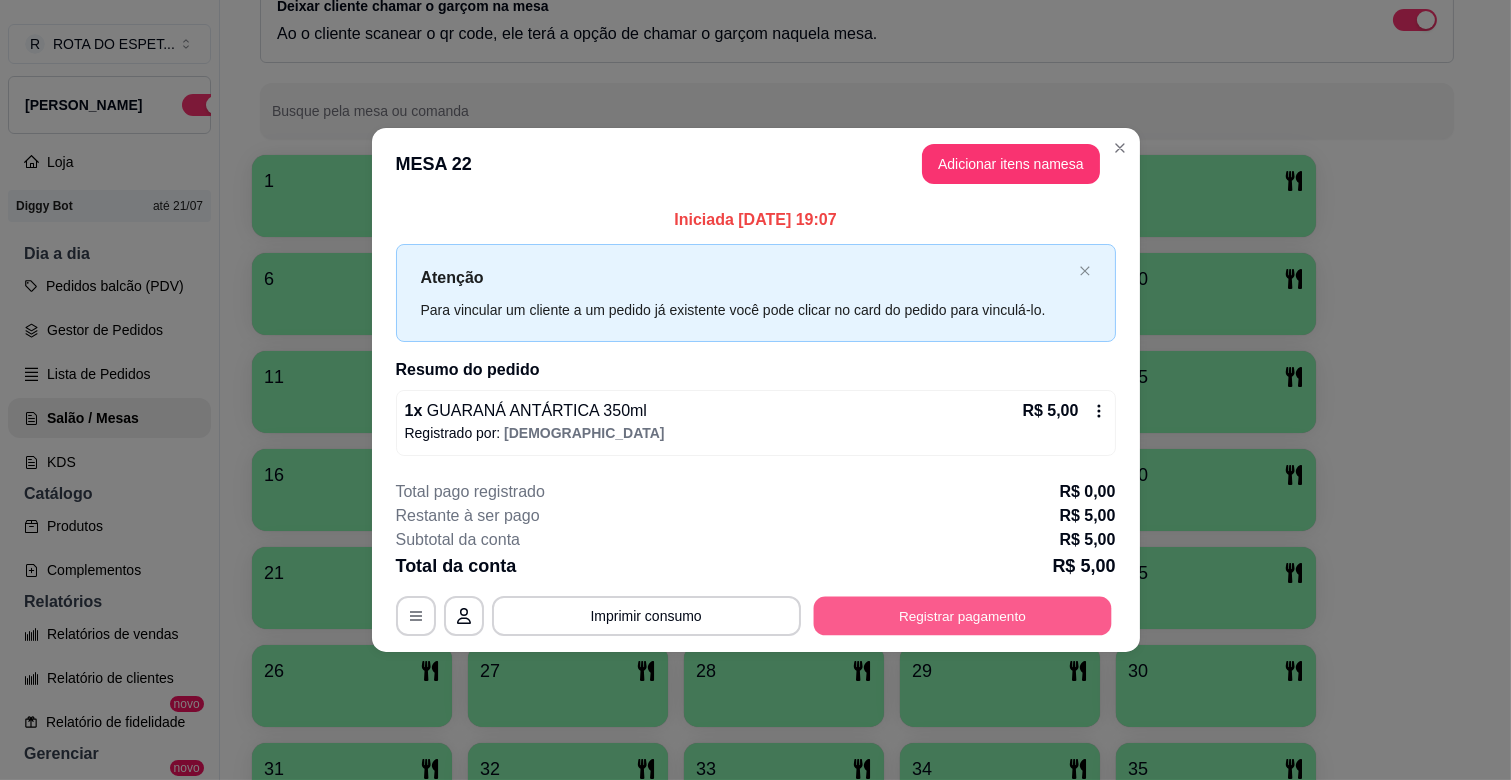 click on "Registrar pagamento" at bounding box center [962, 615] 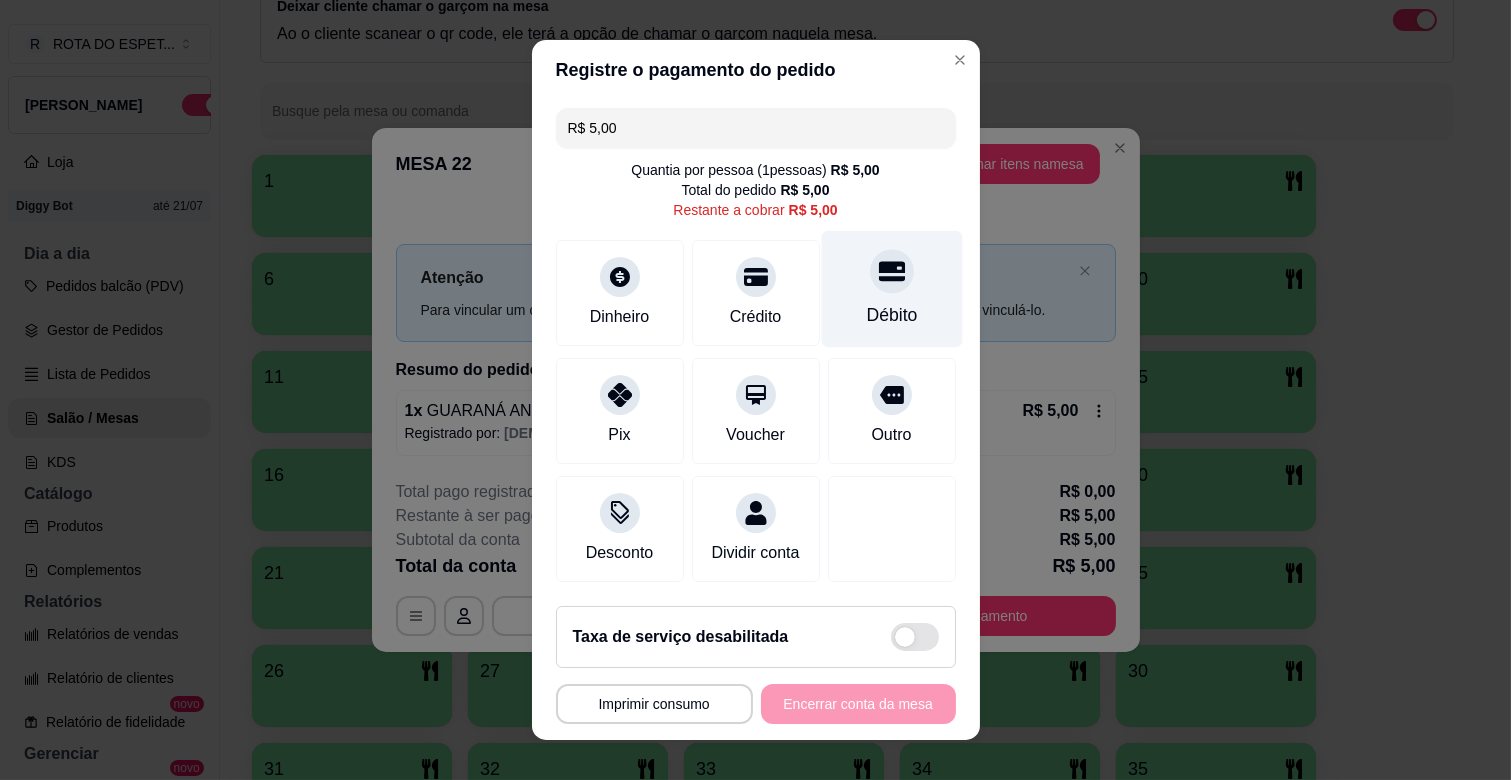 click at bounding box center (892, 271) 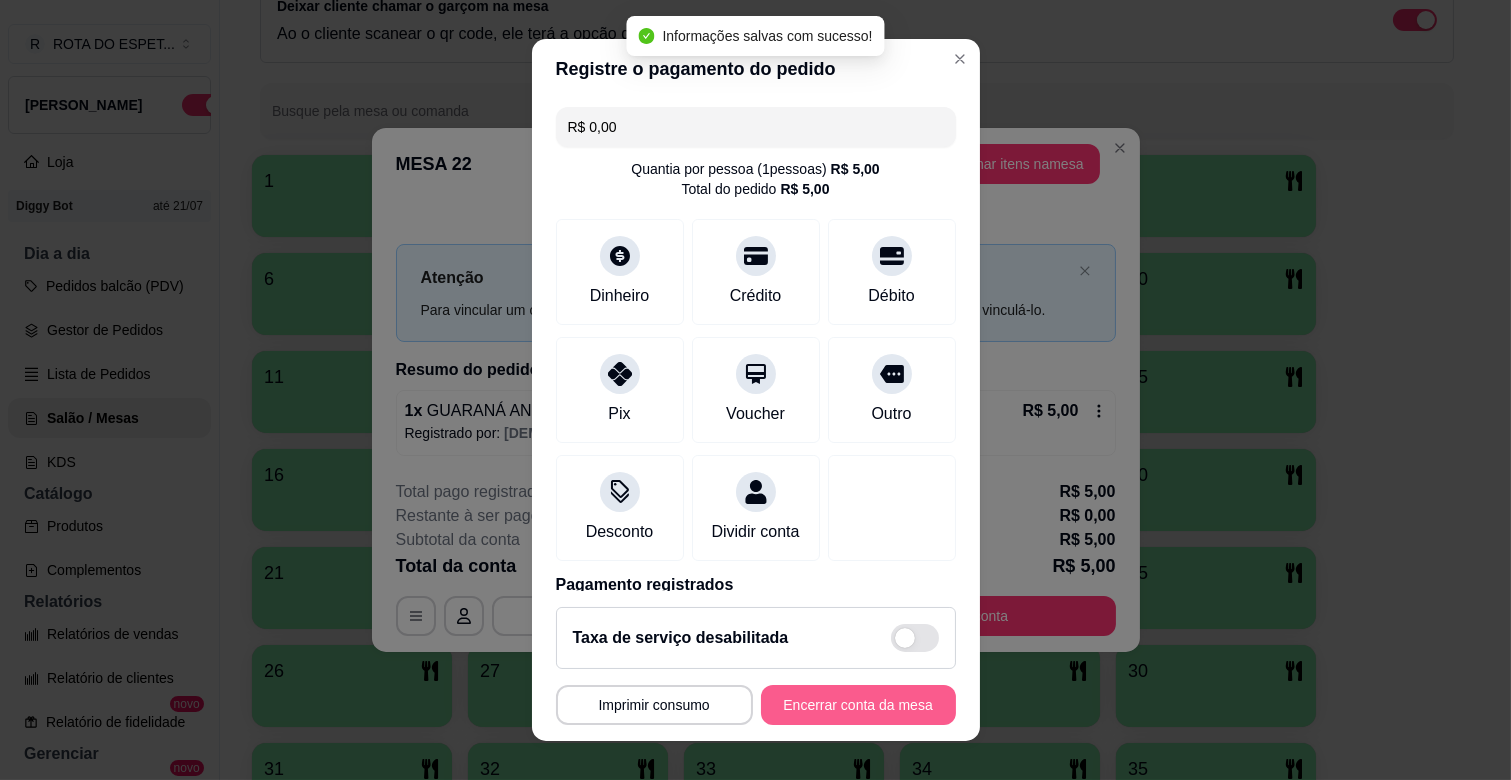 type on "R$ 0,00" 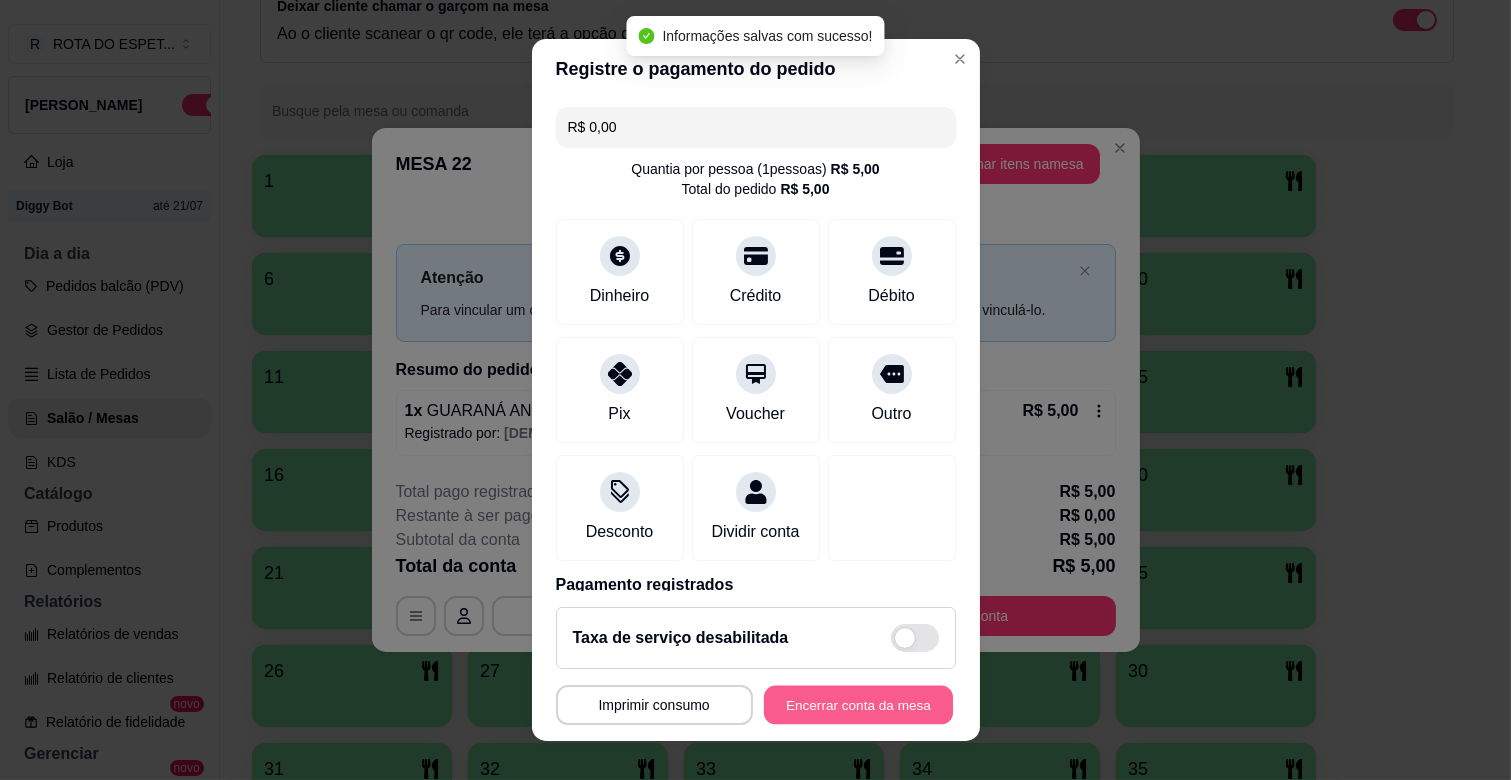 click on "Encerrar conta da mesa" at bounding box center (858, 705) 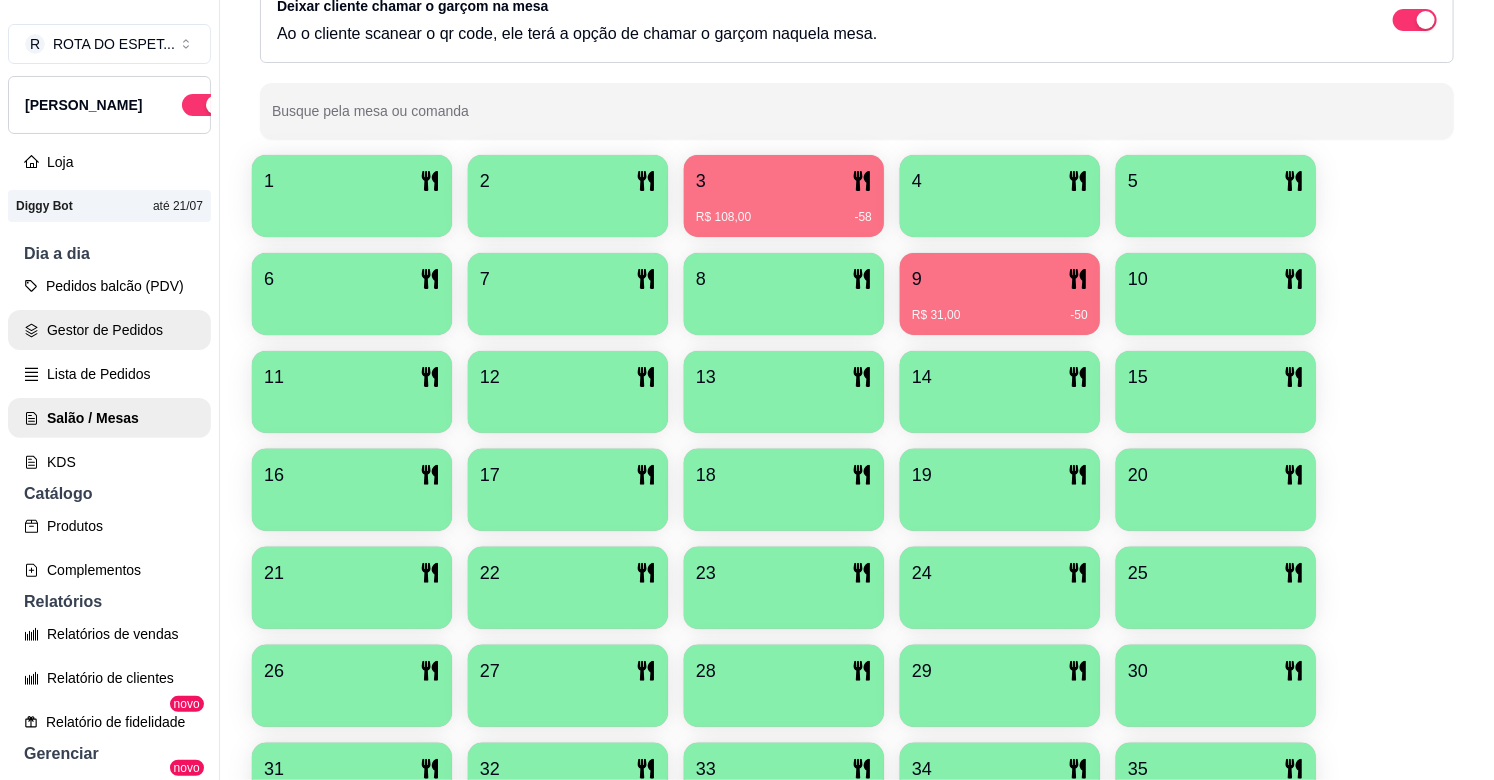 click on "Gestor de Pedidos" at bounding box center [109, 330] 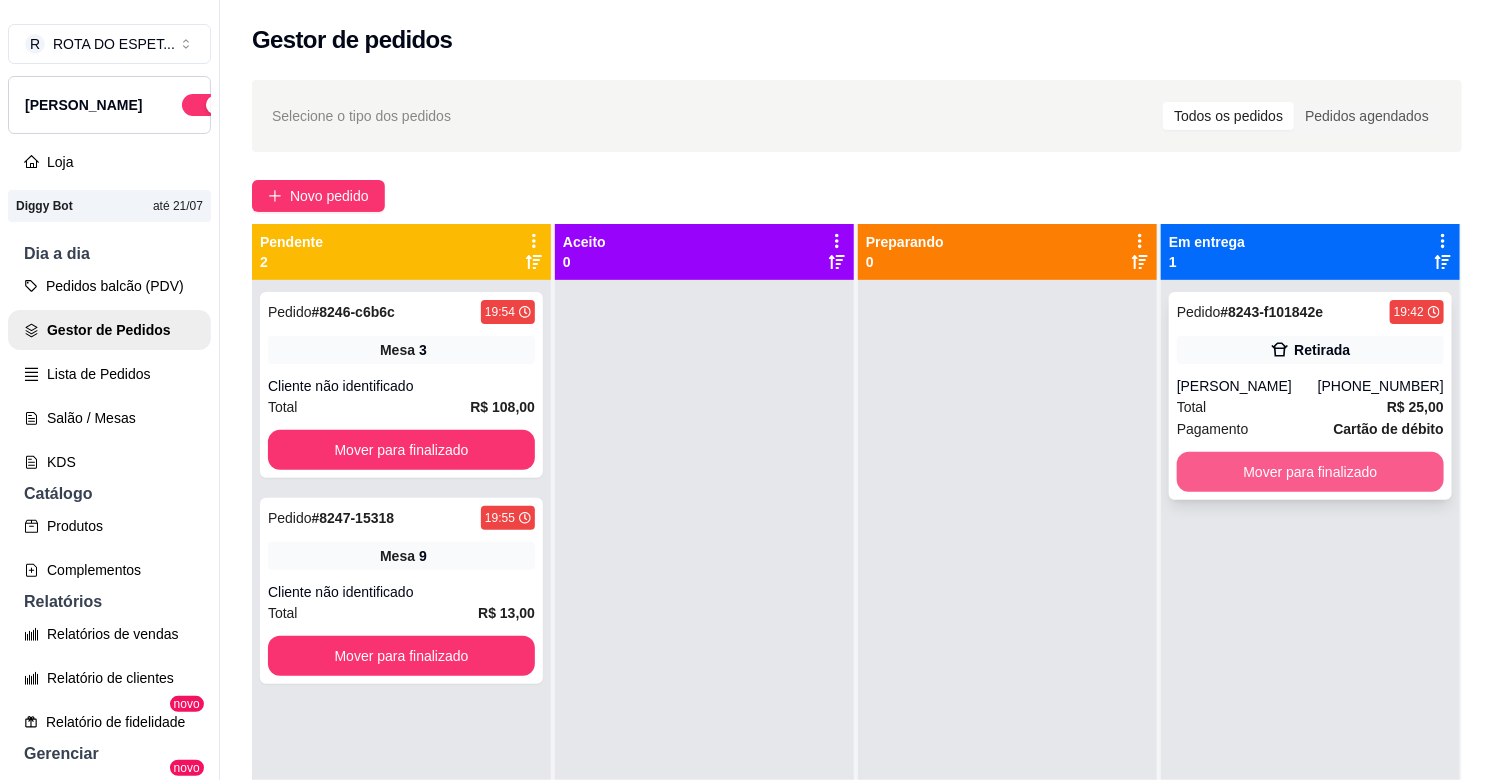 click on "Mover para finalizado" at bounding box center [1310, 472] 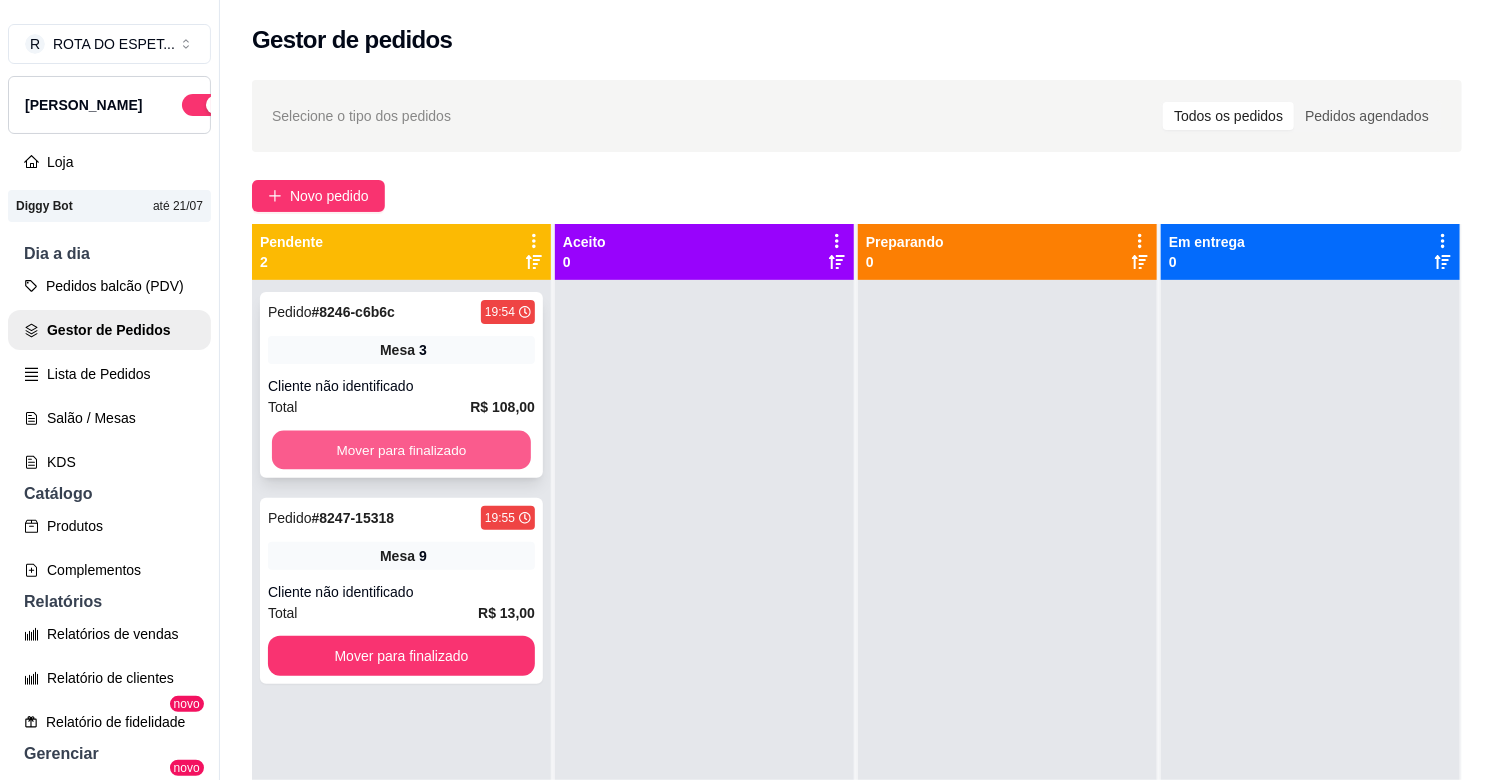 click on "Mover para finalizado" at bounding box center (401, 450) 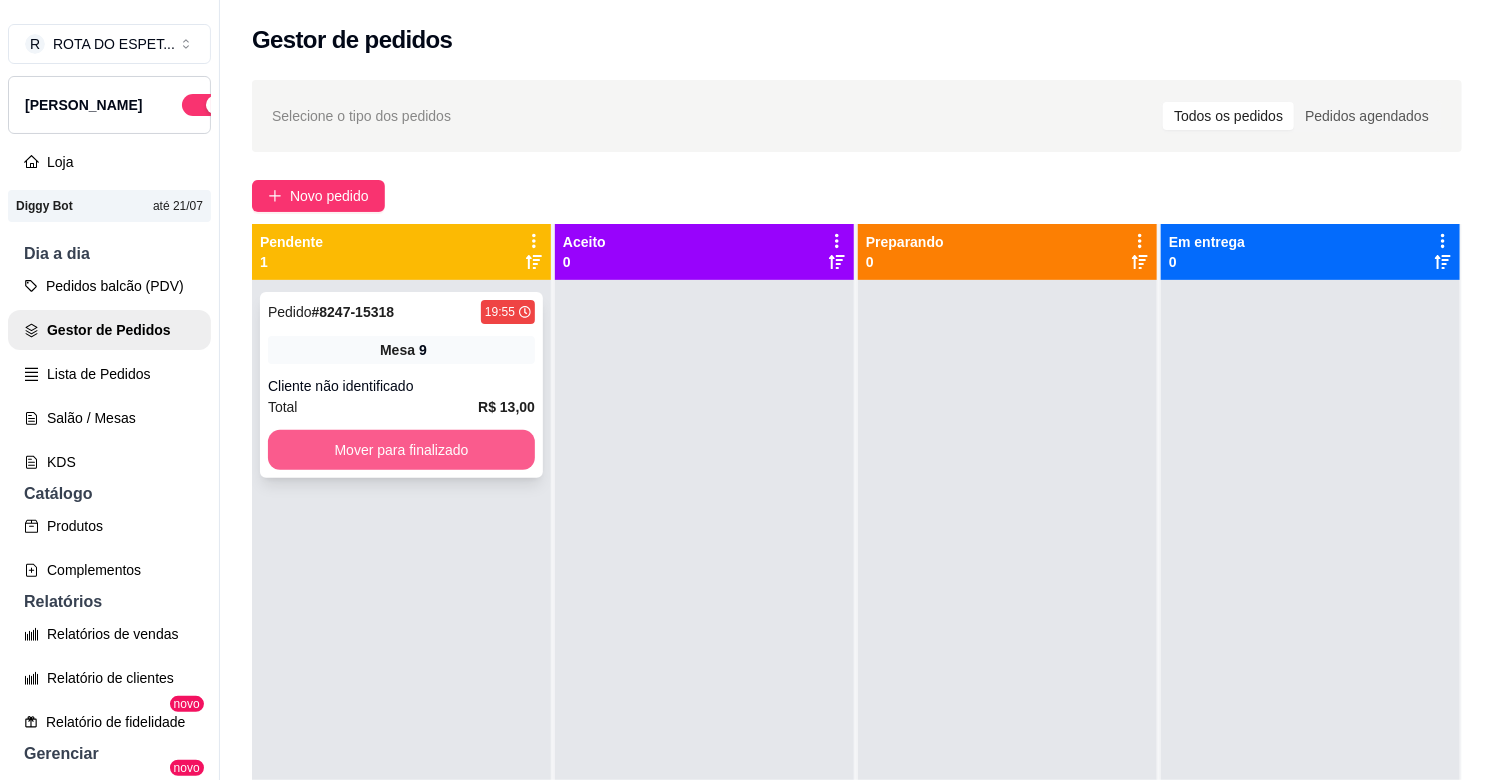 click on "Mover para finalizado" at bounding box center [401, 450] 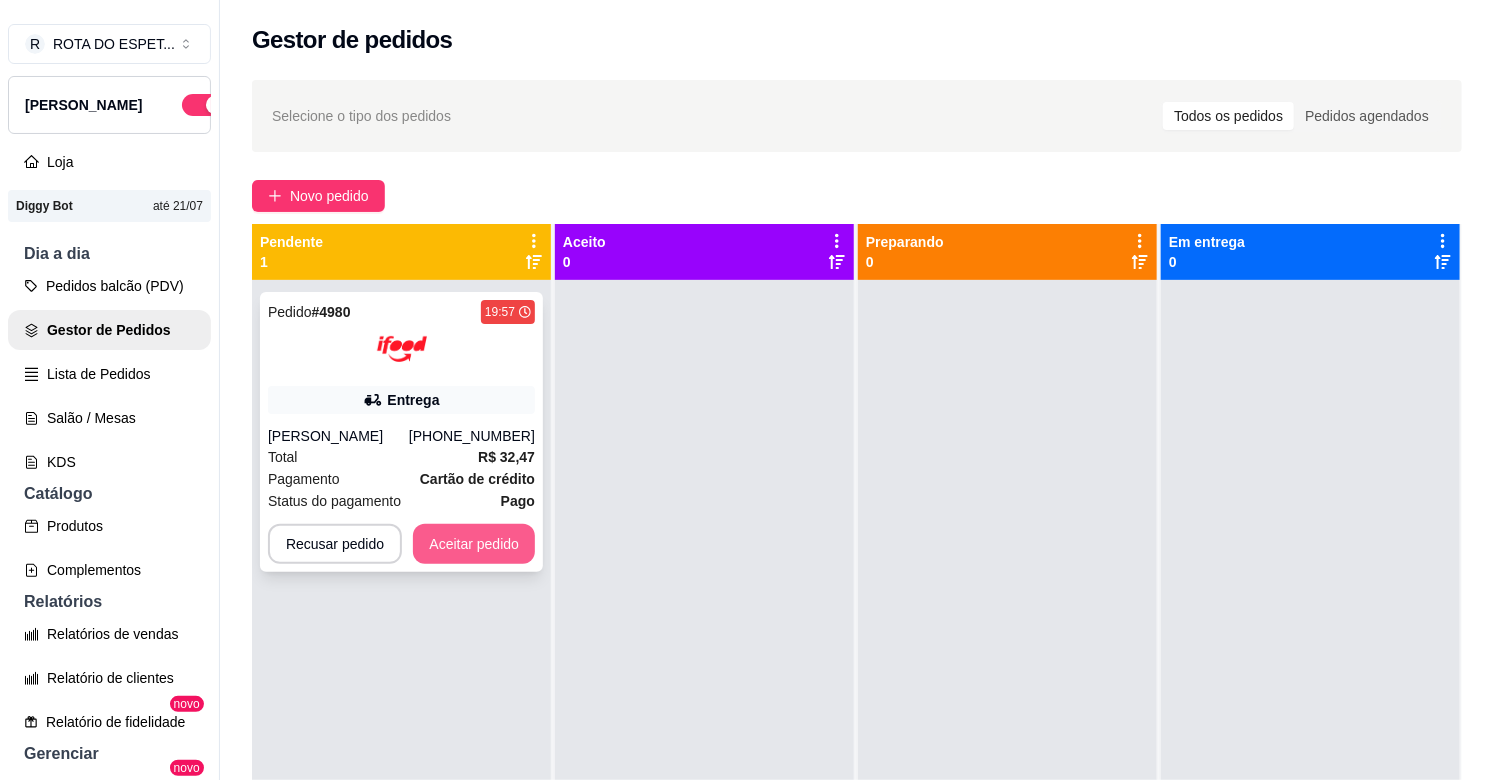 click on "Aceitar pedido" at bounding box center [474, 544] 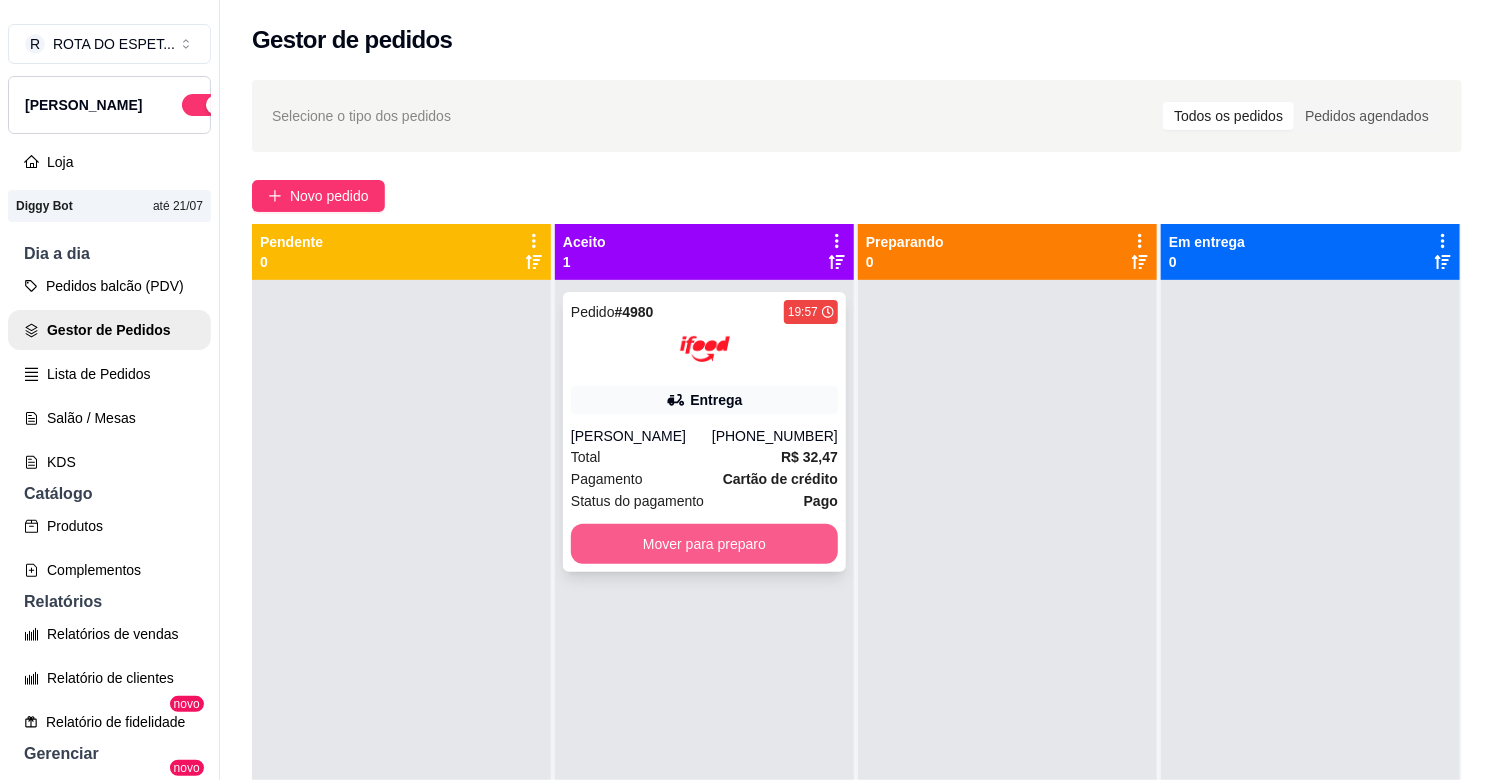 click on "Mover para preparo" at bounding box center [704, 544] 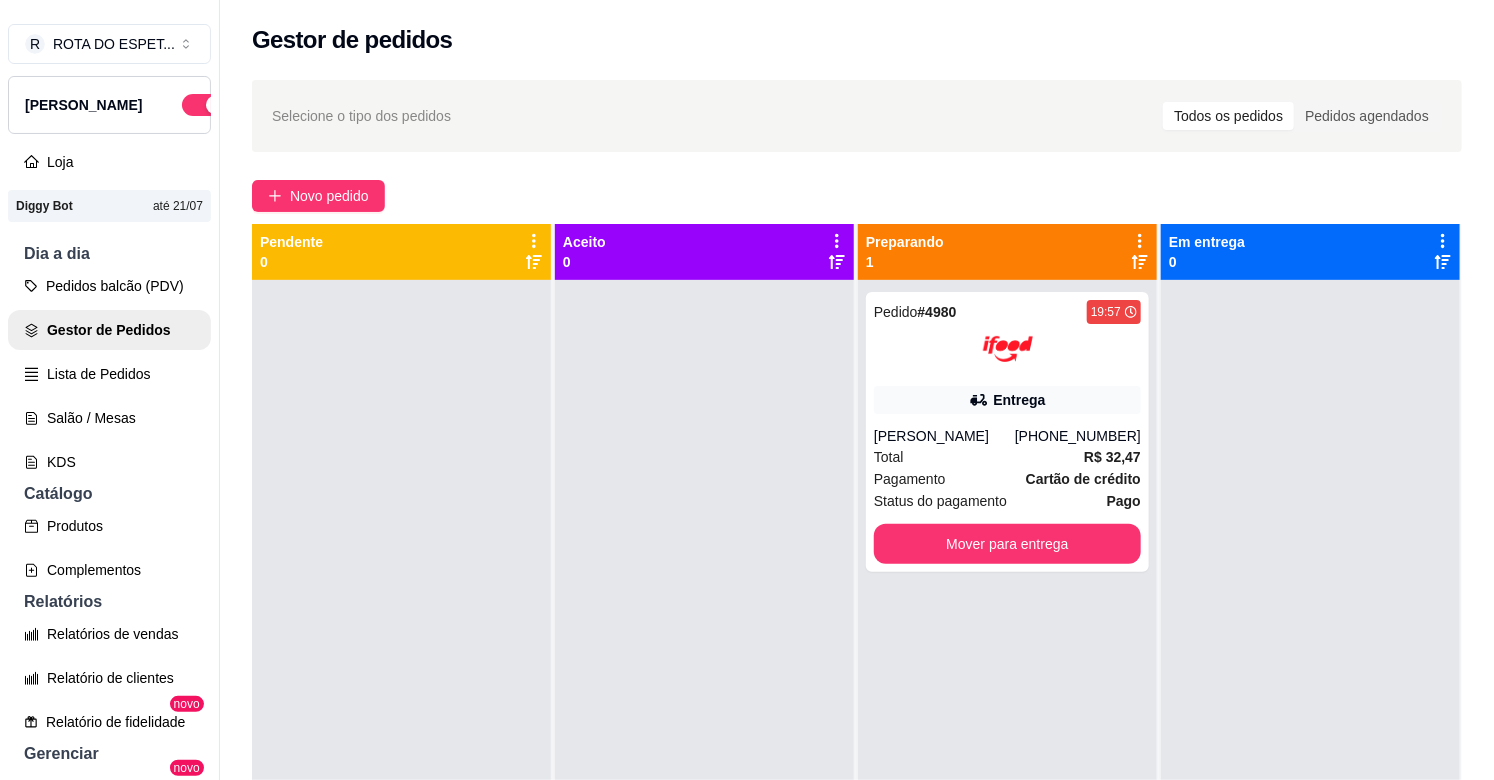 click at bounding box center (704, 670) 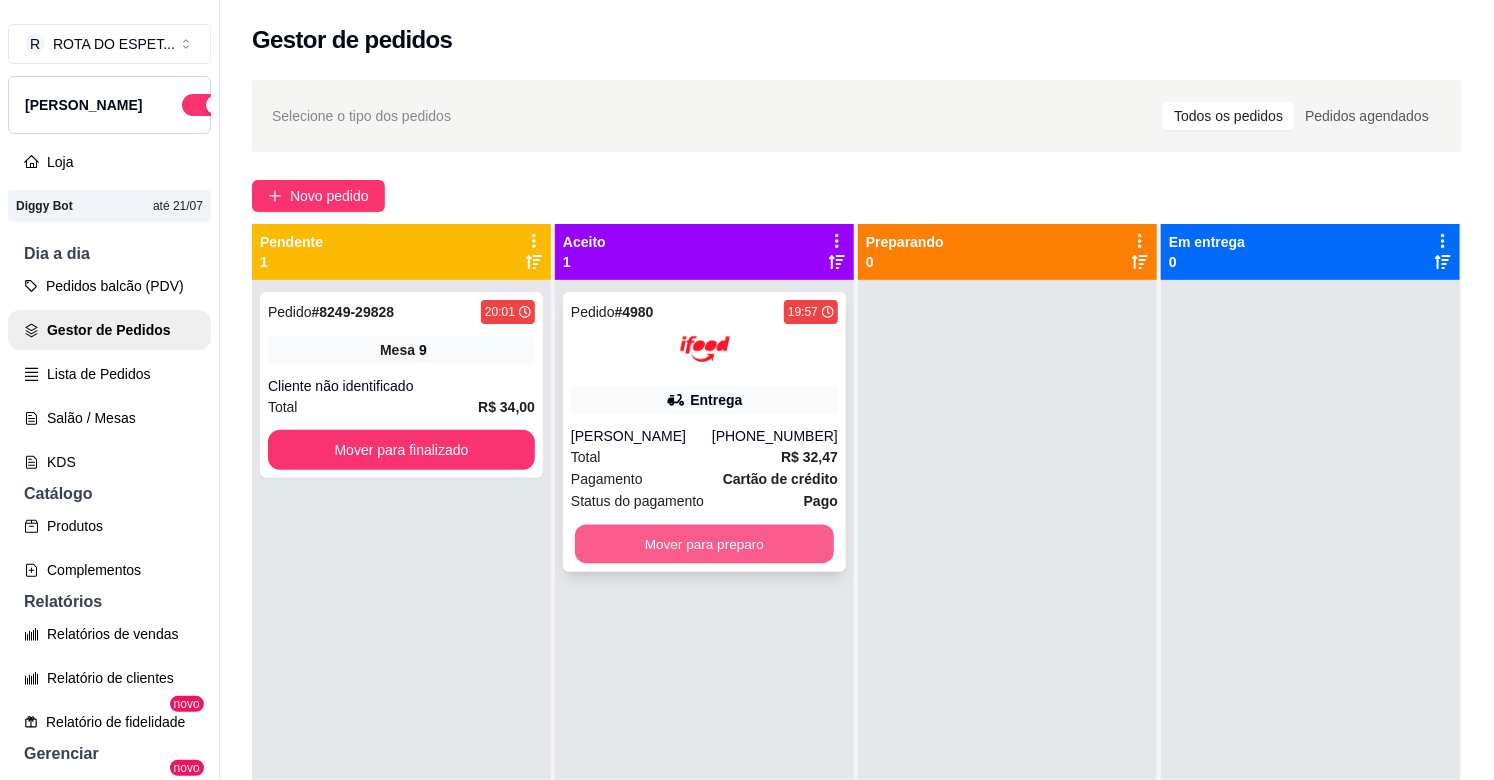 click on "Mover para preparo" at bounding box center (704, 544) 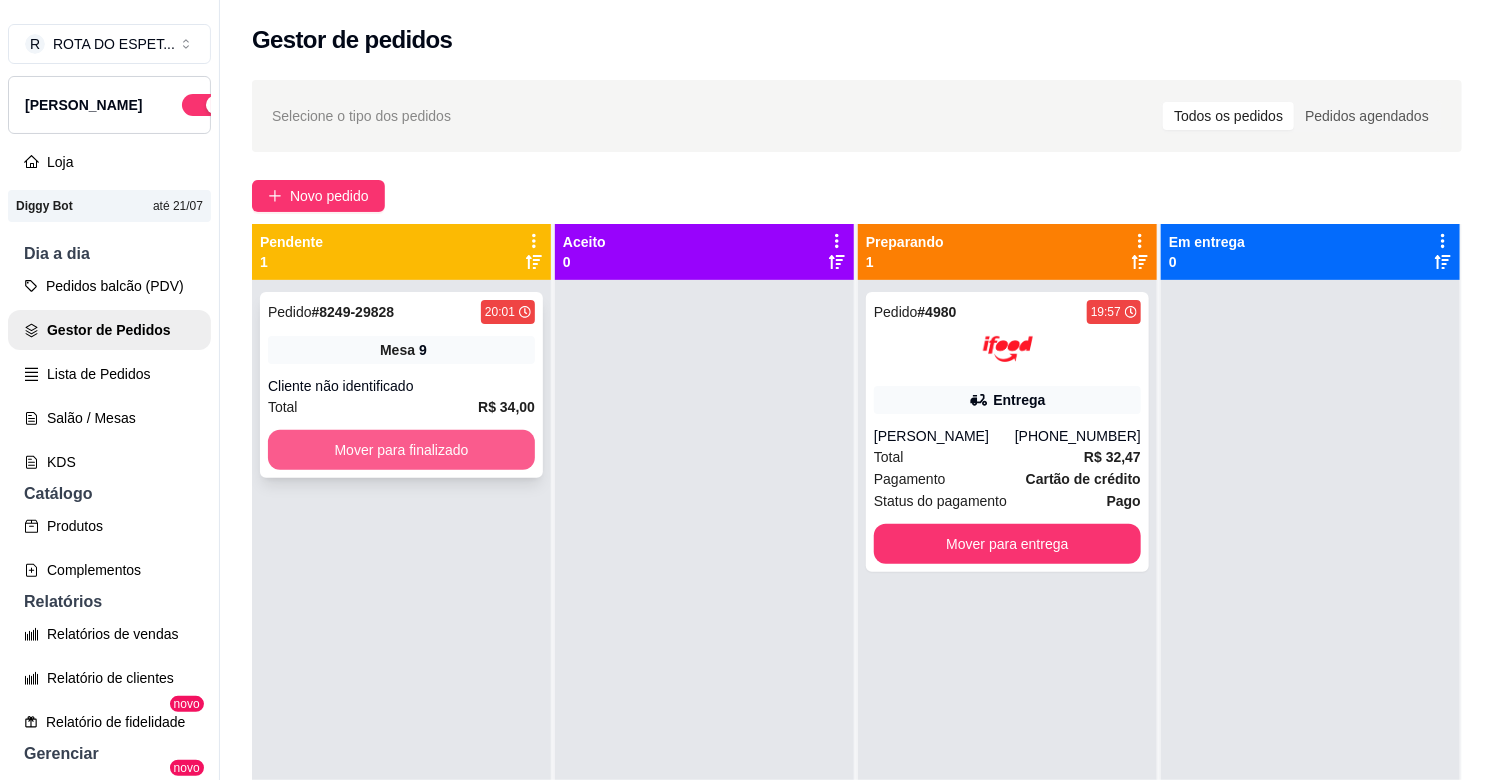 click on "Mover para finalizado" at bounding box center (401, 450) 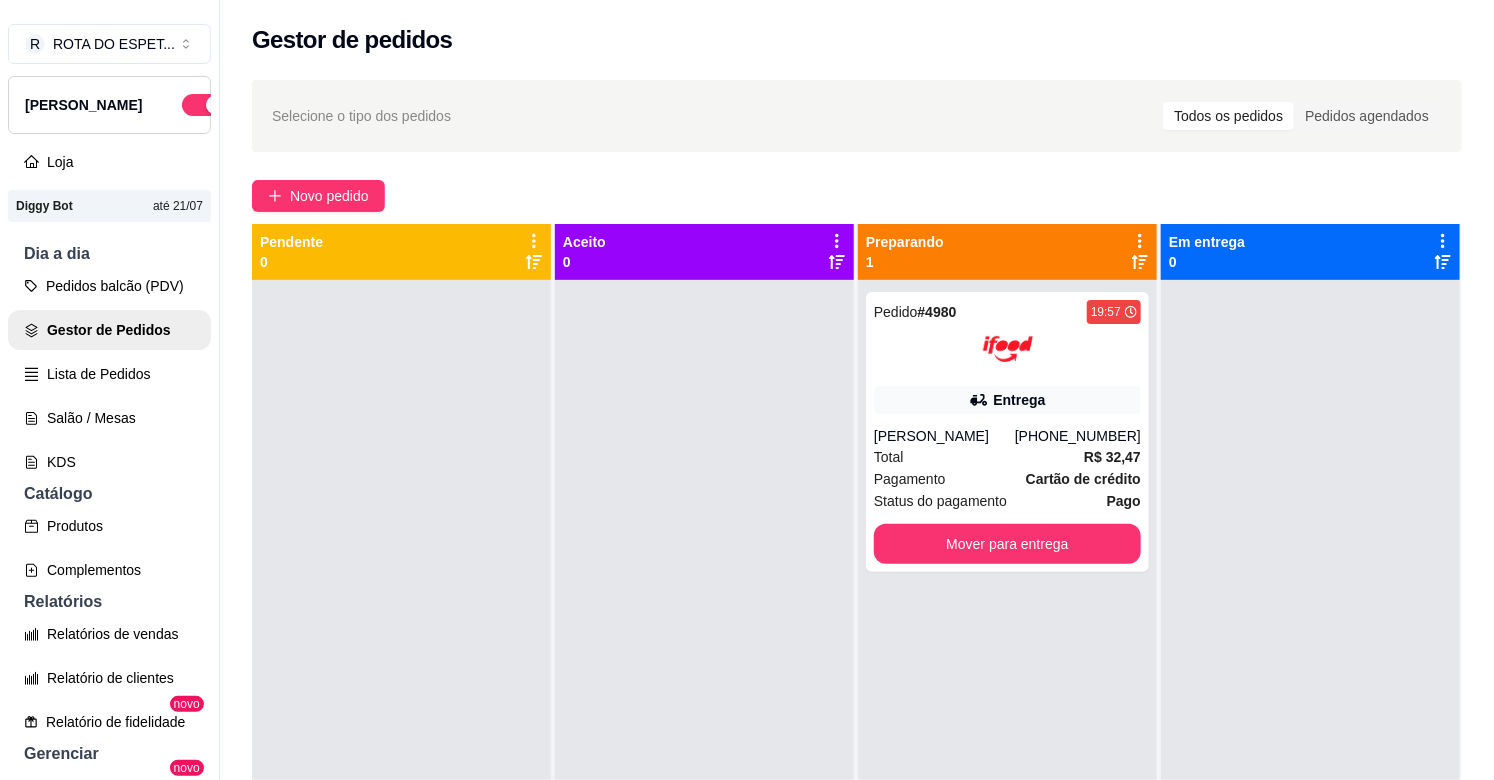 click at bounding box center [704, 670] 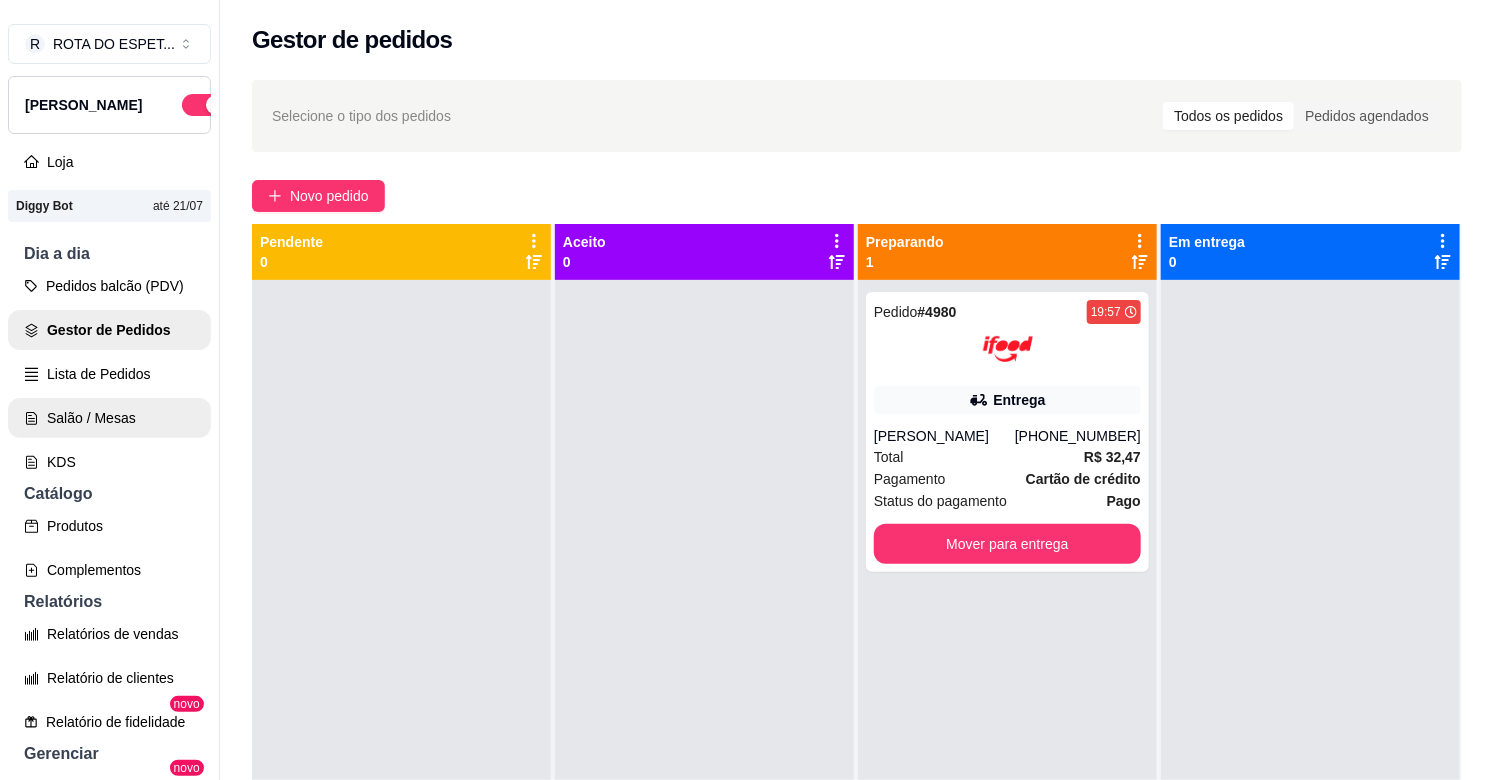 click on "Salão / Mesas" at bounding box center [109, 418] 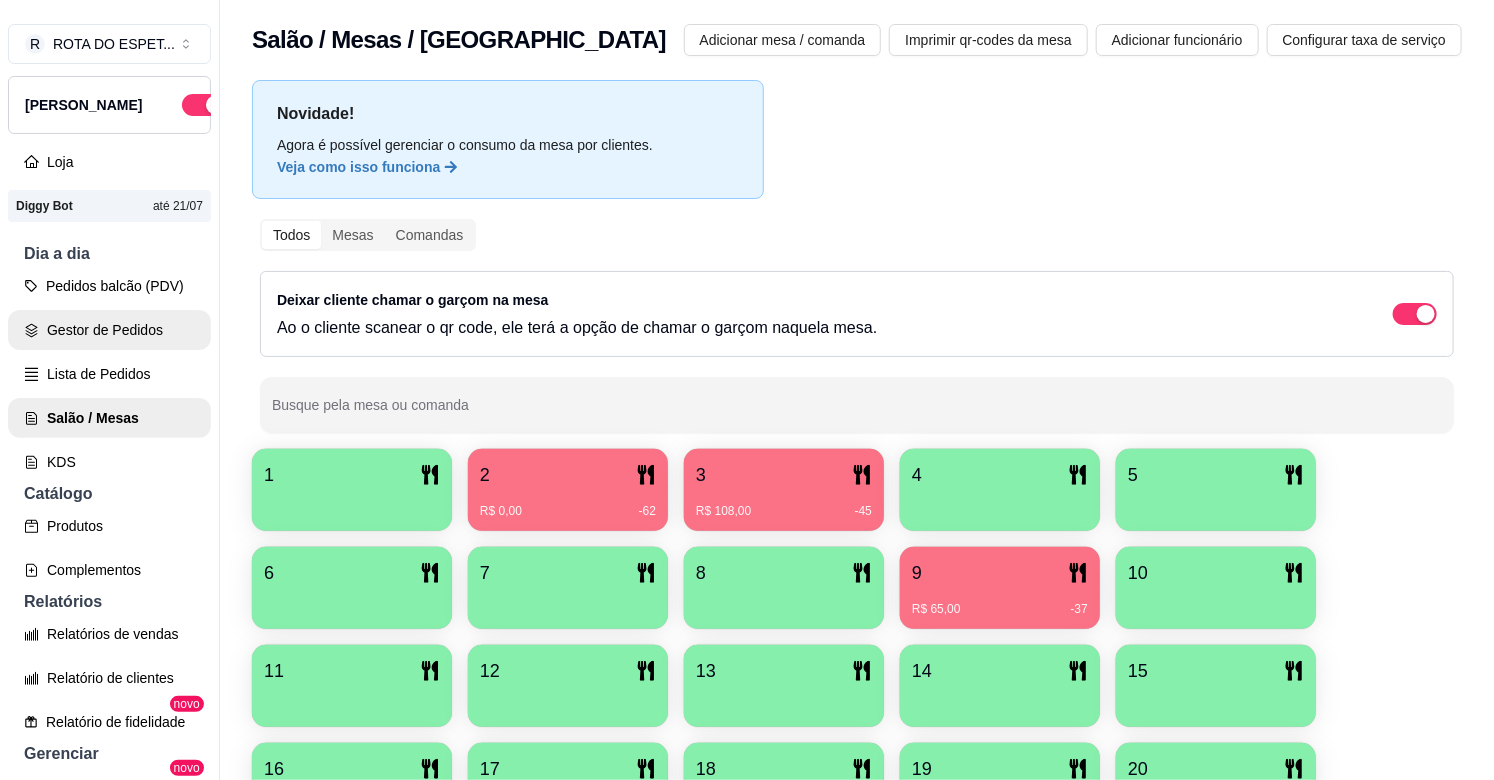 click on "Gestor de Pedidos" at bounding box center (109, 330) 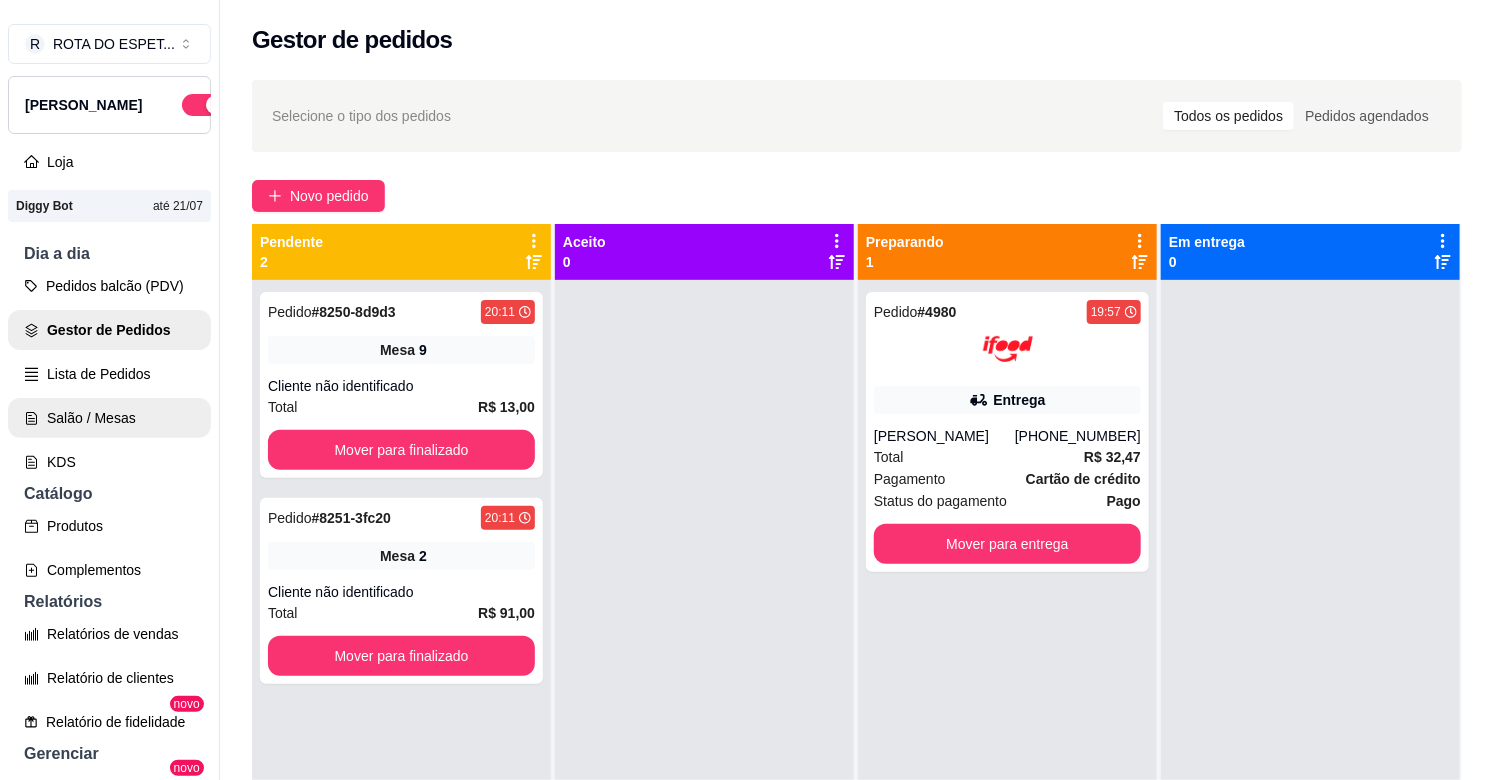 click on "Salão / Mesas" at bounding box center (109, 418) 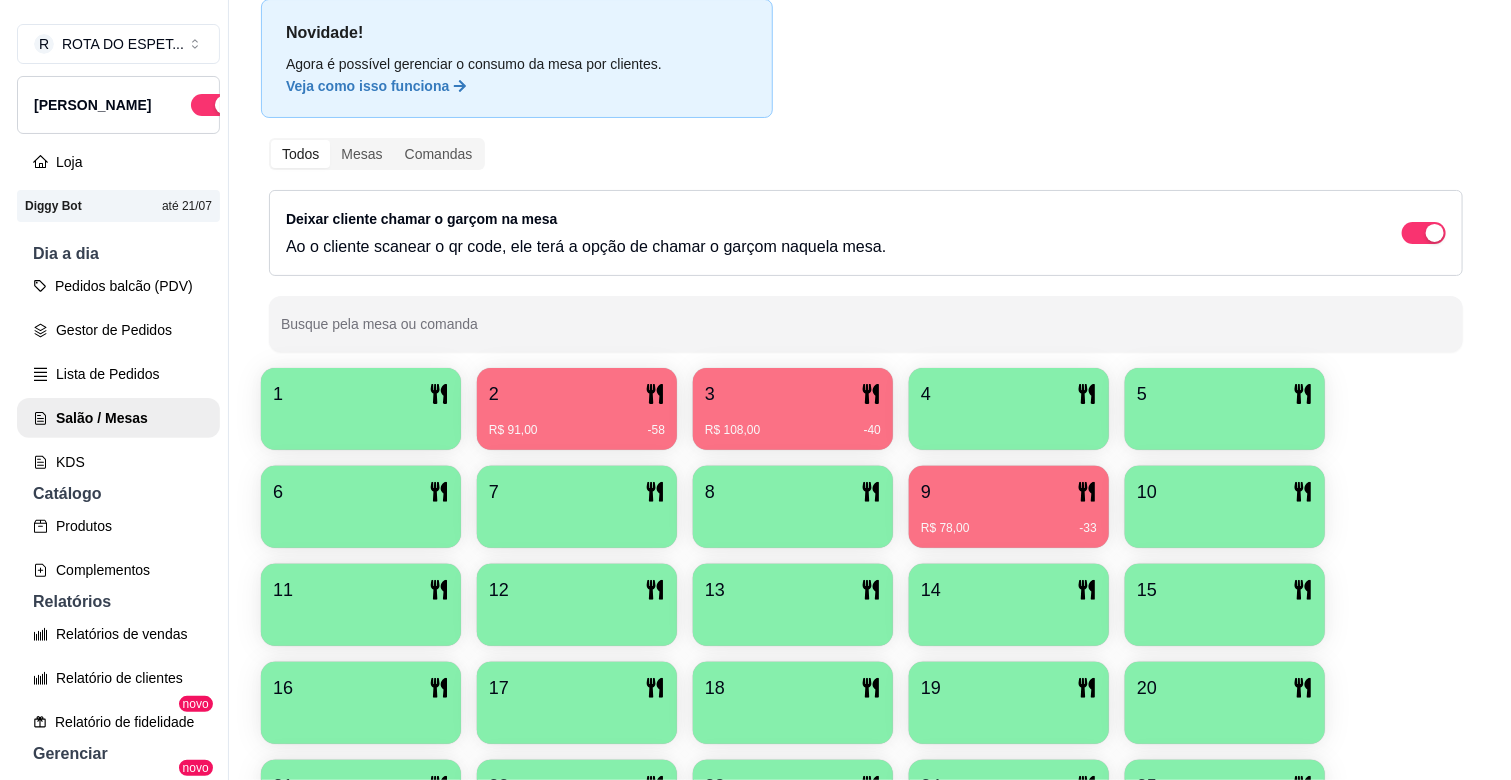 scroll, scrollTop: 222, scrollLeft: 0, axis: vertical 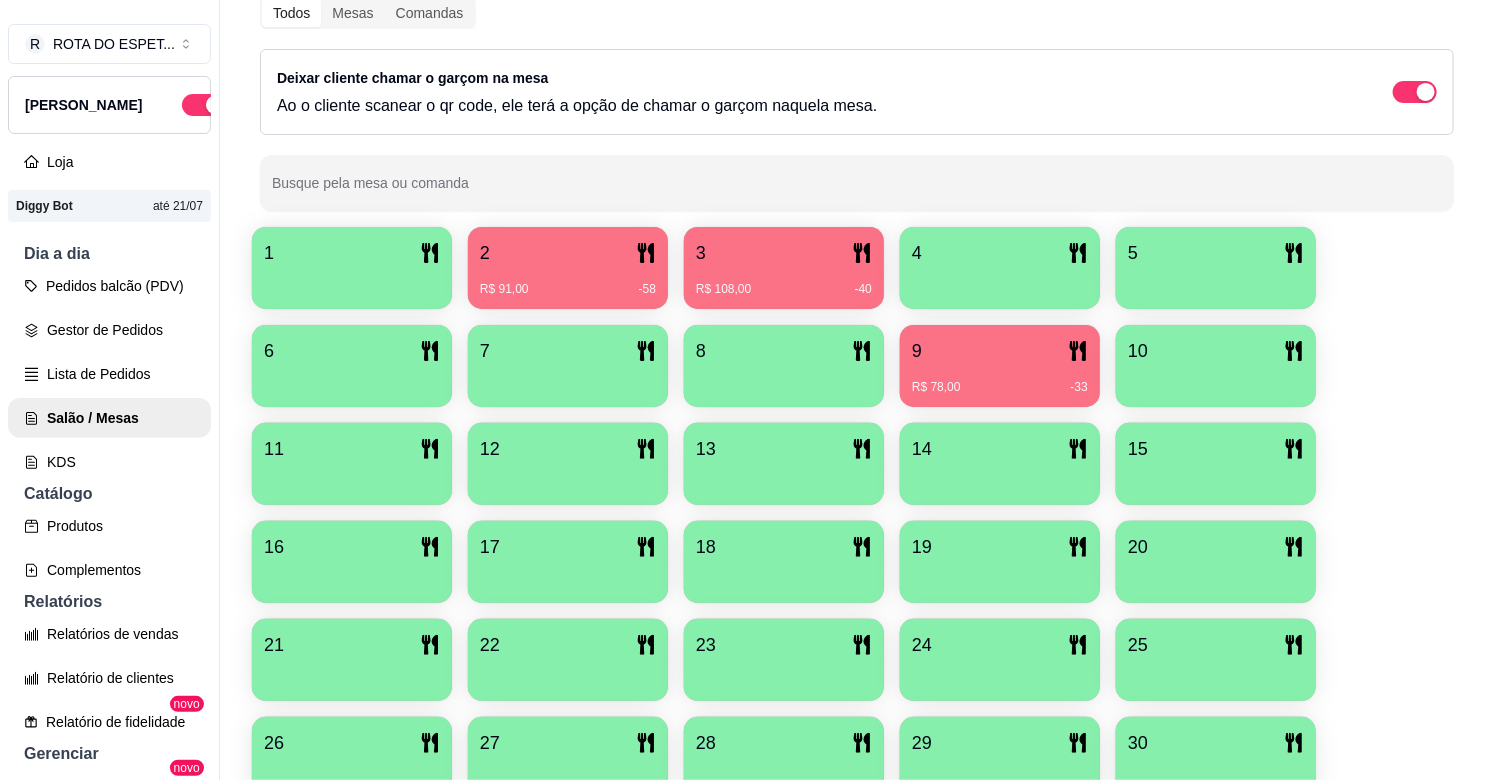 click at bounding box center [1216, 576] 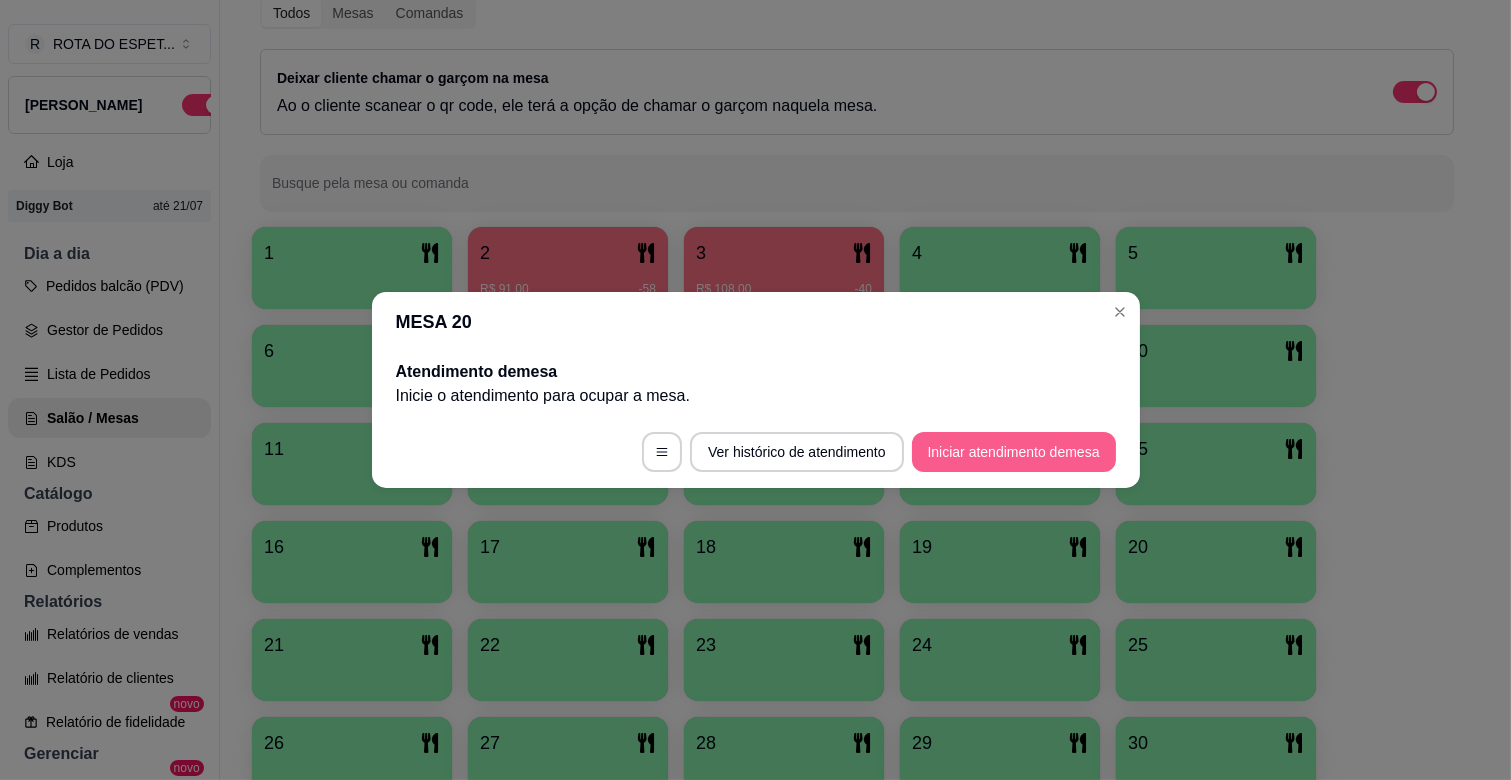 click on "Iniciar atendimento de  mesa" at bounding box center [1014, 452] 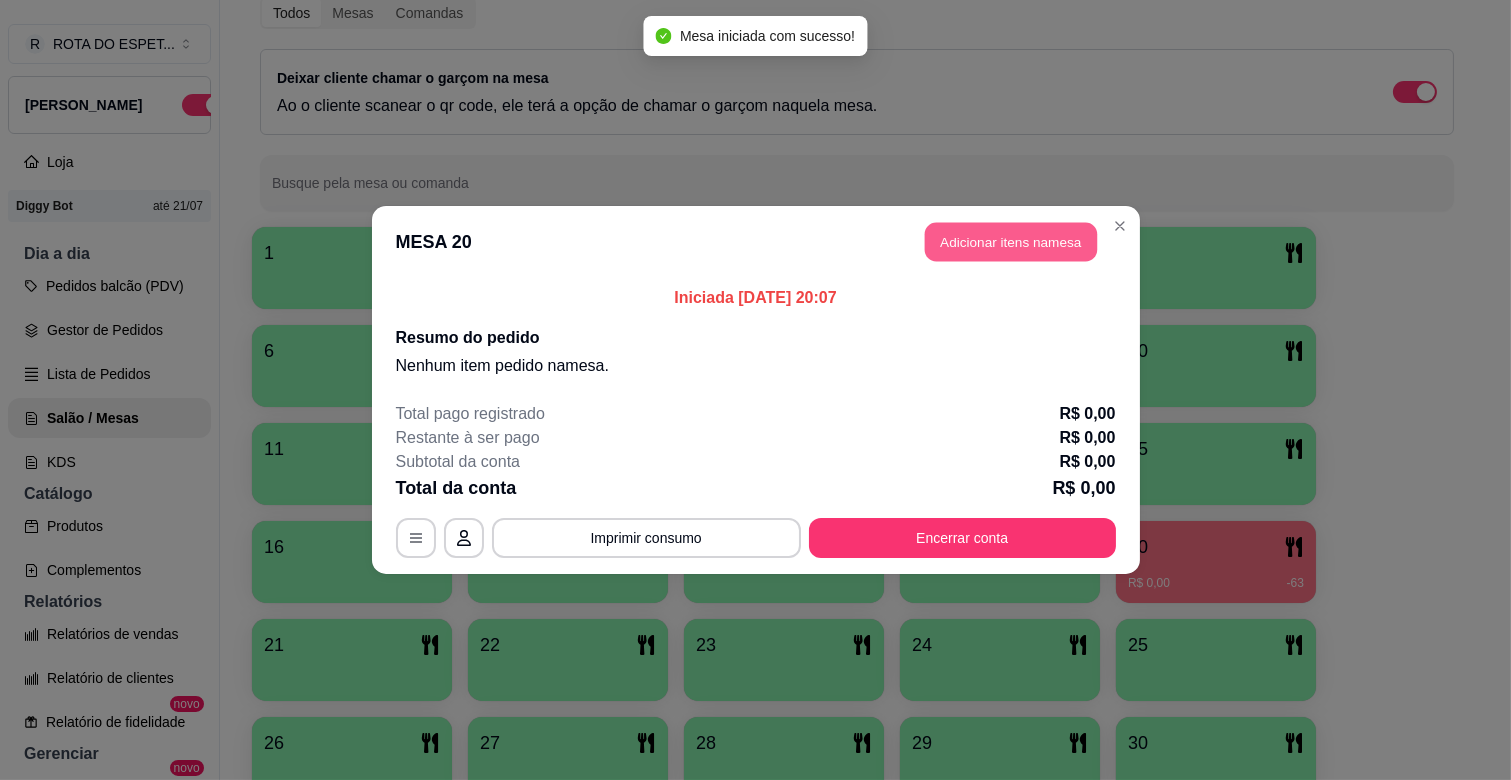 click on "Adicionar itens na  mesa" at bounding box center (1011, 242) 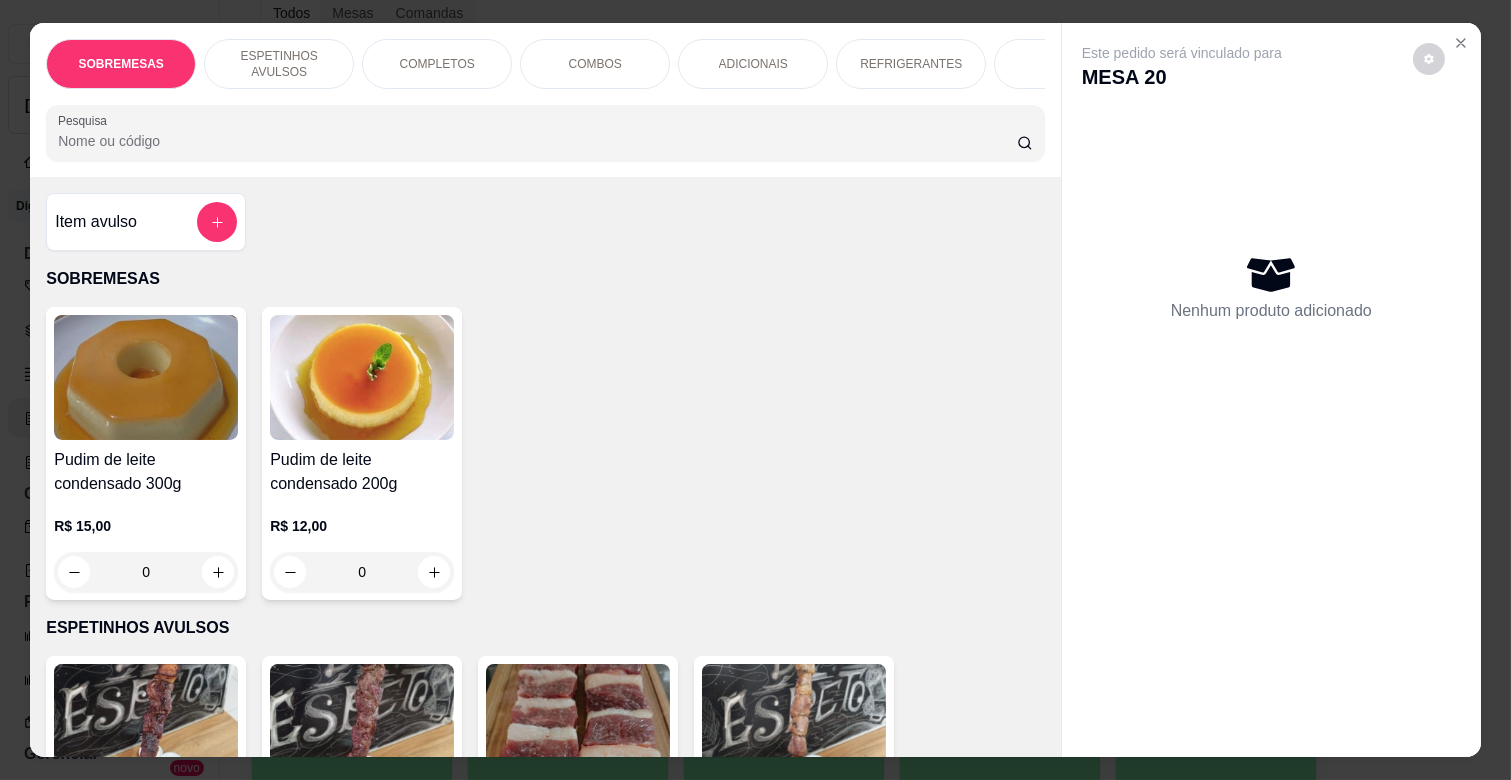 click on "COMPLETOS" at bounding box center [437, 64] 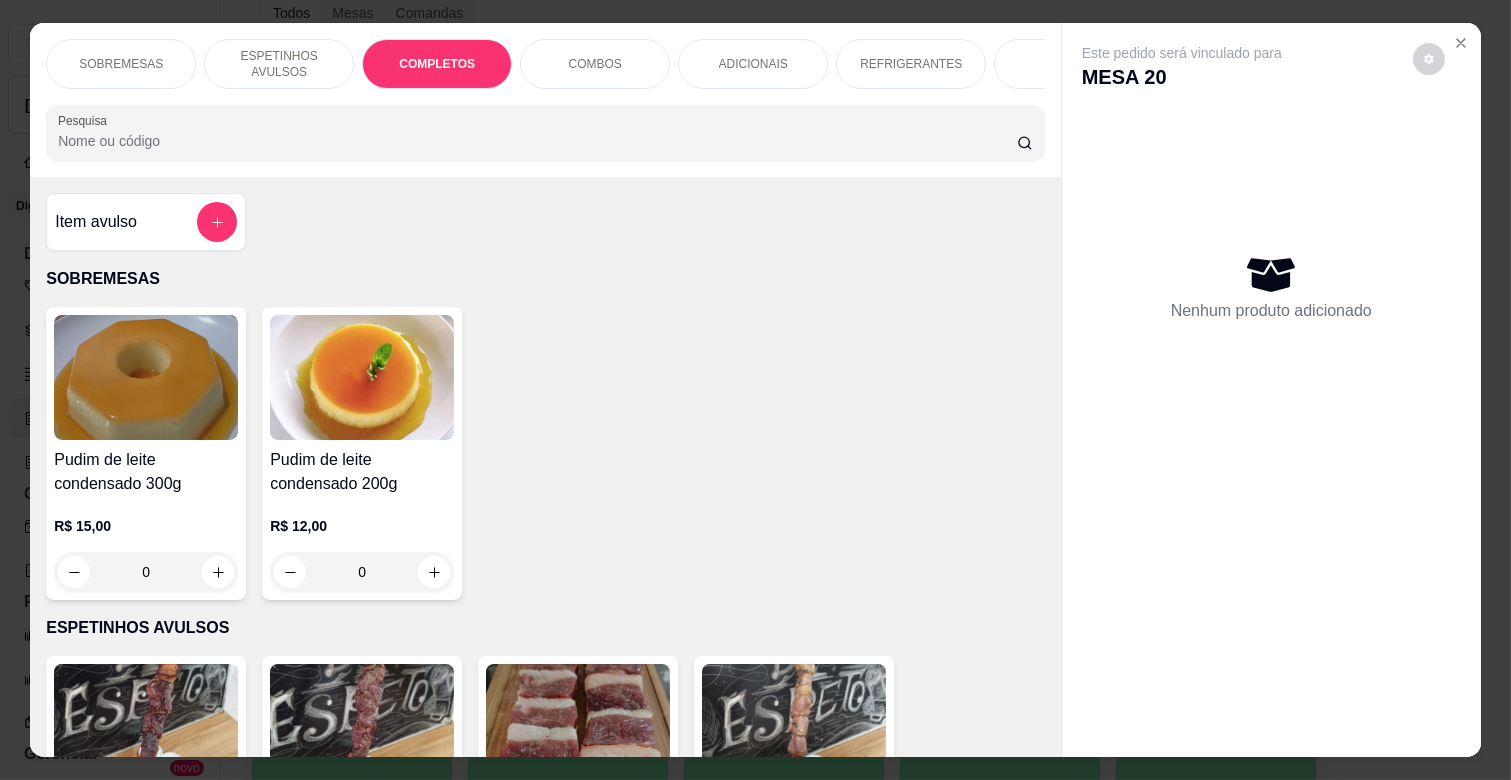 scroll, scrollTop: 1763, scrollLeft: 0, axis: vertical 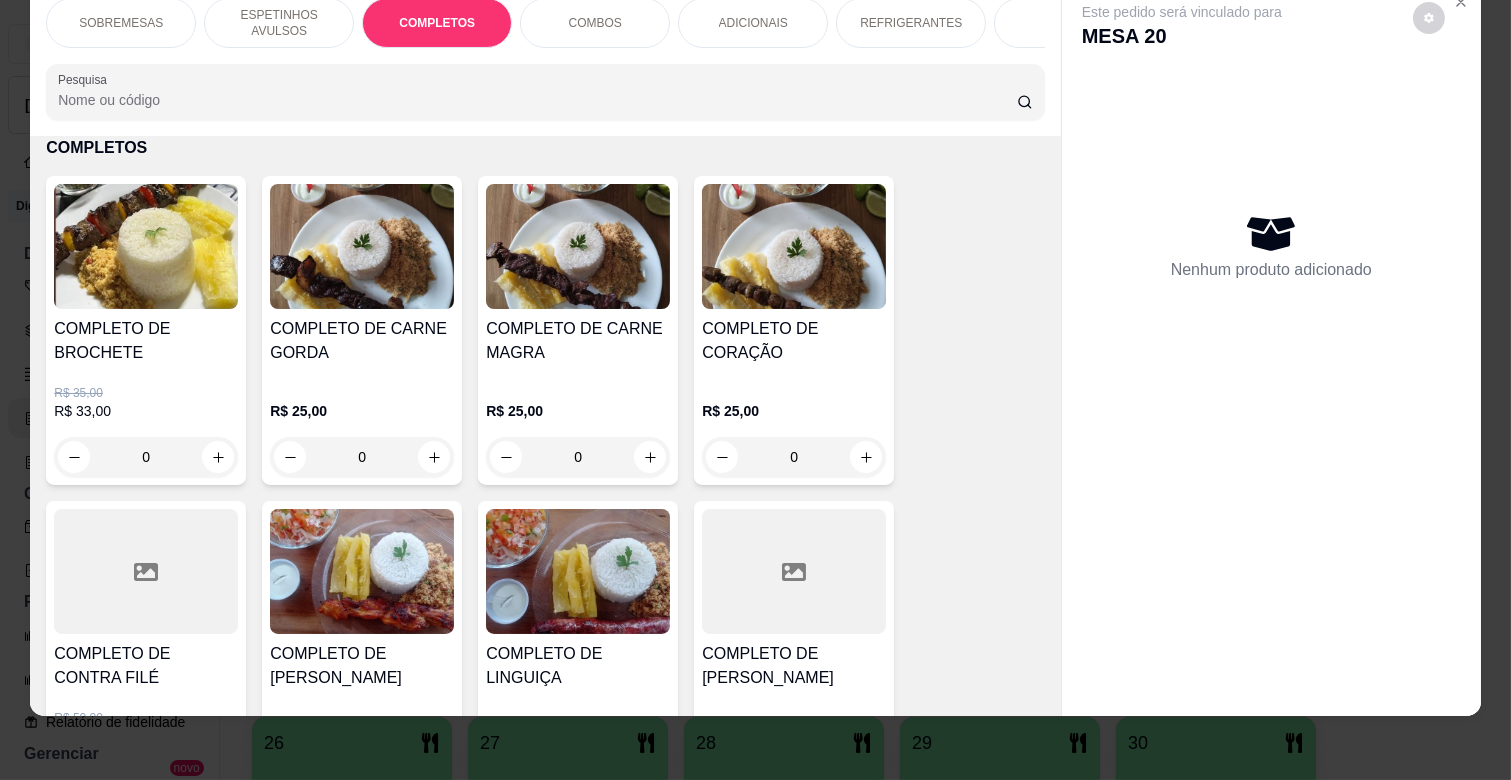 click on "0" at bounding box center [578, 457] 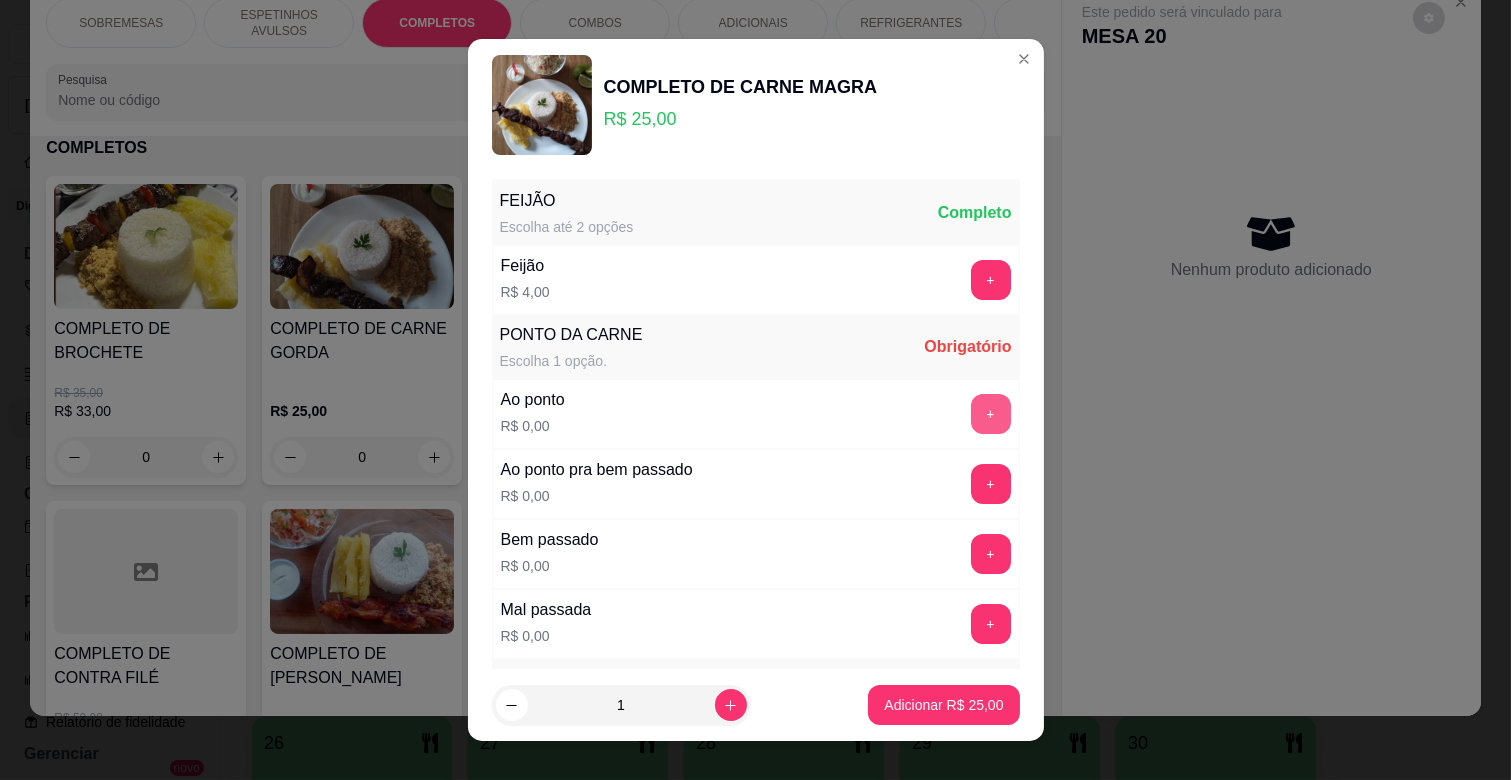 click on "+" at bounding box center [991, 414] 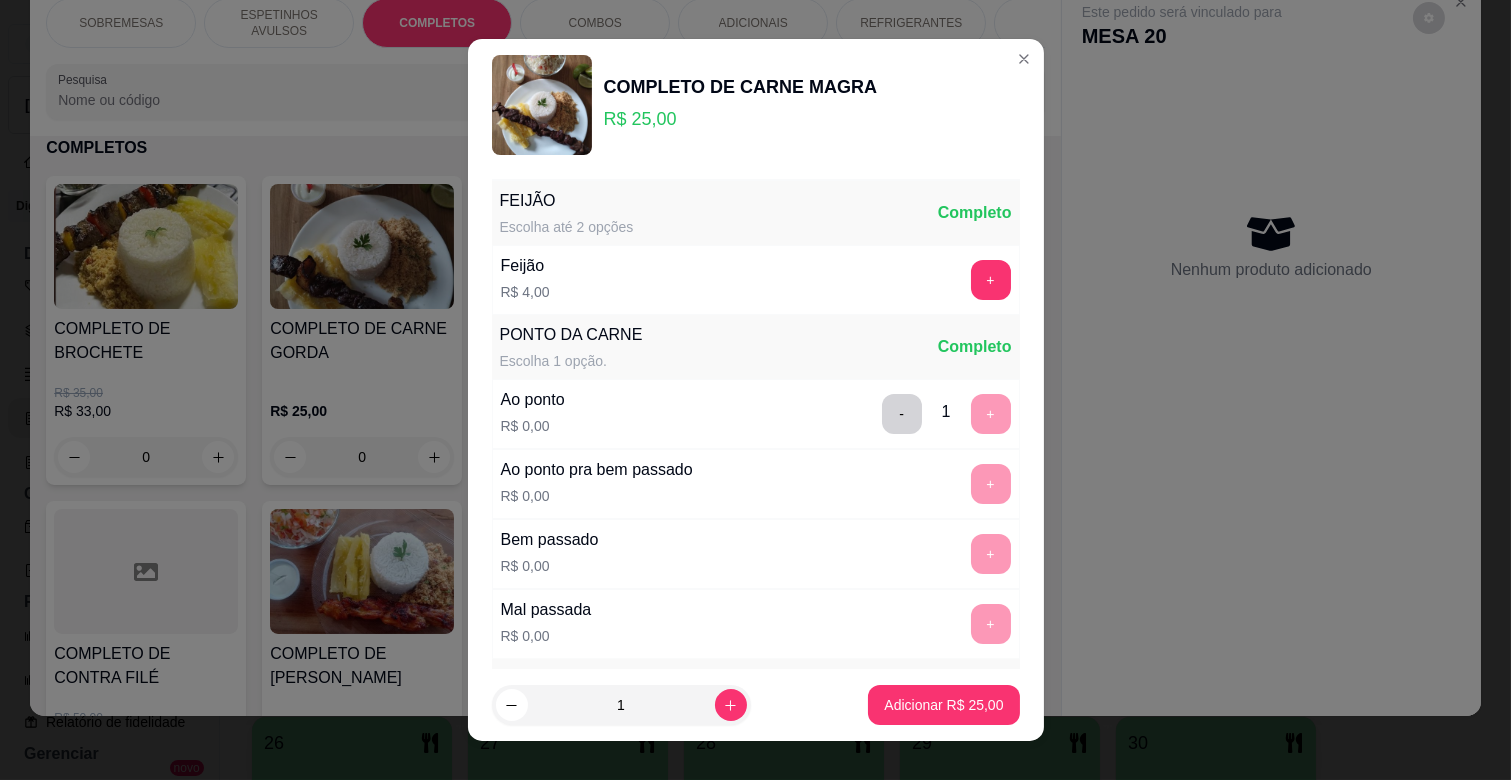 scroll, scrollTop: 486, scrollLeft: 0, axis: vertical 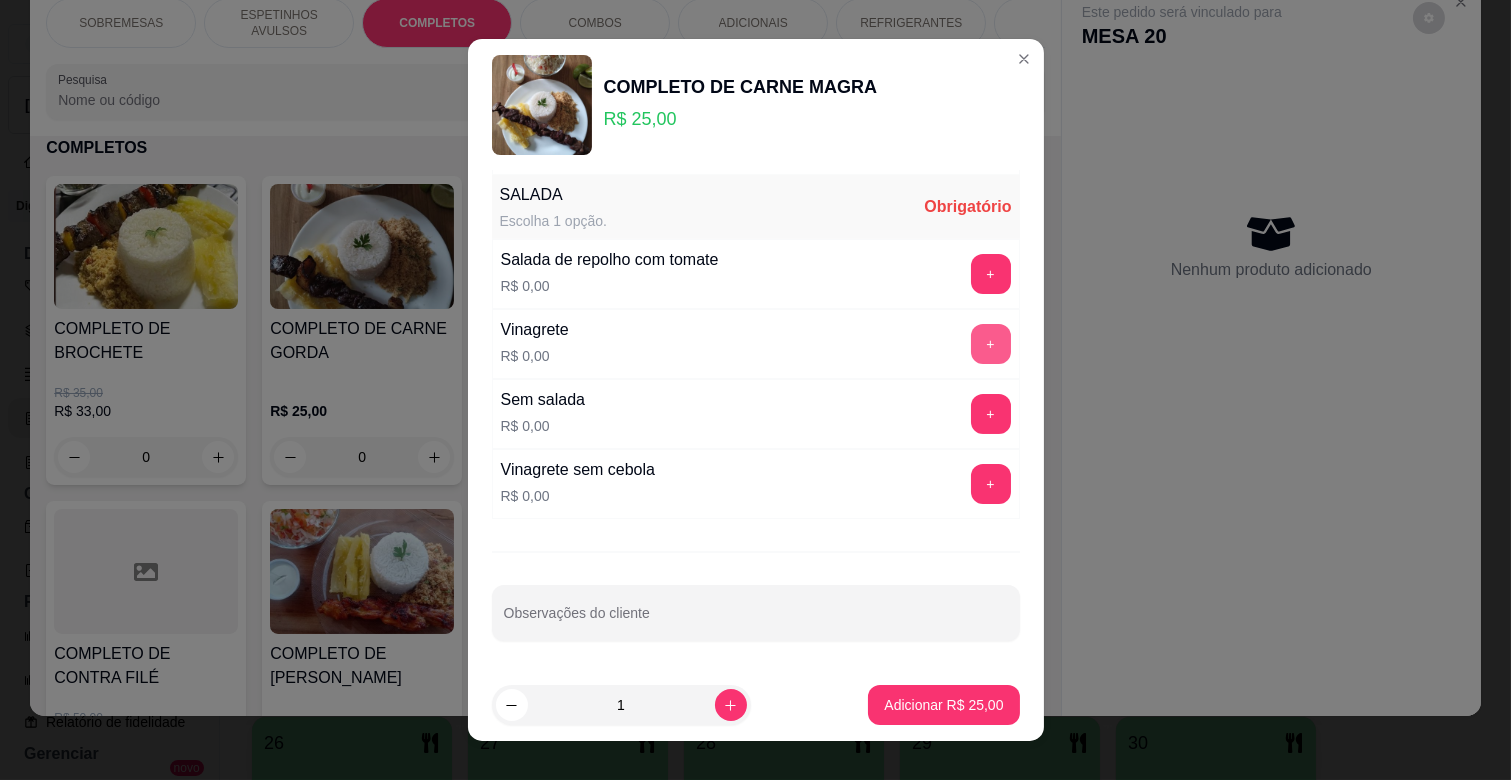 click on "+" at bounding box center [991, 344] 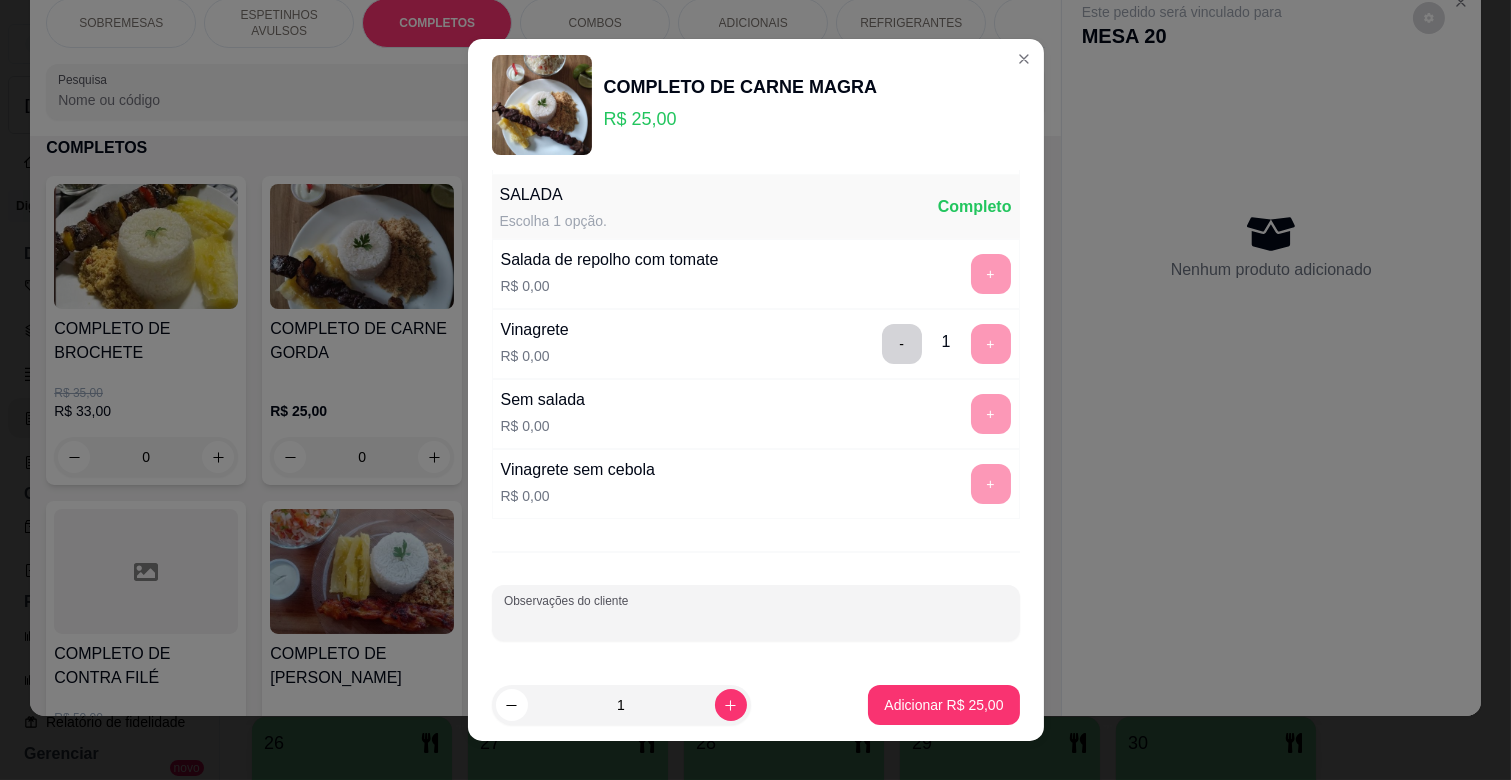 click on "Observações do cliente" at bounding box center (756, 621) 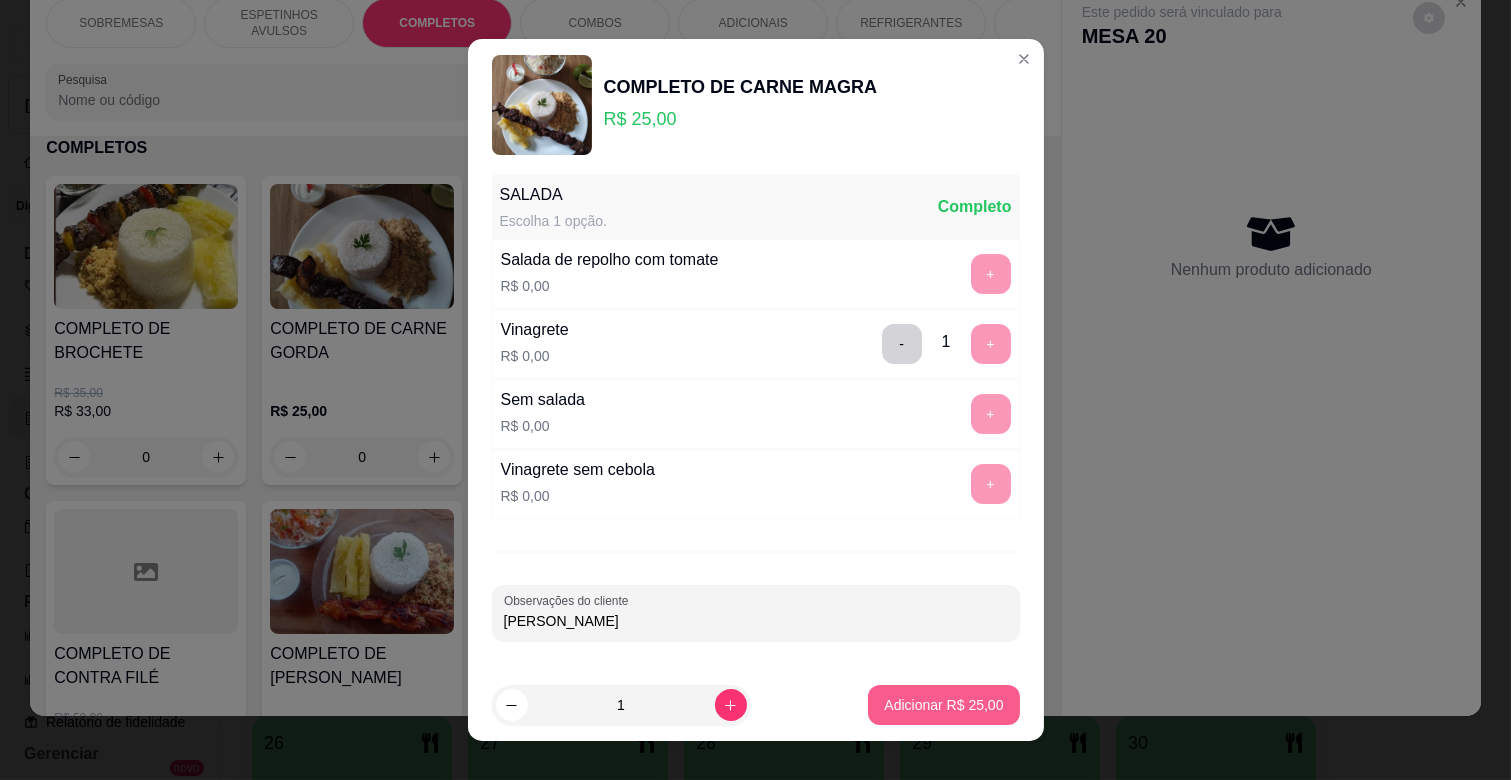type on "[PERSON_NAME]" 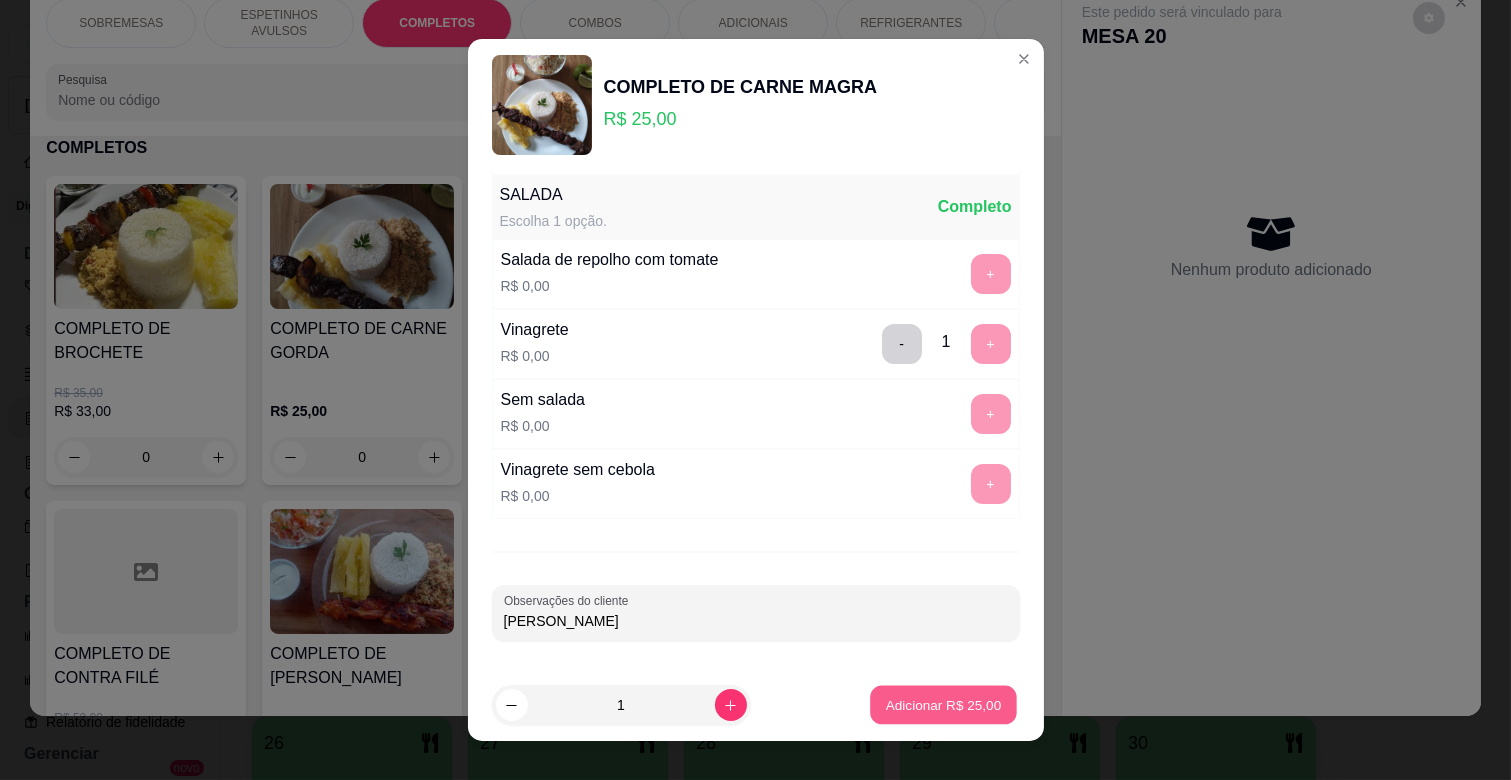 click on "Adicionar   R$ 25,00" at bounding box center (944, 704) 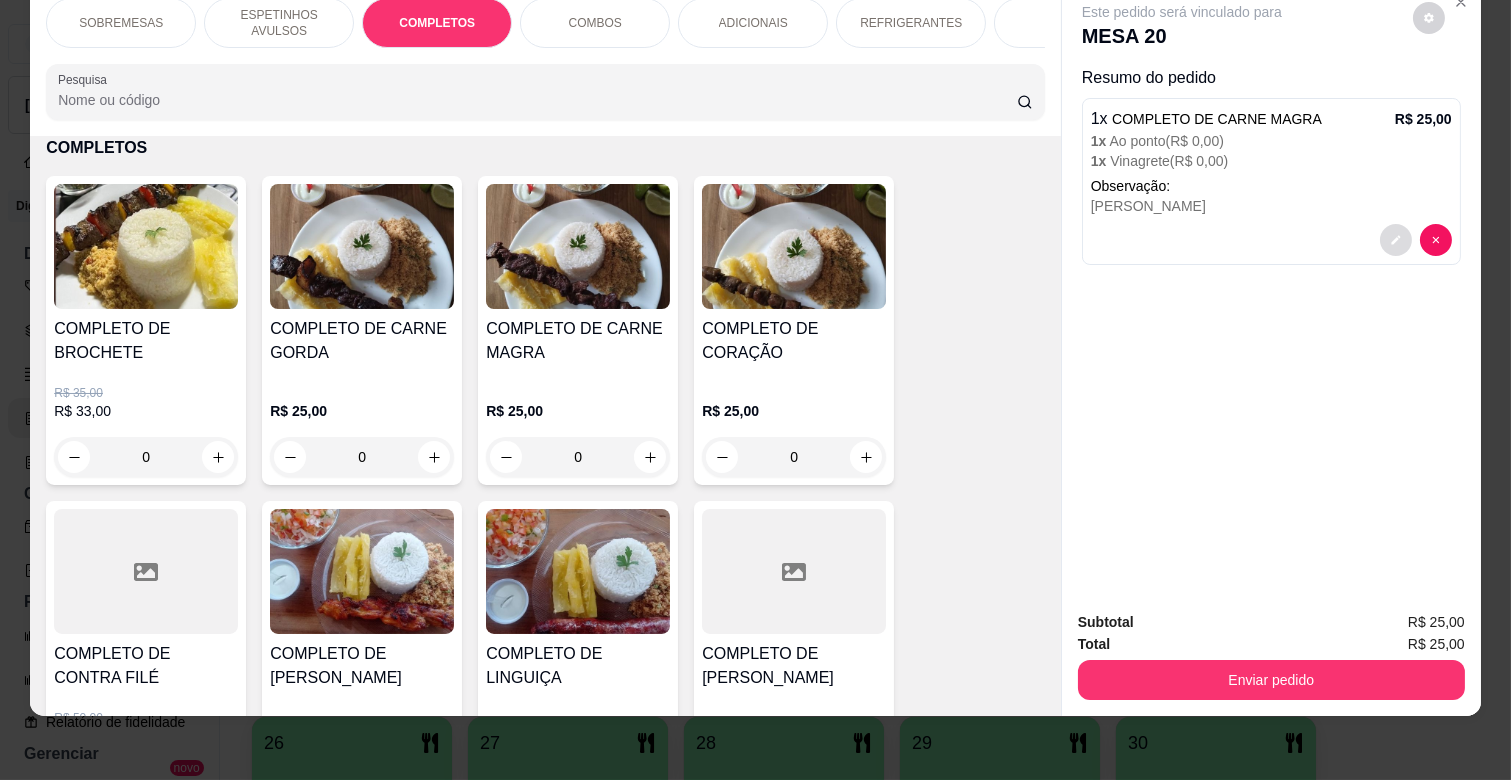click 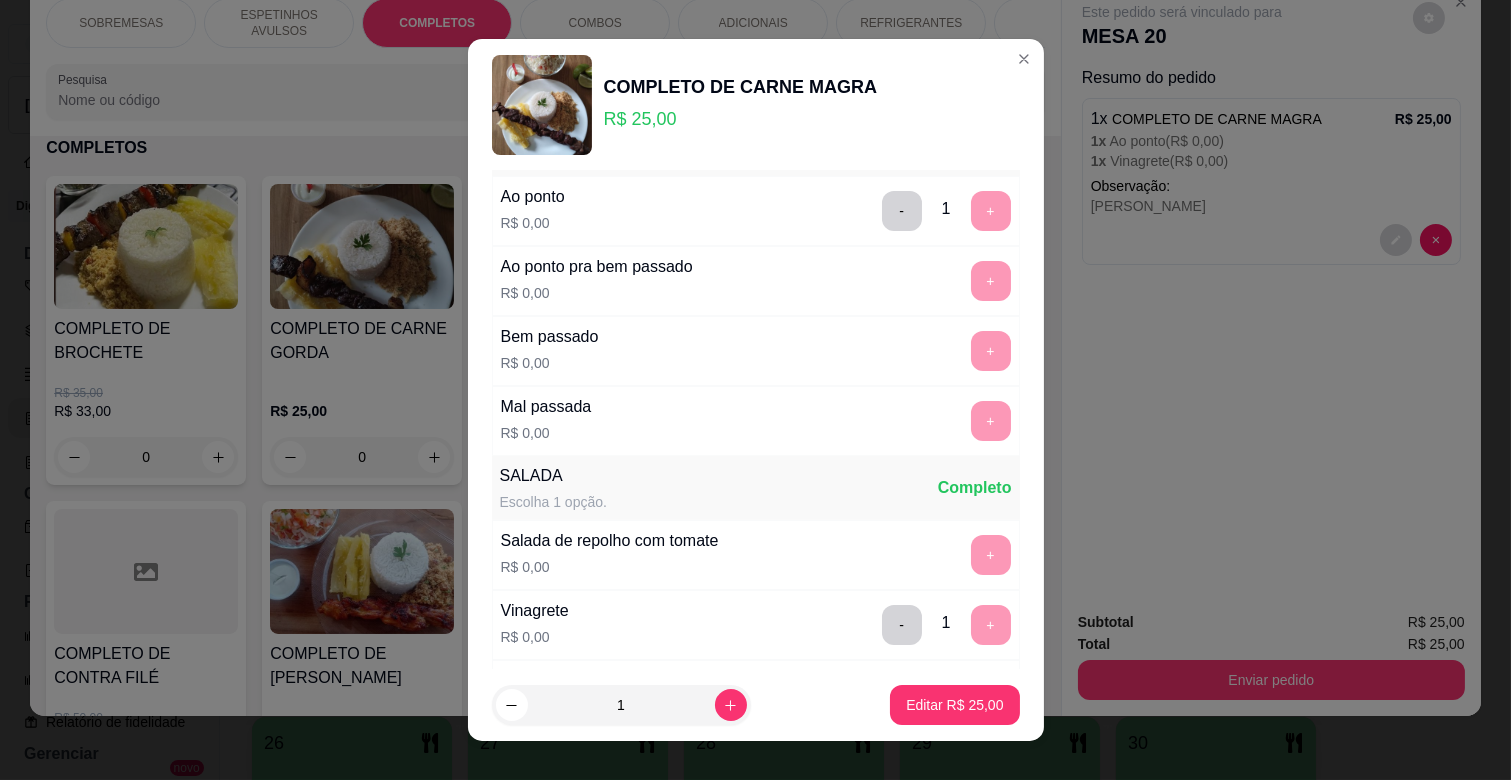 scroll, scrollTop: 486, scrollLeft: 0, axis: vertical 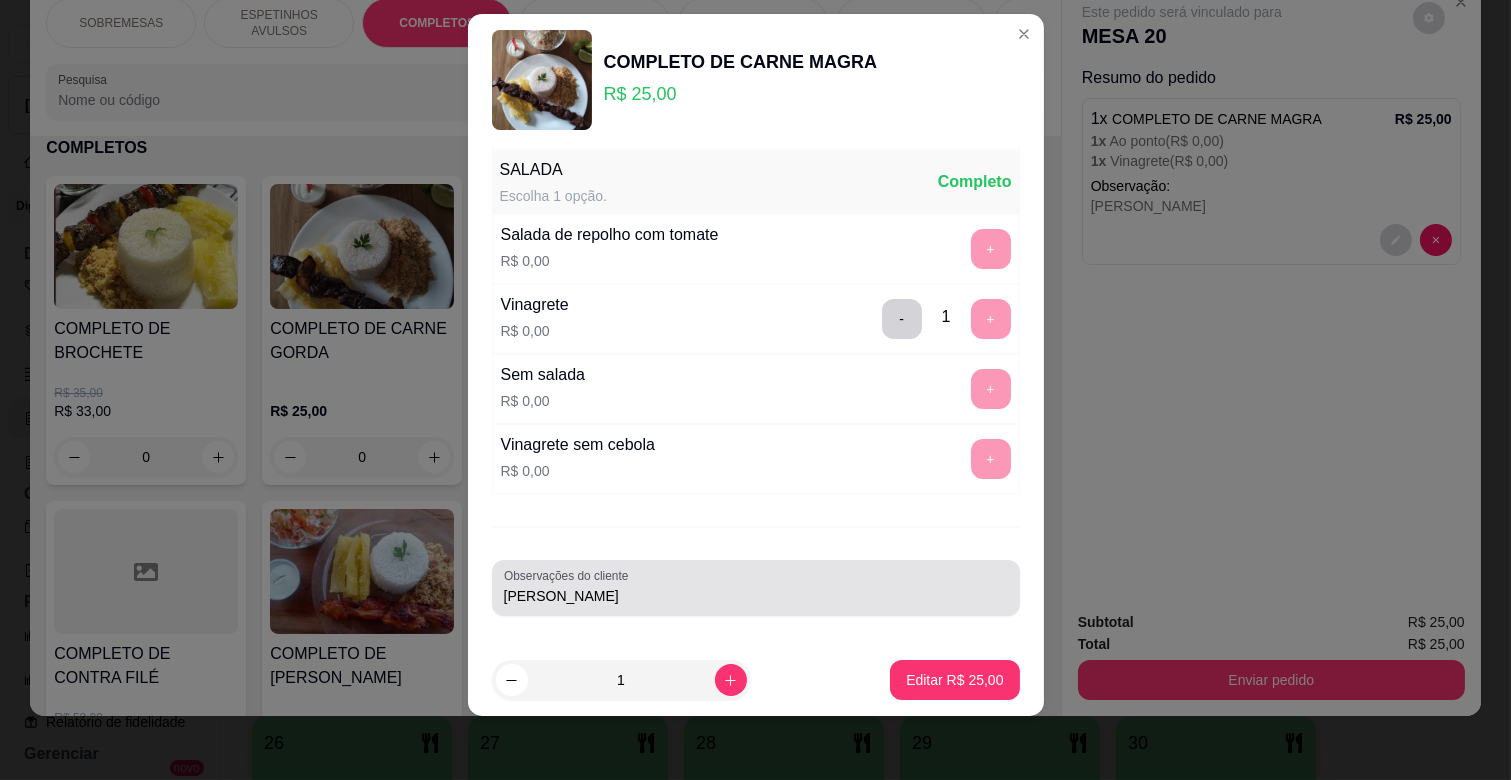click on "[PERSON_NAME]" at bounding box center [756, 588] 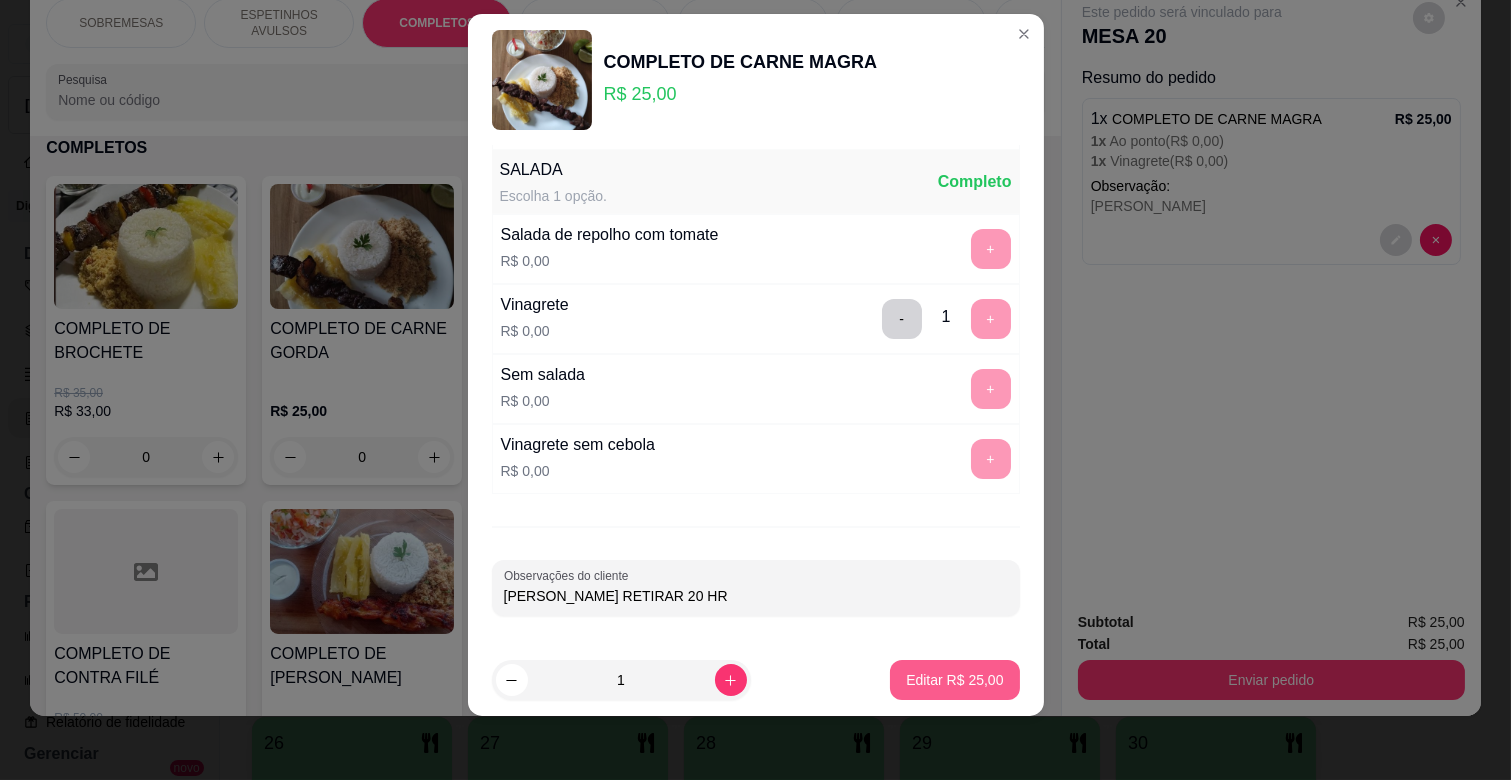 type on "[PERSON_NAME] RETIRAR 20 HR" 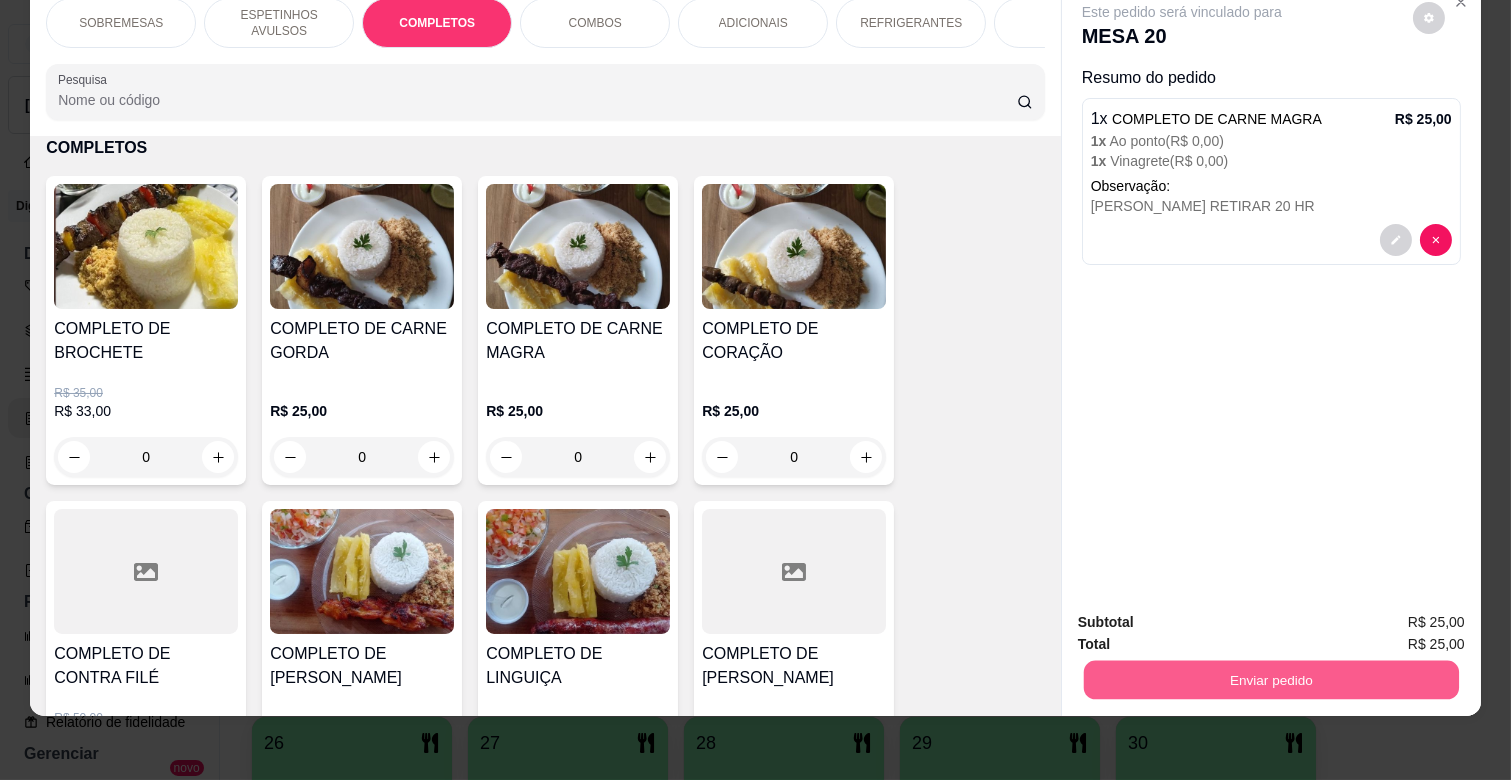 click on "Enviar pedido" at bounding box center (1271, 679) 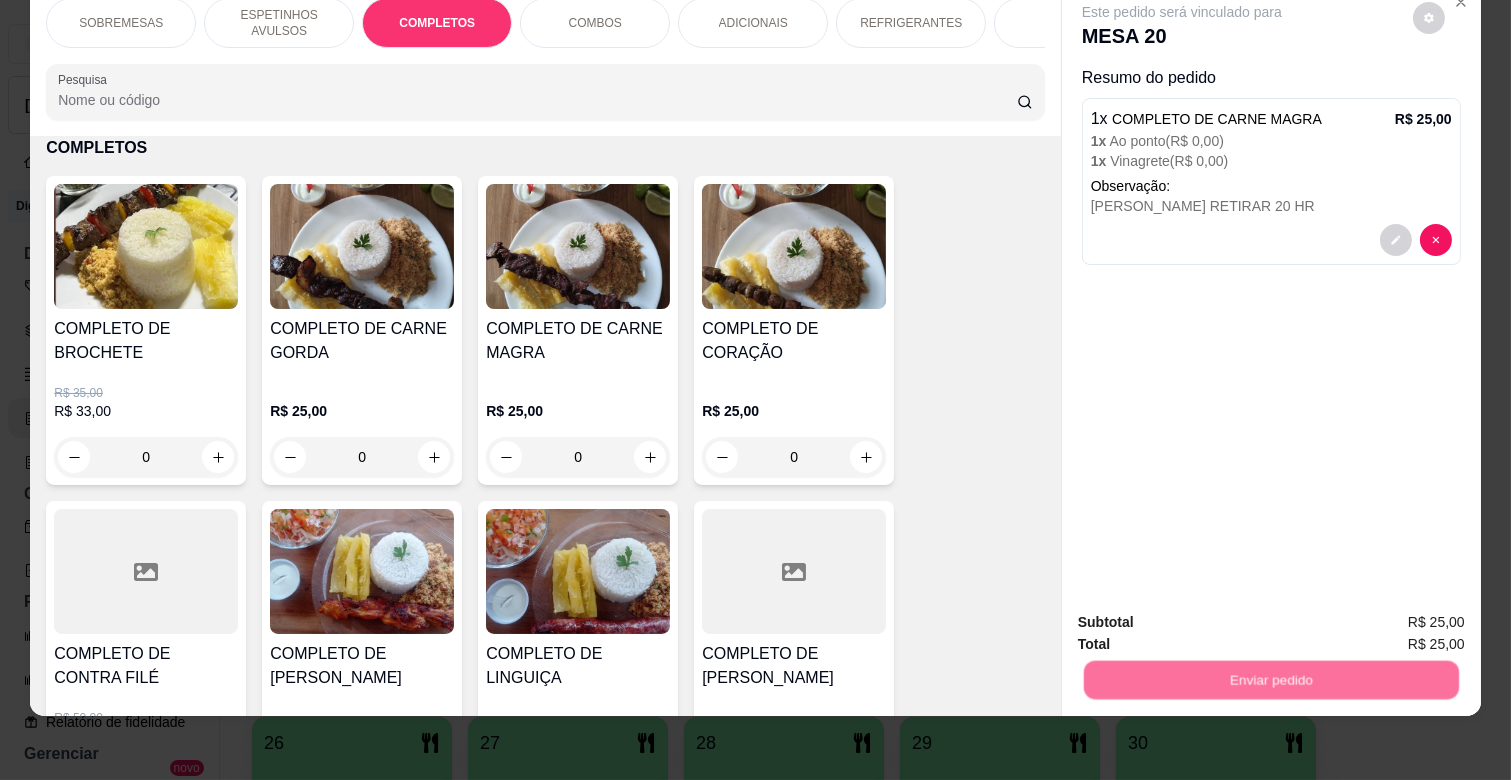 click on "Não registrar e enviar pedido" at bounding box center [1204, 614] 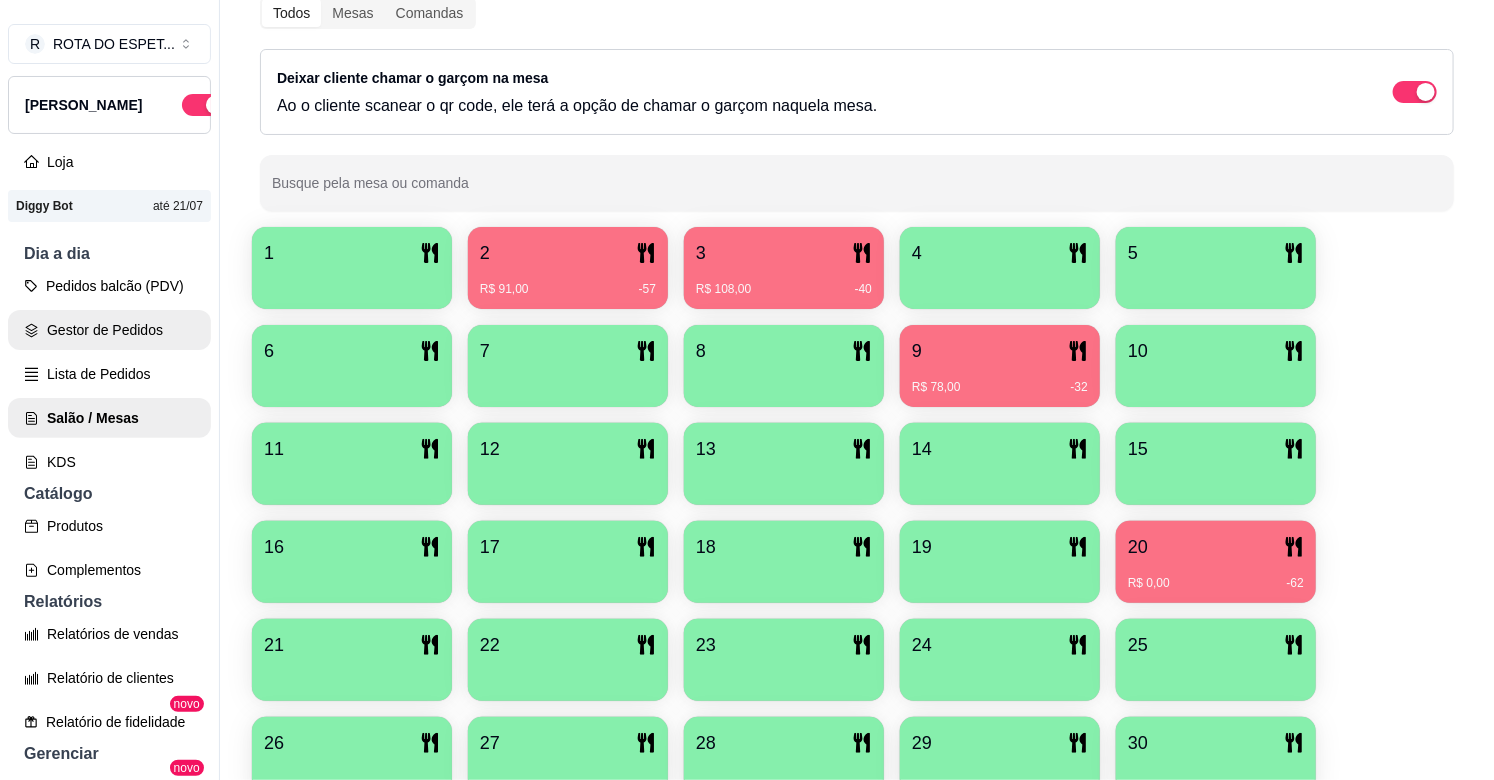 click on "Gestor de Pedidos" at bounding box center (109, 330) 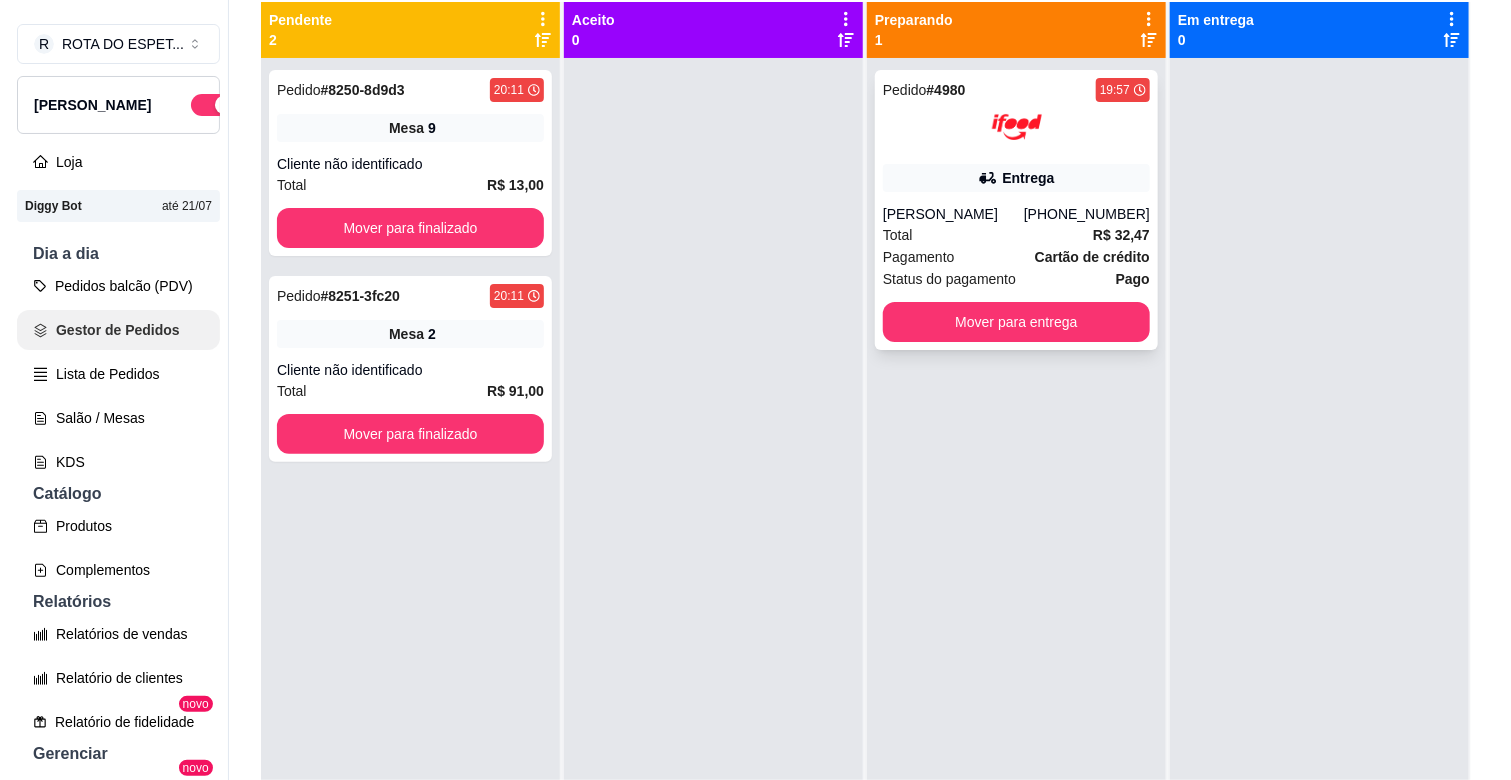 scroll, scrollTop: 0, scrollLeft: 0, axis: both 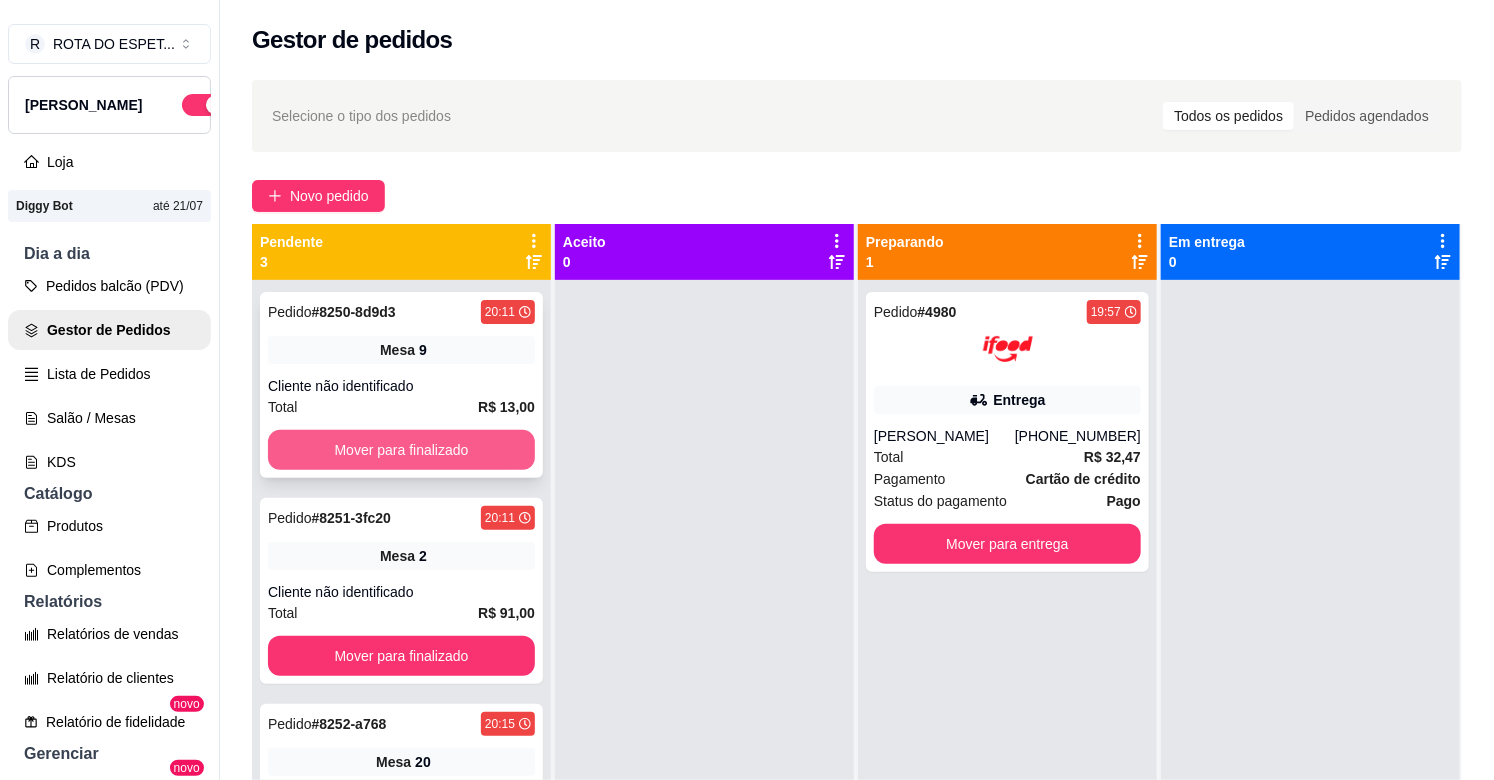 click on "Mover para finalizado" at bounding box center (401, 450) 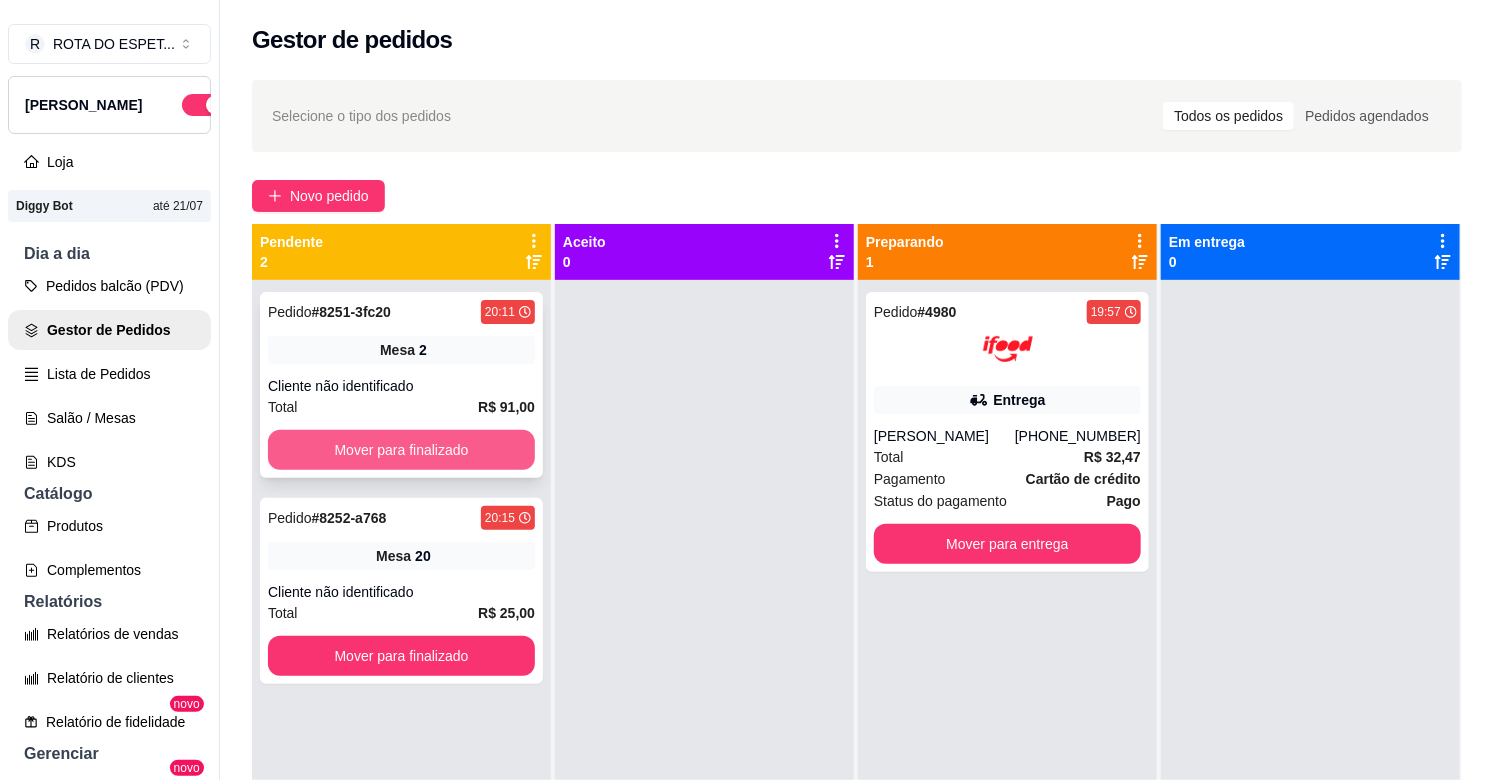 click on "Mover para finalizado" at bounding box center (401, 450) 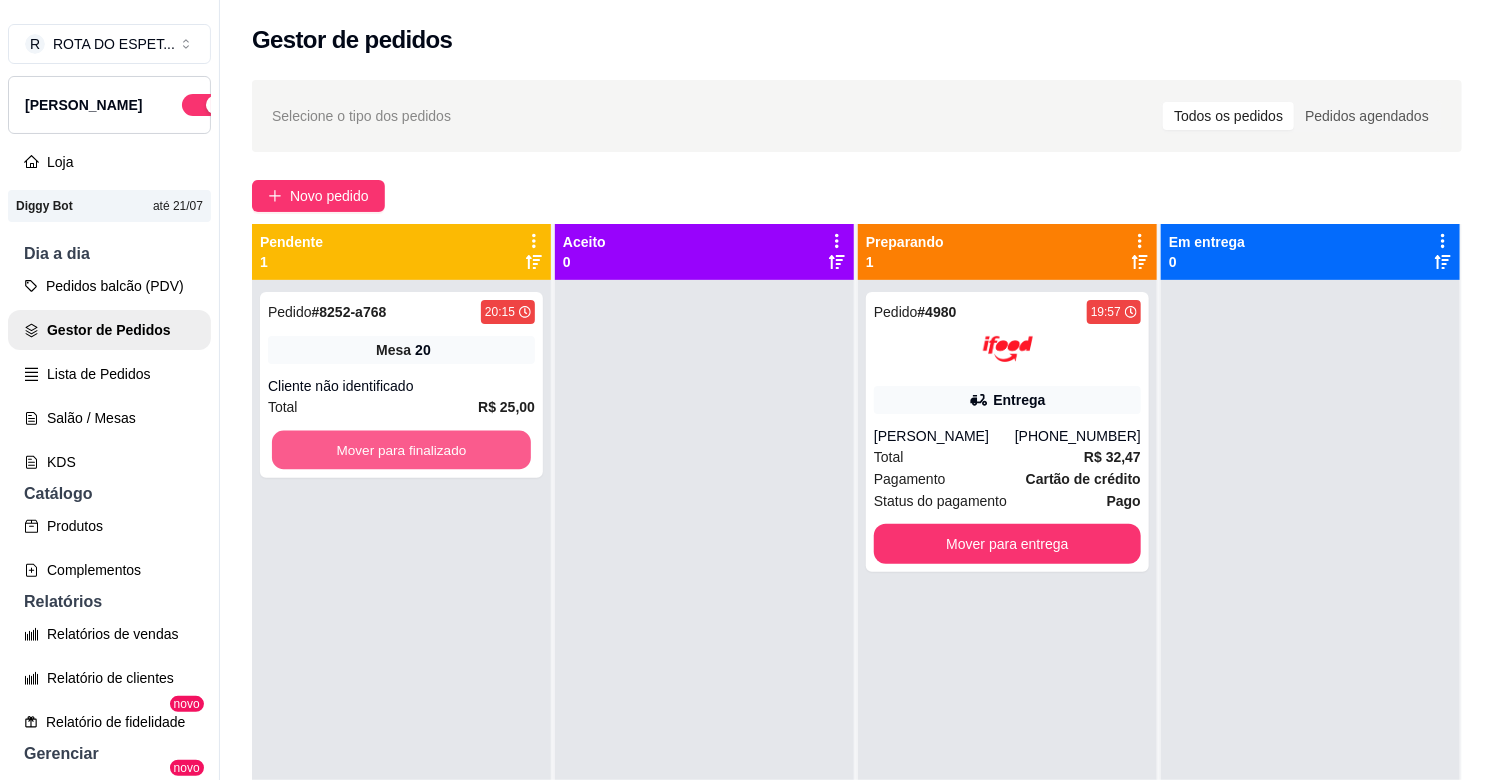 click on "Mover para finalizado" at bounding box center [401, 450] 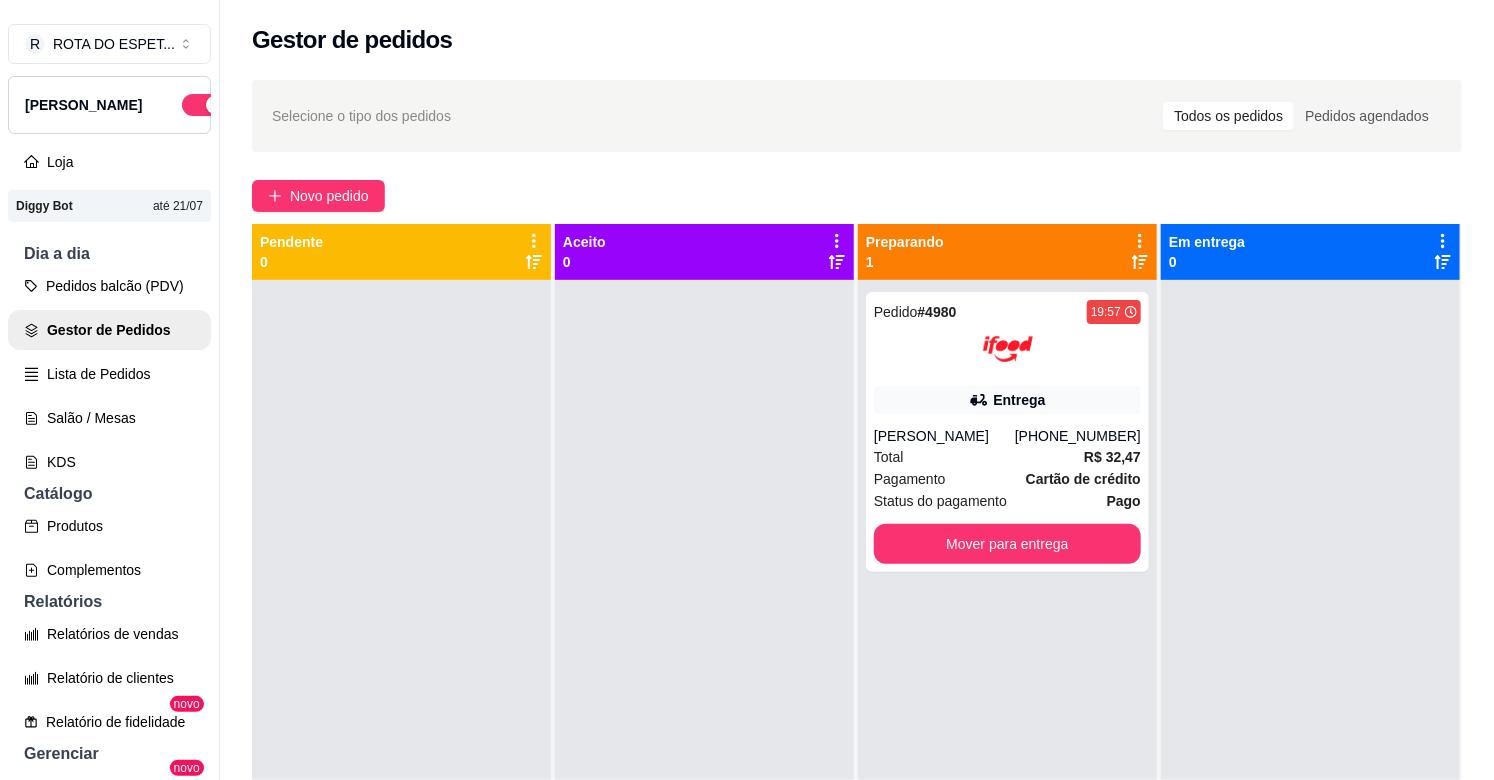 click at bounding box center [704, 670] 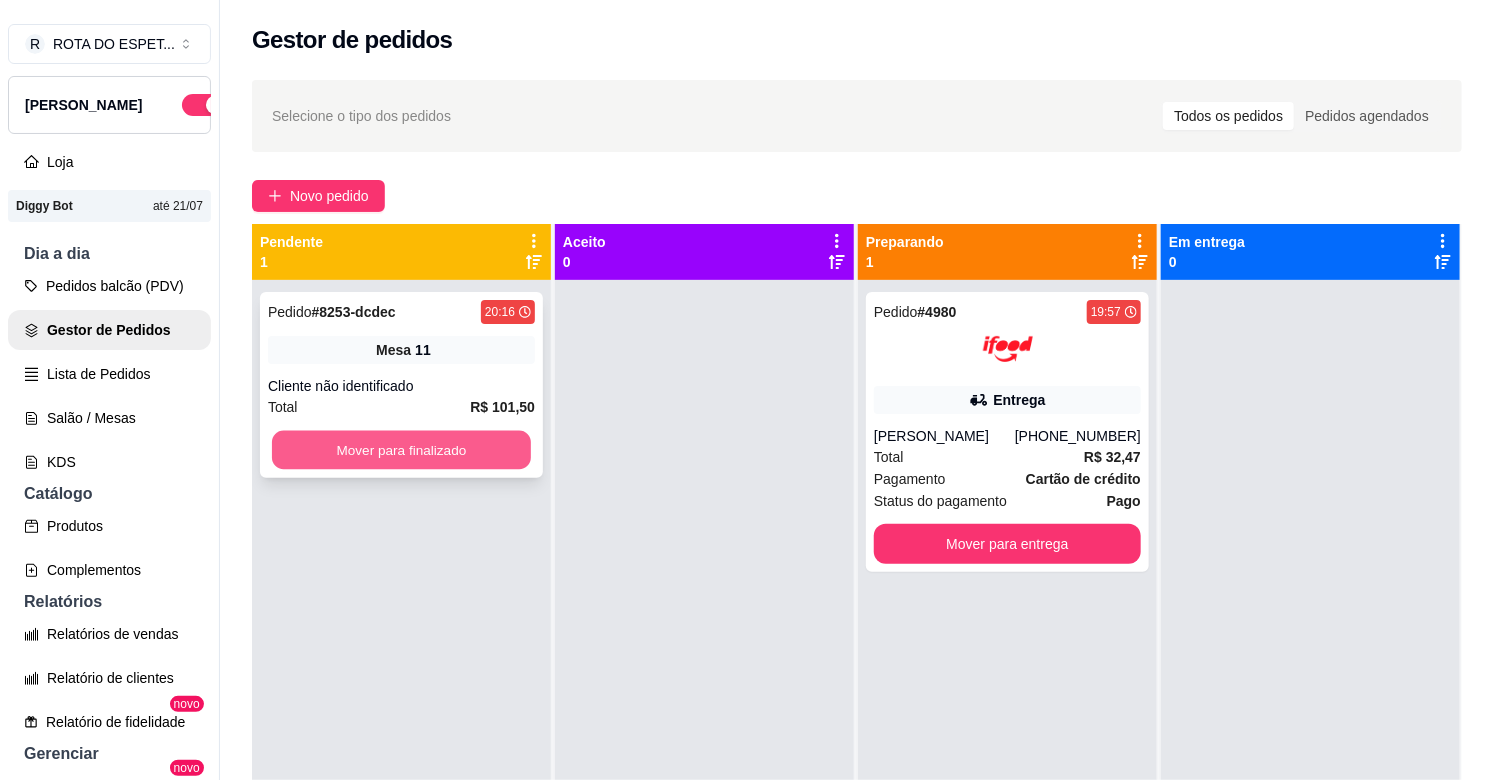 click on "Mover para finalizado" at bounding box center [401, 450] 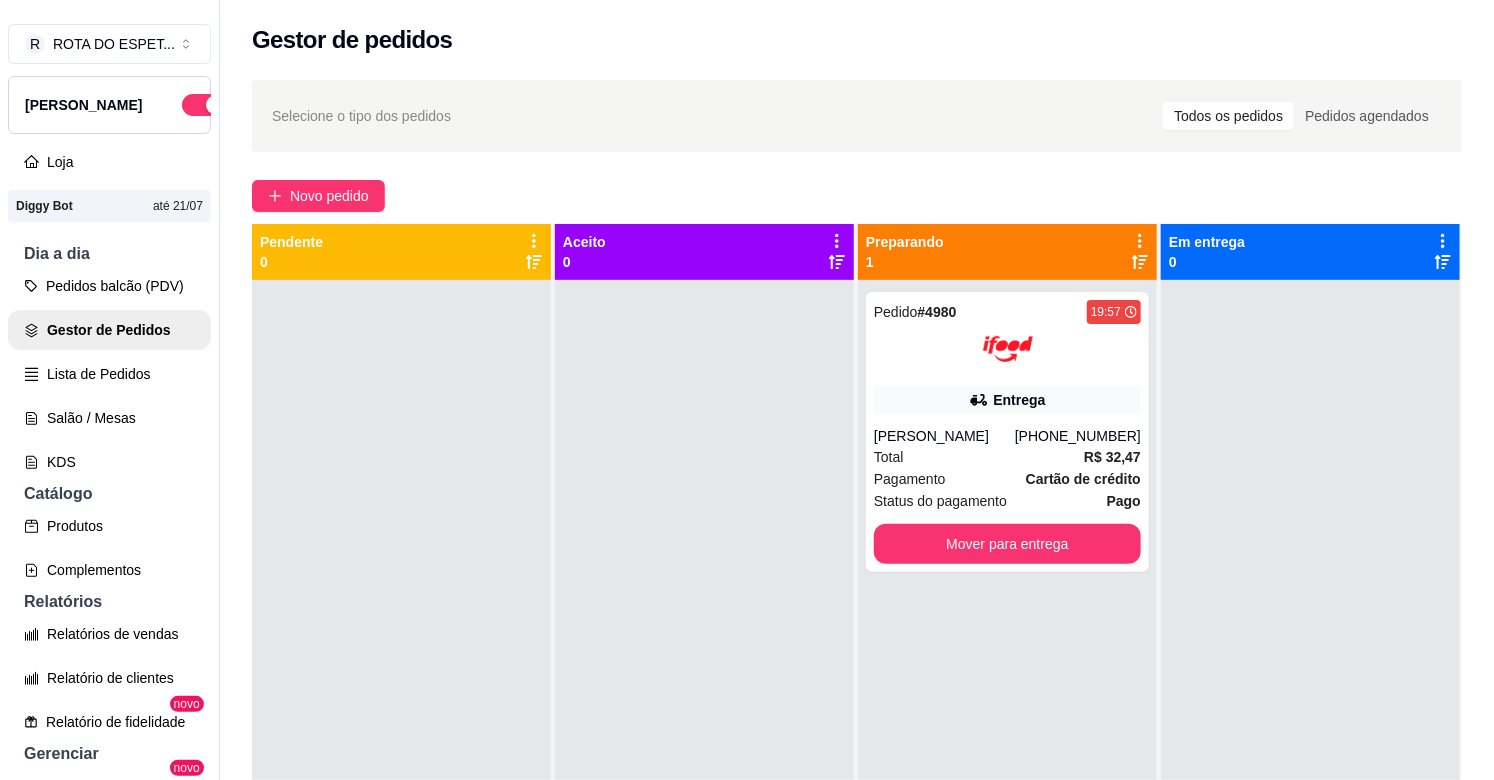 click at bounding box center (704, 670) 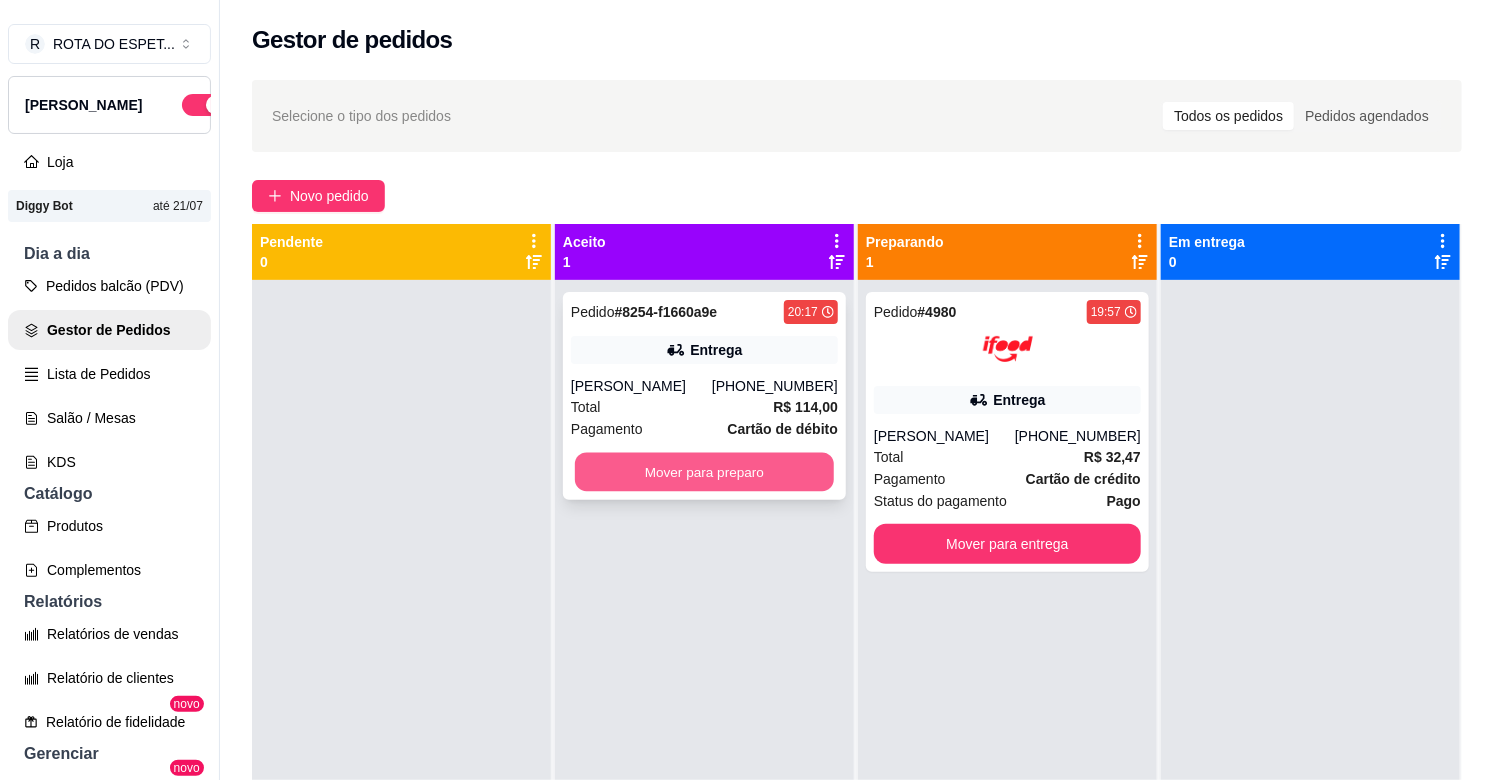 click on "Mover para preparo" at bounding box center (704, 472) 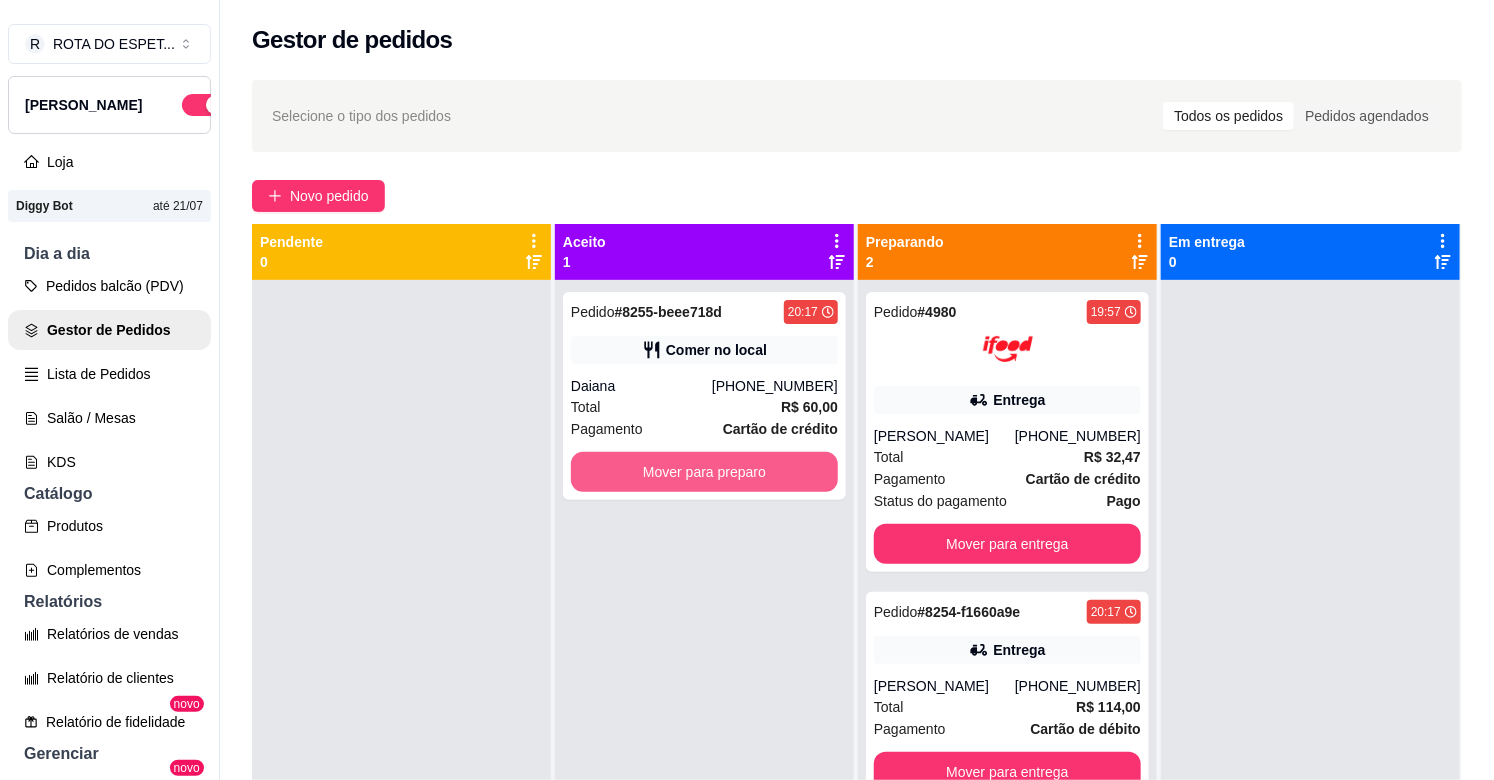 click on "Mover para preparo" at bounding box center [704, 472] 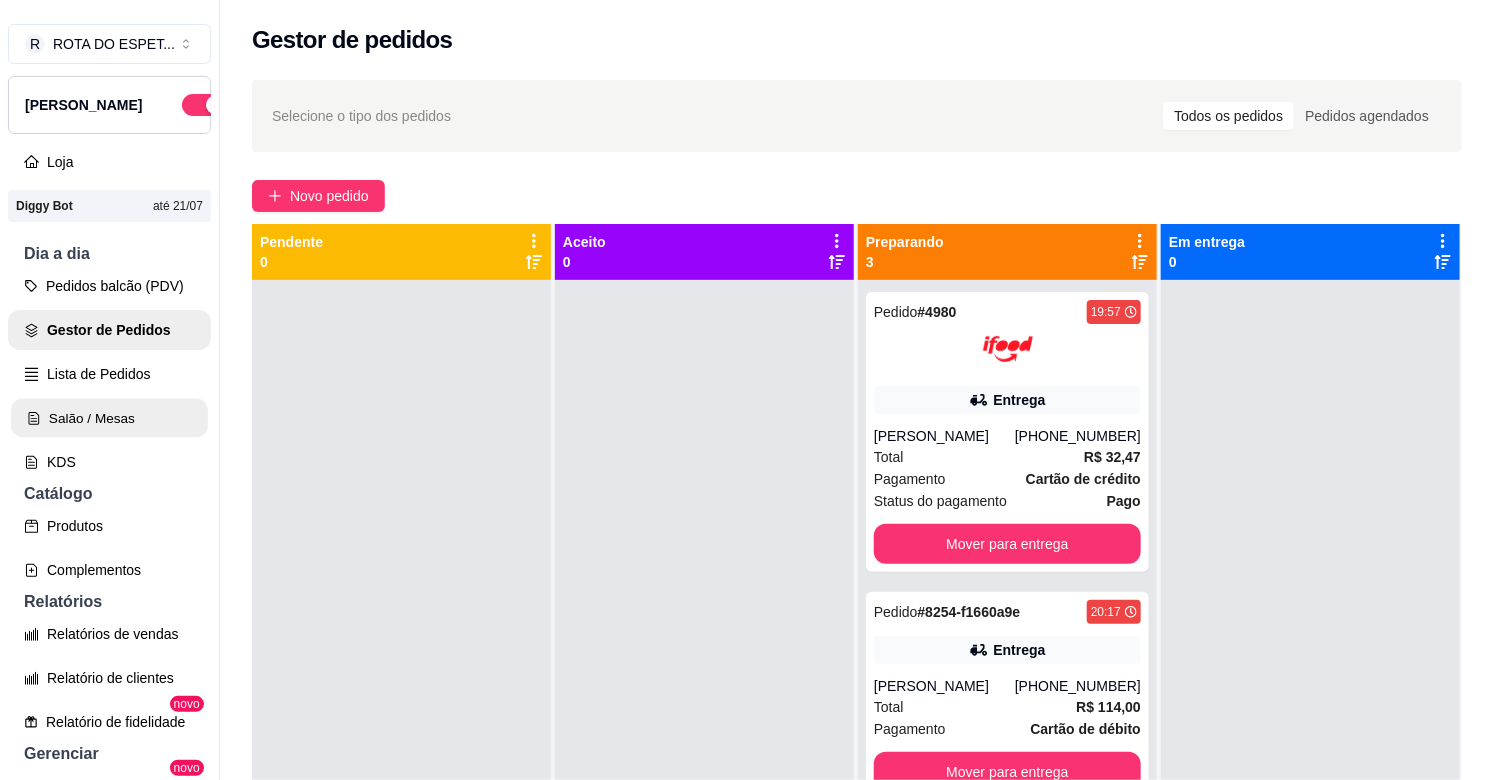 click on "Salão / Mesas" at bounding box center [109, 418] 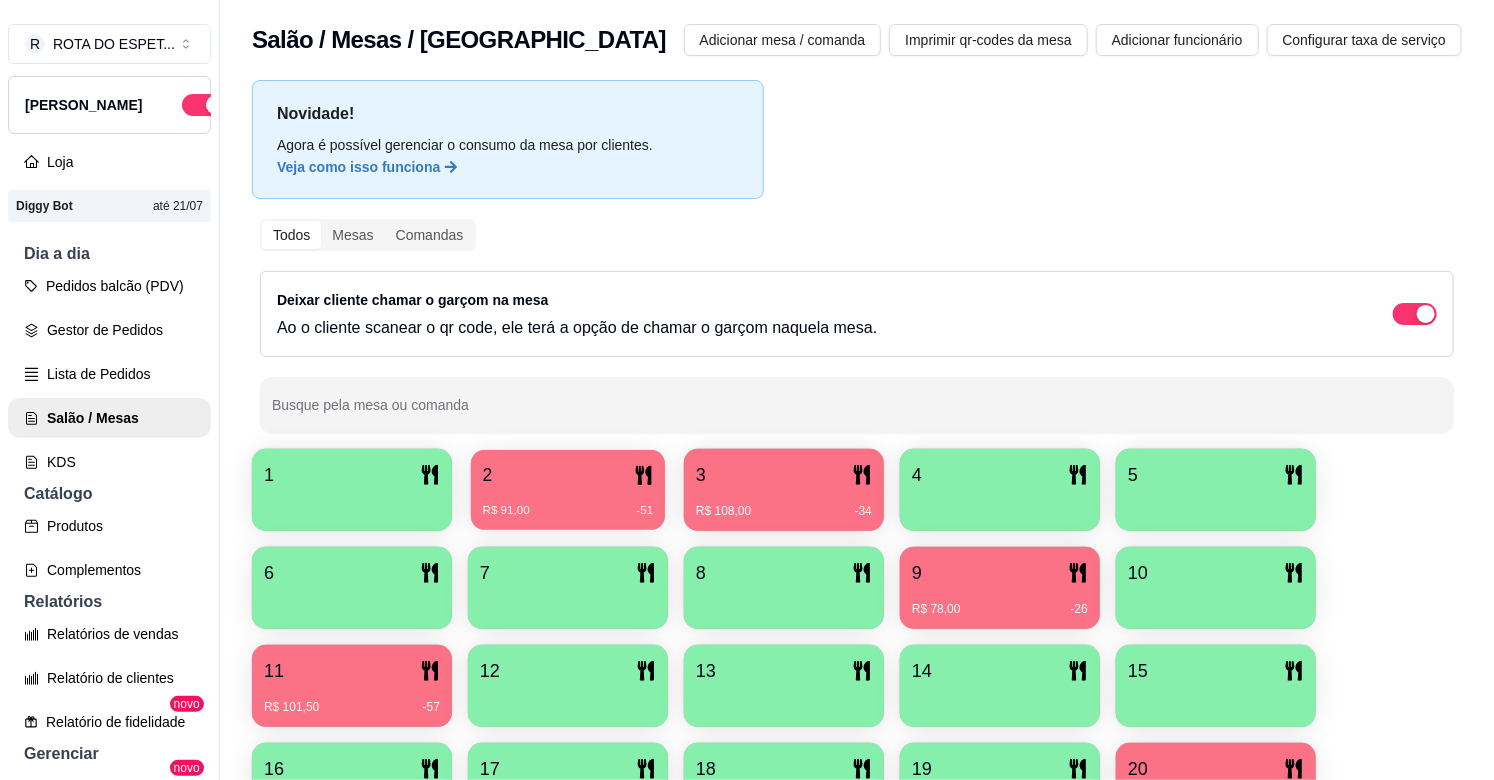 click on "2" at bounding box center [568, 475] 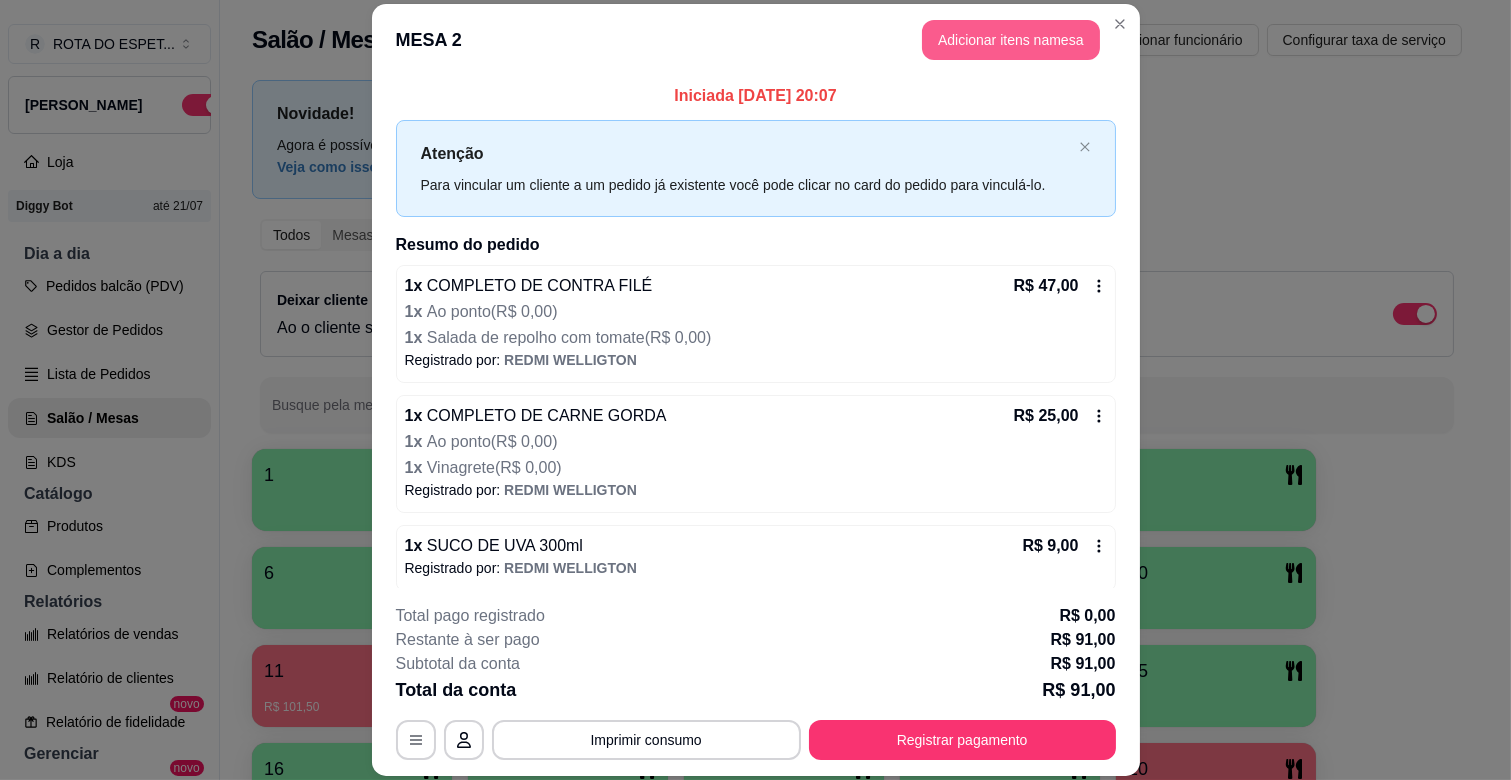 click on "Adicionar itens na  mesa" at bounding box center (1011, 40) 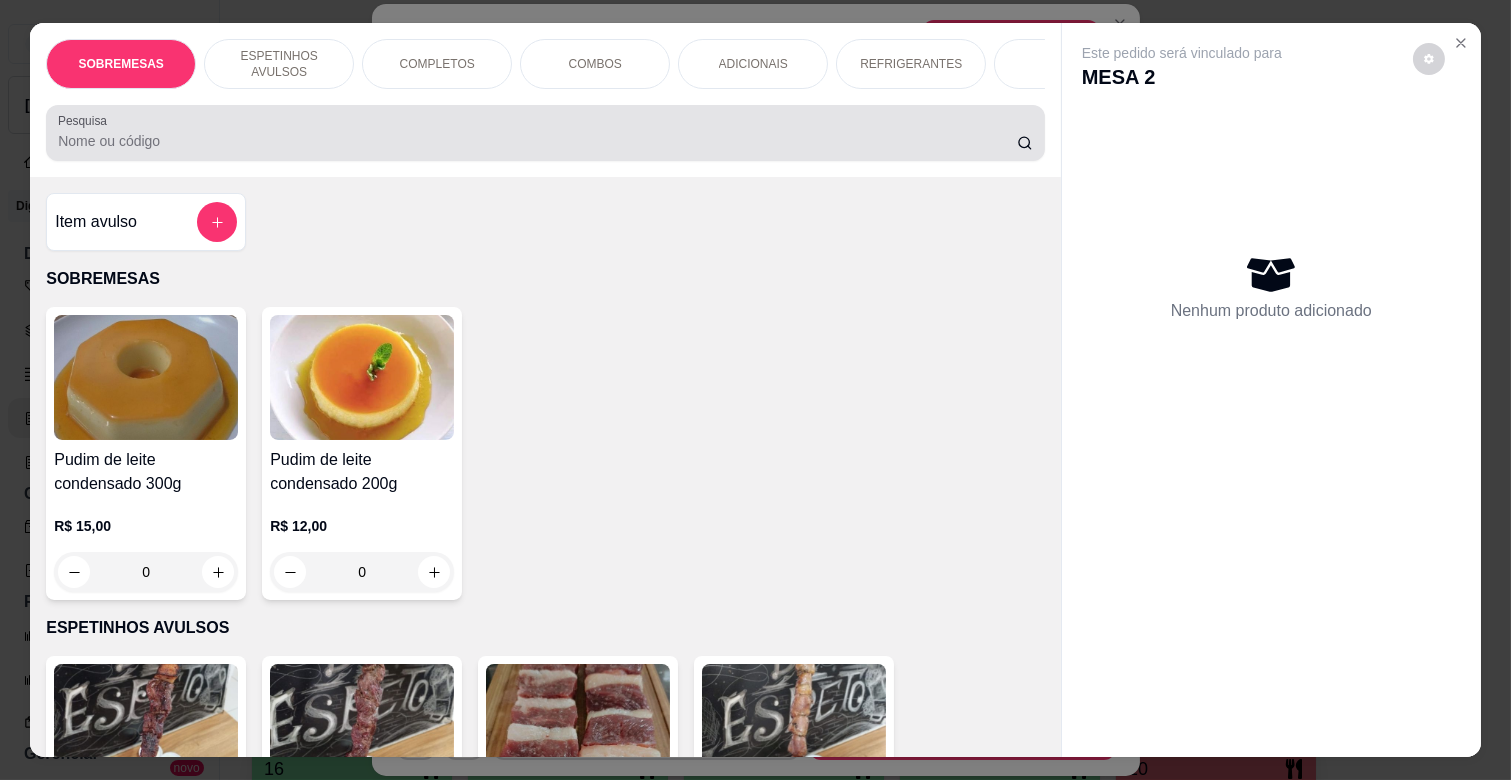 scroll, scrollTop: 0, scrollLeft: 573, axis: horizontal 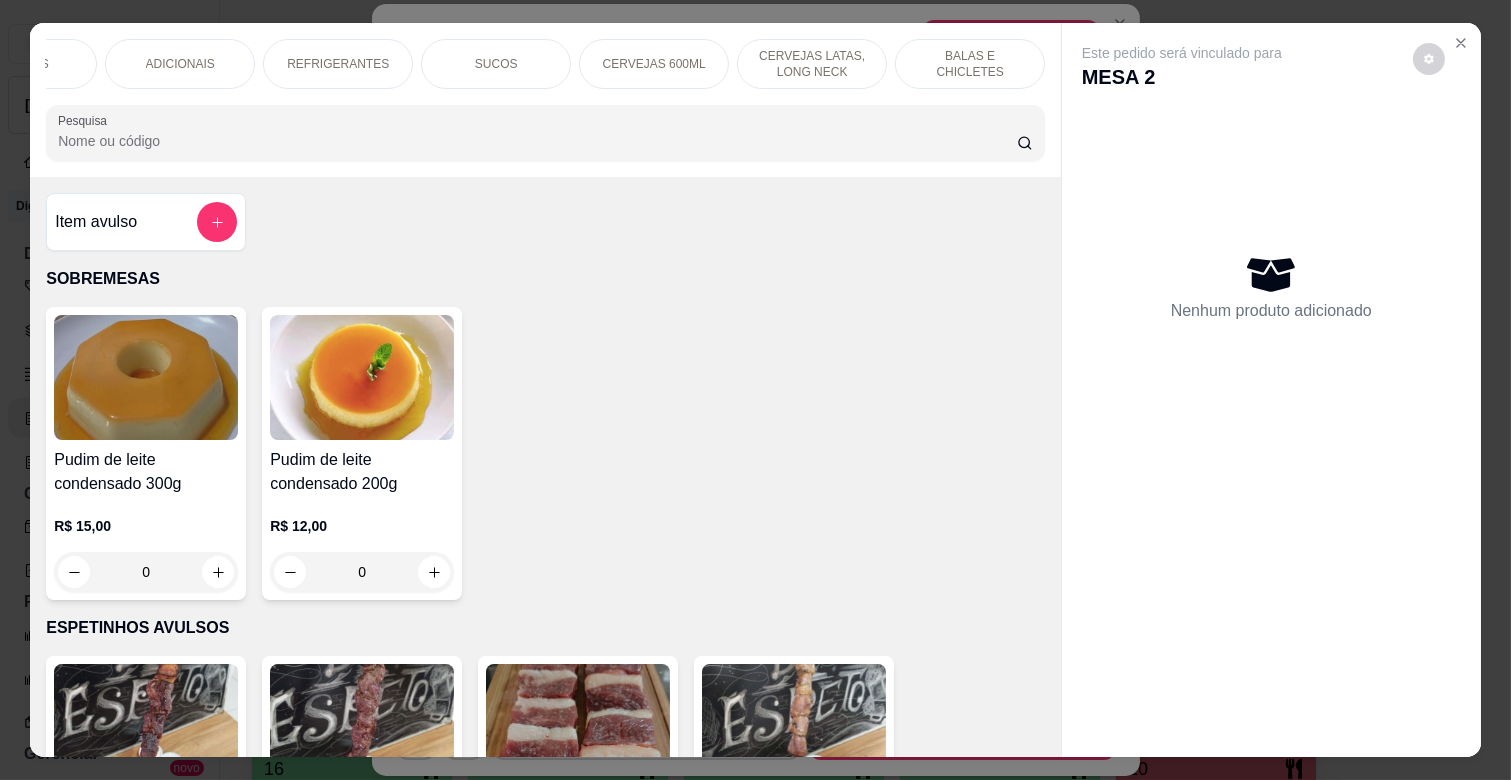 click on "CERVEJAS 600ML" at bounding box center (654, 64) 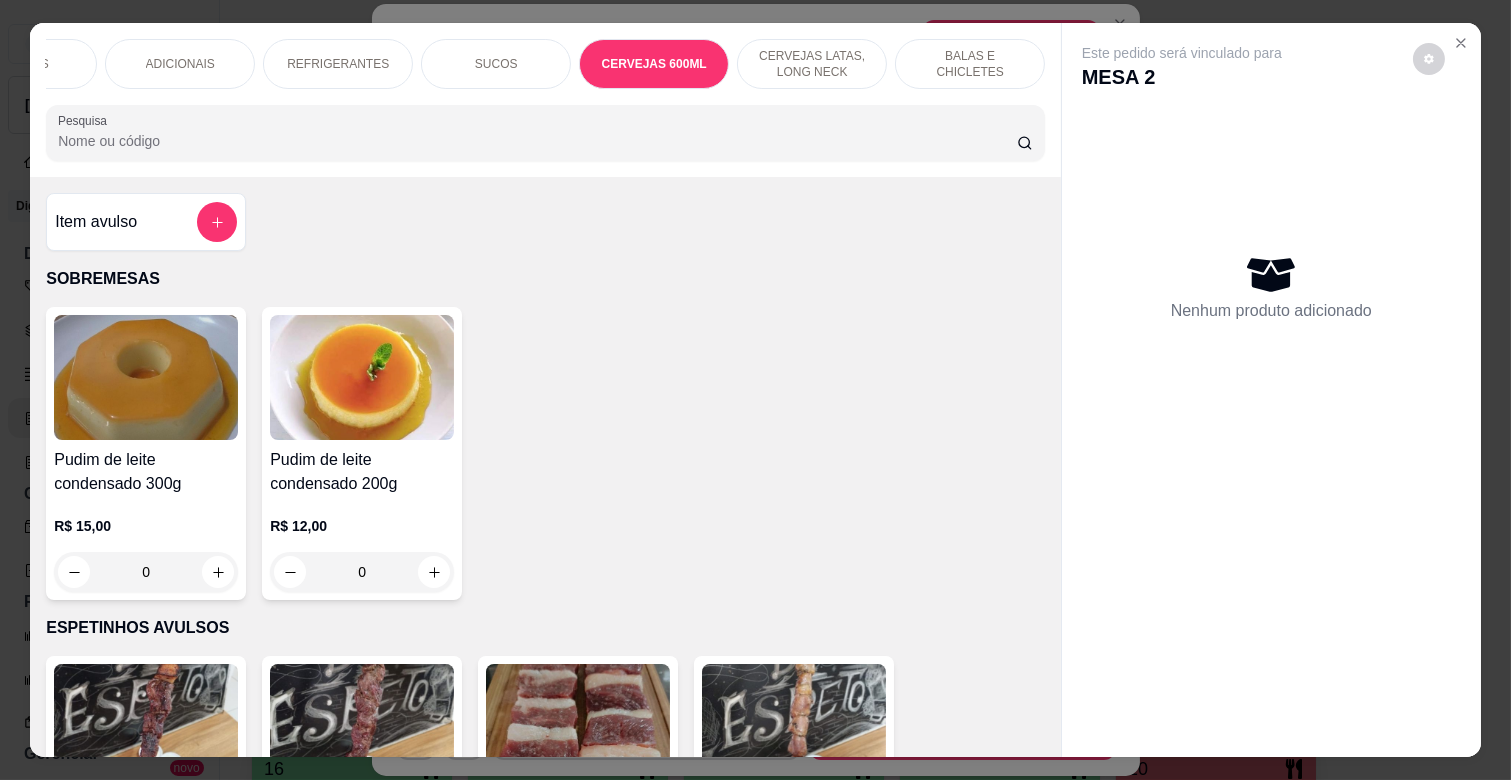 scroll, scrollTop: 6200, scrollLeft: 0, axis: vertical 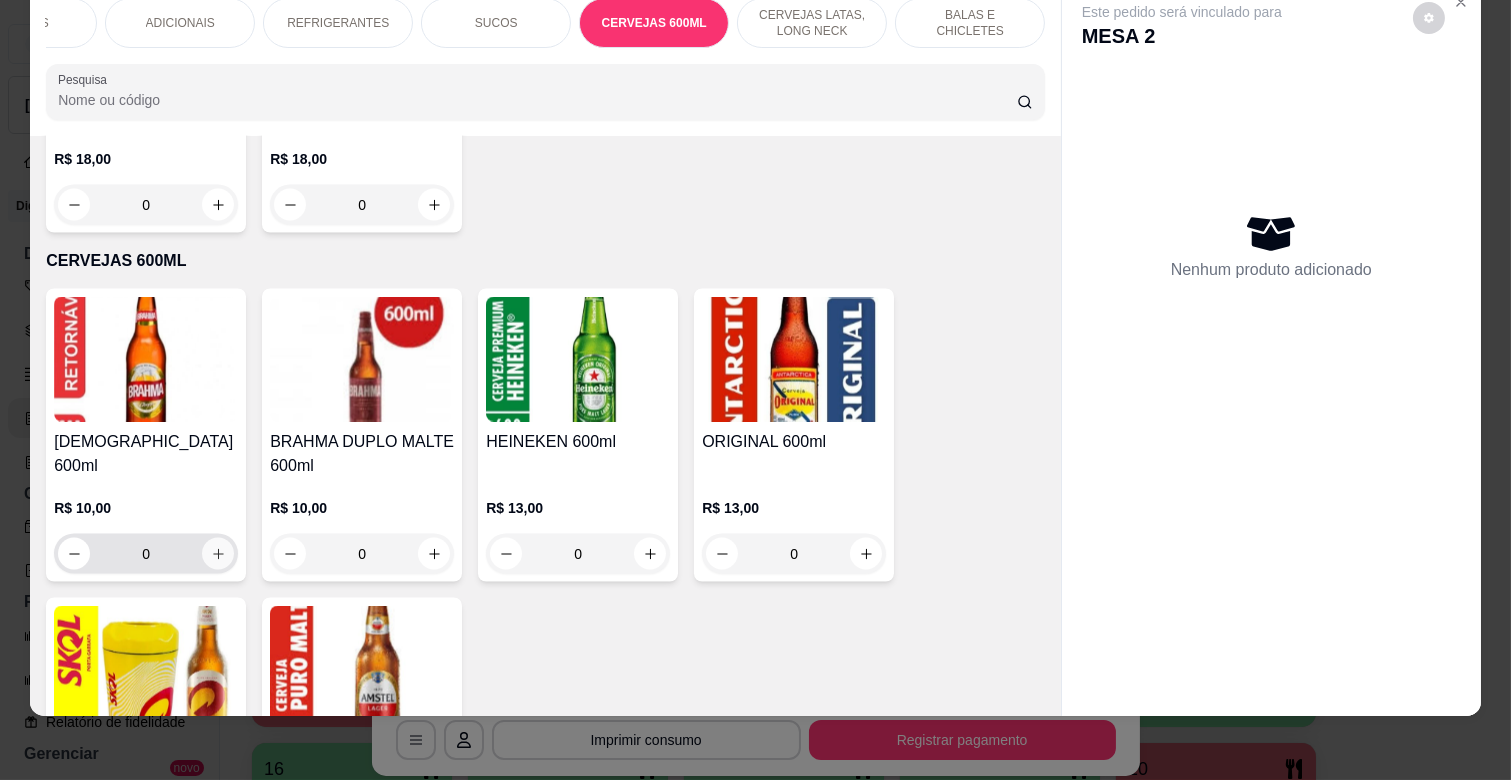 click 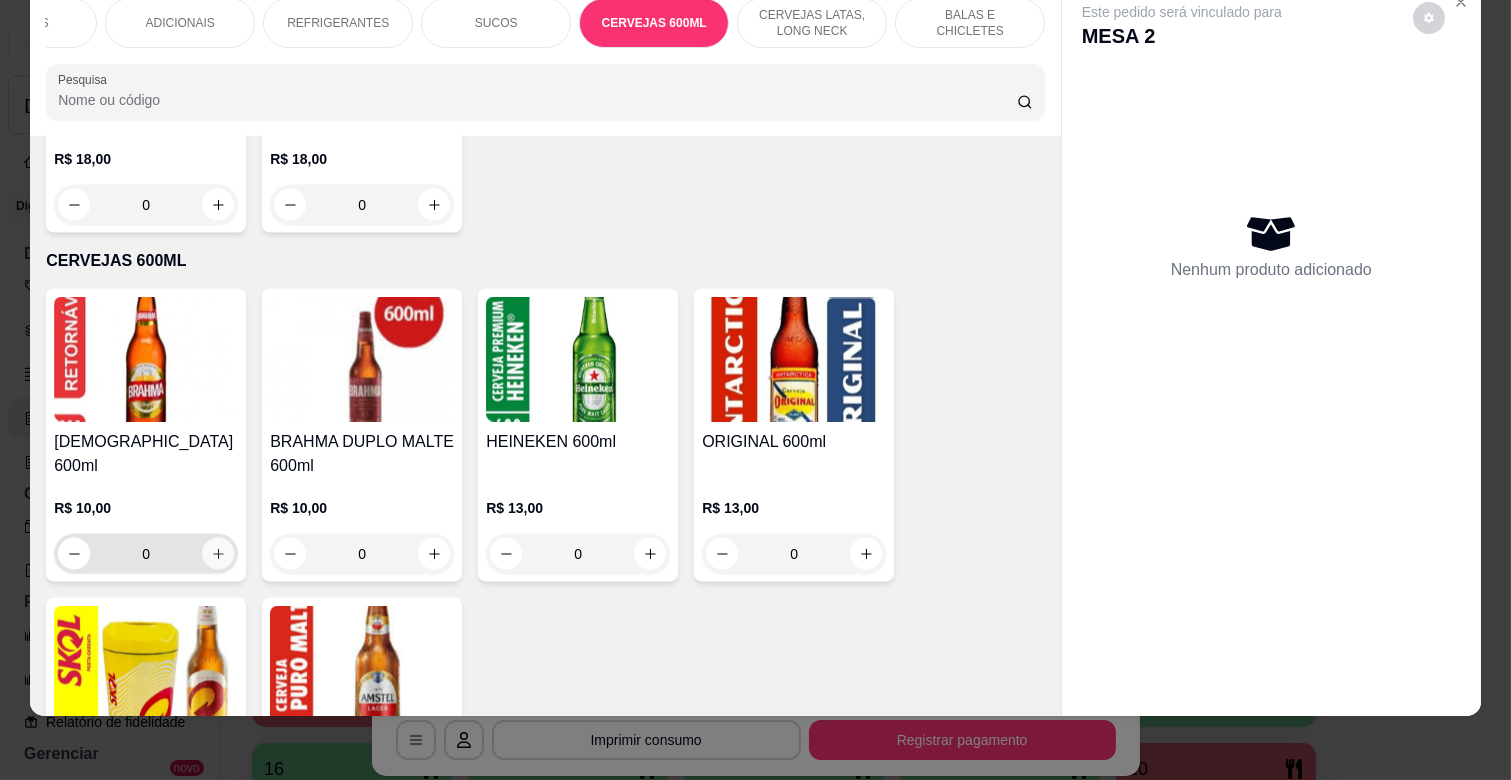 type on "1" 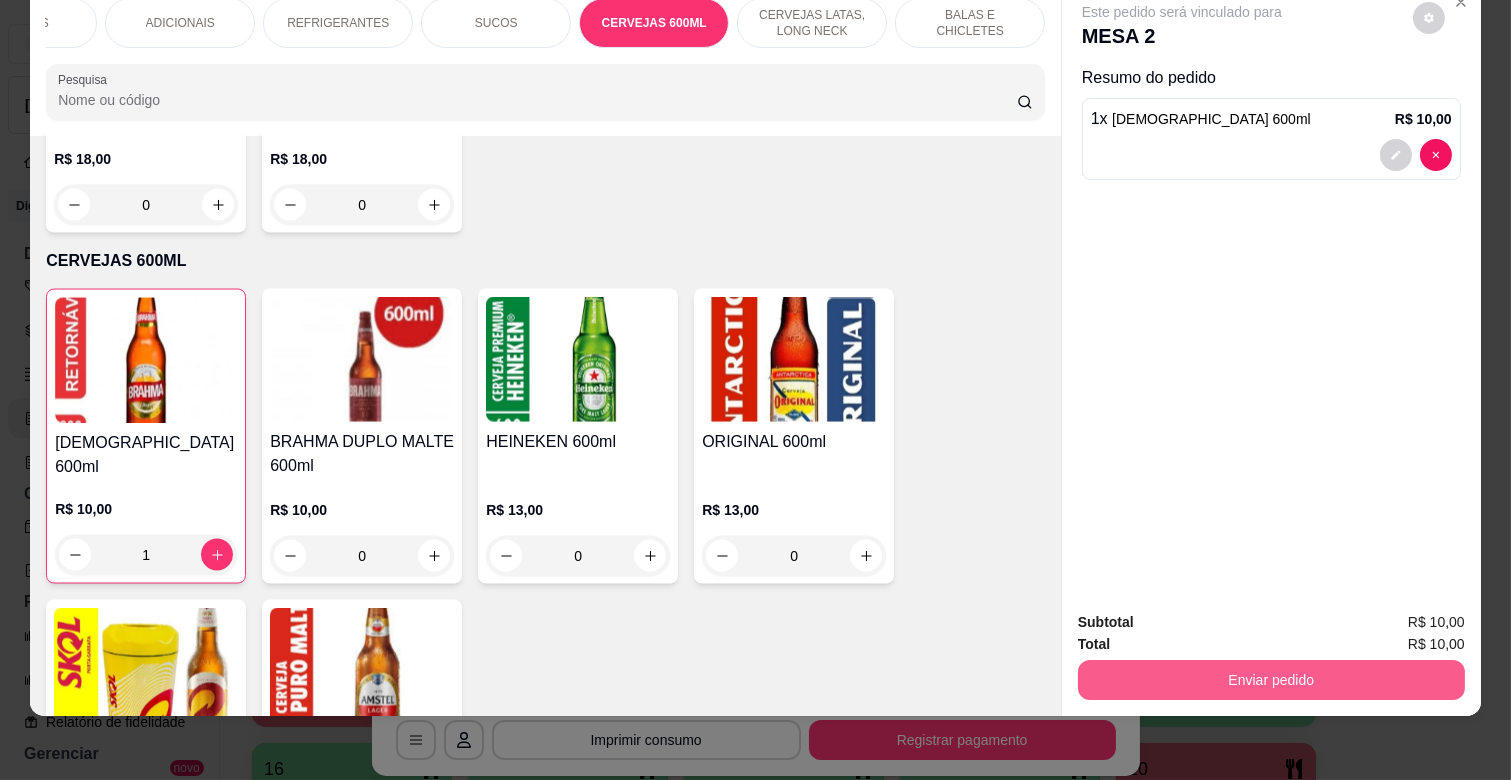 click on "Enviar pedido" at bounding box center (1271, 680) 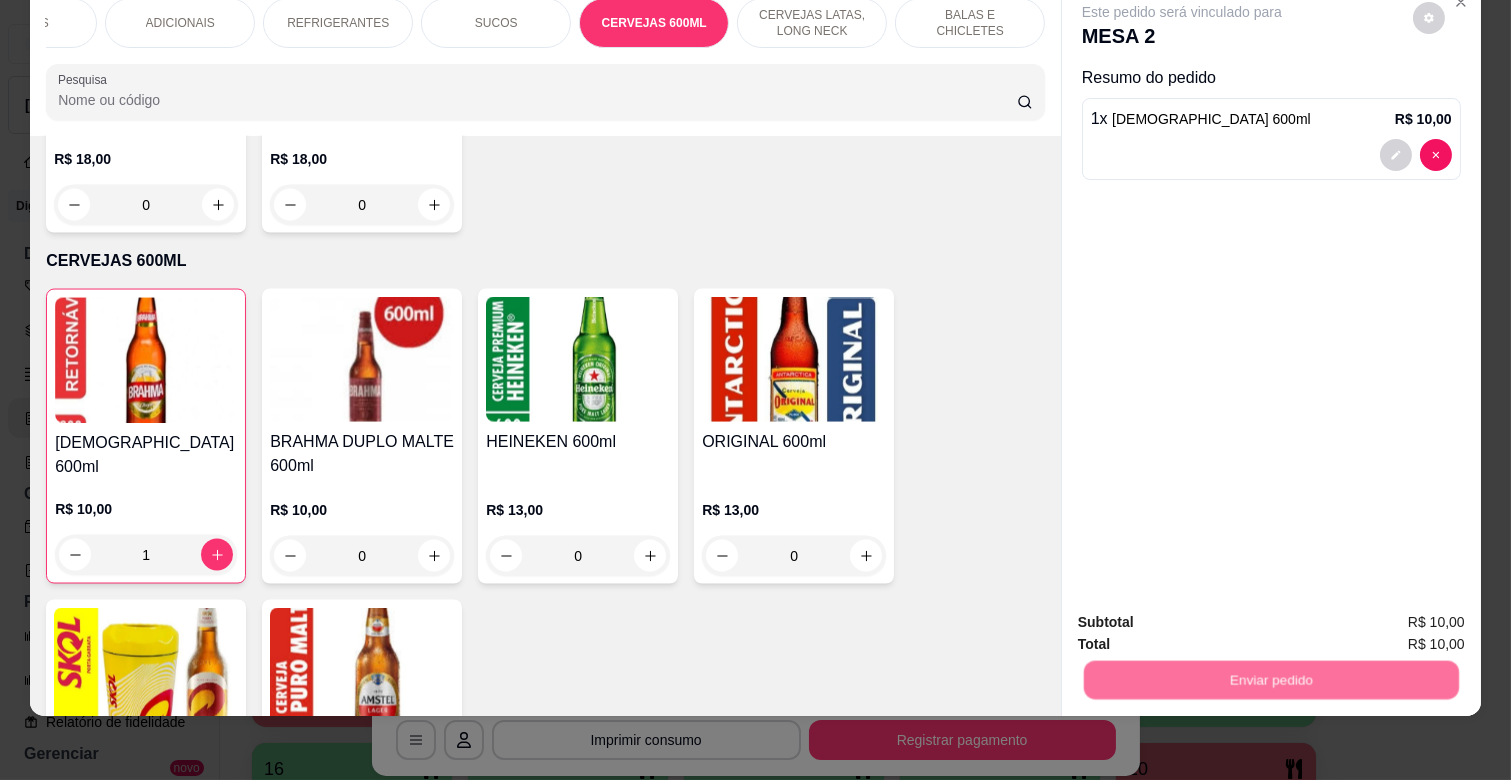 click on "Não registrar e enviar pedido" at bounding box center [1205, 613] 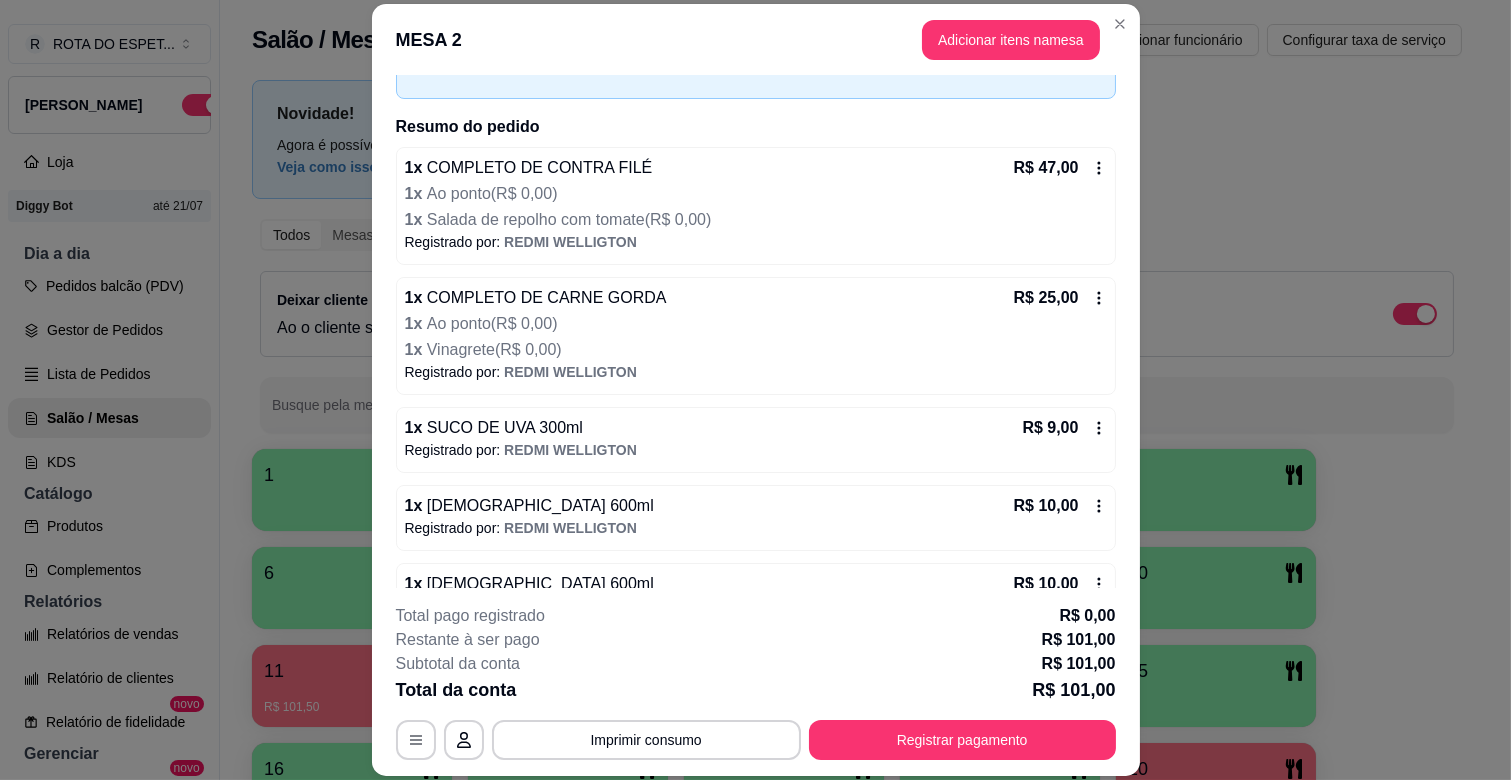 scroll, scrollTop: 167, scrollLeft: 0, axis: vertical 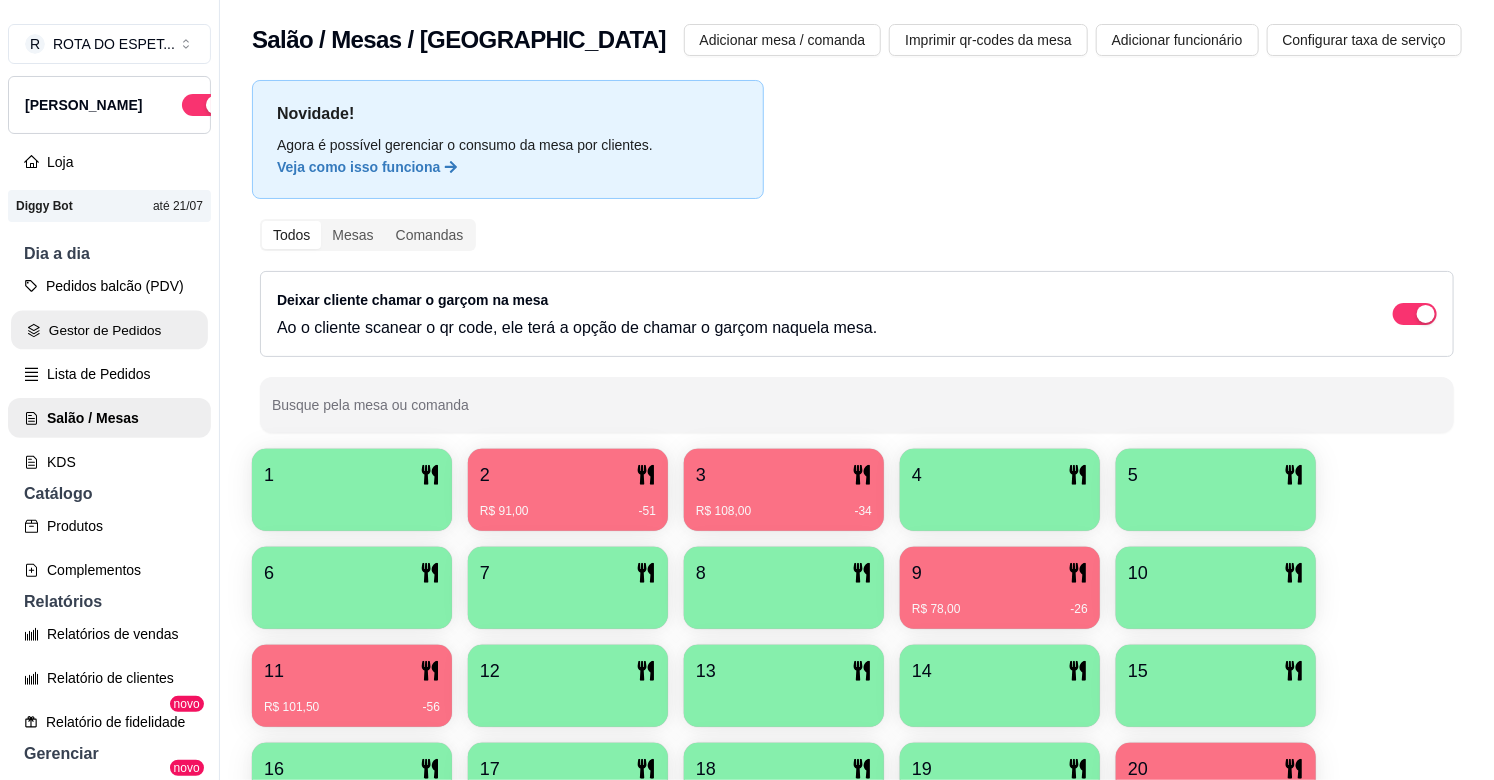 click on "Gestor de Pedidos" at bounding box center [109, 330] 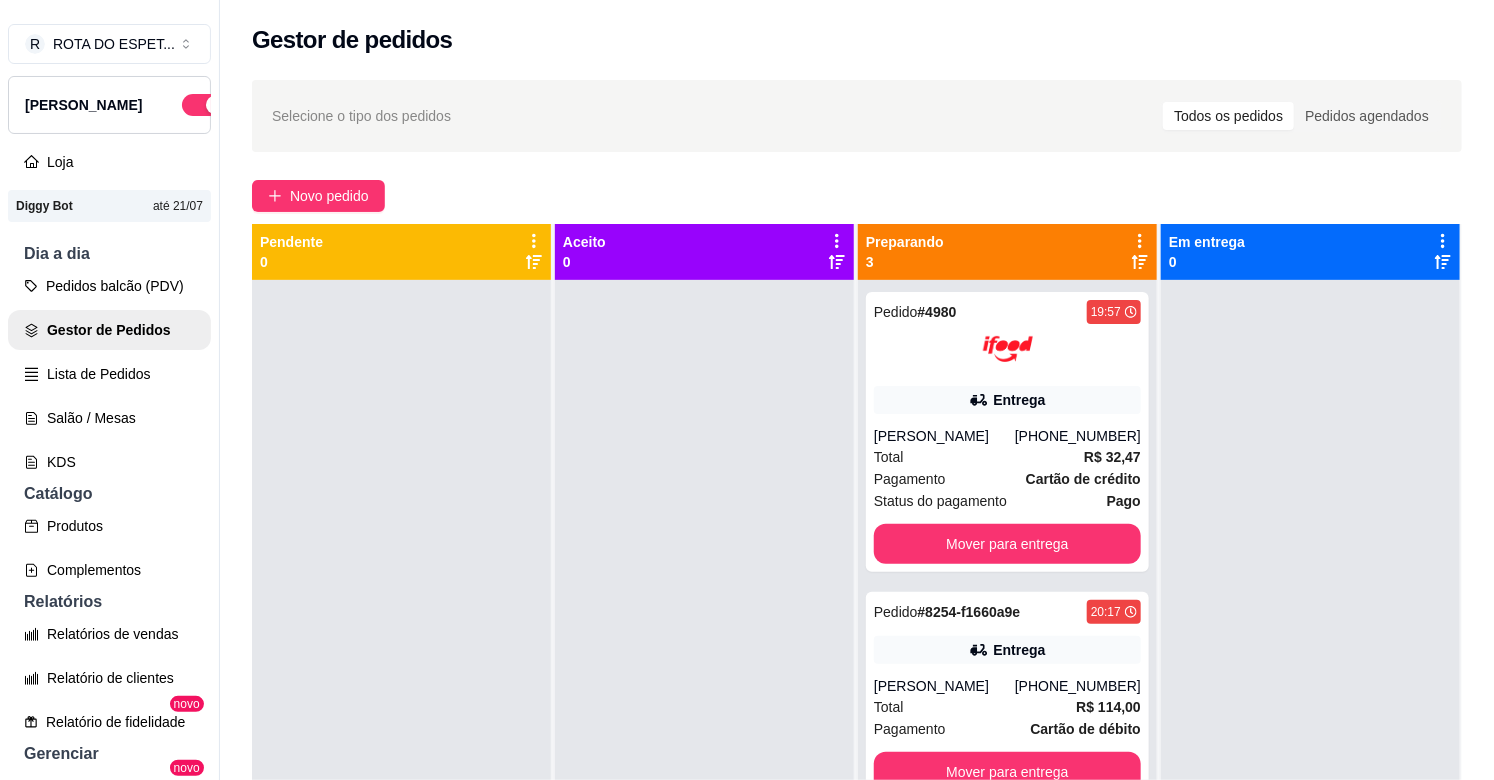 click at bounding box center [704, 670] 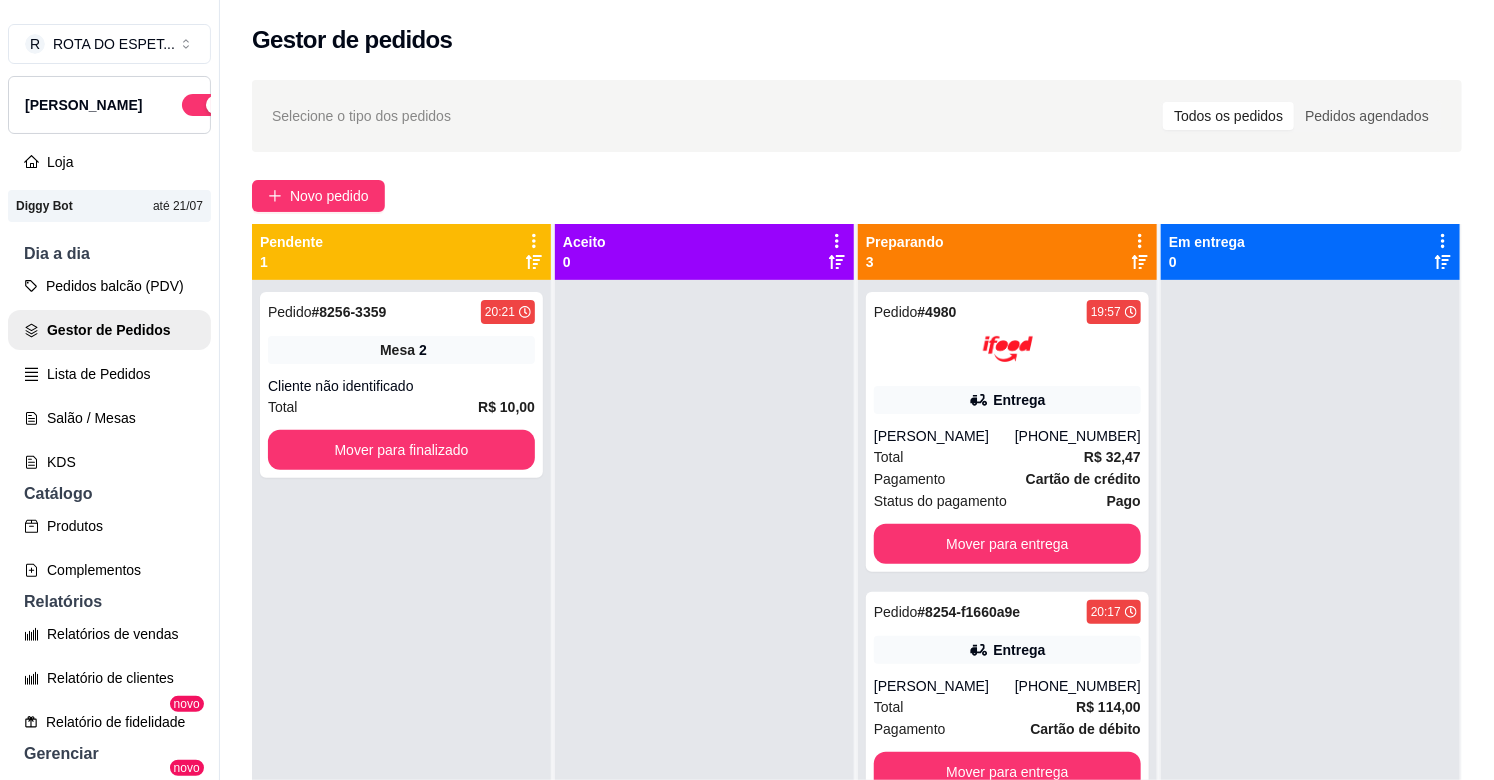 click at bounding box center [704, 670] 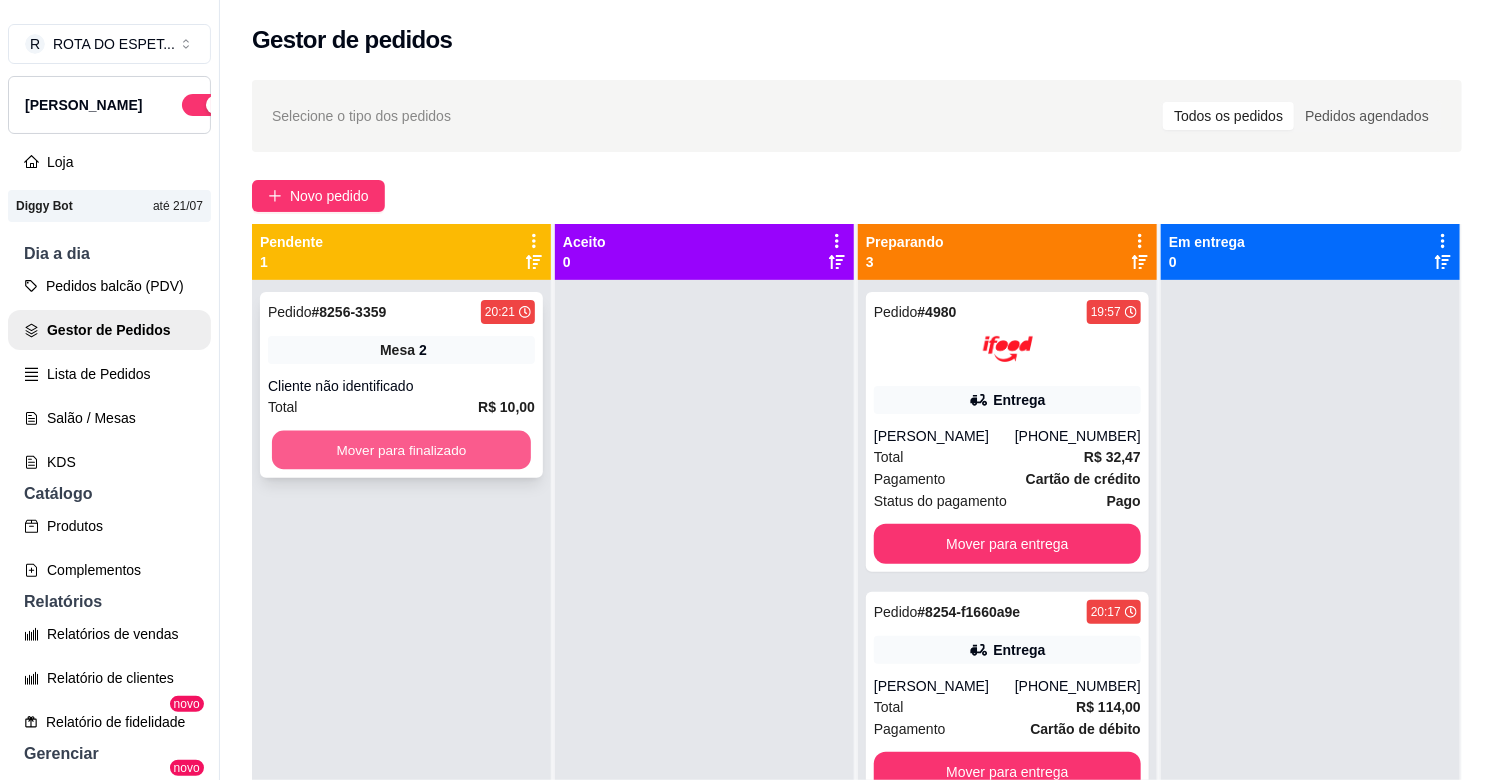 click on "Mover para finalizado" at bounding box center [401, 450] 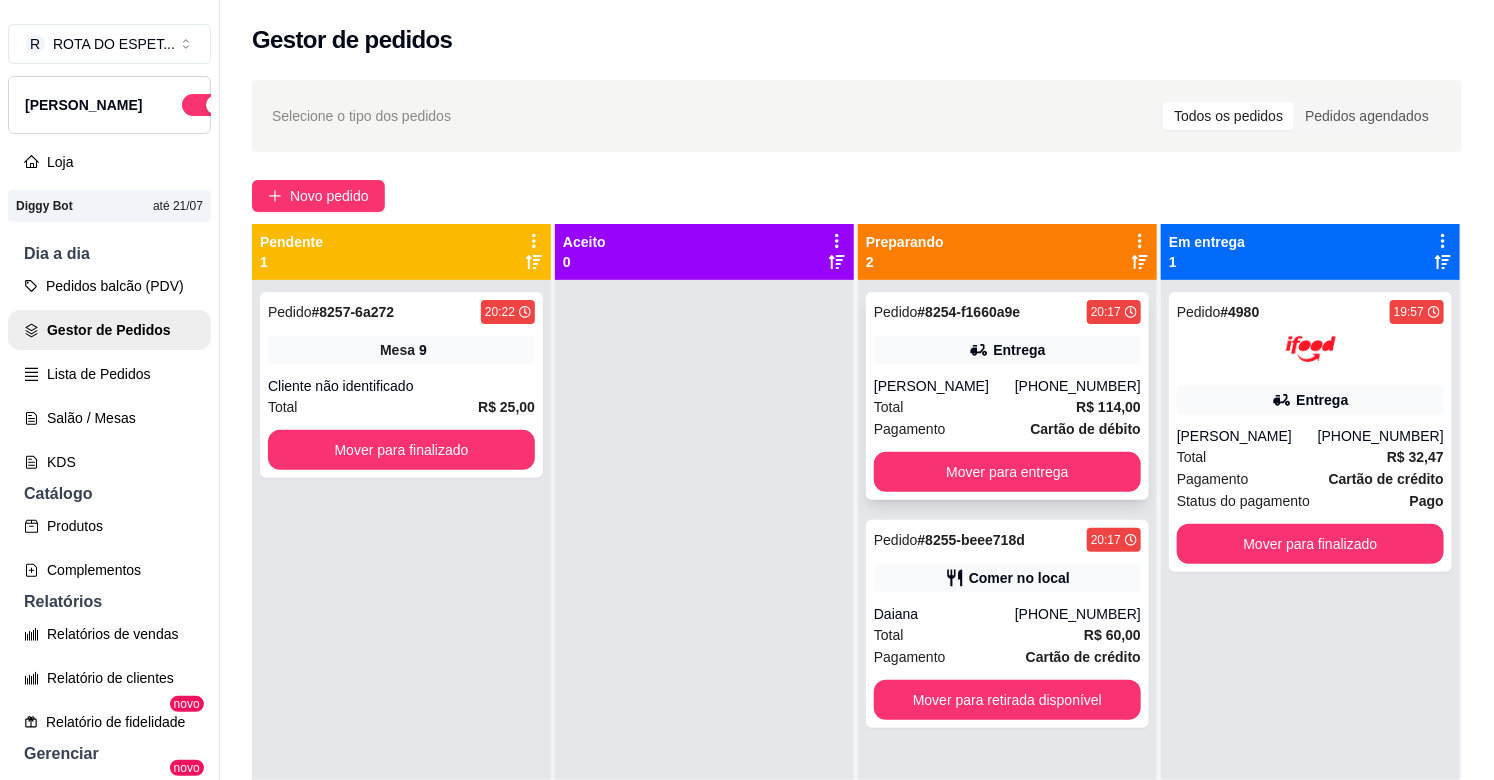click on "Entrega" at bounding box center (1019, 350) 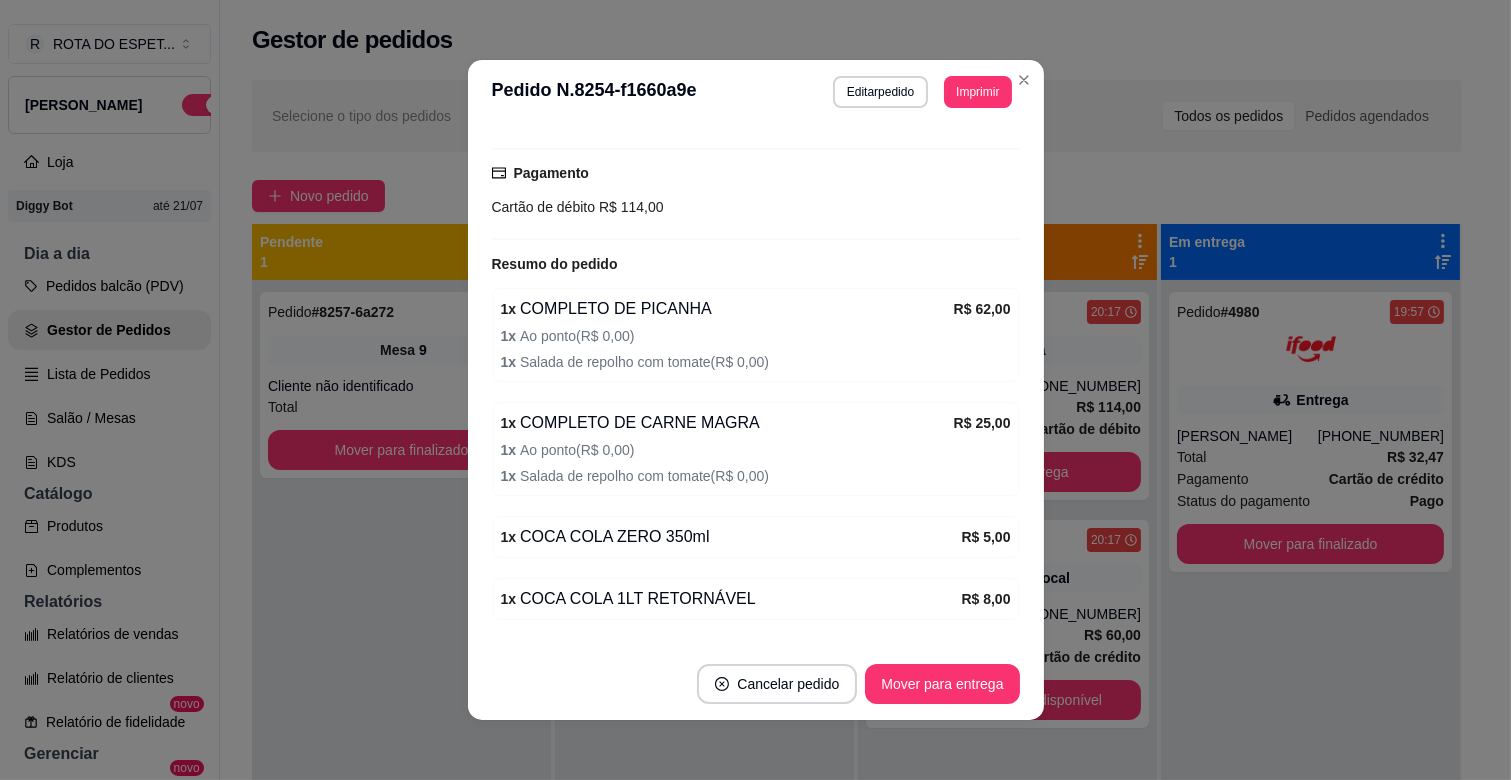 scroll, scrollTop: 562, scrollLeft: 0, axis: vertical 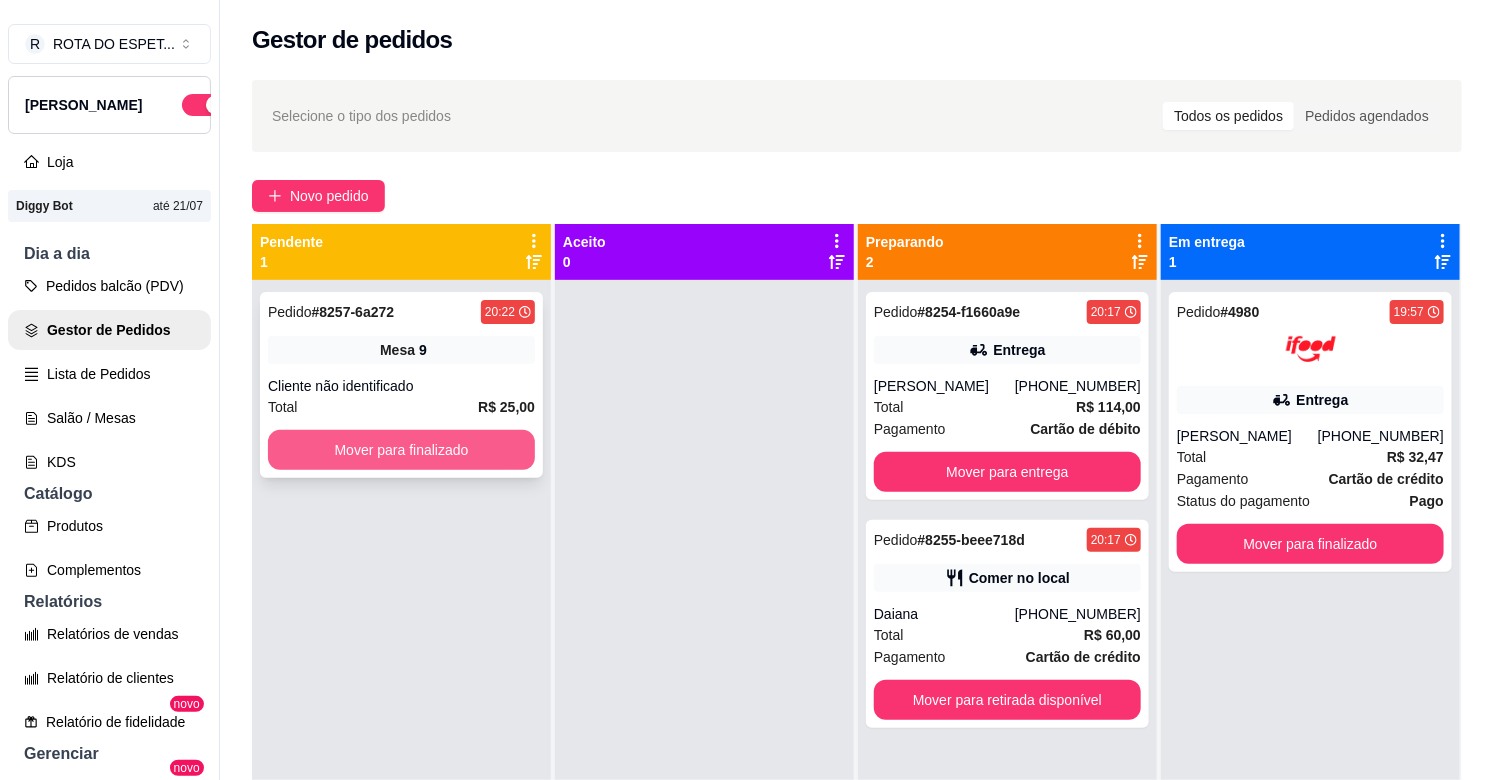 click on "Mover para finalizado" at bounding box center [401, 450] 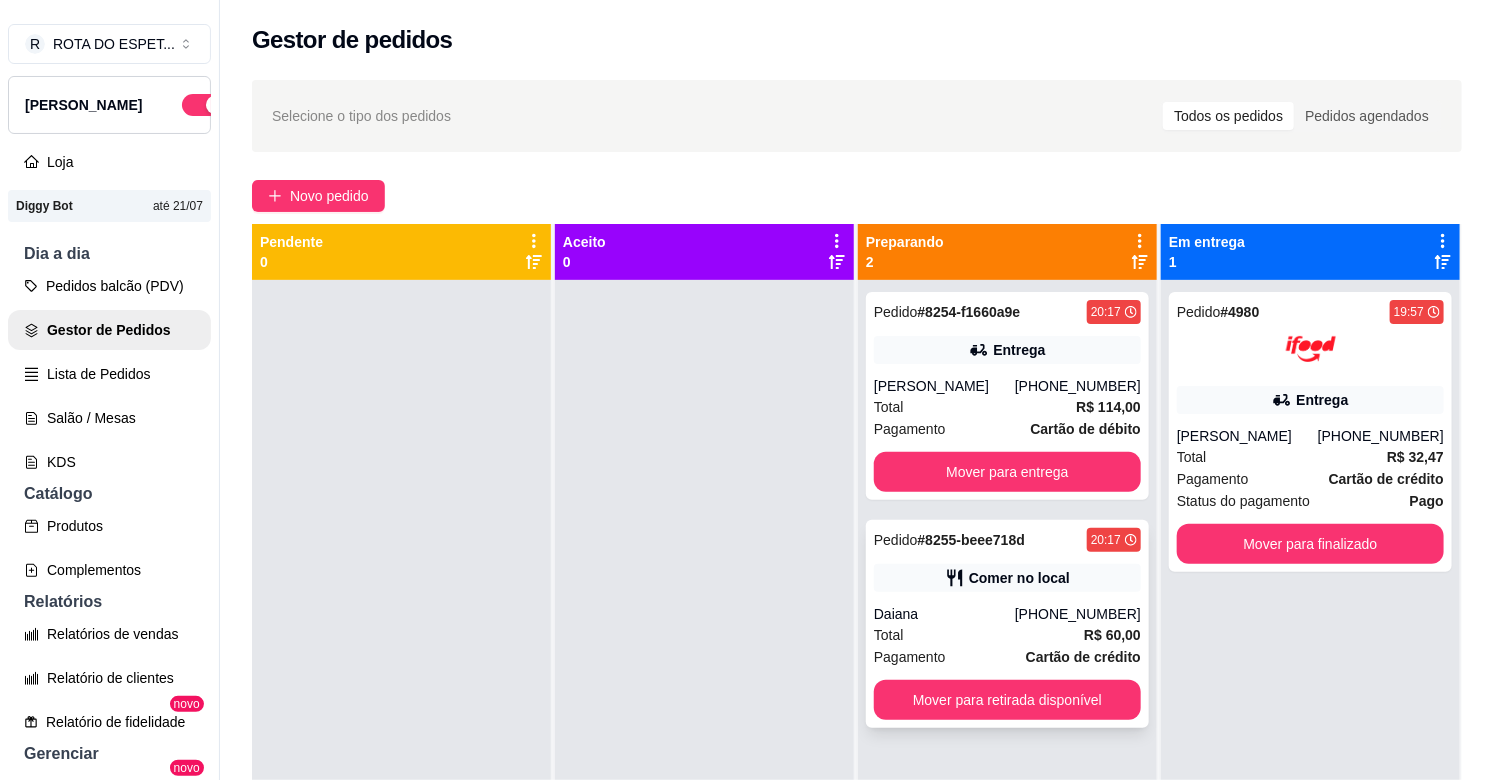 click on "Comer no local" at bounding box center (1019, 578) 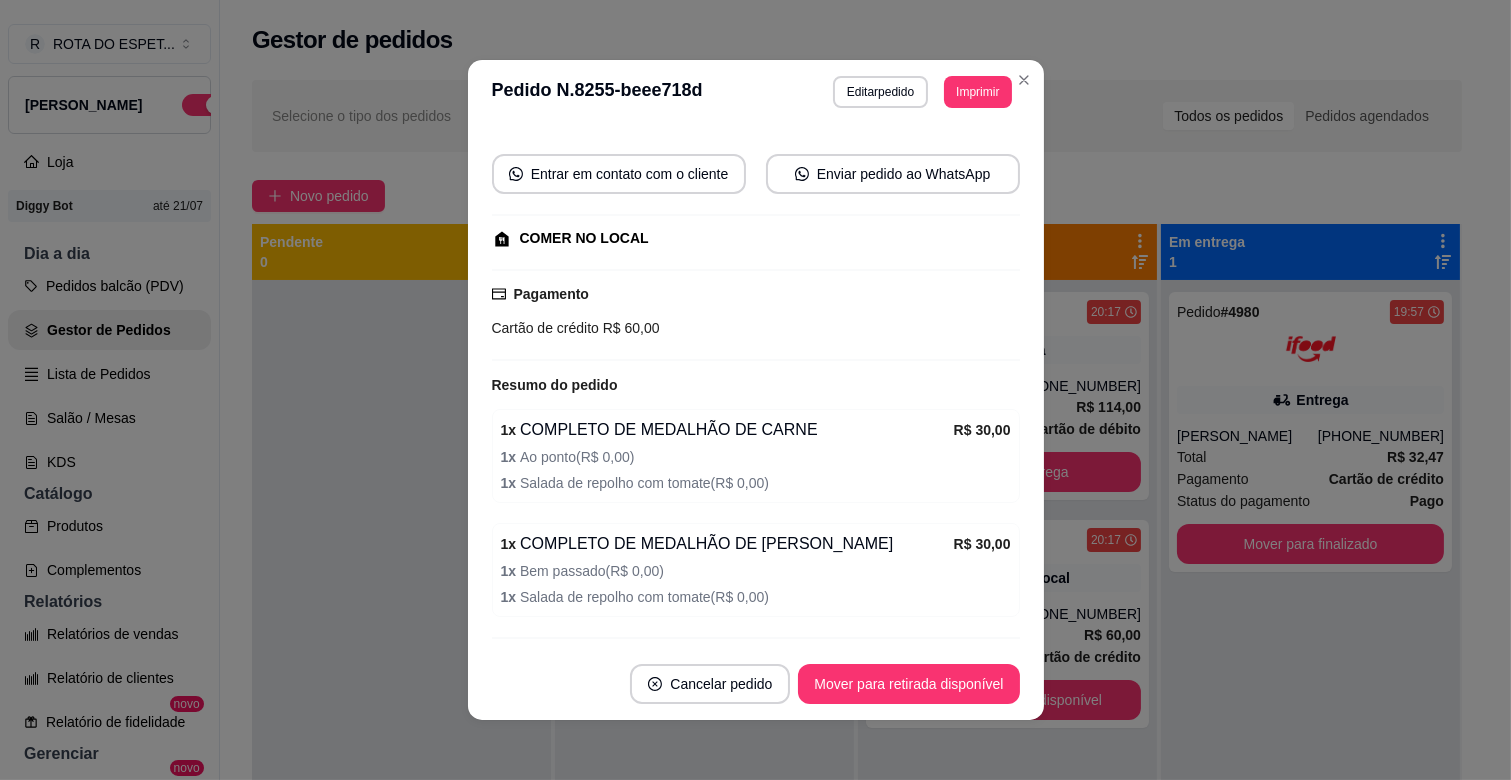 scroll, scrollTop: 222, scrollLeft: 0, axis: vertical 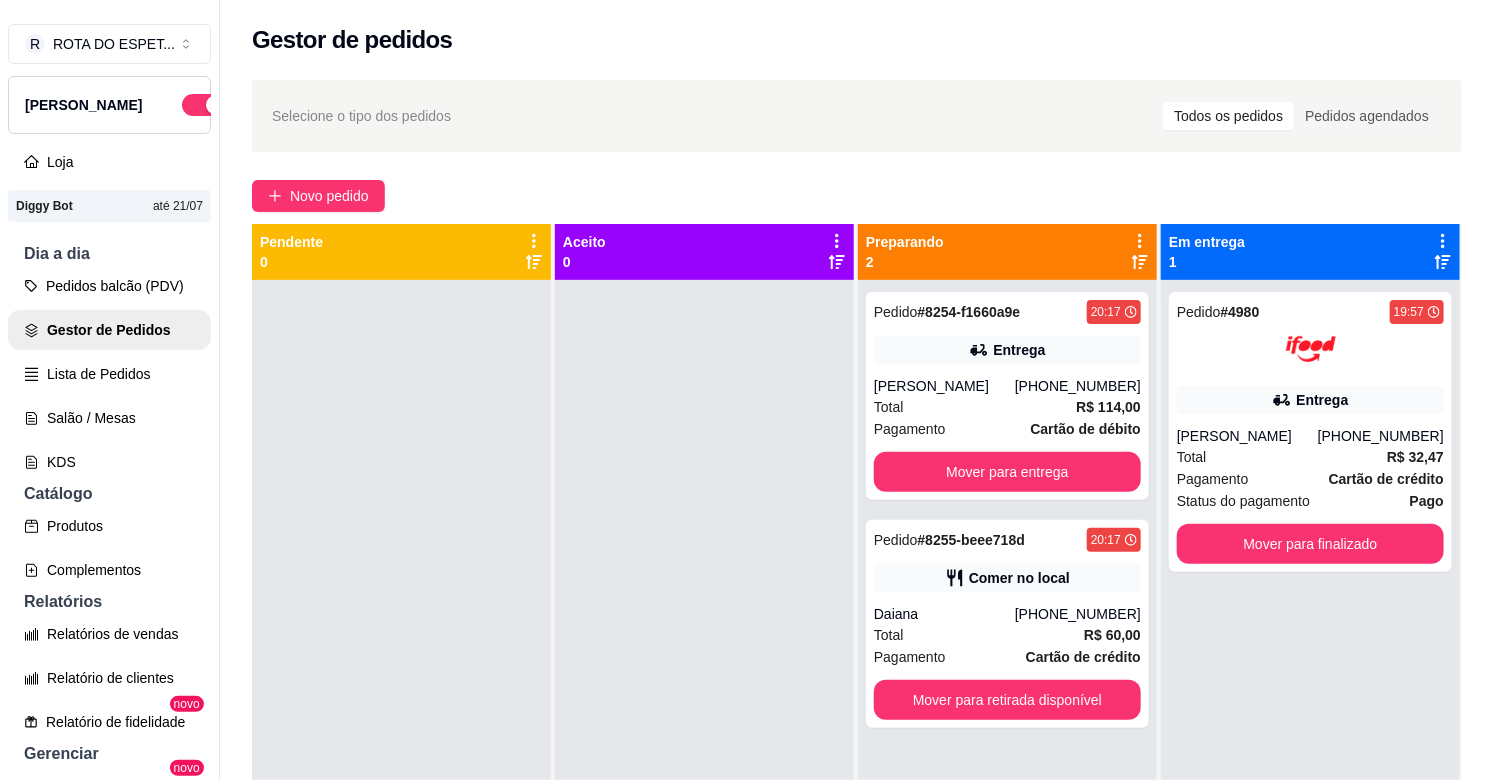 click at bounding box center [704, 670] 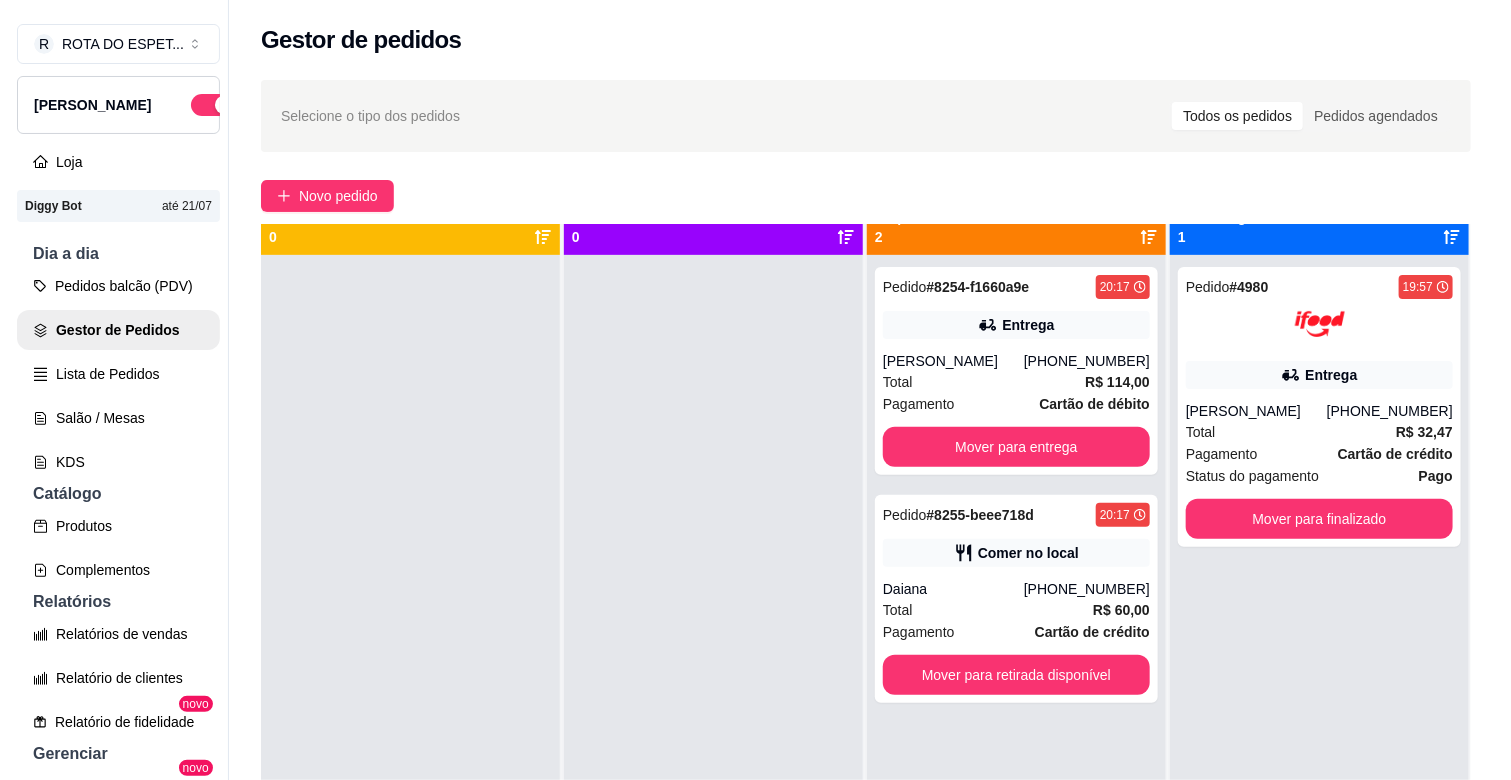 scroll, scrollTop: 0, scrollLeft: 0, axis: both 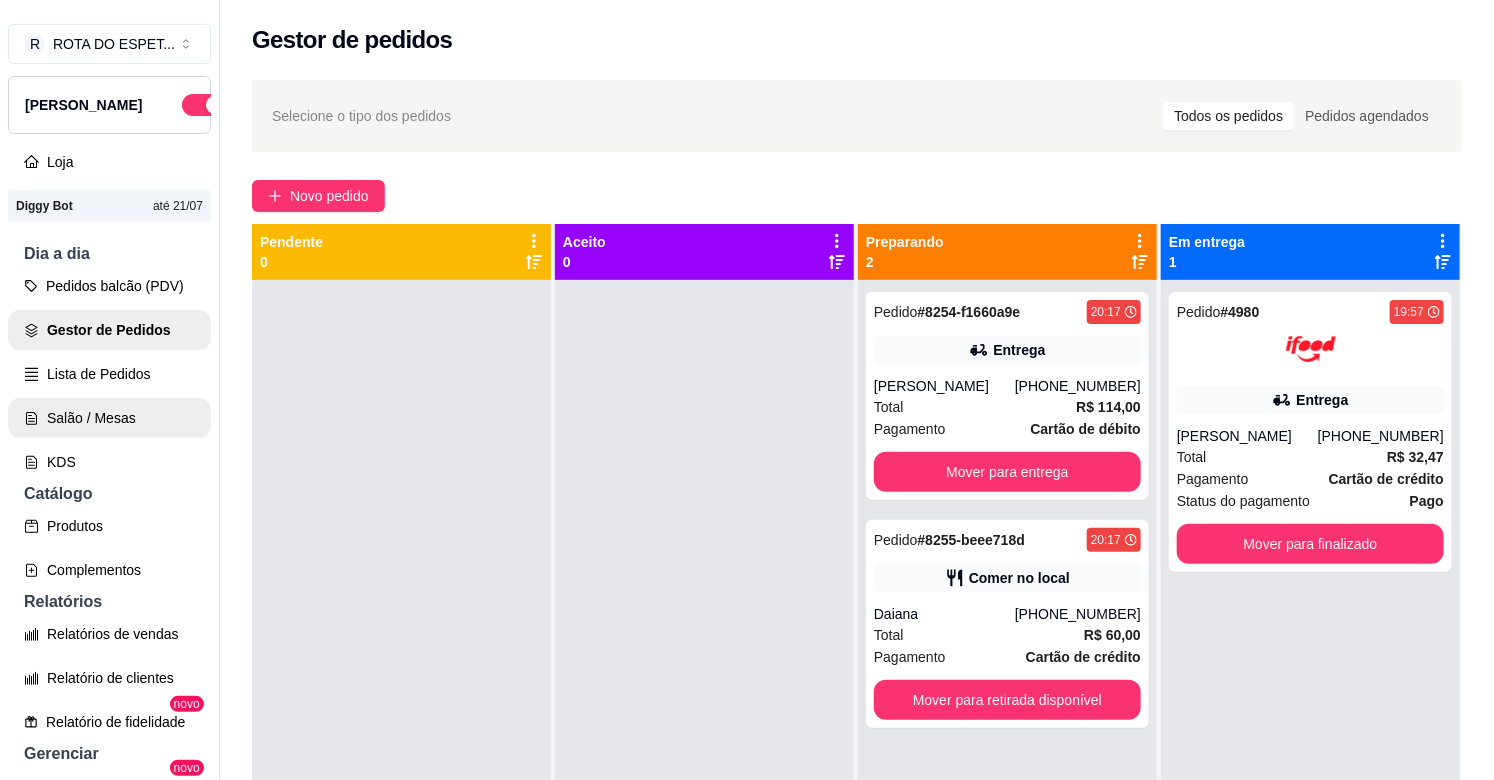 click on "Salão / Mesas" at bounding box center (109, 418) 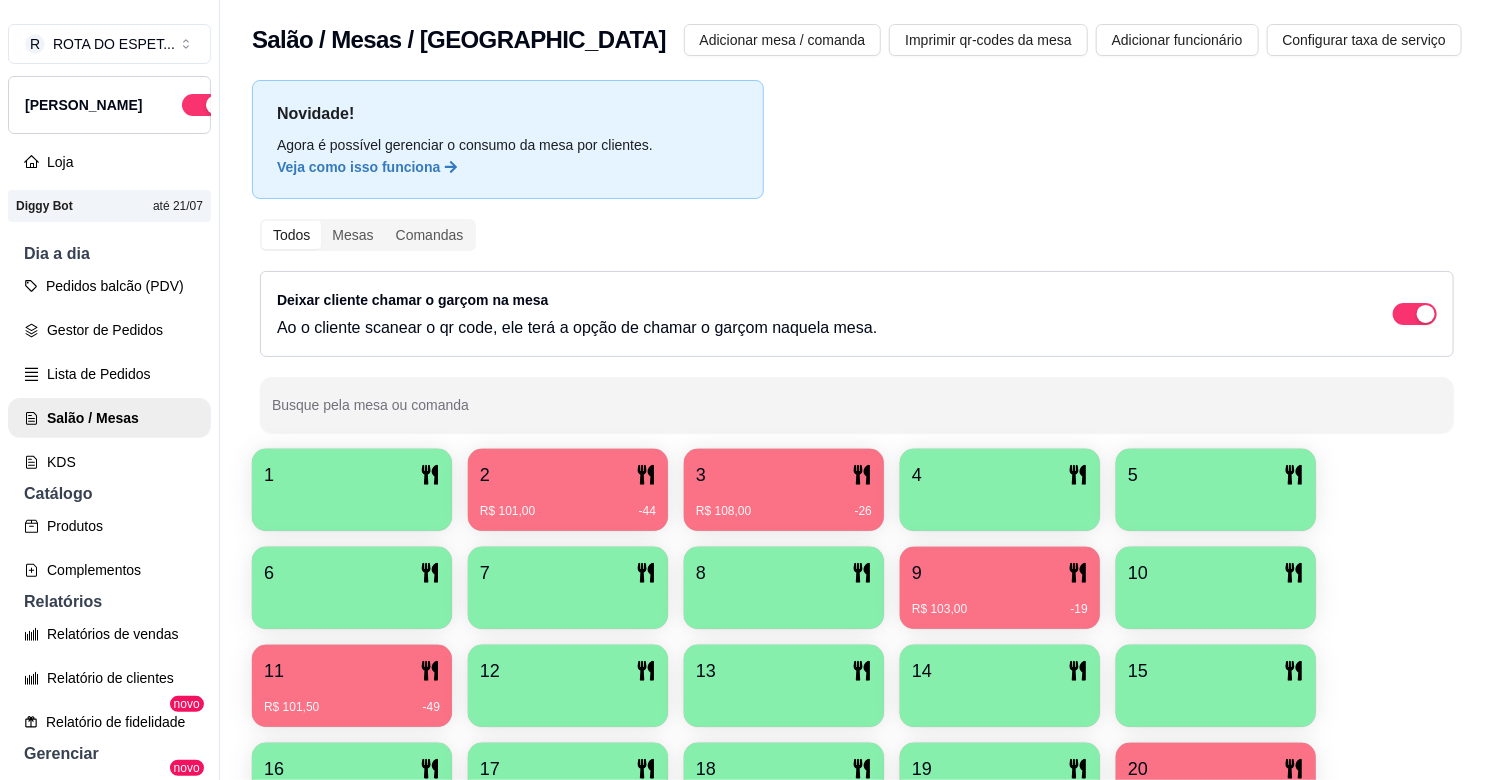 click on "R$ 103,00 -19" at bounding box center [1000, 609] 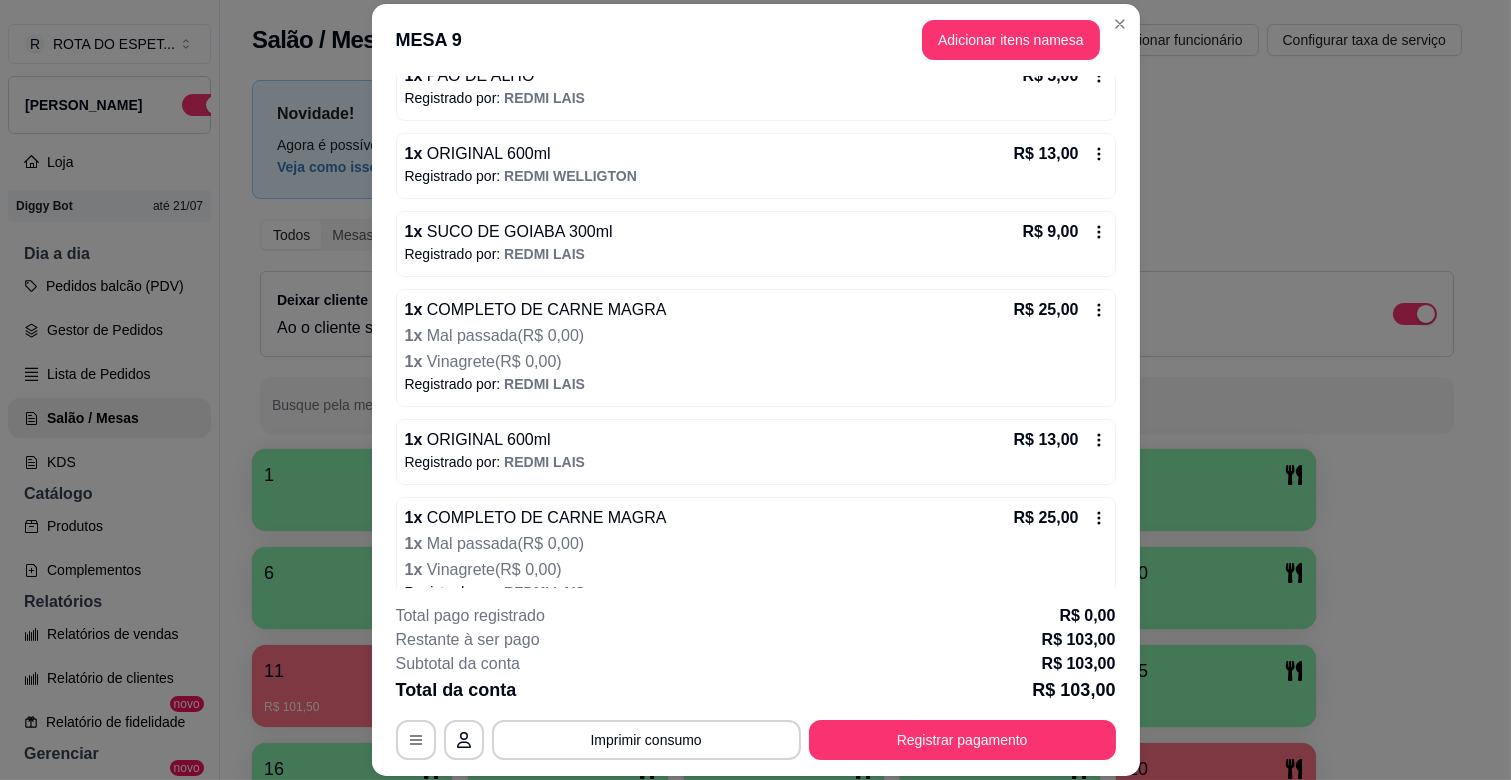 scroll, scrollTop: 324, scrollLeft: 0, axis: vertical 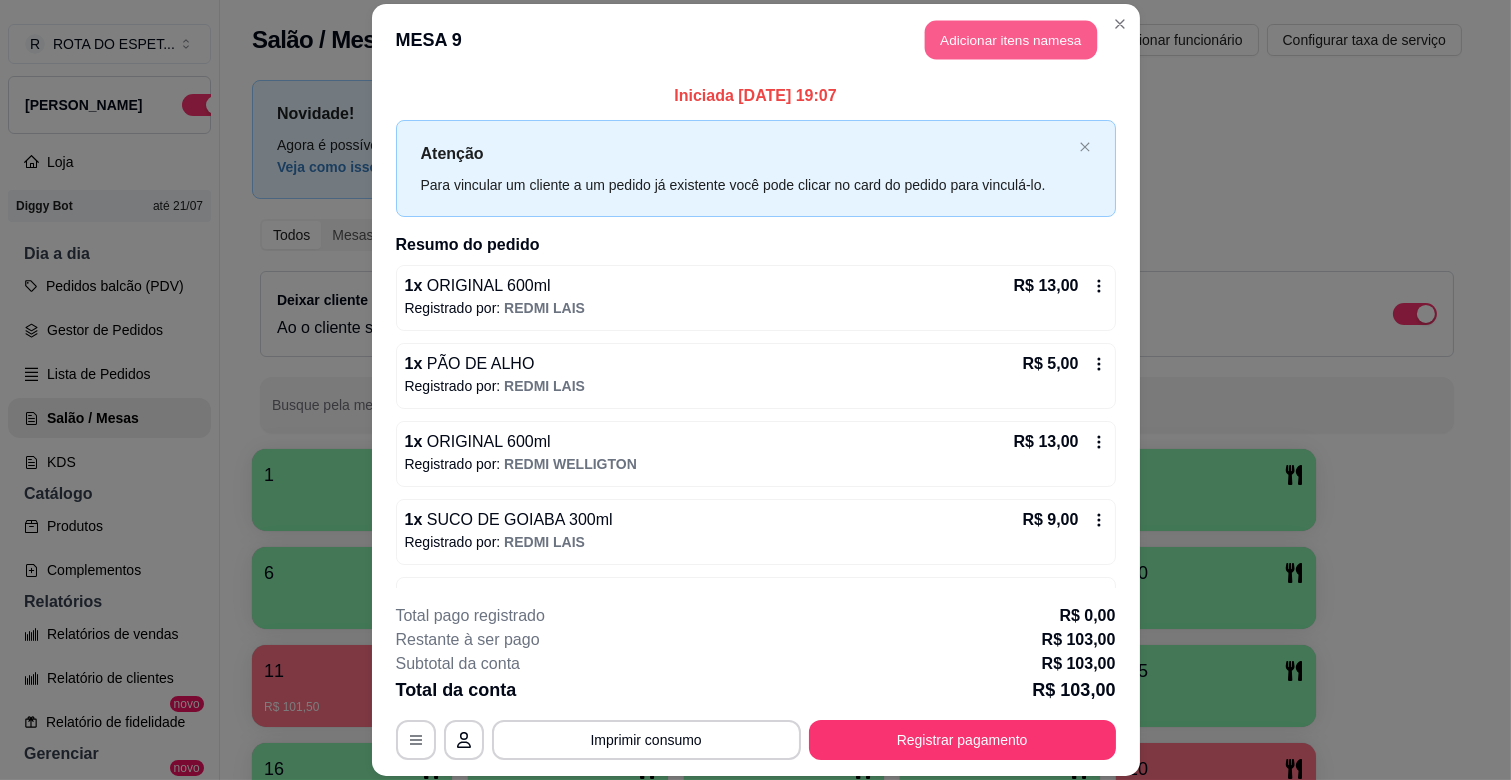 click on "Adicionar itens na  mesa" at bounding box center [1011, 40] 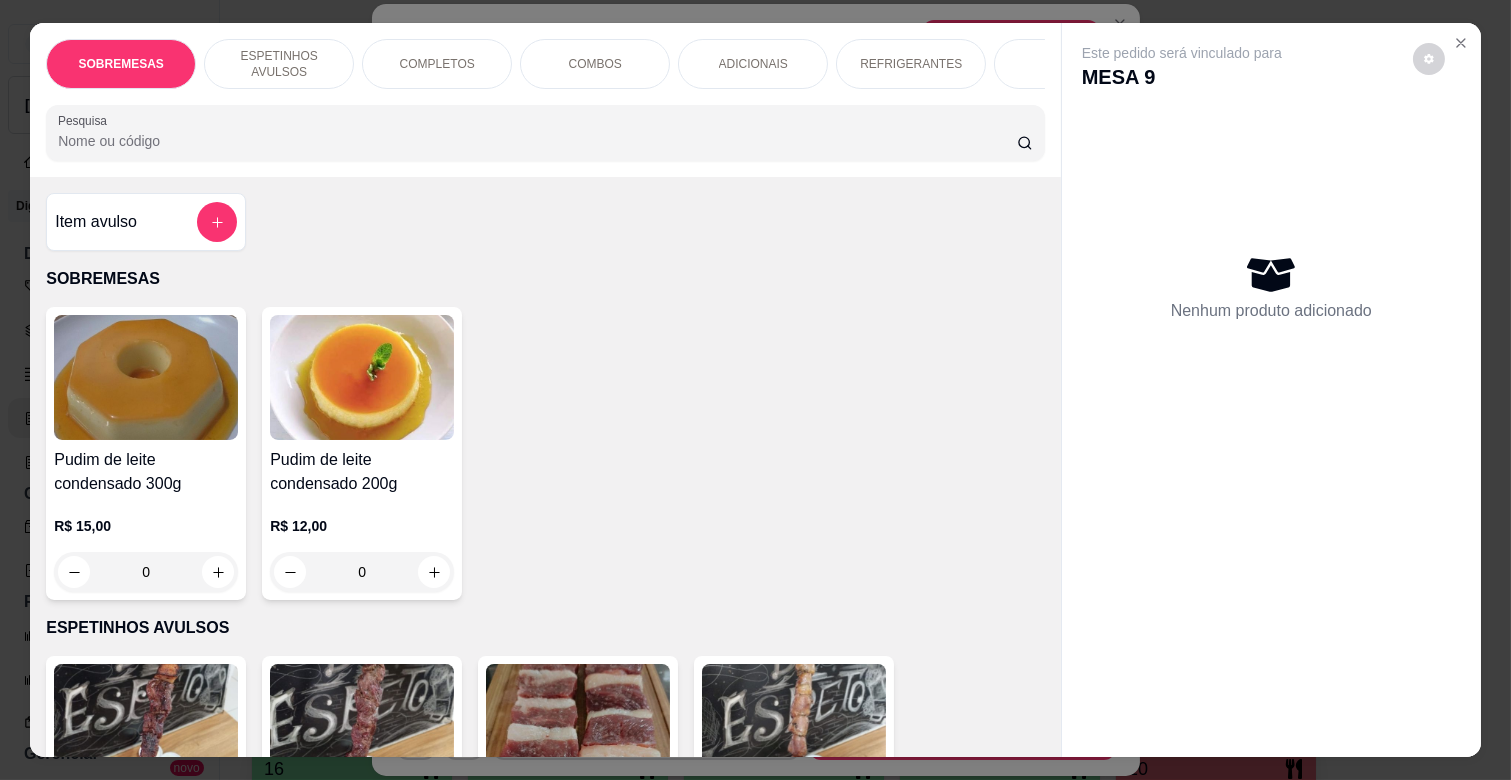 click on "SUCOS" at bounding box center [1069, 64] 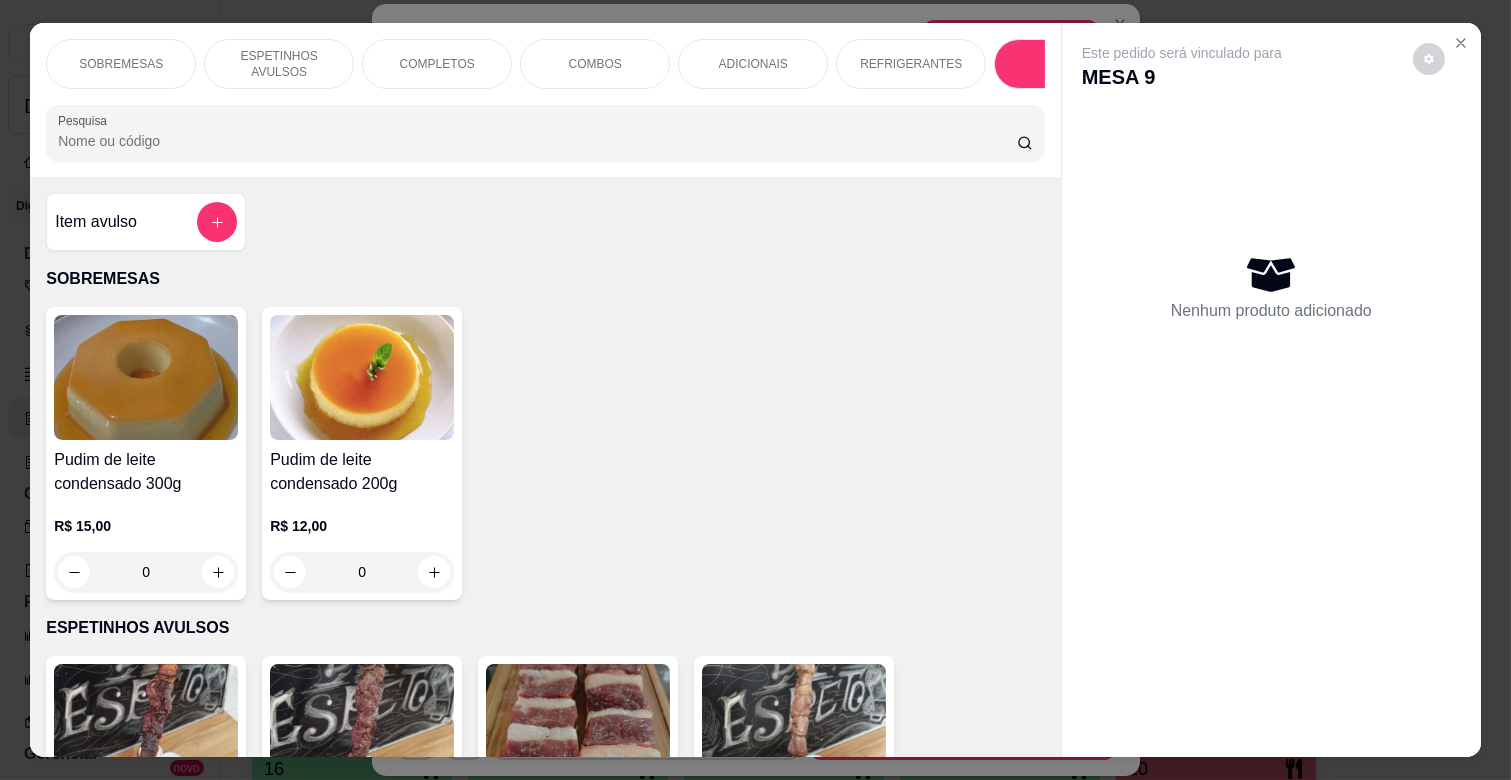 scroll, scrollTop: 5590, scrollLeft: 0, axis: vertical 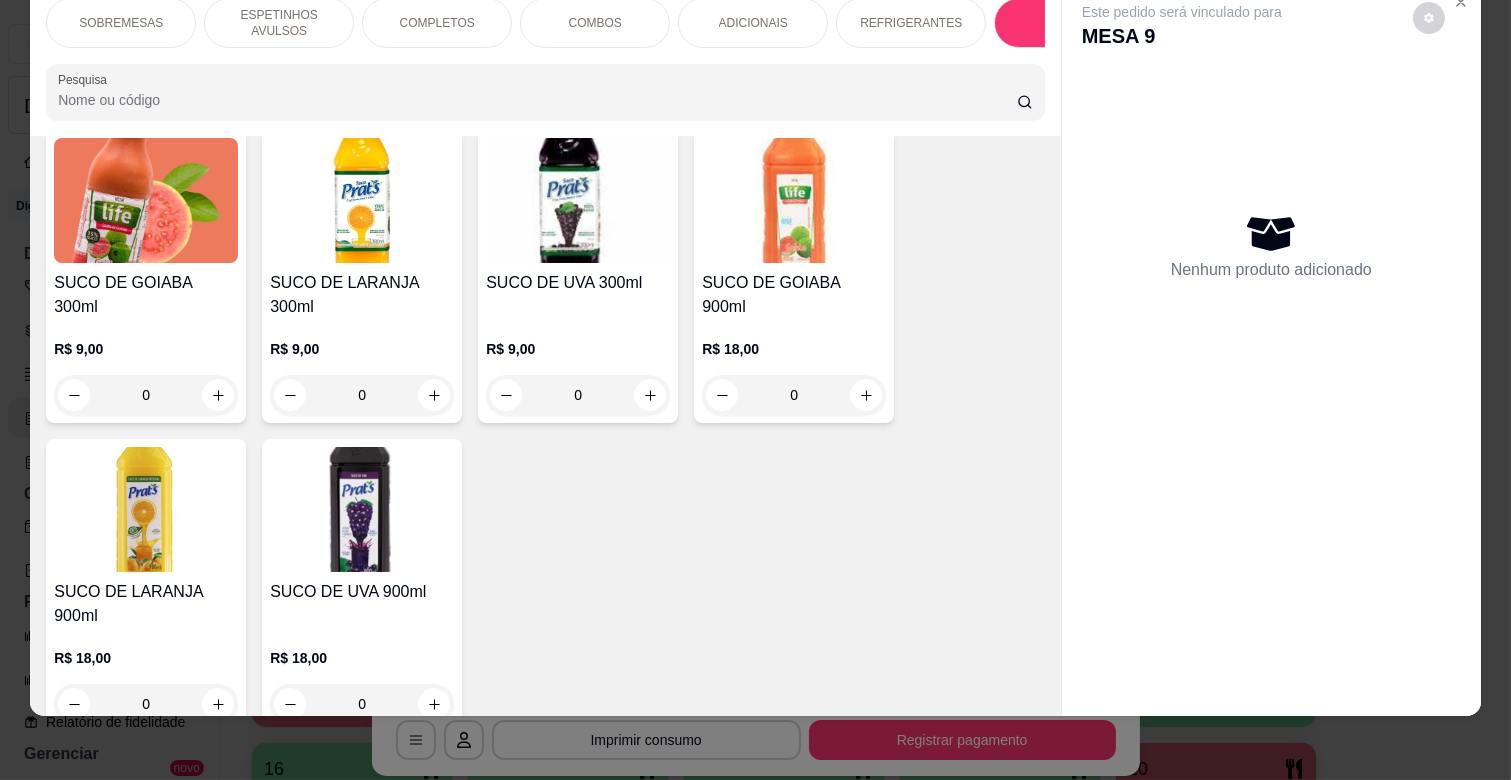 click on "Pesquisa" at bounding box center (537, 100) 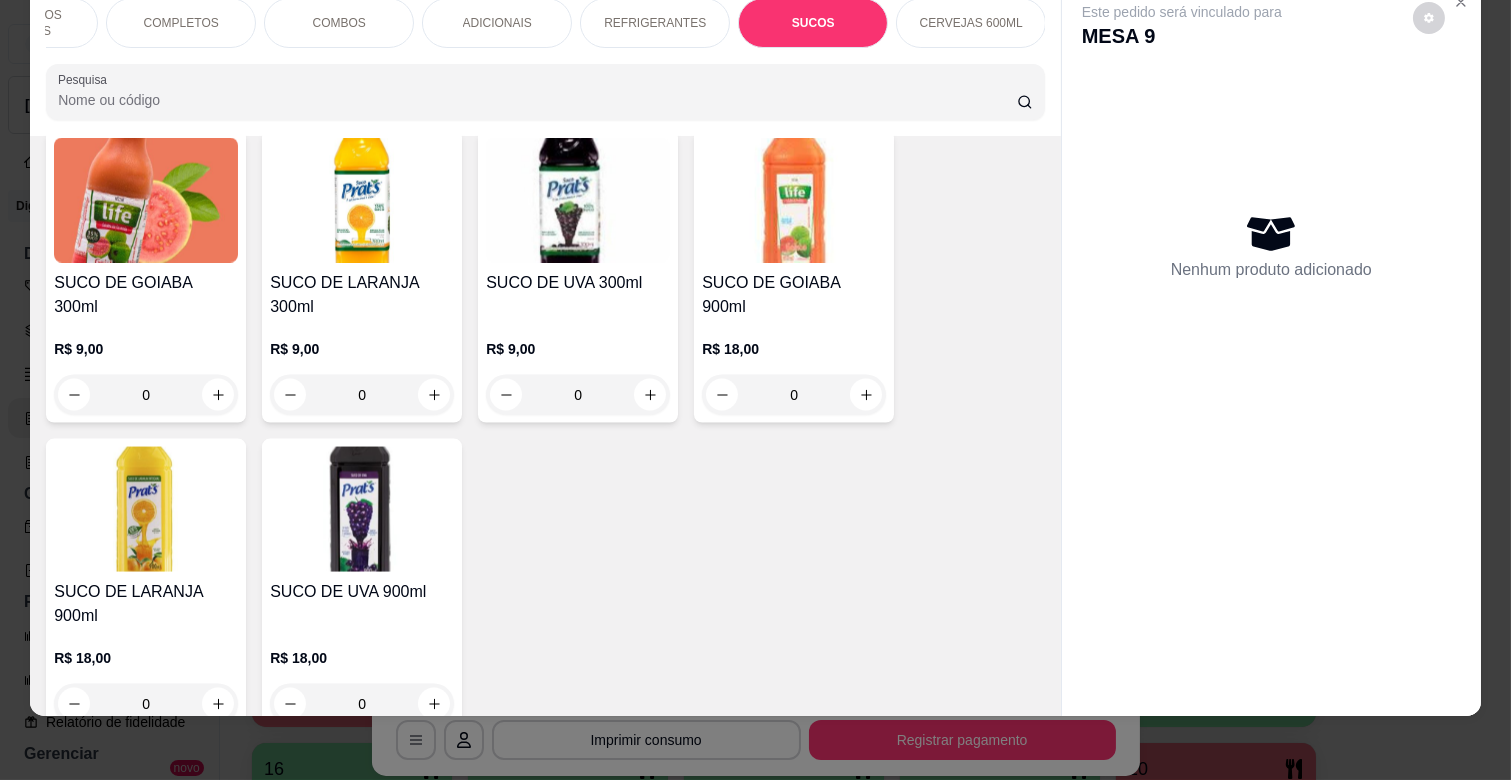 scroll, scrollTop: 0, scrollLeft: 257, axis: horizontal 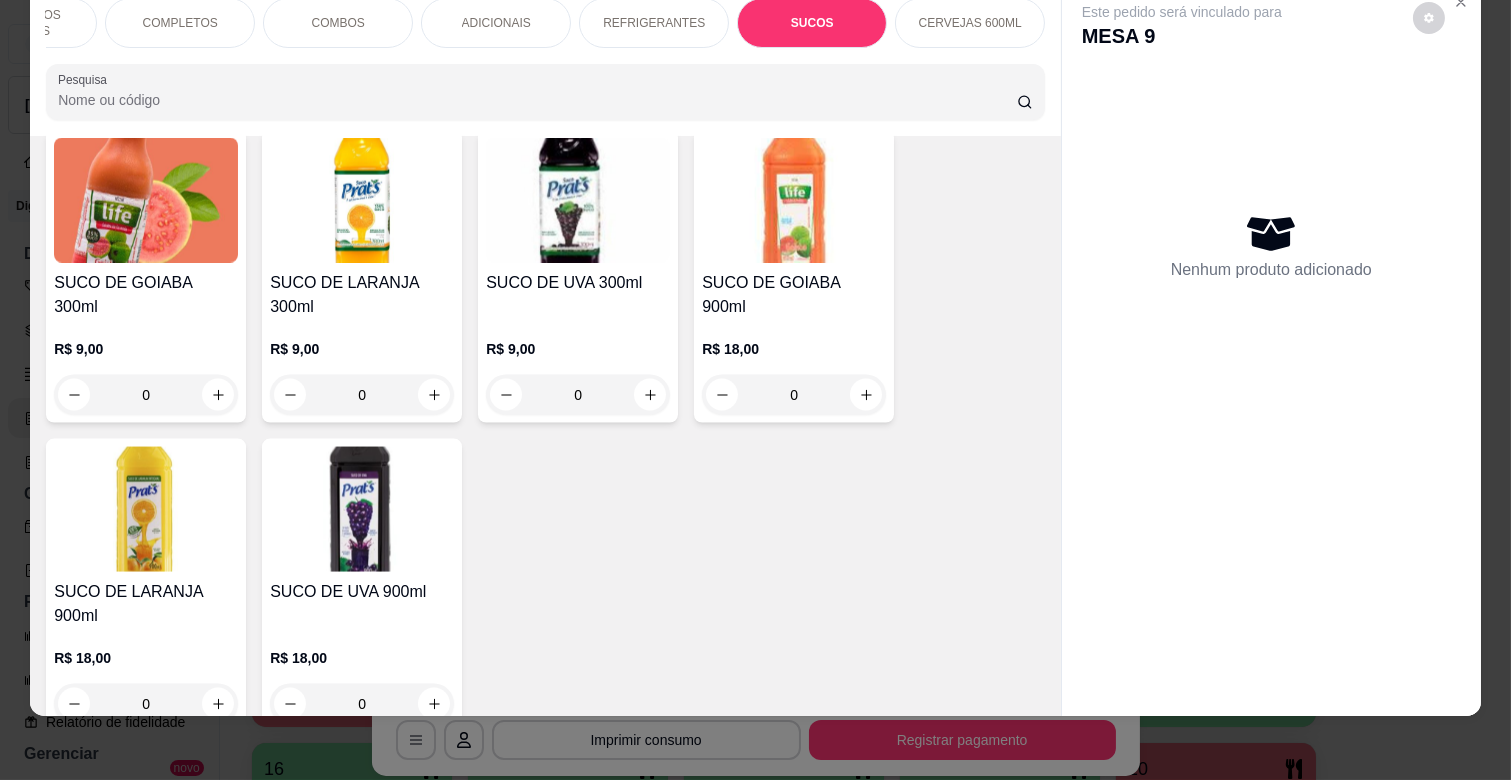 click on "CERVEJAS 600ML" at bounding box center [970, 23] 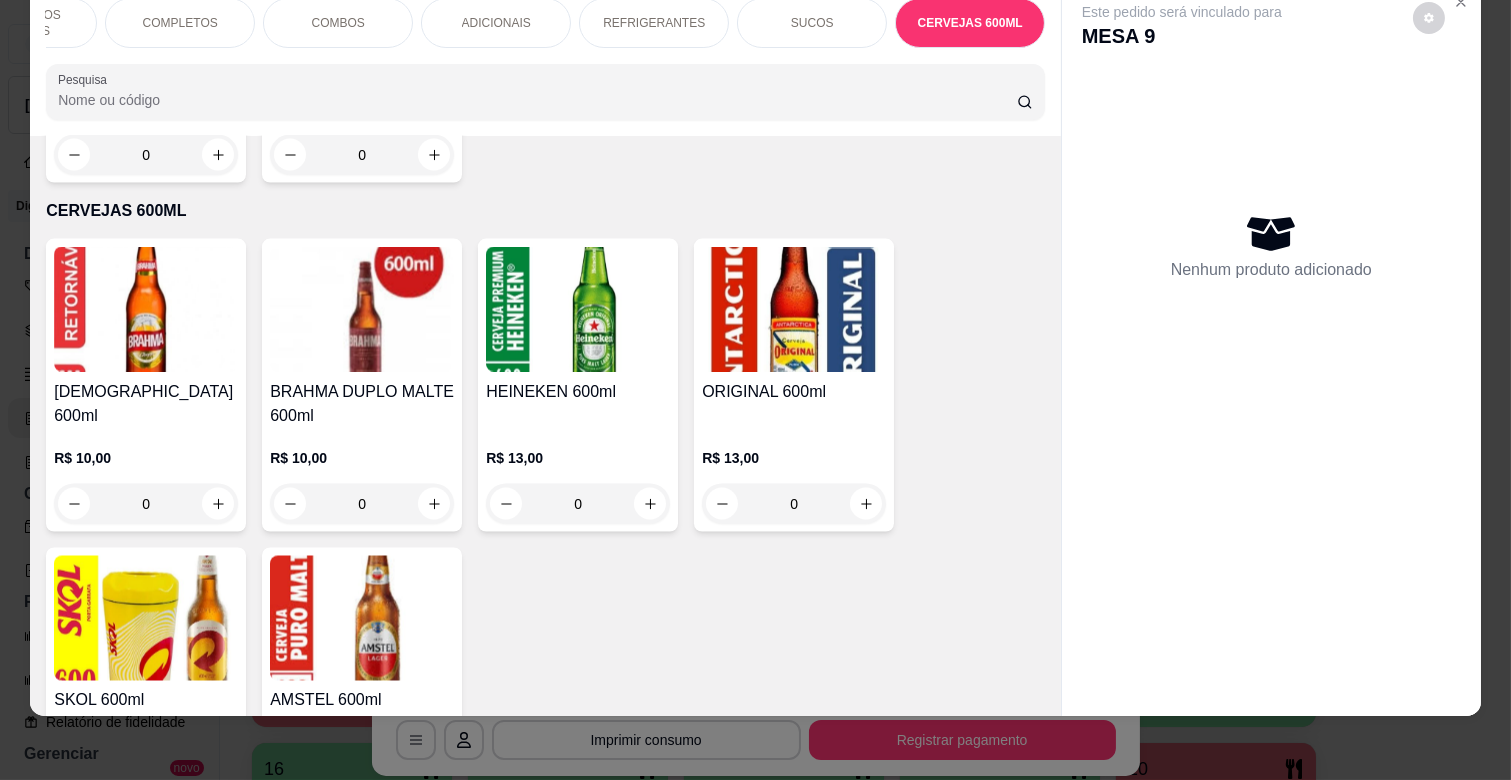 scroll, scrollTop: 6088, scrollLeft: 0, axis: vertical 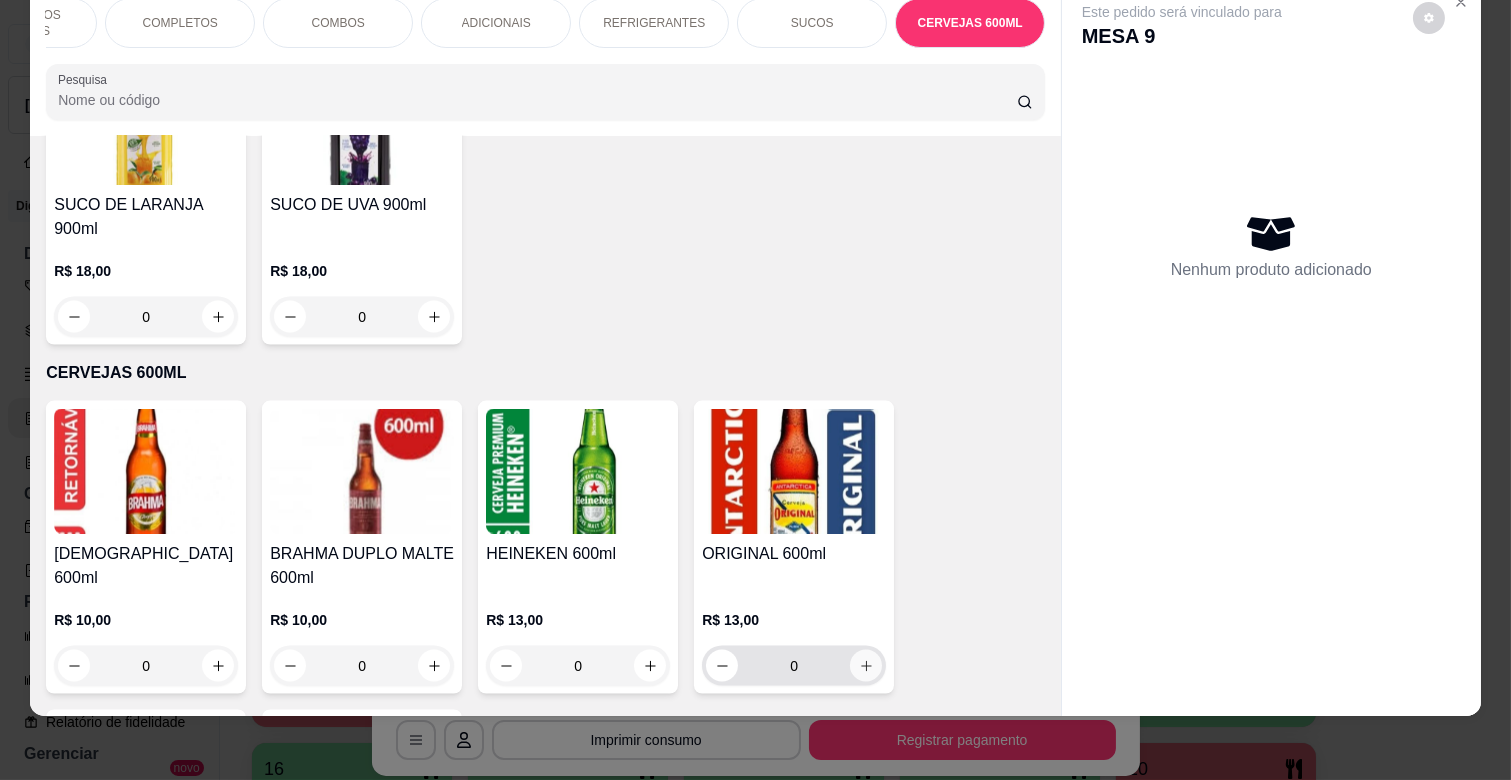 click 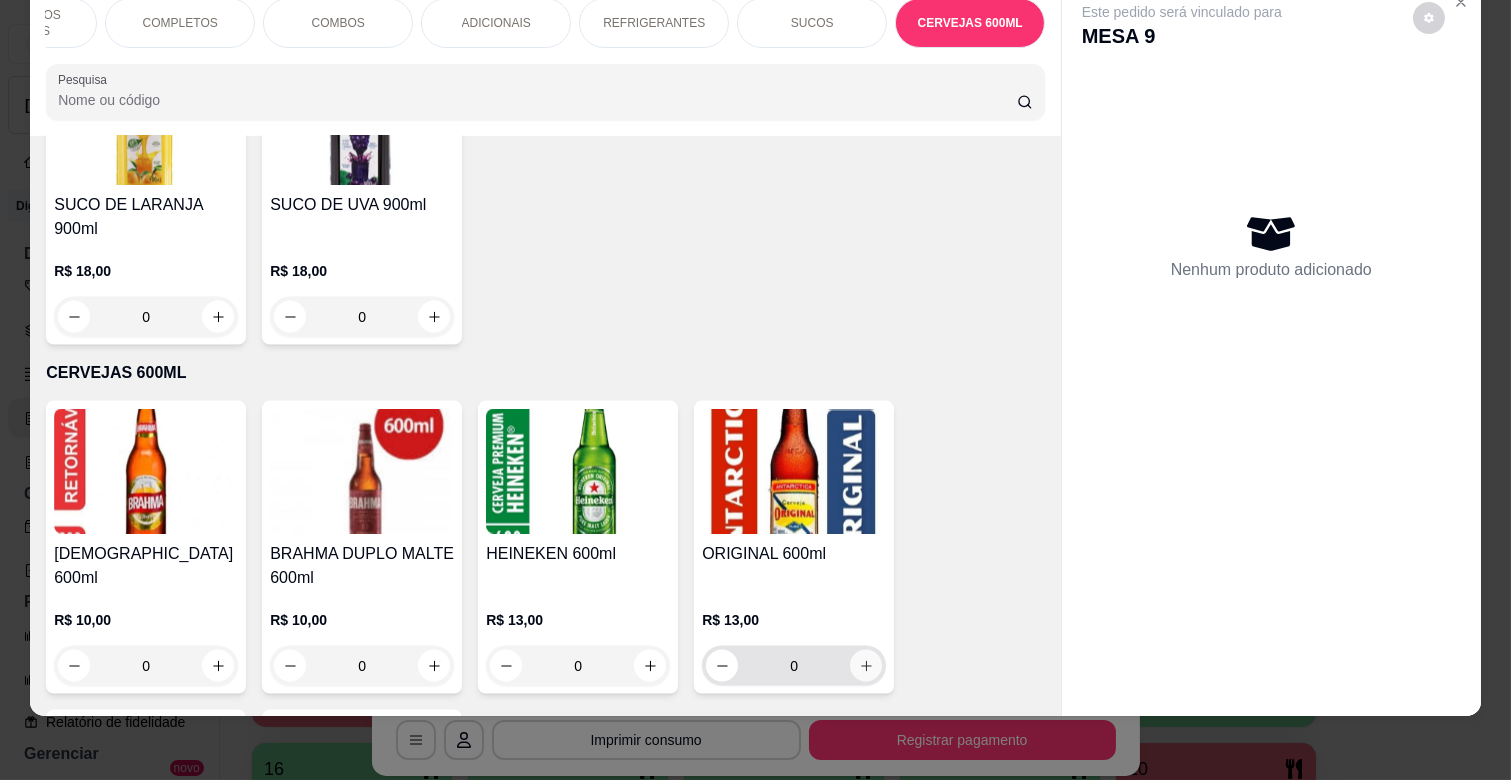 type on "1" 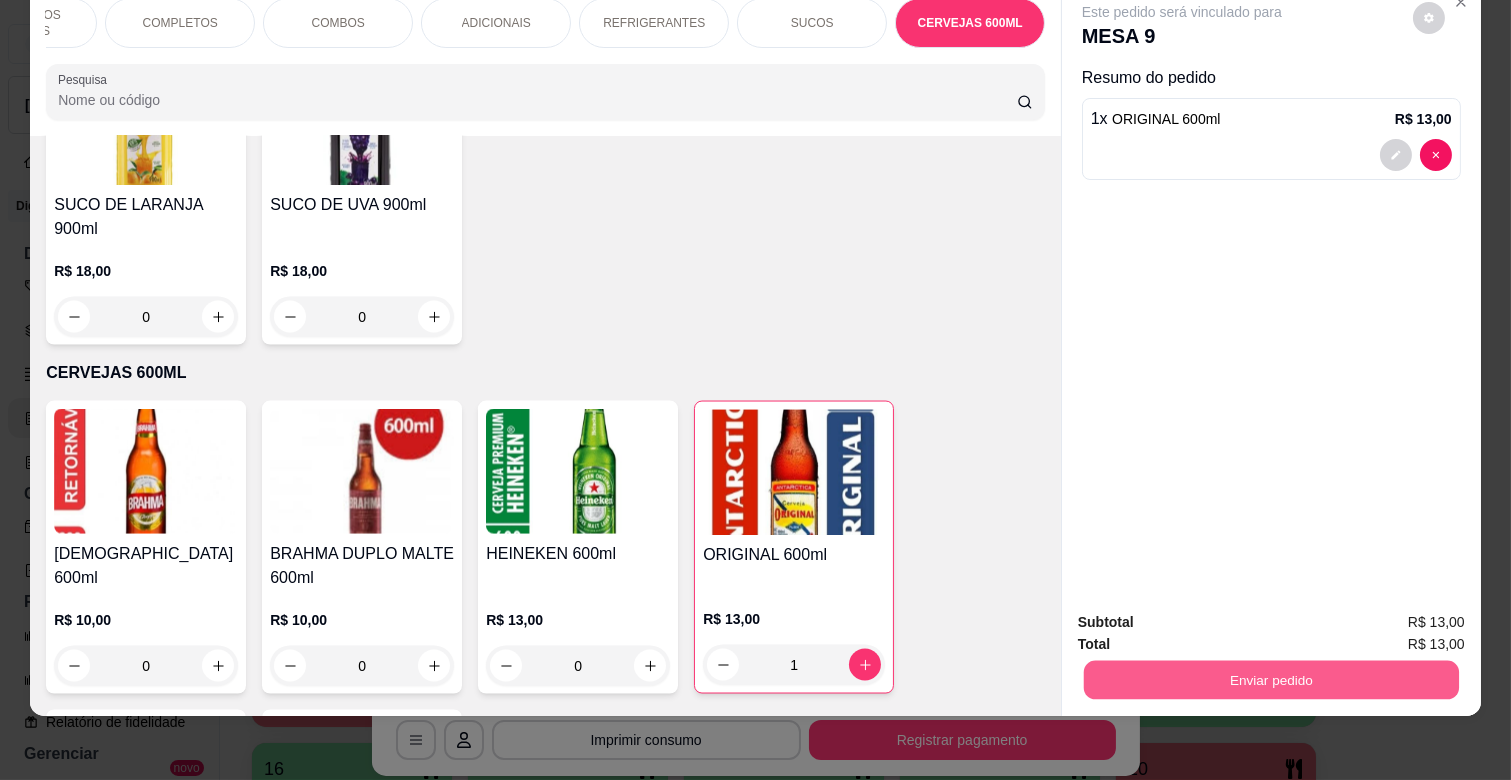 click on "Enviar pedido" at bounding box center [1271, 679] 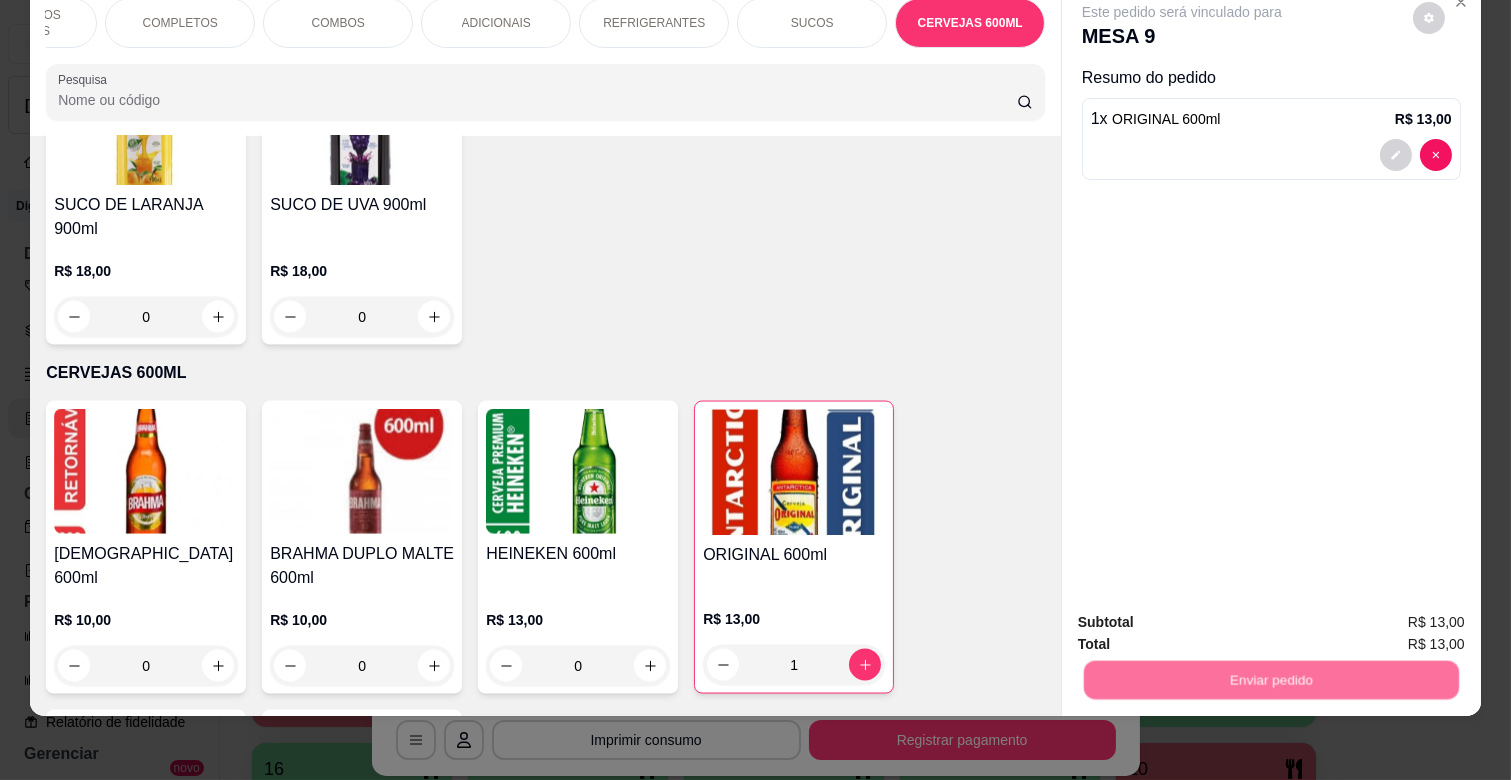 click on "Não registrar e enviar pedido" at bounding box center [1204, 614] 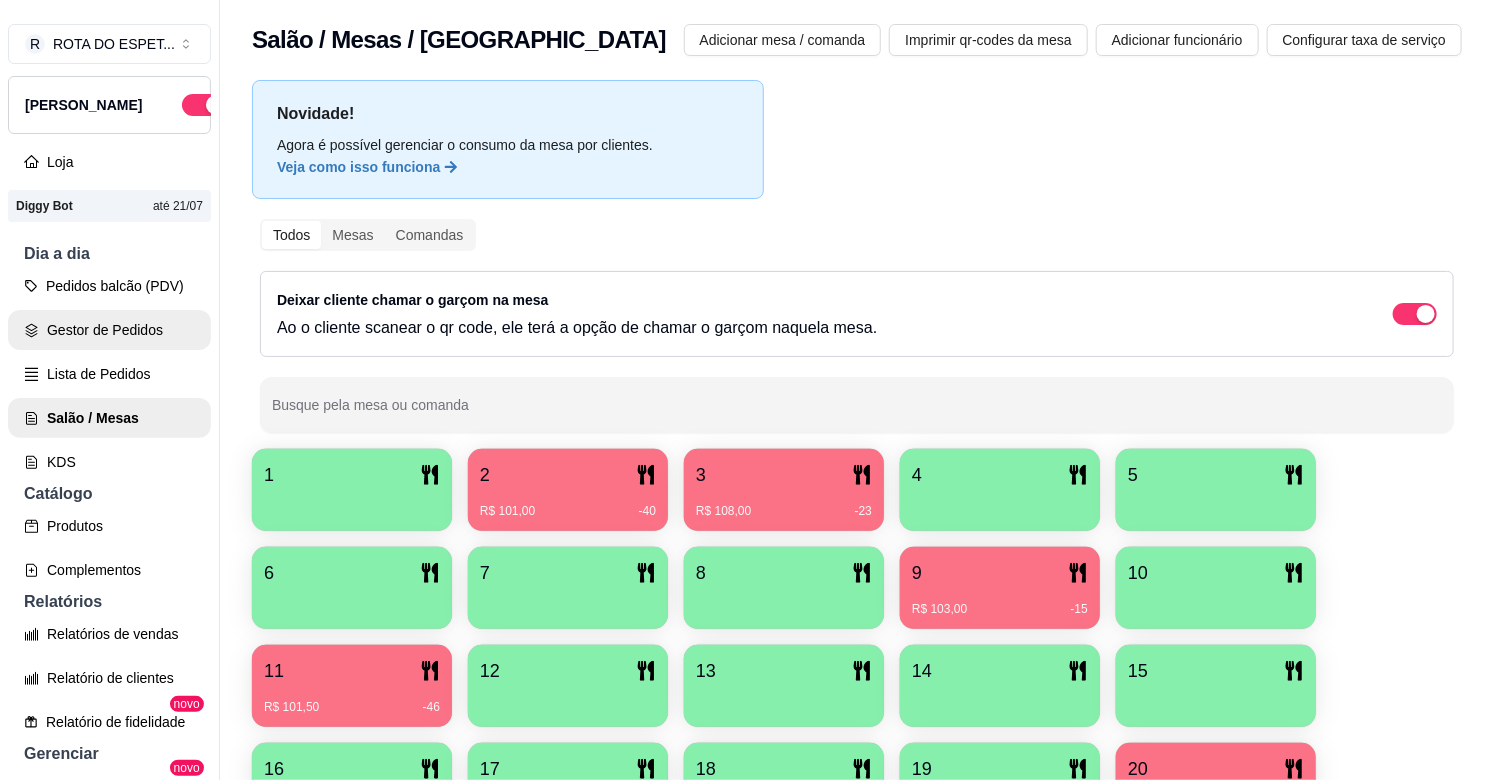 click on "Gestor de Pedidos" at bounding box center (109, 330) 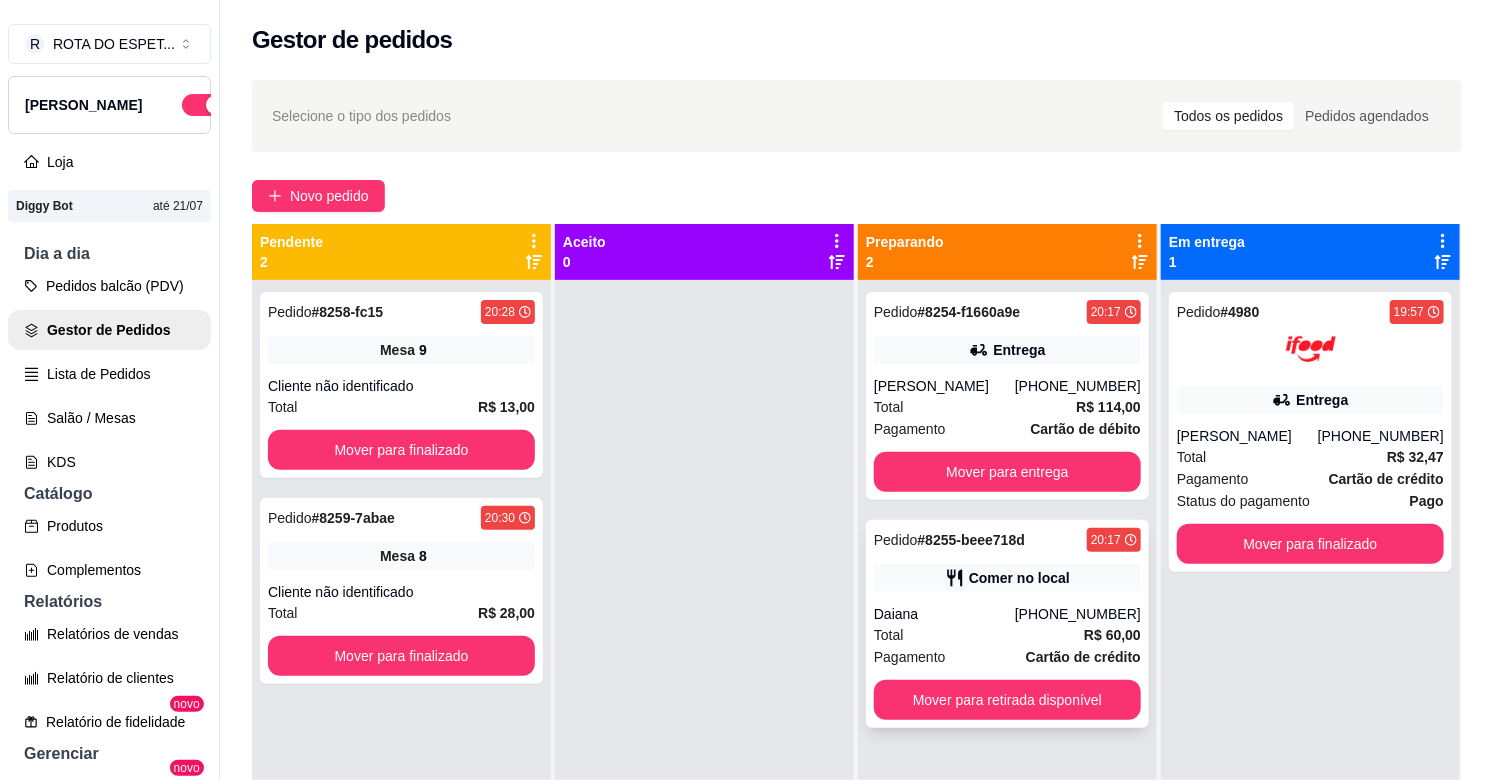 click on "Comer no local" at bounding box center (1019, 578) 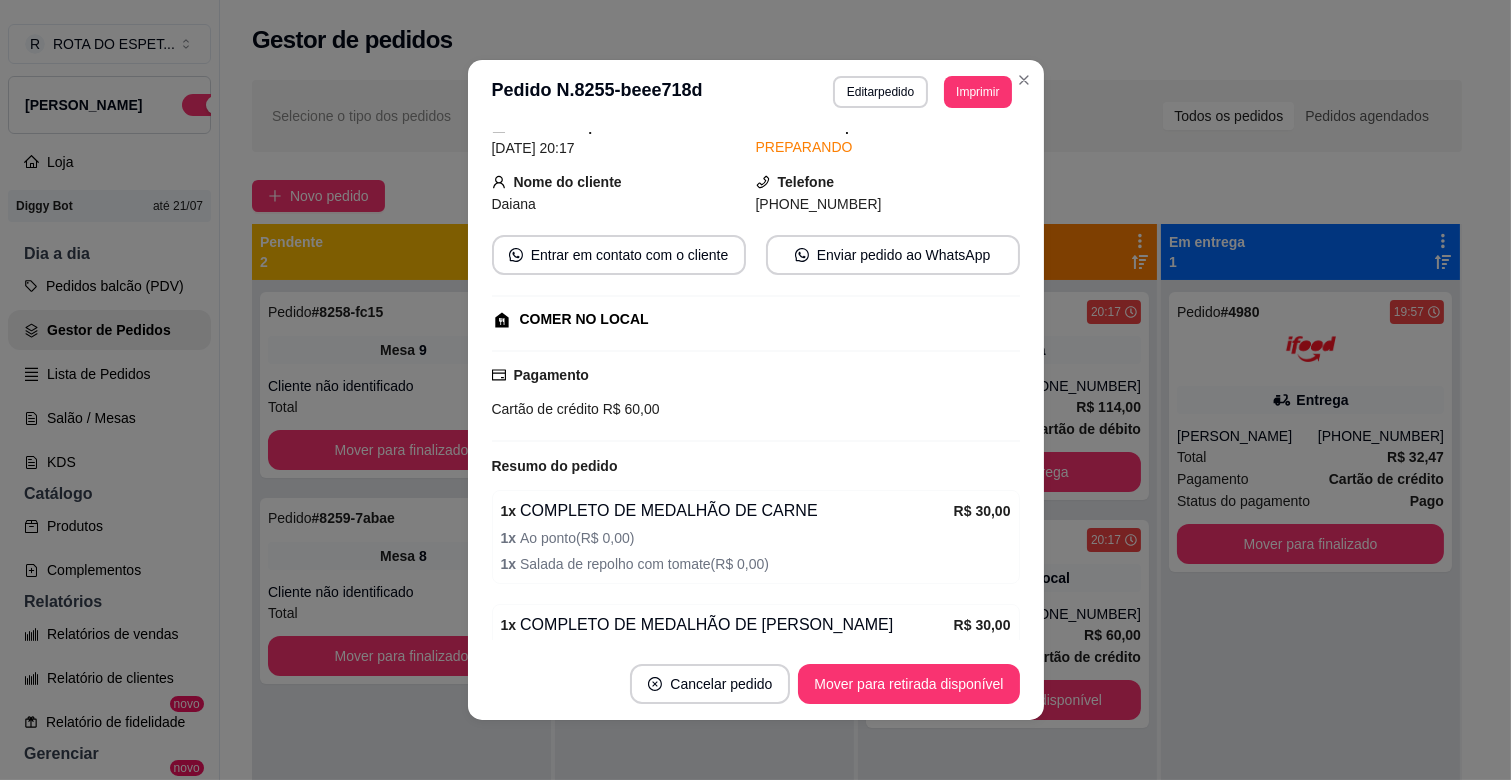 scroll, scrollTop: 222, scrollLeft: 0, axis: vertical 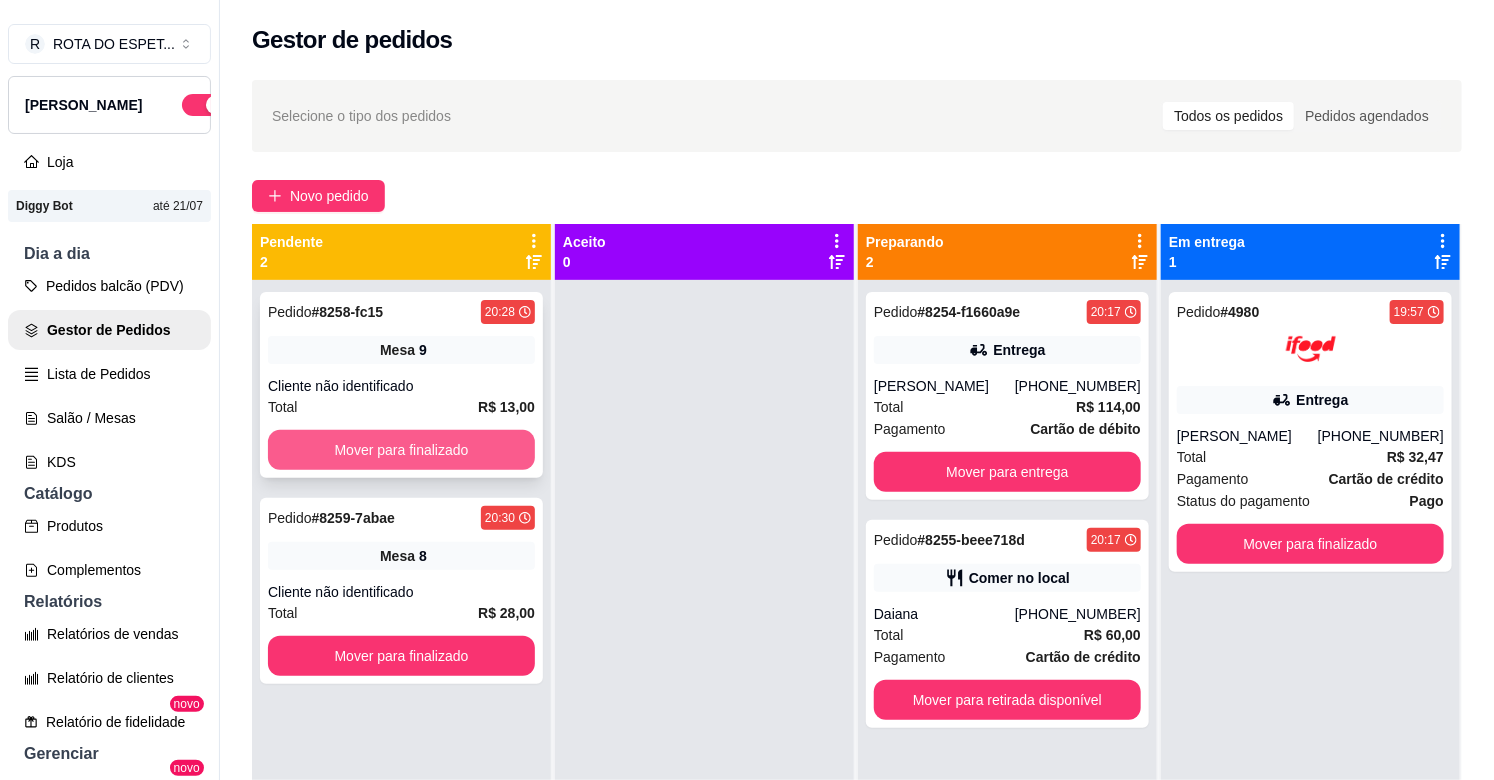click on "Mover para finalizado" at bounding box center [401, 450] 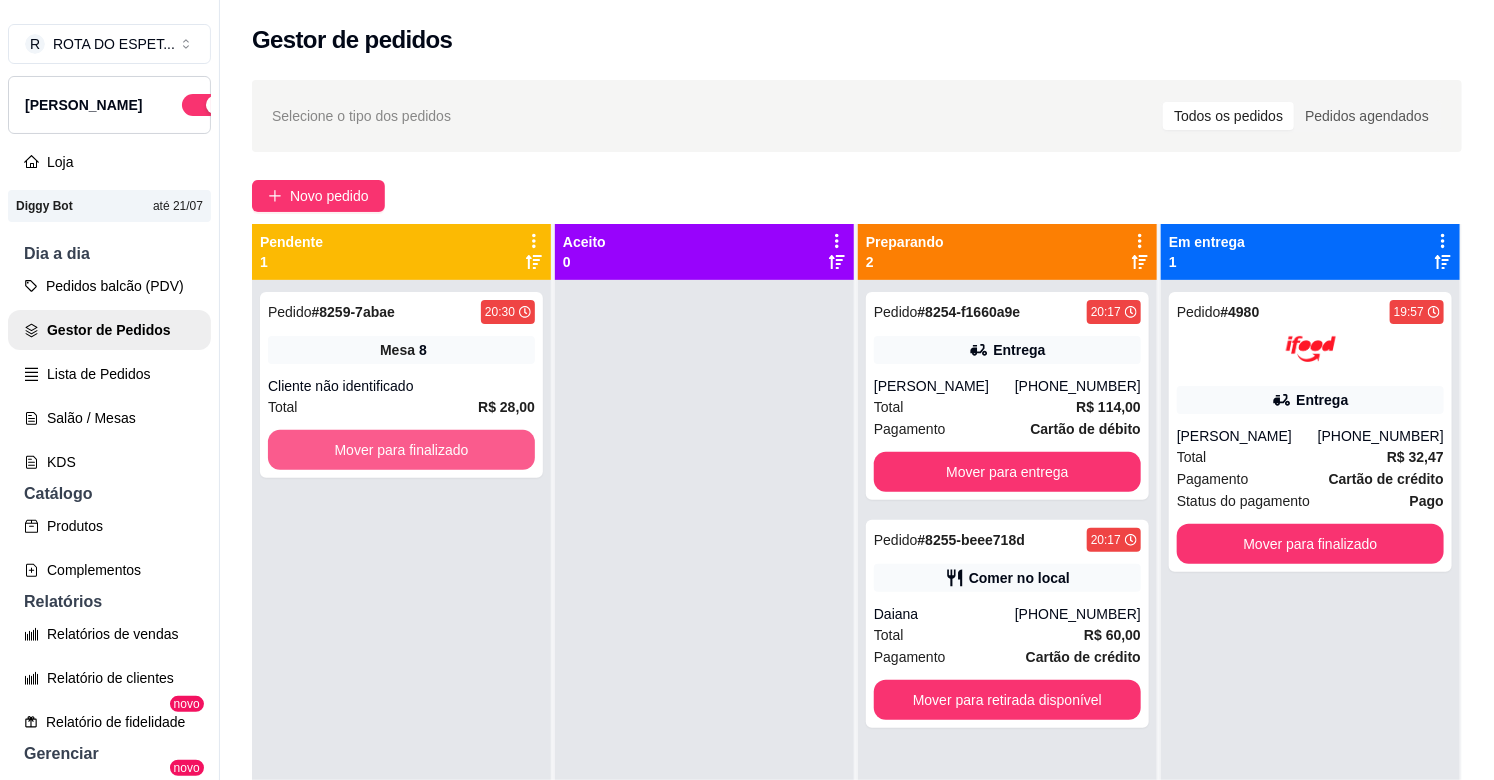 click on "Mover para finalizado" at bounding box center (401, 450) 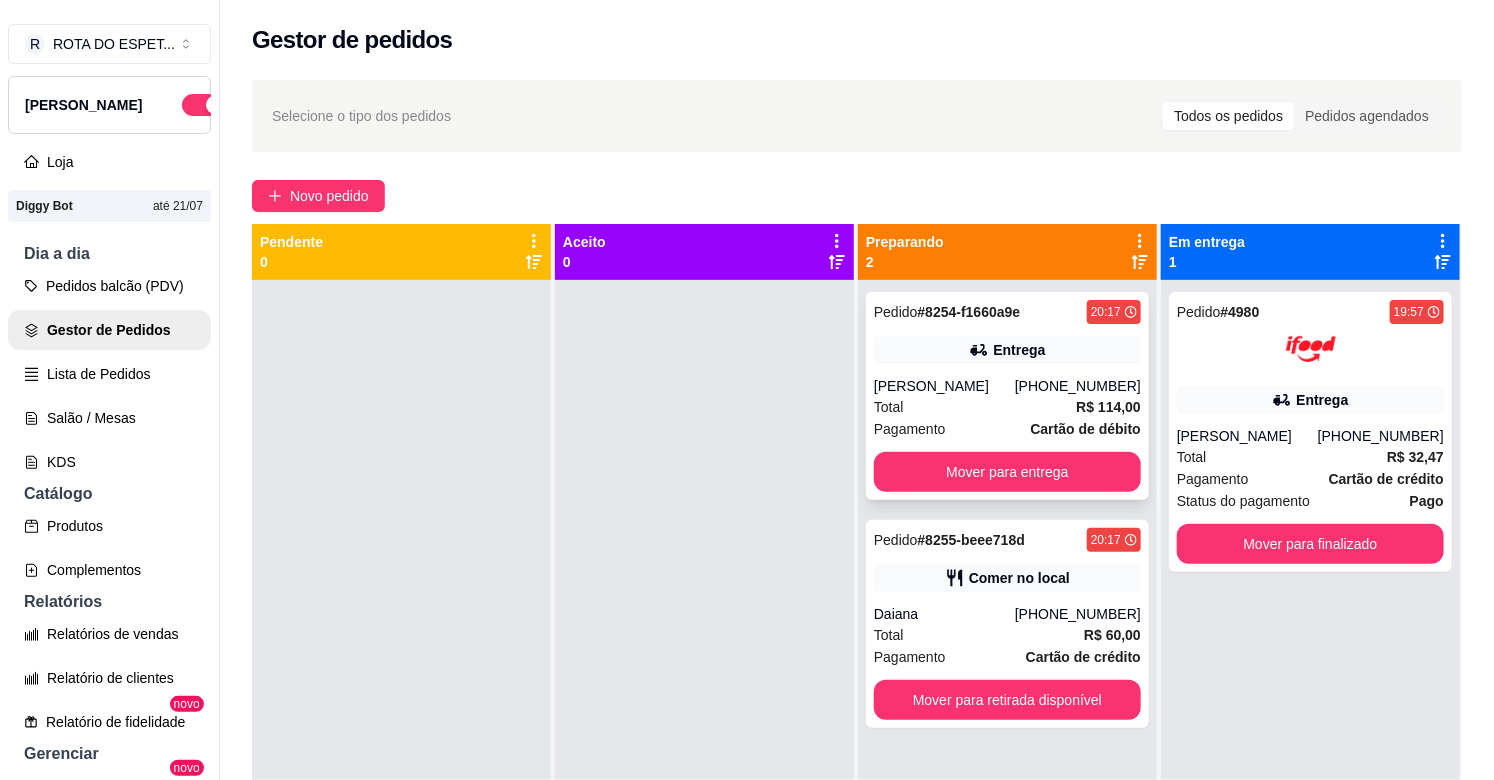 click on "[PERSON_NAME]" at bounding box center (944, 386) 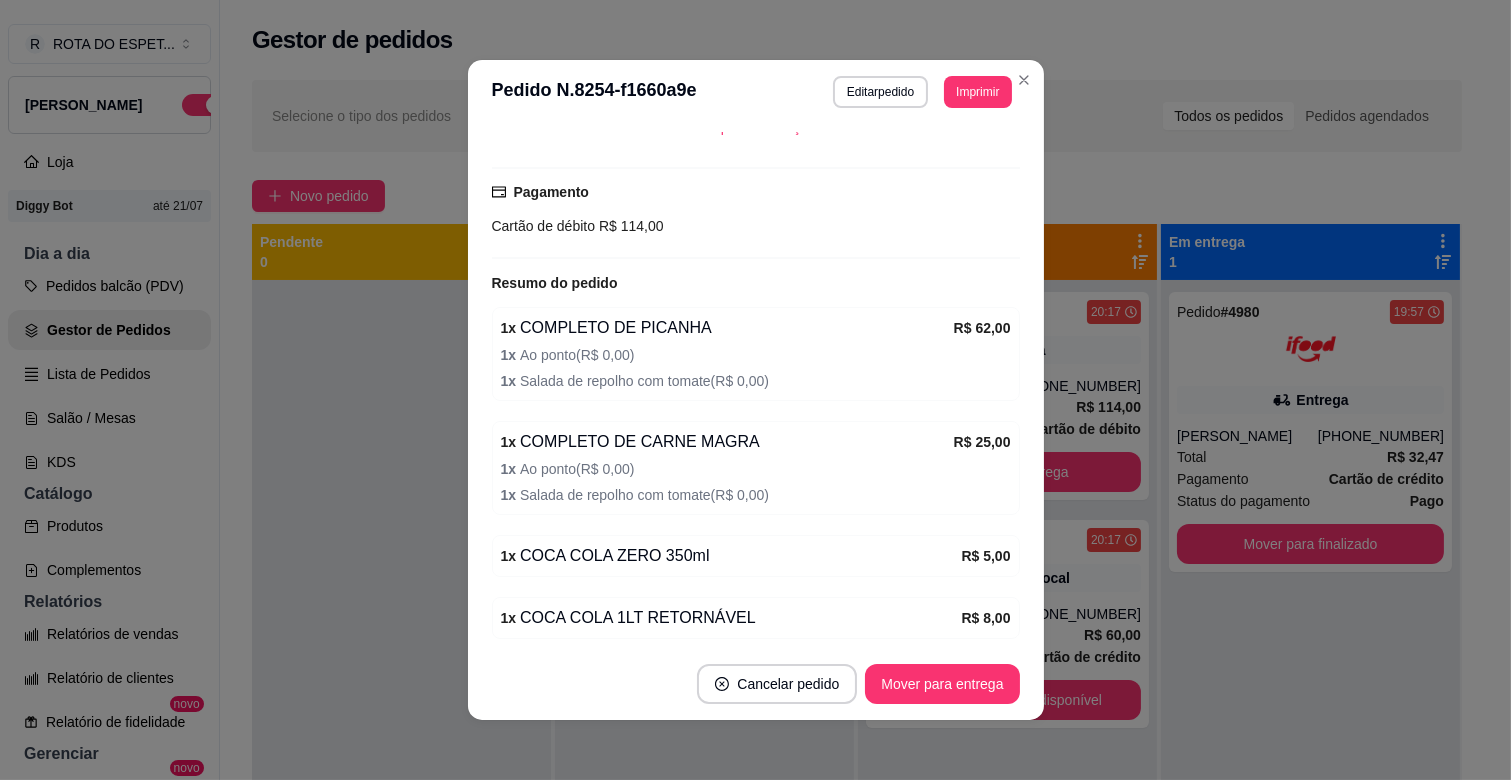 scroll, scrollTop: 562, scrollLeft: 0, axis: vertical 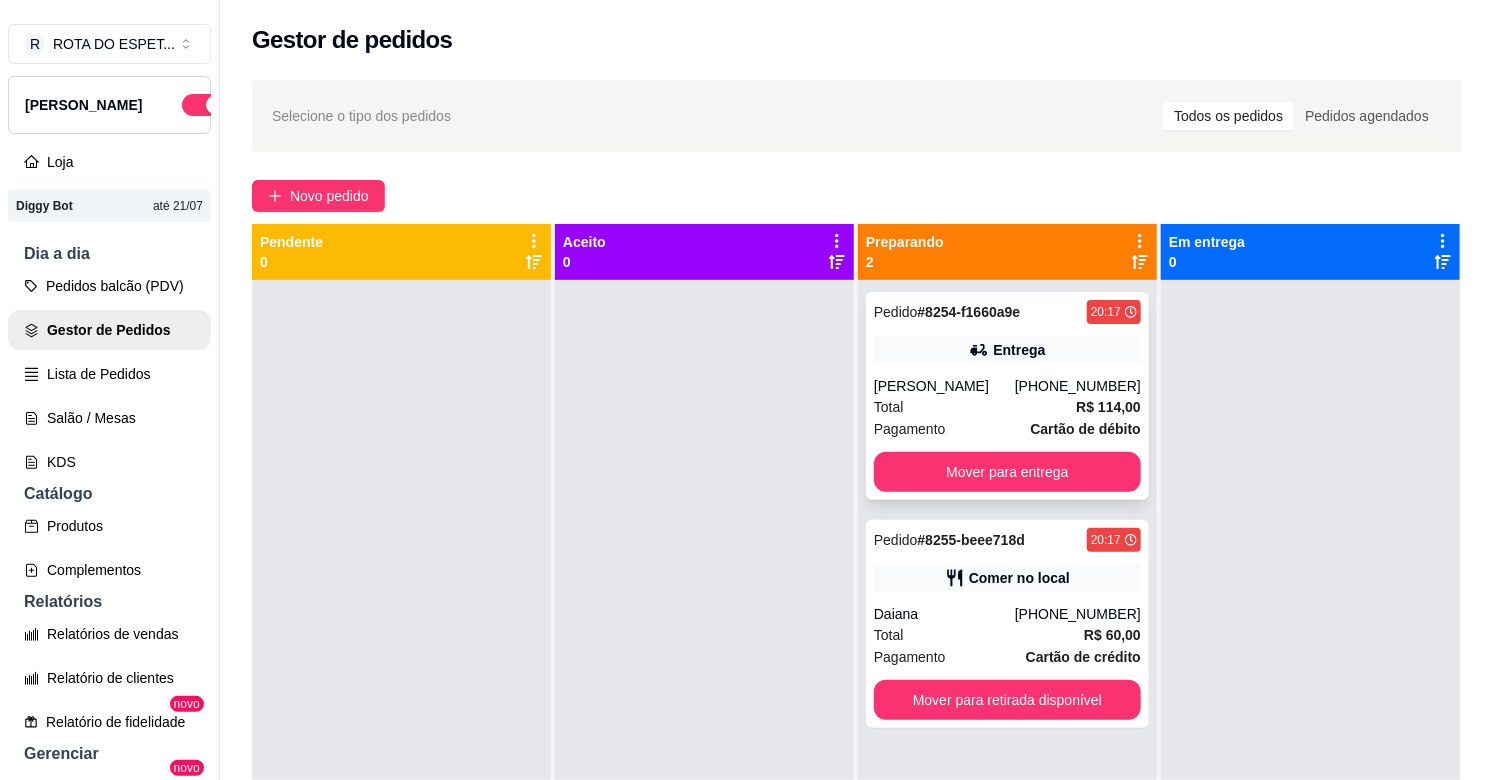 click on "Entrega" at bounding box center (1007, 350) 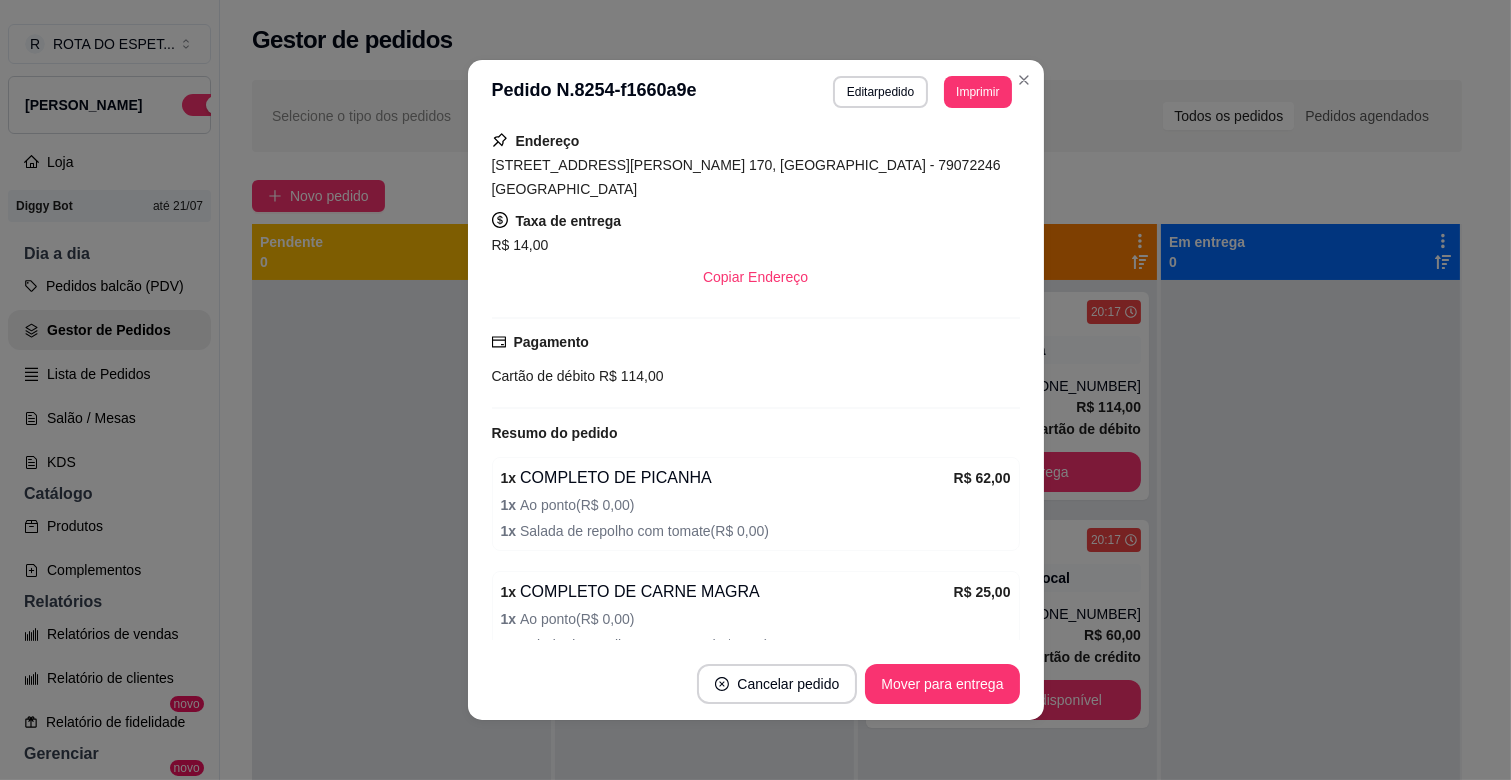 scroll, scrollTop: 562, scrollLeft: 0, axis: vertical 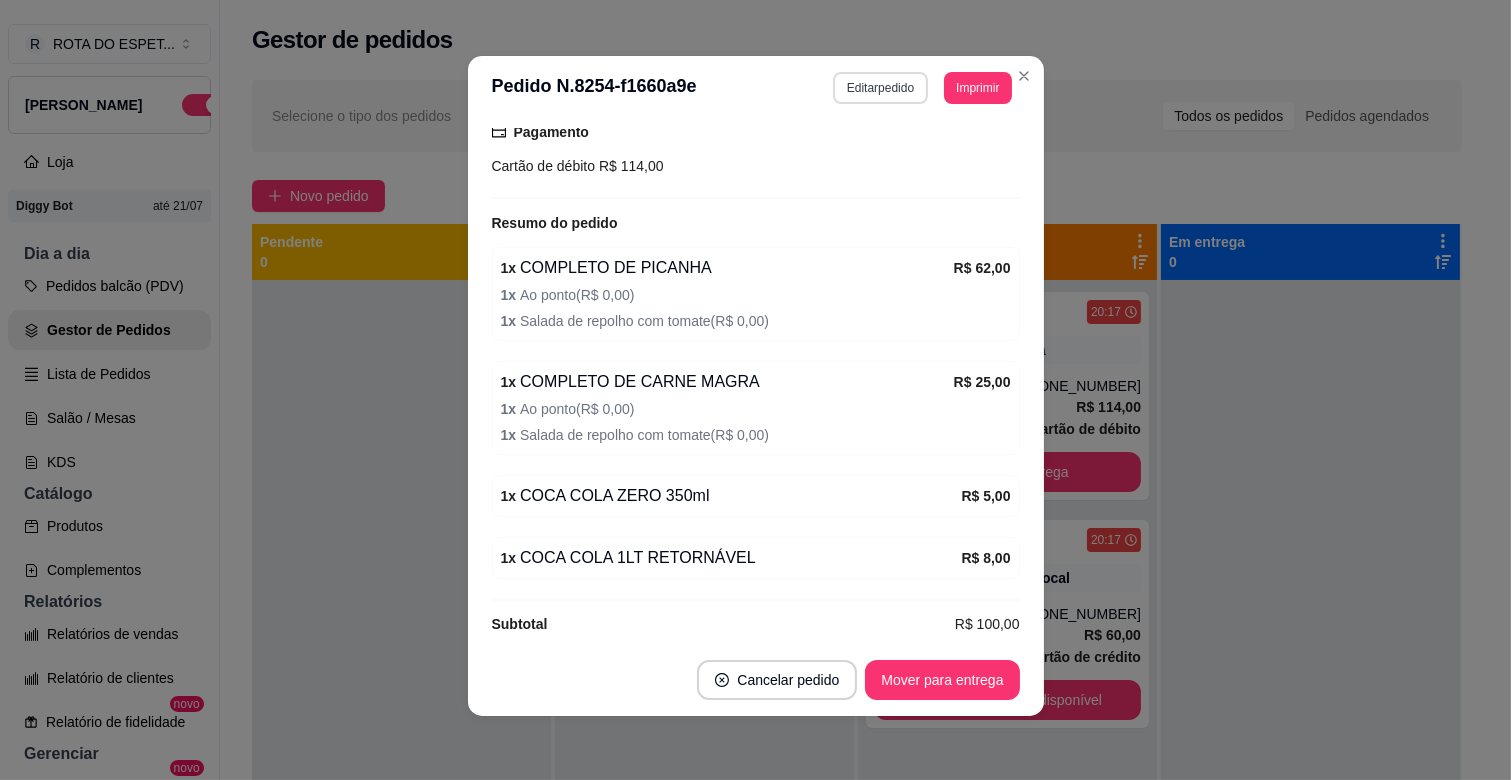 click on "Editar  pedido" at bounding box center (880, 88) 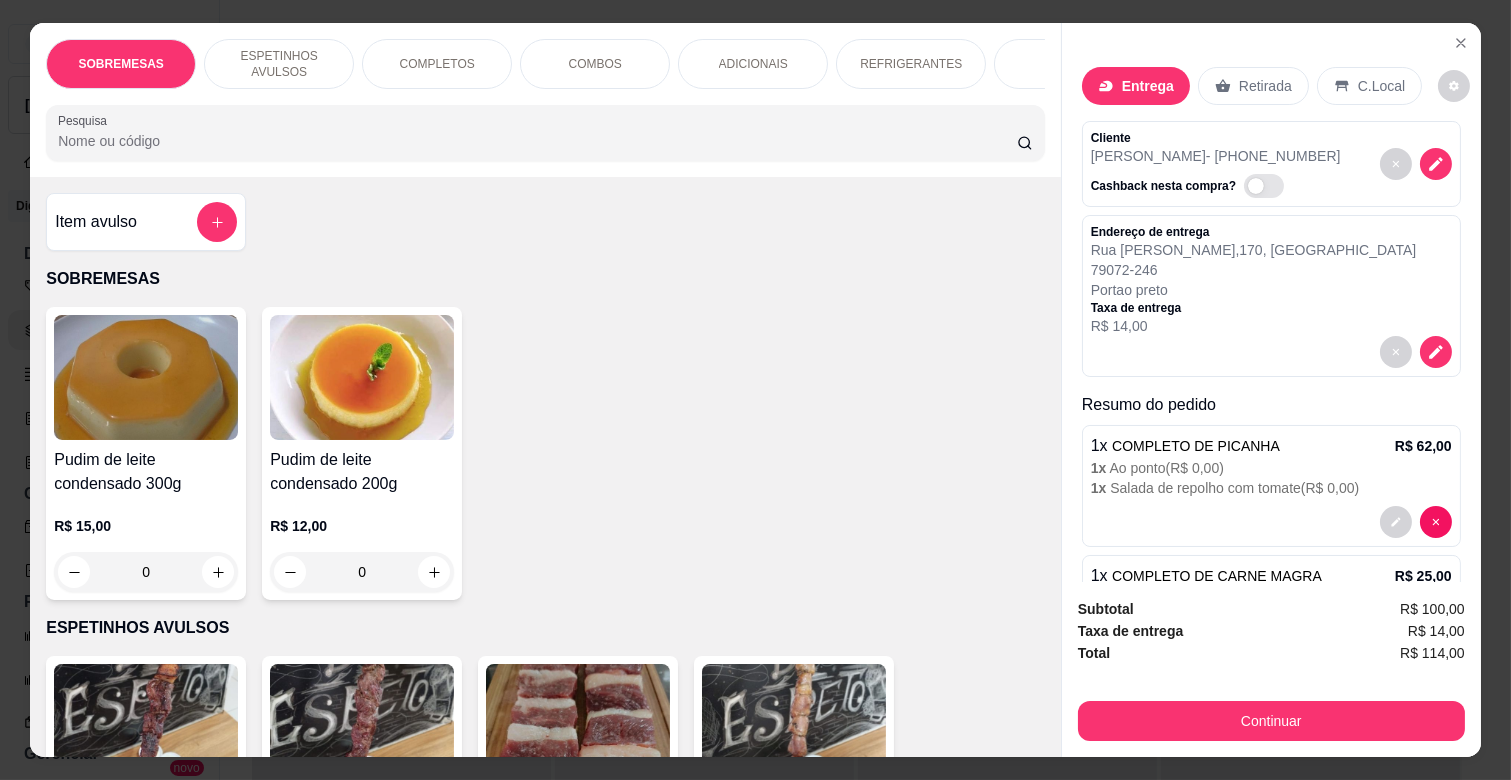 click on "ADICIONAIS" at bounding box center (753, 64) 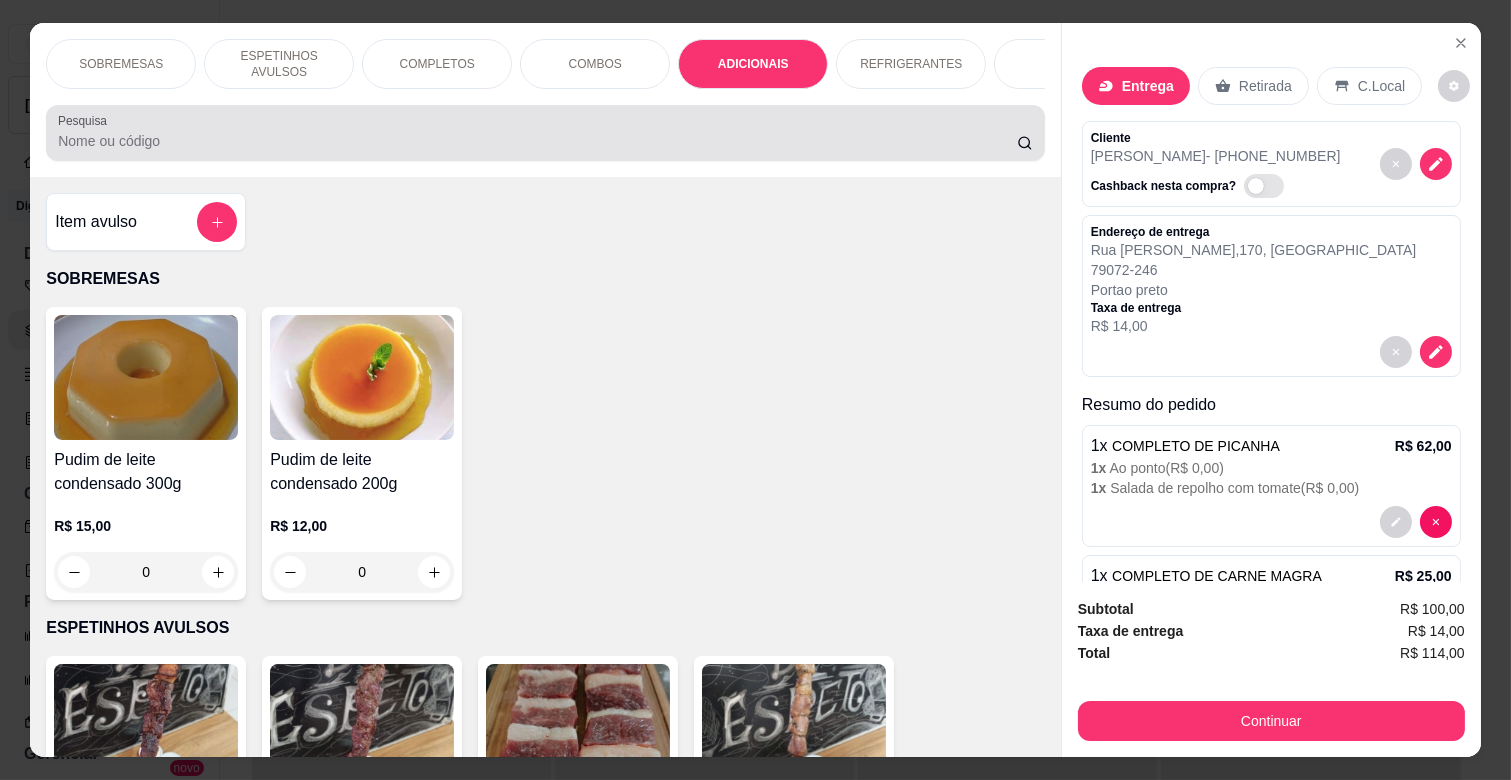 scroll, scrollTop: 3111, scrollLeft: 0, axis: vertical 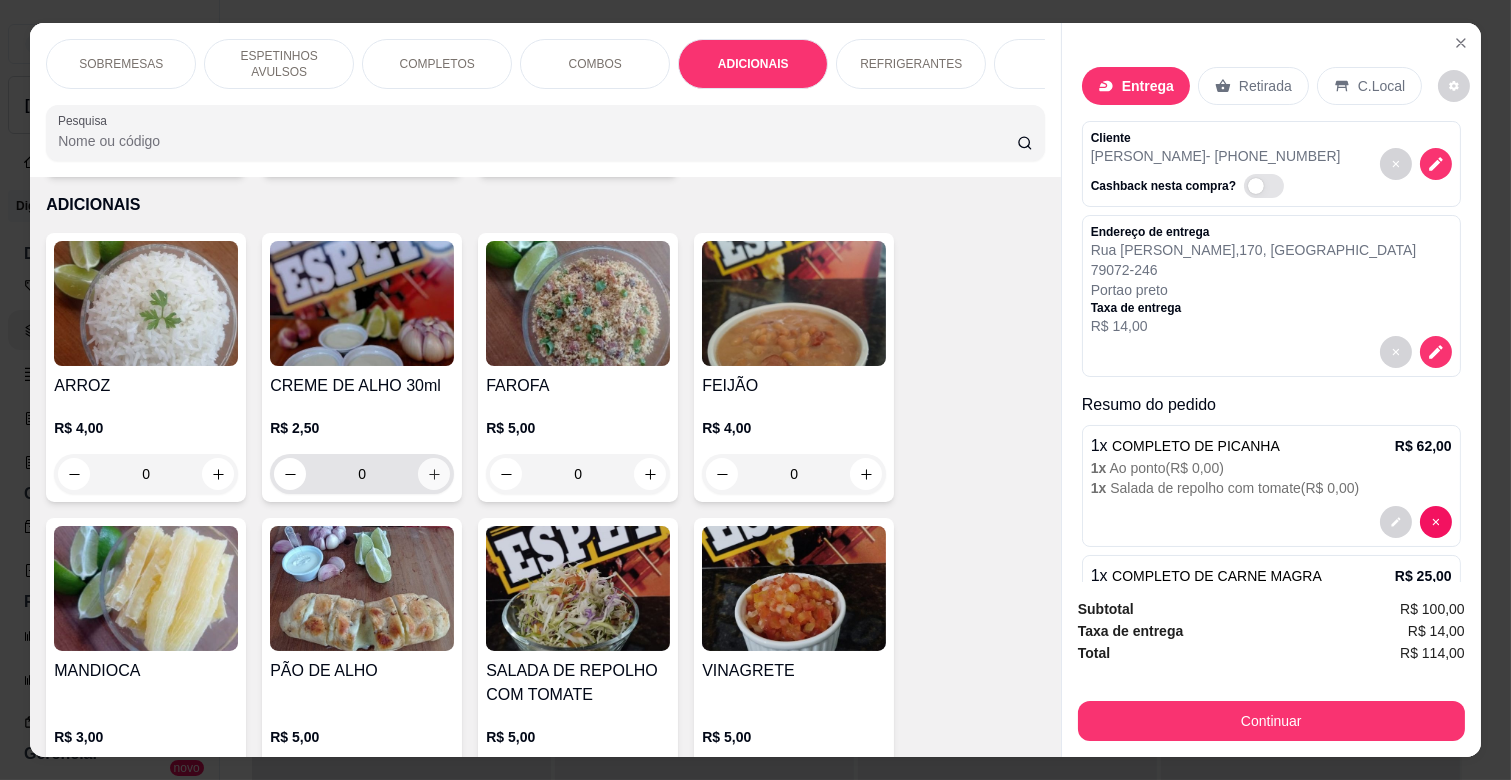 click 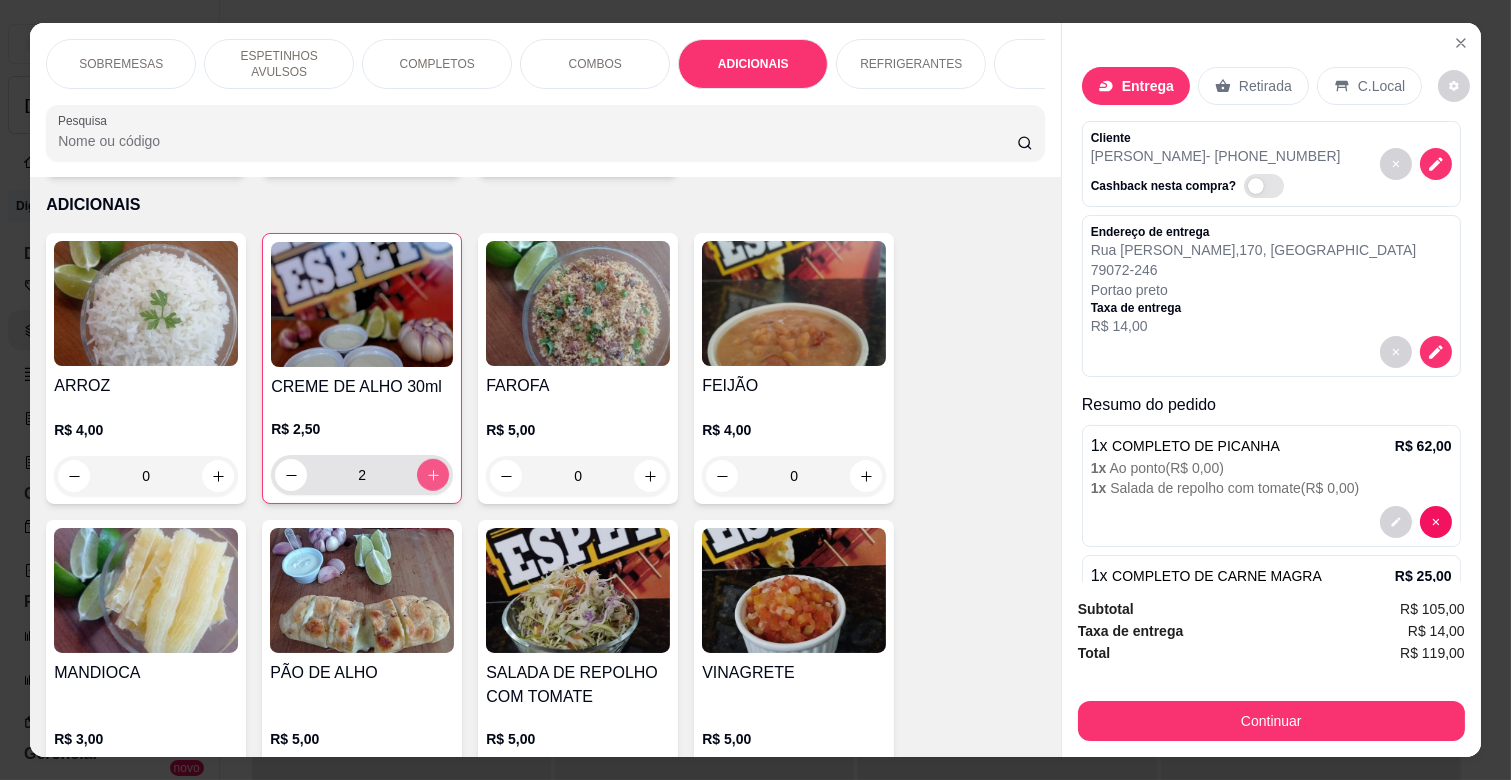 click 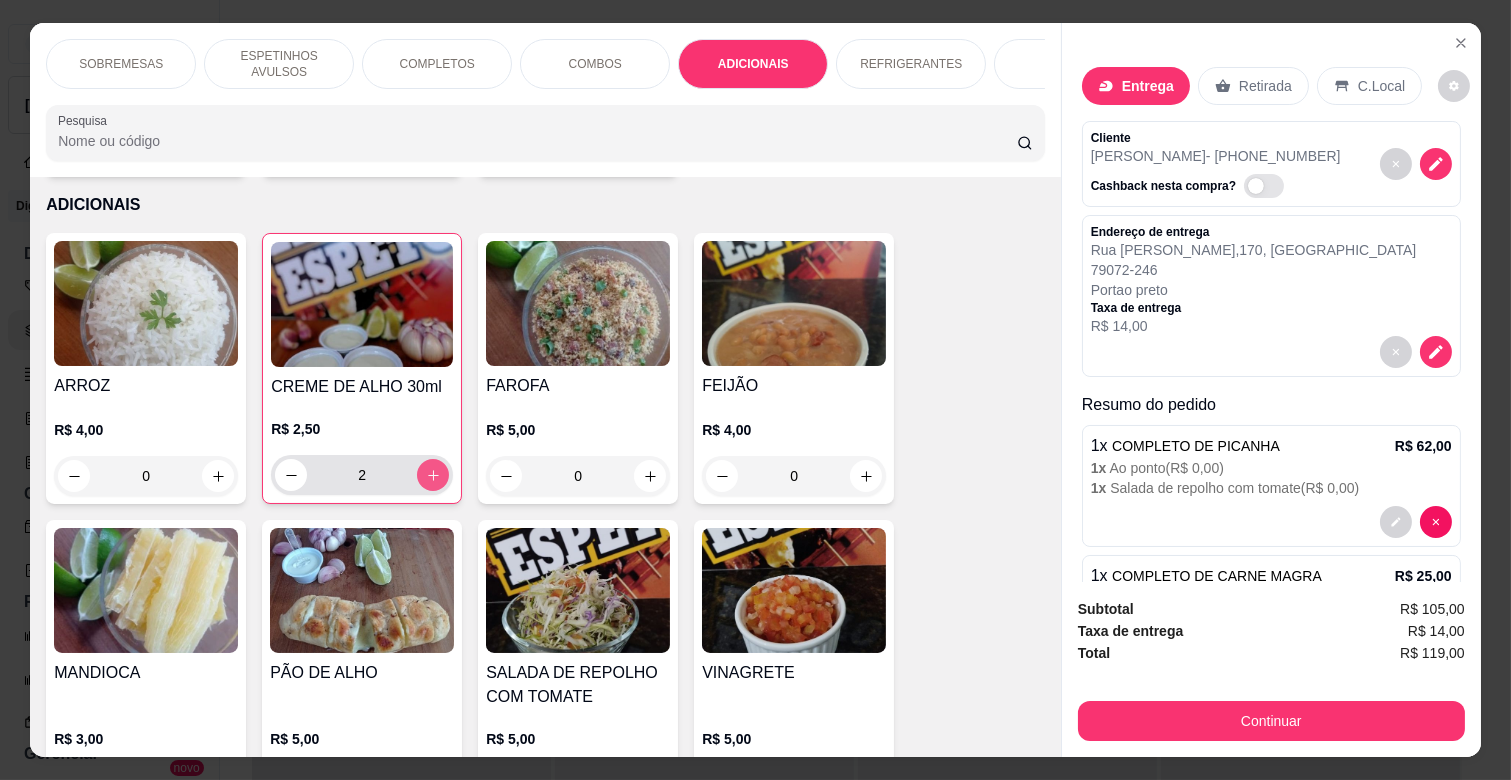 type on "3" 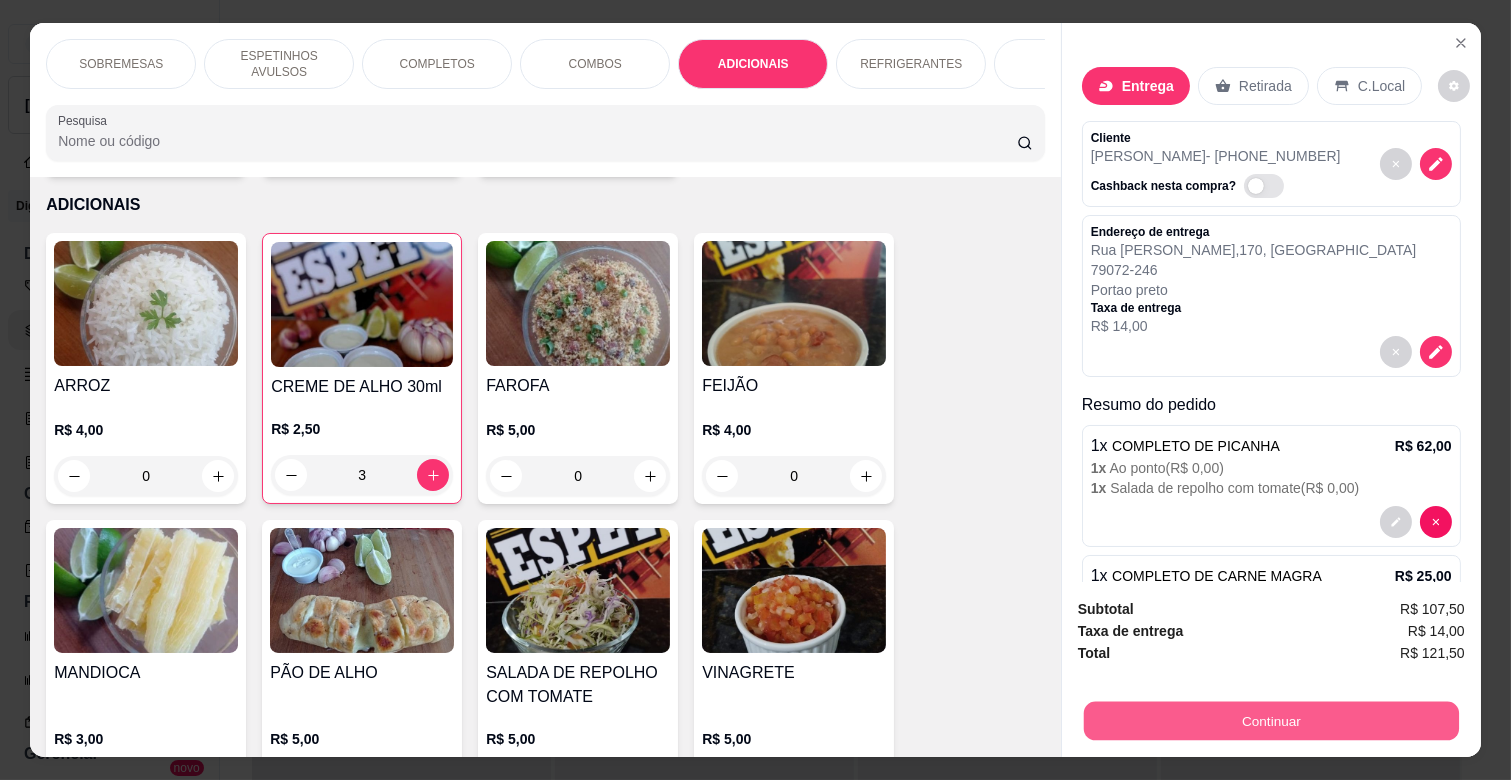 click on "Continuar" at bounding box center [1271, 720] 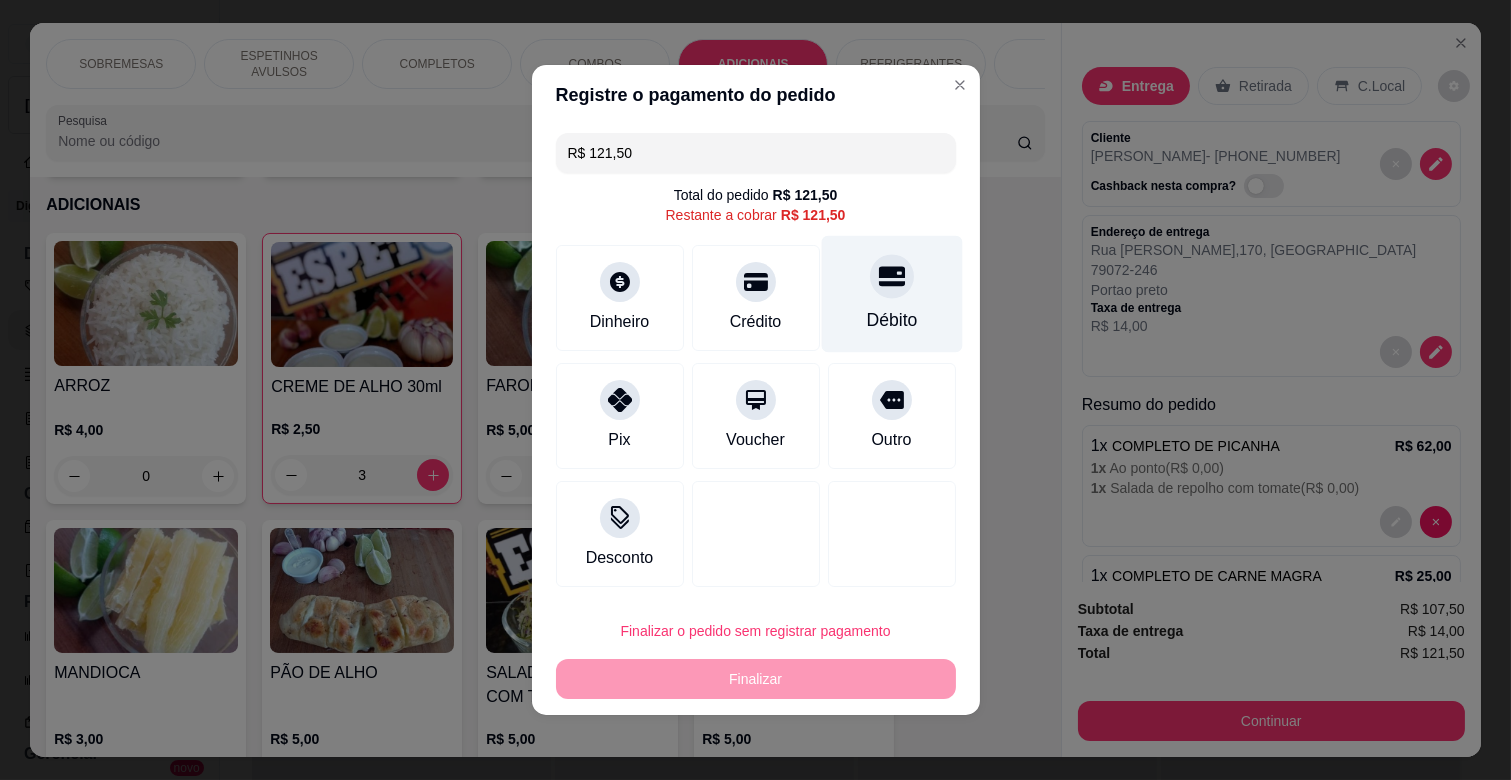 click on "Débito" at bounding box center [891, 294] 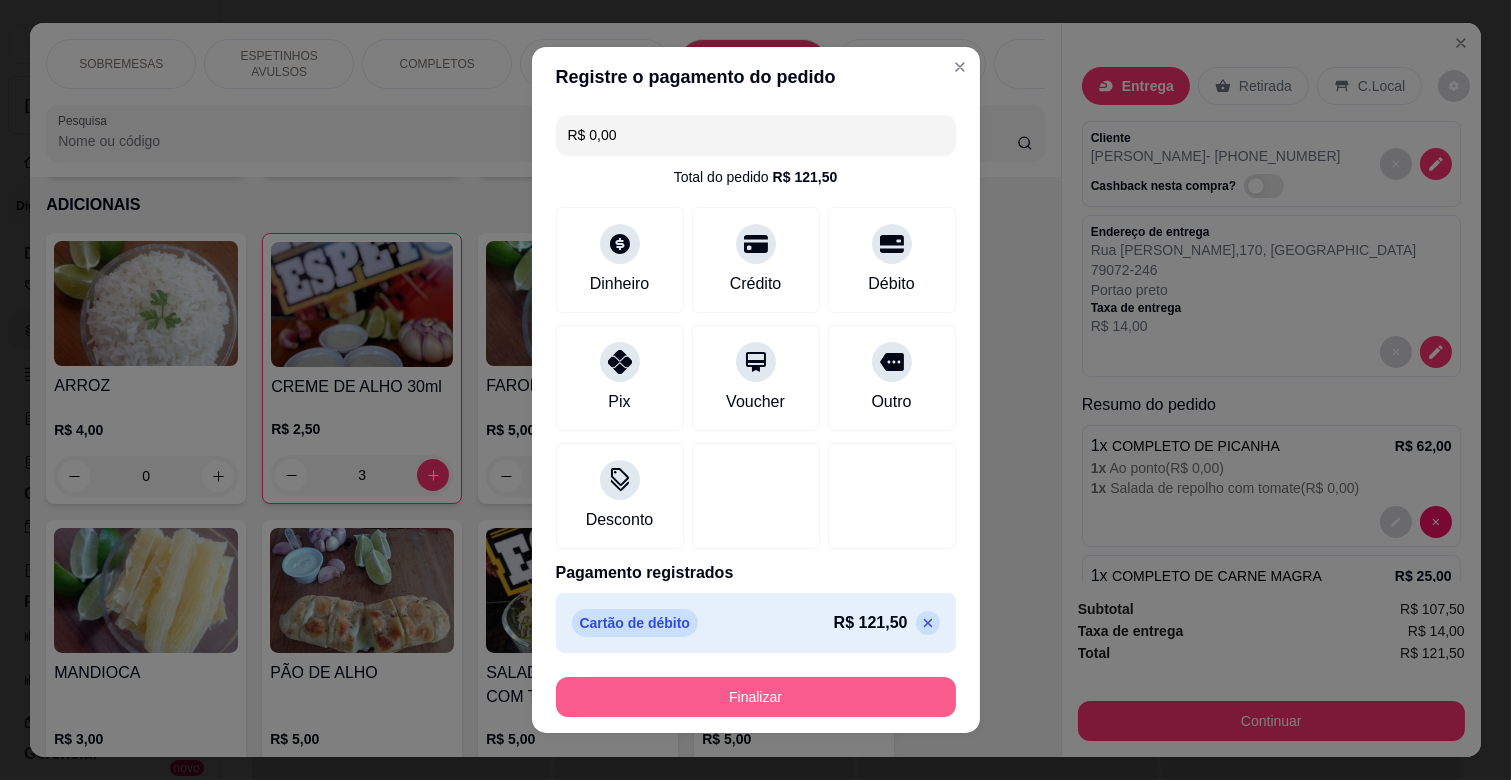 click on "Finalizar" at bounding box center [756, 697] 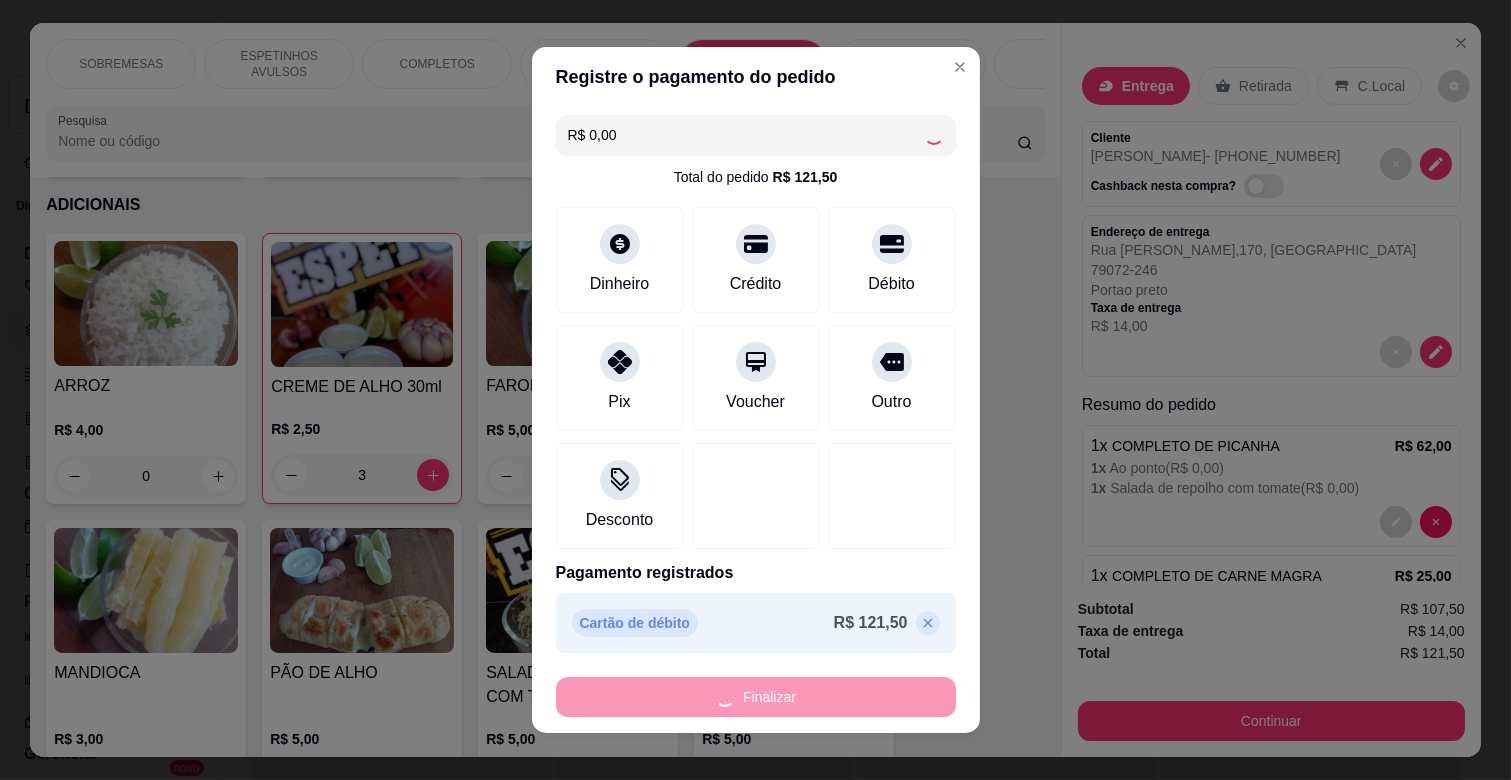 type on "0" 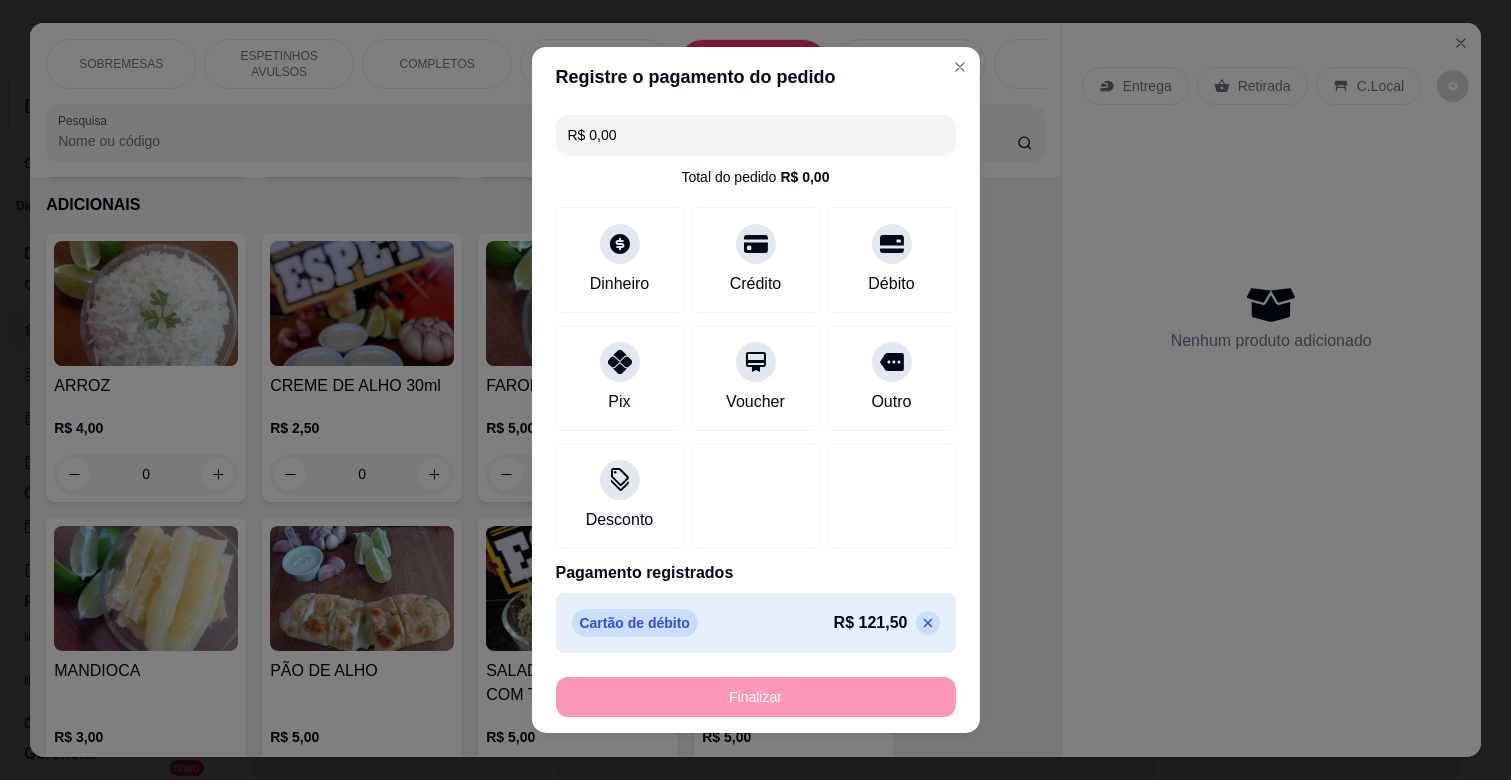 type on "-R$ 121,50" 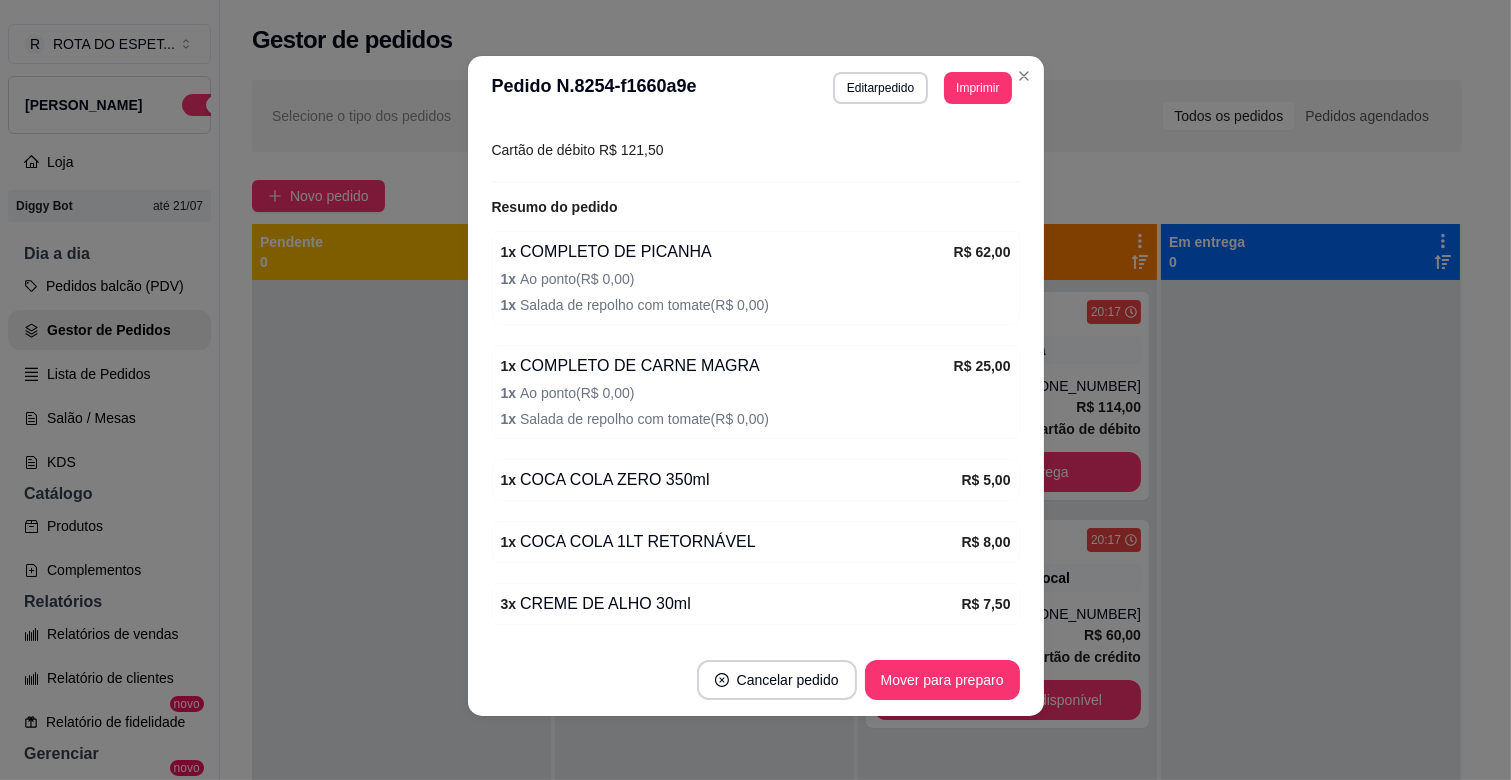 scroll, scrollTop: 545, scrollLeft: 0, axis: vertical 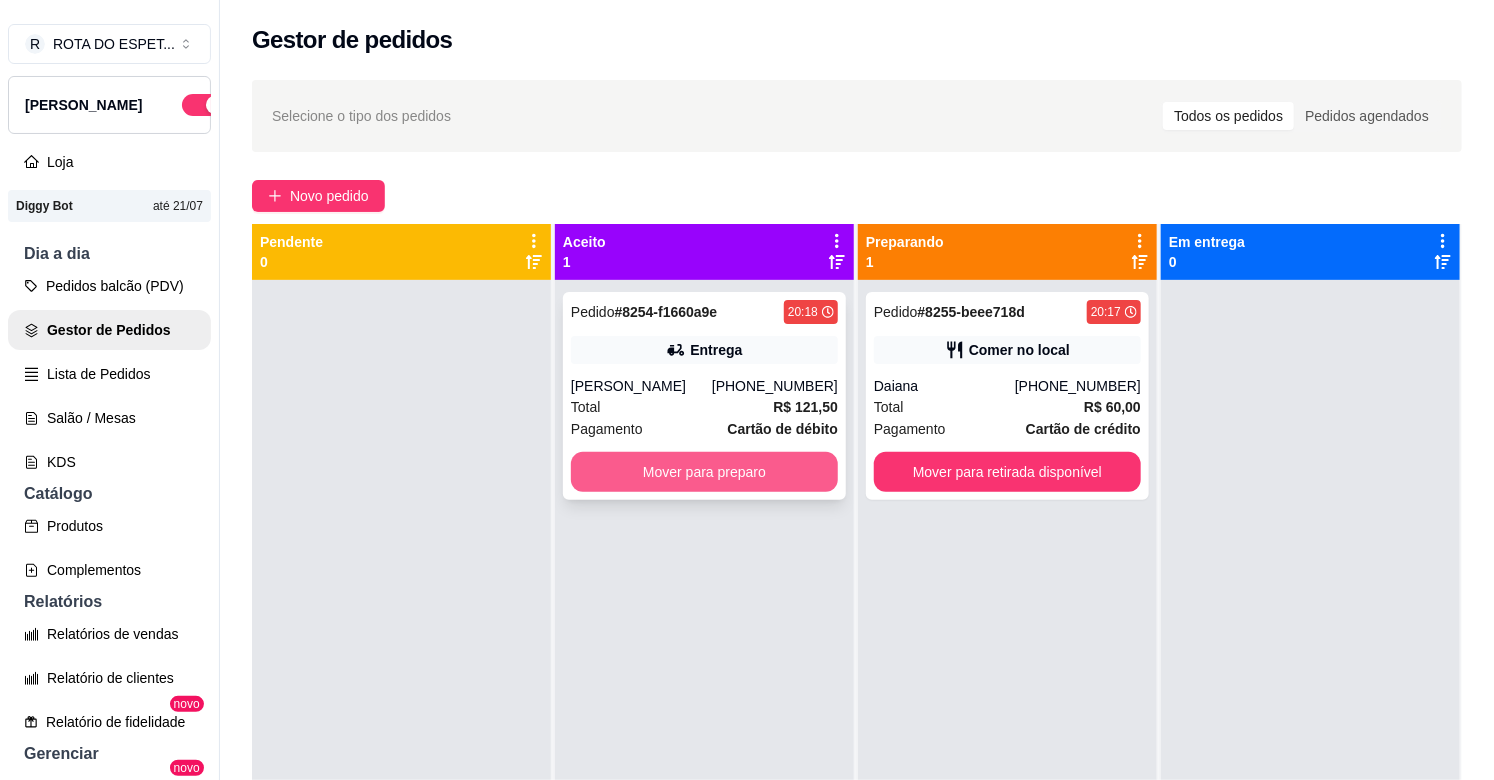 click on "Mover para preparo" at bounding box center (704, 472) 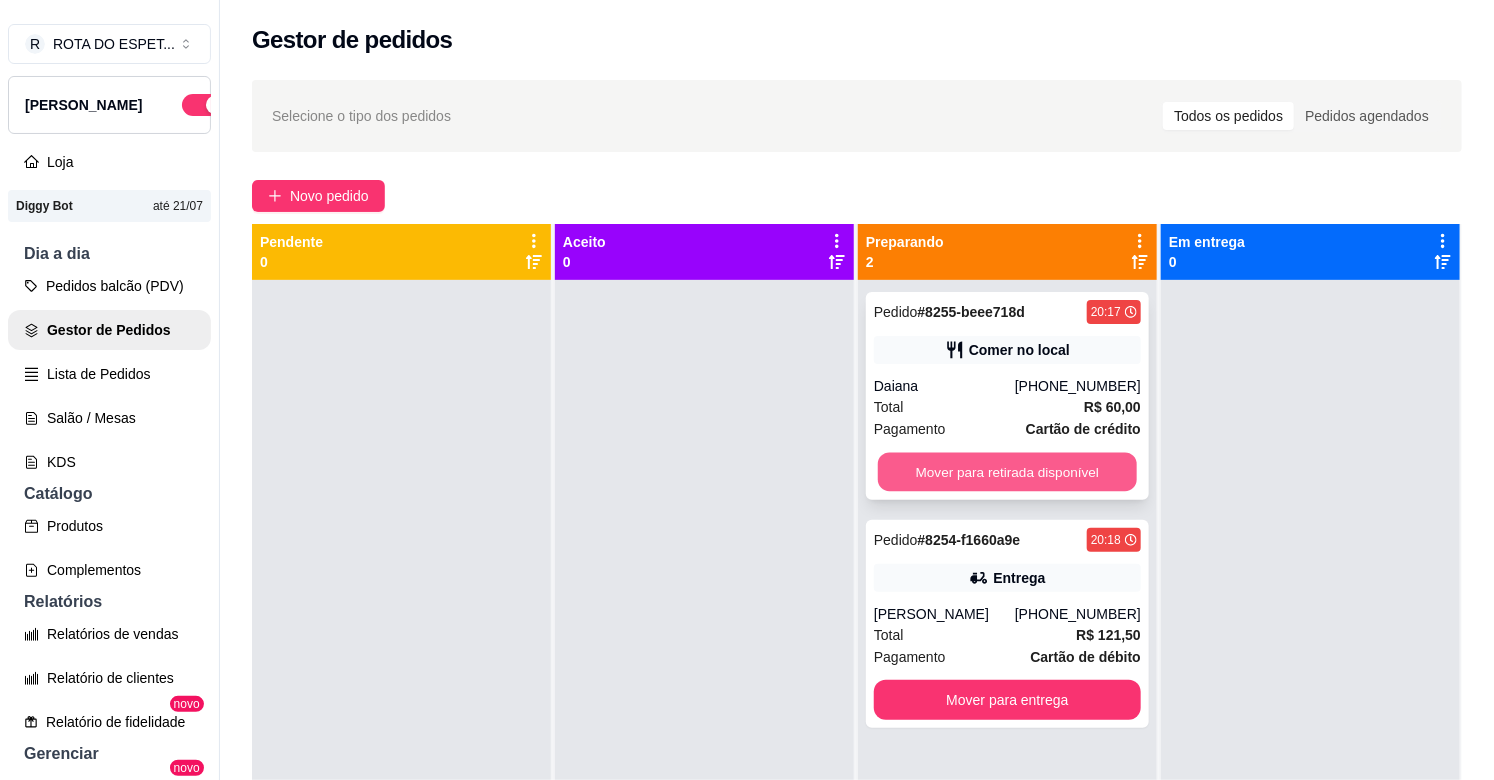 click on "Mover para retirada disponível" at bounding box center [1007, 472] 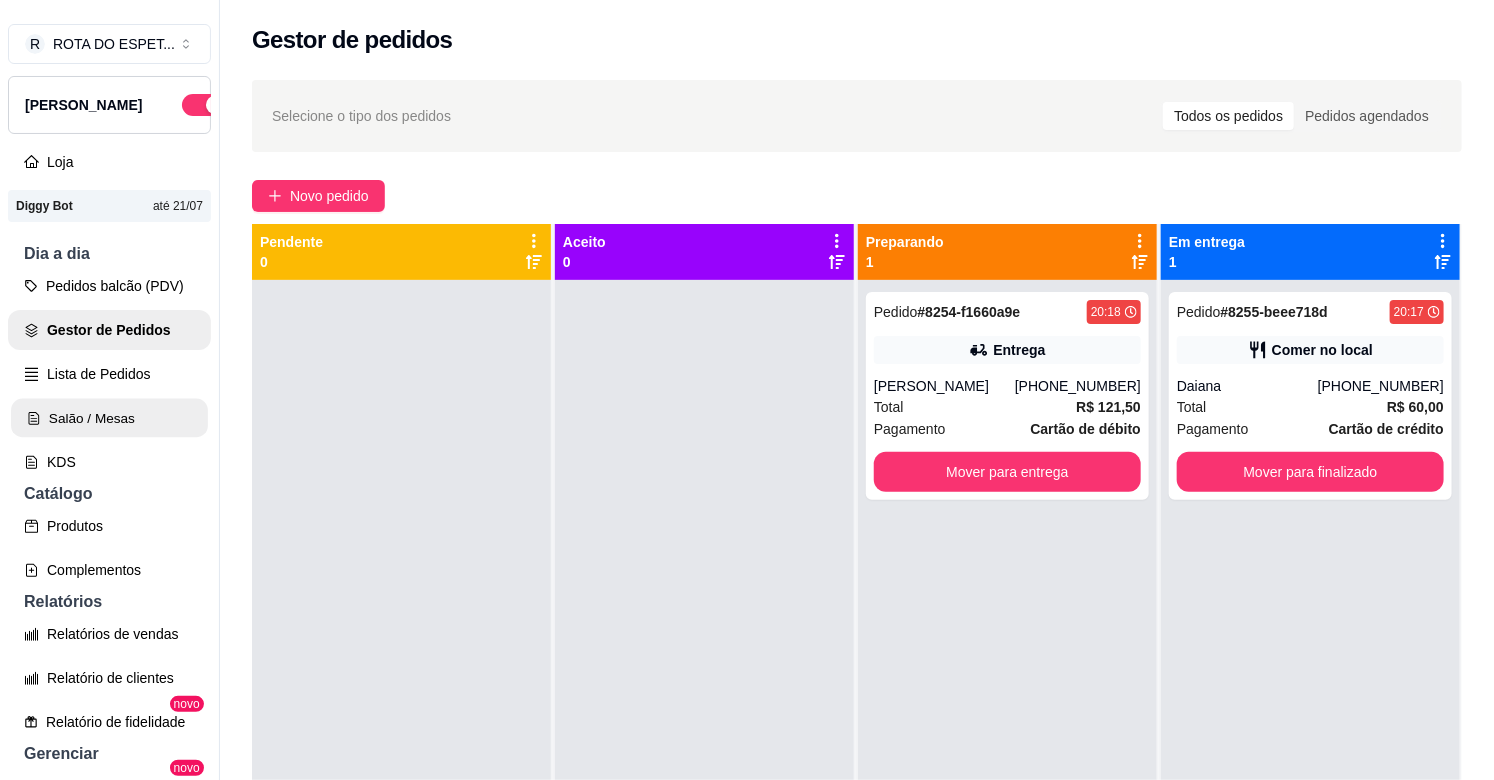 click on "Salão / Mesas" at bounding box center [109, 418] 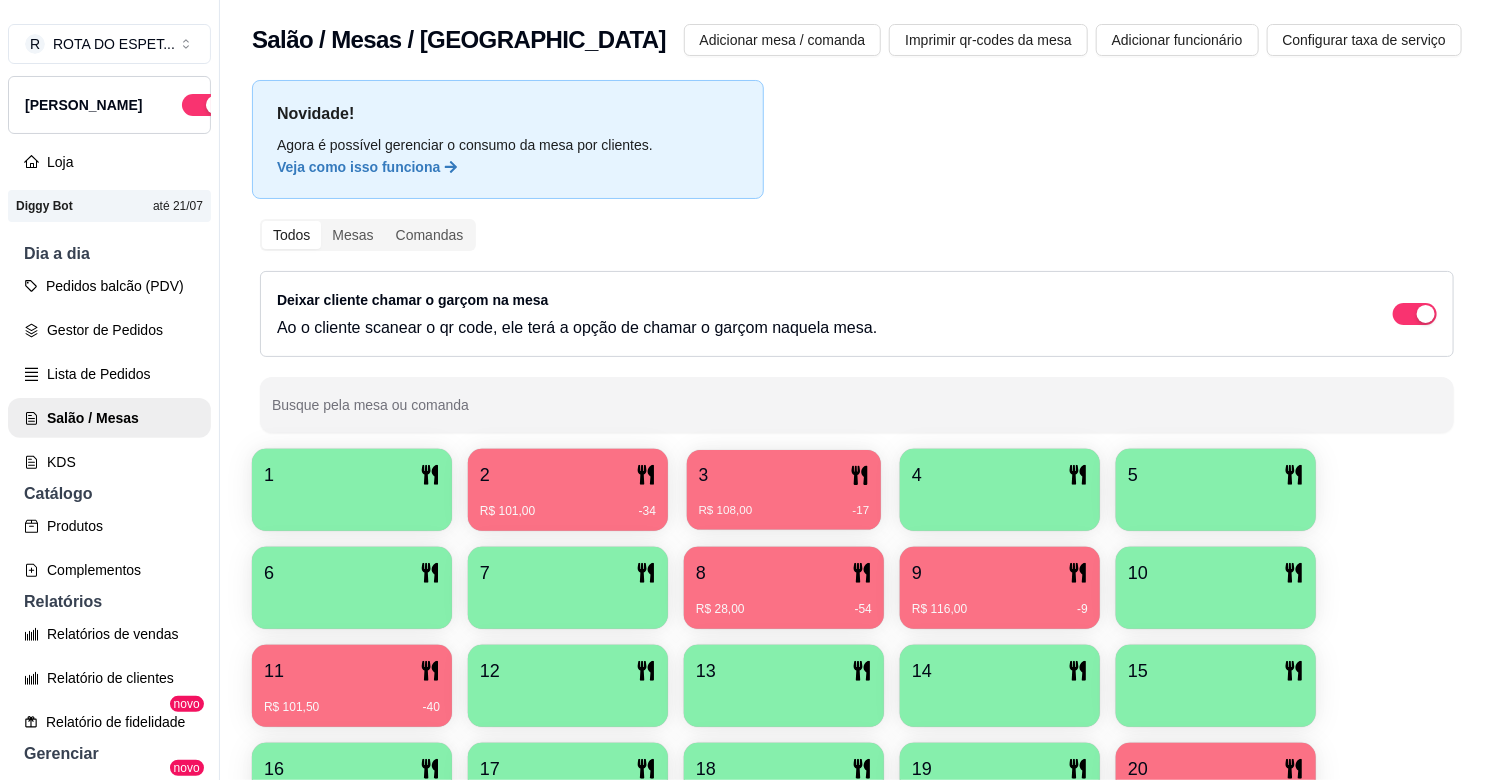 click on "3" at bounding box center [784, 475] 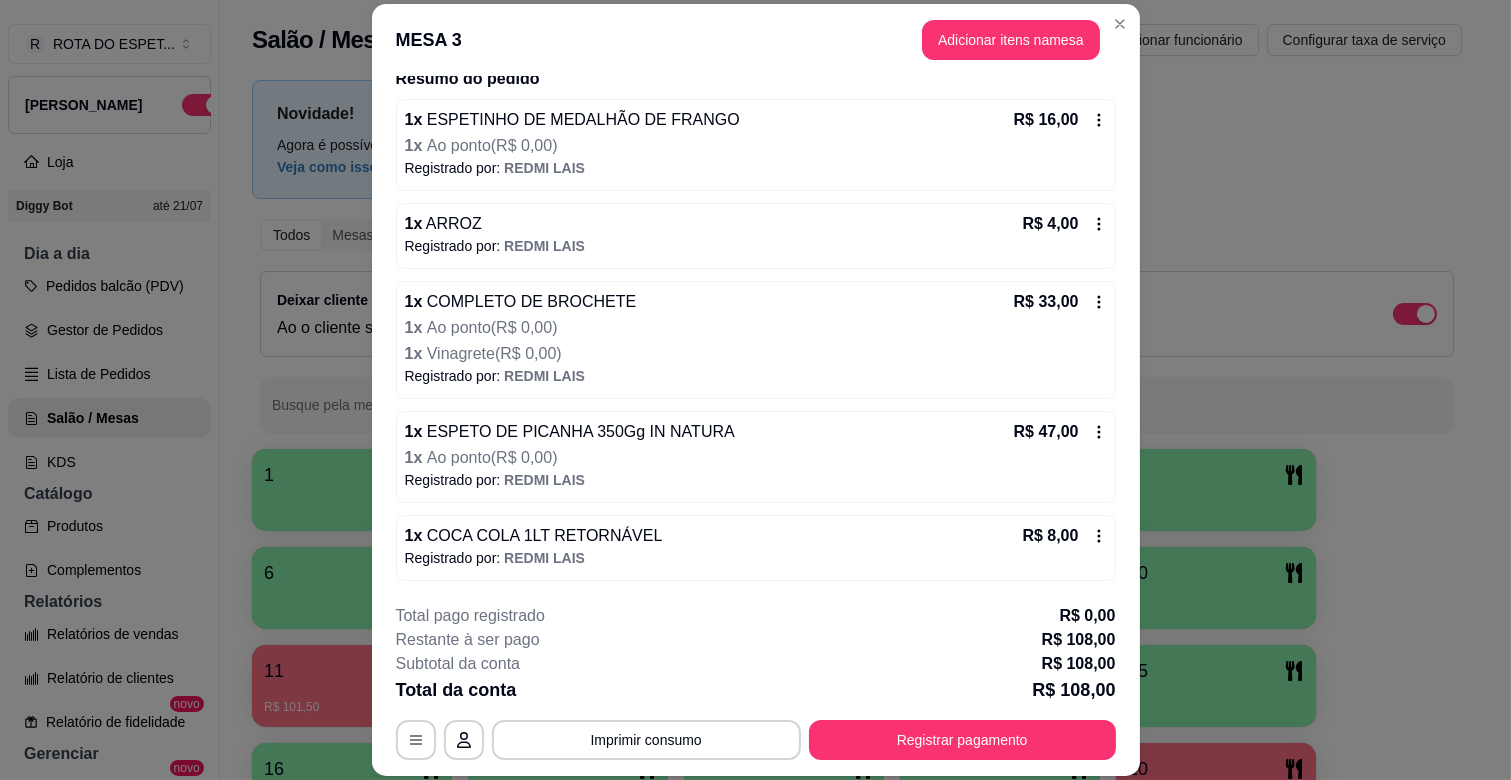 scroll, scrollTop: 167, scrollLeft: 0, axis: vertical 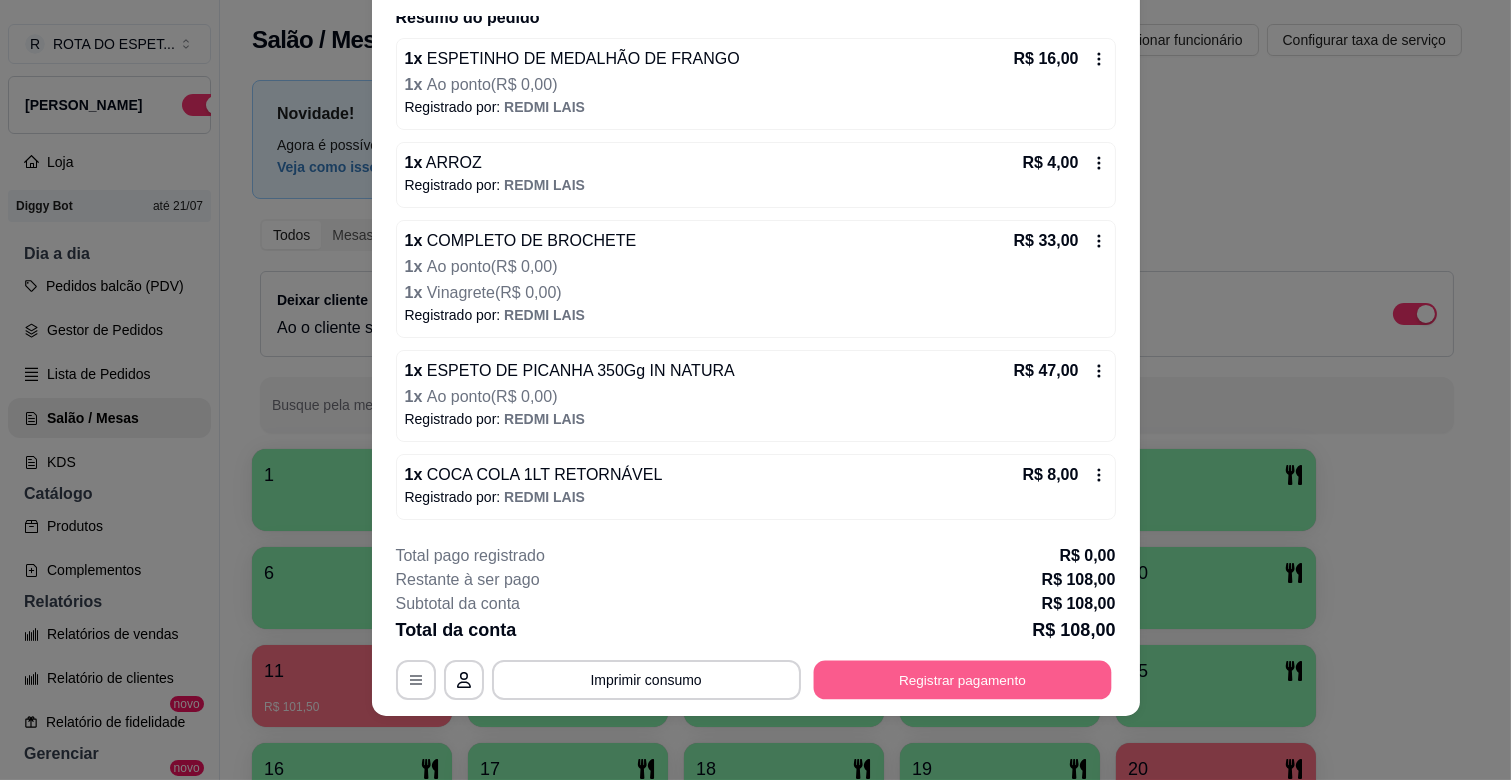 click on "Registrar pagamento" at bounding box center [962, 680] 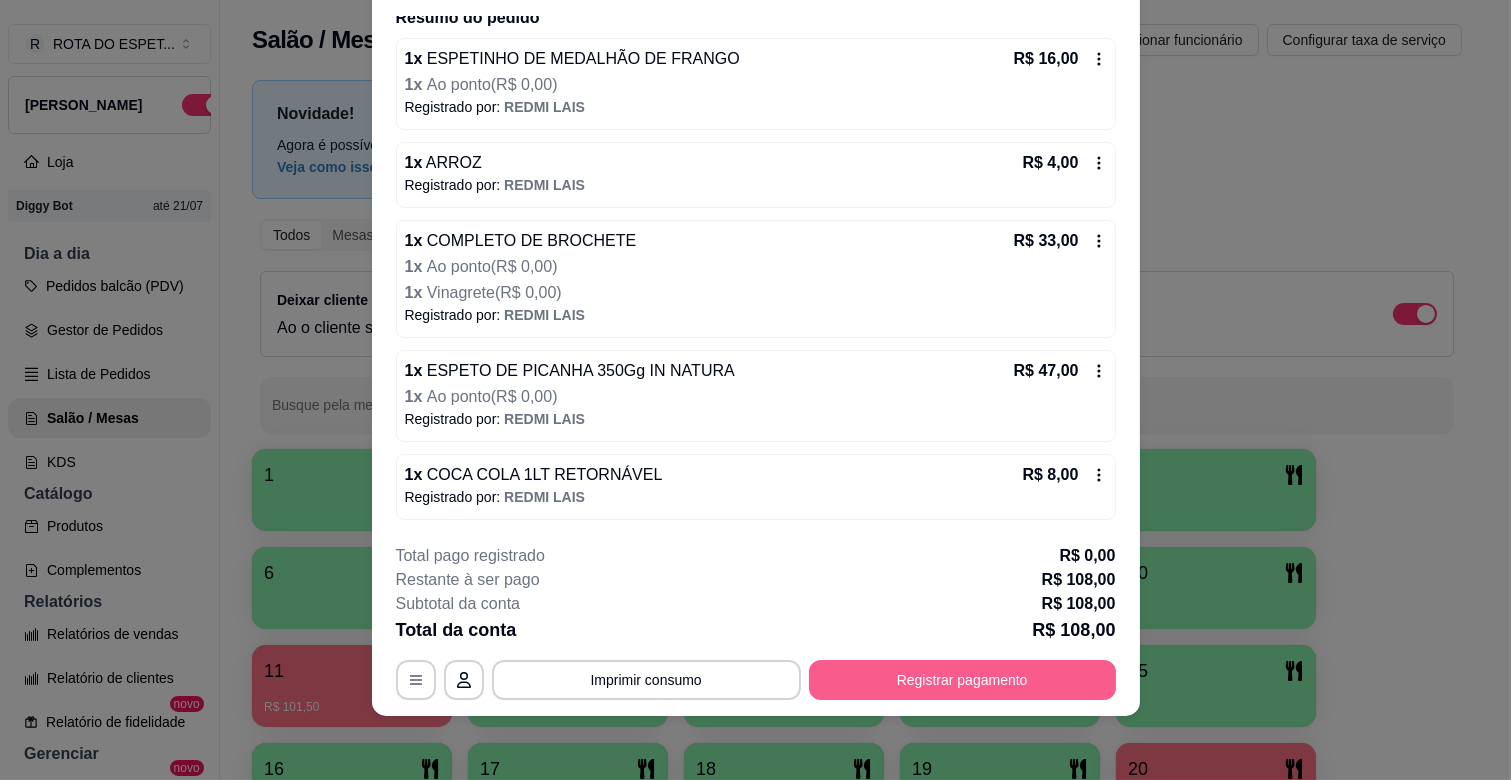 click on "Registrar pagamento" at bounding box center (962, 680) 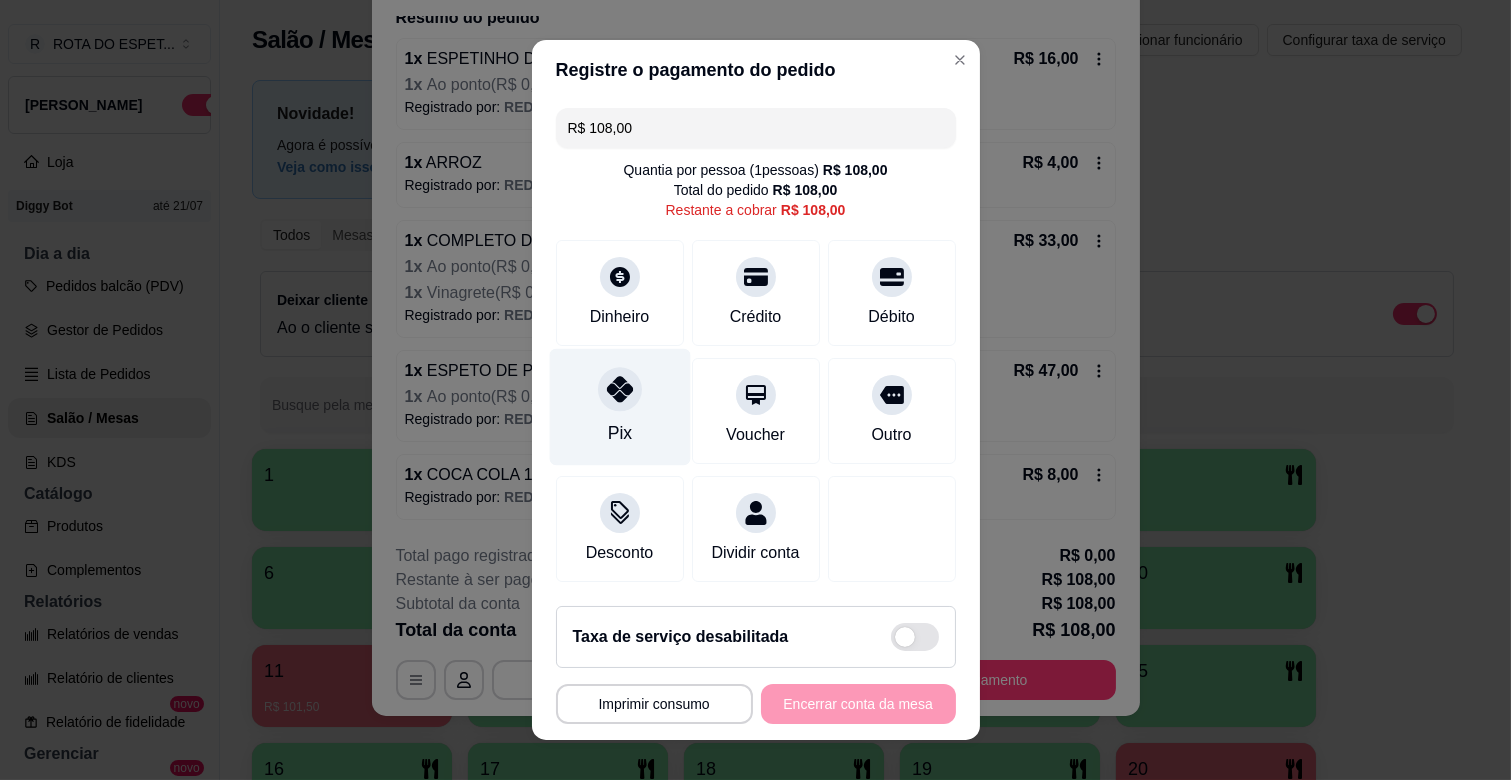 click on "Pix" at bounding box center (619, 407) 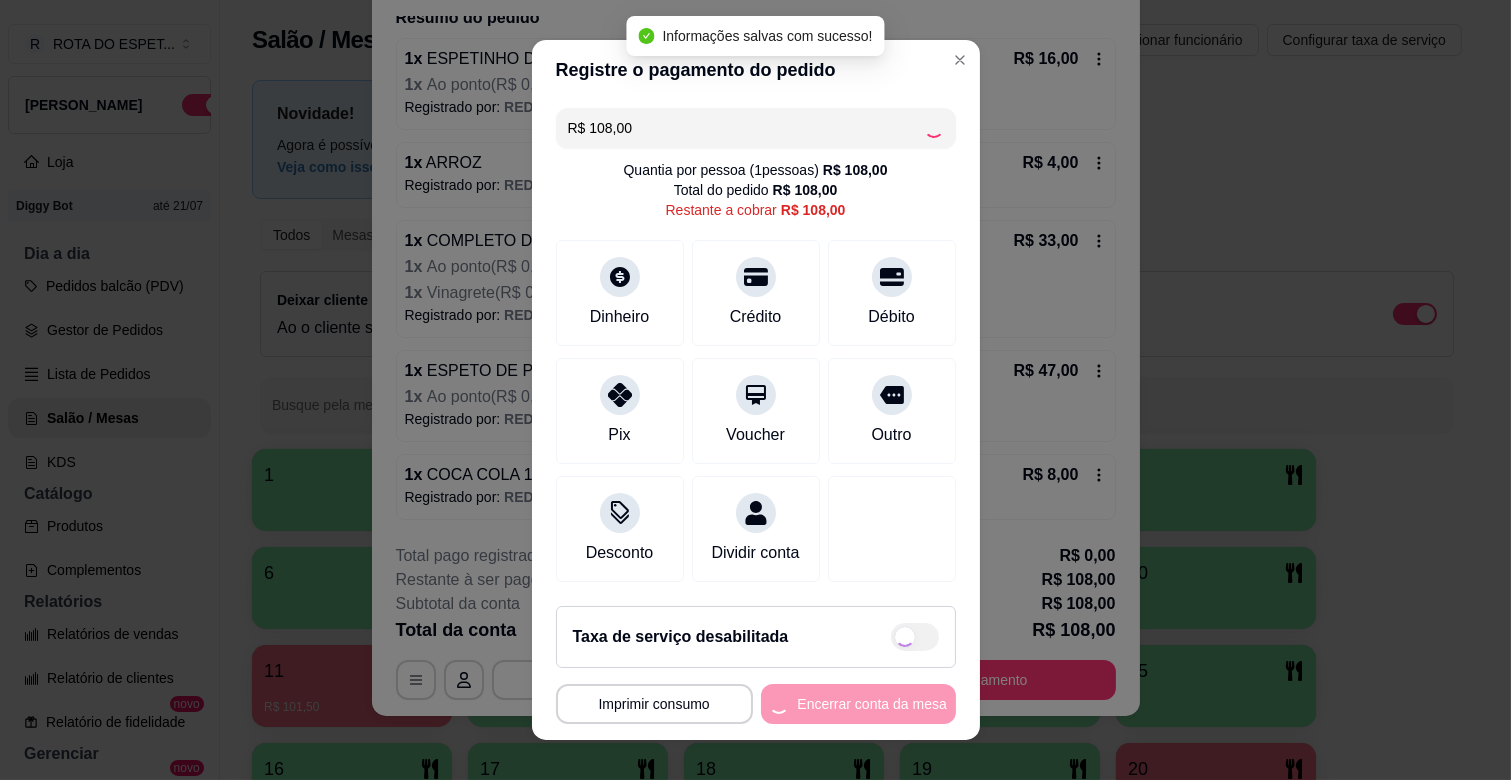 type on "R$ 0,00" 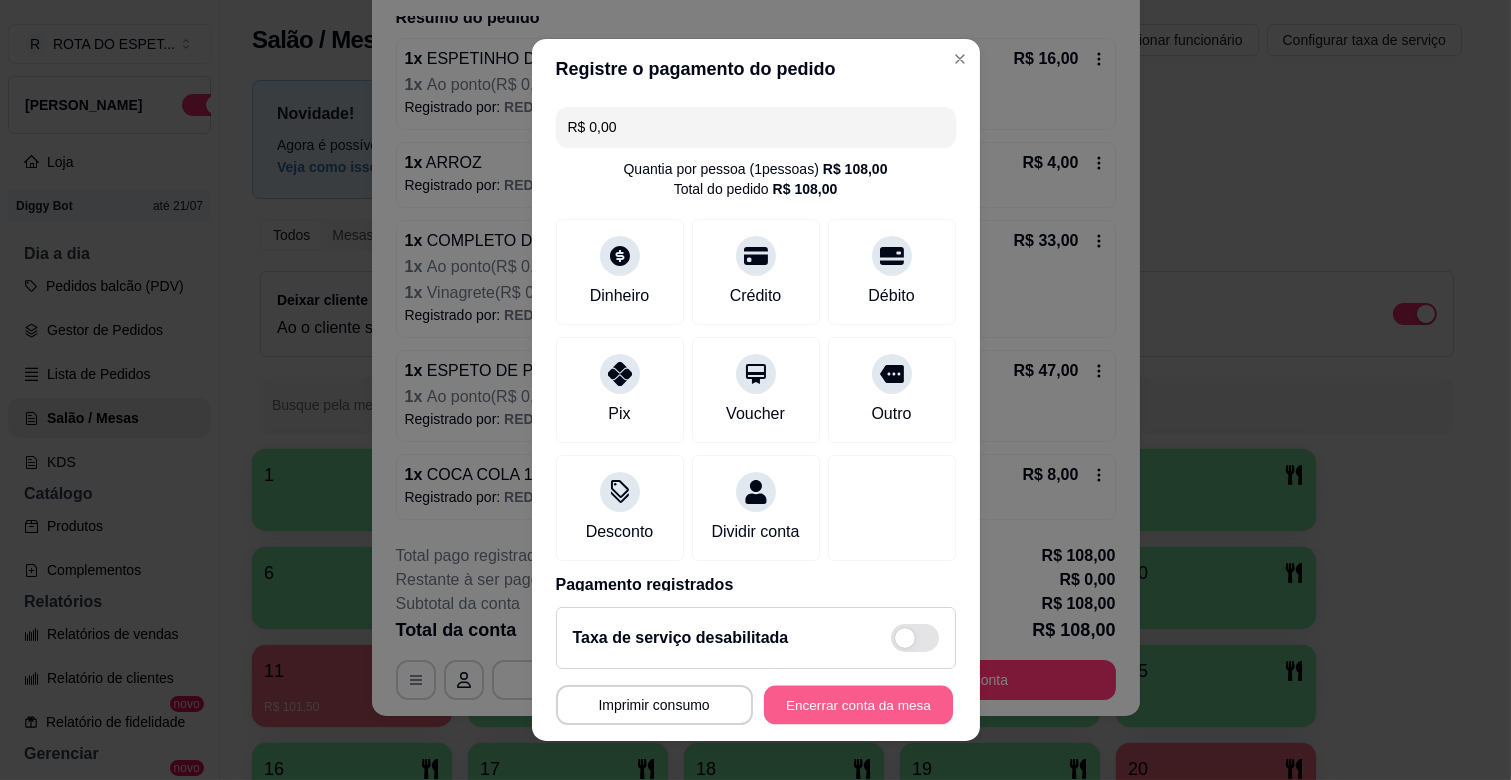 click on "Encerrar conta da mesa" at bounding box center [858, 705] 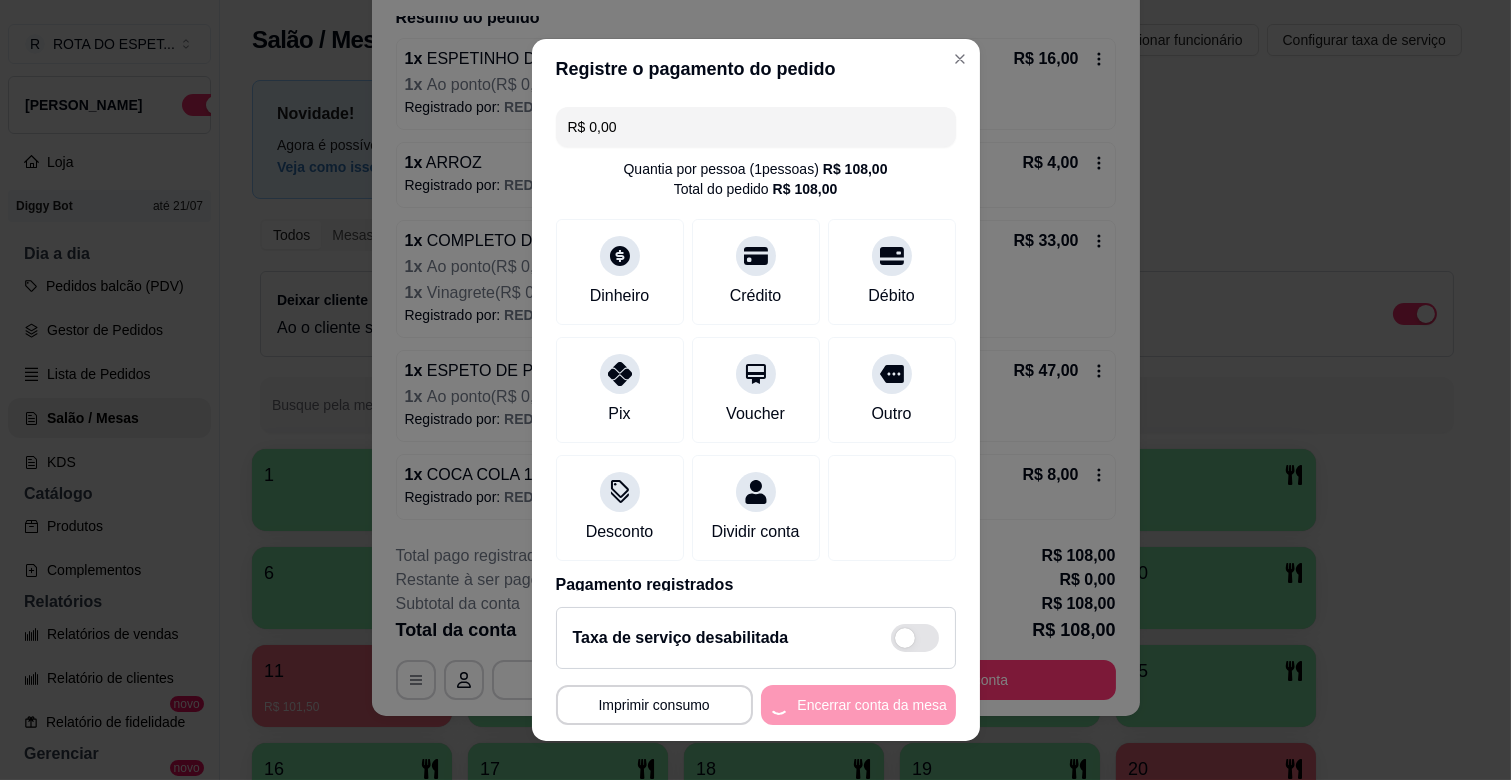 scroll, scrollTop: 0, scrollLeft: 0, axis: both 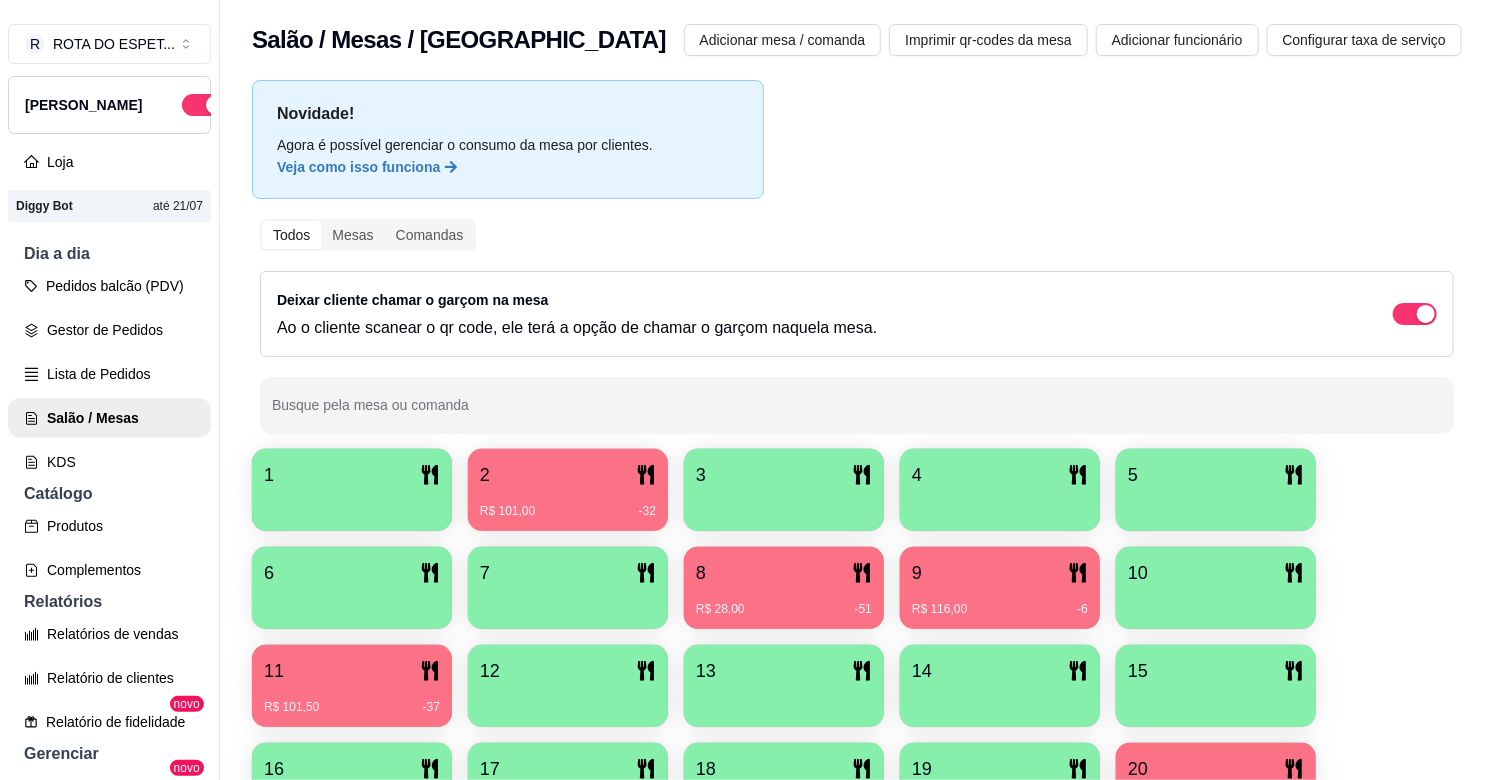 click on "Novidade! Agora é possível gerenciar o consumo da mesa por clientes.   Veja como isso funciona Todos Mesas Comandas Deixar cliente chamar o garçom na mesa Ao o cliente scanear o qr code, ele terá a opção de chamar o garçom naquela mesa. Busque pela mesa ou comanda
1 2 R$ 101,00 -32 3 4 5 6 7 8 R$ 28,00 -51 9 R$ 116,00 -6 10 11 R$ 101,50 -37 12 13 14 15 16 17 18 19 20 R$ 25,00 -37 21 22 23 24 25 26 27 28 29 30 31 32 33 34 35" at bounding box center [857, 605] 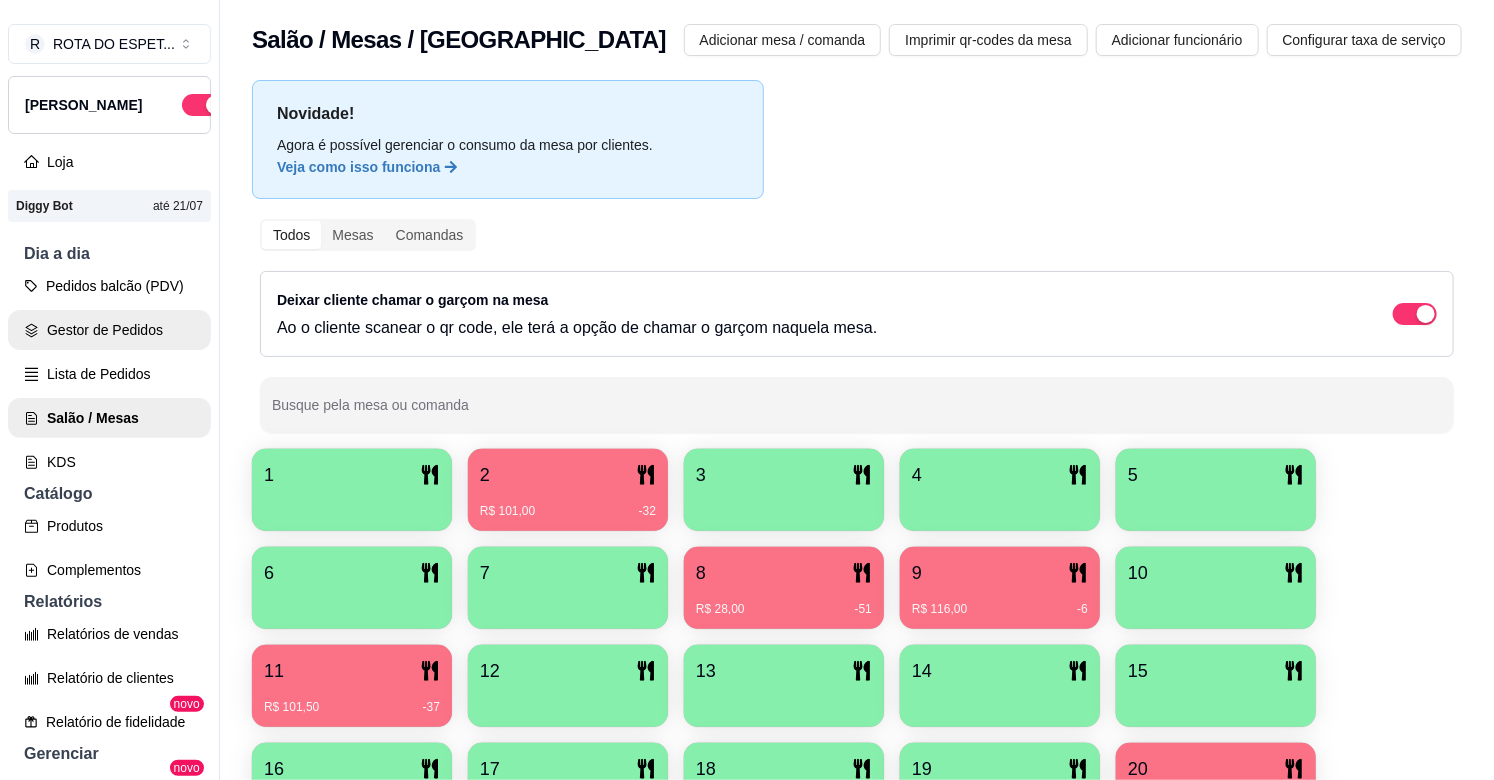 click on "Gestor de Pedidos" at bounding box center [109, 330] 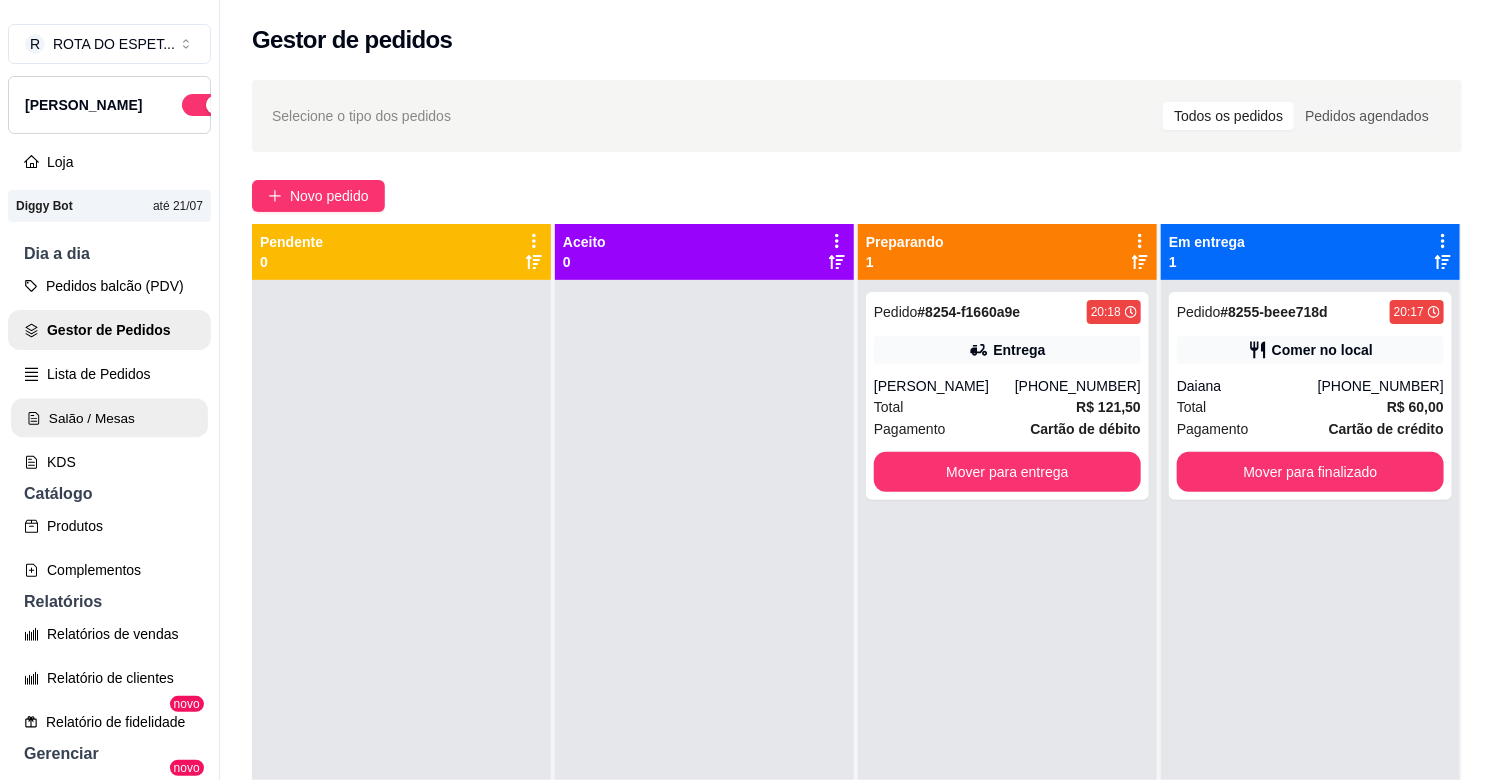 click on "Salão / Mesas" at bounding box center (109, 418) 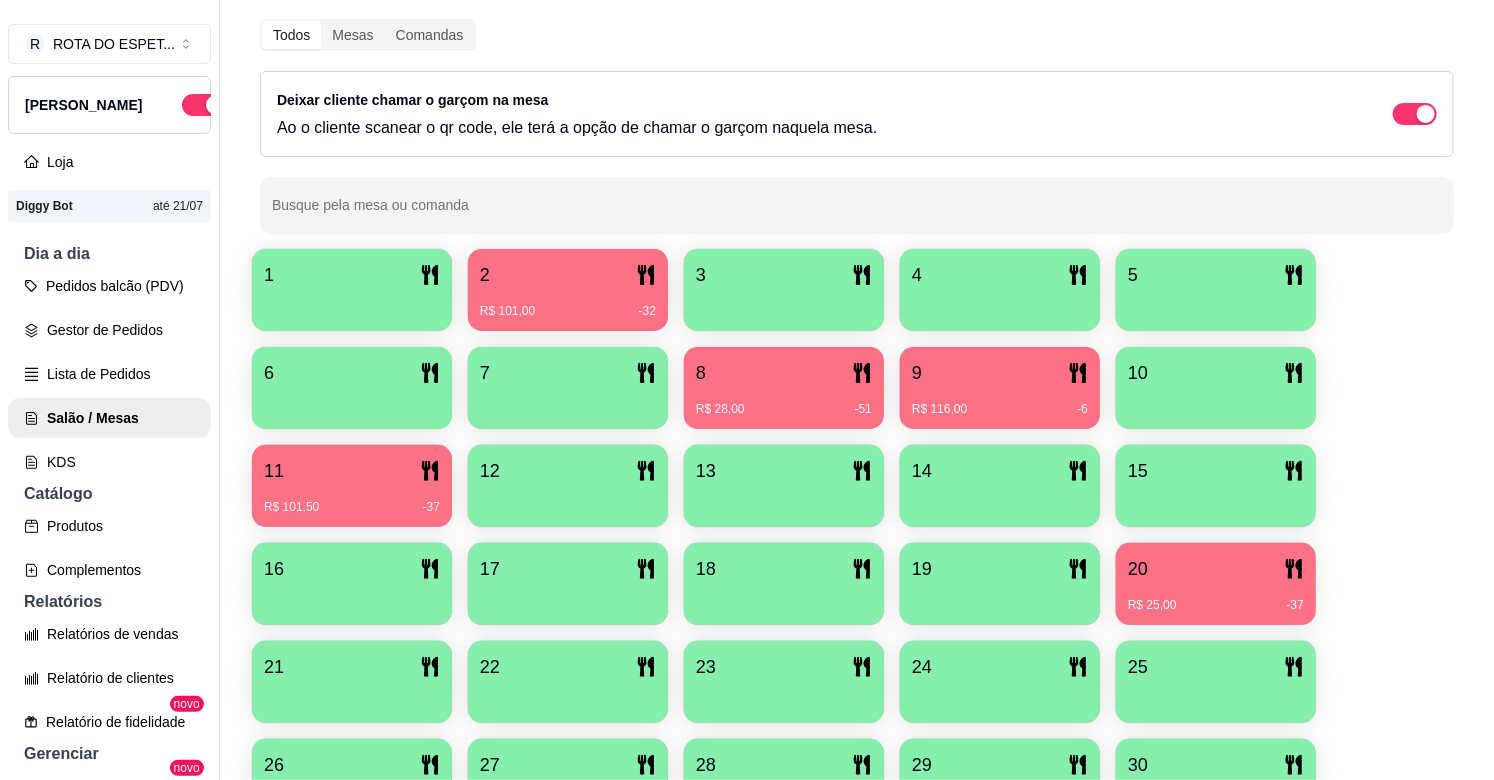 scroll, scrollTop: 333, scrollLeft: 0, axis: vertical 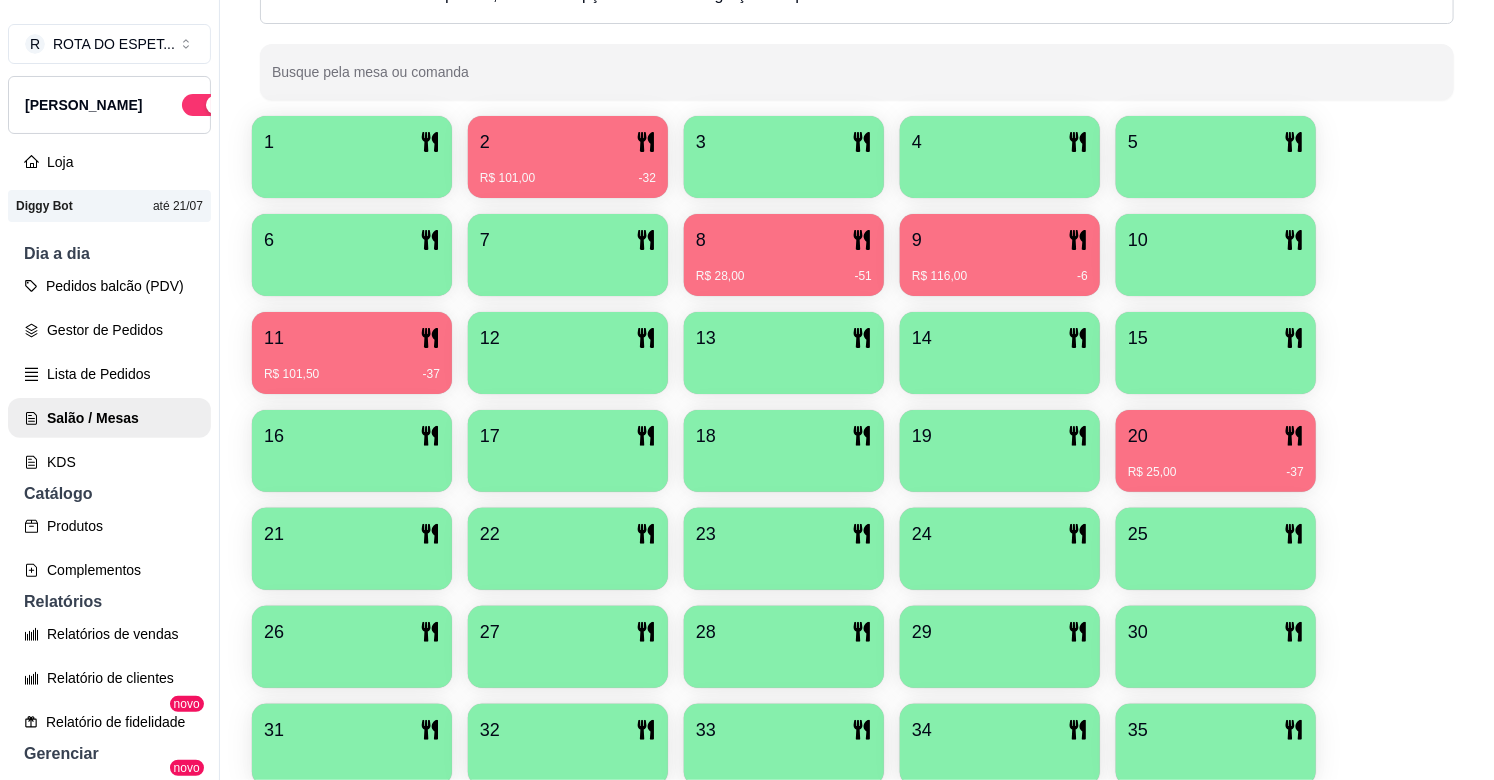 click on "R$ 25,00" at bounding box center (1152, 472) 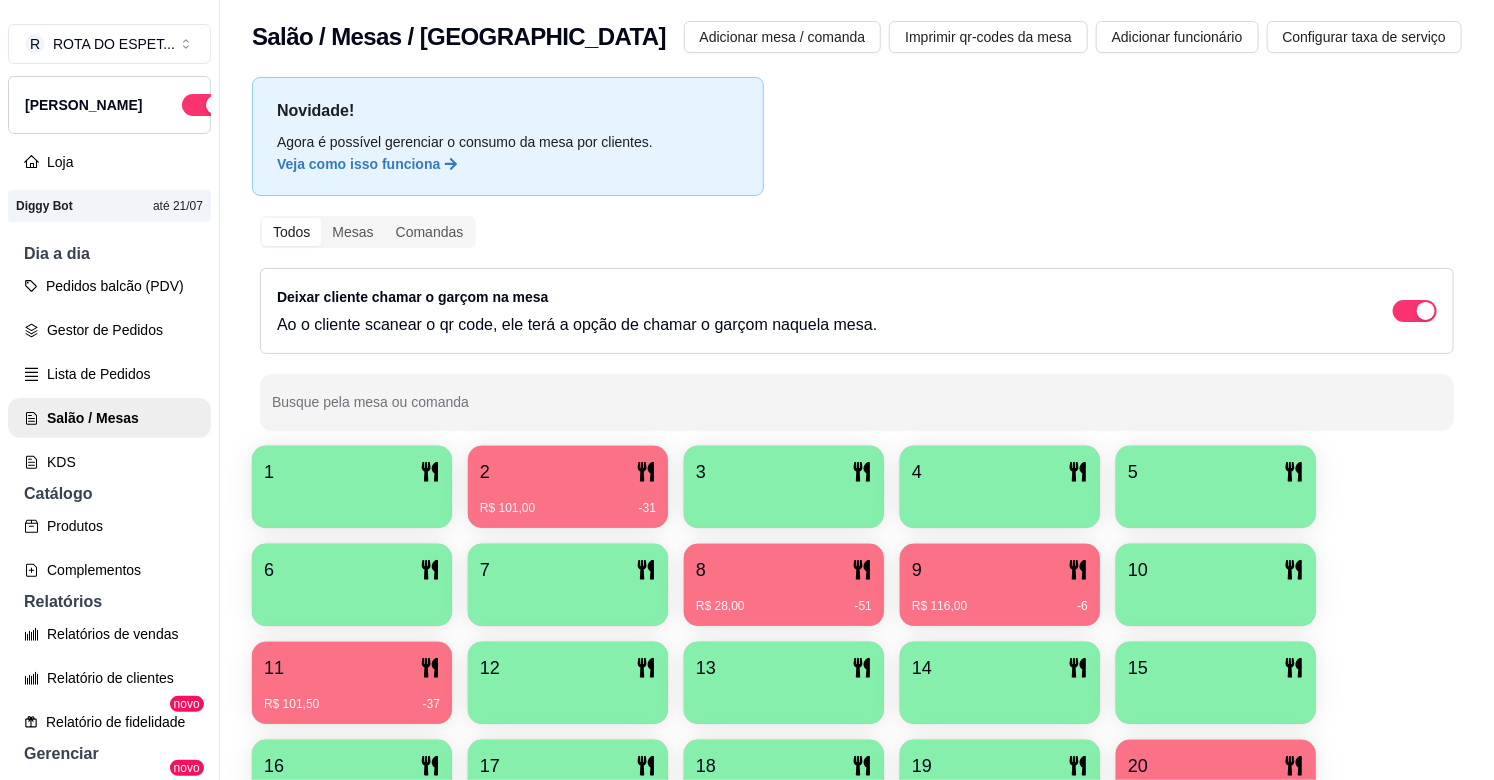 scroll, scrollTop: 0, scrollLeft: 0, axis: both 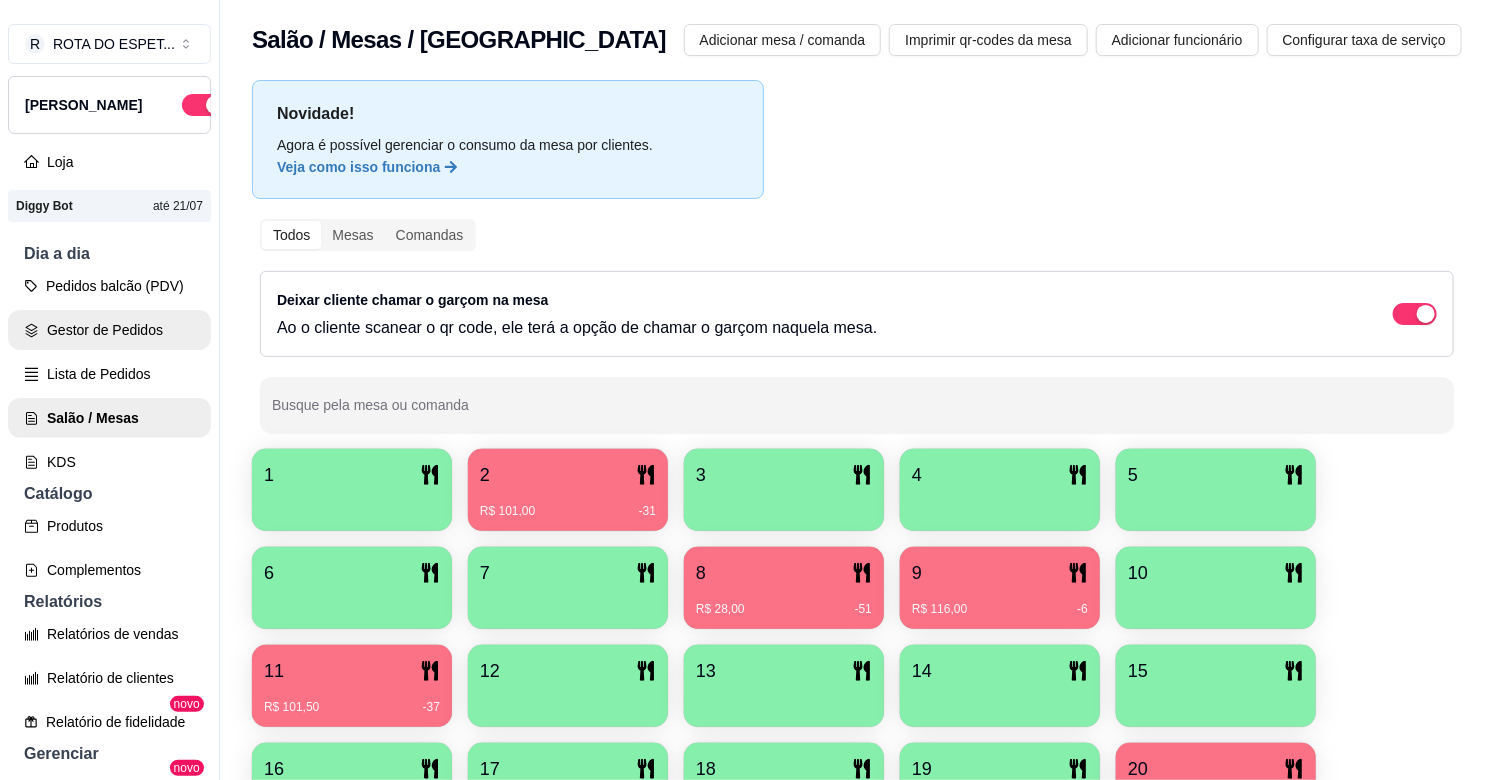 click on "Gestor de Pedidos" at bounding box center [109, 330] 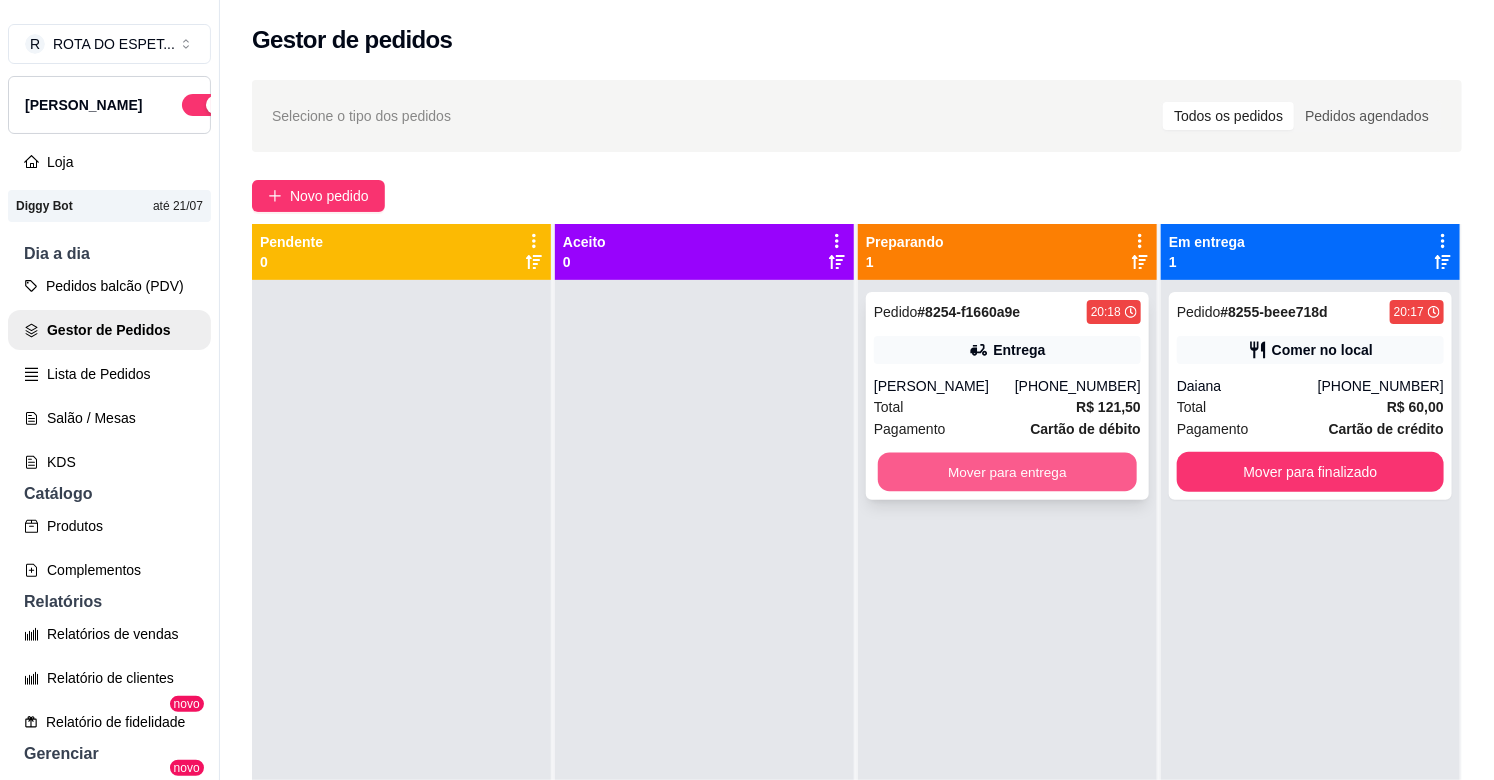 click on "Mover para entrega" at bounding box center [1007, 472] 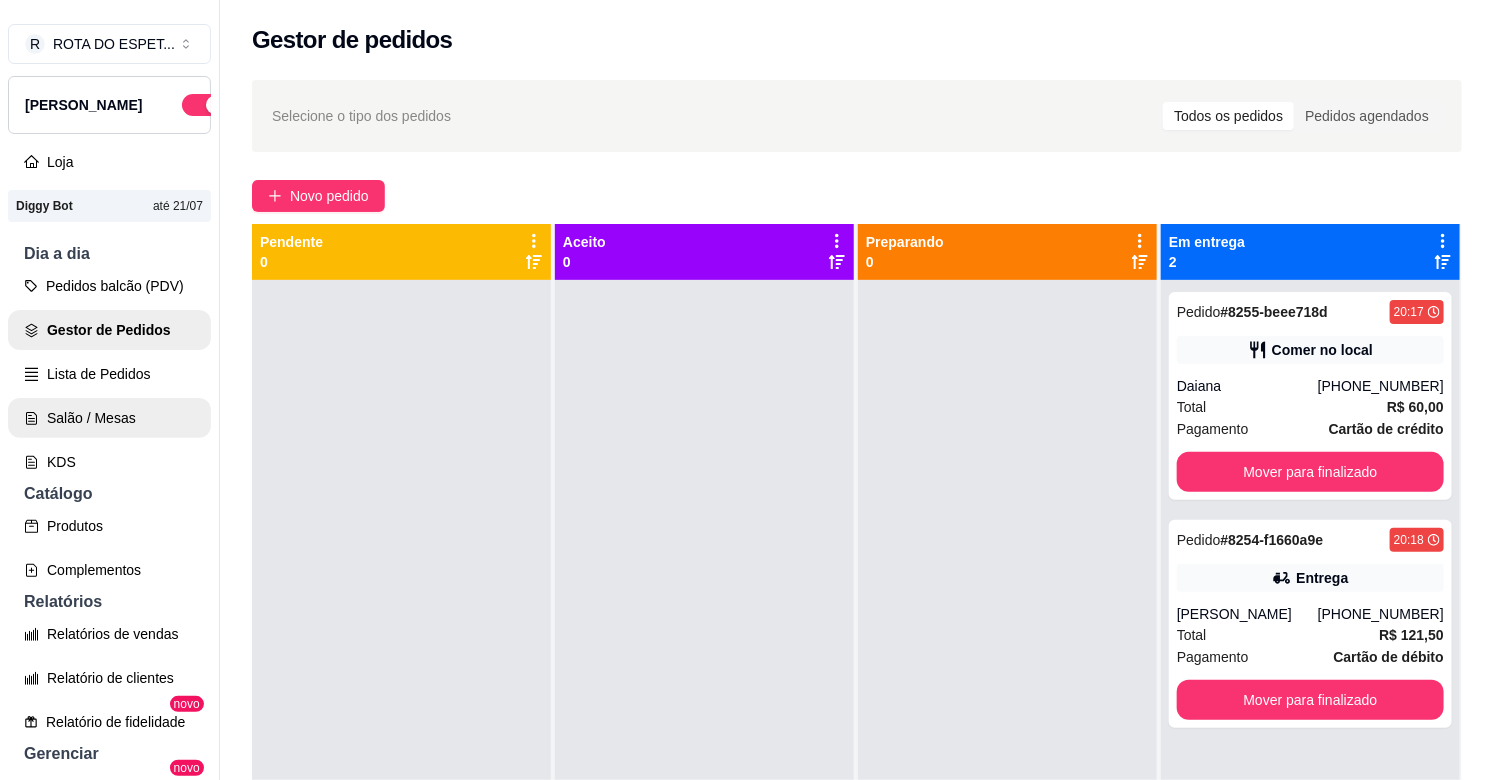 click on "Salão / Mesas" at bounding box center (109, 418) 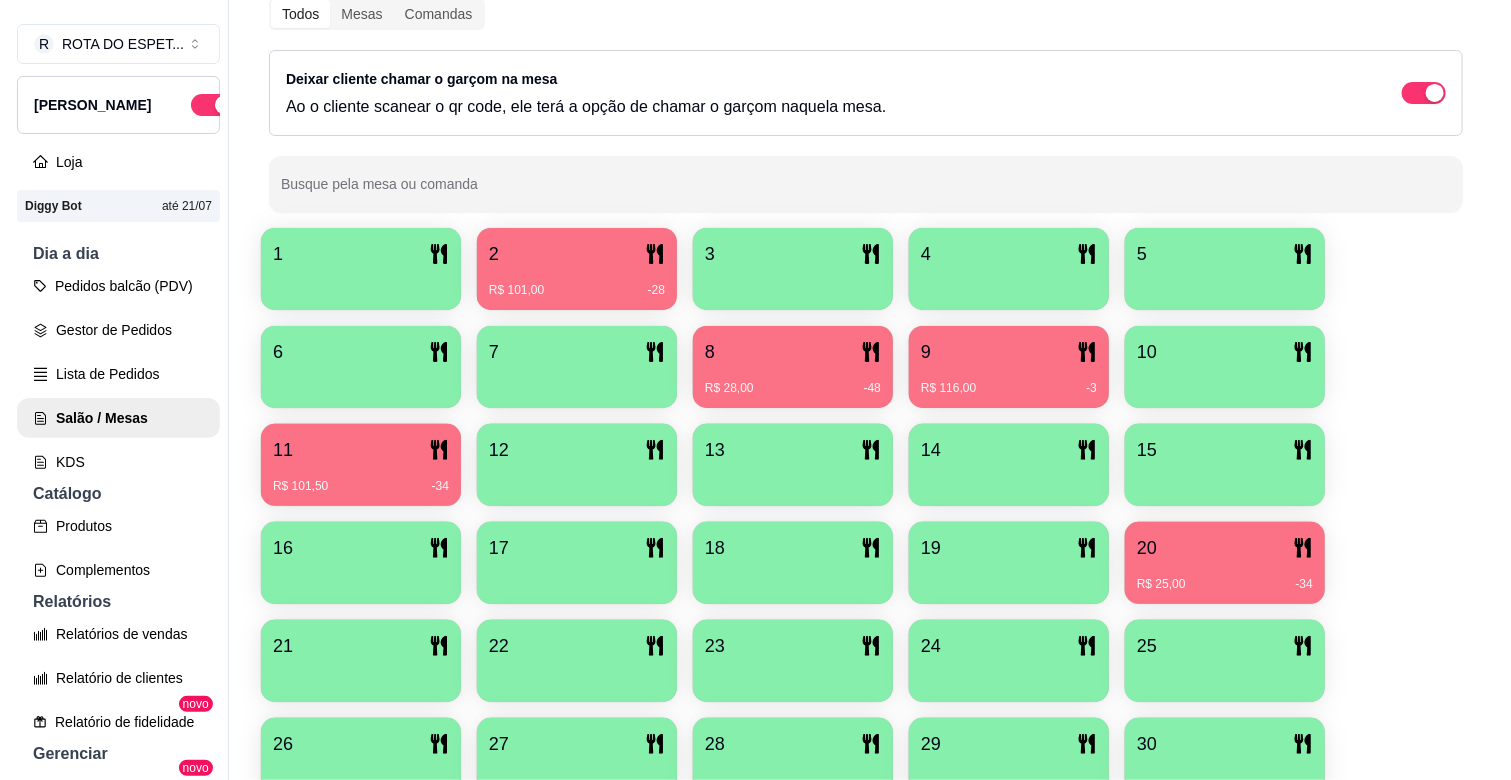 scroll, scrollTop: 222, scrollLeft: 0, axis: vertical 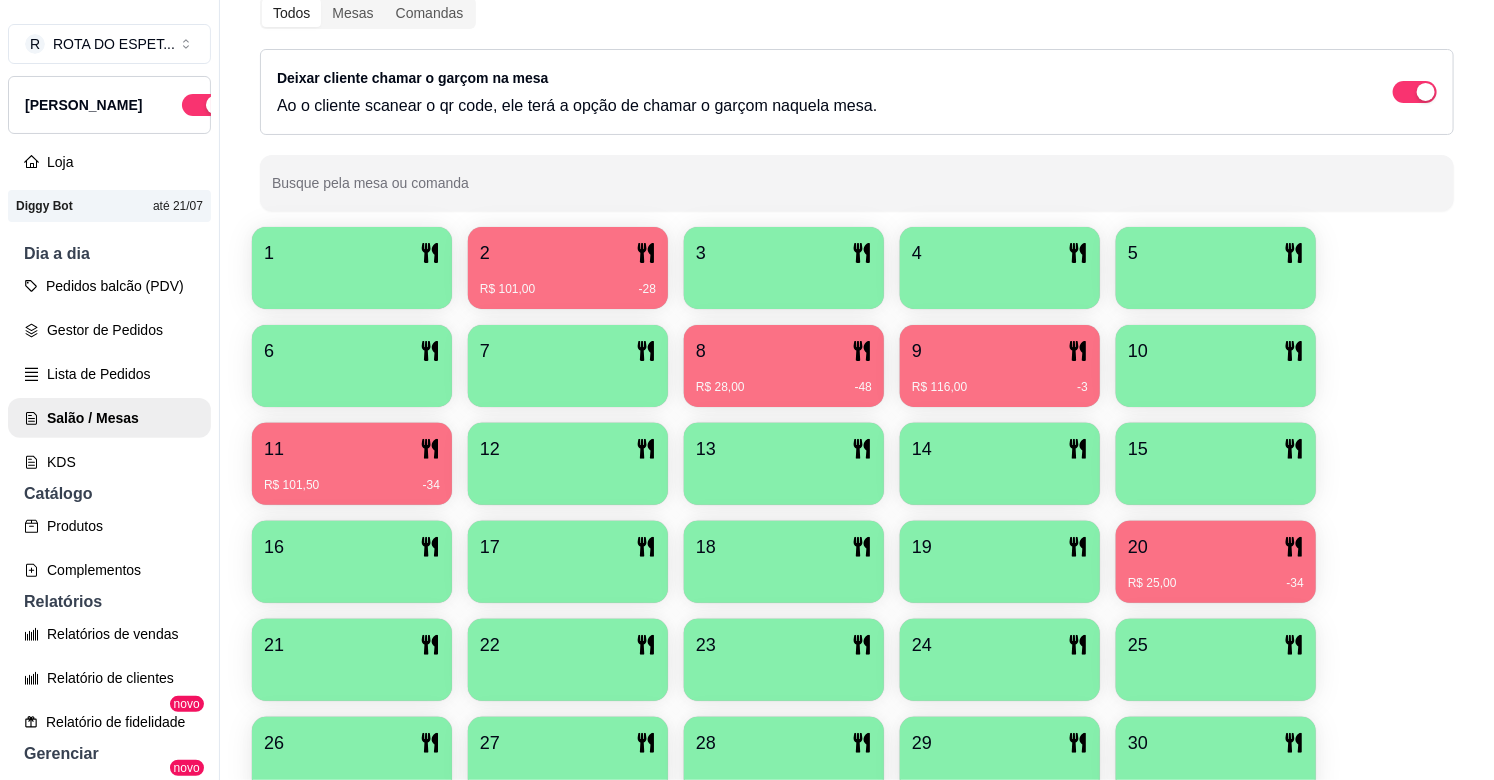 click on "11" at bounding box center [352, 449] 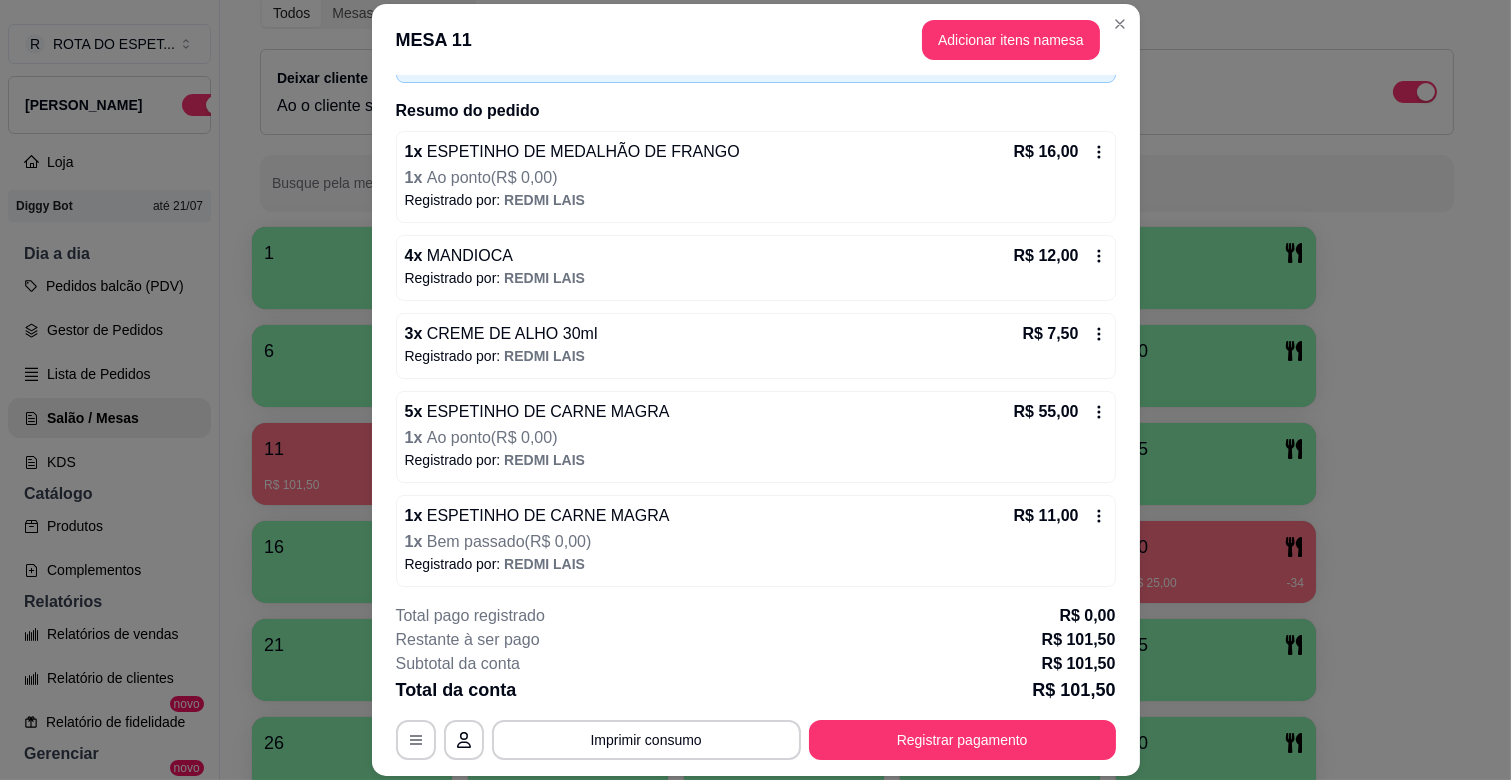 scroll, scrollTop: 142, scrollLeft: 0, axis: vertical 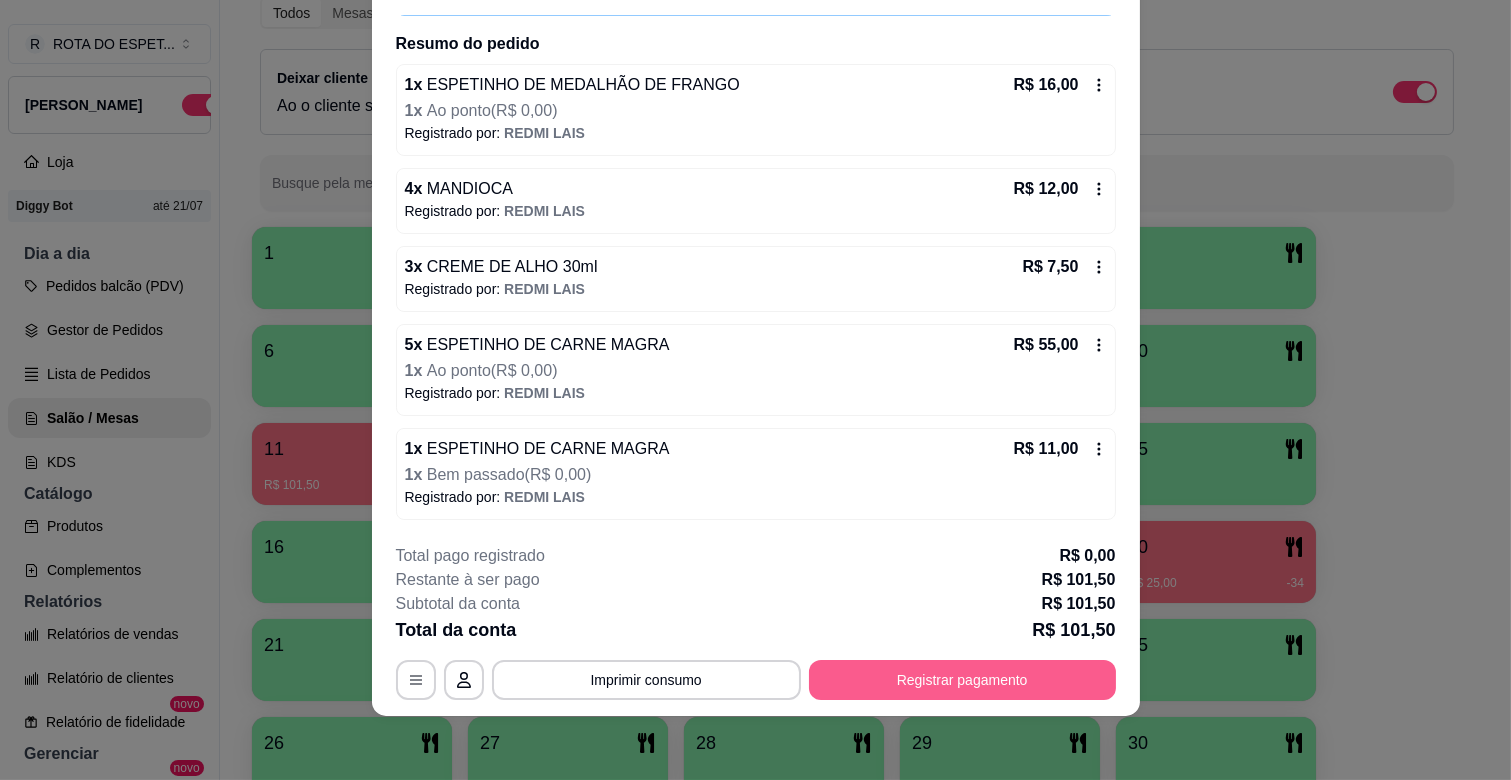 click on "Registrar pagamento" at bounding box center (962, 680) 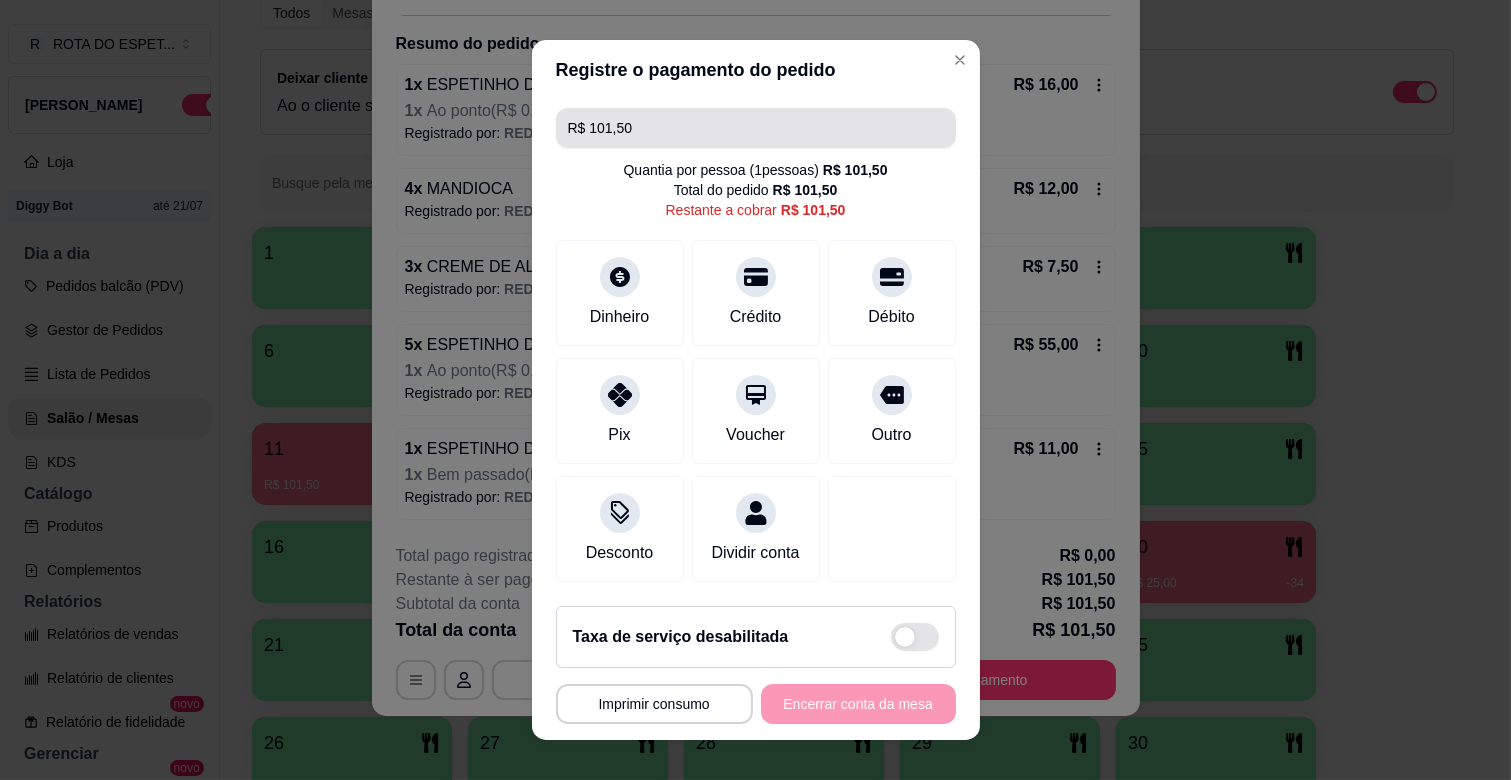 click on "R$ 101,50" at bounding box center [756, 128] 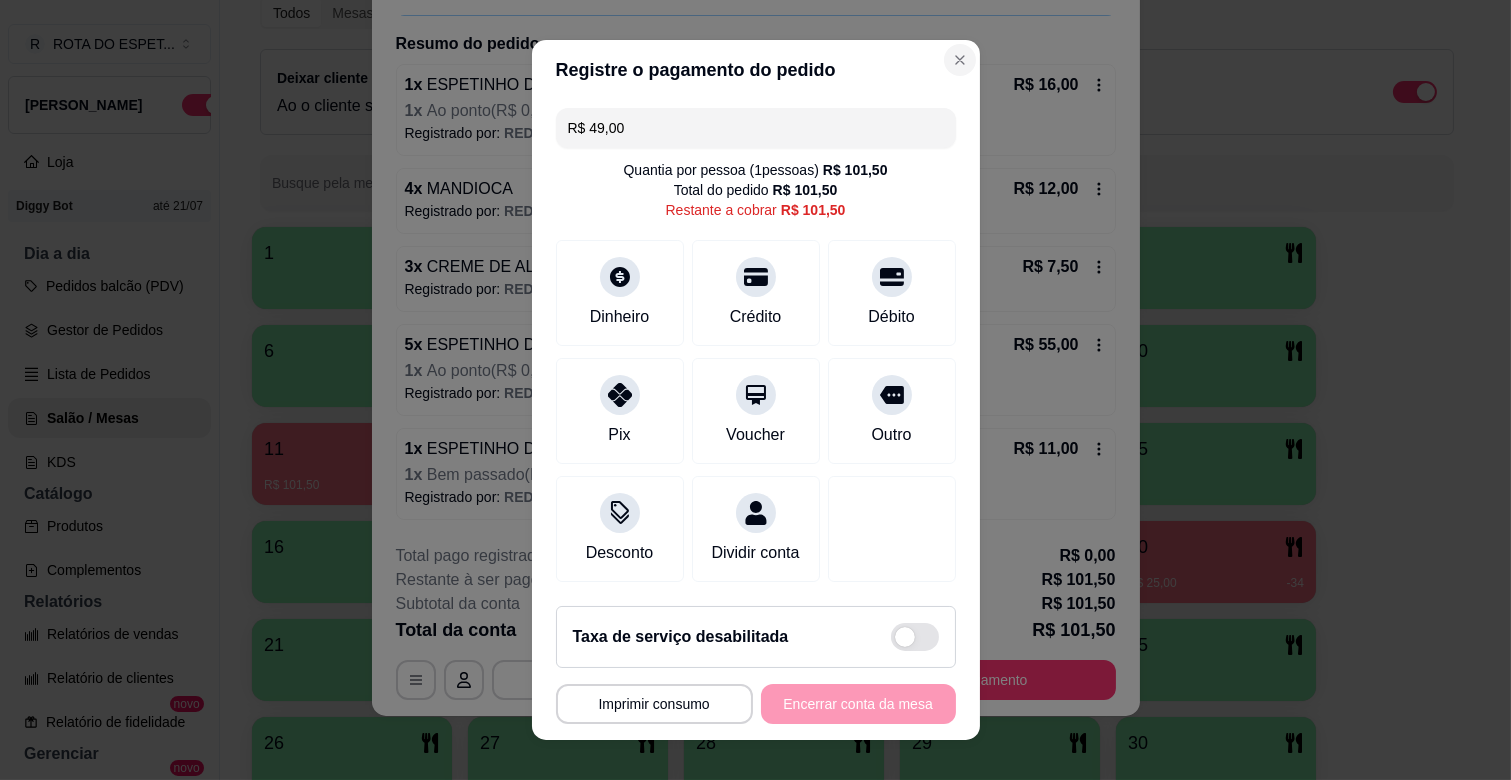 type on "R$ 49,00" 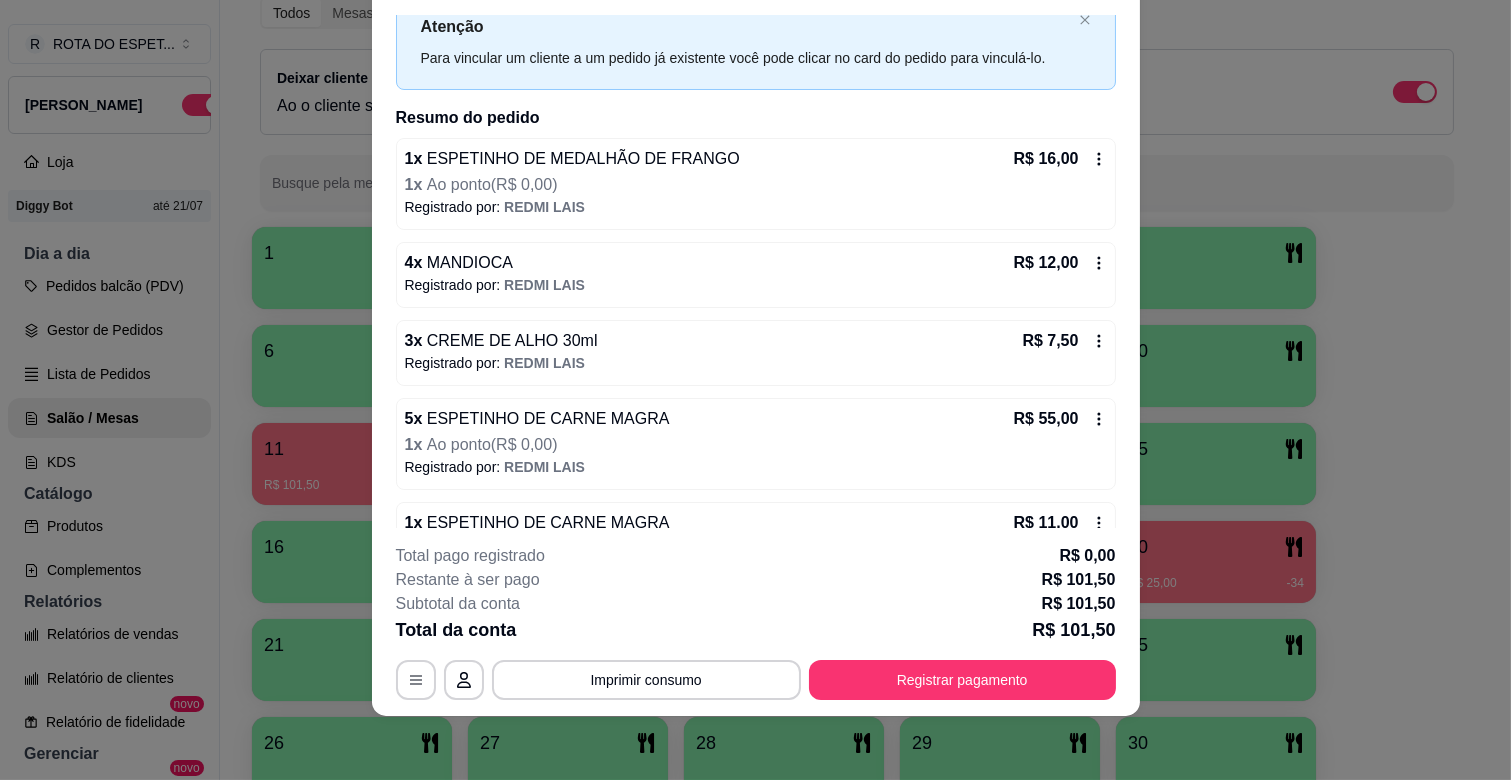 scroll, scrollTop: 31, scrollLeft: 0, axis: vertical 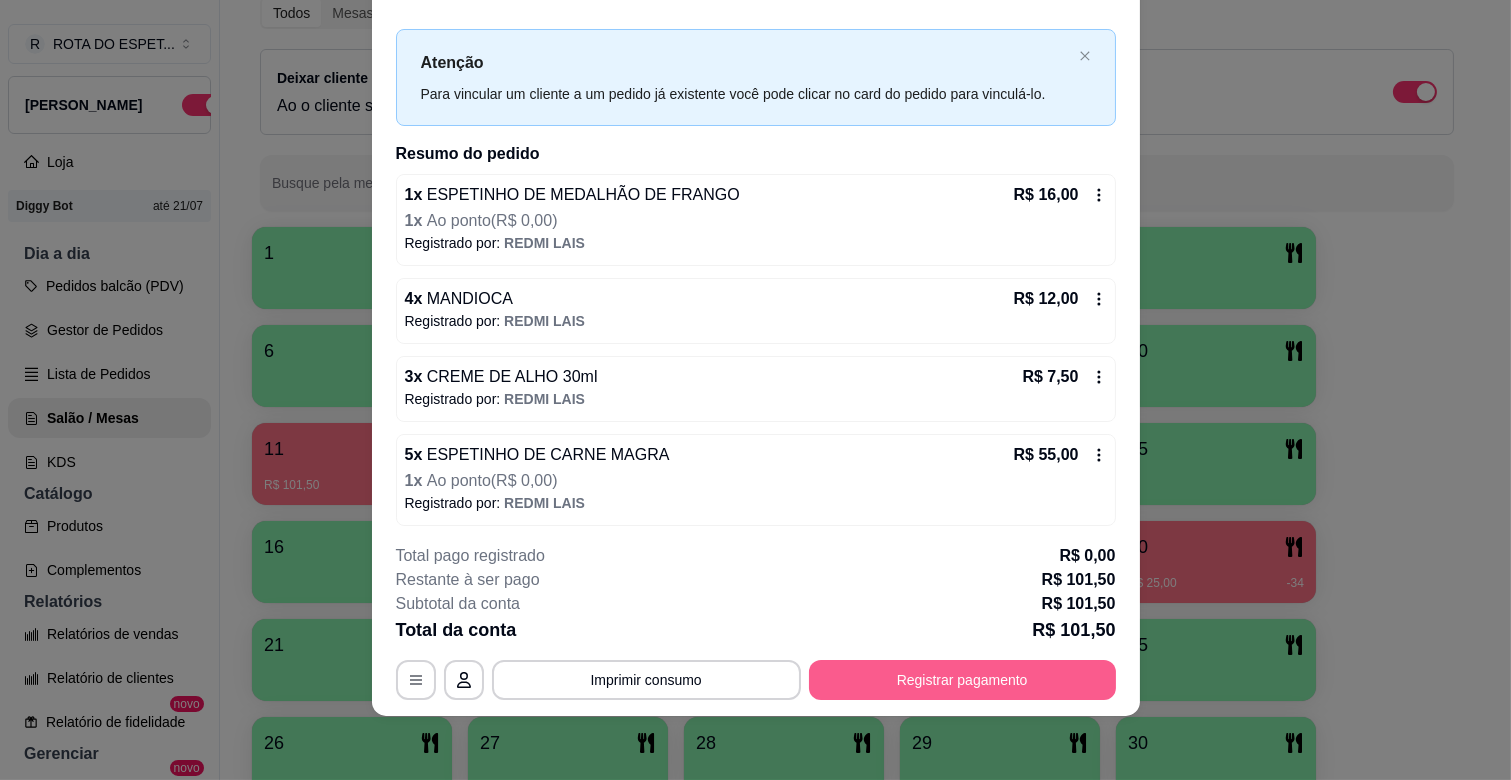 click on "Registrar pagamento" at bounding box center [962, 680] 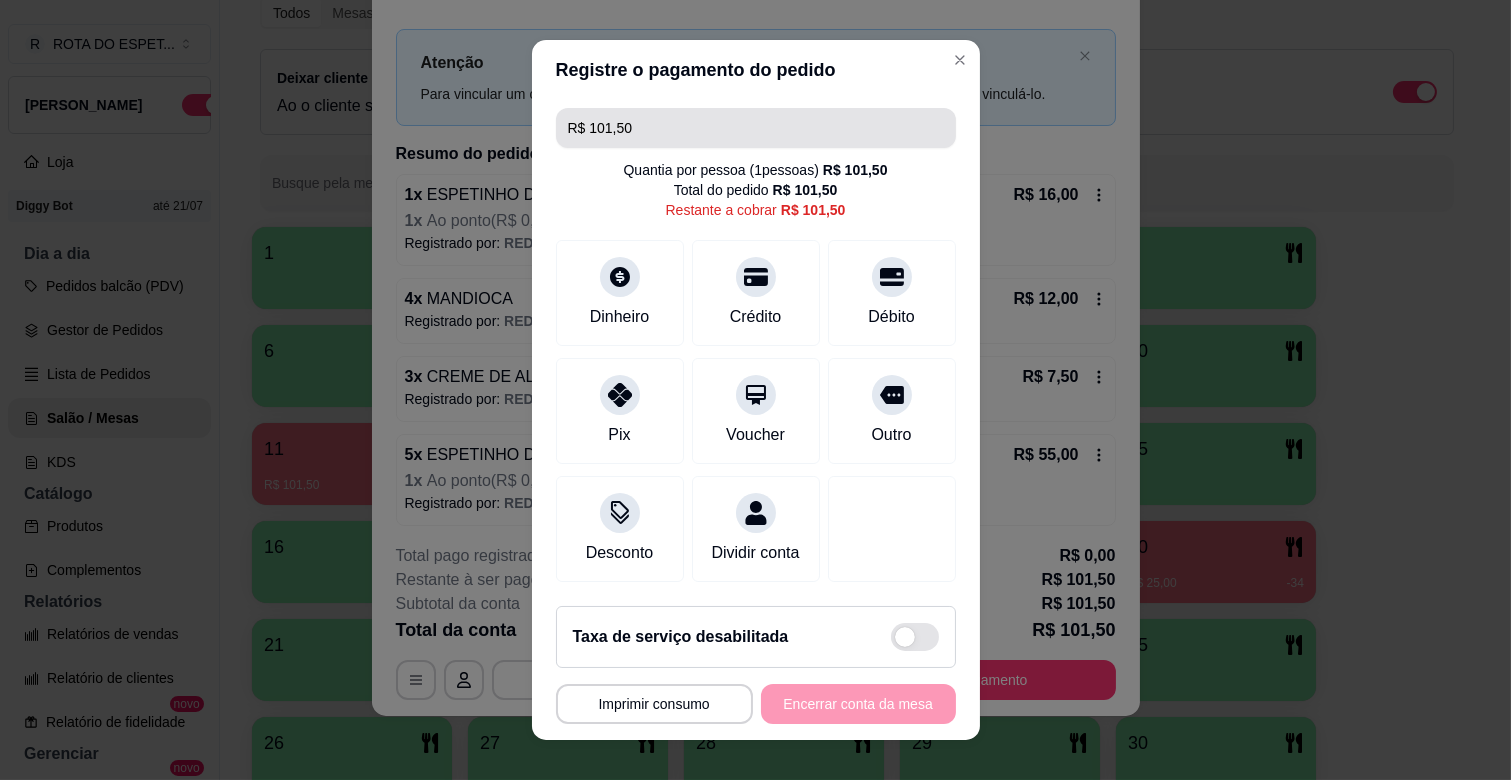 click on "R$ 101,50" at bounding box center (756, 128) 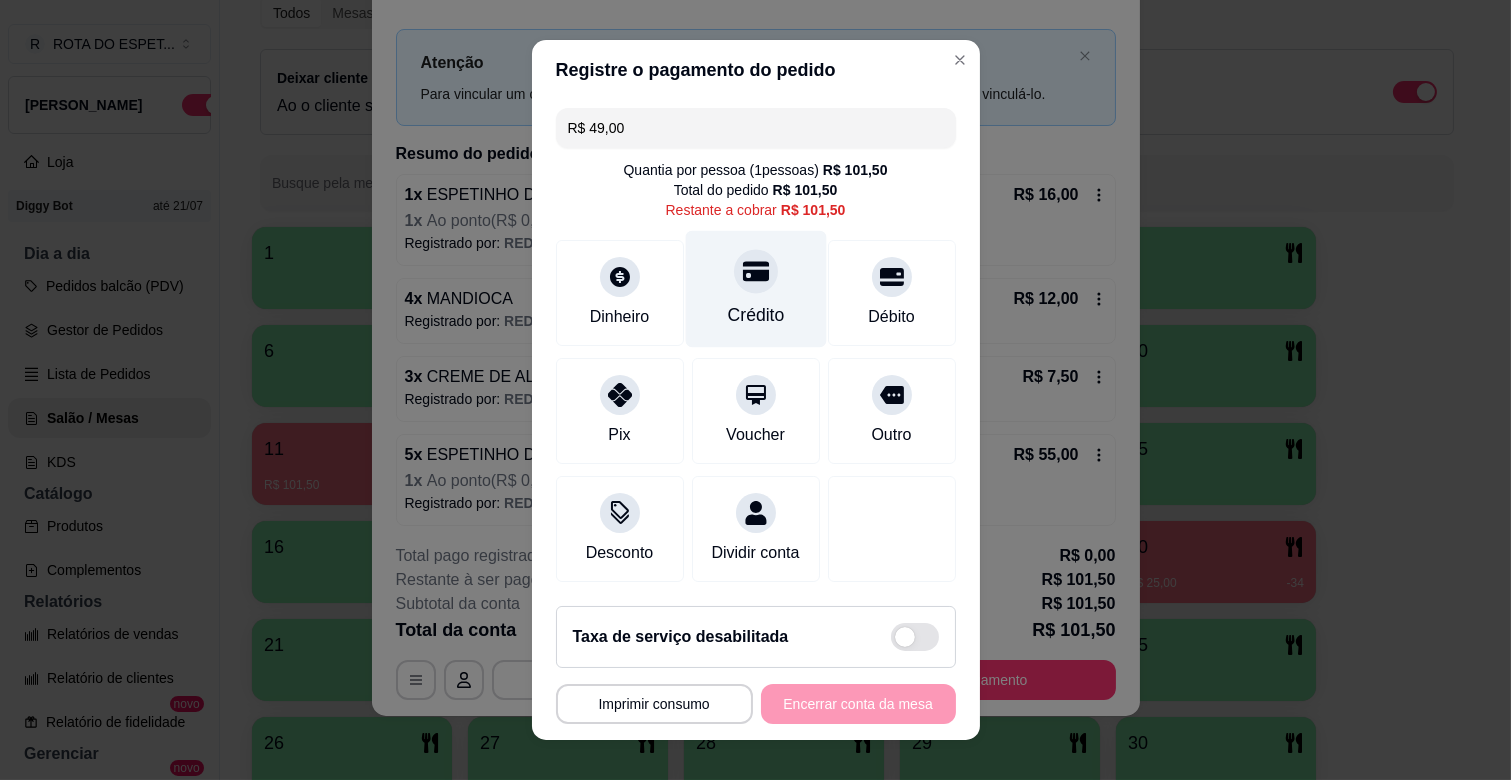 click 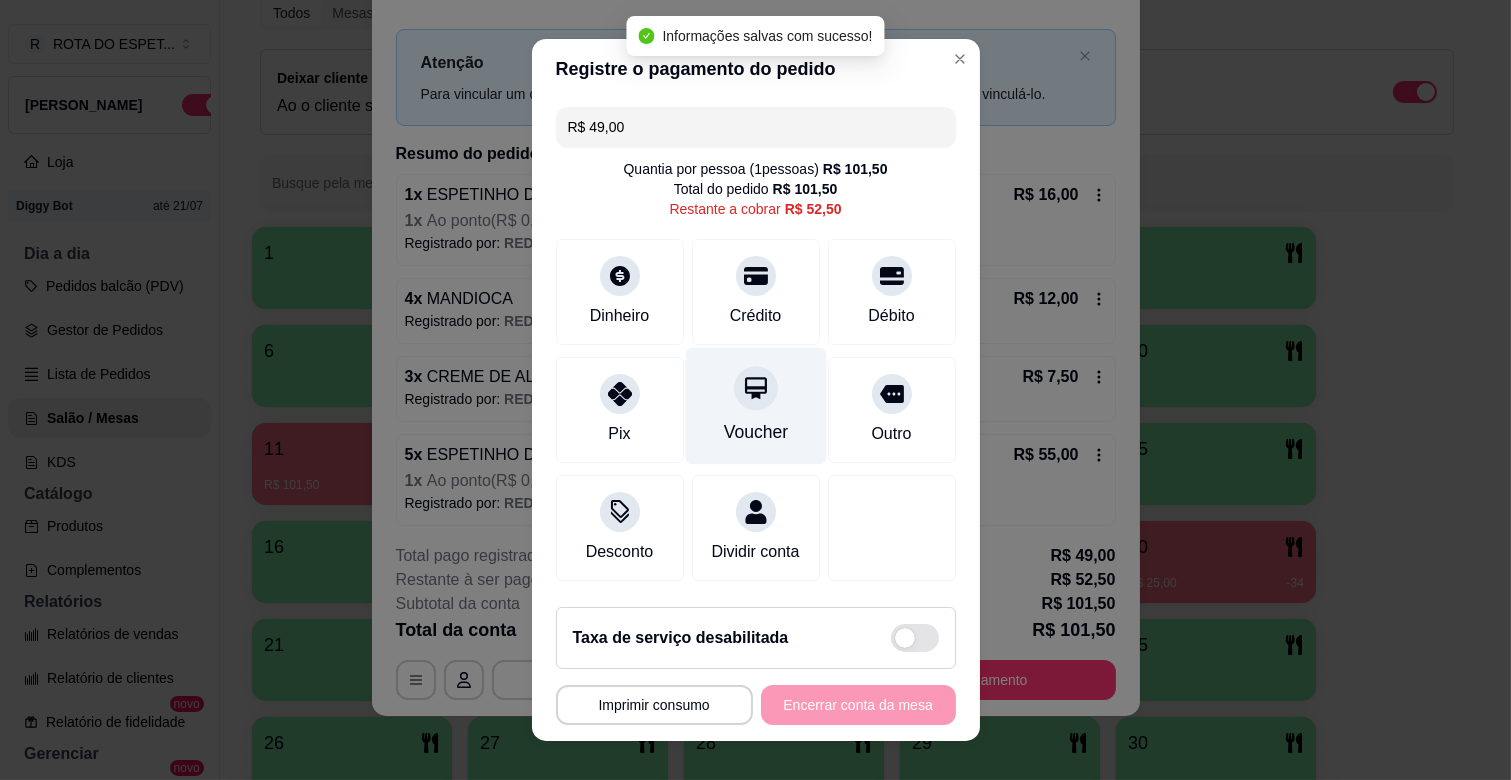 type on "R$ 52,50" 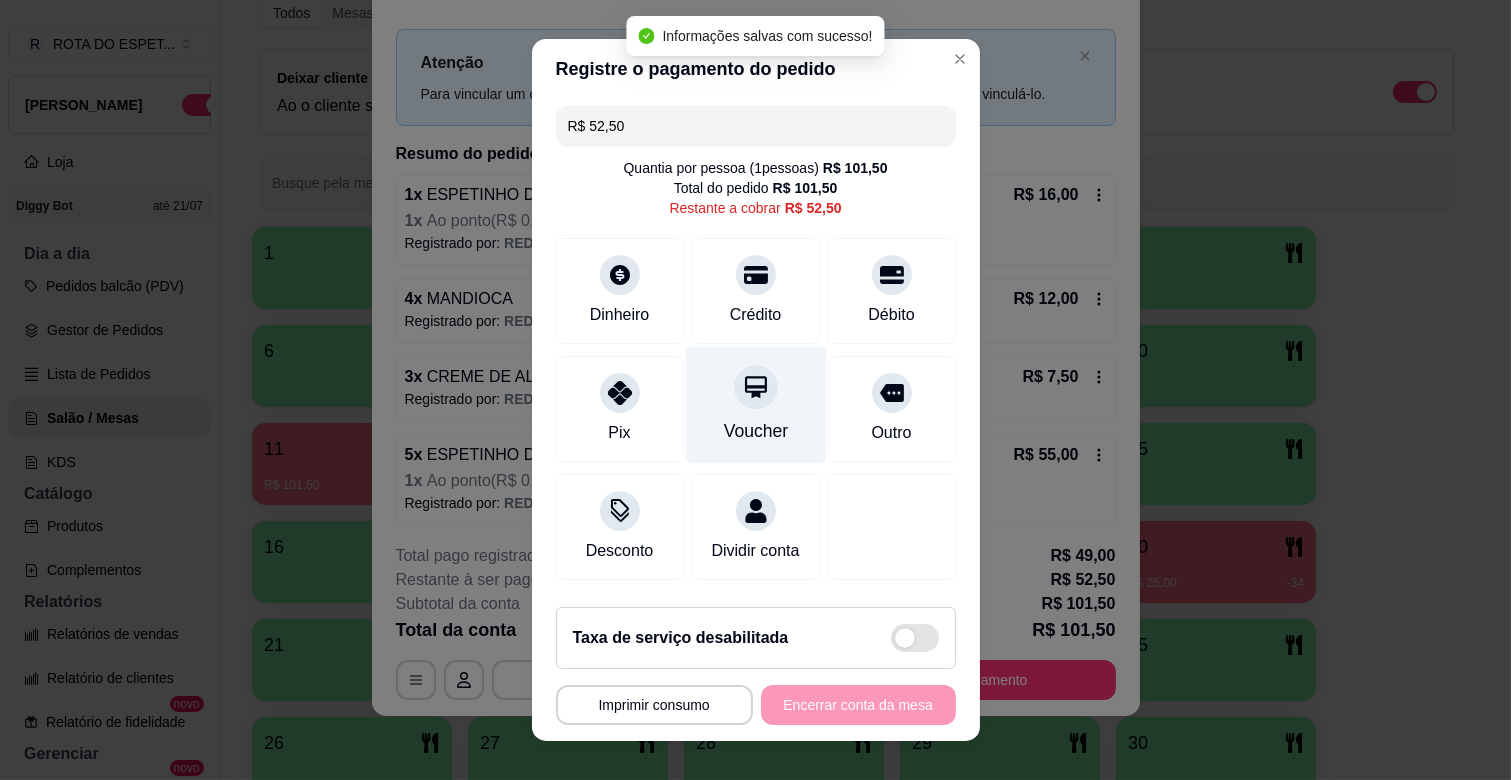 scroll, scrollTop: 0, scrollLeft: 0, axis: both 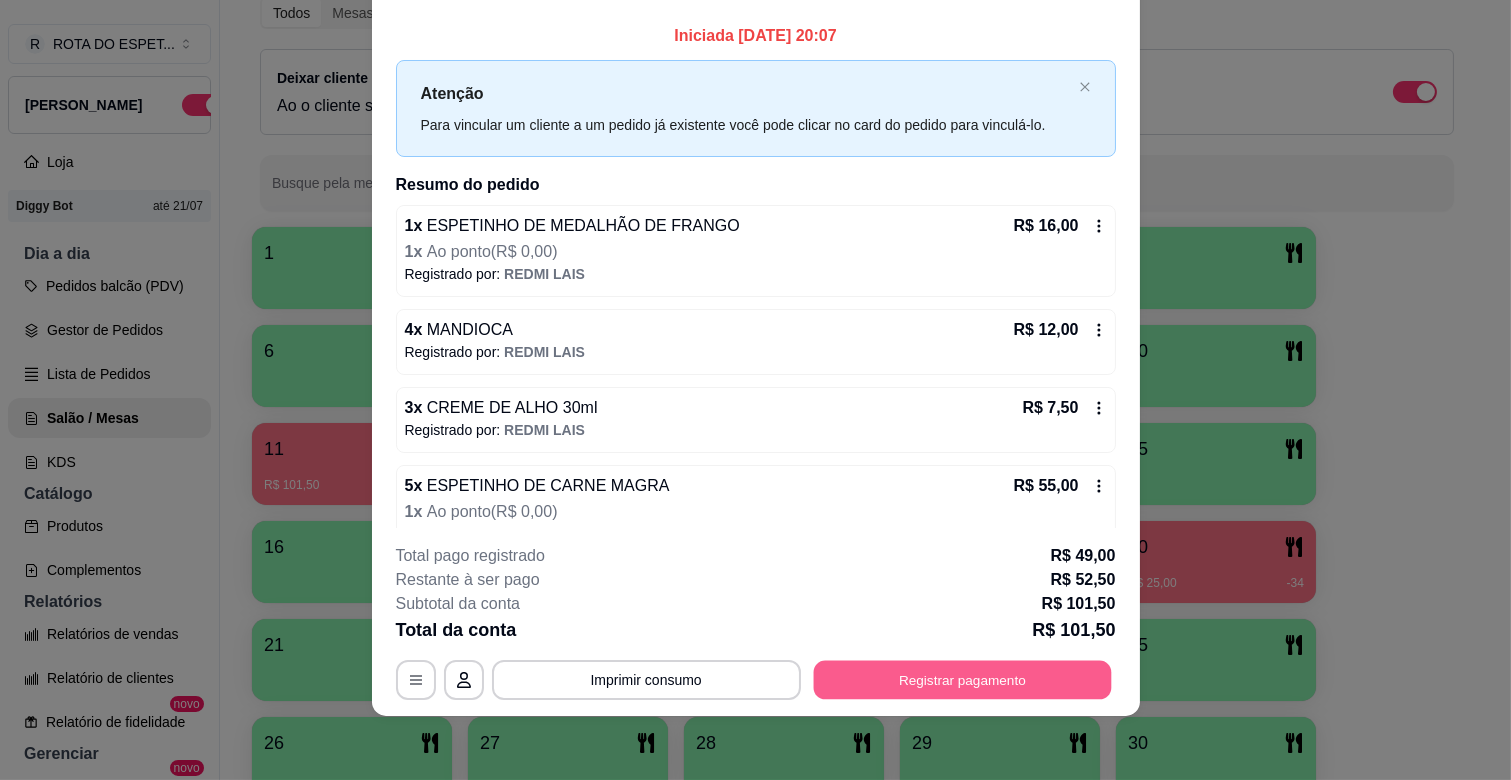 click on "Registrar pagamento" at bounding box center (962, 680) 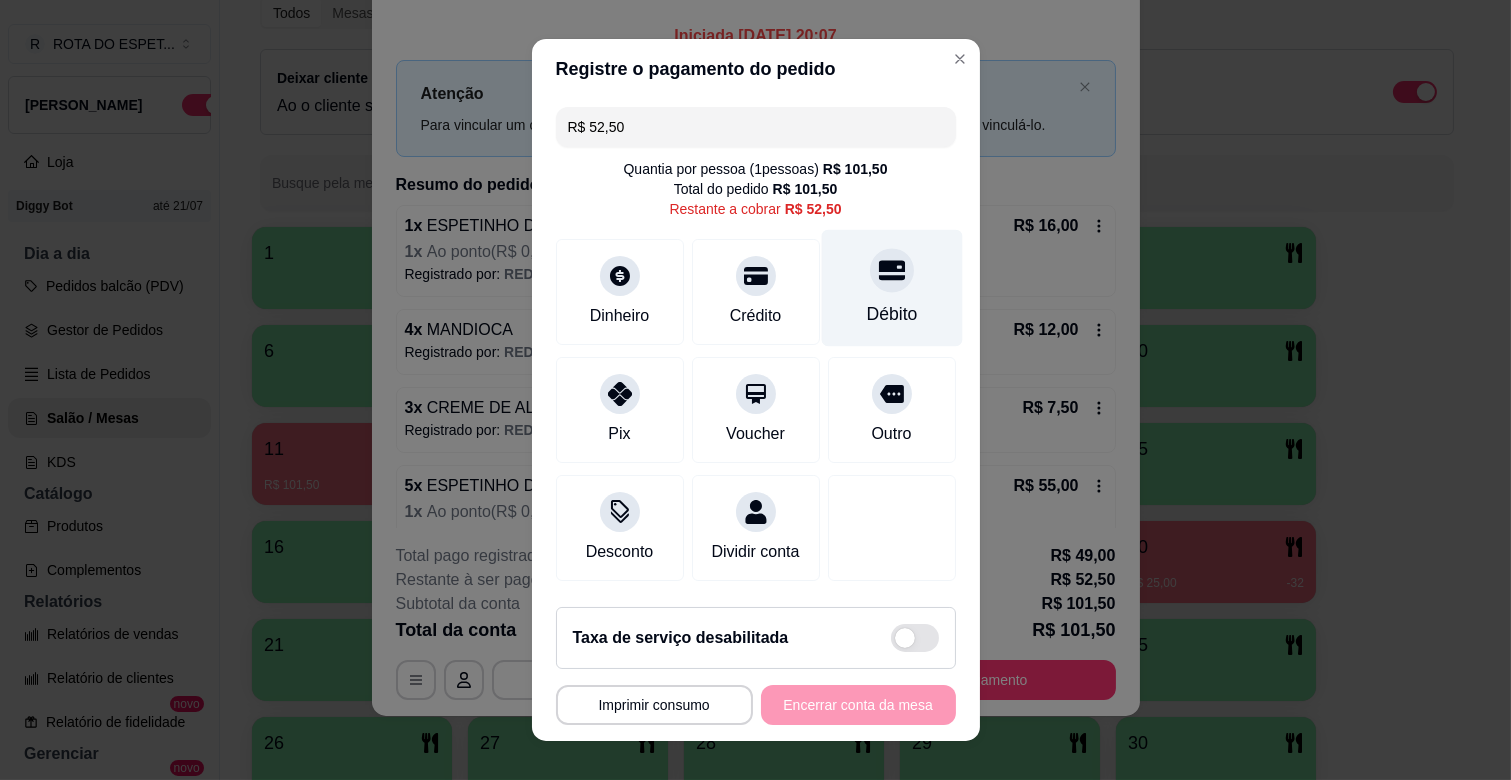 click at bounding box center (892, 270) 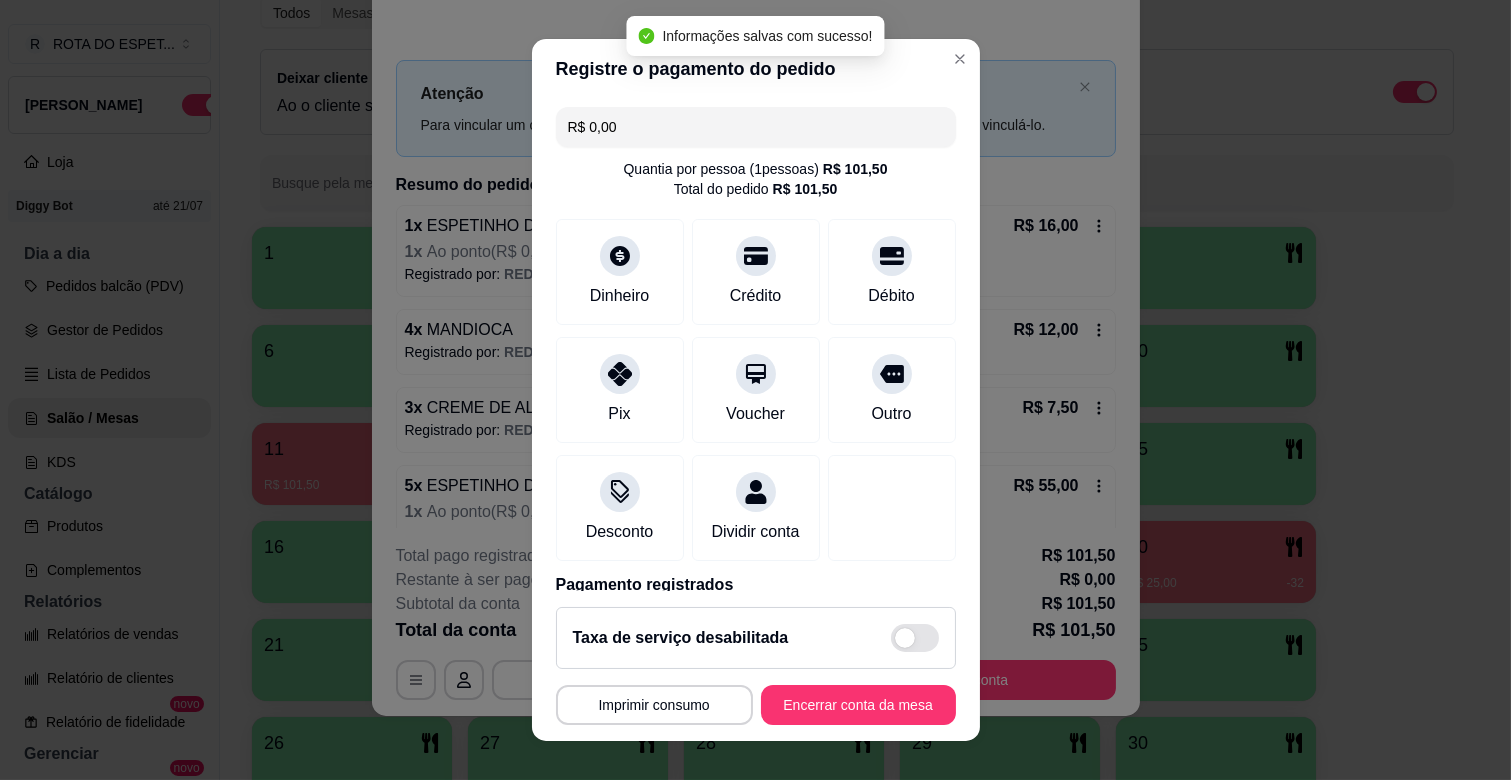 type on "R$ 0,00" 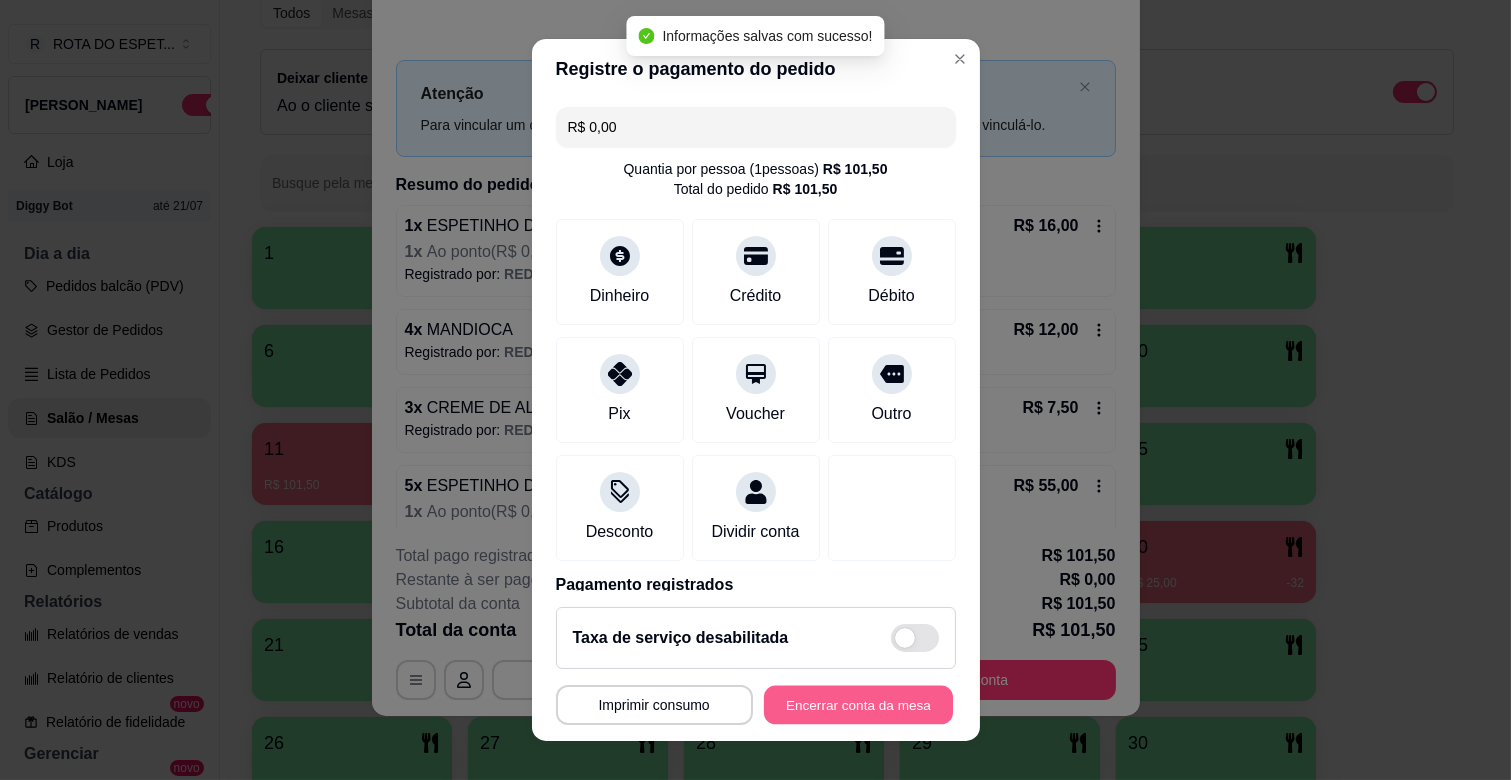 click on "Encerrar conta da mesa" at bounding box center (858, 705) 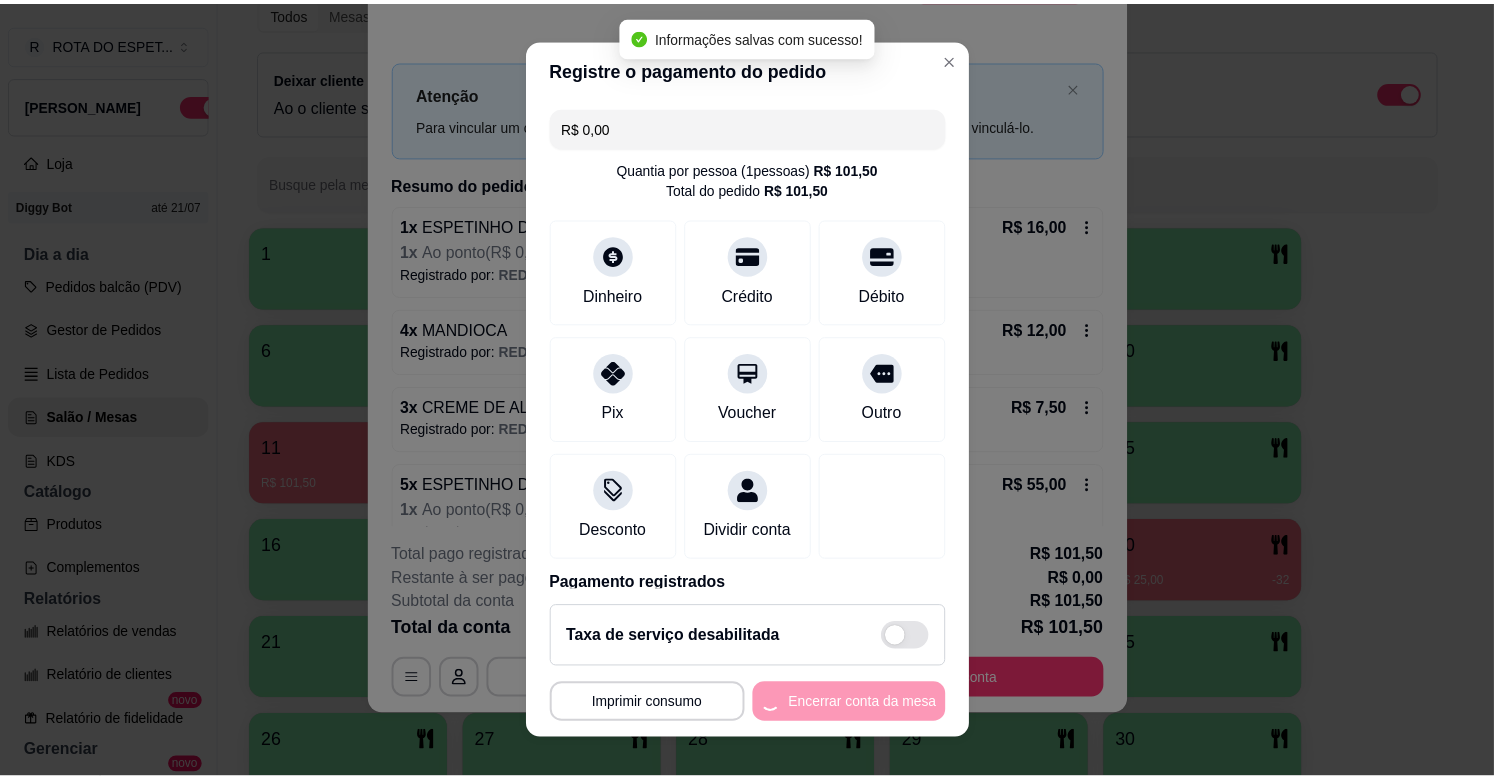 scroll, scrollTop: 0, scrollLeft: 0, axis: both 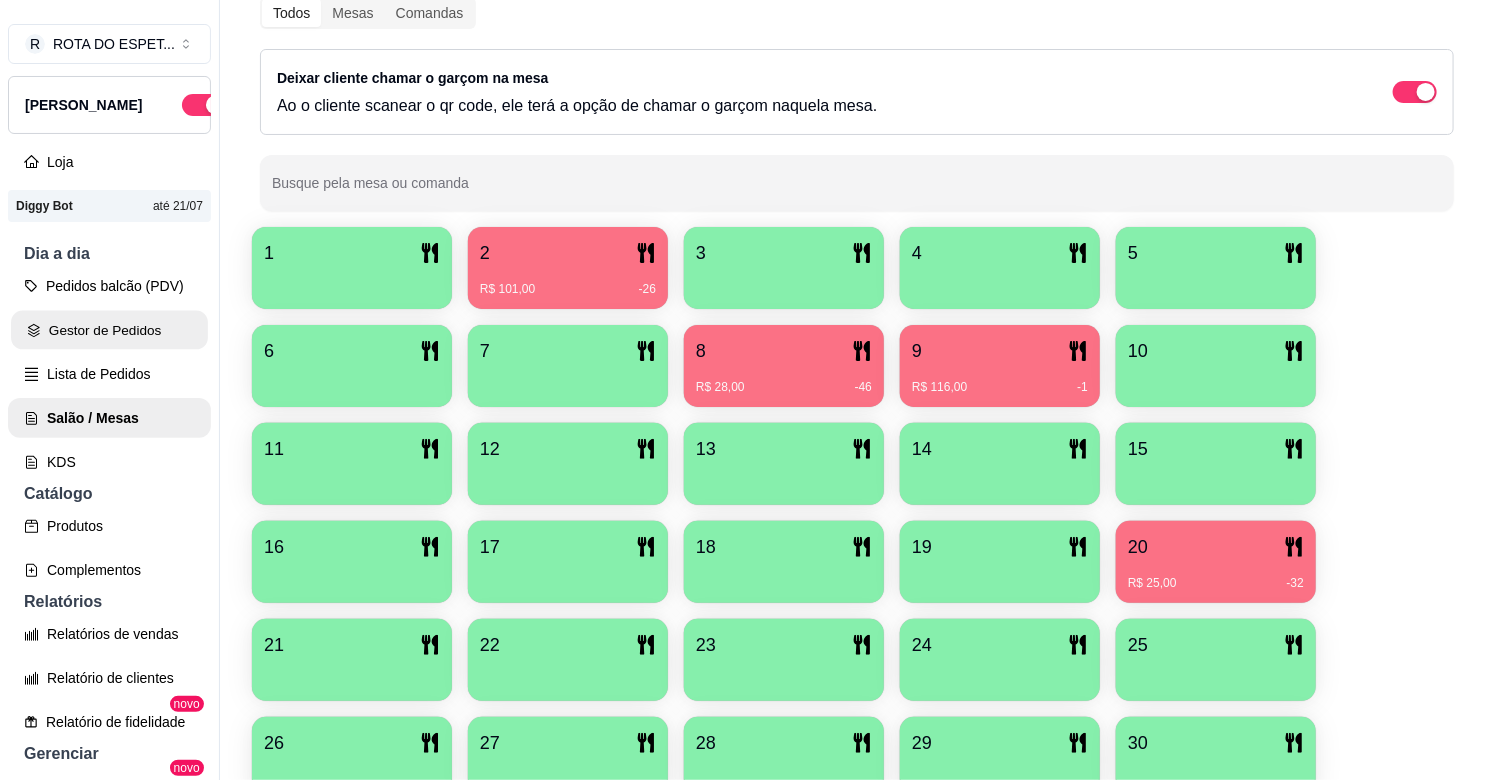 click on "Gestor de Pedidos" at bounding box center (109, 330) 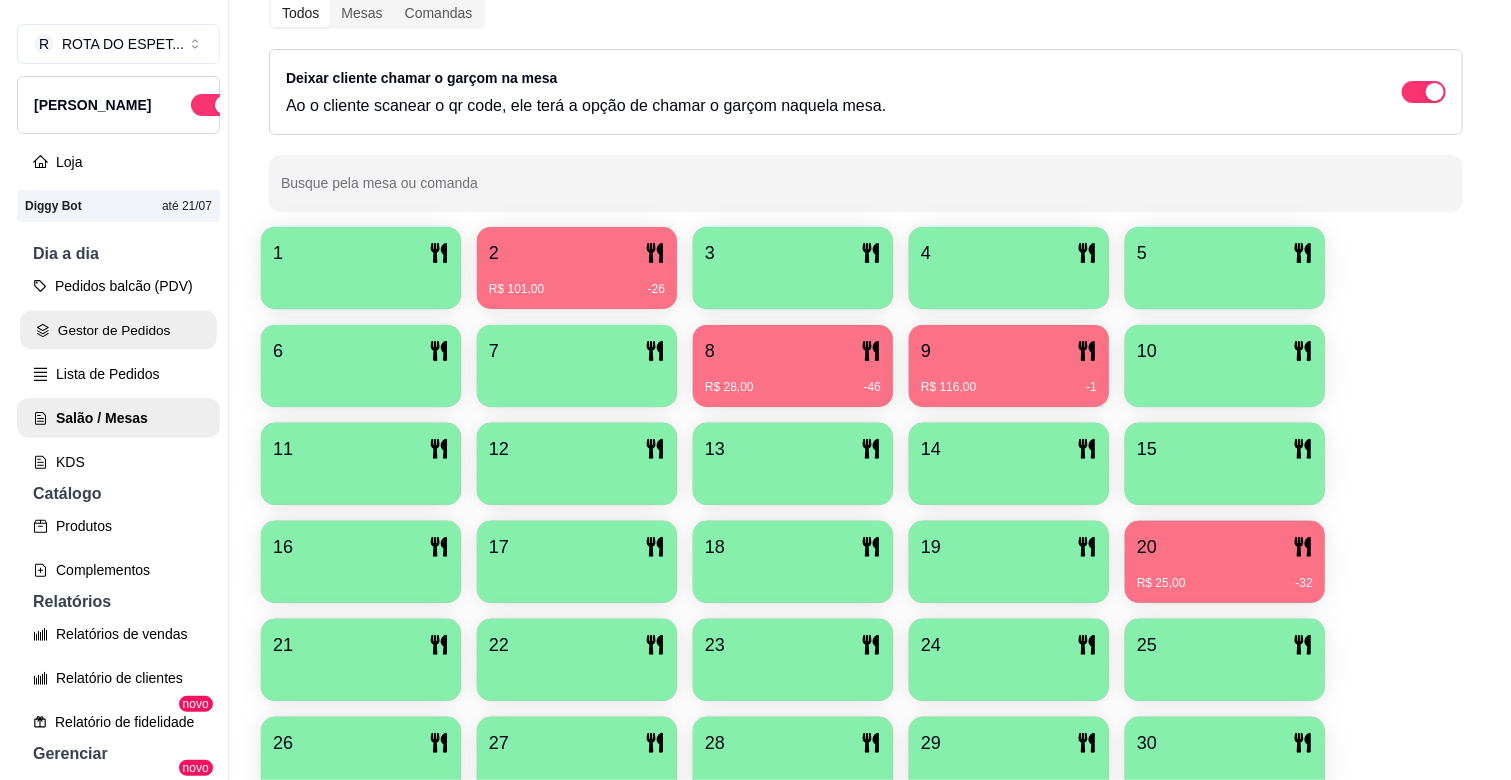 scroll, scrollTop: 0, scrollLeft: 0, axis: both 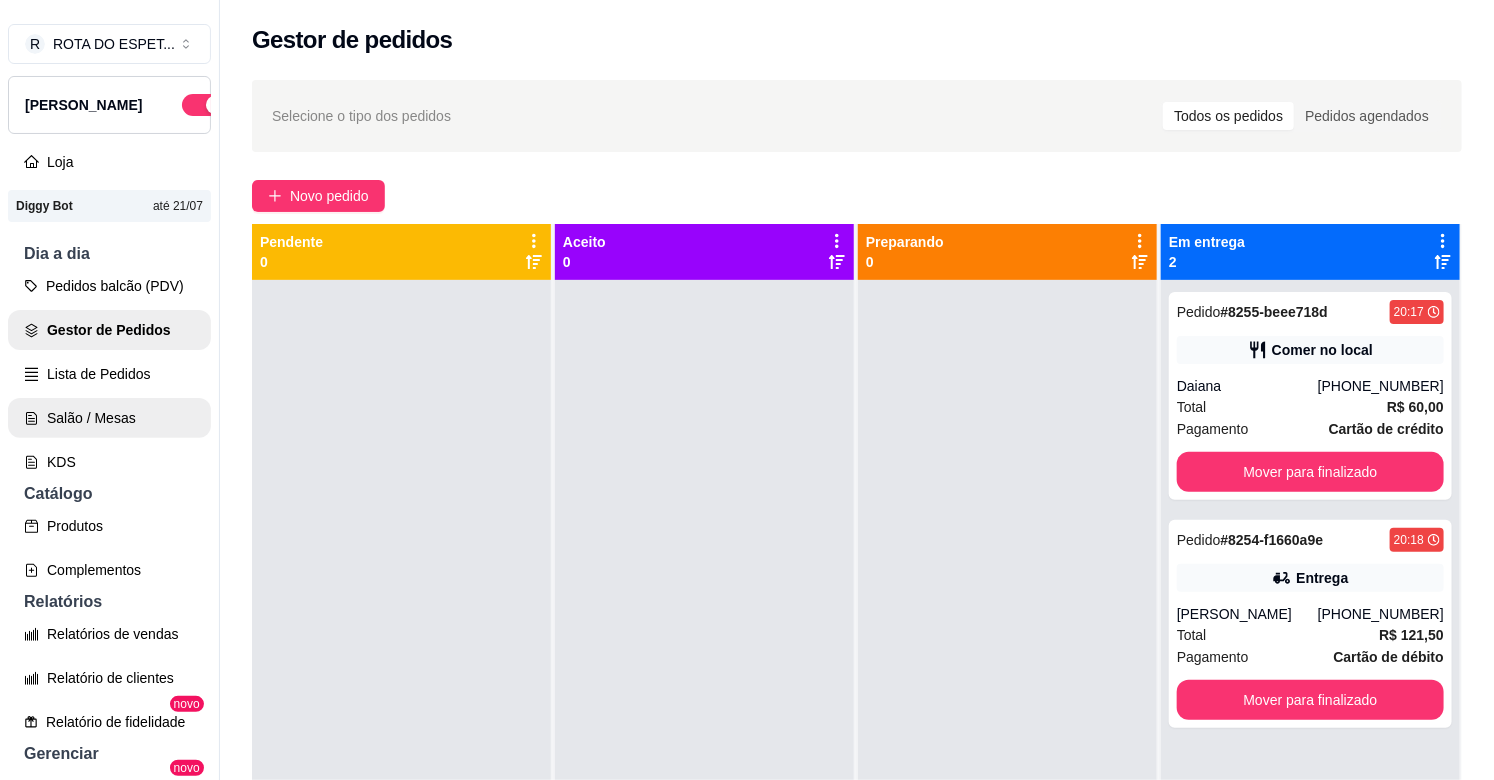 click on "Salão / Mesas" at bounding box center (109, 418) 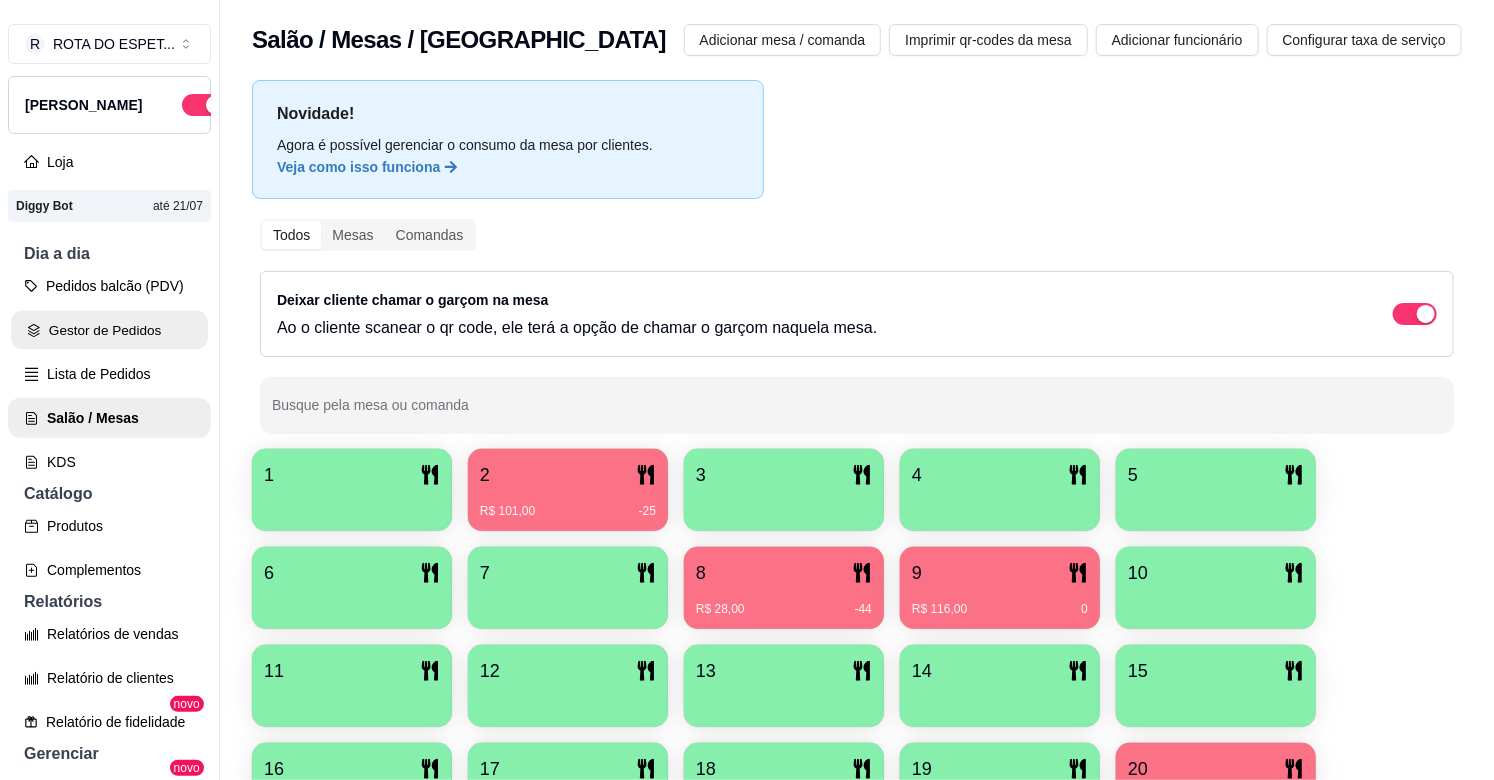 click on "Gestor de Pedidos" at bounding box center (109, 330) 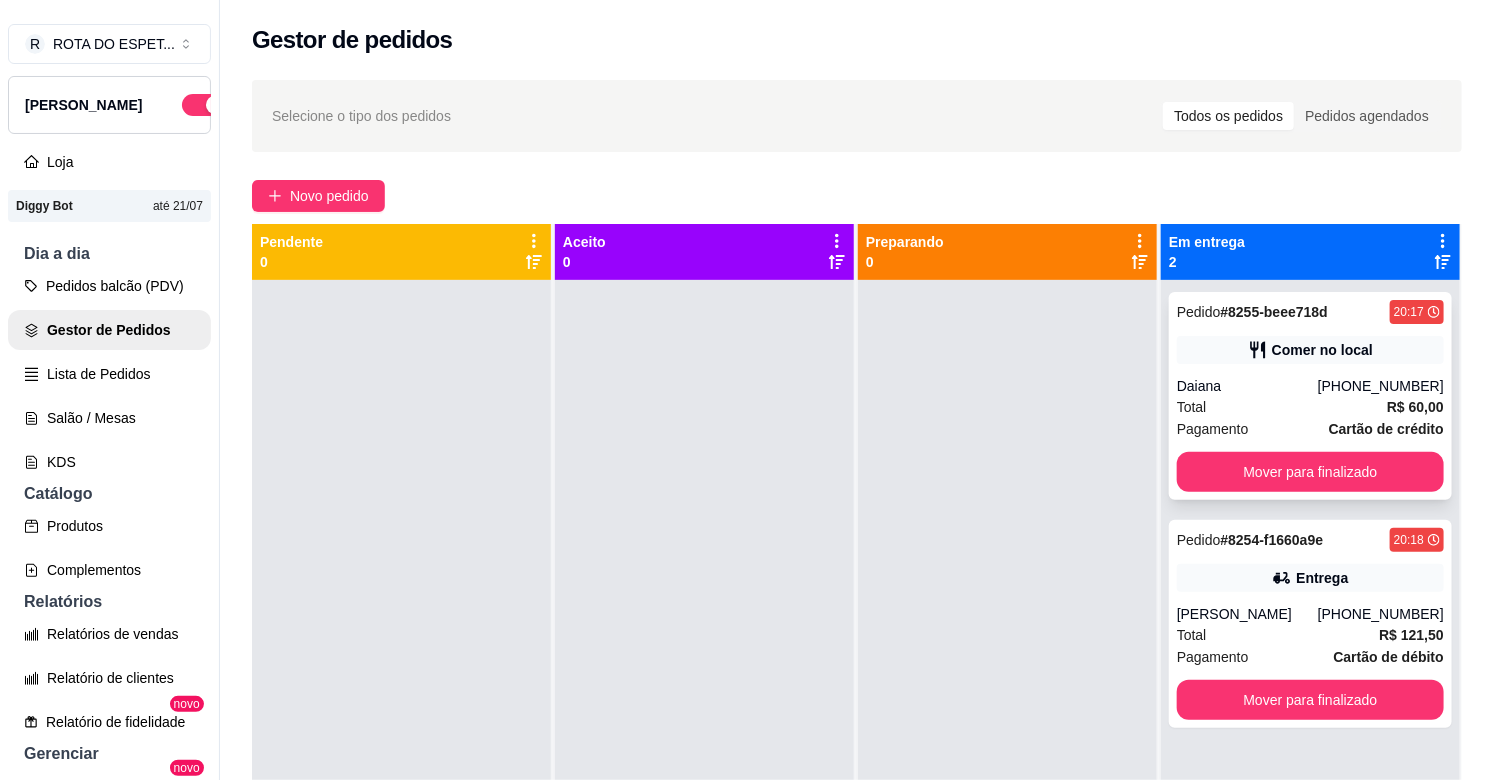 click on "Comer no local" at bounding box center (1322, 350) 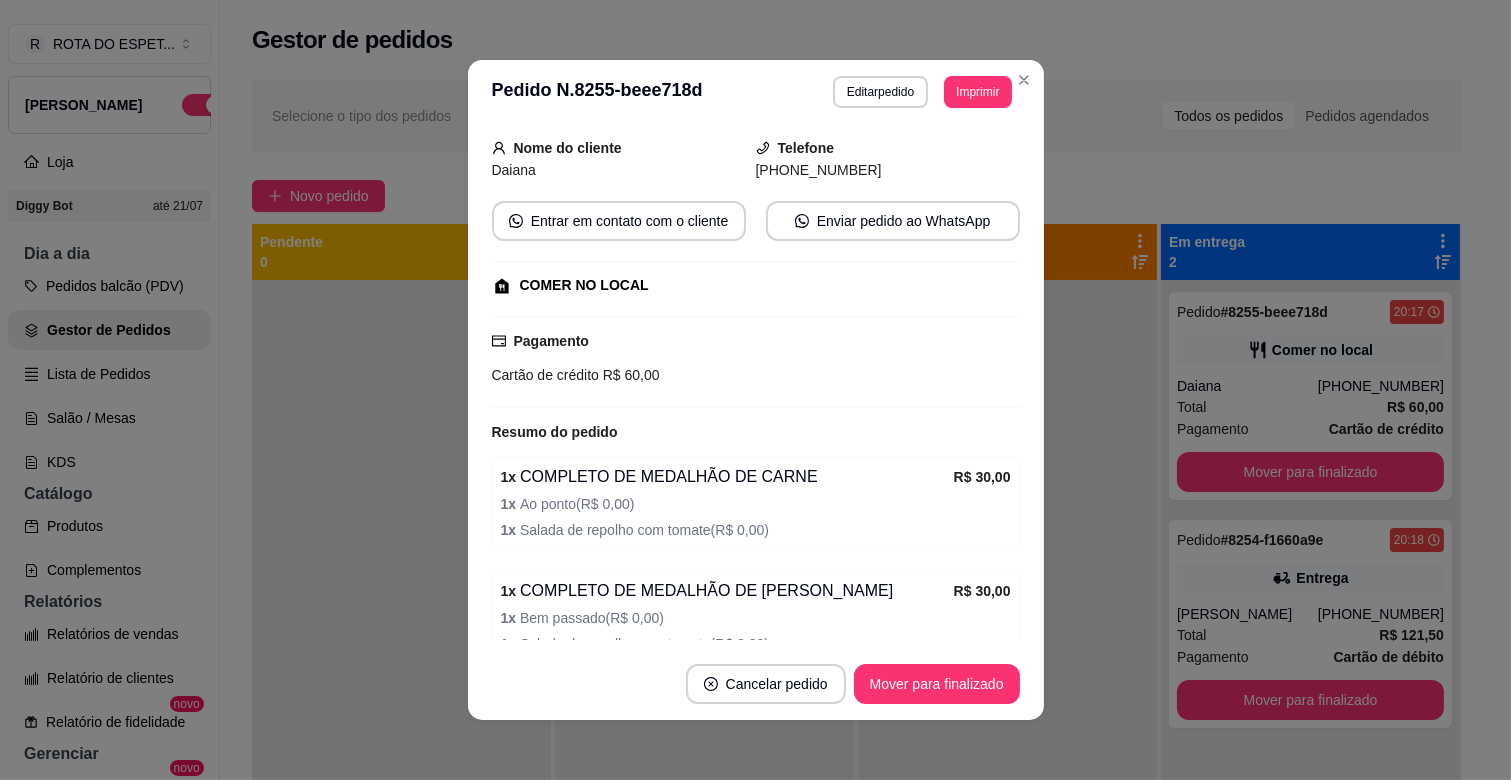 scroll, scrollTop: 222, scrollLeft: 0, axis: vertical 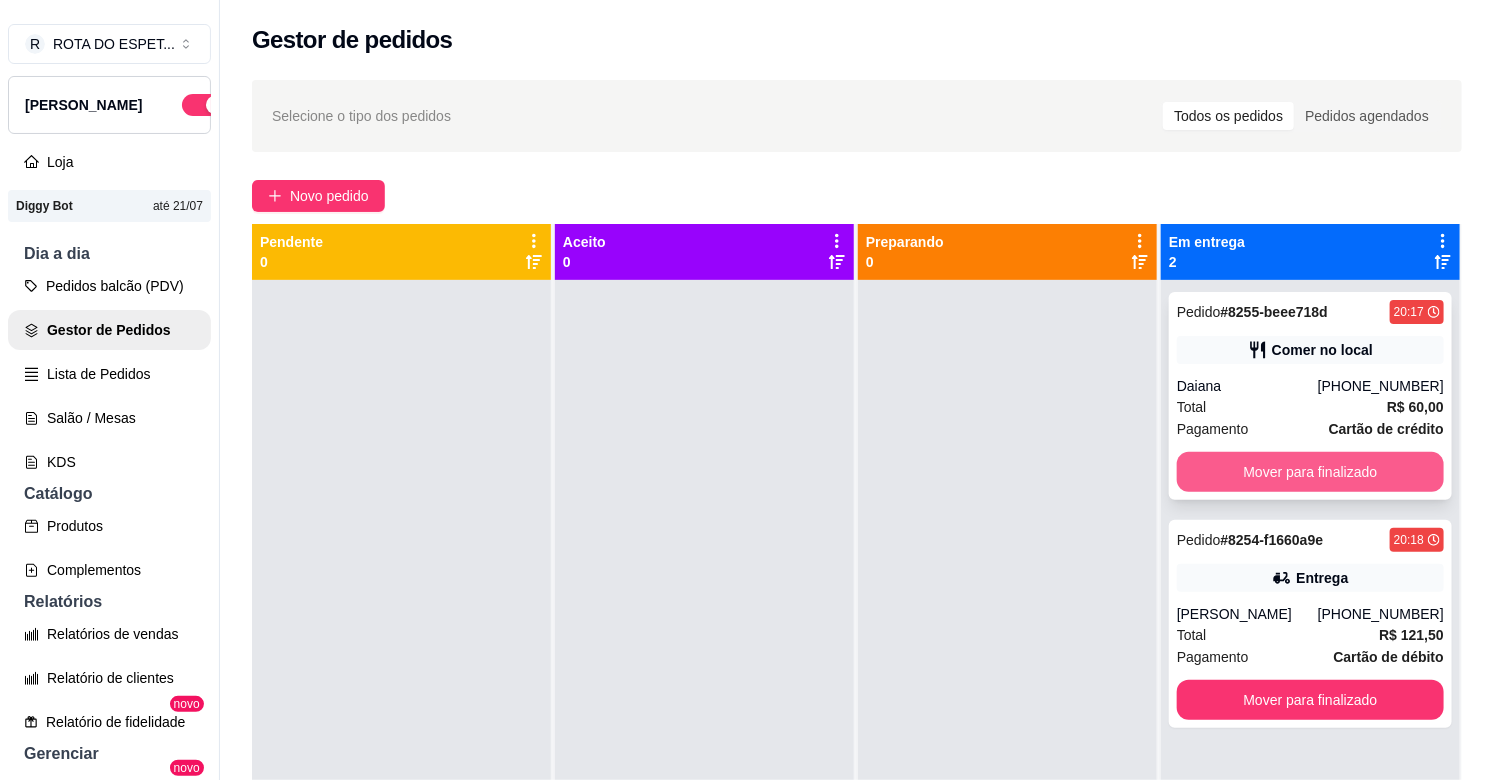 click on "Mover para finalizado" at bounding box center (1310, 472) 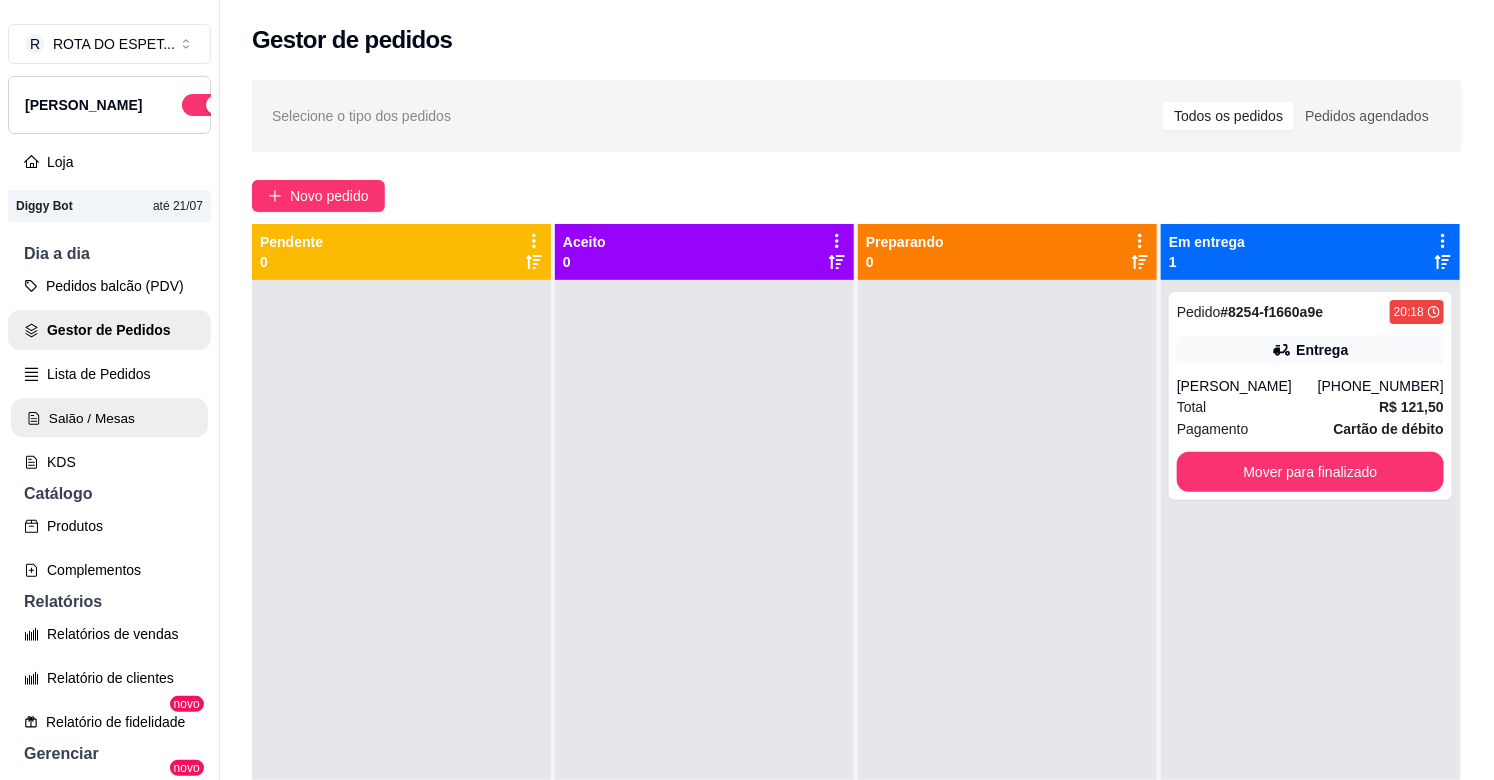 click on "Salão / Mesas" at bounding box center (109, 418) 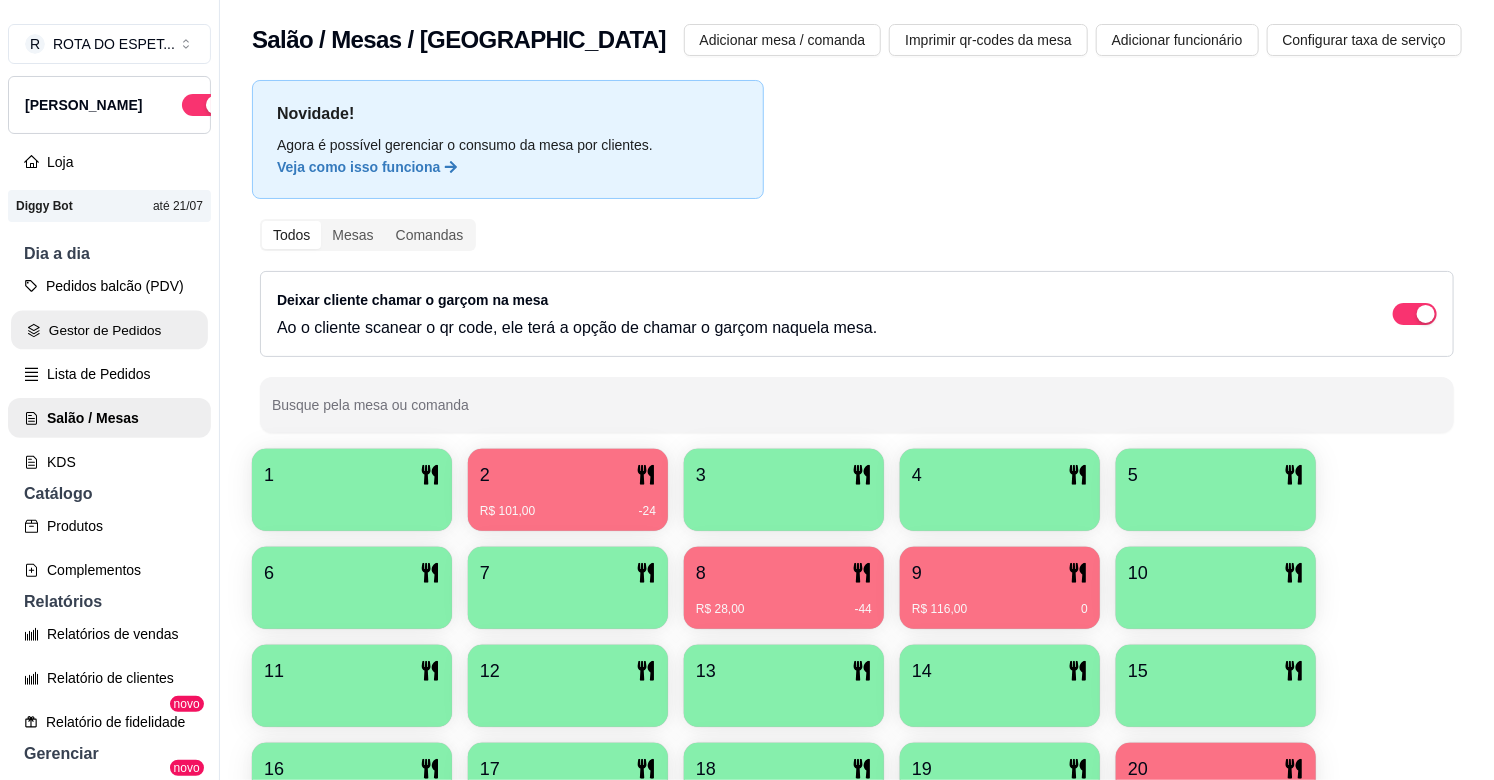 click on "Gestor de Pedidos" at bounding box center (109, 330) 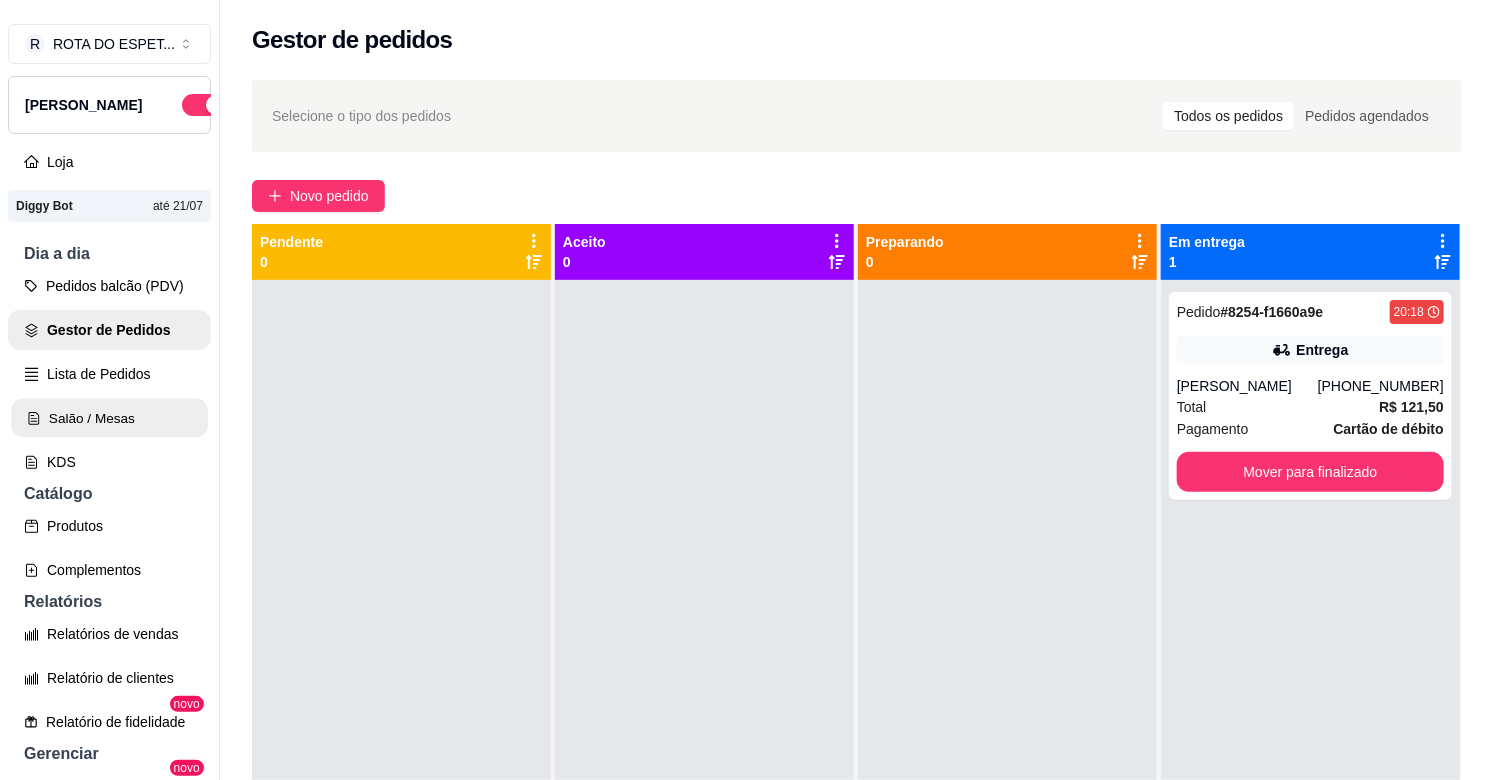 click on "Salão / Mesas" at bounding box center (109, 418) 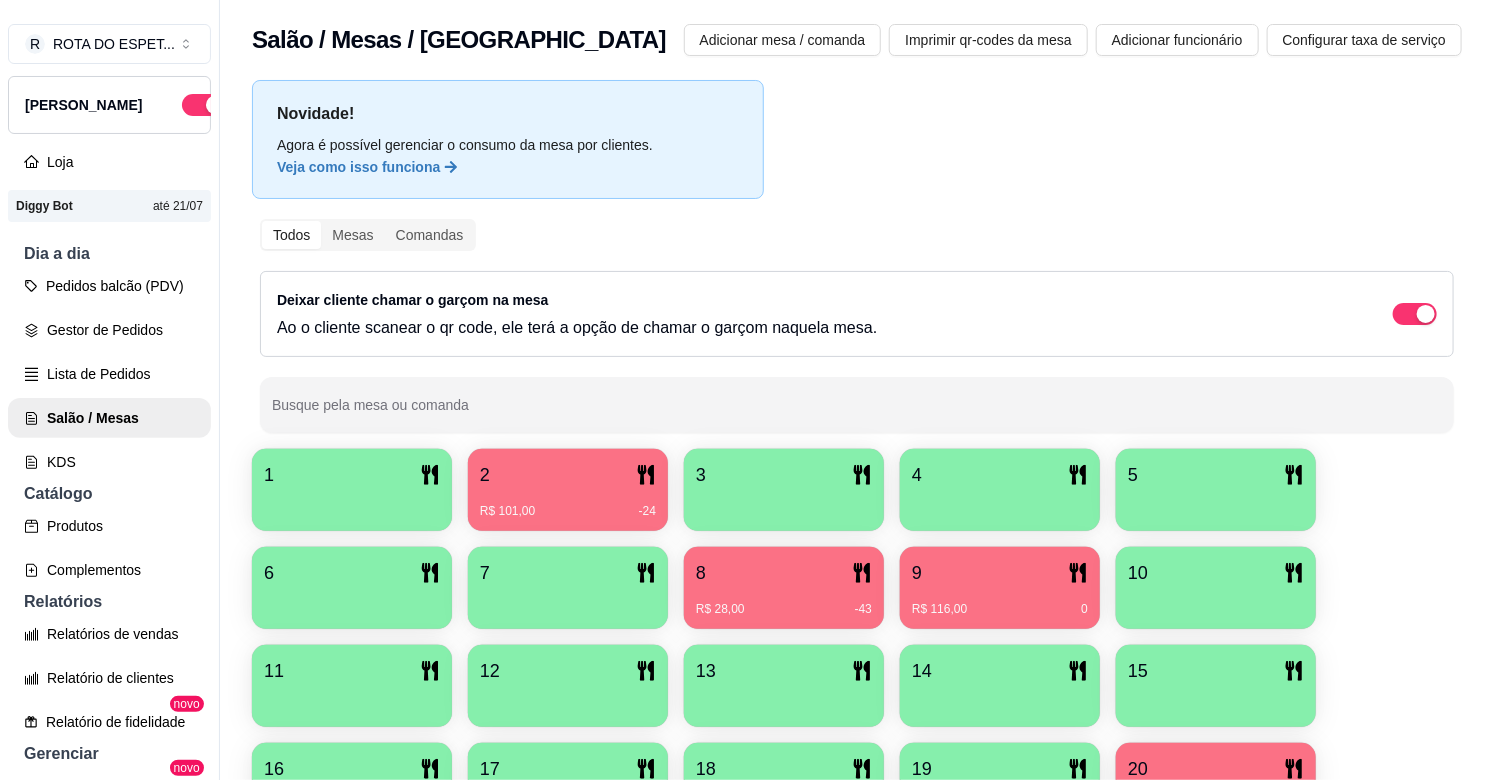 click on "2" at bounding box center (568, 475) 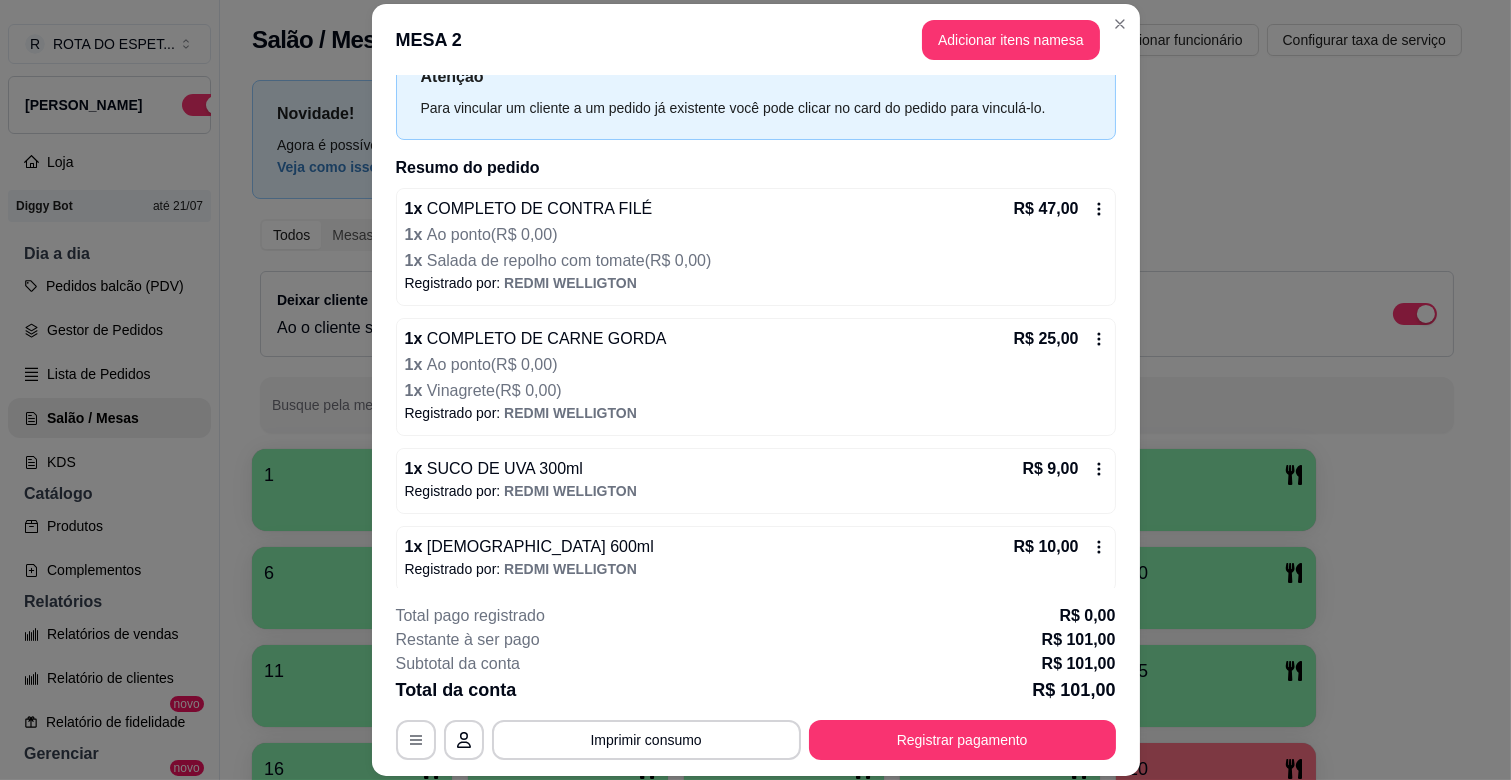 scroll, scrollTop: 167, scrollLeft: 0, axis: vertical 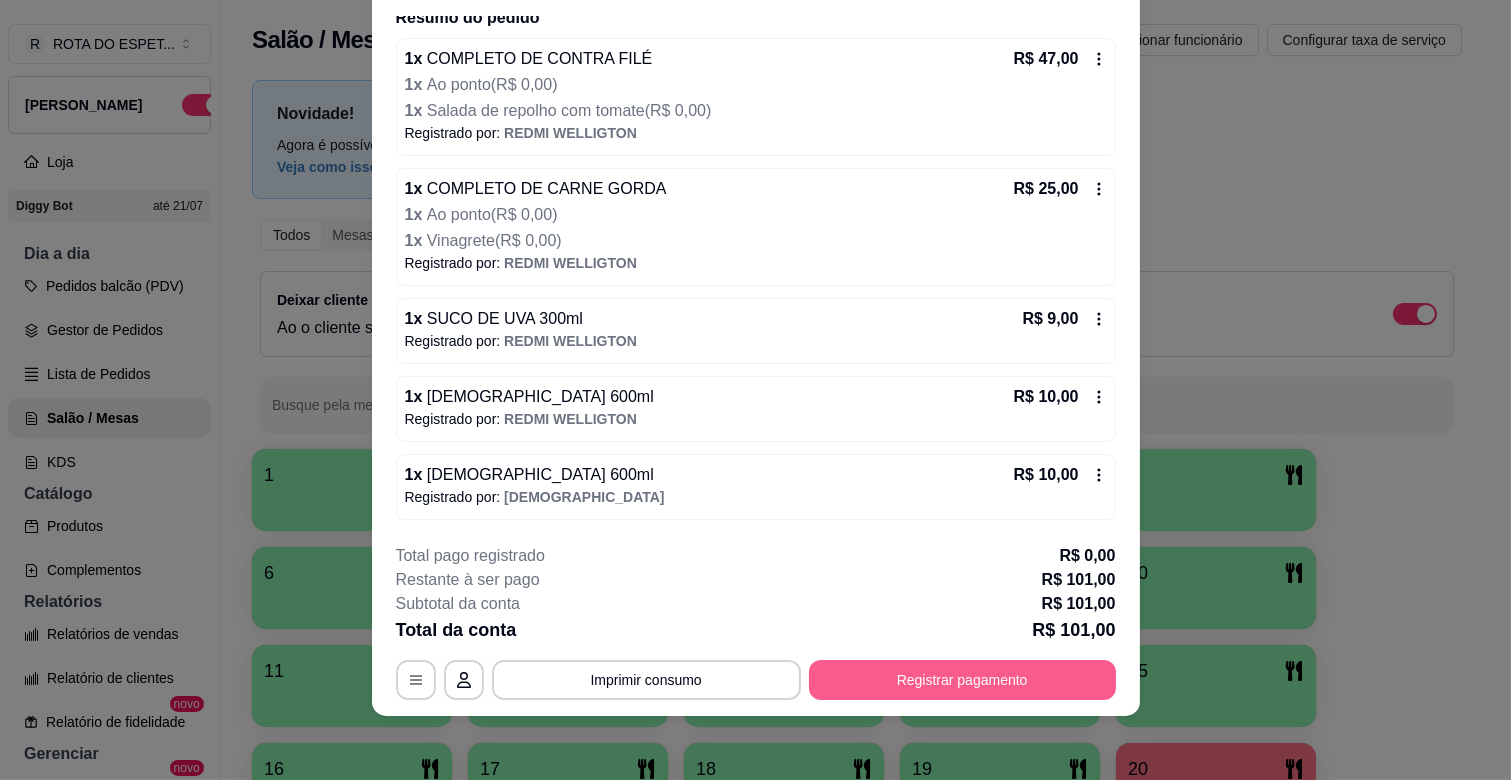 click on "Registrar pagamento" at bounding box center (962, 680) 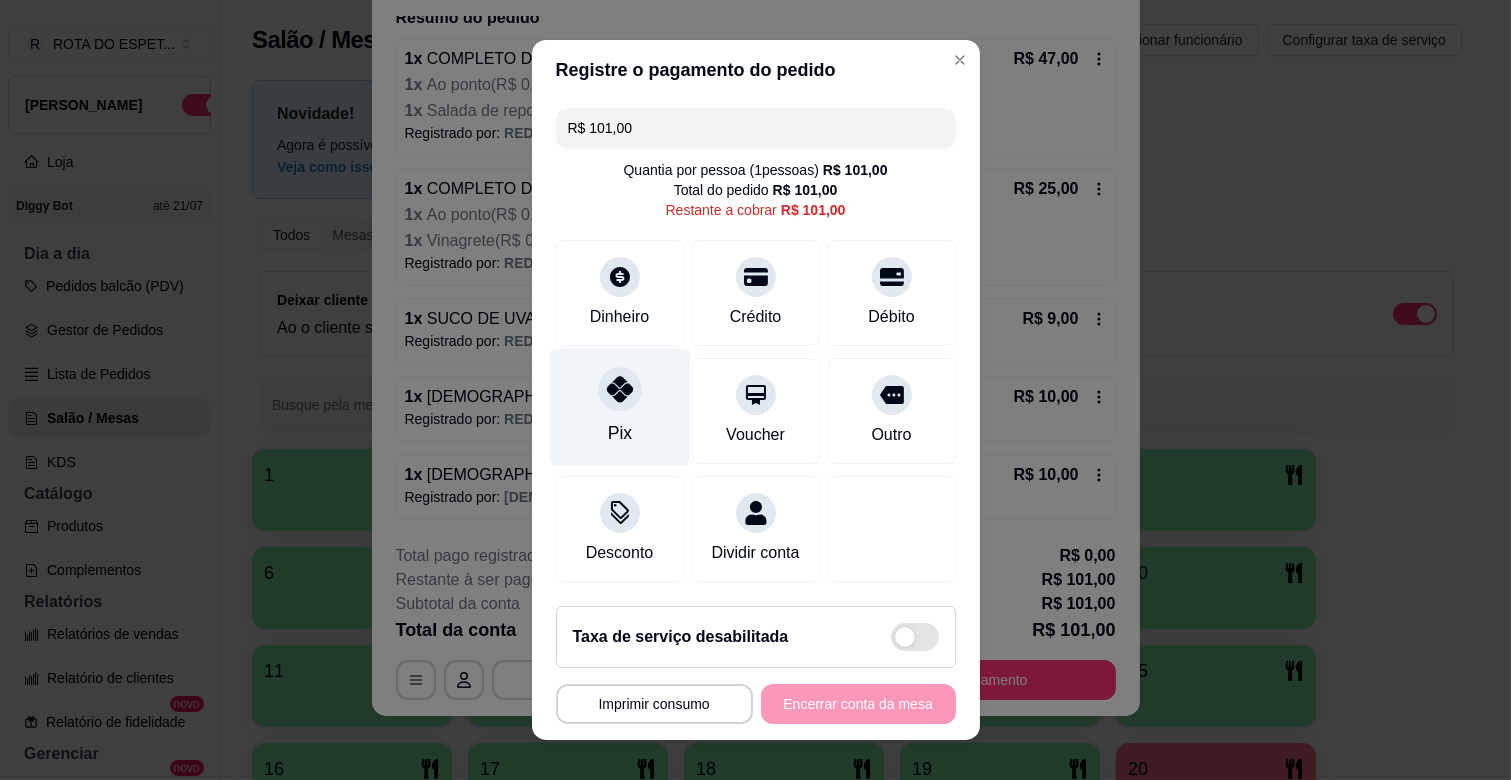 click at bounding box center (620, 389) 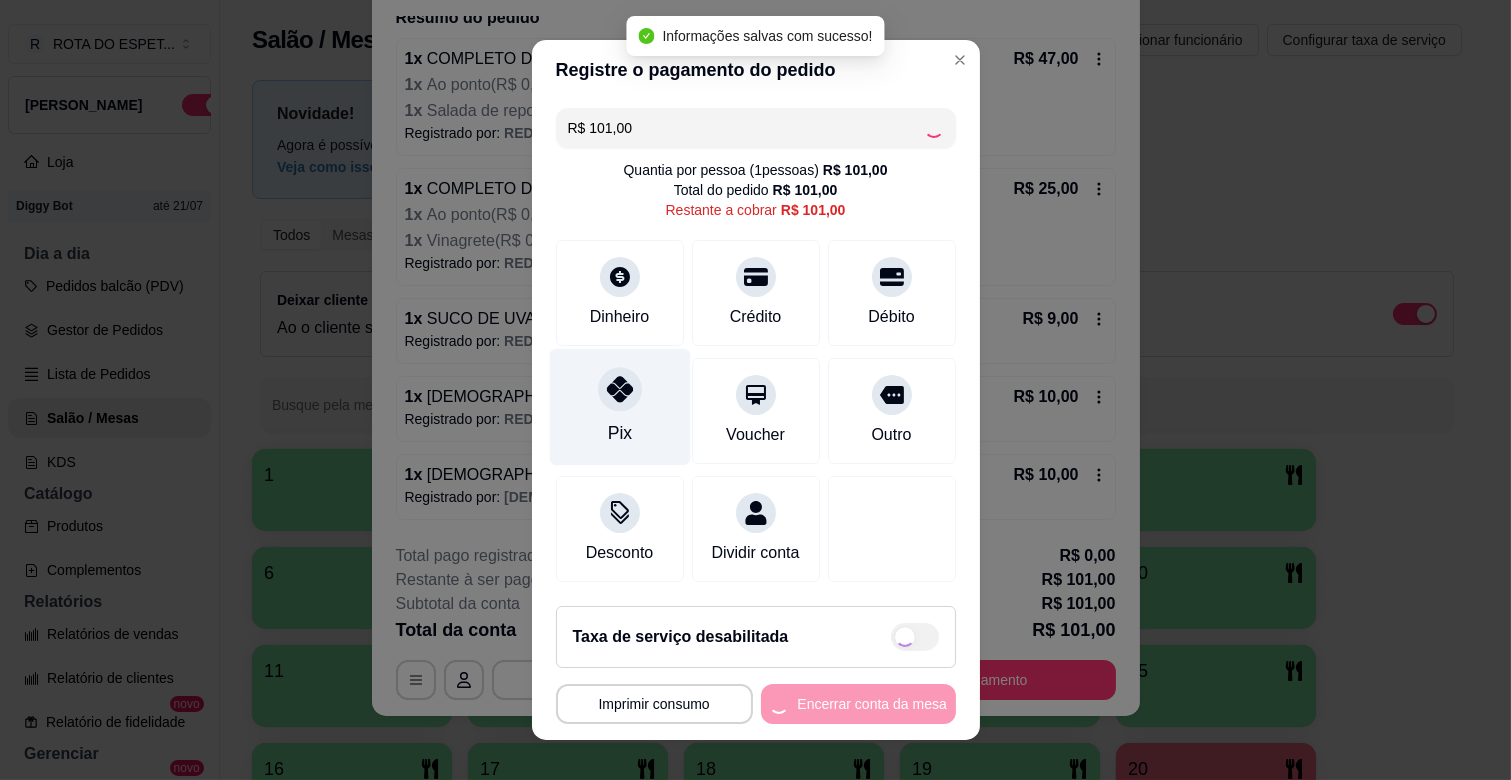 type on "R$ 0,00" 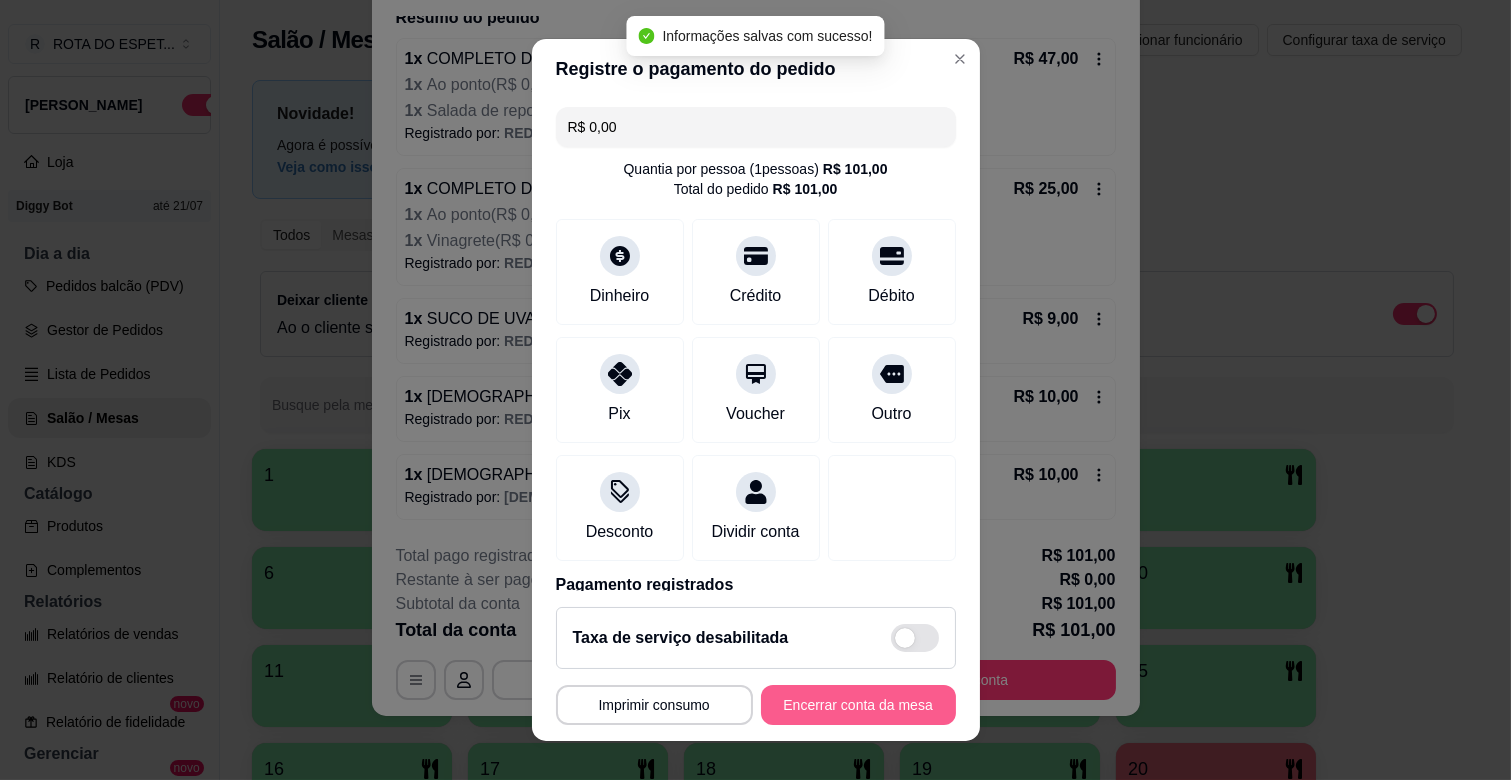 click on "Encerrar conta da mesa" at bounding box center [858, 705] 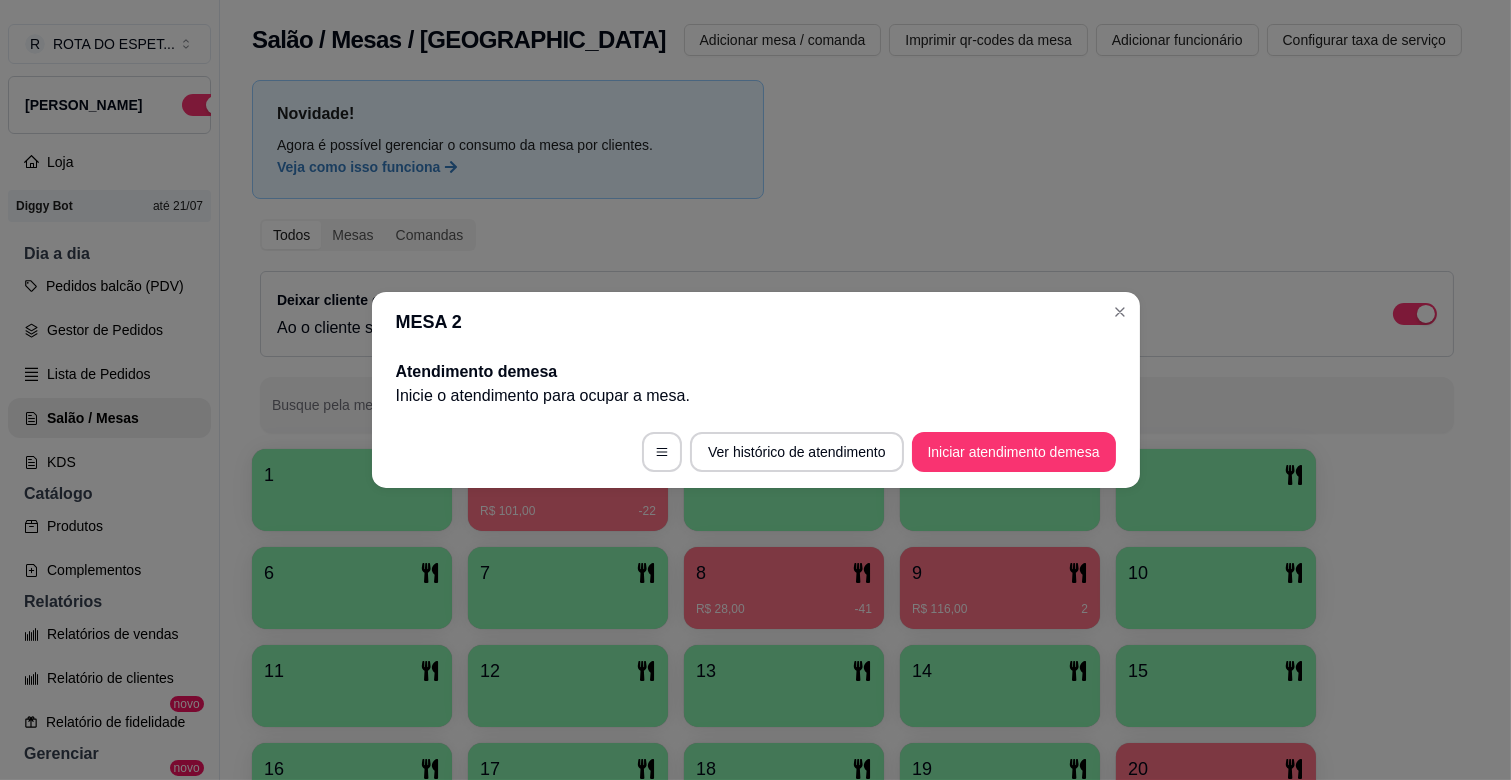 scroll, scrollTop: 0, scrollLeft: 0, axis: both 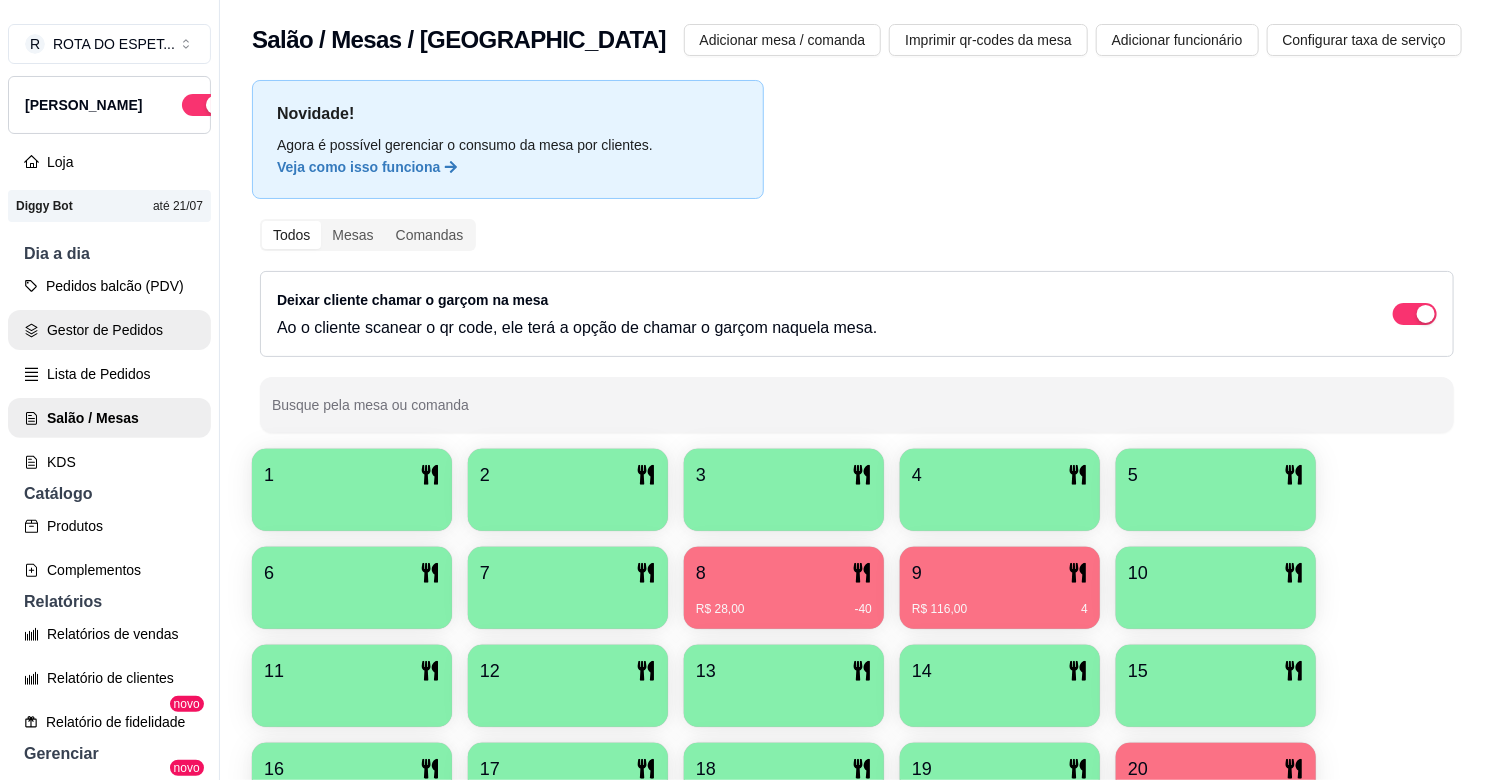 click on "Gestor de Pedidos" at bounding box center (109, 330) 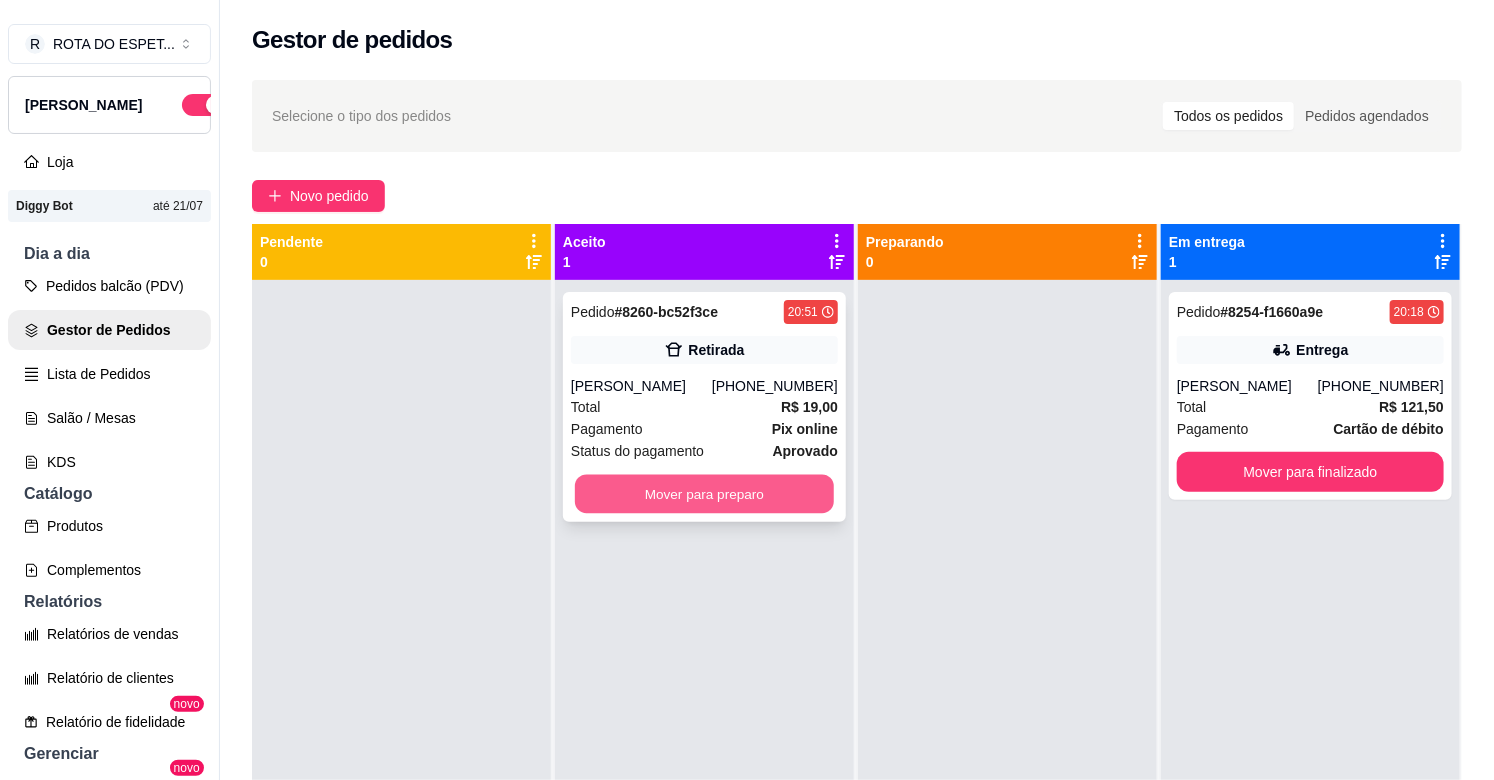 click on "Mover para preparo" at bounding box center [704, 494] 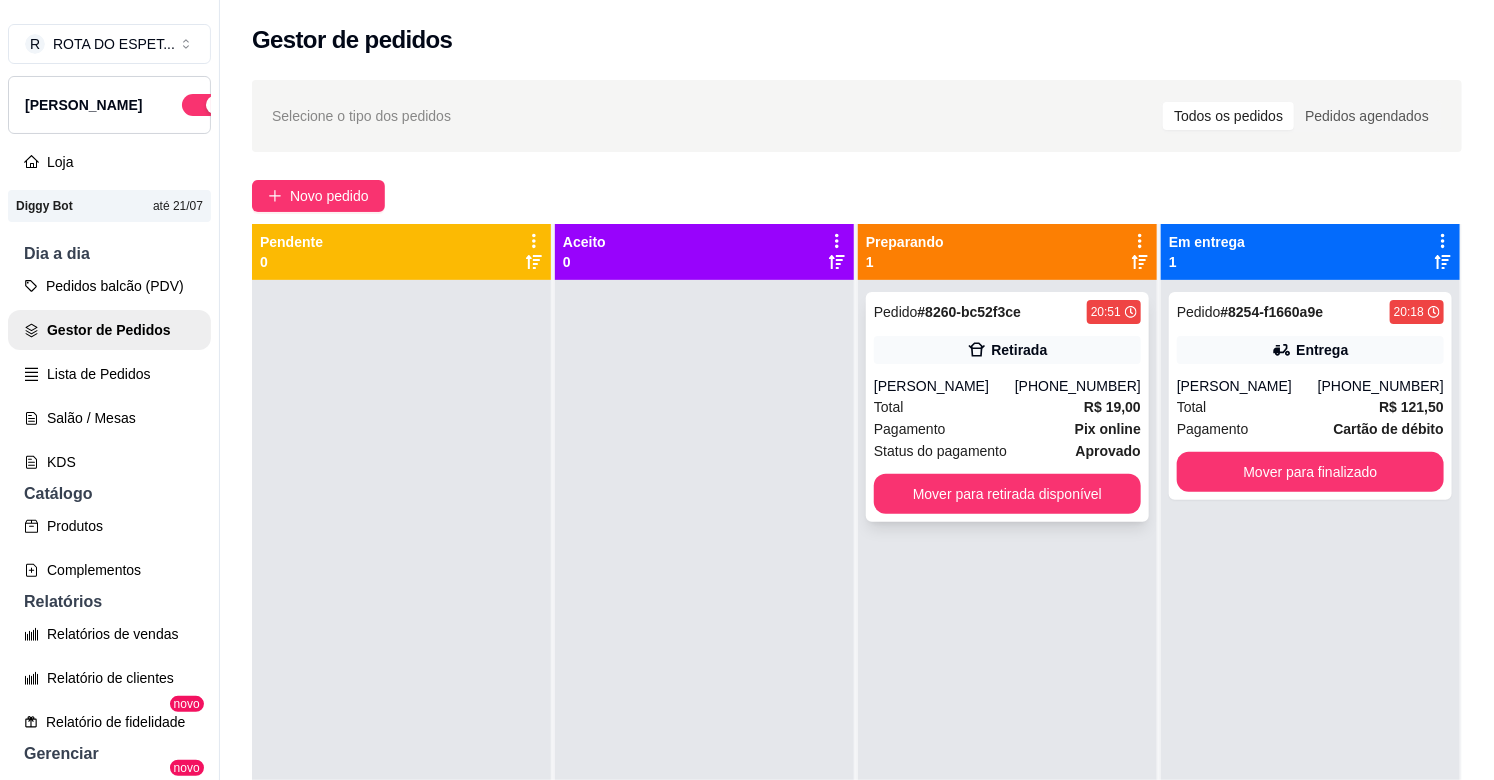 click on "[PERSON_NAME]" at bounding box center [944, 386] 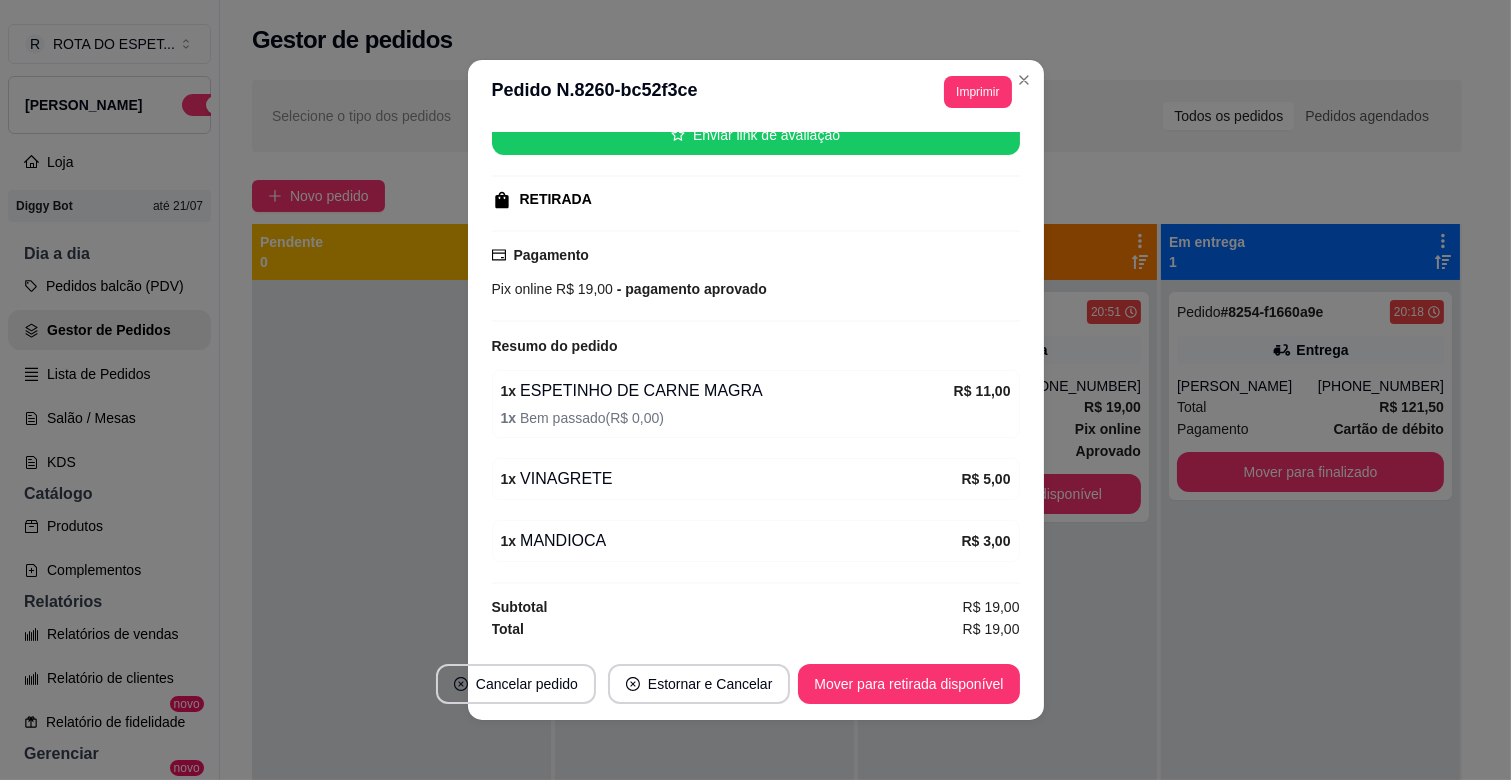 scroll, scrollTop: 266, scrollLeft: 0, axis: vertical 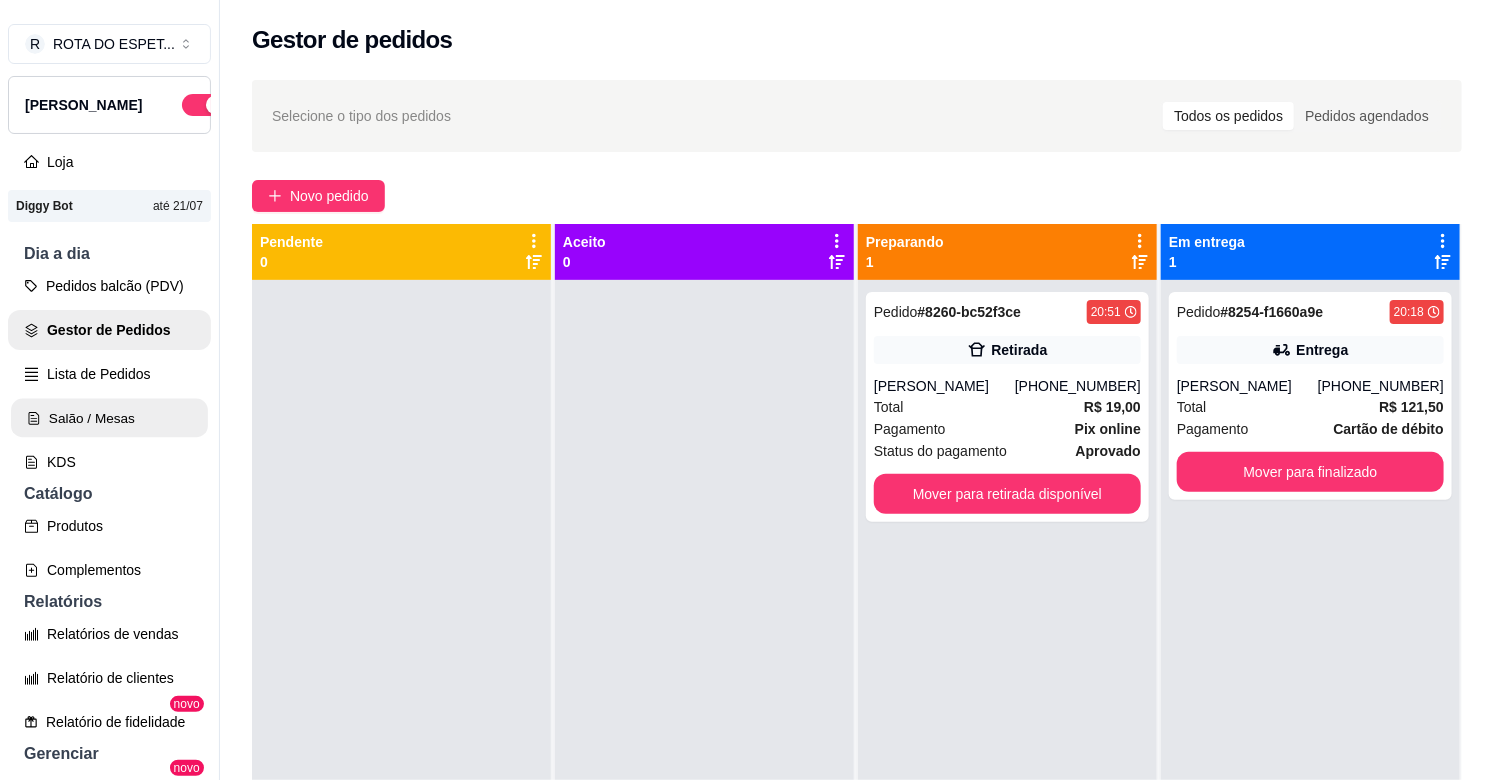 click on "Salão / Mesas" at bounding box center (109, 418) 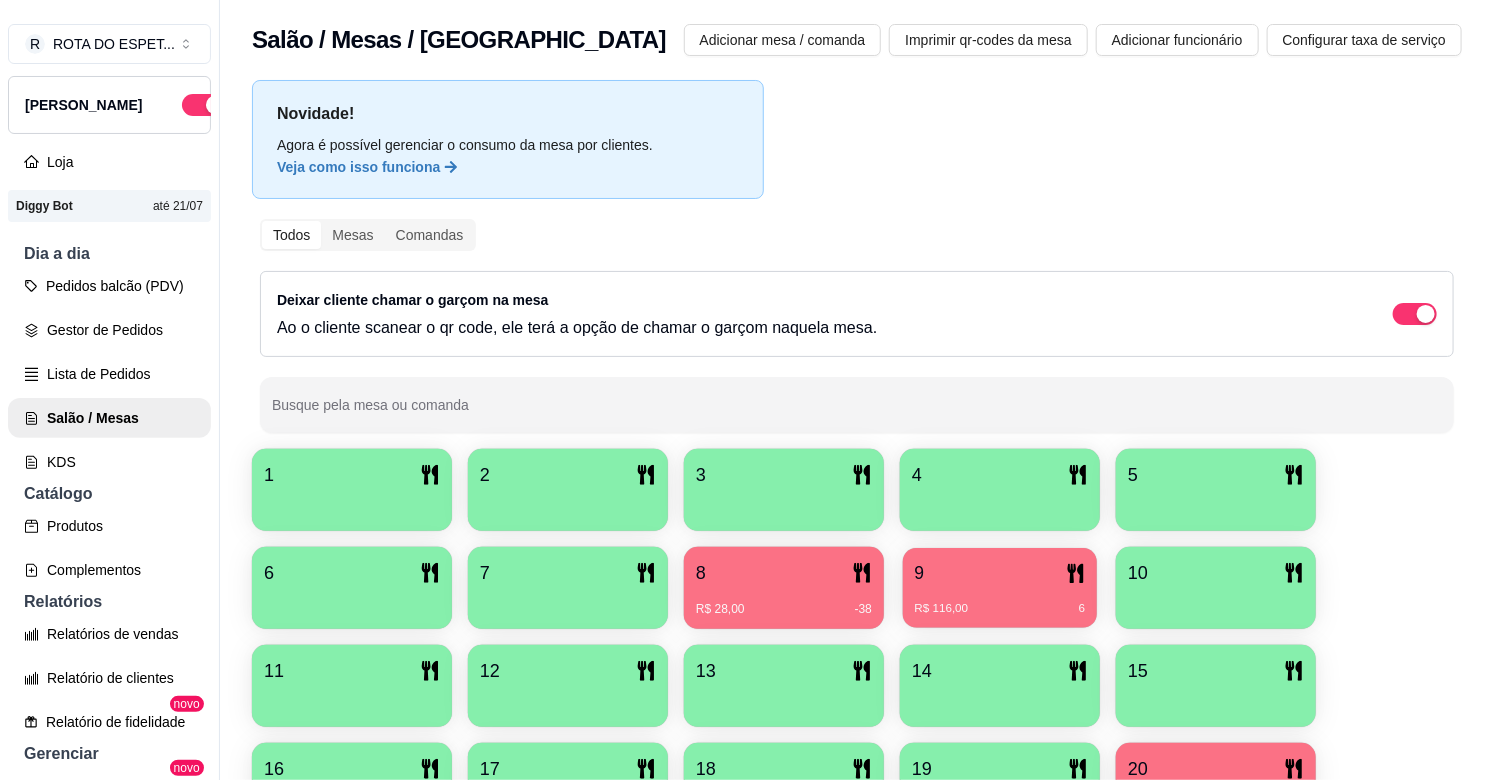 click on "R$ 116,00 6" at bounding box center [1000, 609] 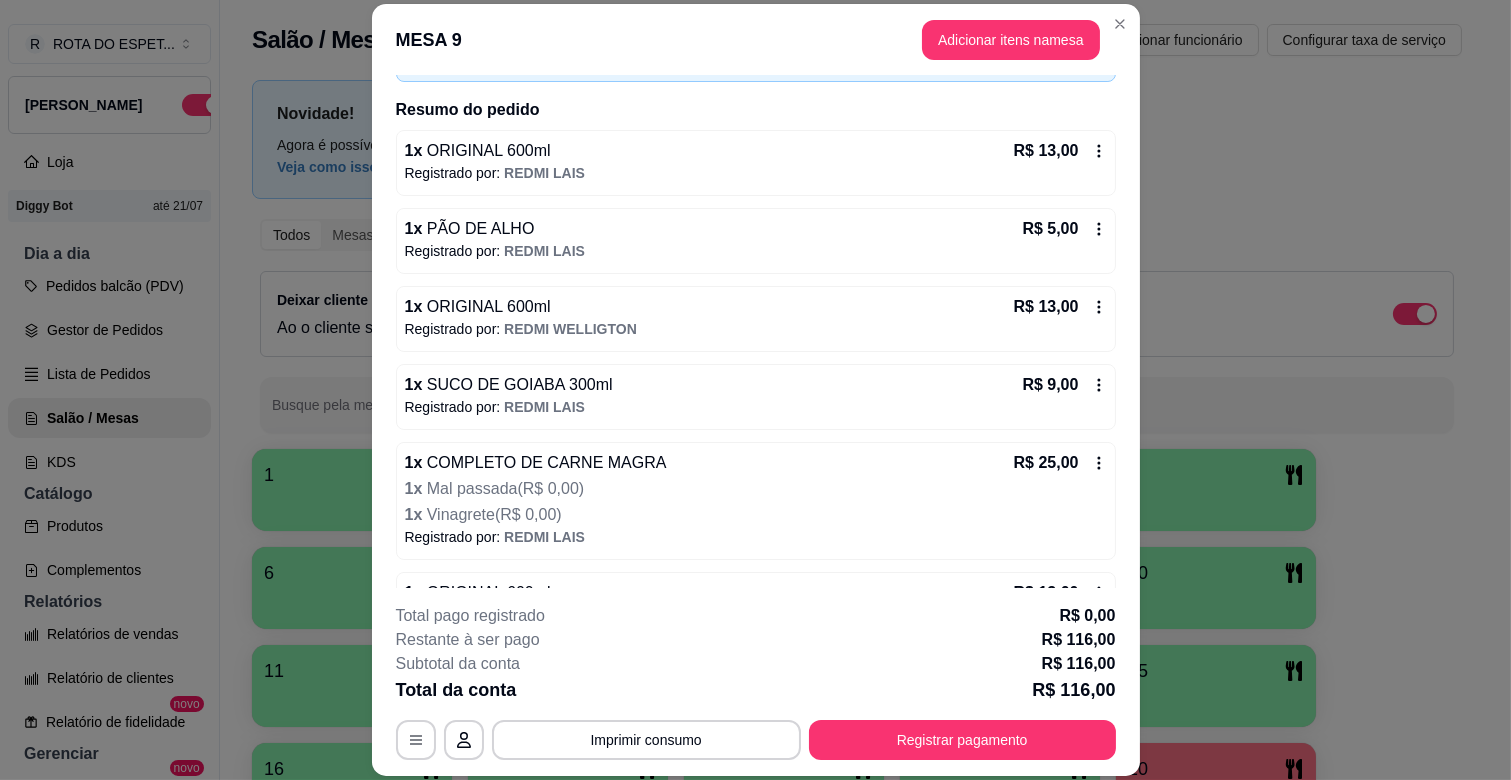scroll, scrollTop: 402, scrollLeft: 0, axis: vertical 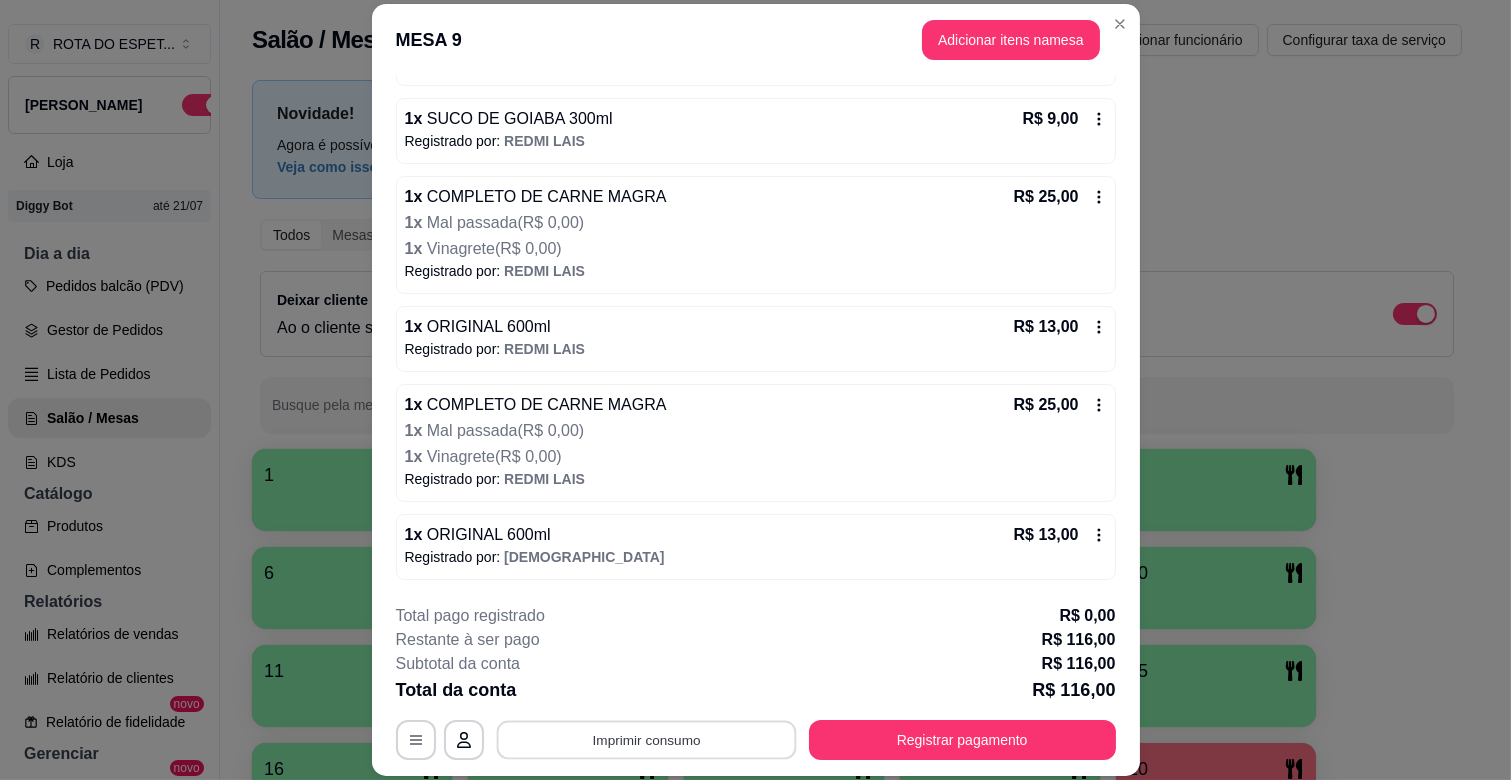 click on "Imprimir consumo" at bounding box center [646, 740] 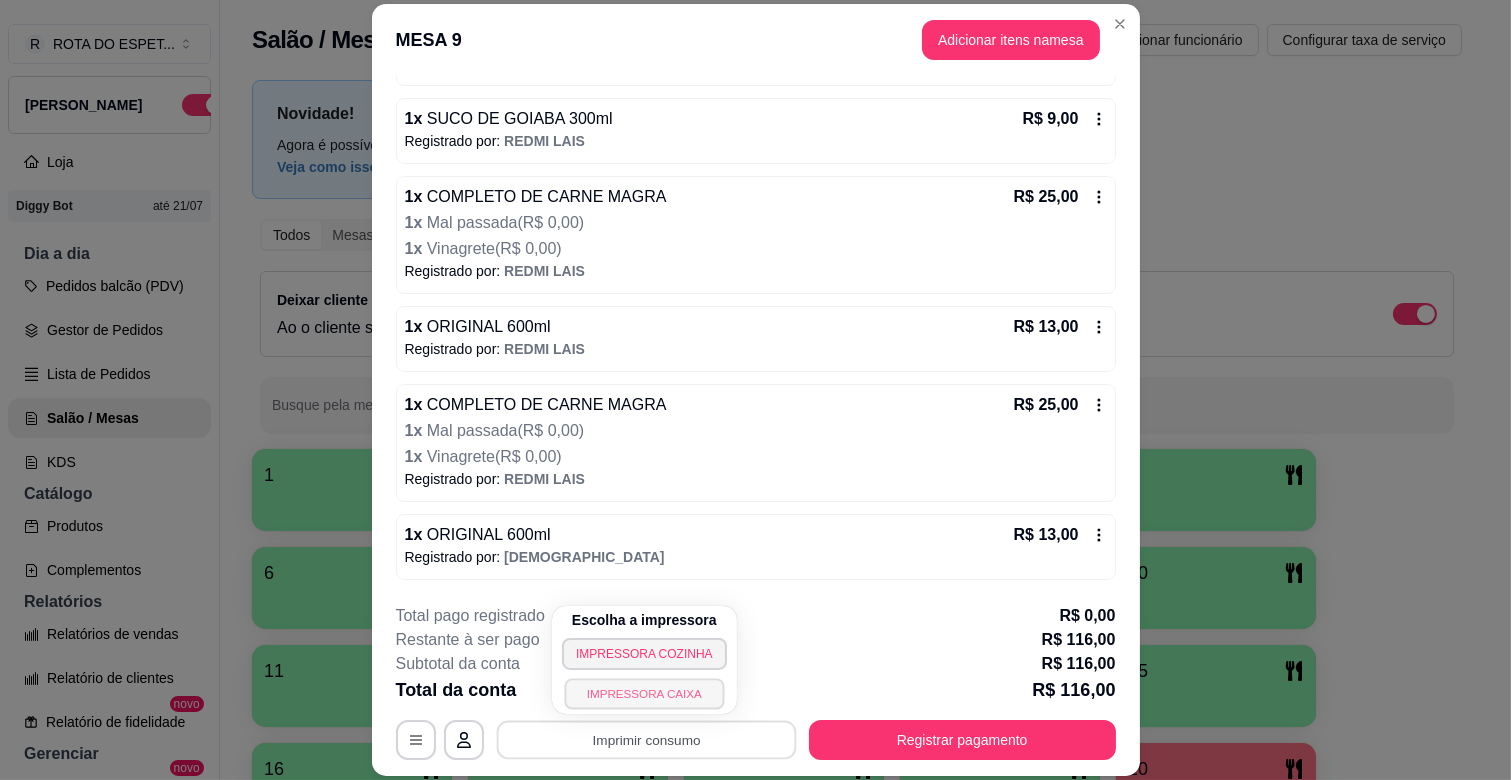 click on "IMPRESSORA CAIXA" at bounding box center (644, 693) 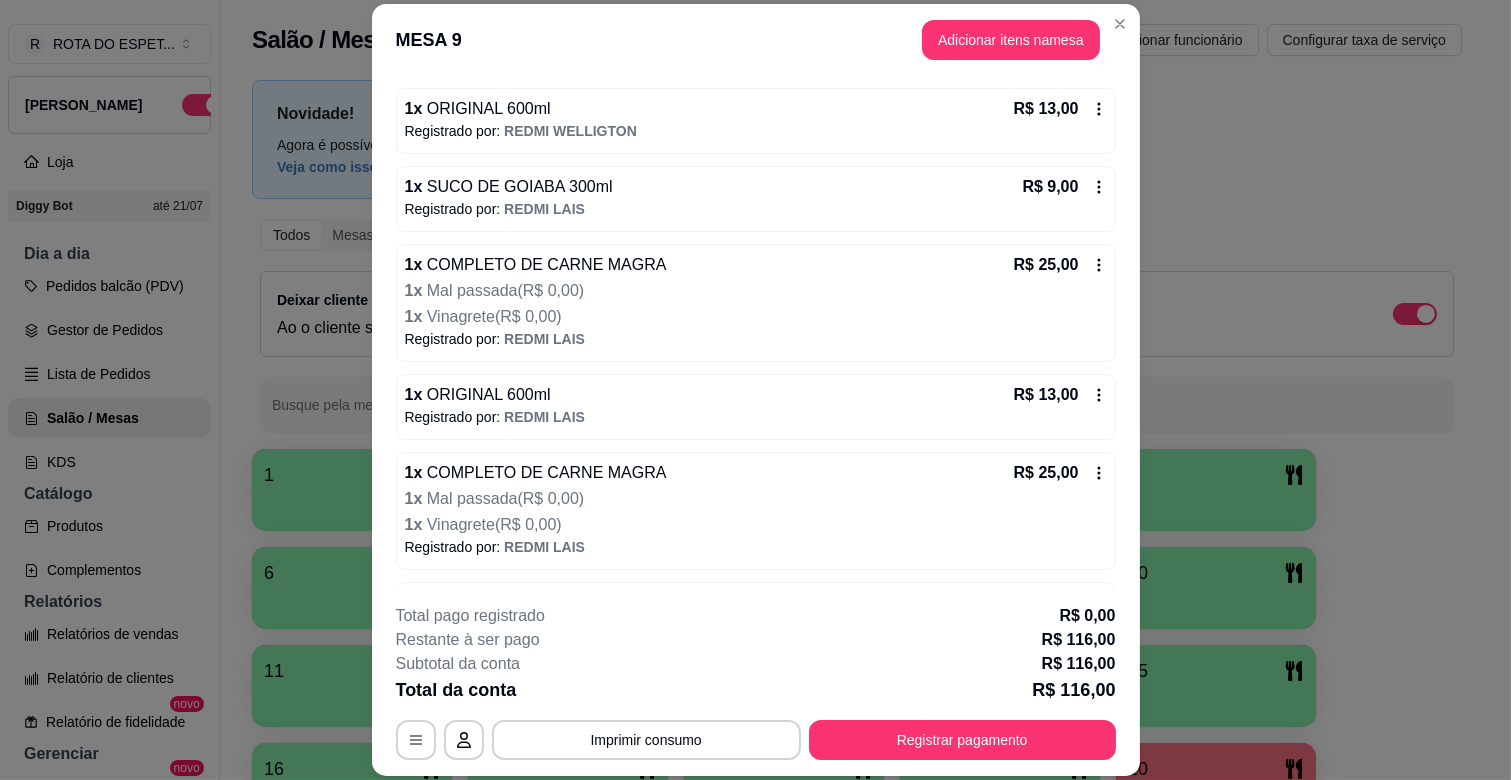 scroll, scrollTop: 402, scrollLeft: 0, axis: vertical 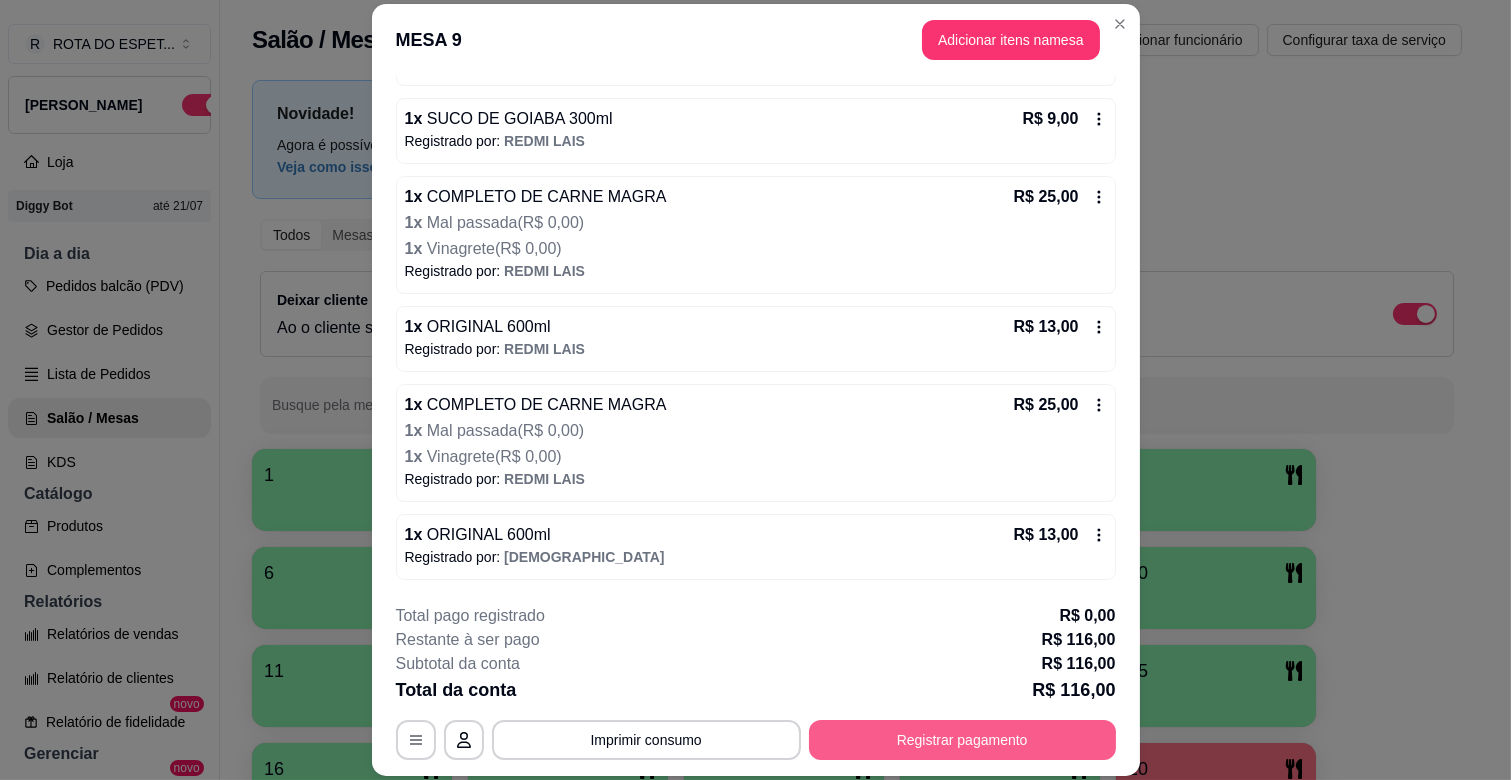 click on "Registrar pagamento" at bounding box center (962, 740) 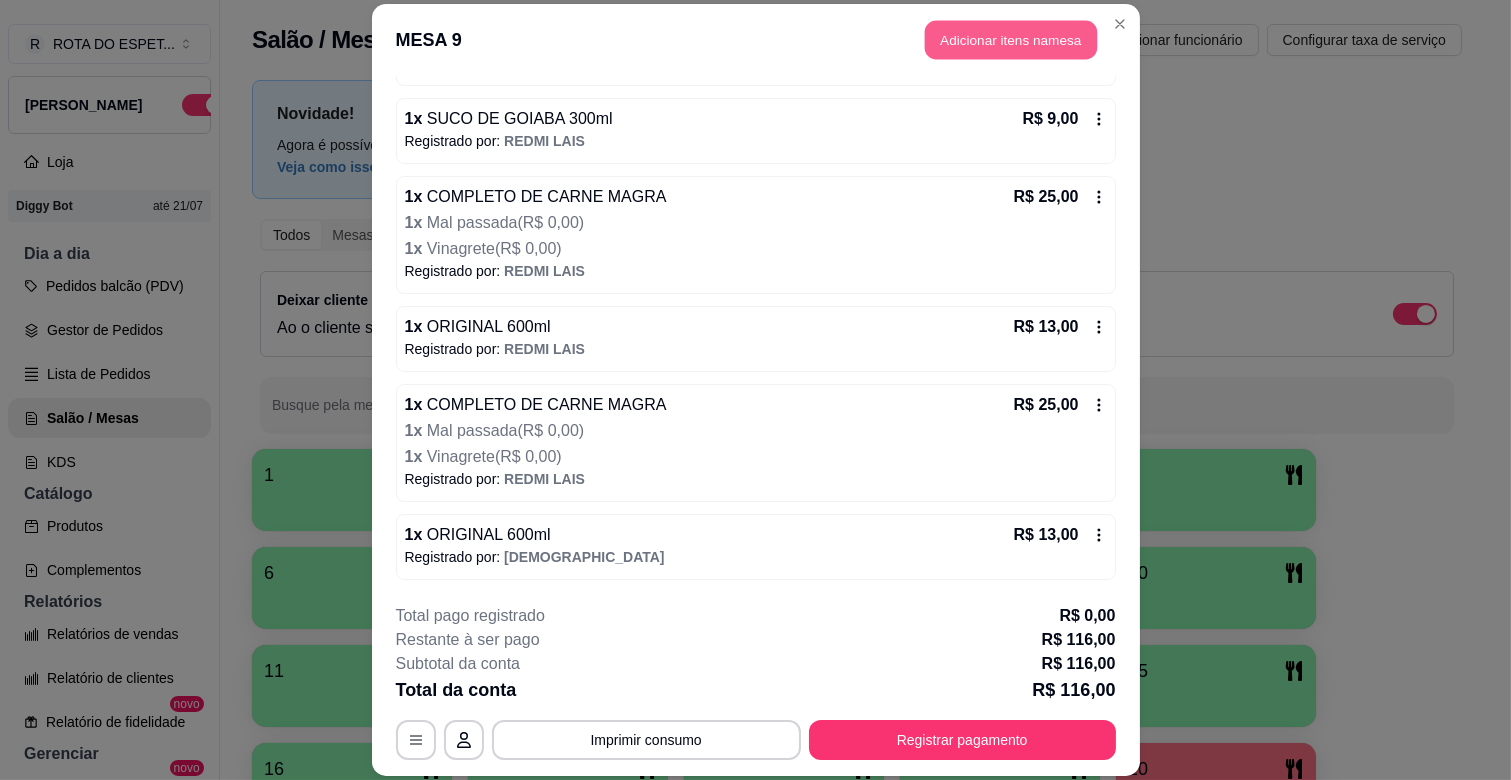 click on "Adicionar itens na  mesa" at bounding box center [1011, 40] 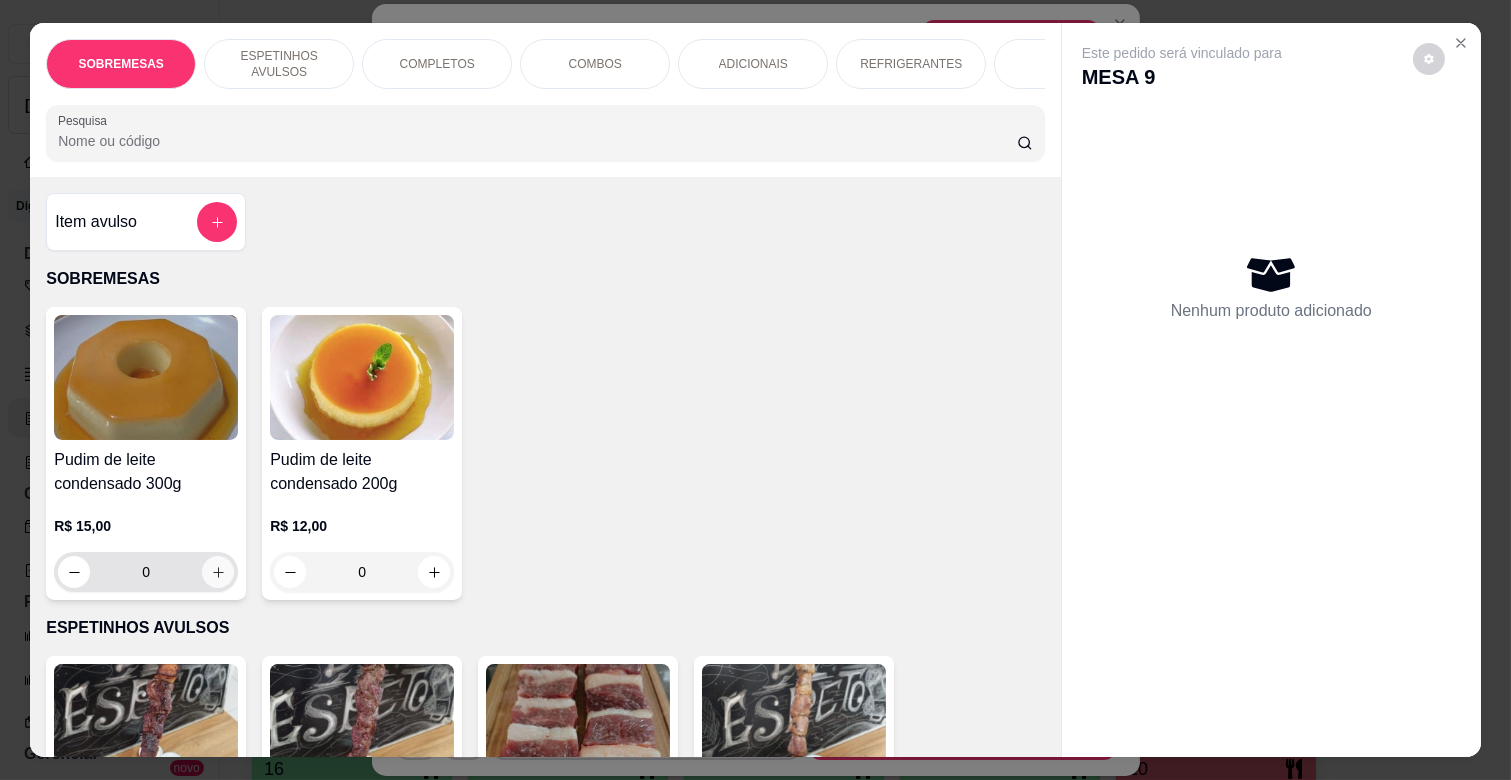 click 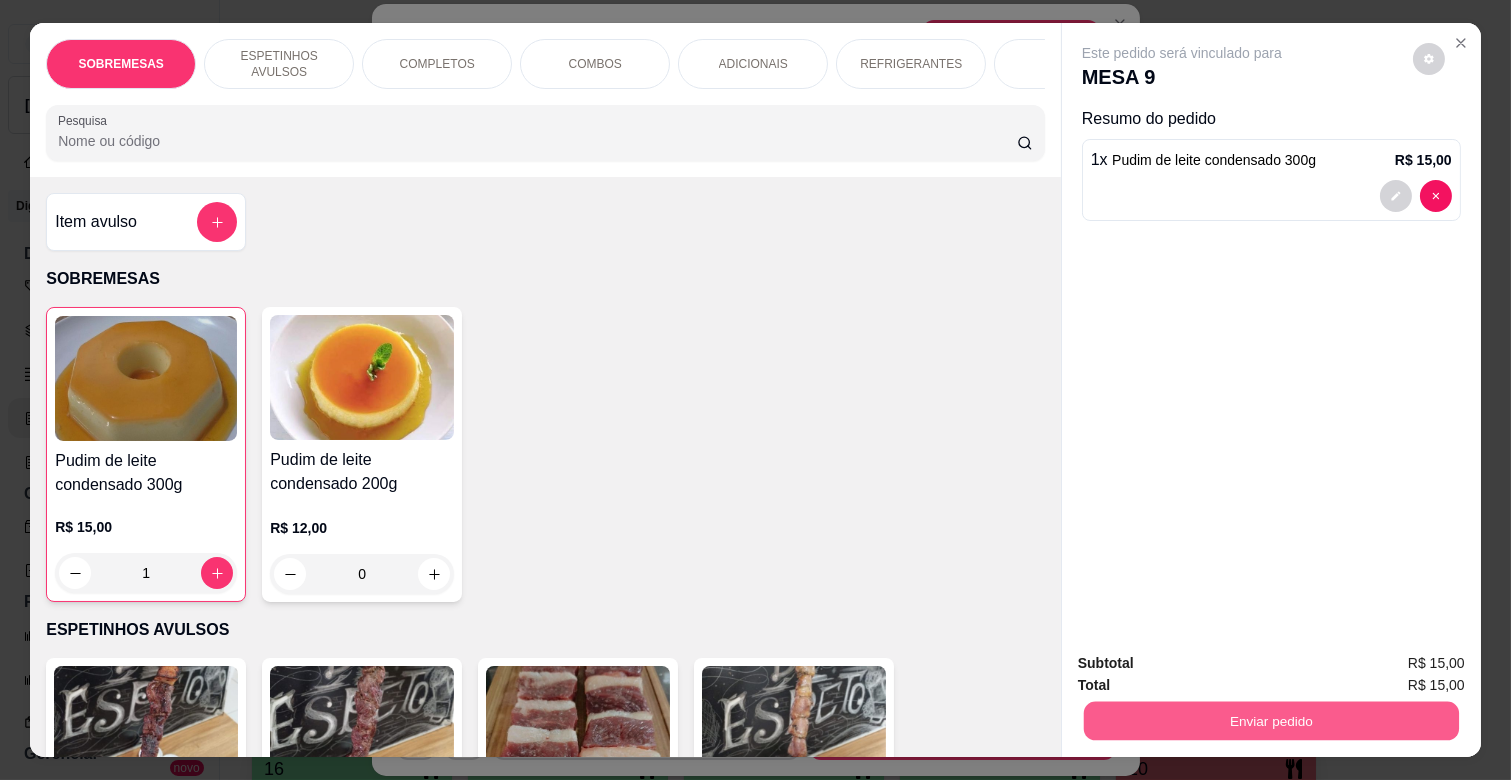 click on "Enviar pedido" at bounding box center (1271, 720) 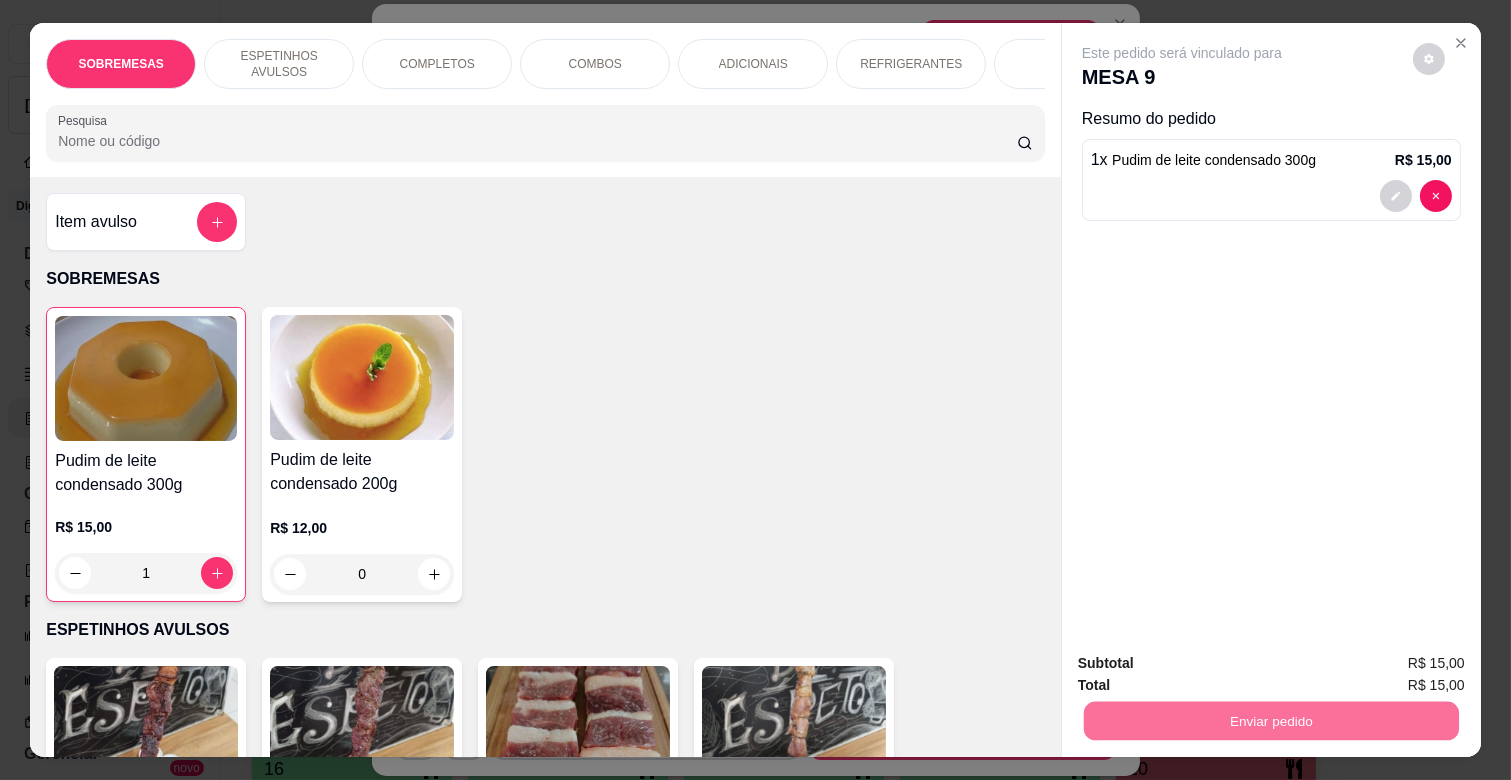 click on "Não registrar e enviar pedido" at bounding box center [1204, 663] 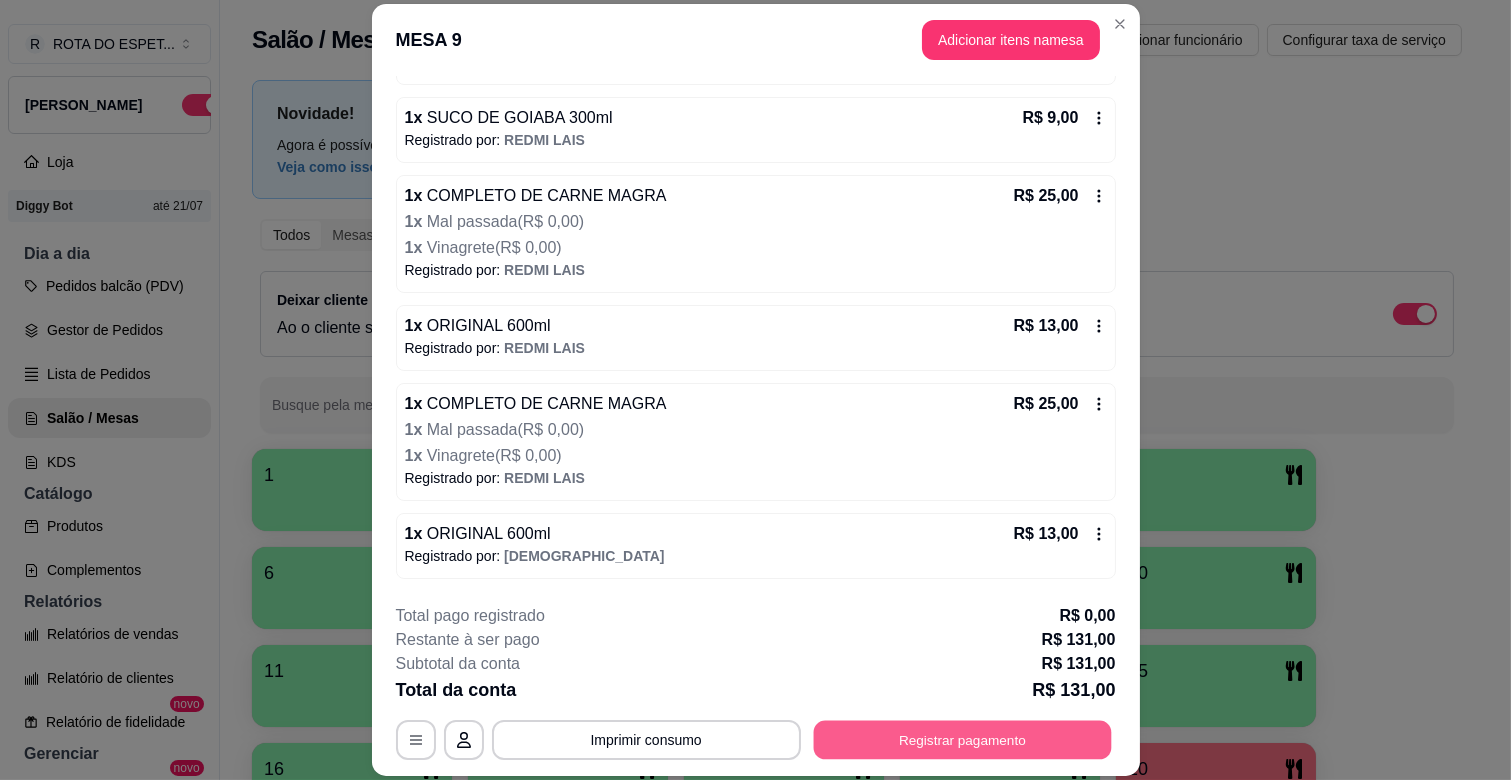 click on "Registrar pagamento" at bounding box center (962, 740) 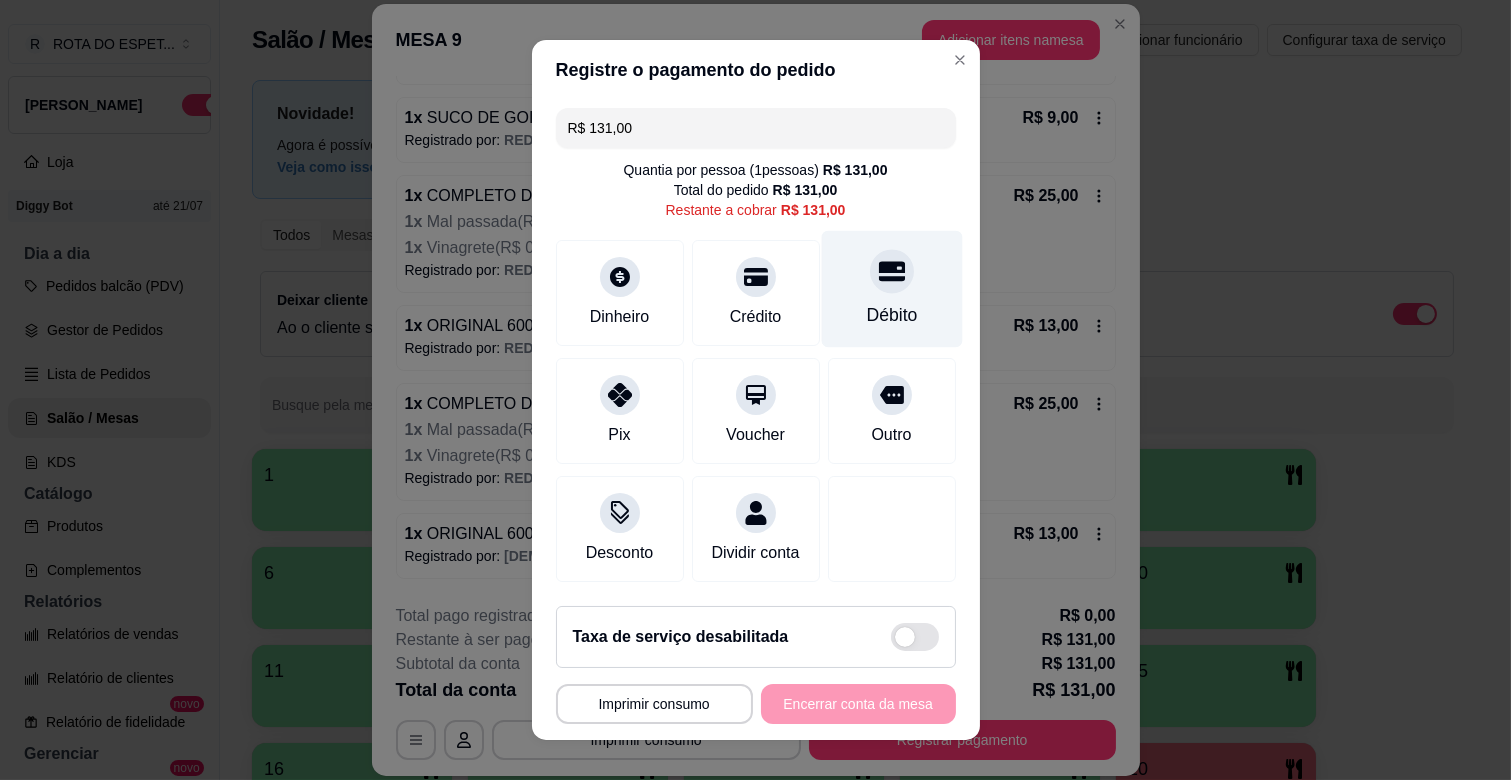 click on "Débito" at bounding box center (891, 315) 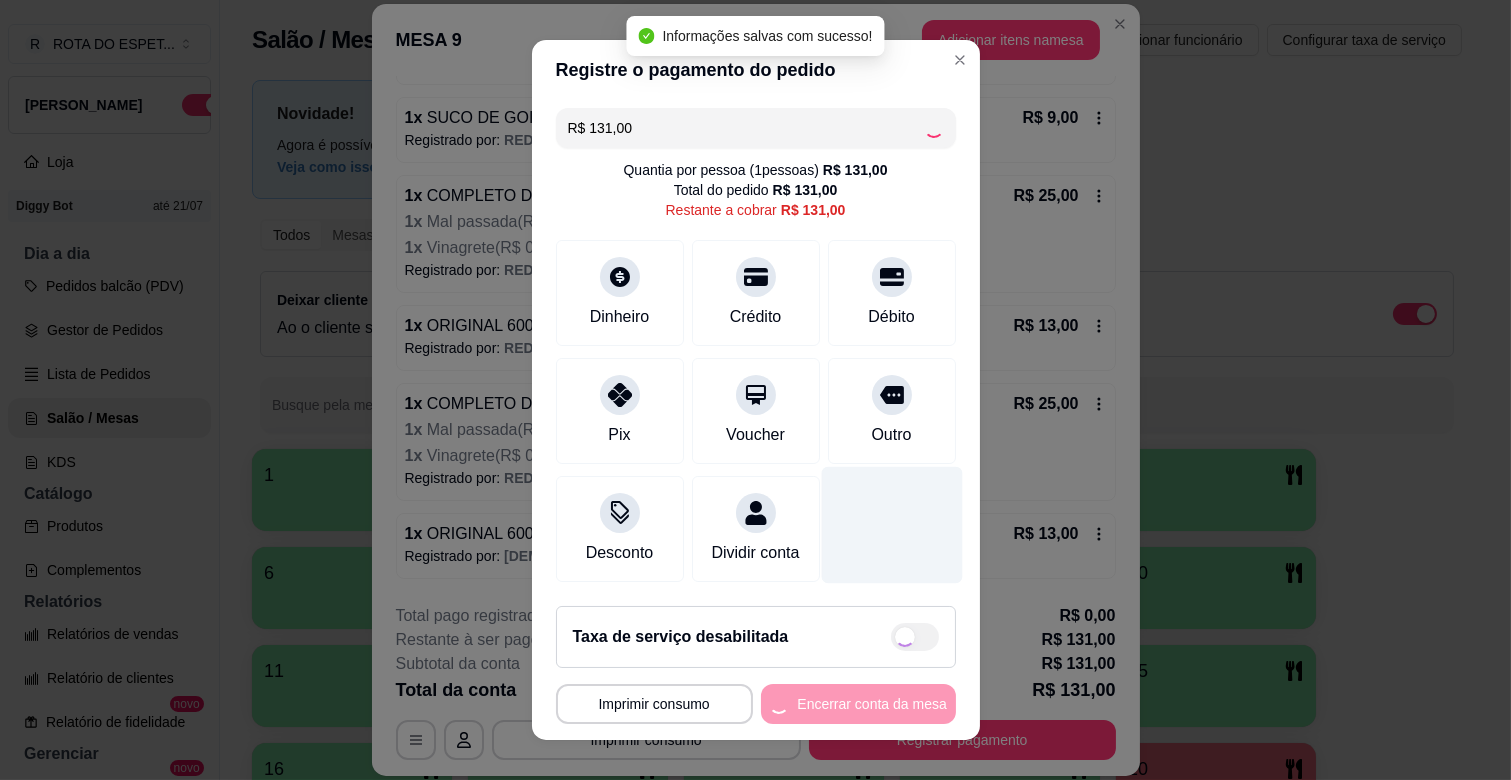 type on "R$ 0,00" 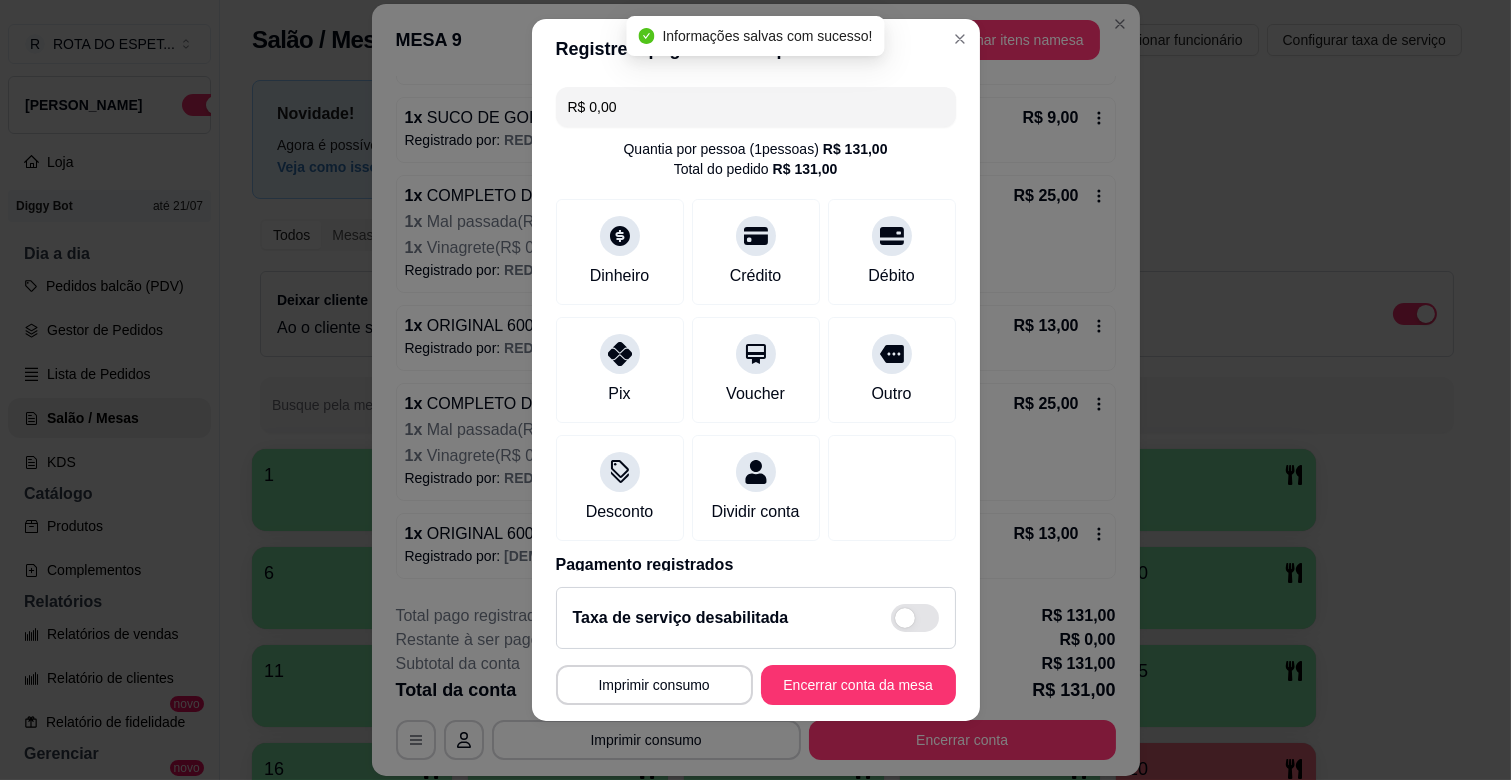 scroll, scrollTop: 25, scrollLeft: 0, axis: vertical 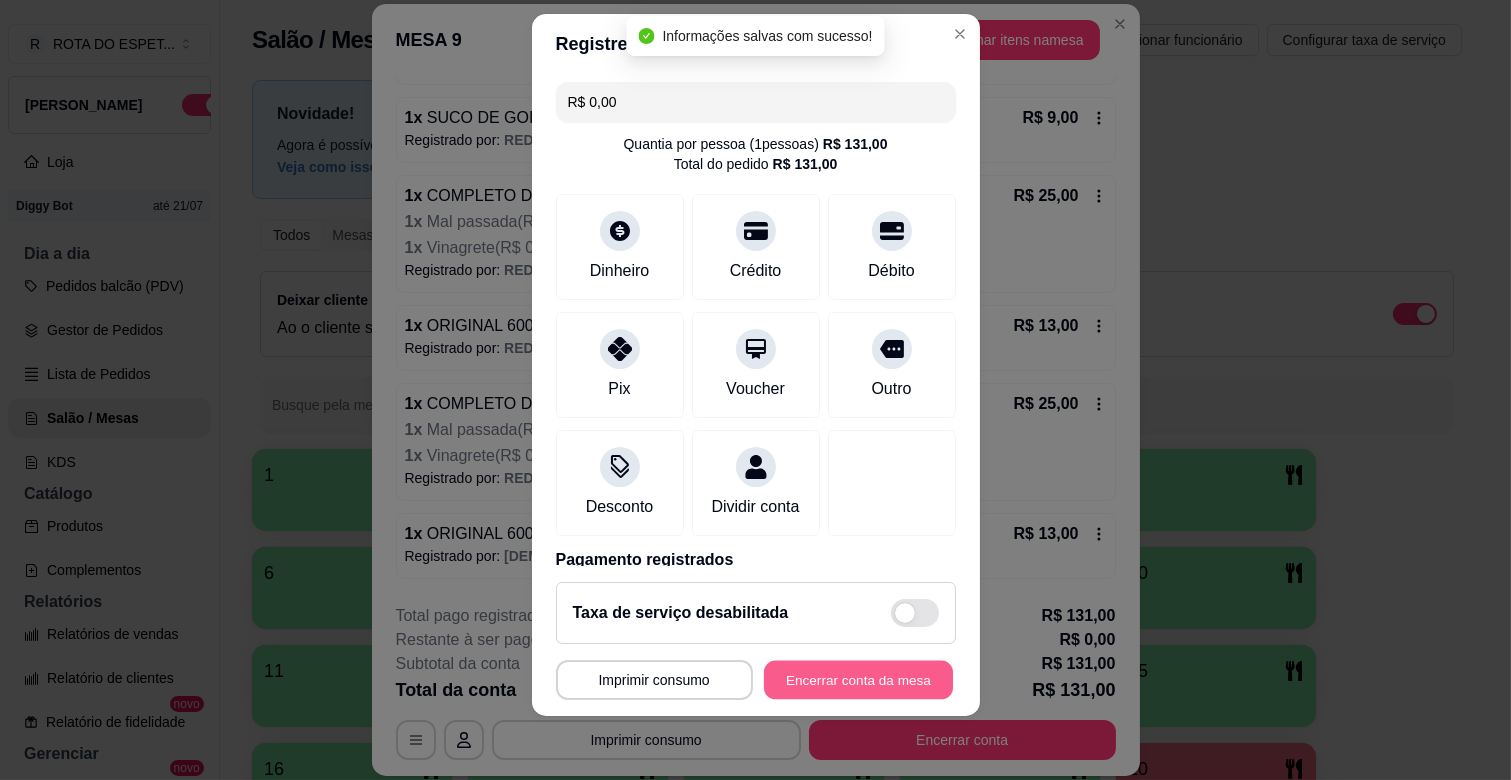 click on "Encerrar conta da mesa" at bounding box center (858, 680) 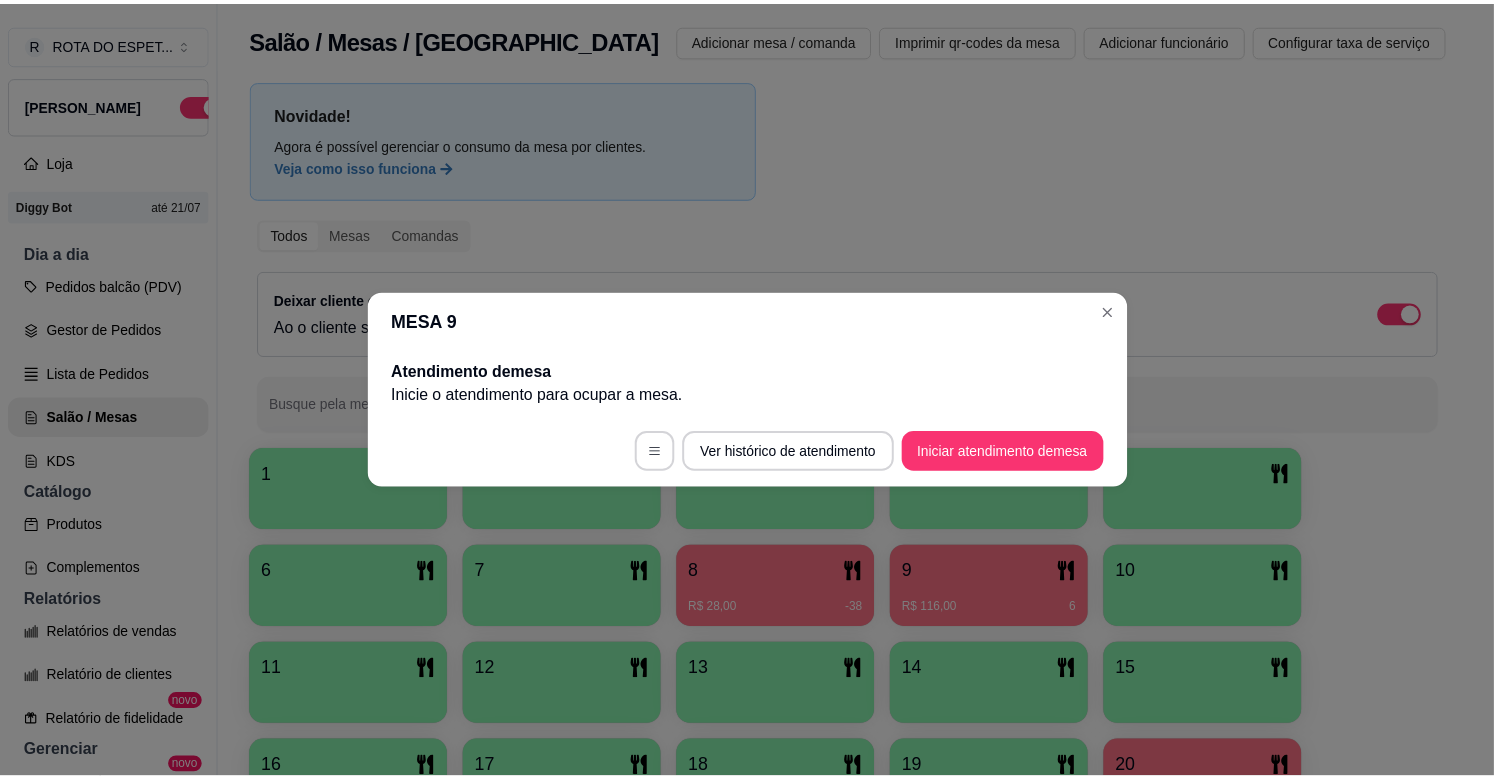 scroll, scrollTop: 0, scrollLeft: 0, axis: both 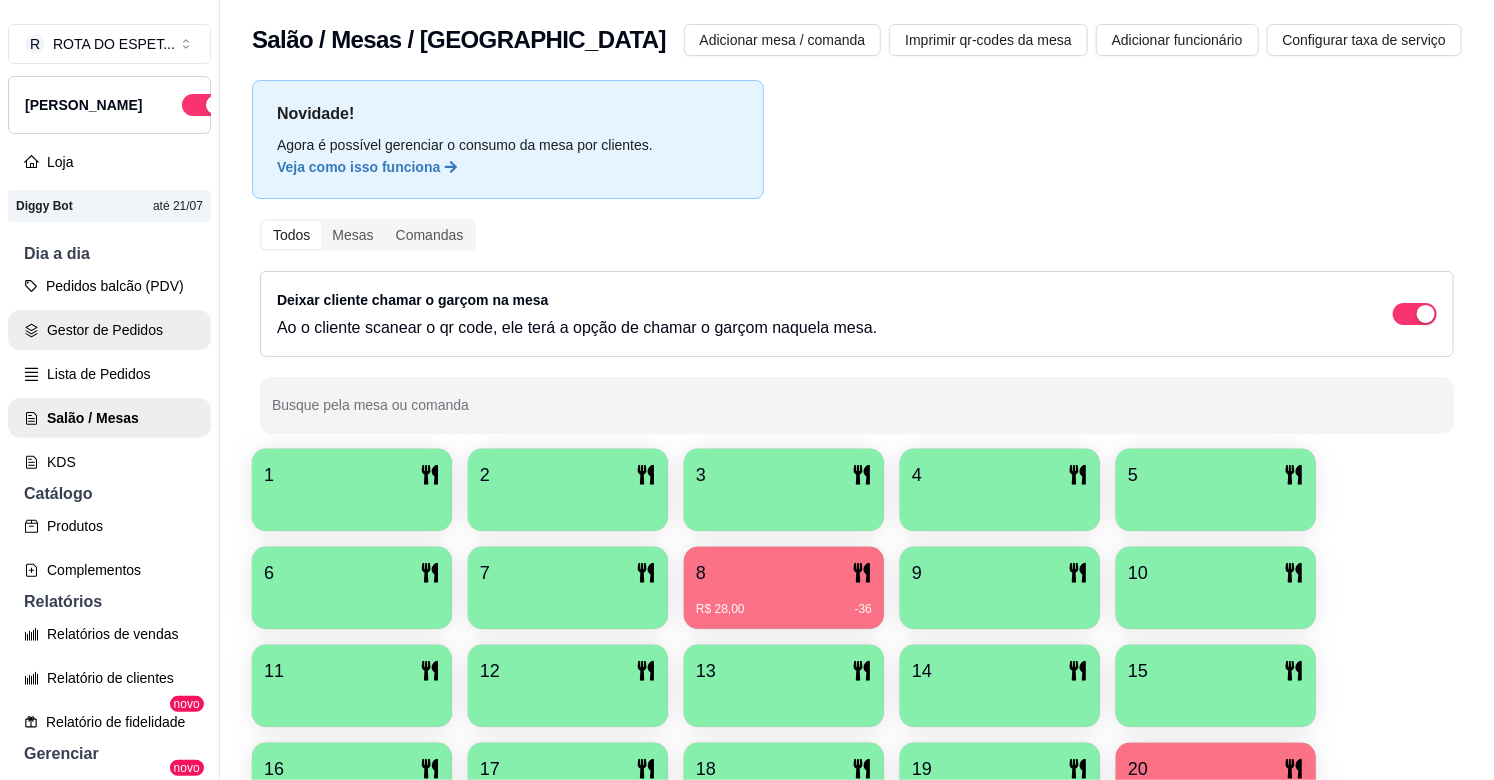 click on "Gestor de Pedidos" at bounding box center [109, 330] 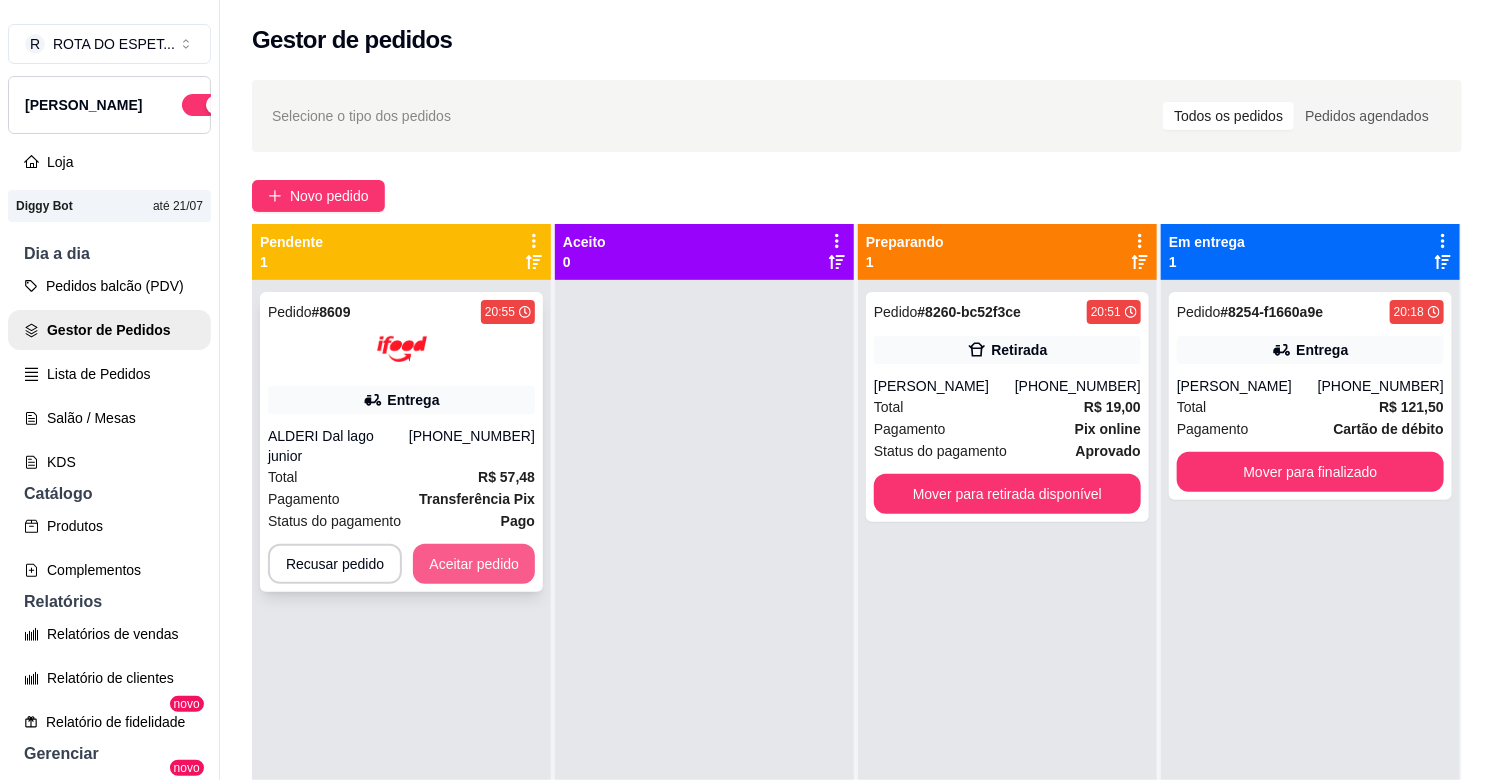 click on "Aceitar pedido" at bounding box center (474, 564) 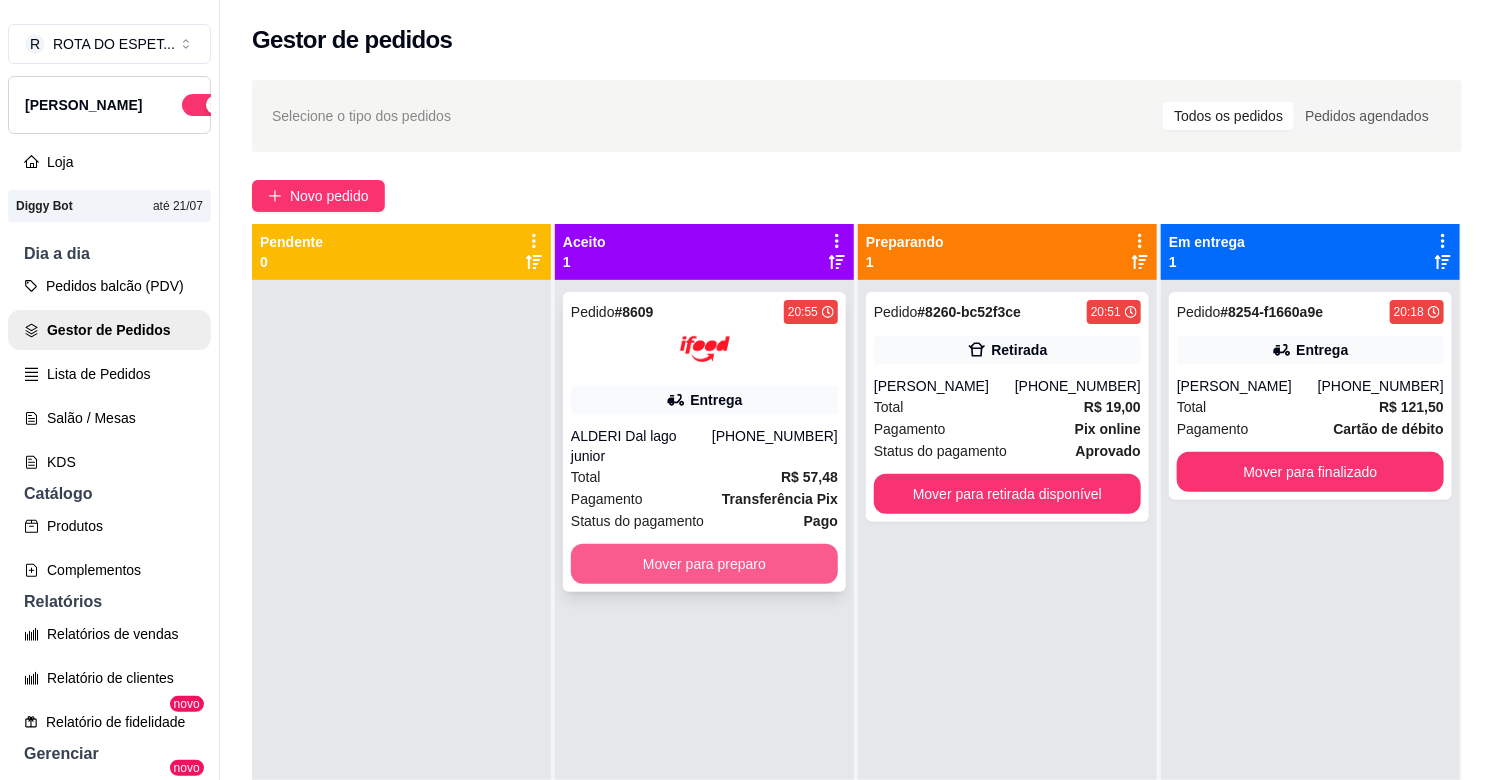 click on "Mover para preparo" at bounding box center [704, 564] 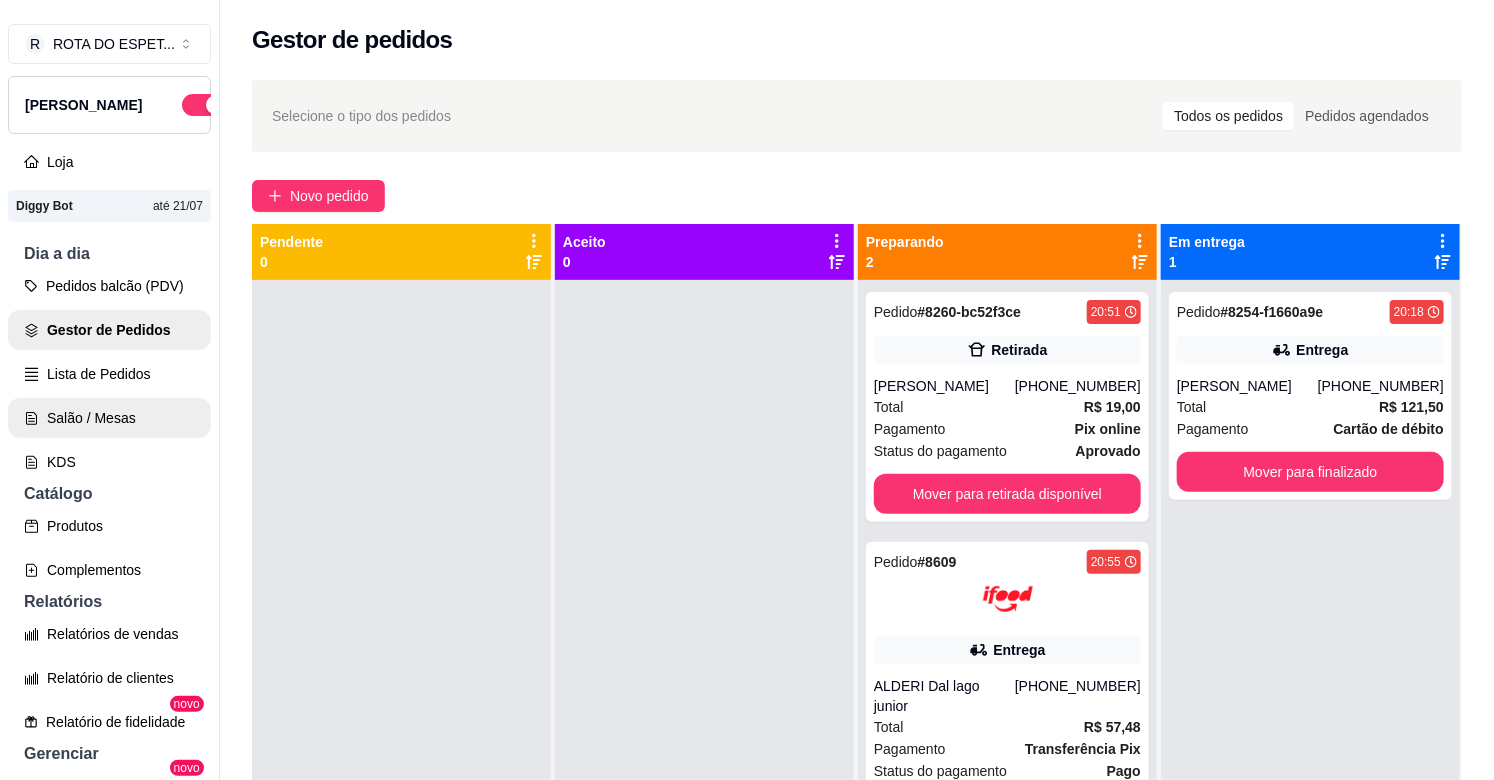 click on "Salão / Mesas" at bounding box center (109, 418) 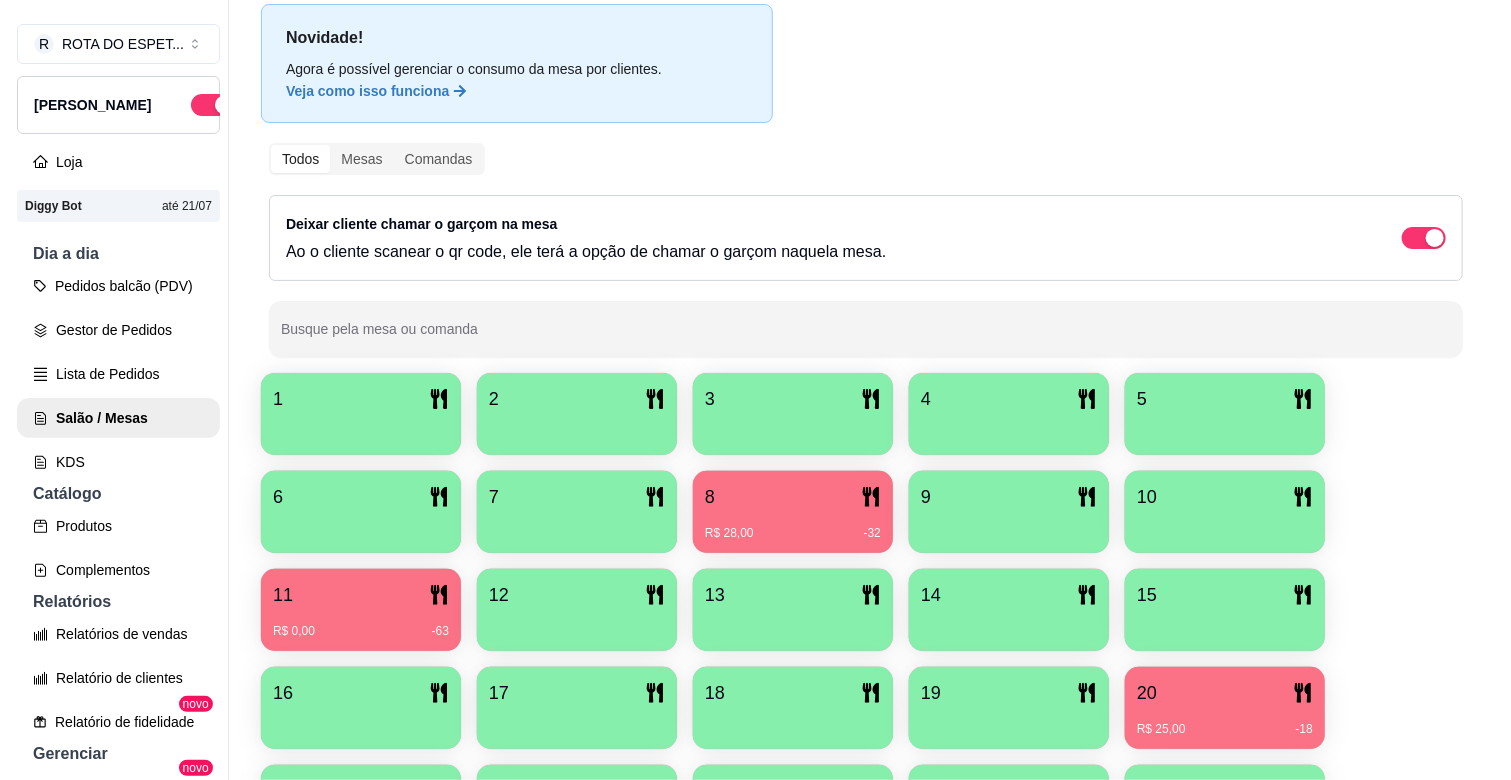 scroll, scrollTop: 111, scrollLeft: 0, axis: vertical 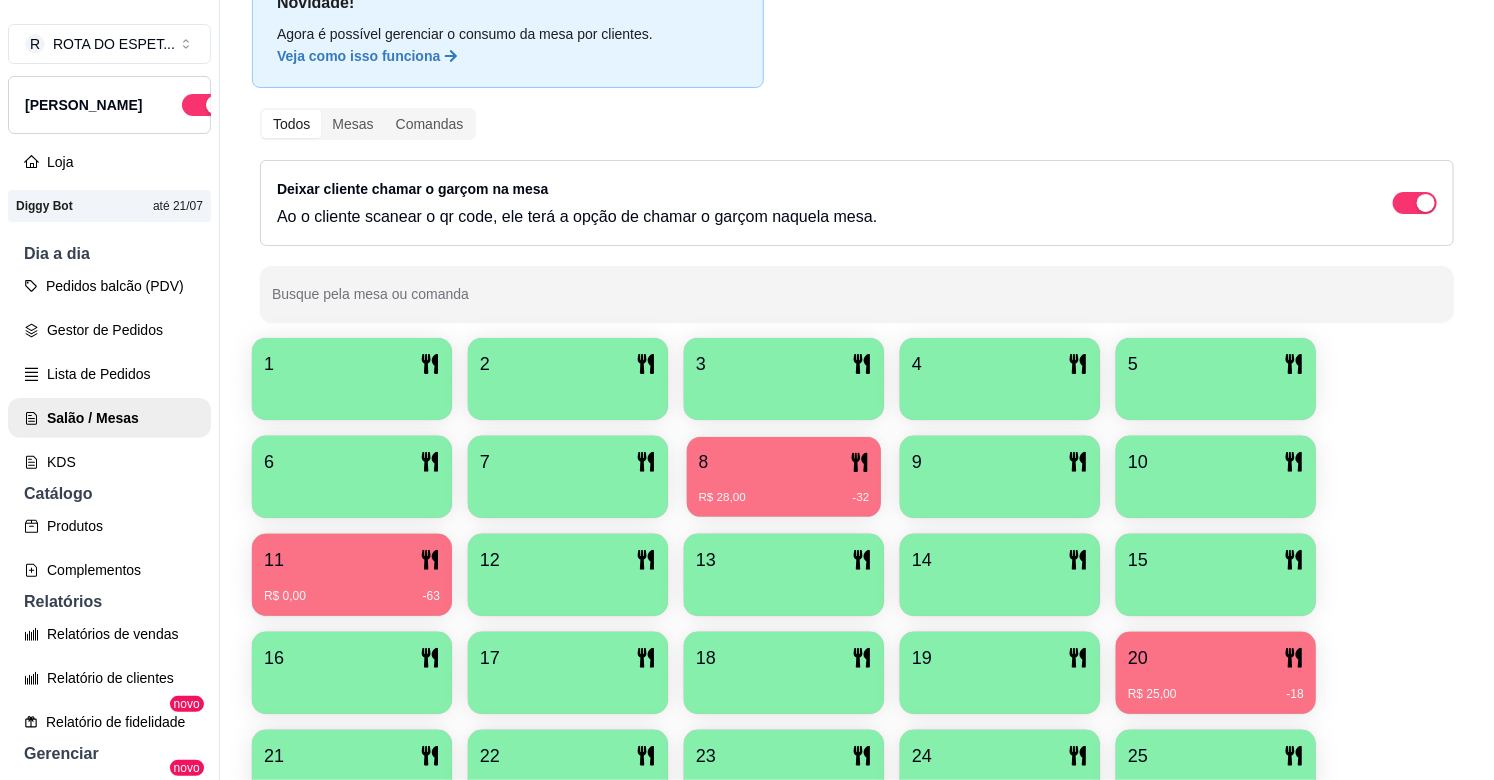 click on "8 R$ 28,00 -32" at bounding box center (784, 477) 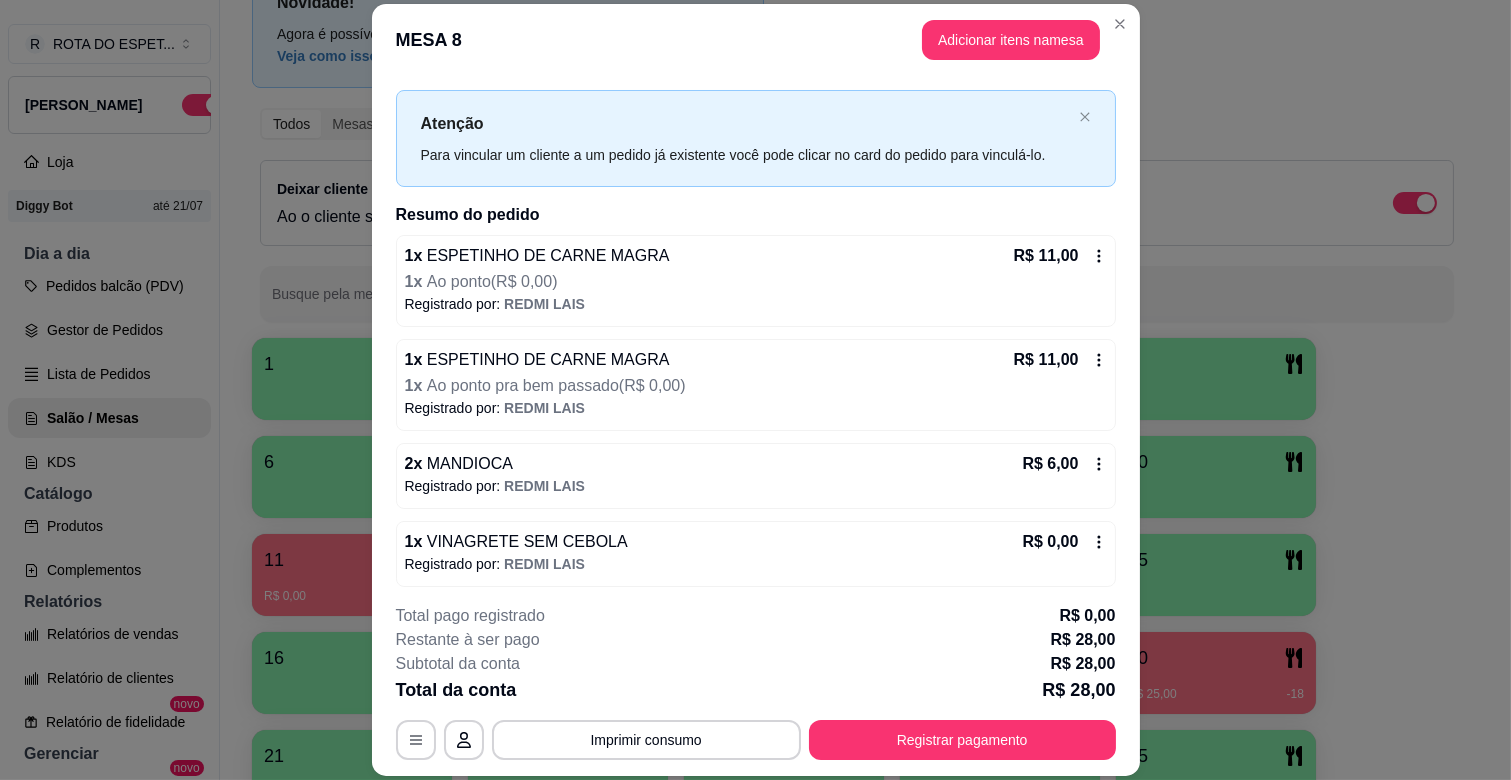 scroll, scrollTop: 37, scrollLeft: 0, axis: vertical 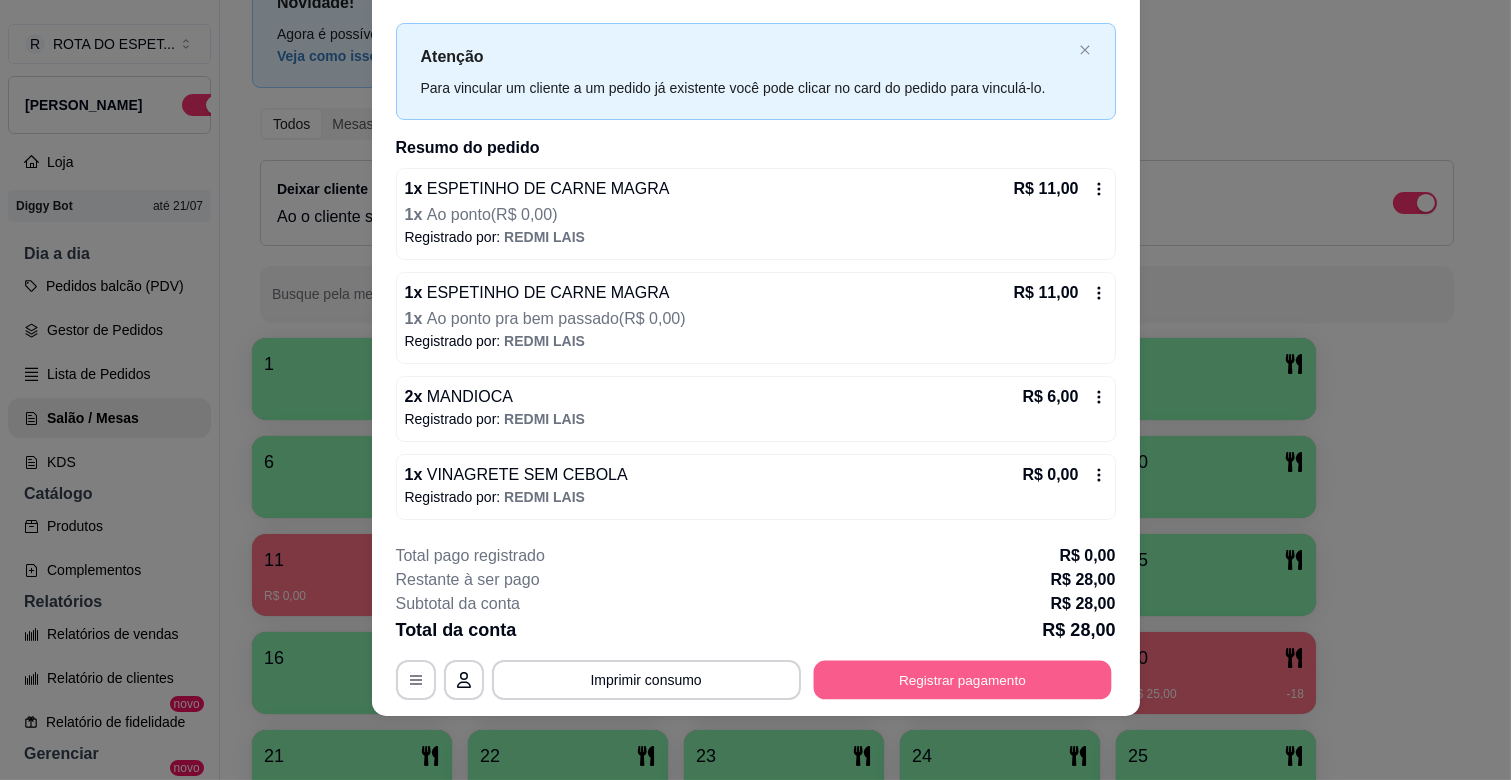 click on "Registrar pagamento" at bounding box center [962, 680] 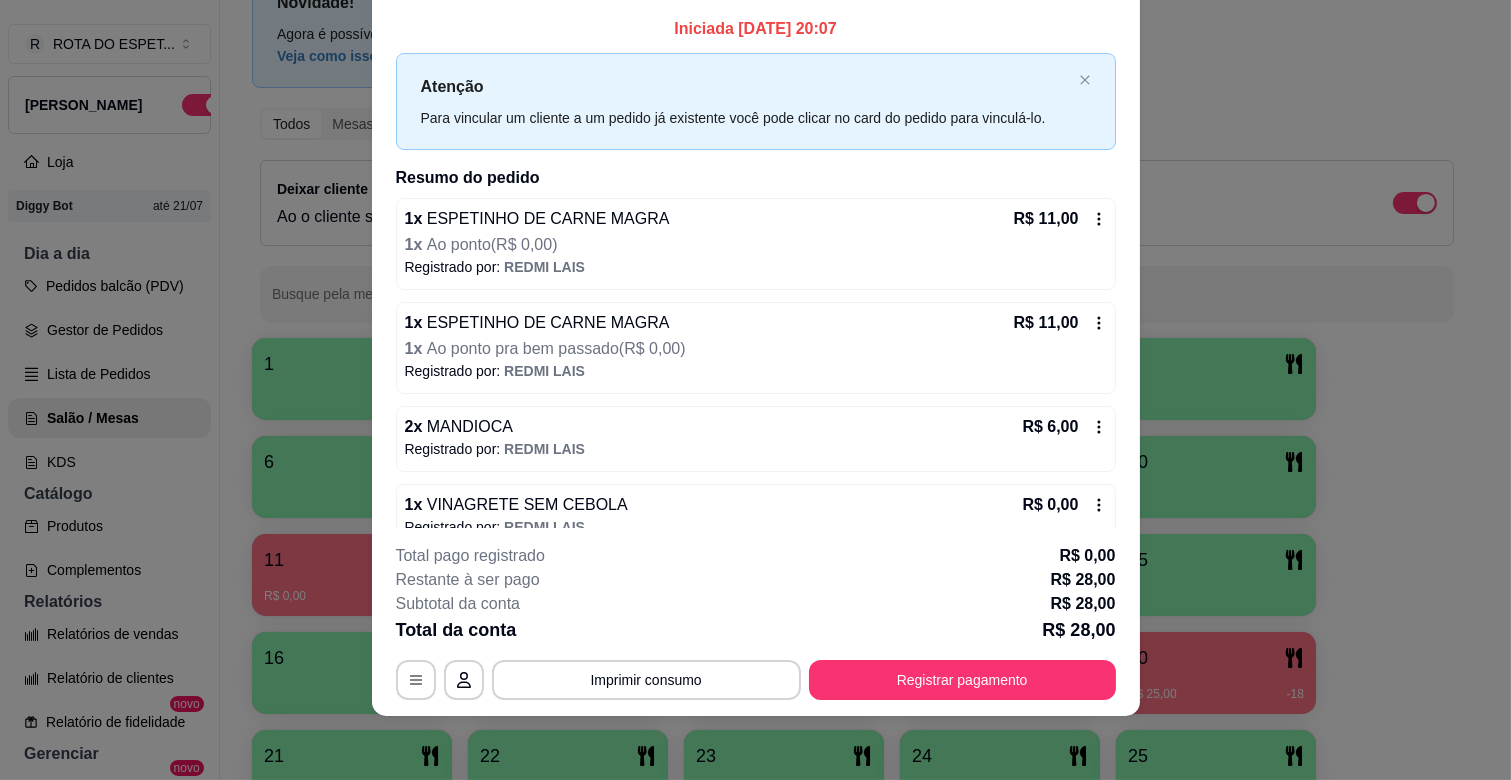 scroll, scrollTop: 0, scrollLeft: 0, axis: both 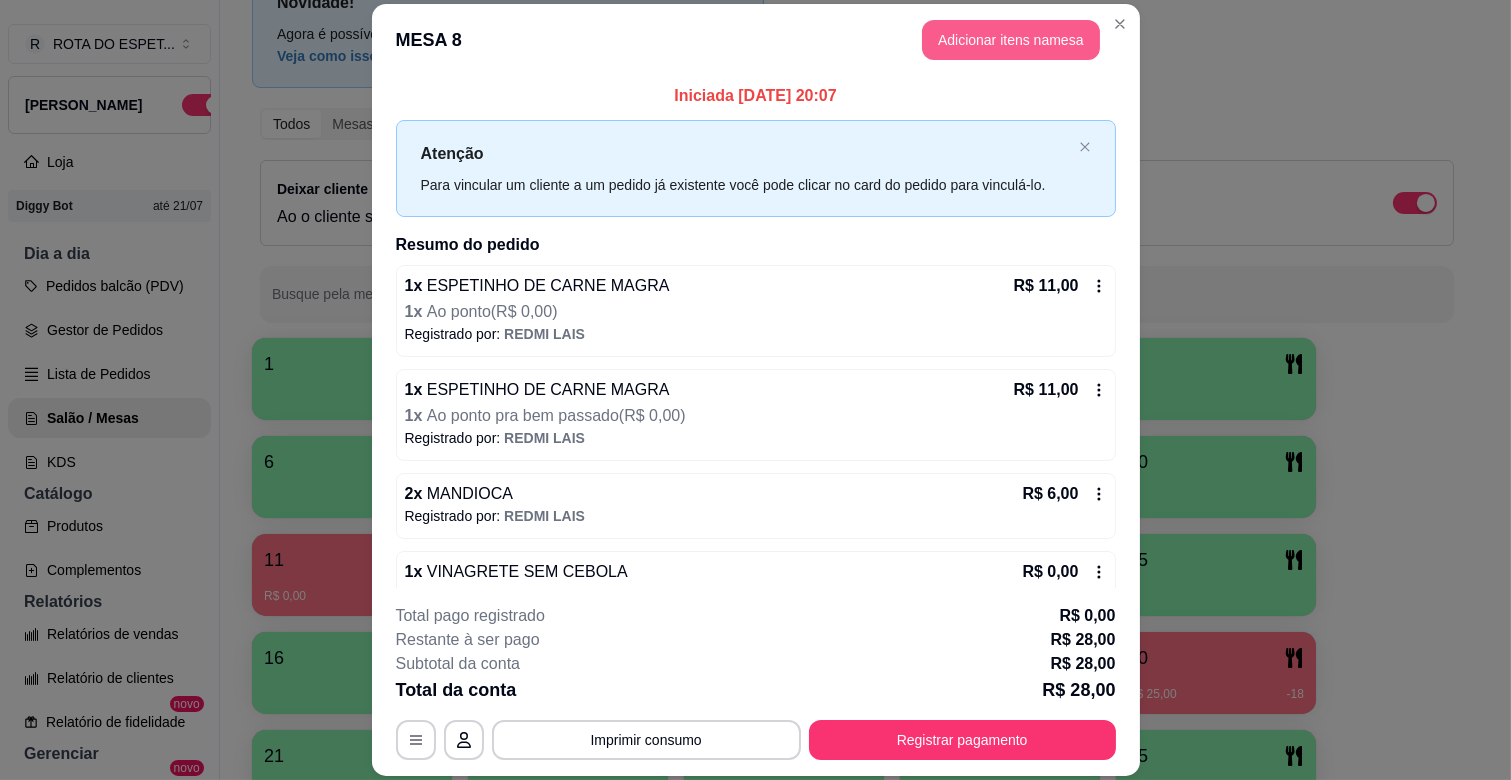 click on "Adicionar itens na  mesa" at bounding box center [1011, 40] 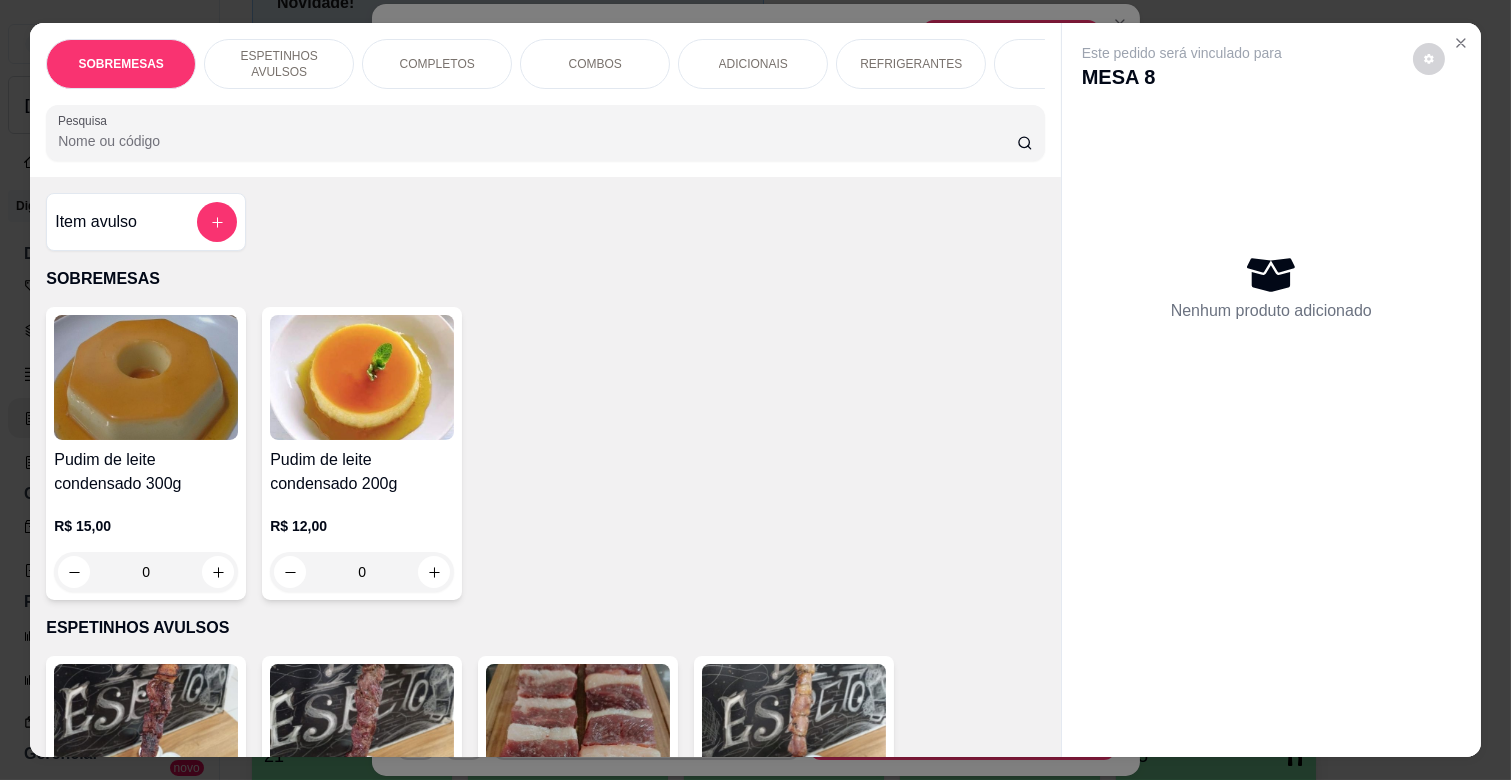 click on "REFRIGERANTES" at bounding box center (911, 64) 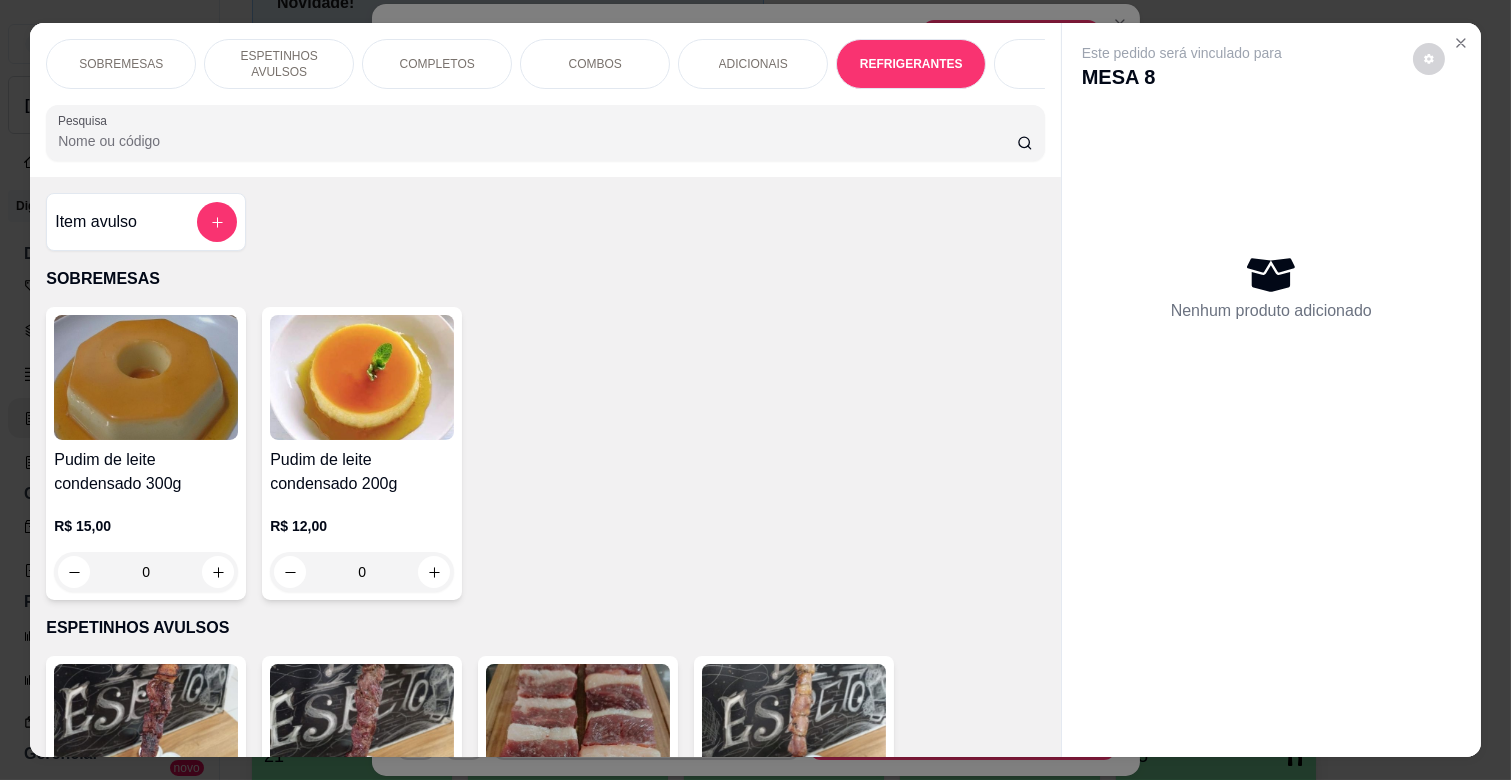 scroll, scrollTop: 4053, scrollLeft: 0, axis: vertical 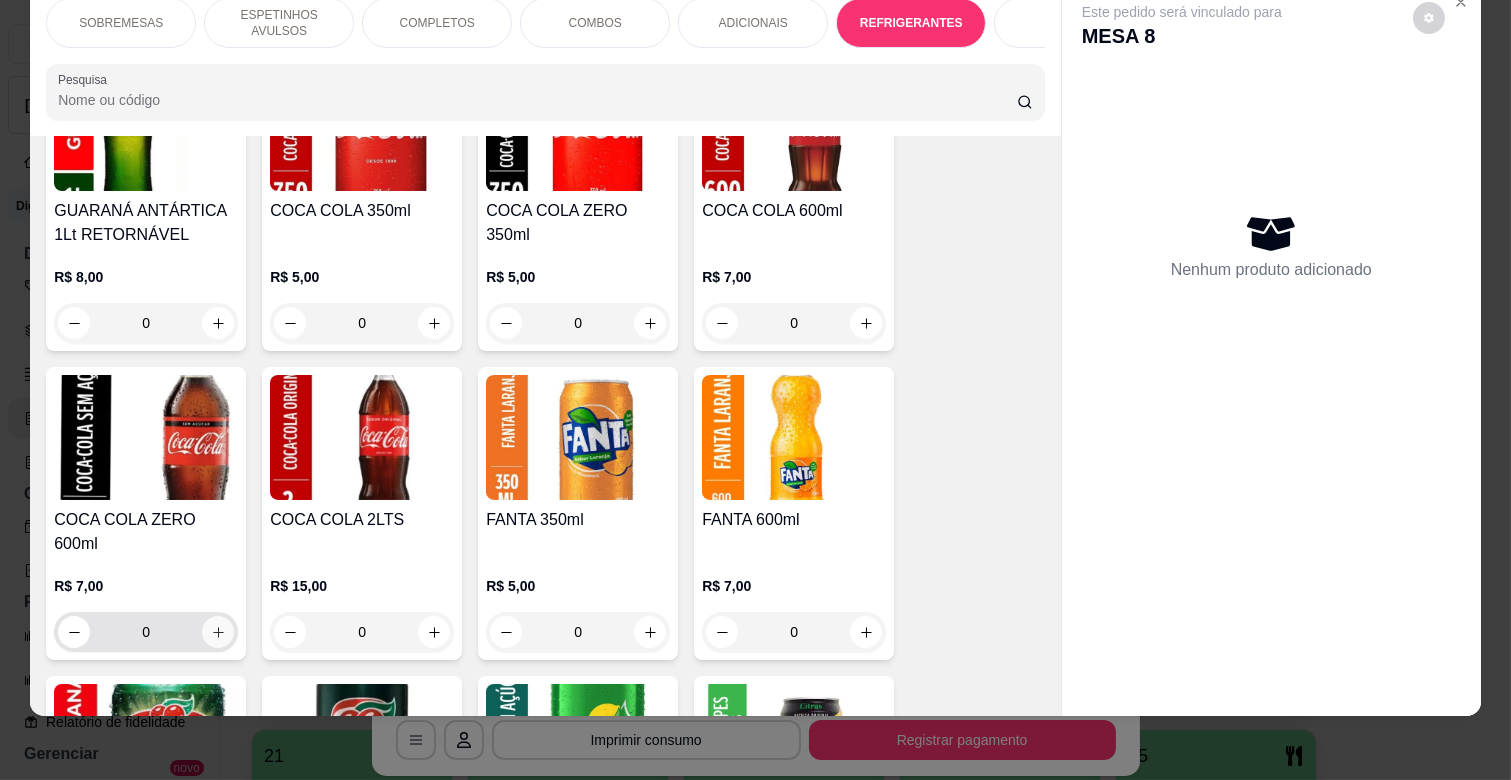 click 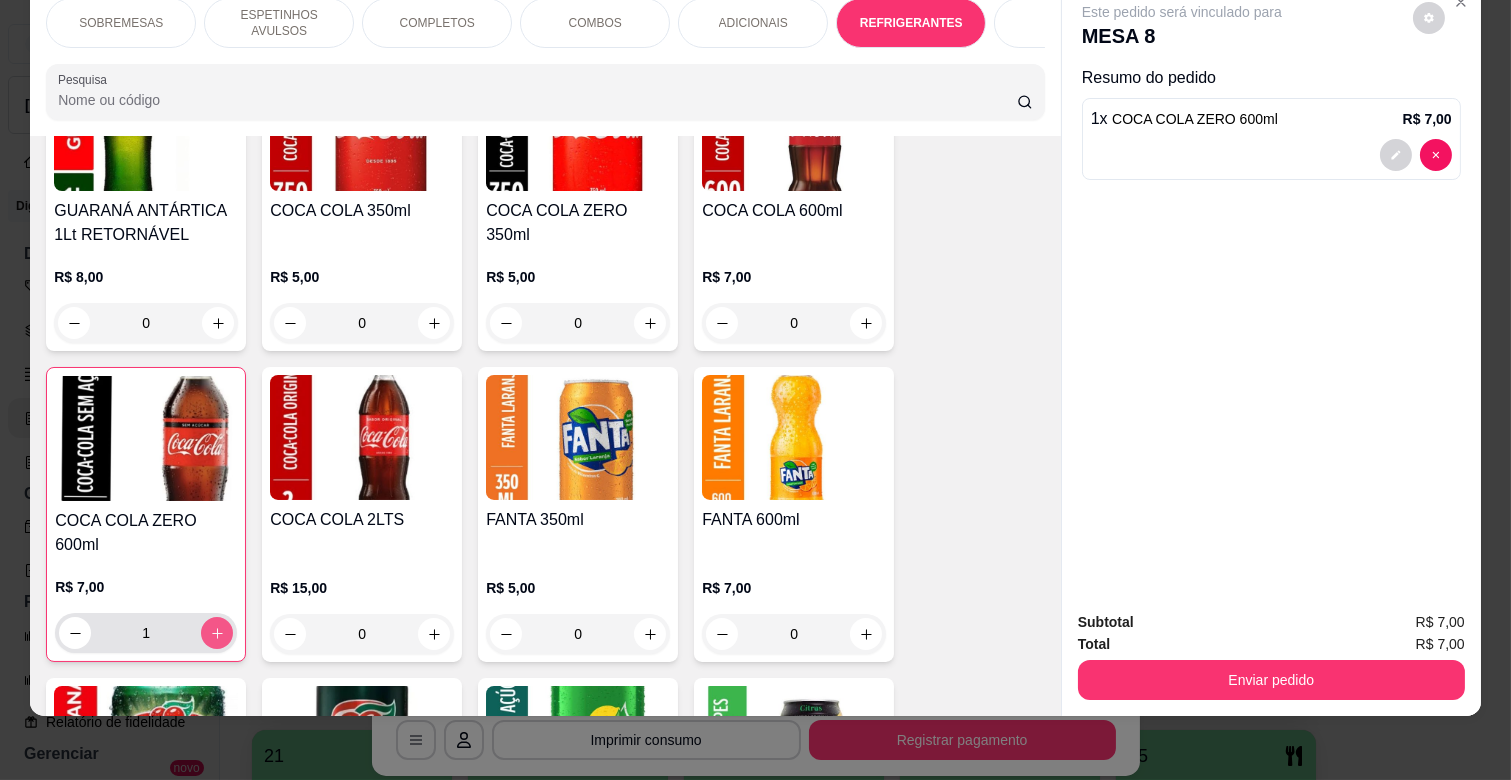type on "1" 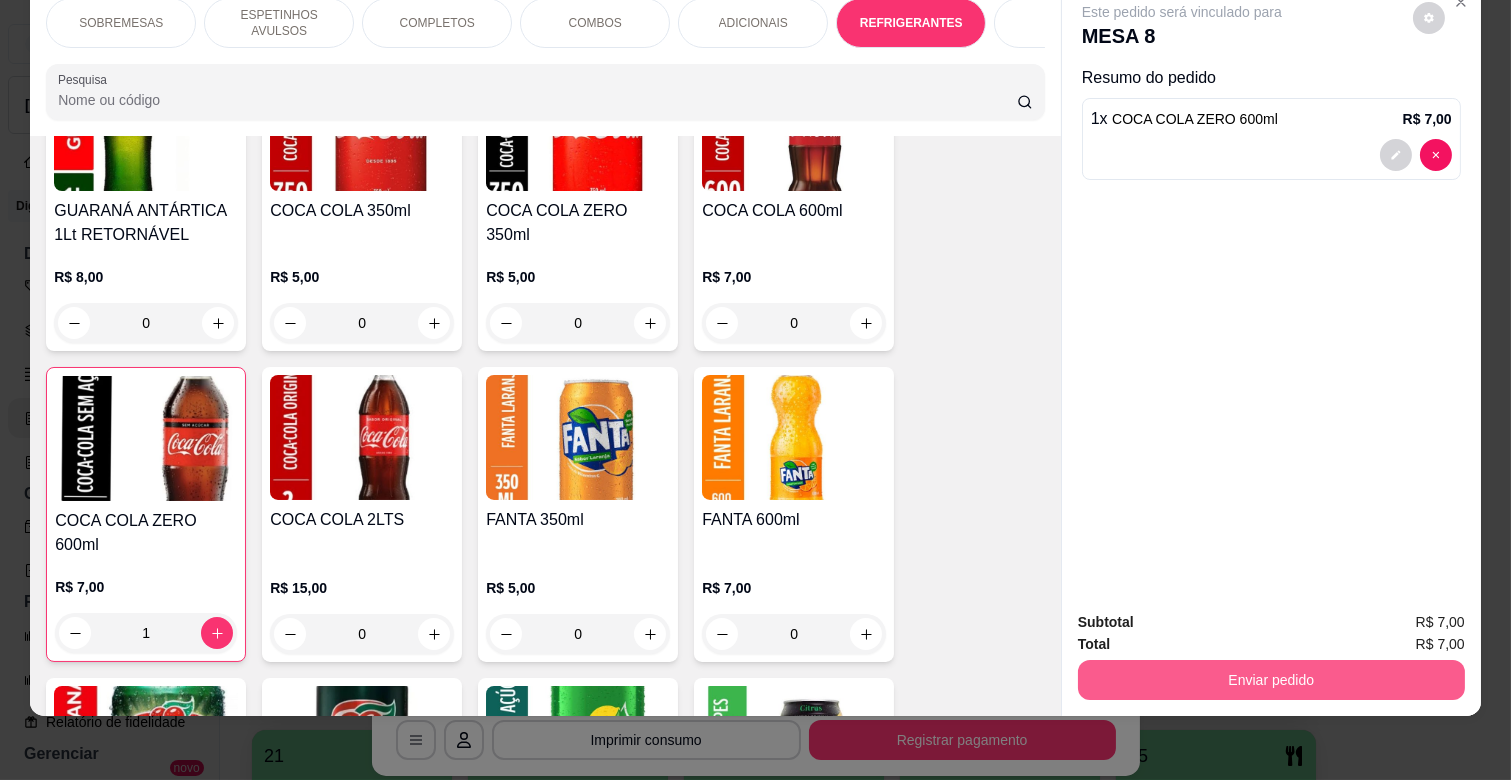 click on "Enviar pedido" at bounding box center [1271, 680] 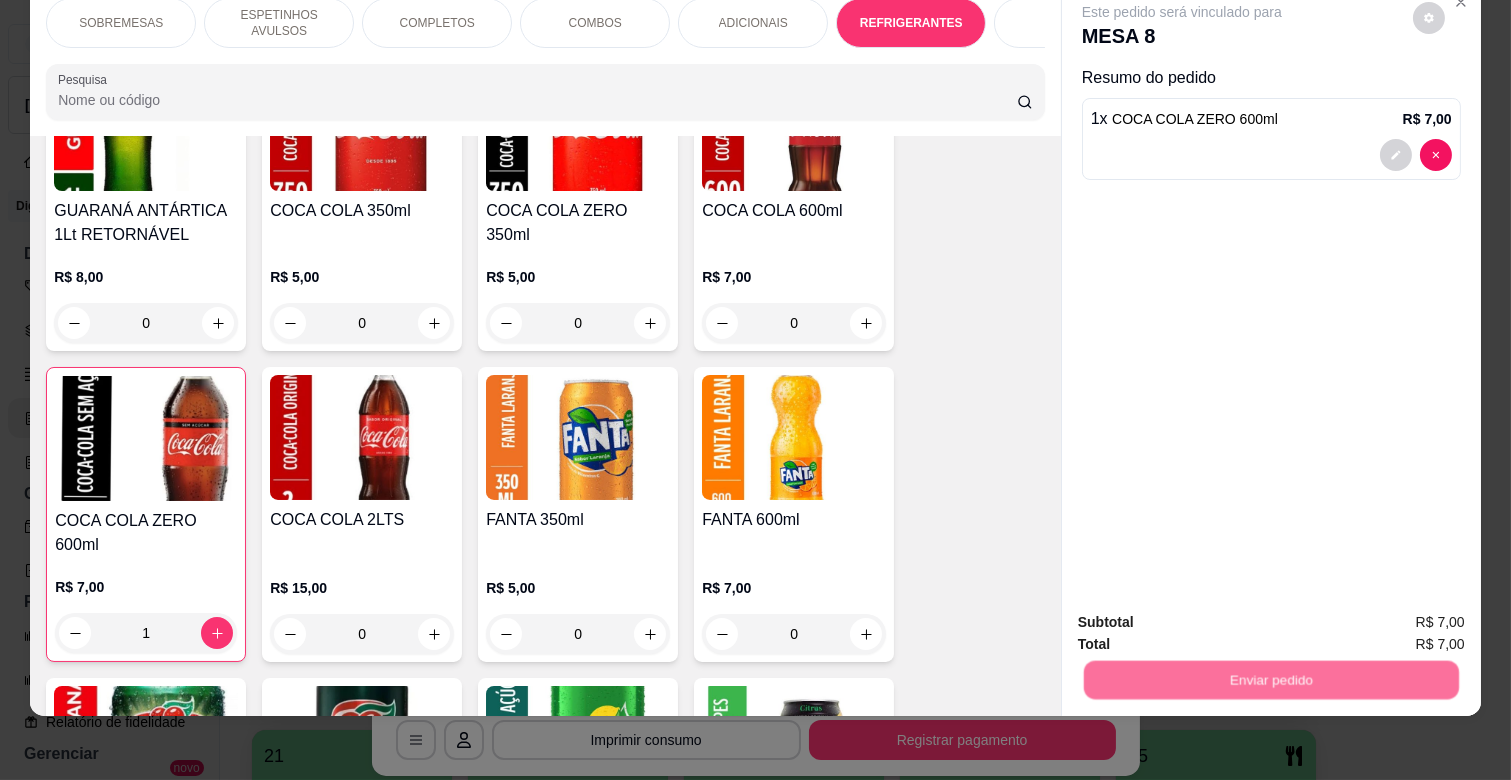 click on "Não registrar e enviar pedido" at bounding box center [1204, 614] 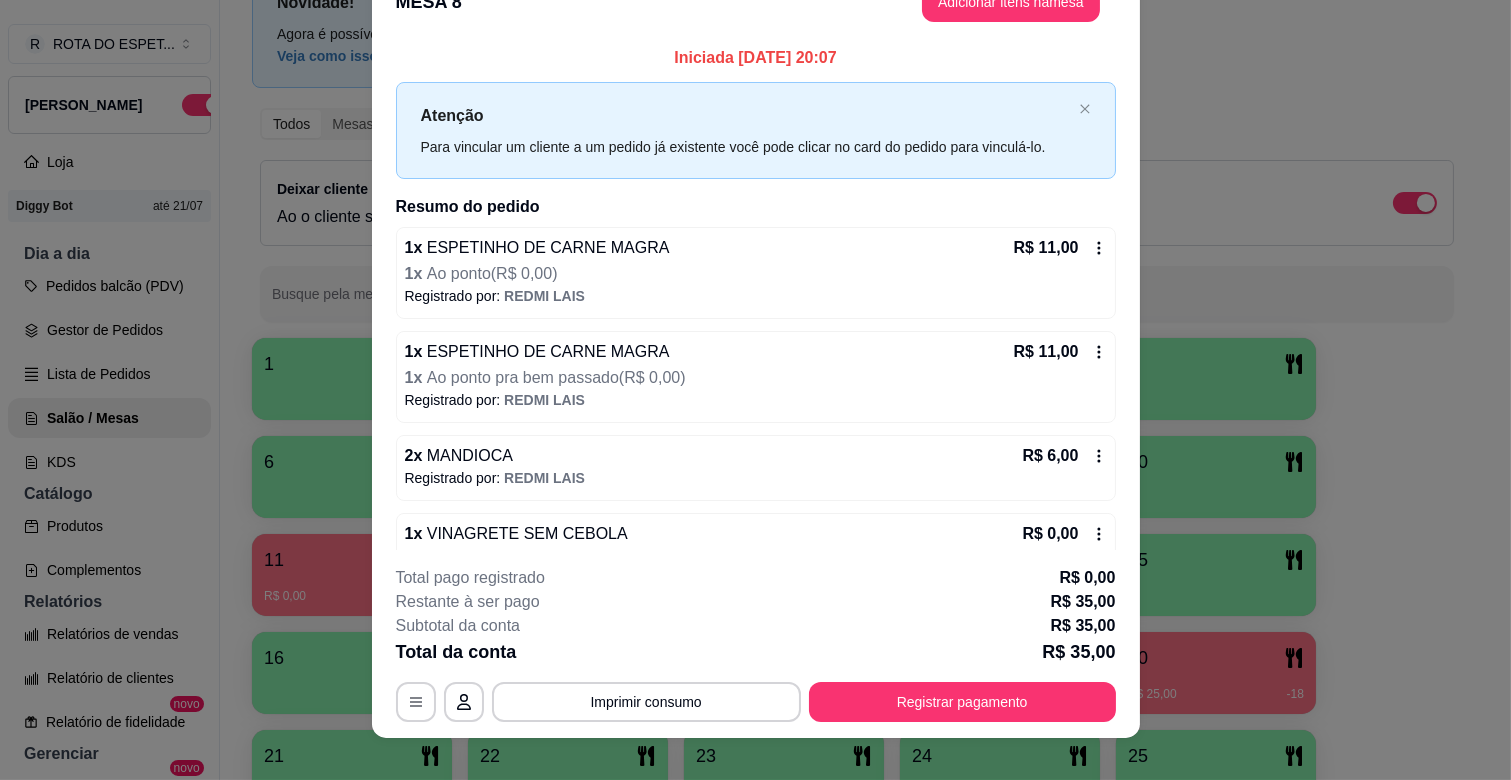 scroll, scrollTop: 60, scrollLeft: 0, axis: vertical 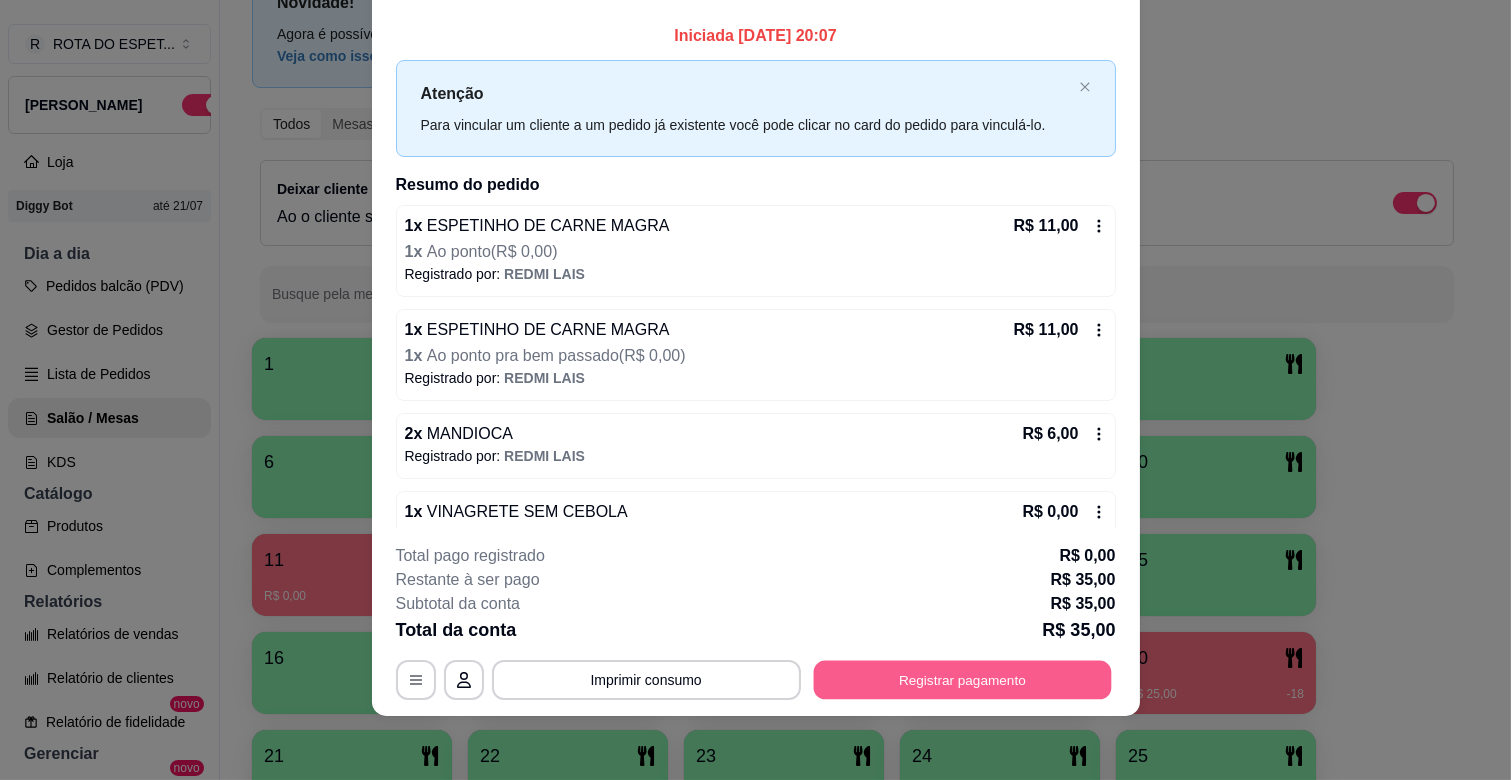 click on "Registrar pagamento" at bounding box center [962, 680] 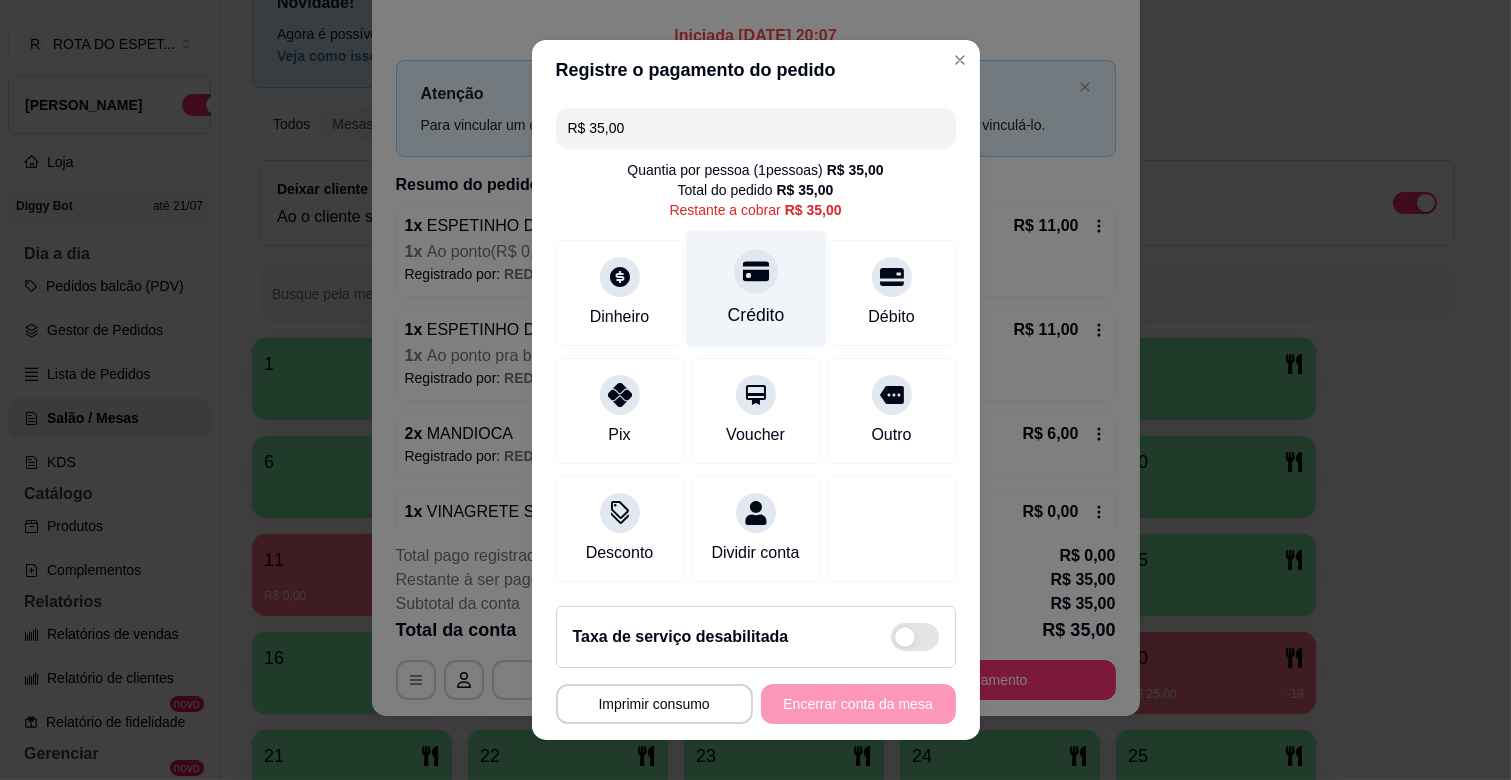 click on "Crédito" at bounding box center (755, 315) 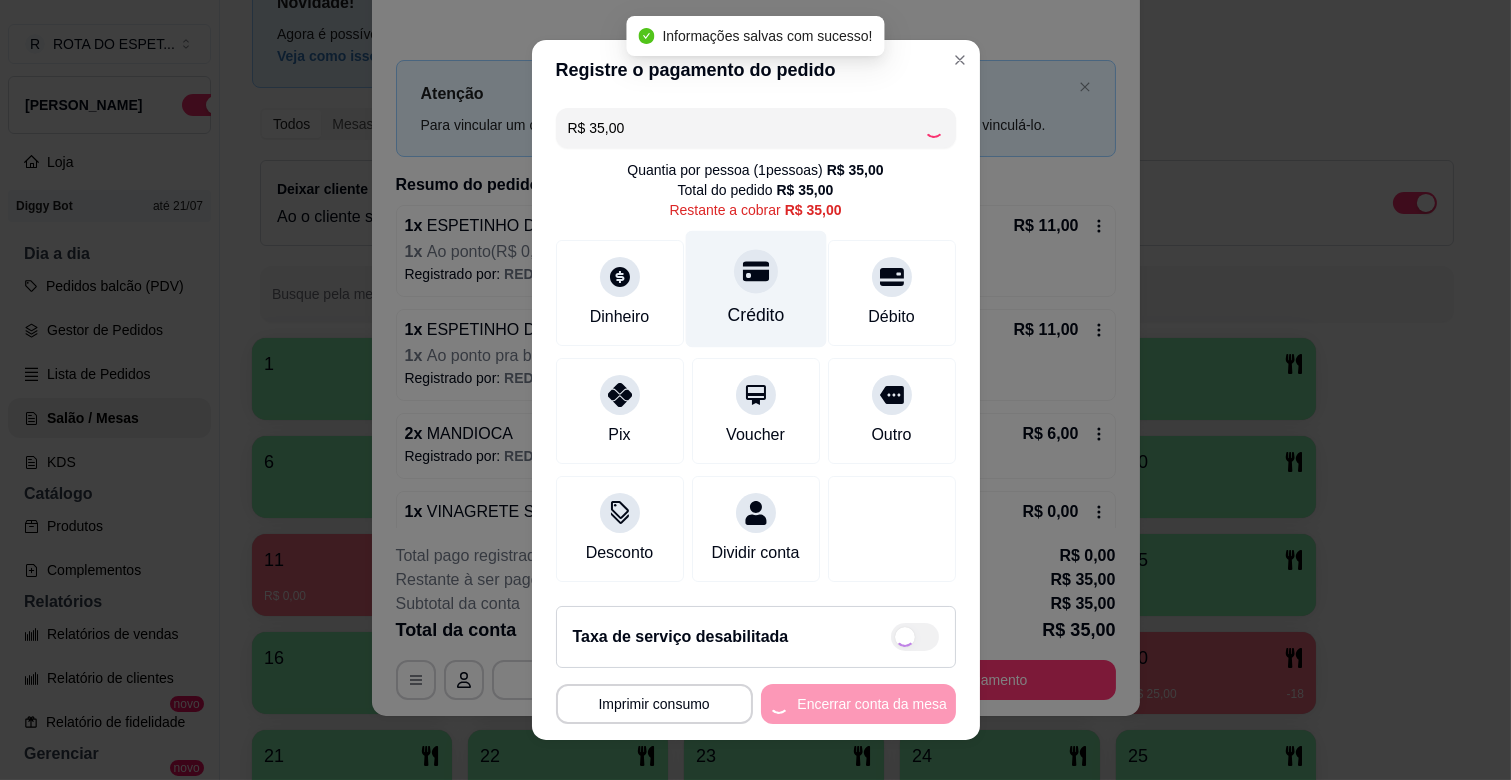 type on "R$ 0,00" 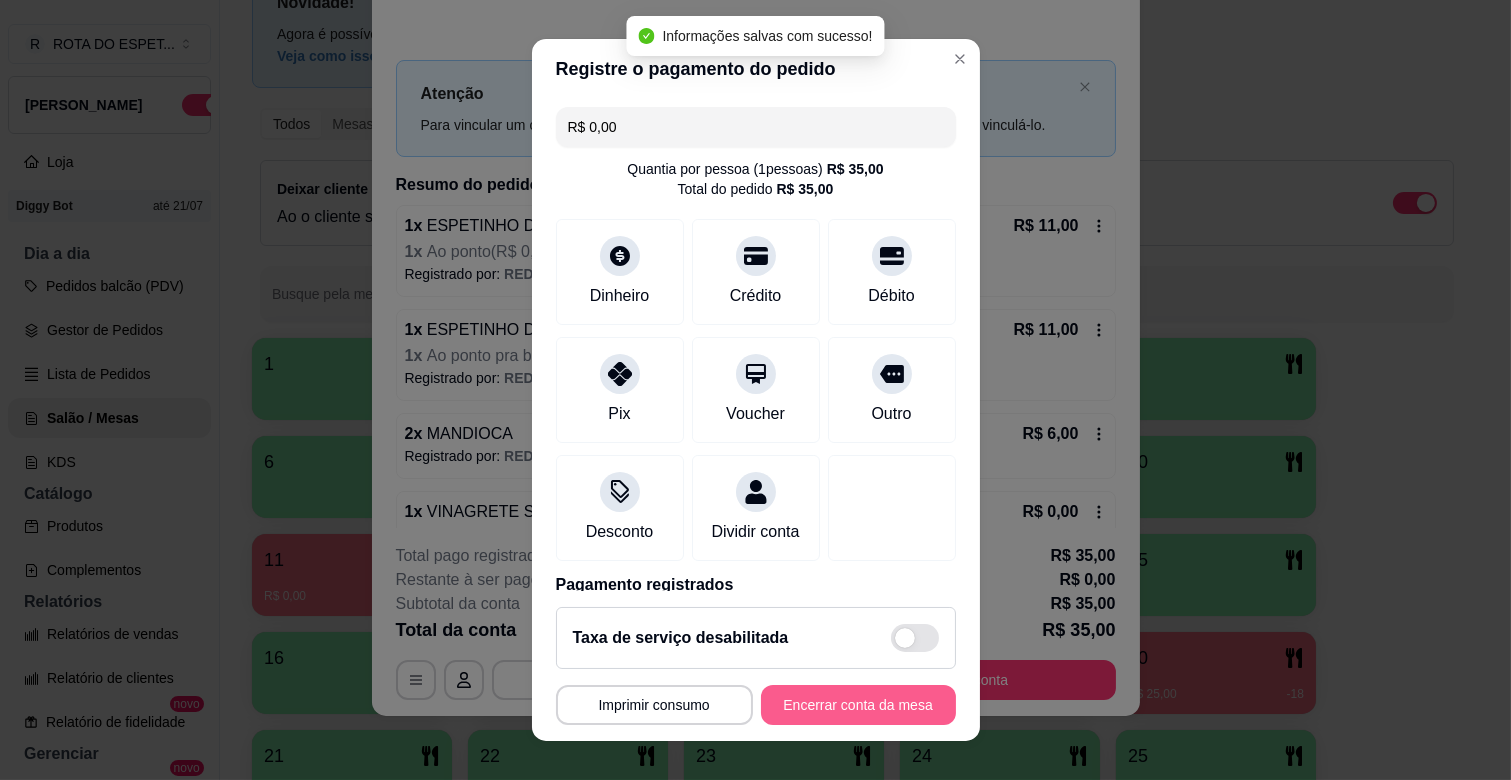 click on "Encerrar conta da mesa" at bounding box center (858, 705) 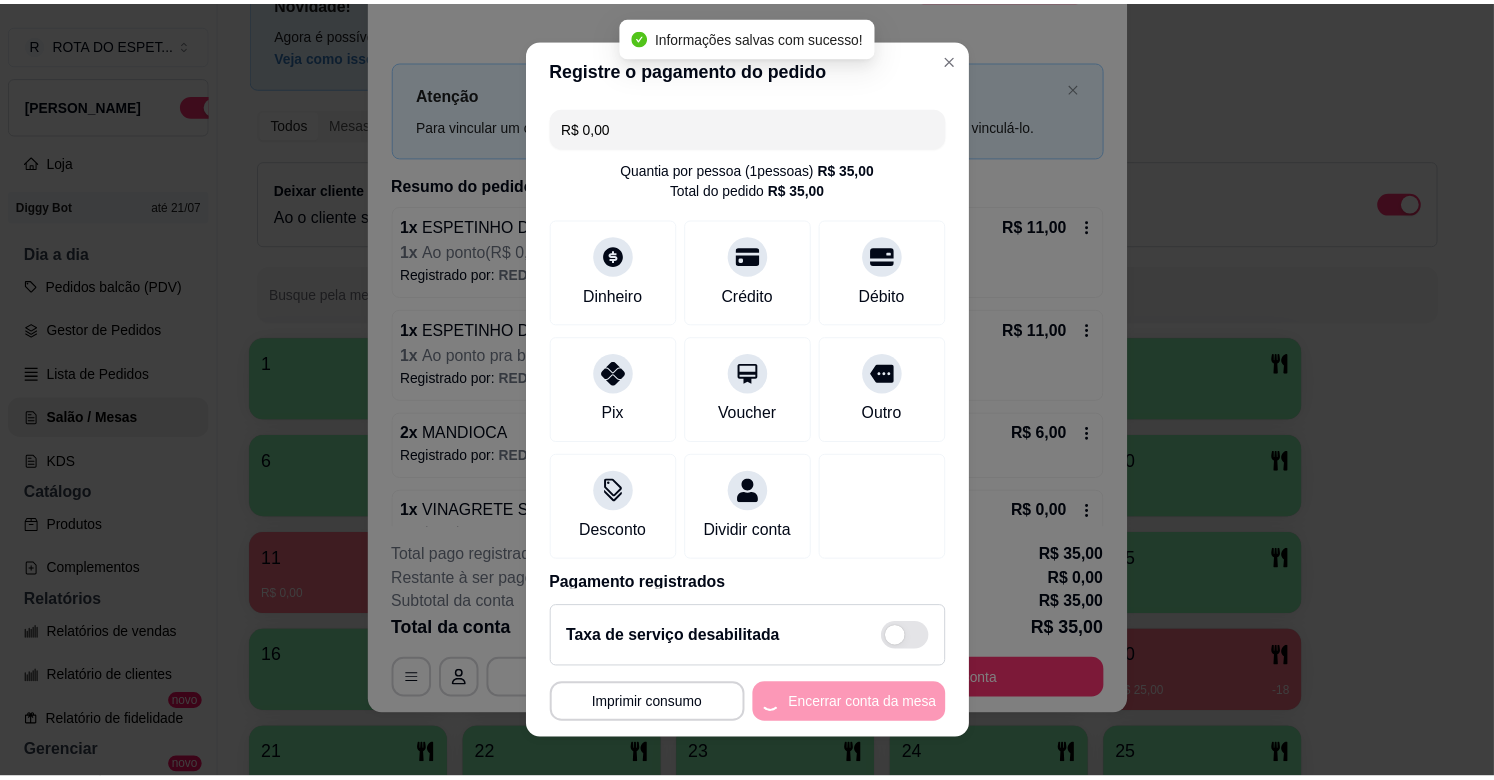 scroll, scrollTop: 0, scrollLeft: 0, axis: both 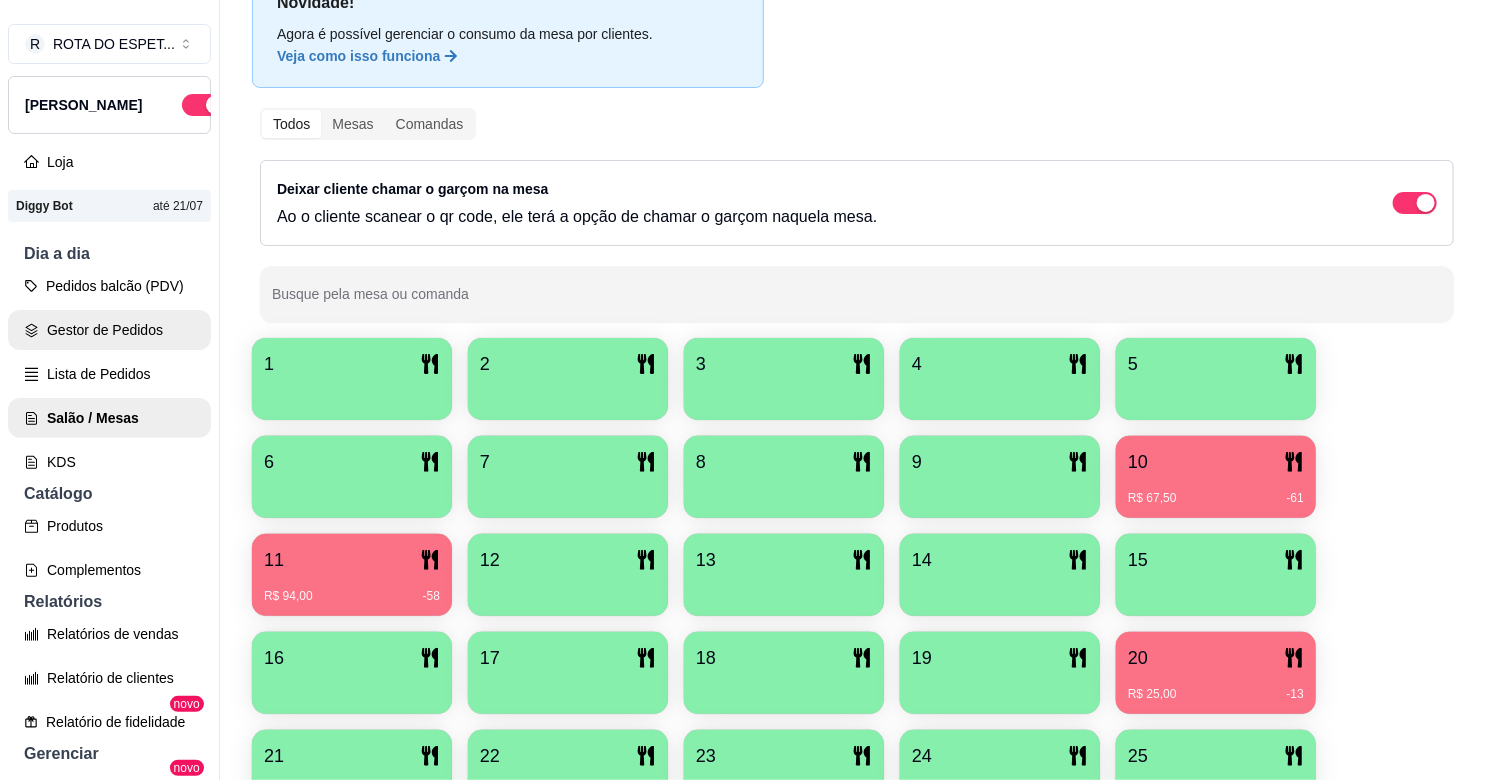 click on "Gestor de Pedidos" at bounding box center (109, 330) 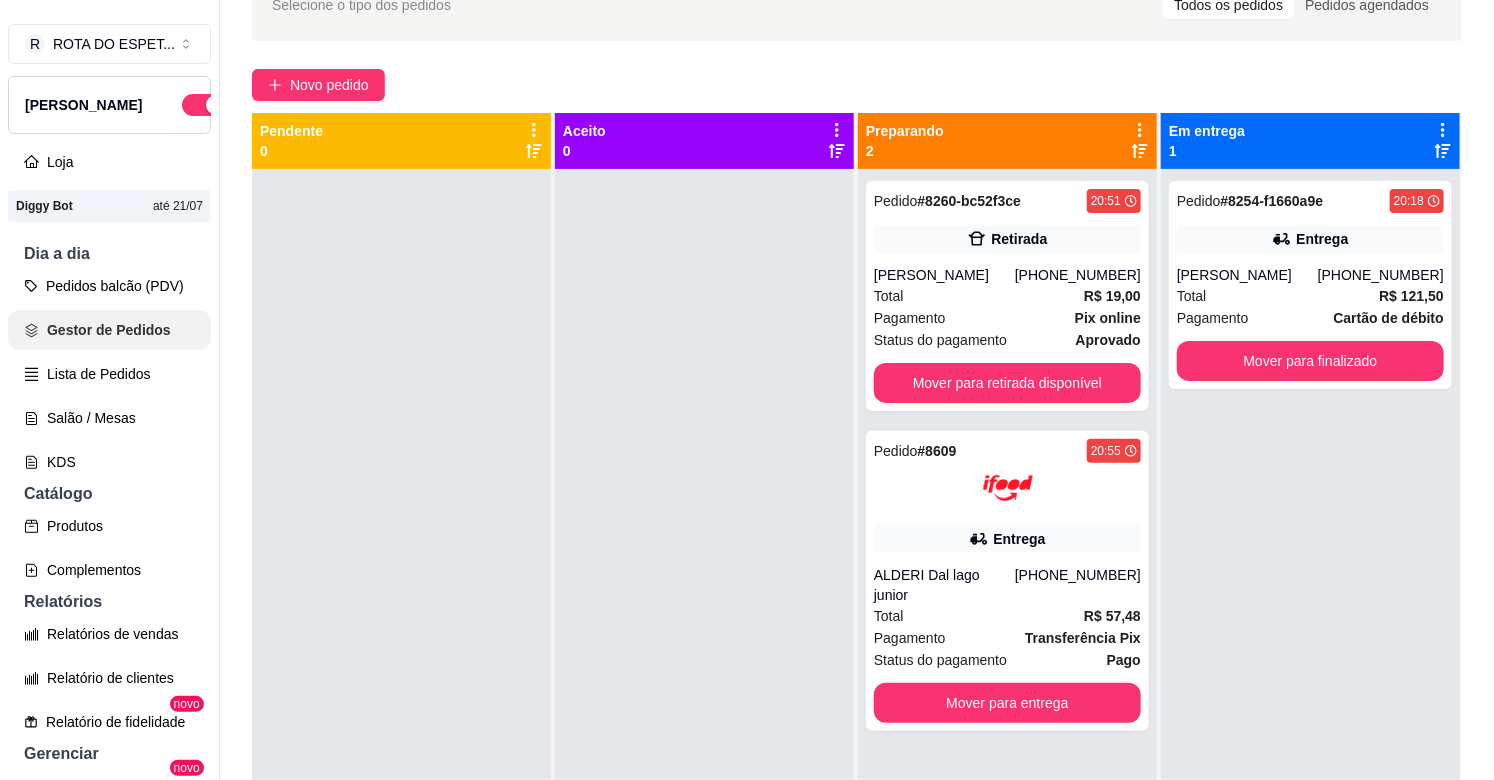 scroll, scrollTop: 0, scrollLeft: 0, axis: both 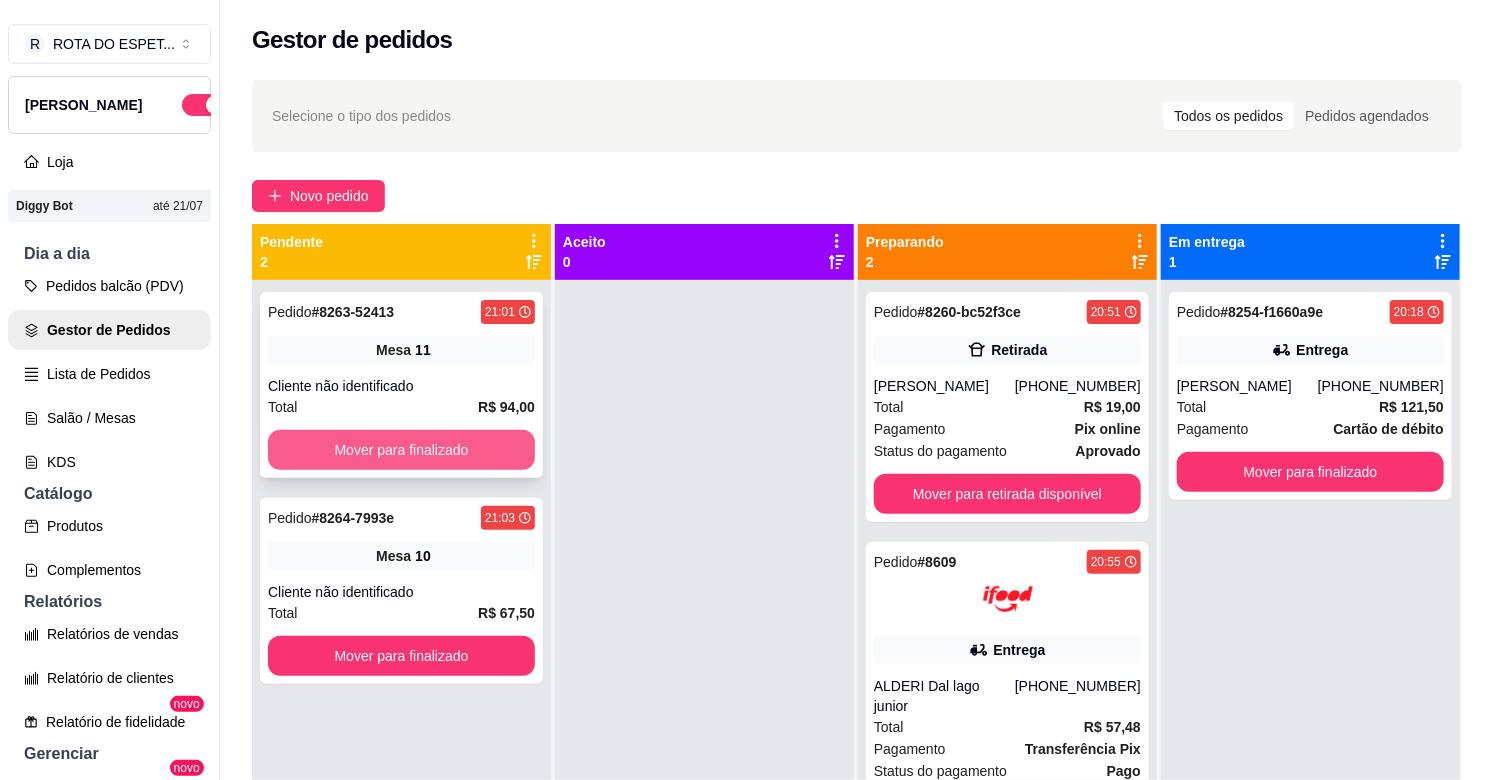 click on "Mover para finalizado" at bounding box center [401, 450] 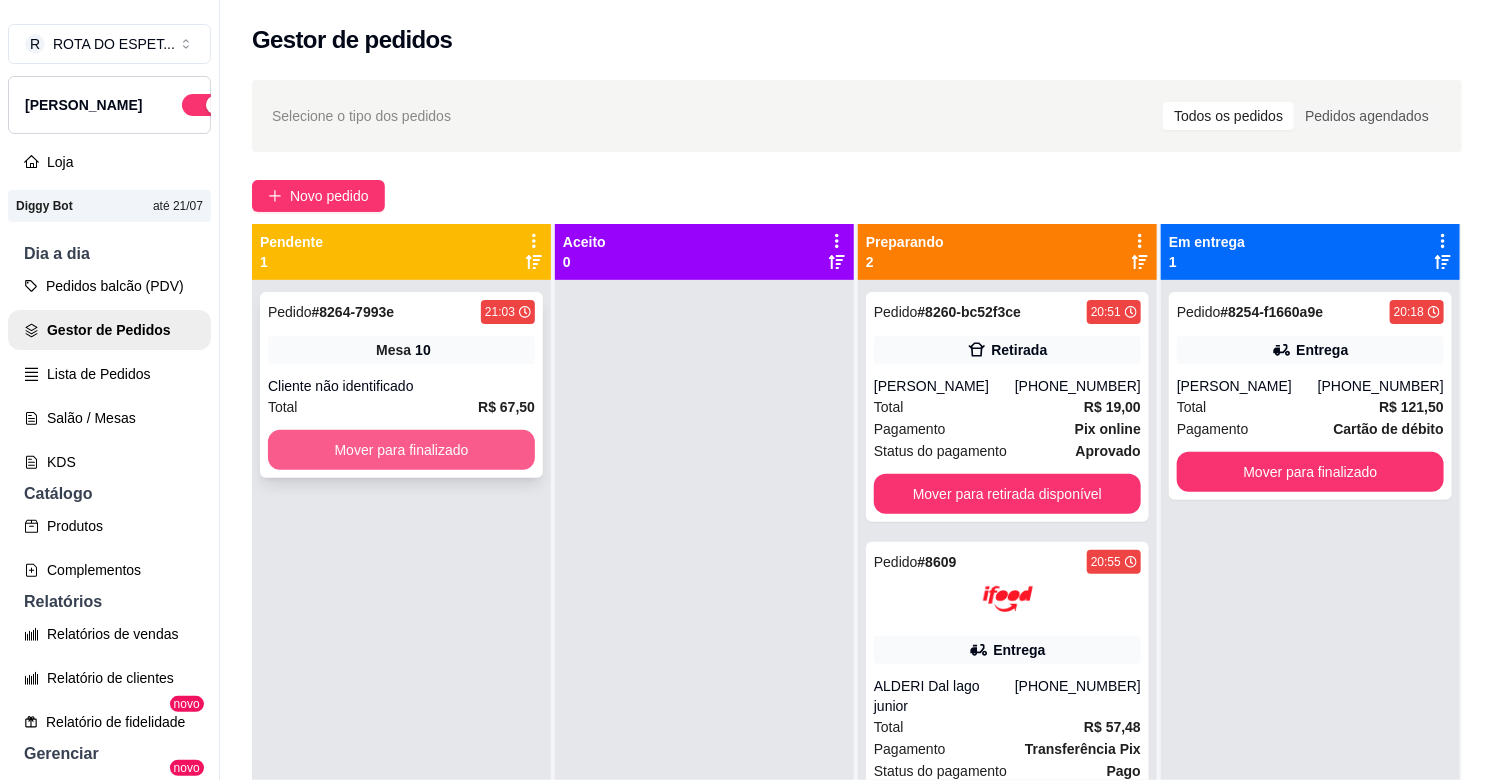 click on "Mover para finalizado" at bounding box center (401, 450) 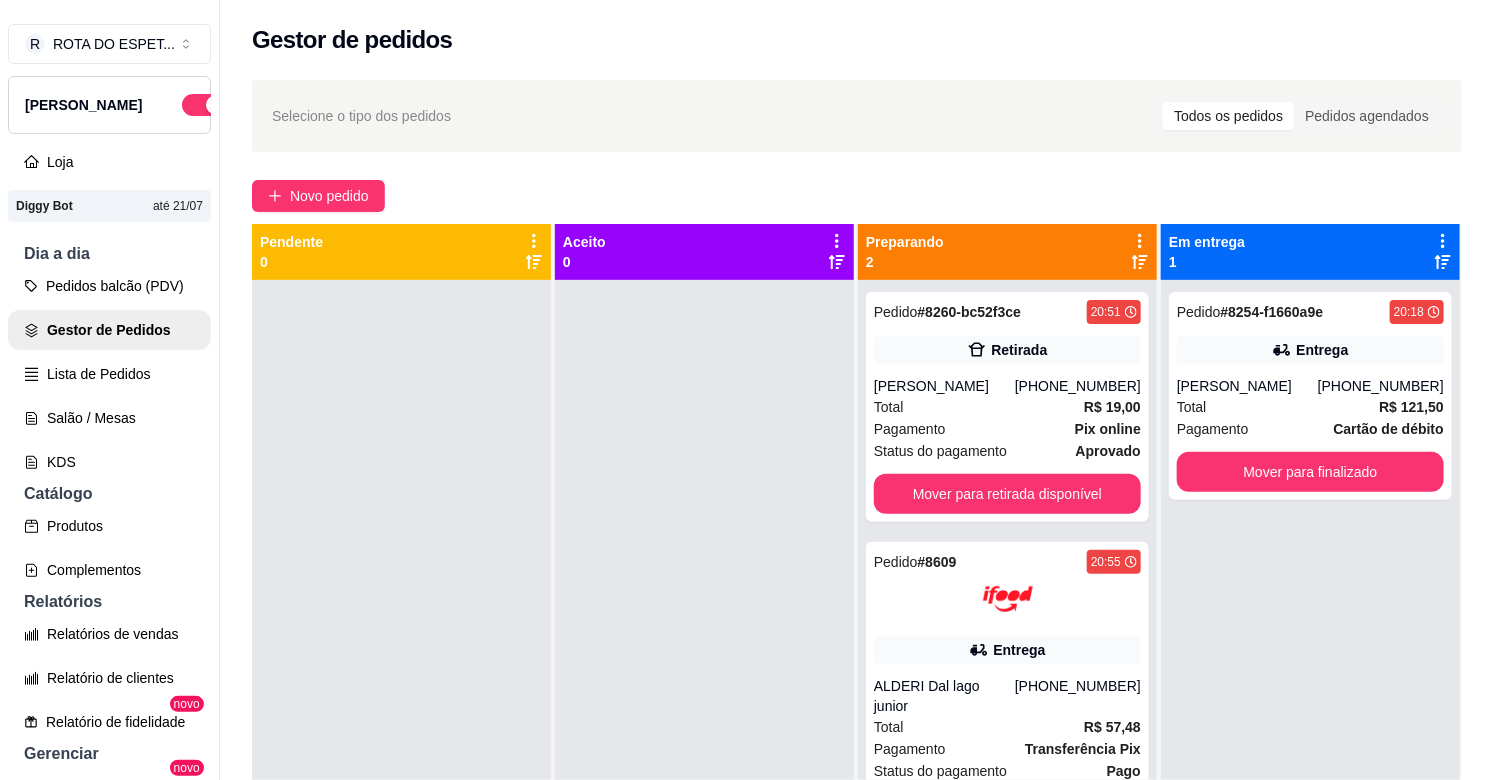 click at bounding box center (704, 670) 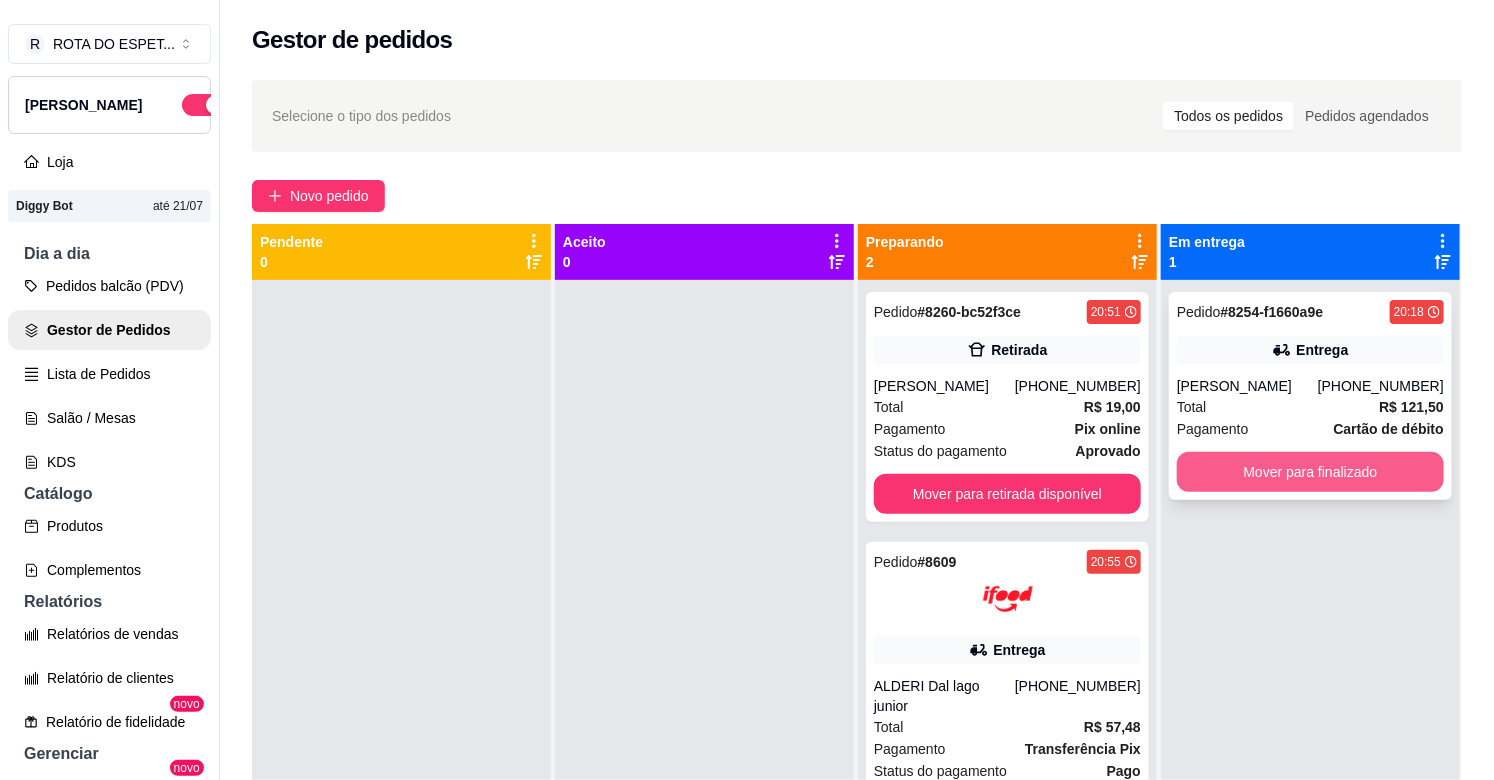 click on "Mover para finalizado" at bounding box center [1310, 472] 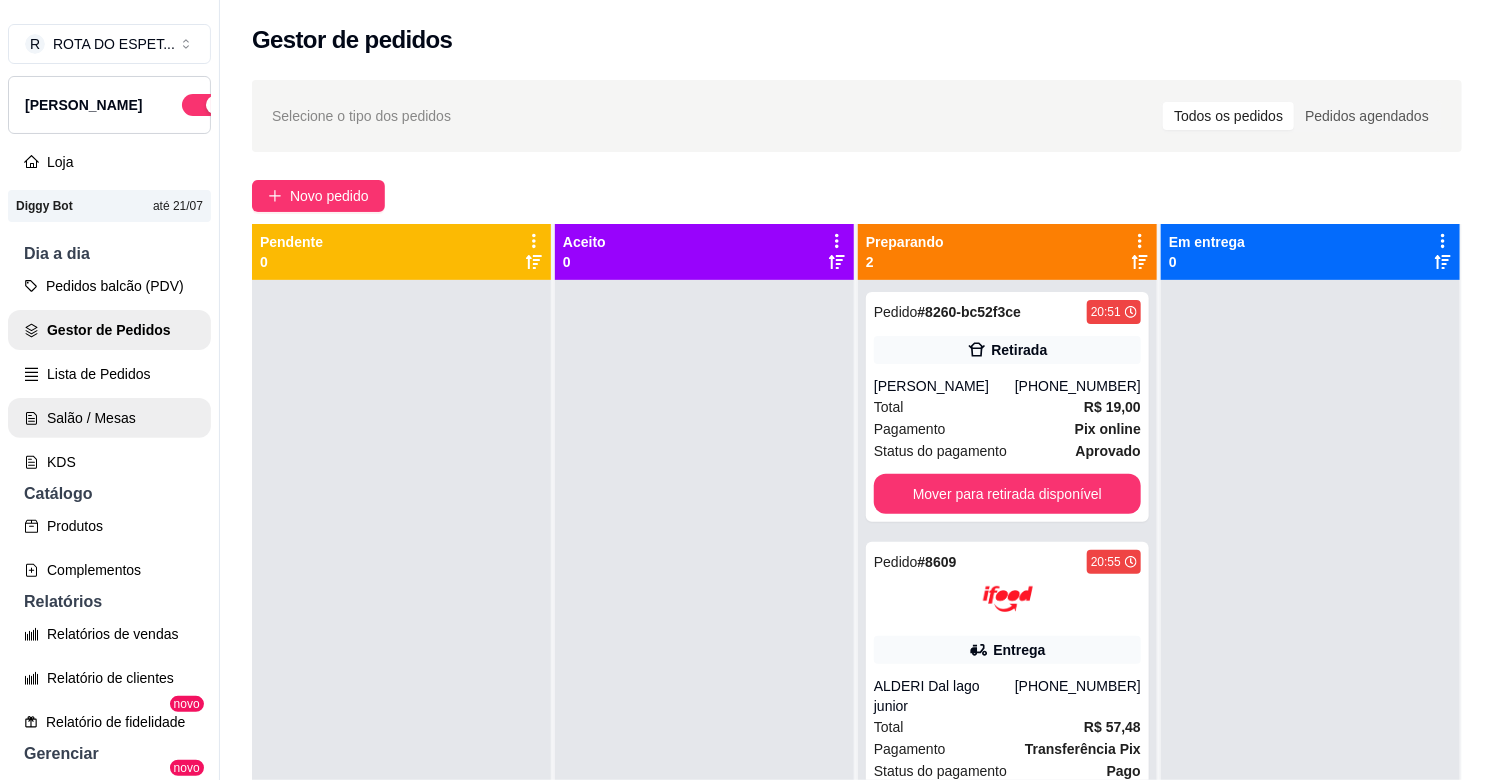 click on "Salão / Mesas" at bounding box center [109, 418] 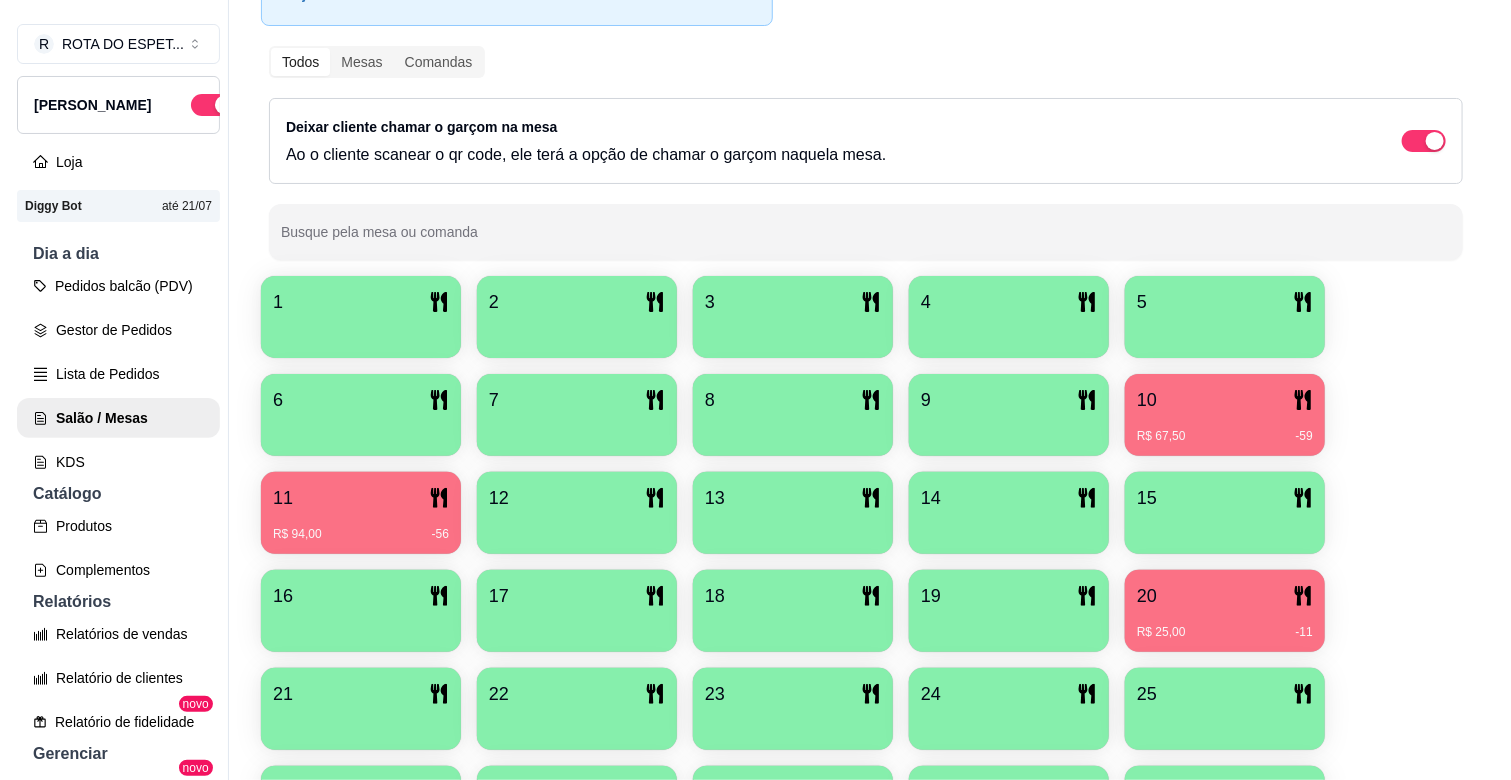 scroll, scrollTop: 222, scrollLeft: 0, axis: vertical 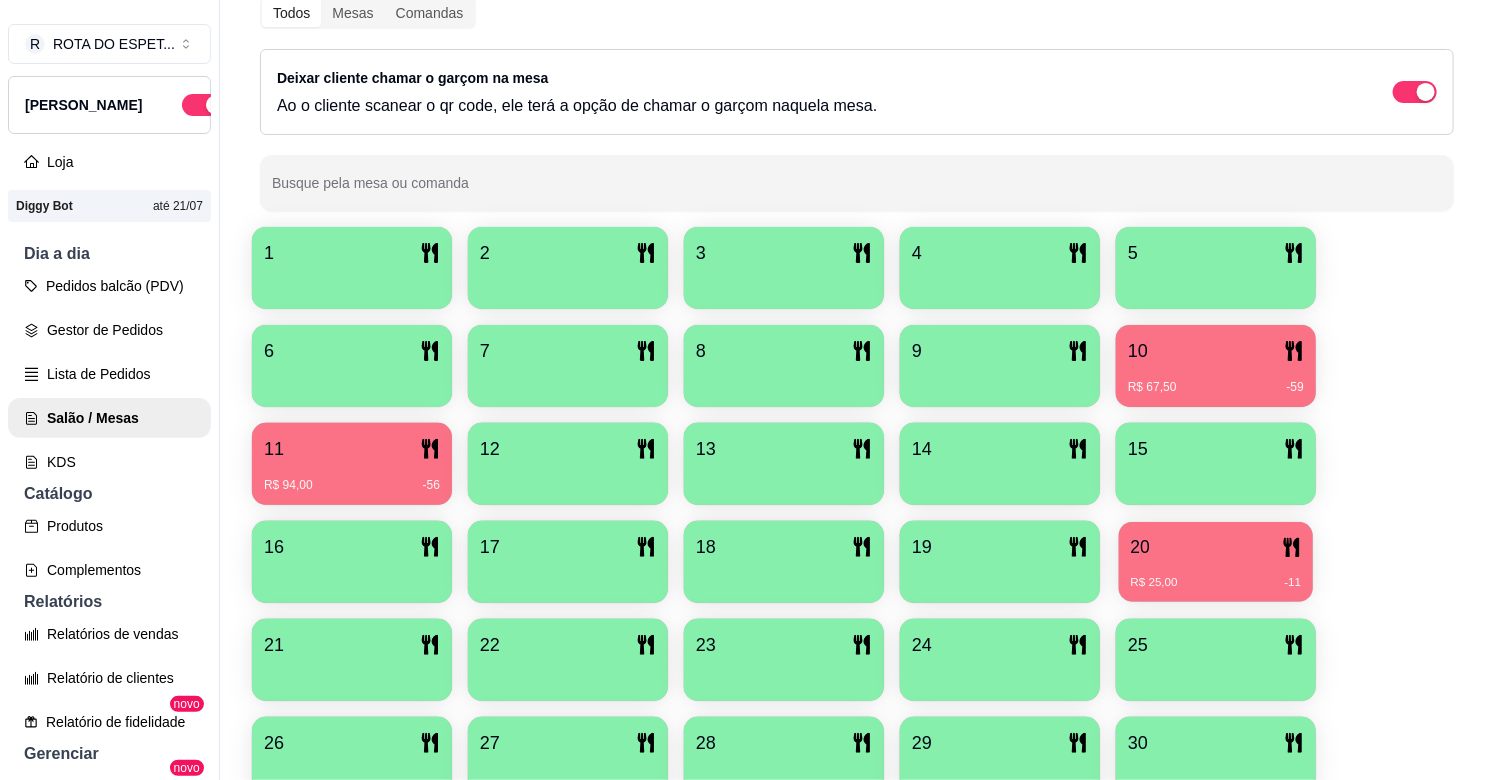 click on "R$ 25,00 -11" at bounding box center [1216, 575] 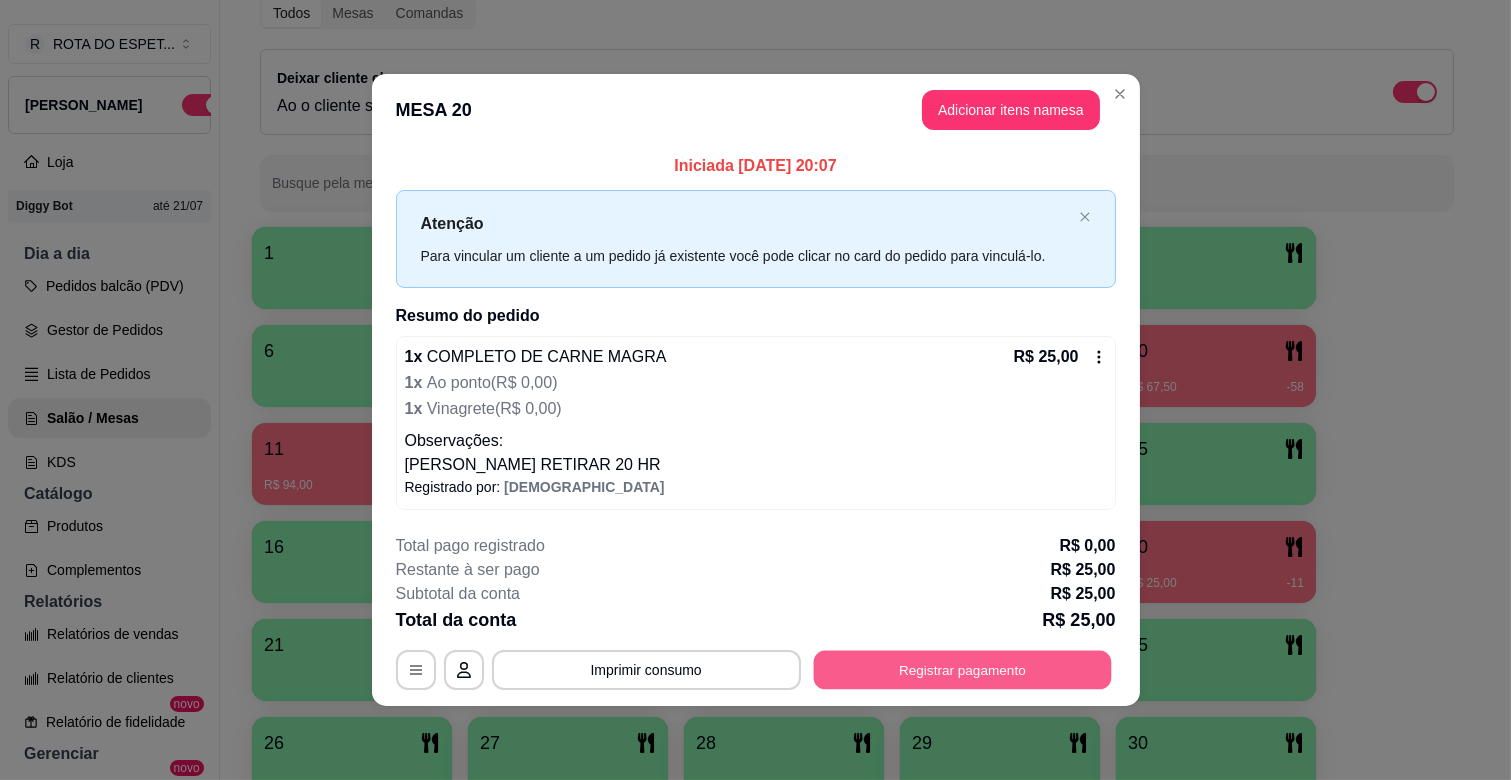 click on "Registrar pagamento" at bounding box center [962, 669] 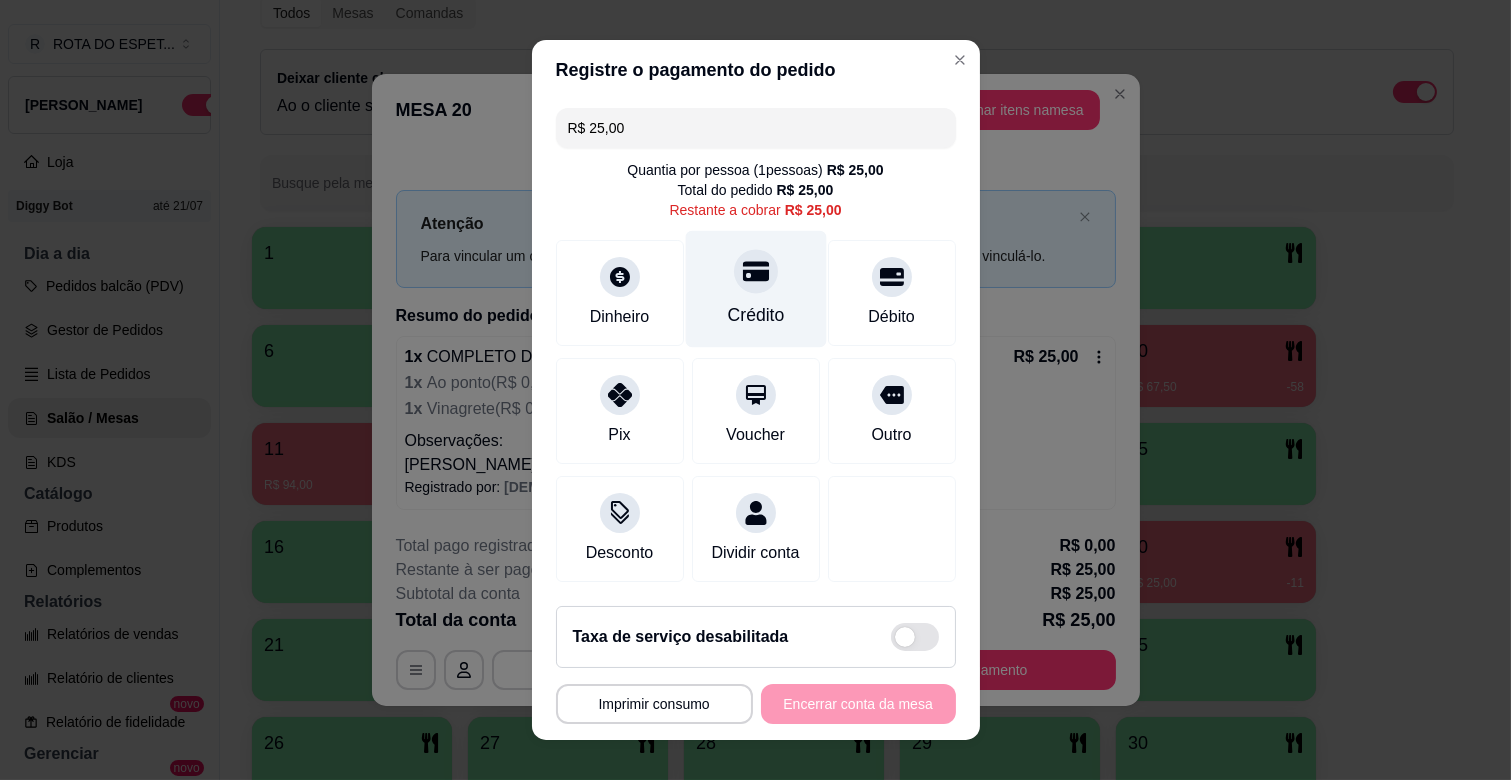 click 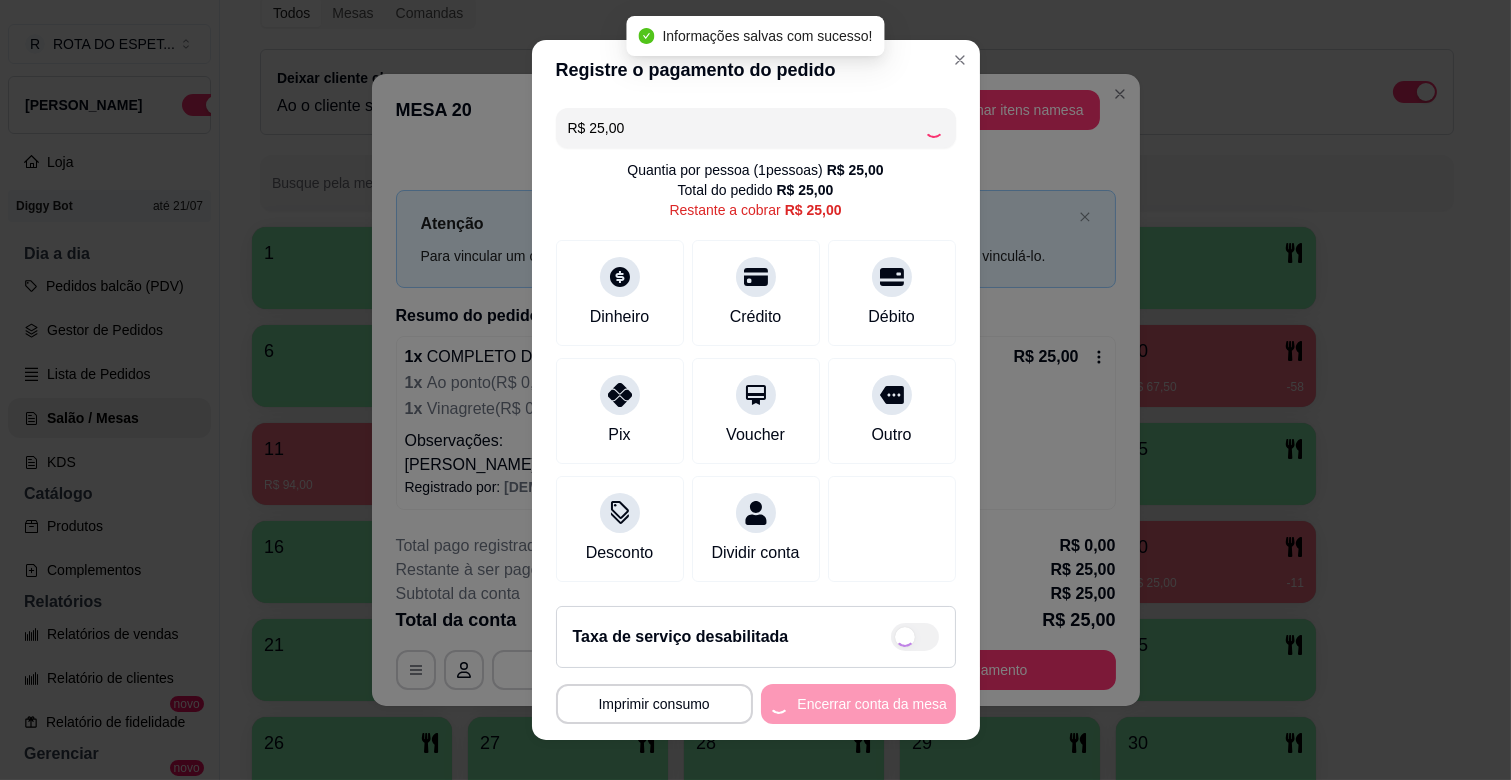 type on "R$ 0,00" 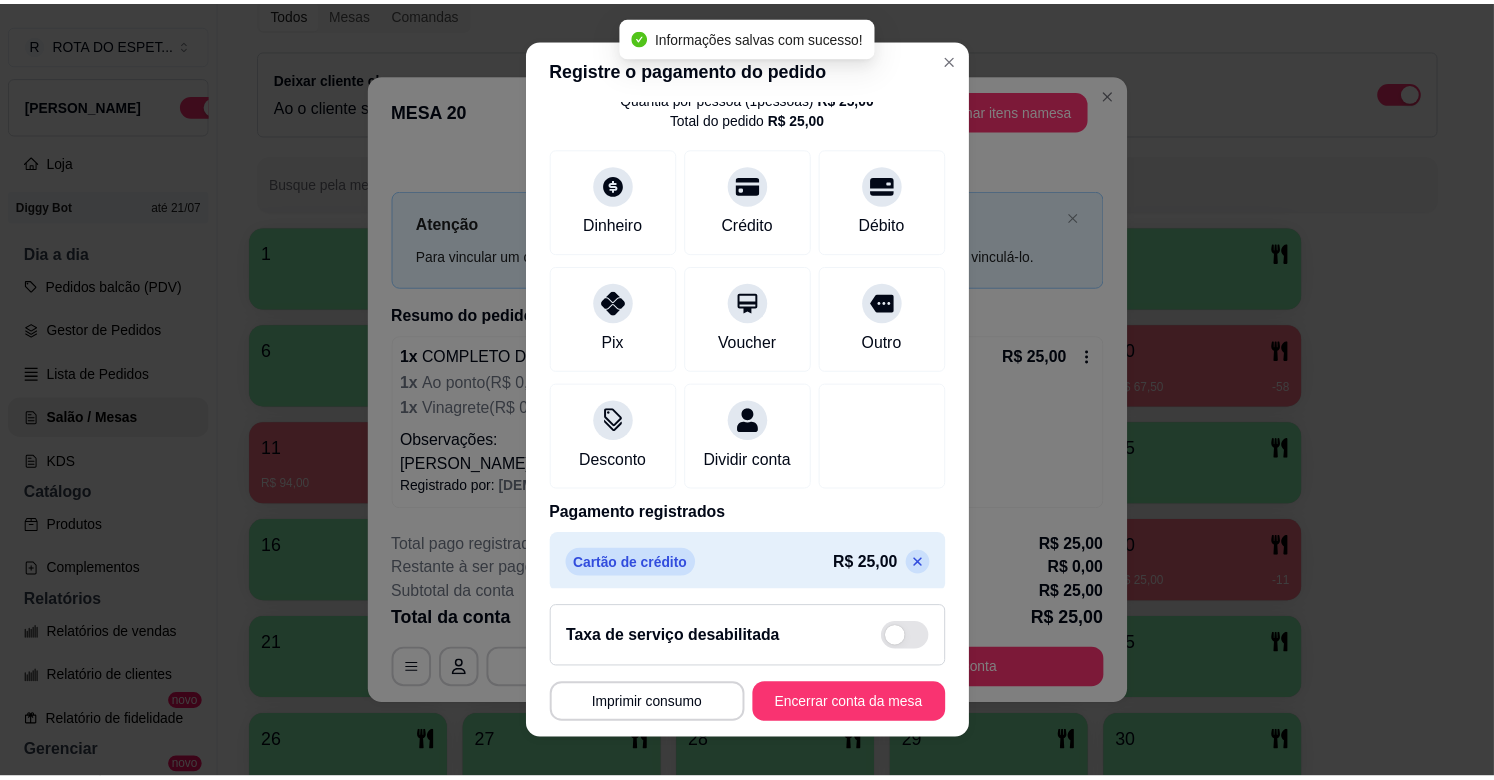 scroll, scrollTop: 106, scrollLeft: 0, axis: vertical 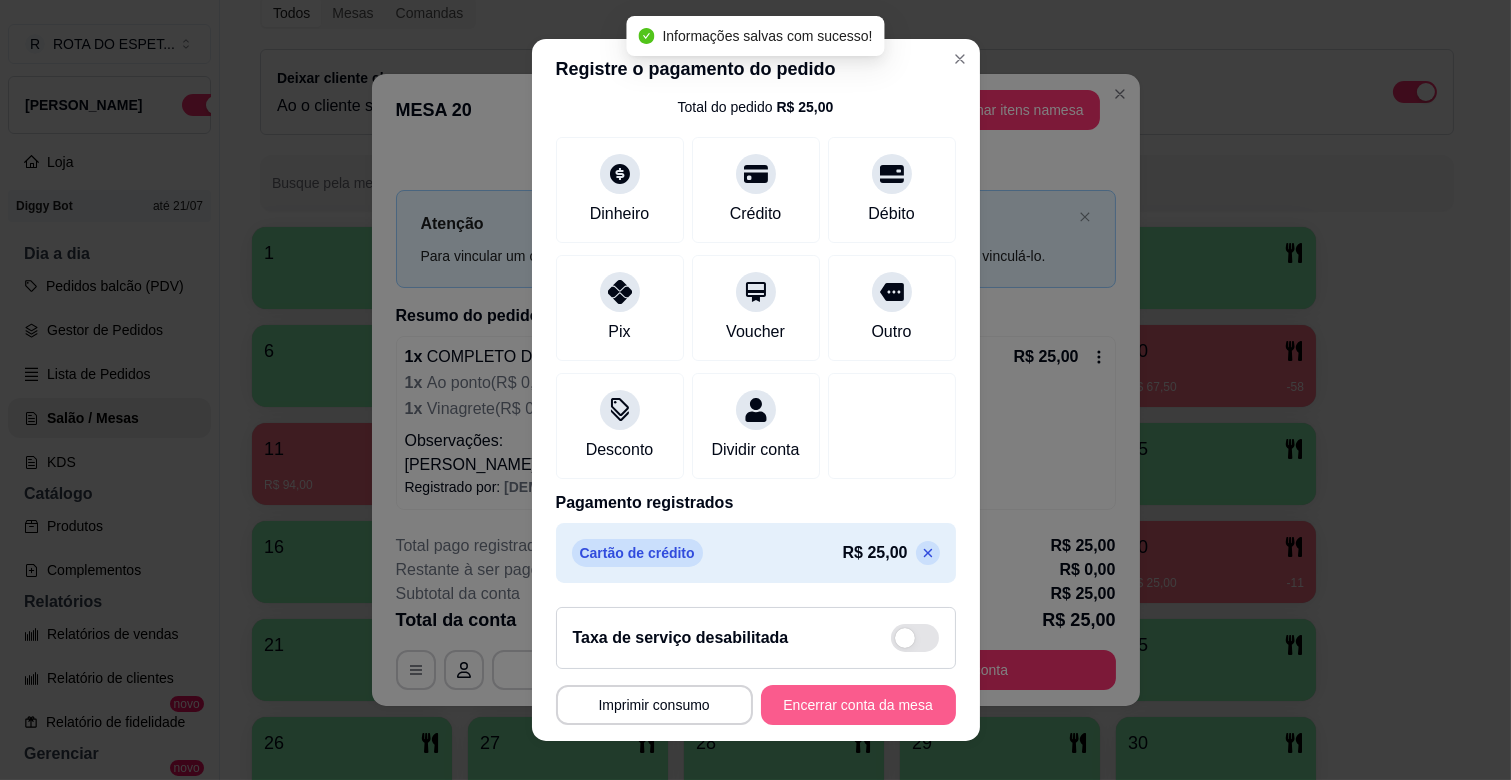 click on "Encerrar conta da mesa" at bounding box center (858, 705) 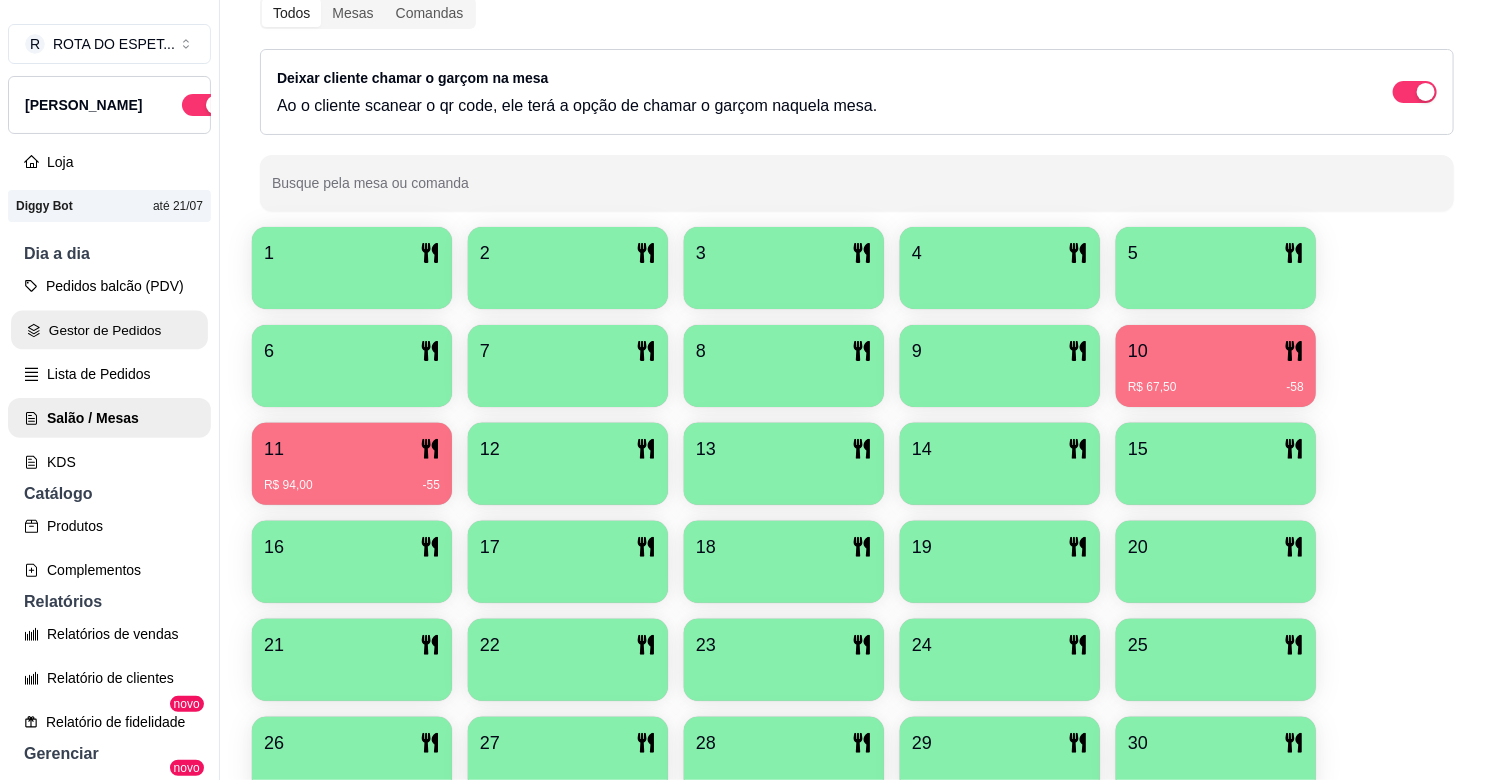click on "Gestor de Pedidos" at bounding box center [109, 330] 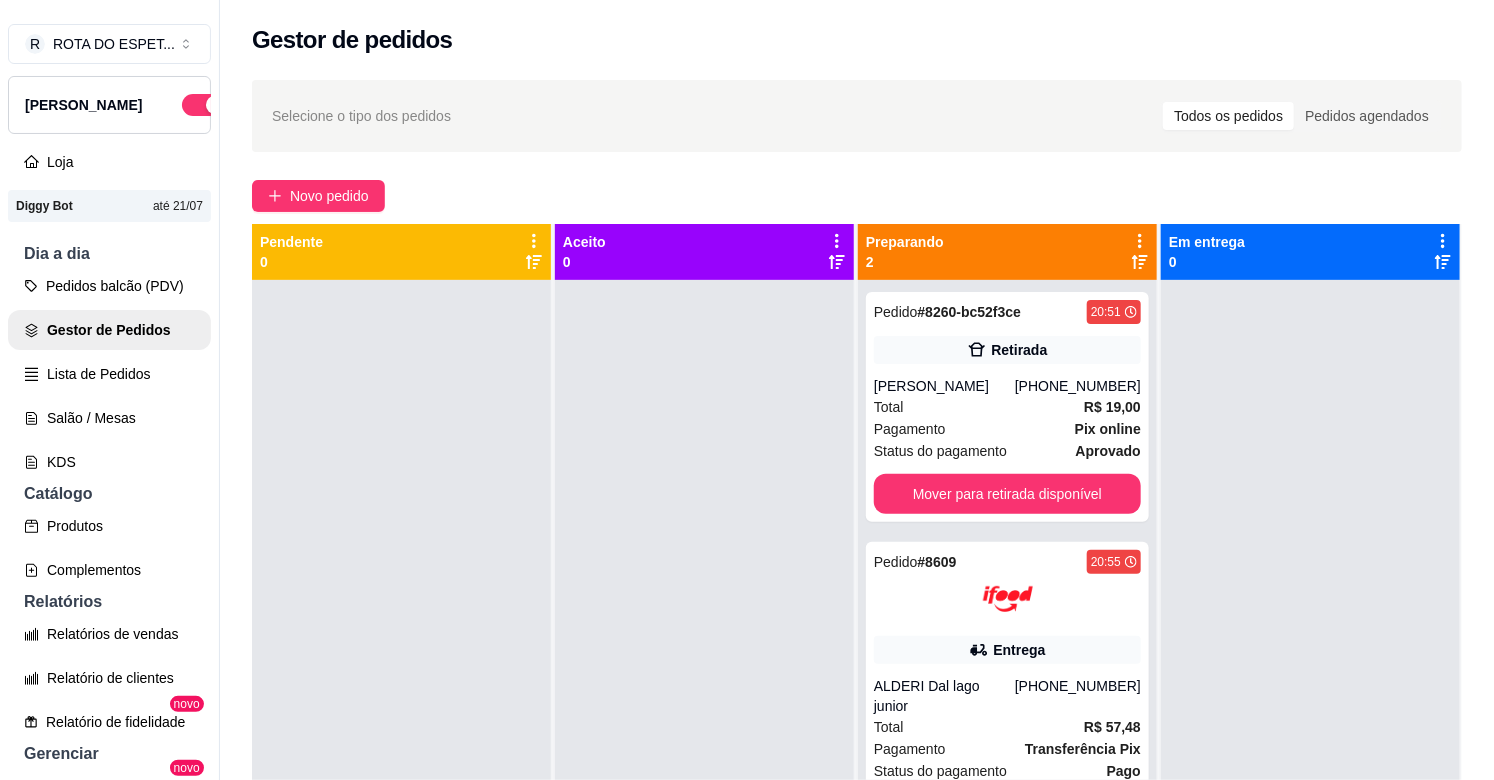 click at bounding box center [704, 670] 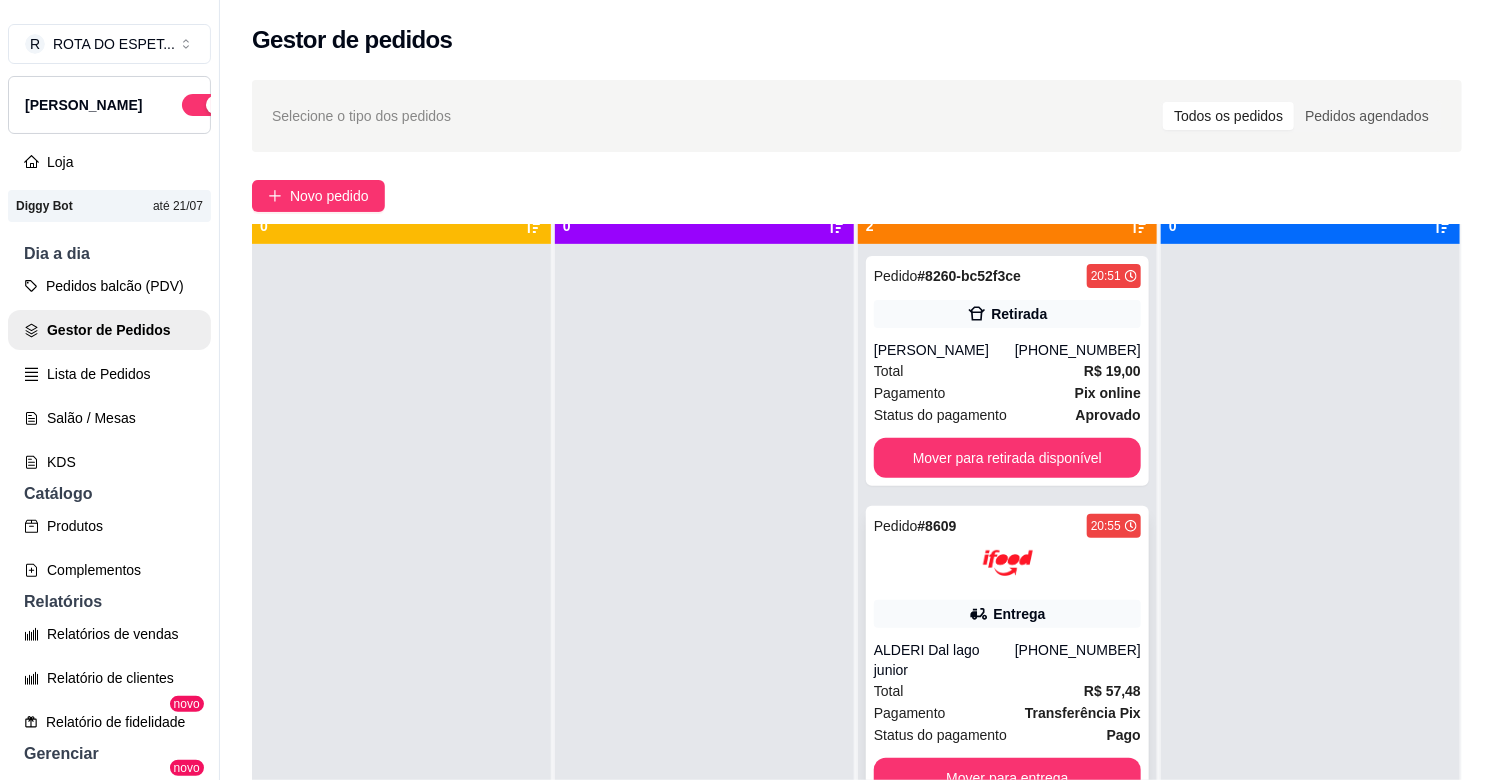 scroll, scrollTop: 55, scrollLeft: 0, axis: vertical 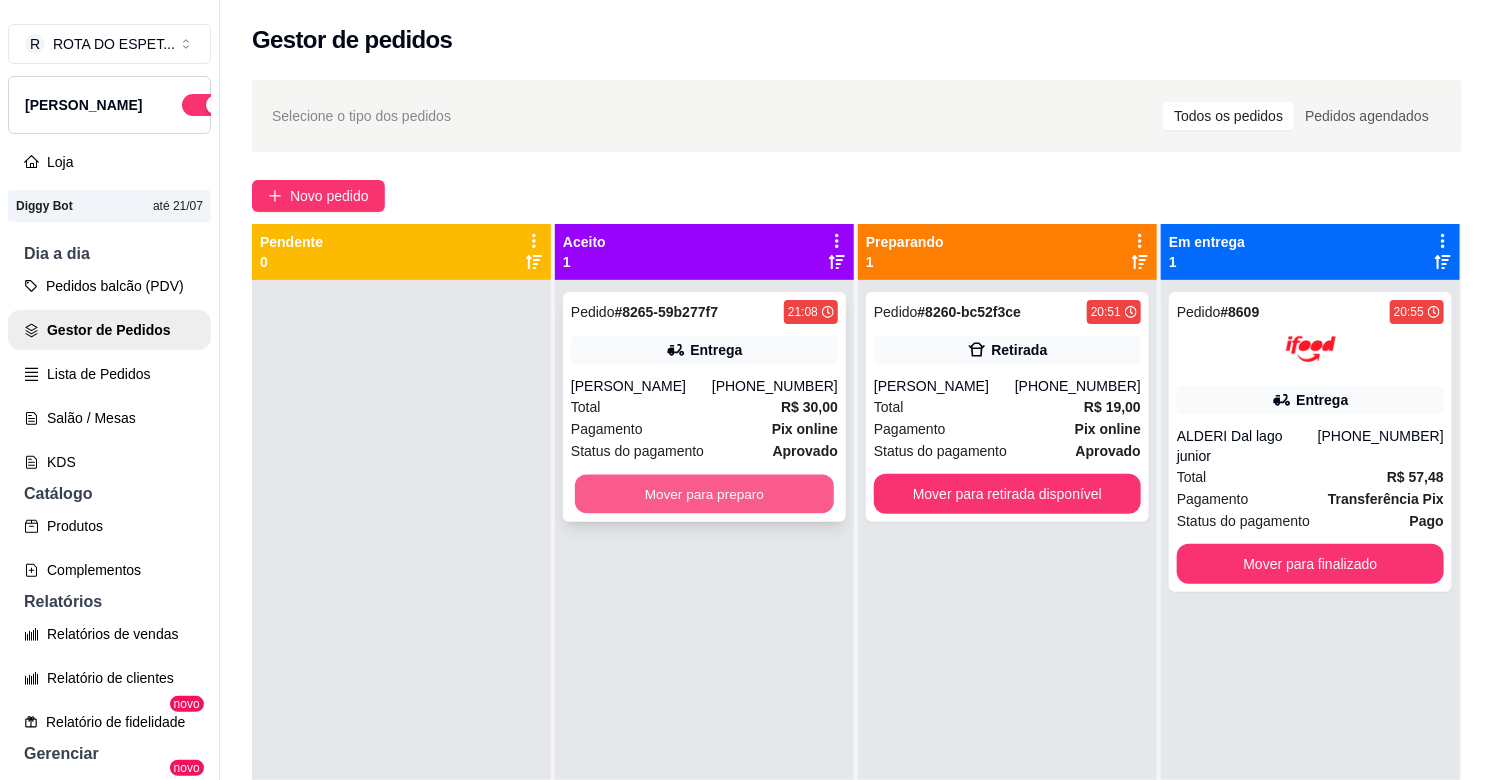 click on "Mover para preparo" at bounding box center [704, 494] 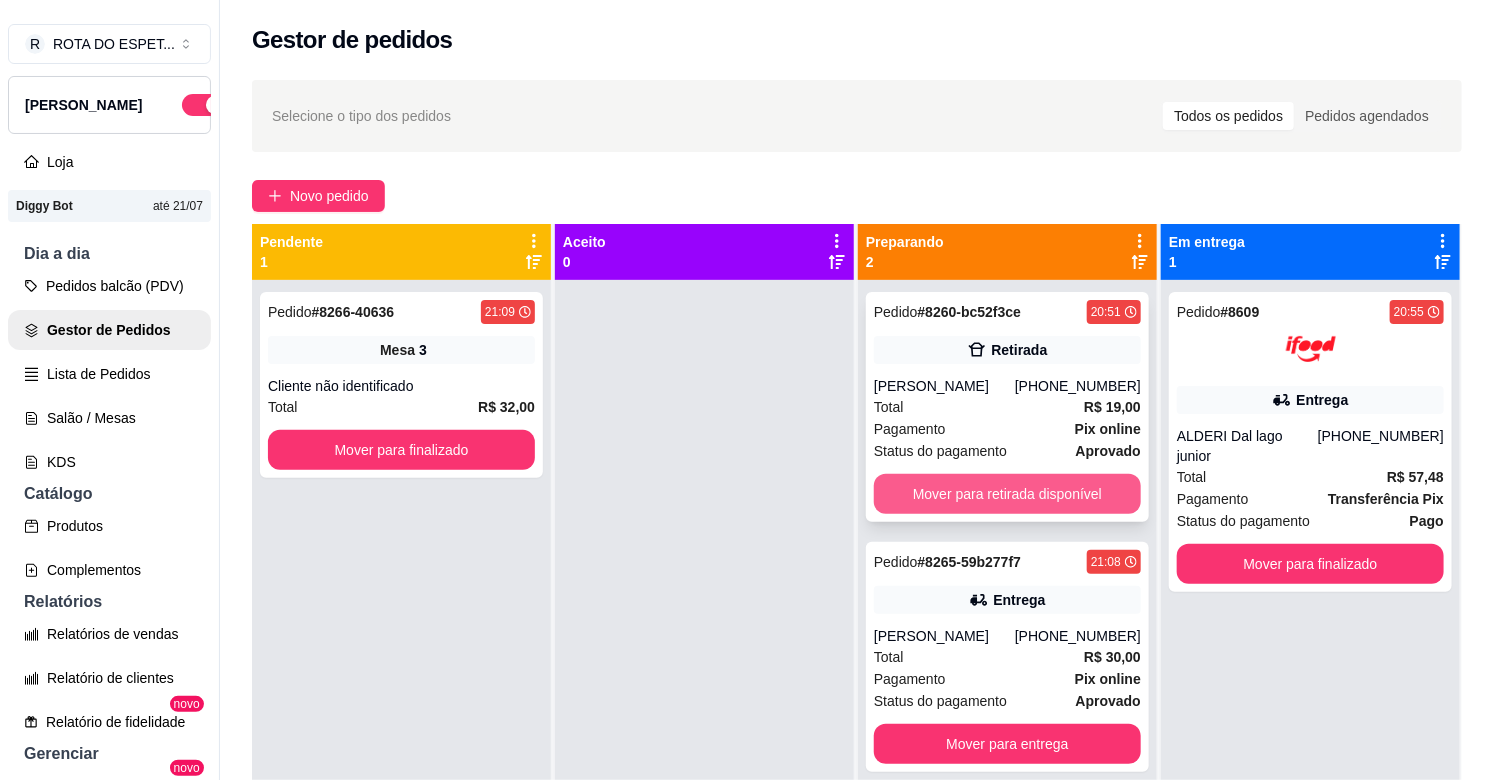 click on "Mover para retirada disponível" at bounding box center [1007, 494] 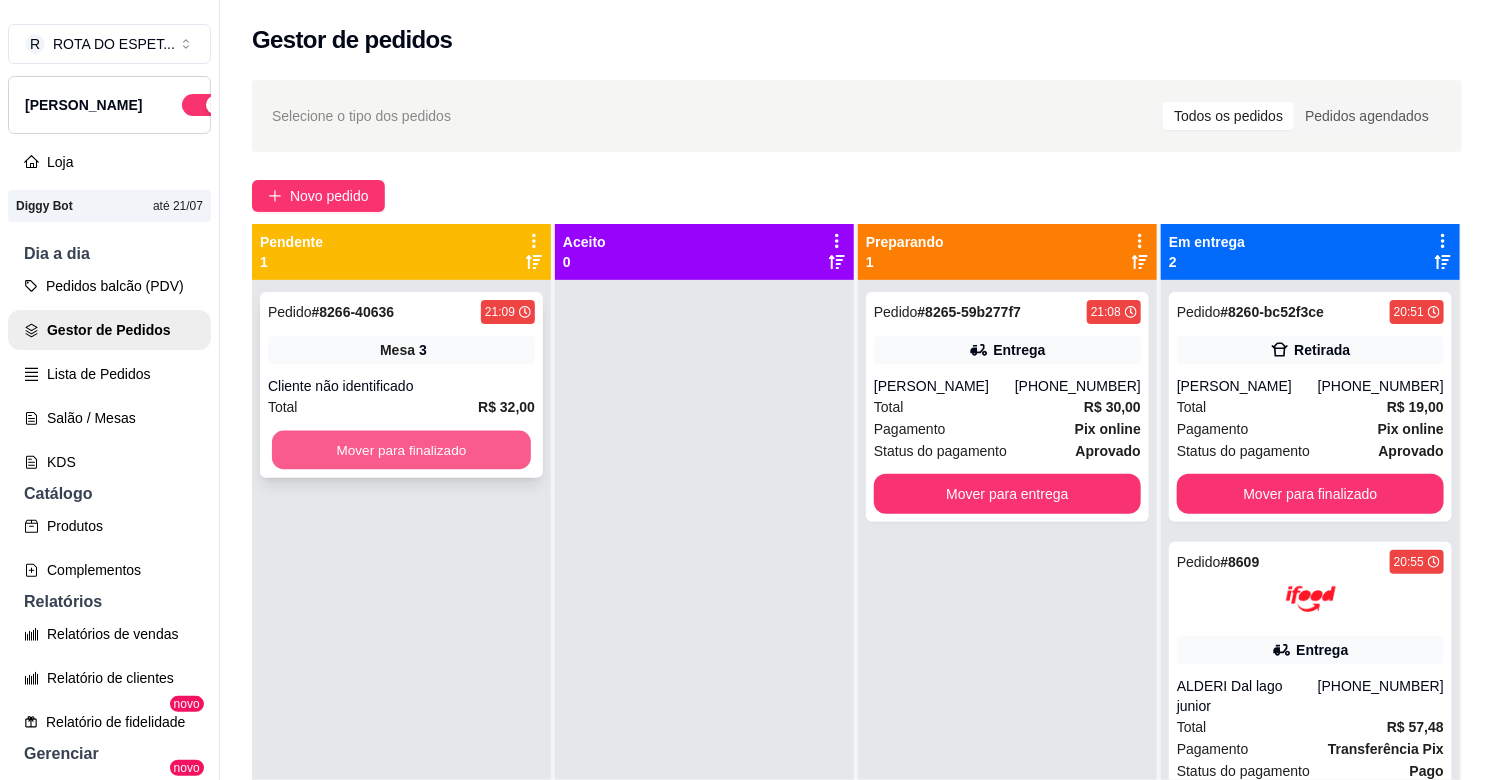 click on "Mover para finalizado" at bounding box center [401, 450] 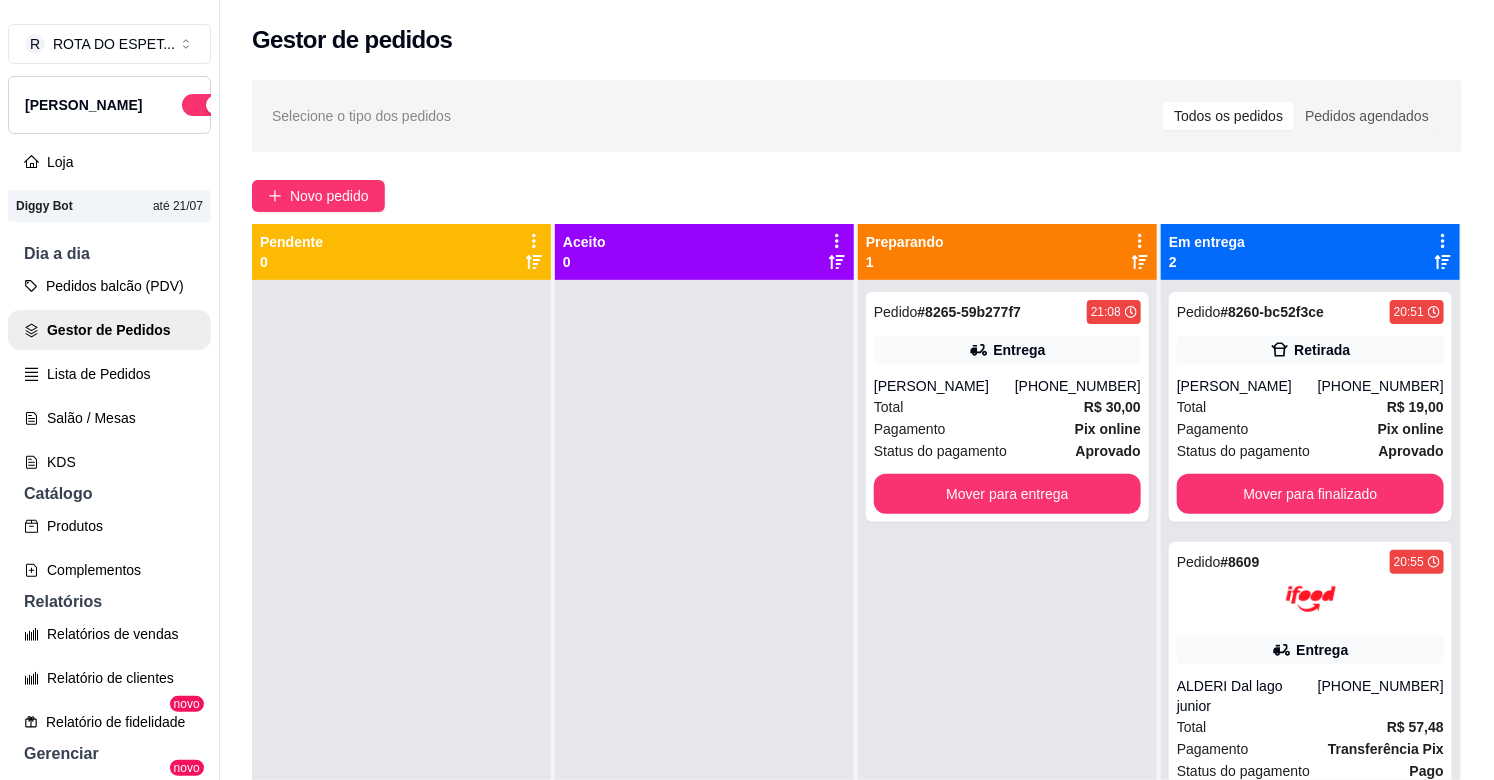 click at bounding box center [704, 670] 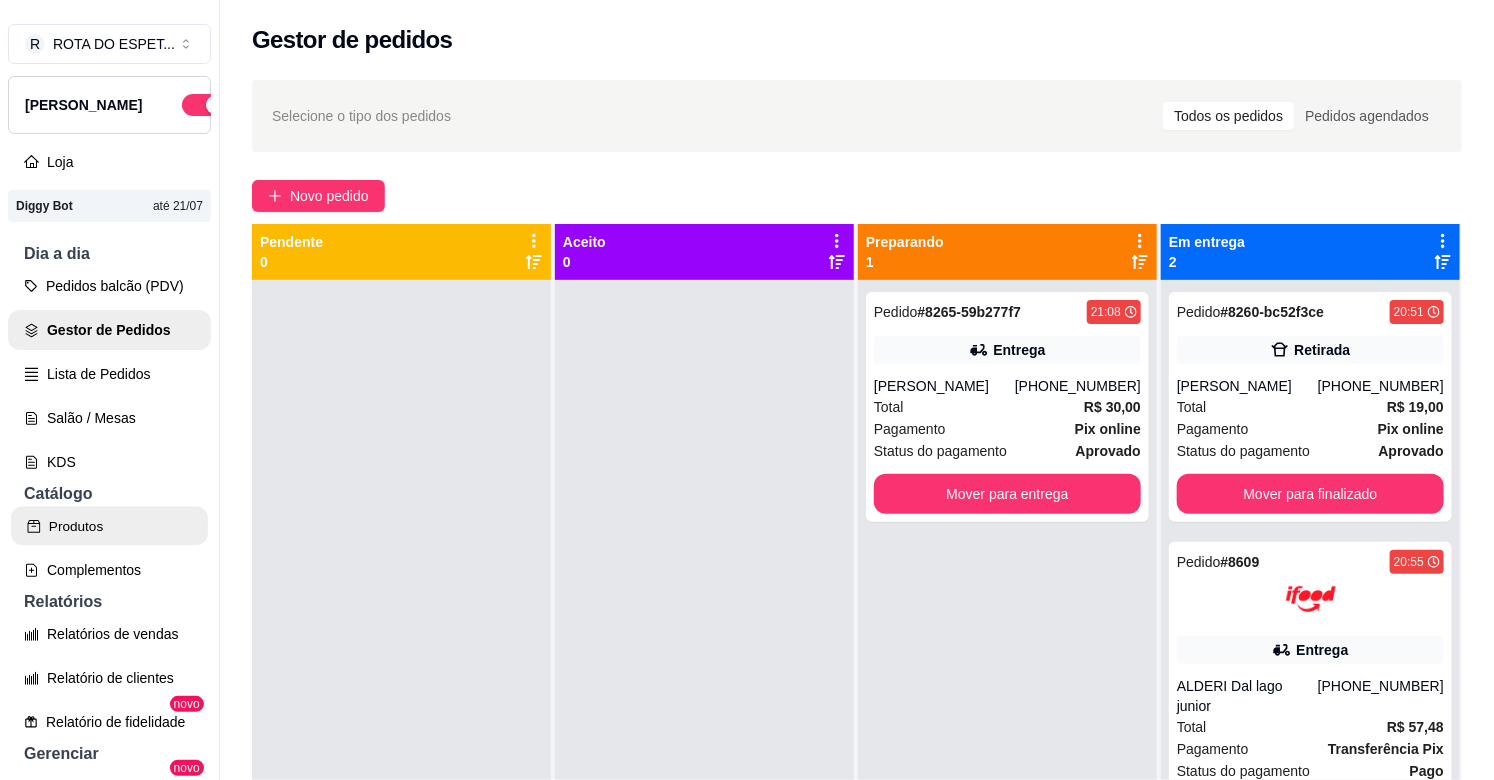 click on "Produtos" at bounding box center [109, 526] 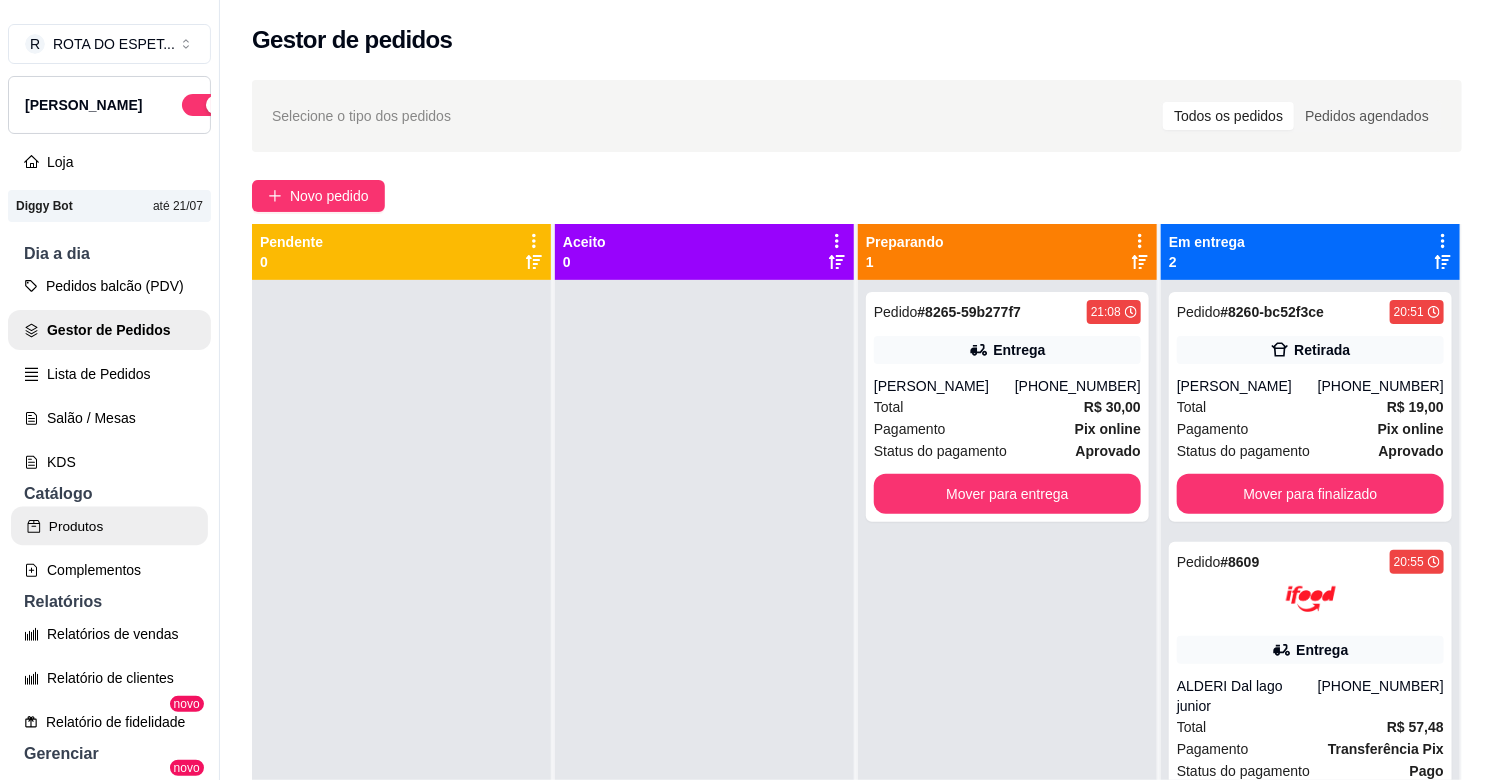 click on "Produtos" at bounding box center (109, 526) 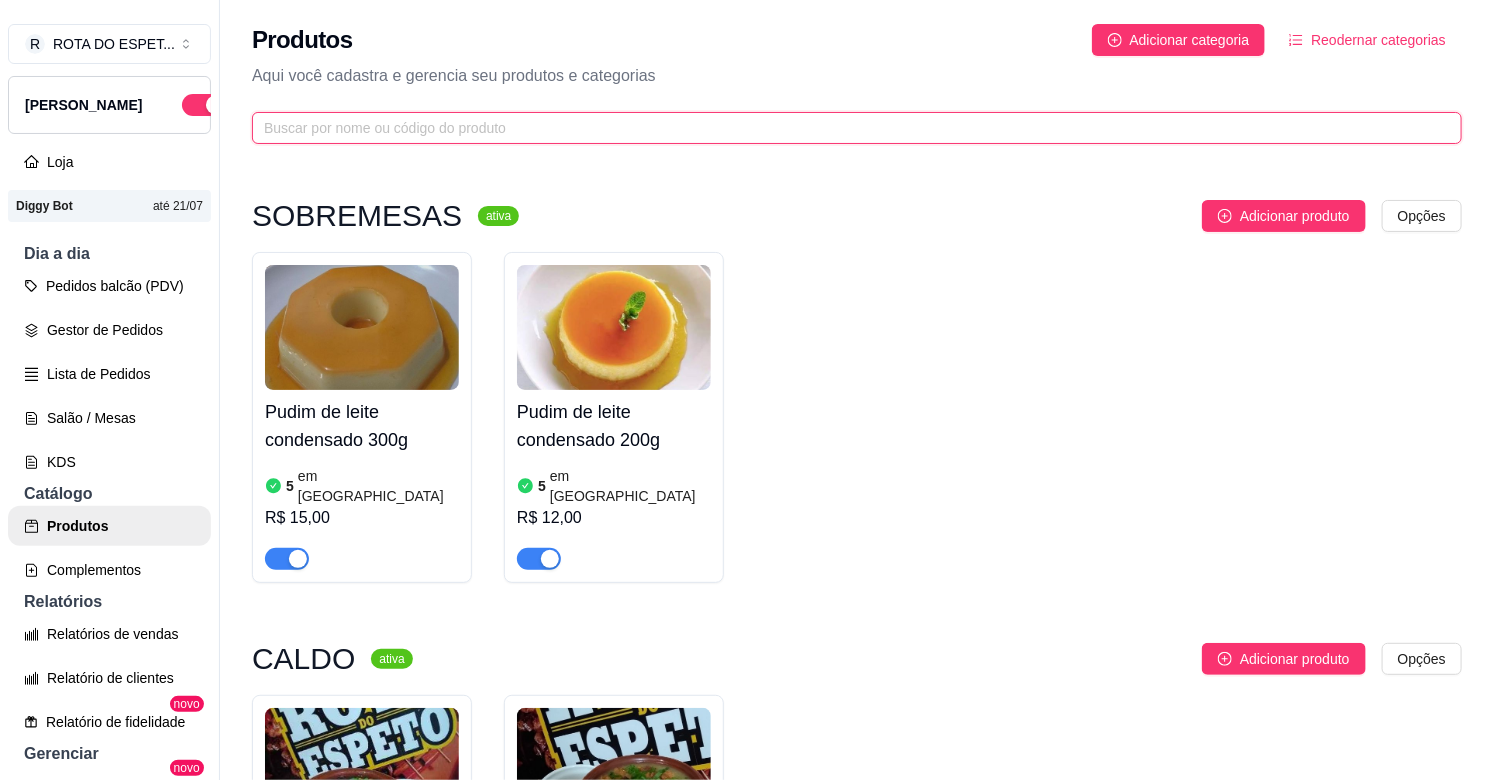 click at bounding box center [849, 128] 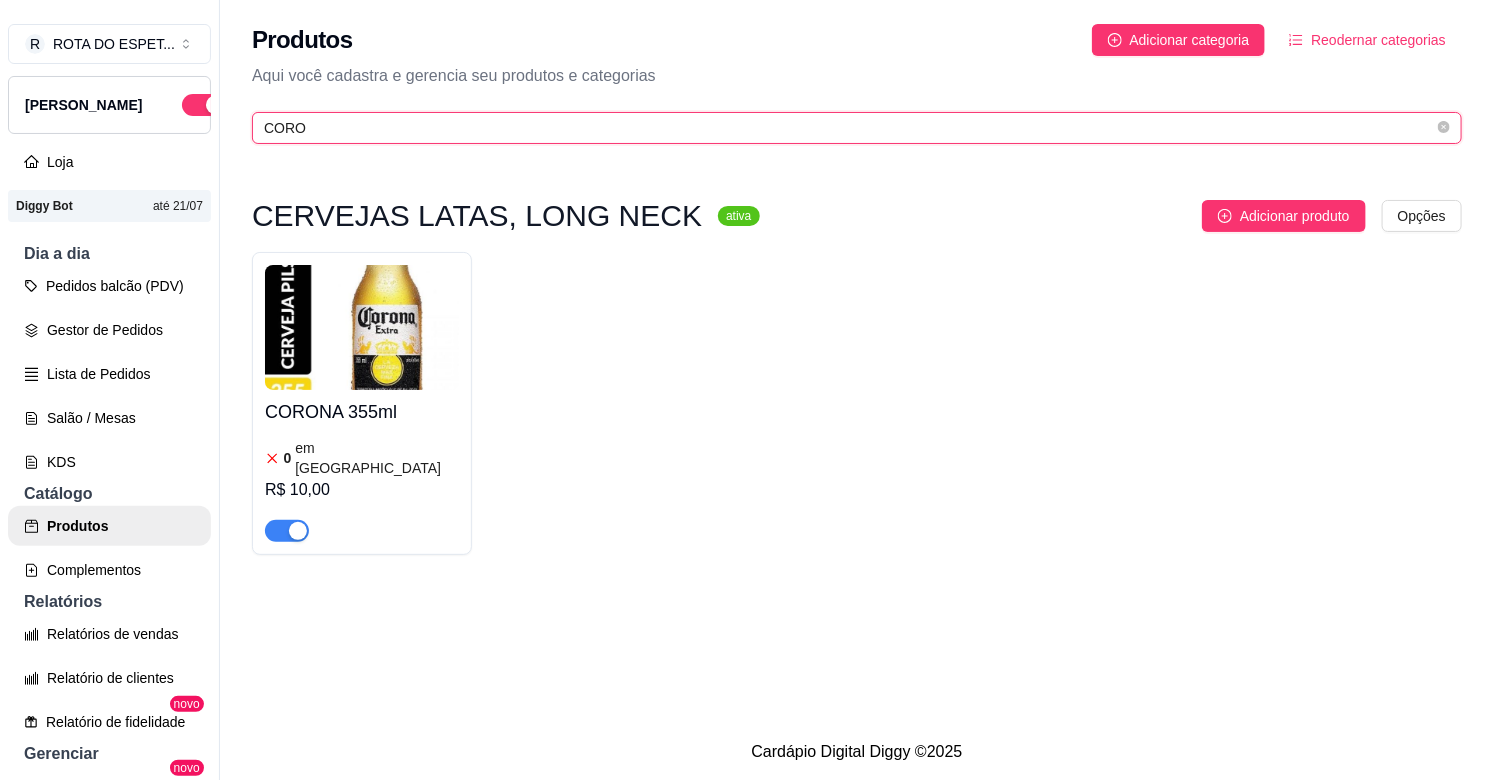 type on "CORO" 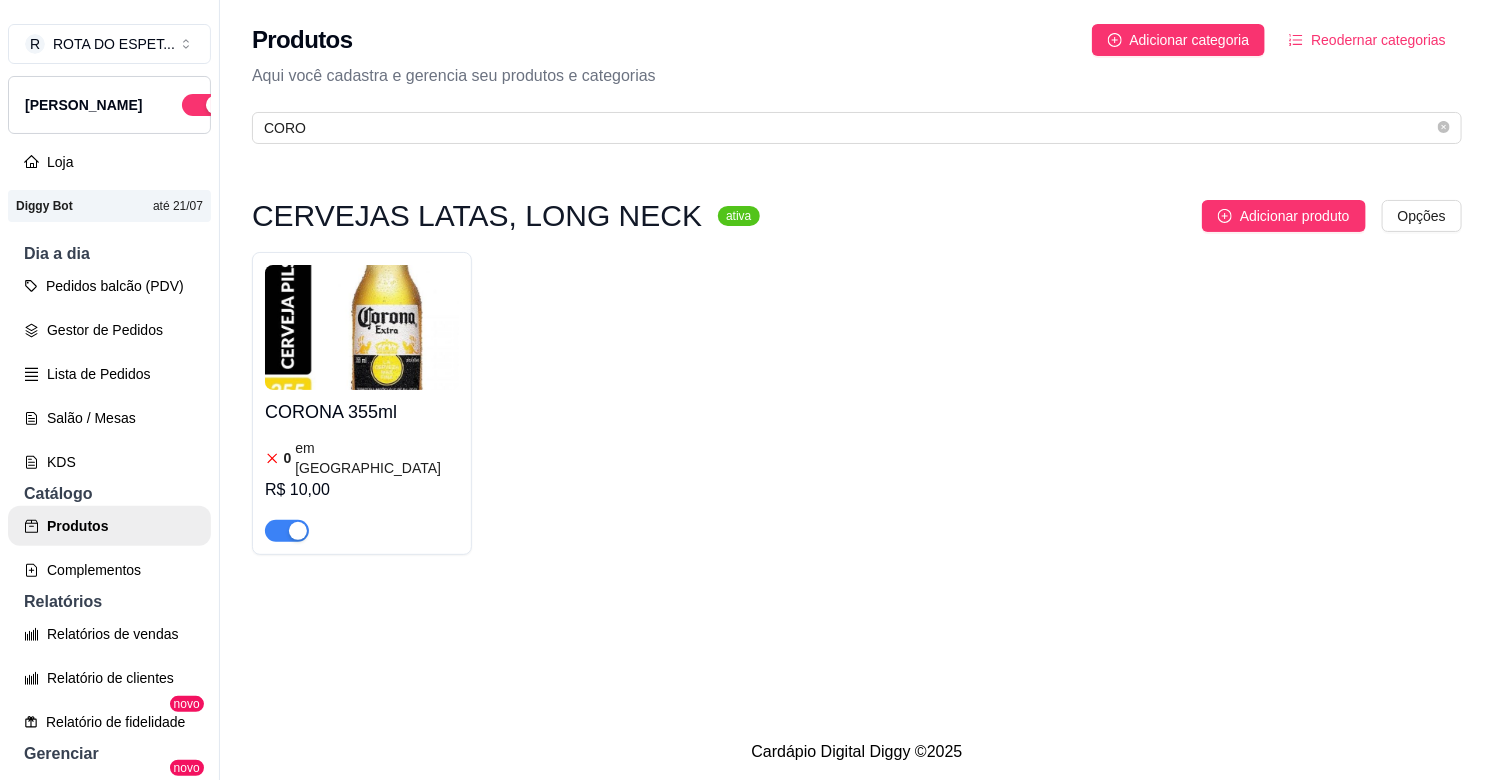 click on "CORONA 355ml" at bounding box center [362, 412] 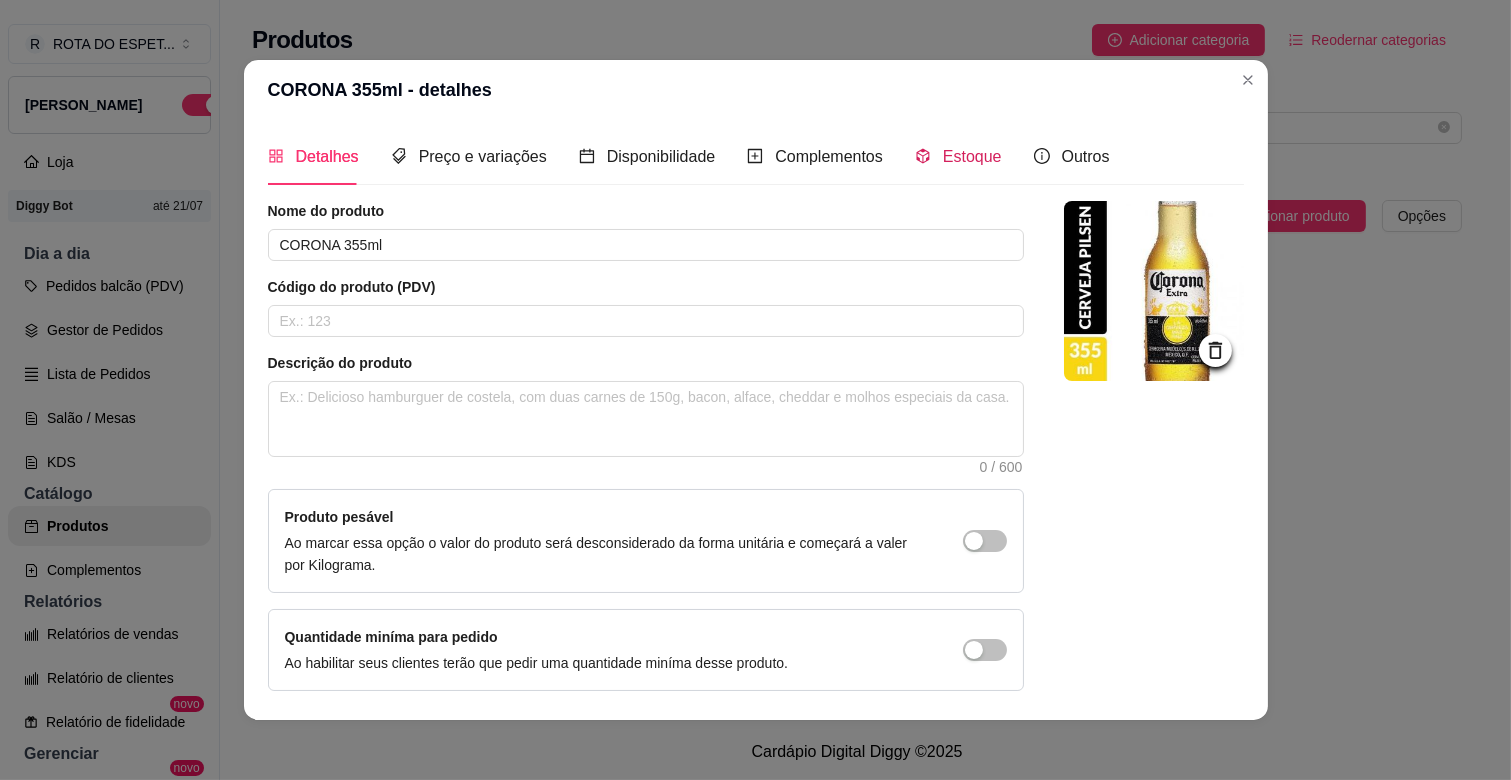 click on "Estoque" at bounding box center (958, 156) 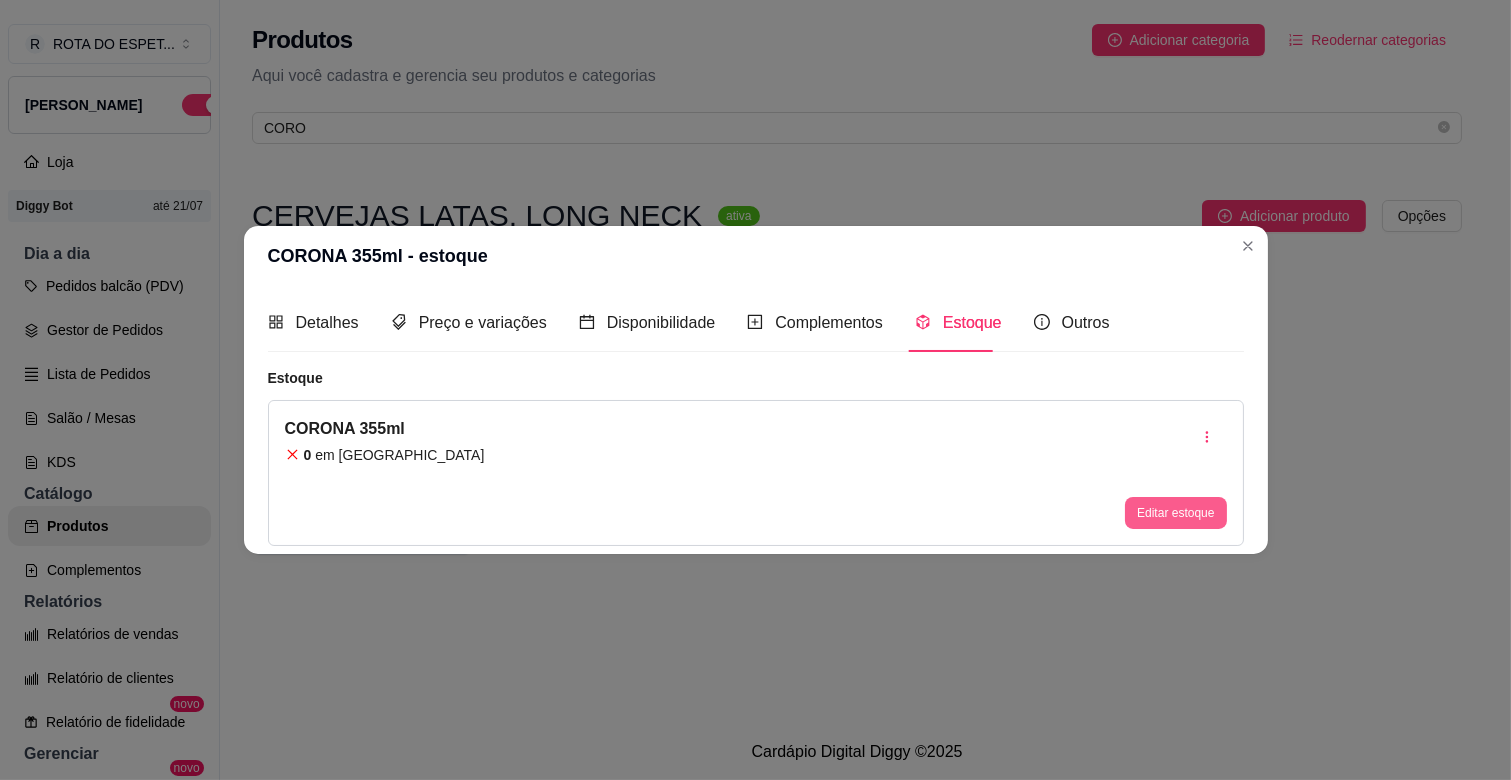 click on "Editar estoque" at bounding box center (1175, 513) 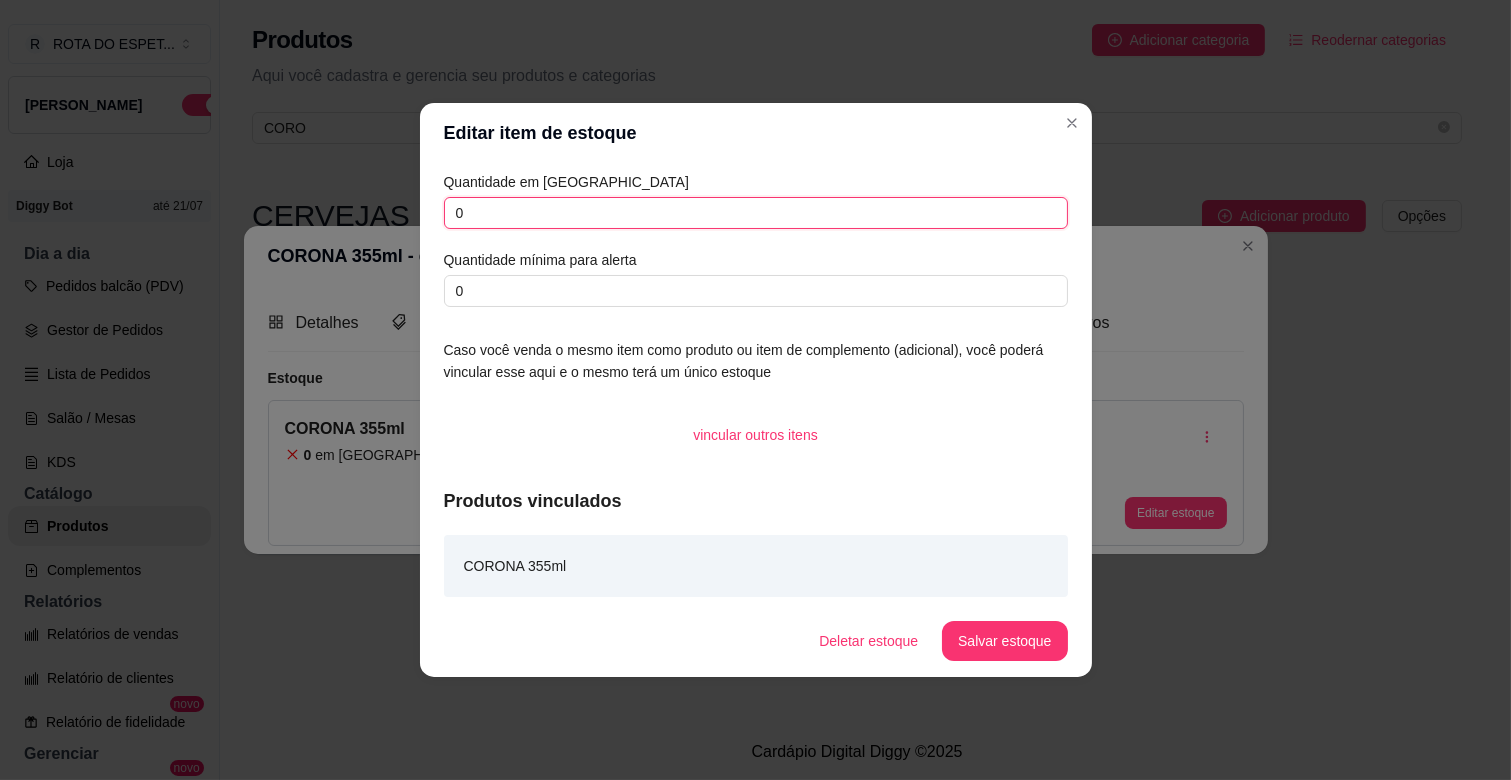 click on "0" at bounding box center (756, 213) 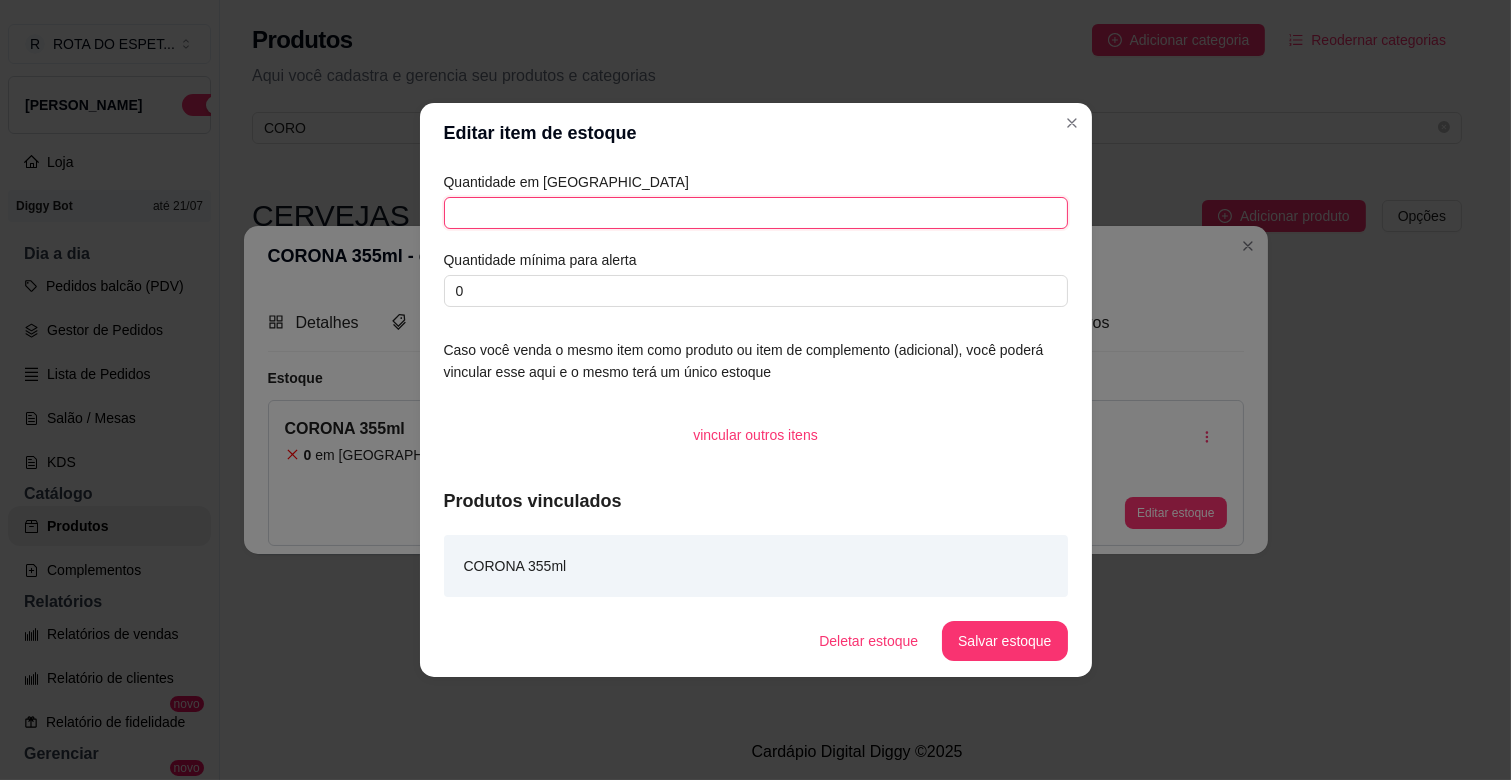 type on "6" 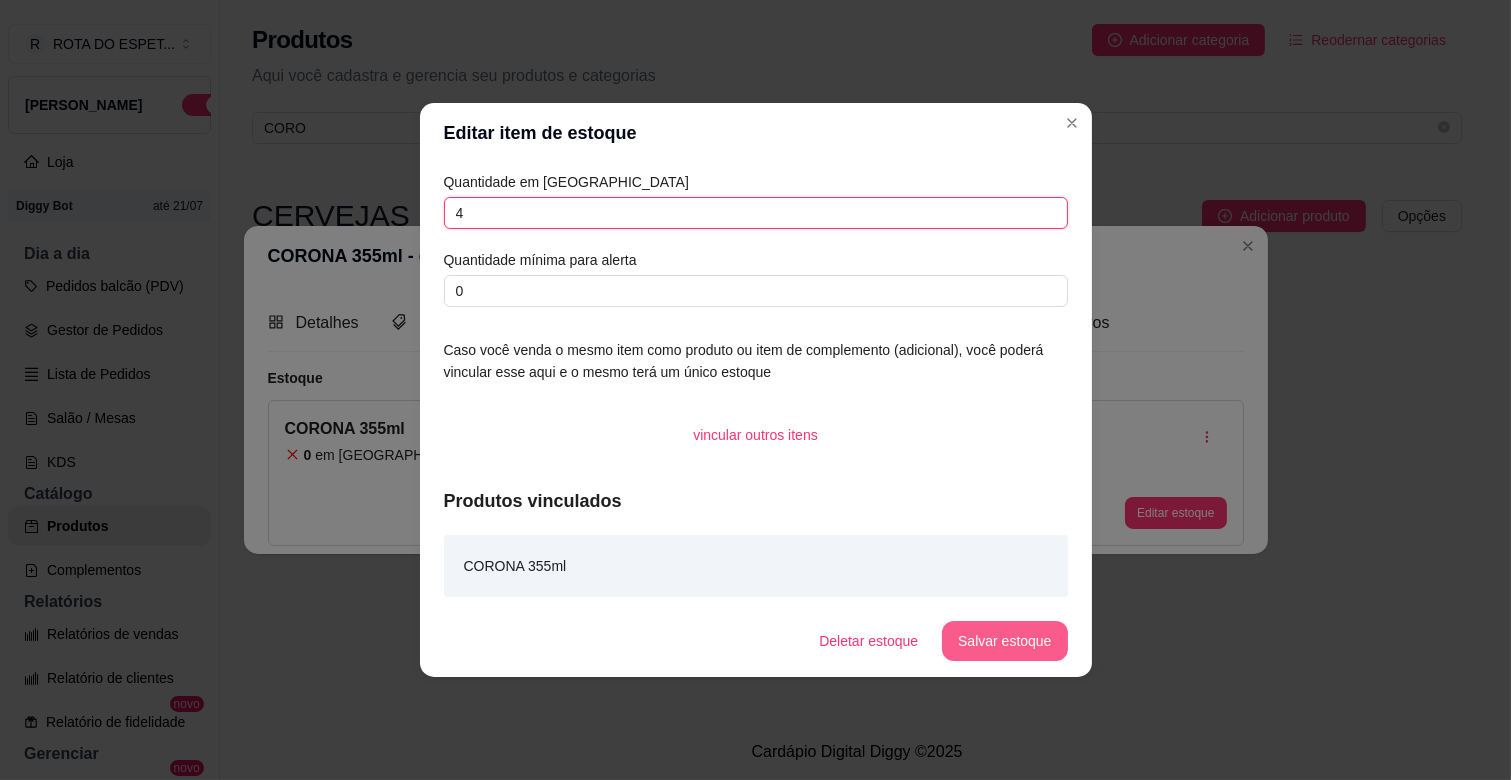 type on "4" 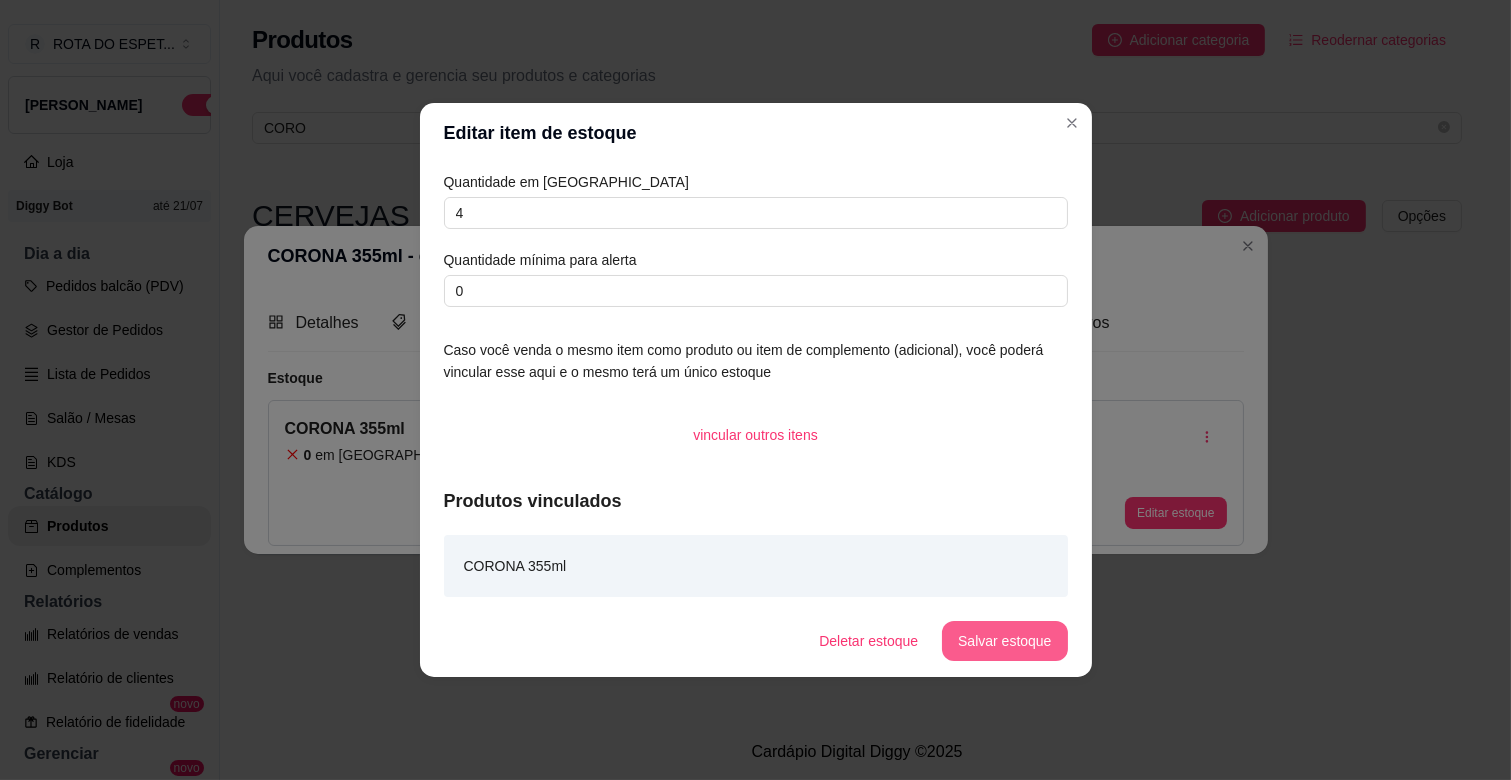 click on "Salvar estoque" at bounding box center [1004, 641] 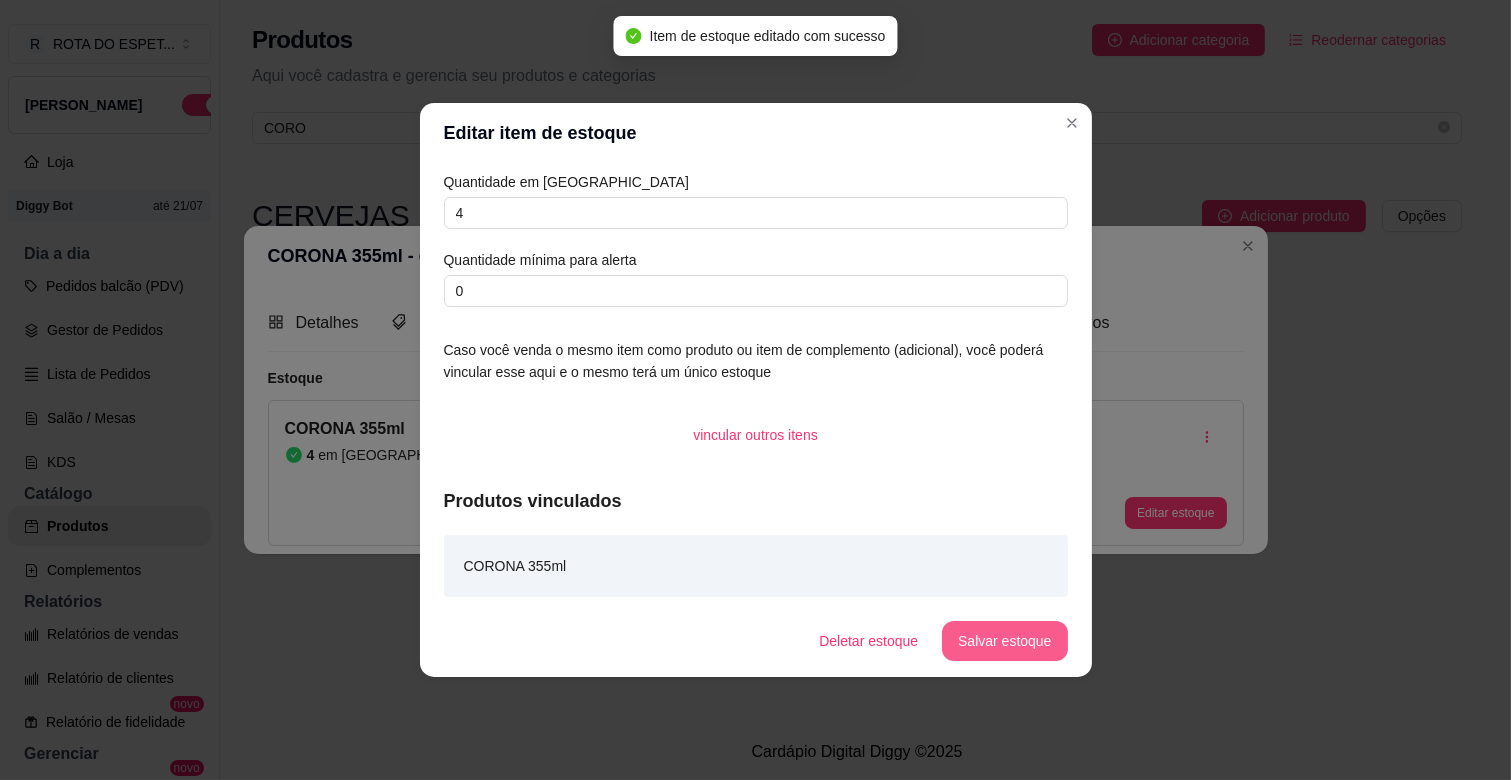 click on "Salvar estoque" at bounding box center (1004, 641) 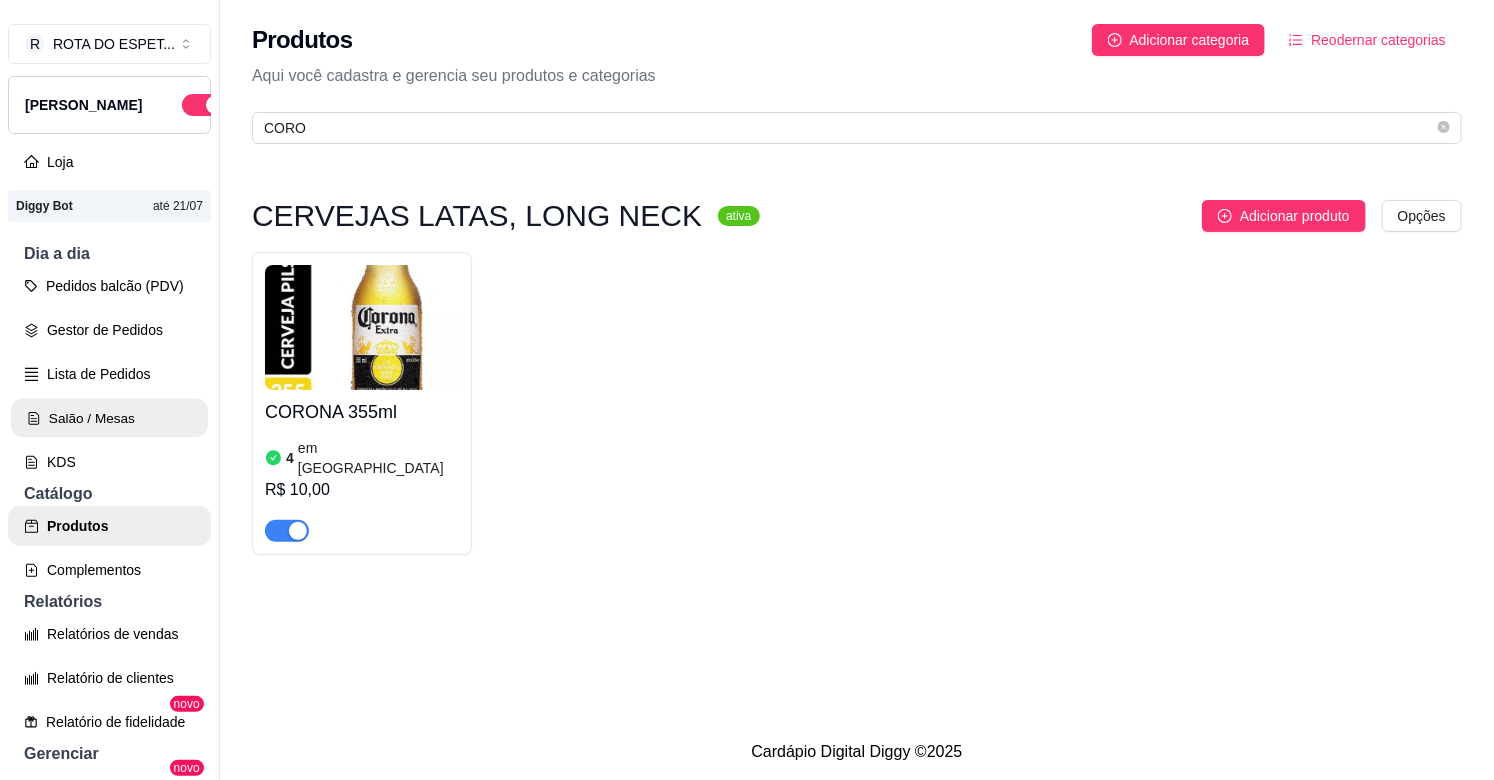 click on "Salão / Mesas" at bounding box center (109, 418) 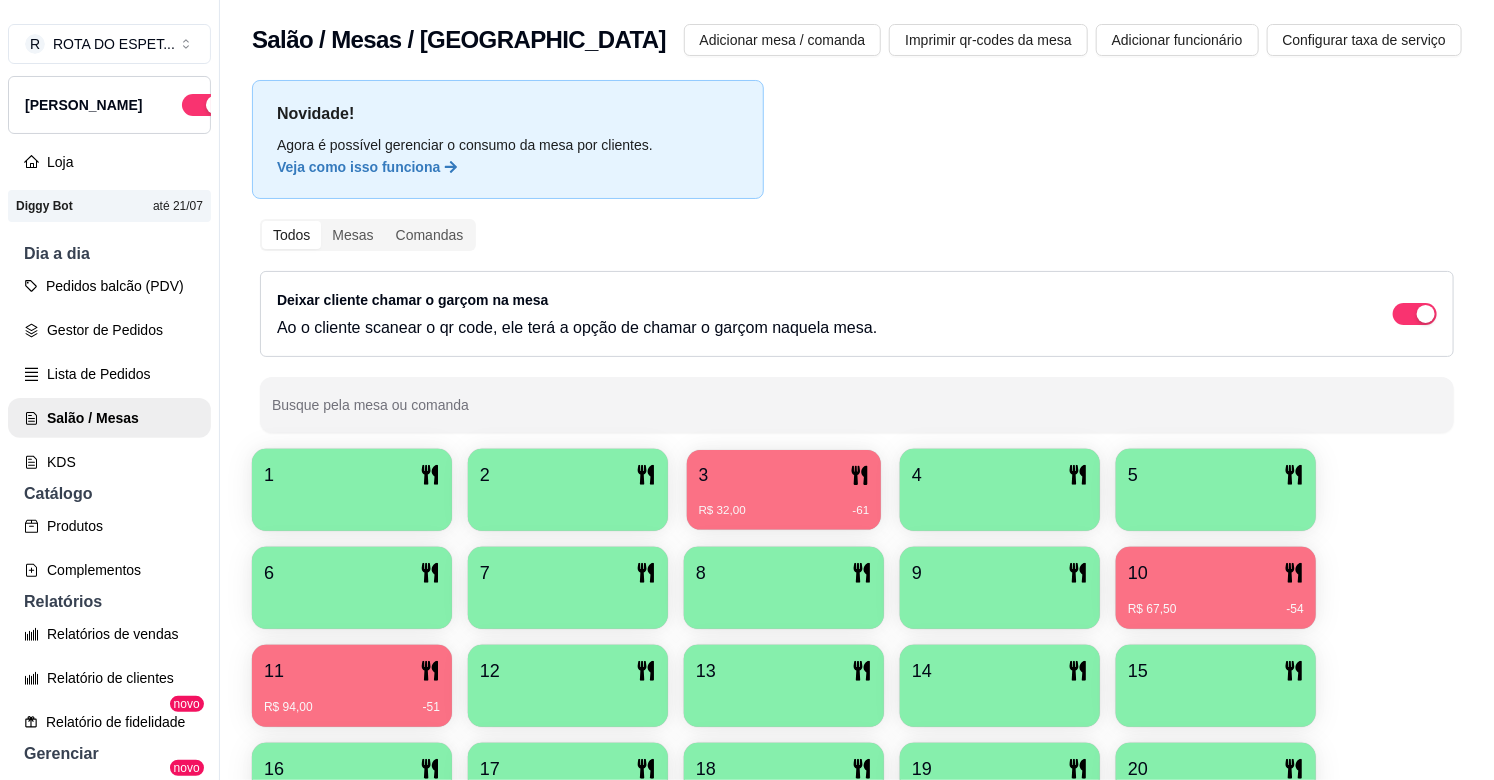 click on "3" at bounding box center [784, 475] 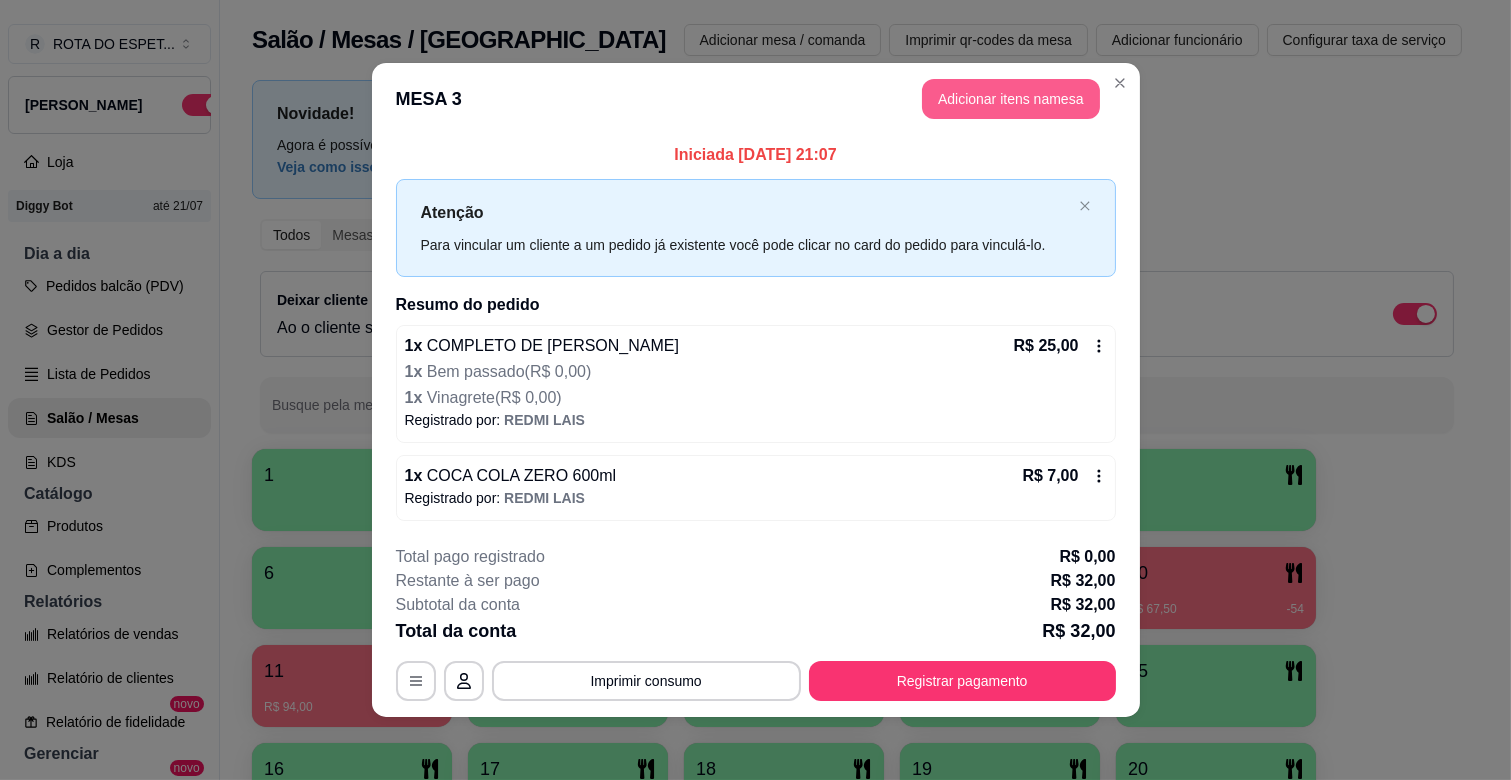 click on "Adicionar itens na  mesa" at bounding box center [1011, 99] 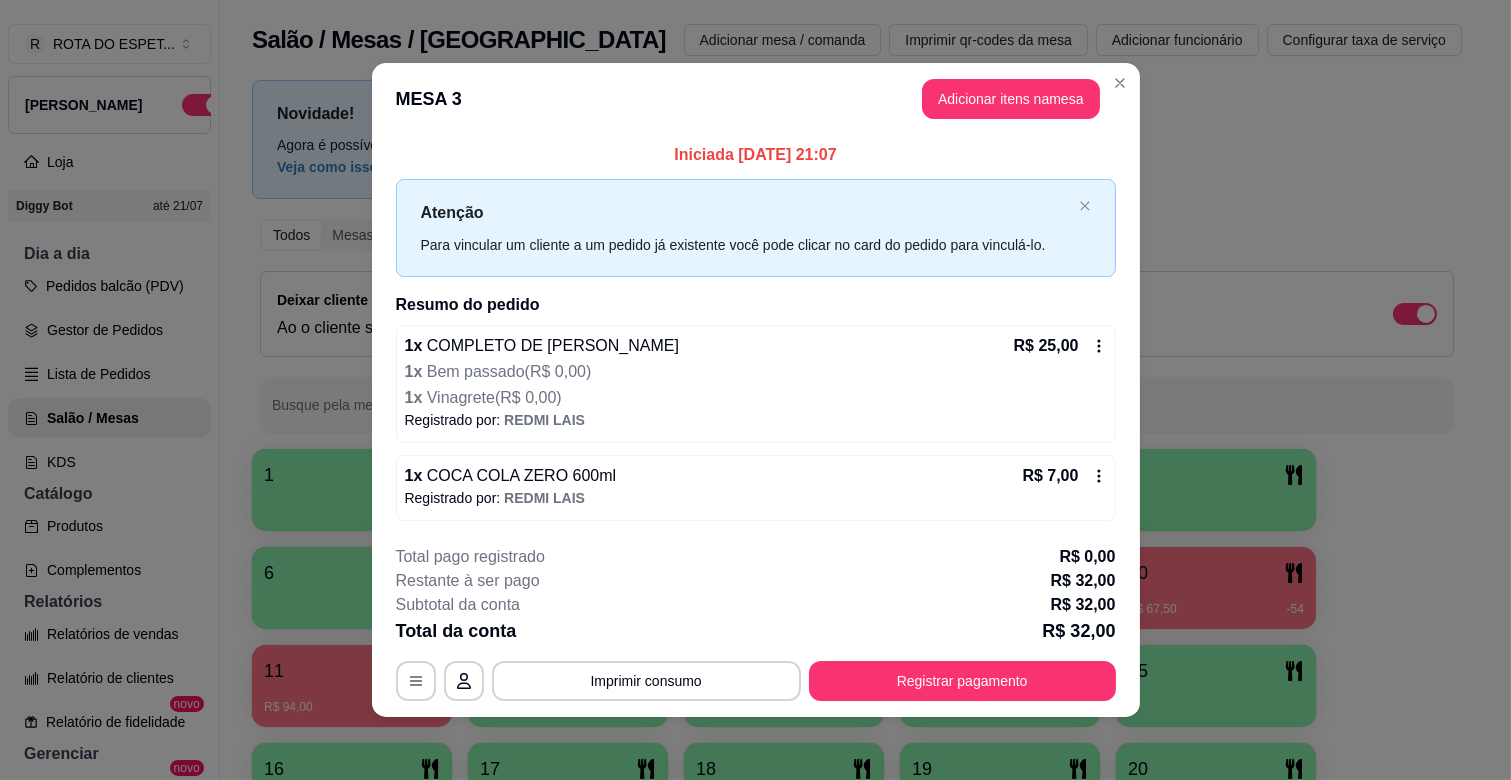 click at bounding box center [545, 133] 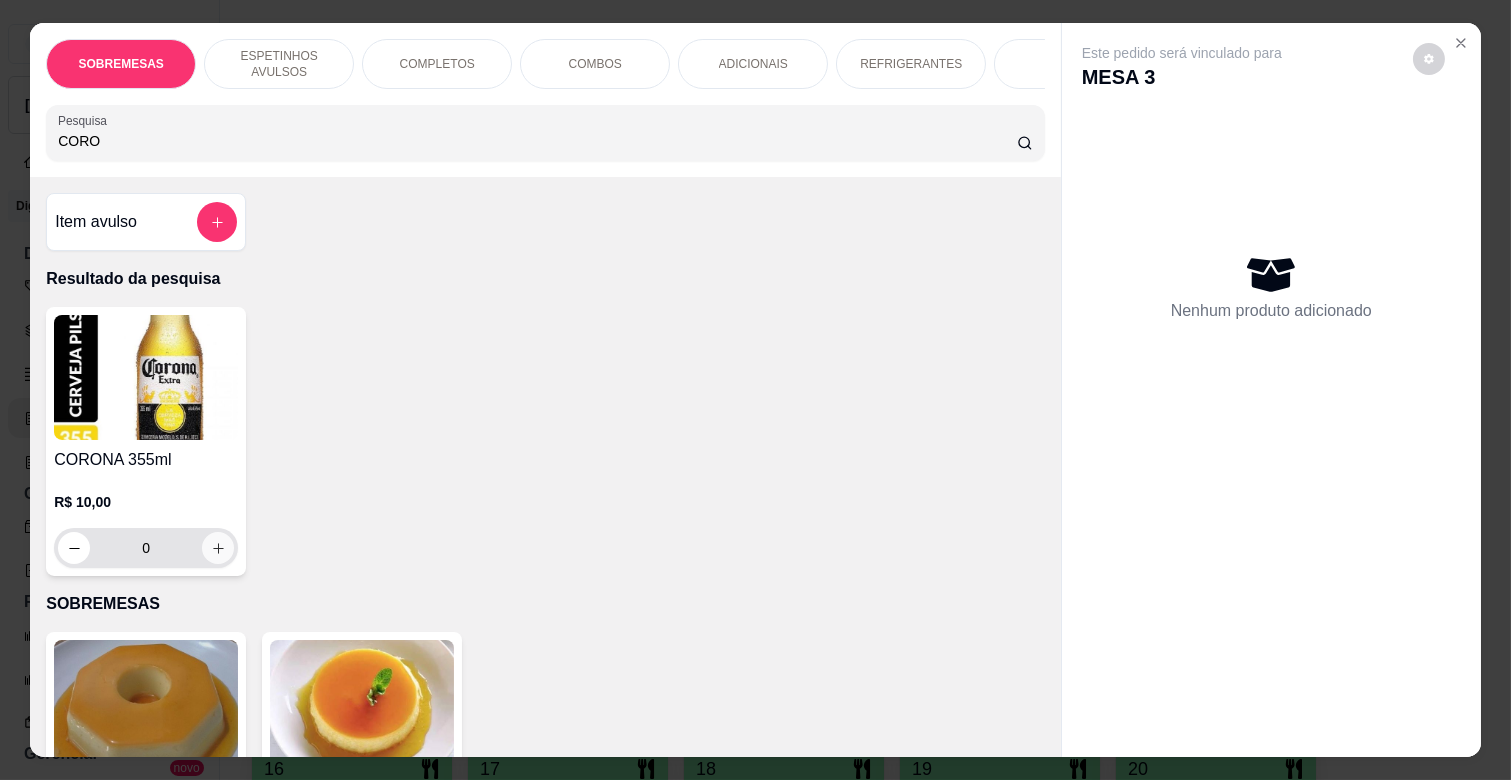 type on "CORO" 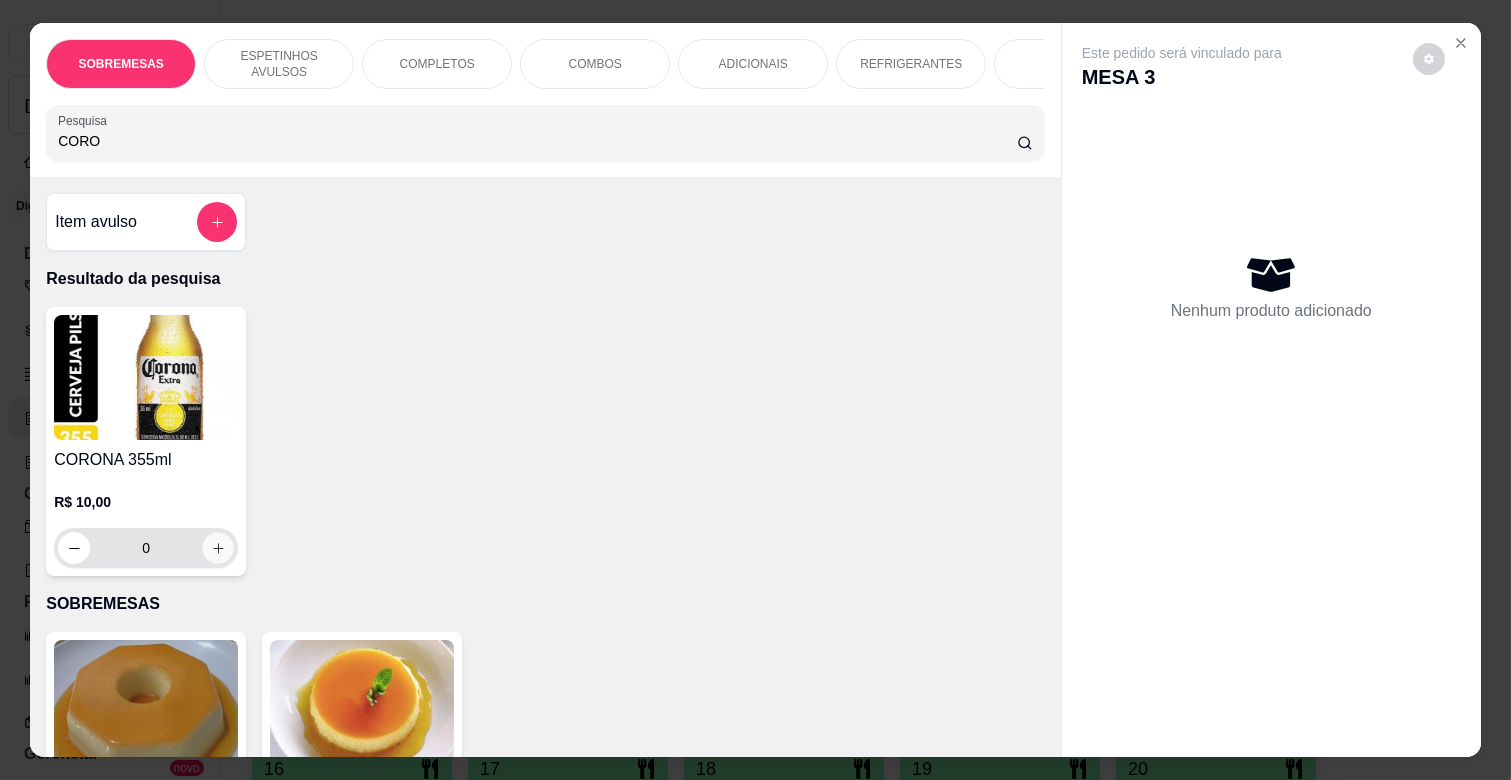 click 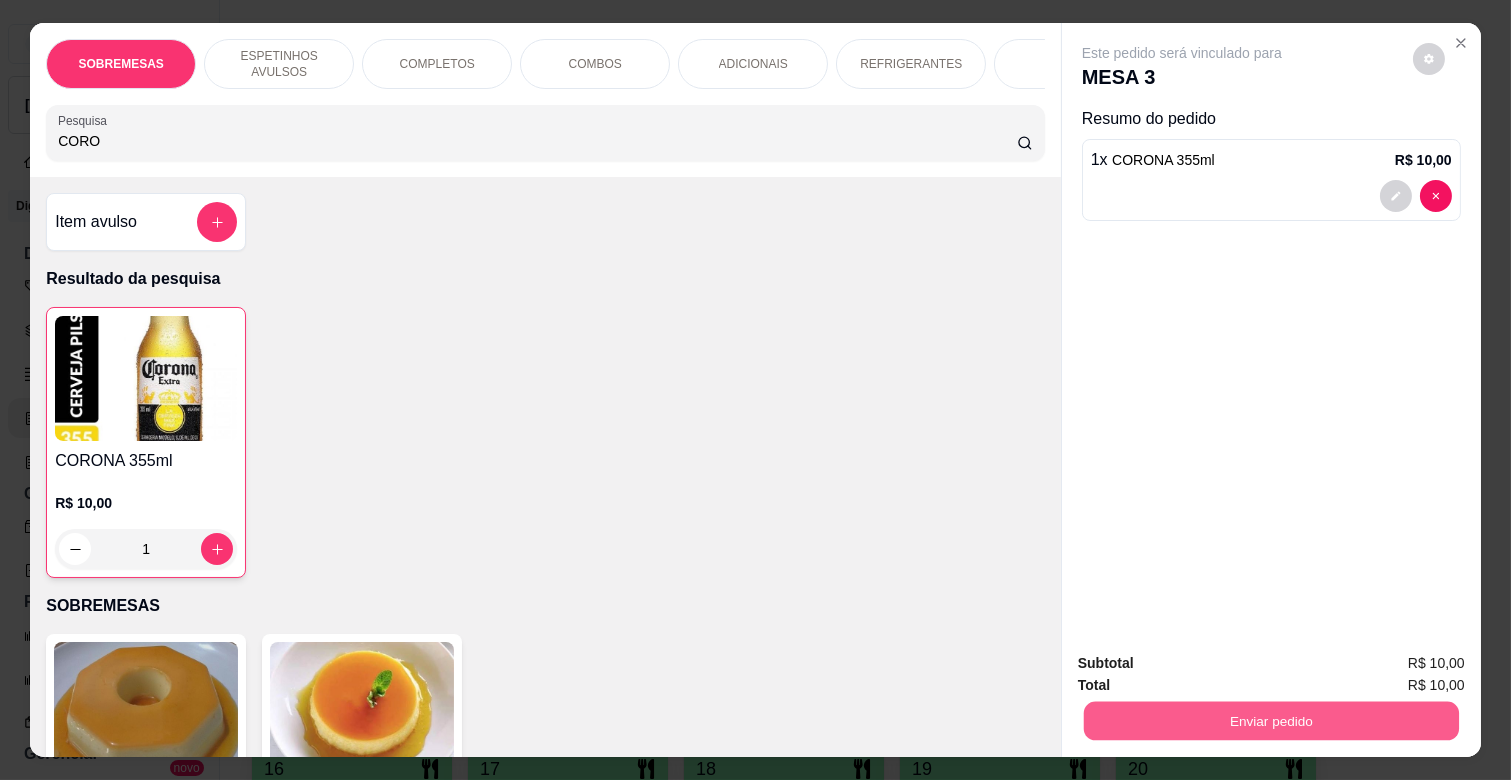 click on "Enviar pedido" at bounding box center (1271, 720) 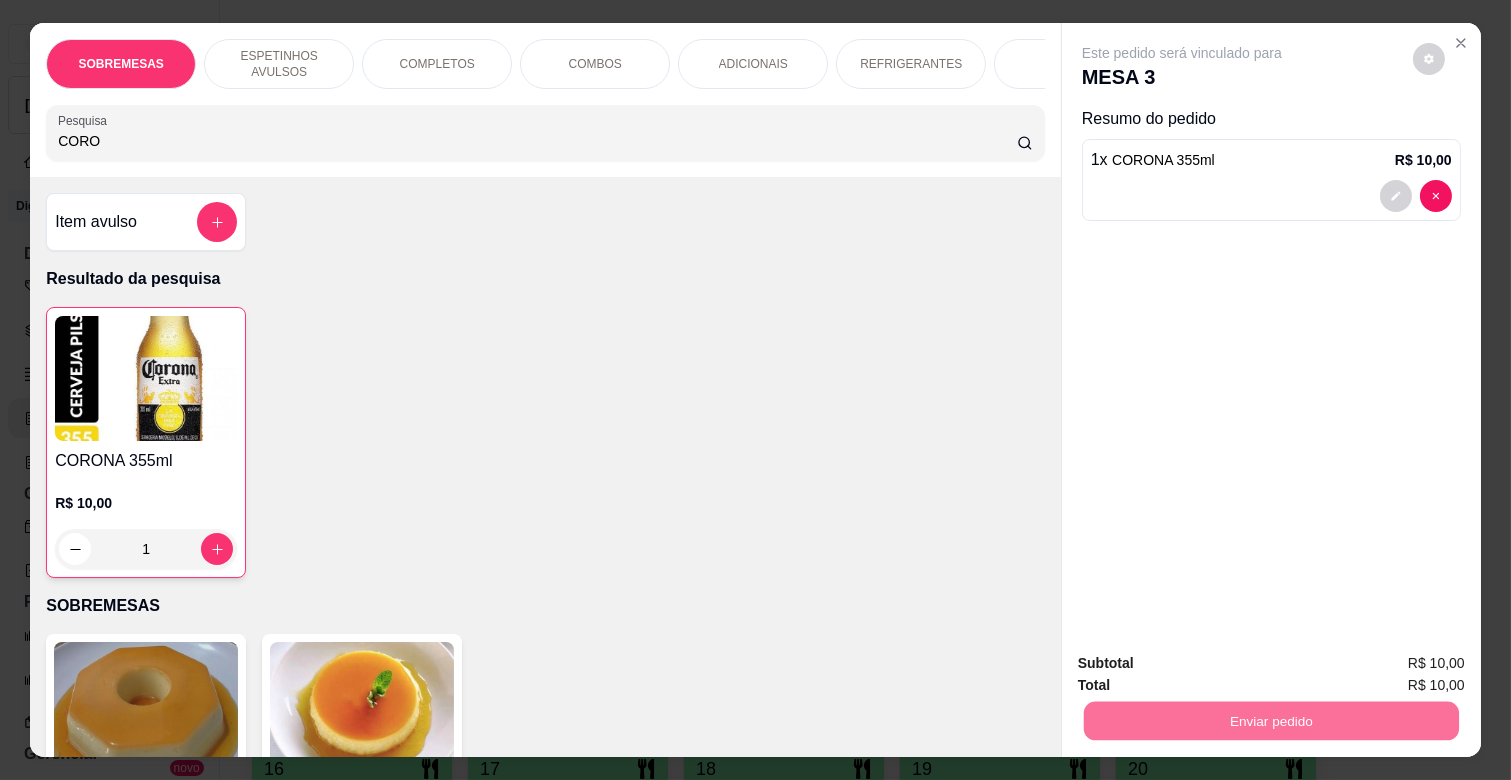click on "Não registrar e enviar pedido" at bounding box center (1204, 663) 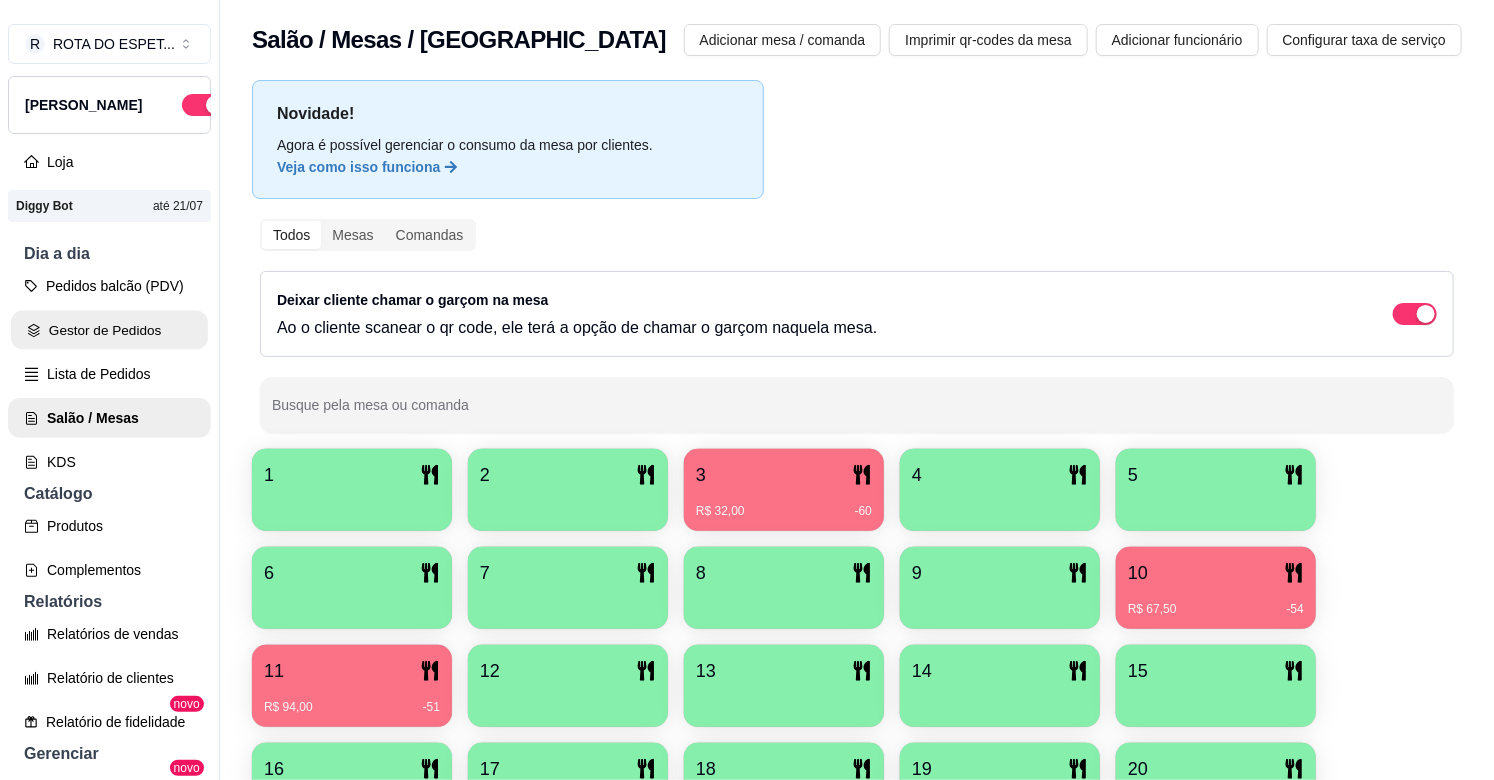 click on "Gestor de Pedidos" at bounding box center (109, 330) 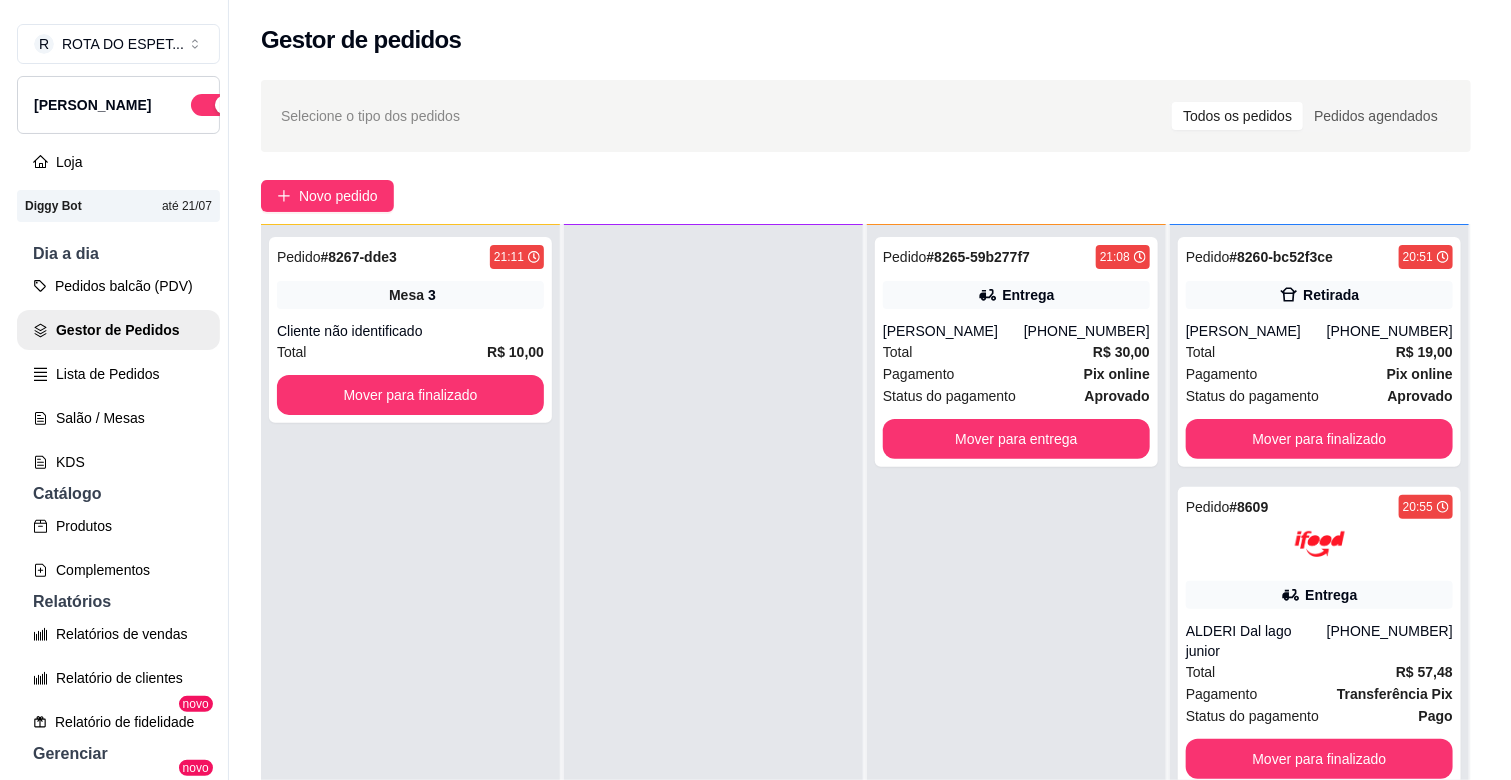 scroll, scrollTop: 0, scrollLeft: 0, axis: both 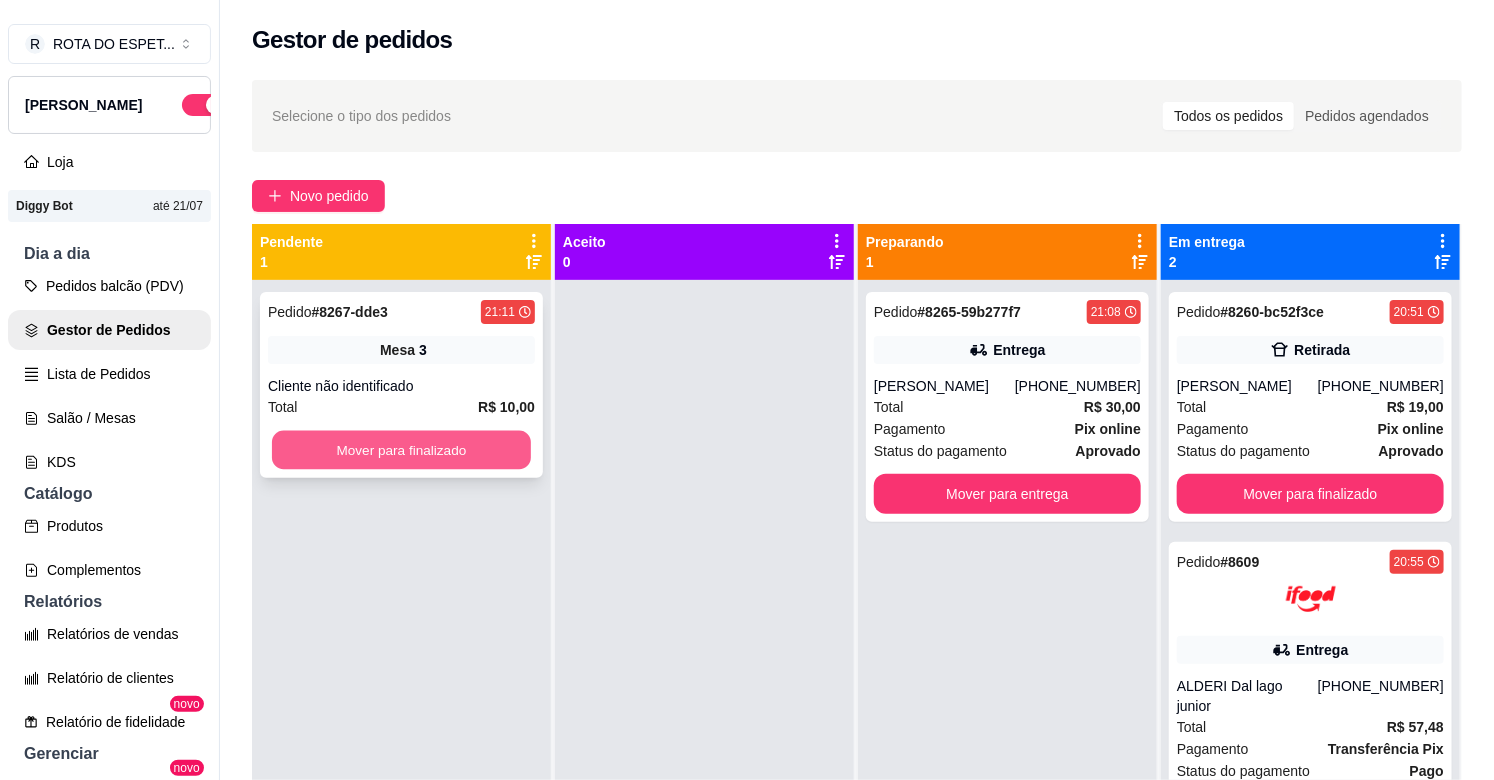 click on "Mover para finalizado" at bounding box center [401, 450] 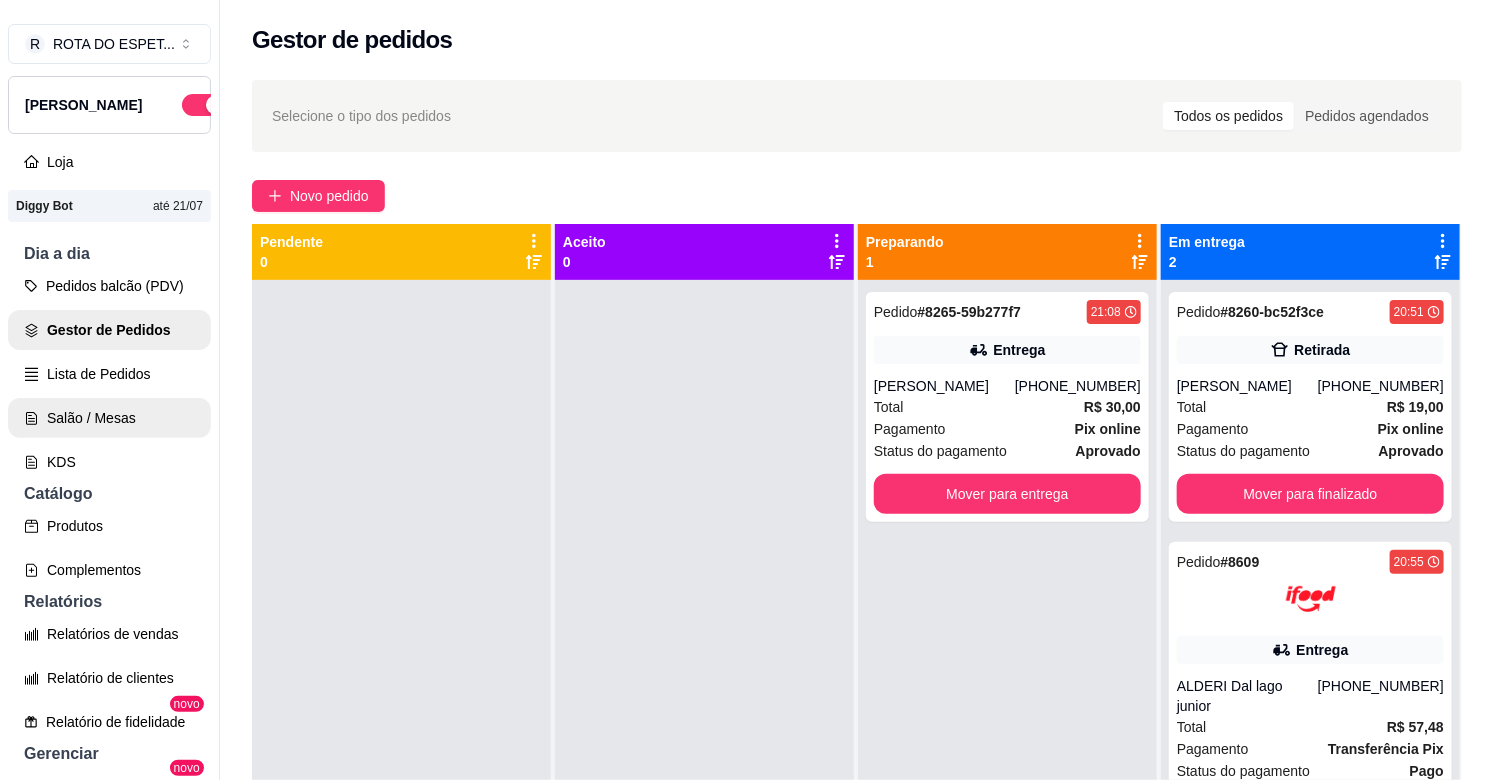 click on "Salão / Mesas" at bounding box center [109, 418] 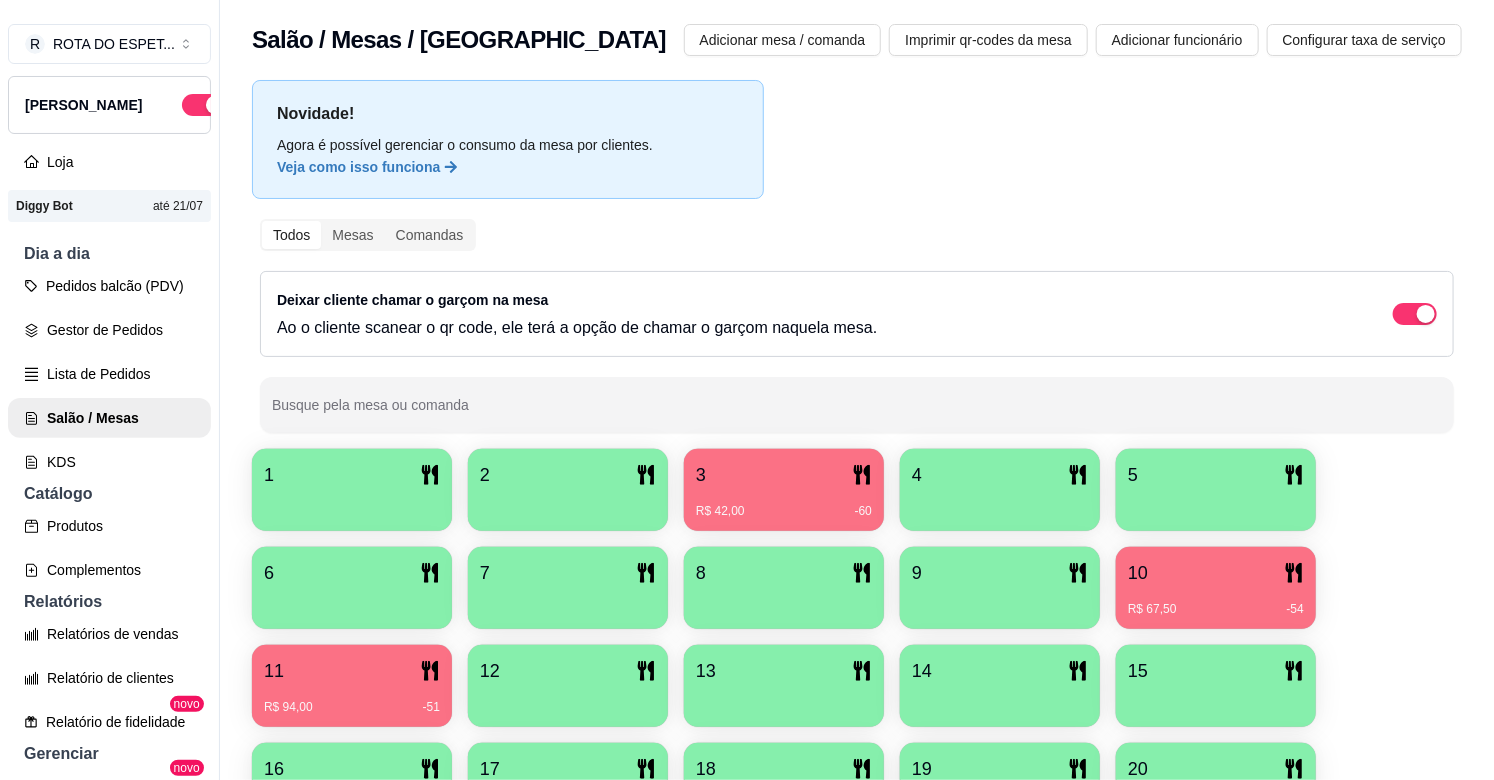 click on "4" at bounding box center [1000, 475] 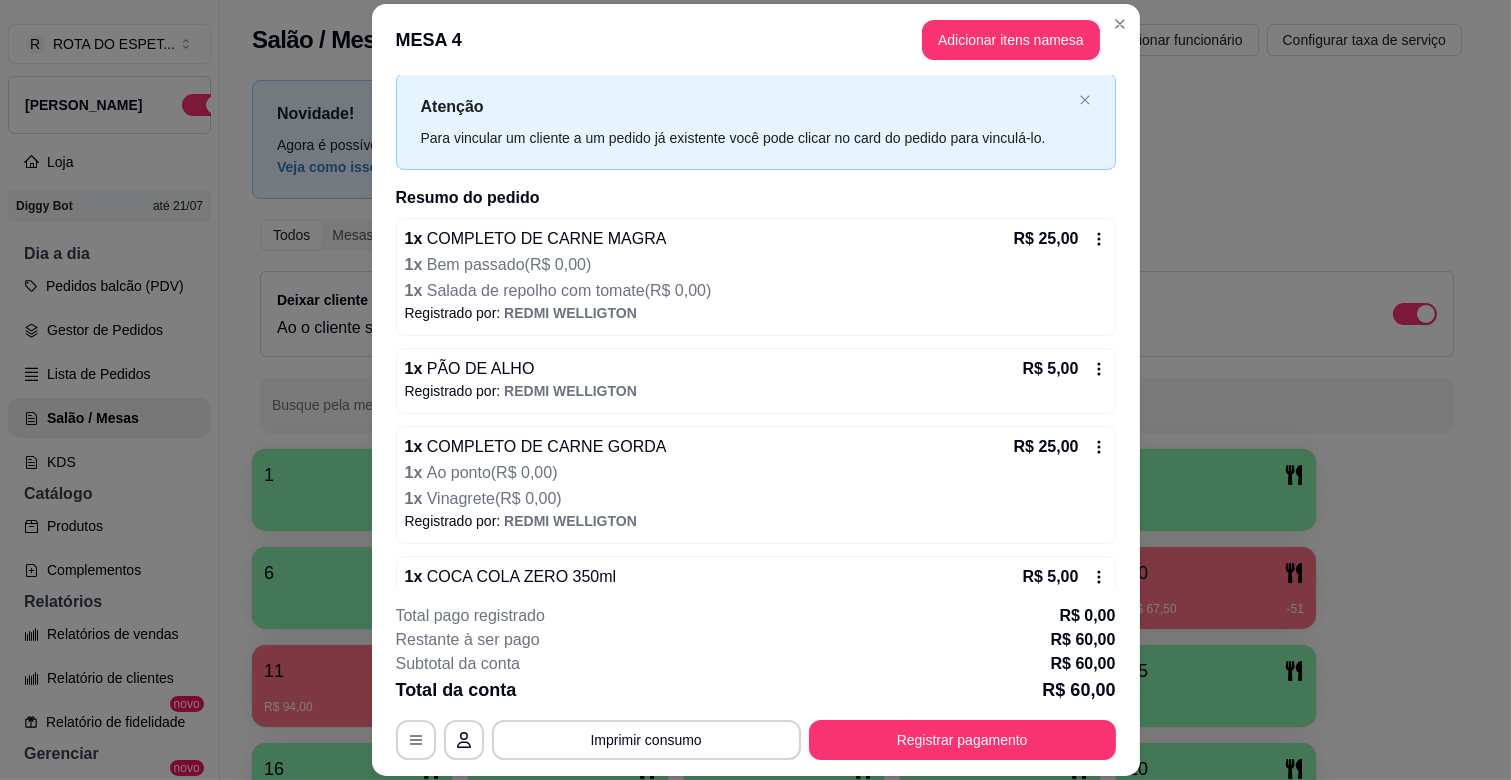 scroll, scrollTop: 90, scrollLeft: 0, axis: vertical 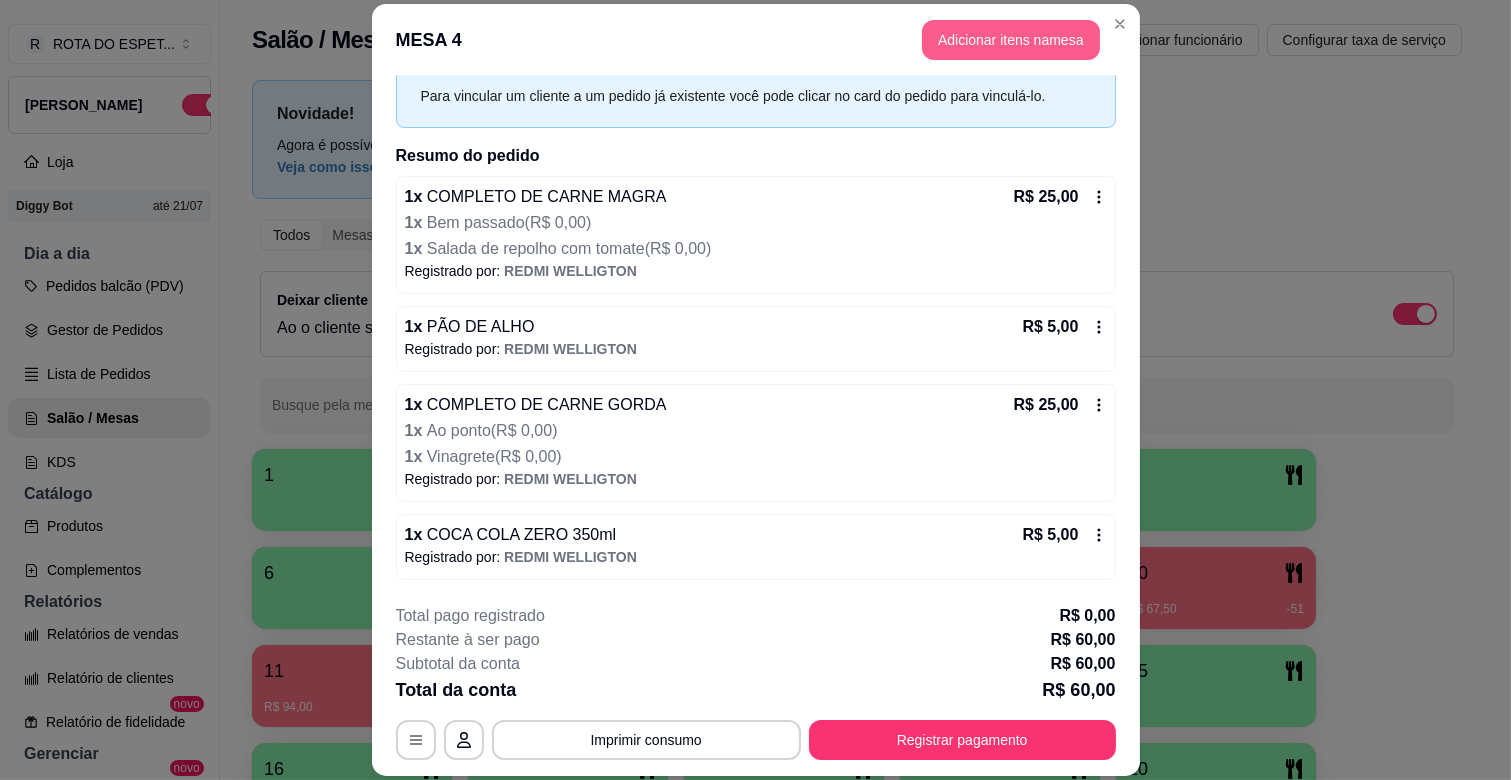 click on "Adicionar itens na  mesa" at bounding box center [1011, 40] 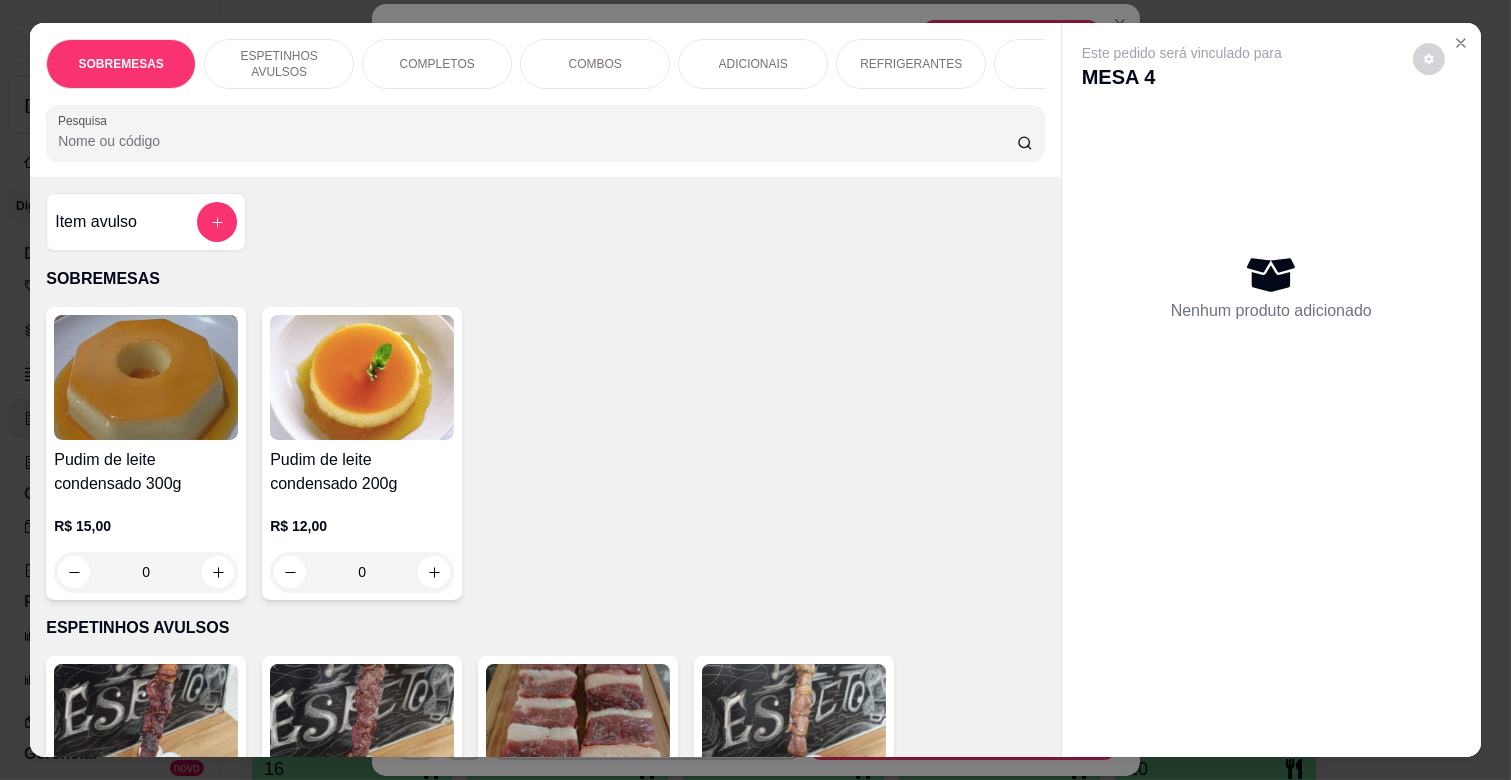 scroll, scrollTop: 0, scrollLeft: 573, axis: horizontal 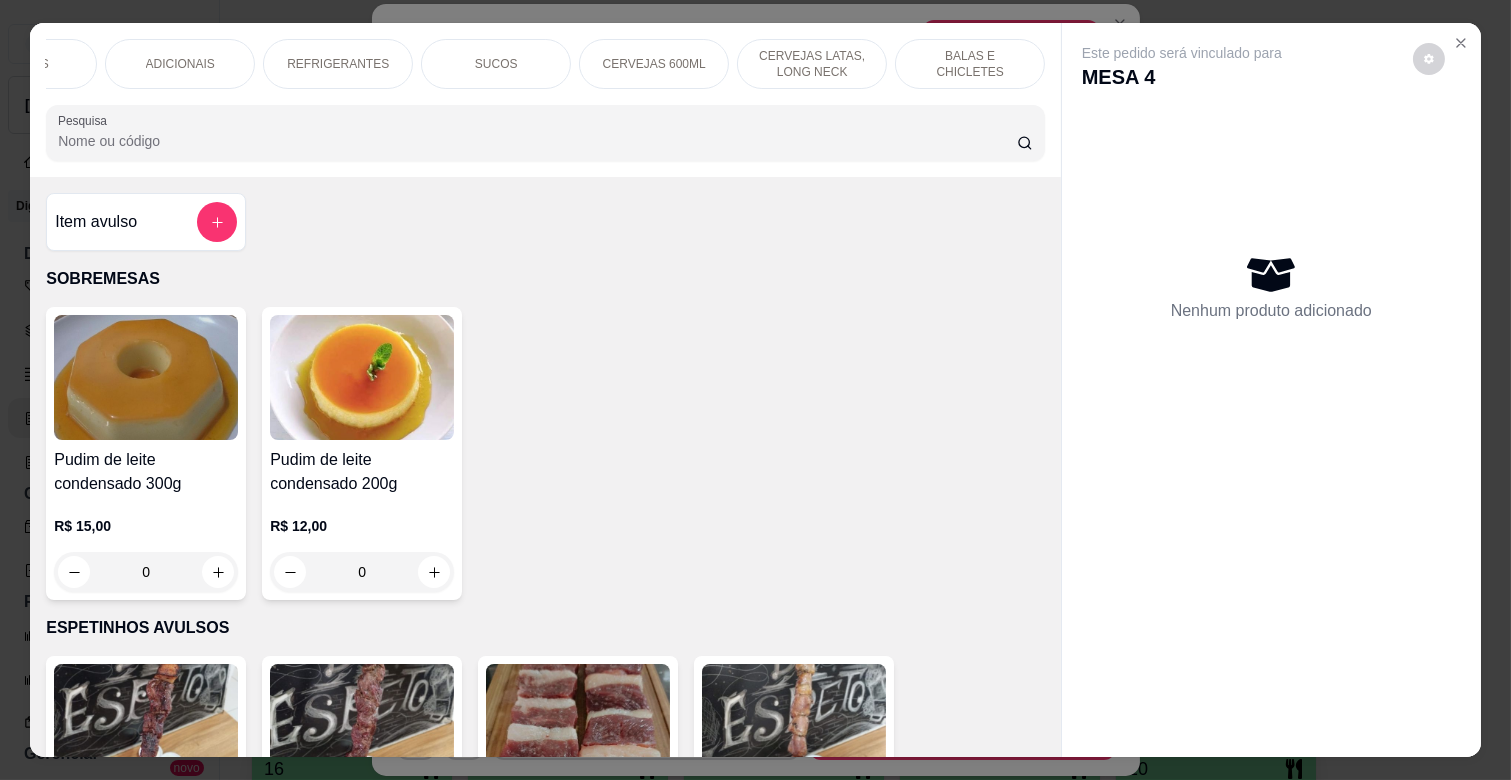 click on "CERVEJAS LATAS, LONG NECK" at bounding box center (812, 64) 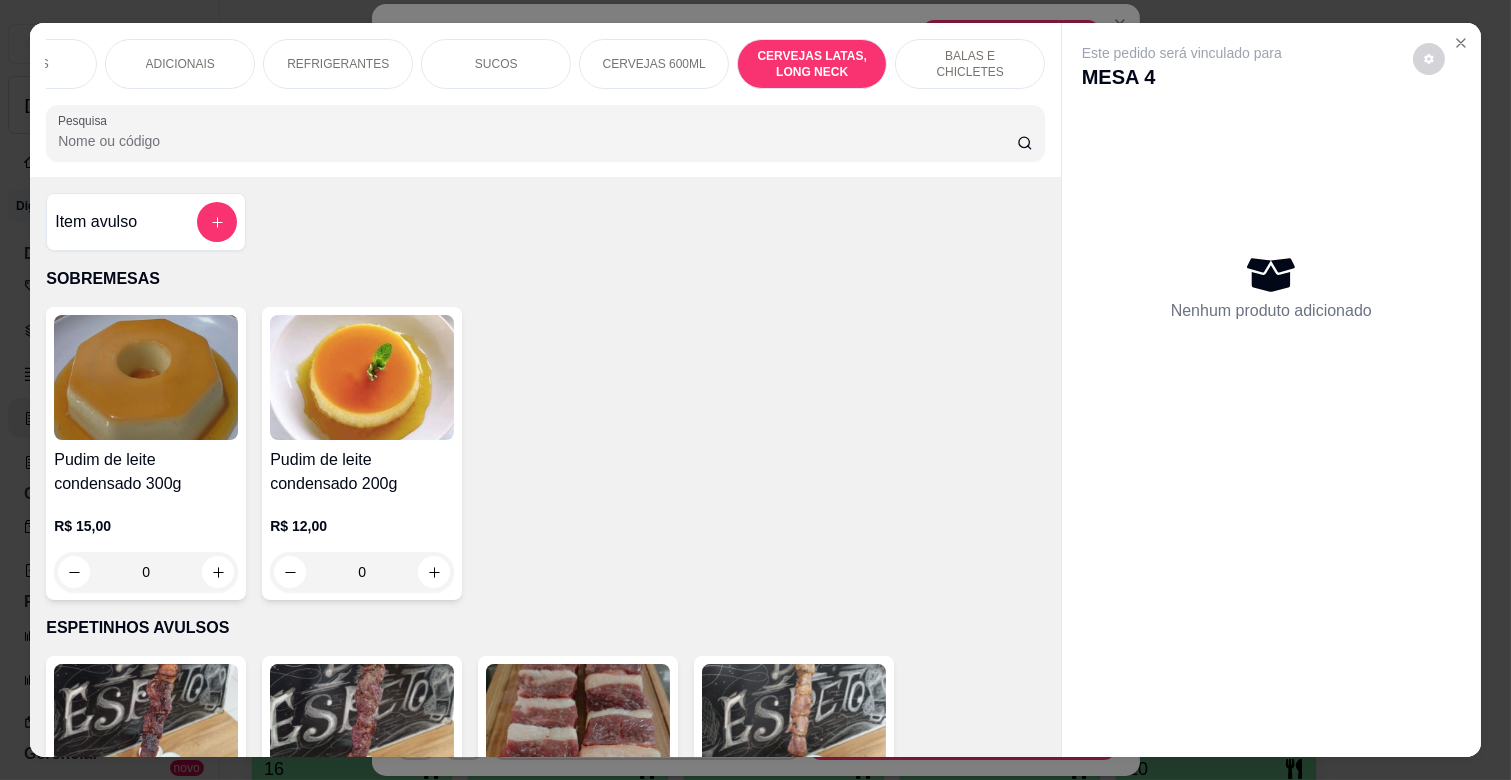 scroll, scrollTop: 6834, scrollLeft: 0, axis: vertical 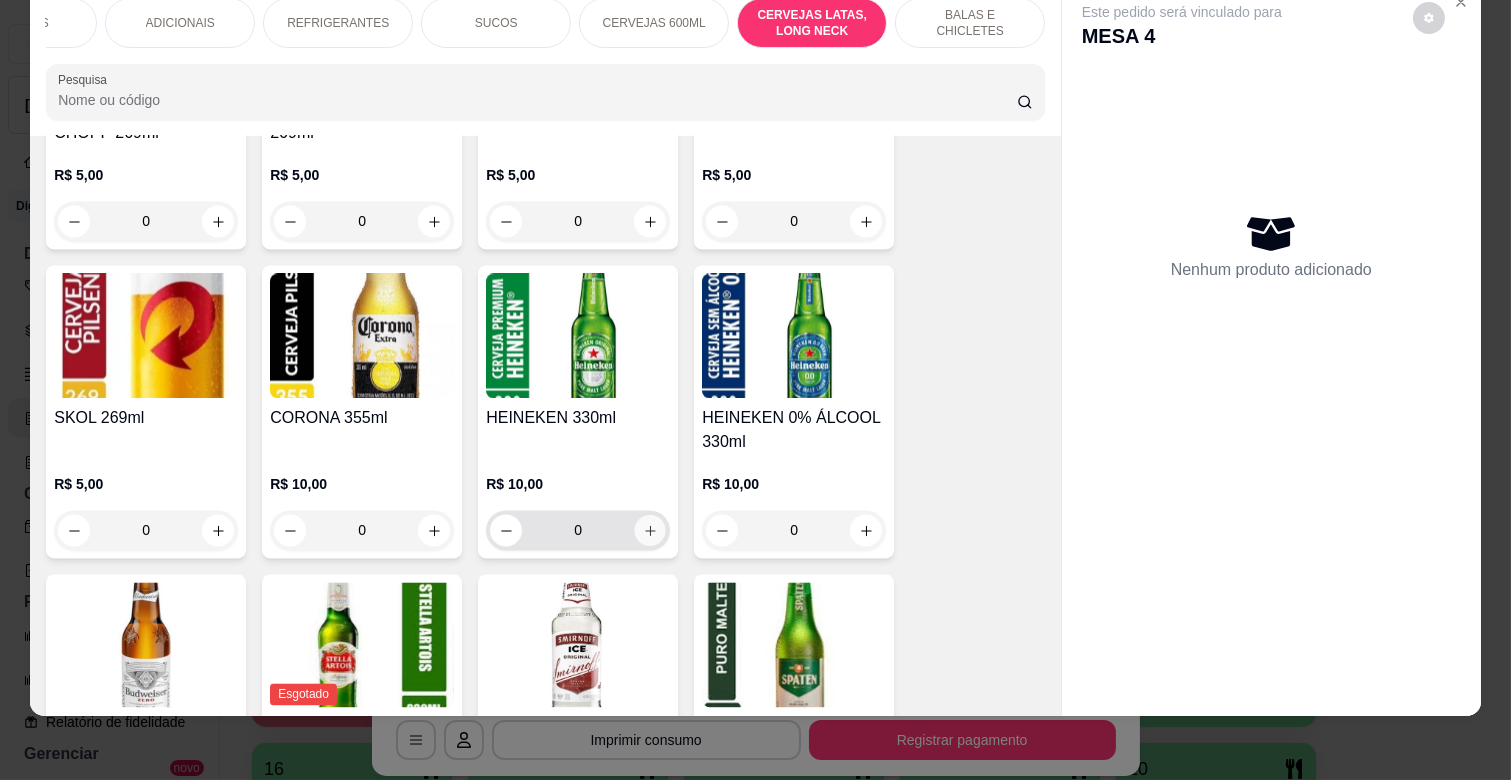 click 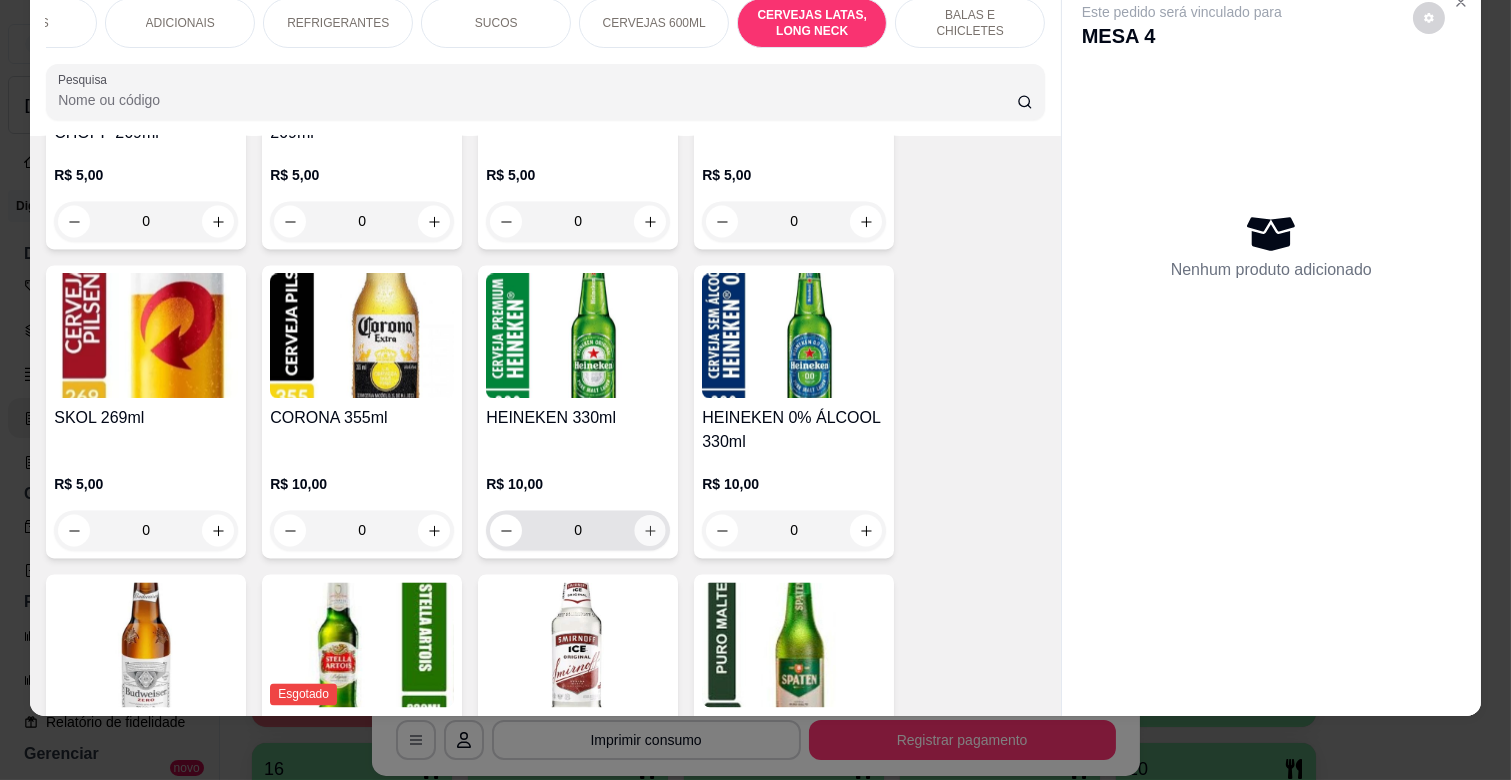 type on "1" 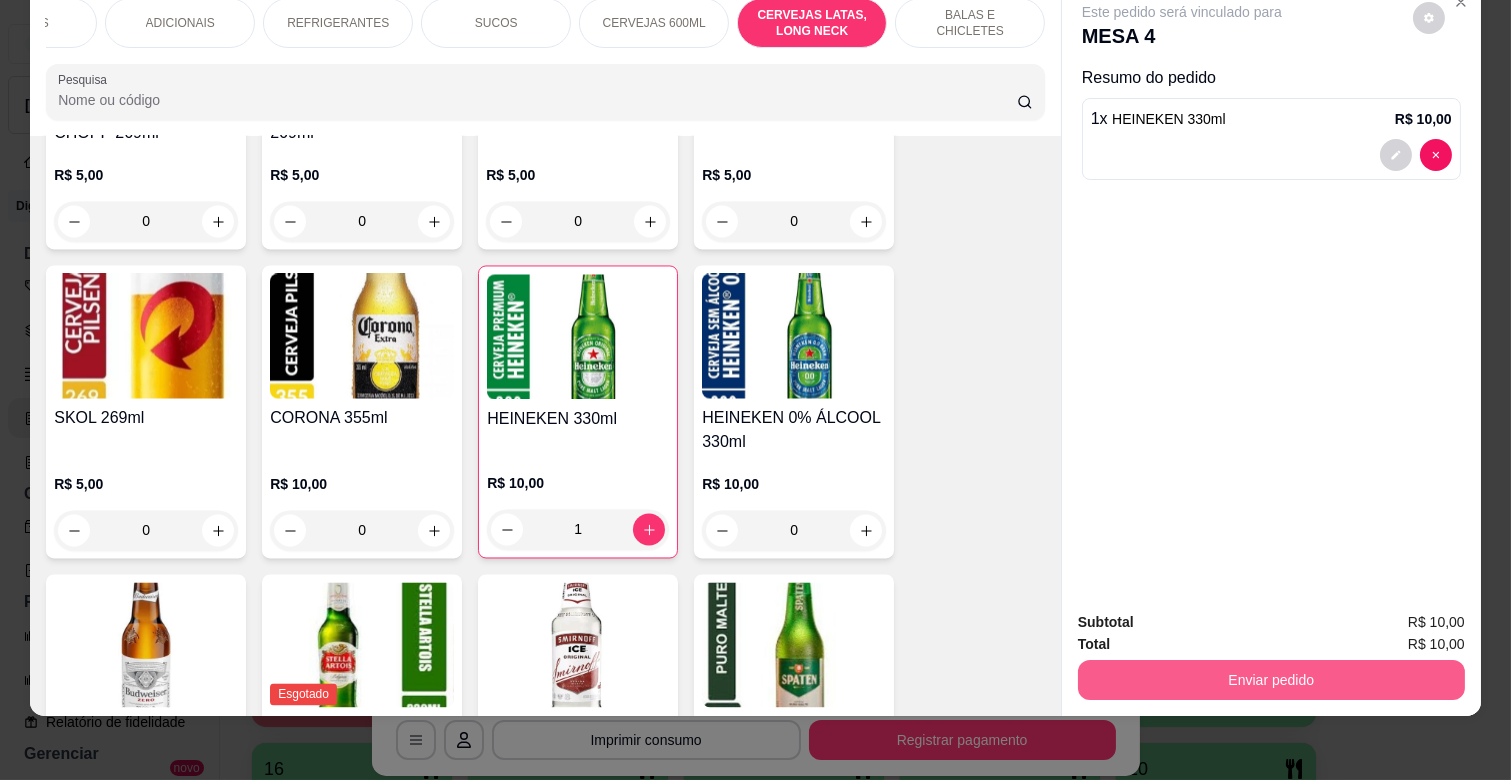click on "Enviar pedido" at bounding box center (1271, 680) 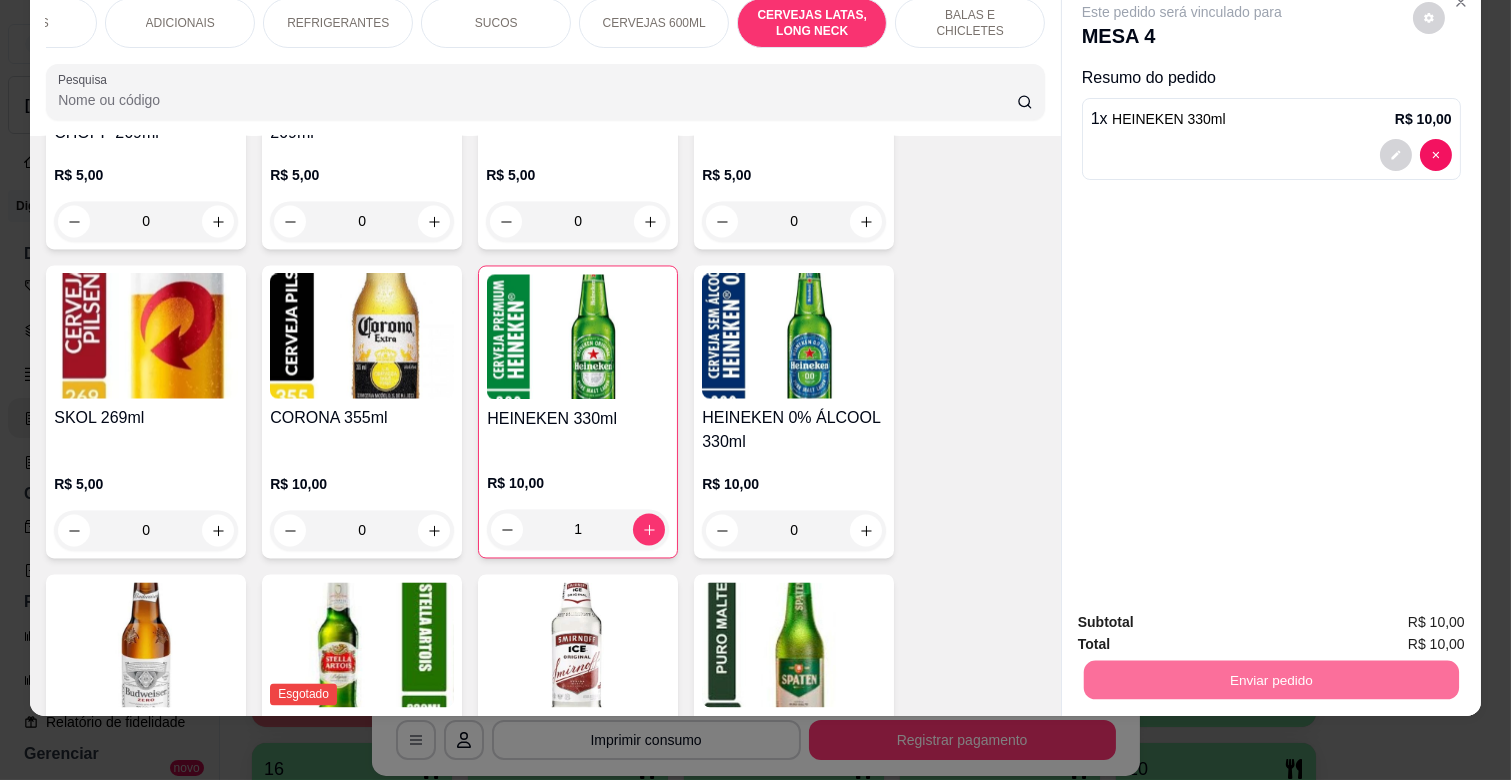 click on "Não registrar e enviar pedido" at bounding box center [1205, 613] 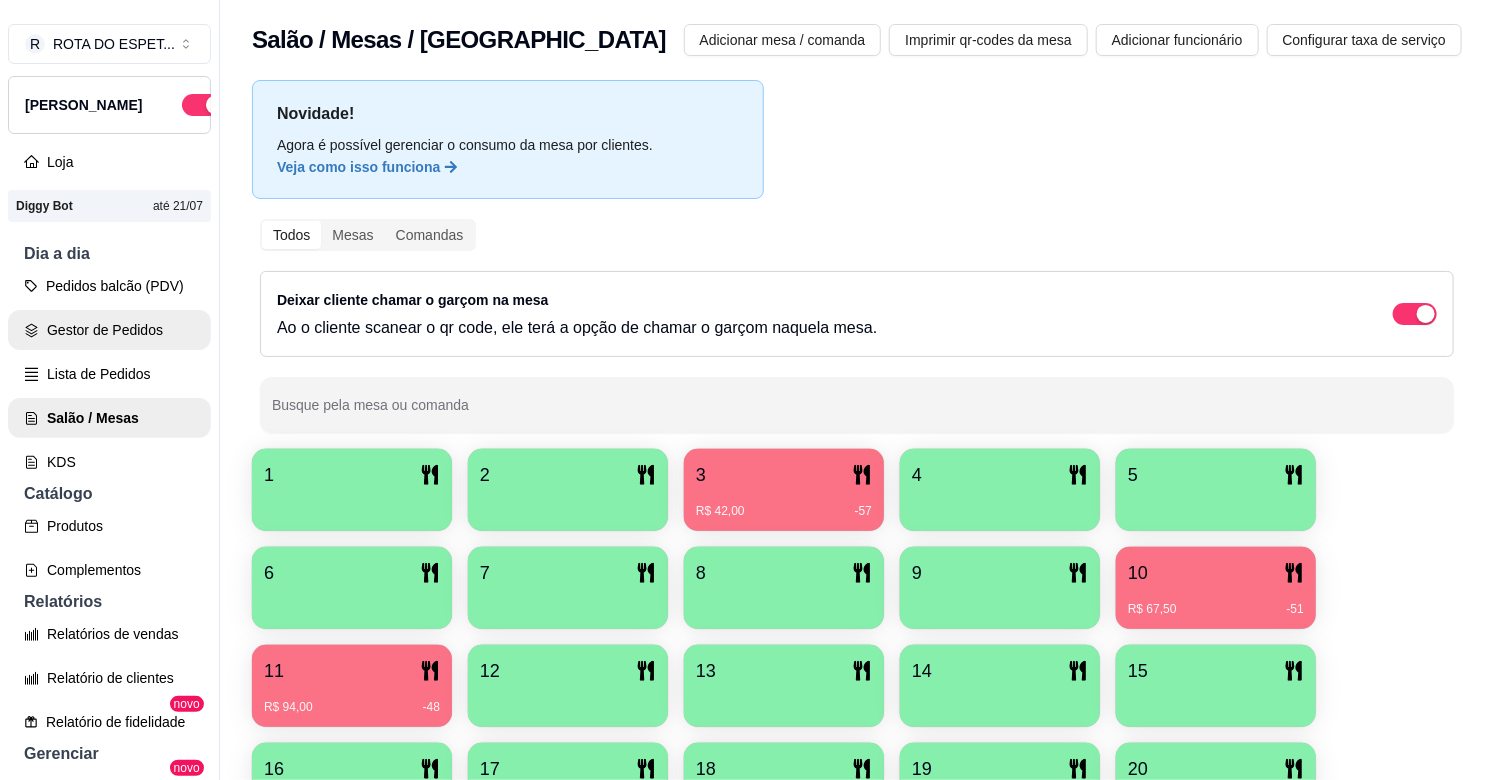 click on "Gestor de Pedidos" at bounding box center [109, 330] 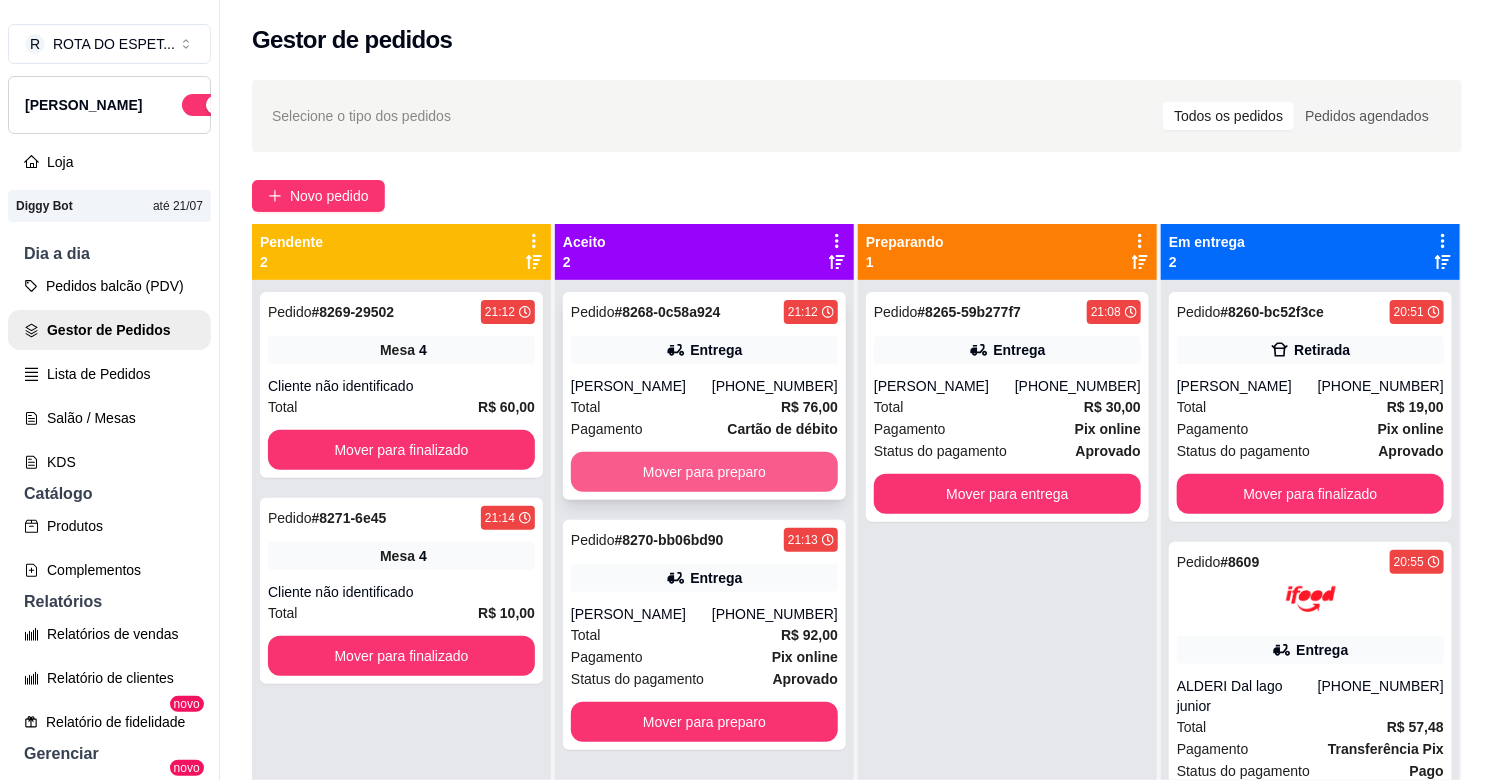 click on "Mover para preparo" at bounding box center [704, 472] 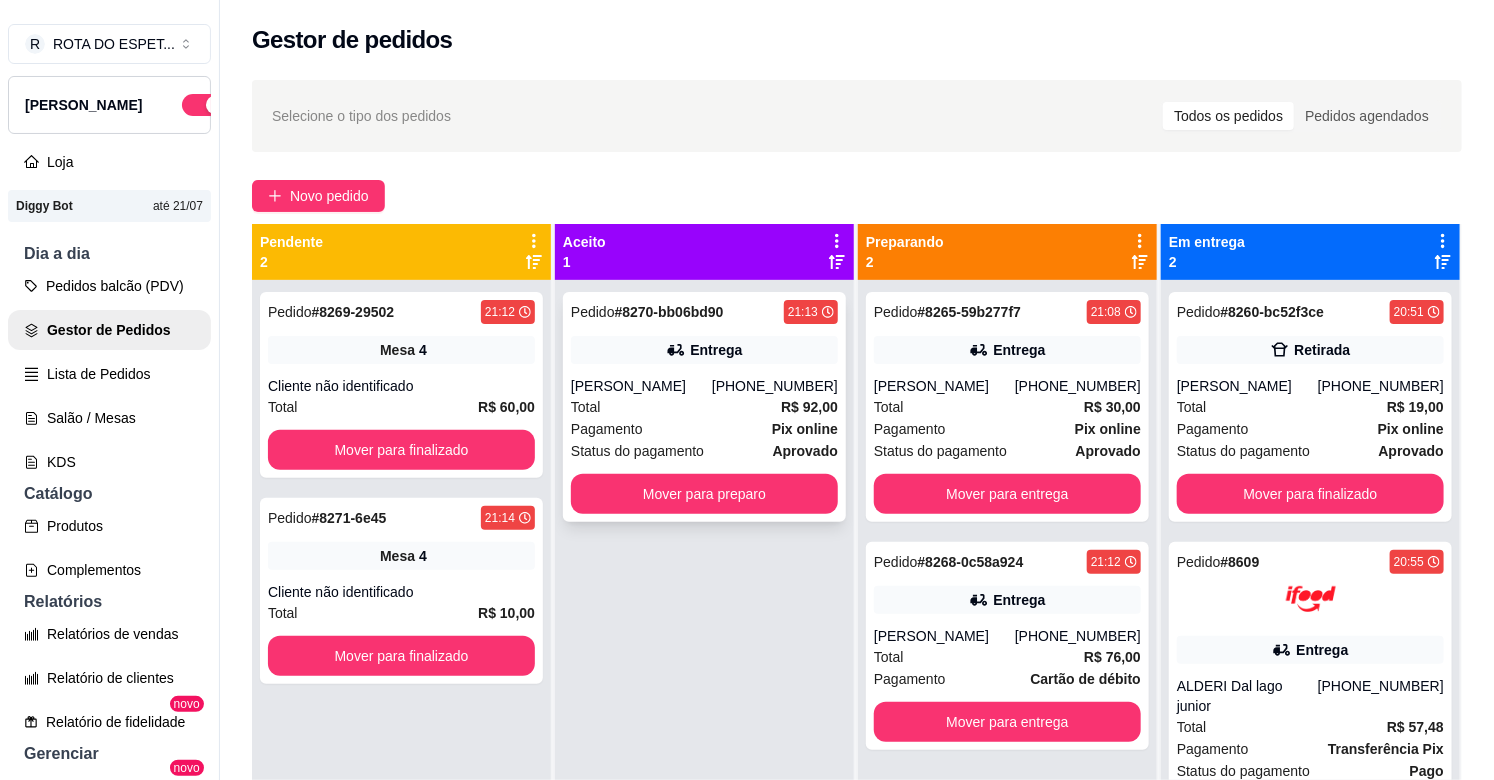 click on "Pedido  # 8270-bb06bd90 21:13 Entrega [PERSON_NAME]  [PHONE_NUMBER] Total R$ 92,00 Pagamento Pix online Status do pagamento aprovado Mover para preparo" at bounding box center [704, 407] 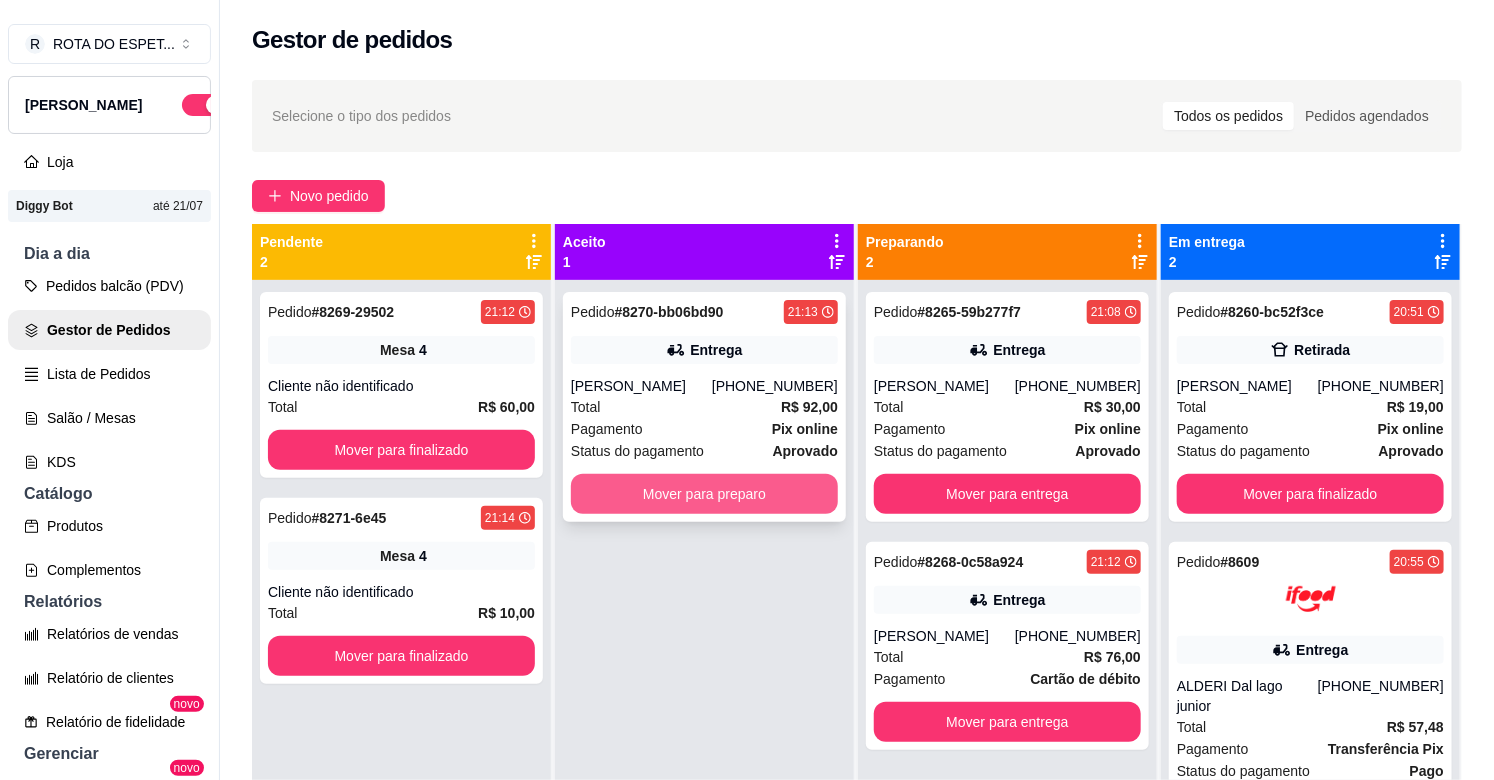 click on "Mover para preparo" at bounding box center (704, 494) 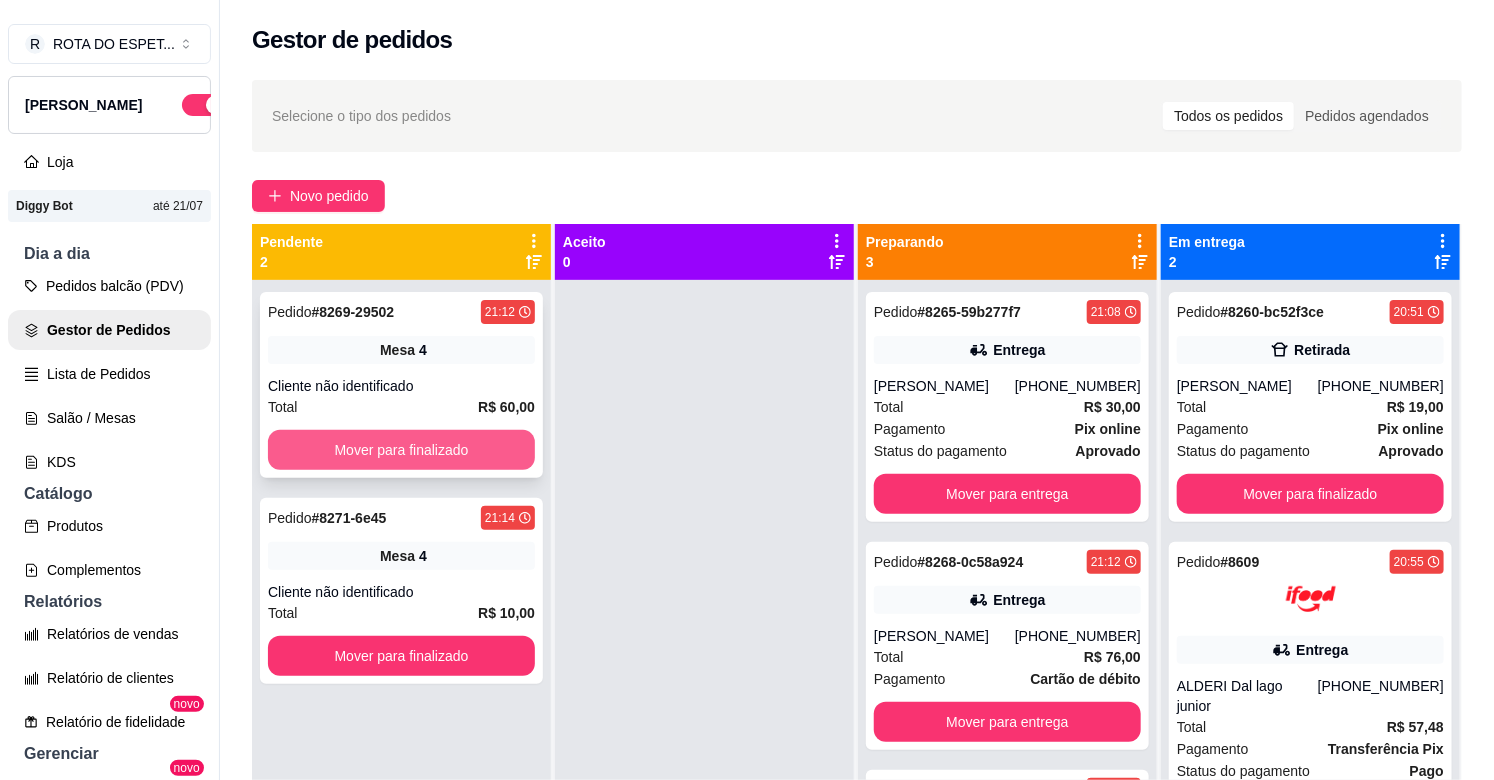 click on "Mover para finalizado" at bounding box center (401, 450) 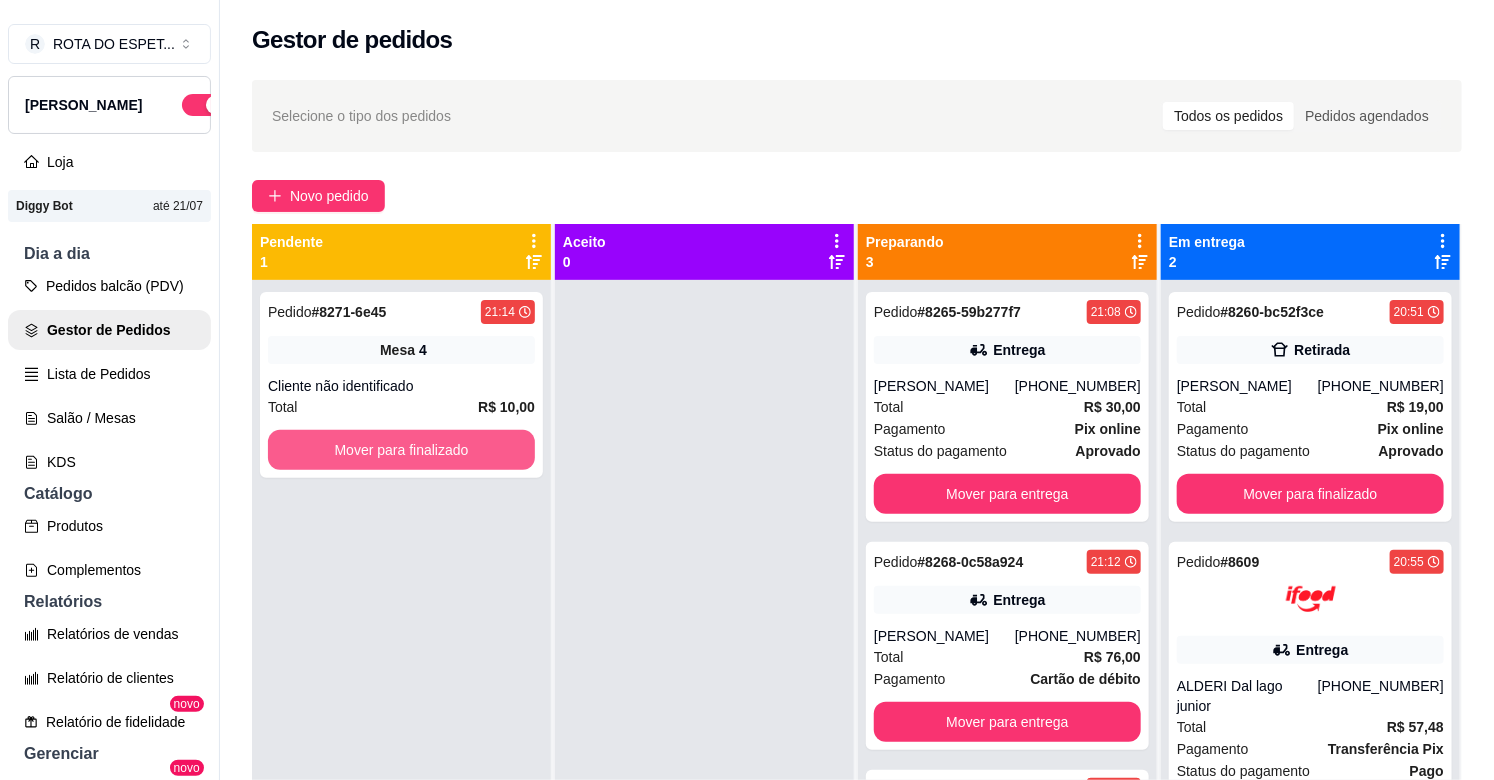 click on "Mover para finalizado" at bounding box center [401, 450] 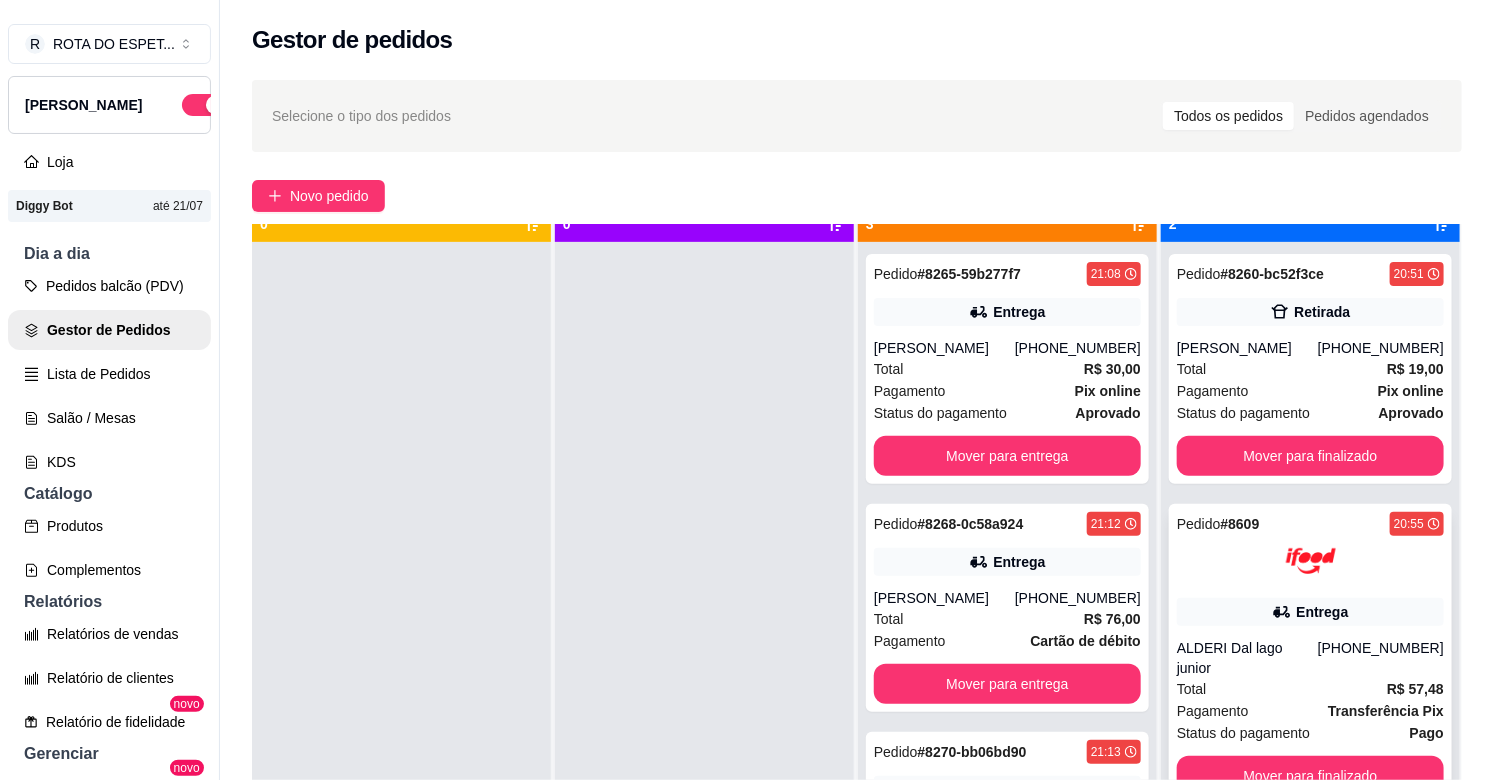 scroll, scrollTop: 55, scrollLeft: 0, axis: vertical 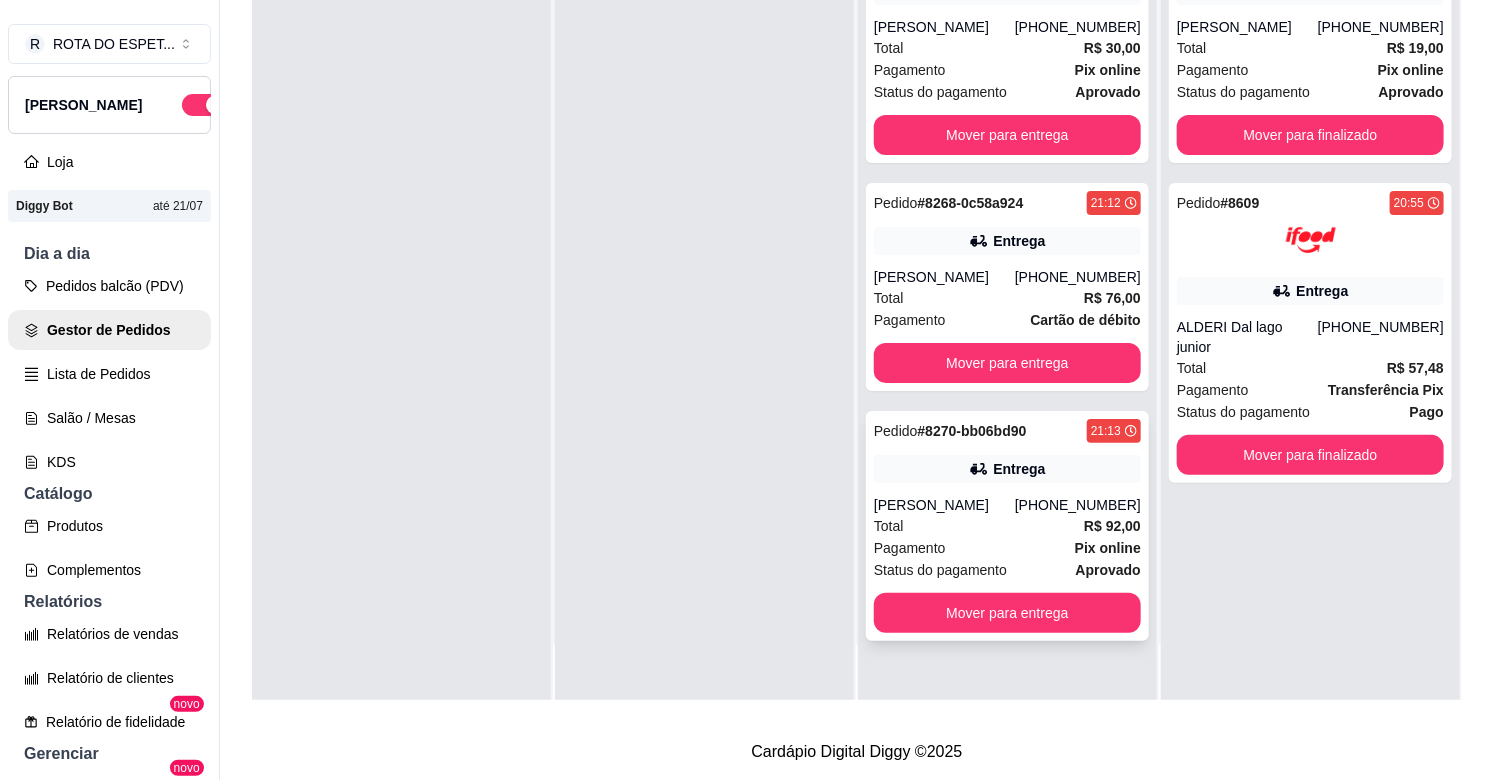 click on "Pagamento Pix online" at bounding box center [1007, 548] 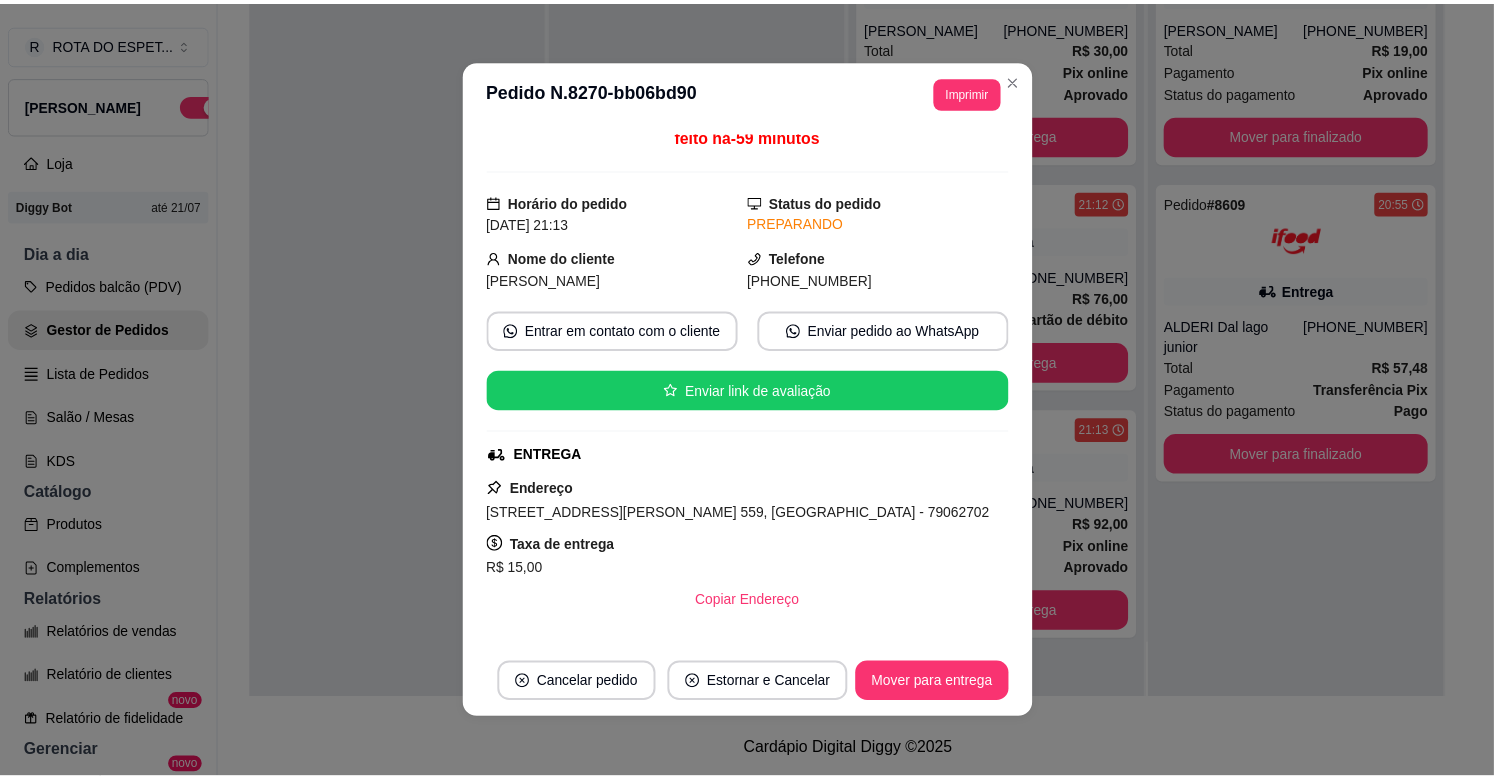 scroll, scrollTop: 0, scrollLeft: 0, axis: both 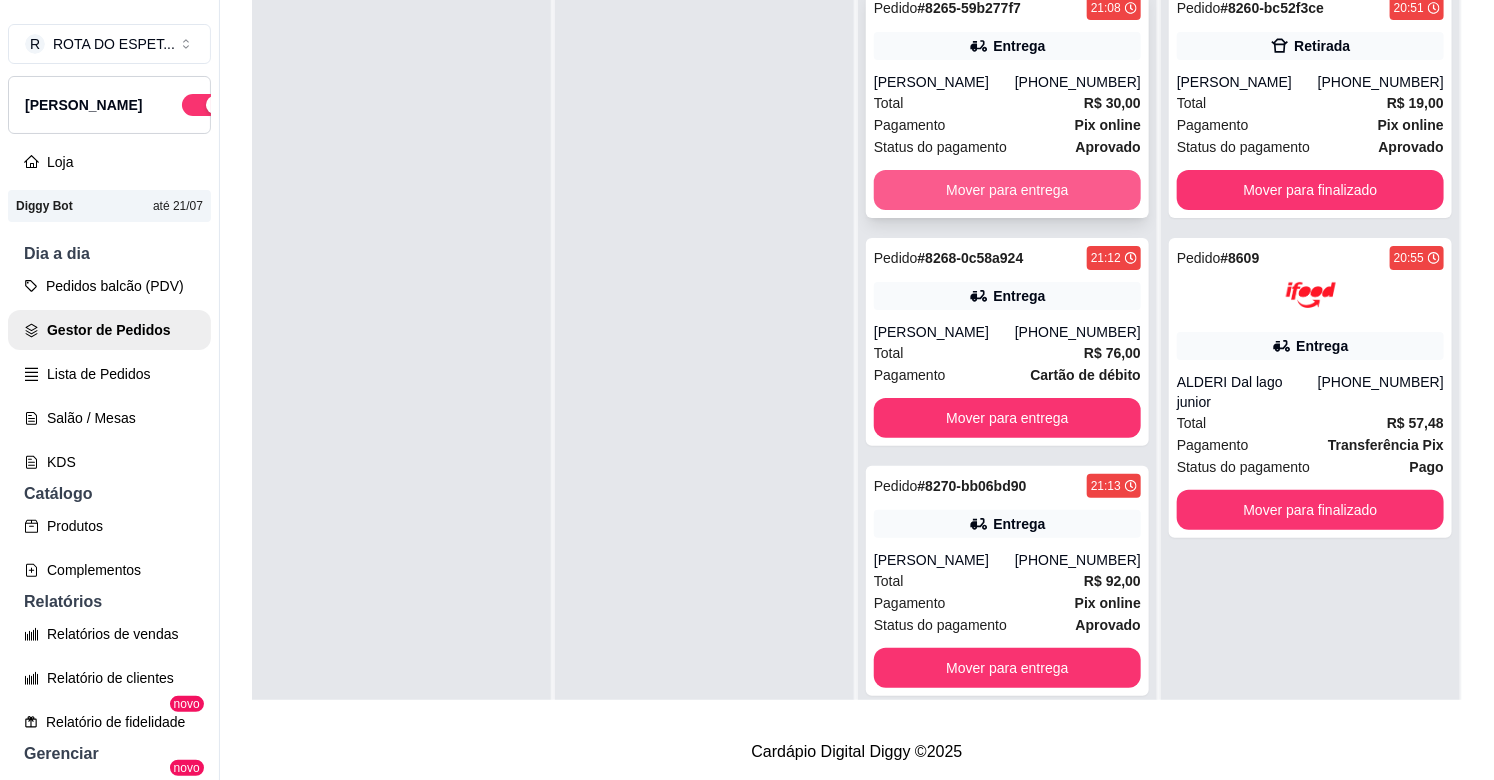 click on "Mover para entrega" at bounding box center (1007, 190) 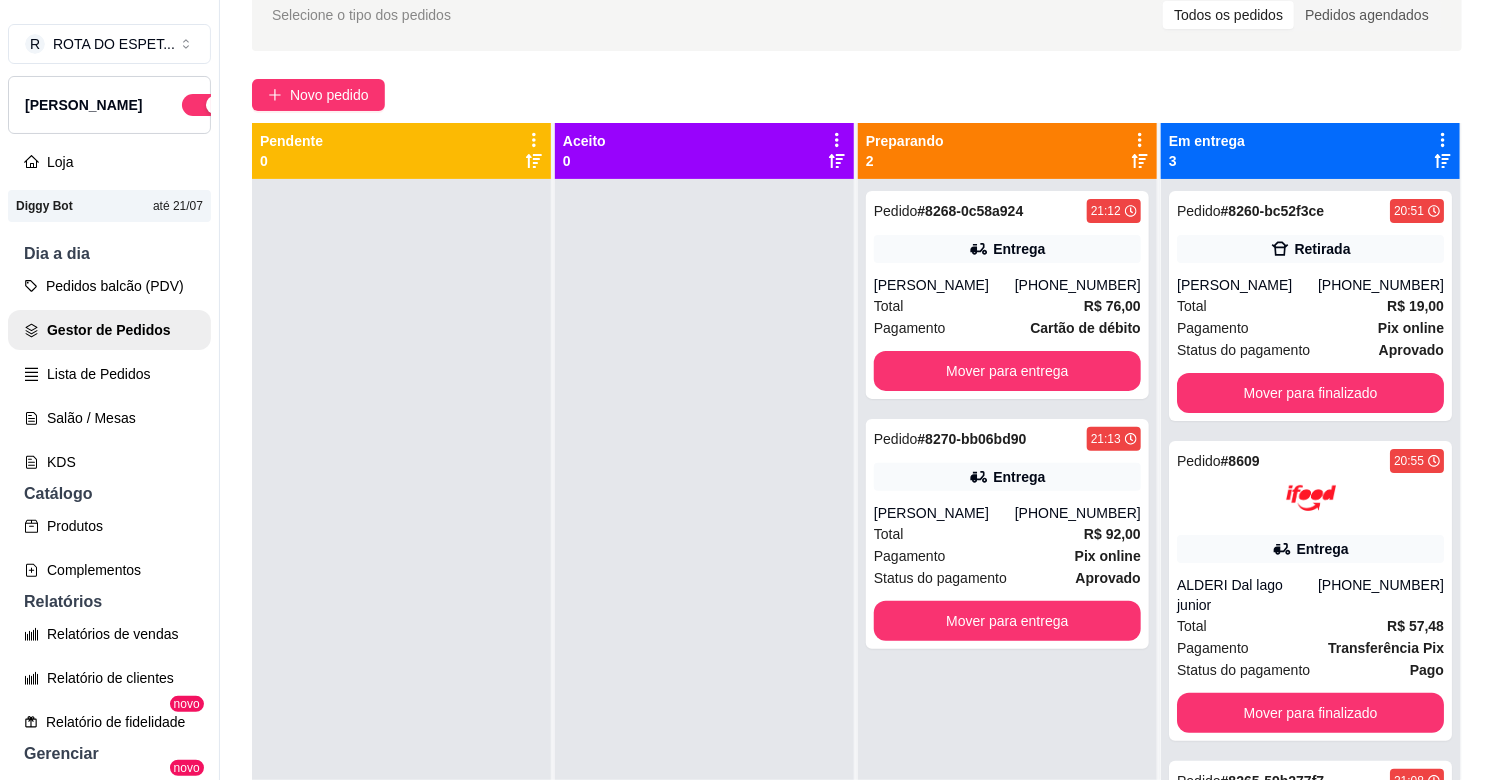 scroll, scrollTop: 98, scrollLeft: 0, axis: vertical 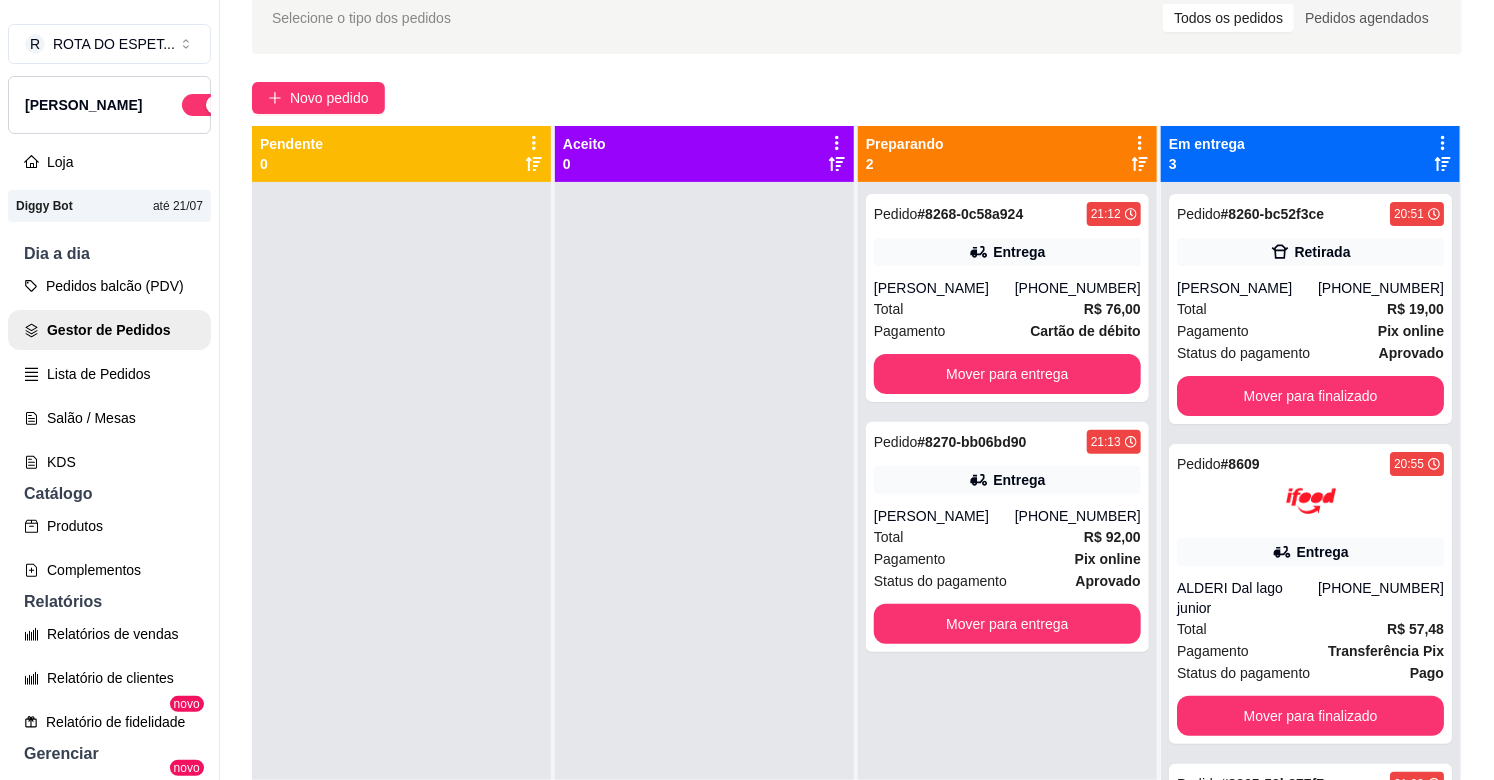click at bounding box center (704, 572) 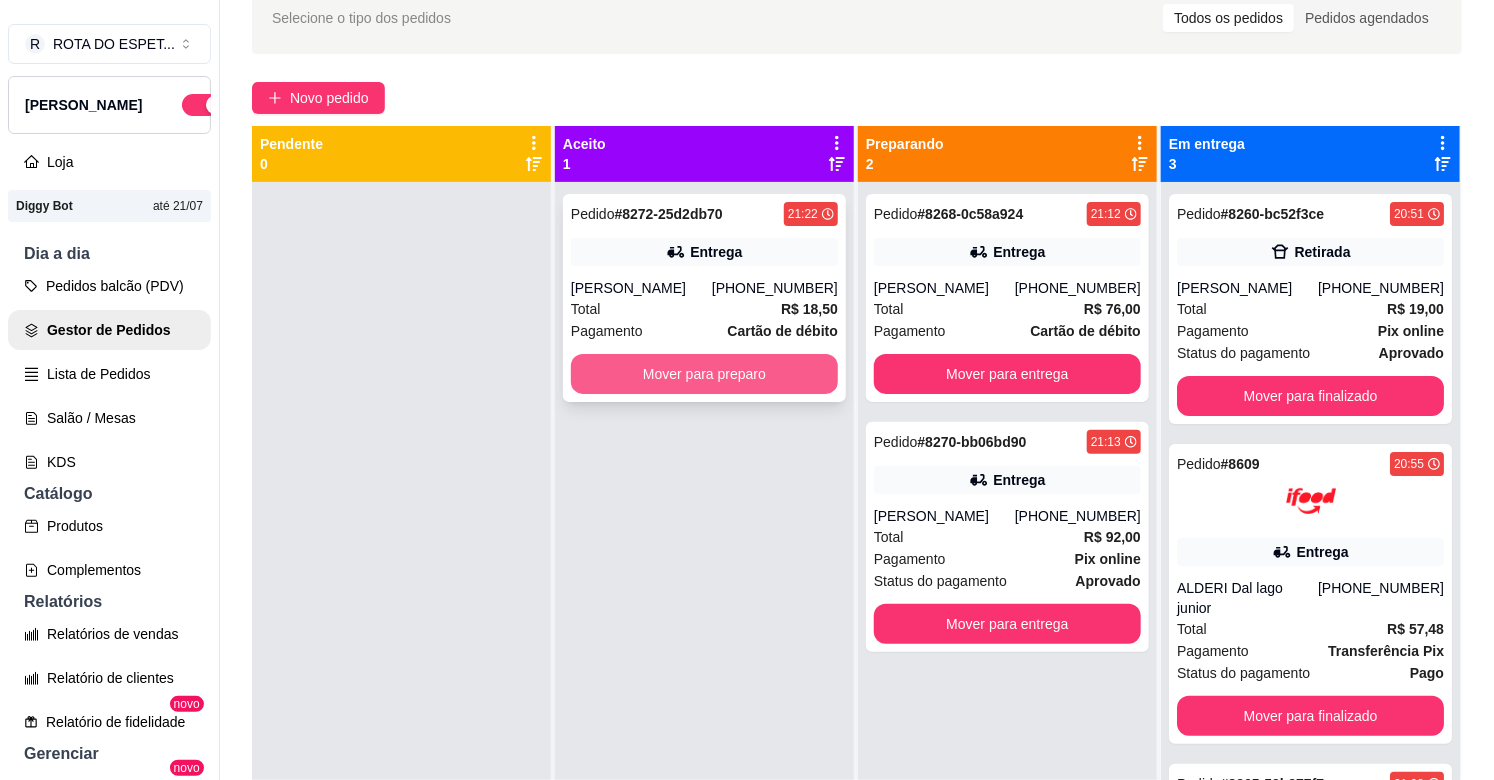 click on "Mover para preparo" at bounding box center [704, 374] 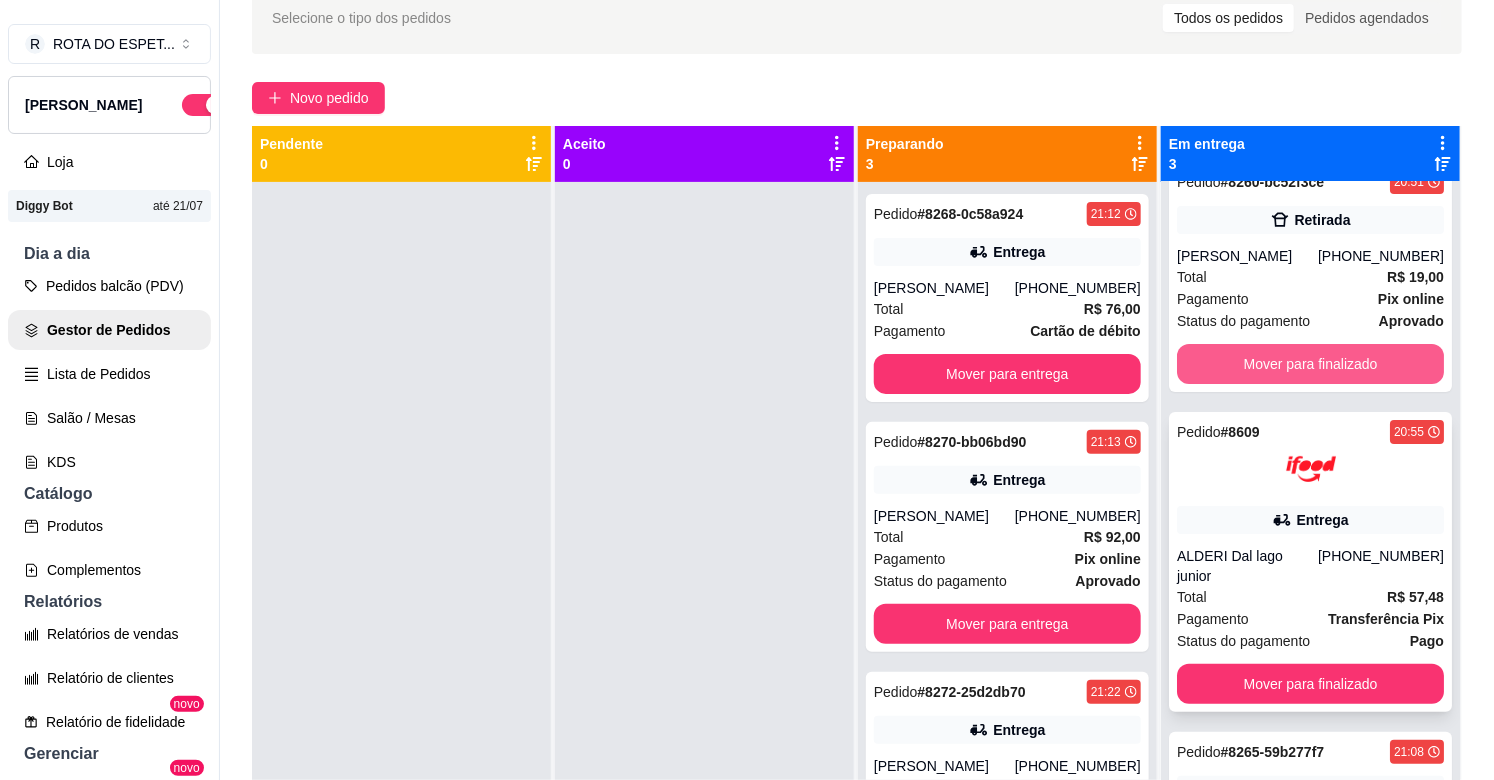scroll, scrollTop: 60, scrollLeft: 0, axis: vertical 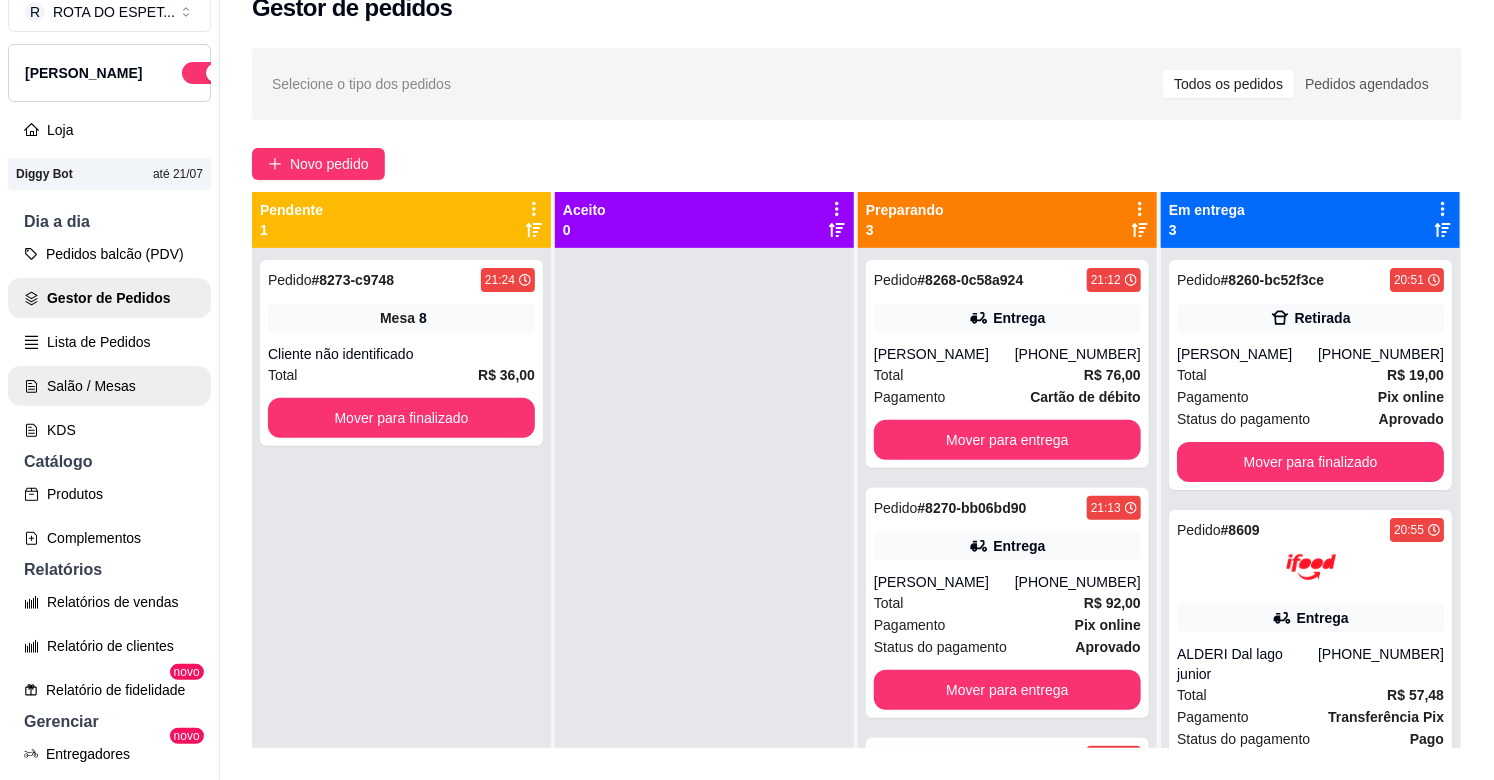click on "Salão / Mesas" at bounding box center (109, 386) 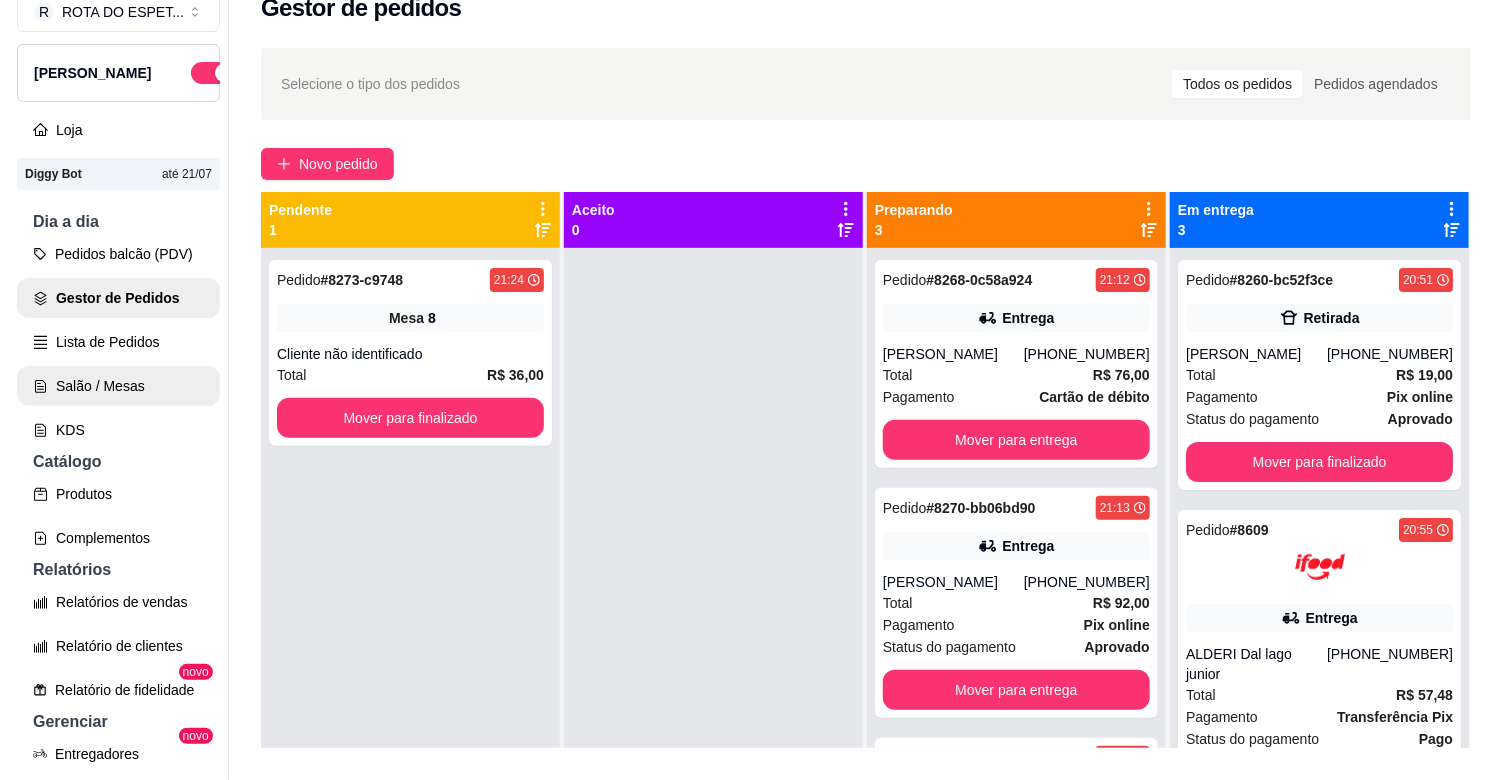 scroll, scrollTop: 0, scrollLeft: 0, axis: both 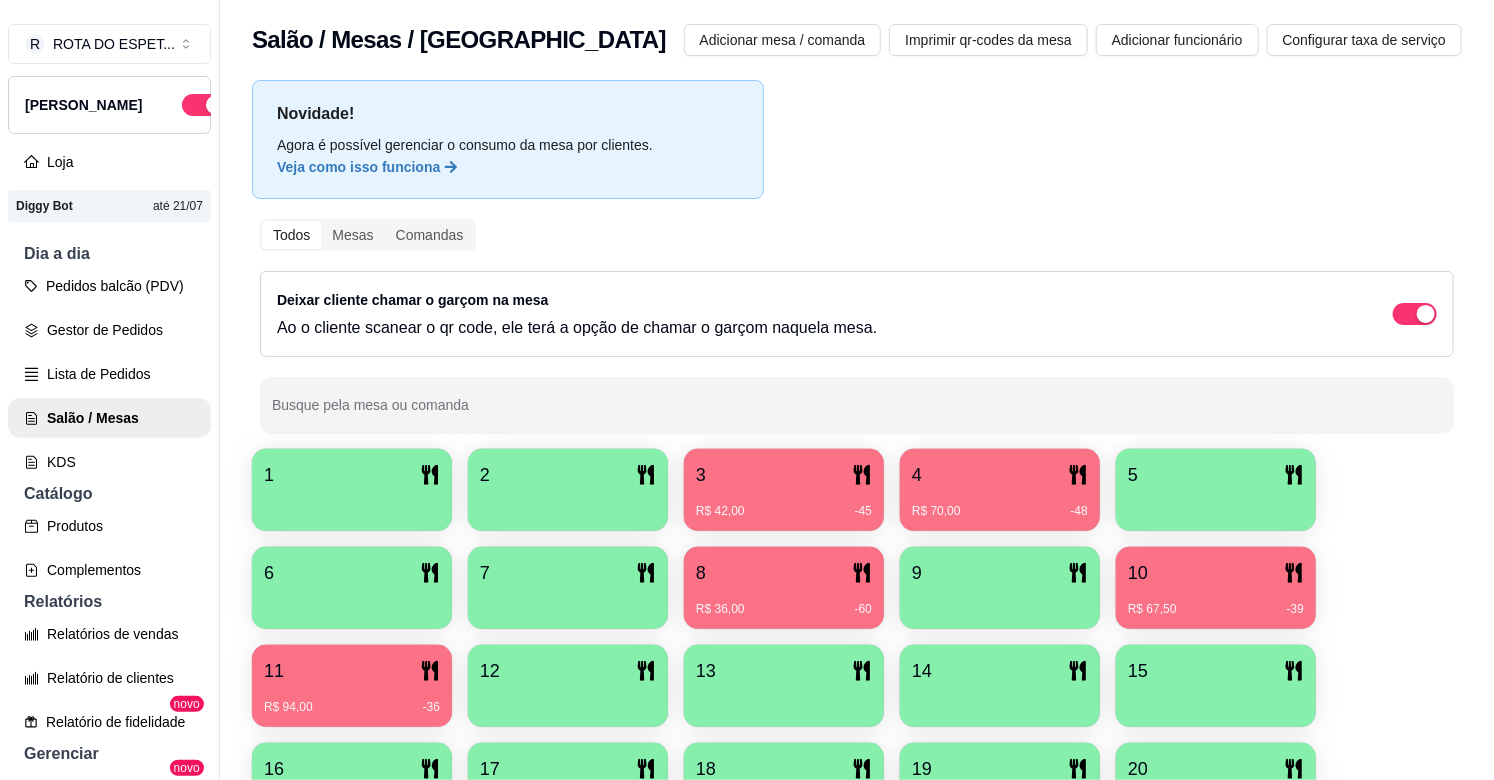click on "R$ 42,00" at bounding box center [720, 511] 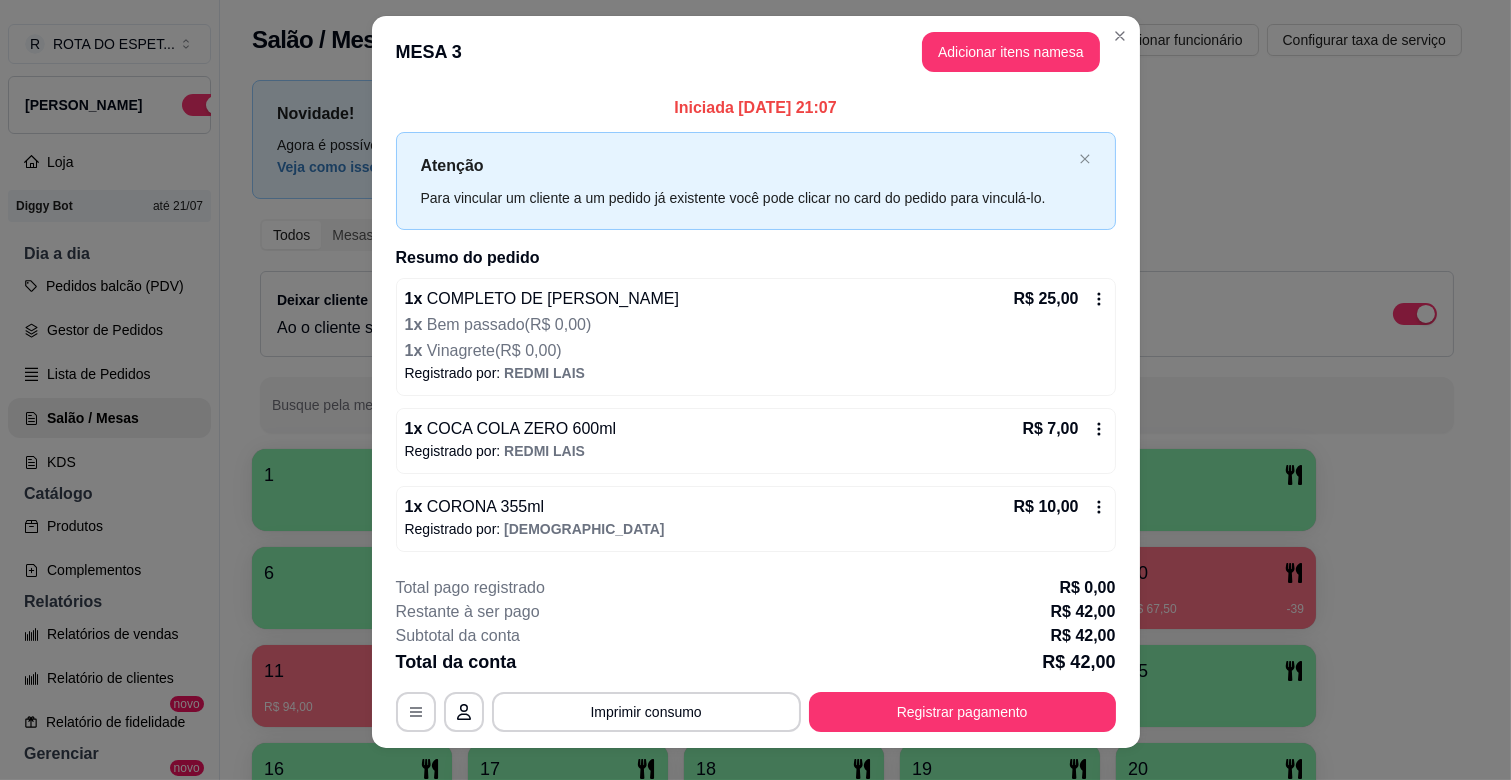 scroll, scrollTop: 0, scrollLeft: 0, axis: both 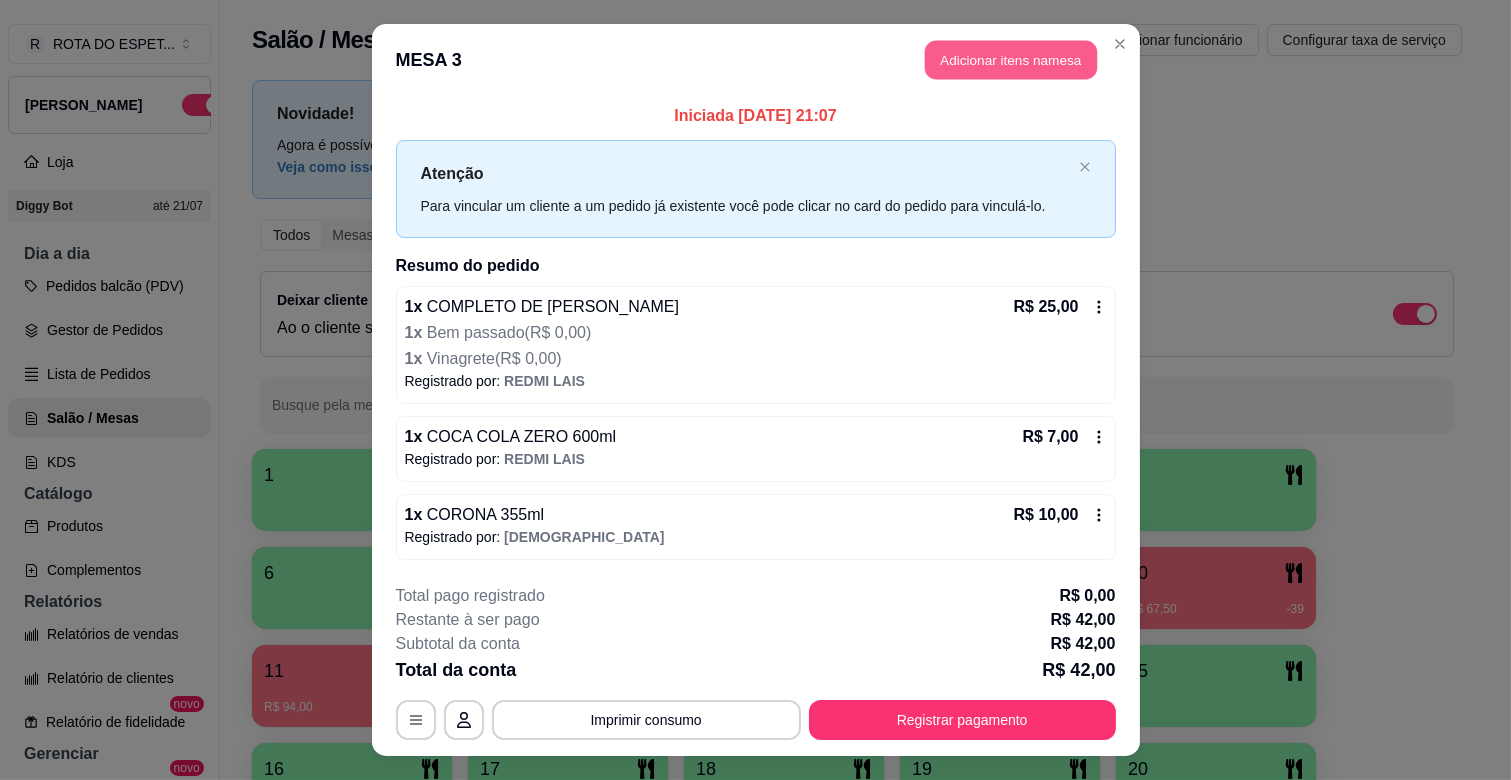 click on "Adicionar itens na  mesa" at bounding box center (1011, 60) 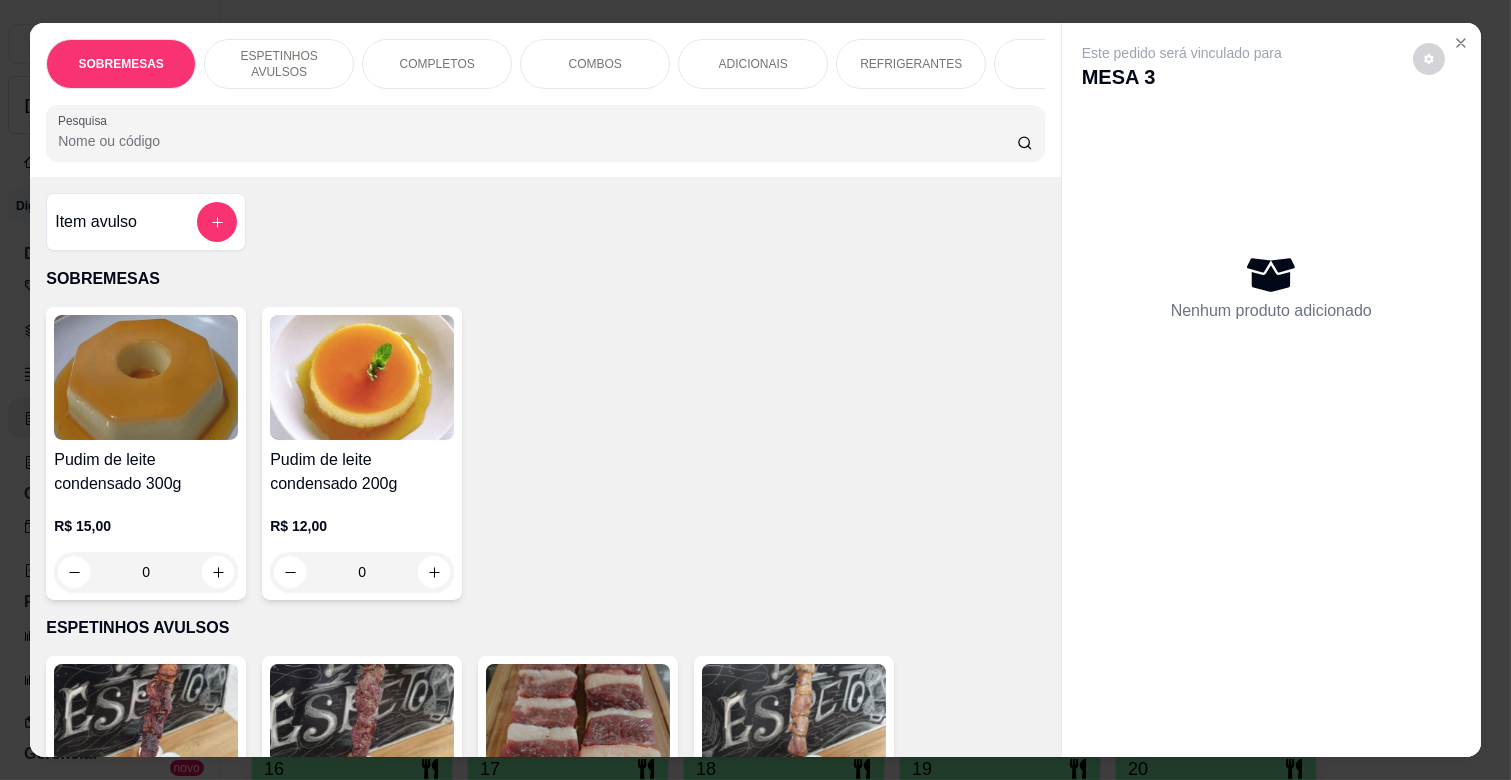 scroll, scrollTop: 0, scrollLeft: 522, axis: horizontal 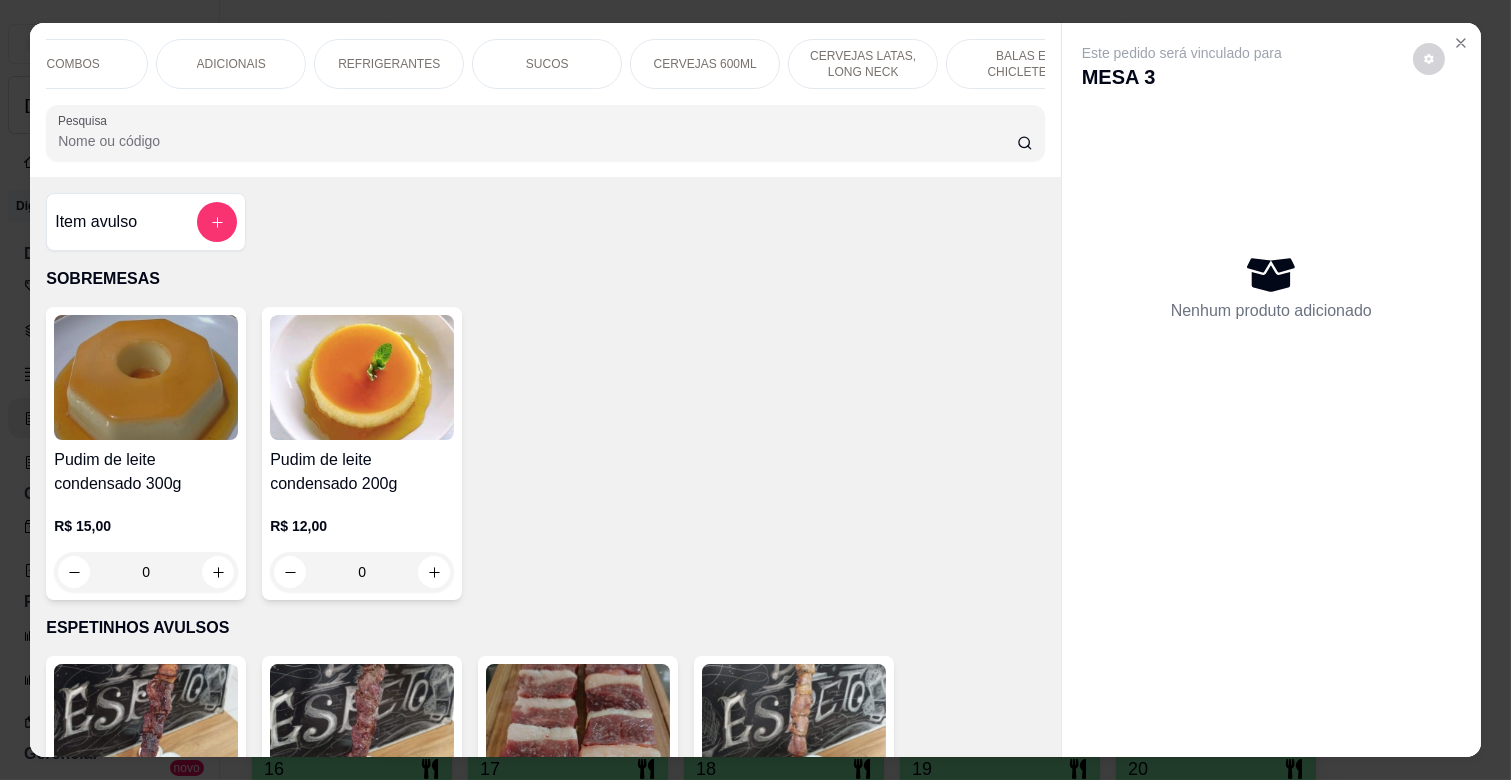 click on "CERVEJAS LATAS, LONG NECK" at bounding box center (863, 64) 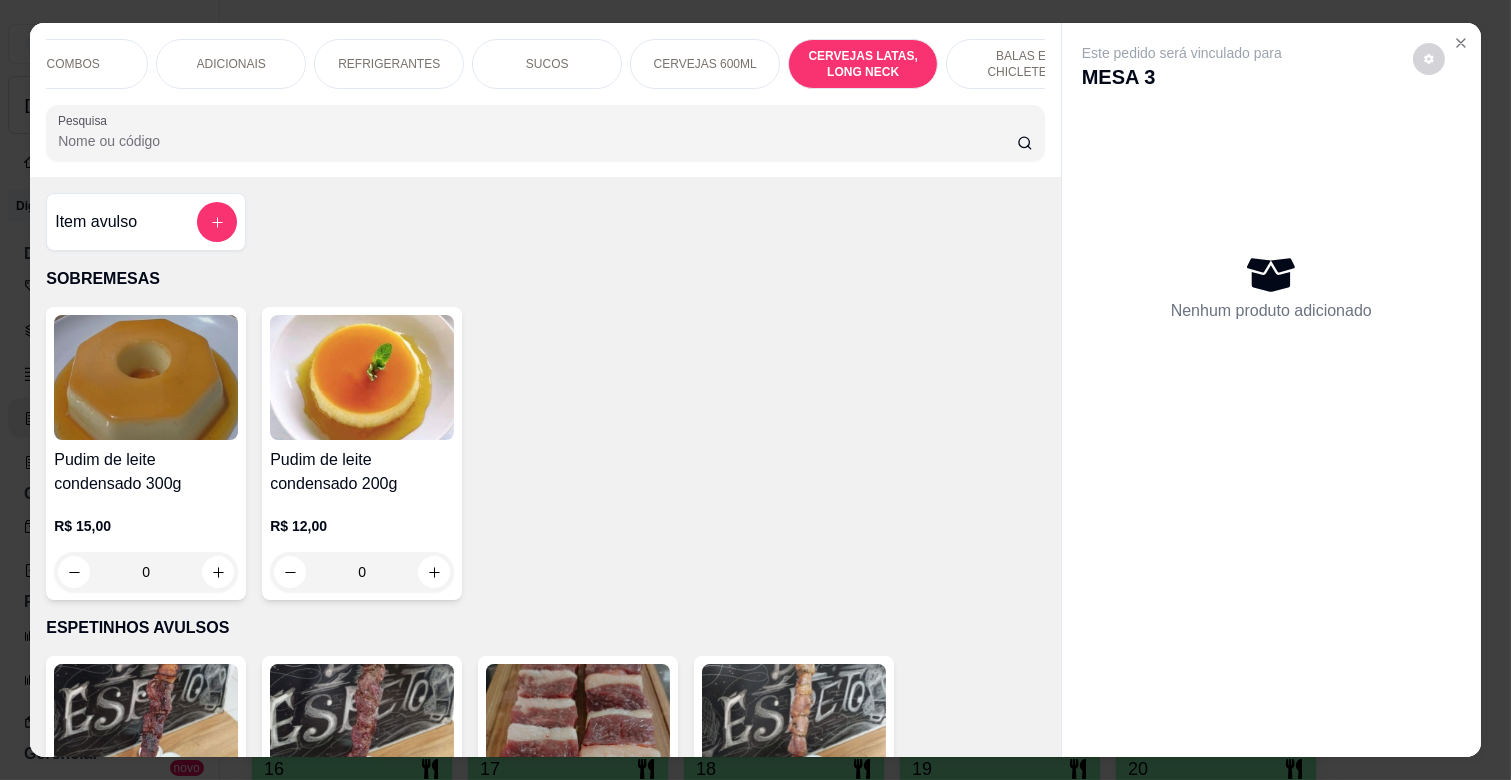 scroll, scrollTop: 6834, scrollLeft: 0, axis: vertical 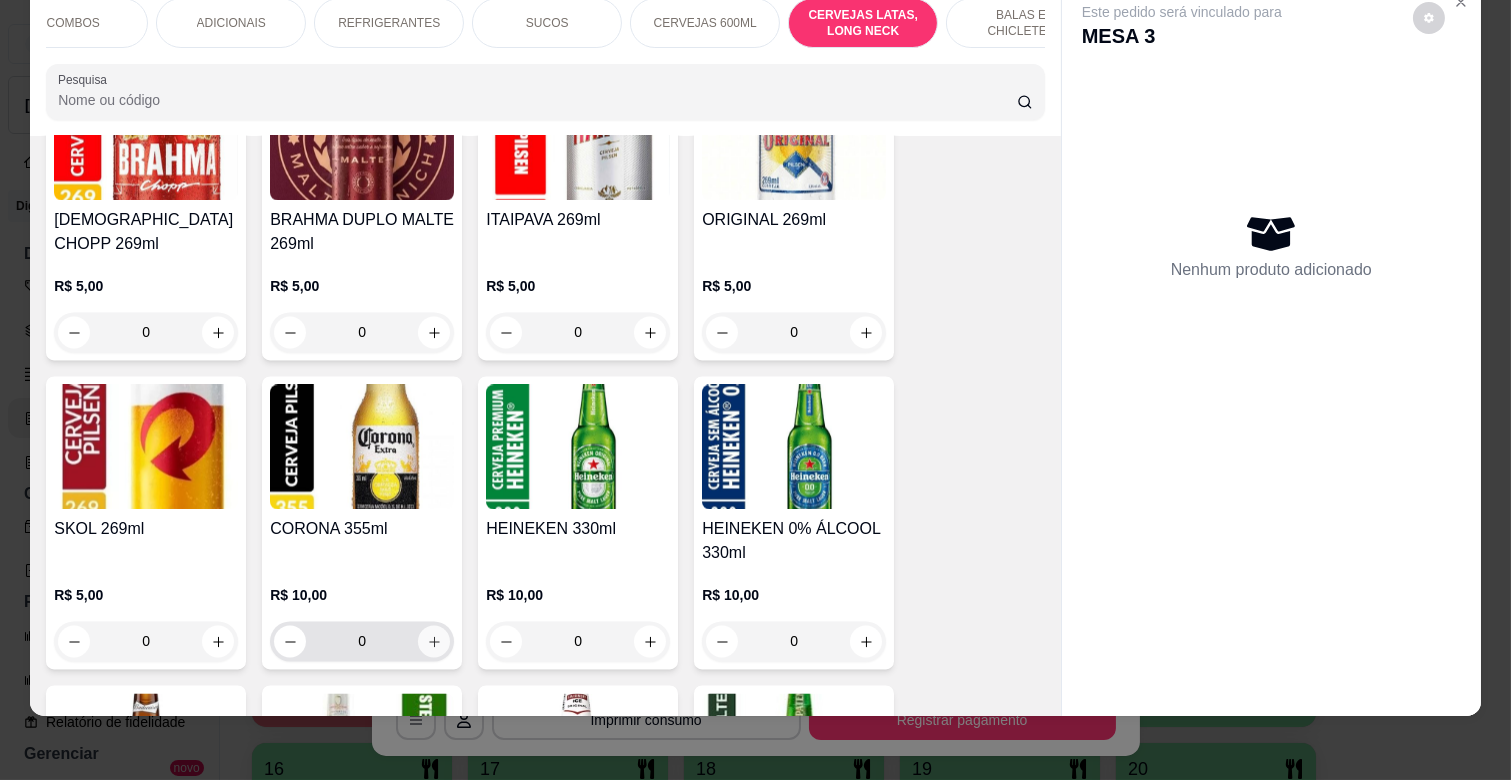 click 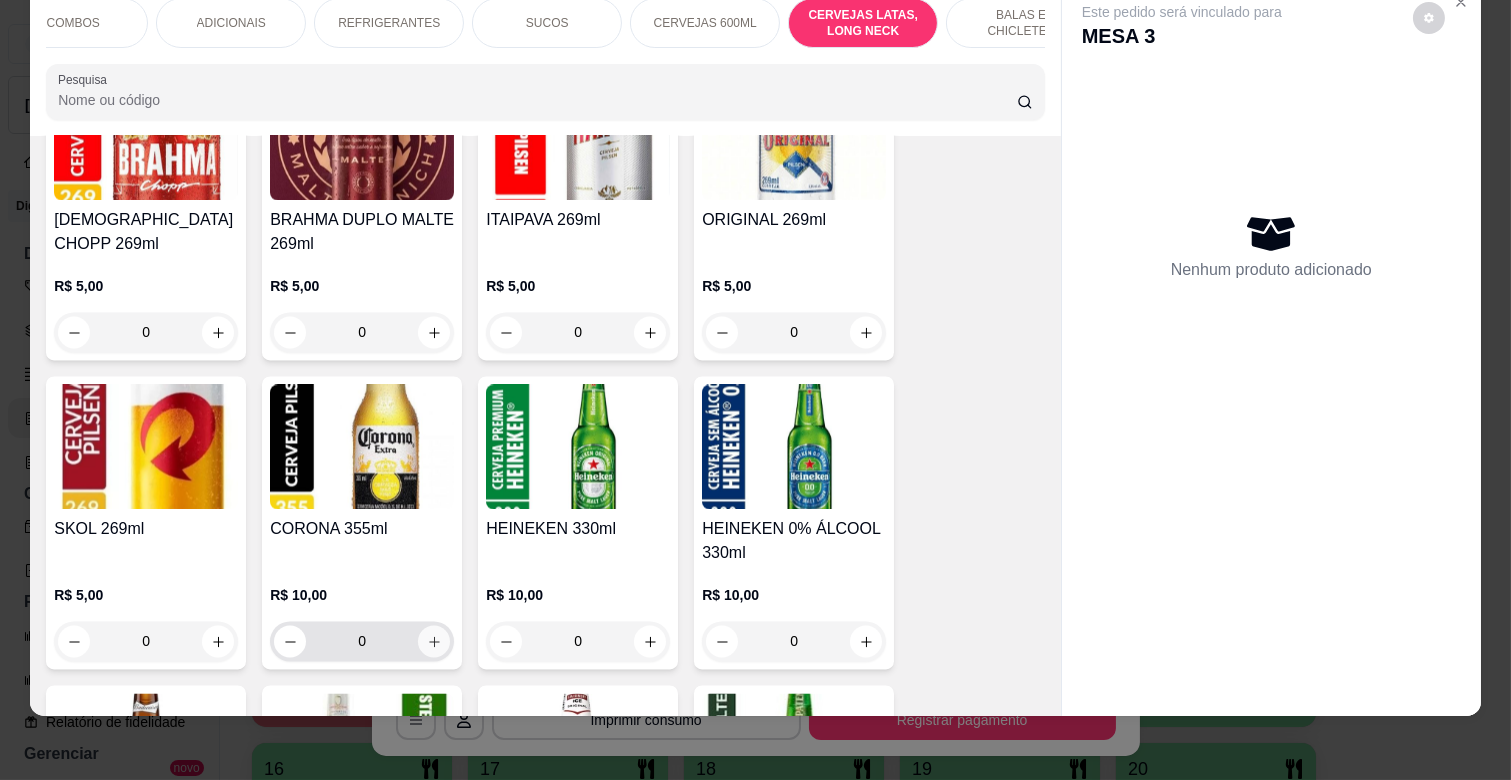 type on "1" 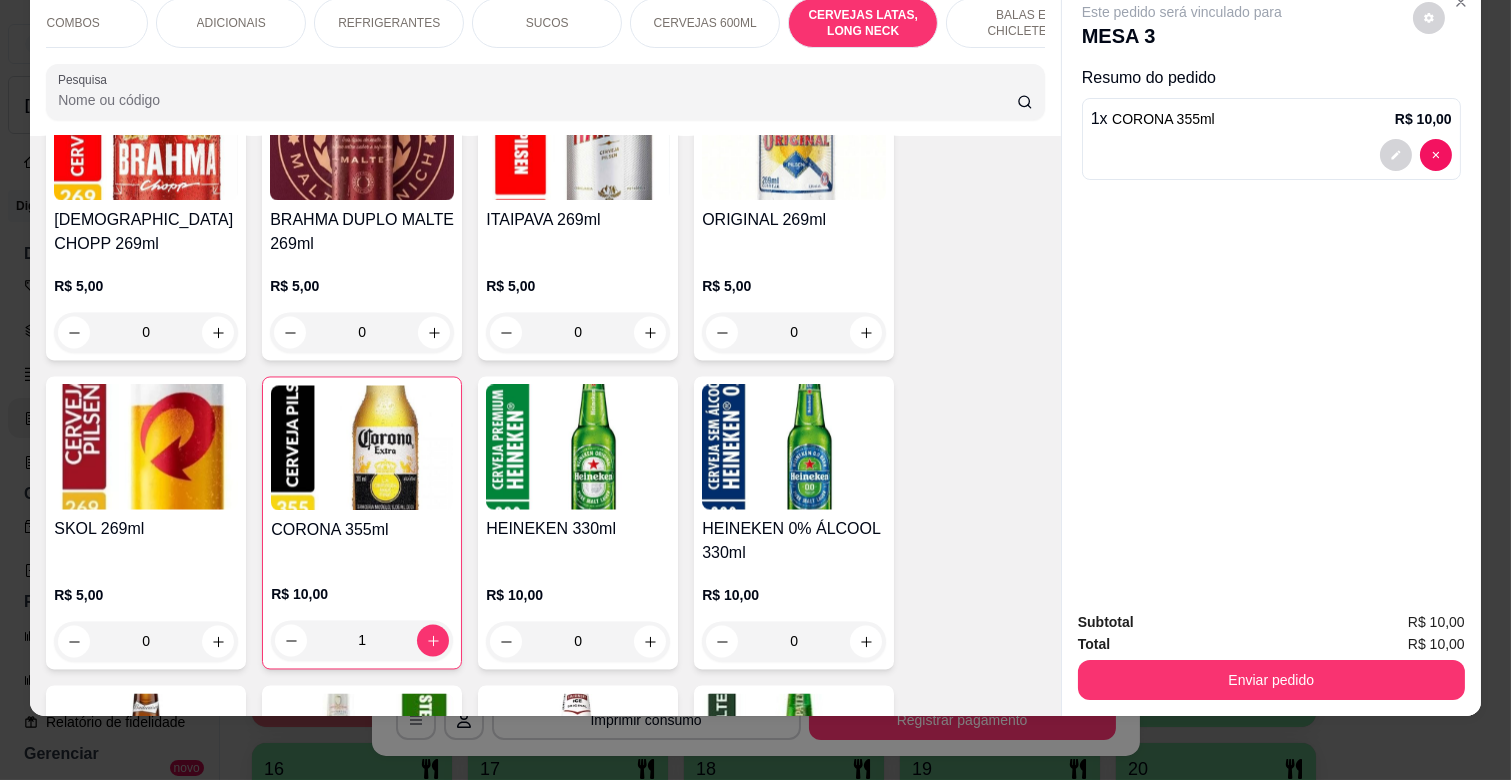 click on "Total R$ 10,00" at bounding box center (1271, 644) 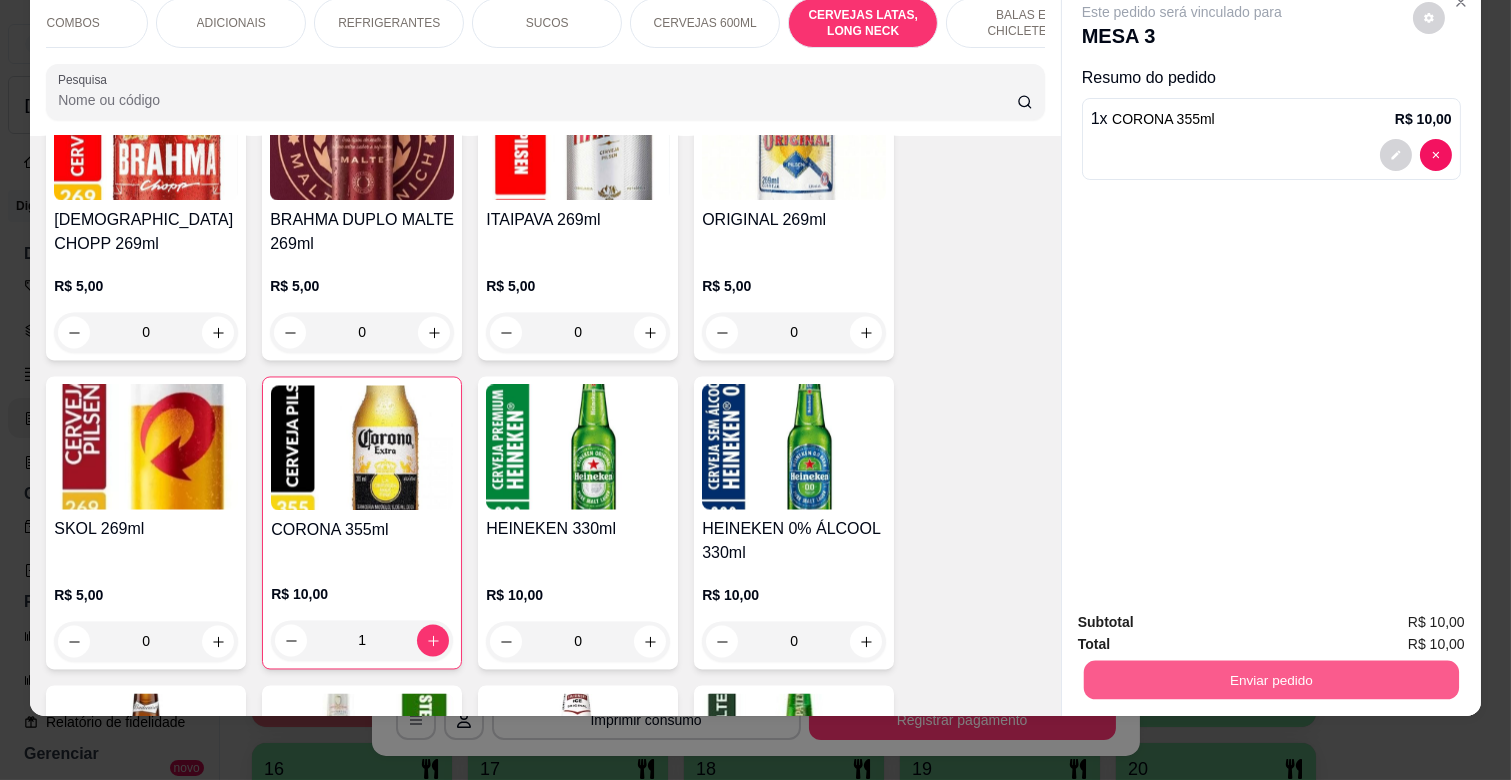 click on "Enviar pedido" at bounding box center [1271, 679] 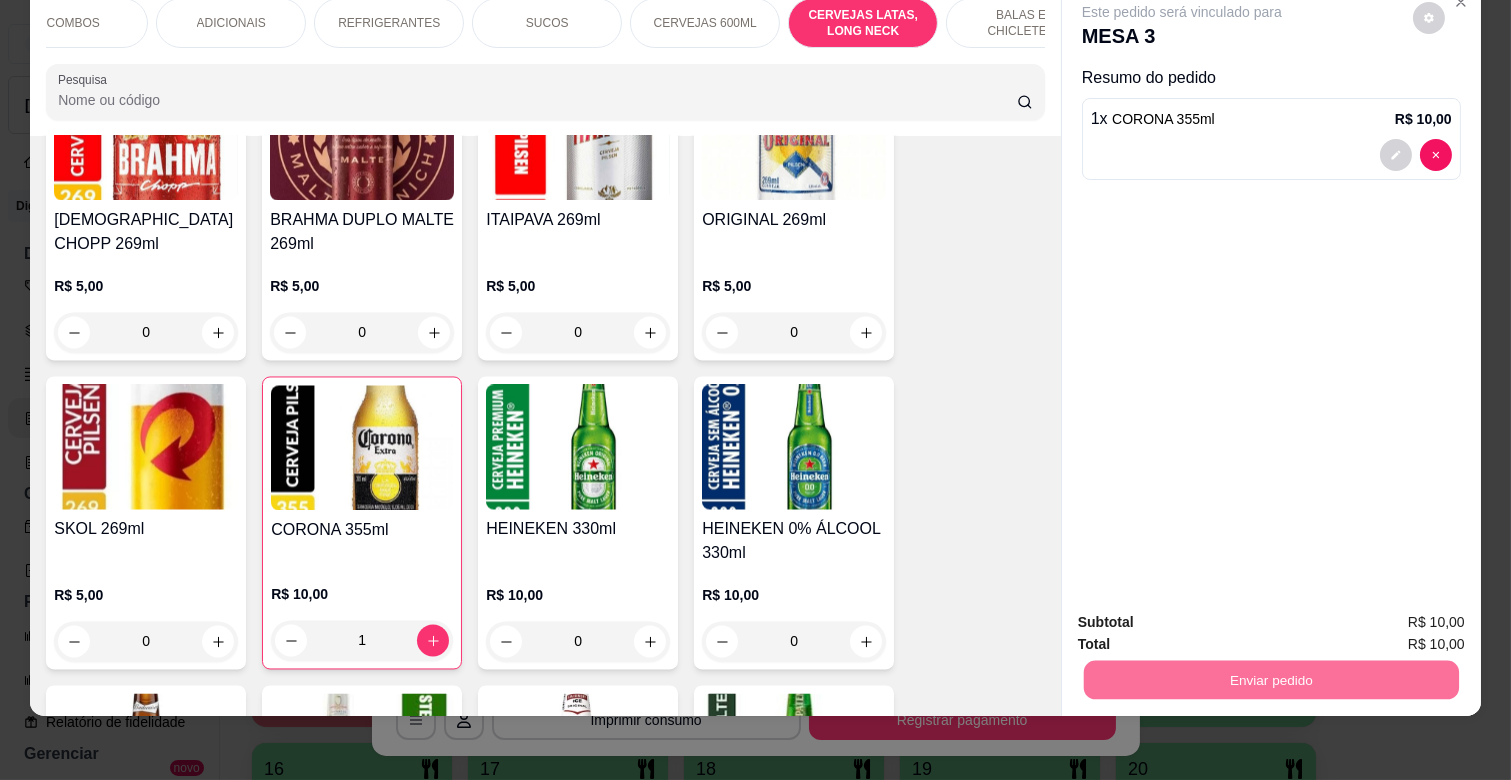 click on "Não registrar e enviar pedido" at bounding box center [1205, 613] 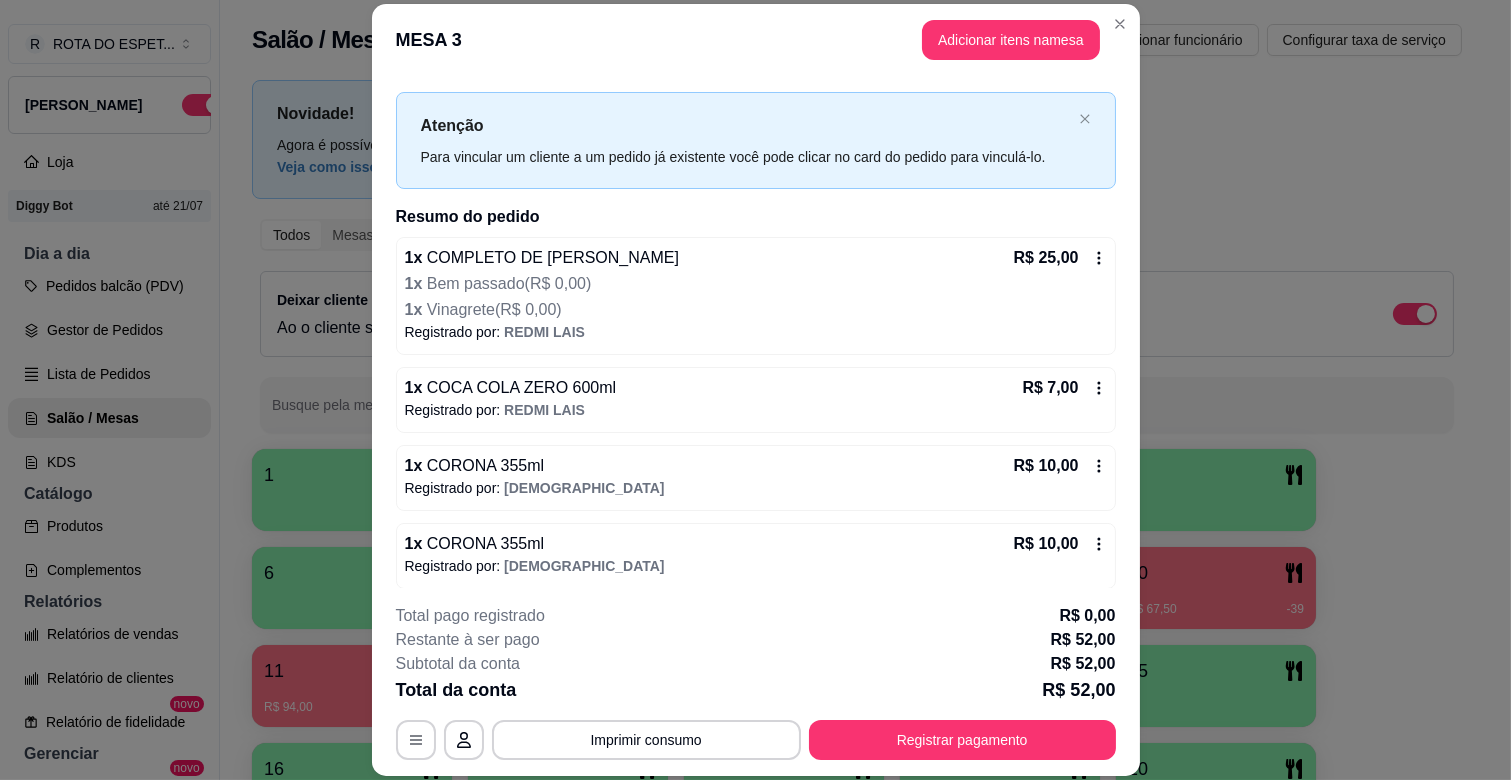scroll, scrollTop: 37, scrollLeft: 0, axis: vertical 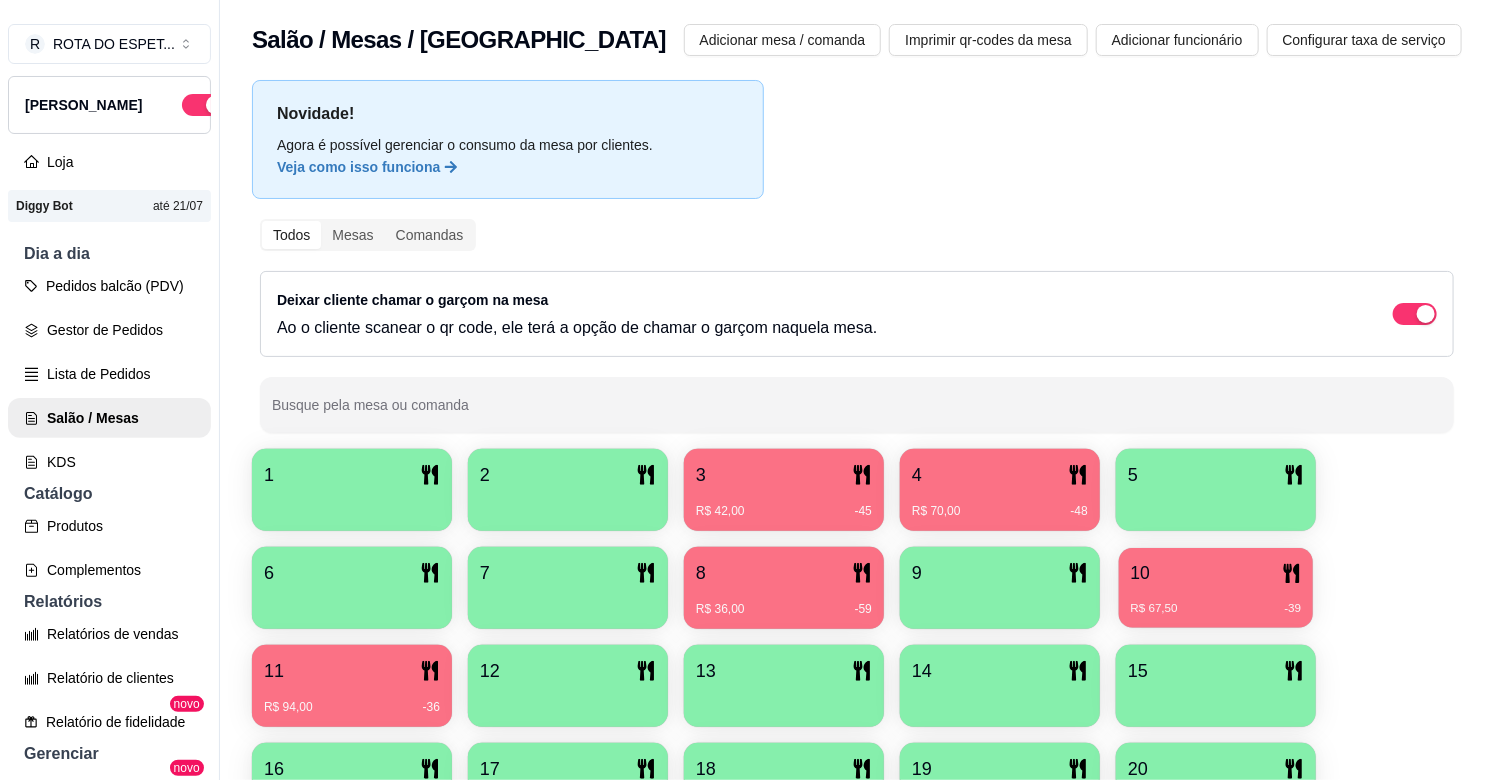 click on "10" at bounding box center (1216, 573) 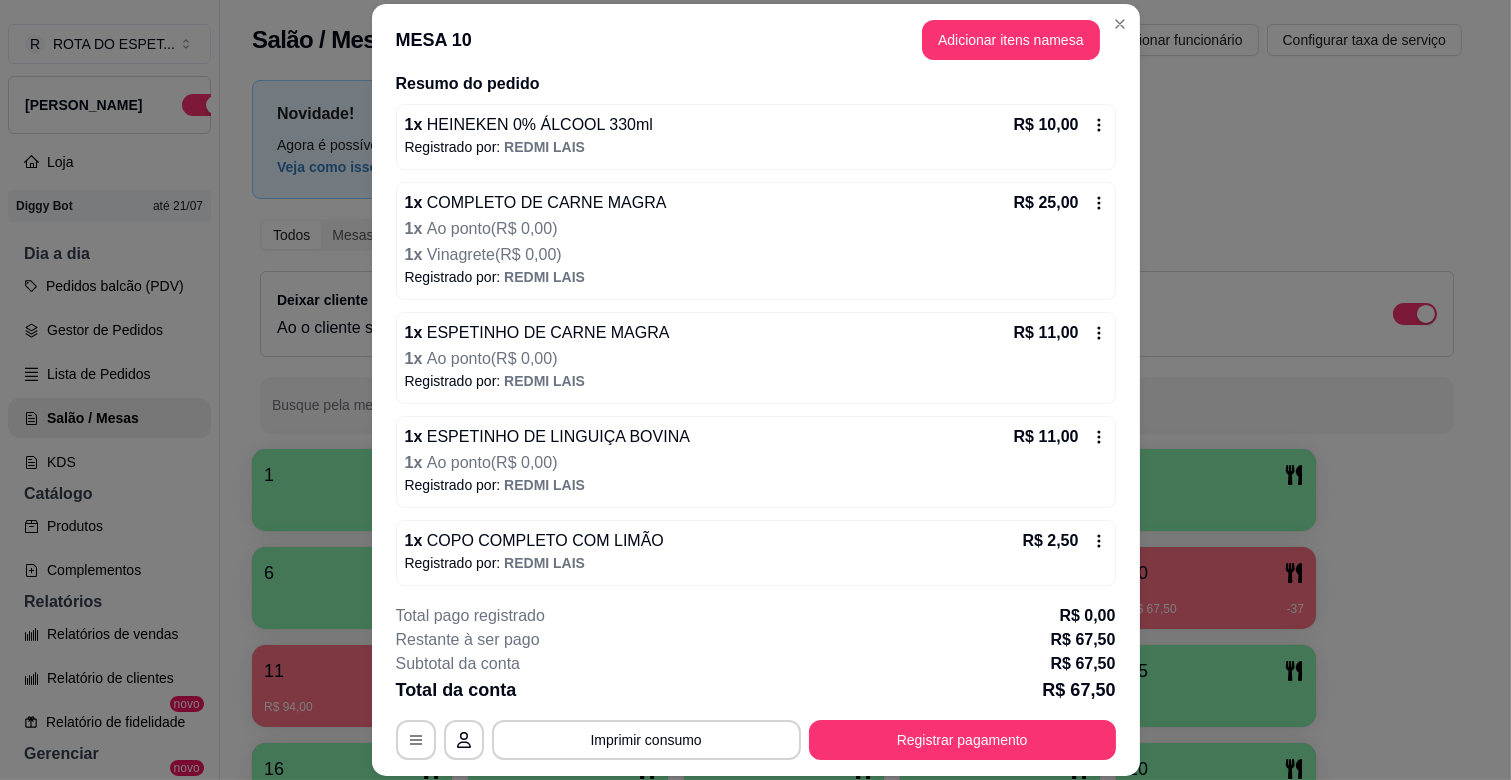 scroll, scrollTop: 324, scrollLeft: 0, axis: vertical 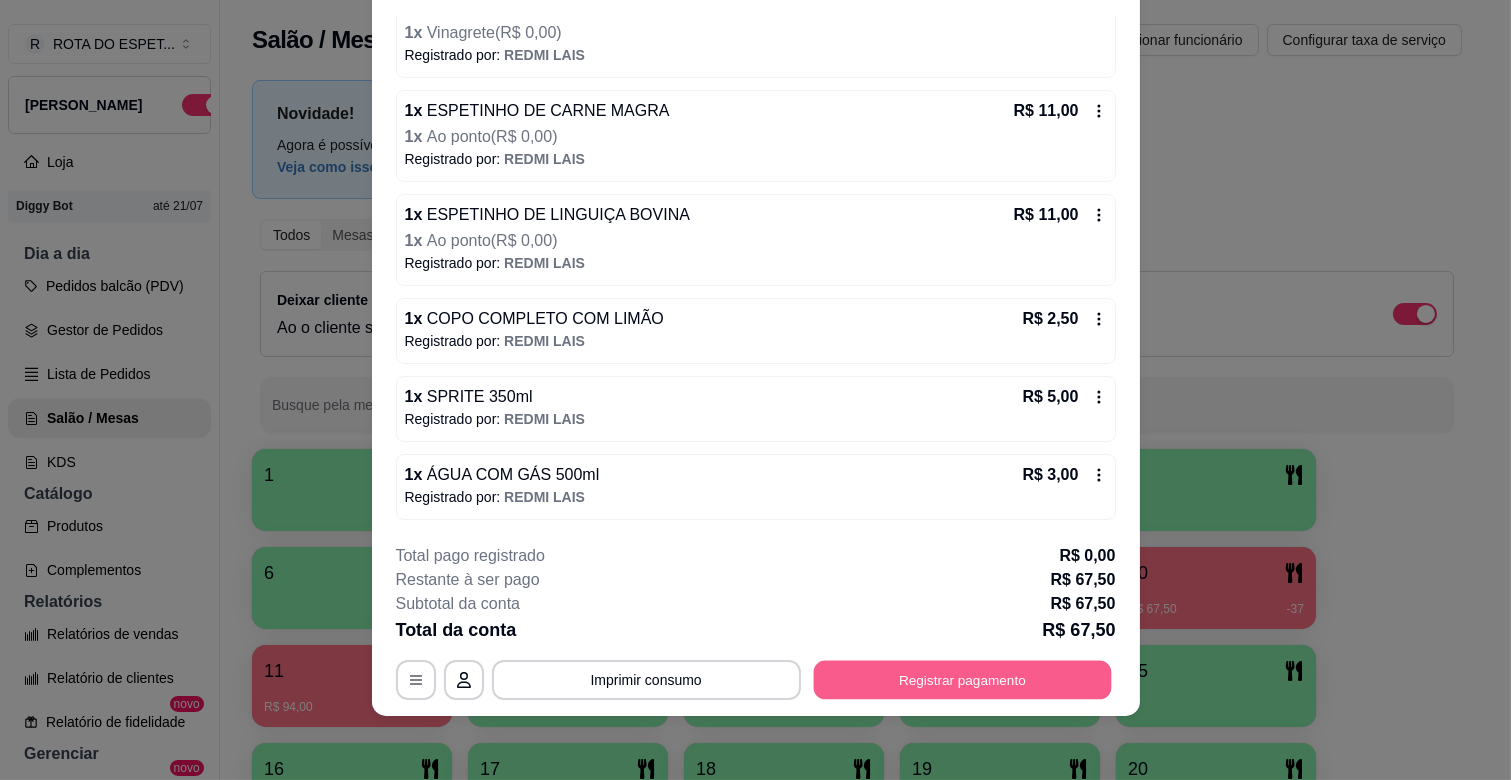 click on "Registrar pagamento" at bounding box center (962, 680) 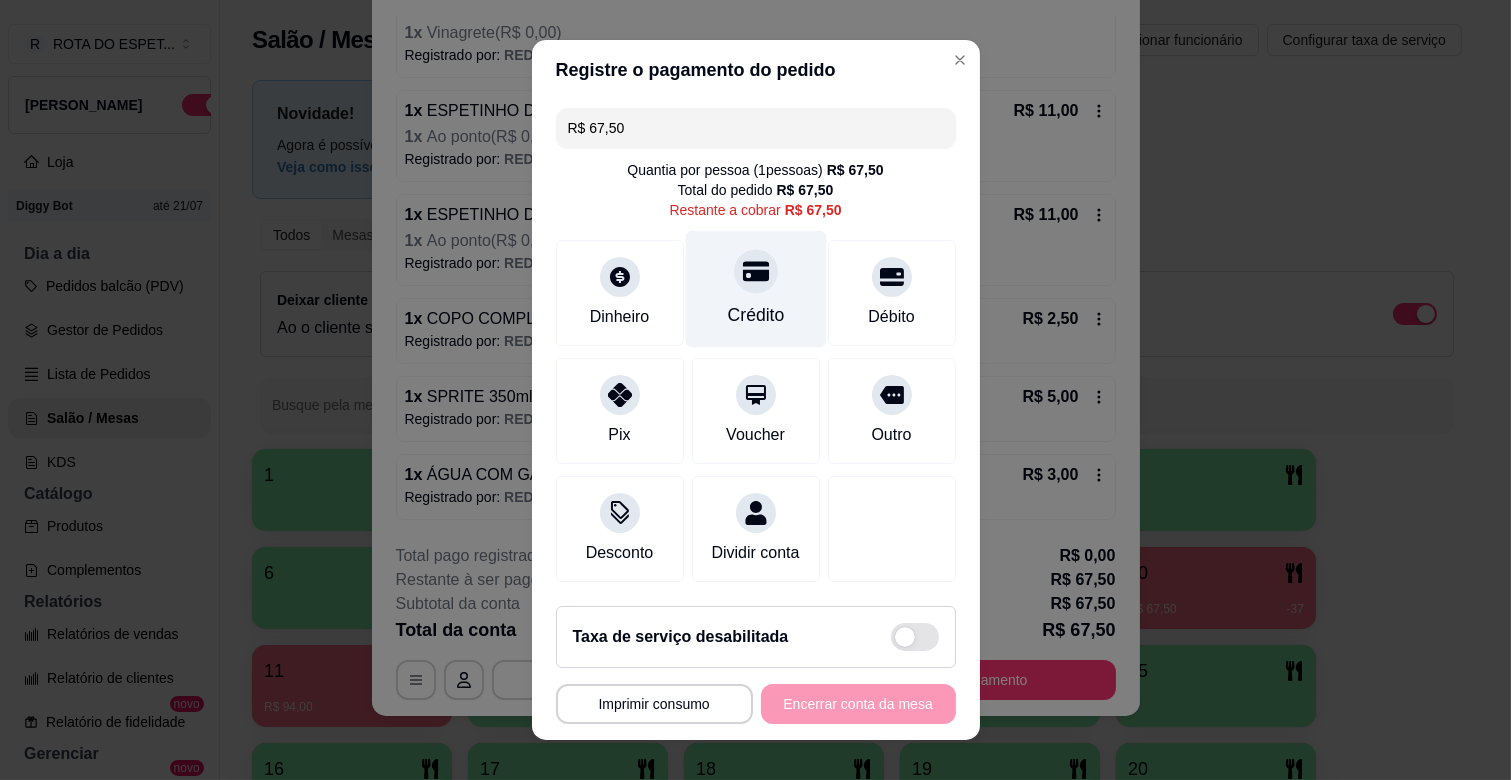 click at bounding box center [756, 271] 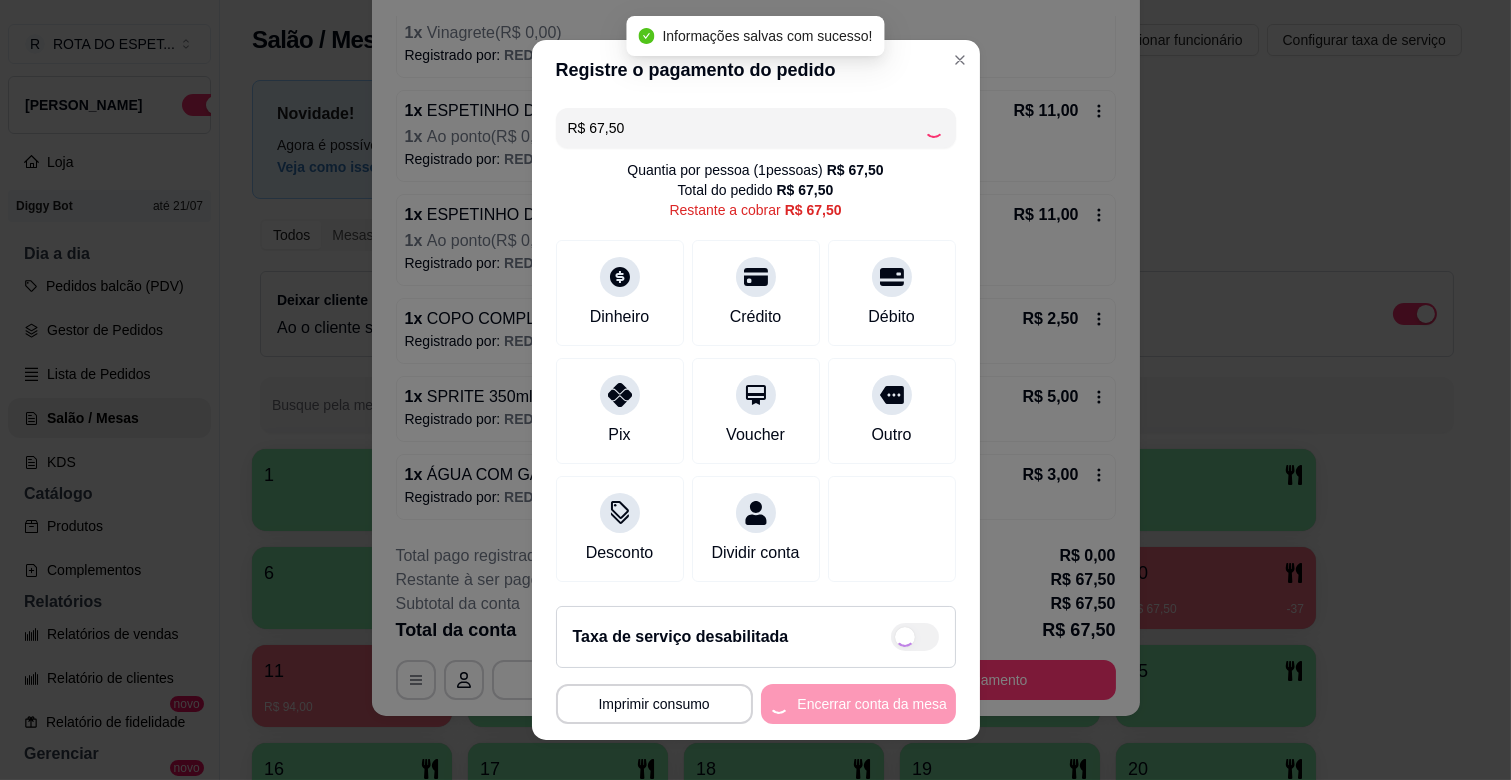type on "R$ 0,00" 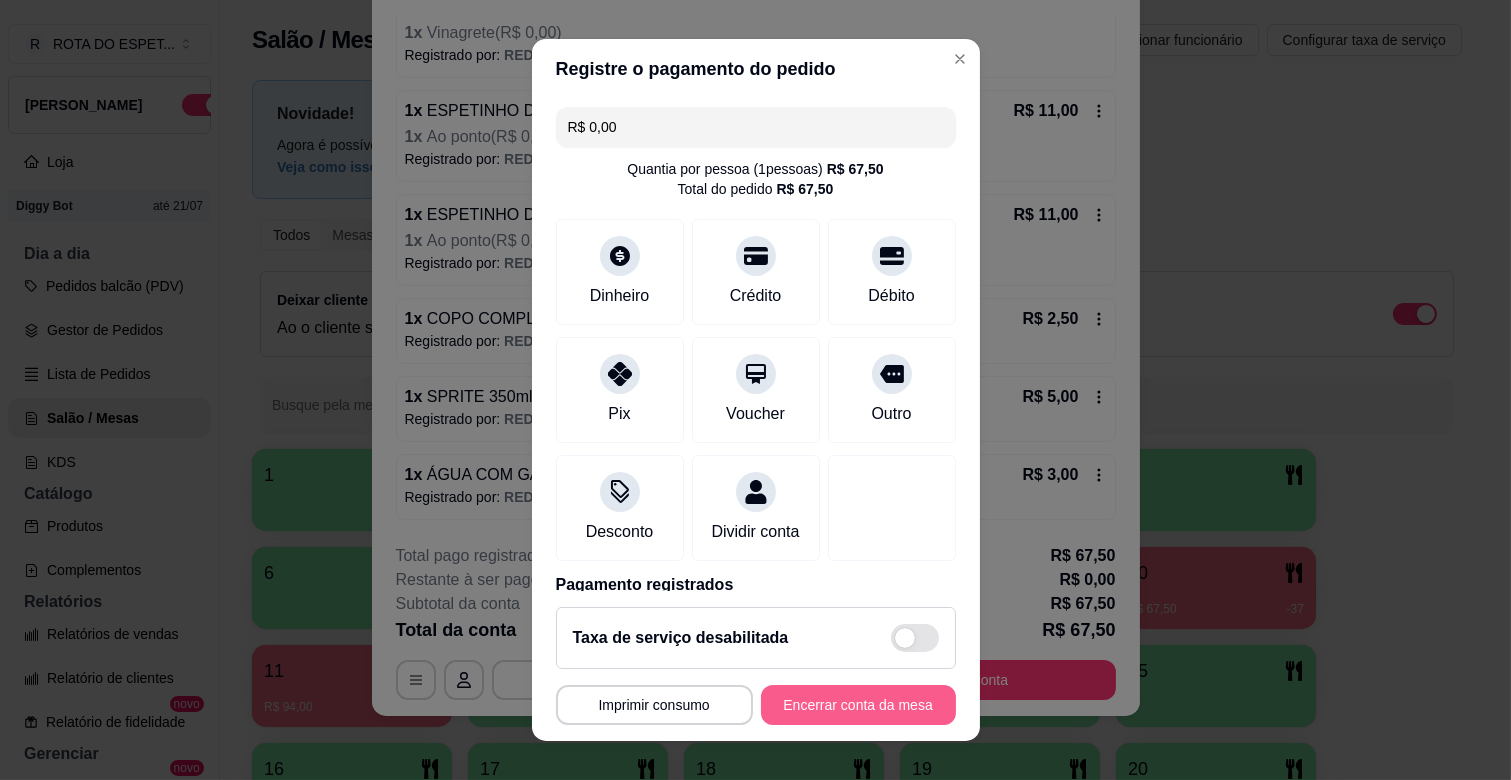 click on "Encerrar conta da mesa" at bounding box center [858, 705] 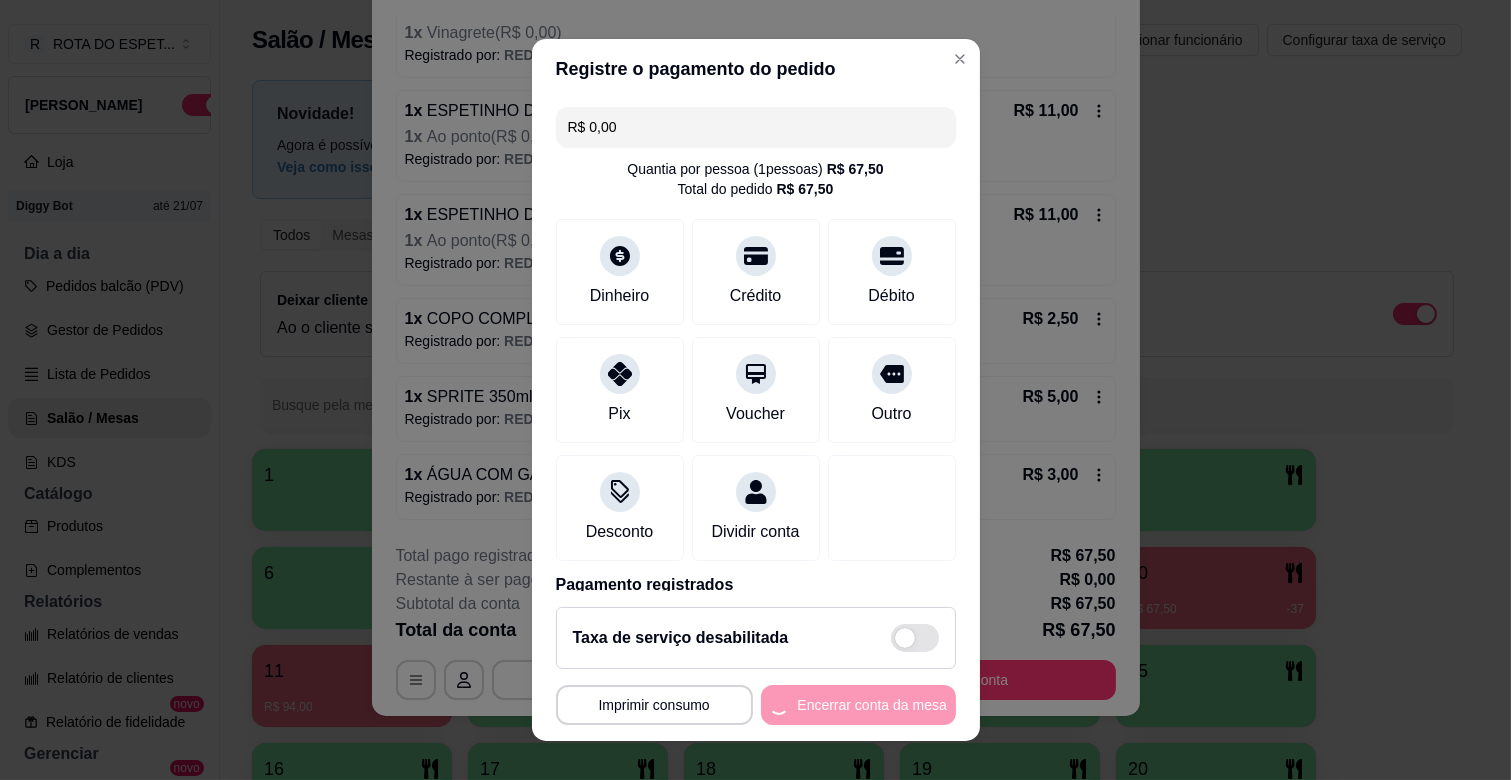 scroll, scrollTop: 0, scrollLeft: 0, axis: both 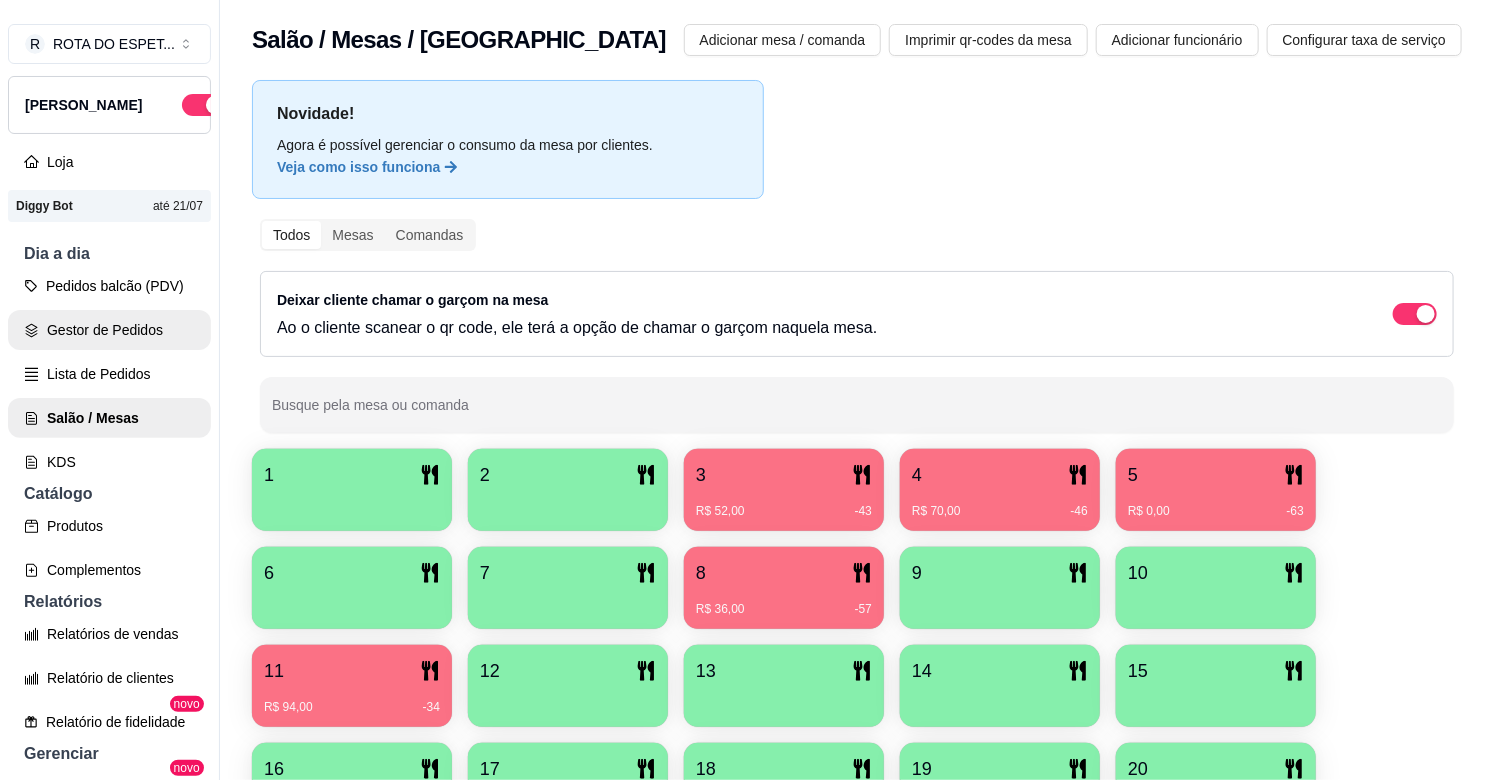 click on "Gestor de Pedidos" at bounding box center [109, 330] 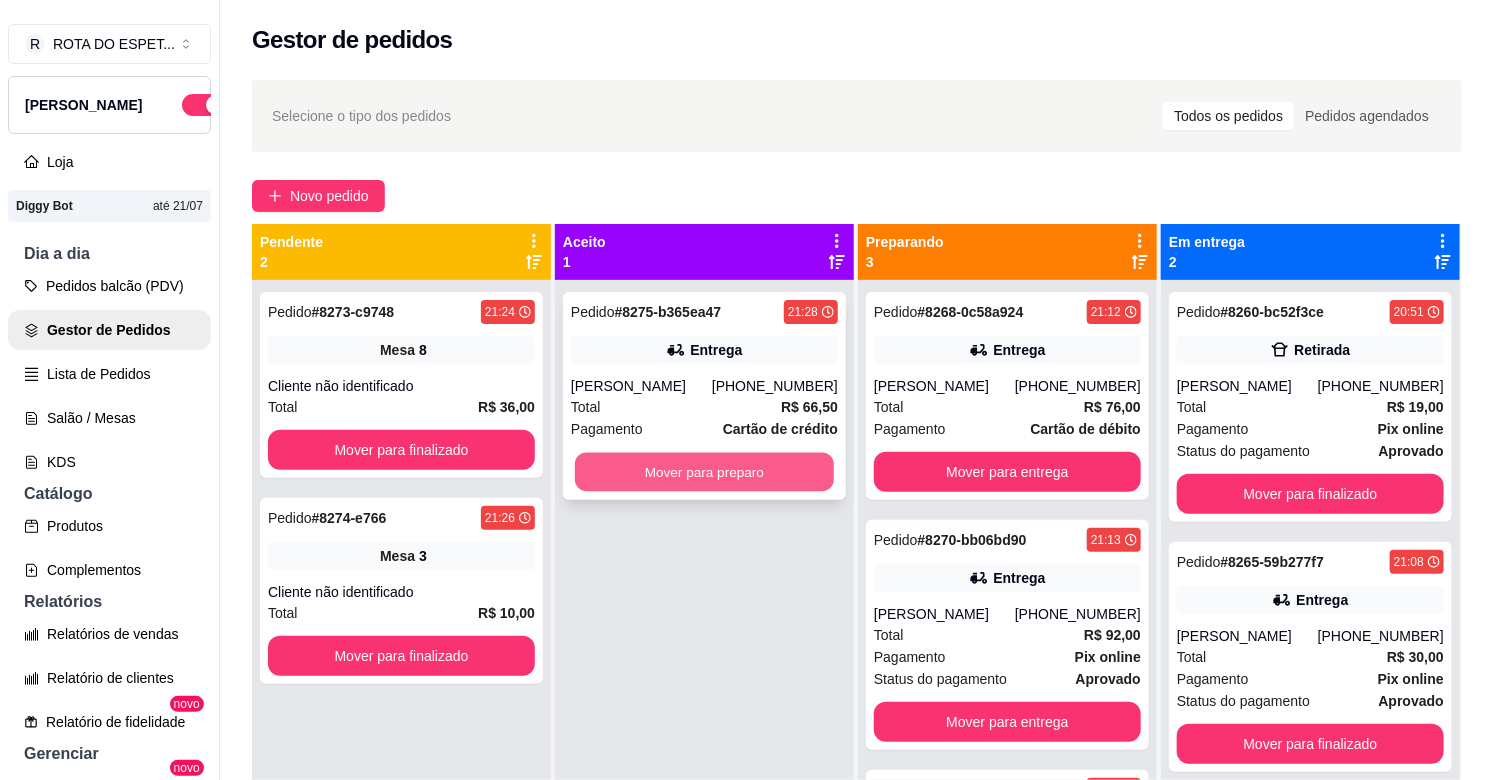 click on "Mover para preparo" at bounding box center [704, 472] 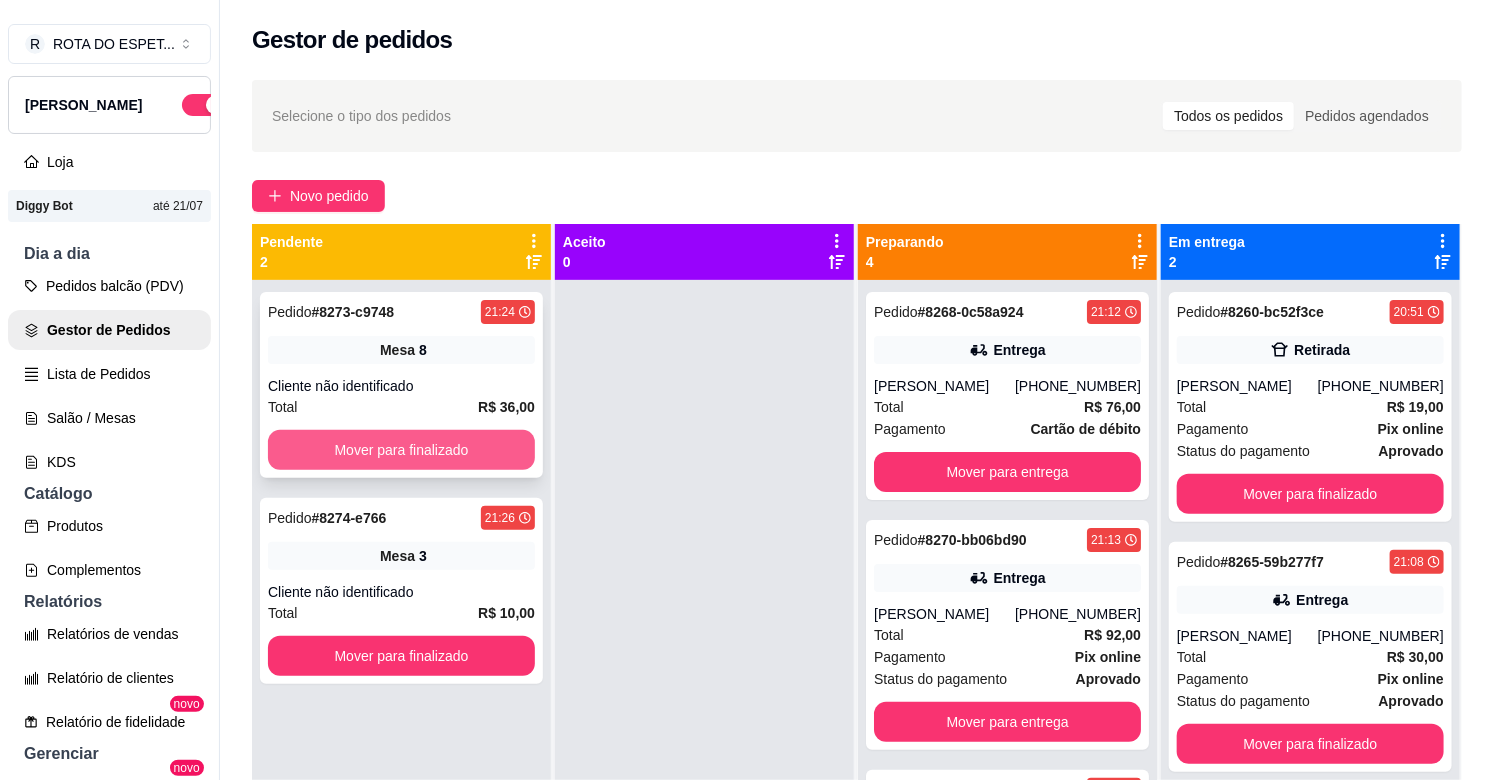 click on "Mover para finalizado" at bounding box center [401, 450] 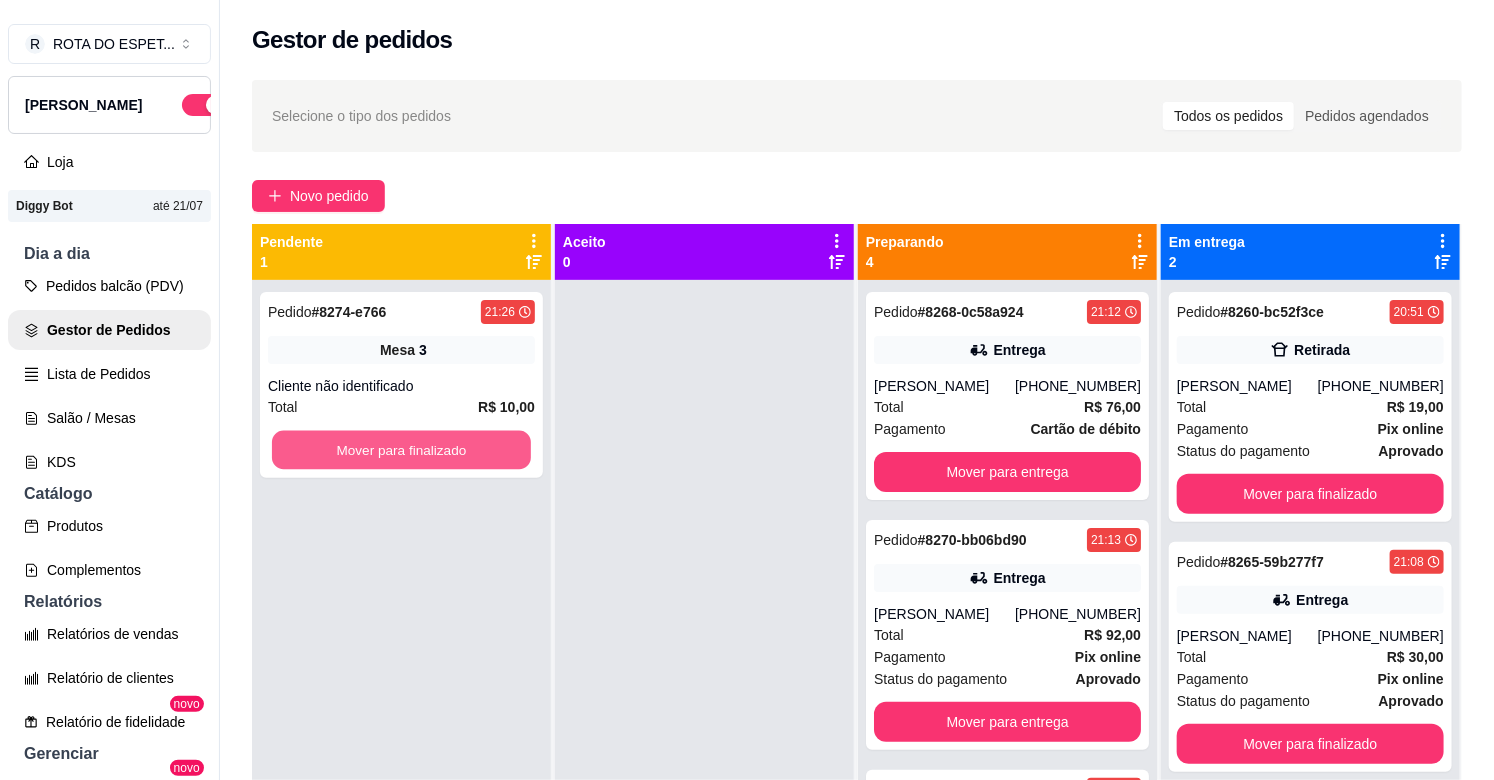 click on "Mover para finalizado" at bounding box center (401, 450) 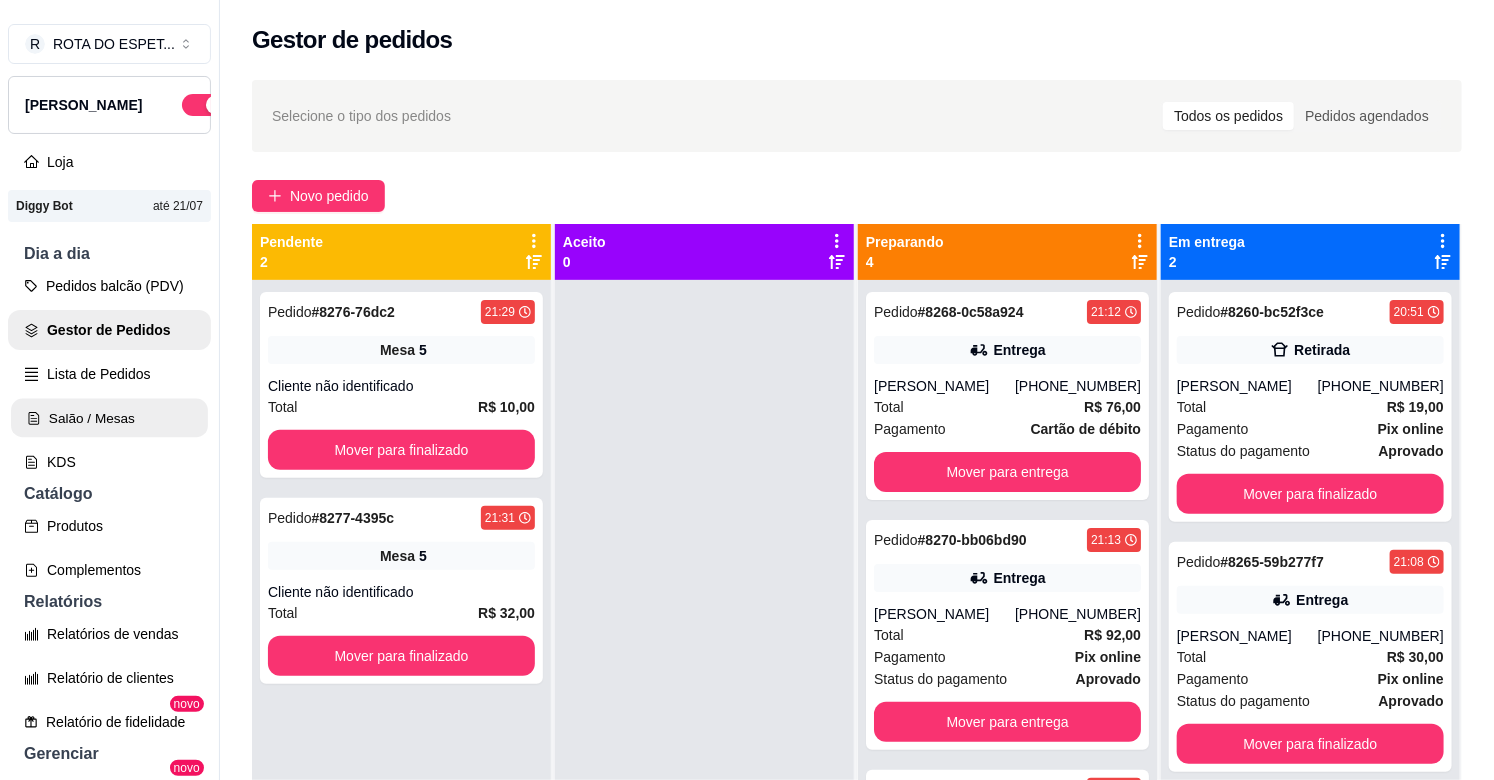 click on "Salão / Mesas" at bounding box center (109, 418) 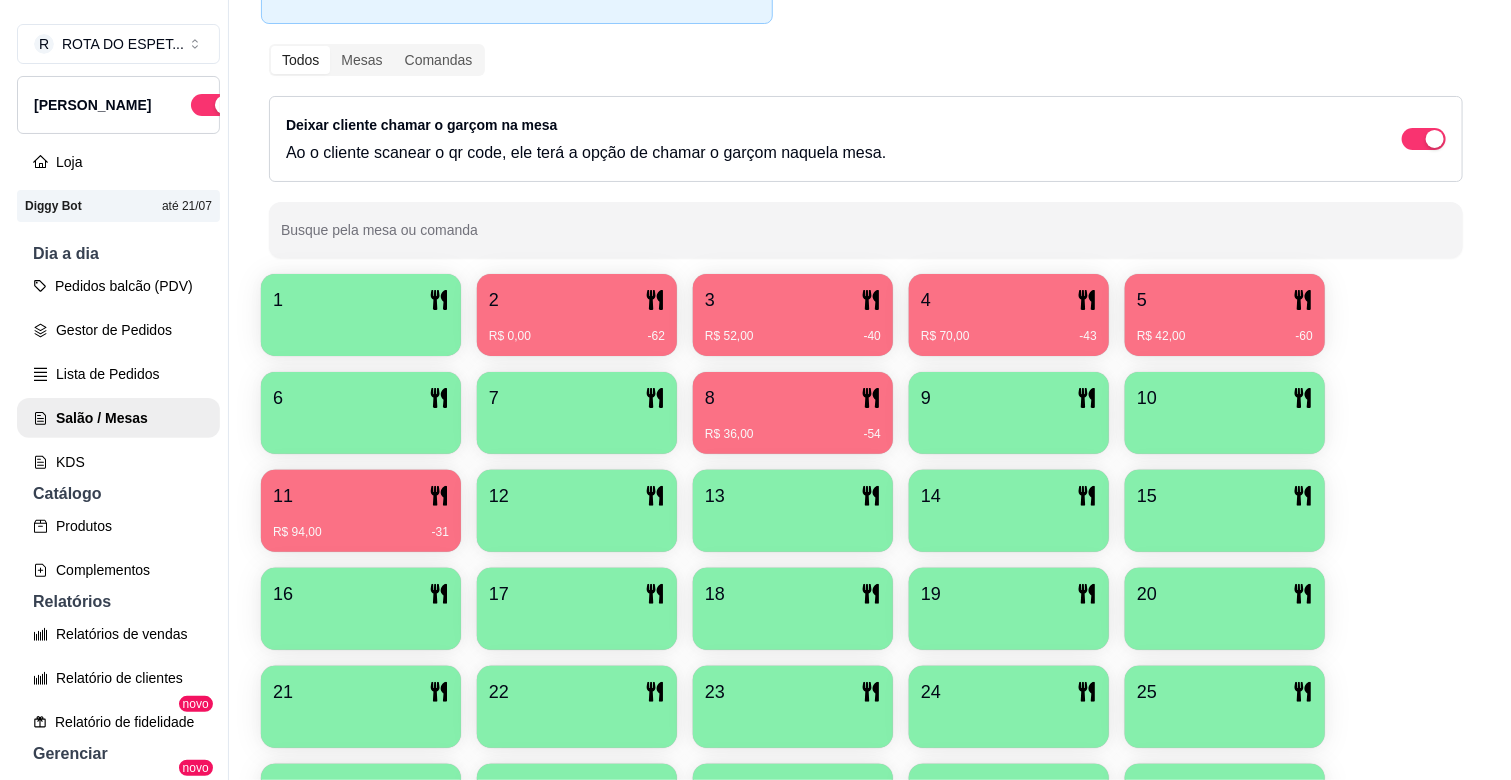 scroll, scrollTop: 333, scrollLeft: 0, axis: vertical 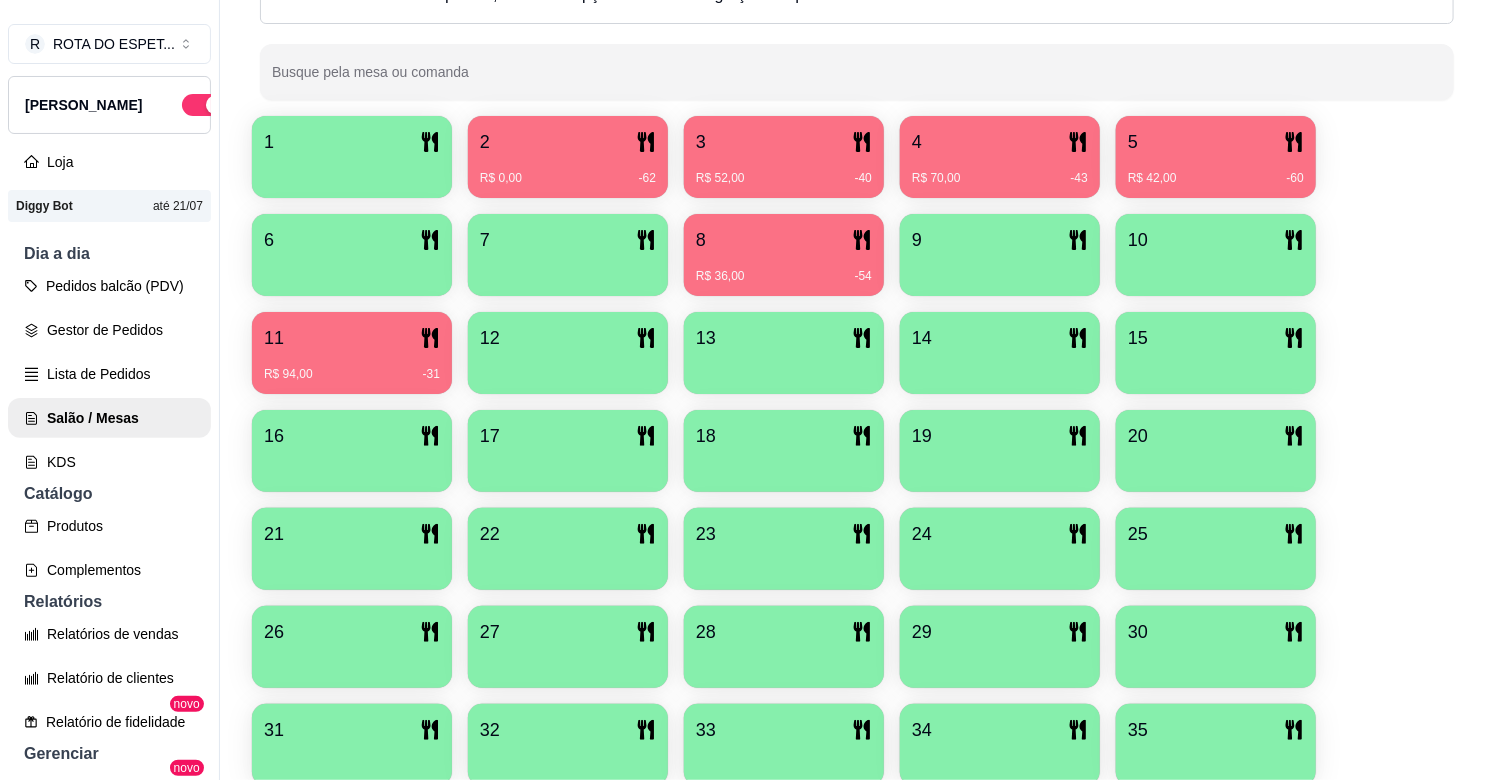 click on "11" at bounding box center [352, 338] 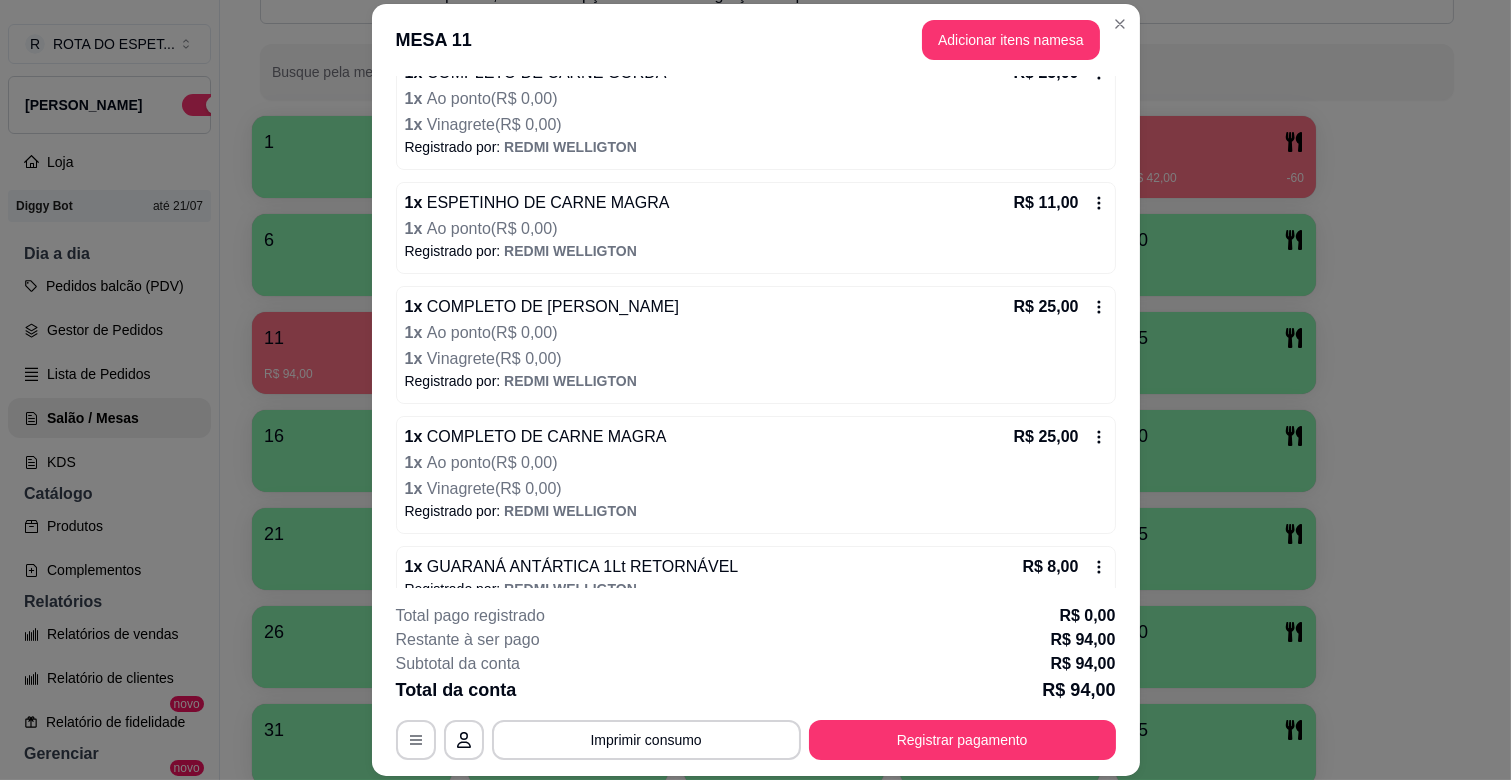 scroll, scrollTop: 245, scrollLeft: 0, axis: vertical 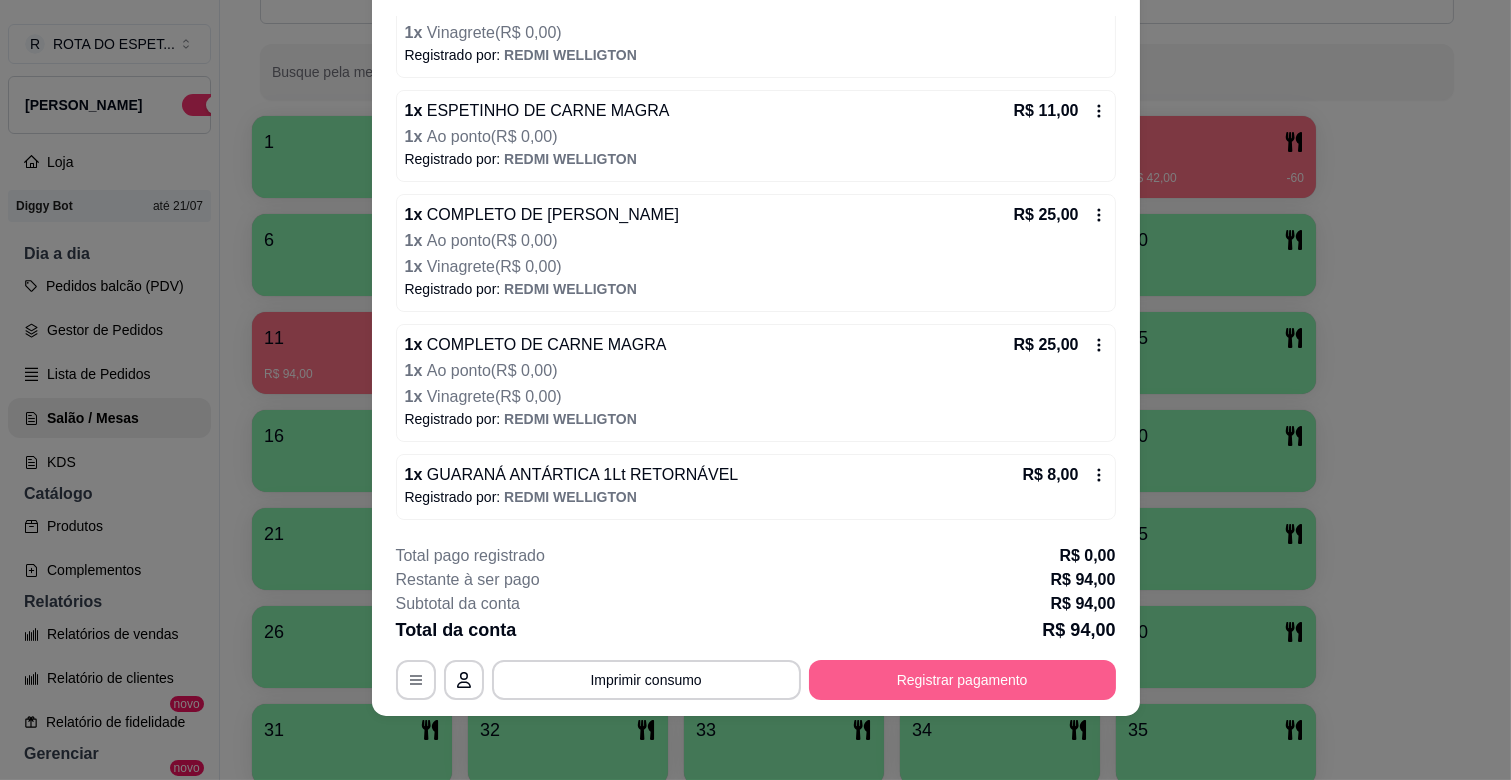 click on "Registrar pagamento" at bounding box center (962, 680) 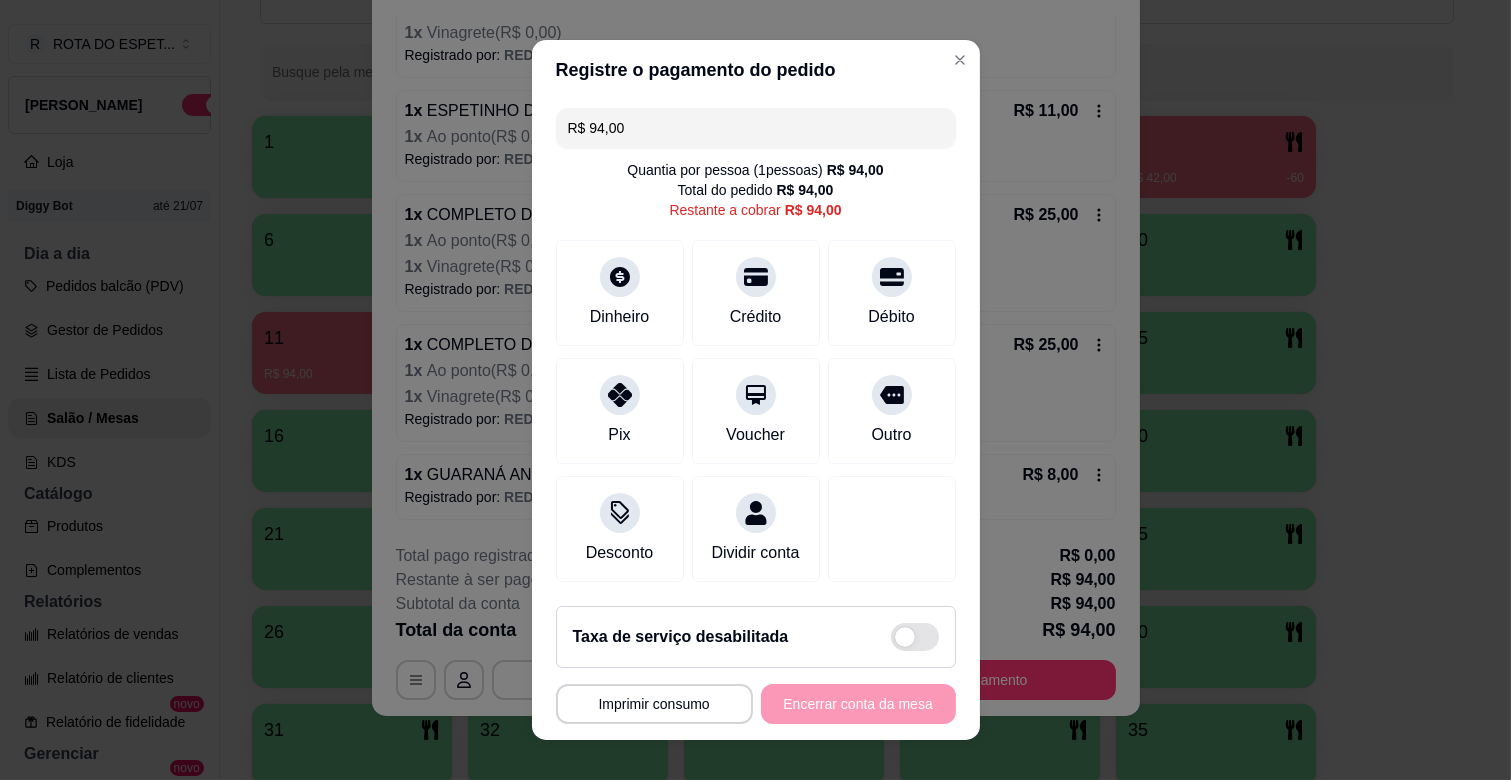 click on "R$ 94,00" at bounding box center [756, 128] 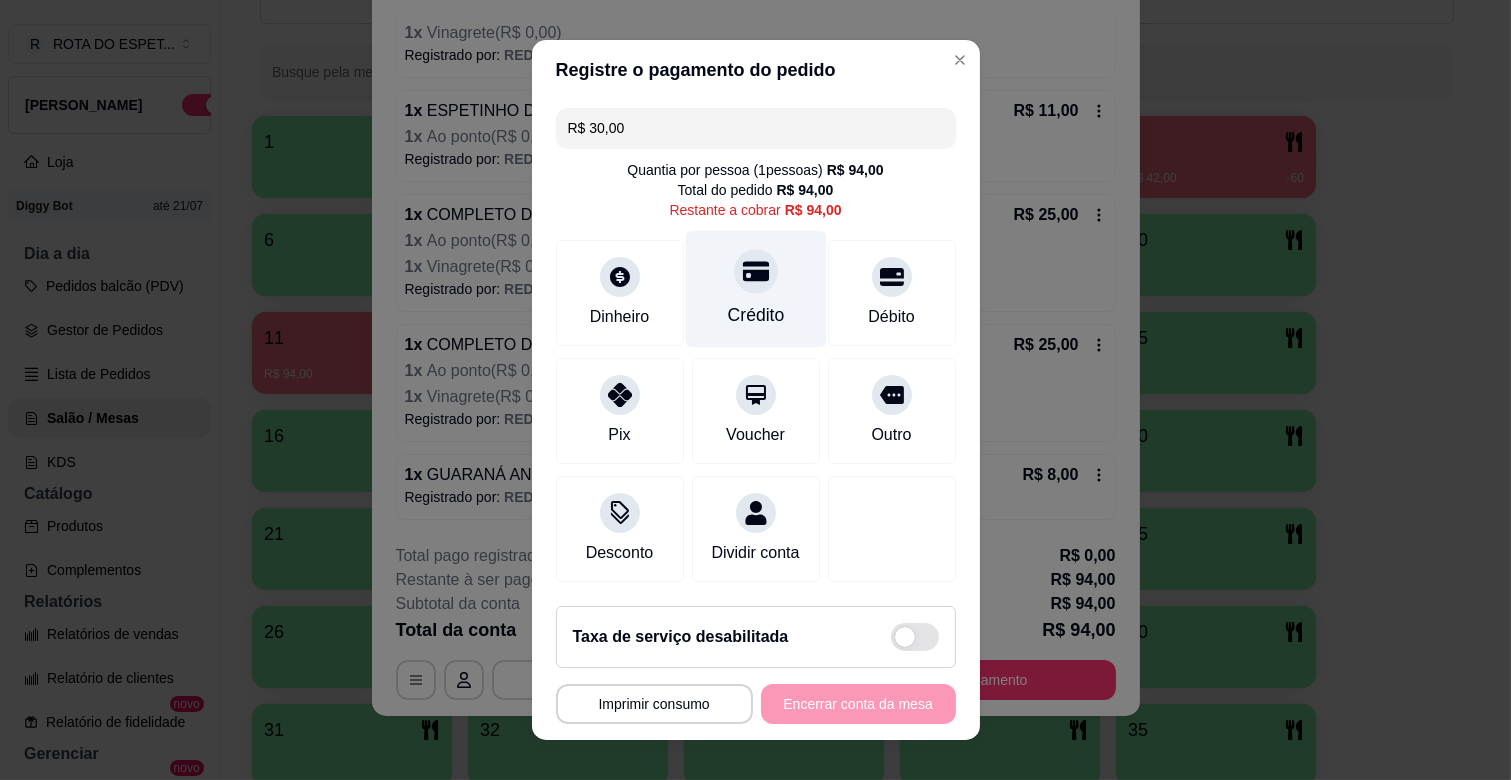 click on "Crédito" at bounding box center [755, 289] 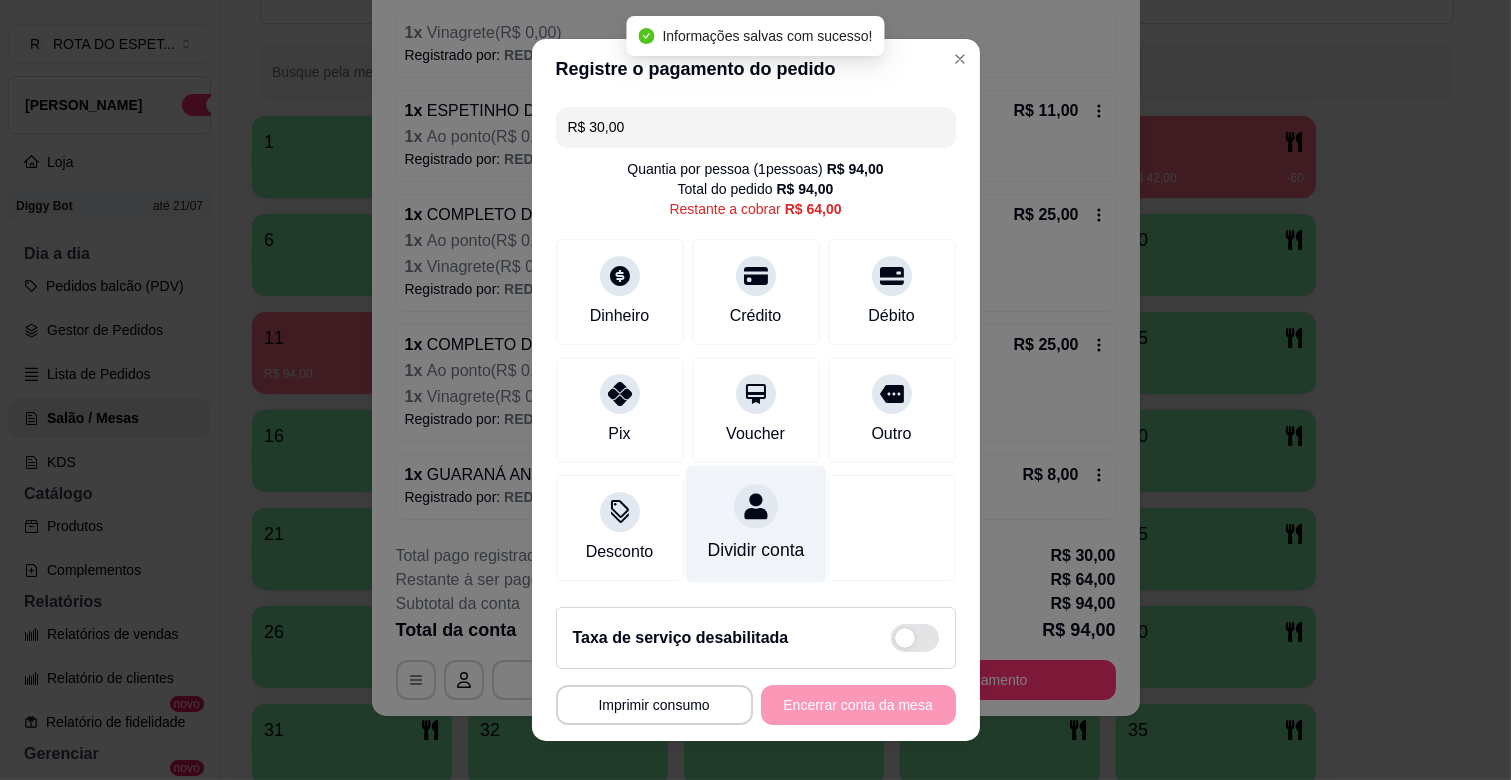 type on "R$ 64,00" 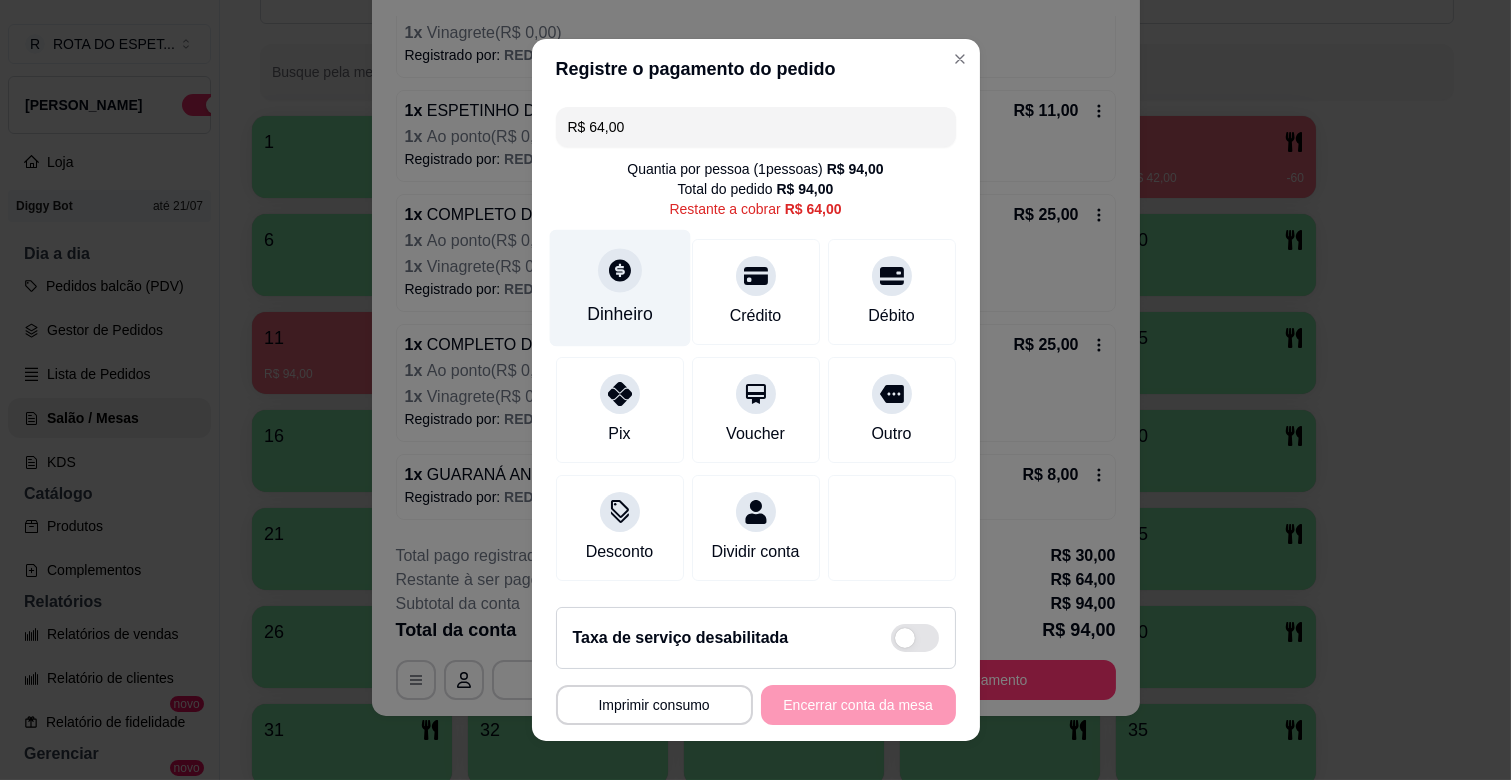 click on "Dinheiro" at bounding box center (619, 288) 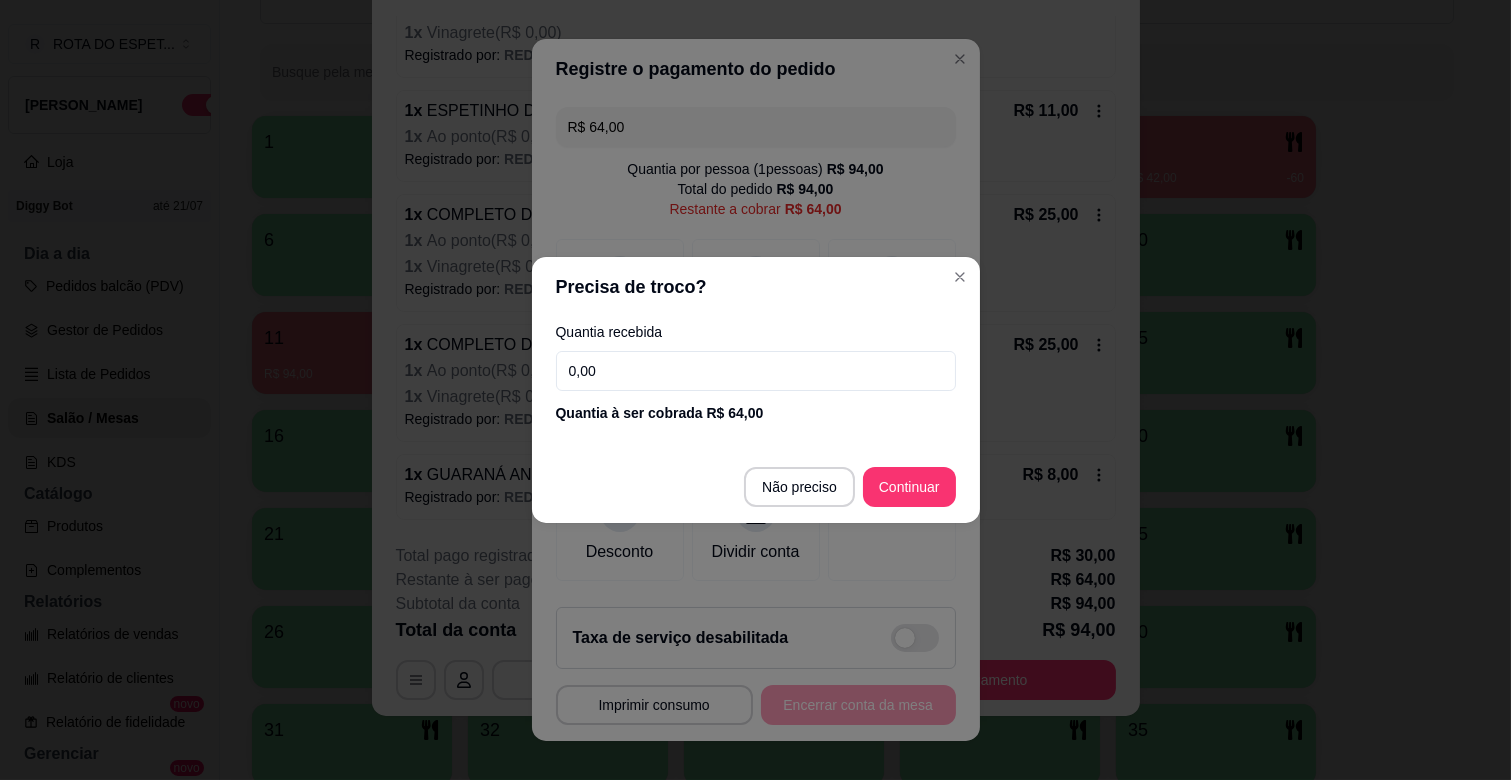 click on "0,00" at bounding box center (756, 371) 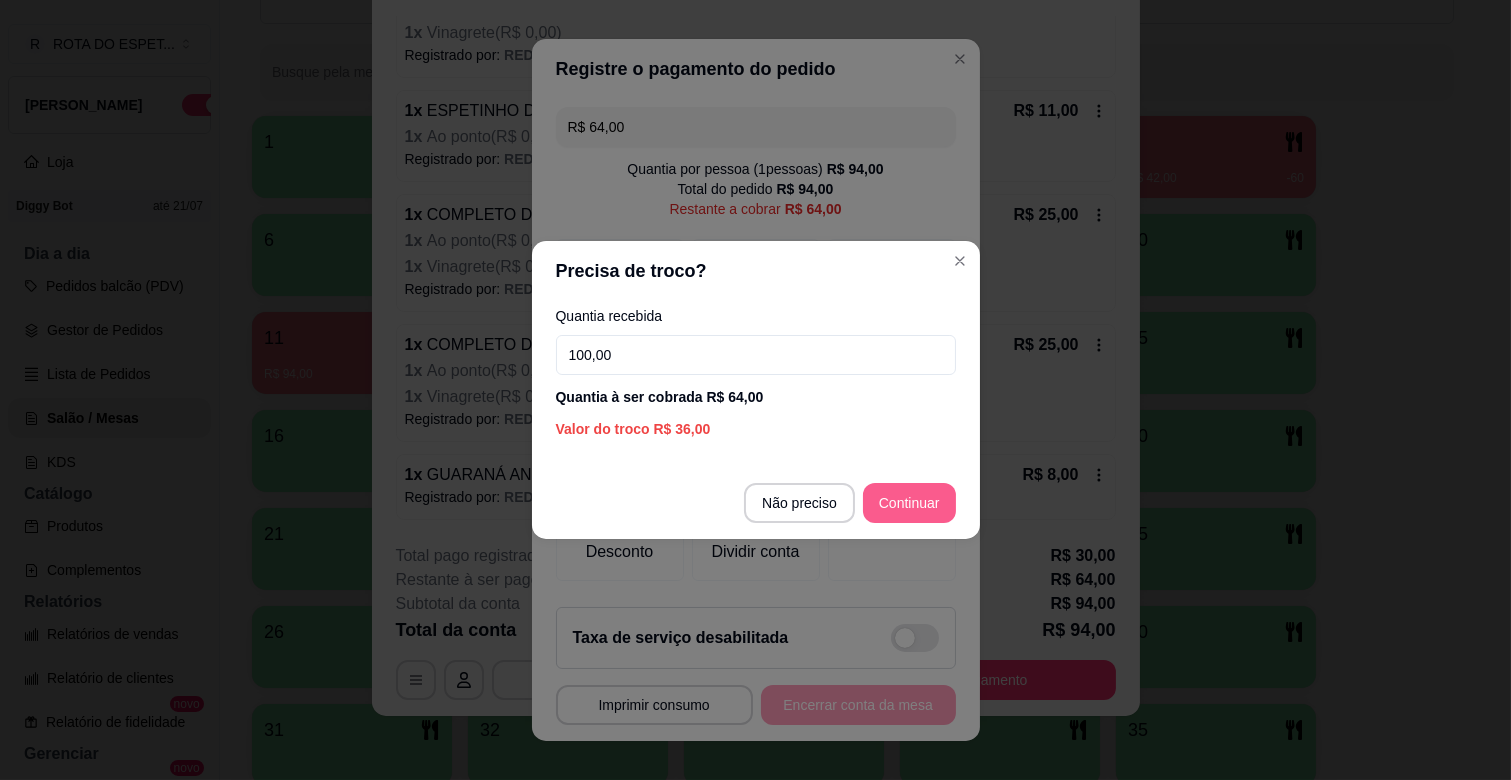 type on "100,00" 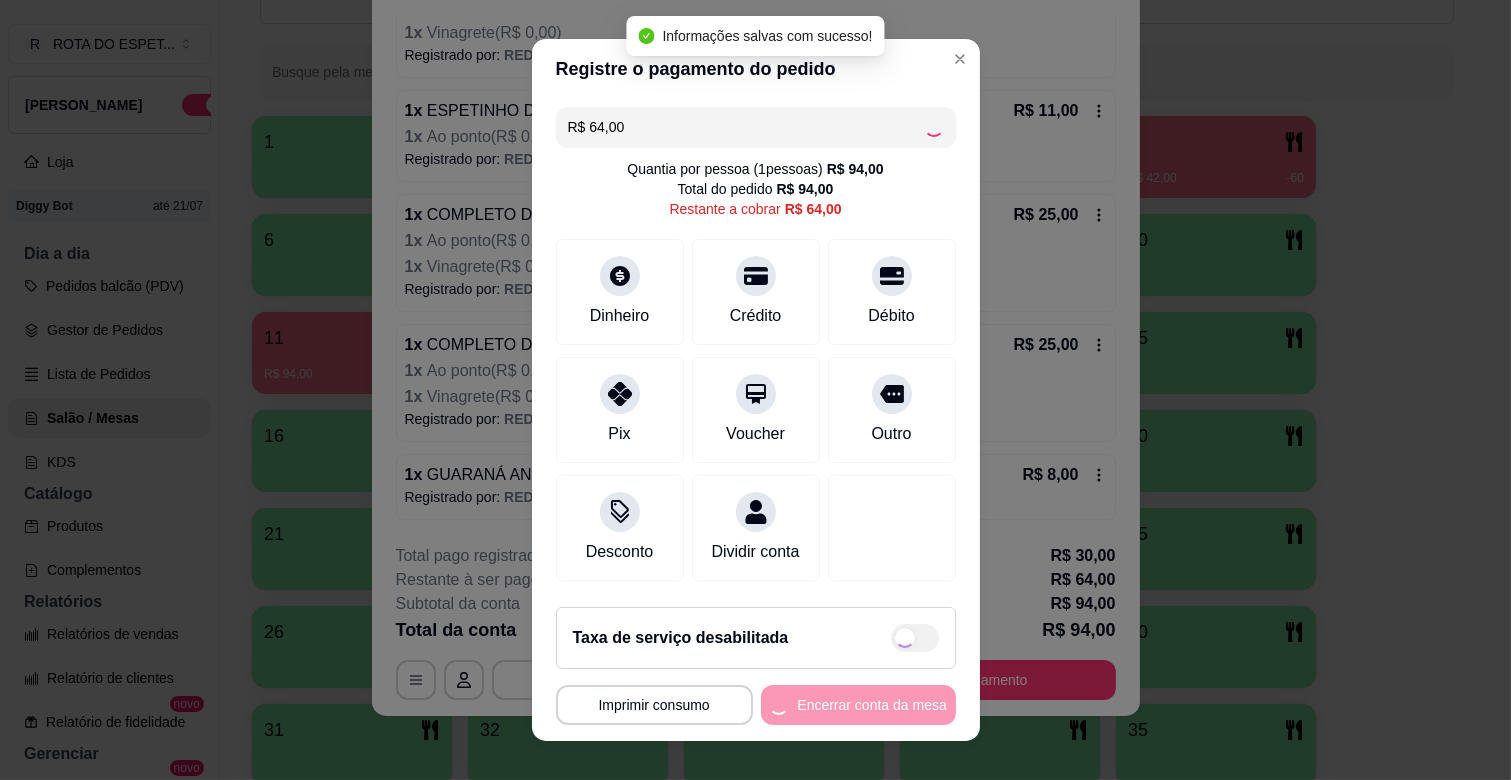 type on "R$ 0,00" 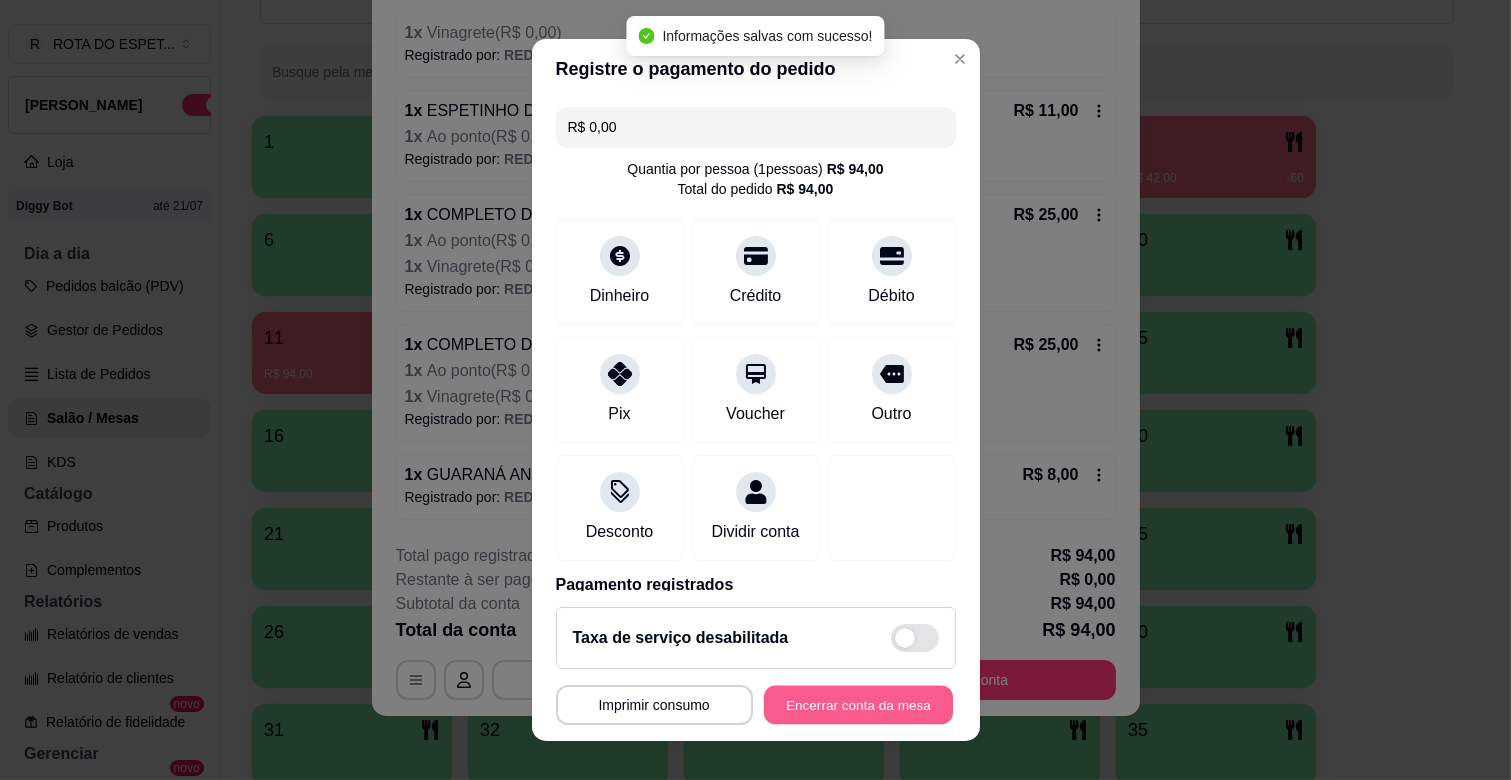 click on "Encerrar conta da mesa" at bounding box center (858, 705) 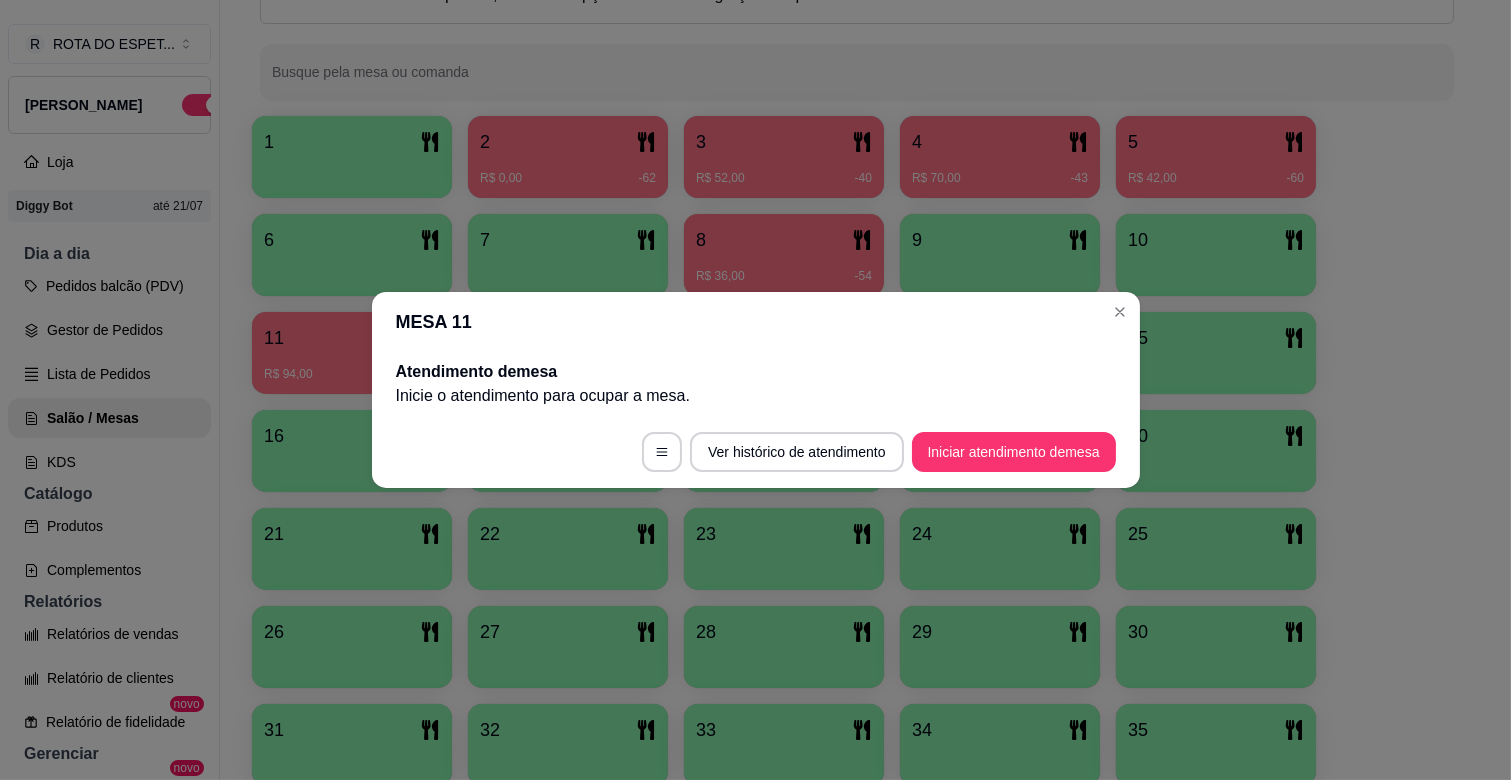 scroll, scrollTop: 0, scrollLeft: 0, axis: both 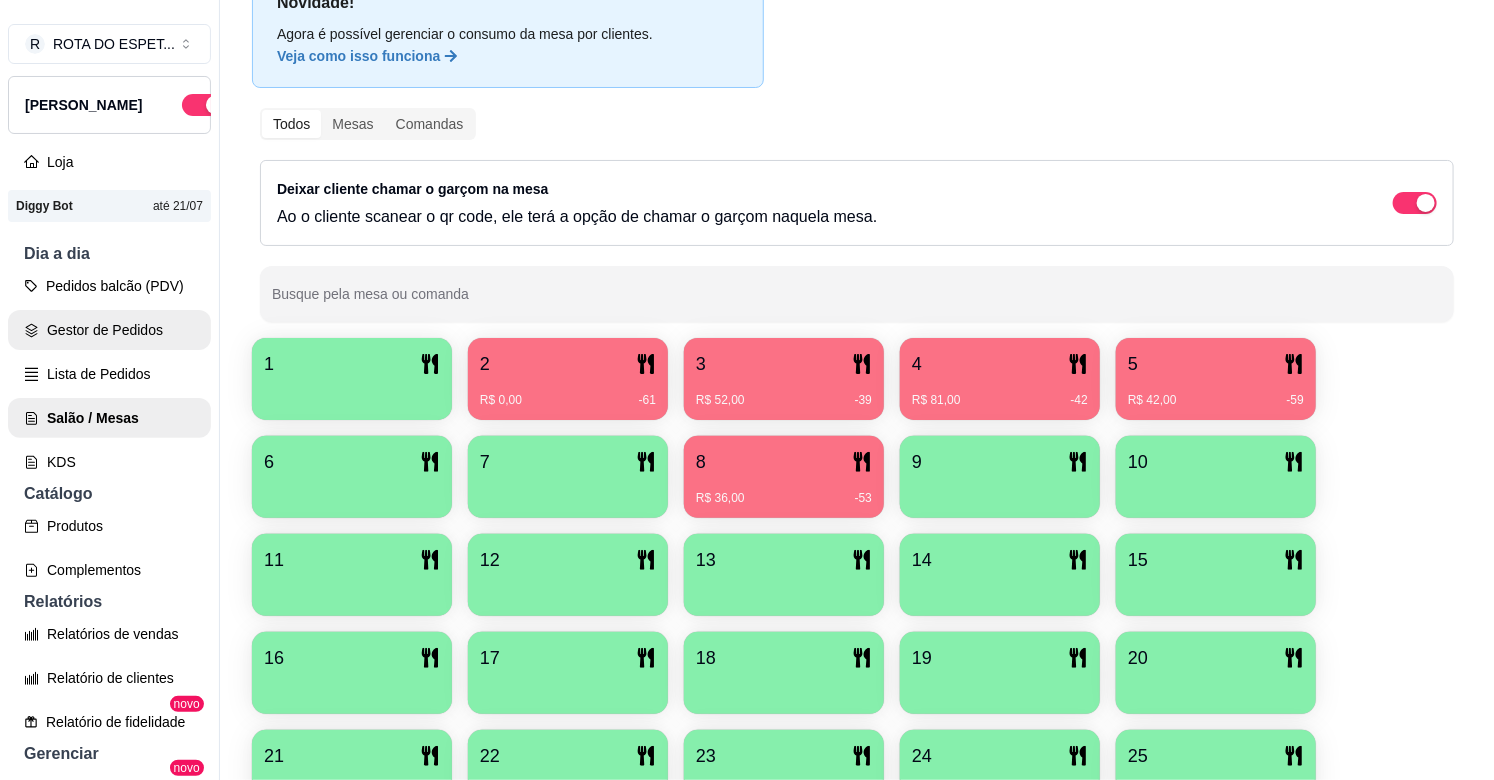 click on "Gestor de Pedidos" at bounding box center (109, 330) 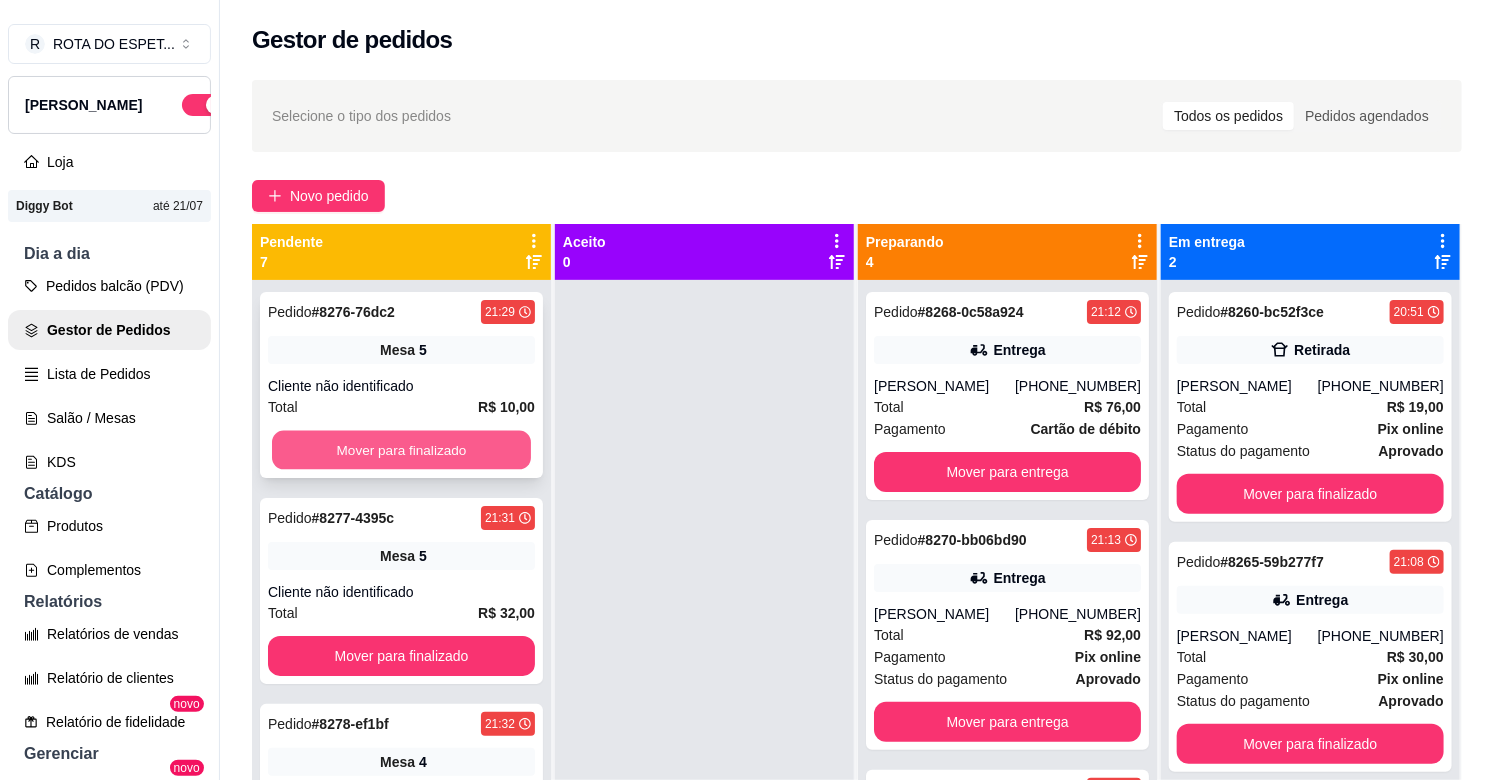 click on "Mover para finalizado" at bounding box center (401, 450) 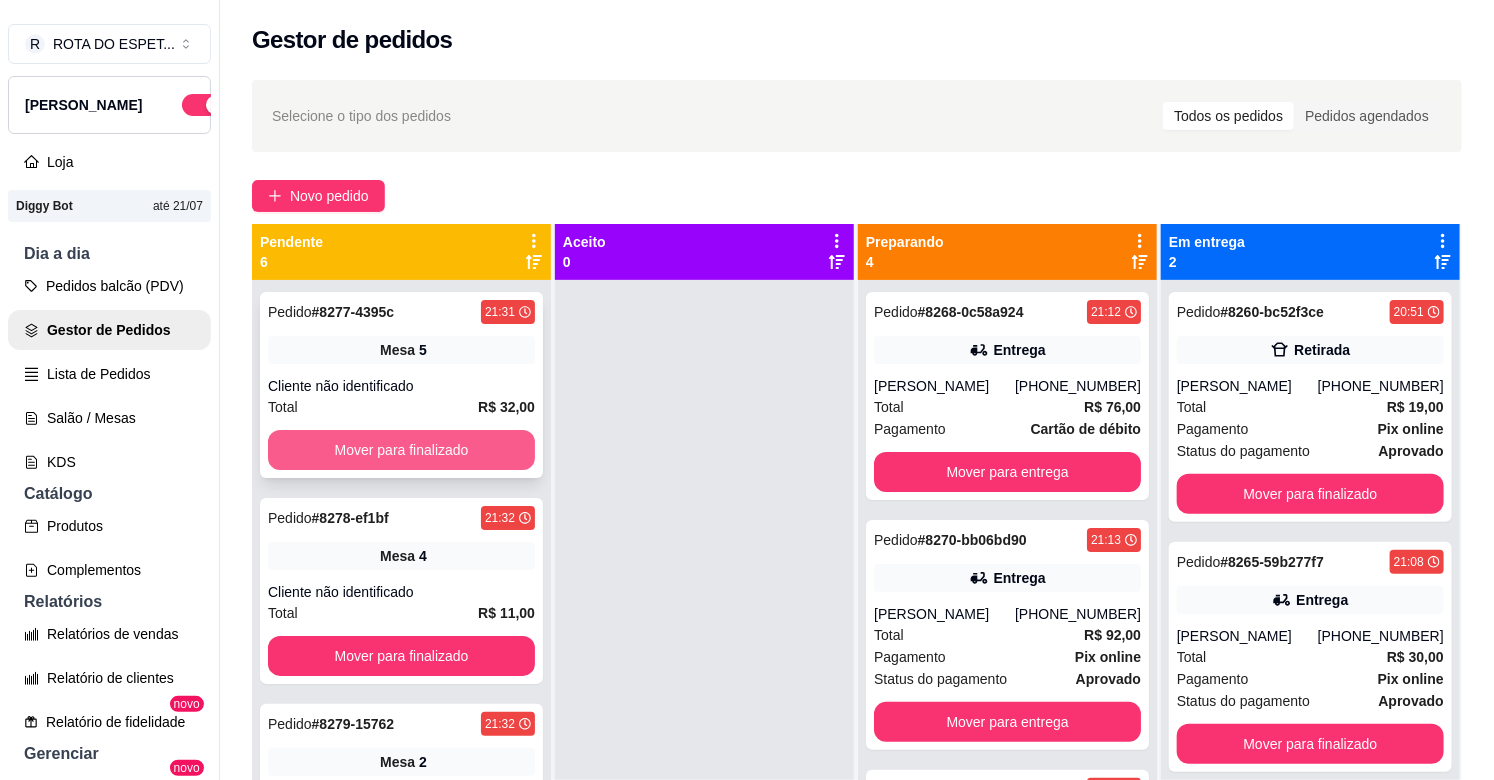 click on "Mover para finalizado" at bounding box center [401, 450] 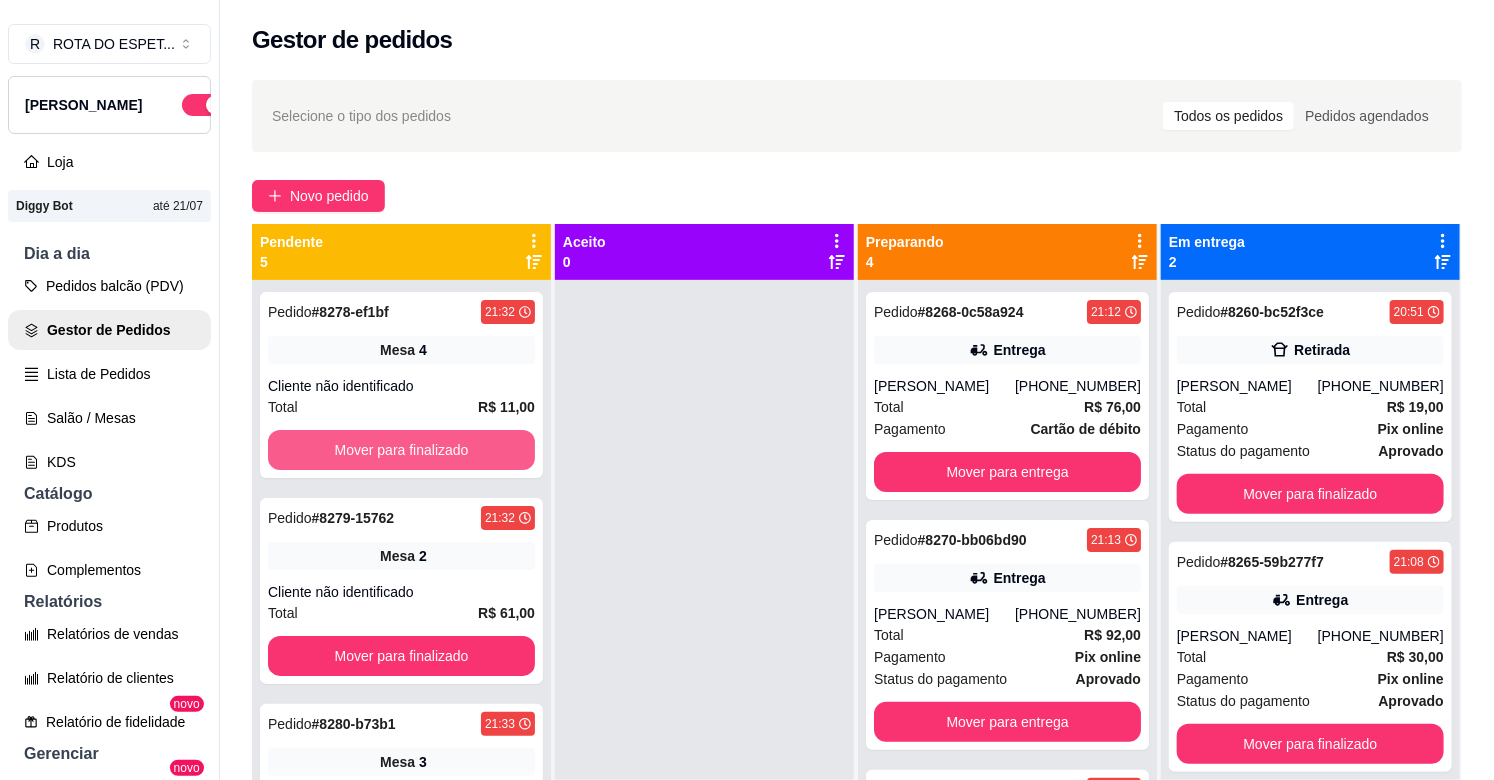 click on "Mover para finalizado" at bounding box center [401, 450] 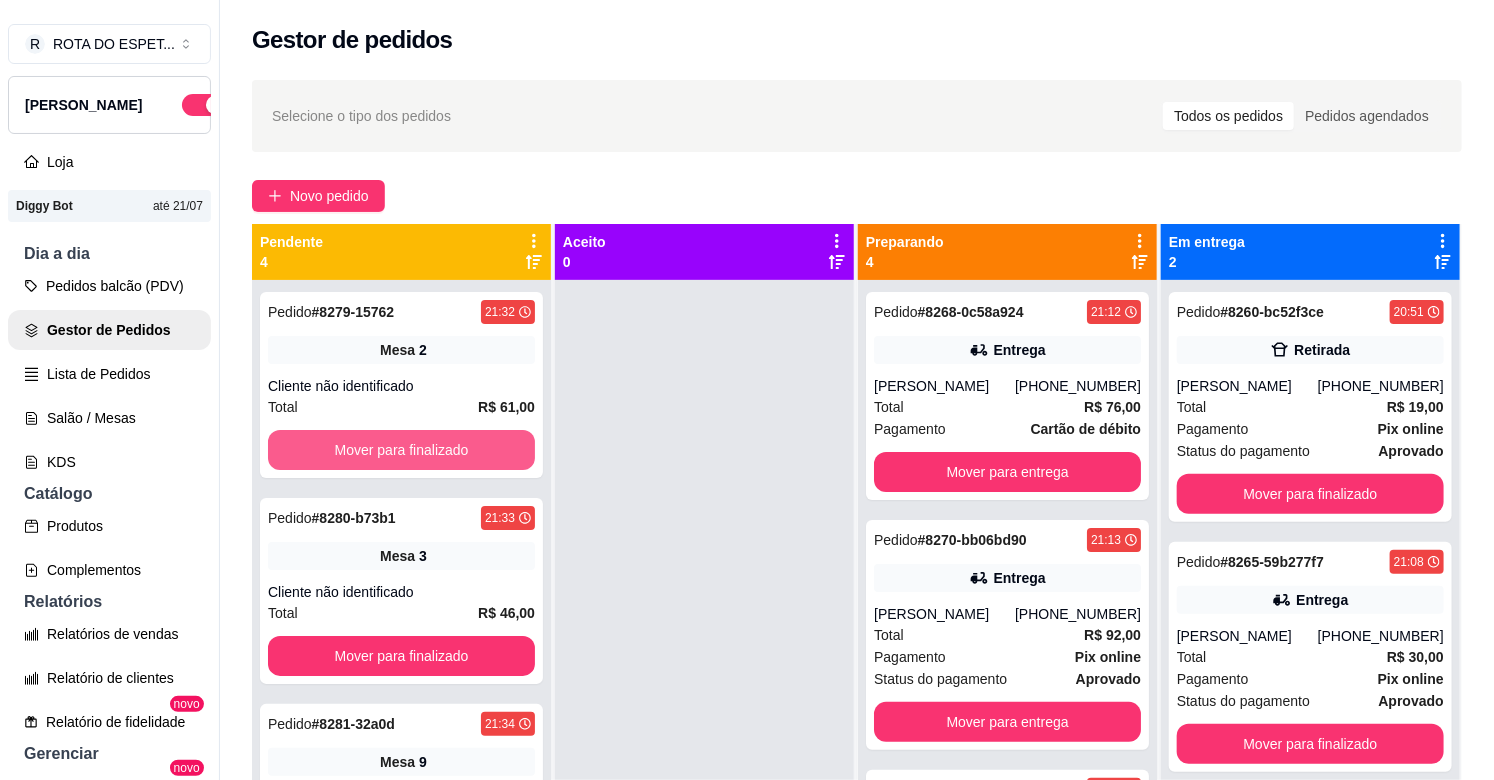 click on "Mover para finalizado" at bounding box center (401, 450) 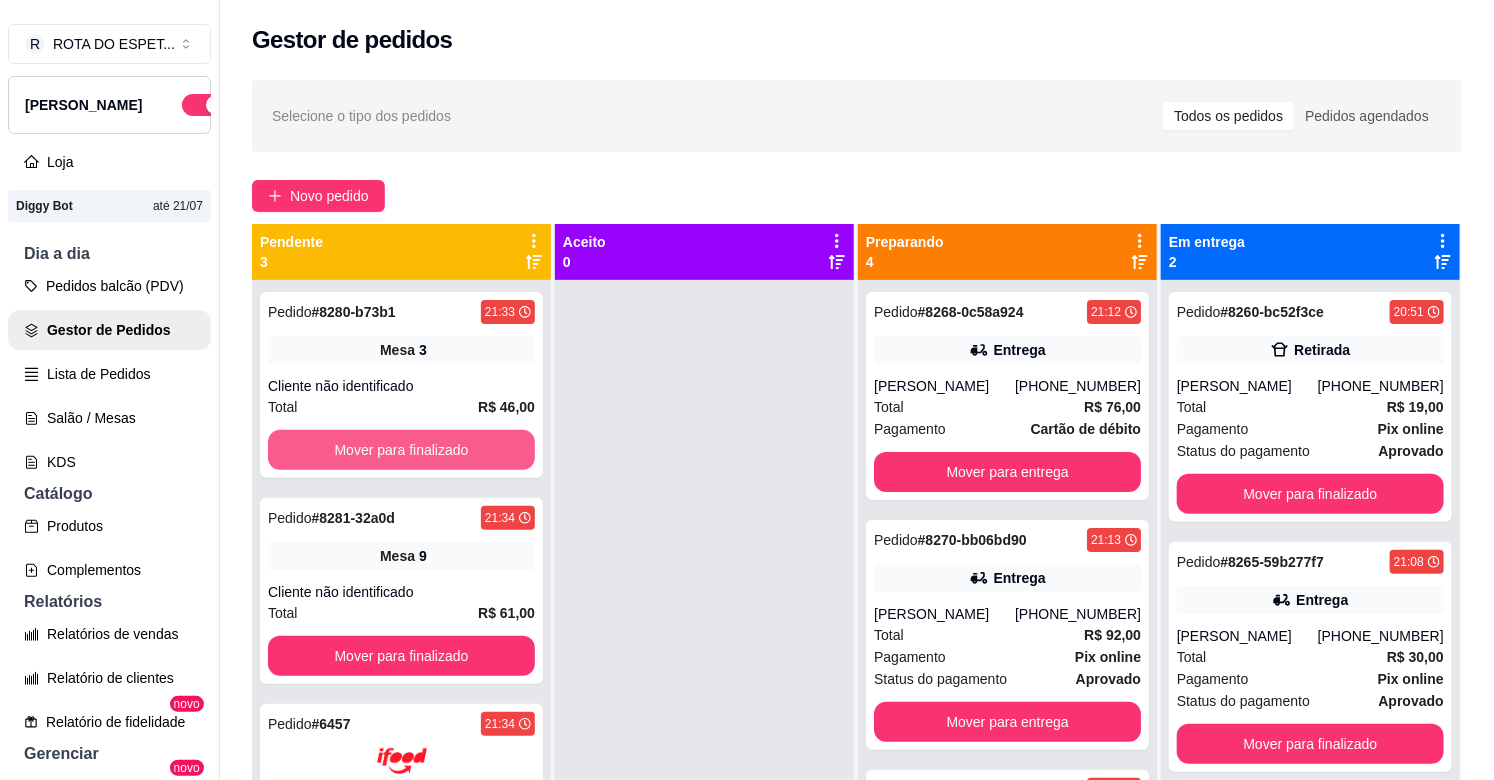 click on "Mover para finalizado" at bounding box center (401, 450) 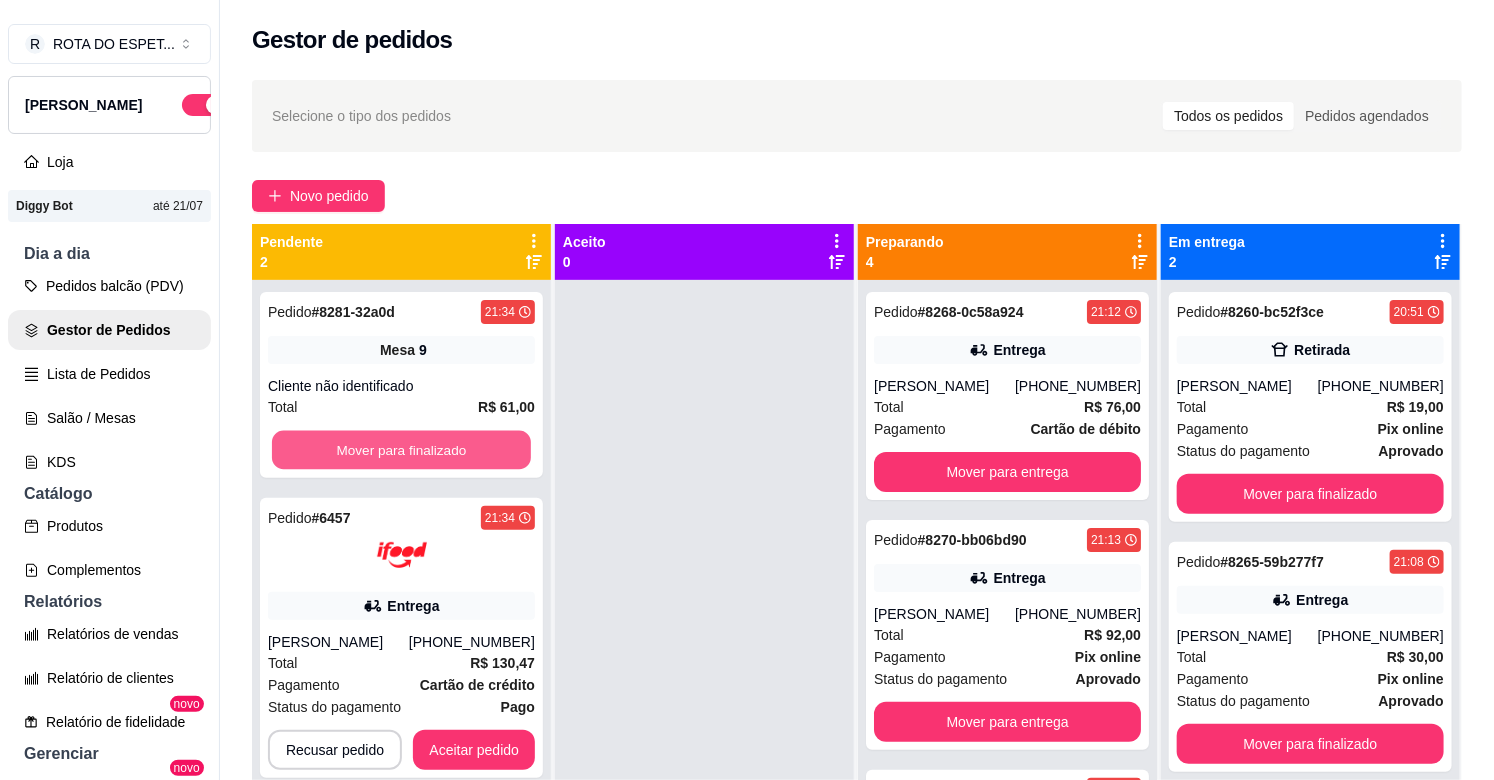 click on "Mover para finalizado" at bounding box center (401, 450) 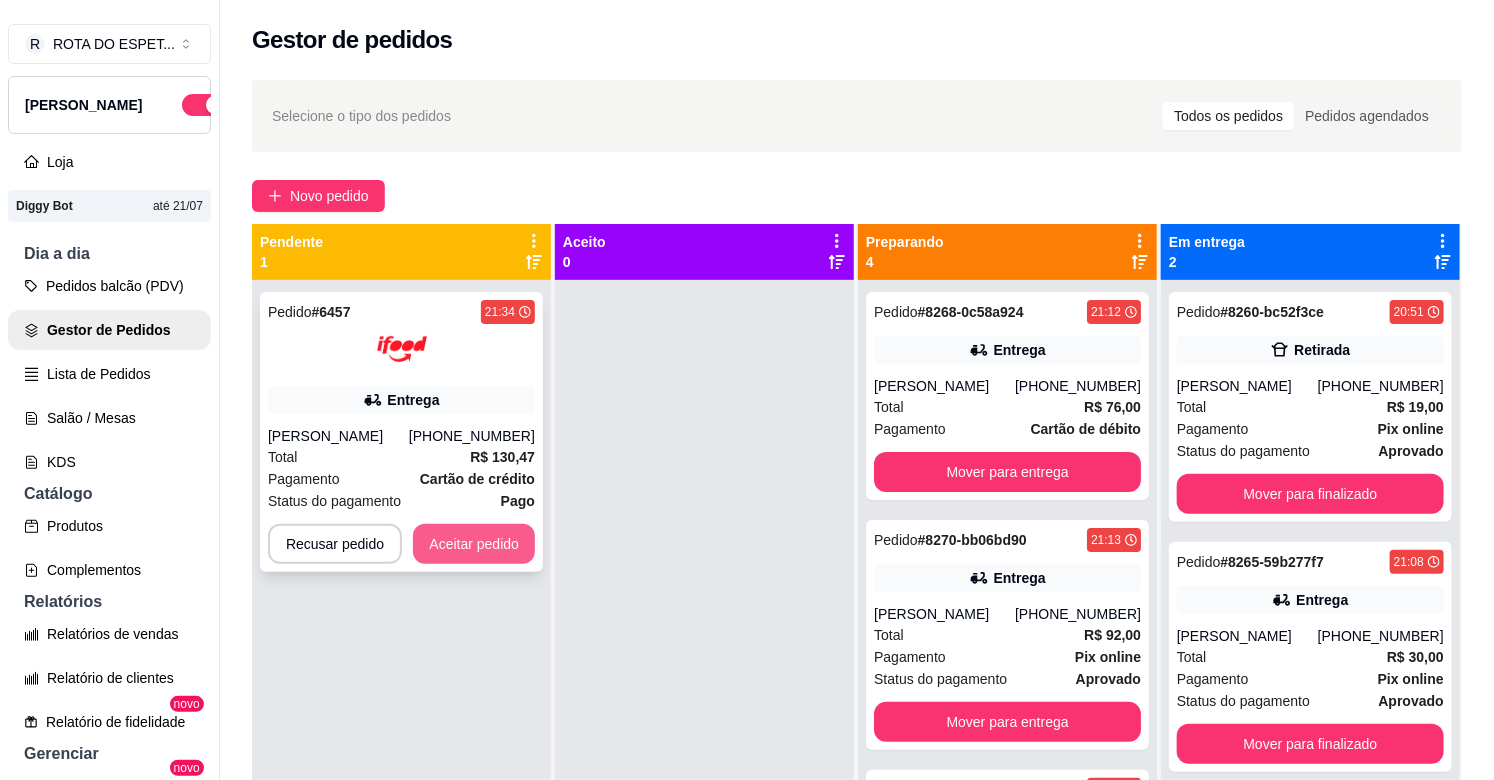 click on "Aceitar pedido" at bounding box center [474, 544] 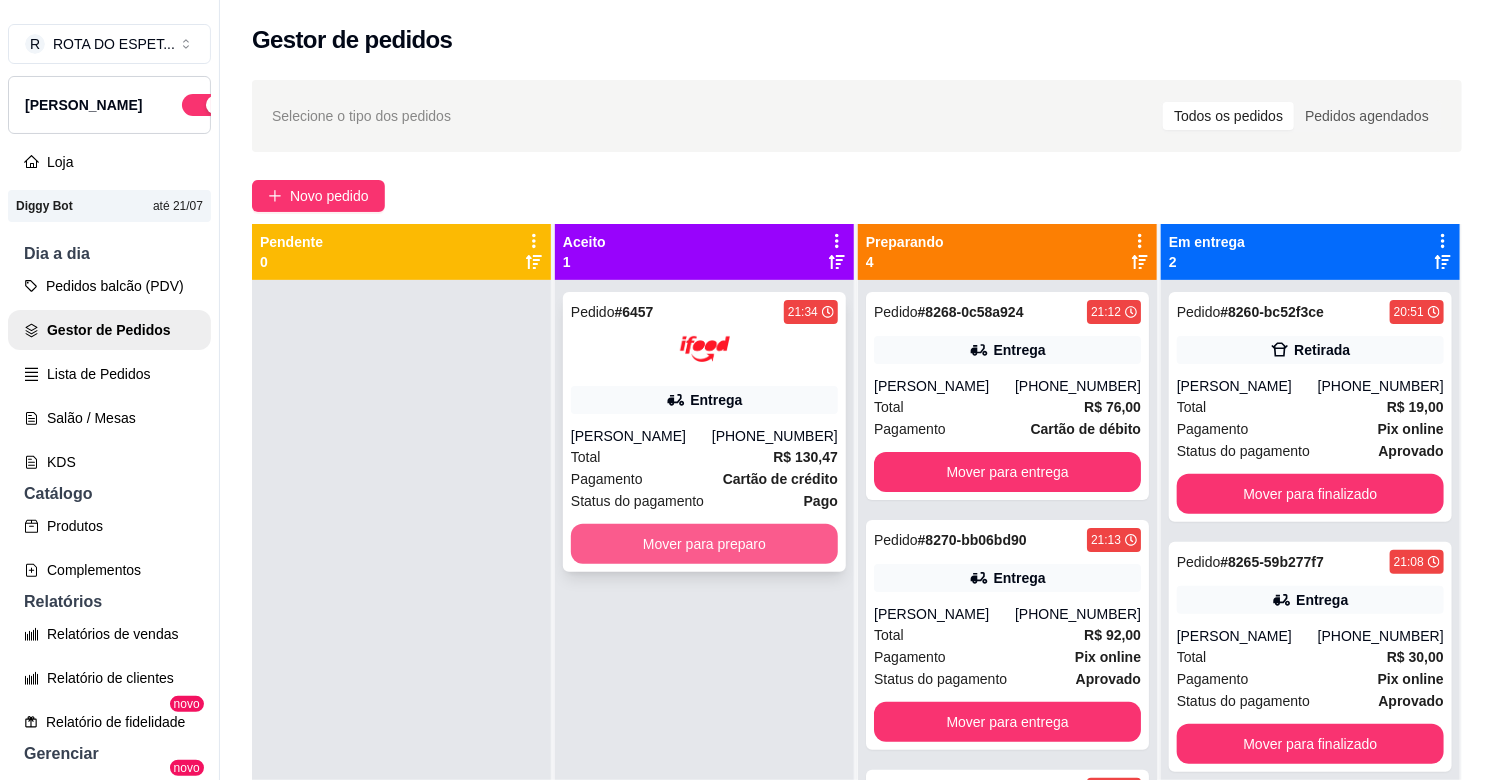 click on "Mover para preparo" at bounding box center (704, 544) 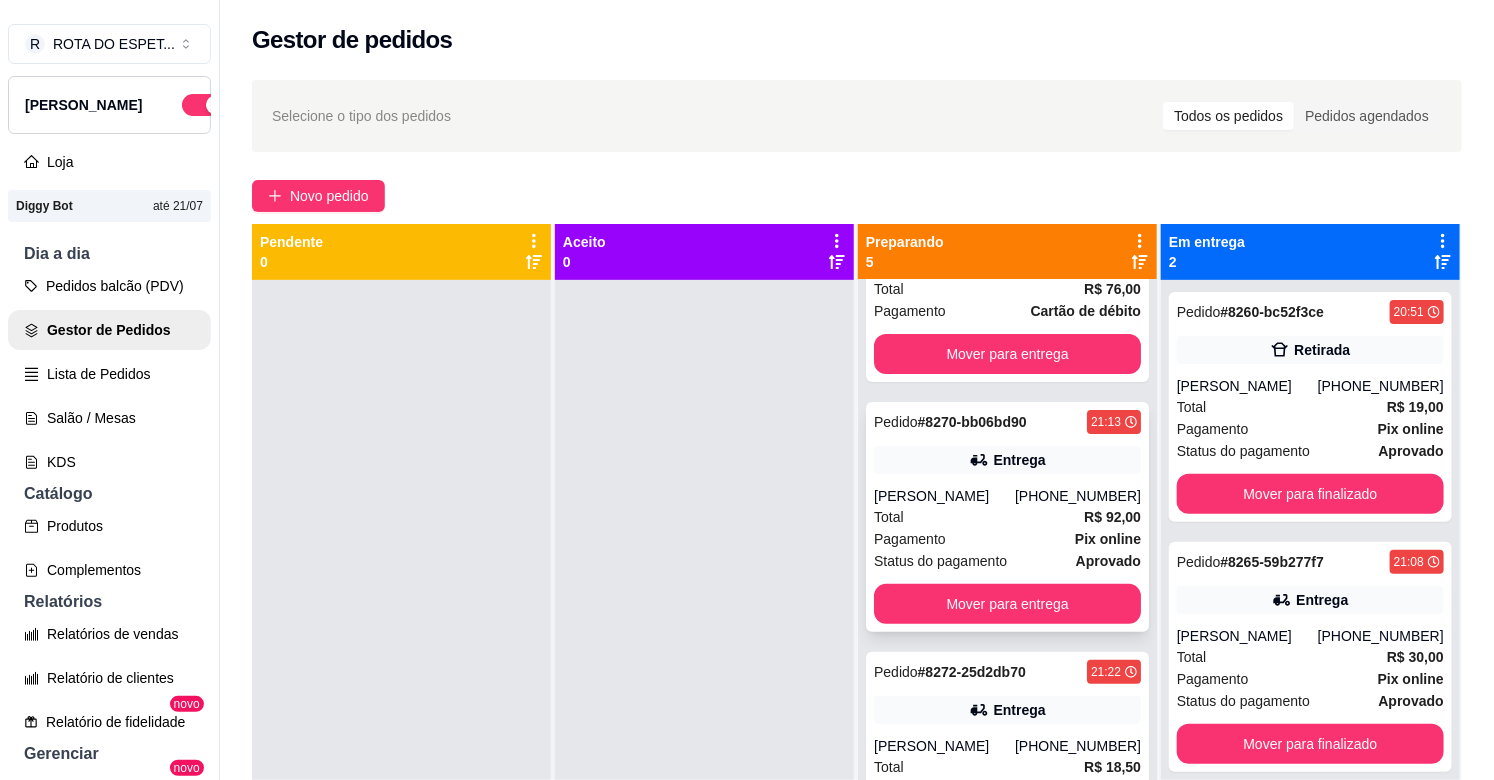 scroll, scrollTop: 493, scrollLeft: 0, axis: vertical 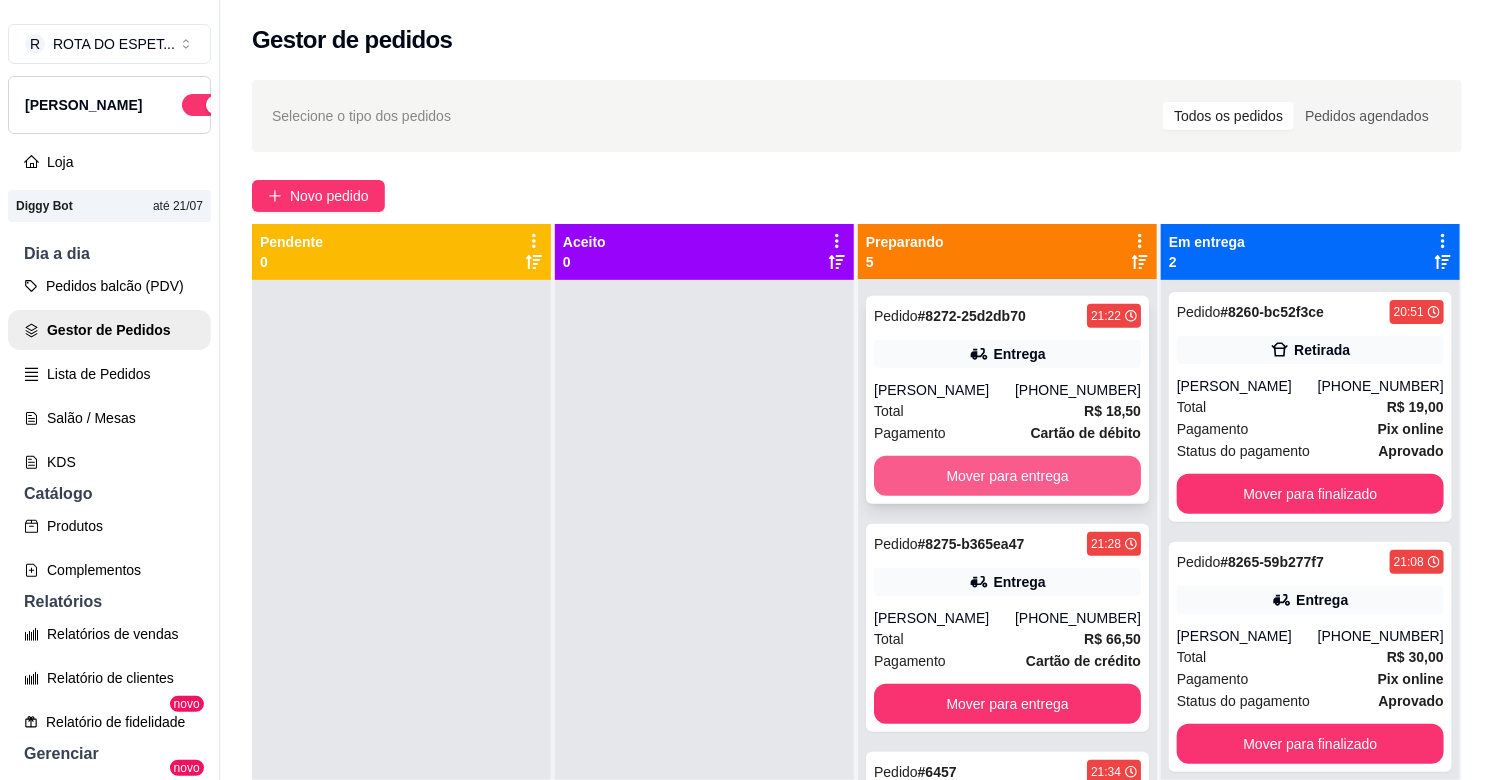 click on "Mover para entrega" at bounding box center (1007, 476) 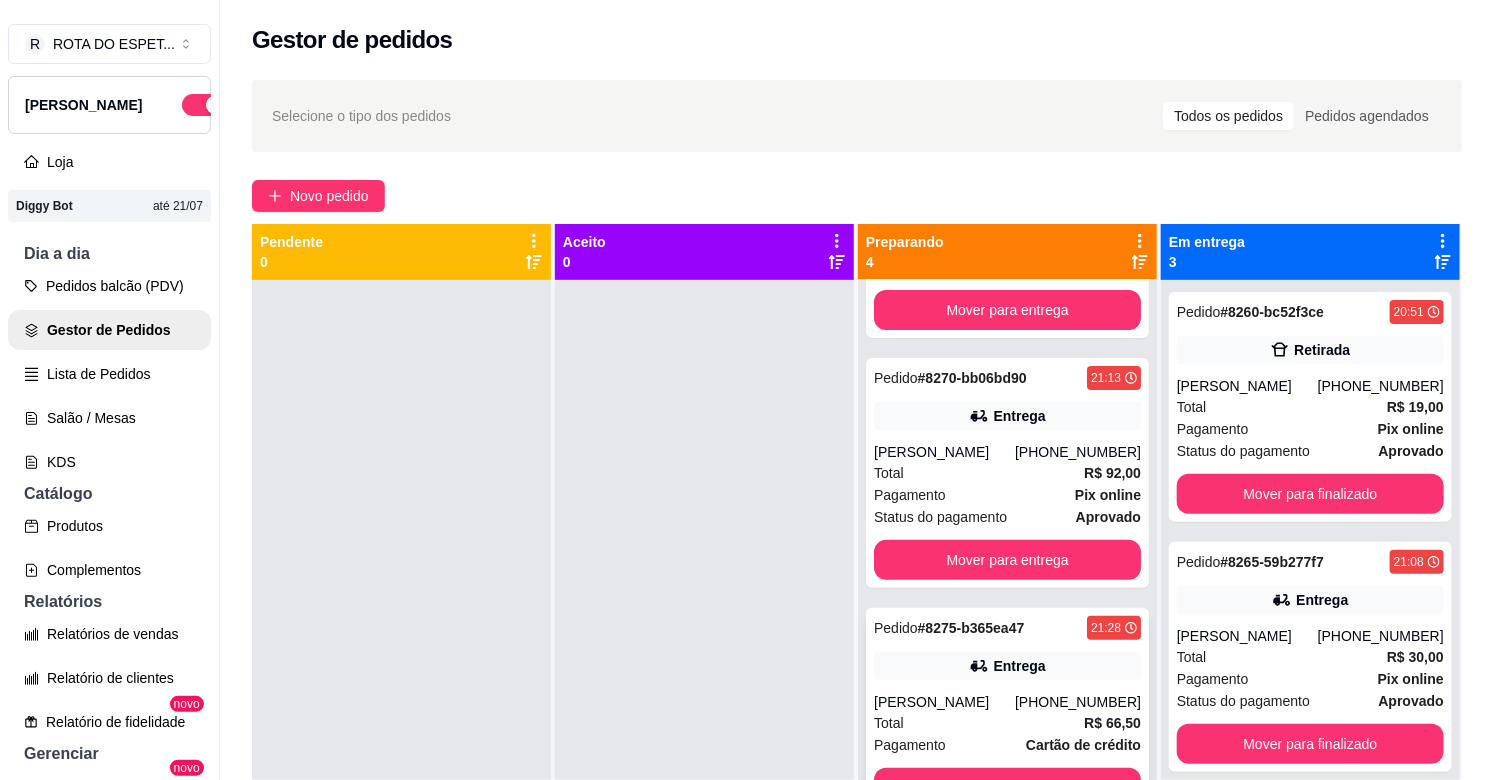 scroll, scrollTop: 0, scrollLeft: 0, axis: both 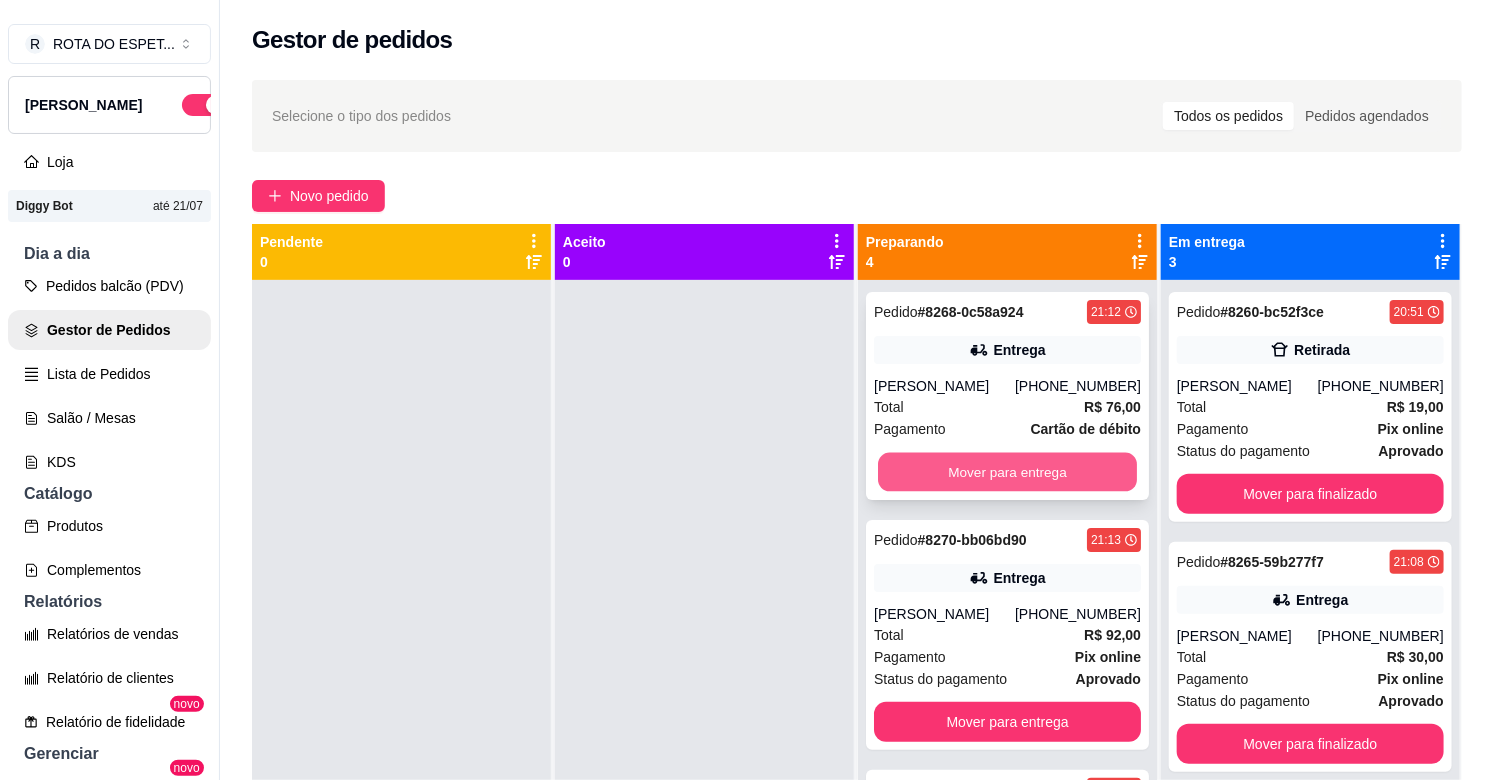 click on "Mover para entrega" at bounding box center (1007, 472) 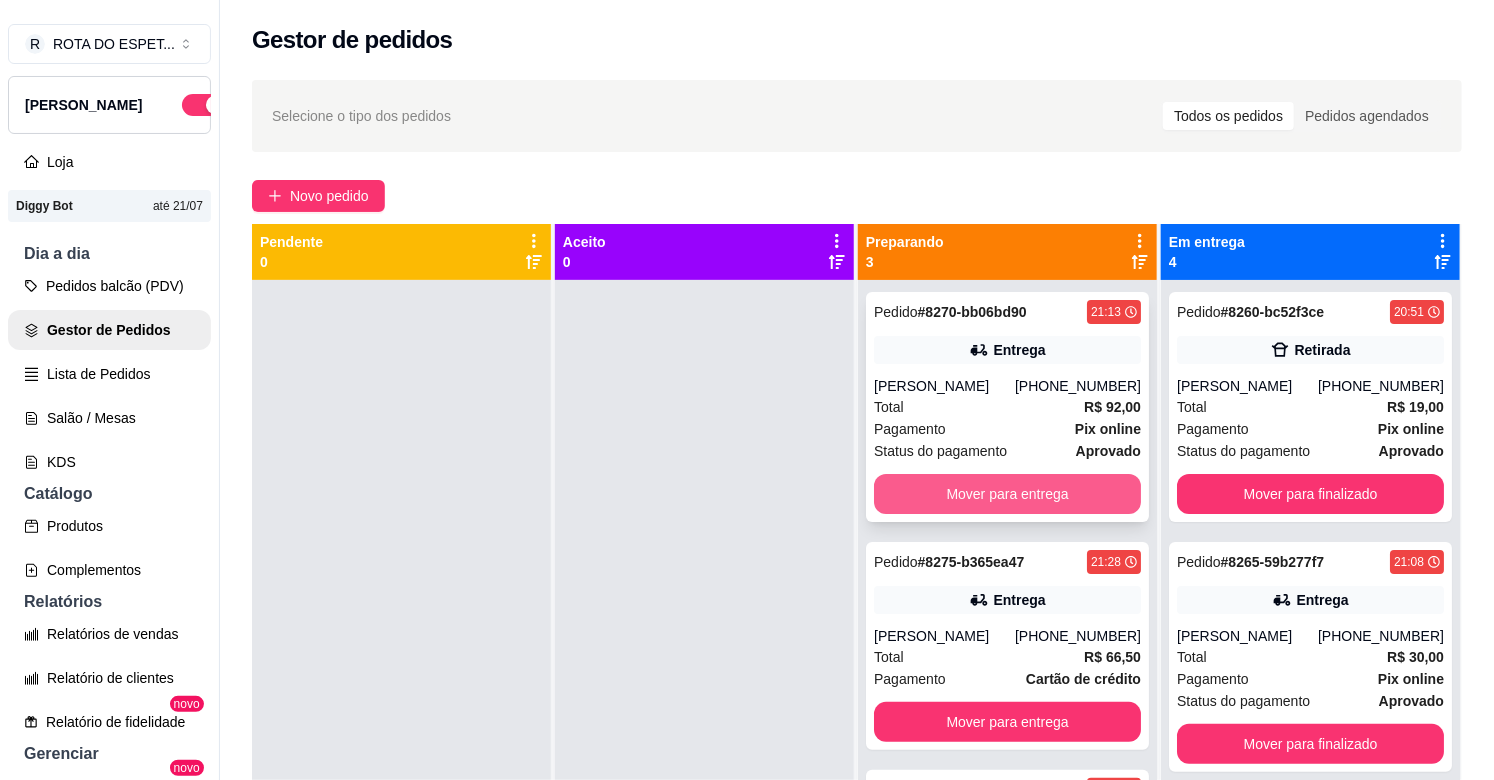 click on "Mover para entrega" at bounding box center [1007, 494] 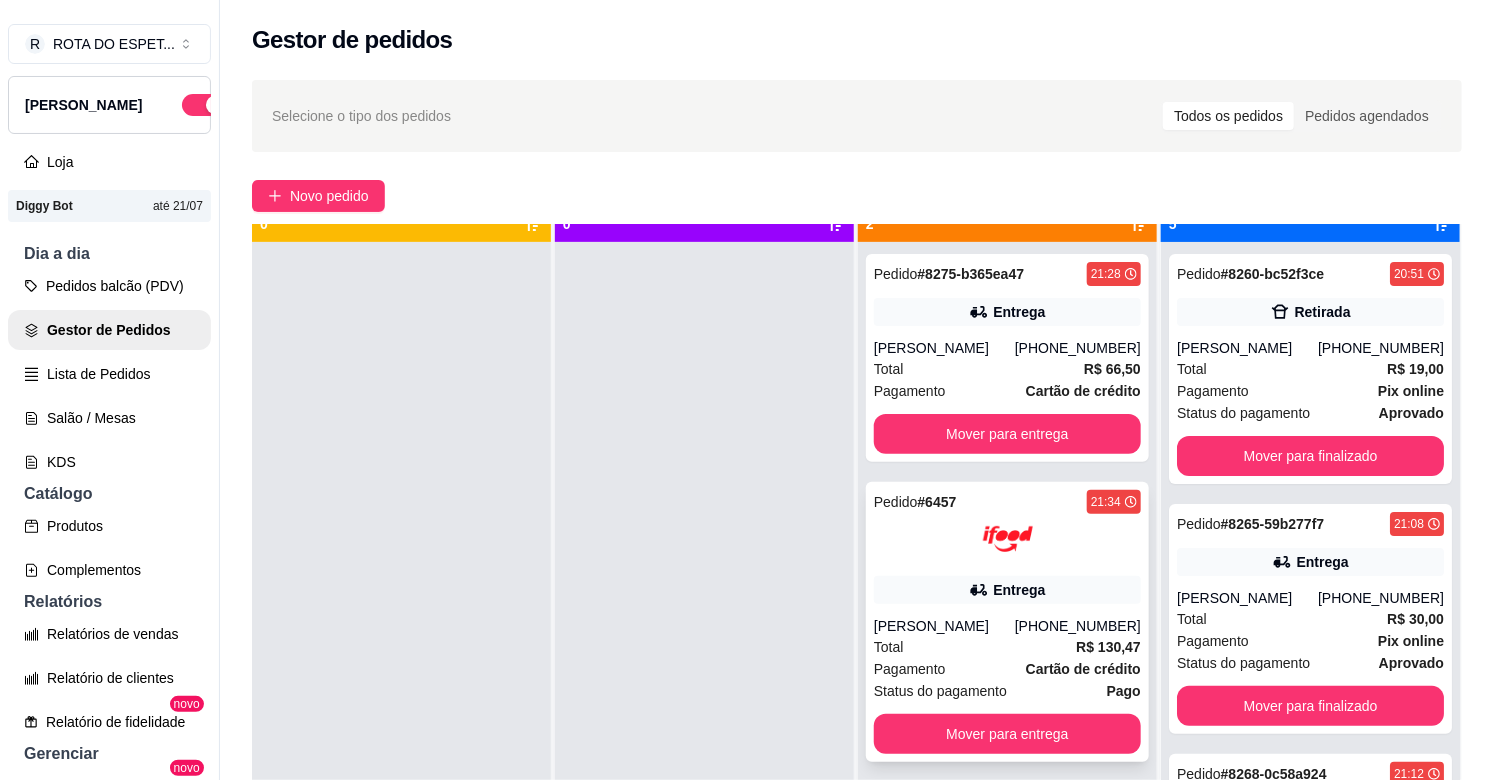 scroll, scrollTop: 55, scrollLeft: 0, axis: vertical 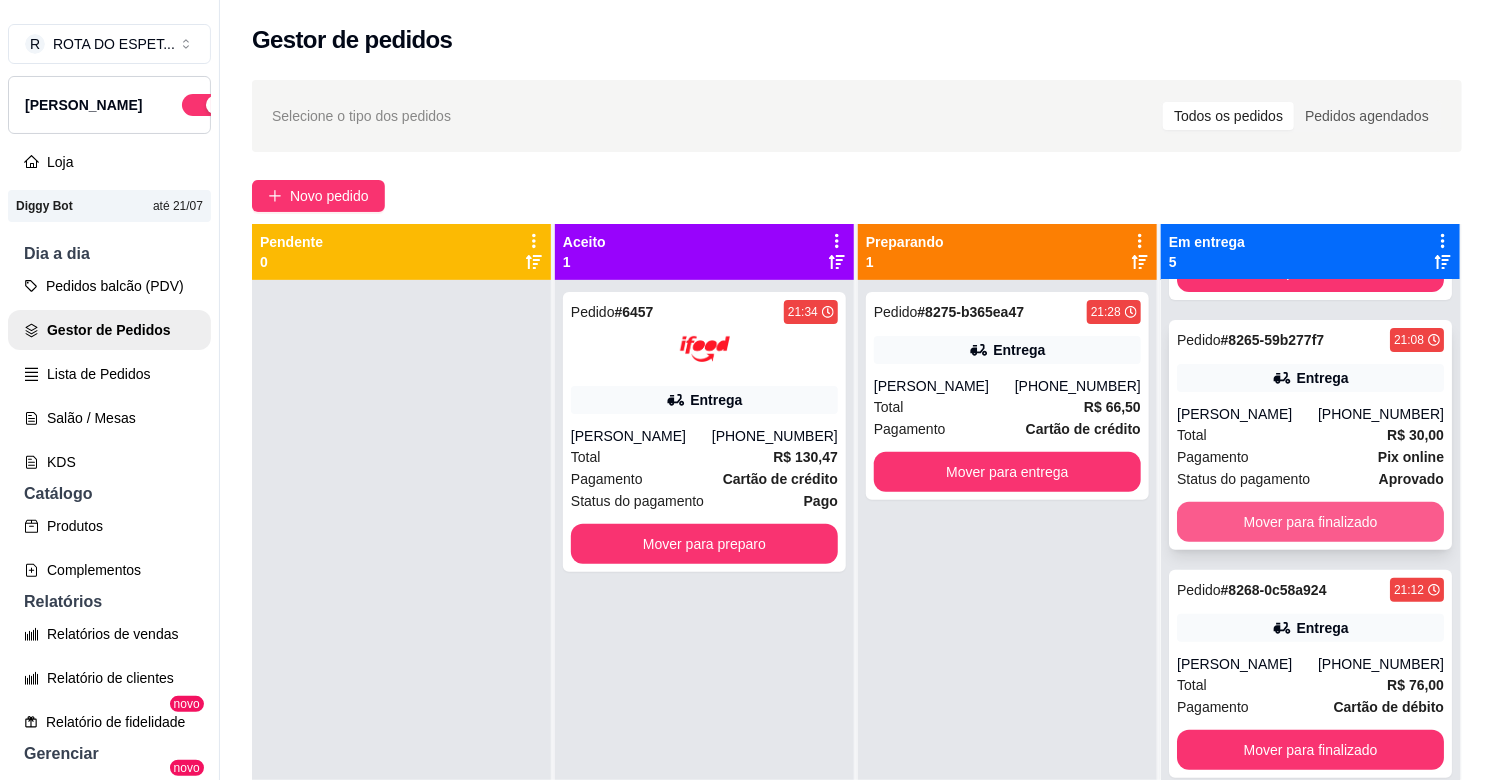 click on "Mover para finalizado" at bounding box center [1310, 522] 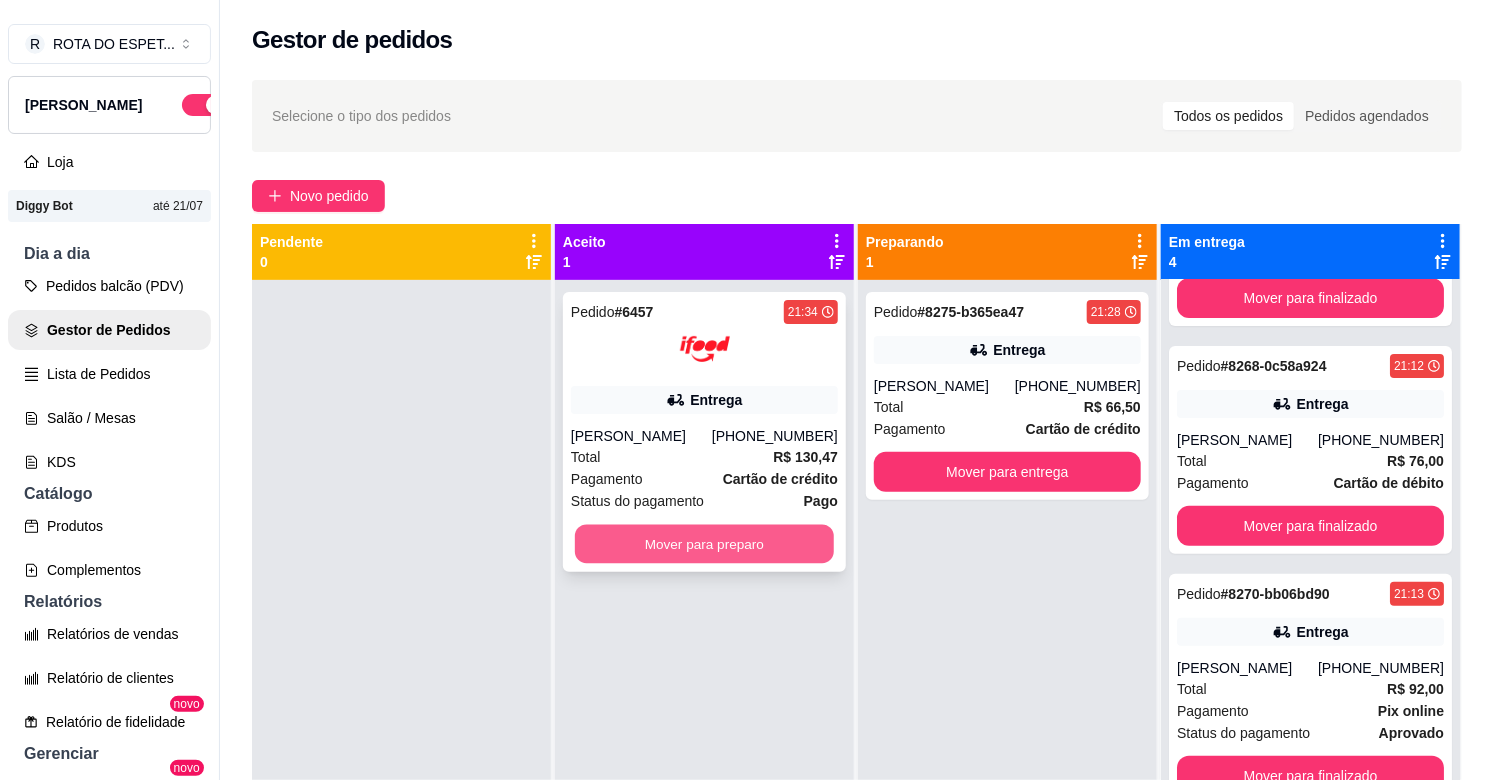 click on "Mover para preparo" at bounding box center (704, 544) 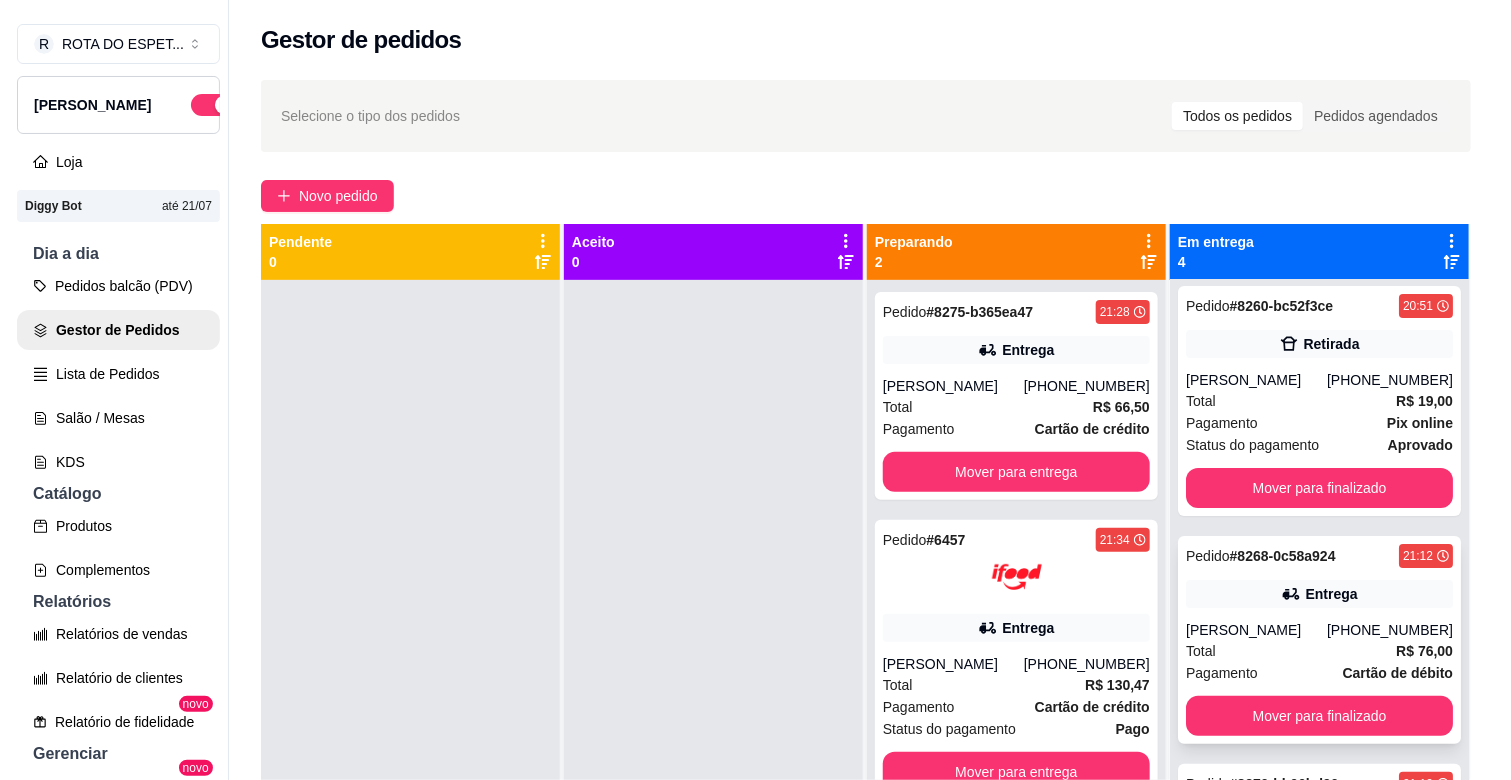 scroll, scrollTop: 0, scrollLeft: 0, axis: both 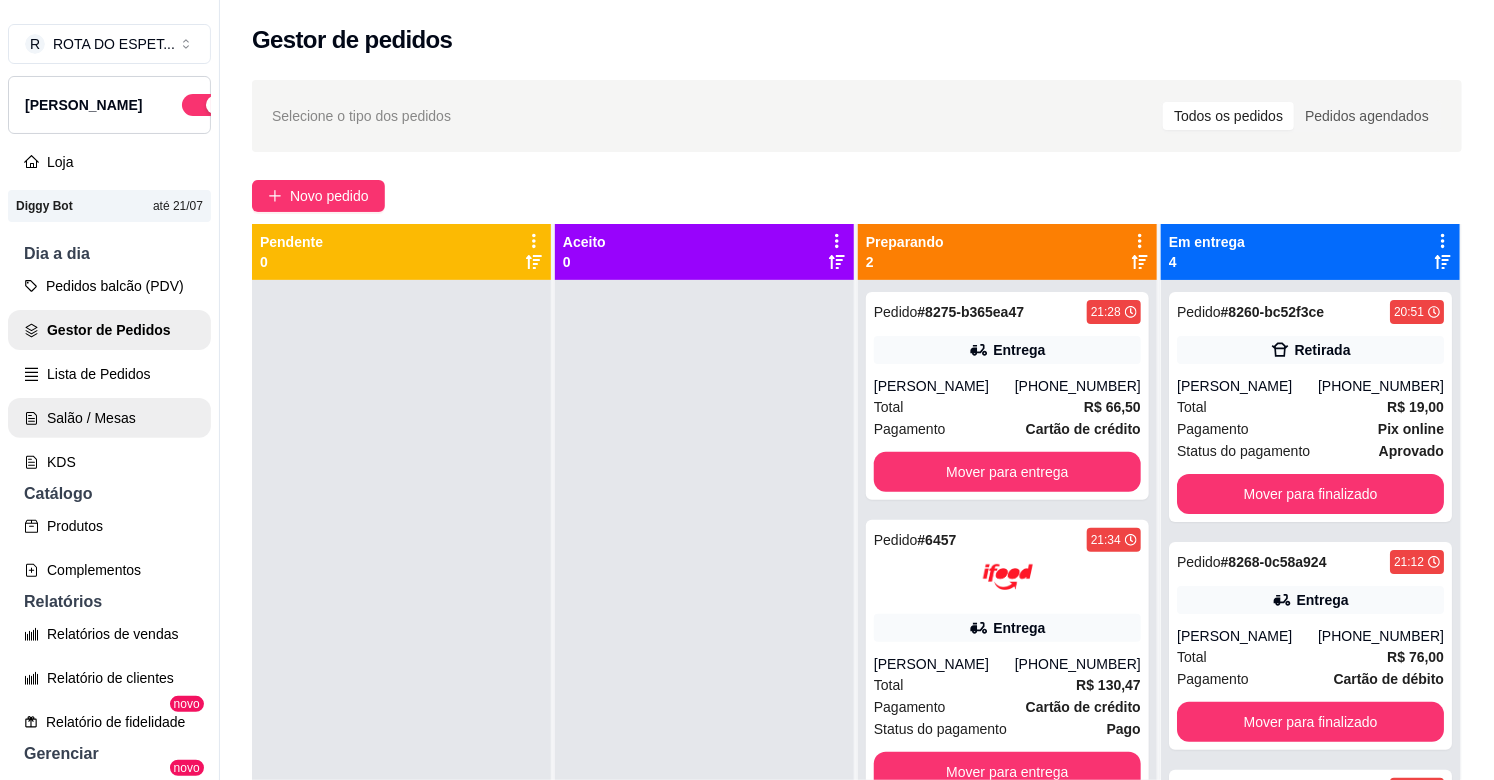 click on "Salão / Mesas" at bounding box center [109, 418] 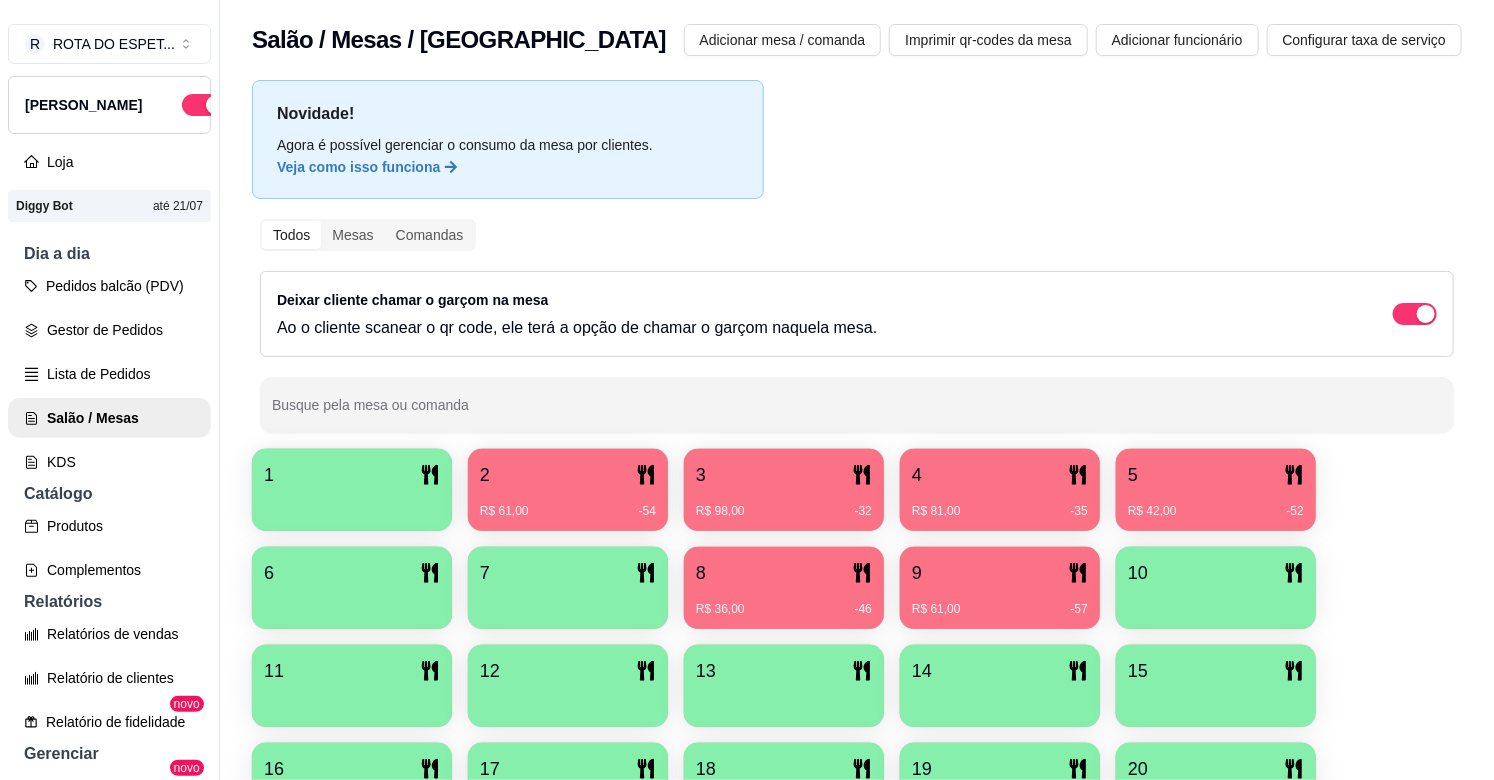 click on "R$ 42,00 -52" at bounding box center (1216, 504) 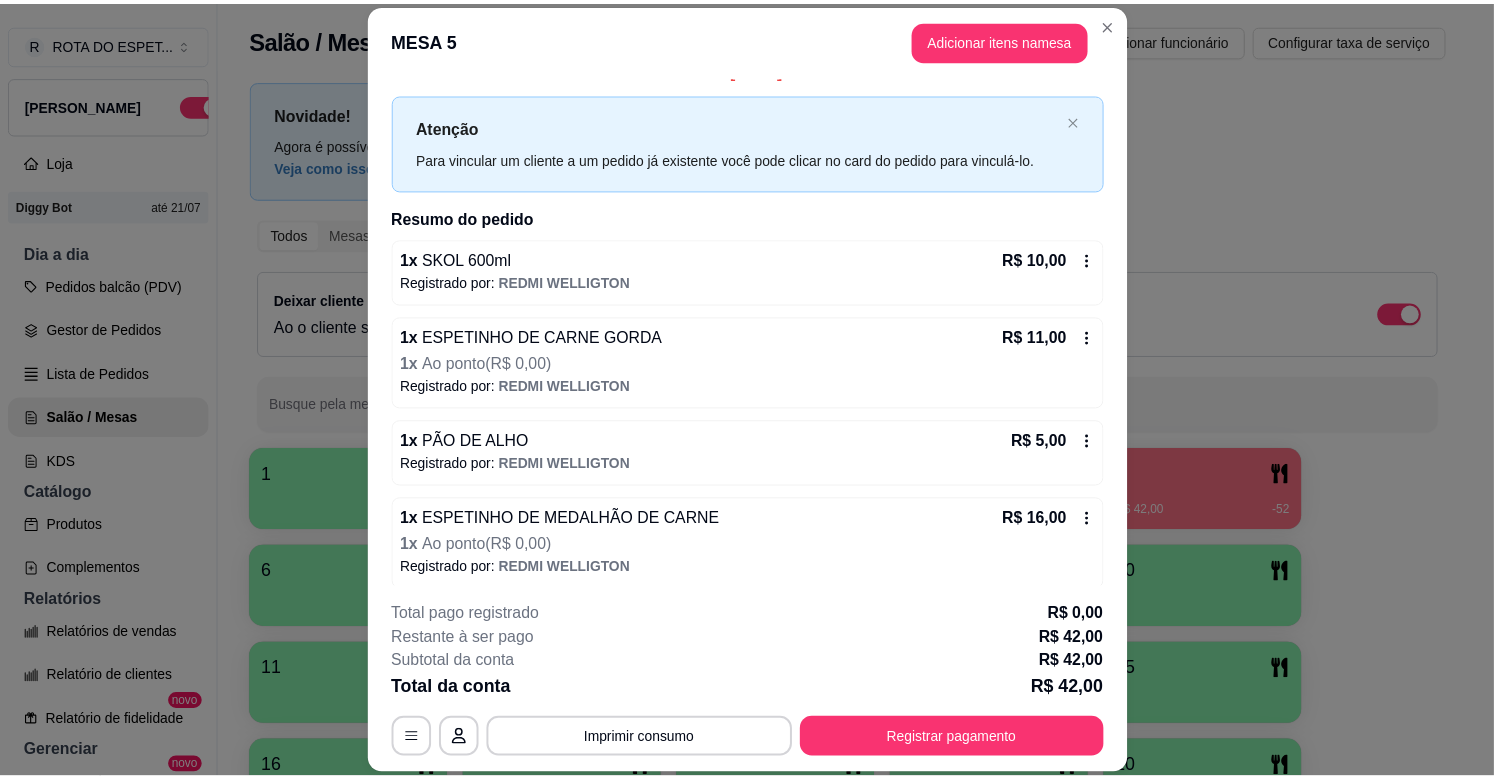 scroll, scrollTop: 37, scrollLeft: 0, axis: vertical 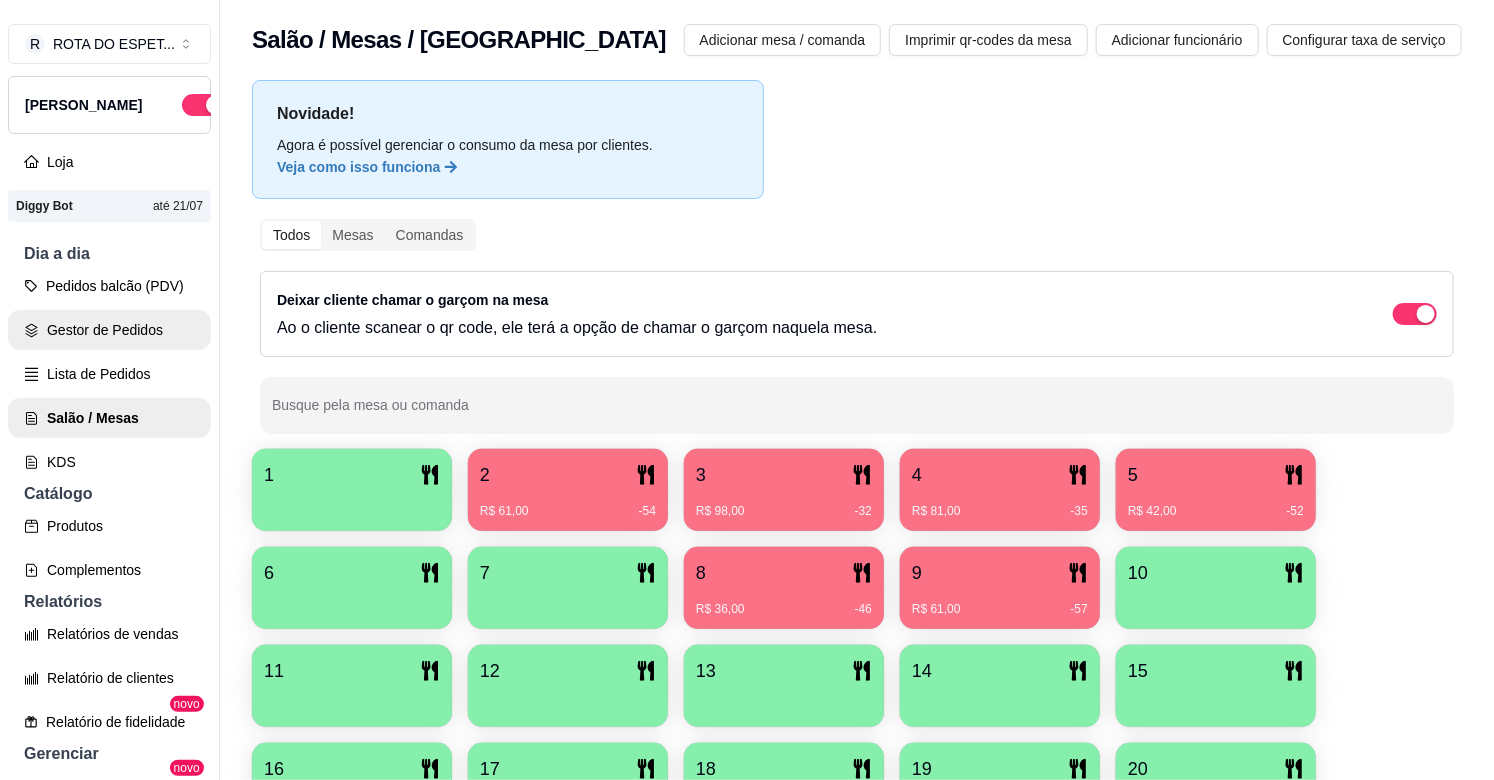 click on "Gestor de Pedidos" at bounding box center [109, 330] 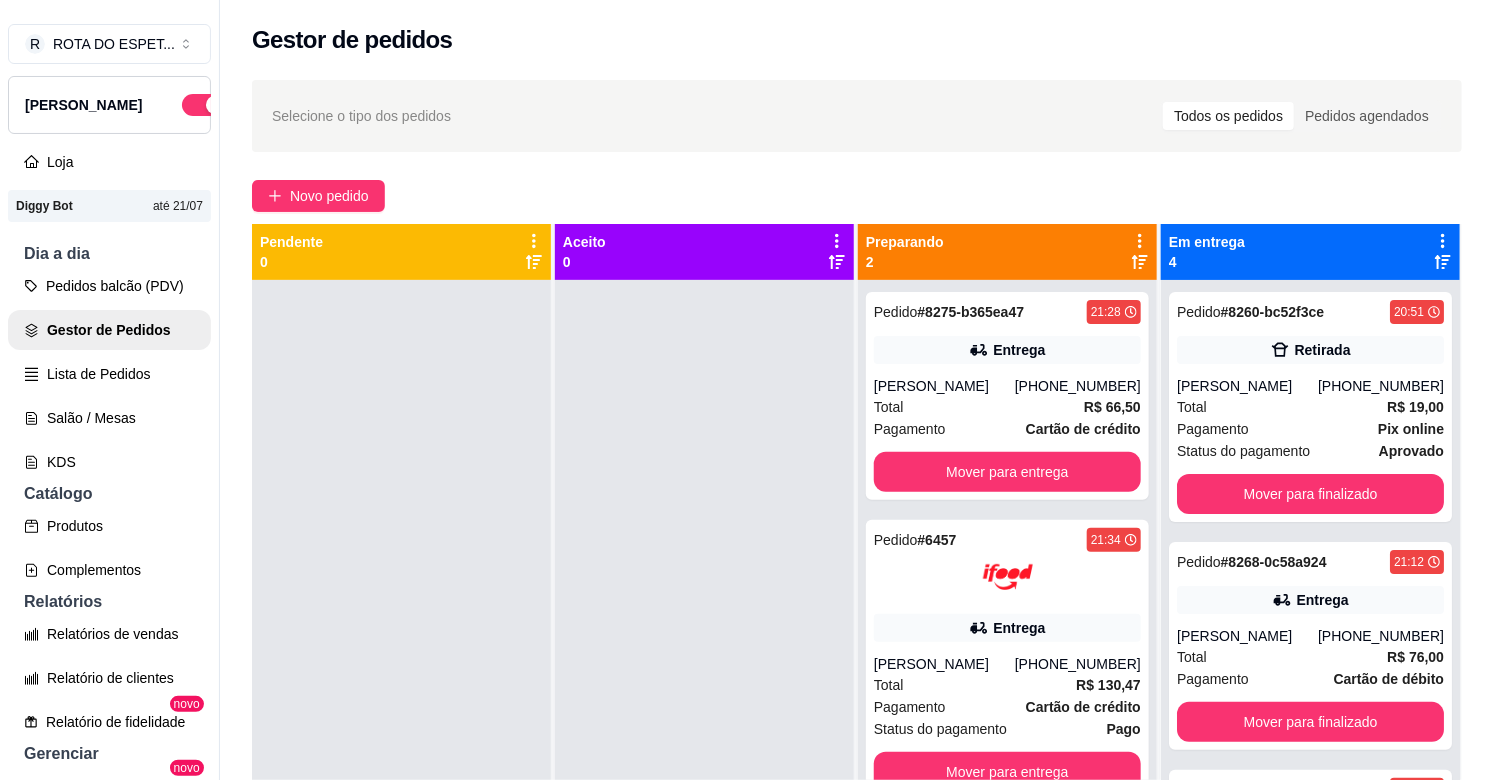click at bounding box center [704, 670] 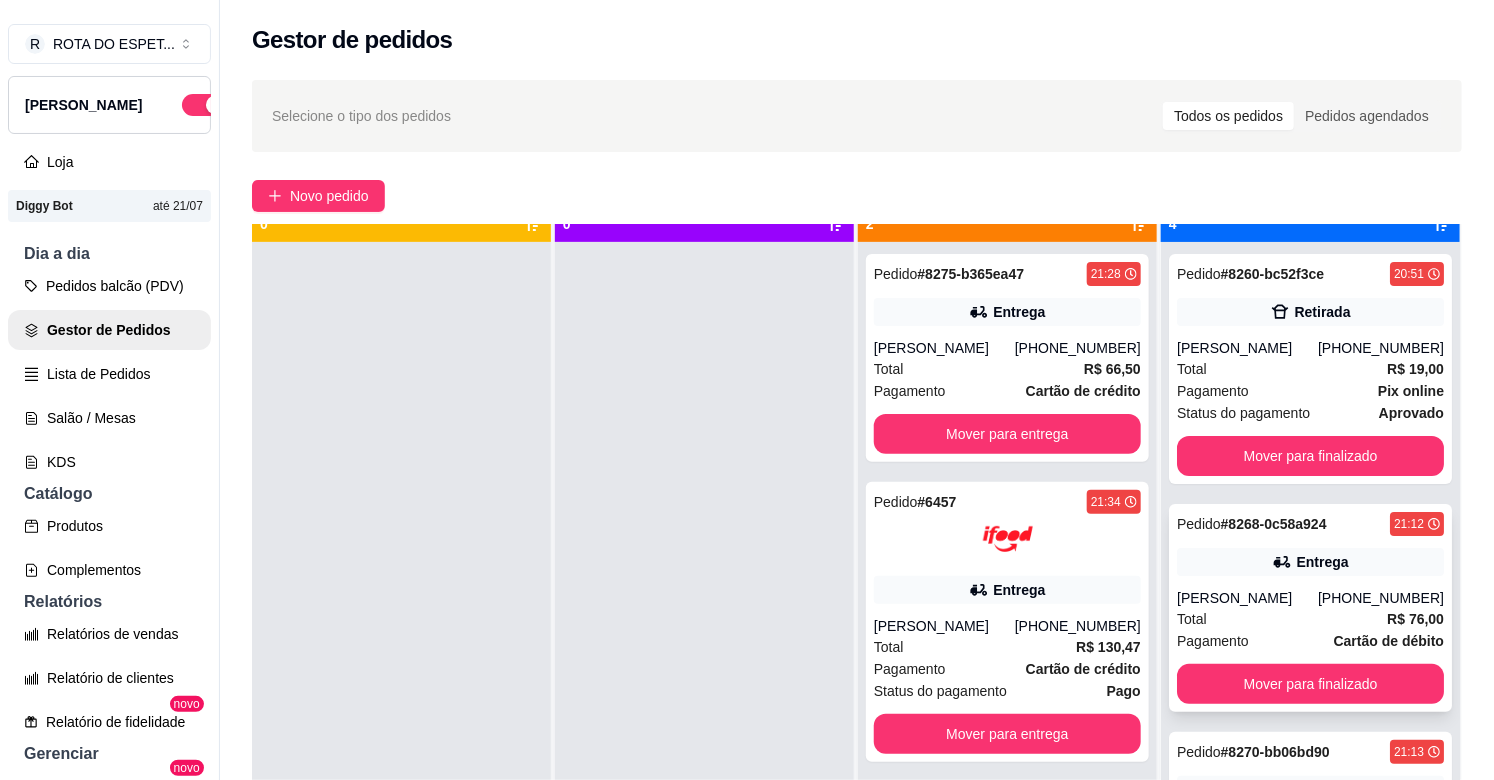 scroll, scrollTop: 55, scrollLeft: 0, axis: vertical 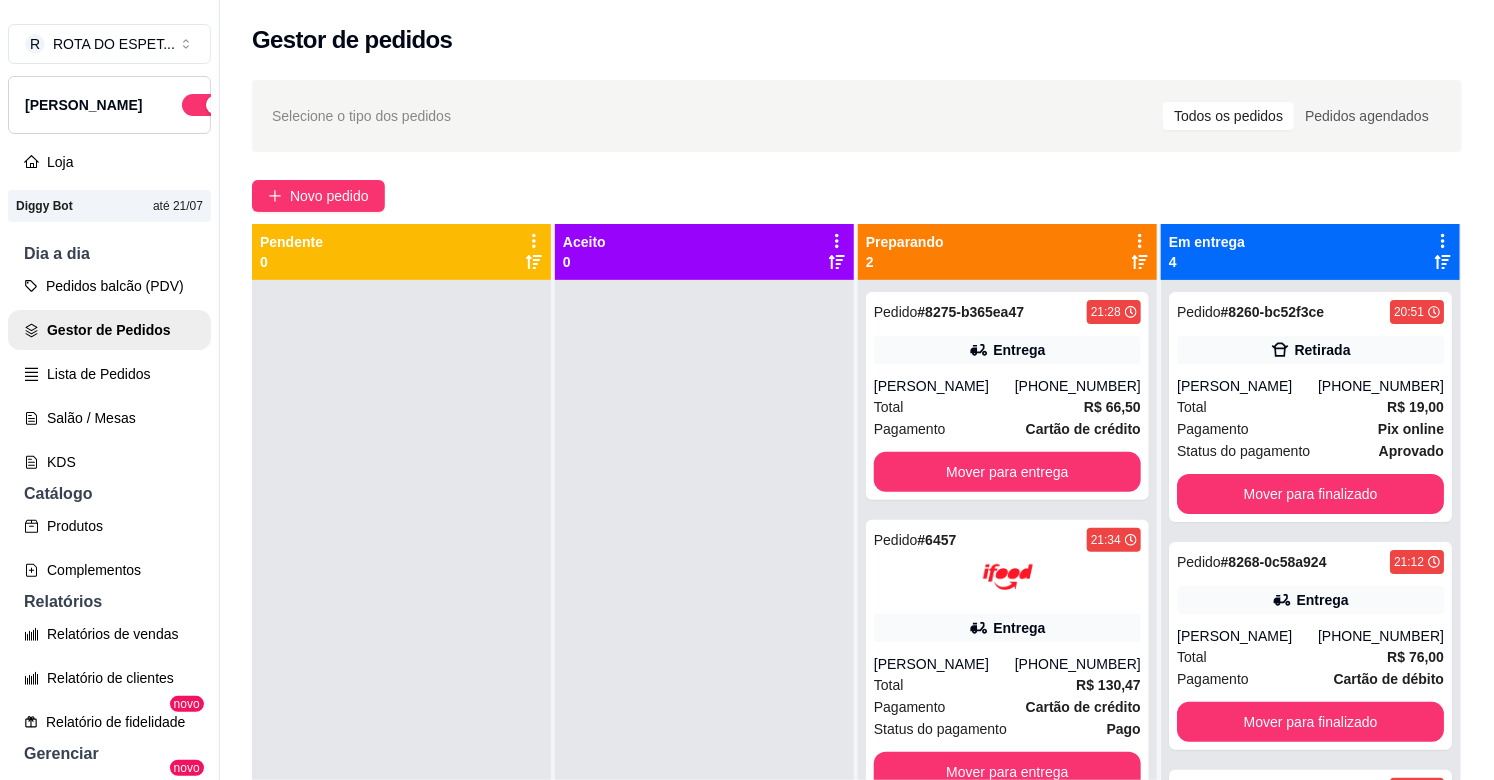 click at bounding box center (704, 670) 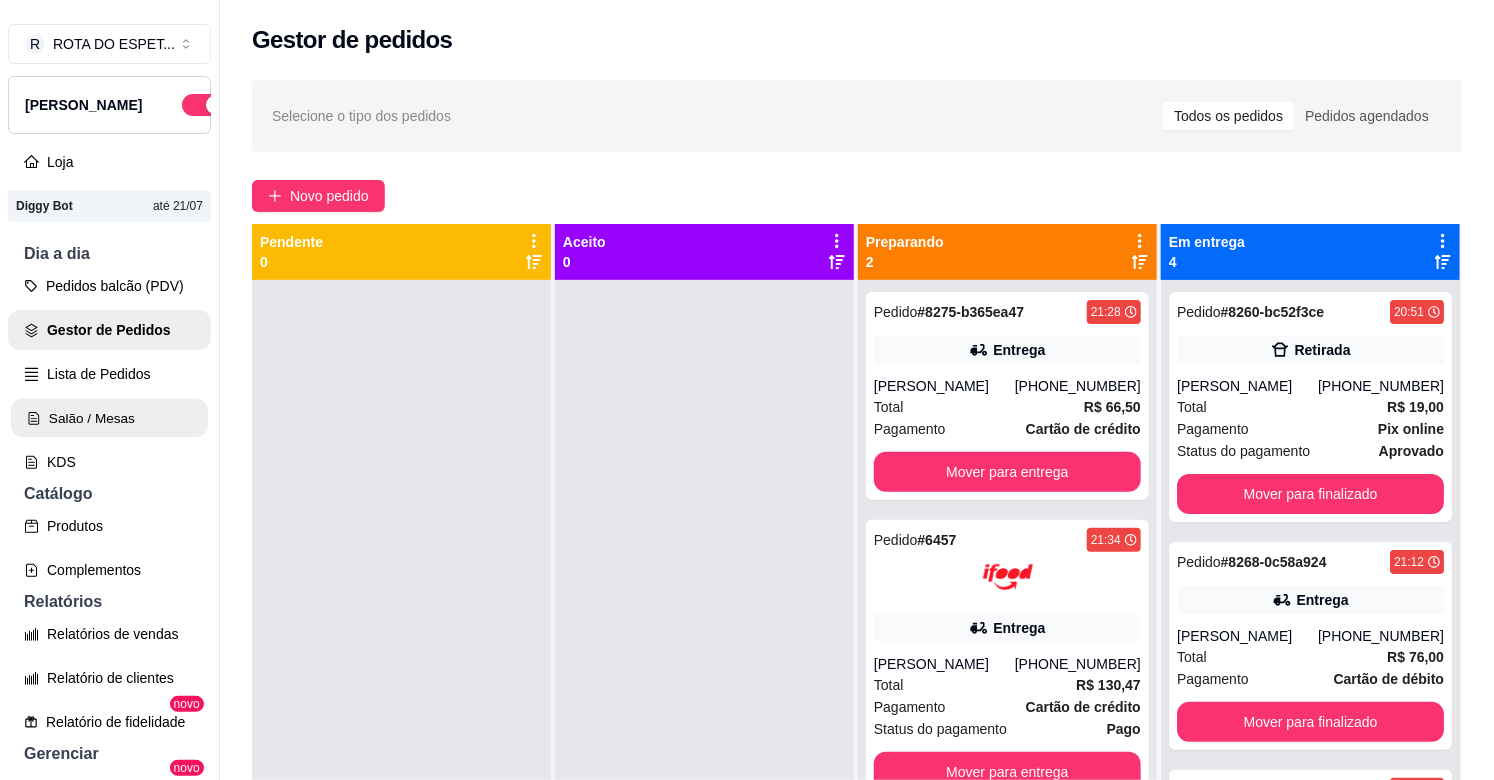 click on "Salão / Mesas" at bounding box center (109, 418) 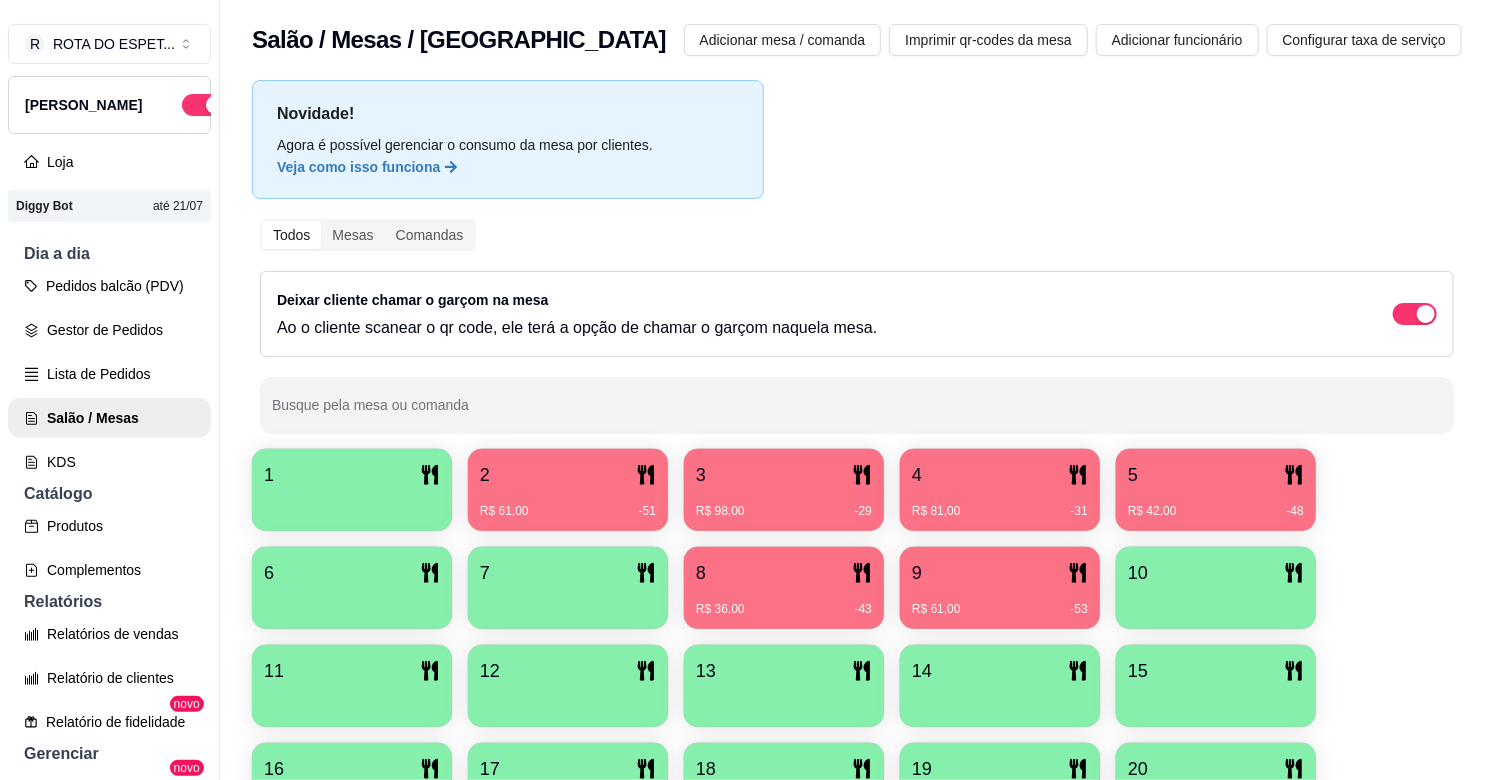 click on "R$ 36,00 -43" at bounding box center [784, 602] 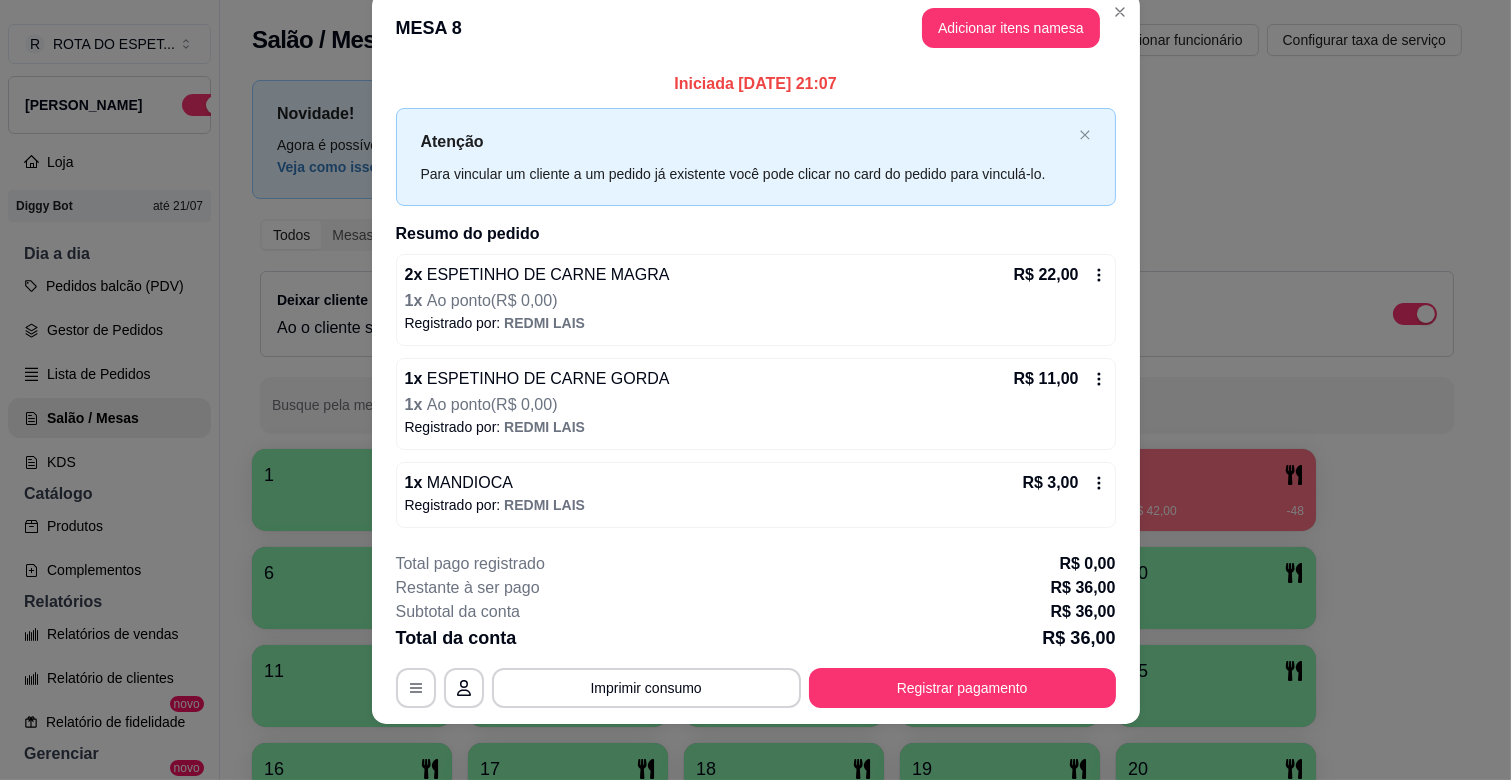 scroll, scrollTop: 40, scrollLeft: 0, axis: vertical 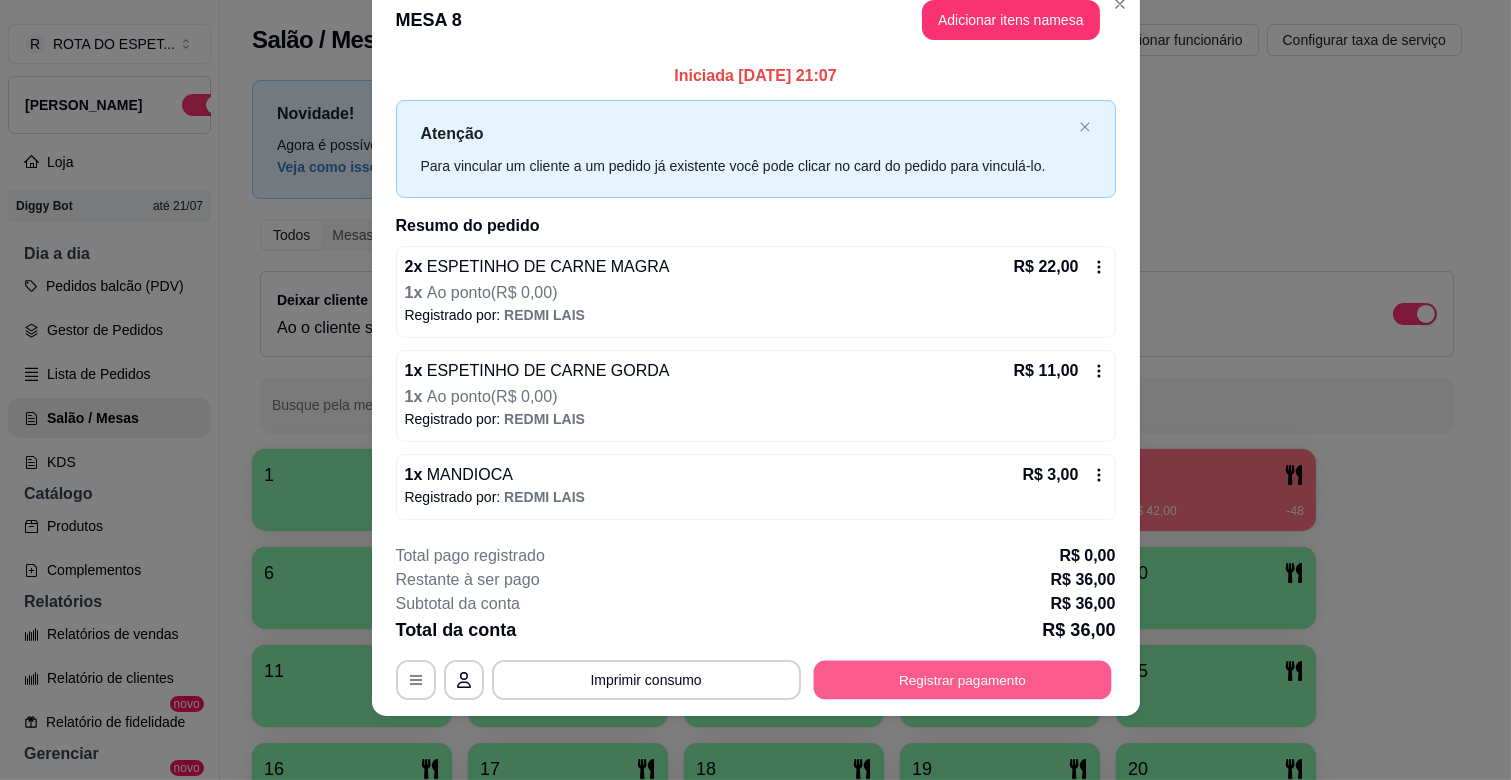 click on "Registrar pagamento" at bounding box center (962, 679) 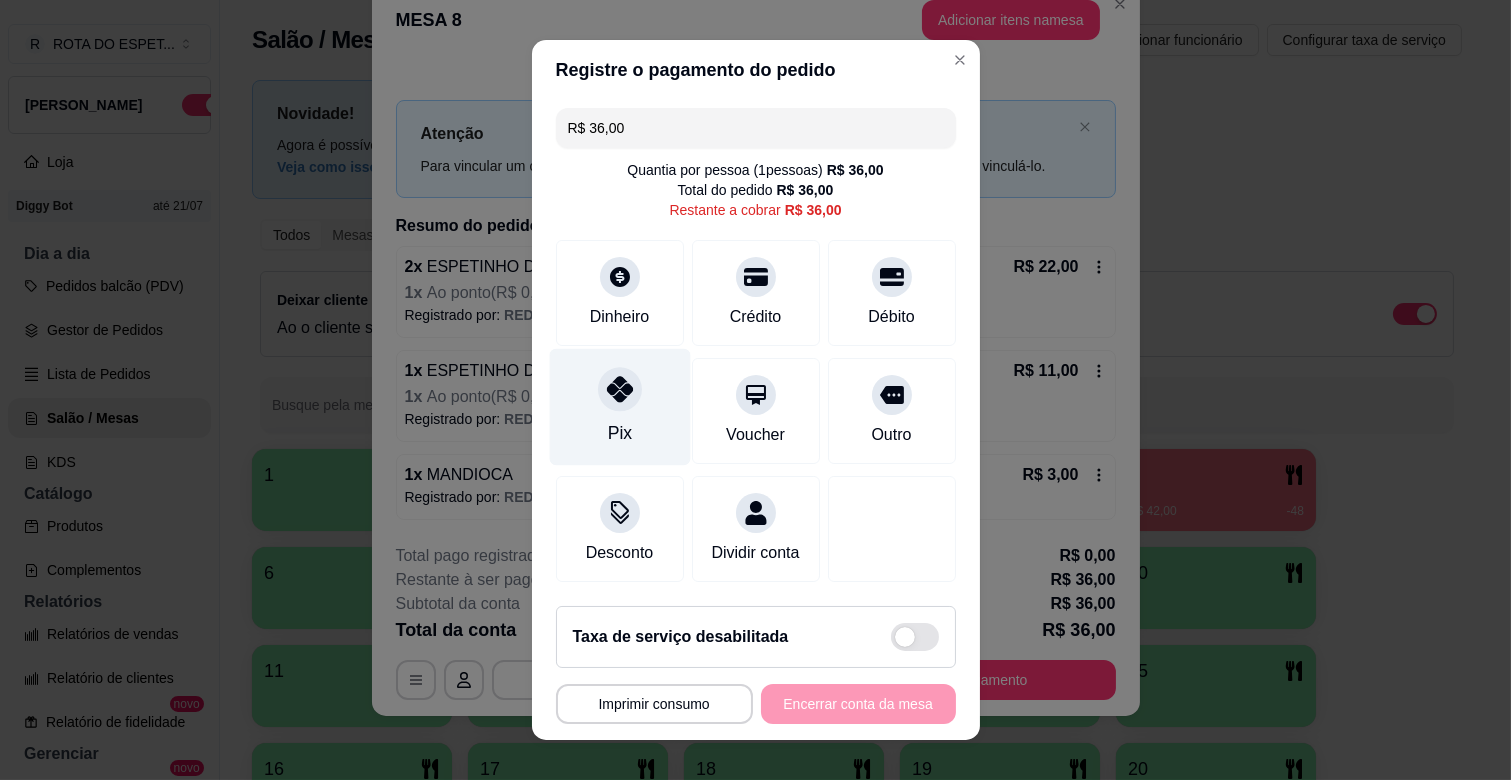click on "Pix" at bounding box center (619, 407) 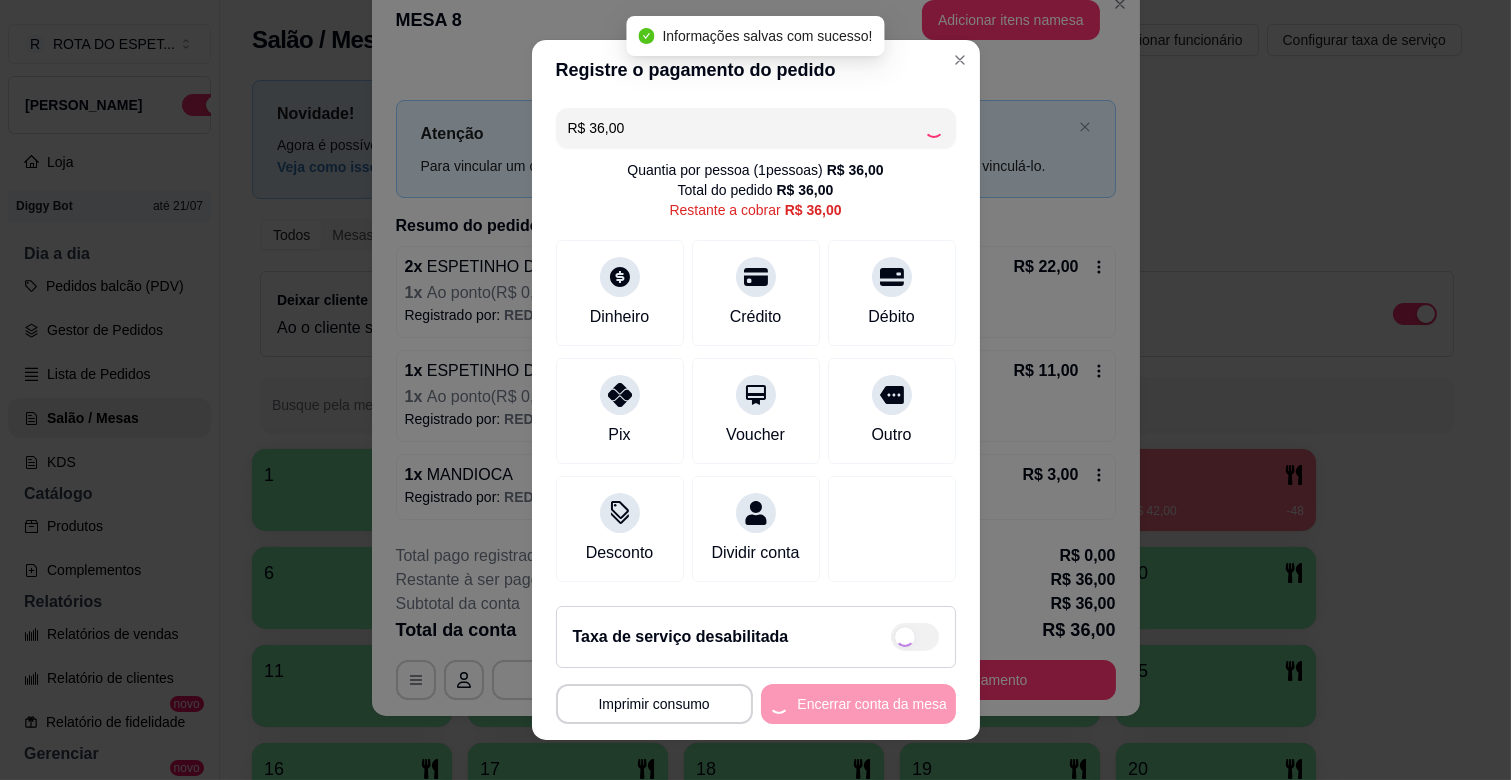 type on "R$ 0,00" 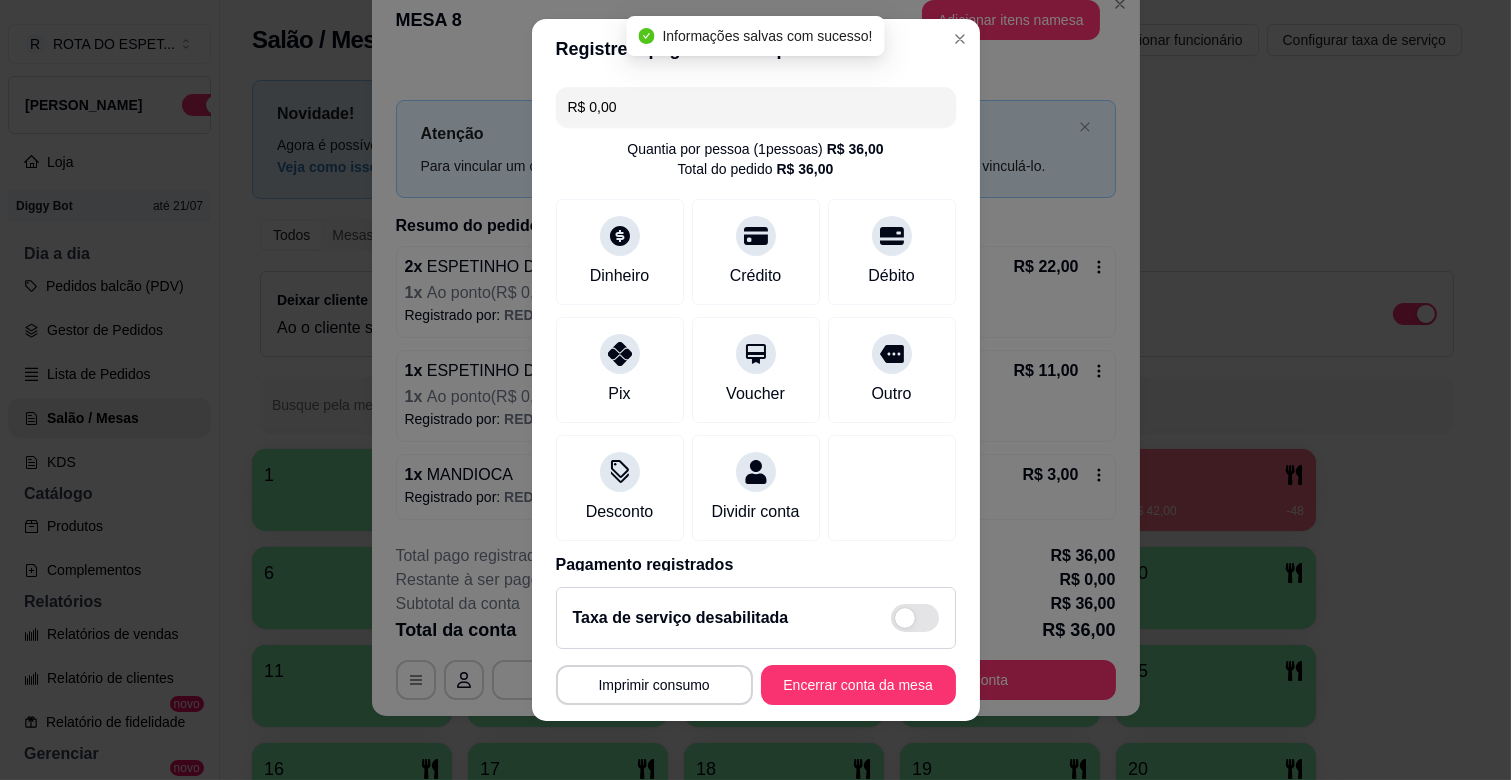 scroll, scrollTop: 25, scrollLeft: 0, axis: vertical 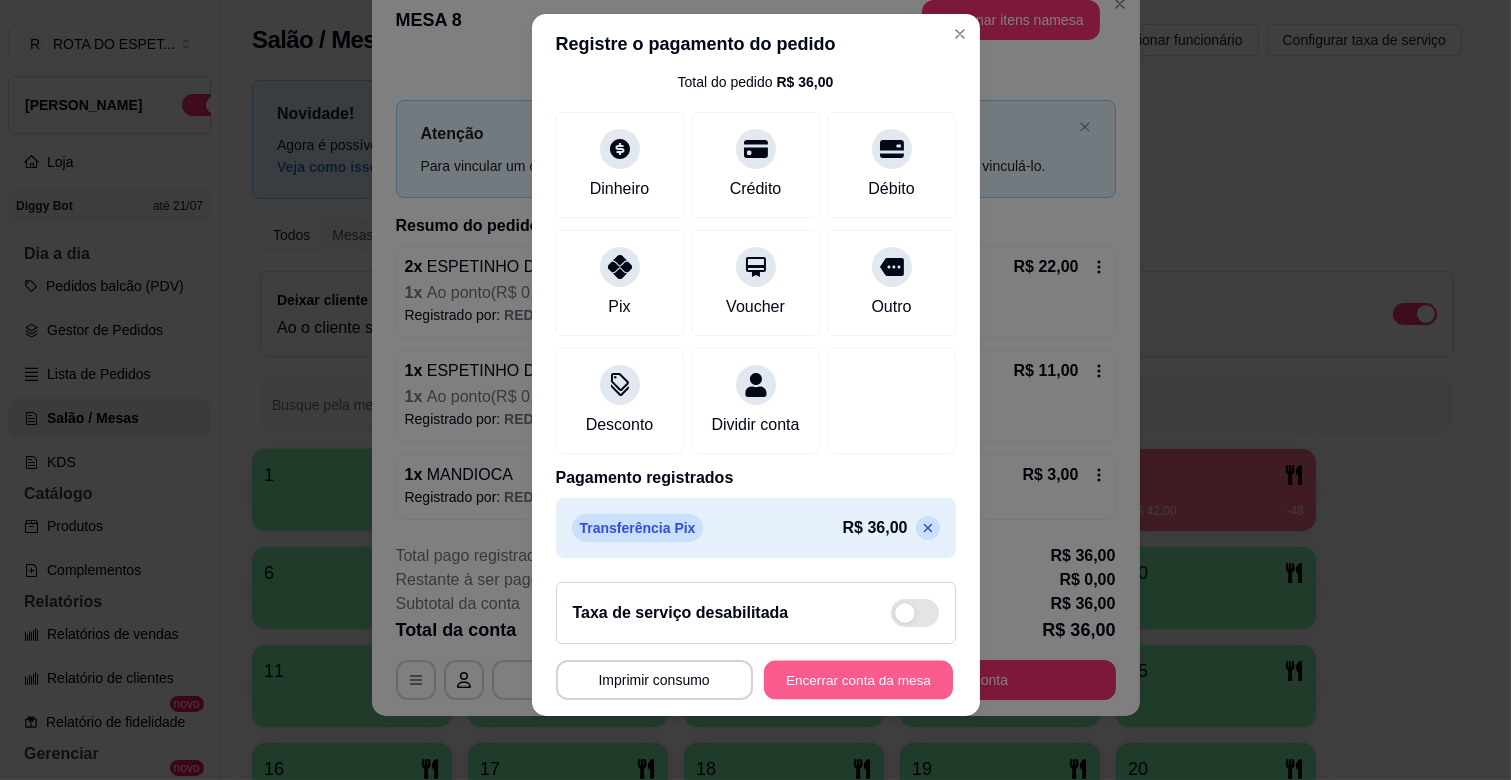 click on "Encerrar conta da mesa" at bounding box center (858, 680) 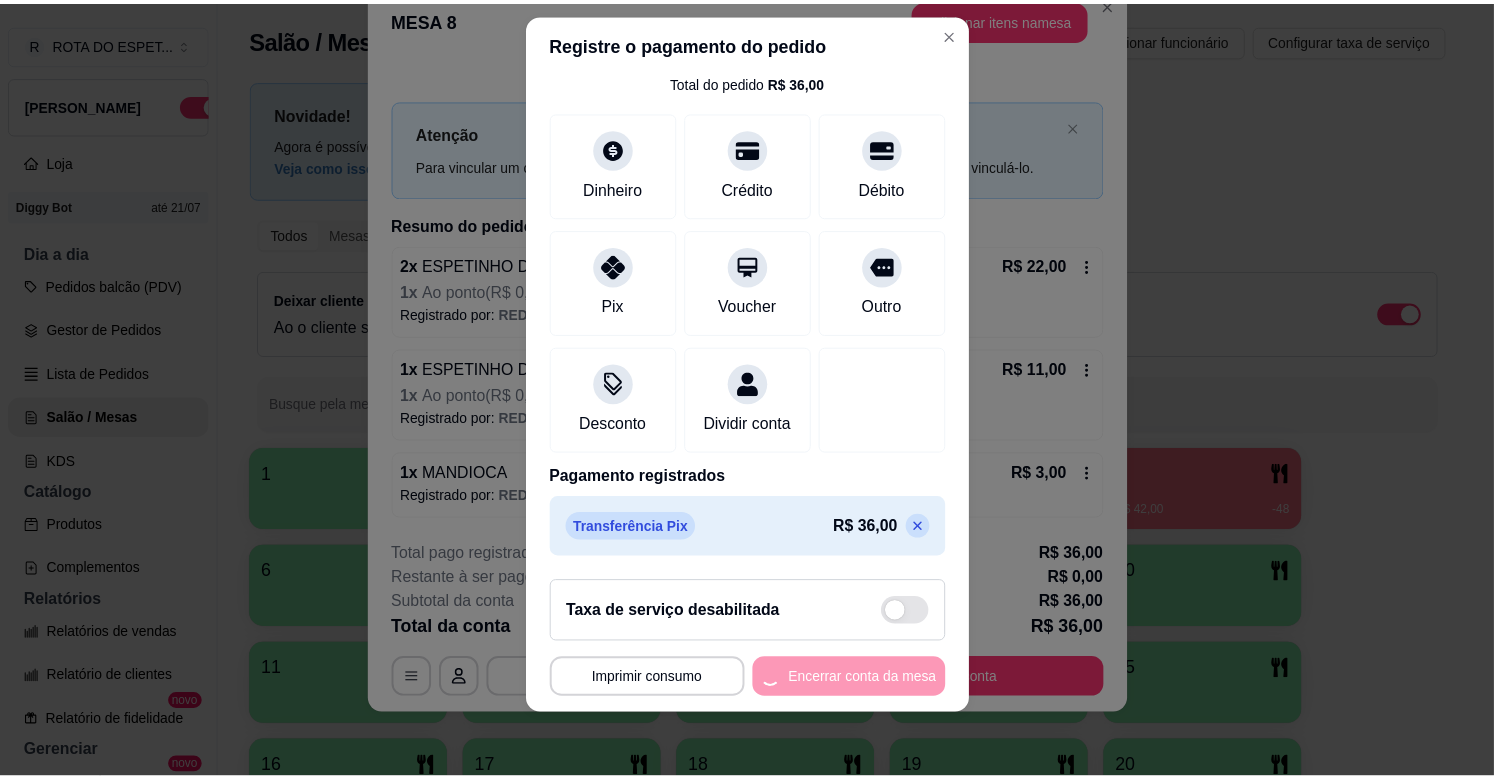 scroll, scrollTop: 0, scrollLeft: 0, axis: both 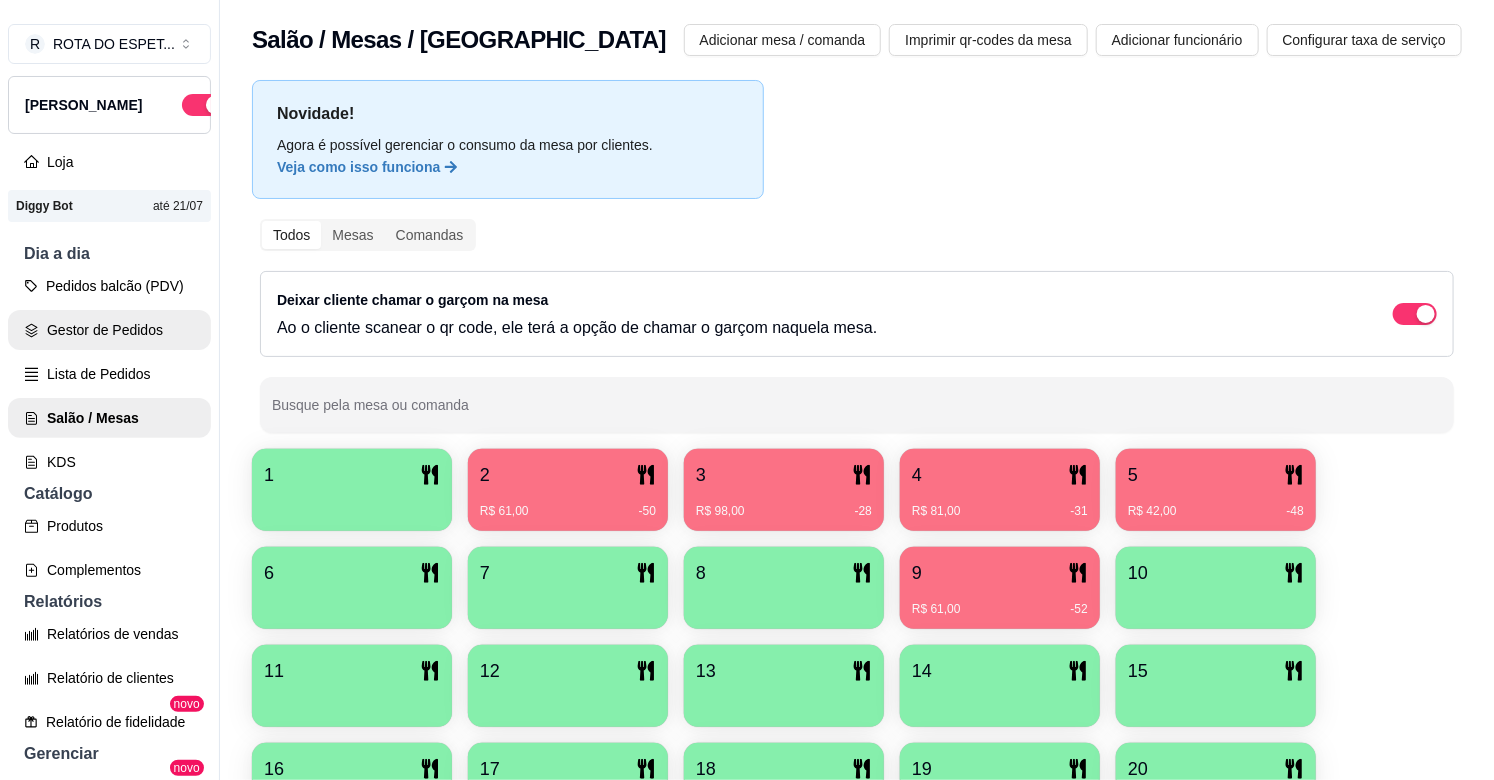 click on "Gestor de Pedidos" at bounding box center [109, 330] 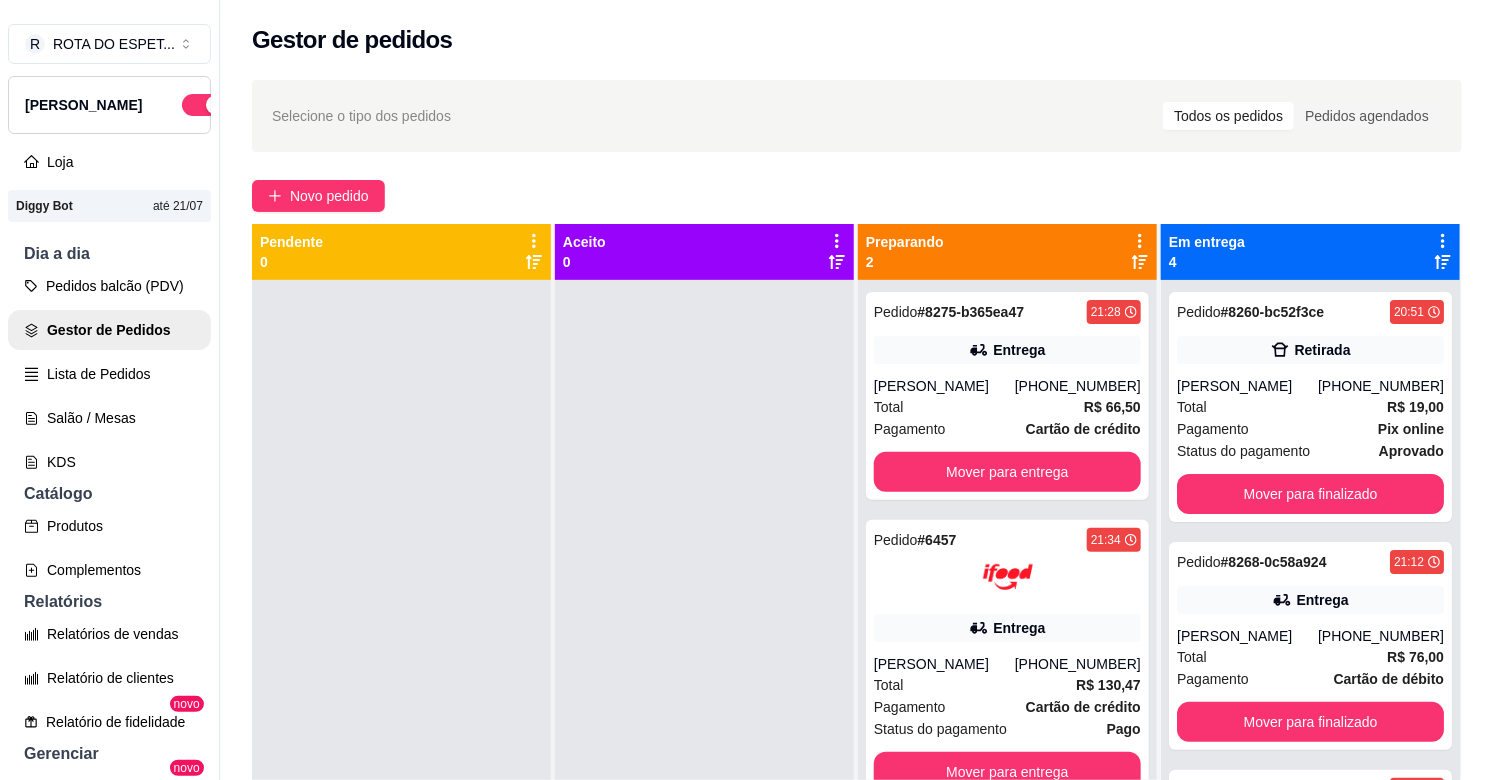 click at bounding box center [704, 670] 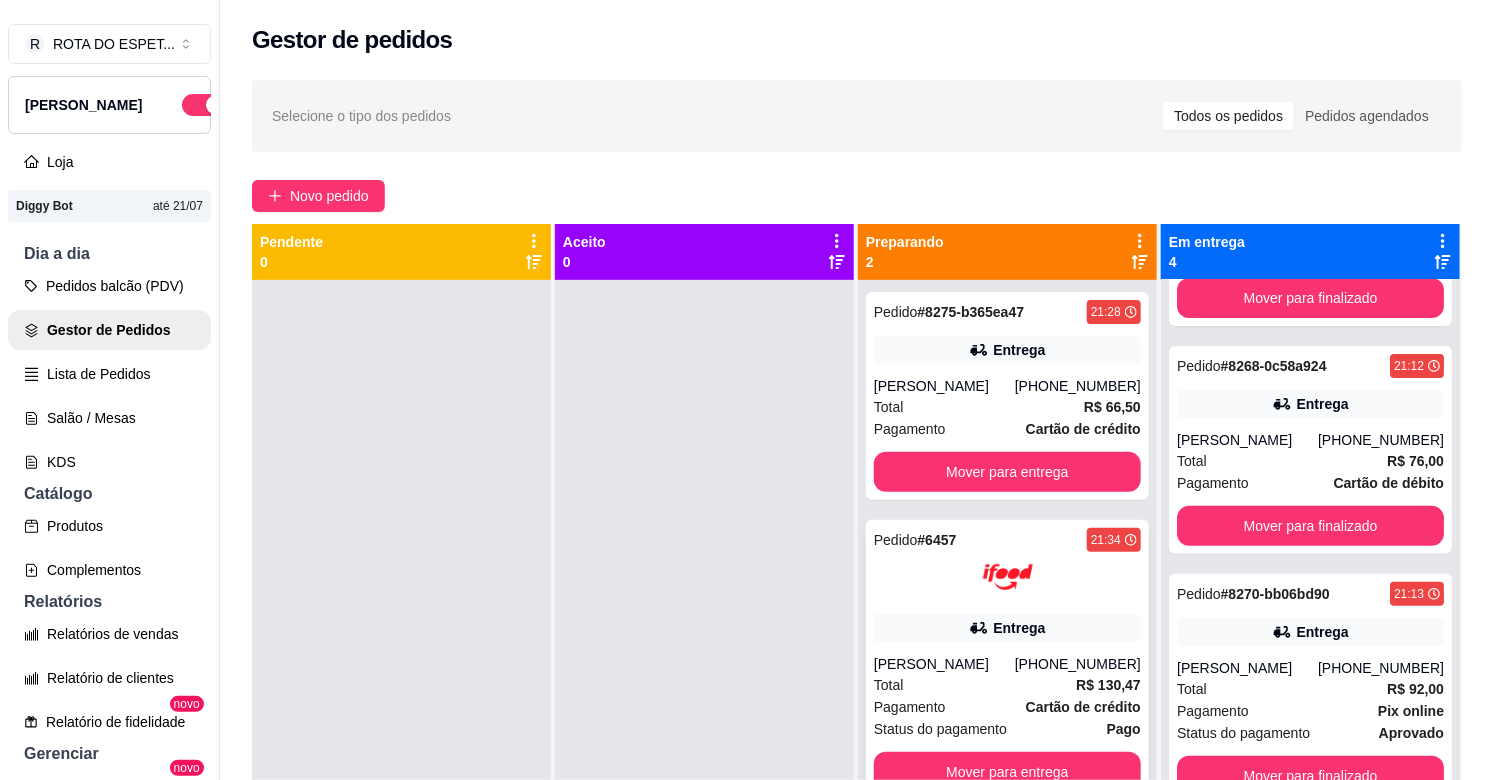 scroll, scrollTop: 235, scrollLeft: 0, axis: vertical 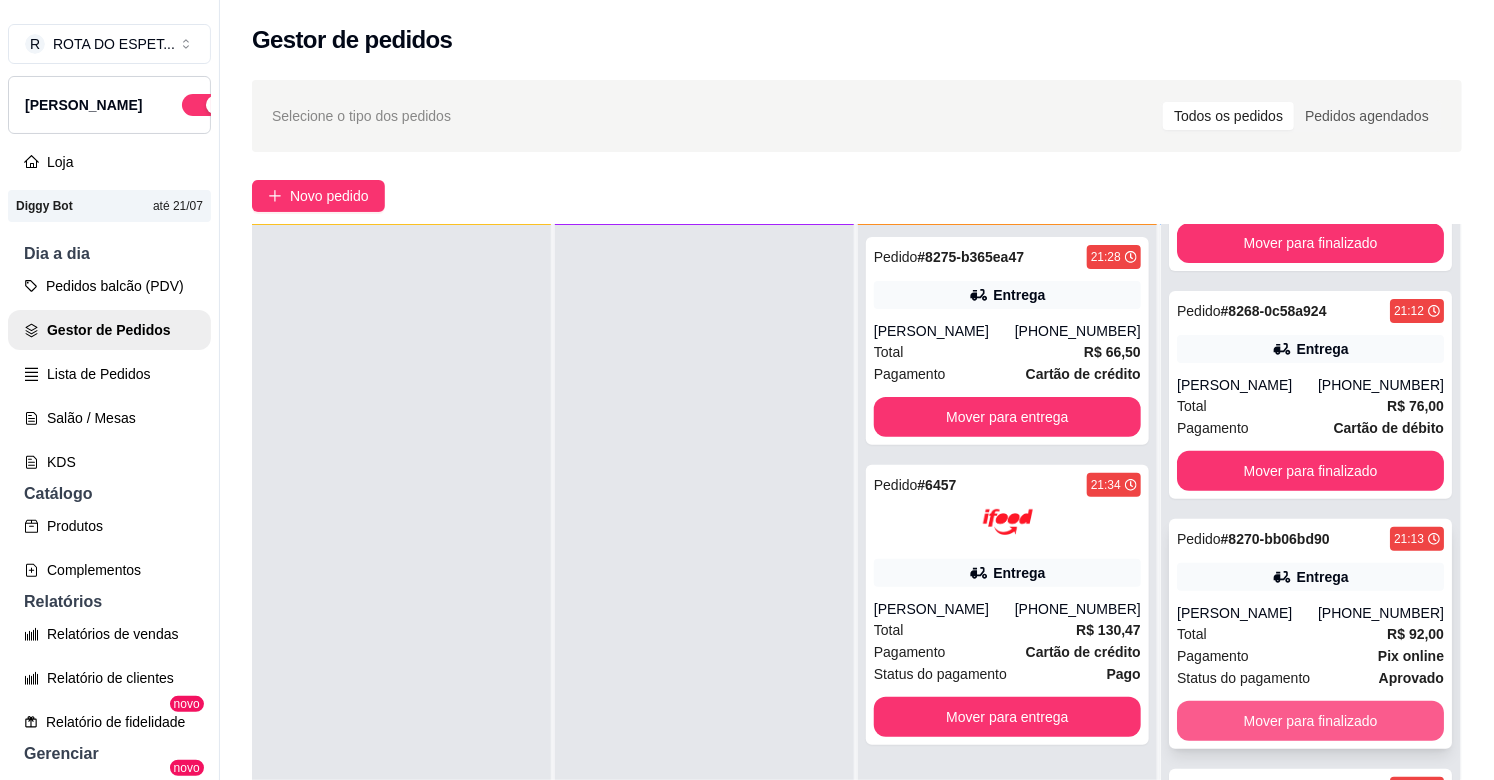 click on "Mover para finalizado" at bounding box center (1310, 721) 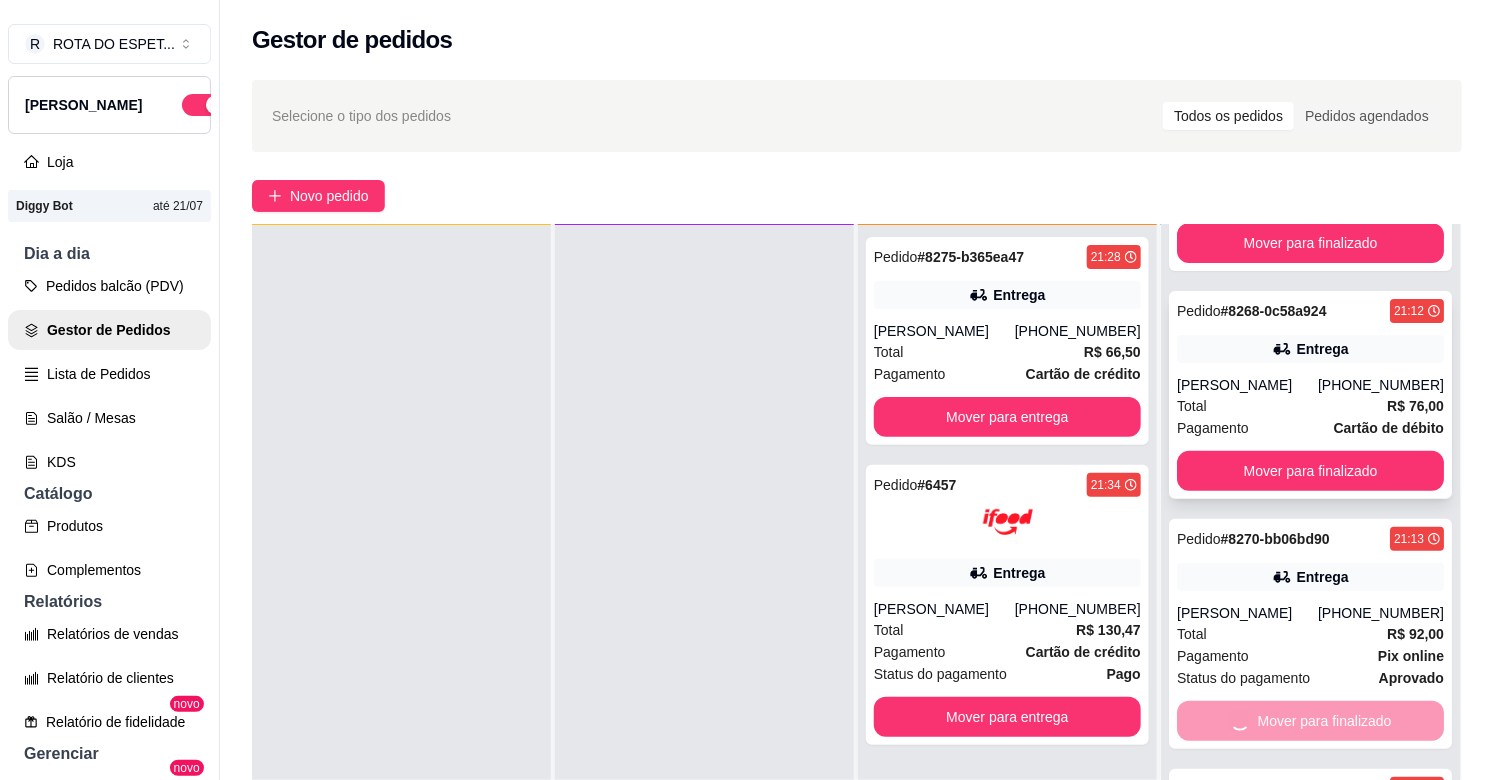 scroll, scrollTop: 0, scrollLeft: 0, axis: both 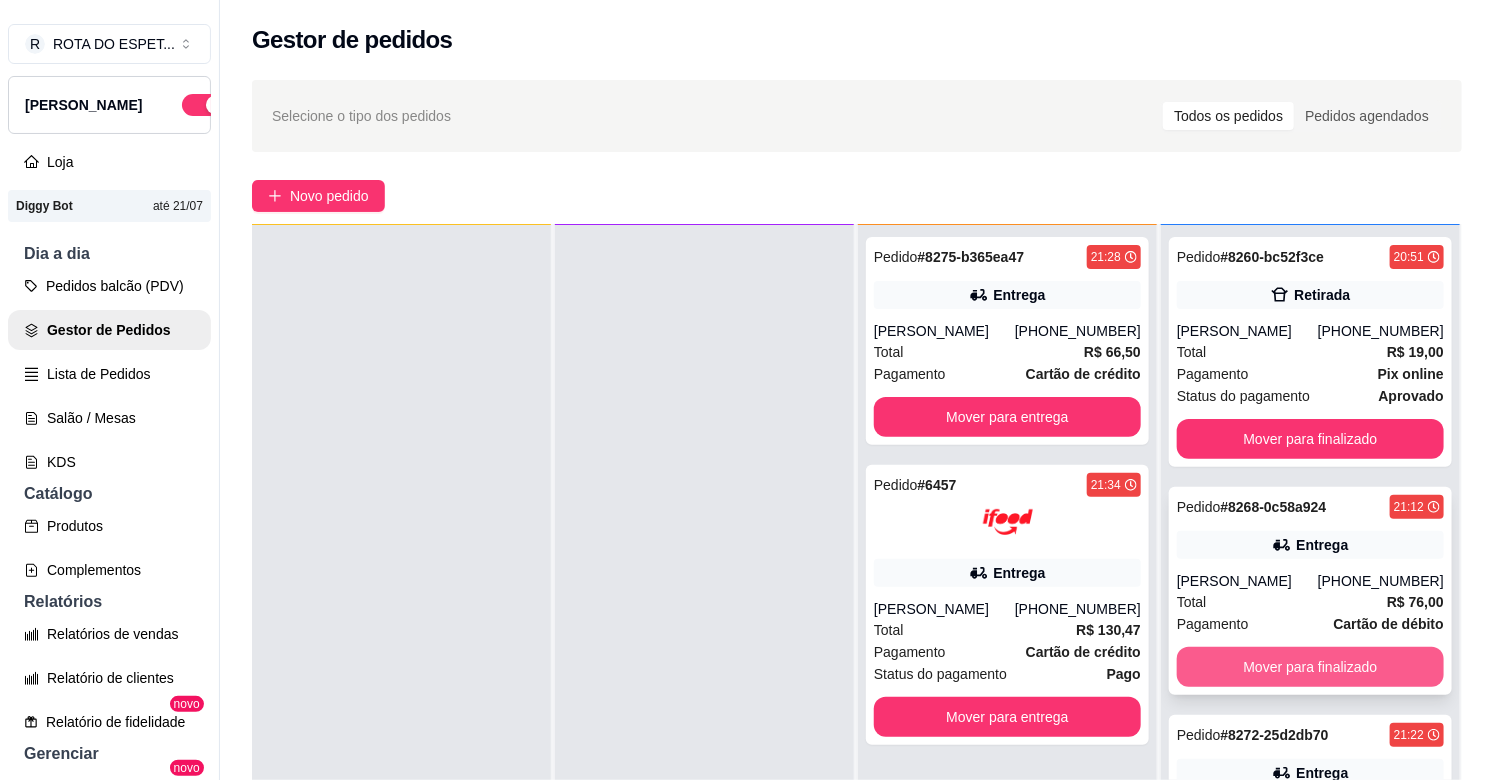 click on "Mover para finalizado" at bounding box center (1310, 667) 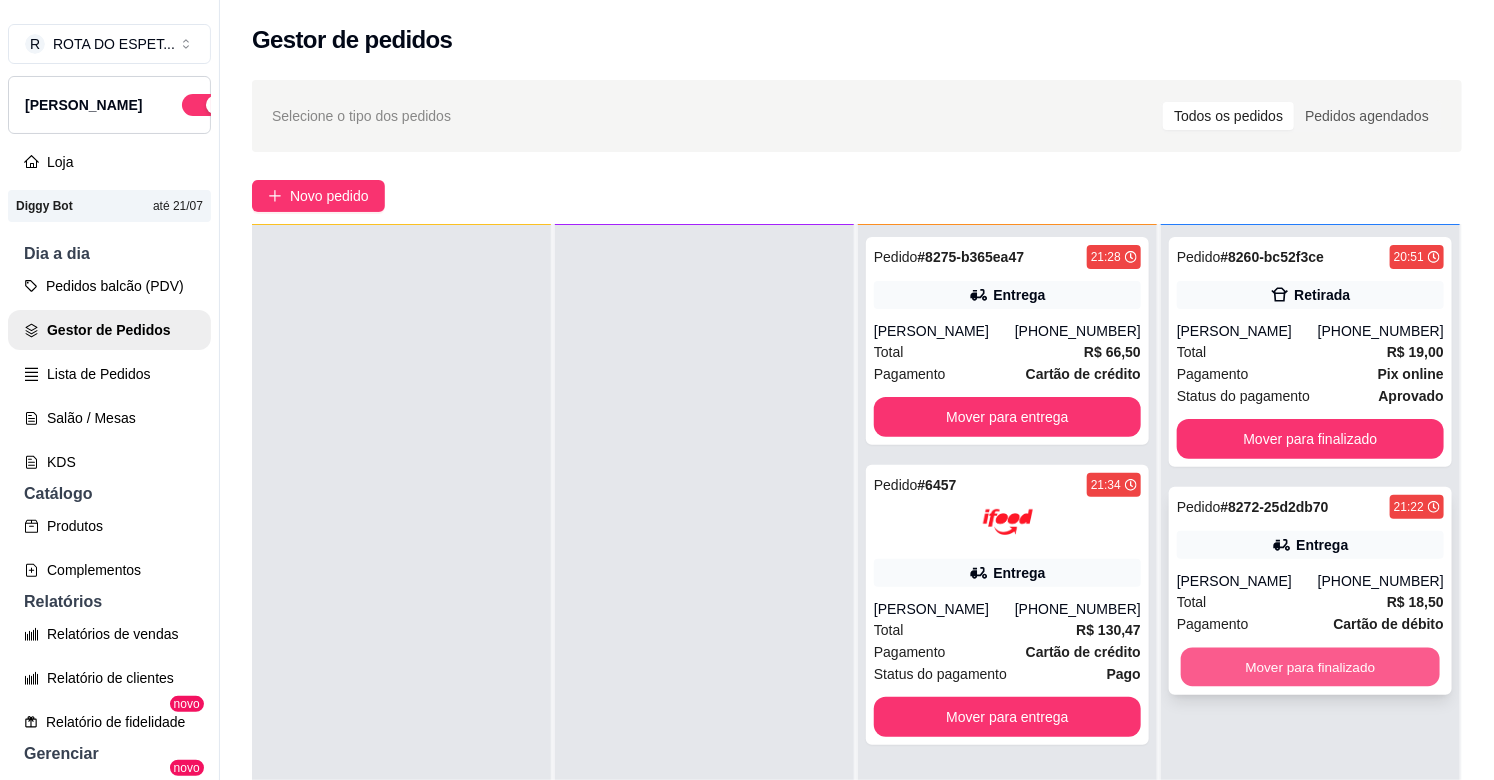 click on "Mover para finalizado" at bounding box center [1310, 667] 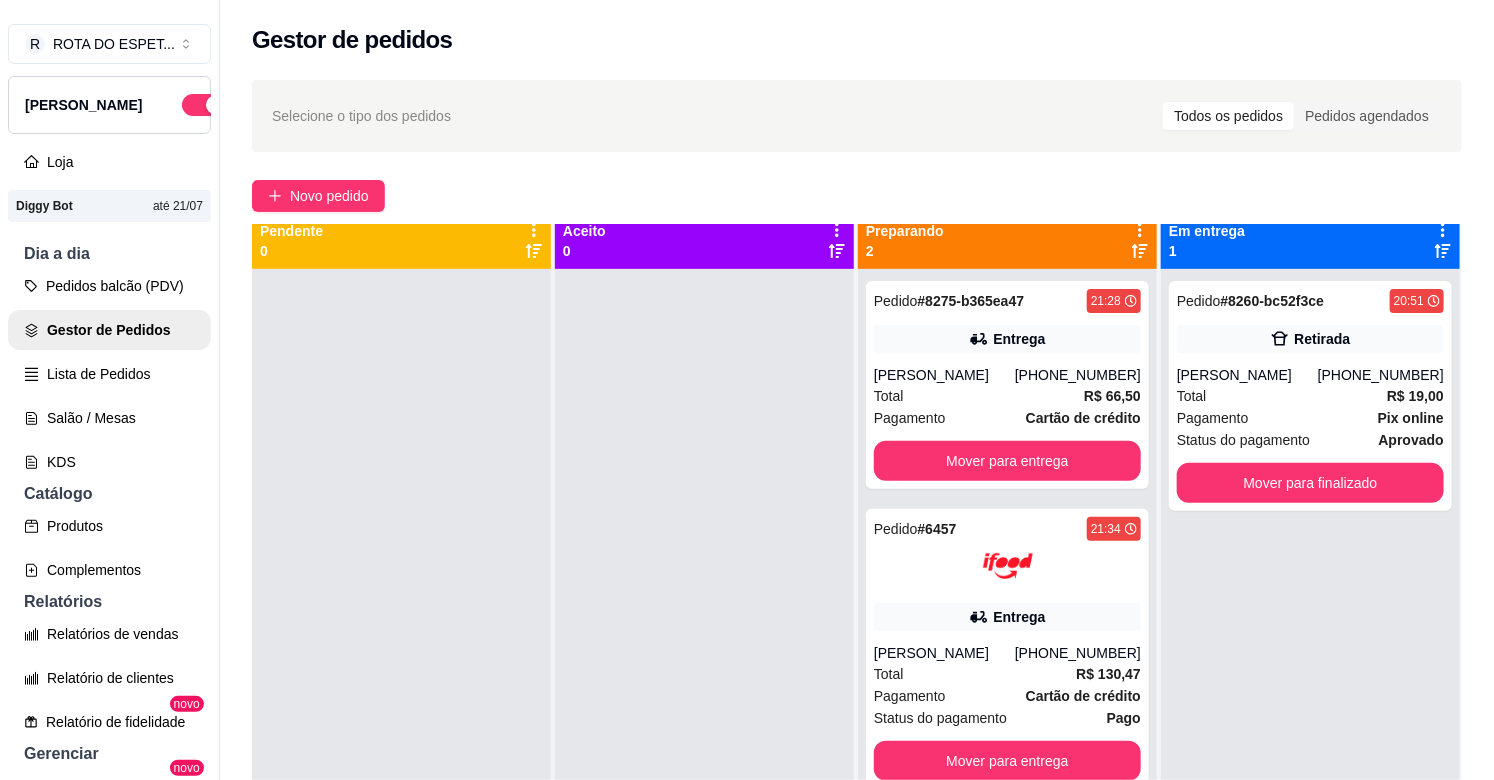 scroll, scrollTop: 0, scrollLeft: 0, axis: both 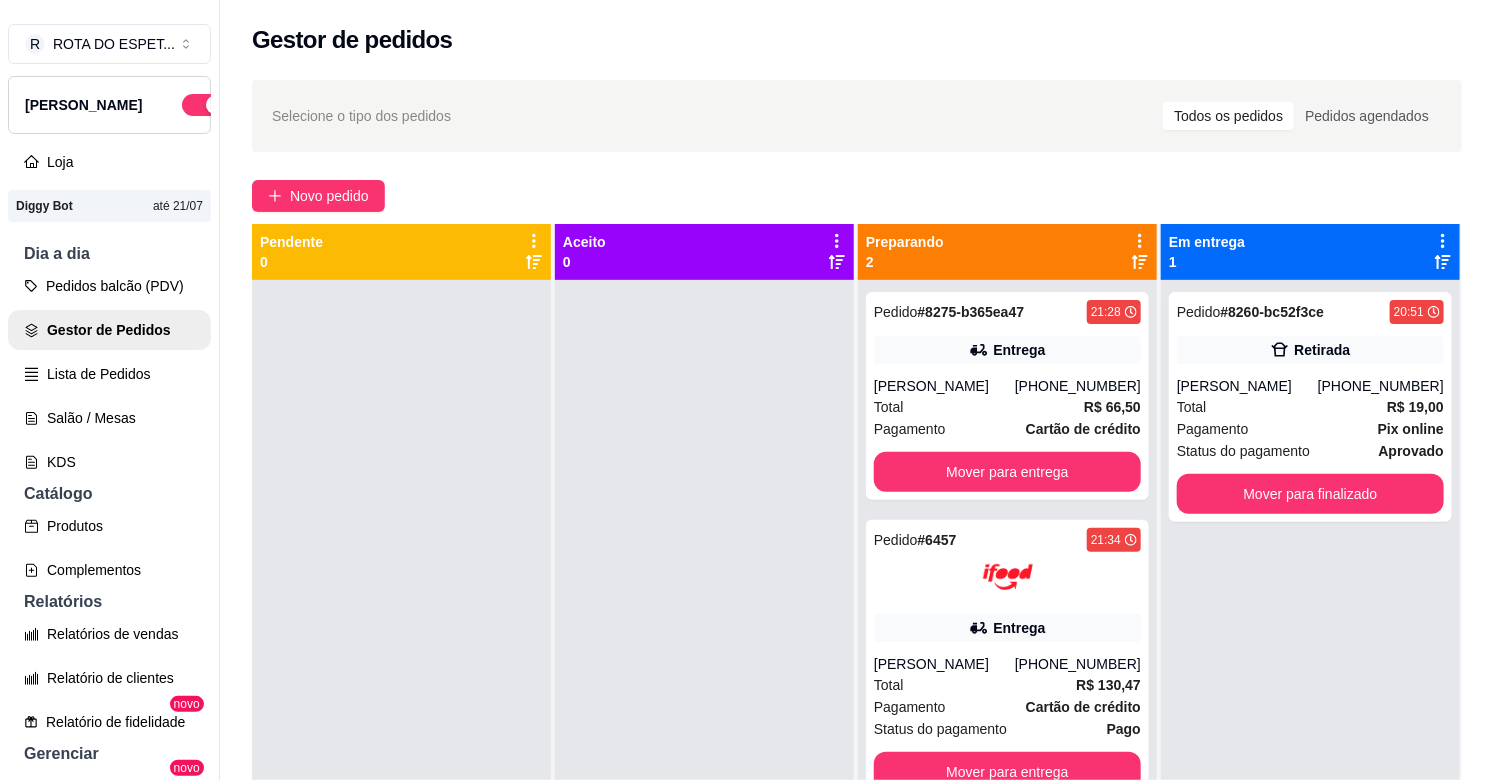 click at bounding box center (704, 670) 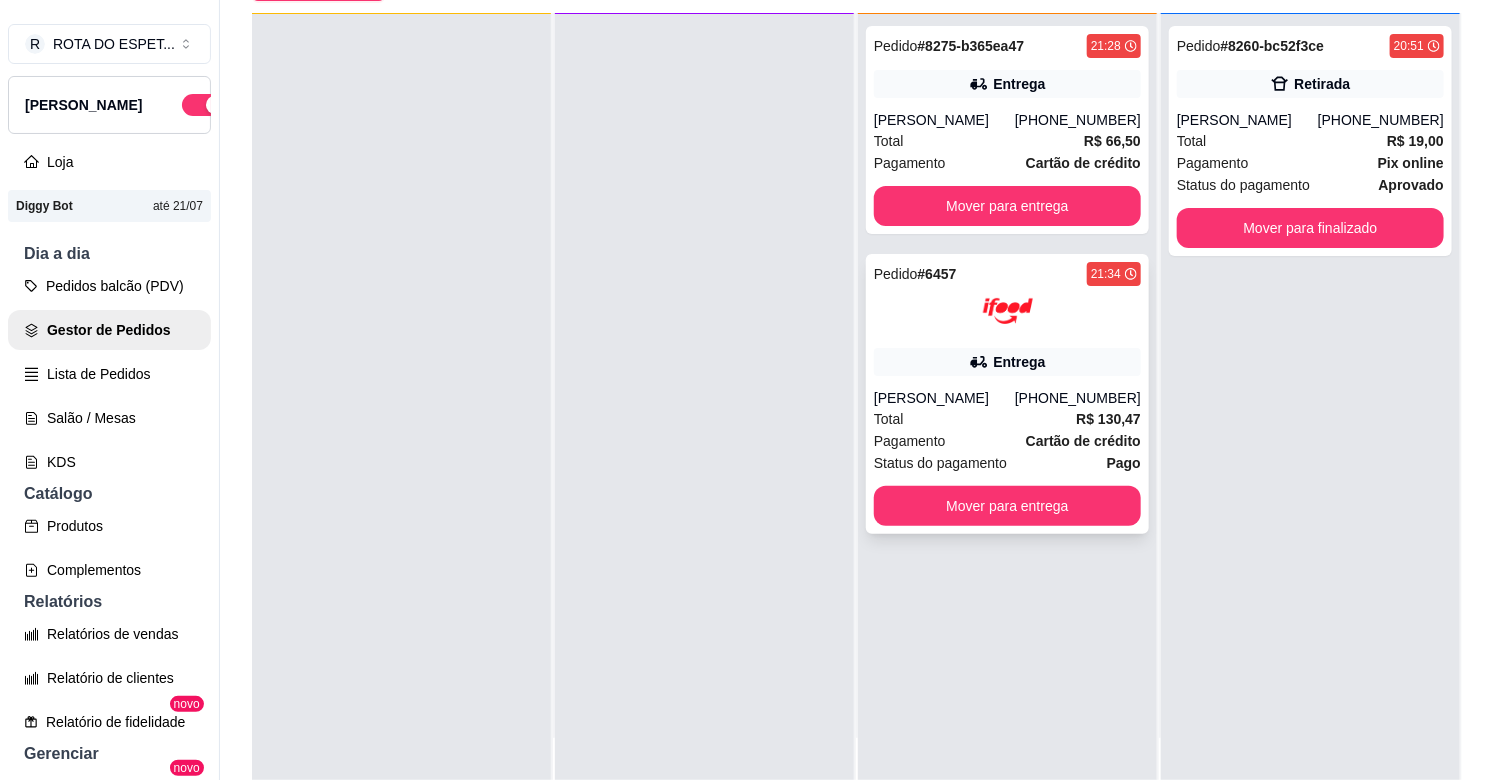 scroll, scrollTop: 321, scrollLeft: 0, axis: vertical 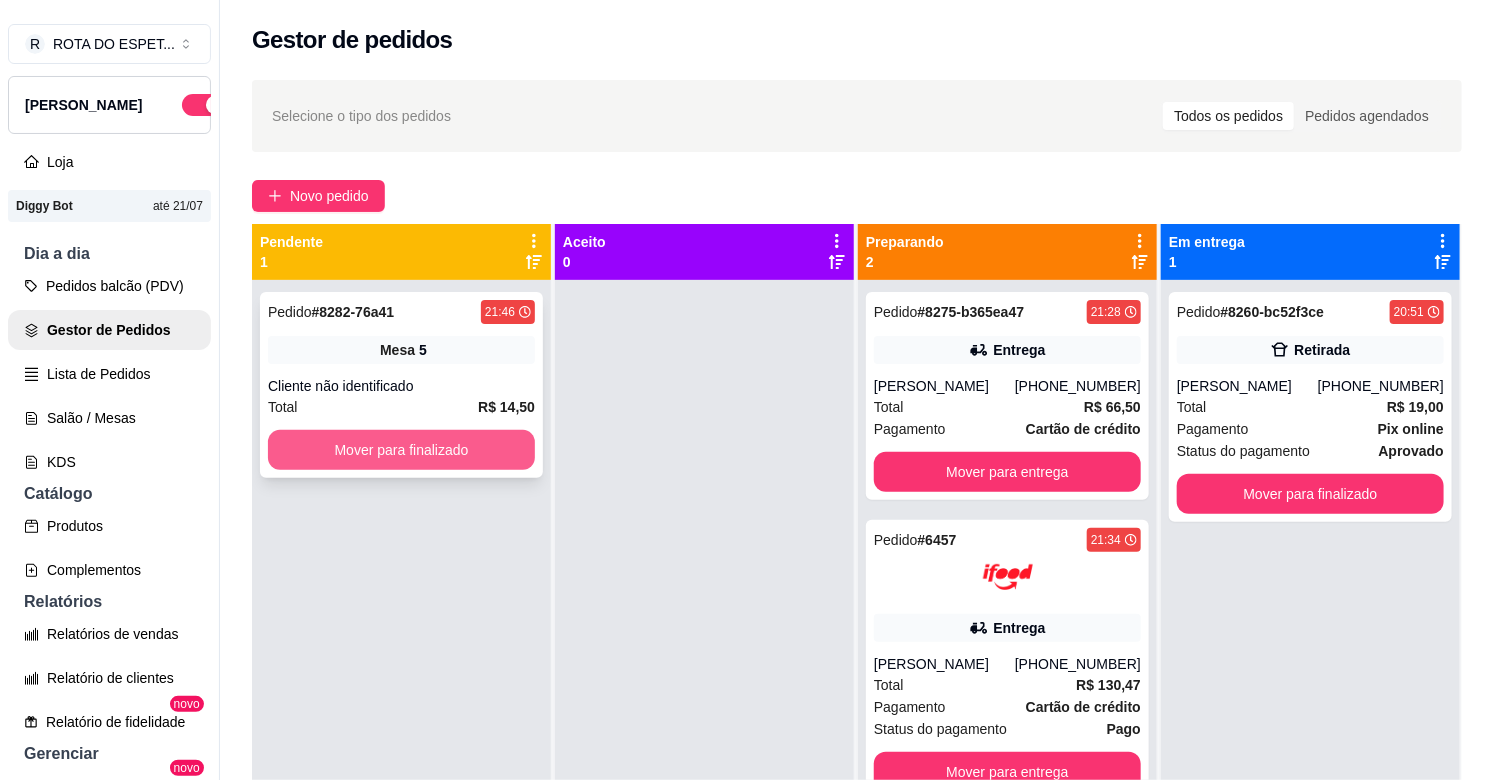 click on "Mover para finalizado" at bounding box center (401, 450) 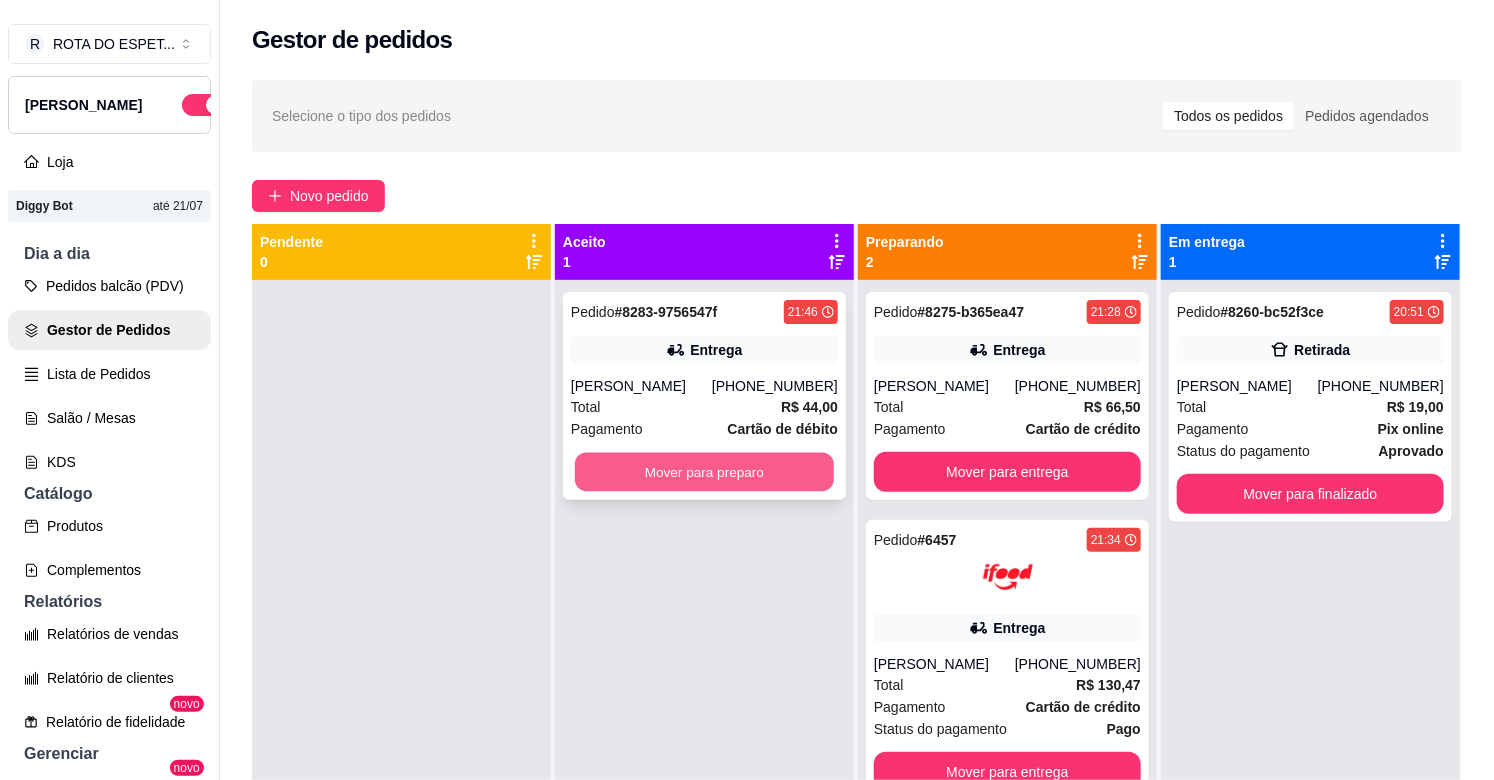 click on "Mover para preparo" at bounding box center (704, 472) 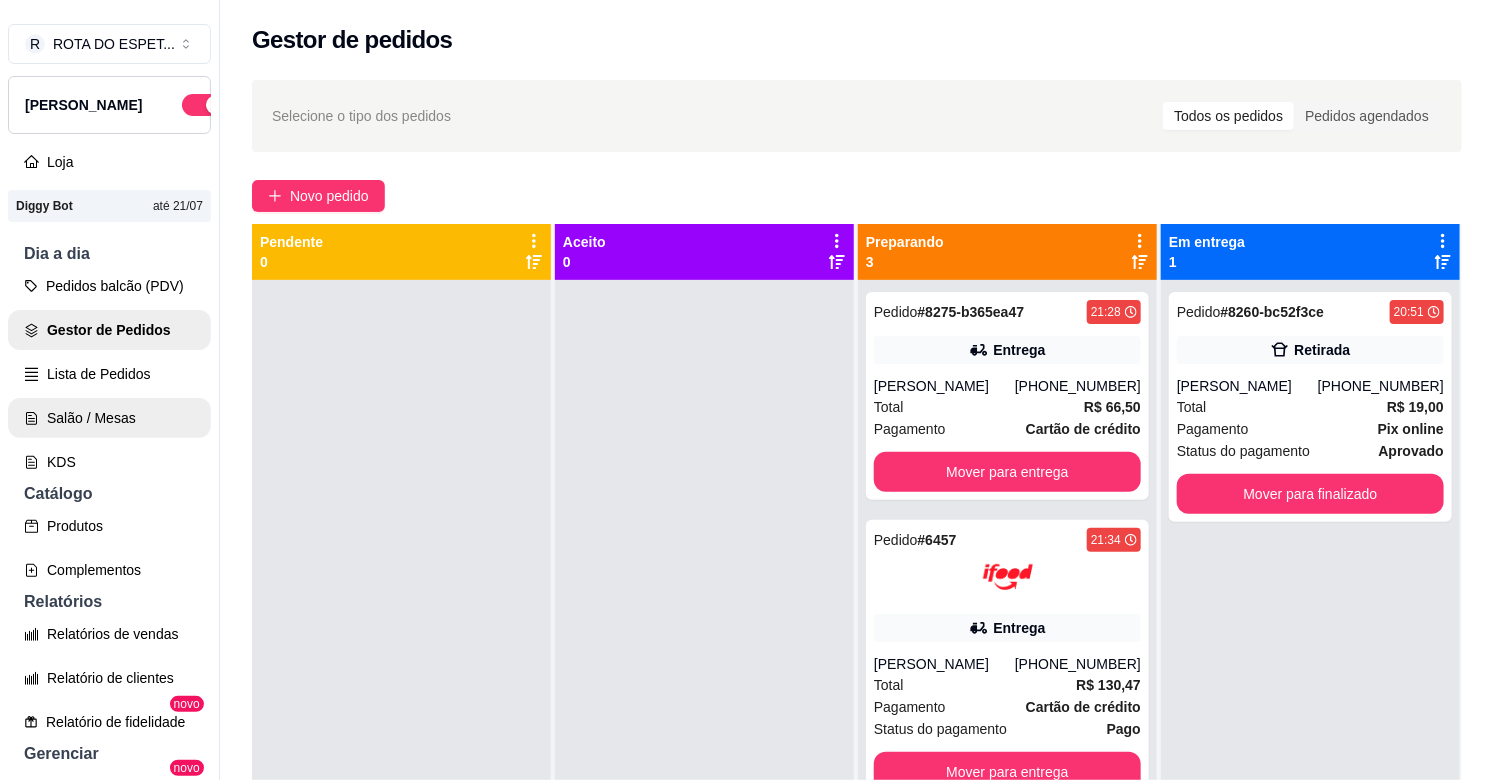 click on "Salão / Mesas" at bounding box center [109, 418] 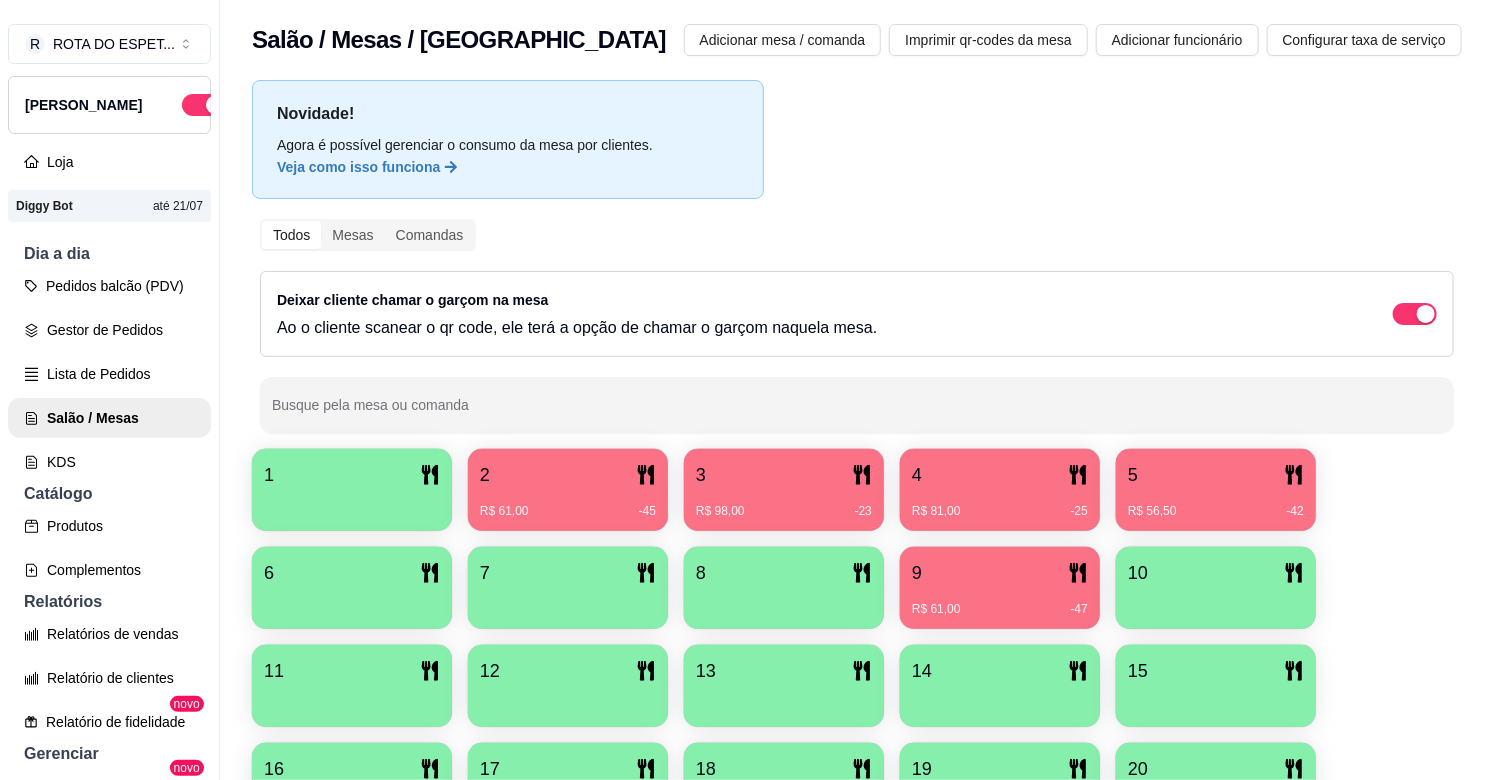 click on "R$ 98,00 -23" at bounding box center (784, 504) 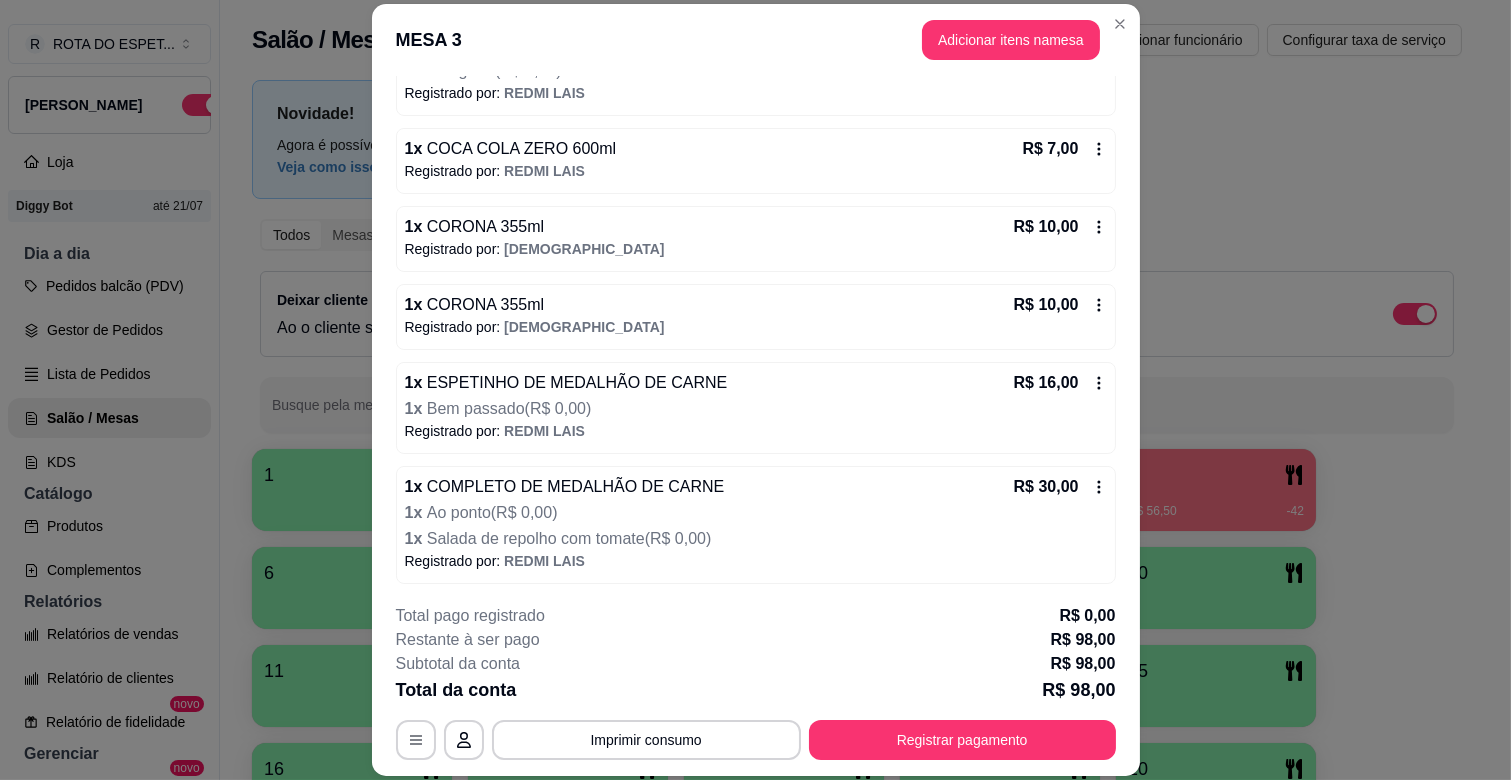 scroll, scrollTop: 272, scrollLeft: 0, axis: vertical 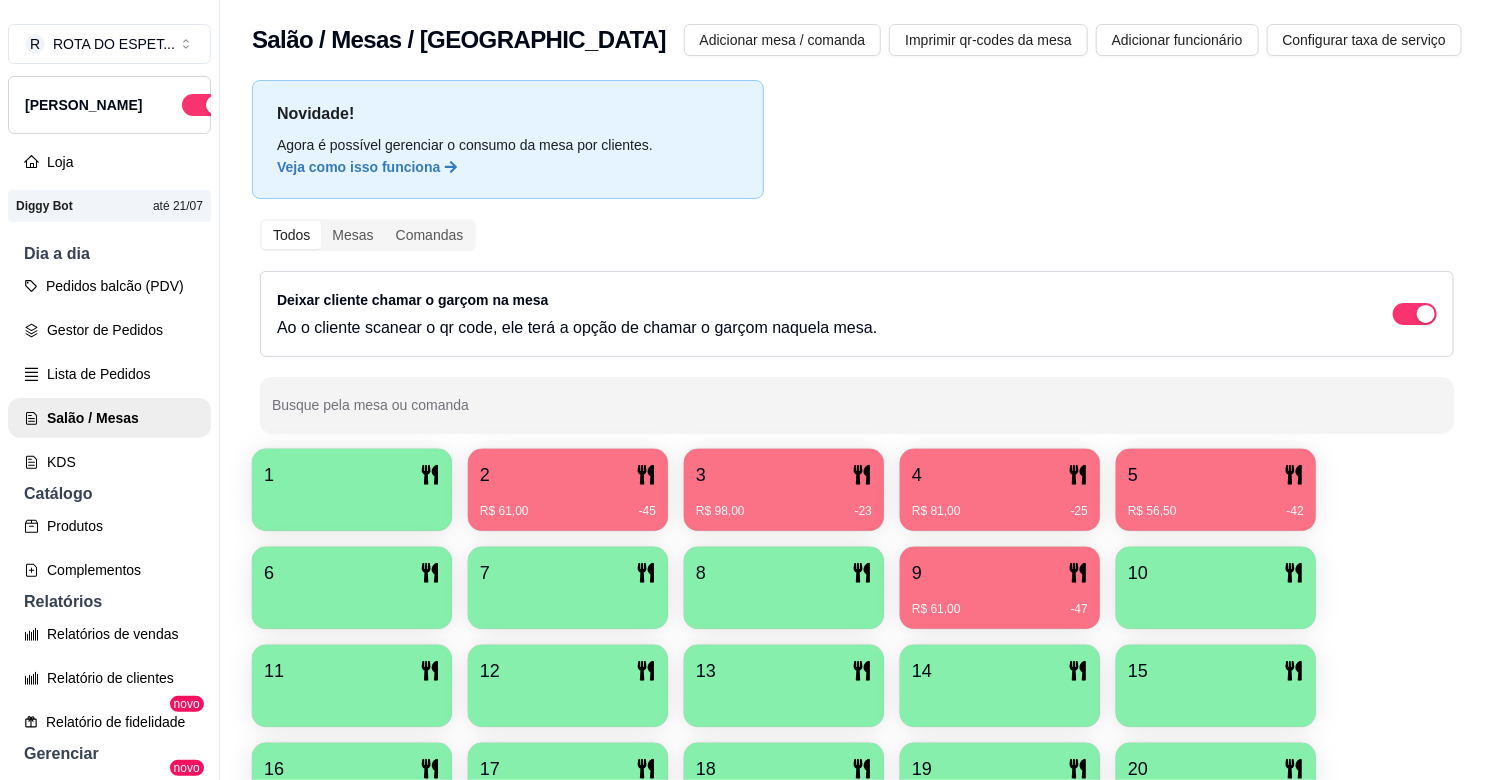 click on "4" at bounding box center [1000, 475] 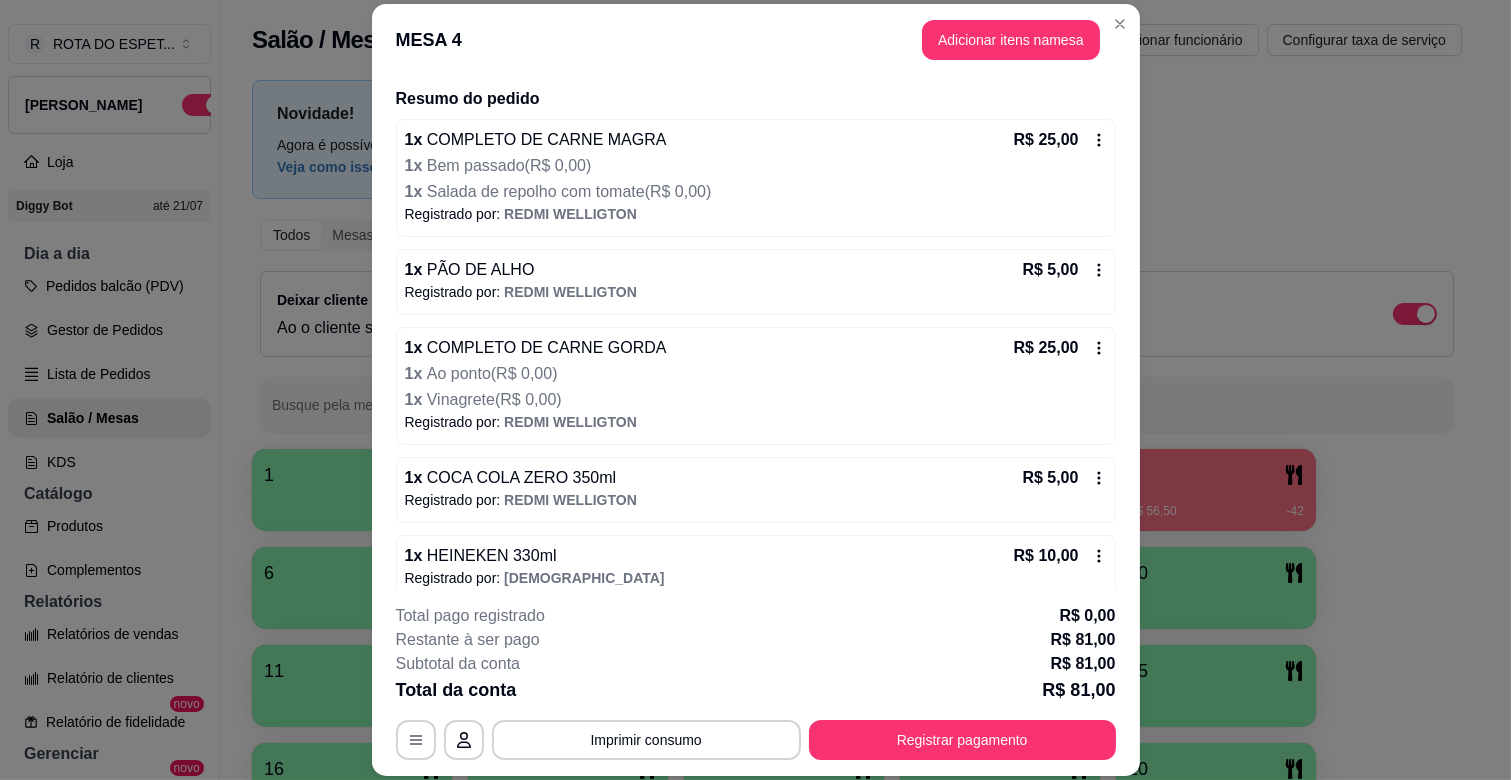 scroll, scrollTop: 272, scrollLeft: 0, axis: vertical 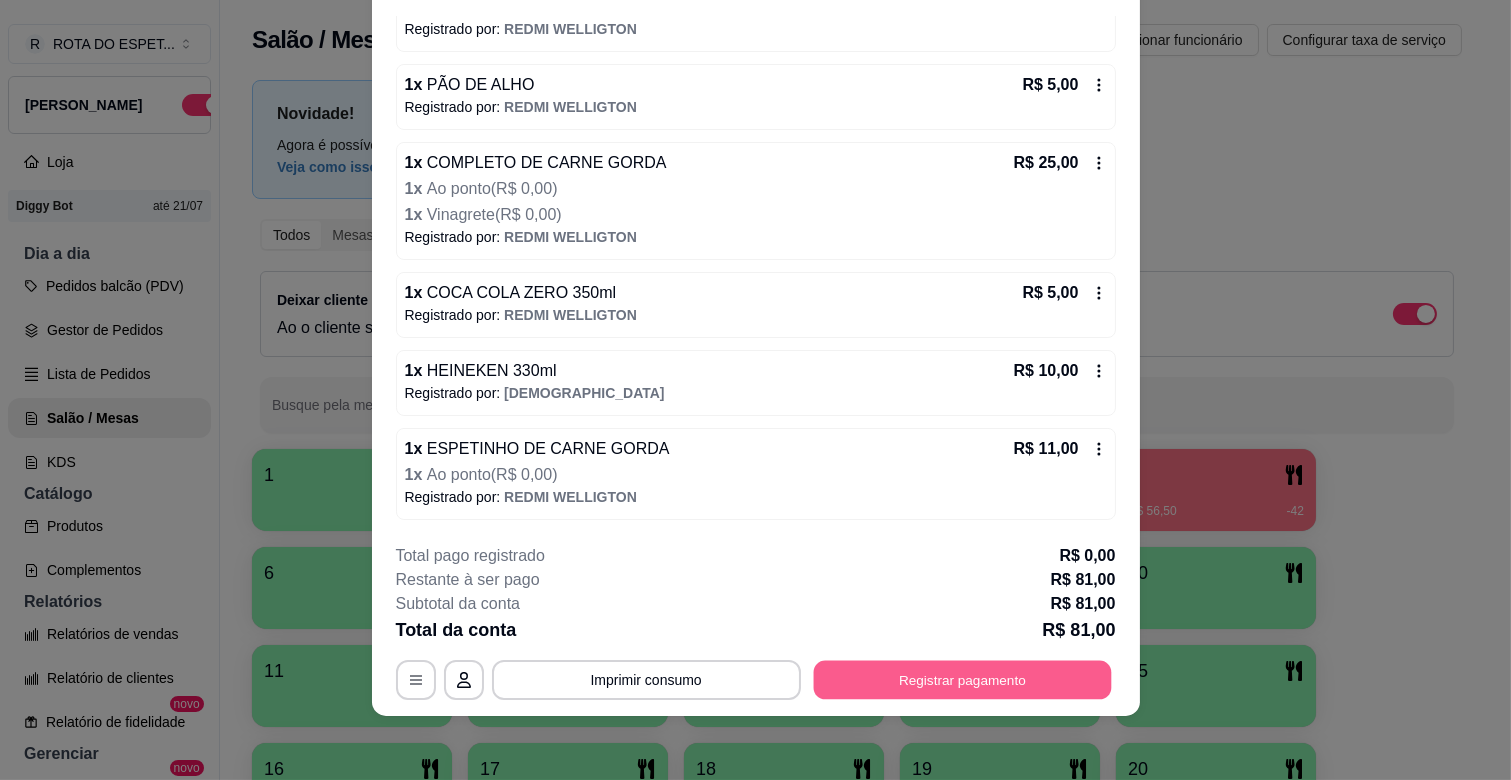 click on "Registrar pagamento" at bounding box center [962, 680] 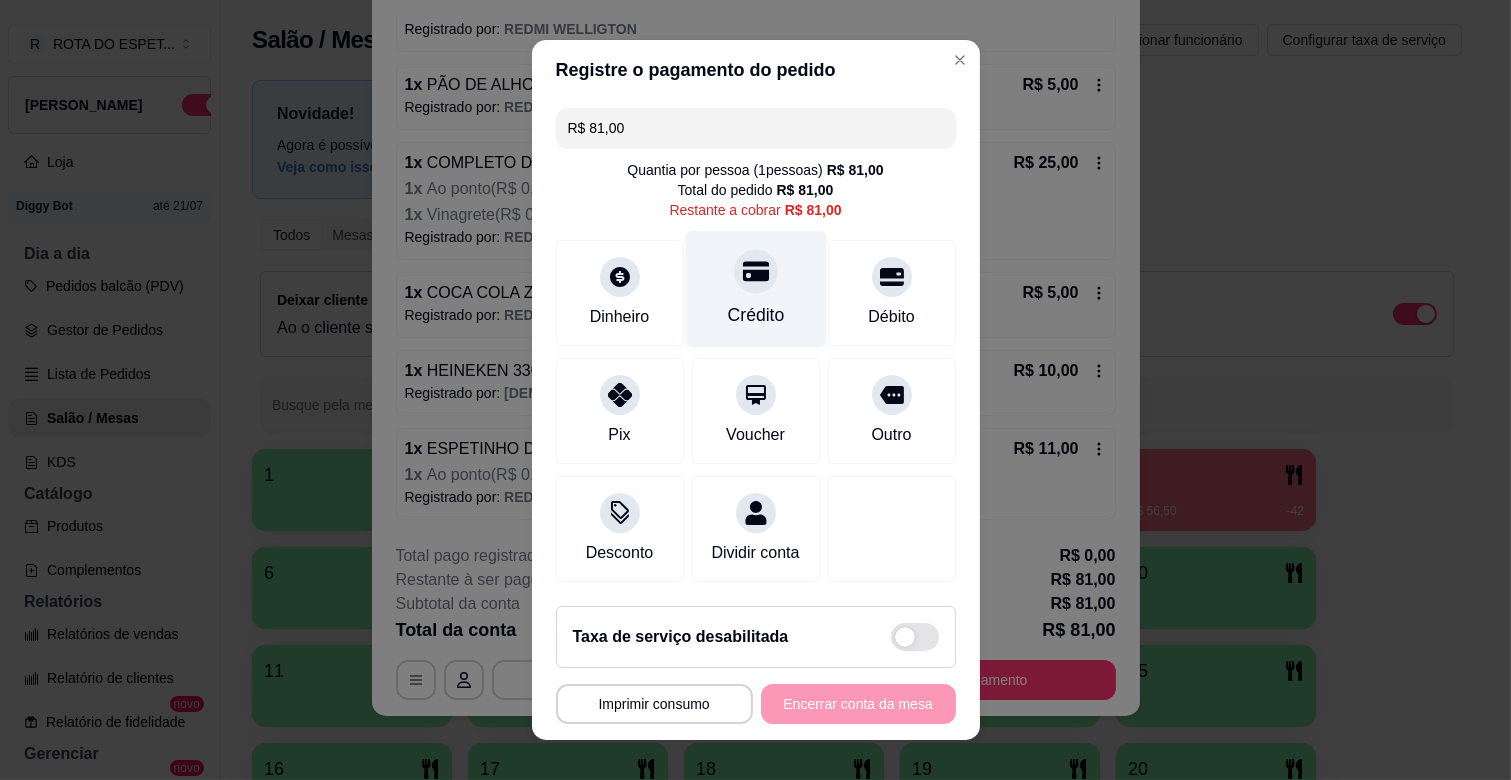 click 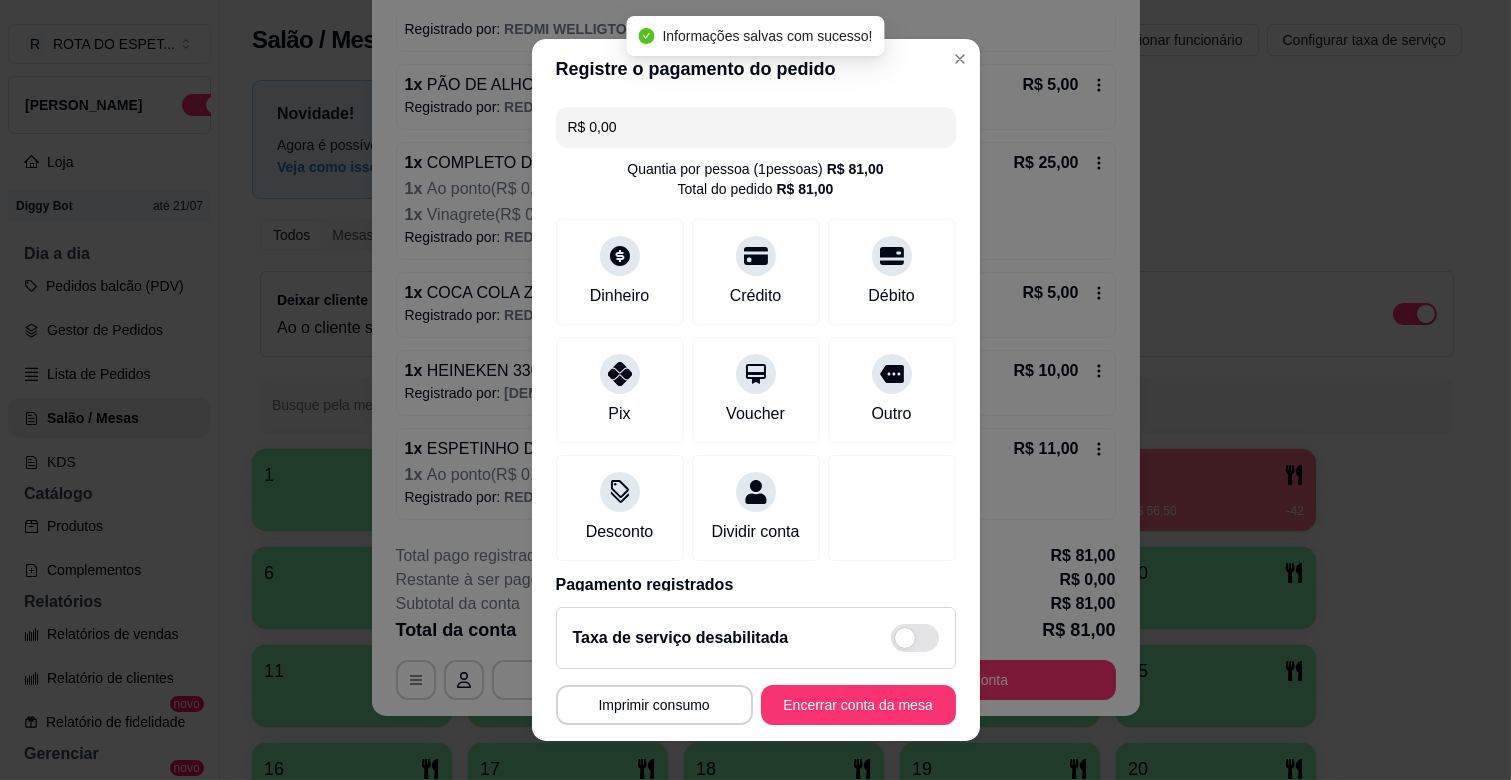 type on "R$ 0,00" 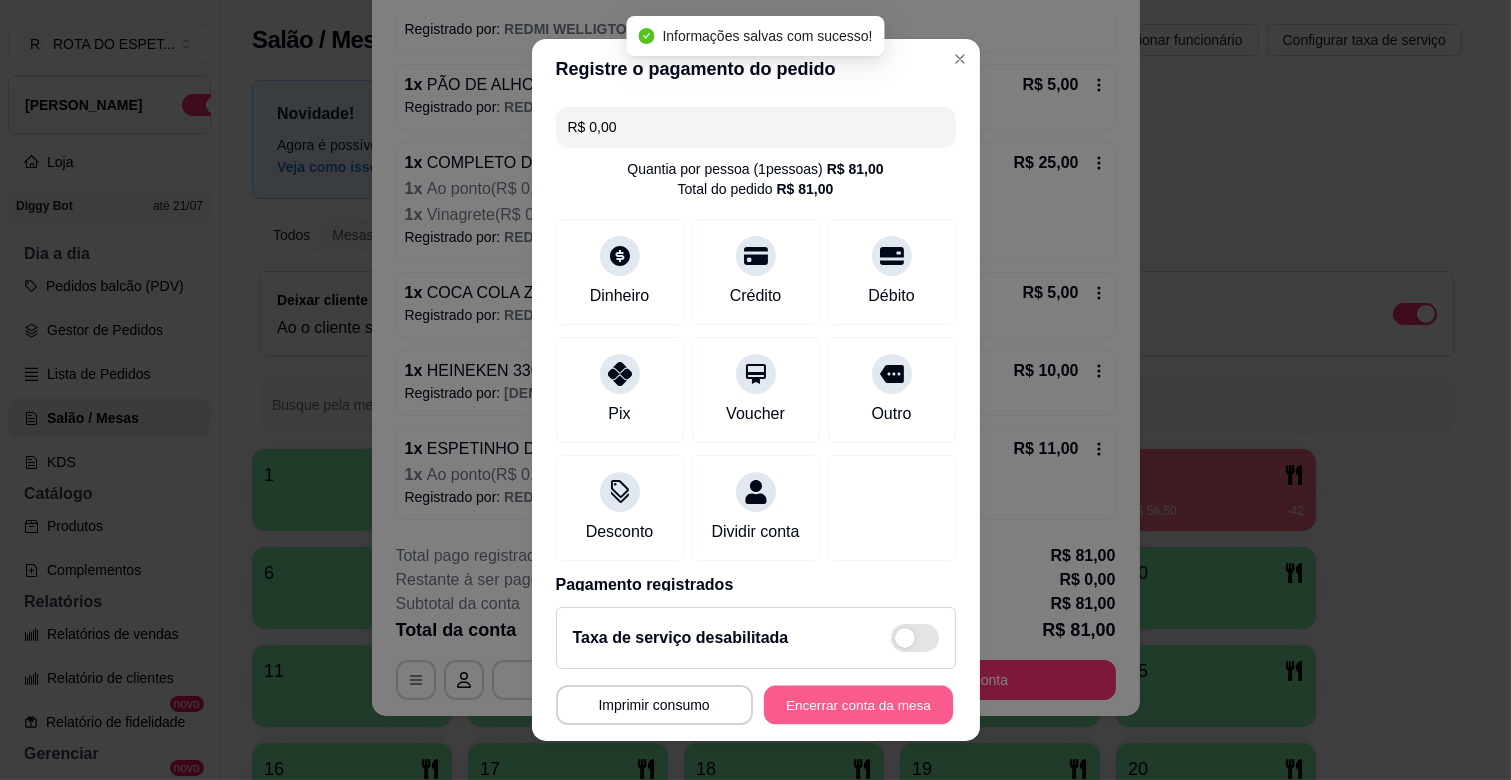 click on "Encerrar conta da mesa" at bounding box center [858, 705] 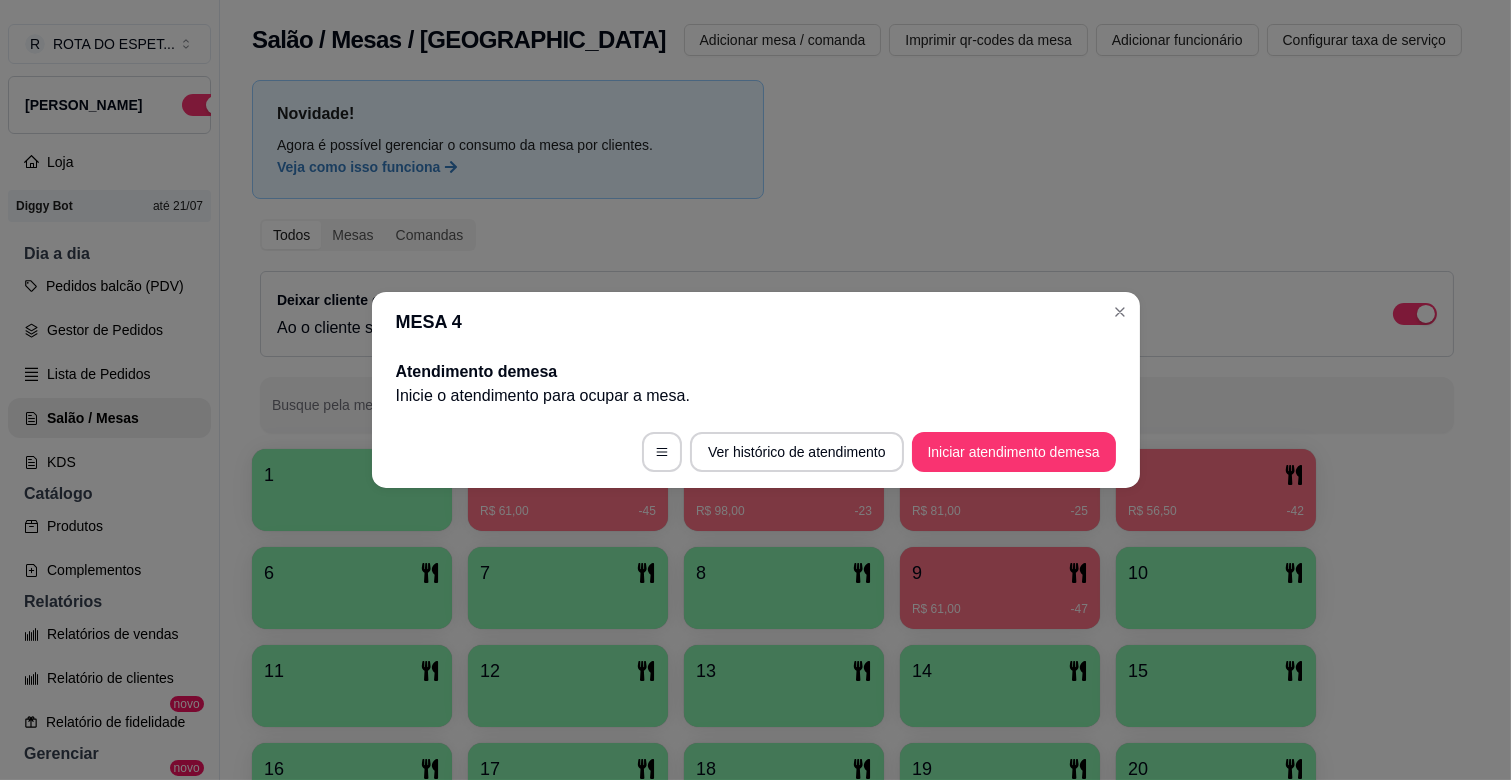 scroll, scrollTop: 0, scrollLeft: 0, axis: both 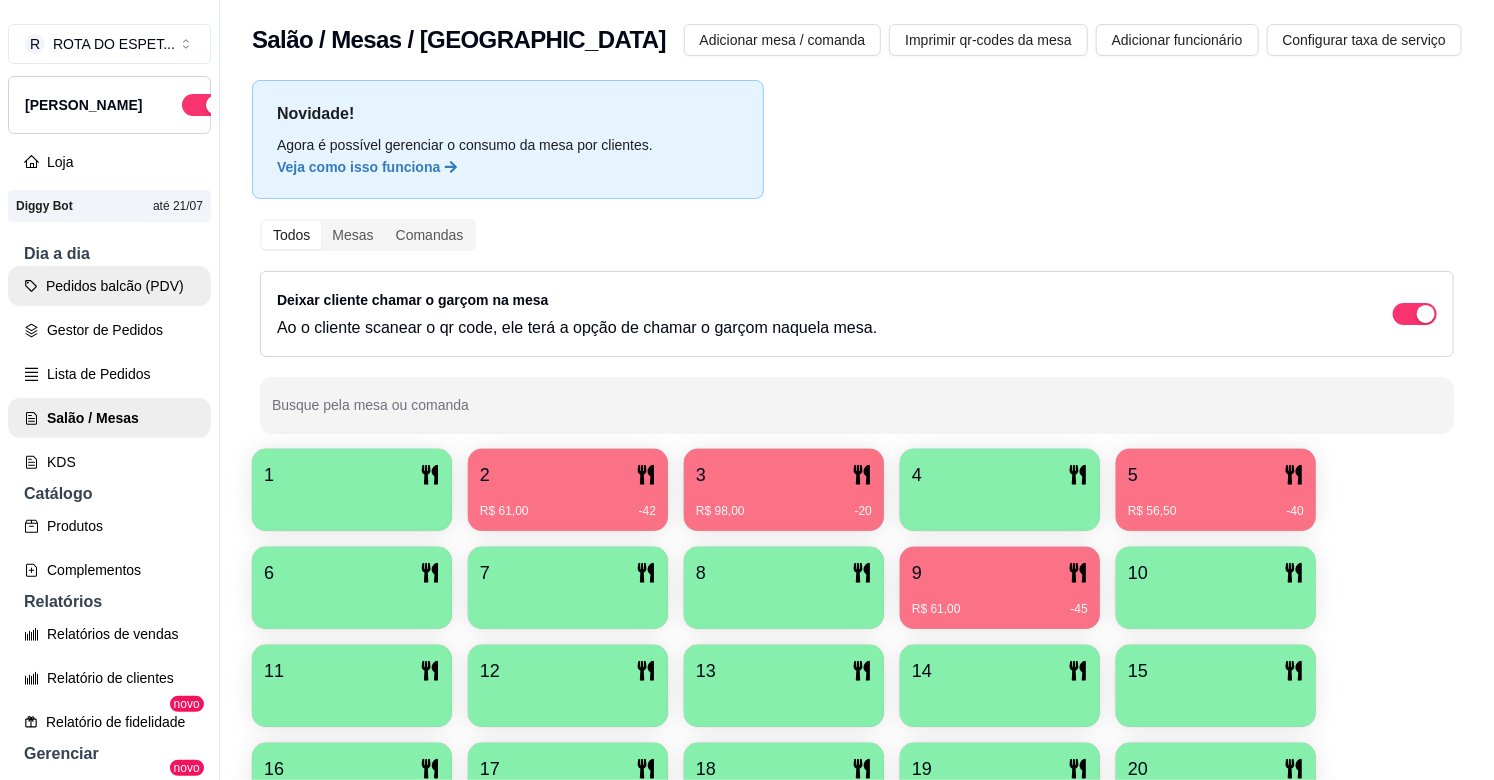 click on "Pedidos balcão (PDV)" at bounding box center (109, 286) 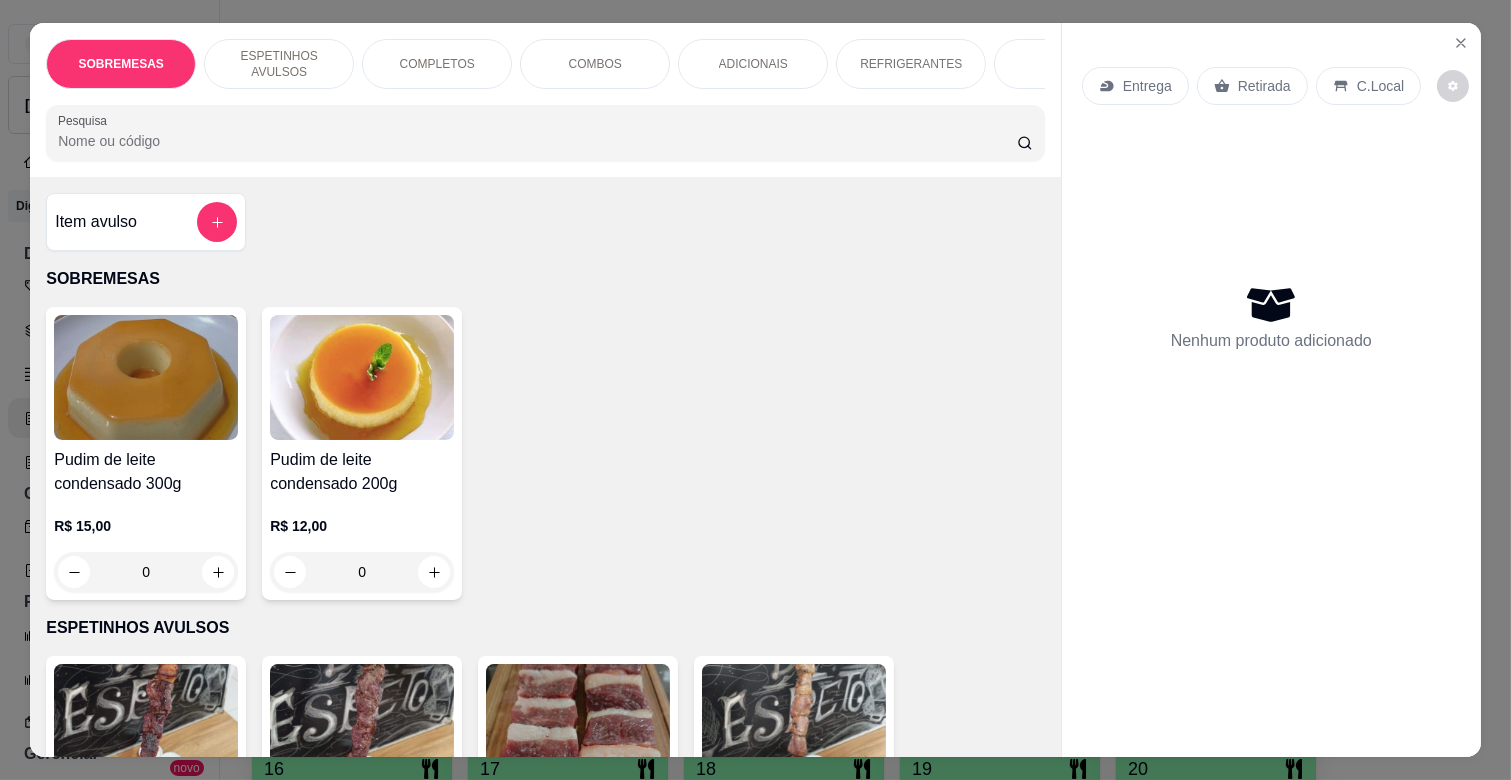 click on "COMPLETOS" at bounding box center (437, 64) 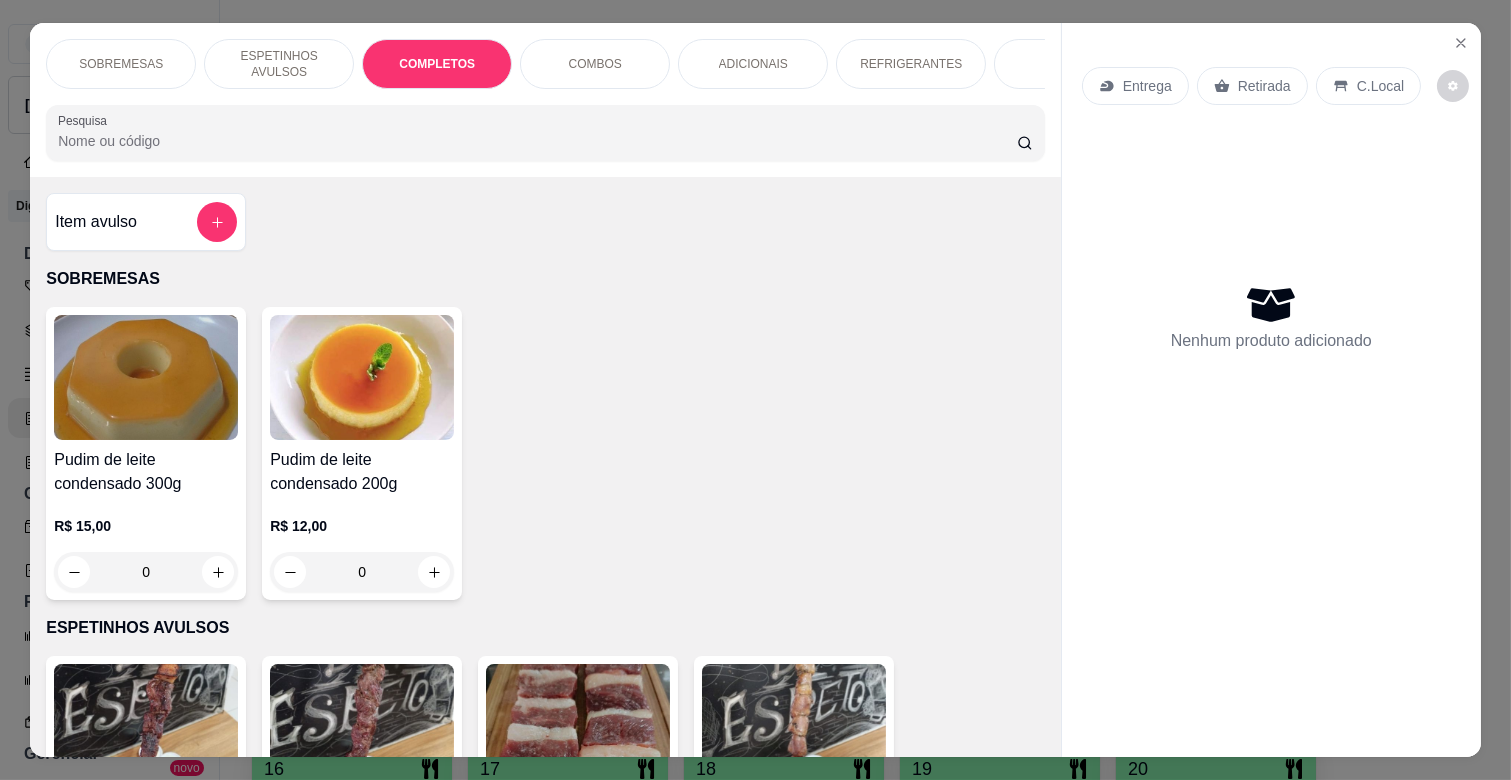 scroll, scrollTop: 1763, scrollLeft: 0, axis: vertical 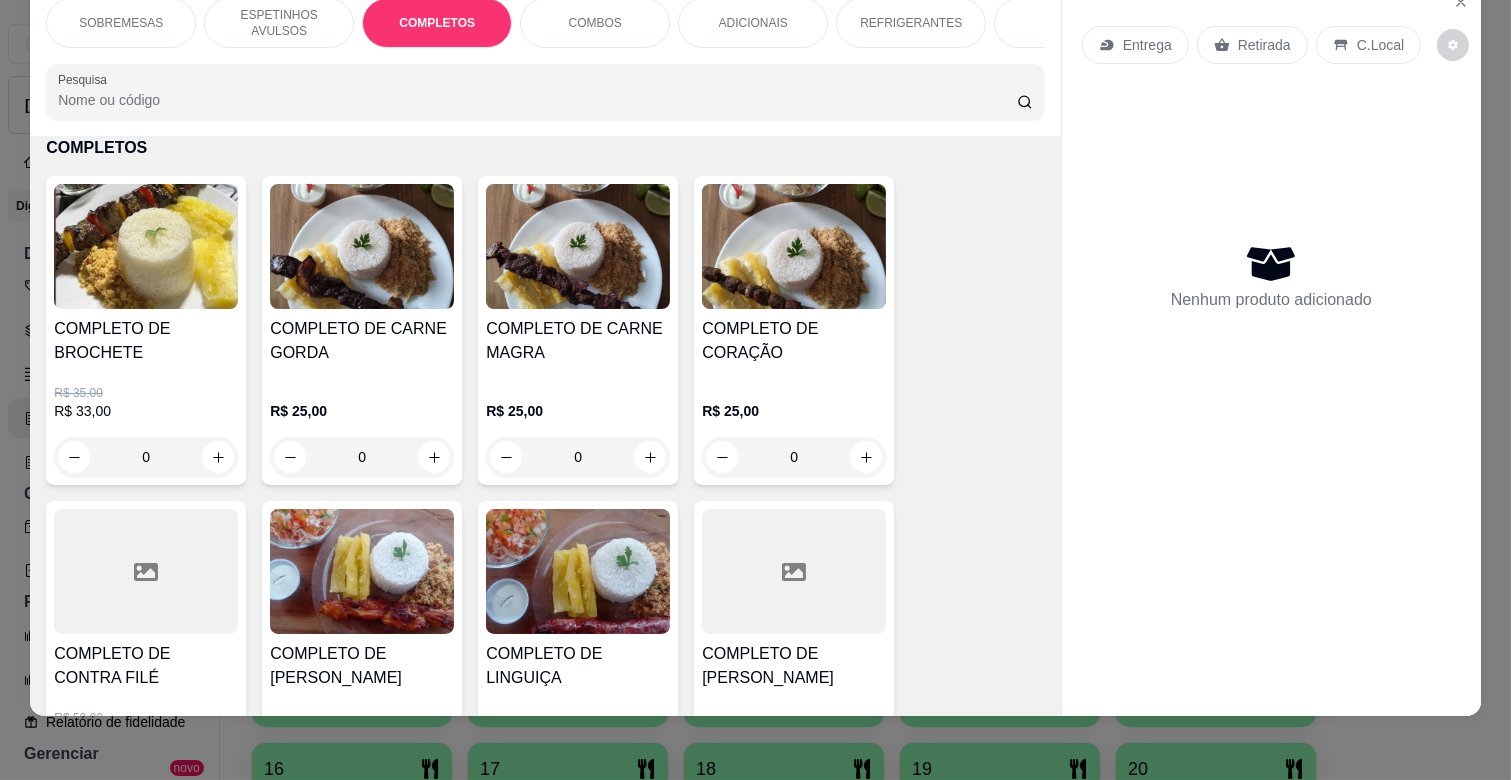 click on "0" at bounding box center (578, 457) 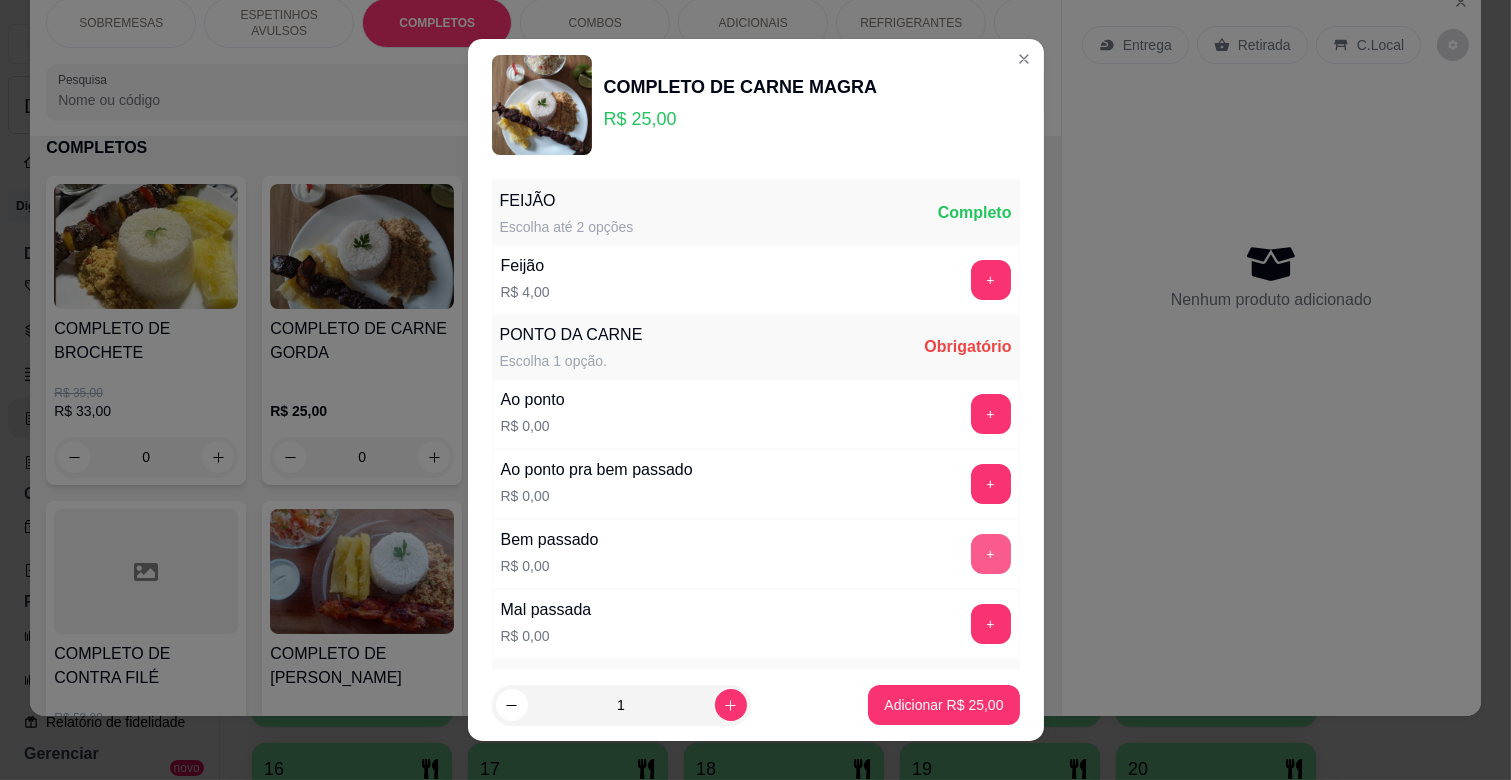 click on "+" at bounding box center (991, 554) 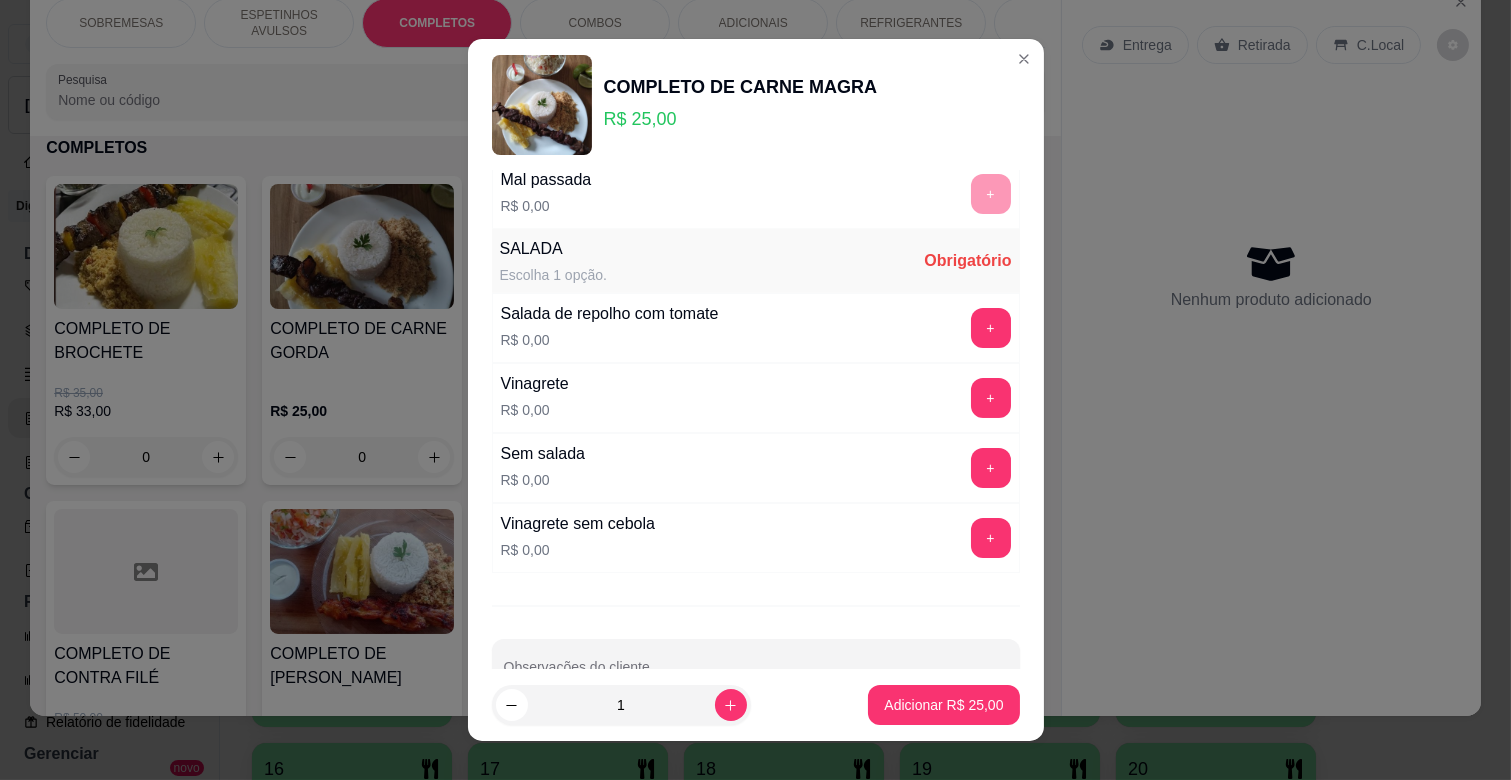 scroll, scrollTop: 444, scrollLeft: 0, axis: vertical 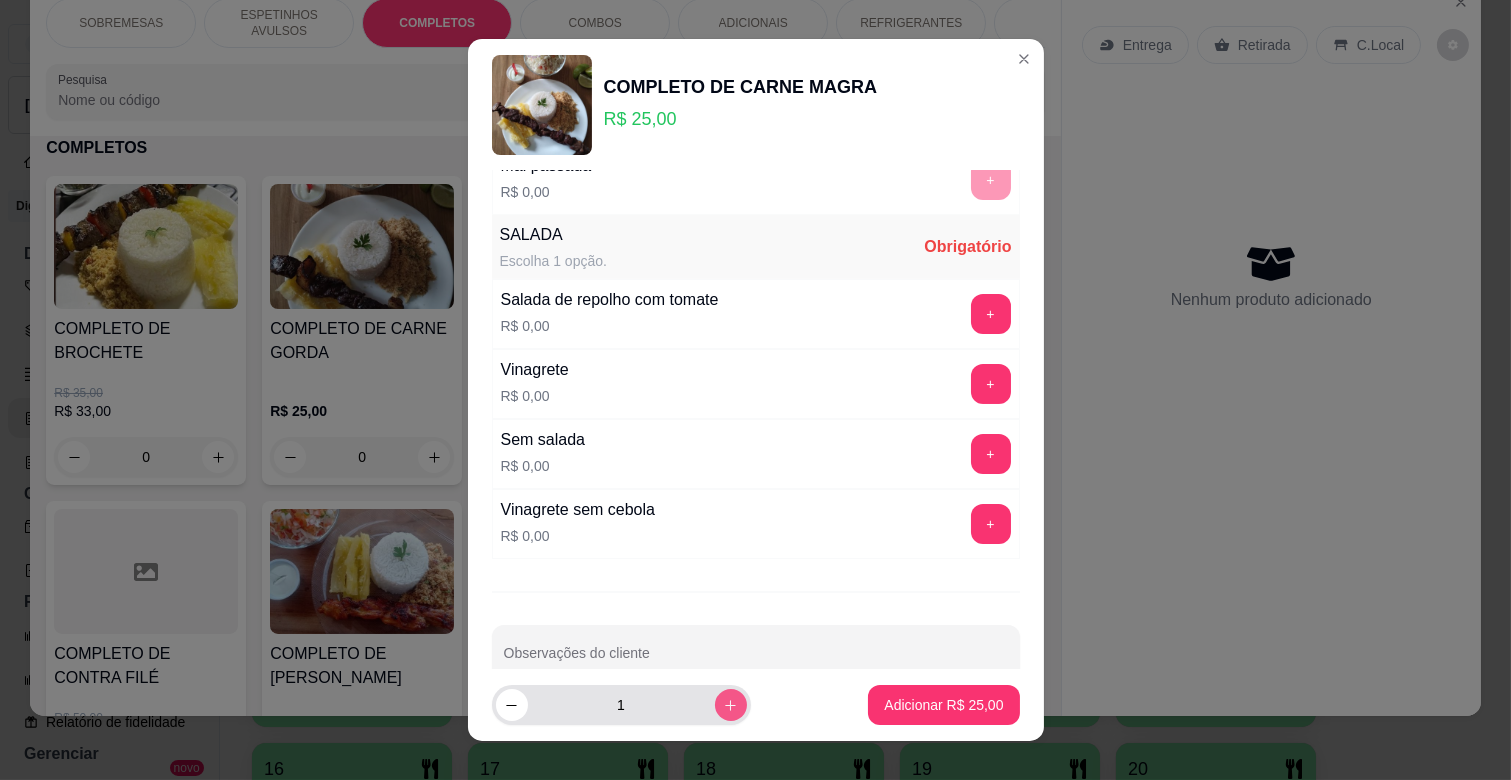 click at bounding box center [731, 705] 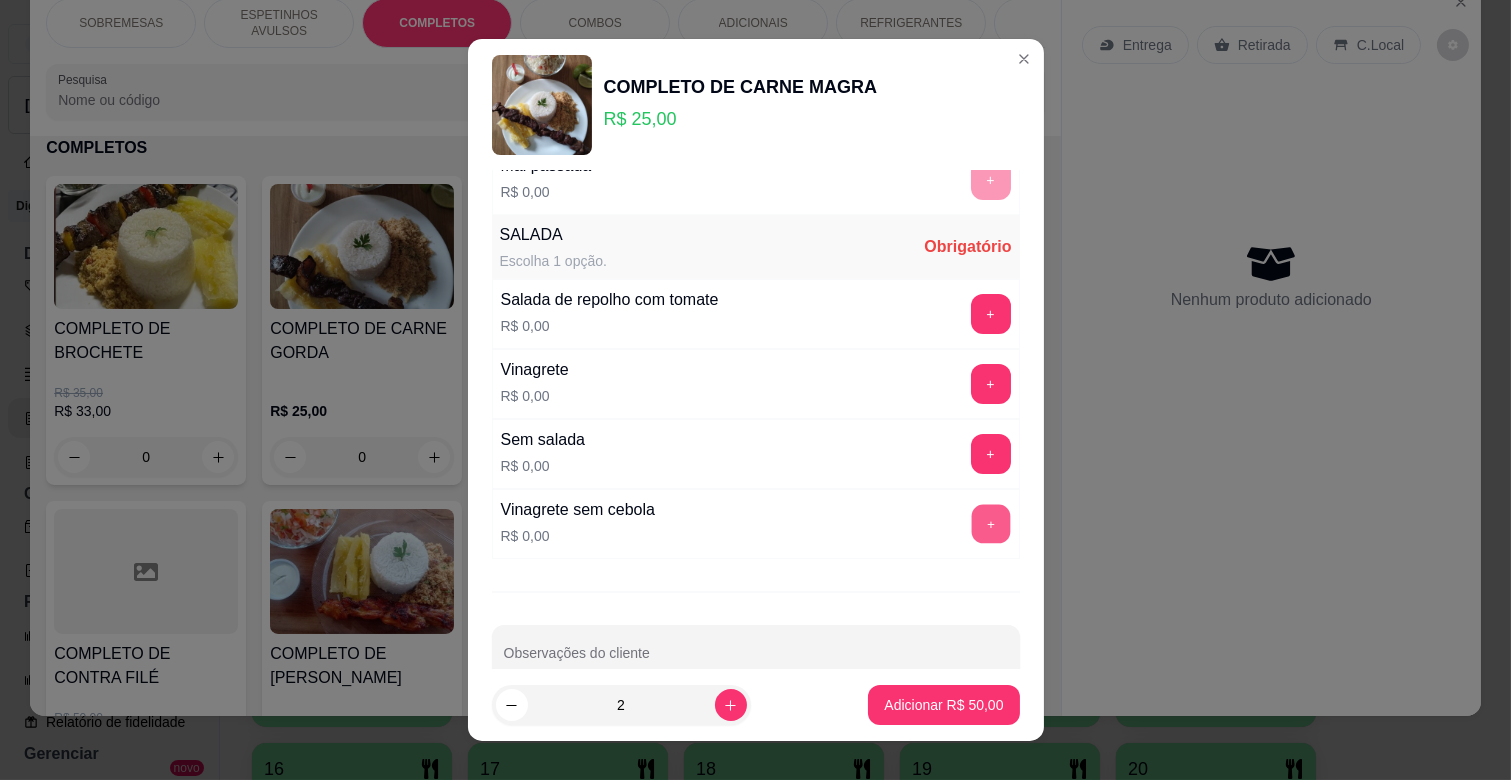click on "+" at bounding box center (990, 524) 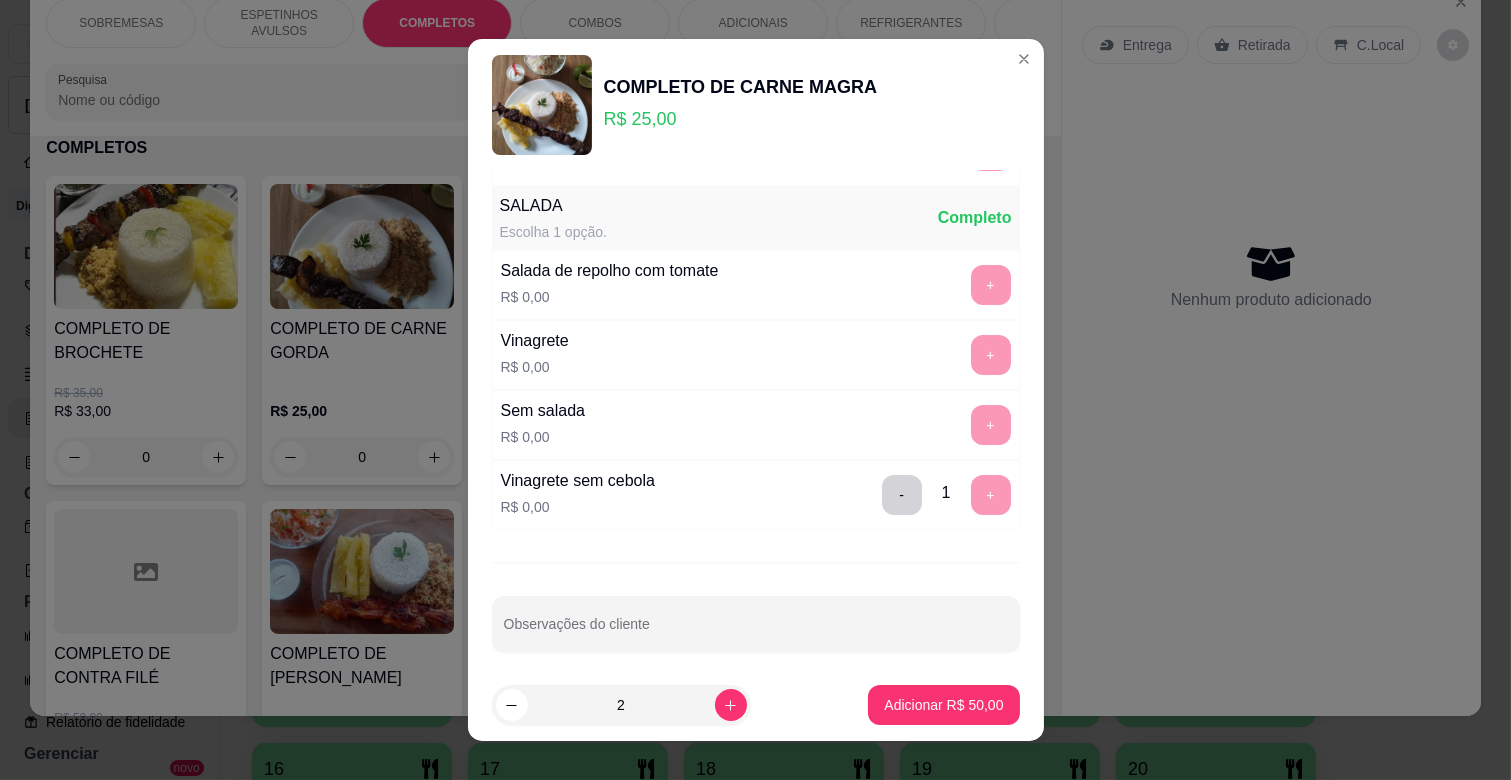 scroll, scrollTop: 486, scrollLeft: 0, axis: vertical 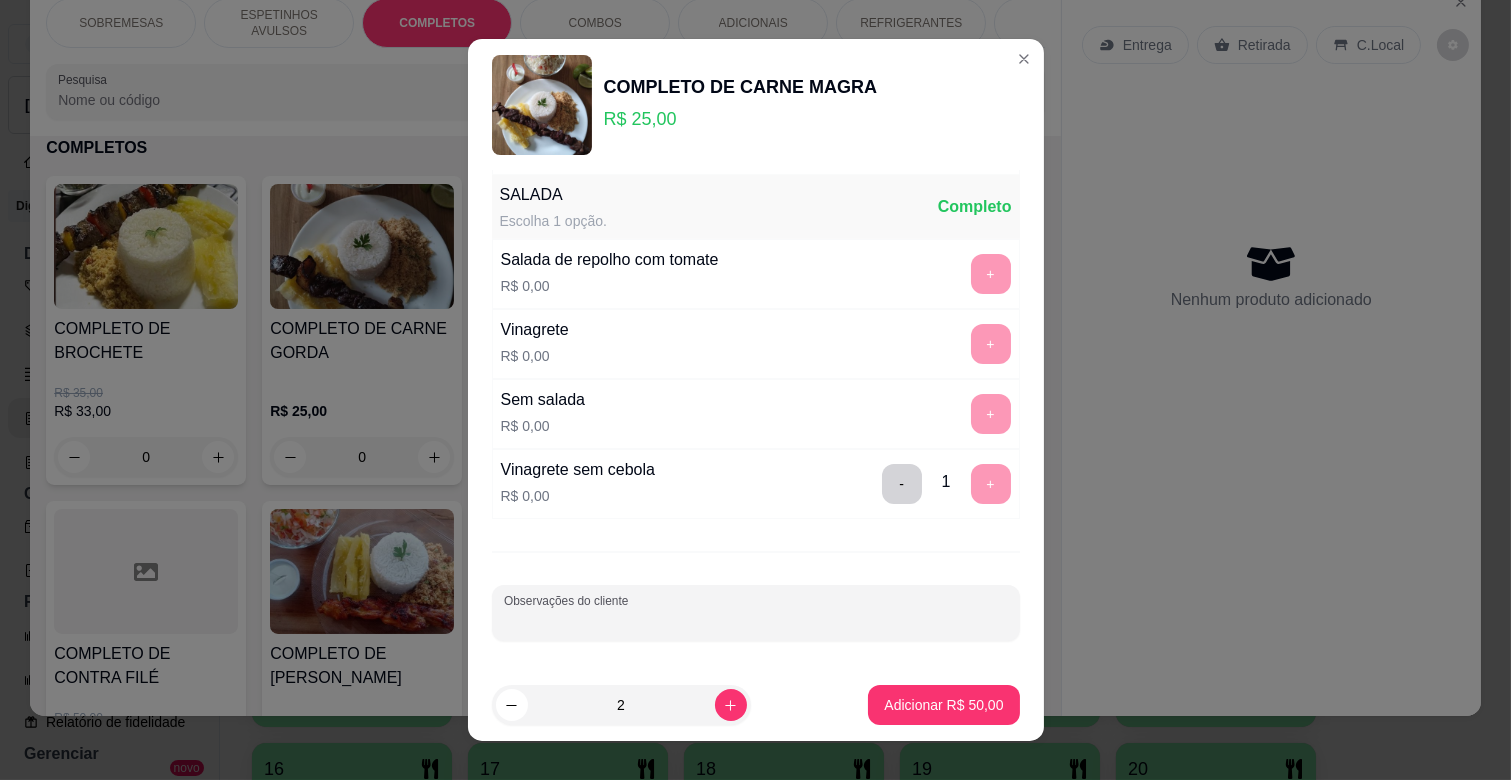click on "Observações do cliente" at bounding box center [756, 621] 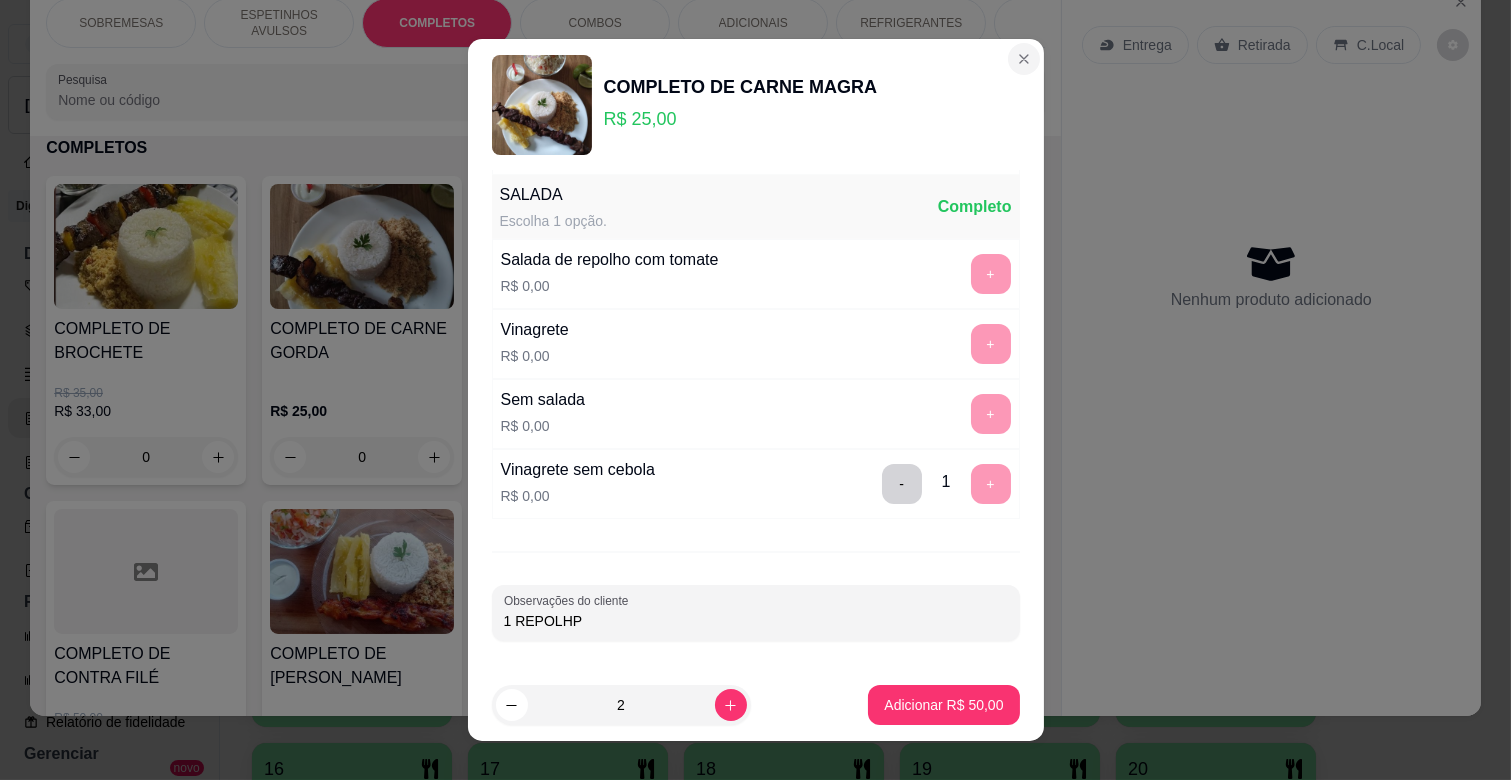 type on "1 REPOLHP" 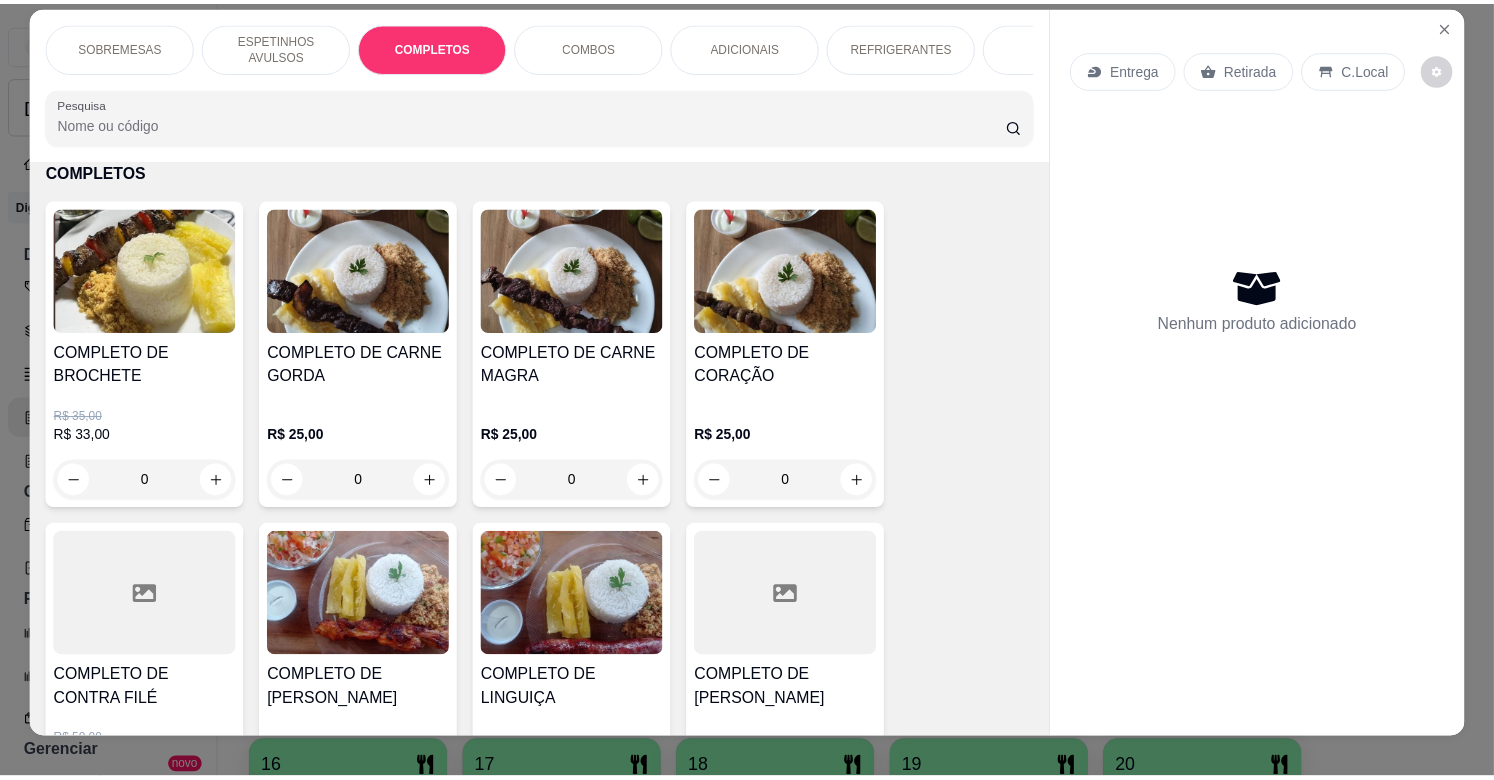 scroll, scrollTop: 0, scrollLeft: 0, axis: both 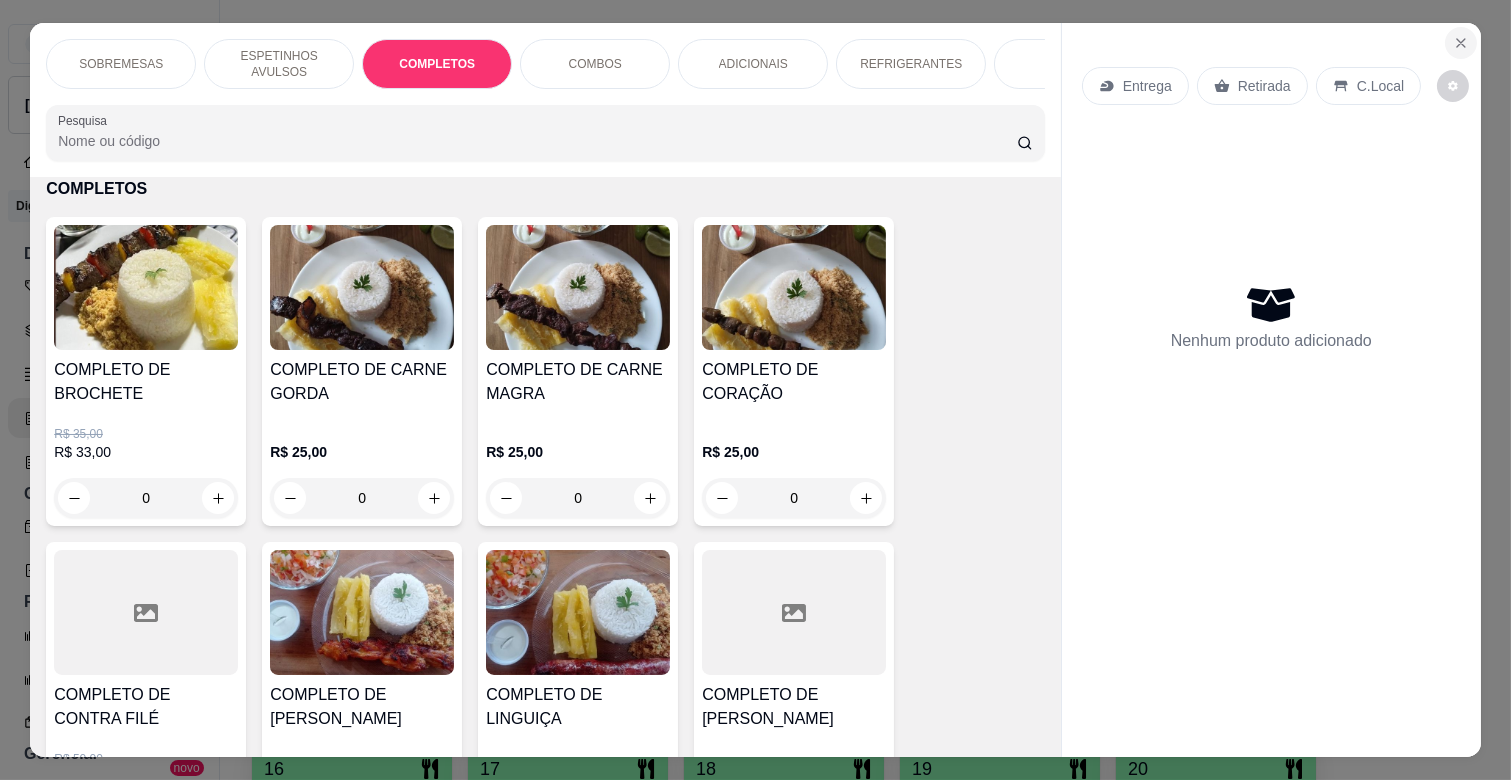 click 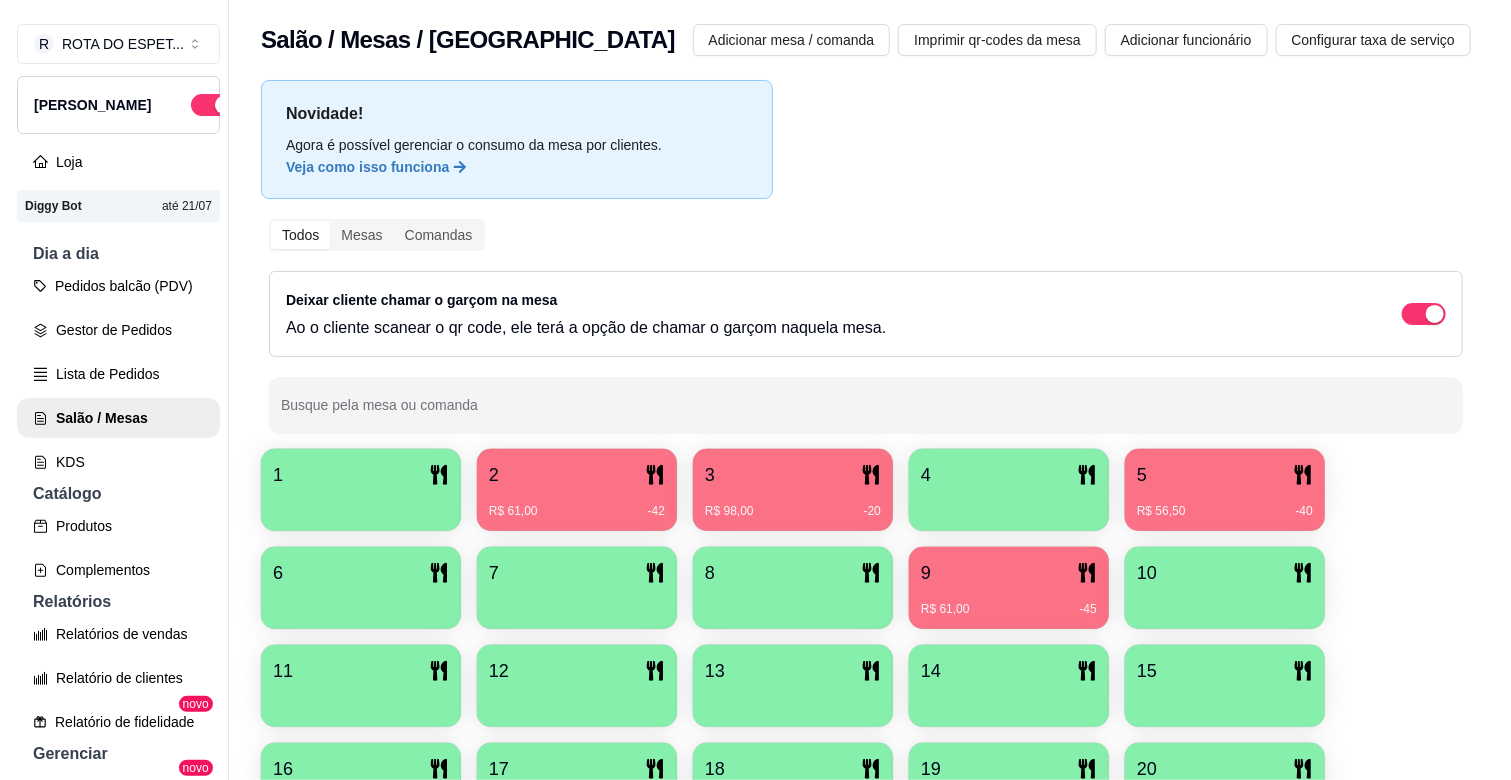 scroll, scrollTop: 333, scrollLeft: 0, axis: vertical 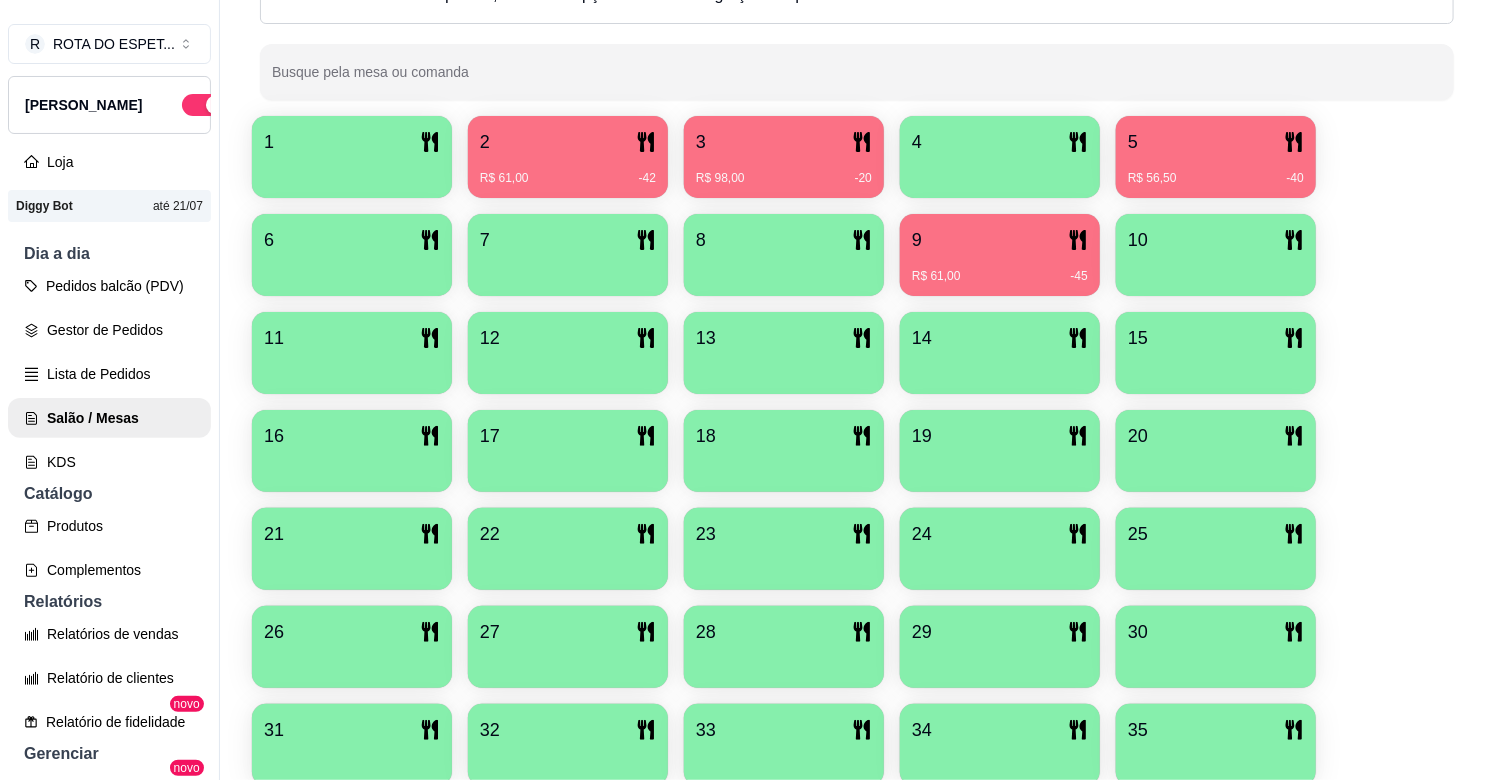 click on "20" at bounding box center [1216, 436] 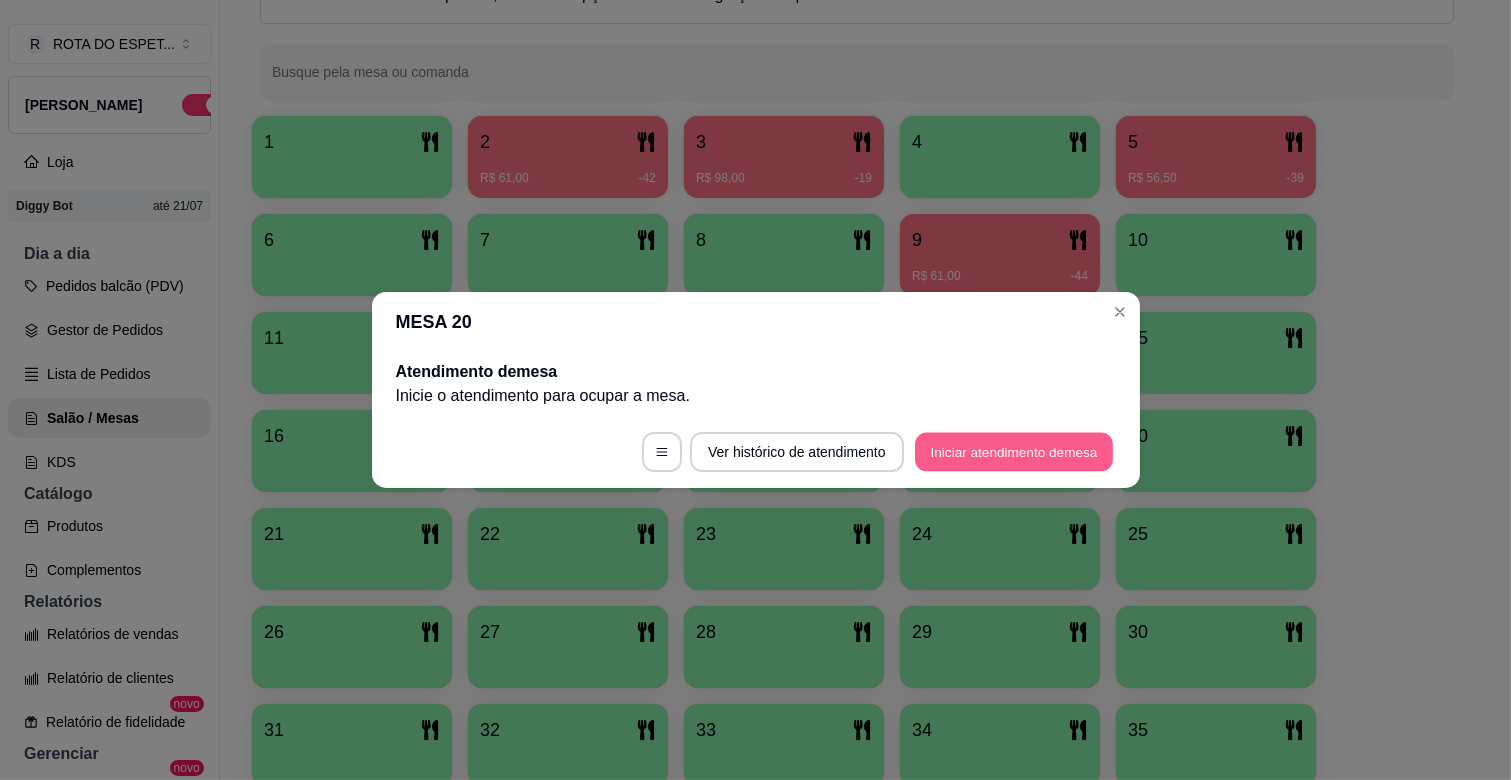 click on "Iniciar atendimento de  mesa" at bounding box center [1014, 452] 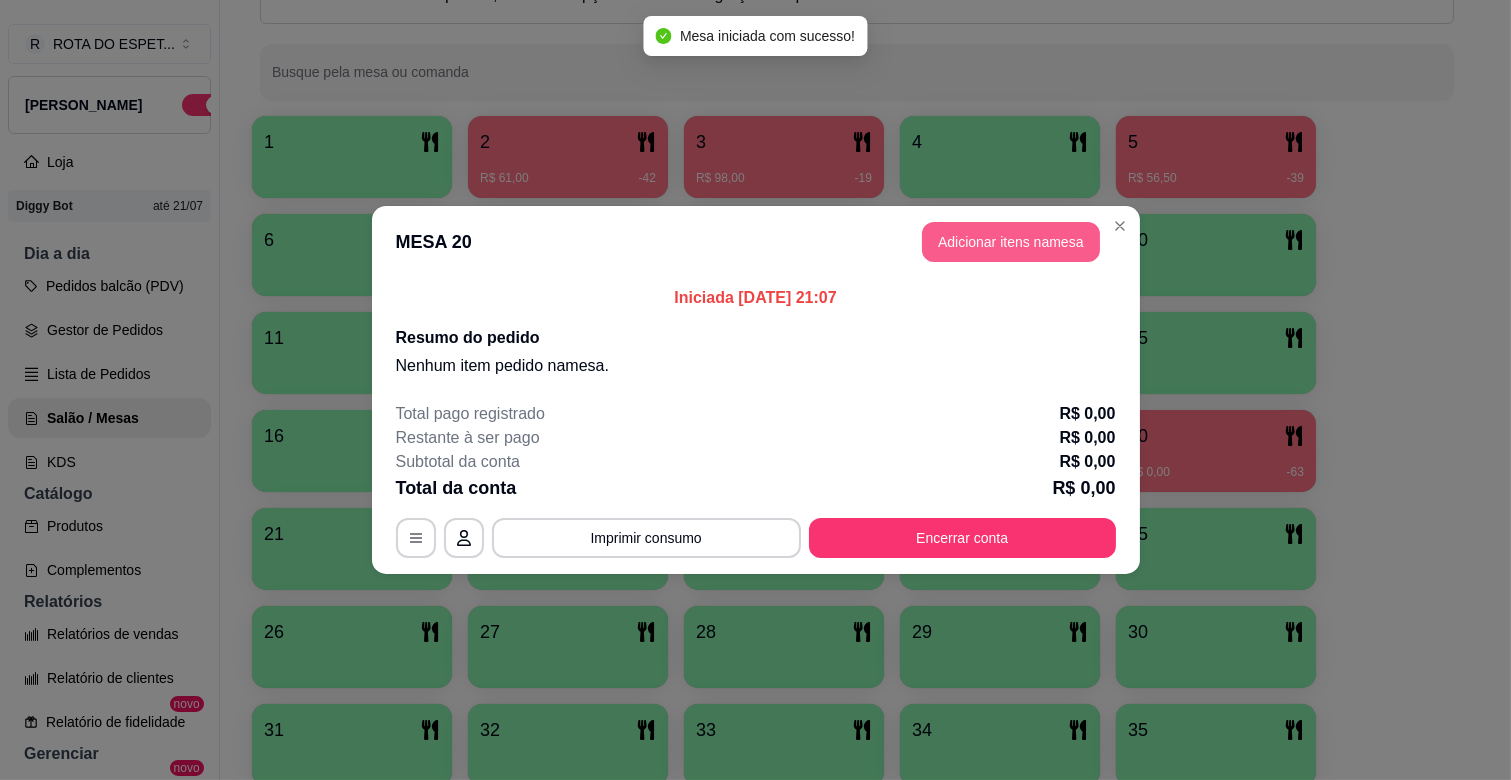 click on "Adicionar itens na  mesa" at bounding box center (1011, 242) 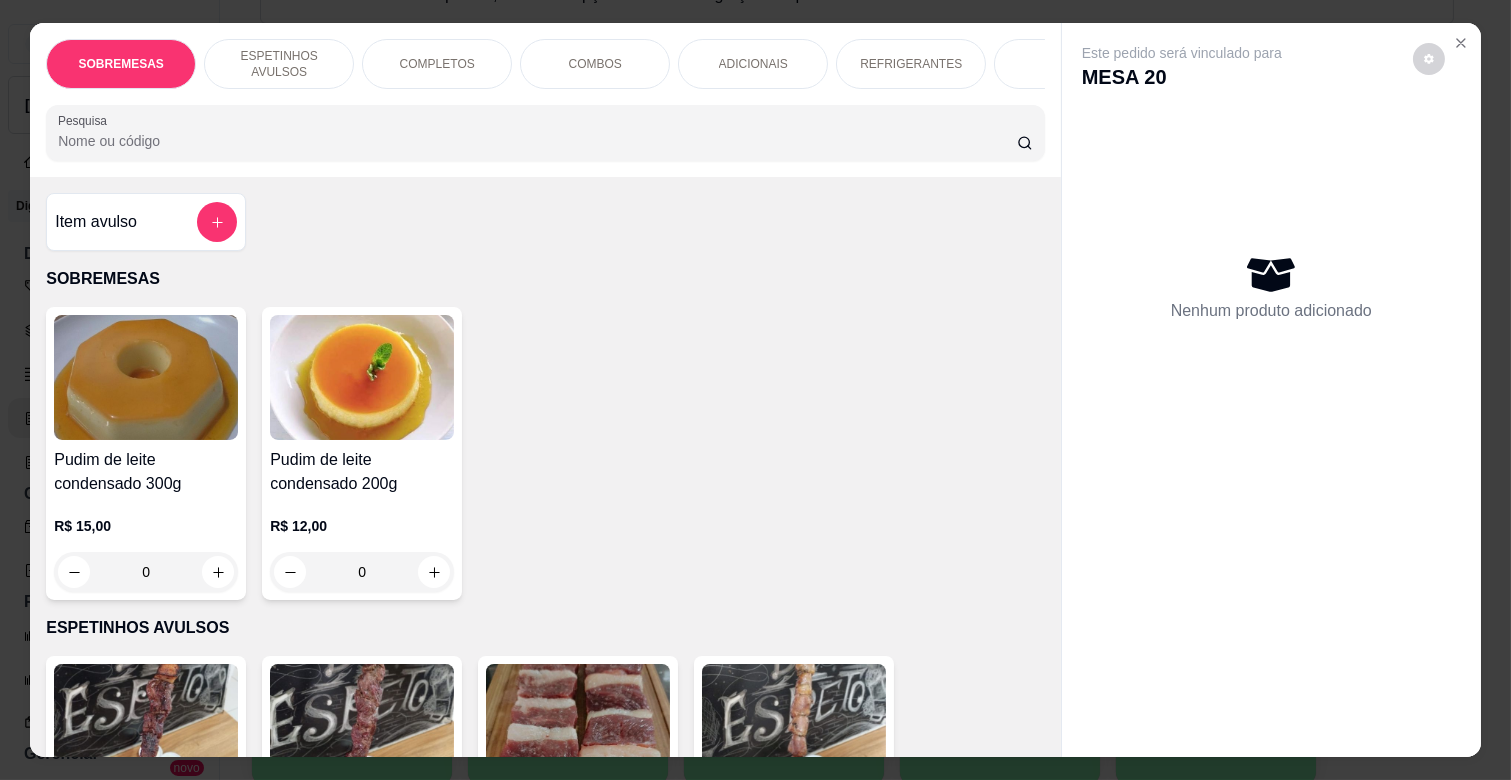 click on "COMPLETOS" at bounding box center (437, 64) 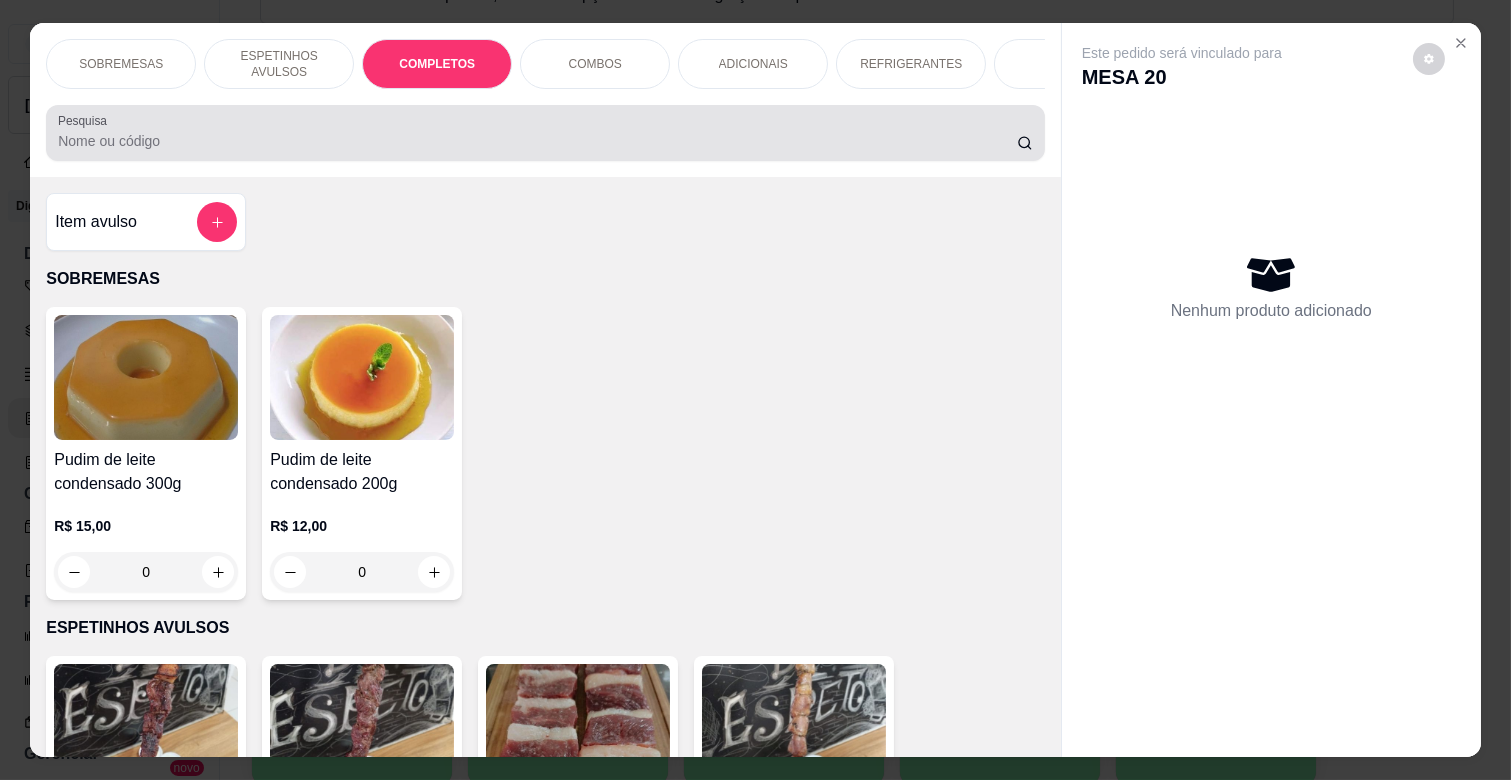 scroll, scrollTop: 1763, scrollLeft: 0, axis: vertical 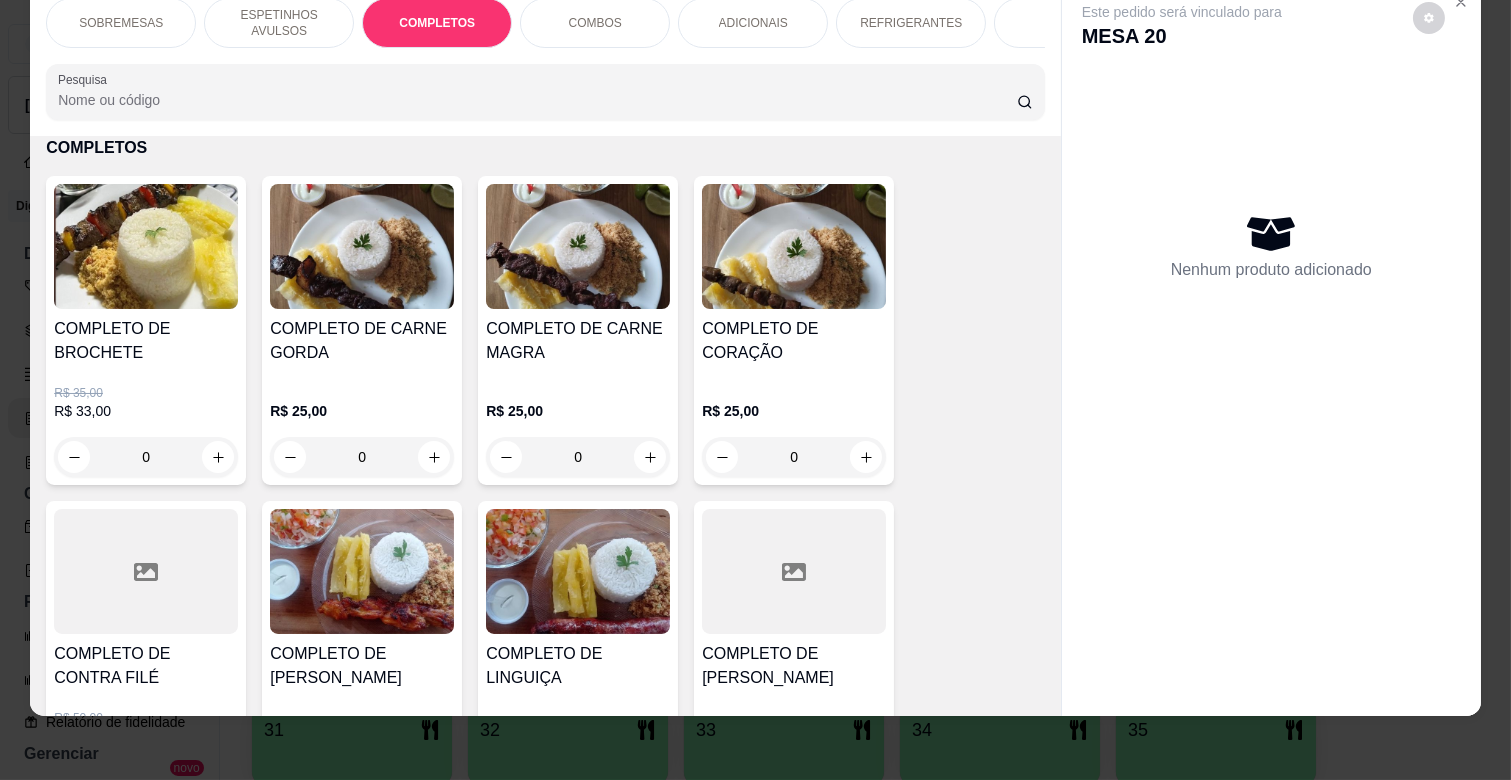 click on "0" at bounding box center [578, 457] 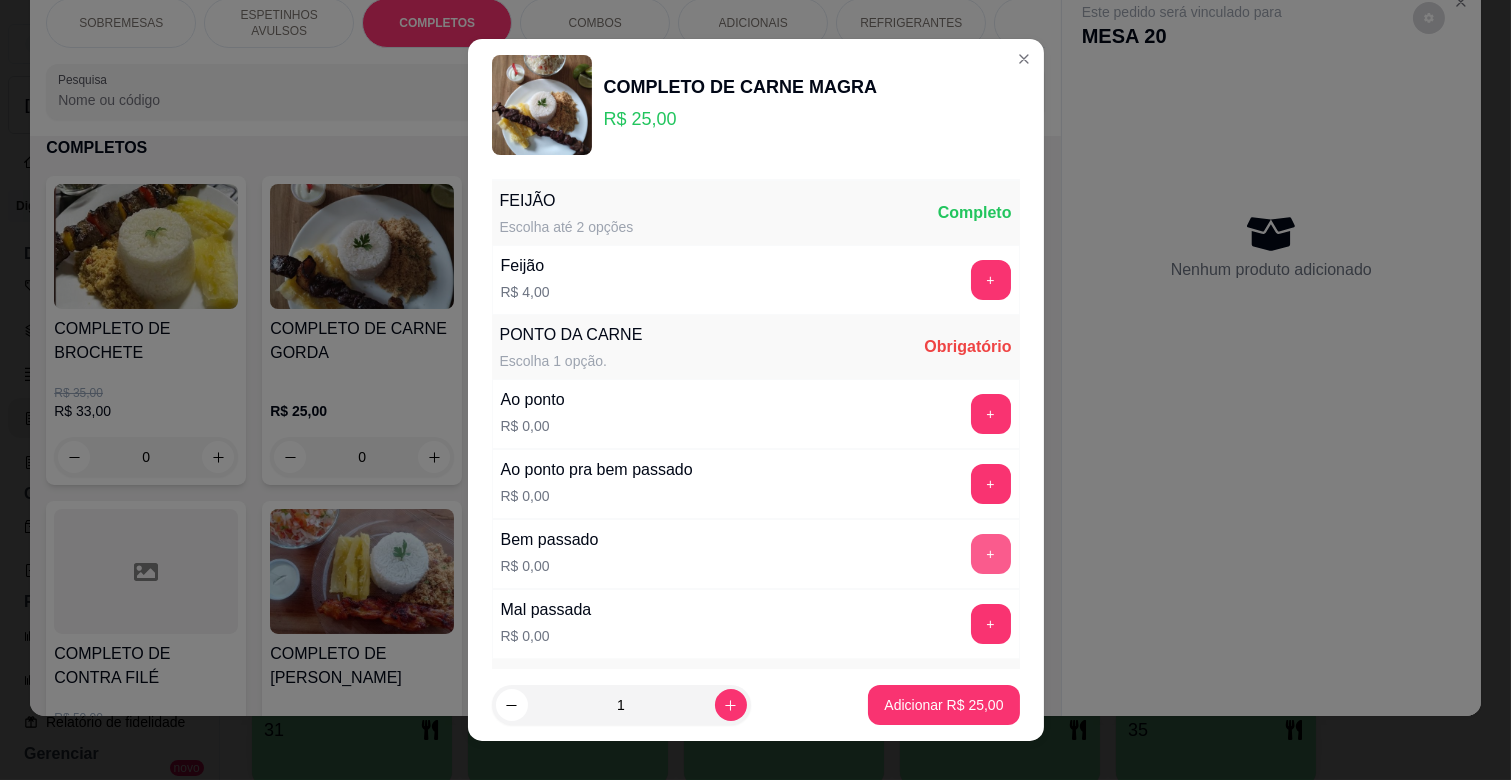 click on "+" at bounding box center (991, 554) 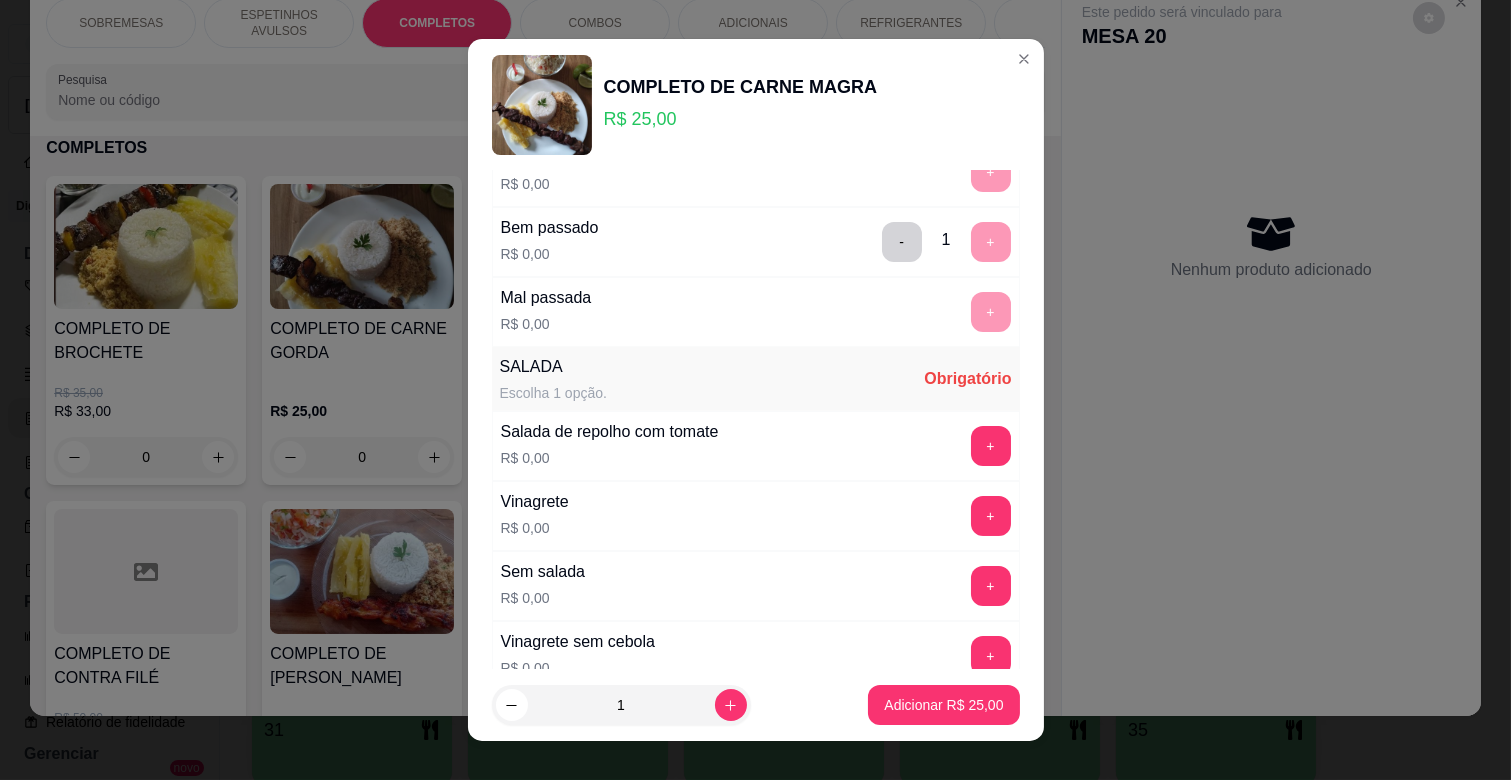 scroll, scrollTop: 333, scrollLeft: 0, axis: vertical 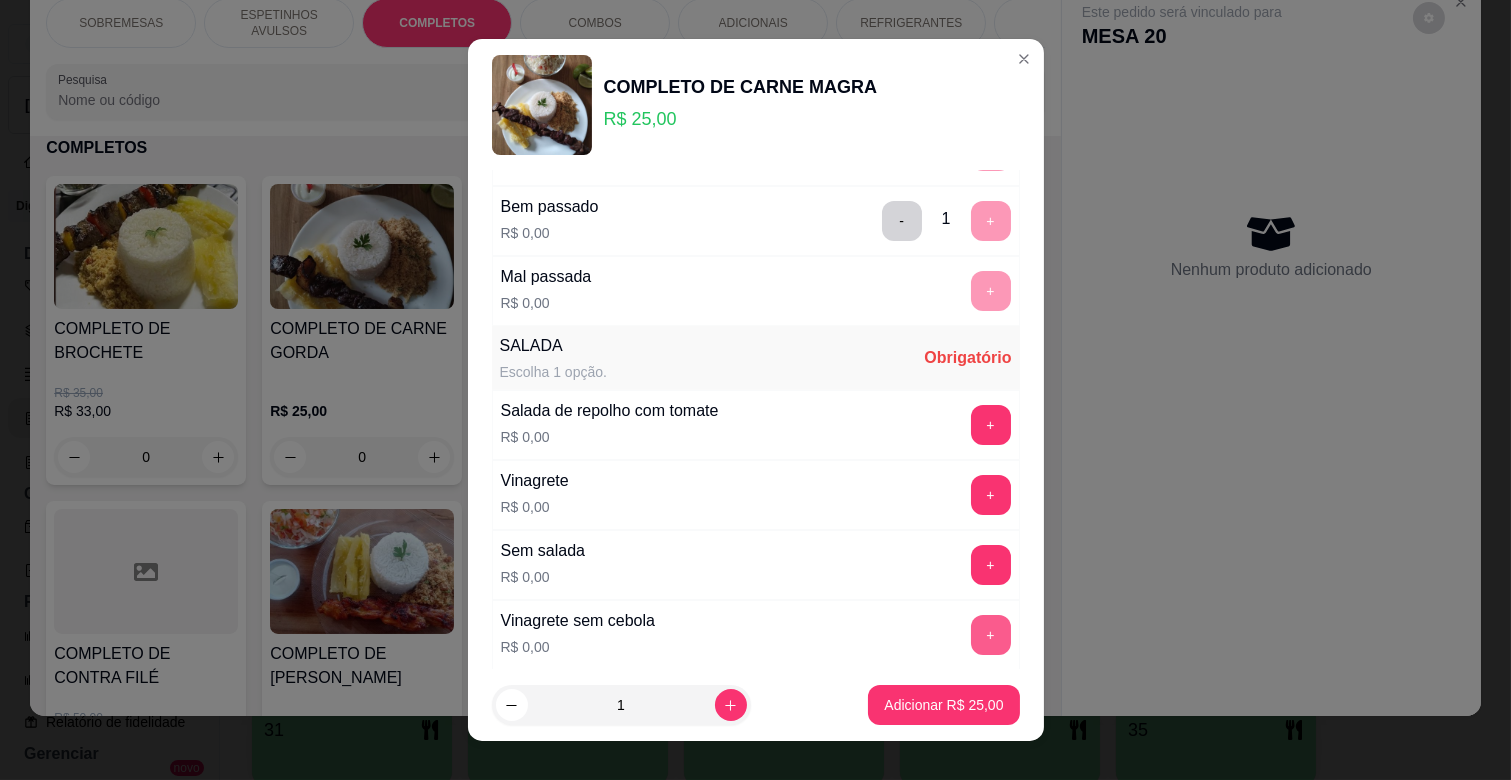 click on "+" at bounding box center [991, 635] 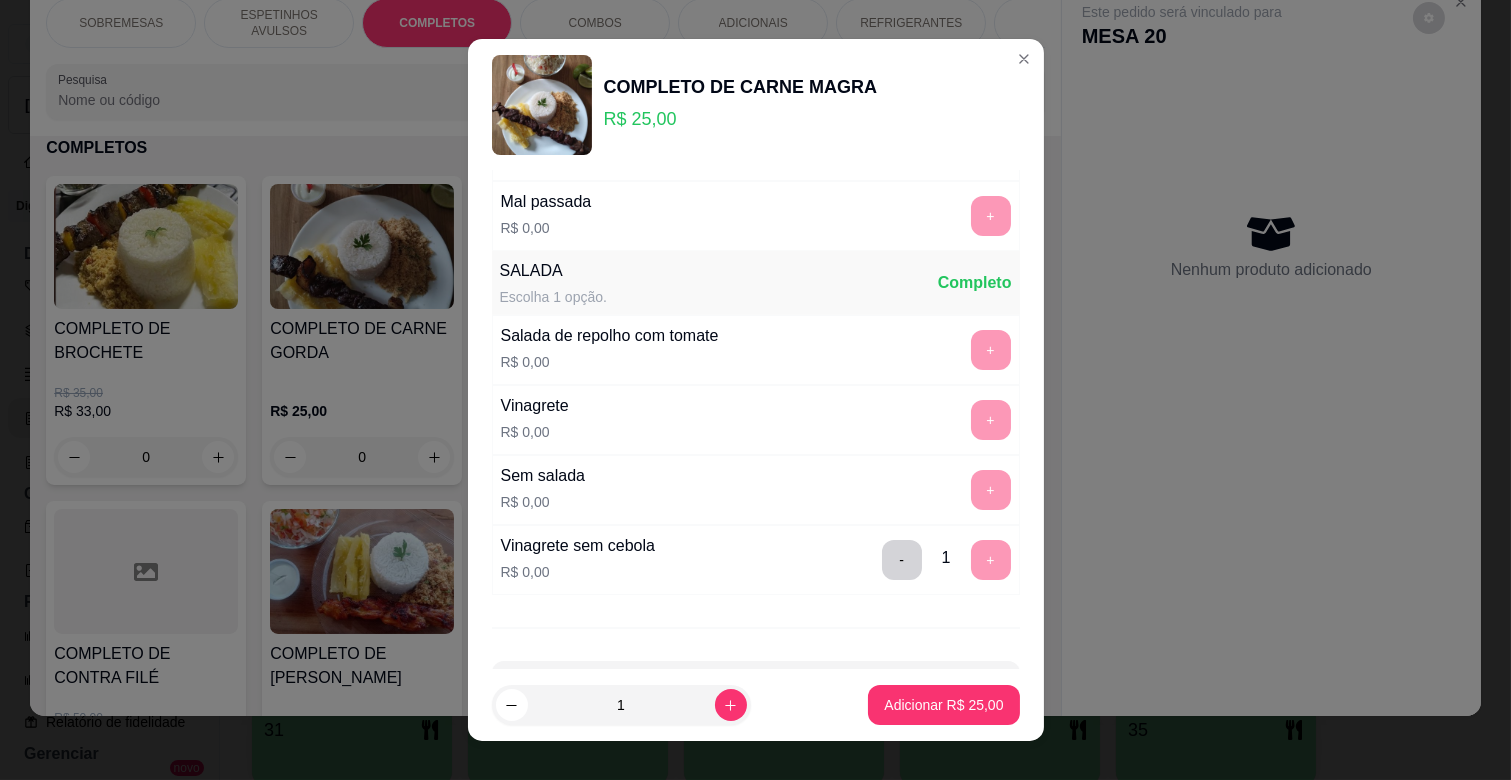 scroll, scrollTop: 486, scrollLeft: 0, axis: vertical 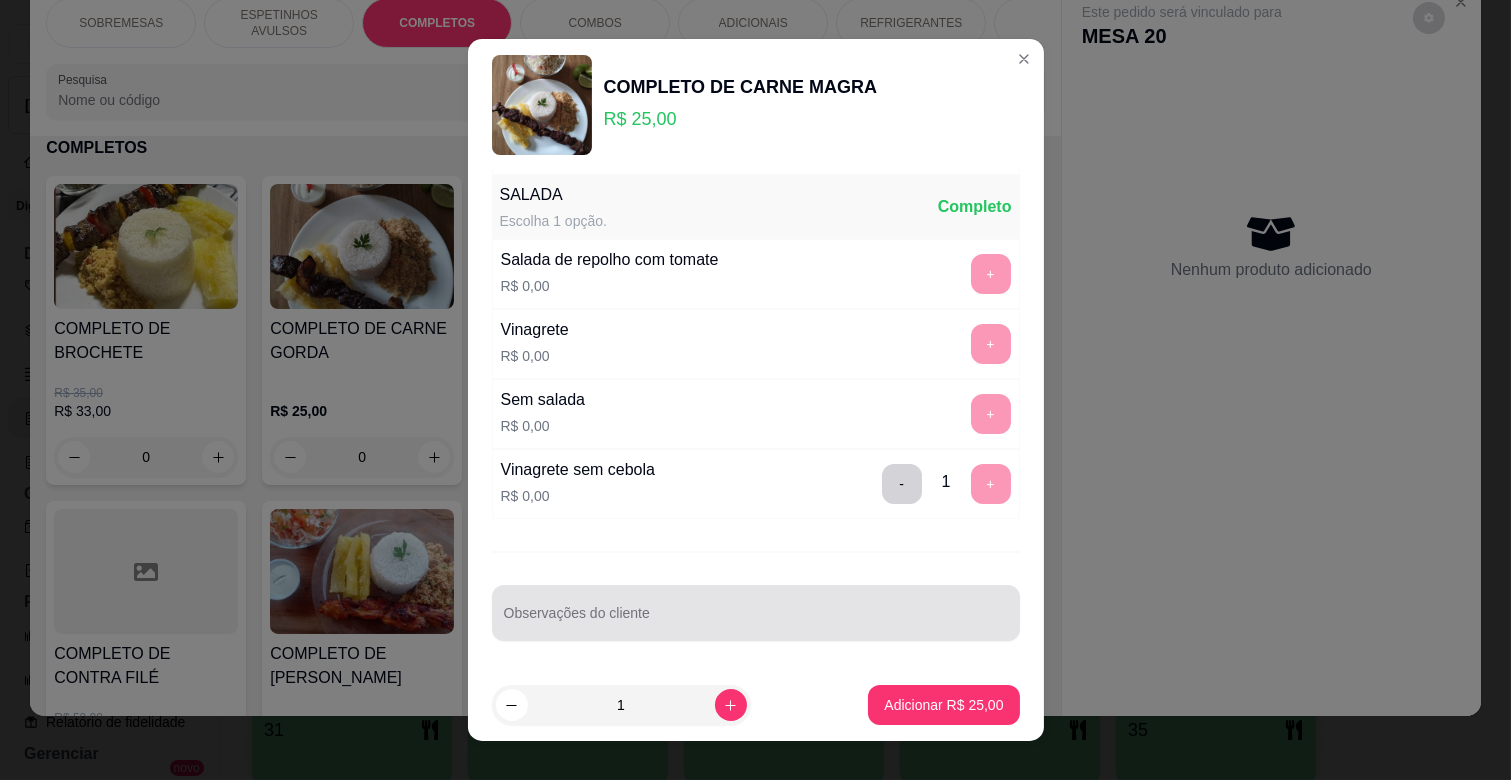 click on "Observações do cliente" at bounding box center [756, 621] 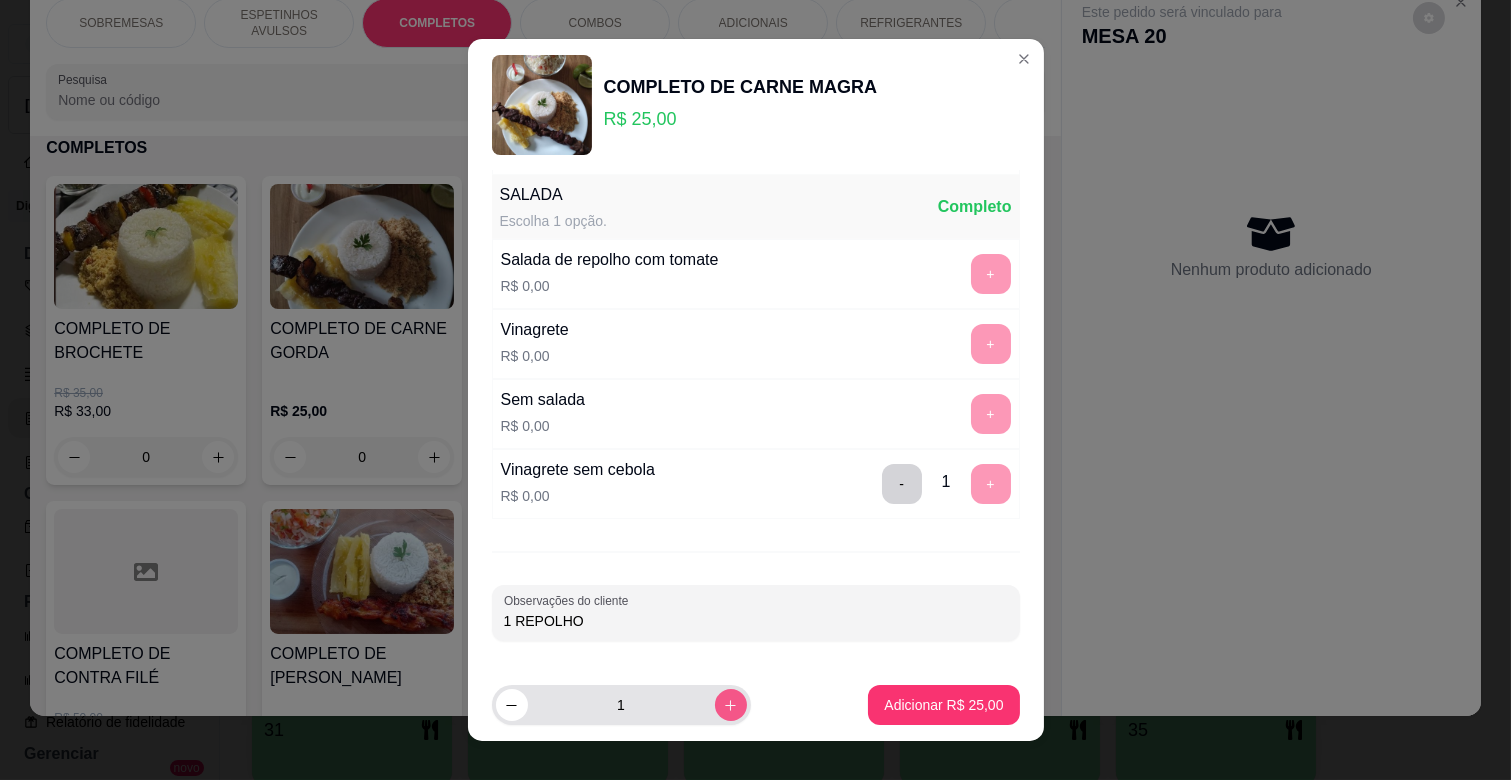 type on "1 REPOLHO" 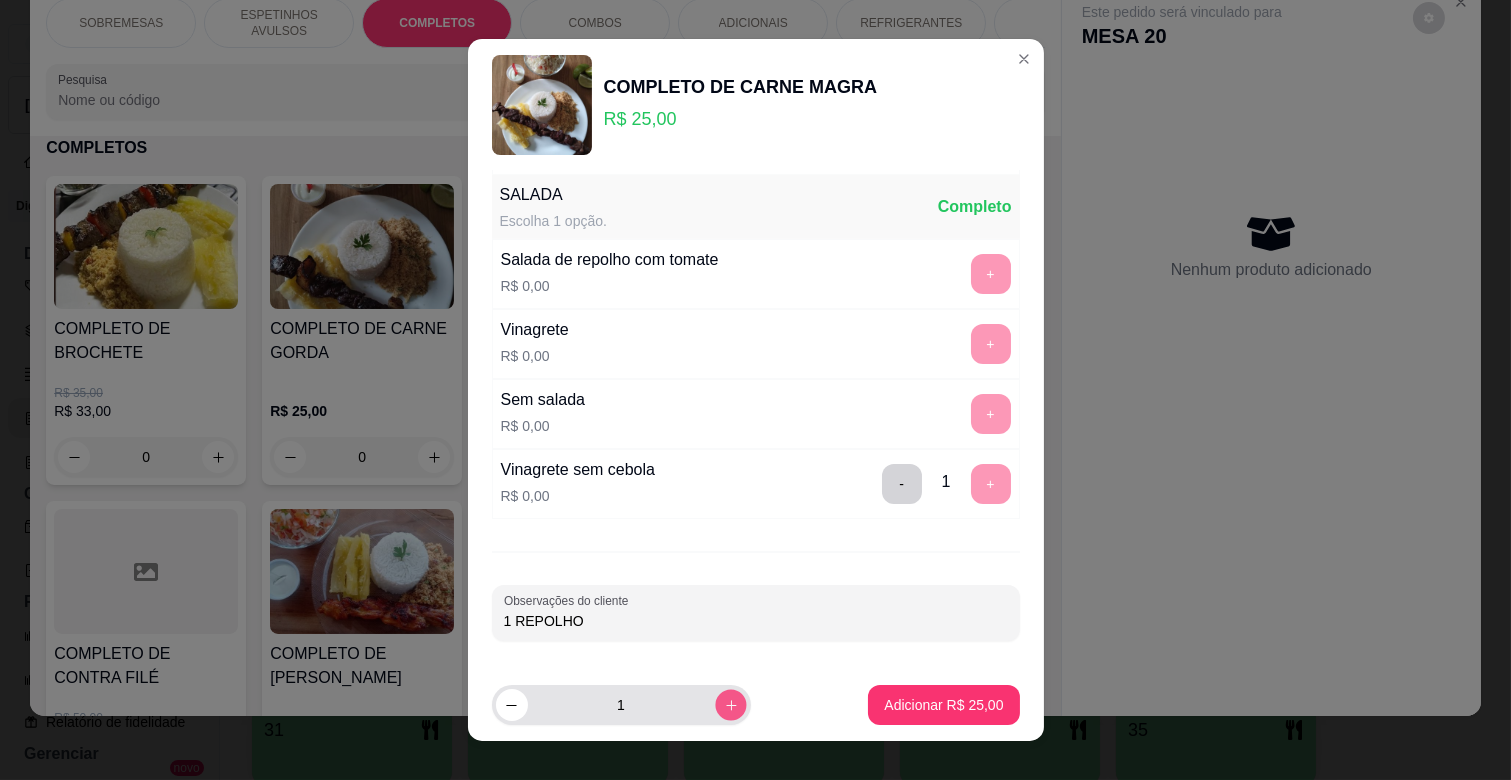 click 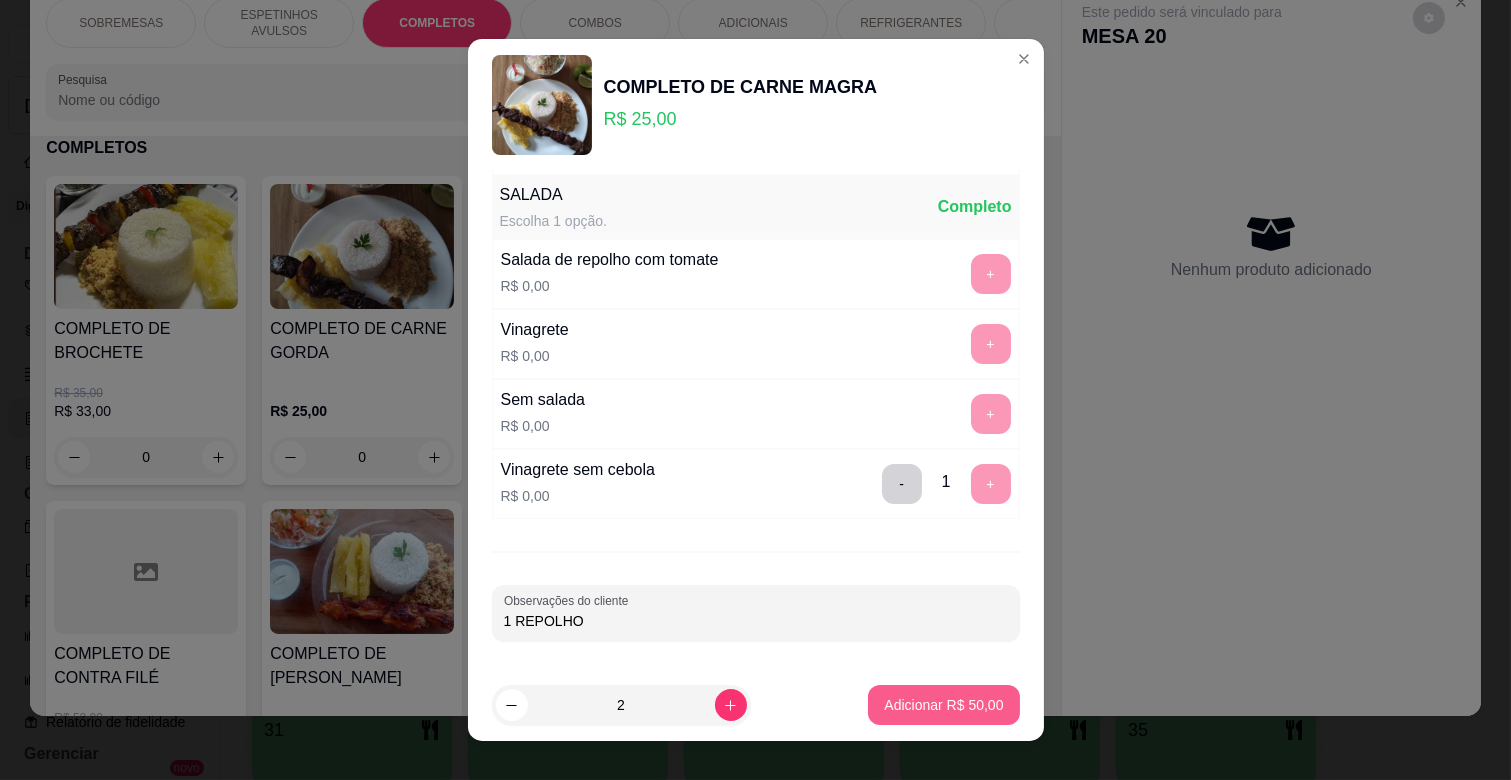 click on "Adicionar   R$ 50,00" at bounding box center (943, 705) 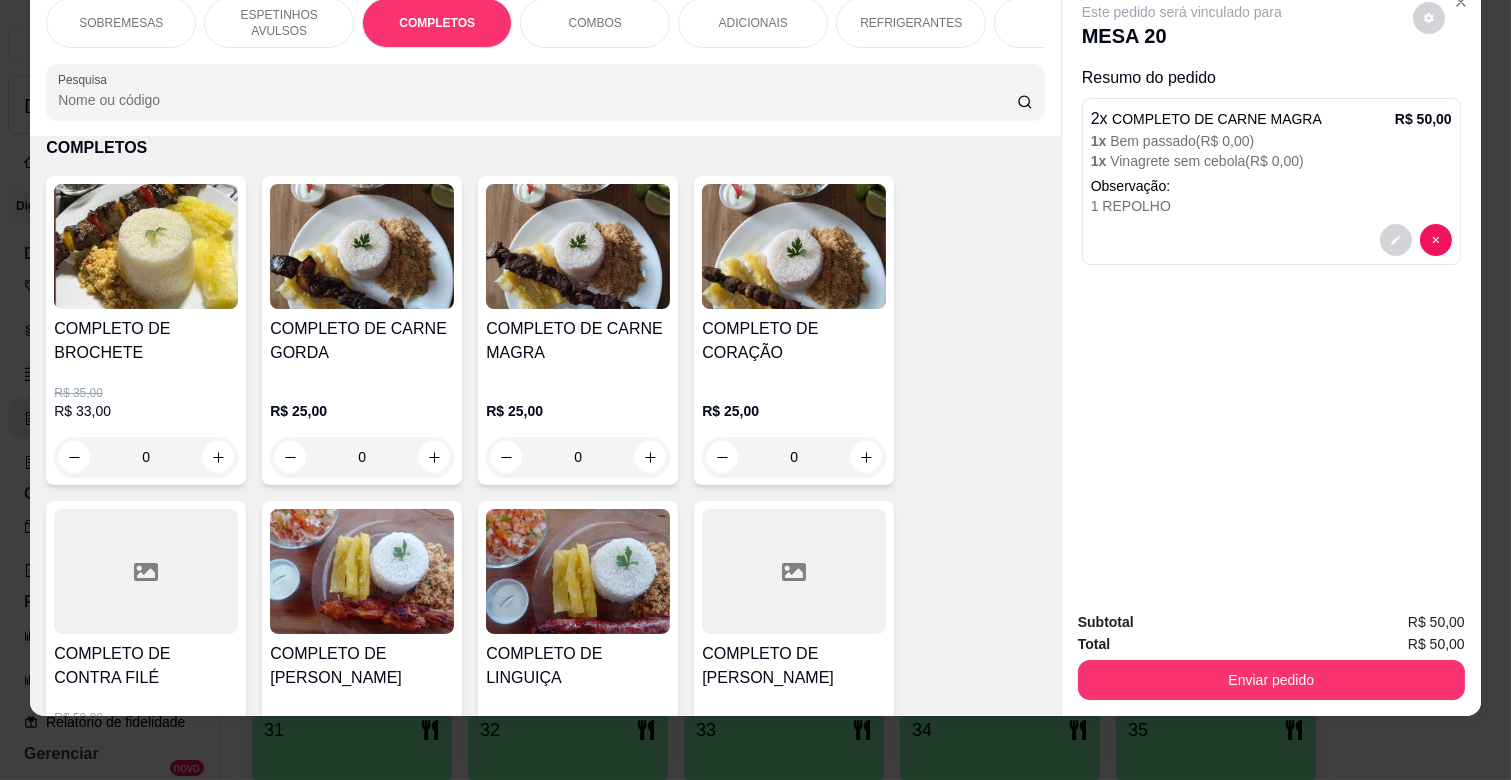 click on "ESPETINHOS AVULSOS" at bounding box center (279, 23) 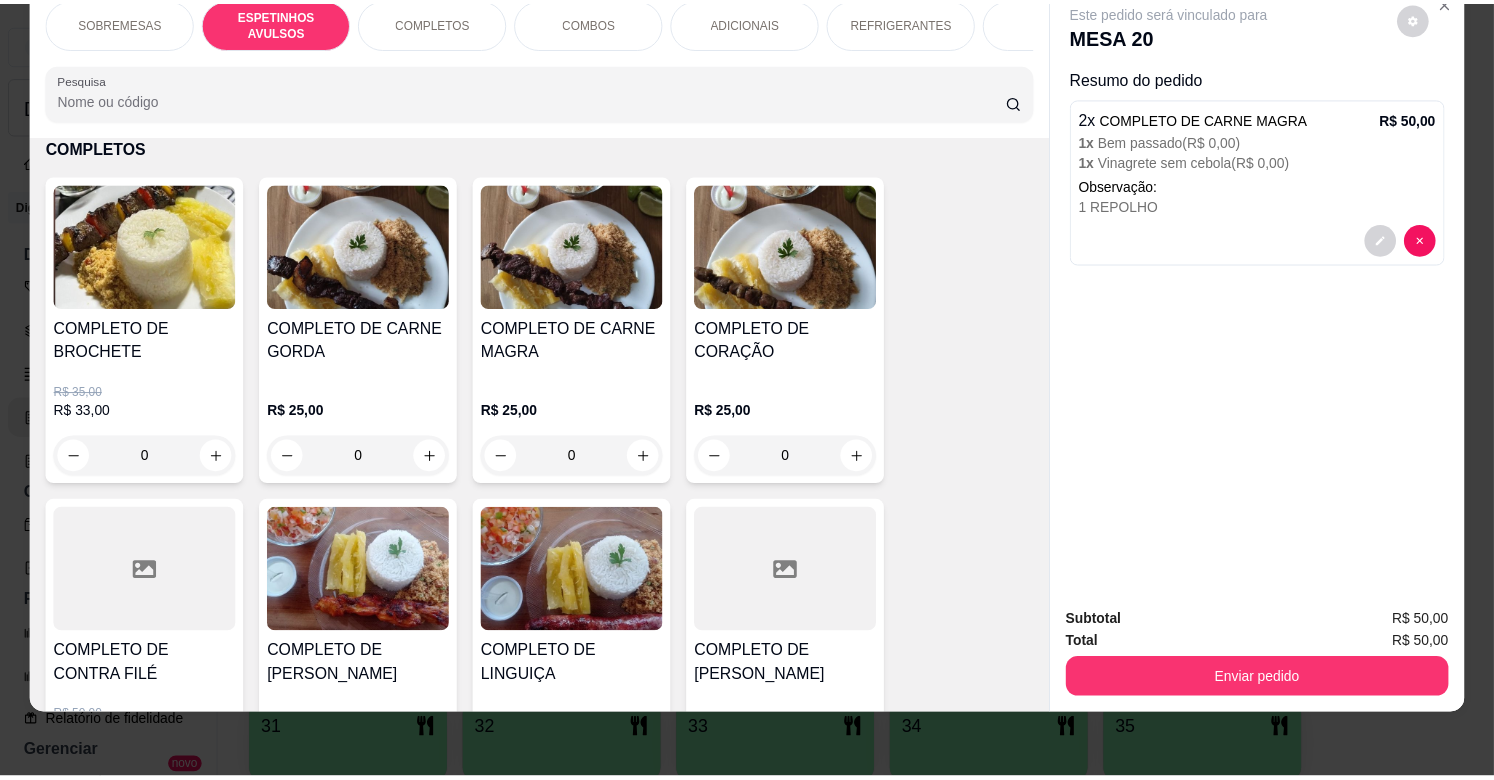 scroll, scrollTop: 438, scrollLeft: 0, axis: vertical 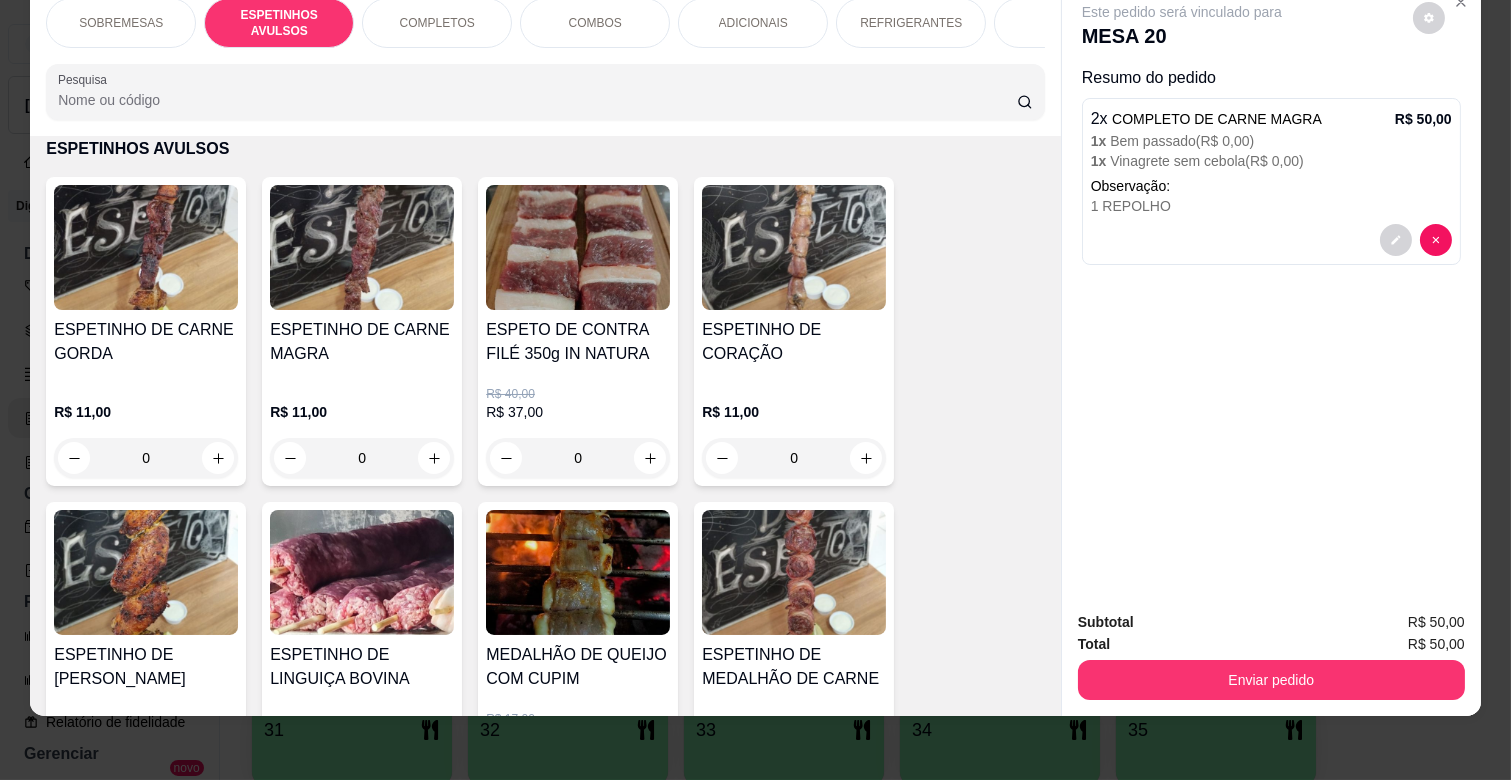 click on "0" at bounding box center (362, 458) 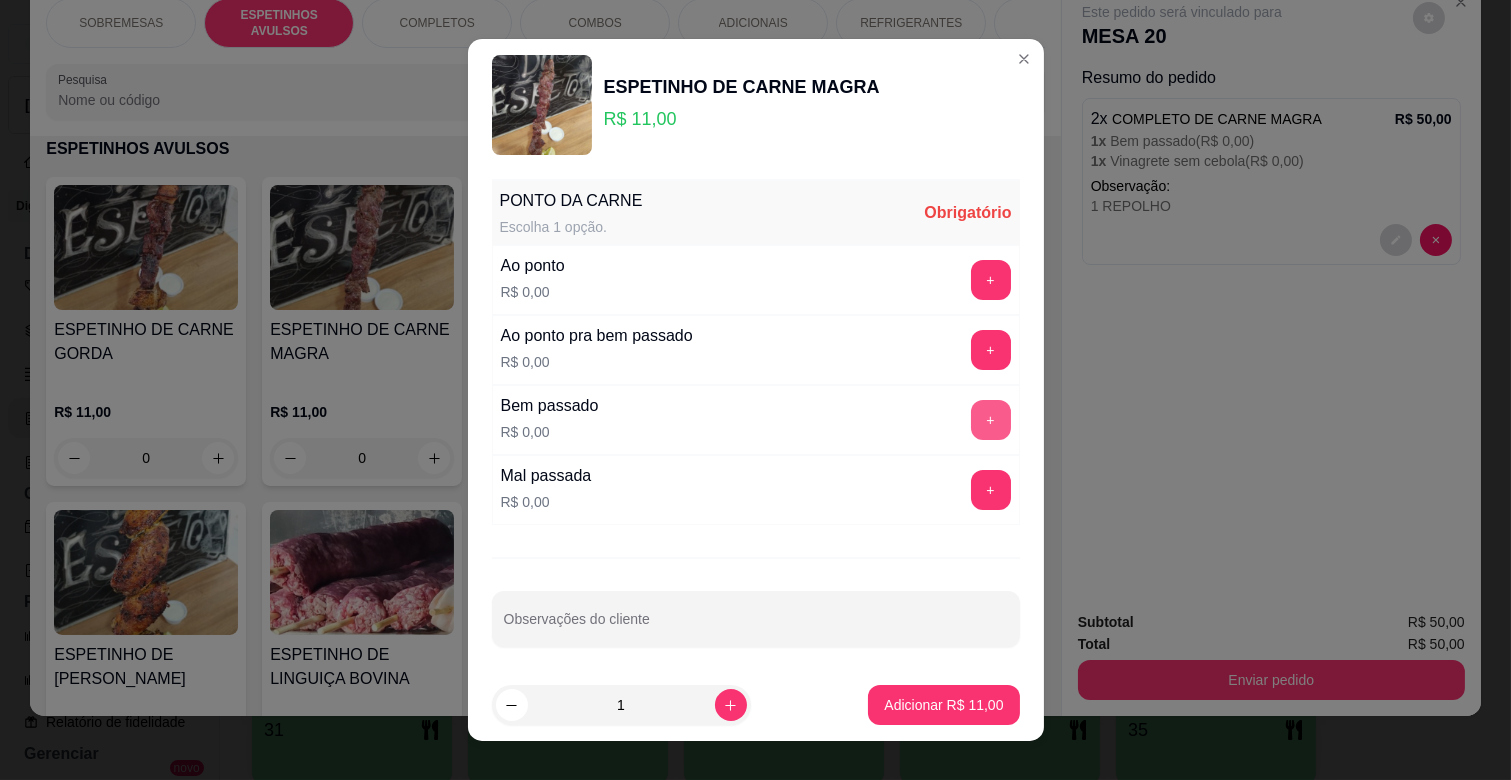 click on "+" at bounding box center (991, 420) 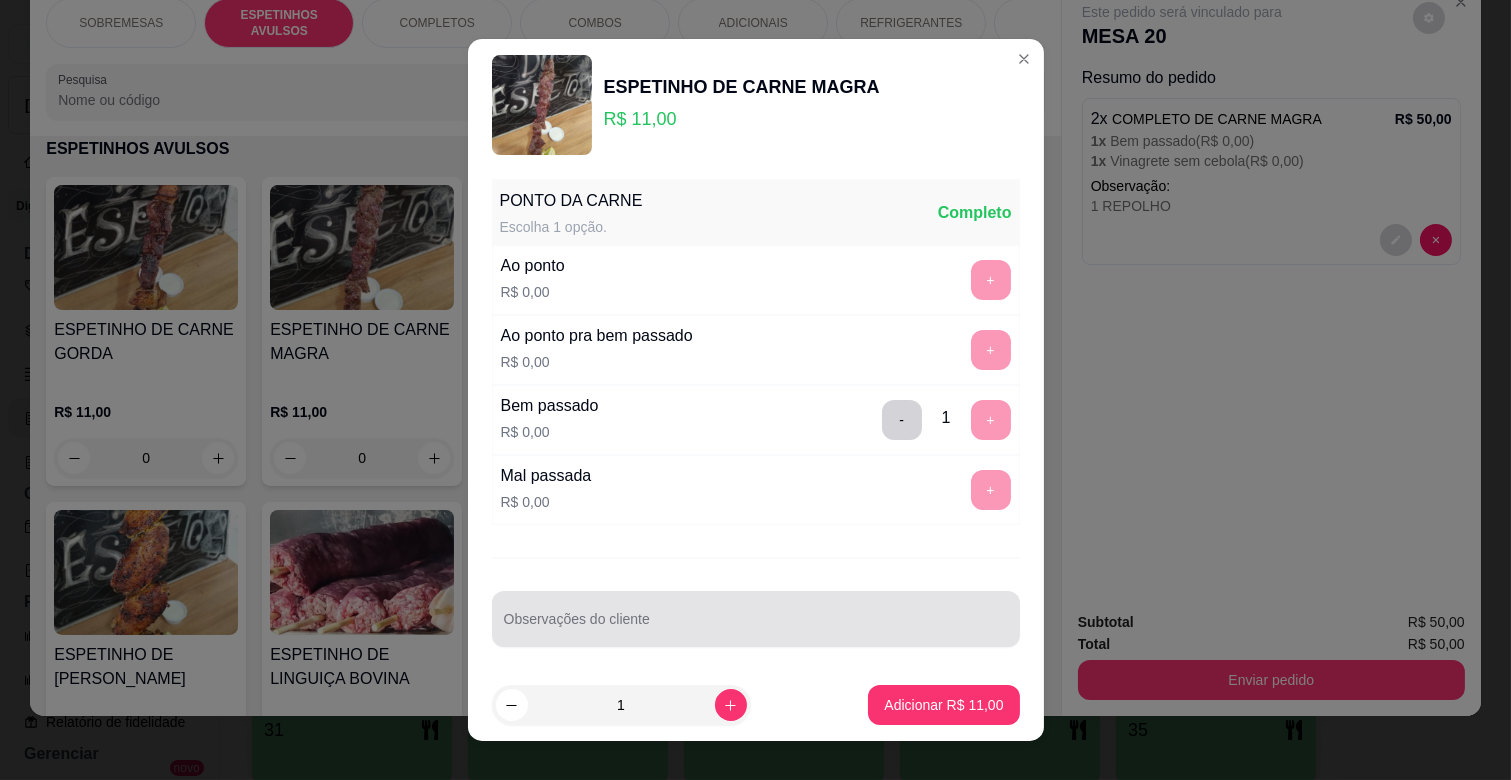 click on "Observações do cliente" at bounding box center [756, 627] 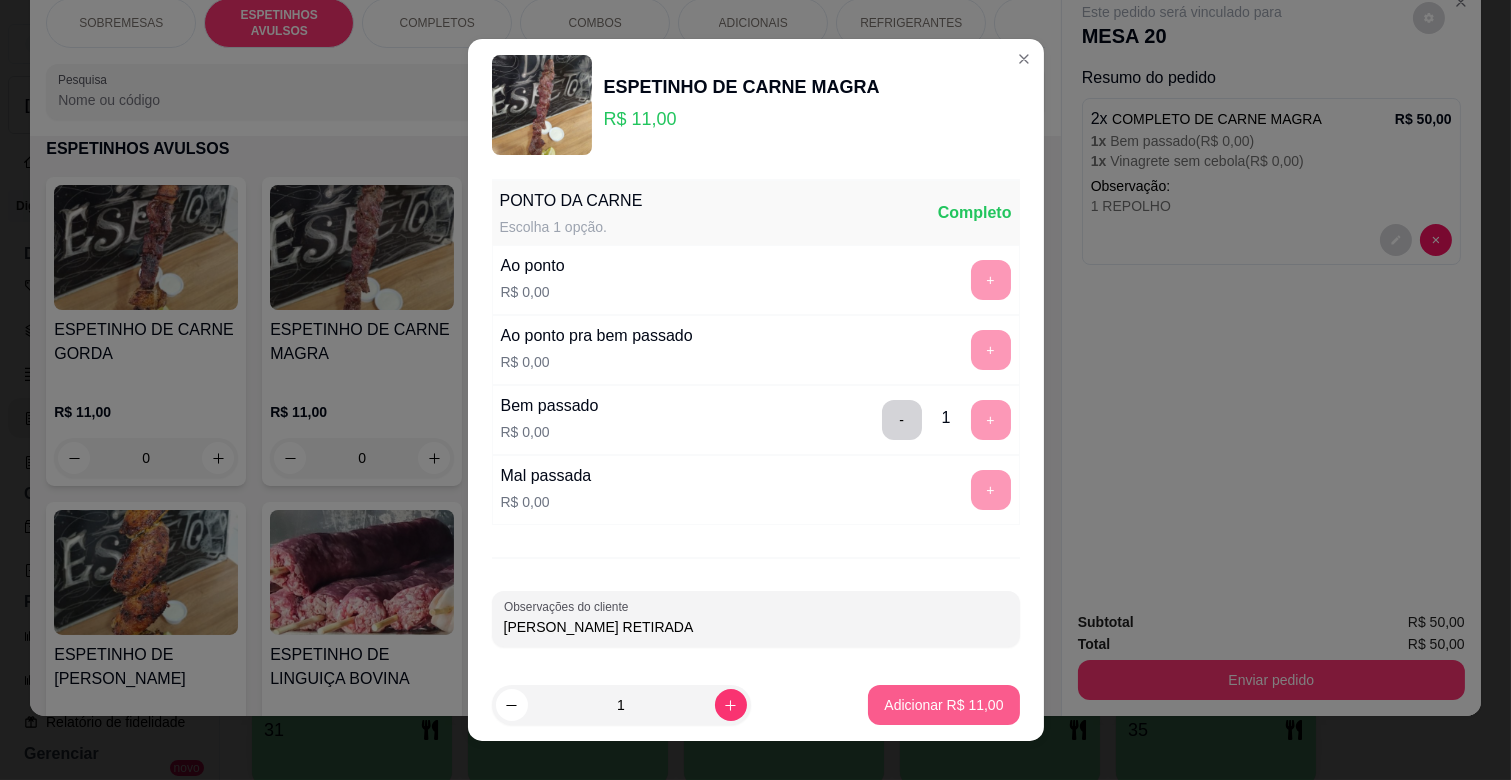 type on "[PERSON_NAME] RETIRADA" 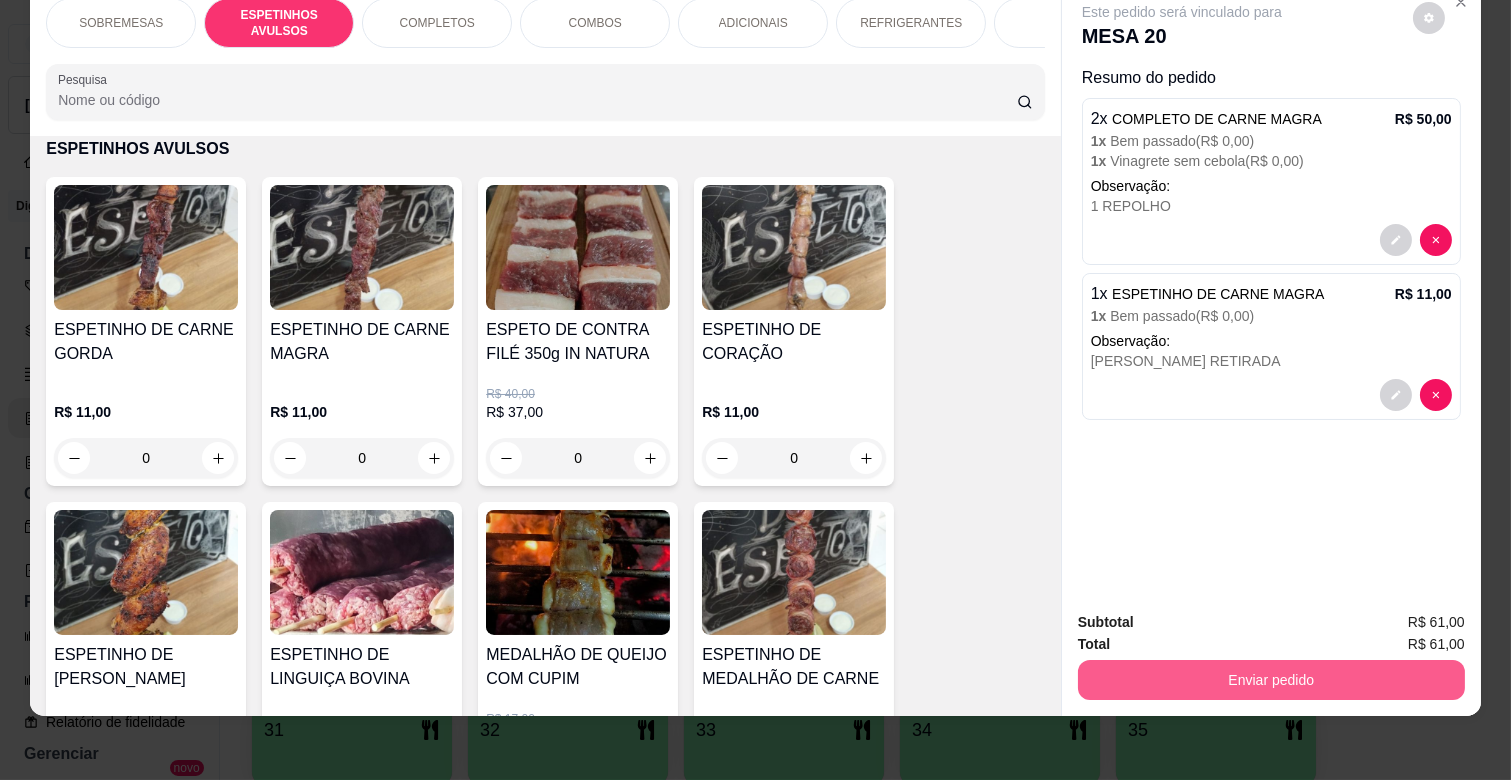click on "Enviar pedido" at bounding box center (1271, 680) 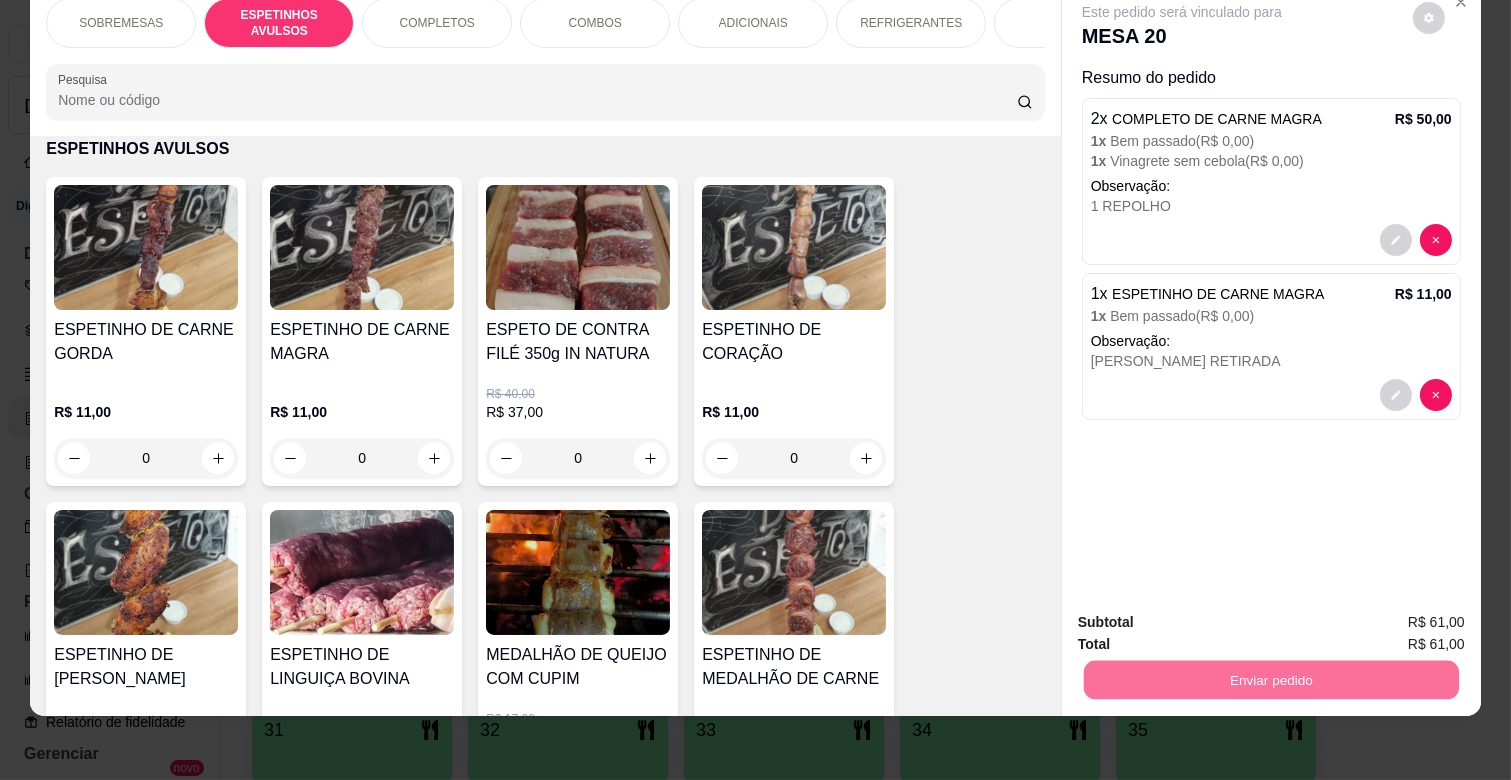 click on "Não registrar e enviar pedido" at bounding box center [1205, 613] 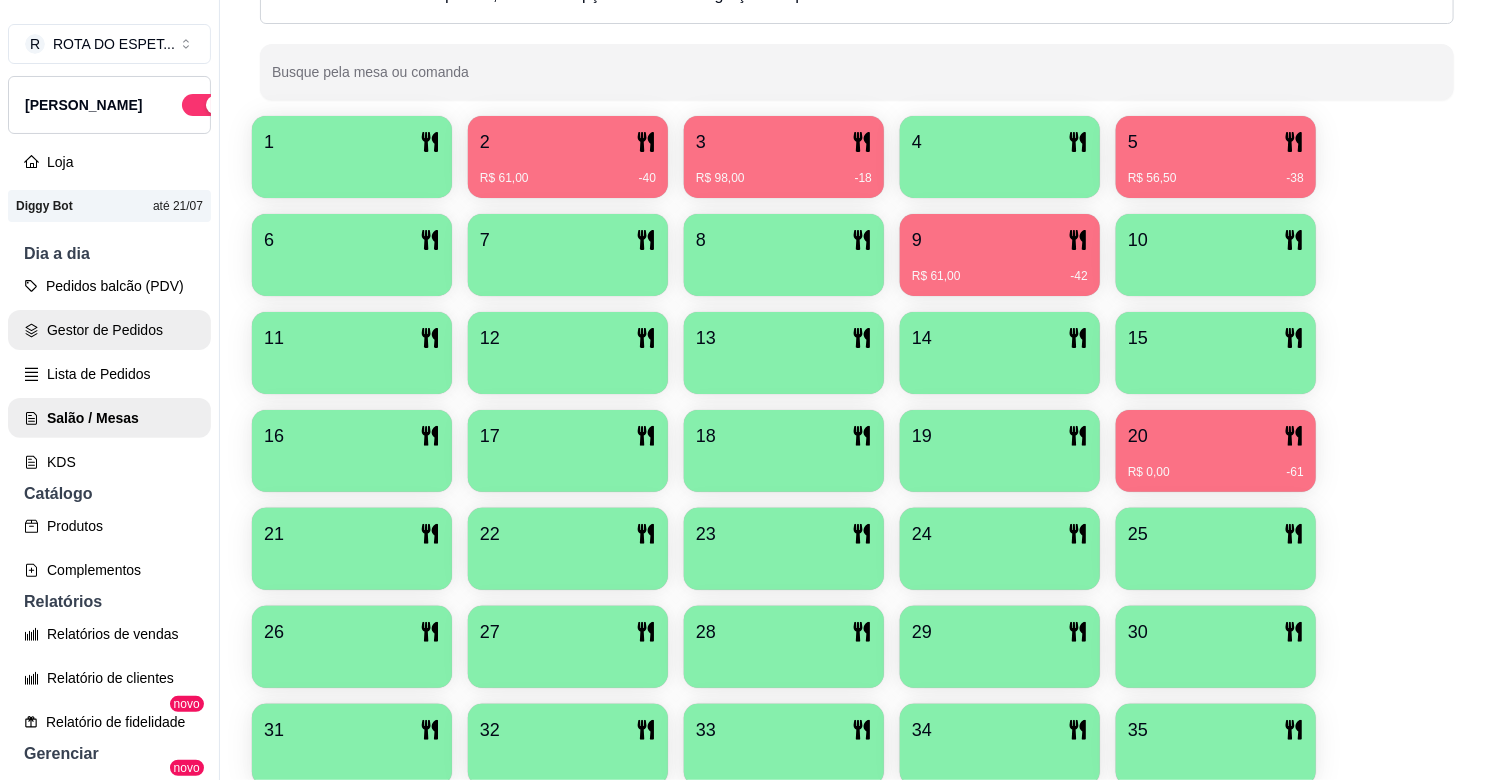 click on "Gestor de Pedidos" at bounding box center (109, 330) 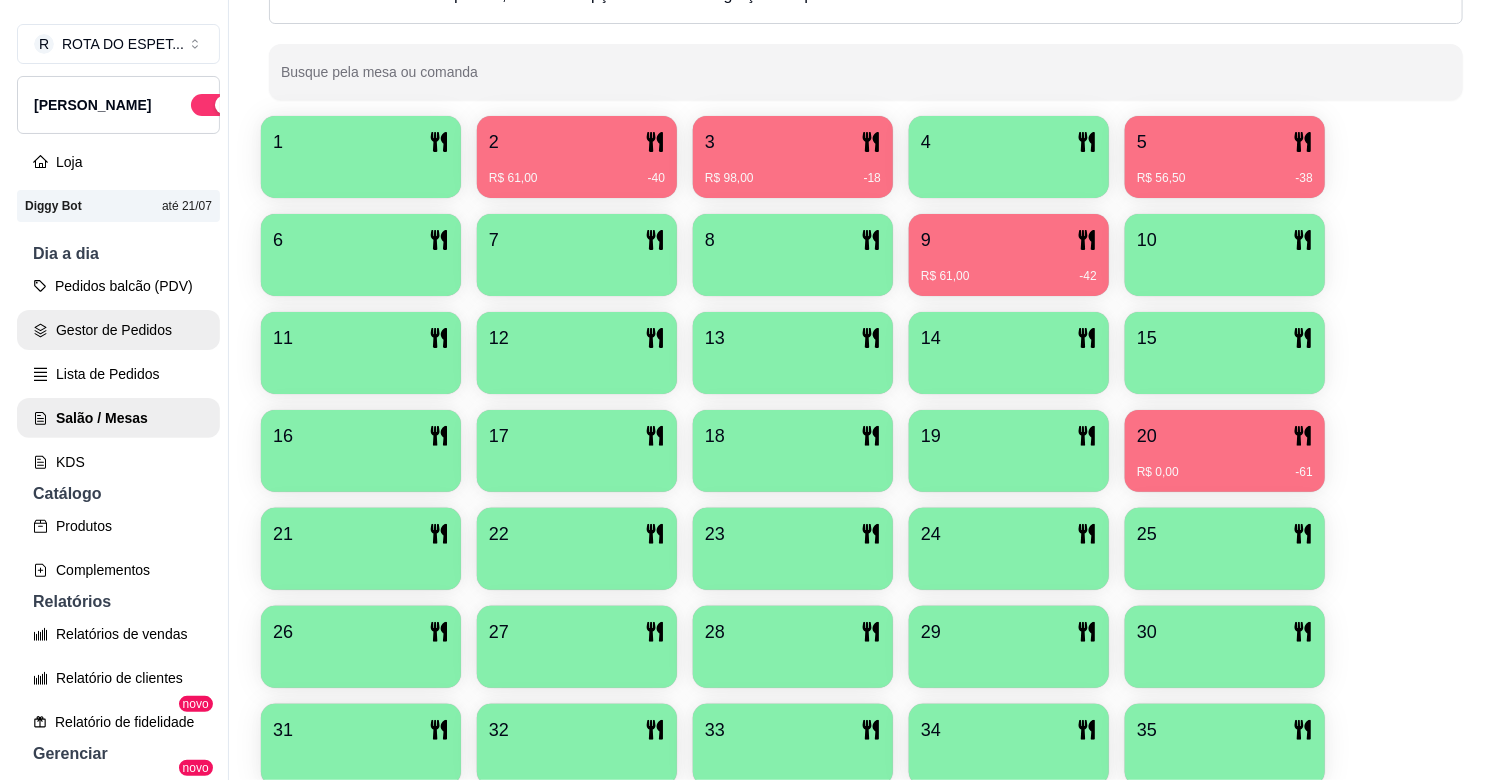 scroll, scrollTop: 0, scrollLeft: 0, axis: both 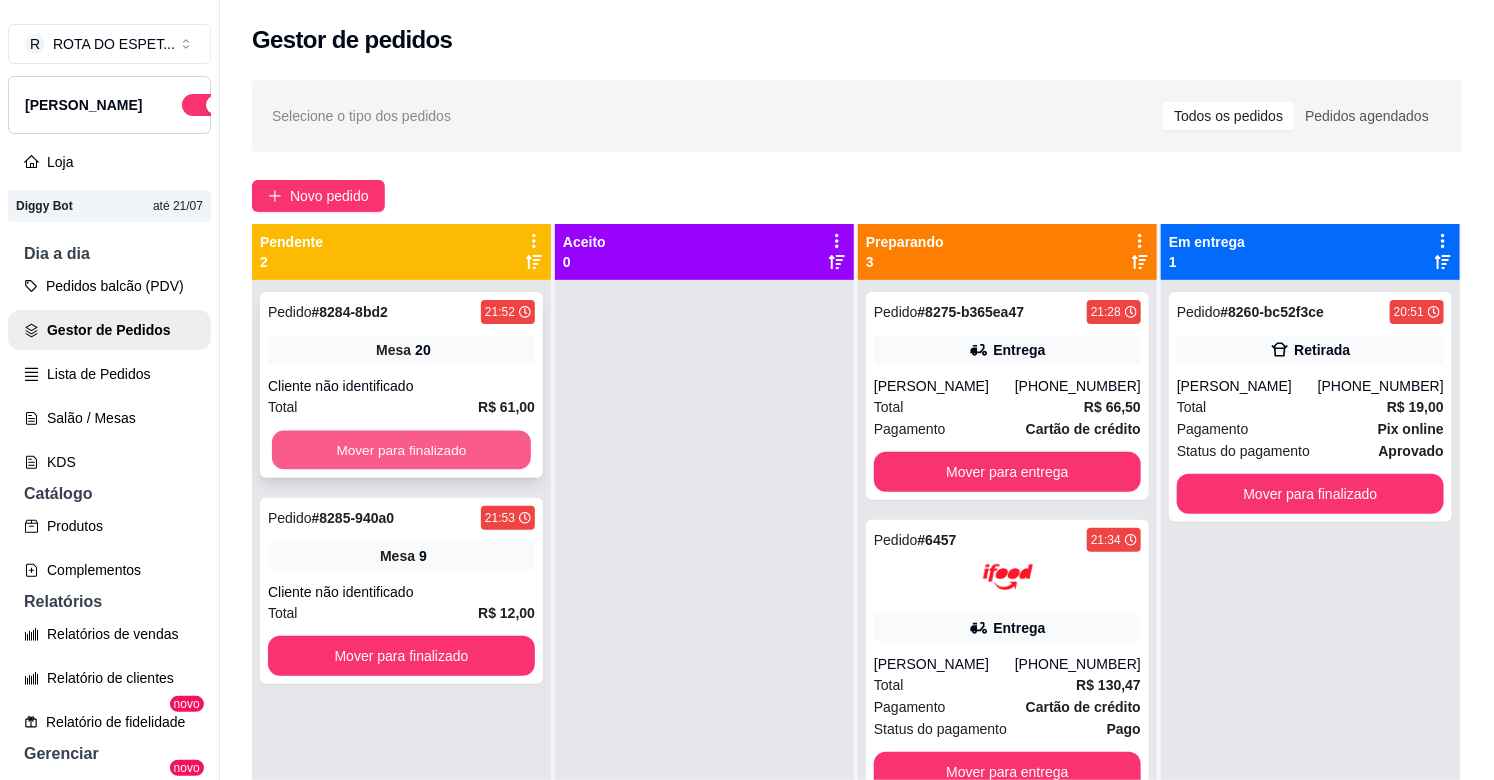 click on "Mover para finalizado" at bounding box center (401, 450) 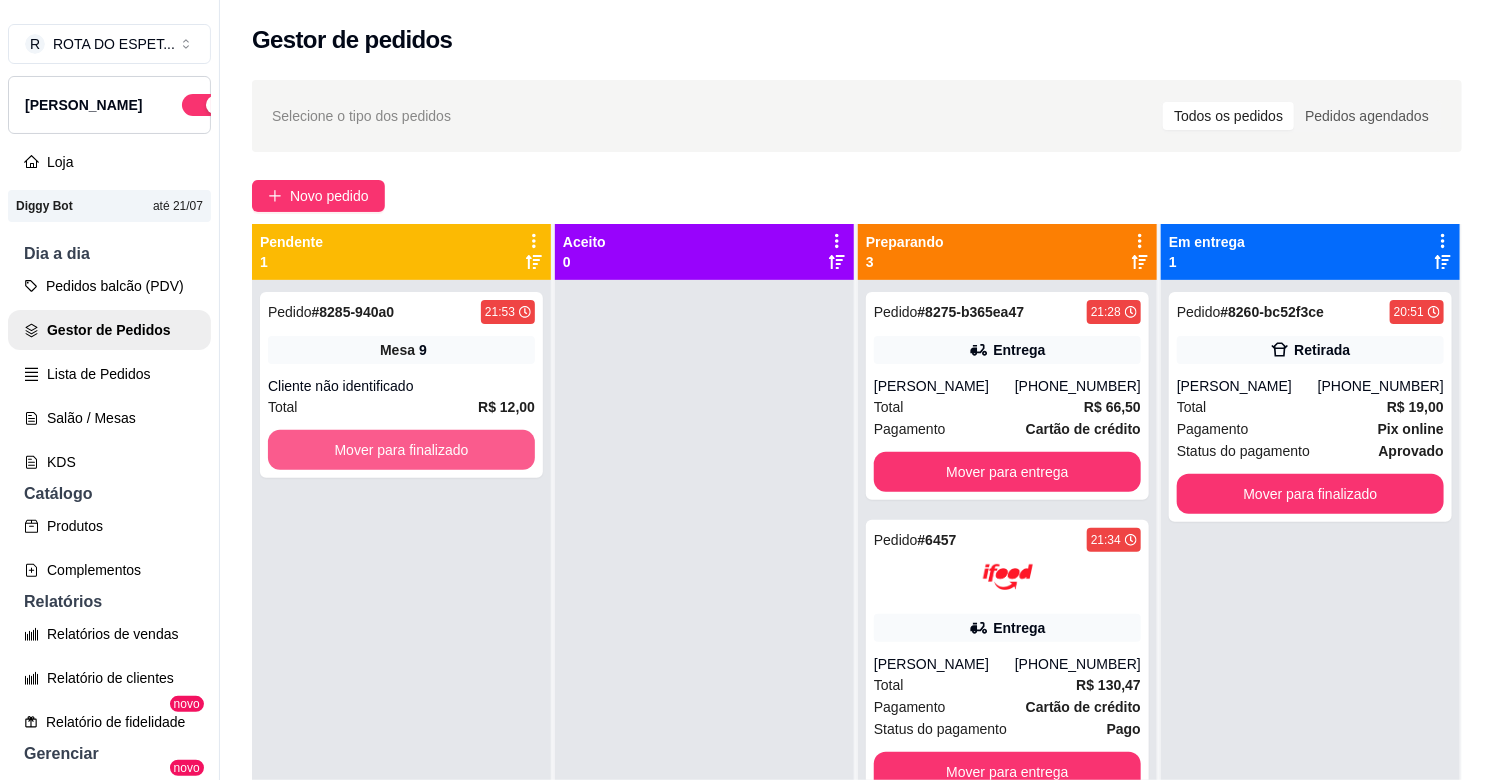 click on "Mover para finalizado" at bounding box center [401, 450] 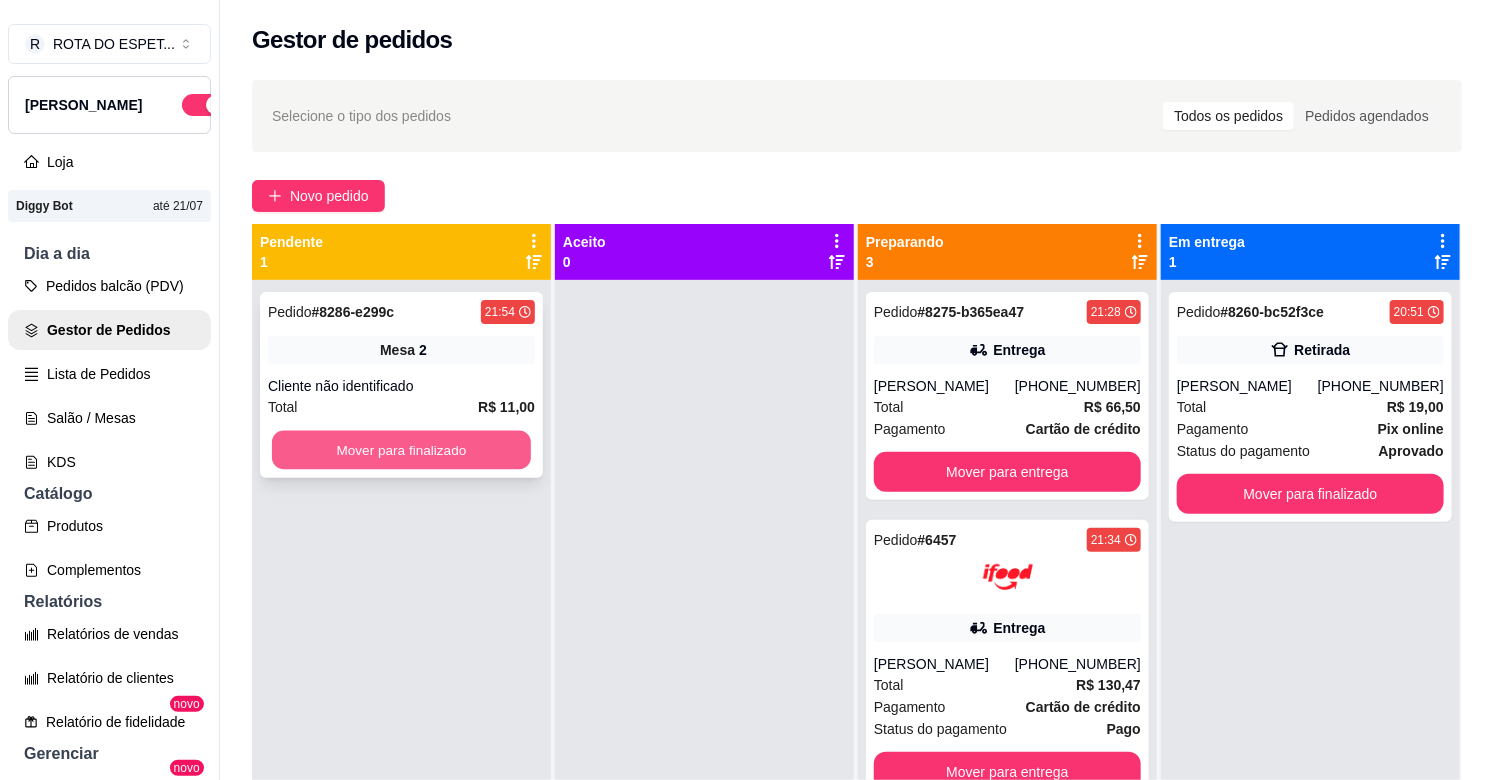 click on "Mover para finalizado" at bounding box center [401, 450] 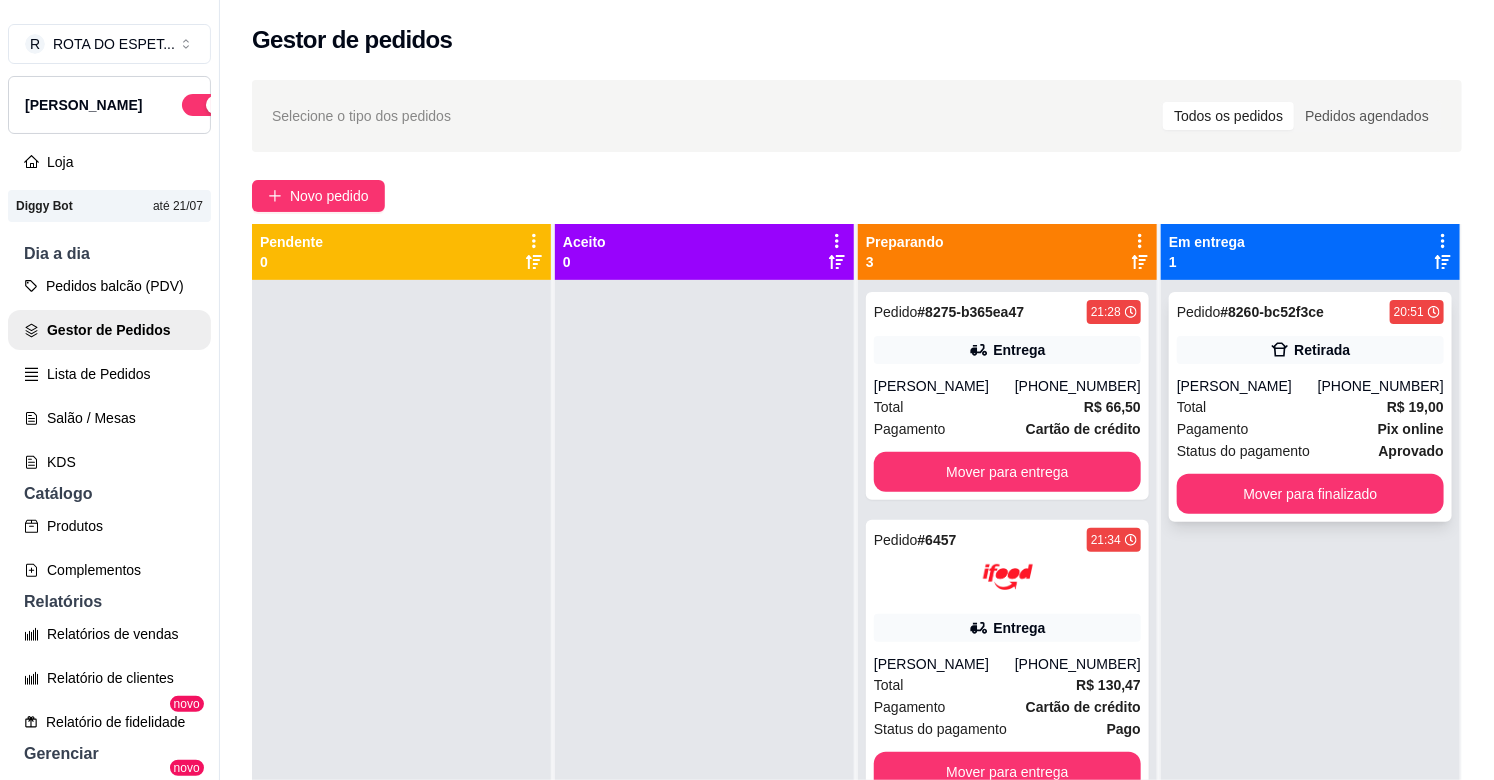 click on "Total R$ 19,00" at bounding box center (1310, 407) 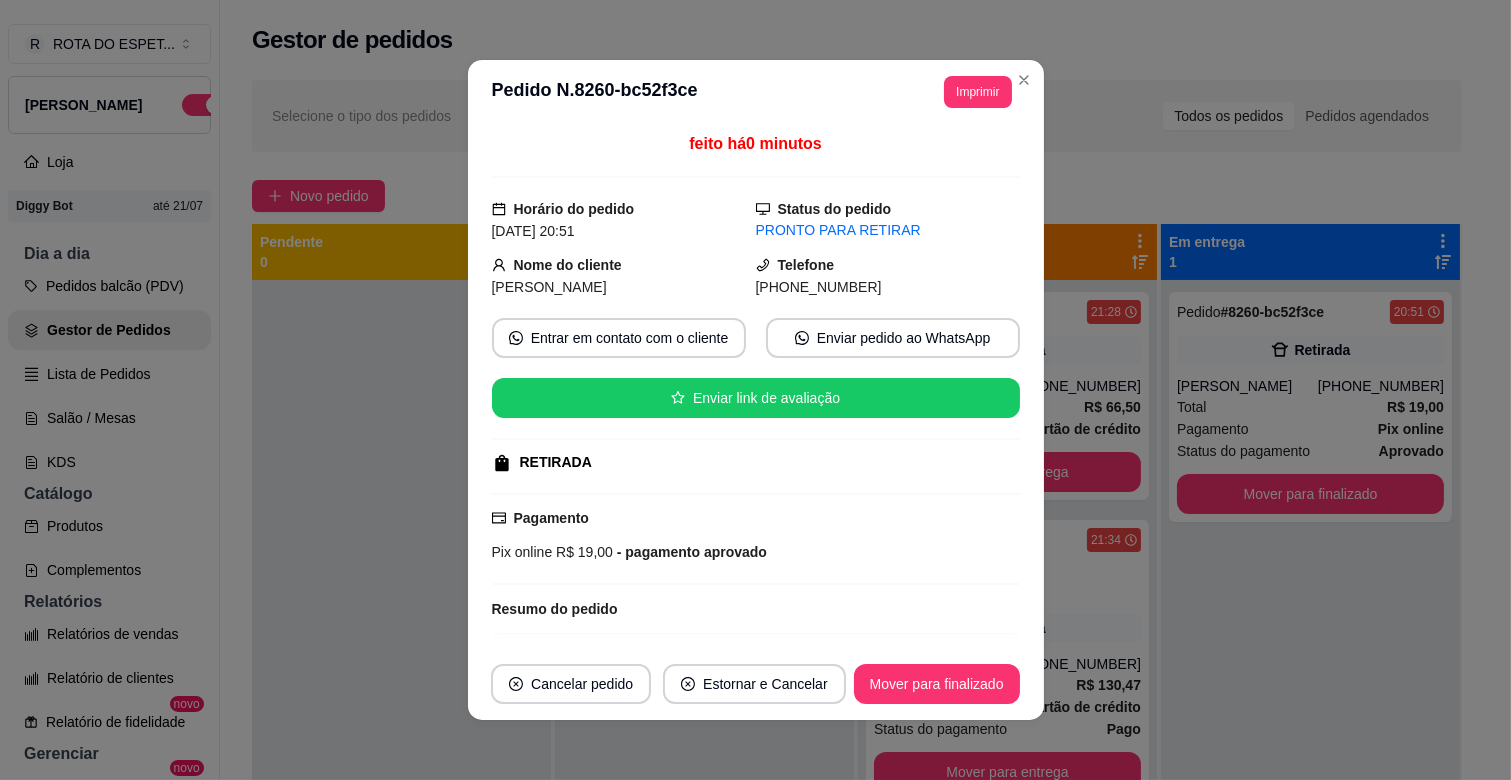 scroll, scrollTop: 266, scrollLeft: 0, axis: vertical 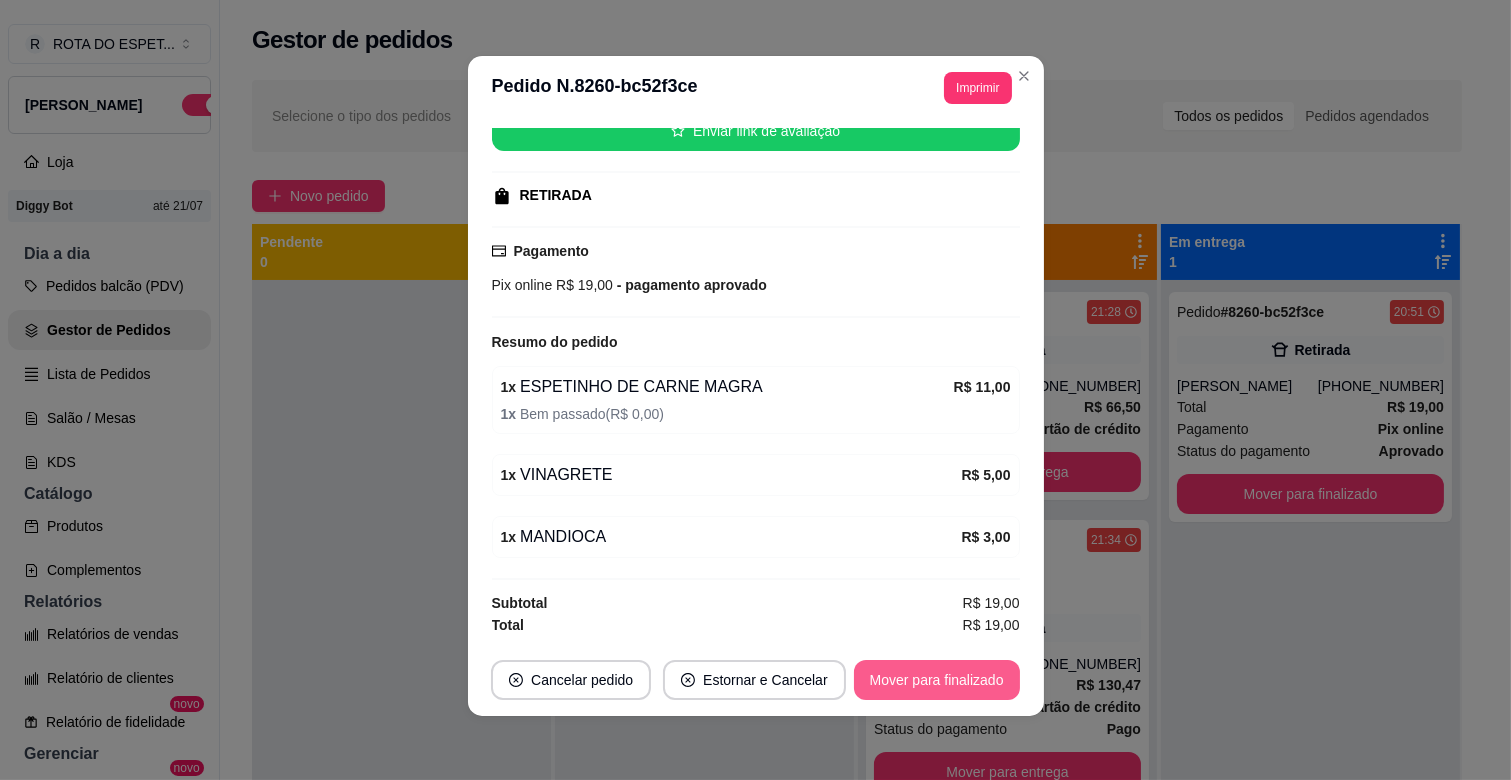click on "Mover para finalizado" at bounding box center (937, 680) 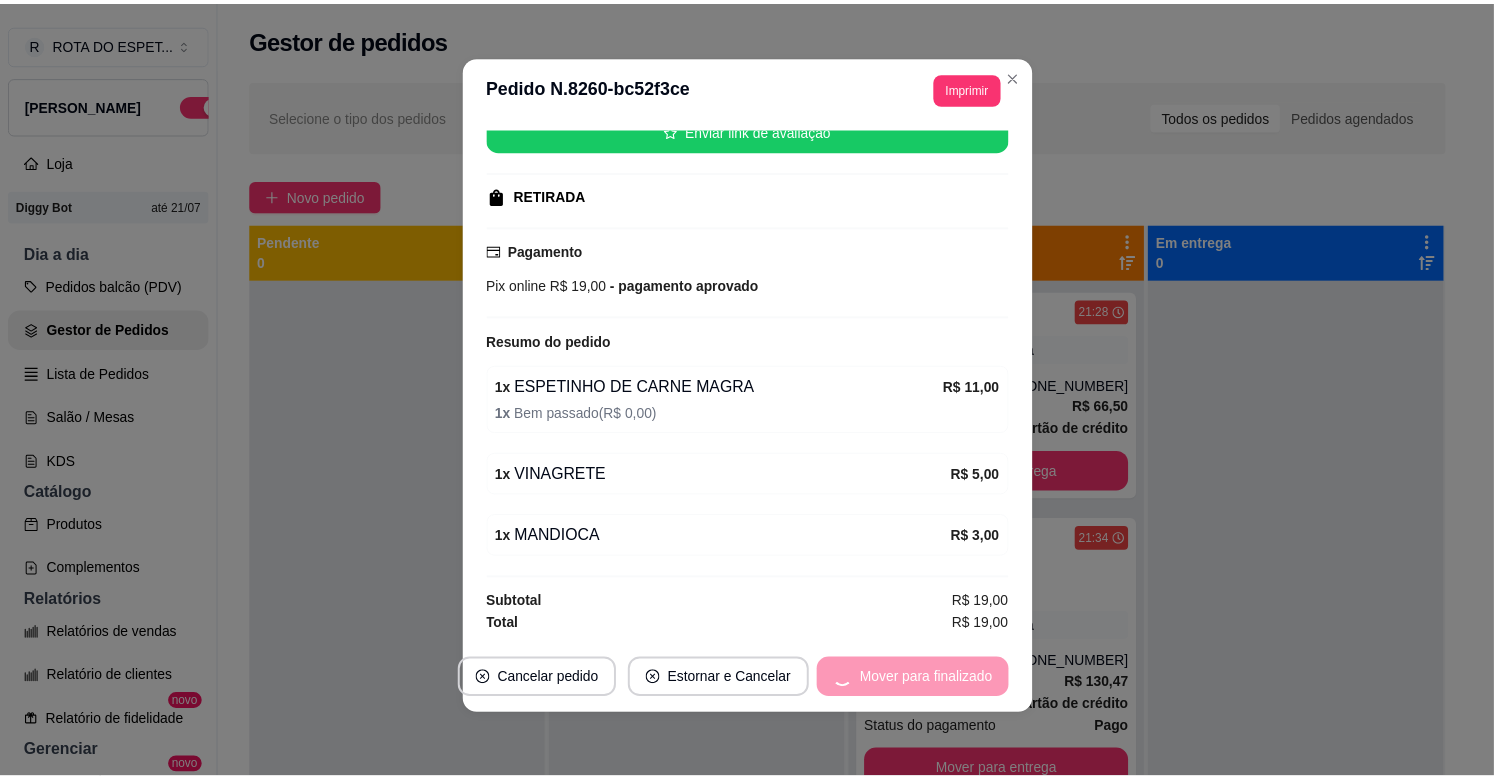 scroll, scrollTop: 220, scrollLeft: 0, axis: vertical 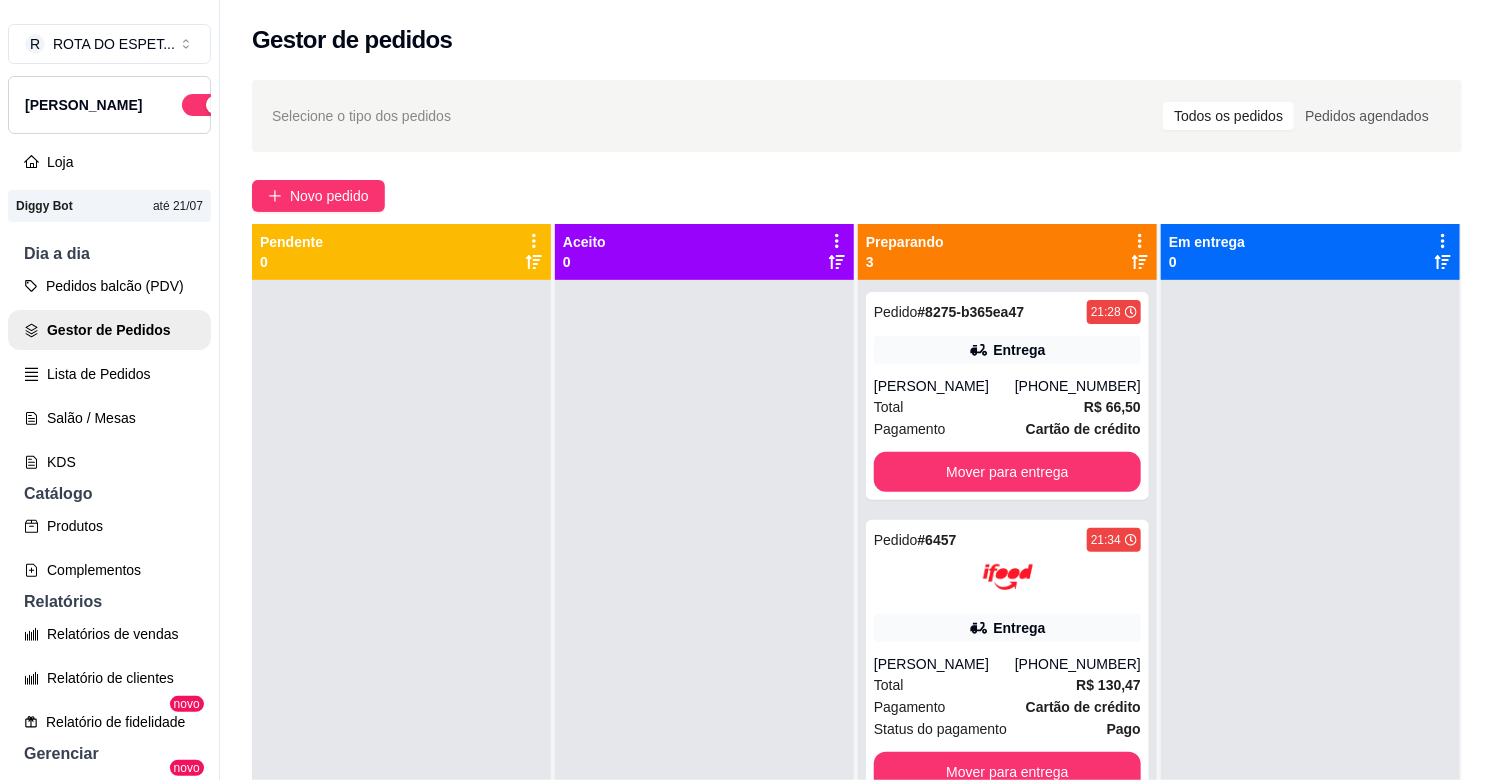 click at bounding box center (704, 670) 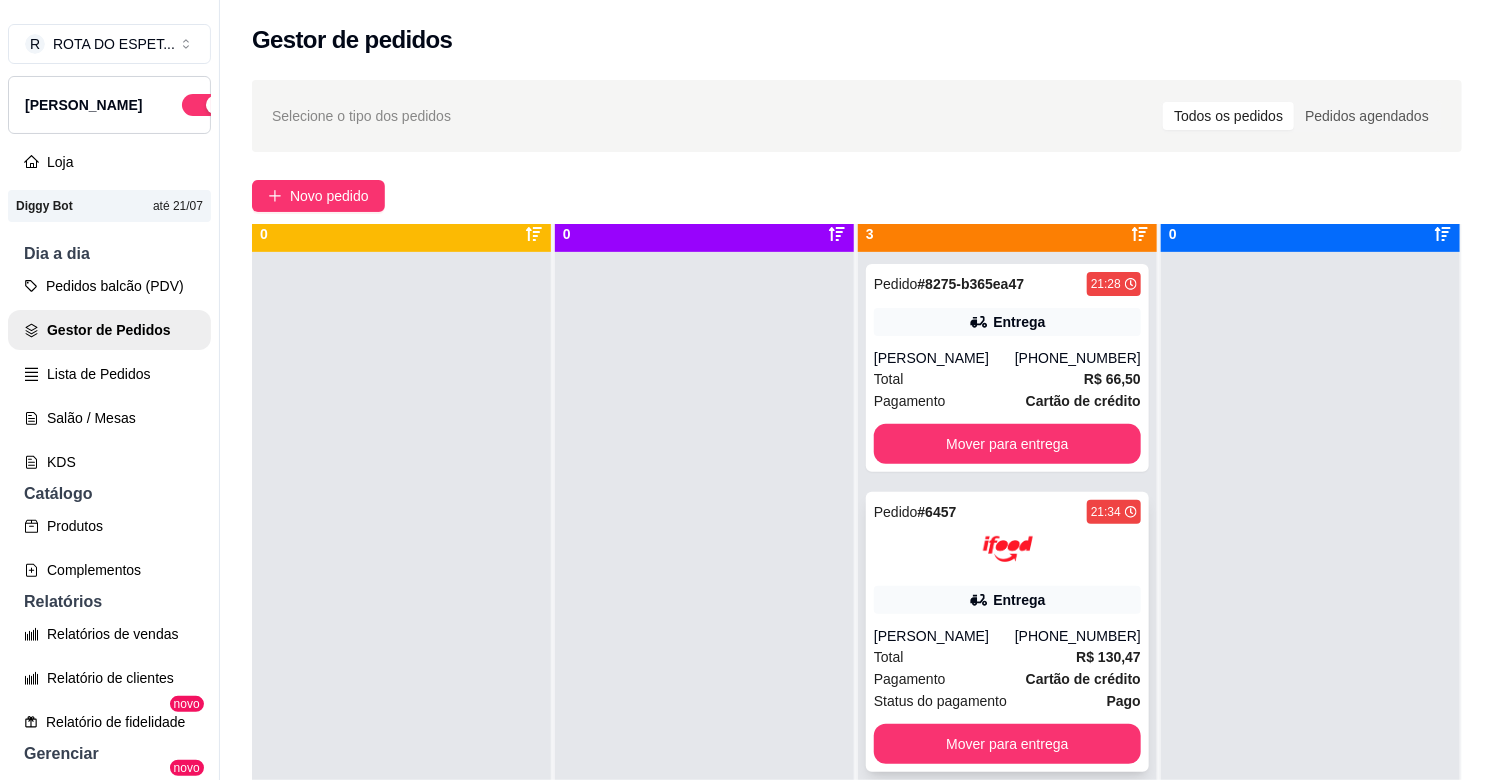 scroll, scrollTop: 55, scrollLeft: 0, axis: vertical 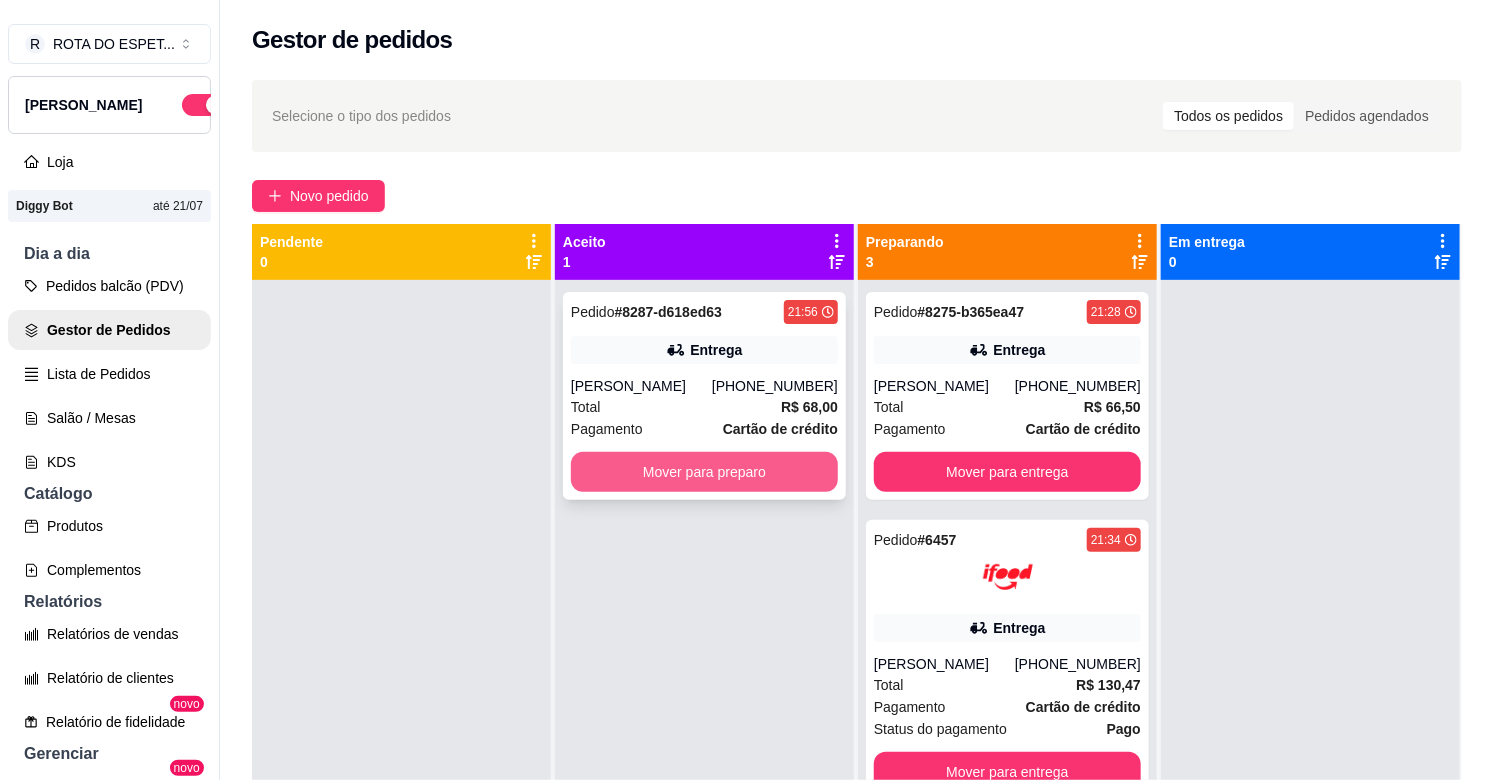 click on "Mover para preparo" at bounding box center [704, 472] 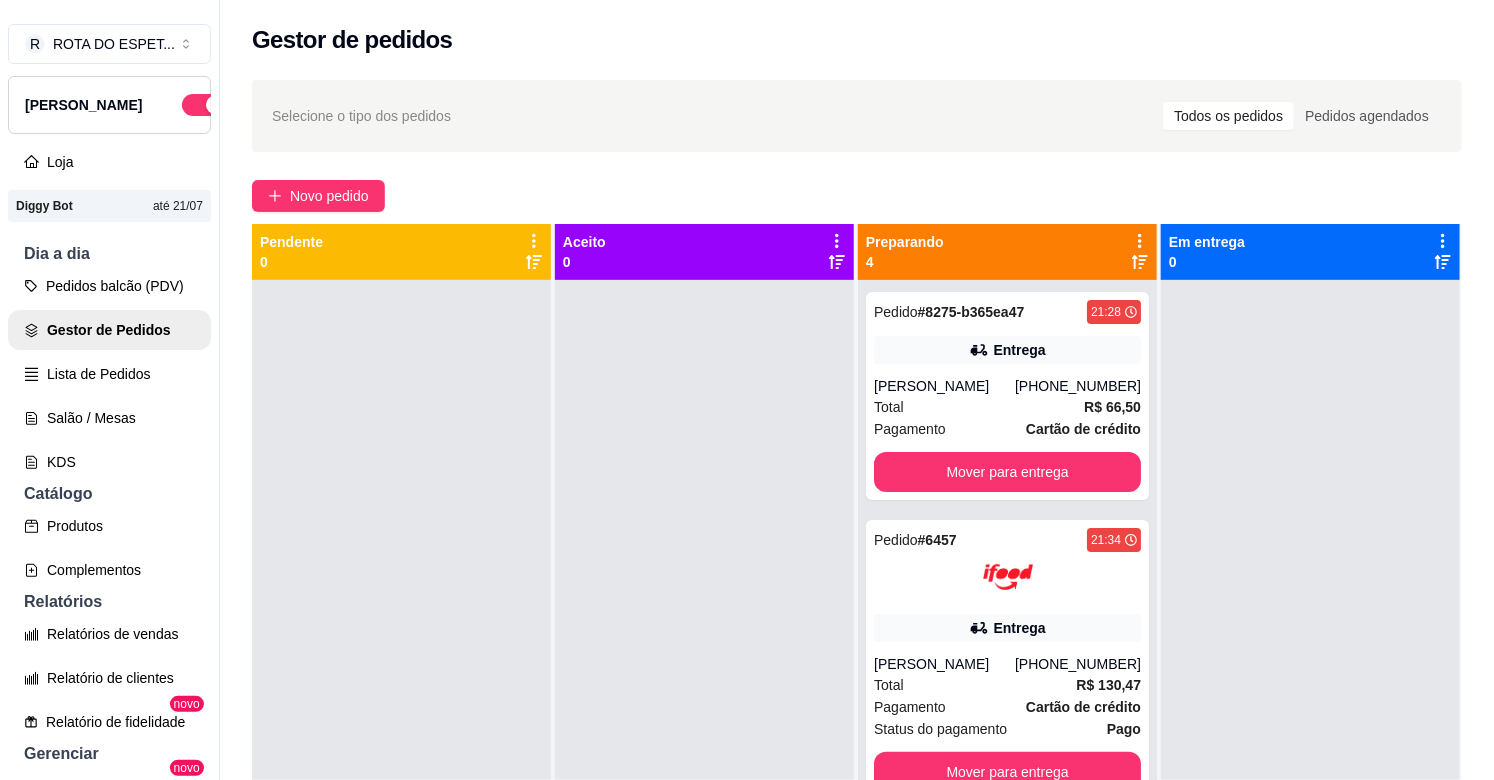 click at bounding box center [704, 670] 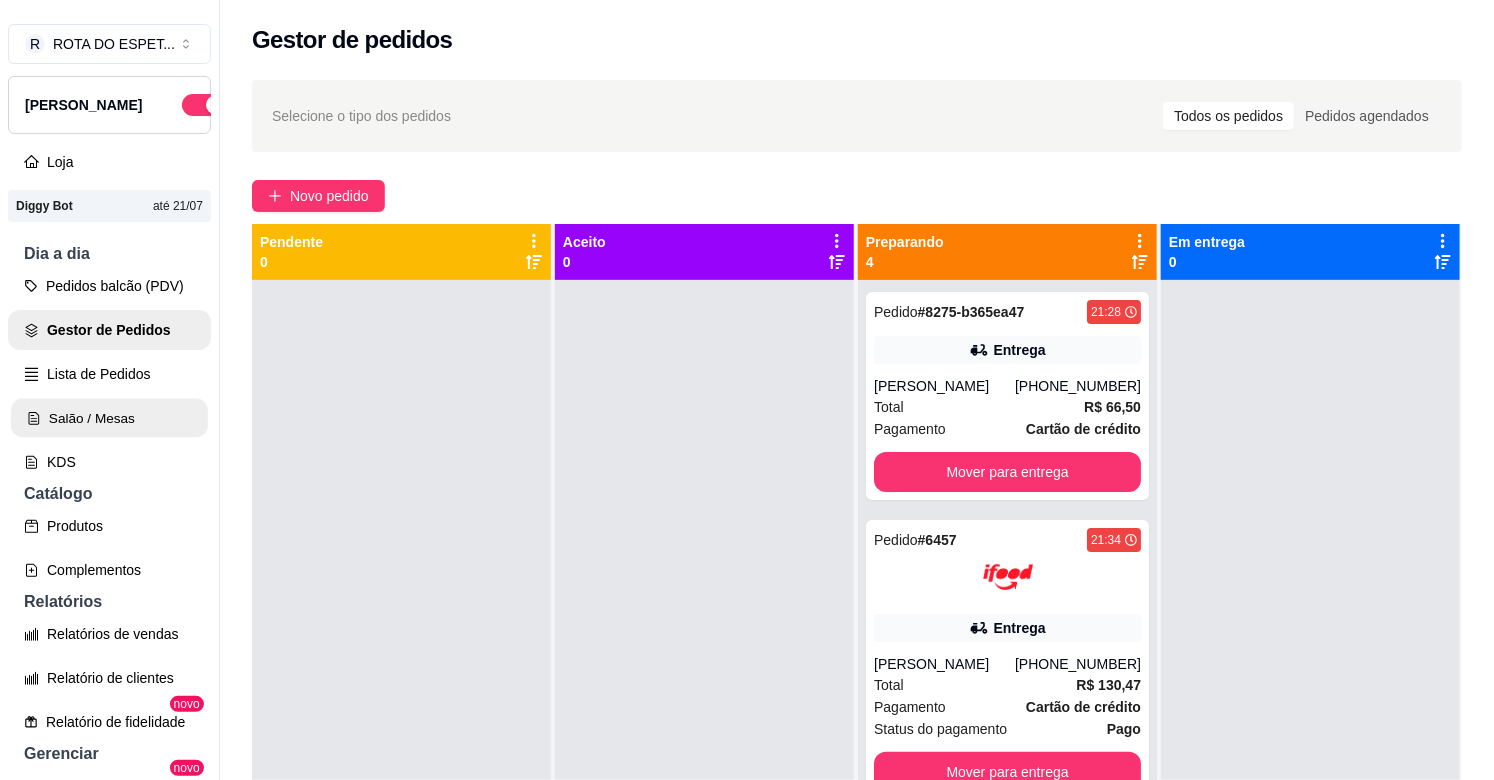 click on "Salão / Mesas" at bounding box center [109, 418] 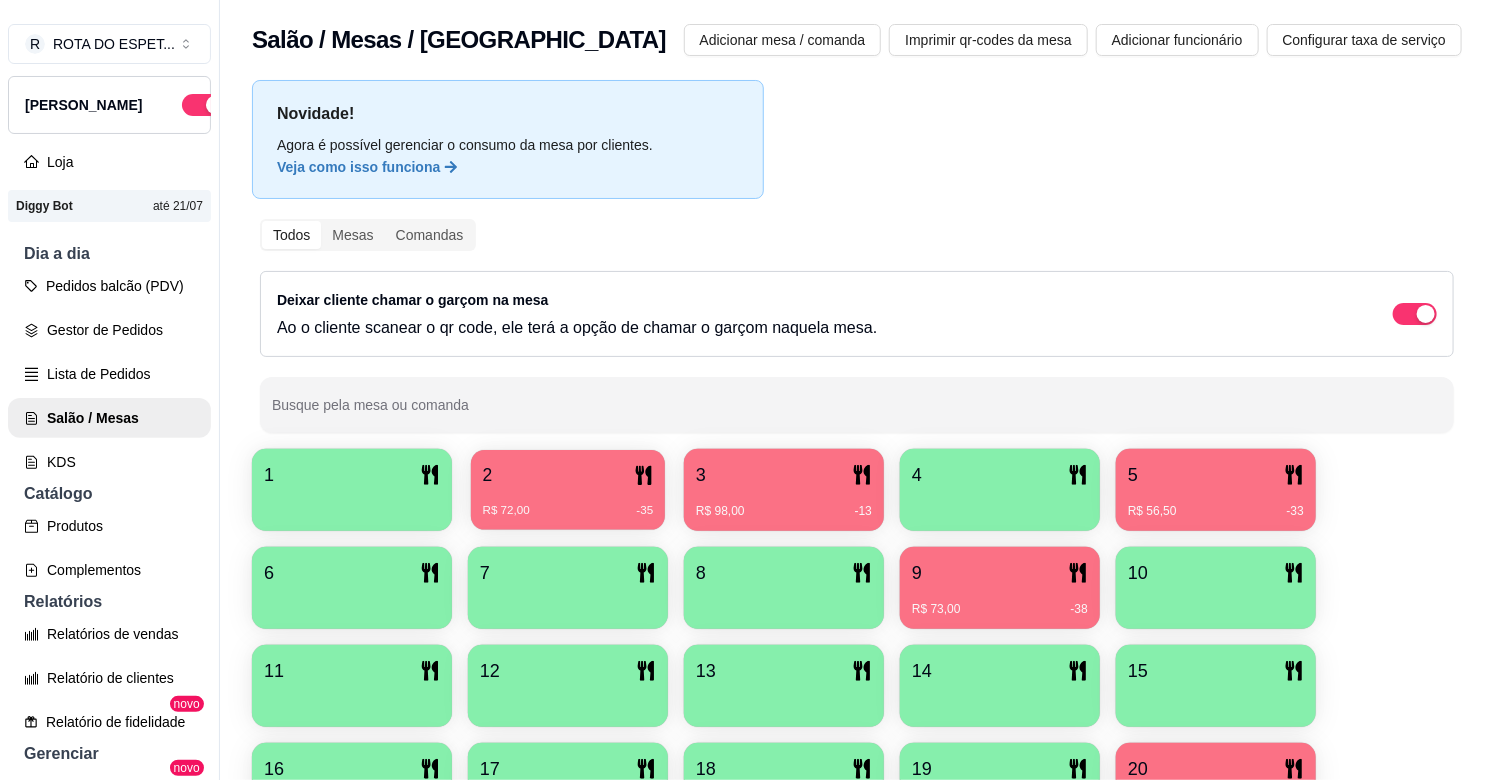 click on "2" at bounding box center (568, 475) 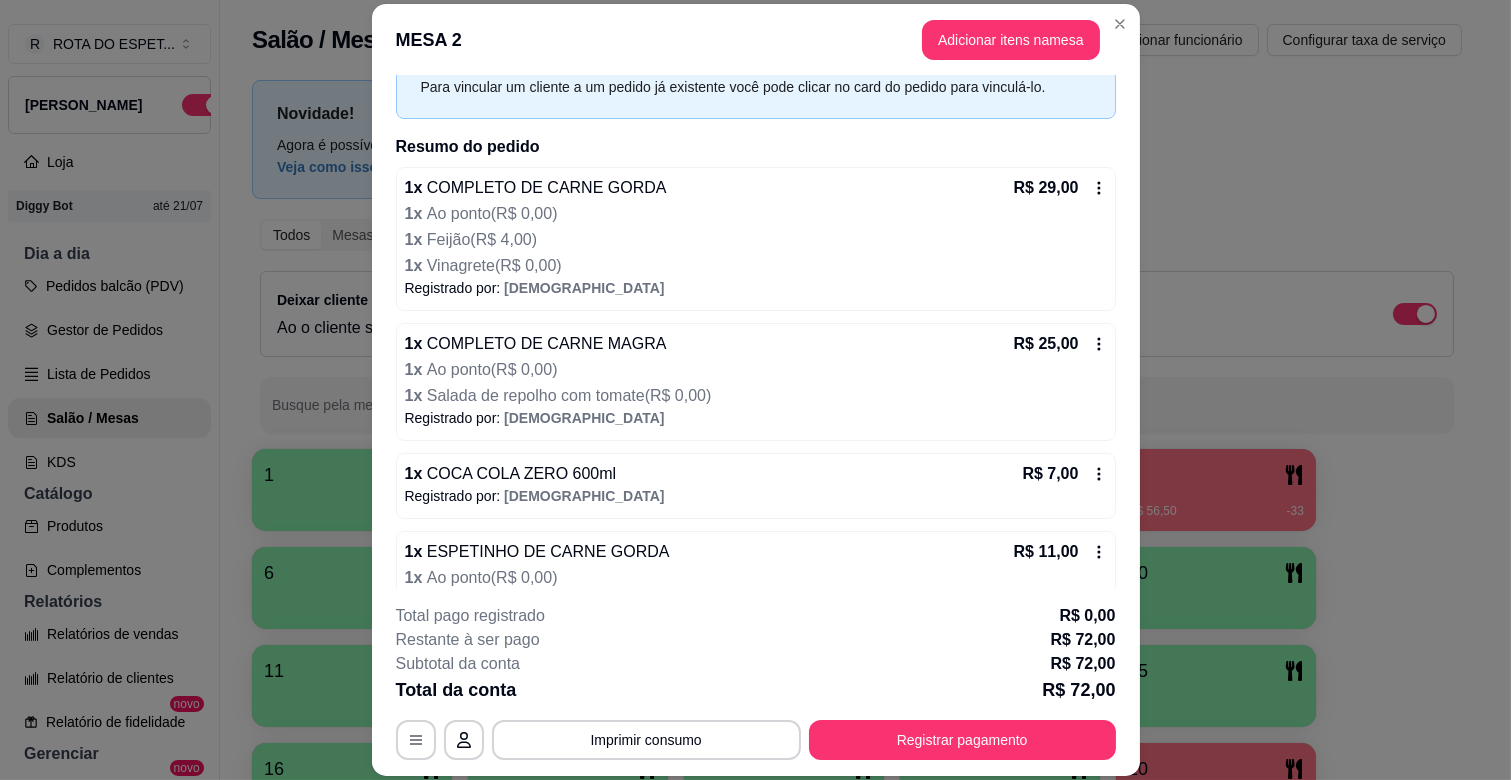 scroll, scrollTop: 197, scrollLeft: 0, axis: vertical 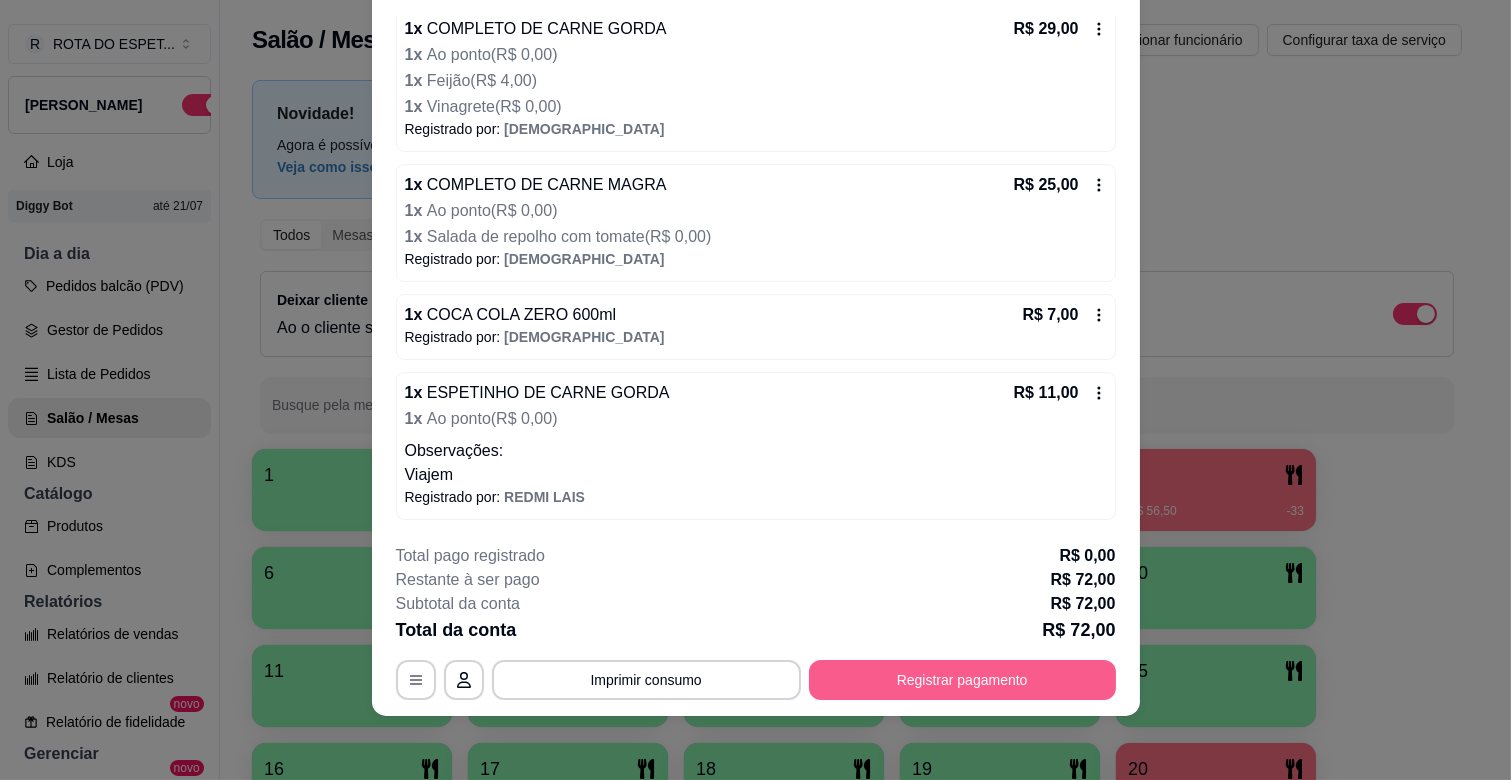 click on "Registrar pagamento" at bounding box center [962, 680] 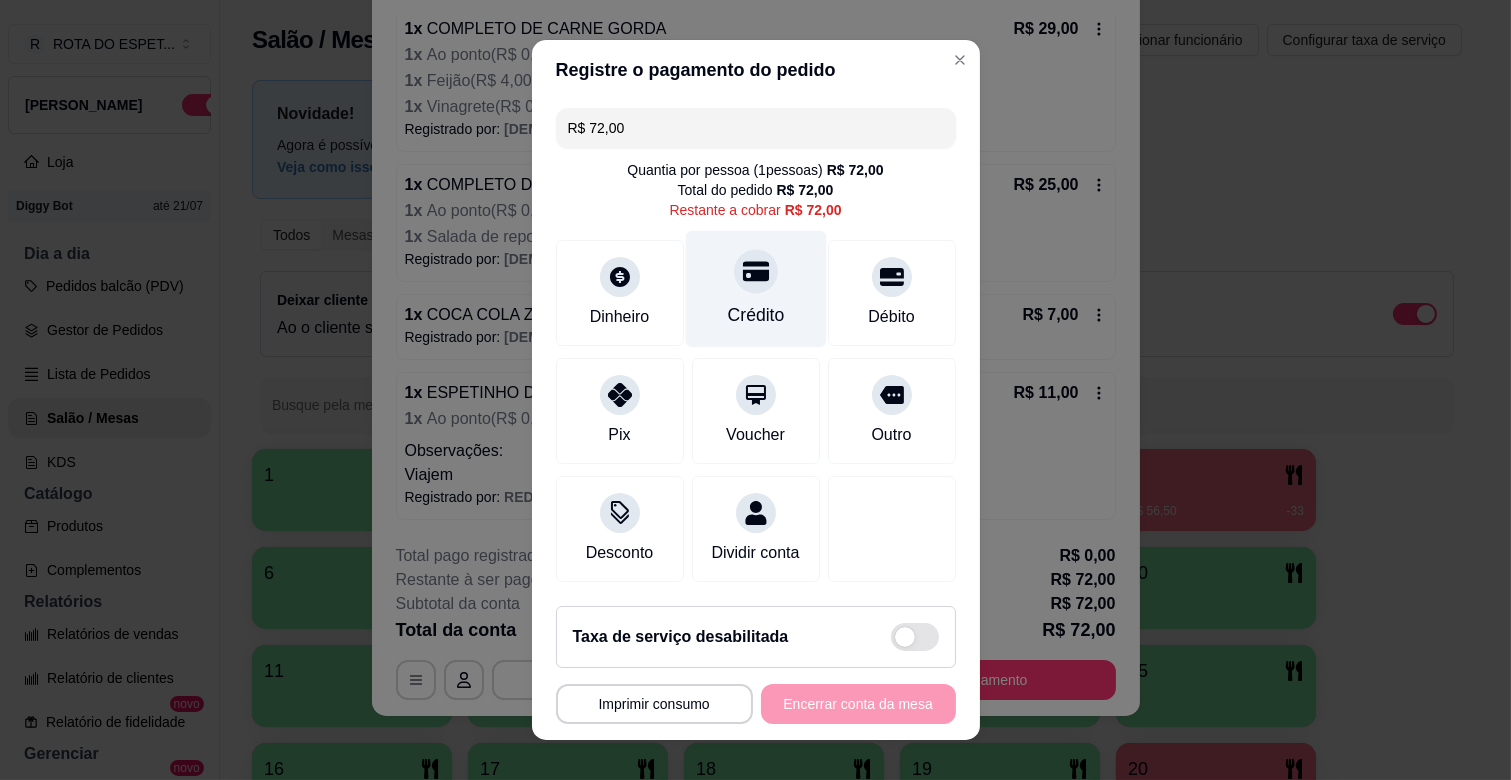click on "Crédito" at bounding box center [755, 289] 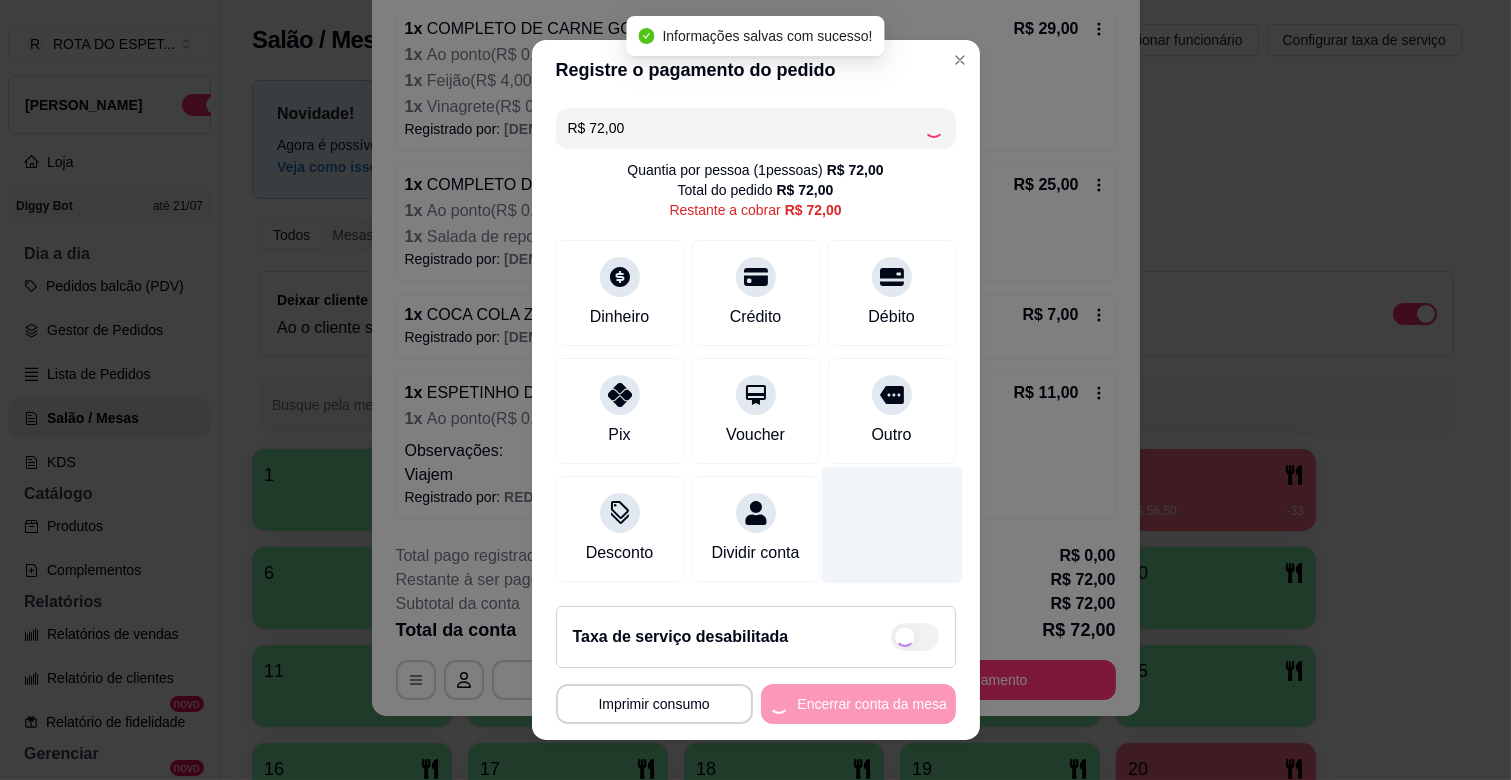type on "R$ 0,00" 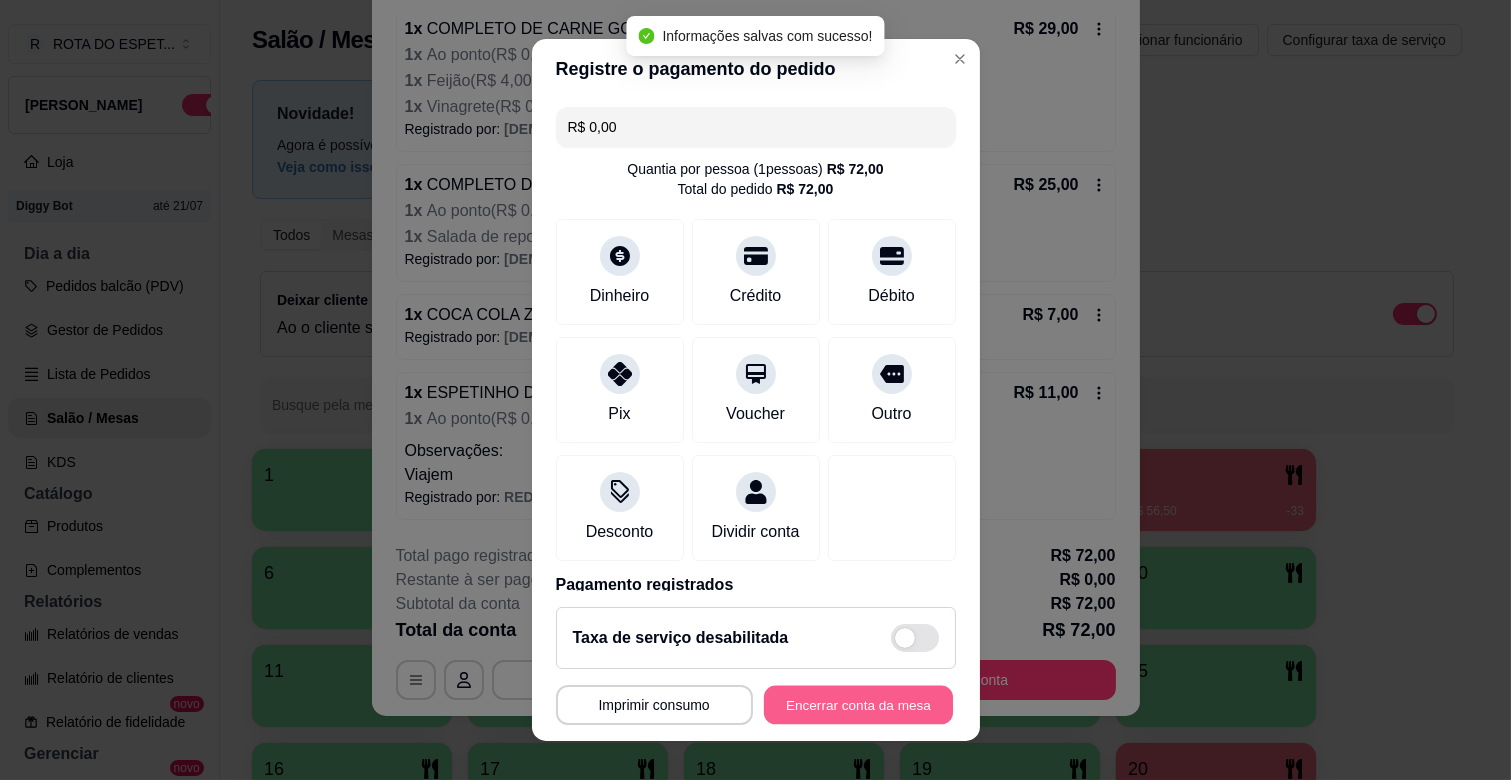 click on "Encerrar conta da mesa" at bounding box center [858, 705] 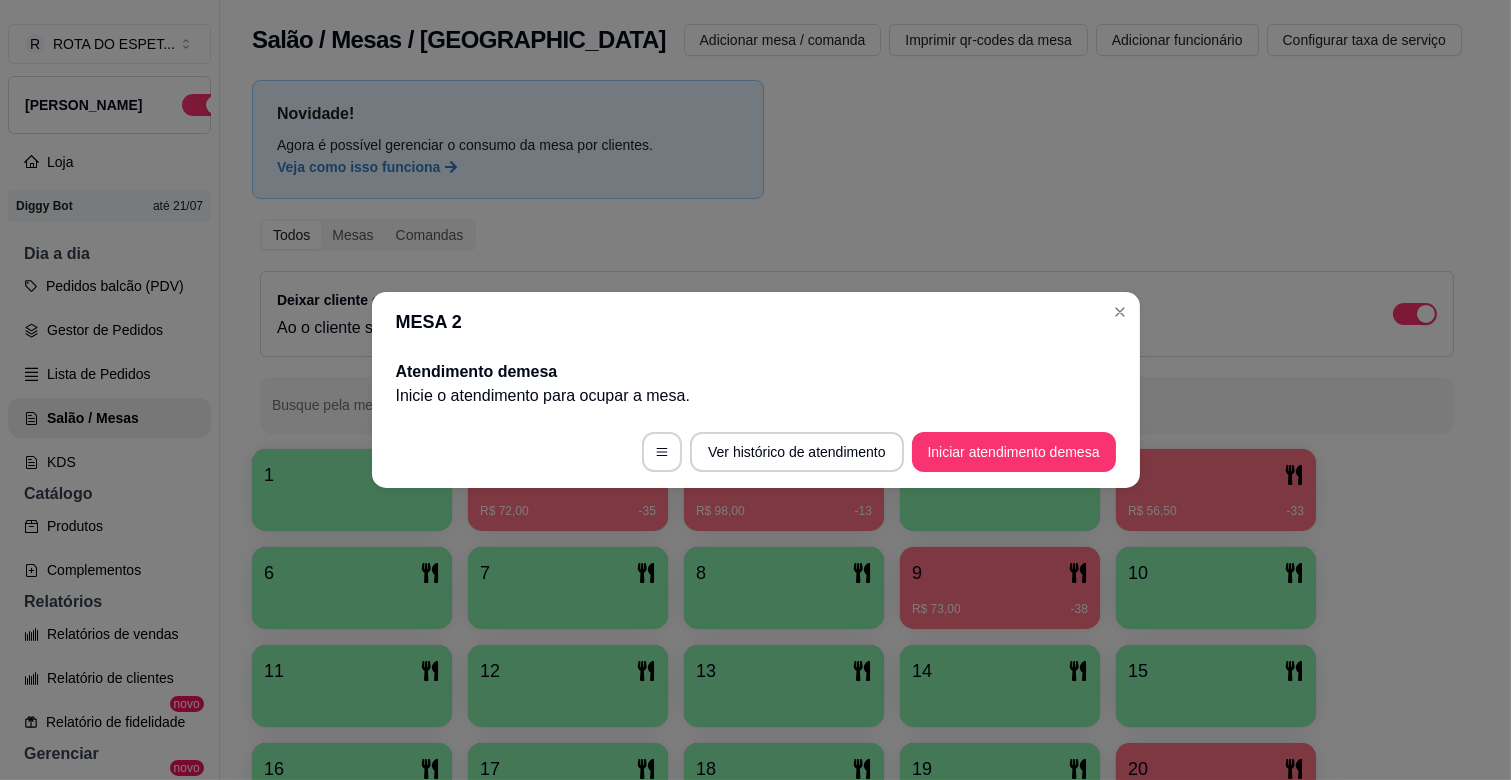 scroll, scrollTop: 0, scrollLeft: 0, axis: both 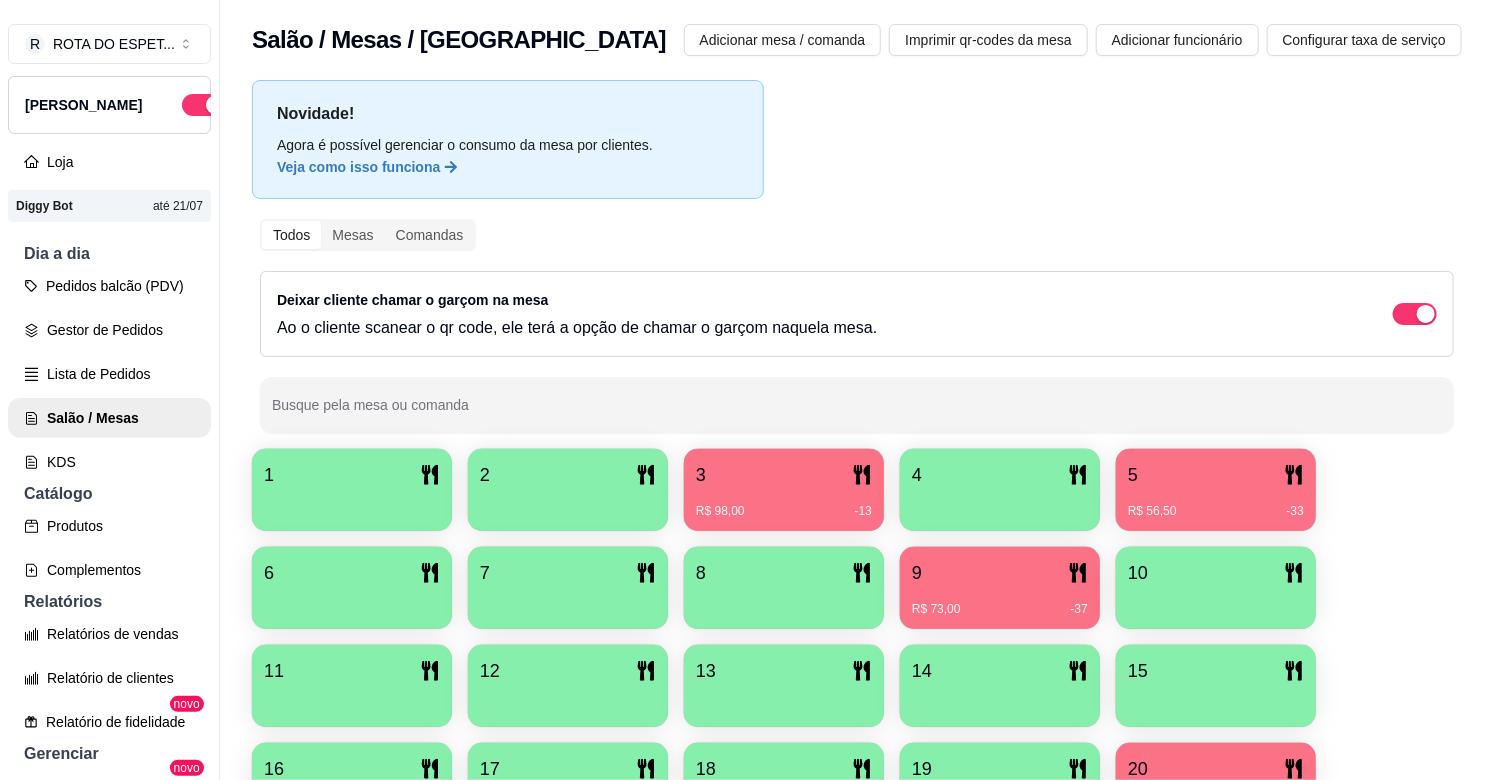 click on "5" at bounding box center [1216, 475] 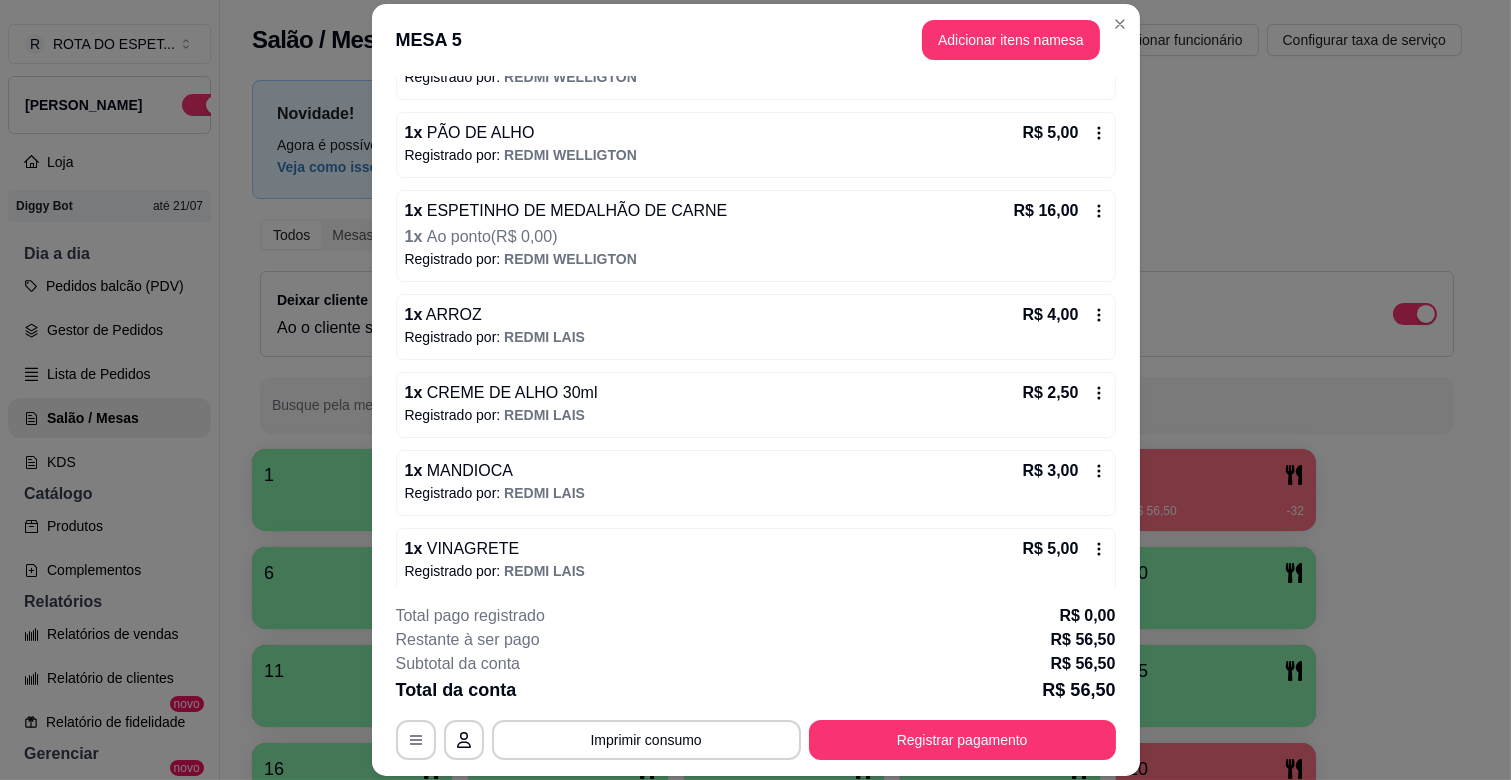 scroll, scrollTop: 351, scrollLeft: 0, axis: vertical 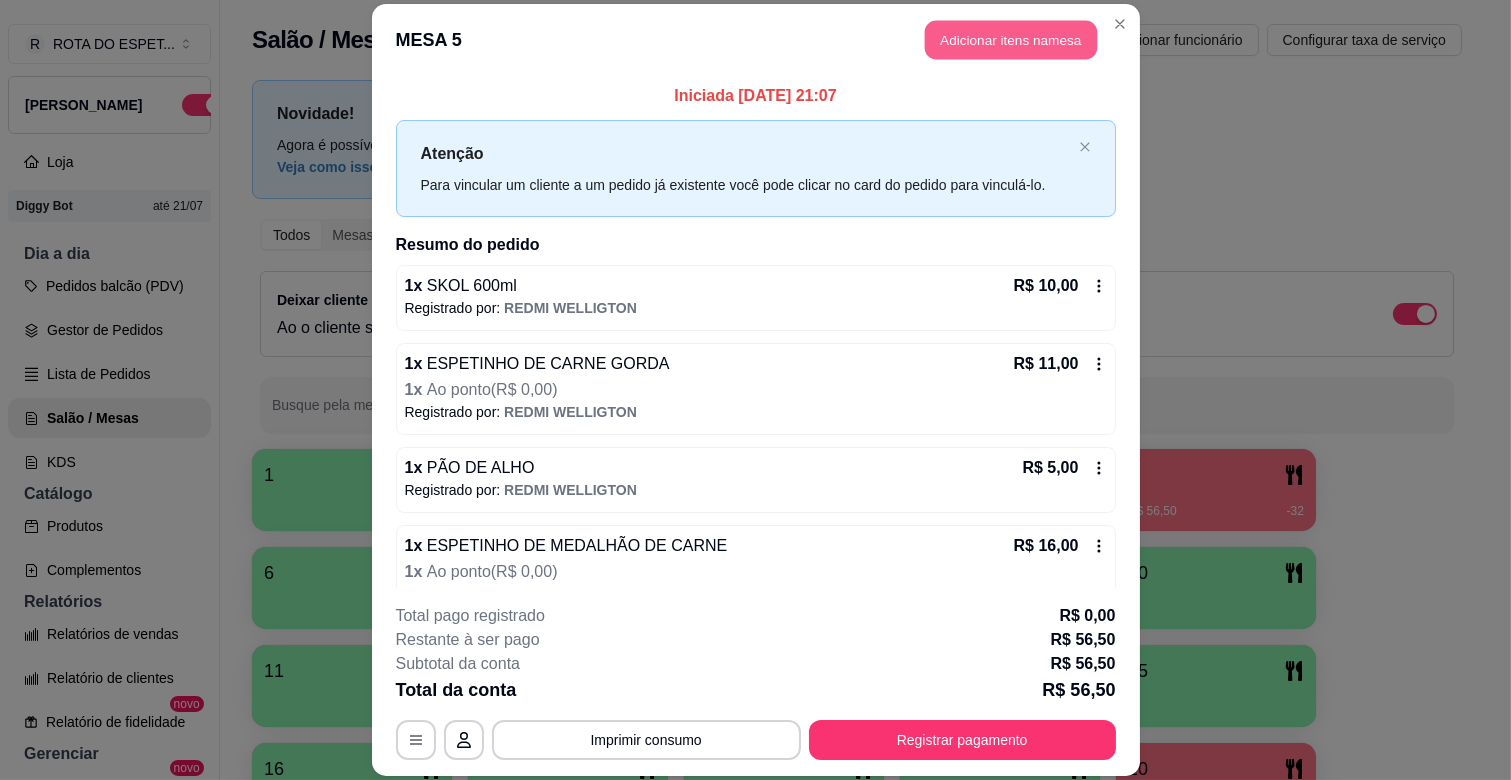 click on "Adicionar itens na  mesa" at bounding box center (1011, 40) 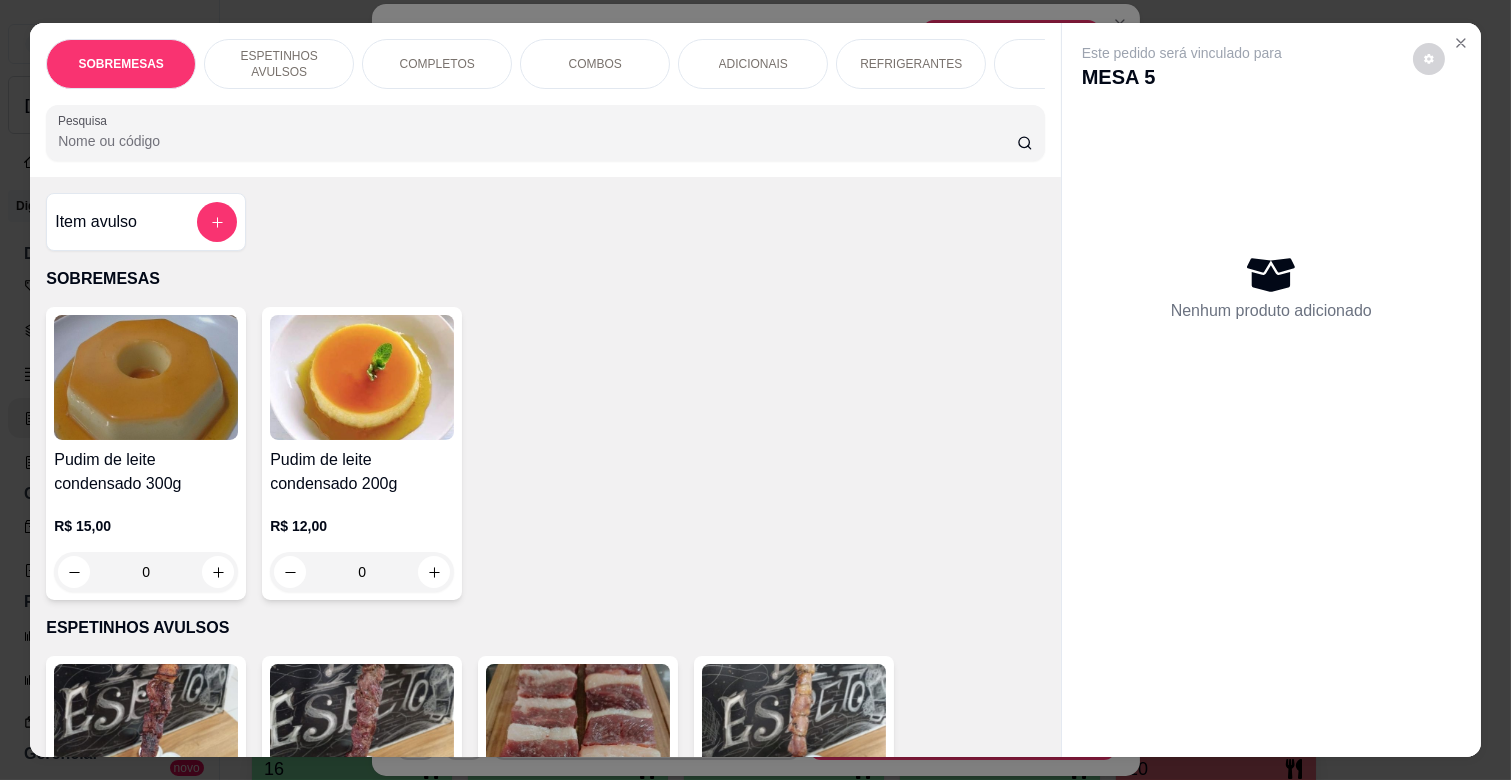click on "REFRIGERANTES" at bounding box center [911, 64] 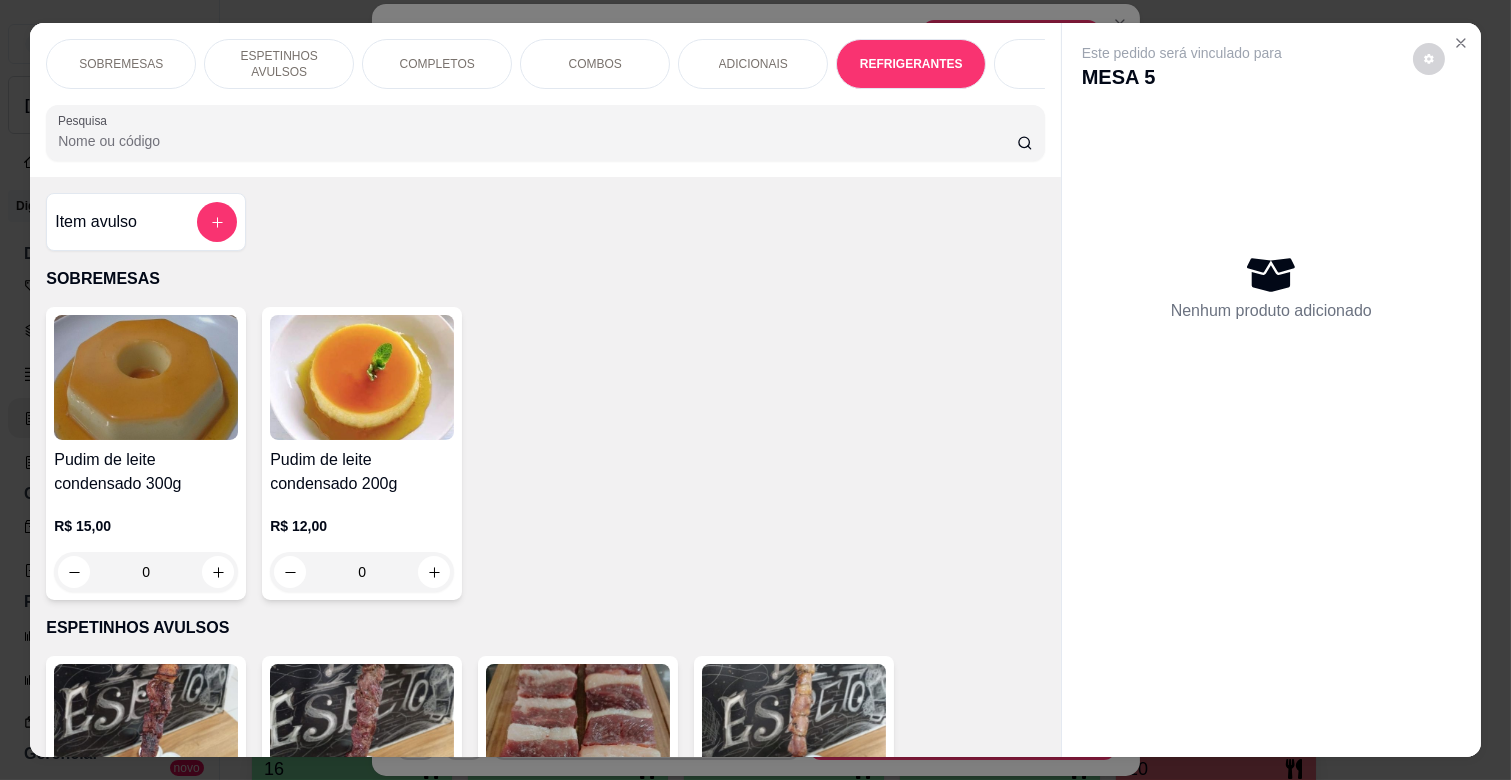 scroll, scrollTop: 4053, scrollLeft: 0, axis: vertical 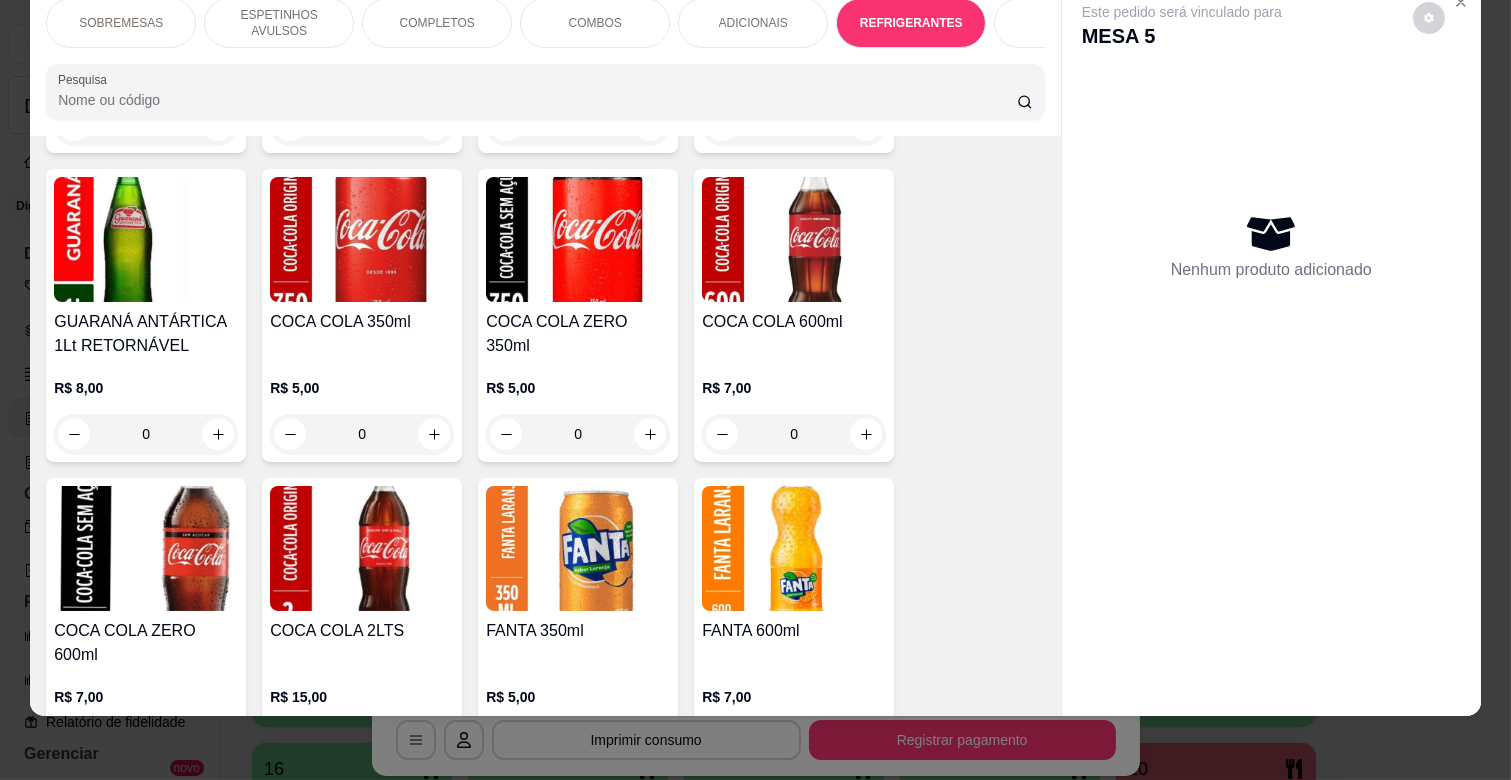 click on "COCA COLA 350ml   R$ 5,00 0" at bounding box center [362, 315] 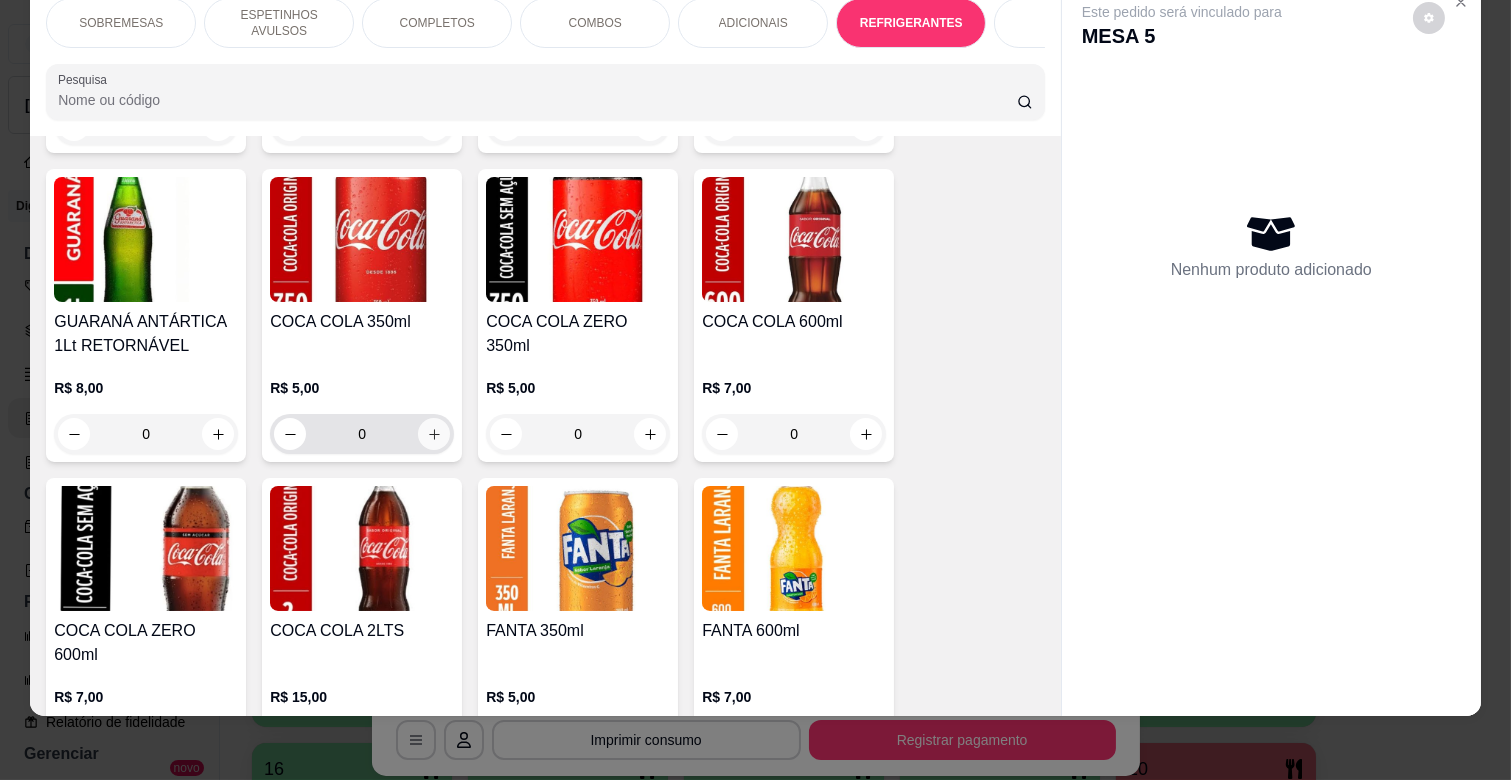 click 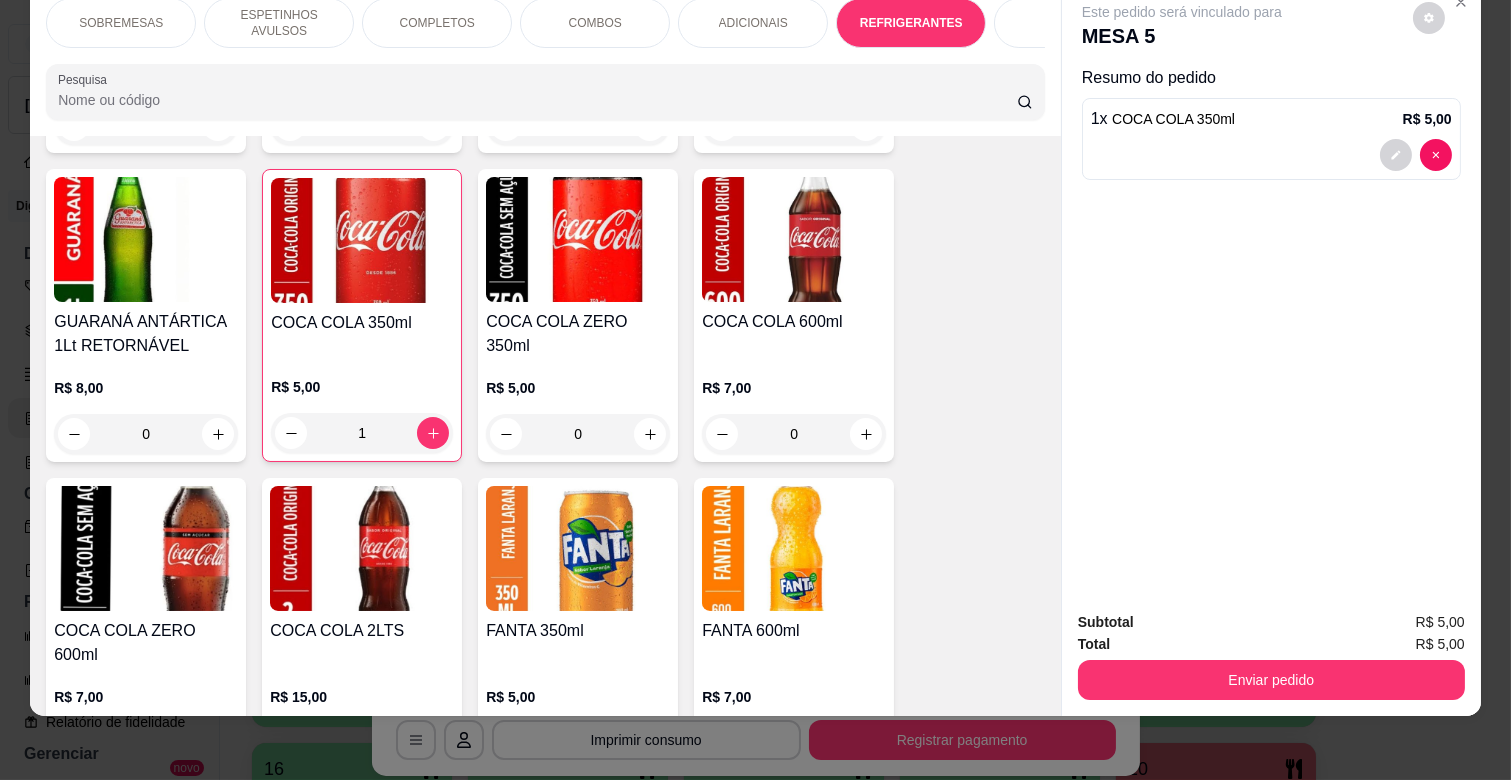 click on "Subtotal R$ 5,00 Total R$ 5,00 Enviar pedido" at bounding box center [1271, 655] 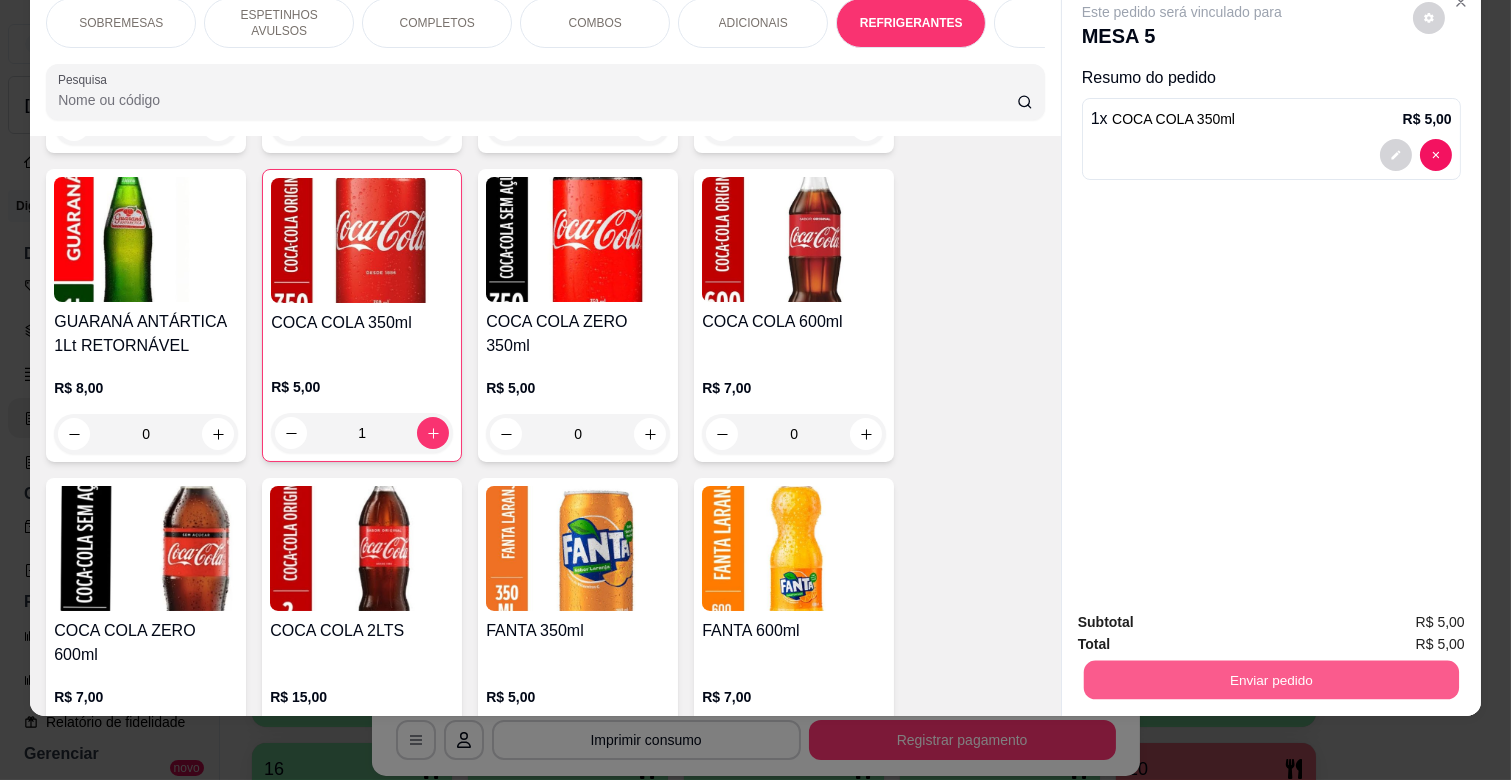 click on "Enviar pedido" at bounding box center [1271, 679] 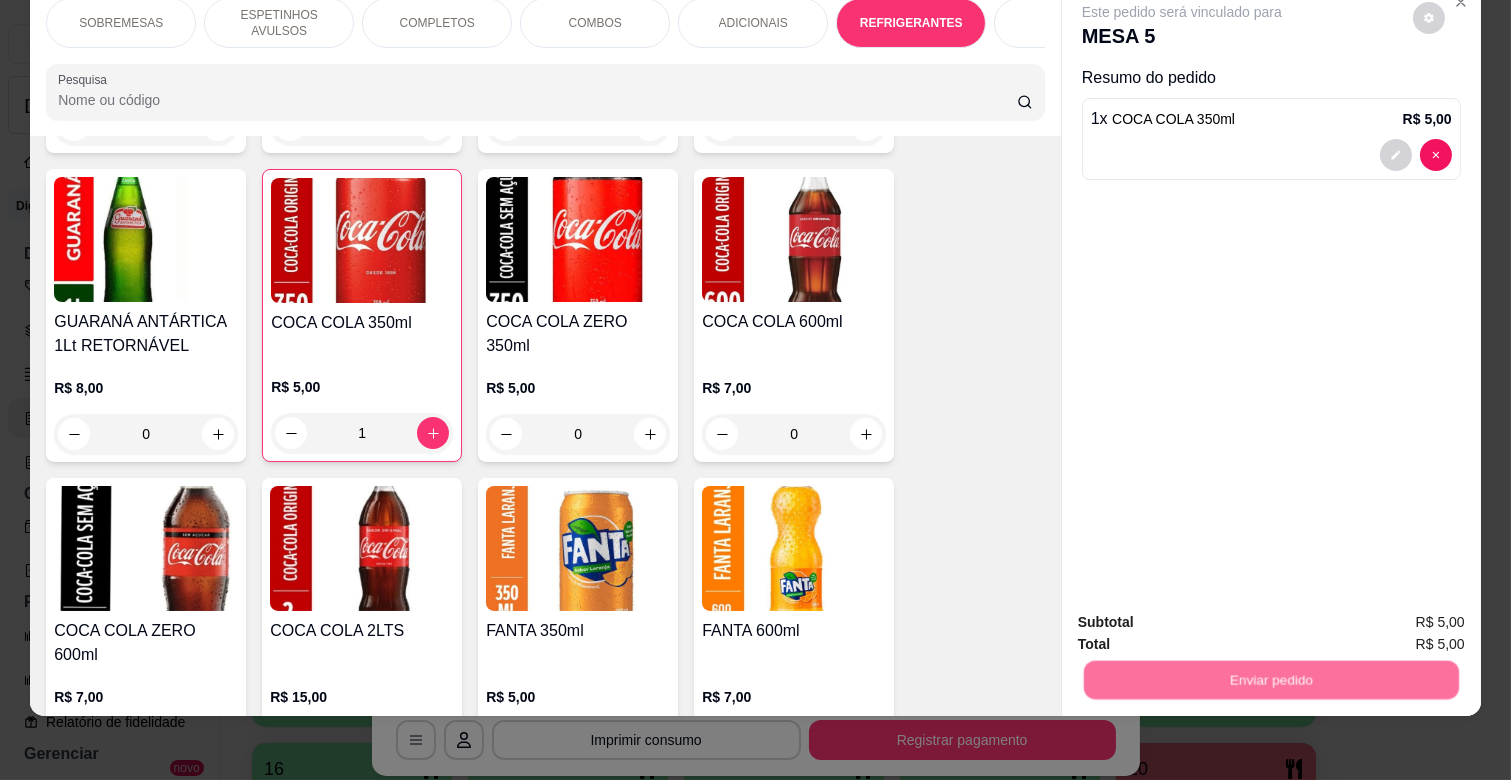 click on "Não registrar e enviar pedido" at bounding box center (1205, 613) 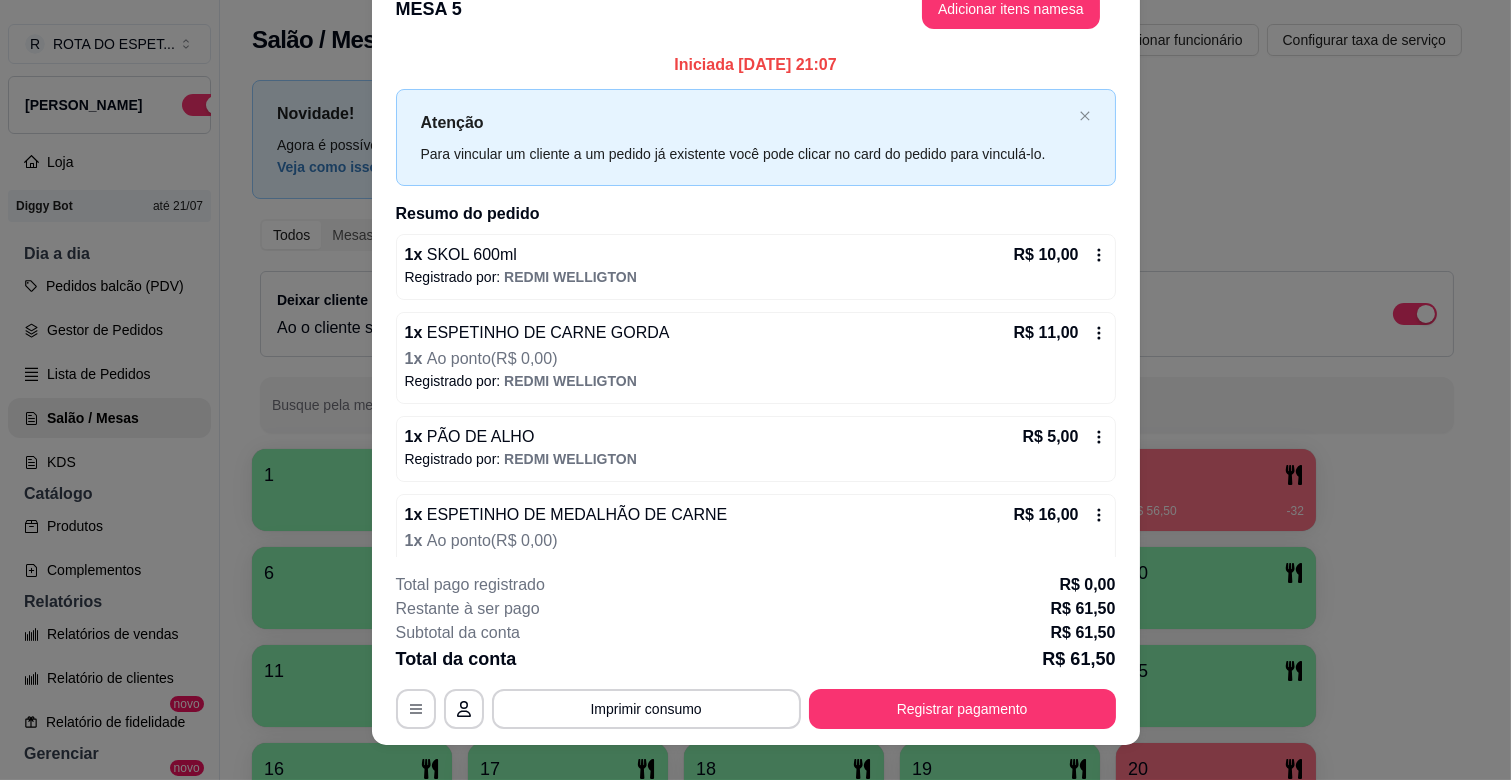 scroll, scrollTop: 60, scrollLeft: 0, axis: vertical 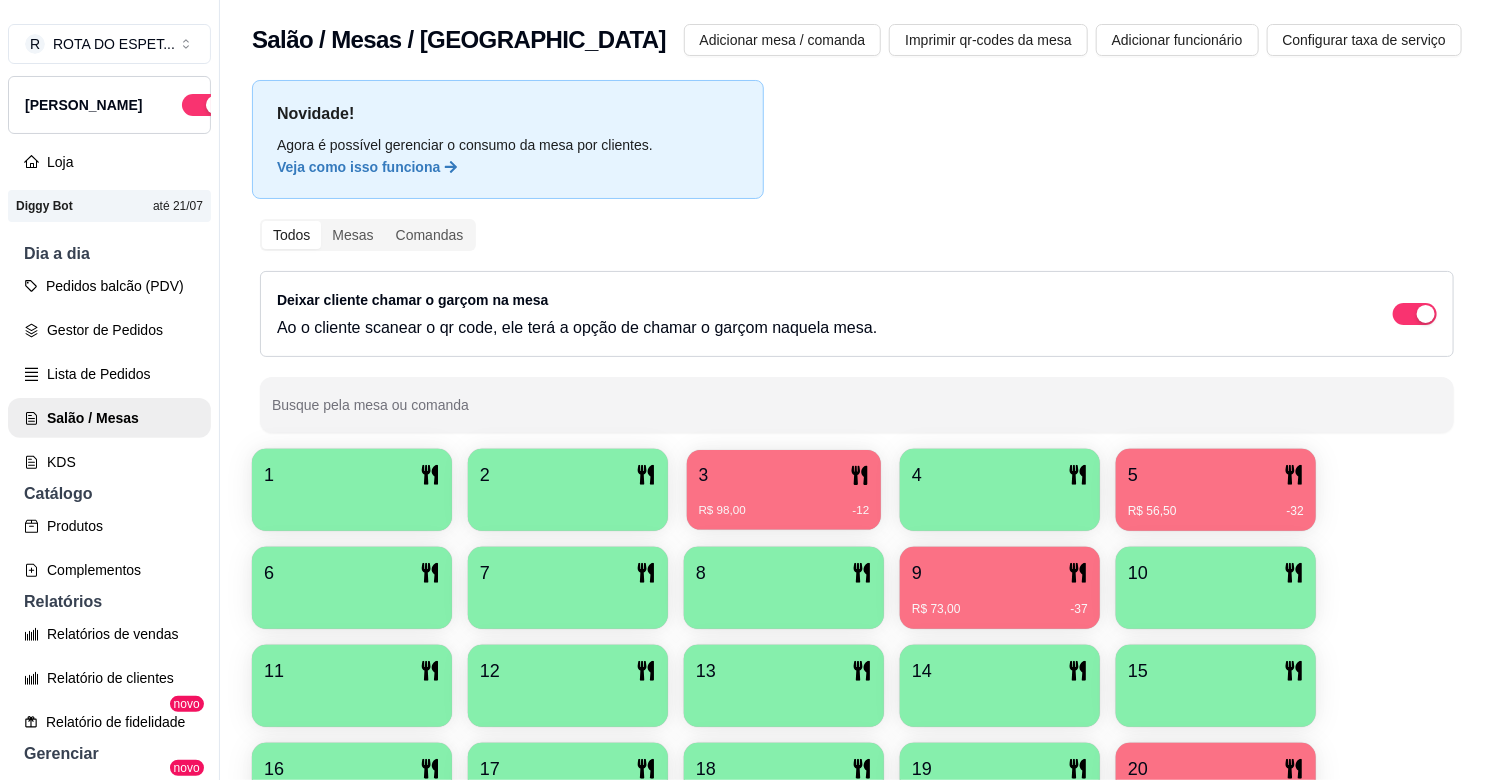 click on "R$ 98,00 -12" at bounding box center [784, 511] 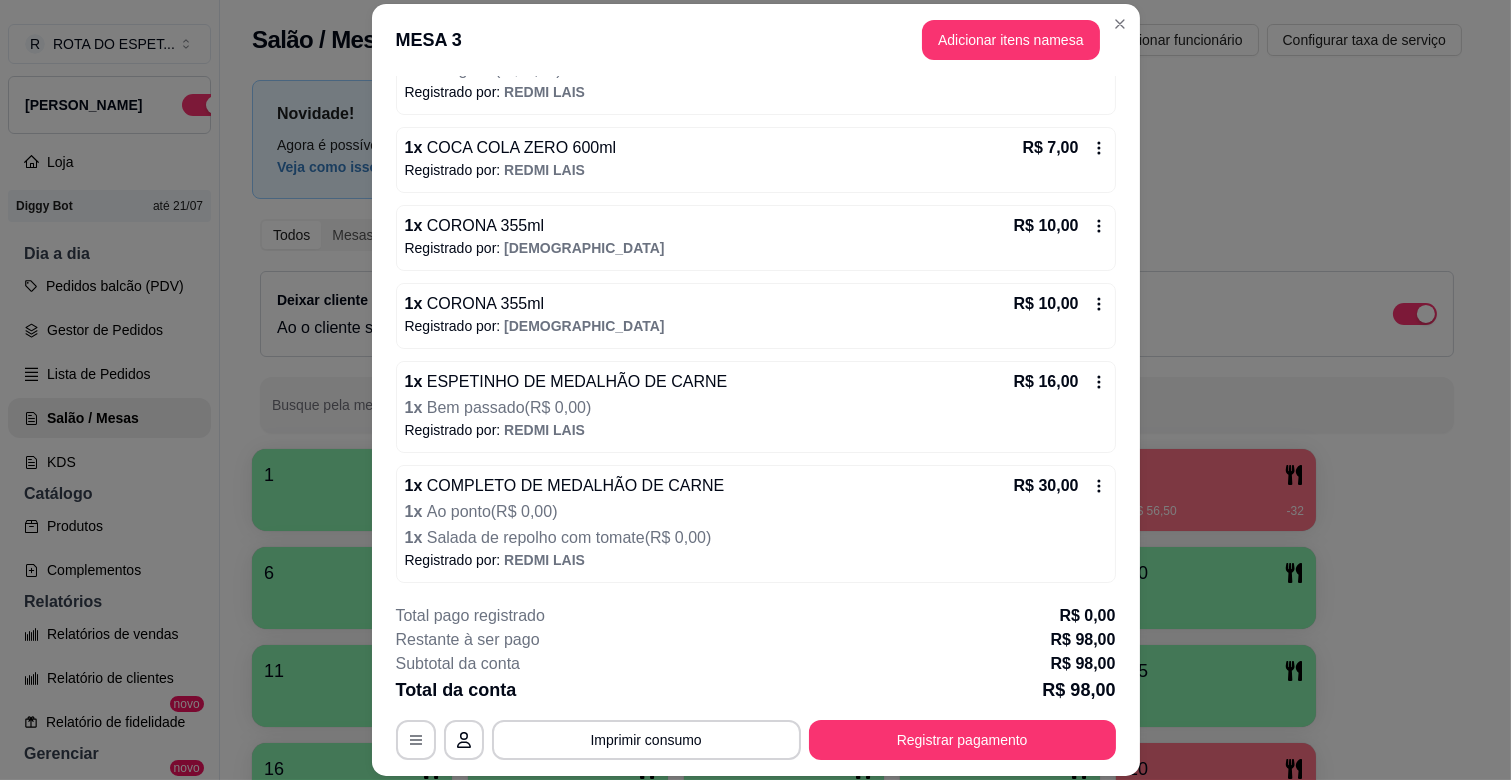 scroll, scrollTop: 272, scrollLeft: 0, axis: vertical 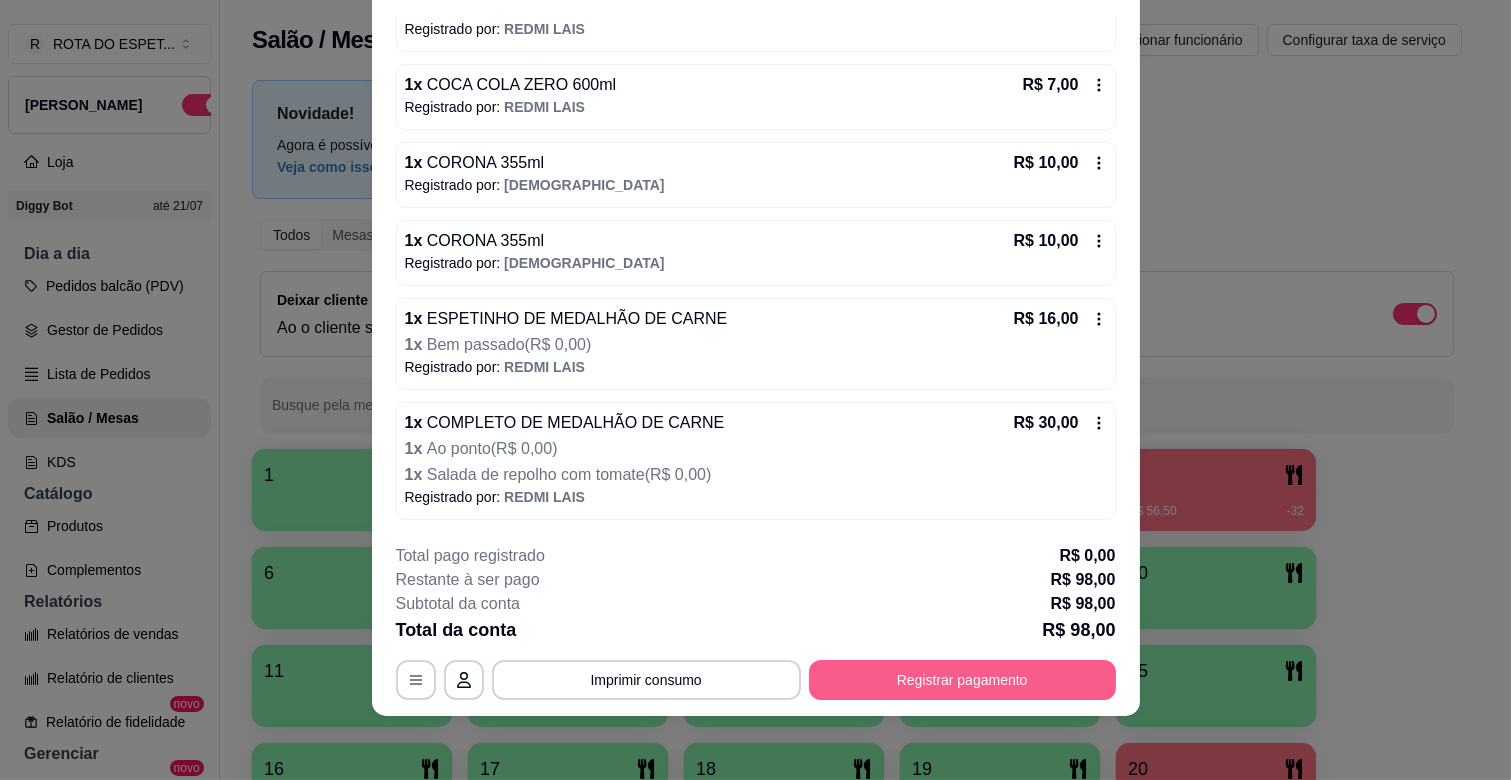 click on "Registrar pagamento" at bounding box center [962, 680] 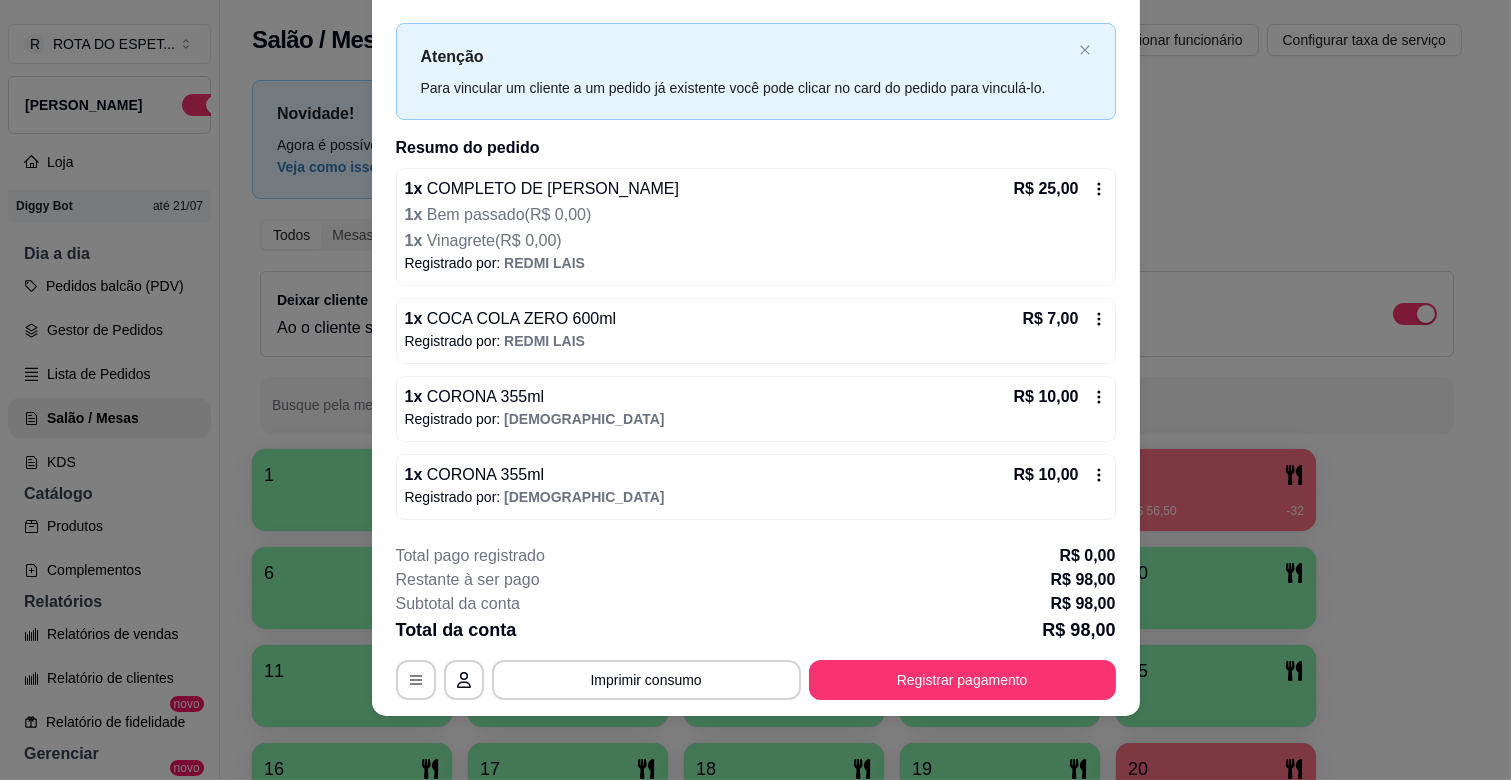 scroll, scrollTop: 0, scrollLeft: 0, axis: both 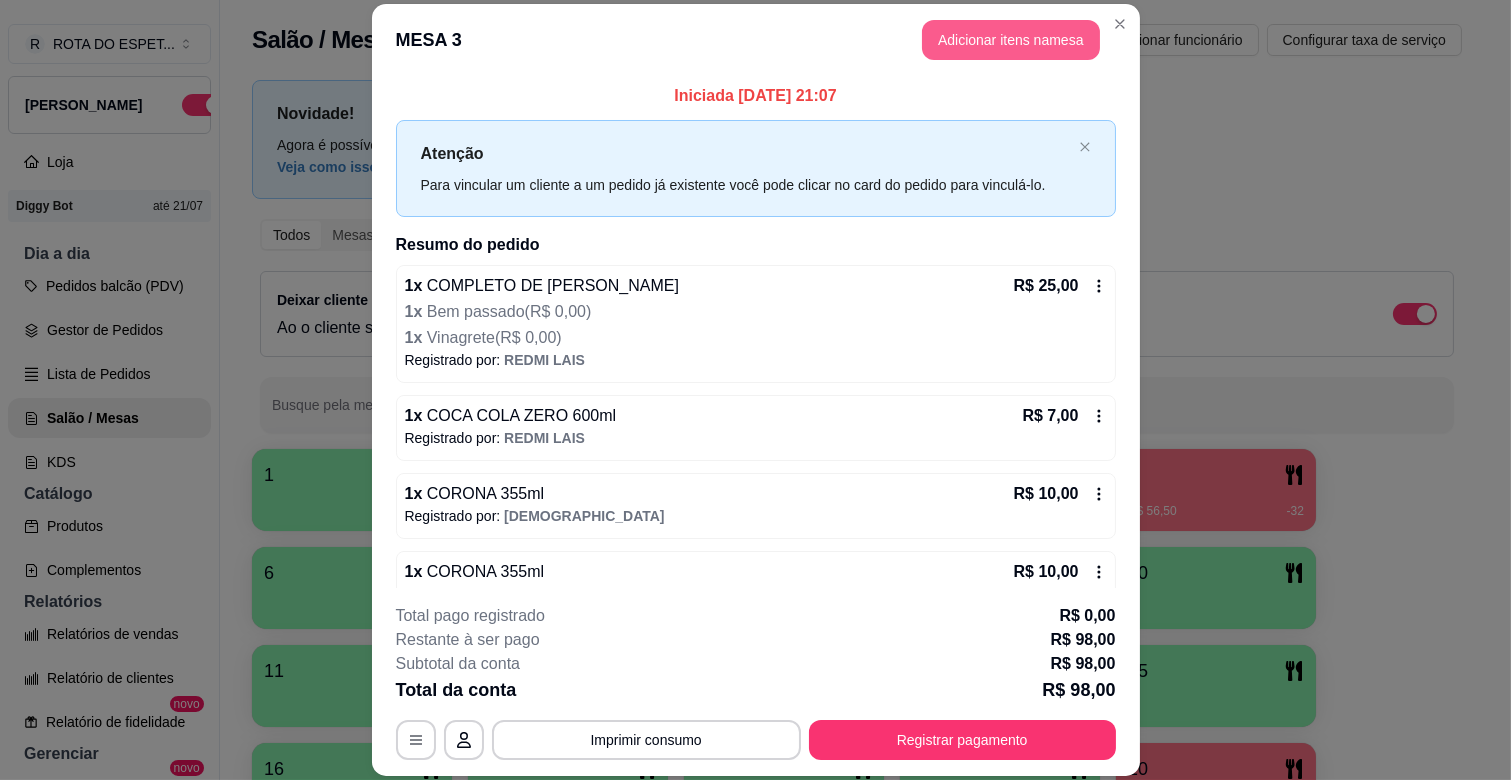 click on "Adicionar itens na  mesa" at bounding box center (1011, 40) 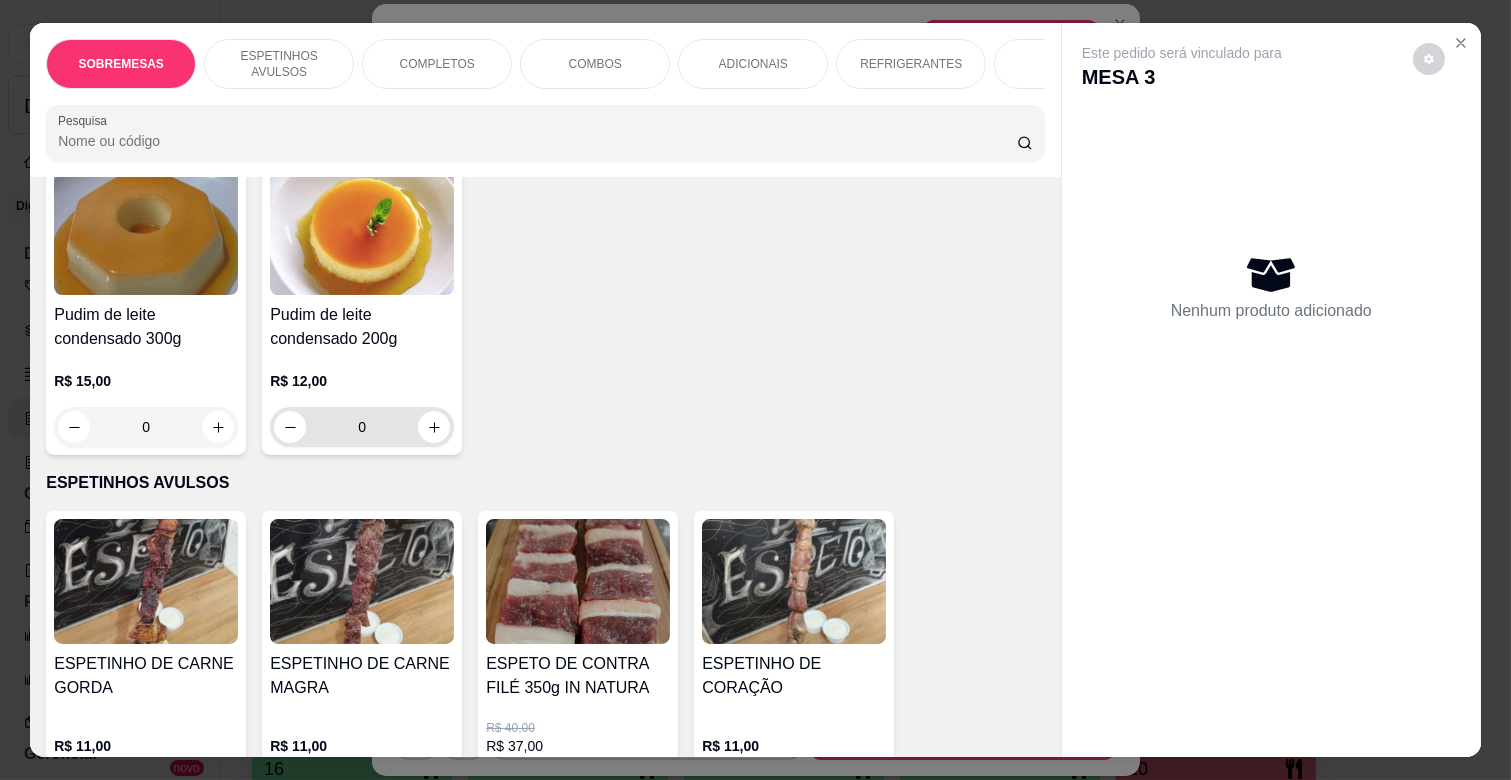 scroll, scrollTop: 111, scrollLeft: 0, axis: vertical 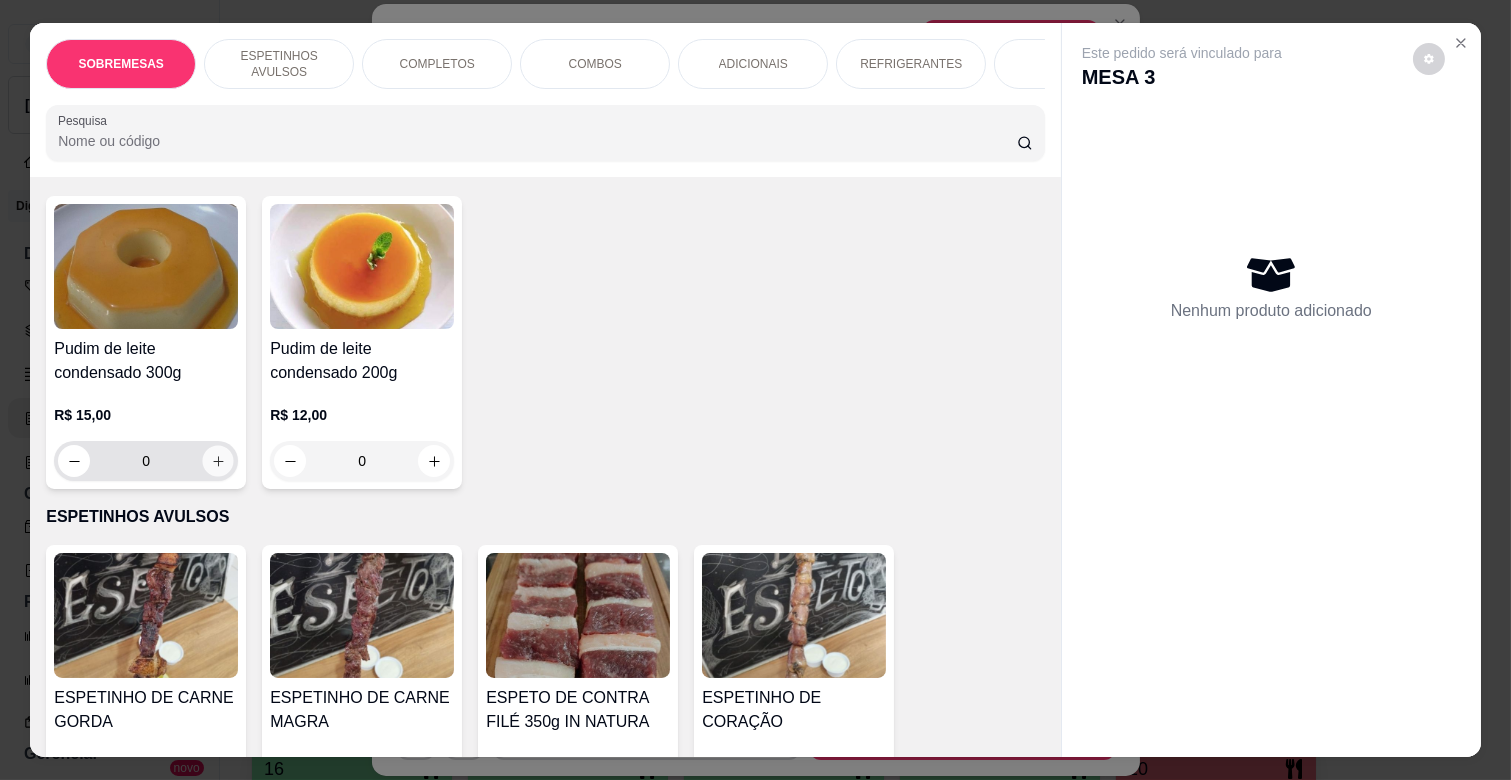 click at bounding box center [218, 461] 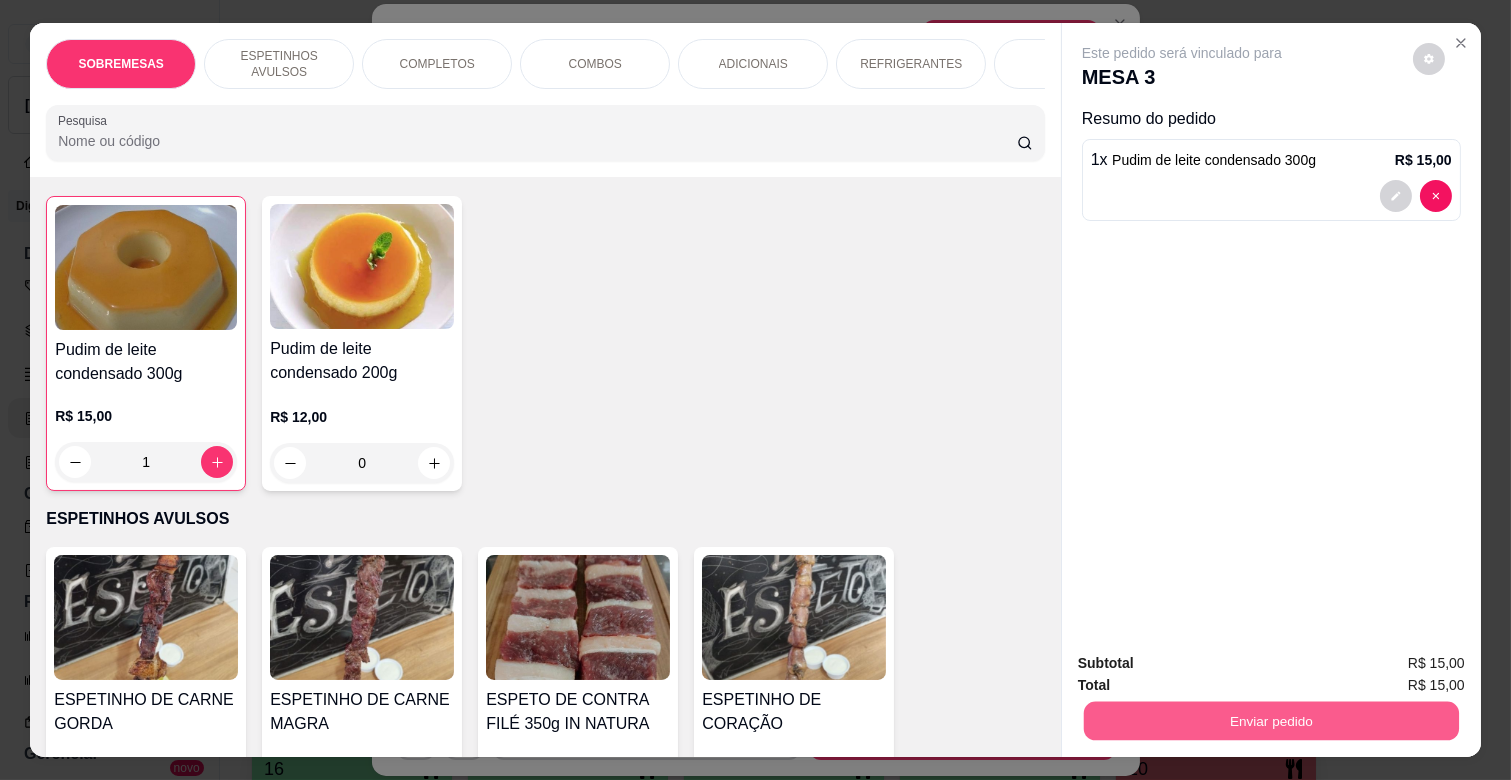 click on "Enviar pedido" at bounding box center (1271, 720) 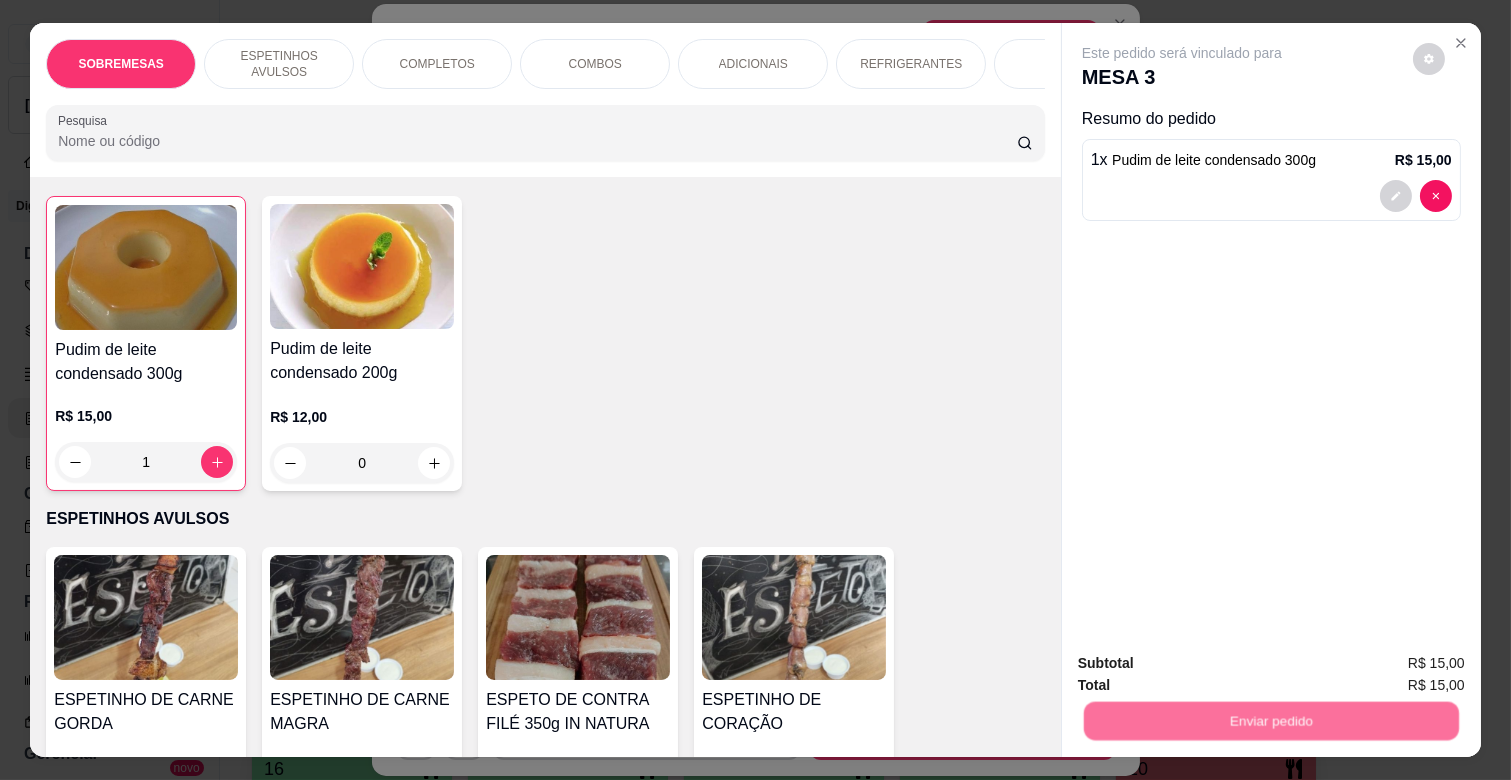 click on "Não registrar e enviar pedido" at bounding box center (1204, 663) 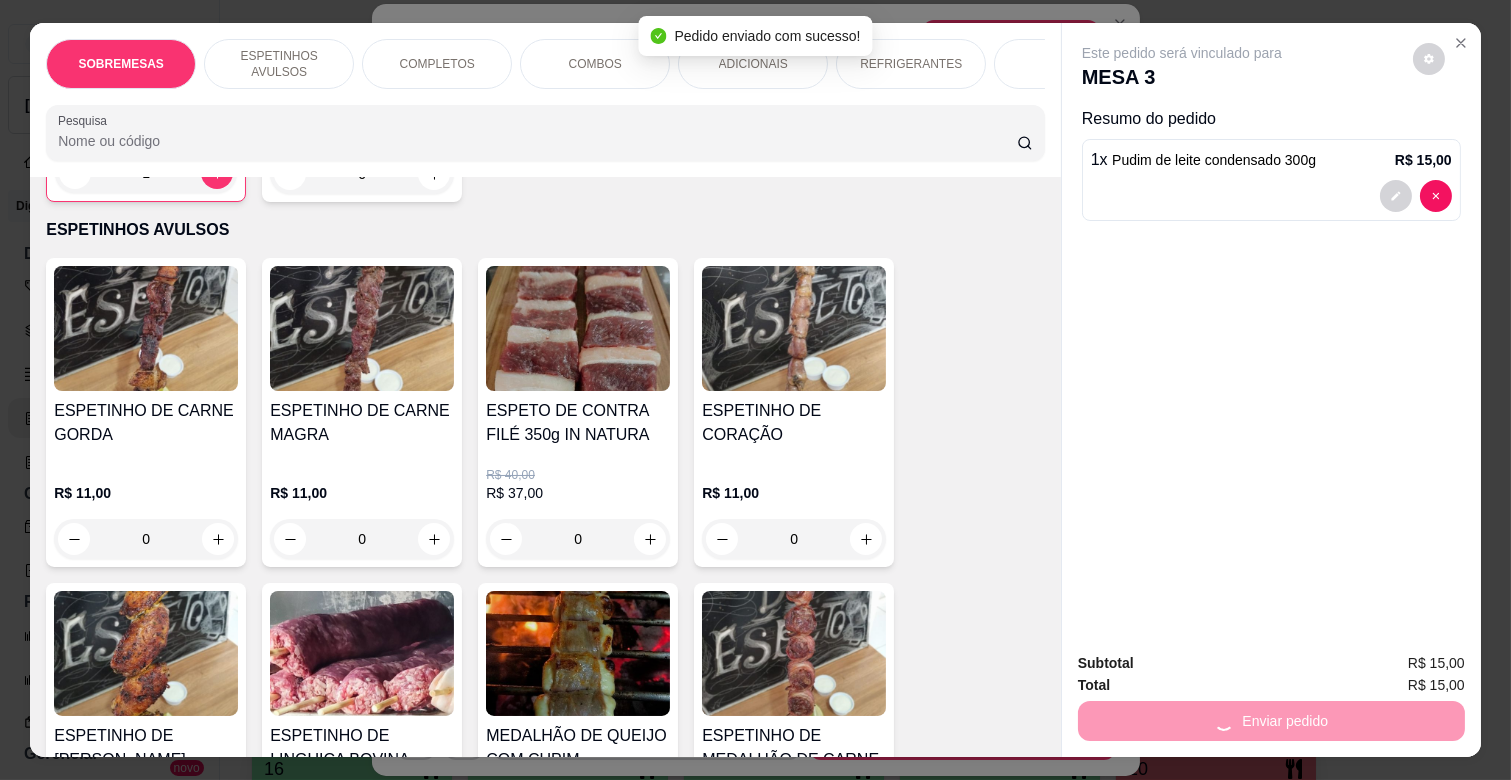 scroll, scrollTop: 444, scrollLeft: 0, axis: vertical 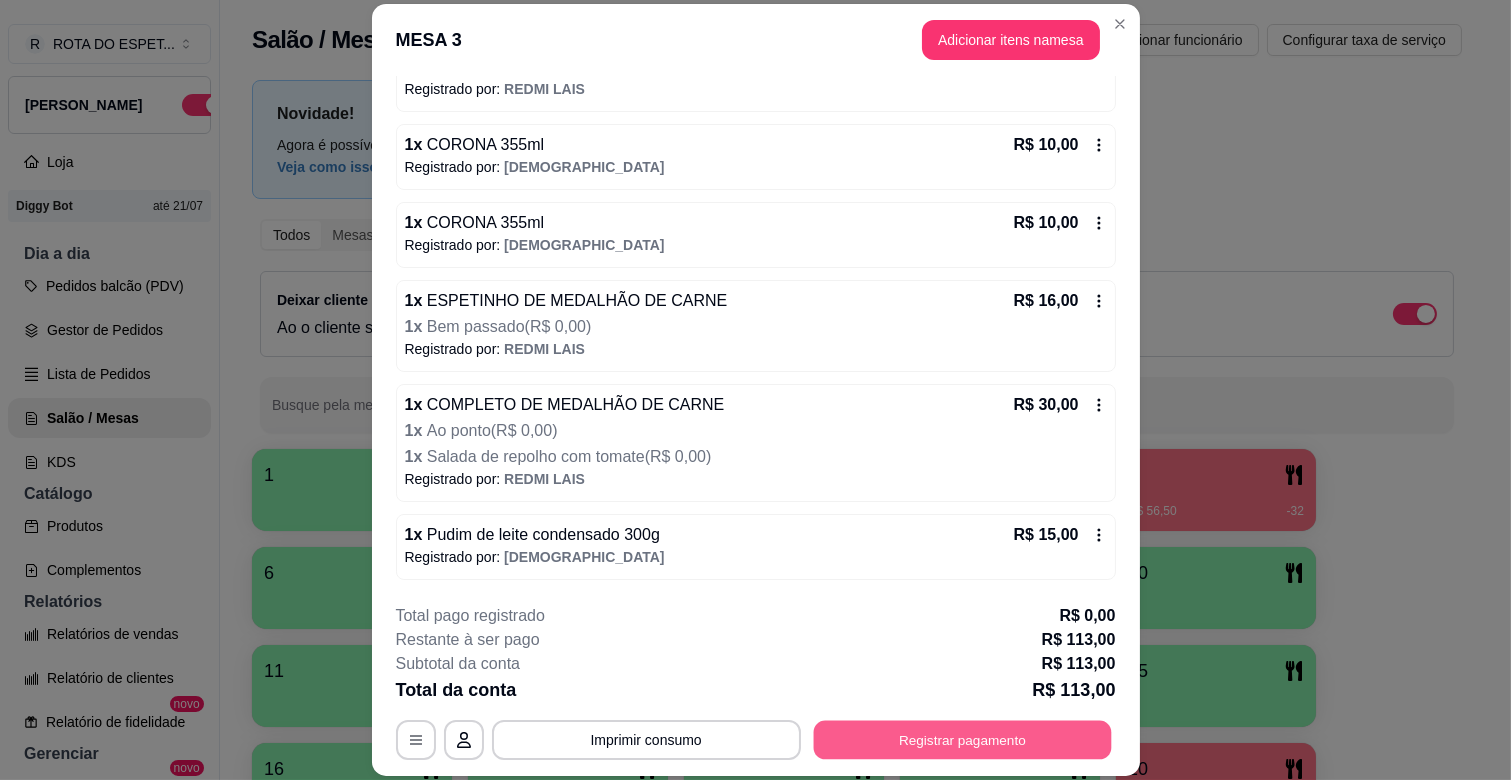 click on "Registrar pagamento" at bounding box center [962, 740] 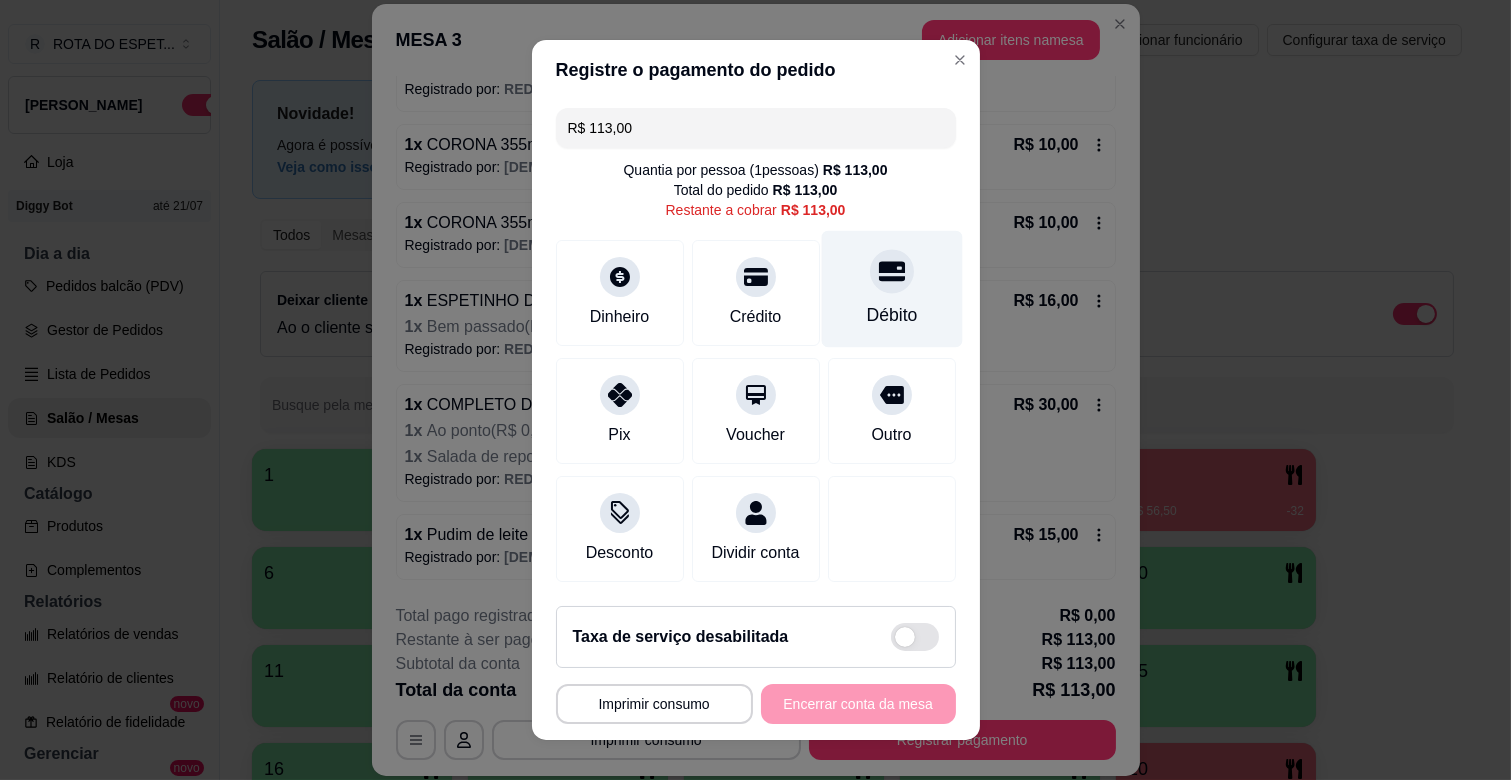 click on "Débito" at bounding box center [891, 315] 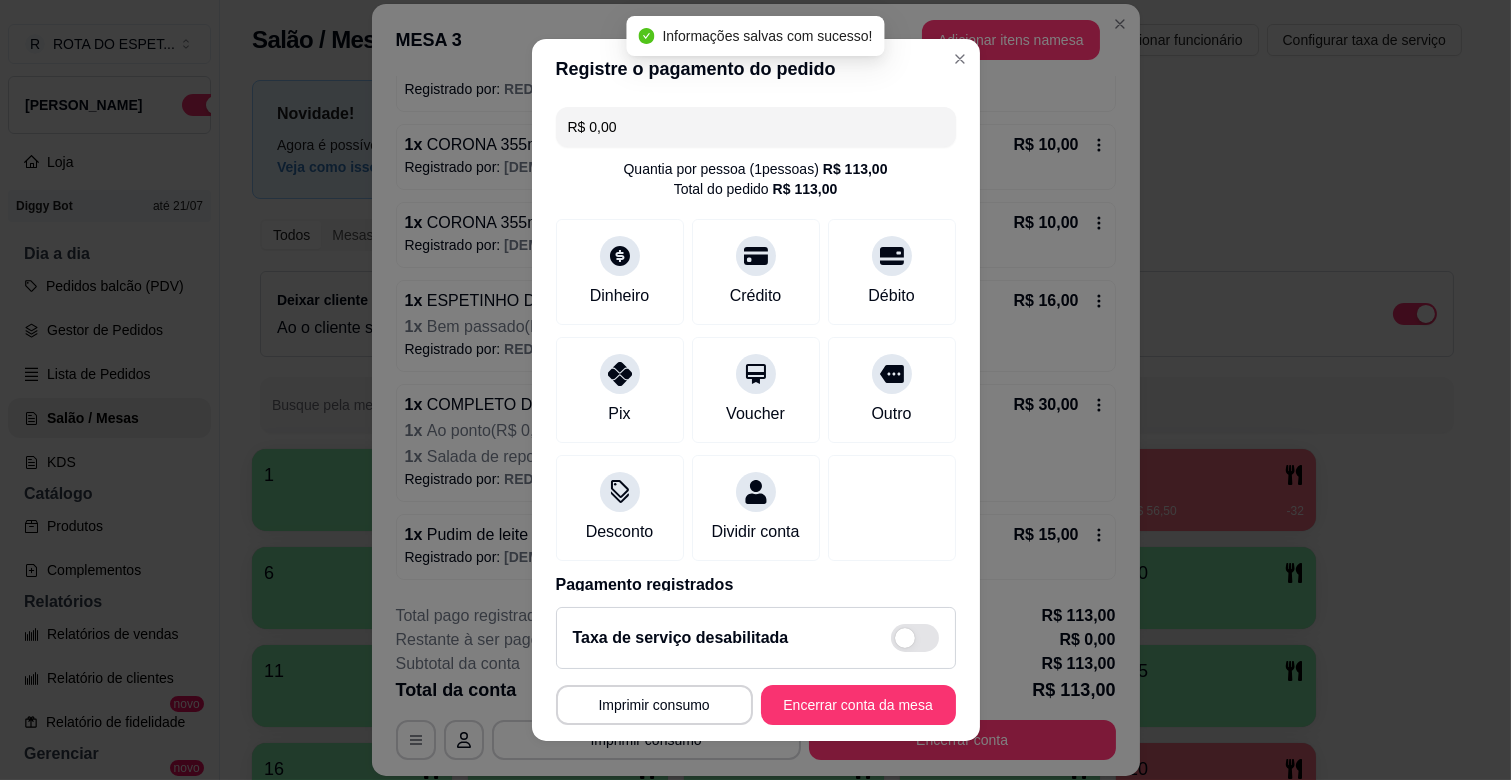 type on "R$ 0,00" 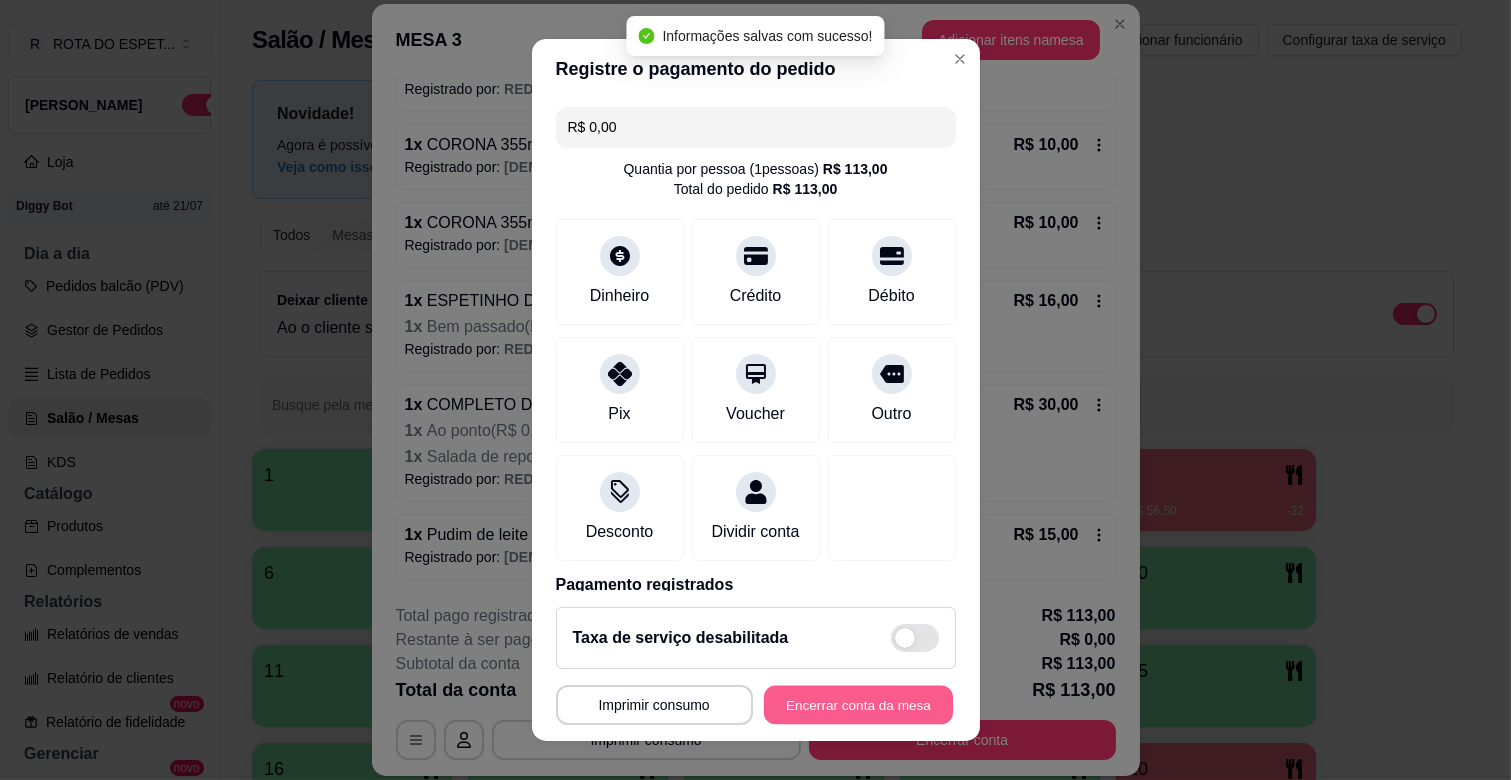click on "Encerrar conta da mesa" at bounding box center [858, 705] 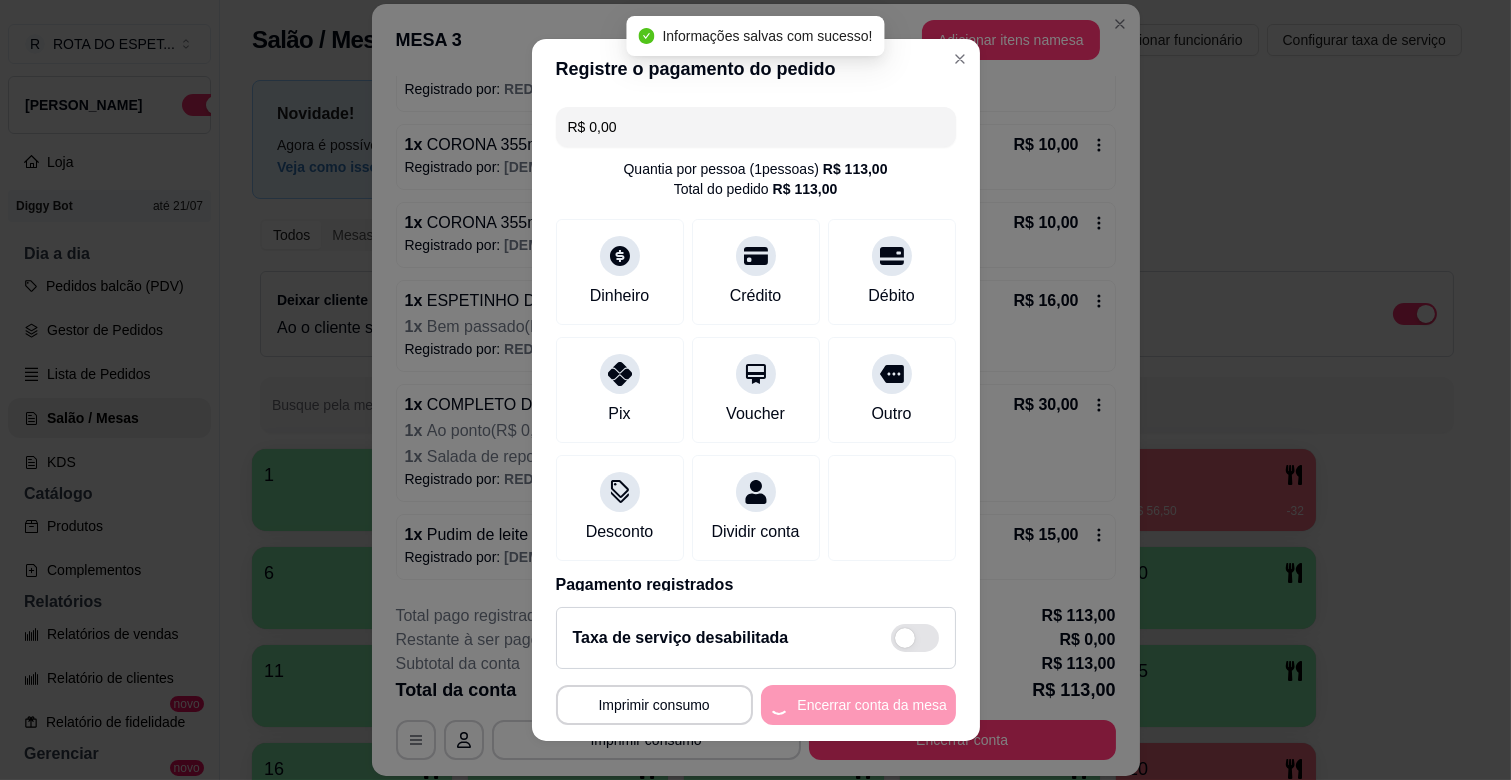 scroll, scrollTop: 0, scrollLeft: 0, axis: both 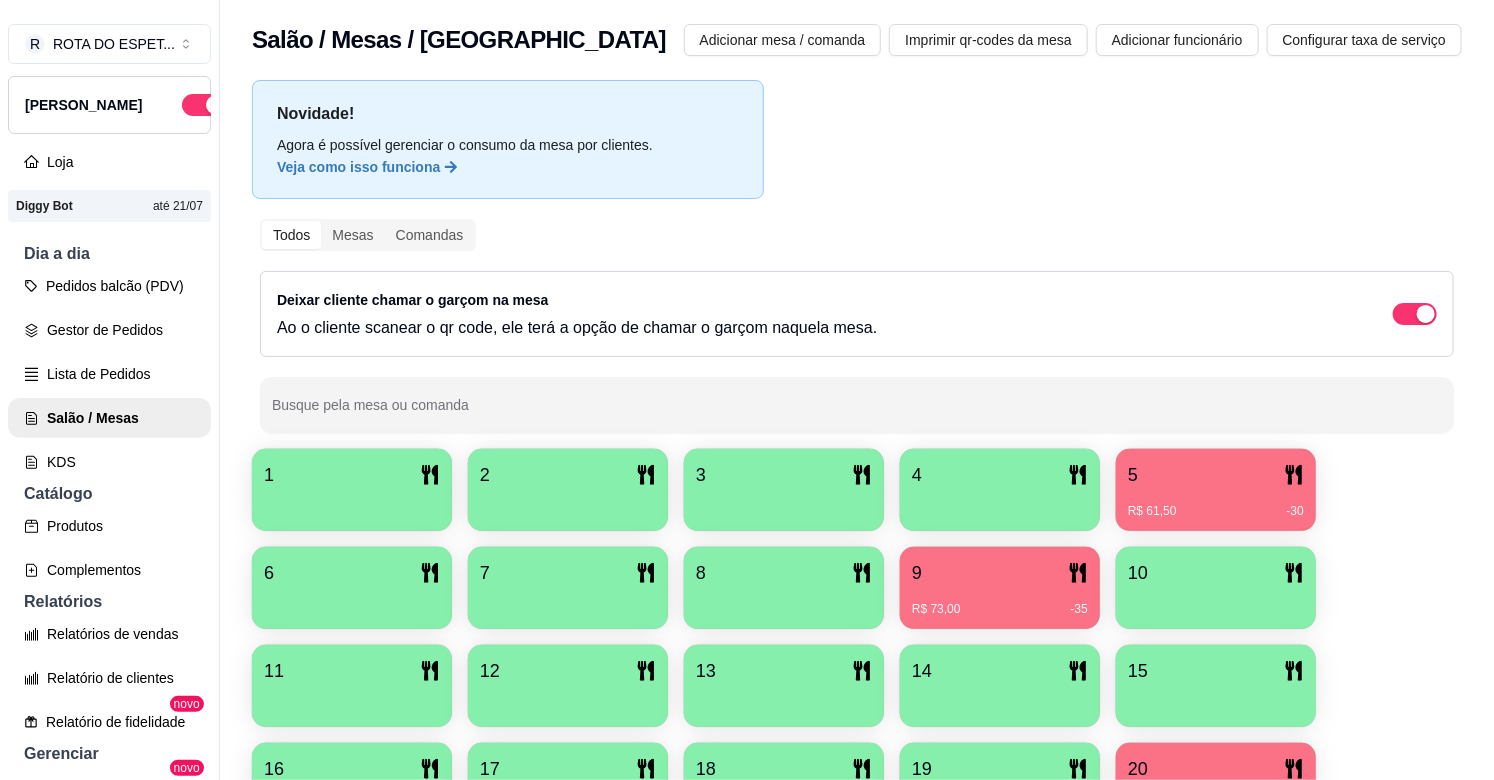 click on "R$ 61,50 -30" at bounding box center (1216, 504) 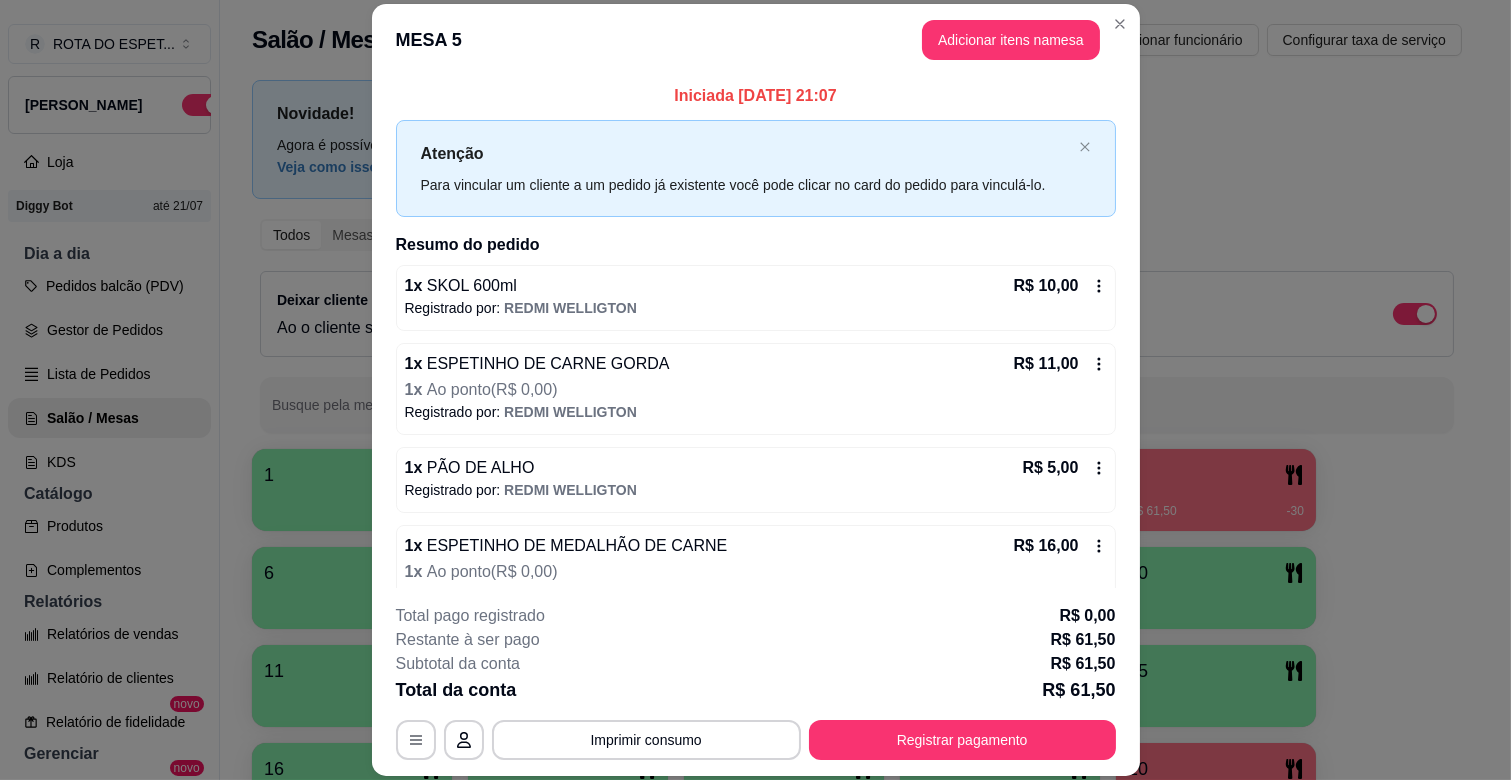 scroll, scrollTop: 428, scrollLeft: 0, axis: vertical 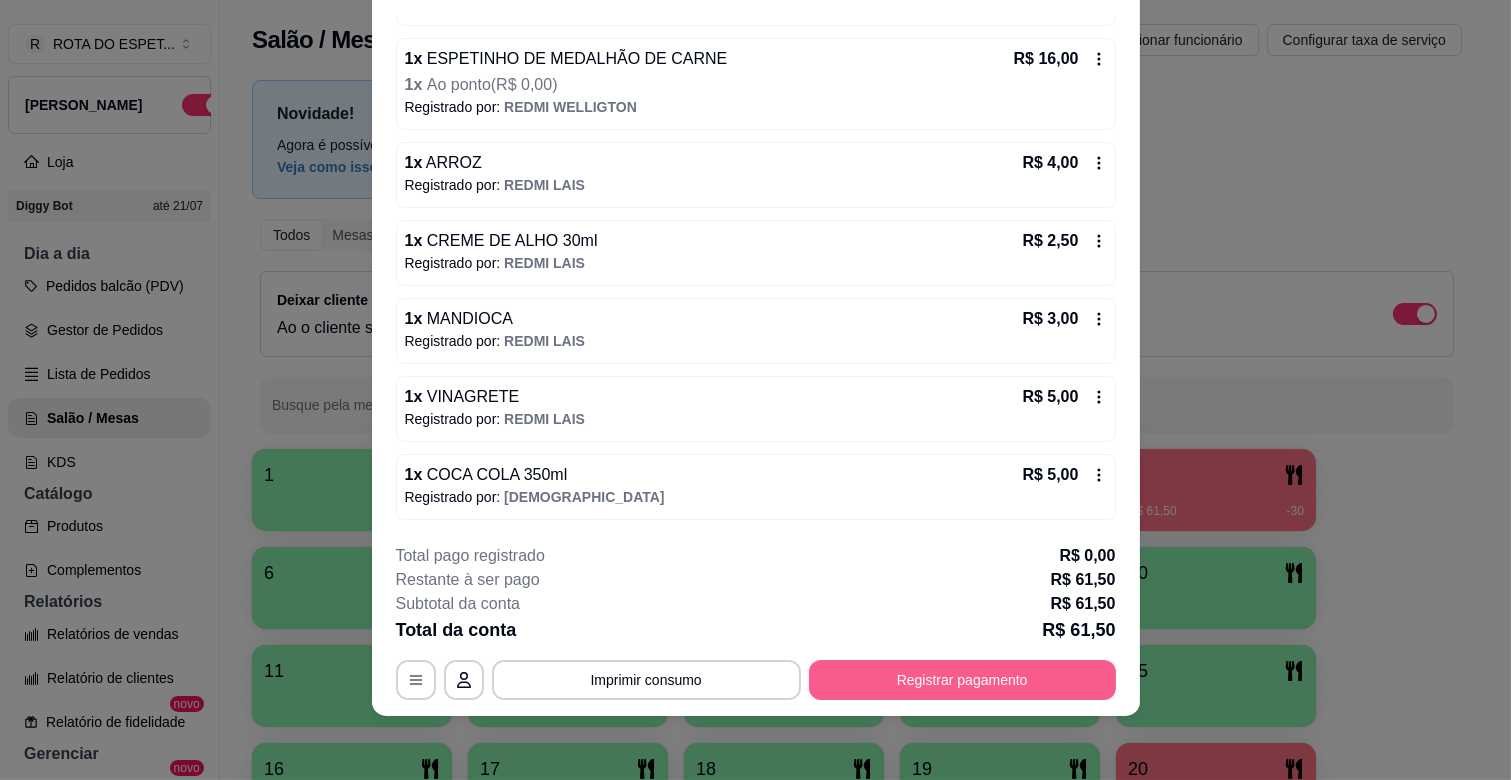 click on "Registrar pagamento" at bounding box center (962, 680) 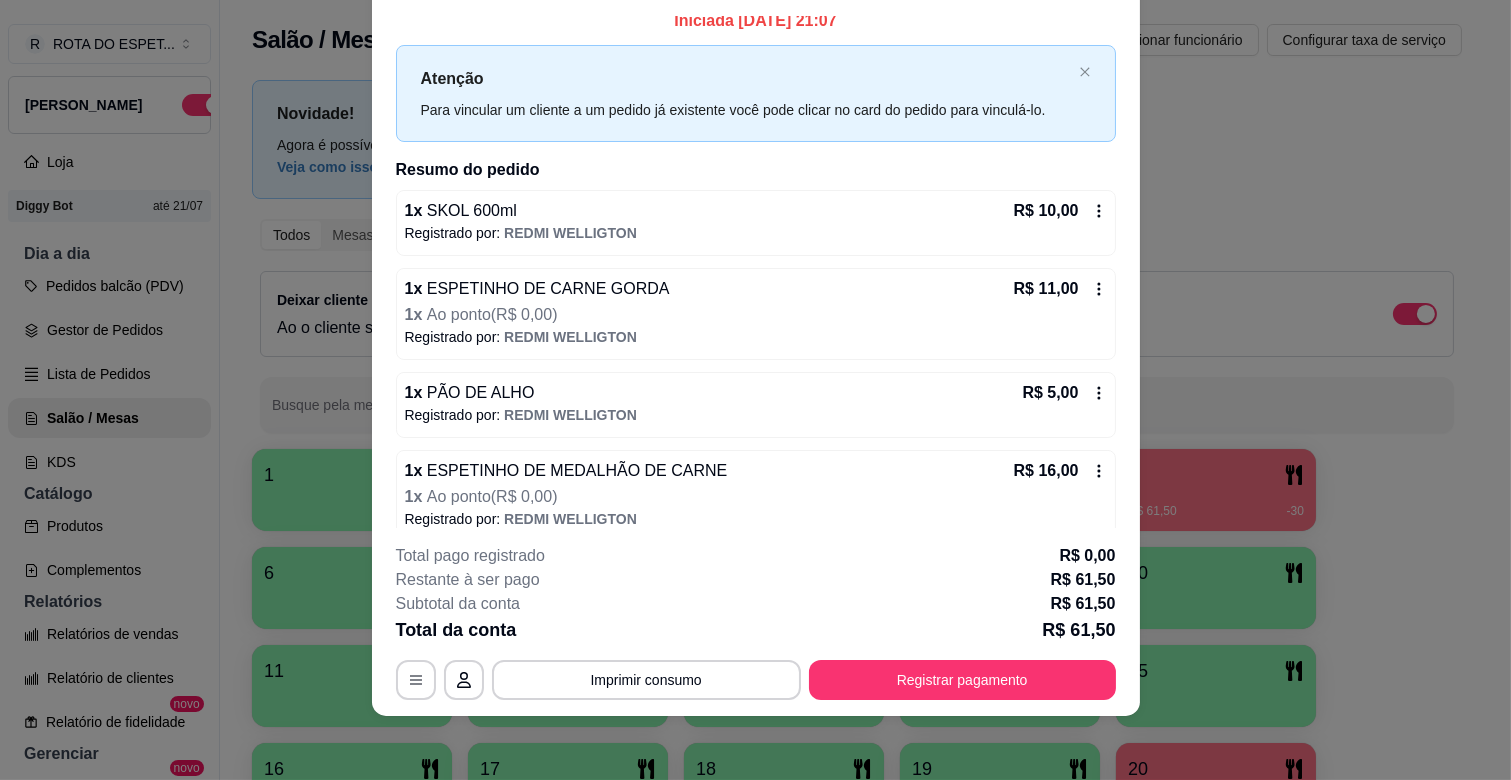 scroll, scrollTop: 0, scrollLeft: 0, axis: both 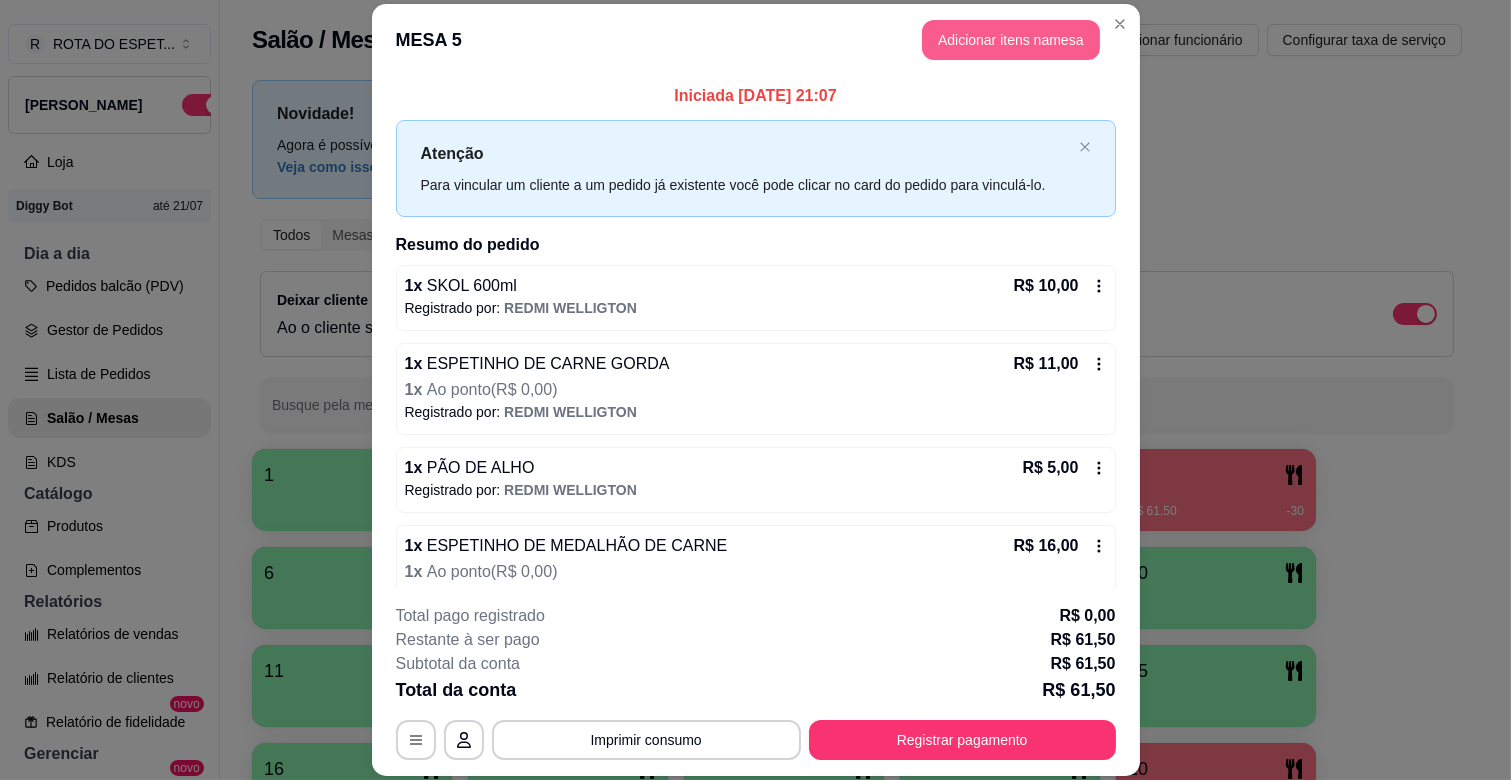 click on "Adicionar itens na  mesa" at bounding box center (1011, 40) 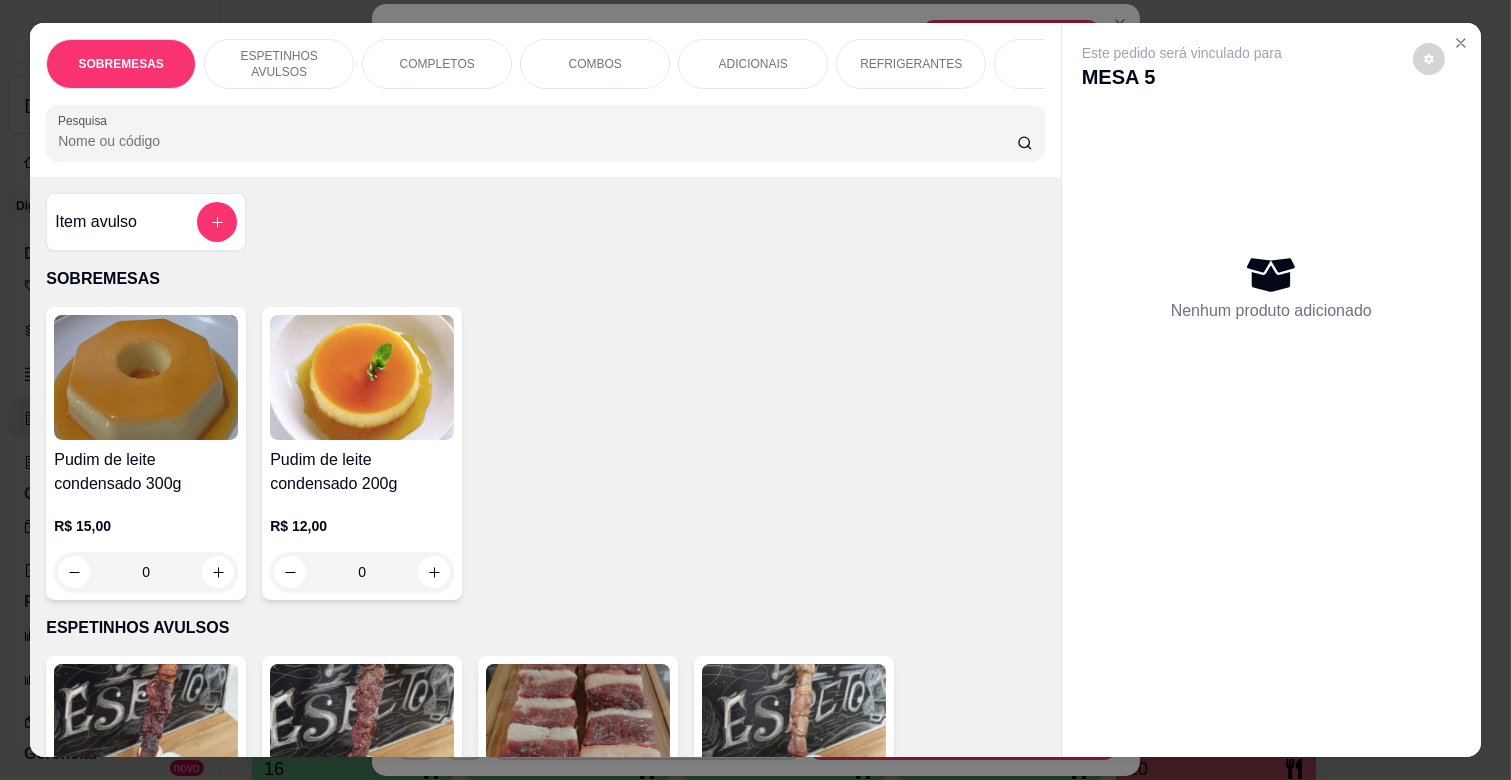 scroll, scrollTop: 0, scrollLeft: 126, axis: horizontal 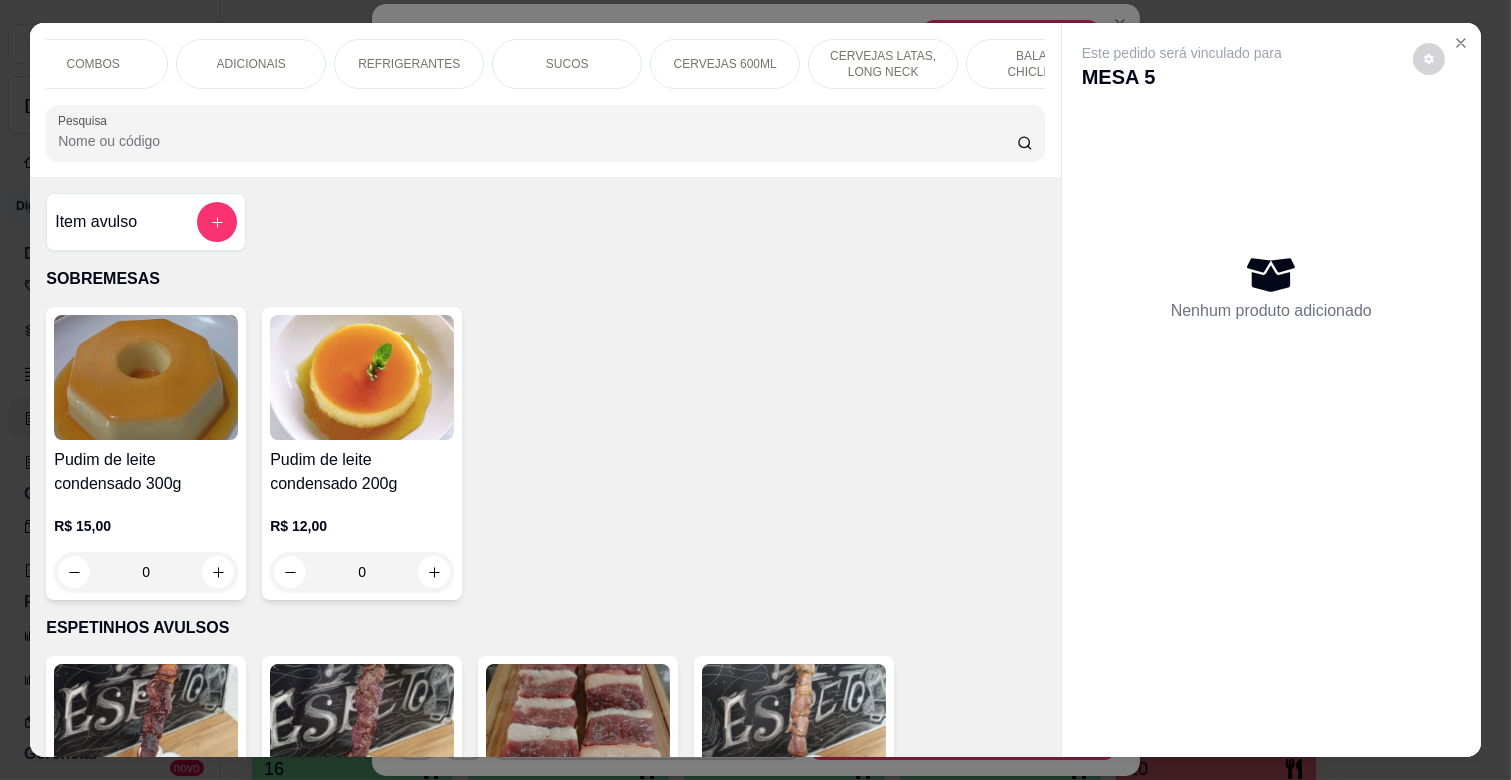 click on "CERVEJAS LATAS, LONG NECK" at bounding box center (883, 64) 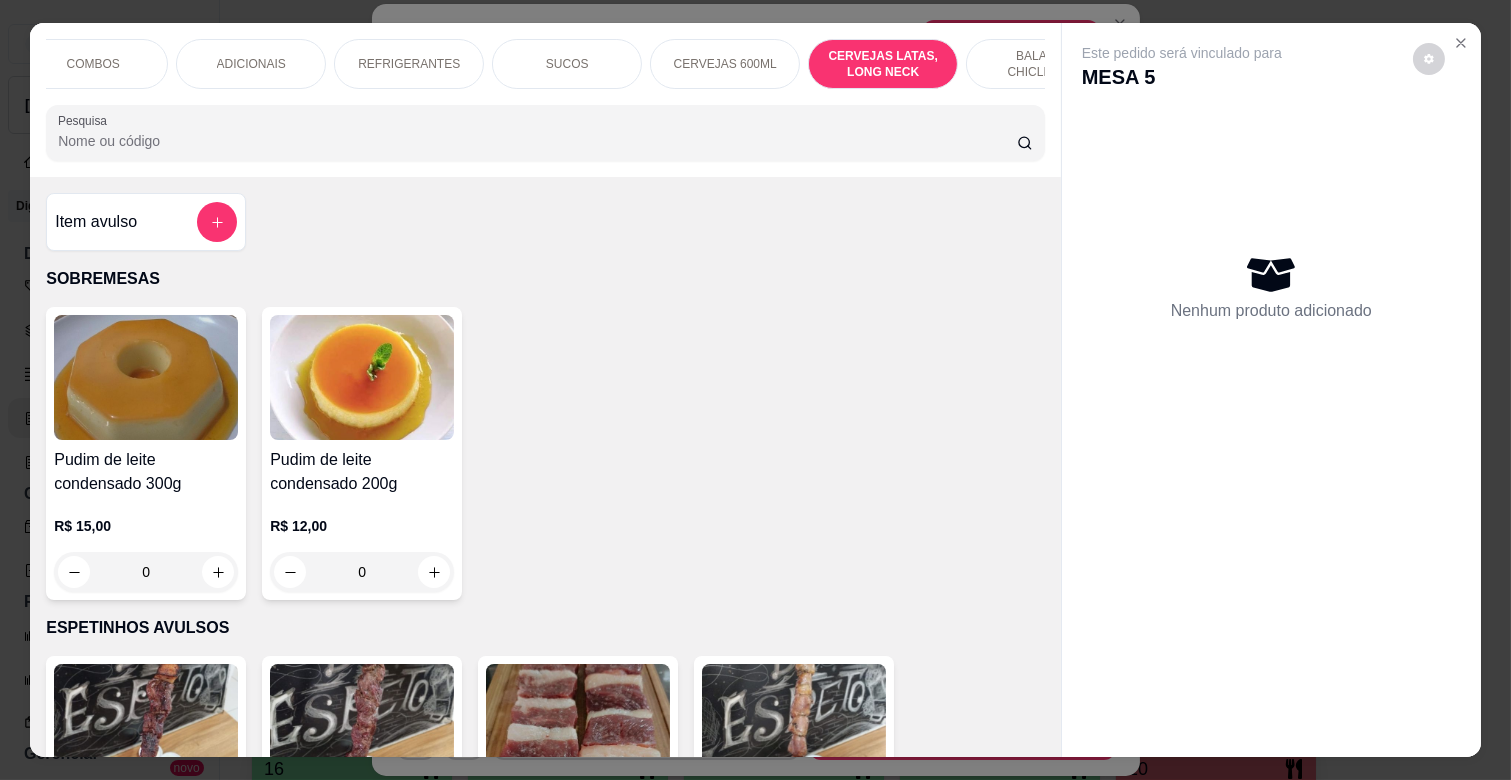 scroll, scrollTop: 6834, scrollLeft: 0, axis: vertical 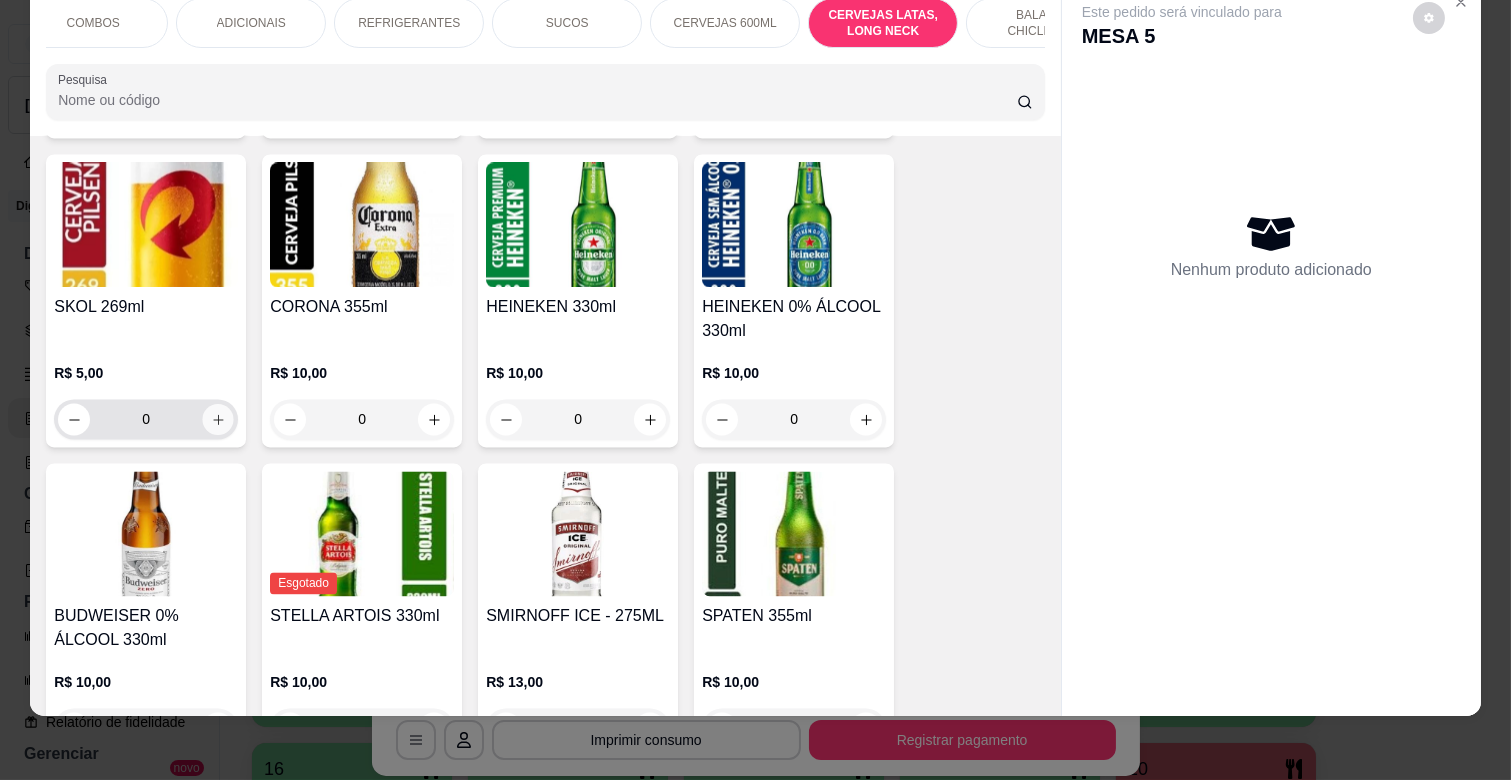 click 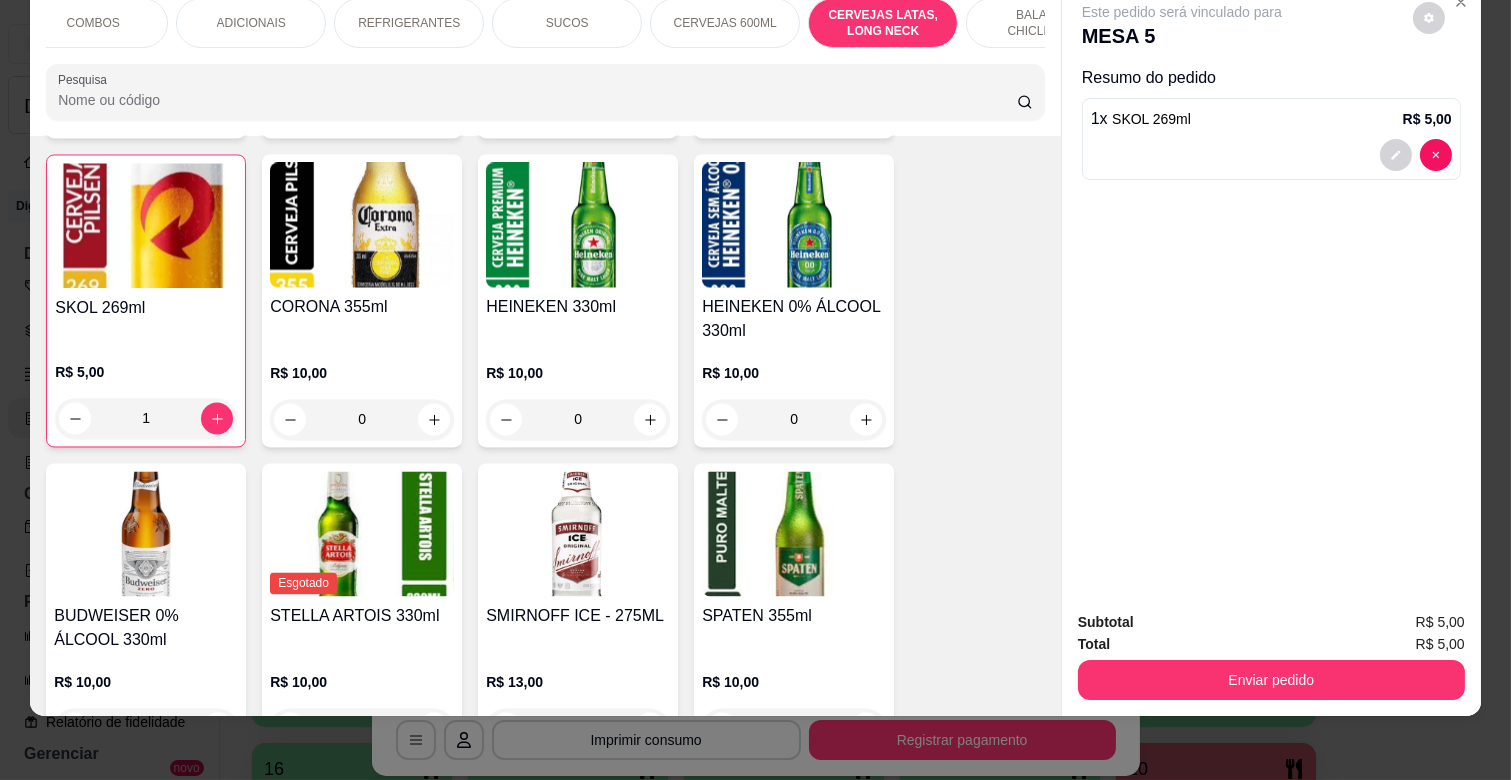 scroll, scrollTop: 7280, scrollLeft: 0, axis: vertical 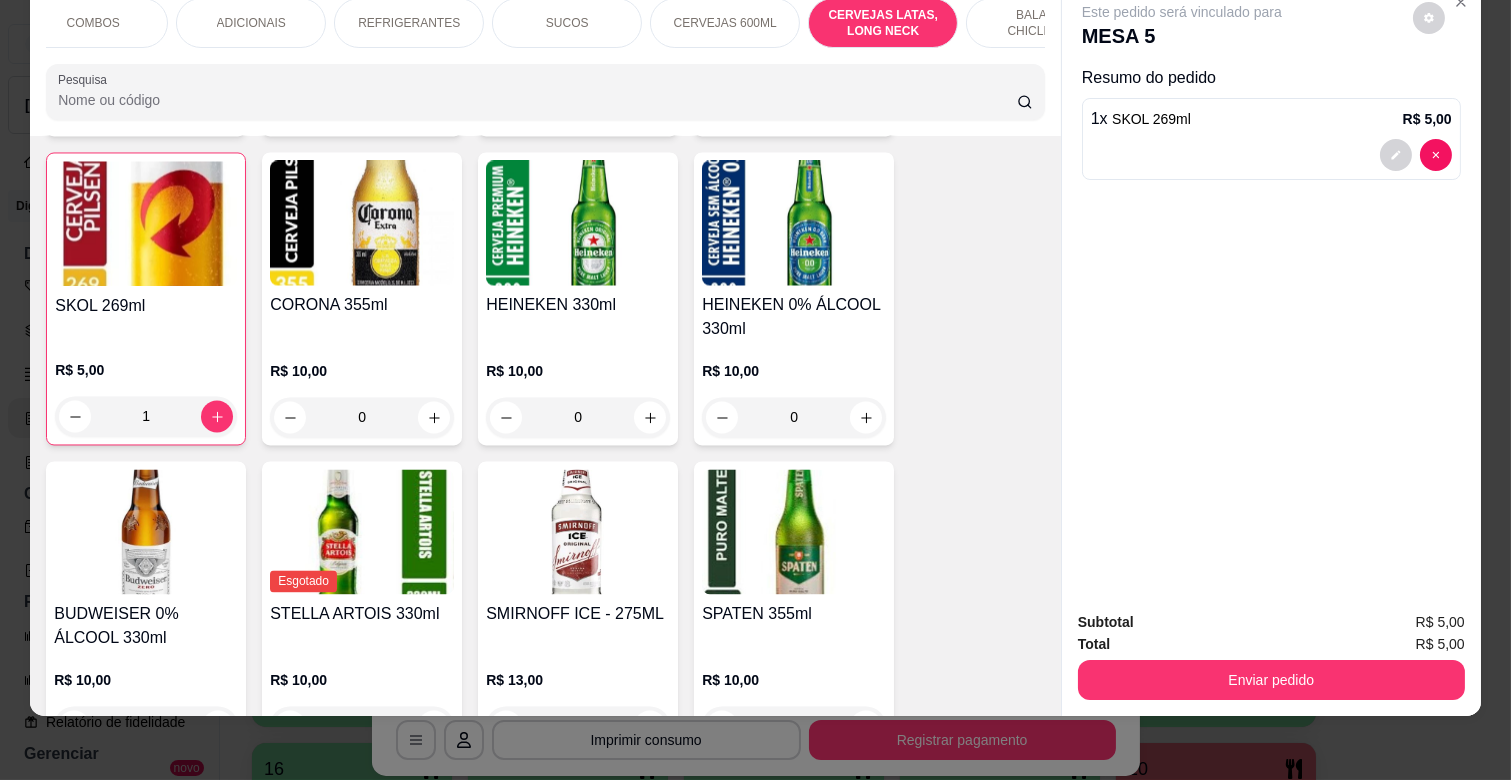 click on "Enviar pedido" at bounding box center (1271, 680) 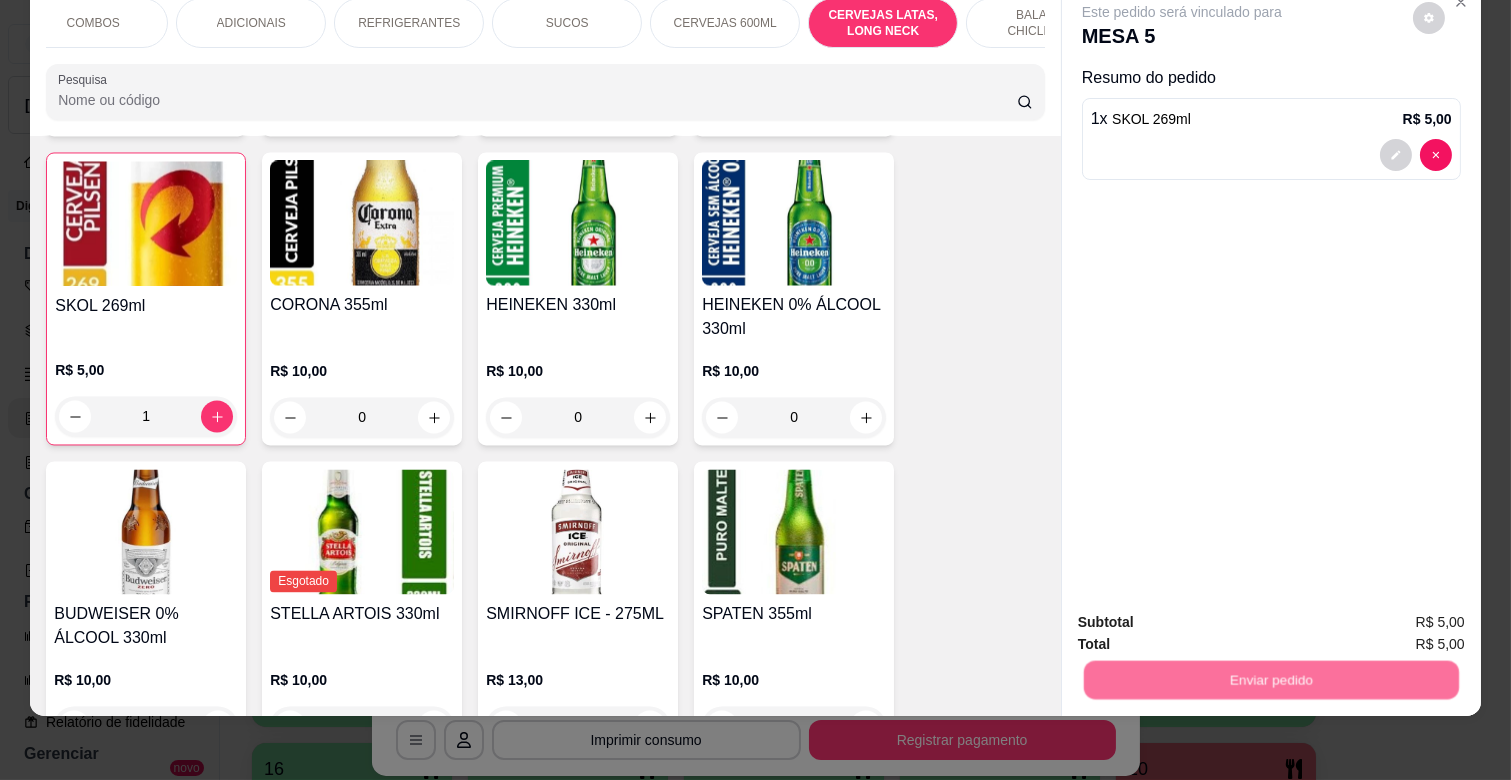 click on "Não registrar e enviar pedido" at bounding box center (1205, 613) 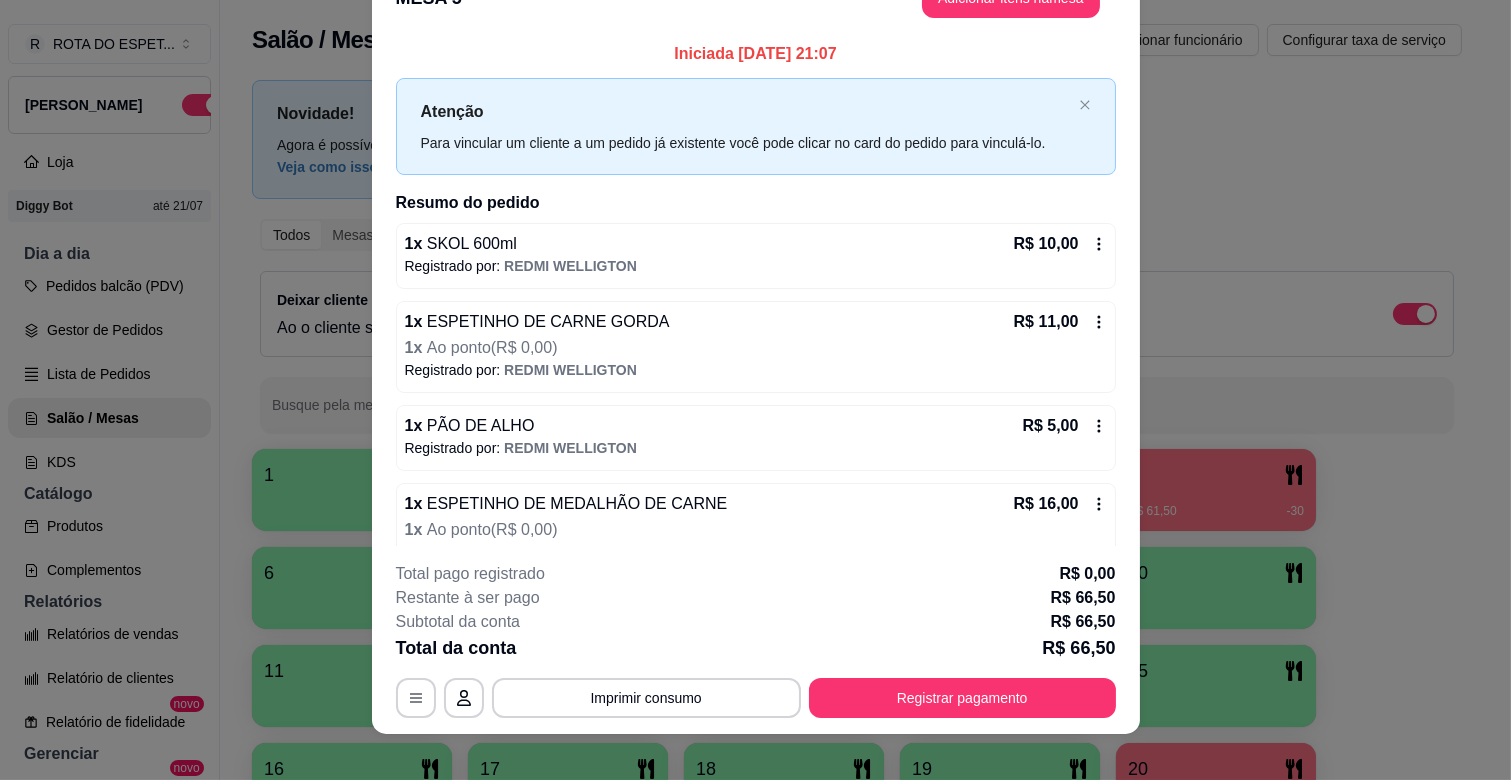 scroll, scrollTop: 60, scrollLeft: 0, axis: vertical 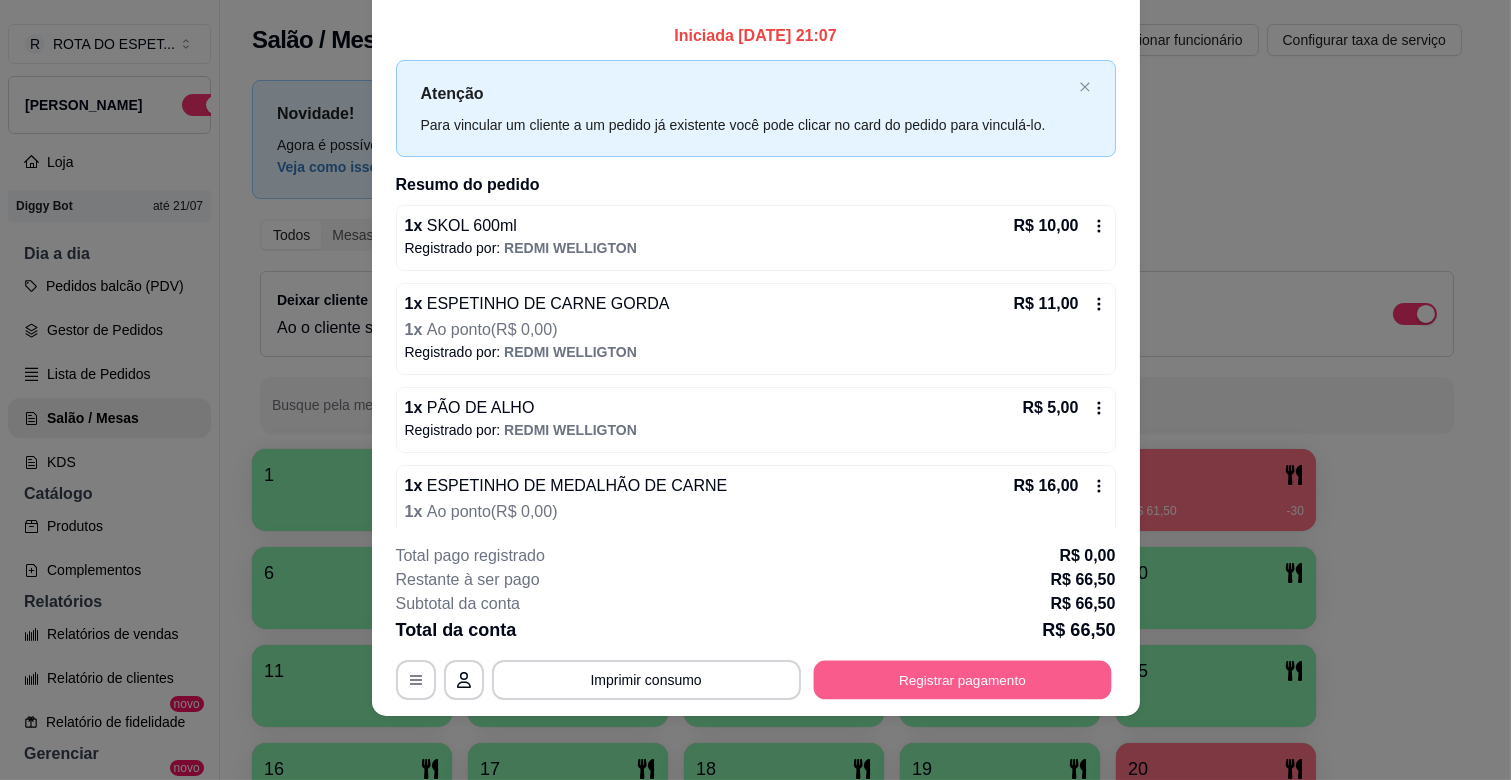 click on "Registrar pagamento" at bounding box center (962, 680) 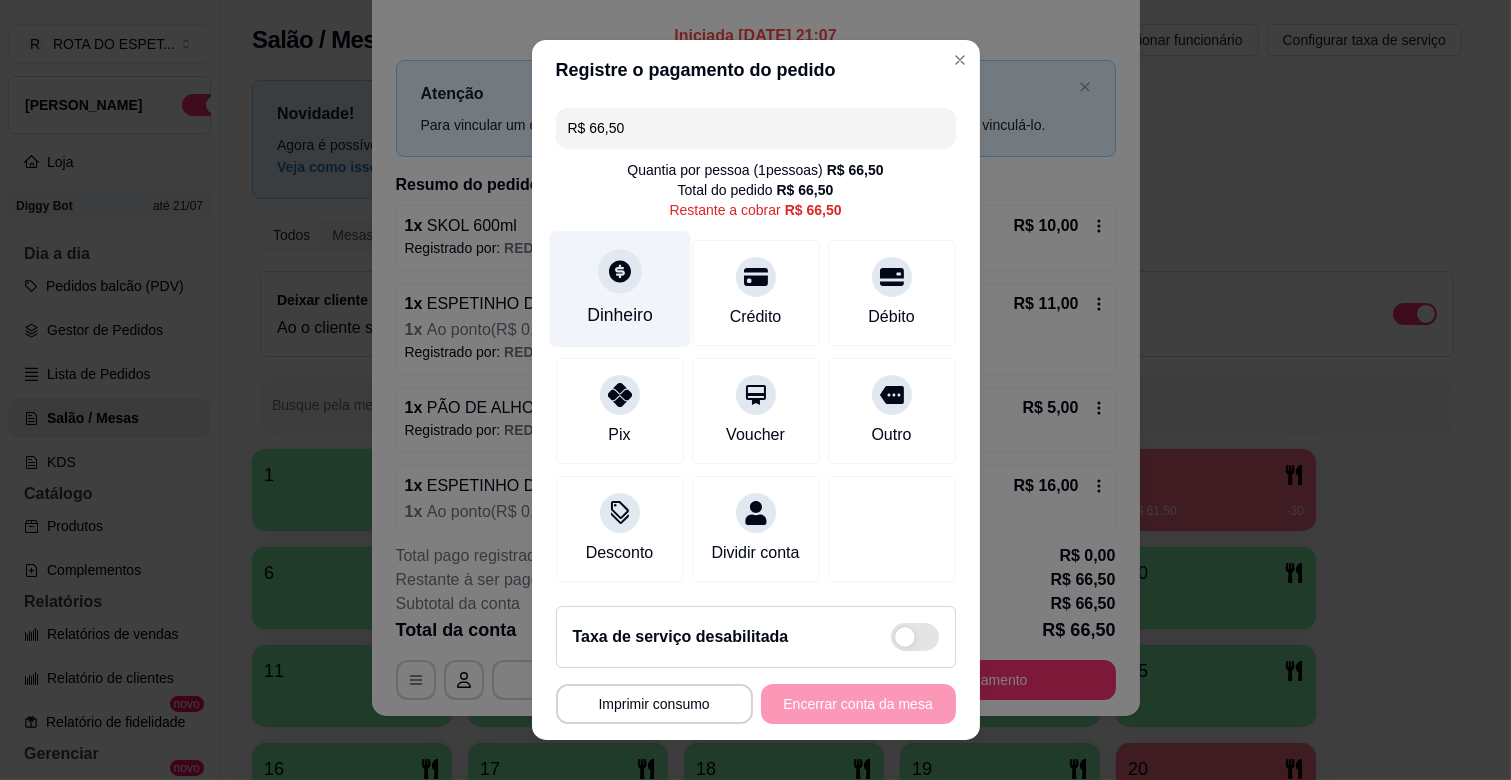 scroll, scrollTop: 22, scrollLeft: 0, axis: vertical 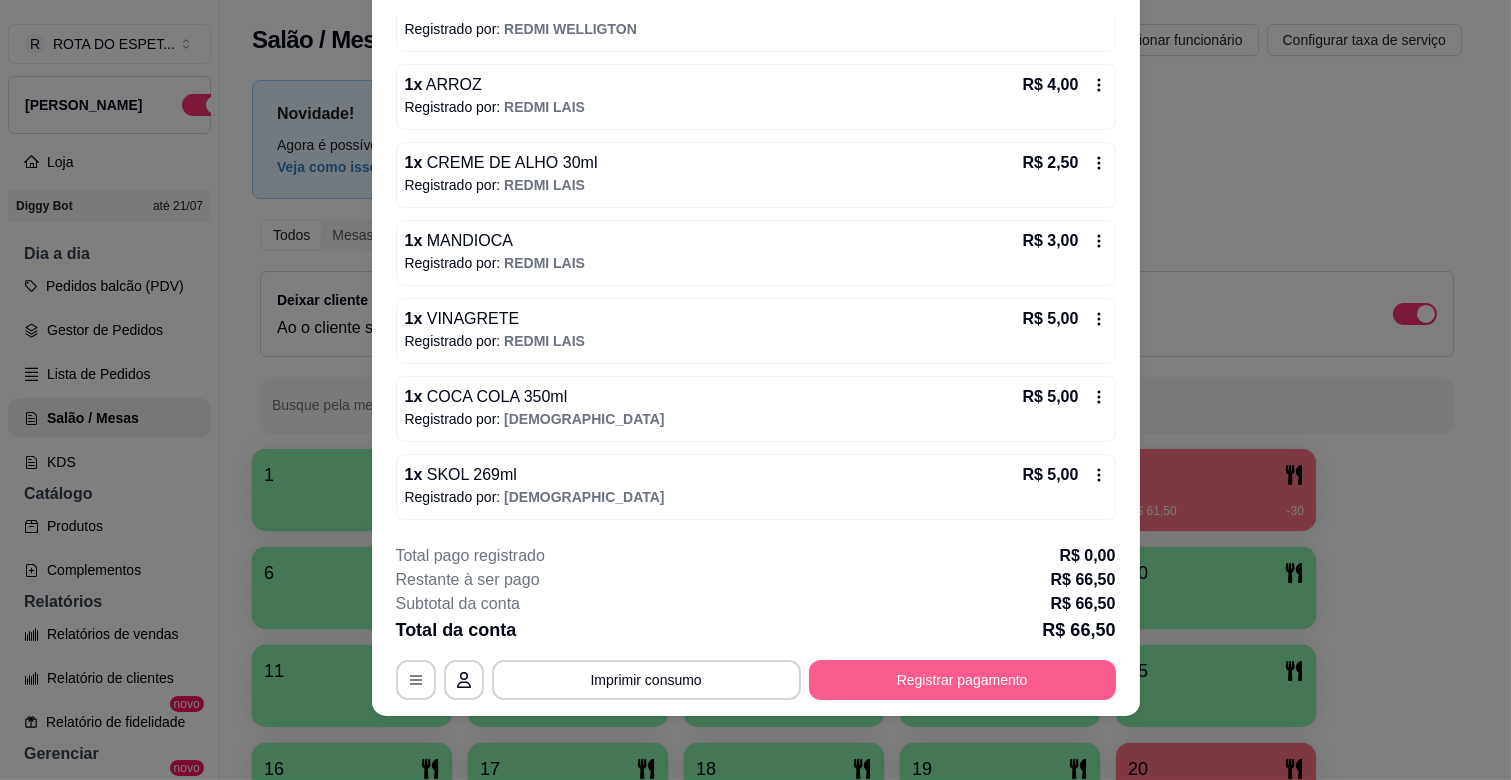 click on "Registrar pagamento" at bounding box center [962, 680] 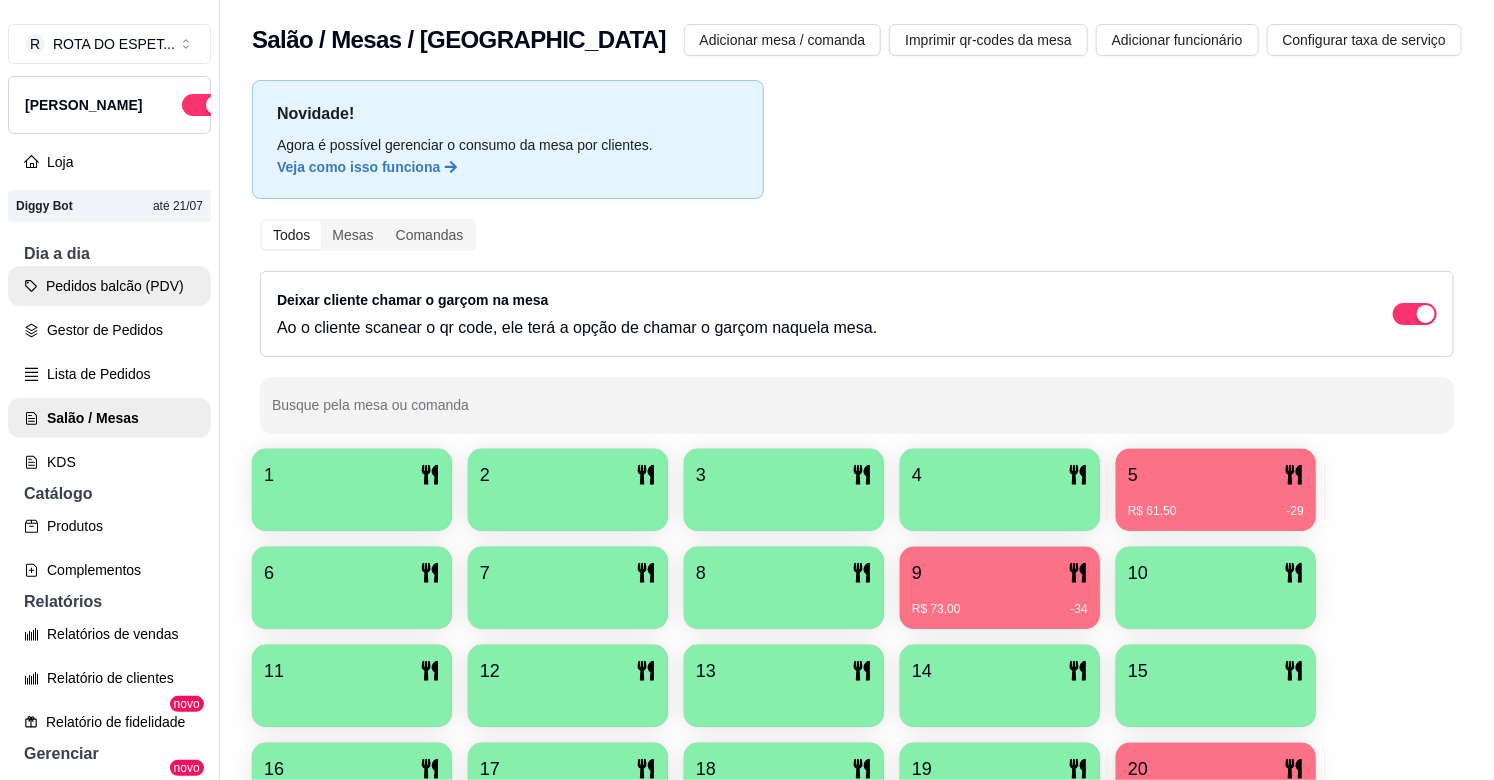 click on "Pedidos balcão (PDV)" at bounding box center (109, 286) 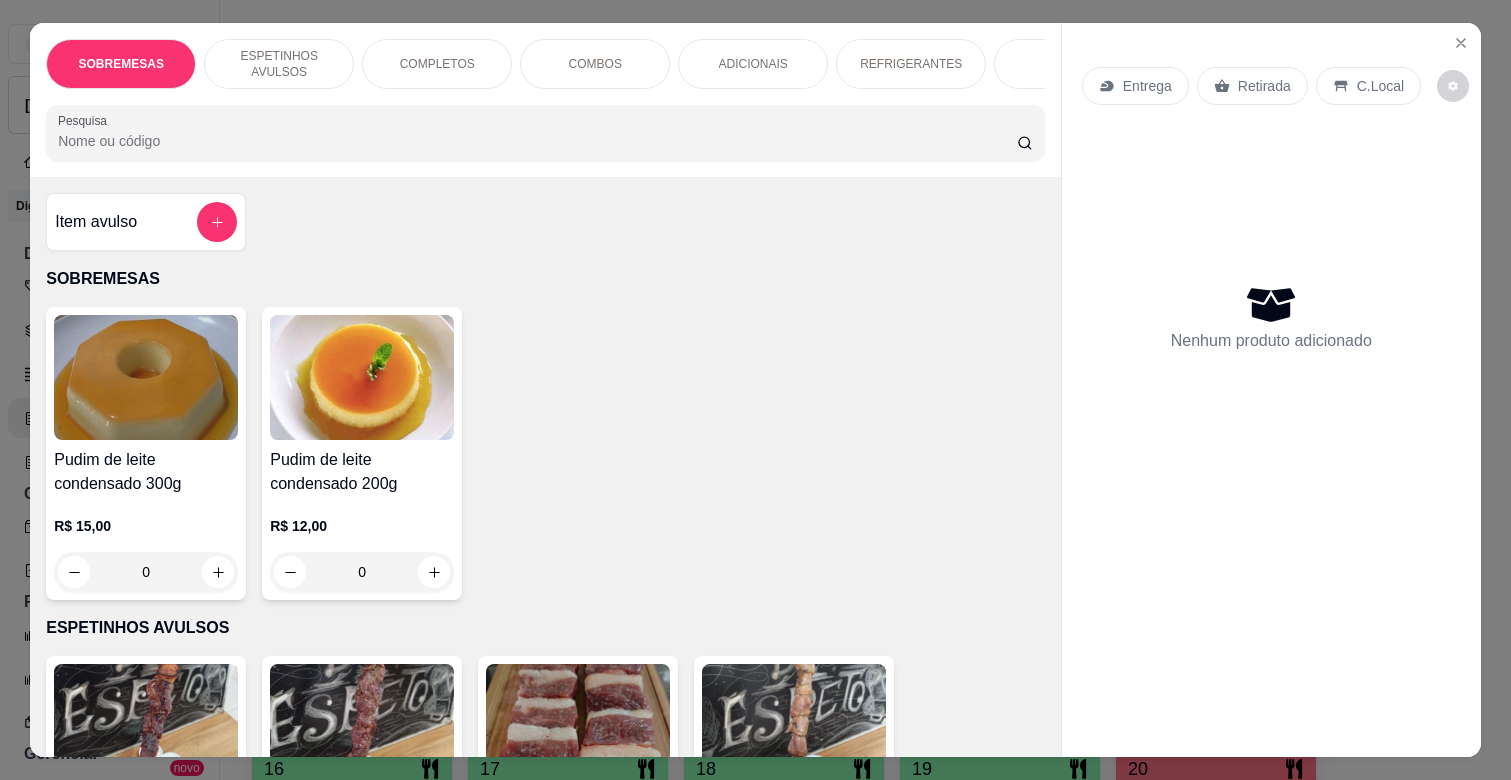 scroll, scrollTop: 0, scrollLeft: 0, axis: both 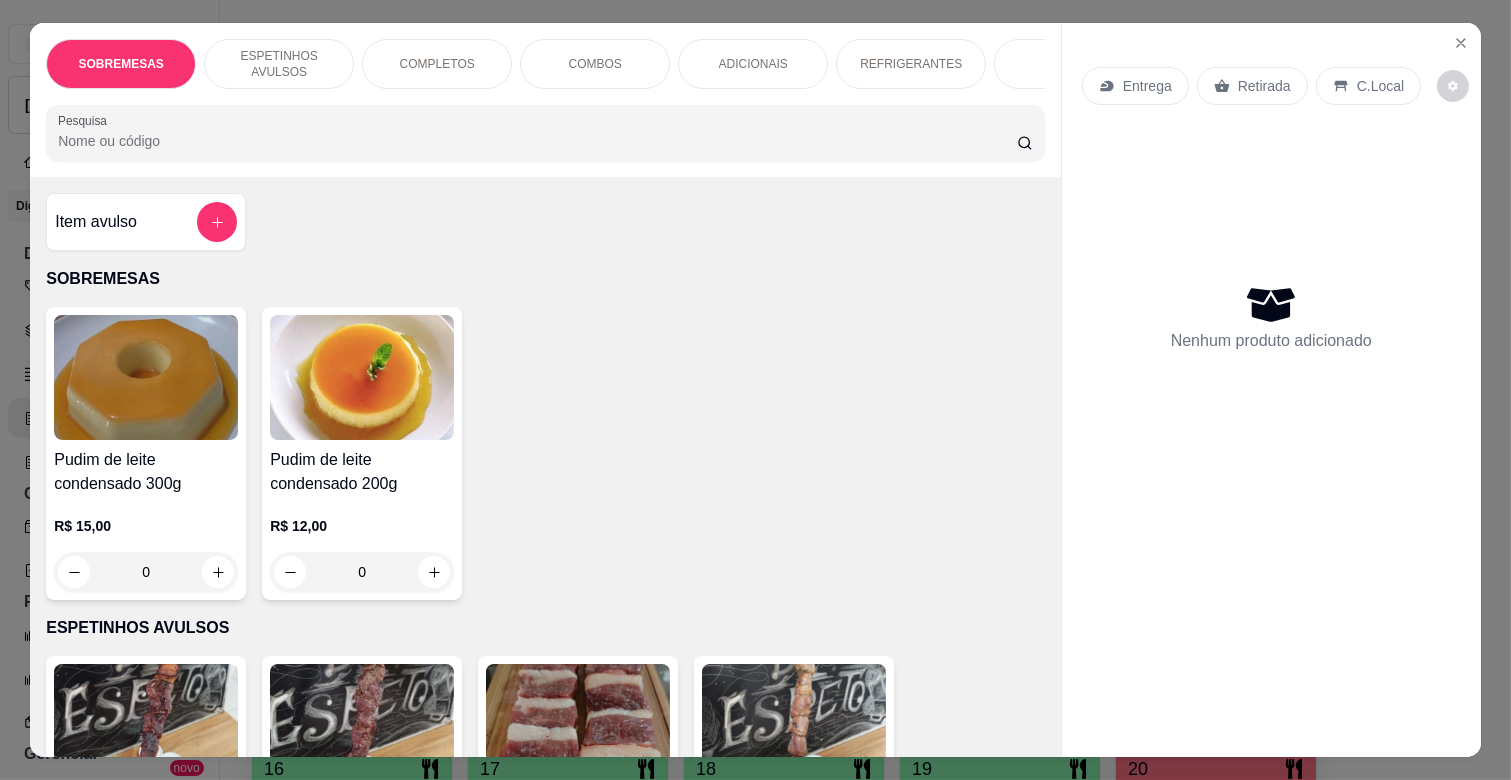click on "Entrega" at bounding box center [1147, 86] 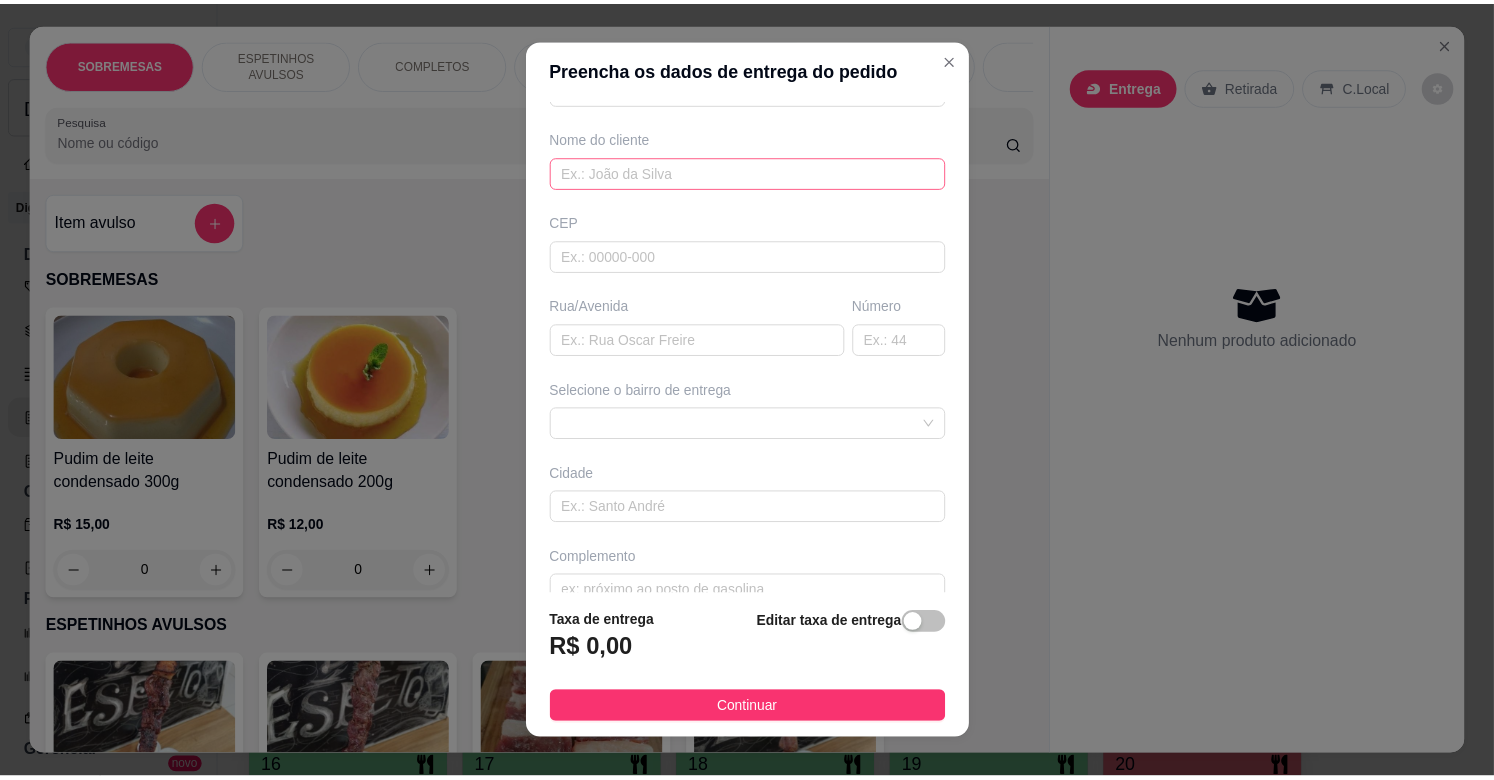 scroll, scrollTop: 178, scrollLeft: 0, axis: vertical 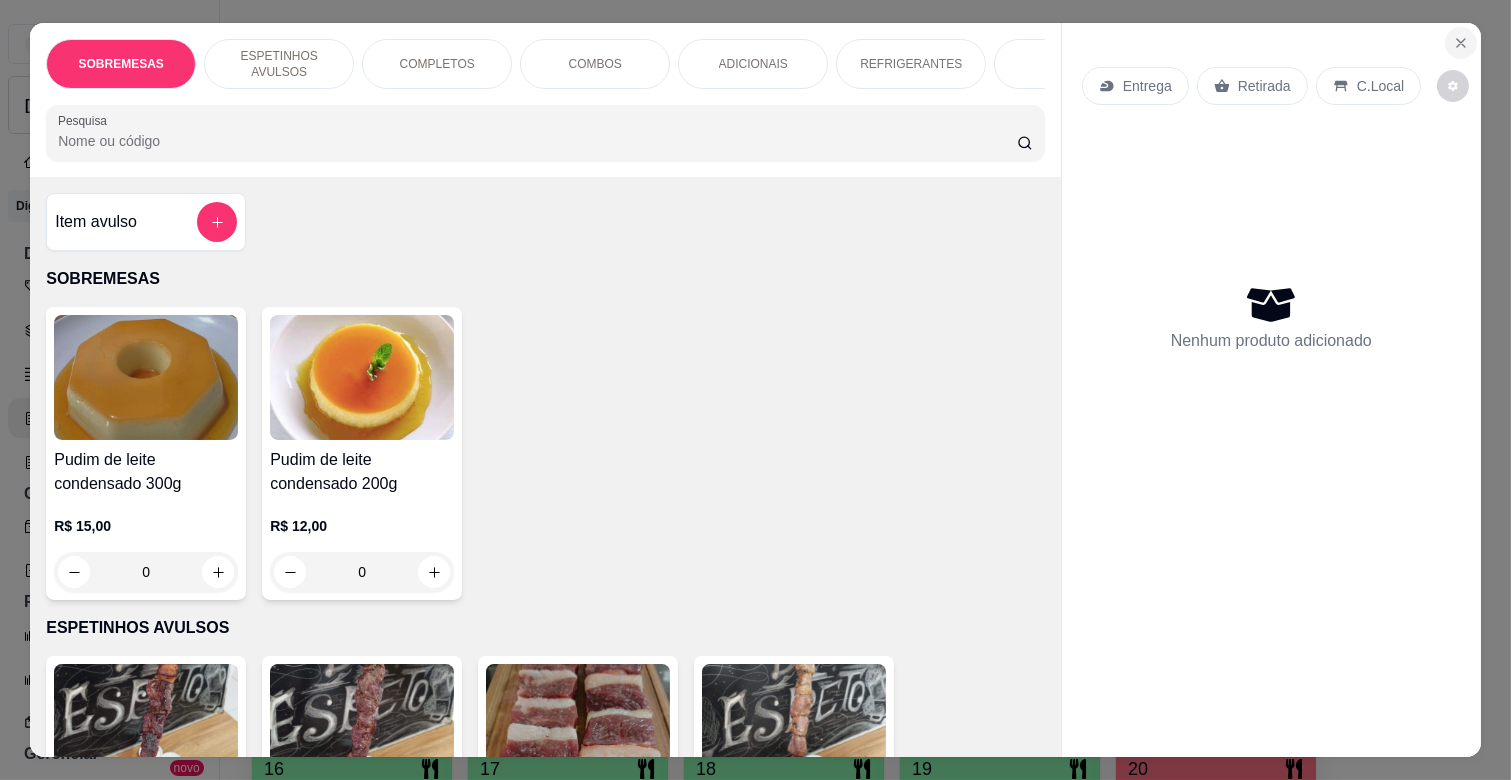 click at bounding box center (1461, 43) 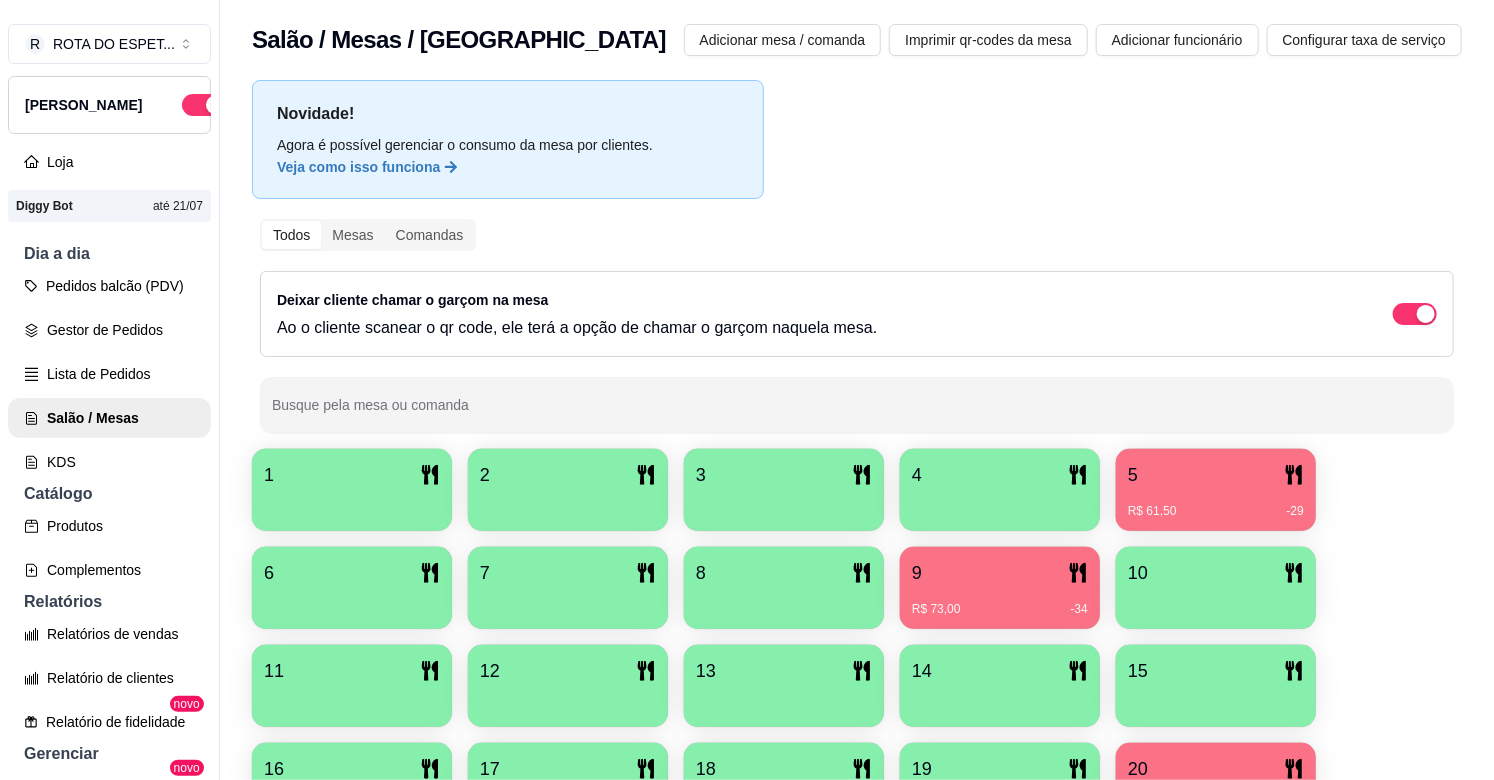 click on "R$ 61,50 -29" at bounding box center (1216, 504) 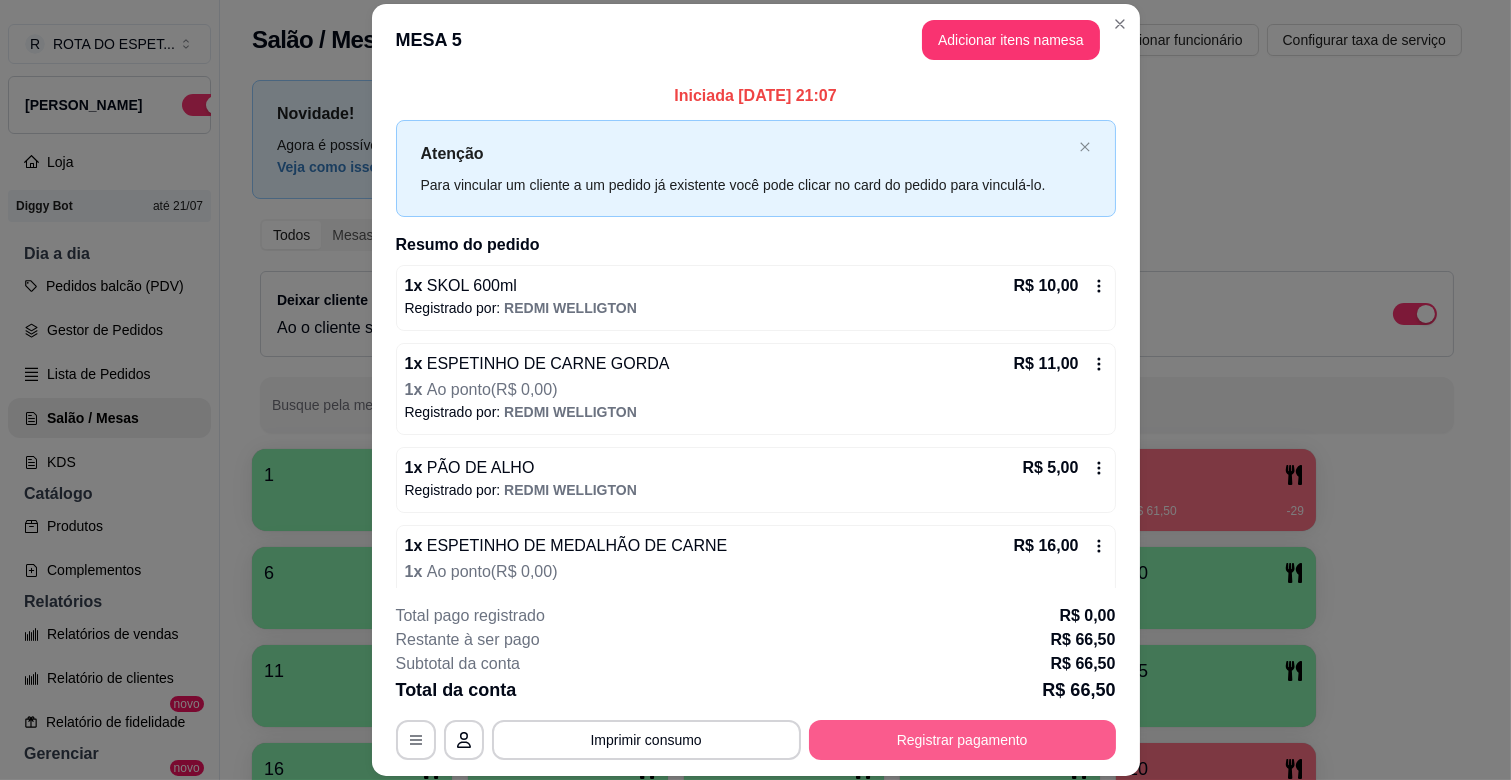 click on "Registrar pagamento" at bounding box center (962, 740) 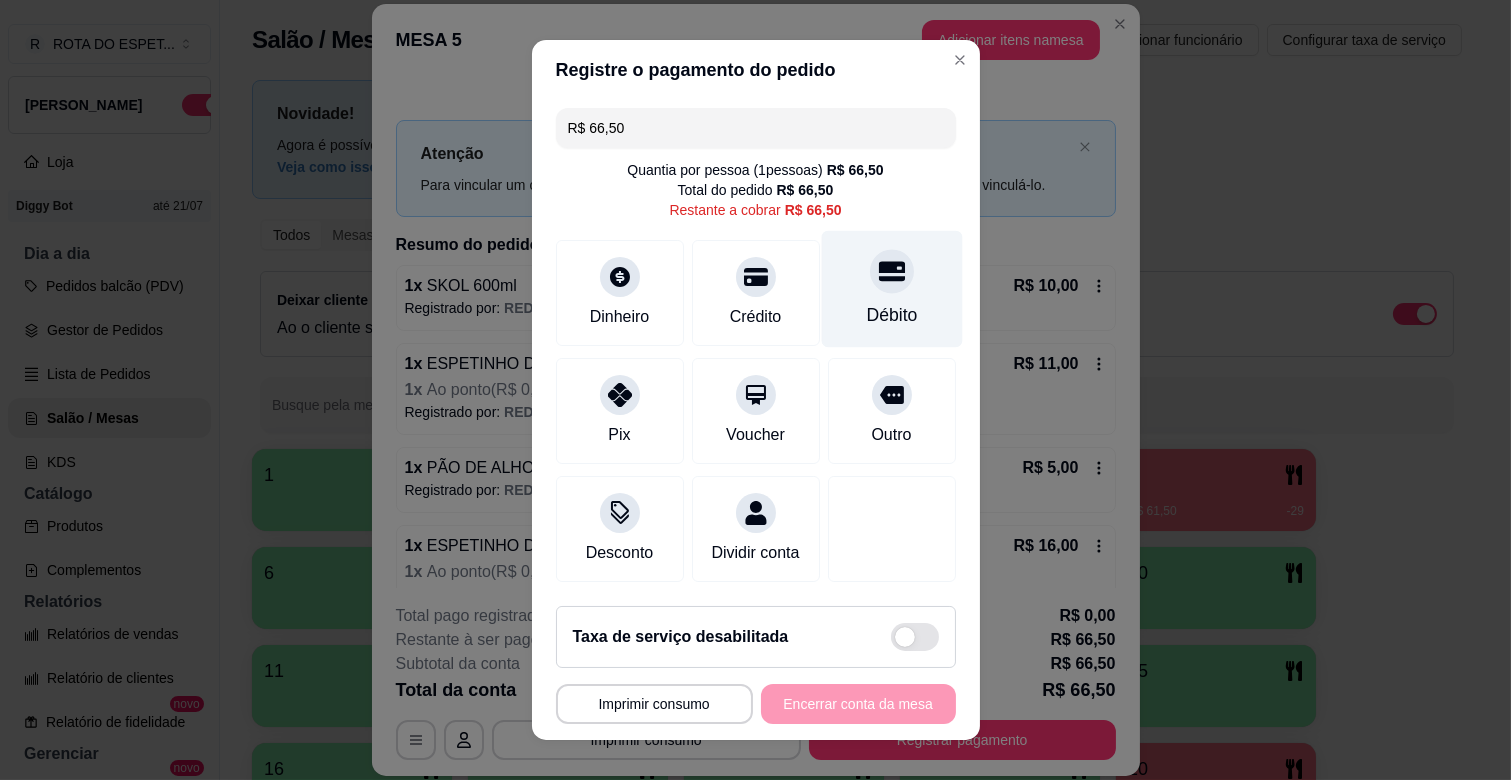 click on "Débito" at bounding box center [891, 289] 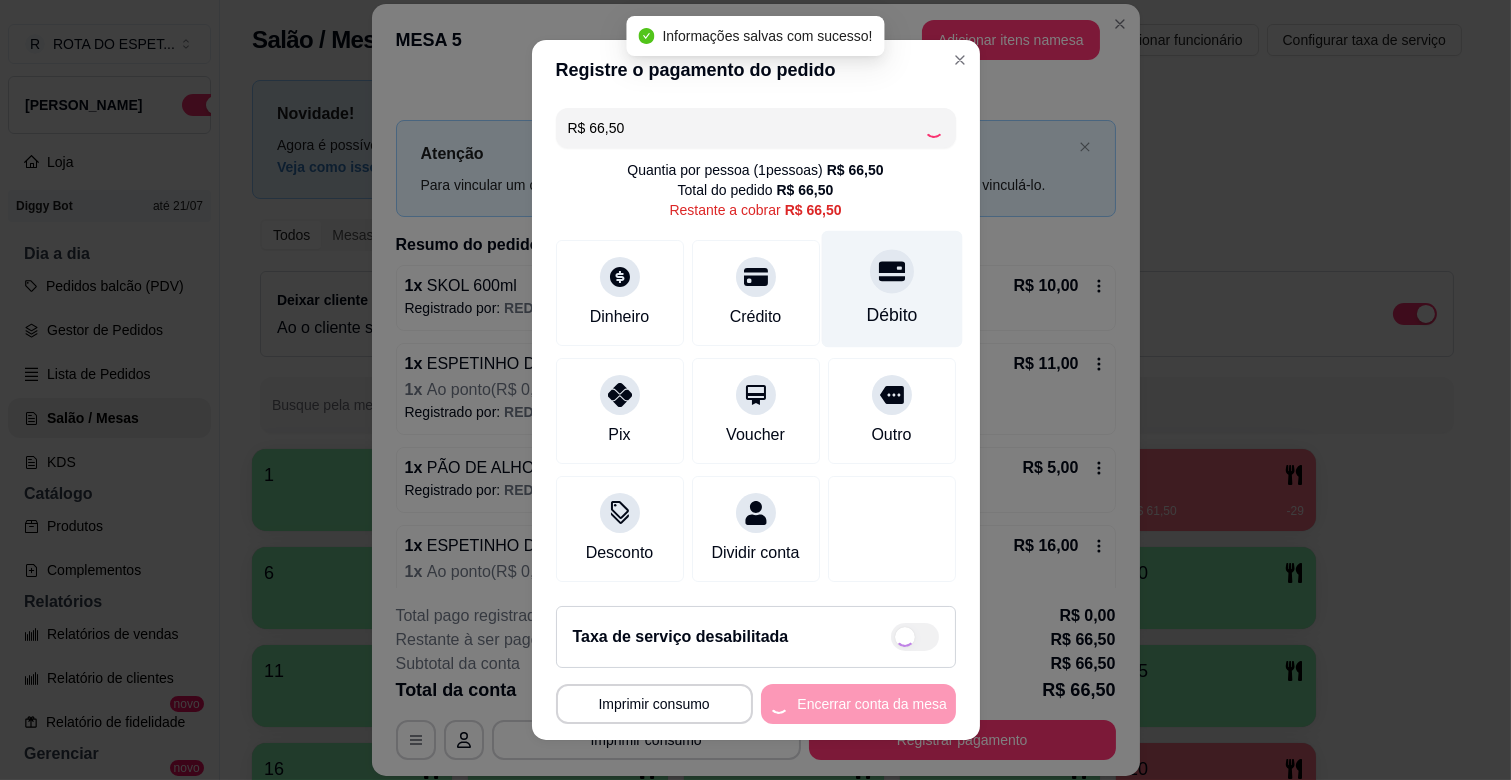 type on "R$ 0,00" 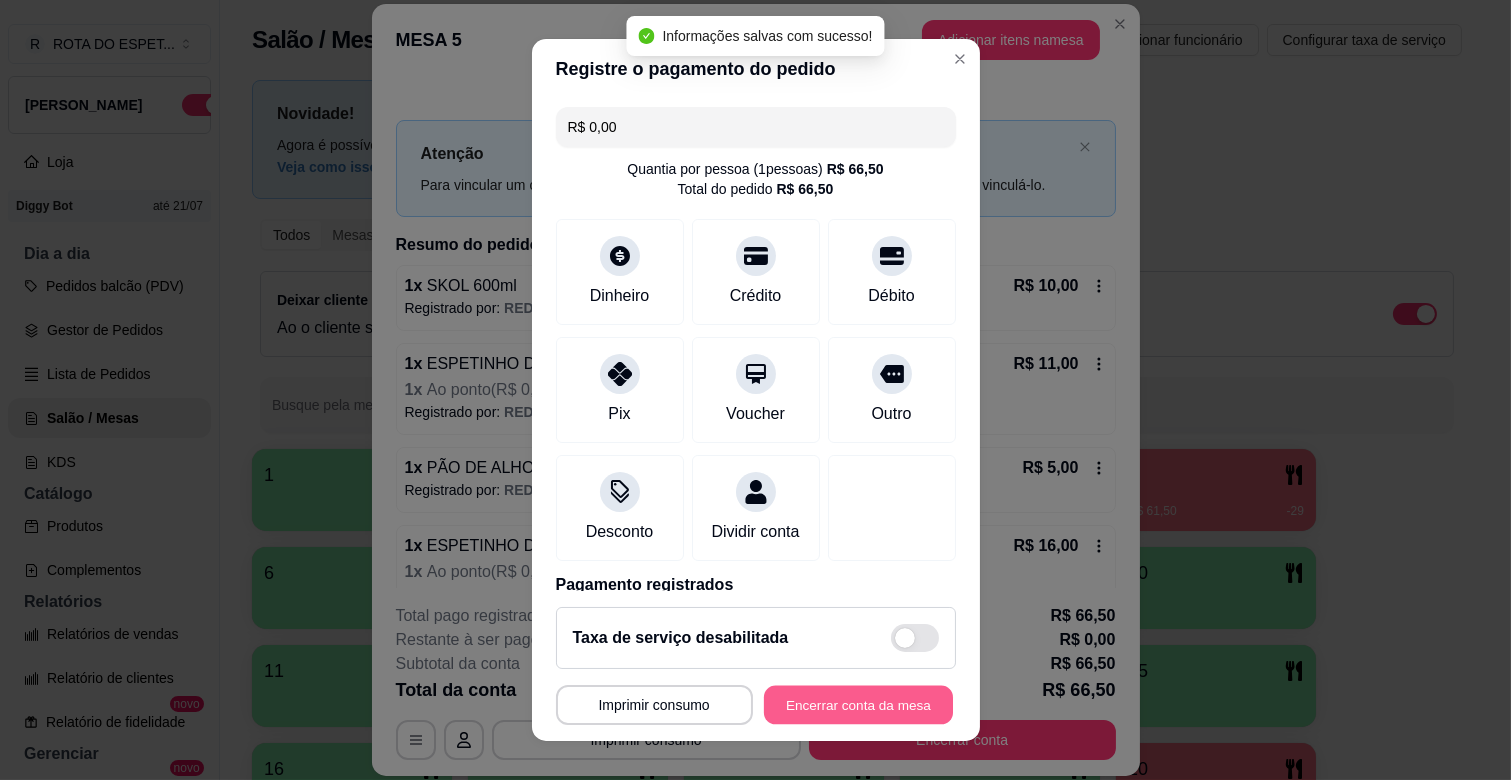 click on "Encerrar conta da mesa" at bounding box center (858, 705) 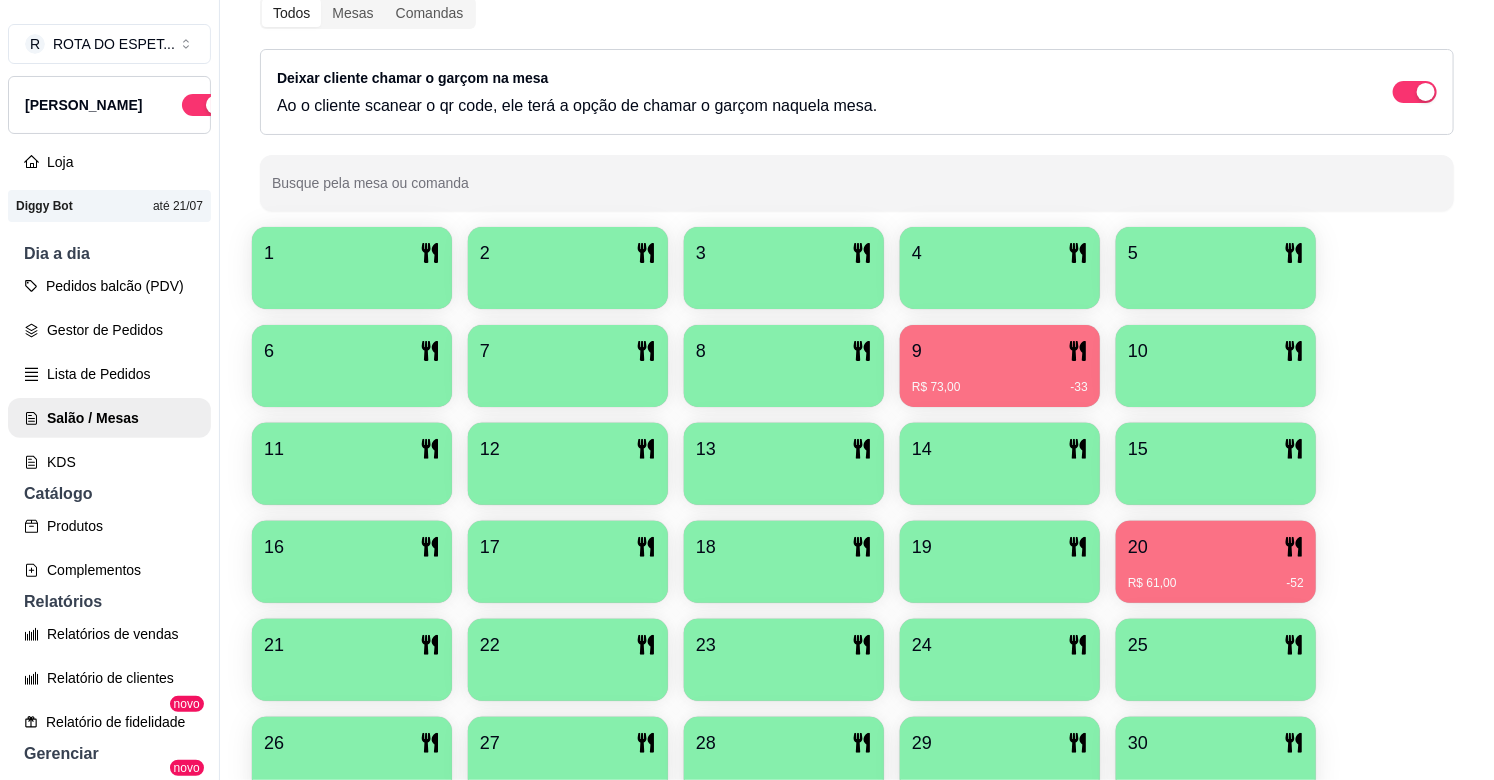 scroll, scrollTop: 0, scrollLeft: 0, axis: both 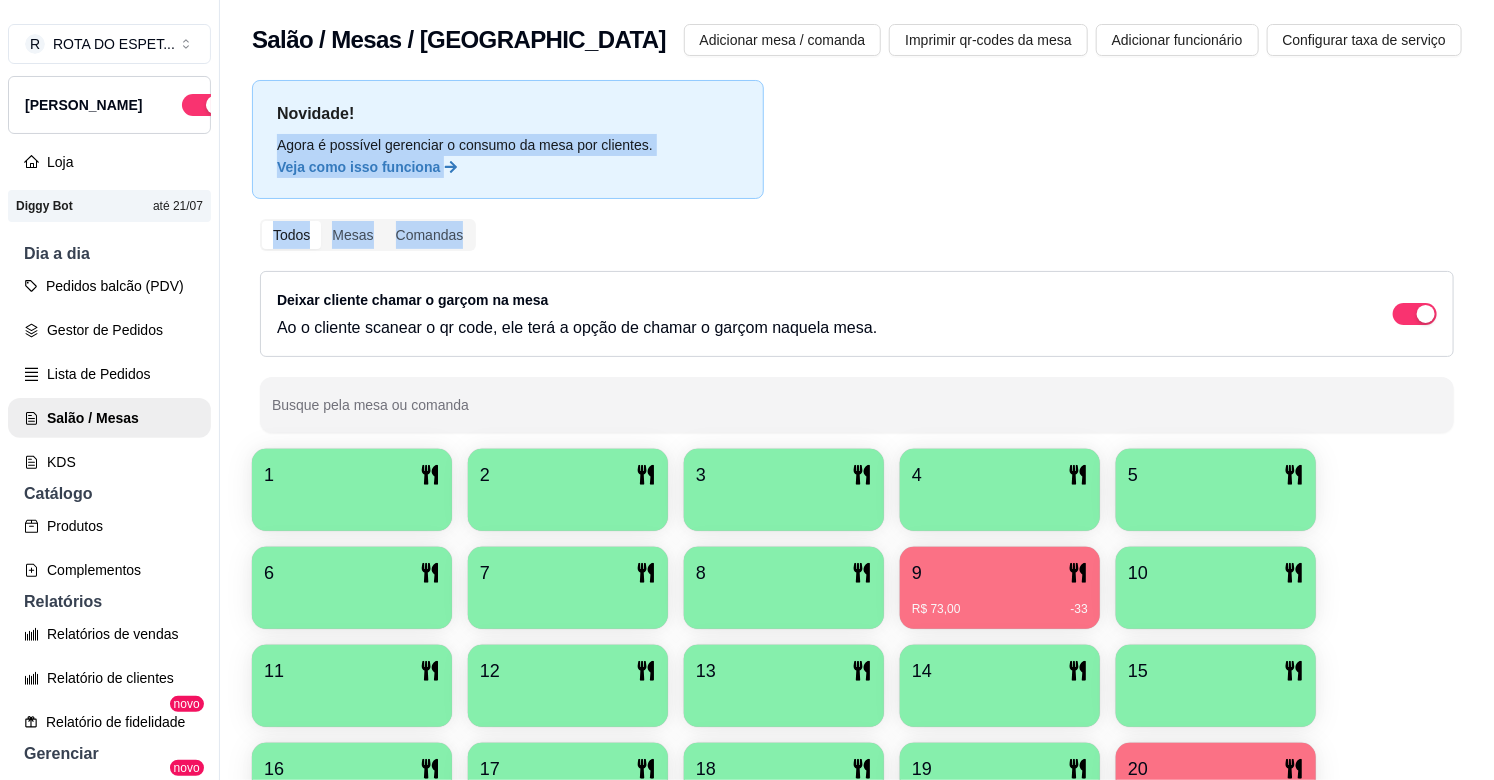 drag, startPoint x: 802, startPoint y: 110, endPoint x: 1350, endPoint y: 250, distance: 565.6006 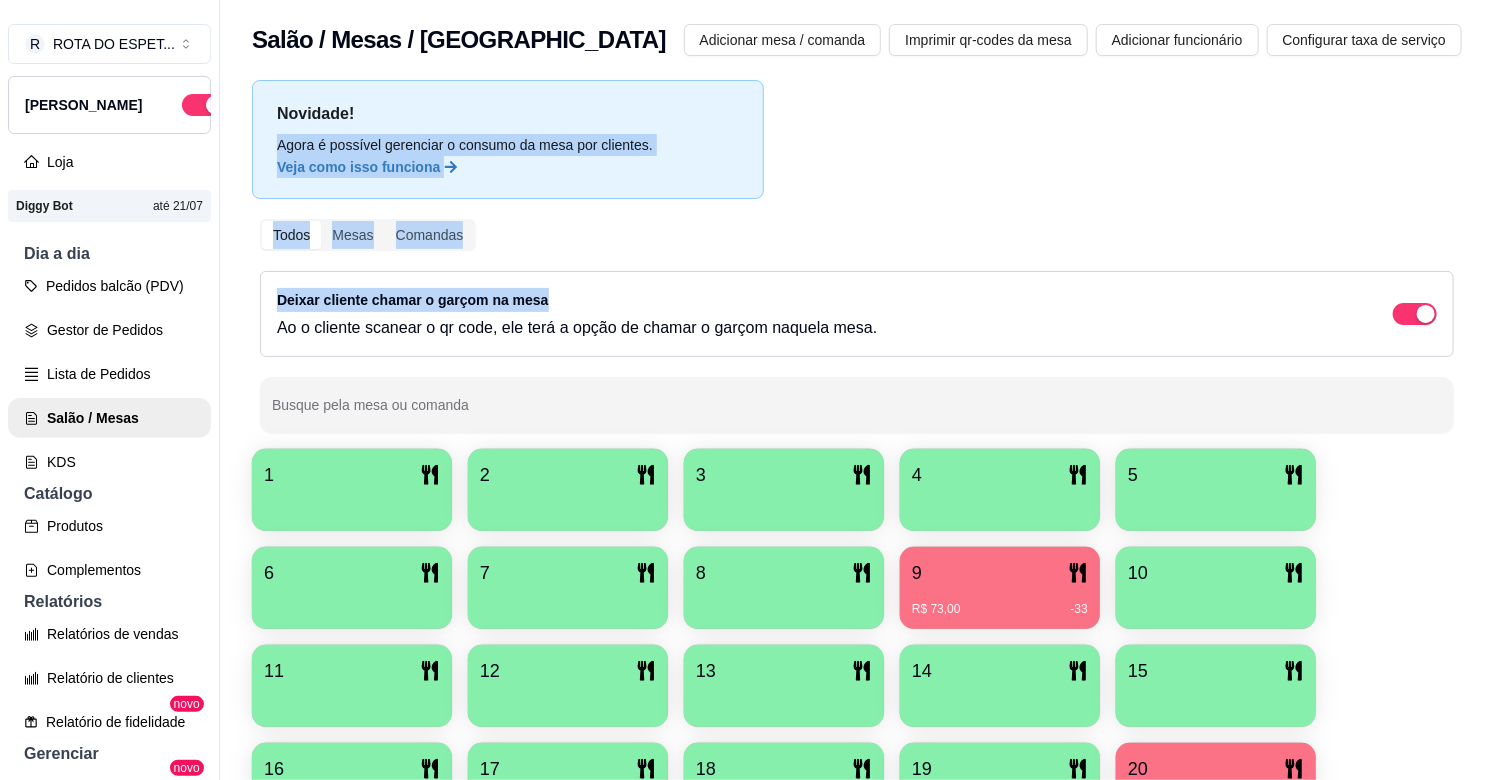 drag, startPoint x: 800, startPoint y: 102, endPoint x: 1118, endPoint y: 257, distance: 353.76404 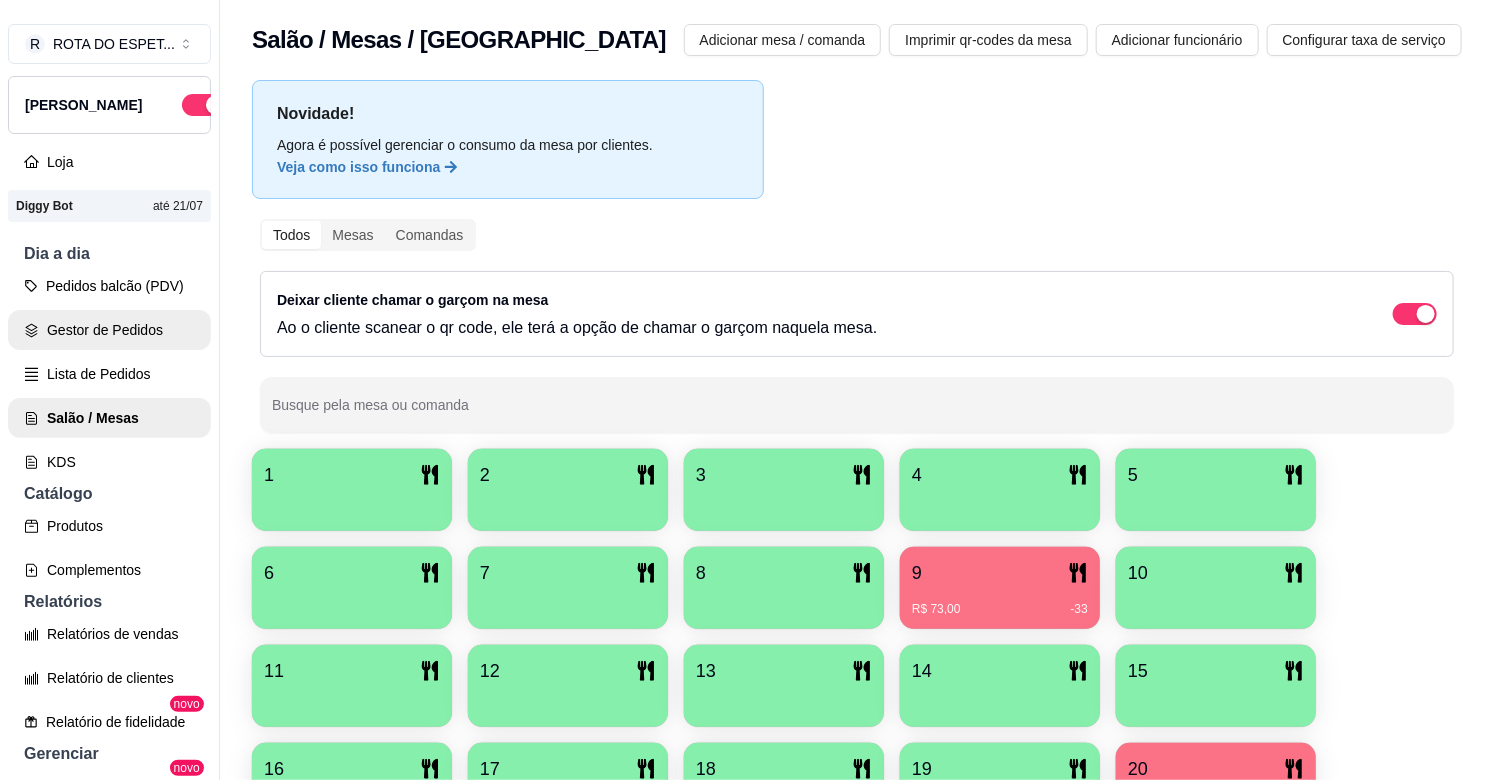 click on "Gestor de Pedidos" at bounding box center [109, 330] 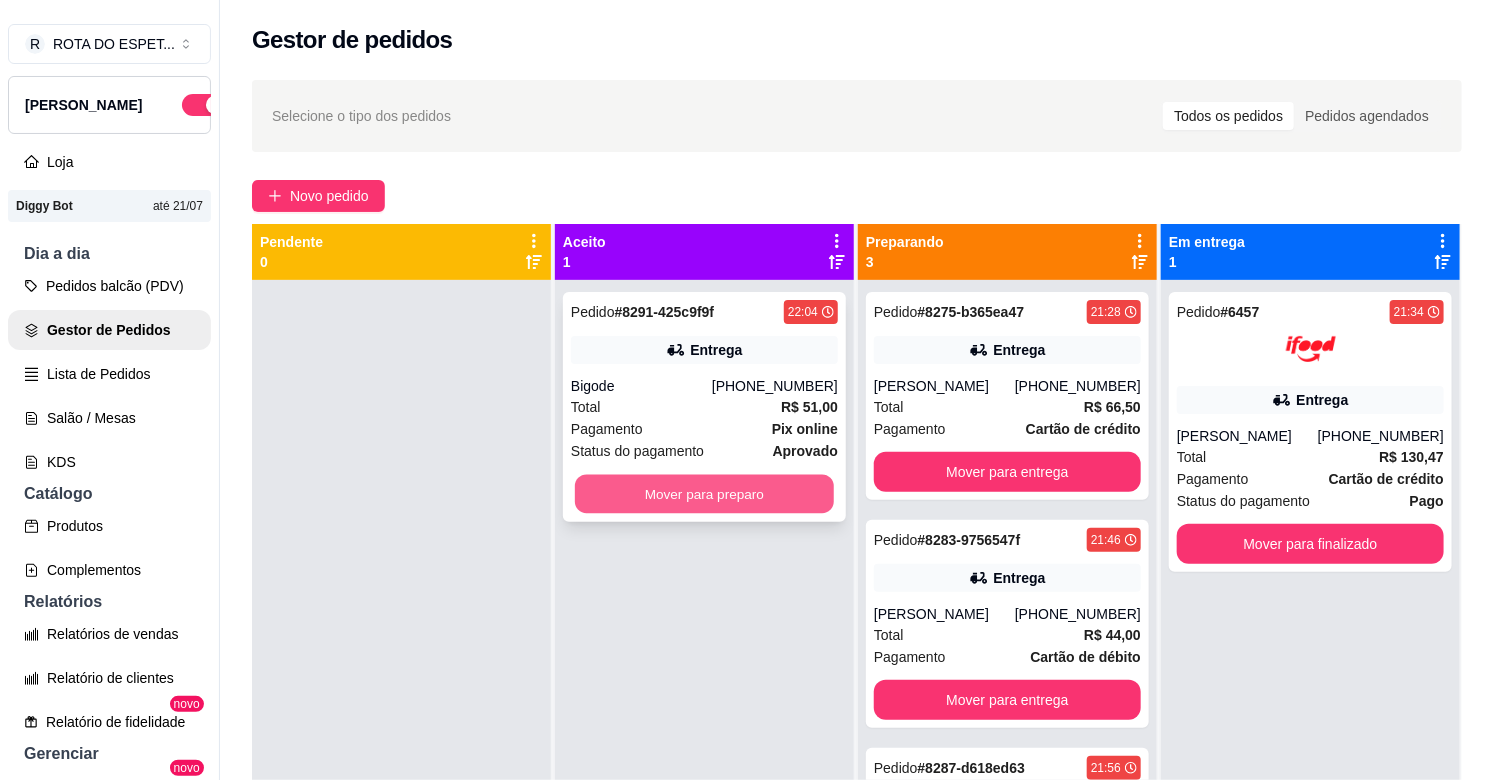 click on "Mover para preparo" at bounding box center (704, 494) 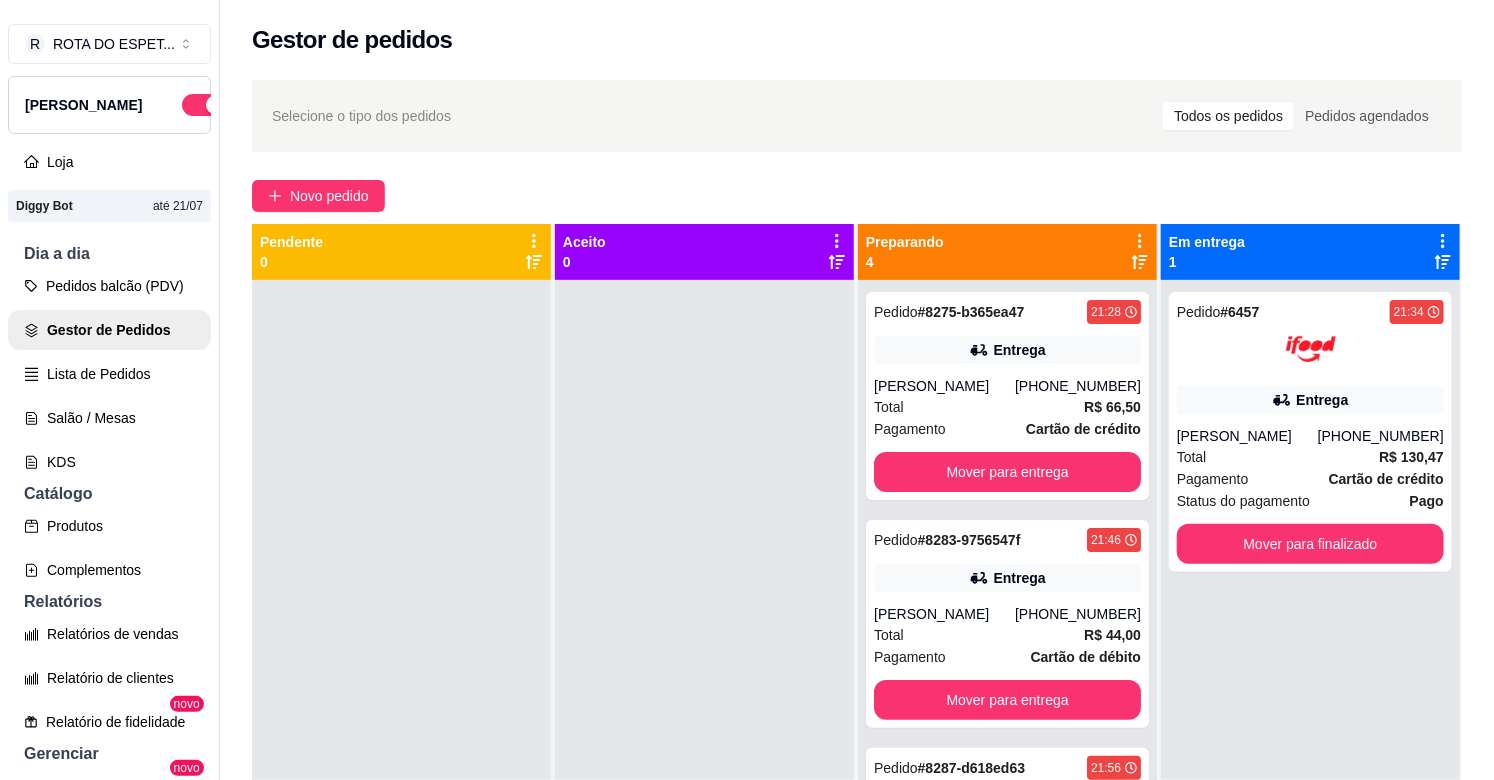 scroll, scrollTop: 55, scrollLeft: 0, axis: vertical 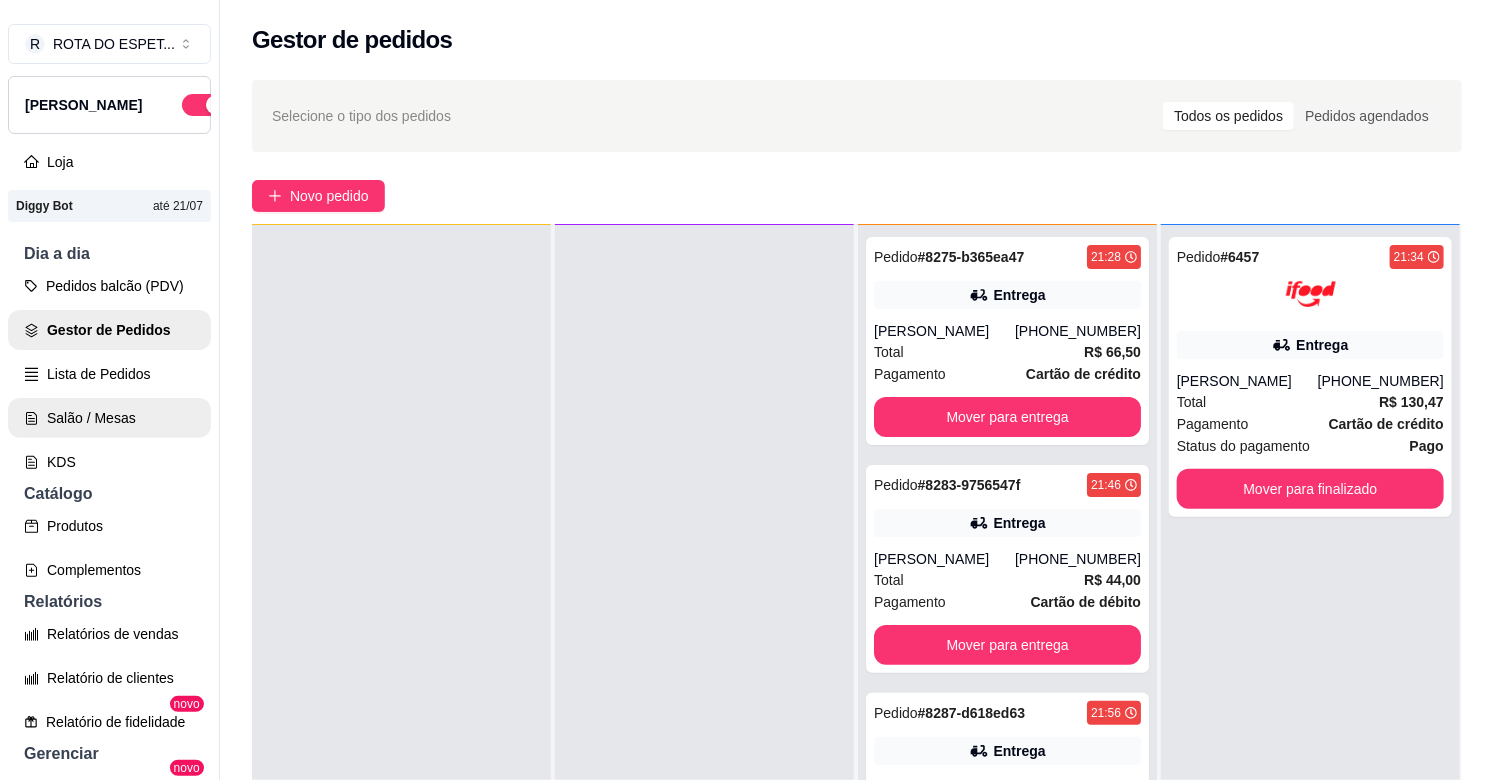 click on "Salão / Mesas" at bounding box center [109, 418] 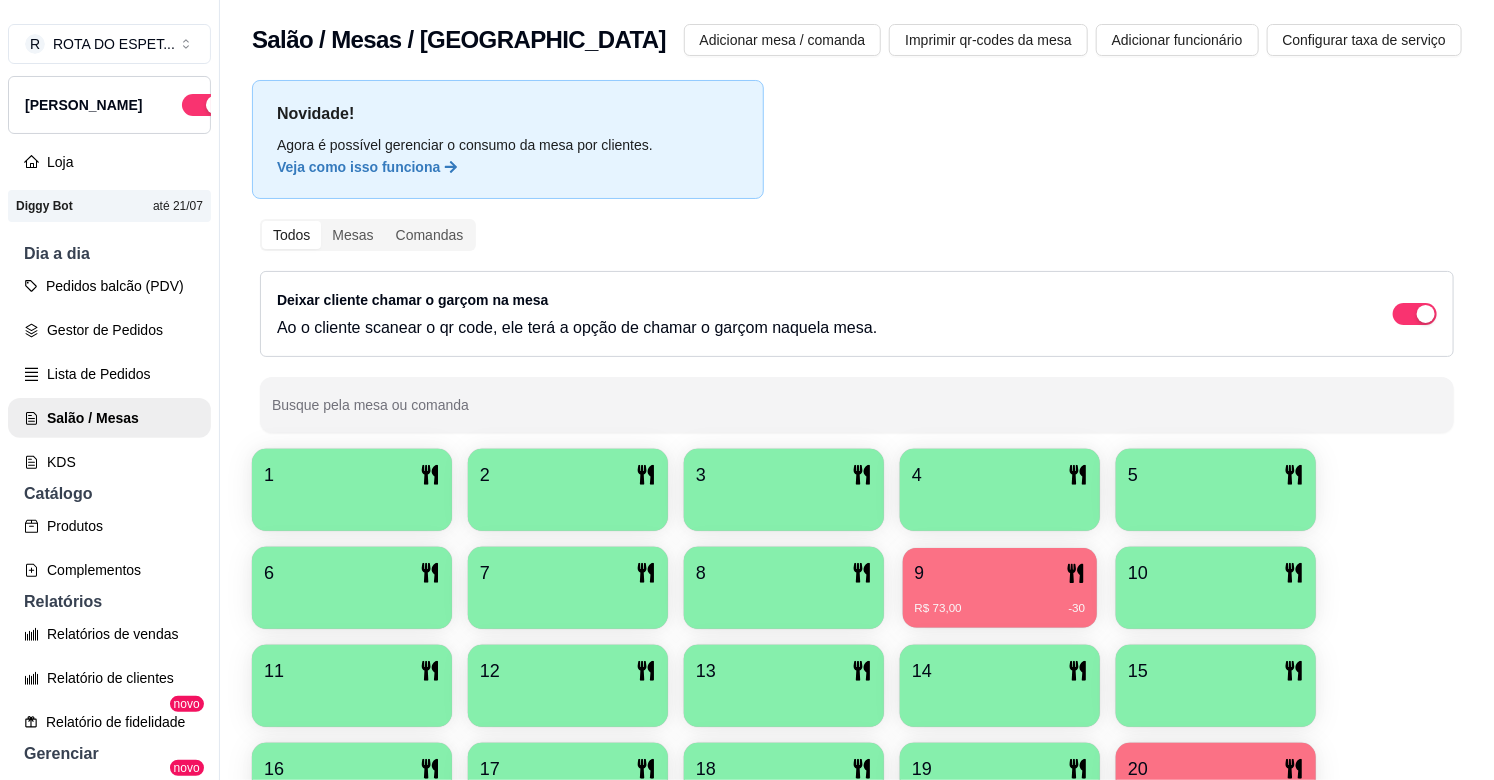 click on "R$ 73,00 -30" at bounding box center [1000, 601] 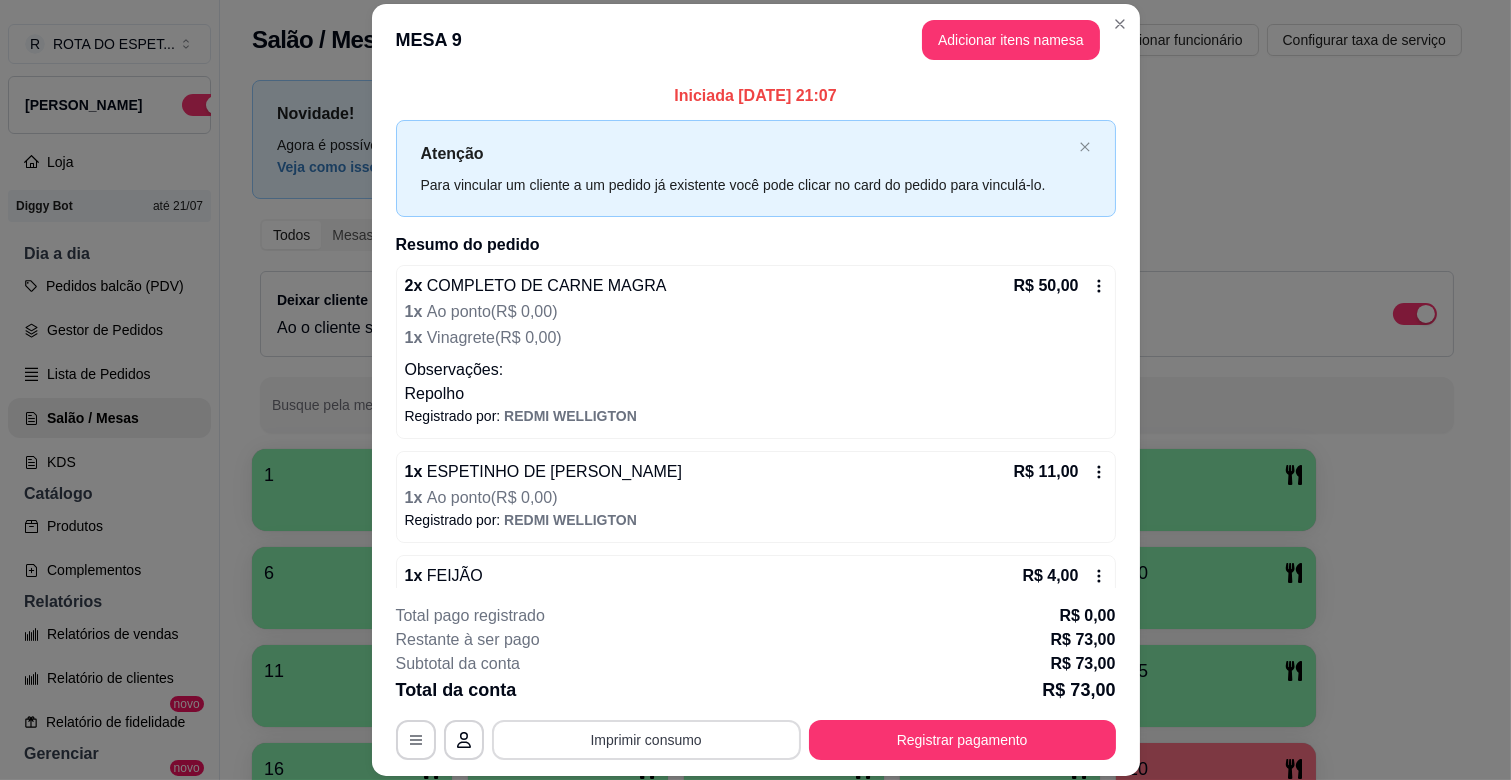 click on "Imprimir consumo" at bounding box center (646, 740) 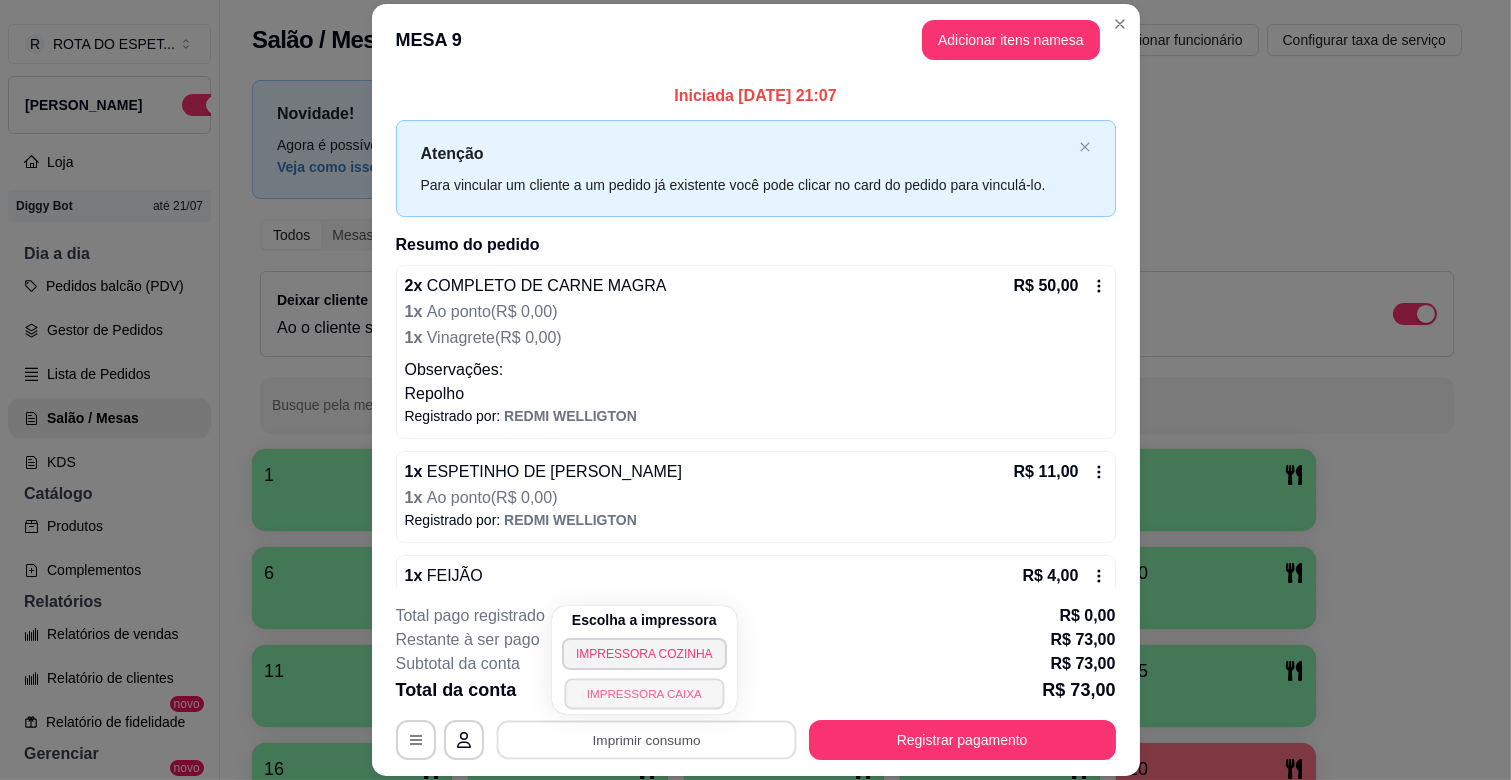 click on "IMPRESSORA CAIXA" at bounding box center [644, 693] 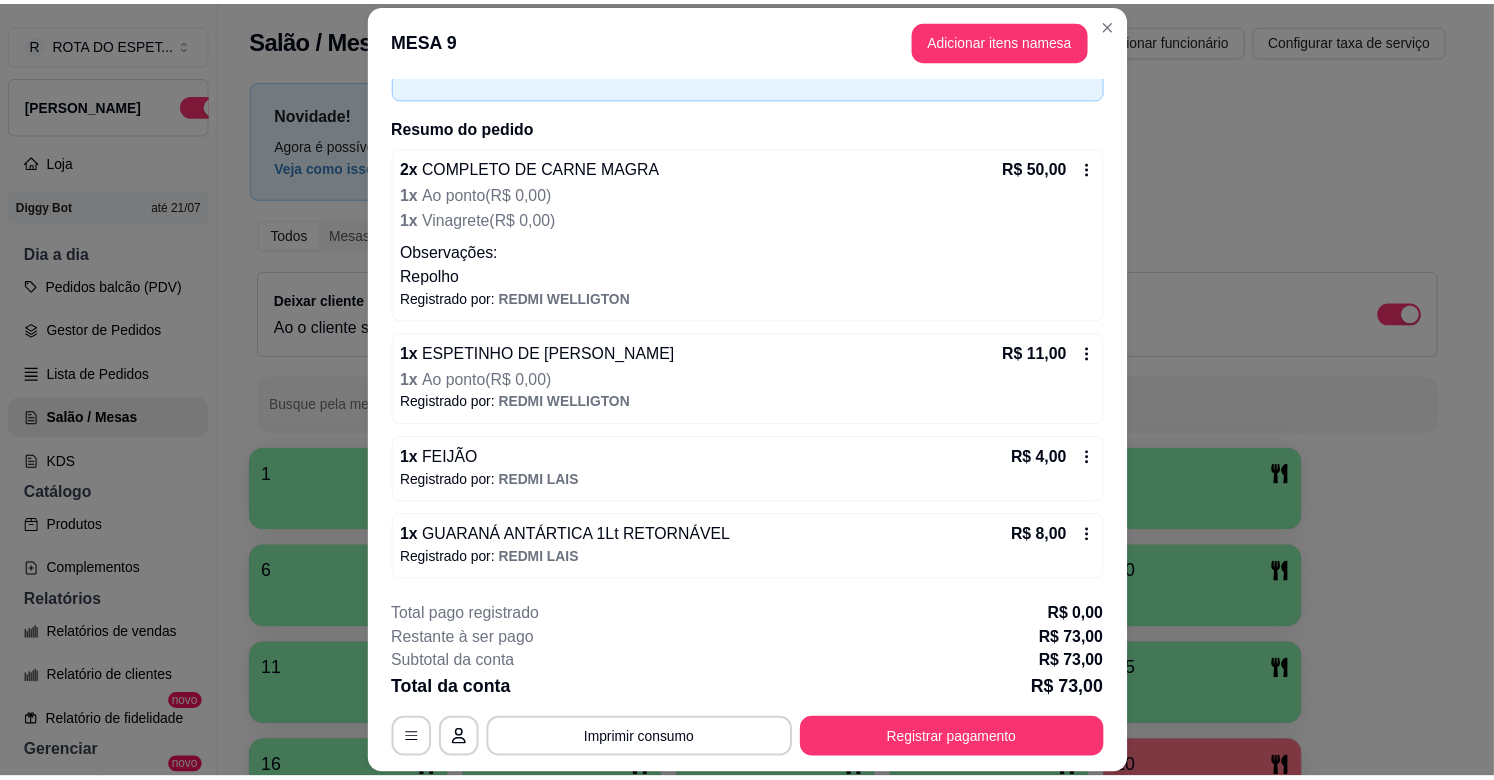 scroll, scrollTop: 120, scrollLeft: 0, axis: vertical 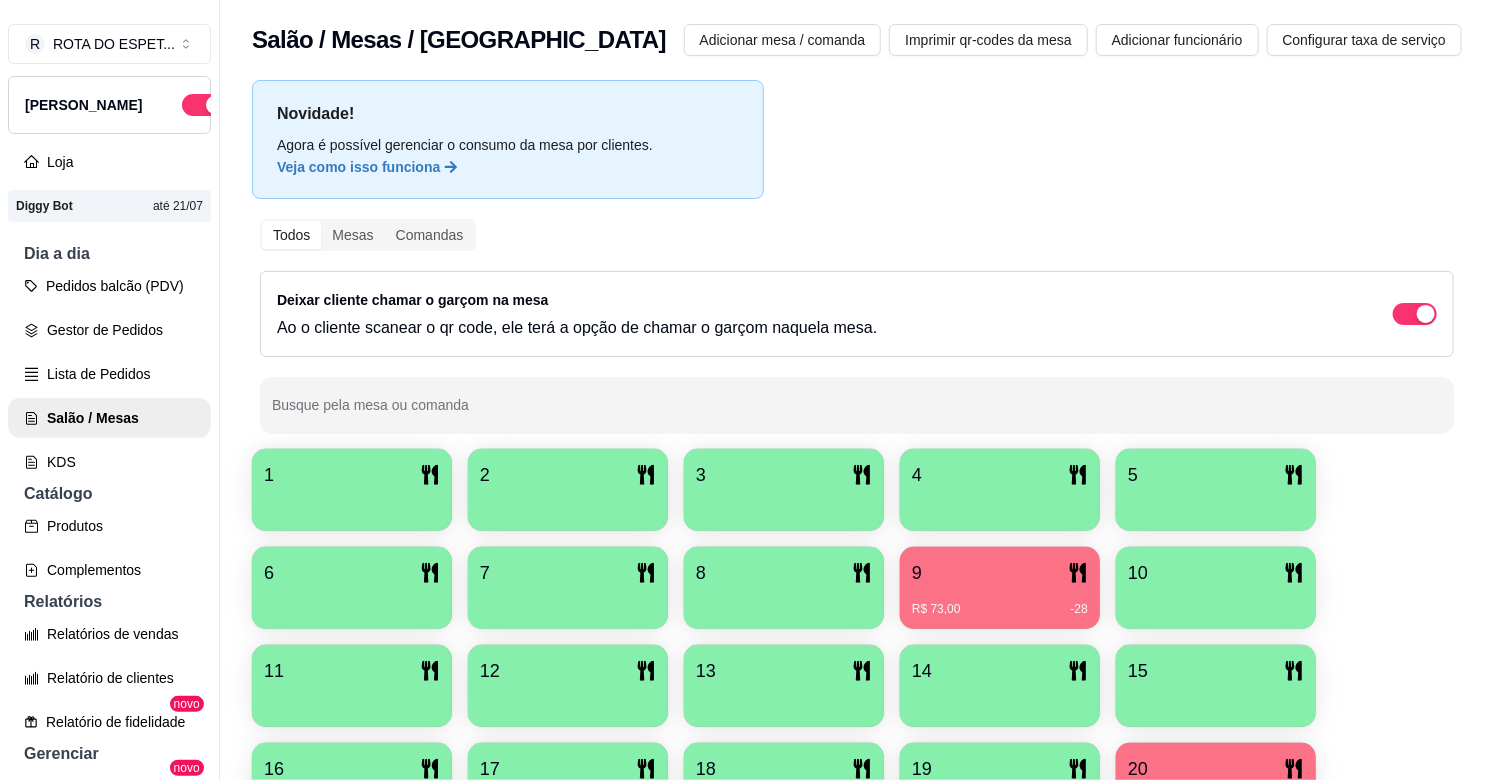 click on "9" at bounding box center (1000, 573) 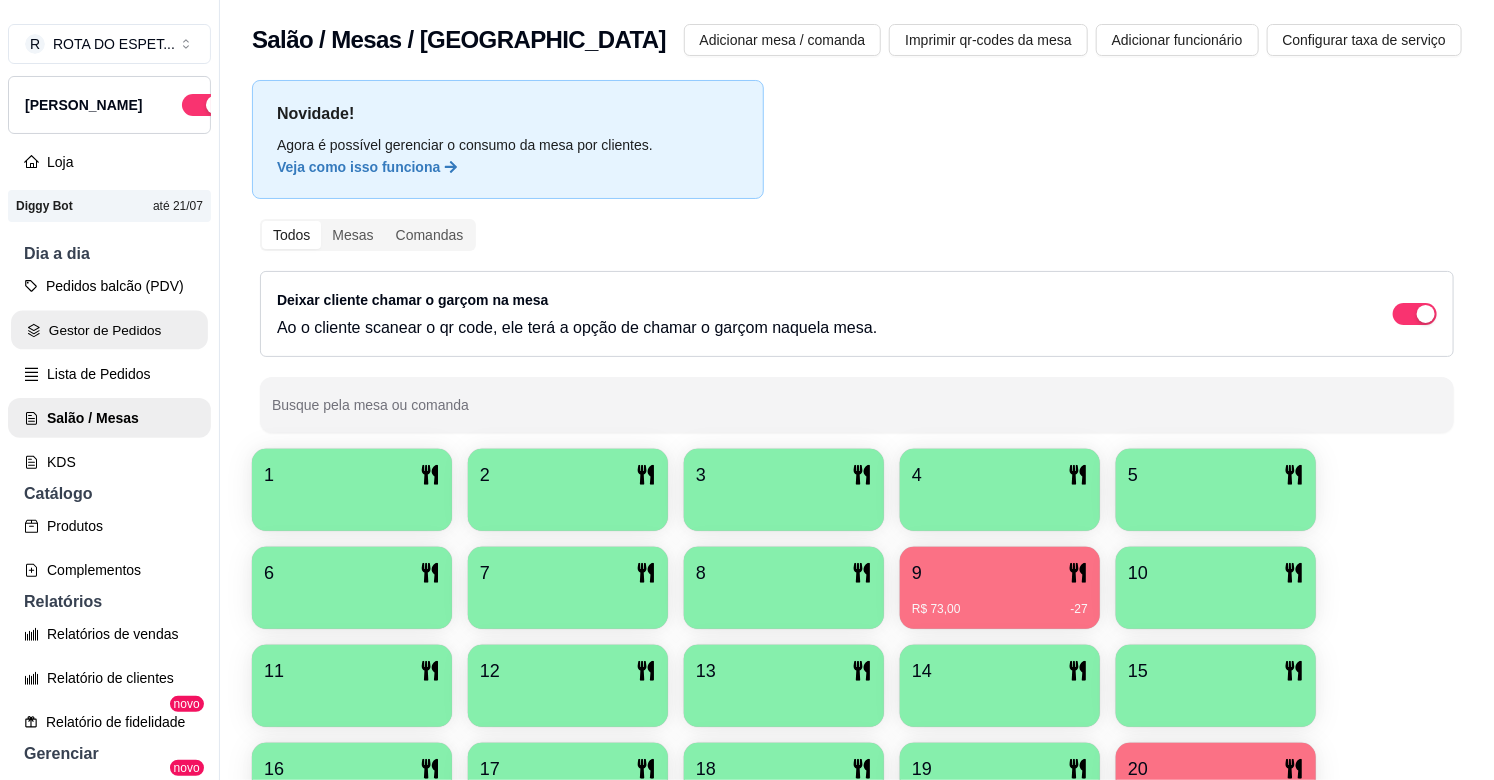click on "Gestor de Pedidos" at bounding box center [109, 330] 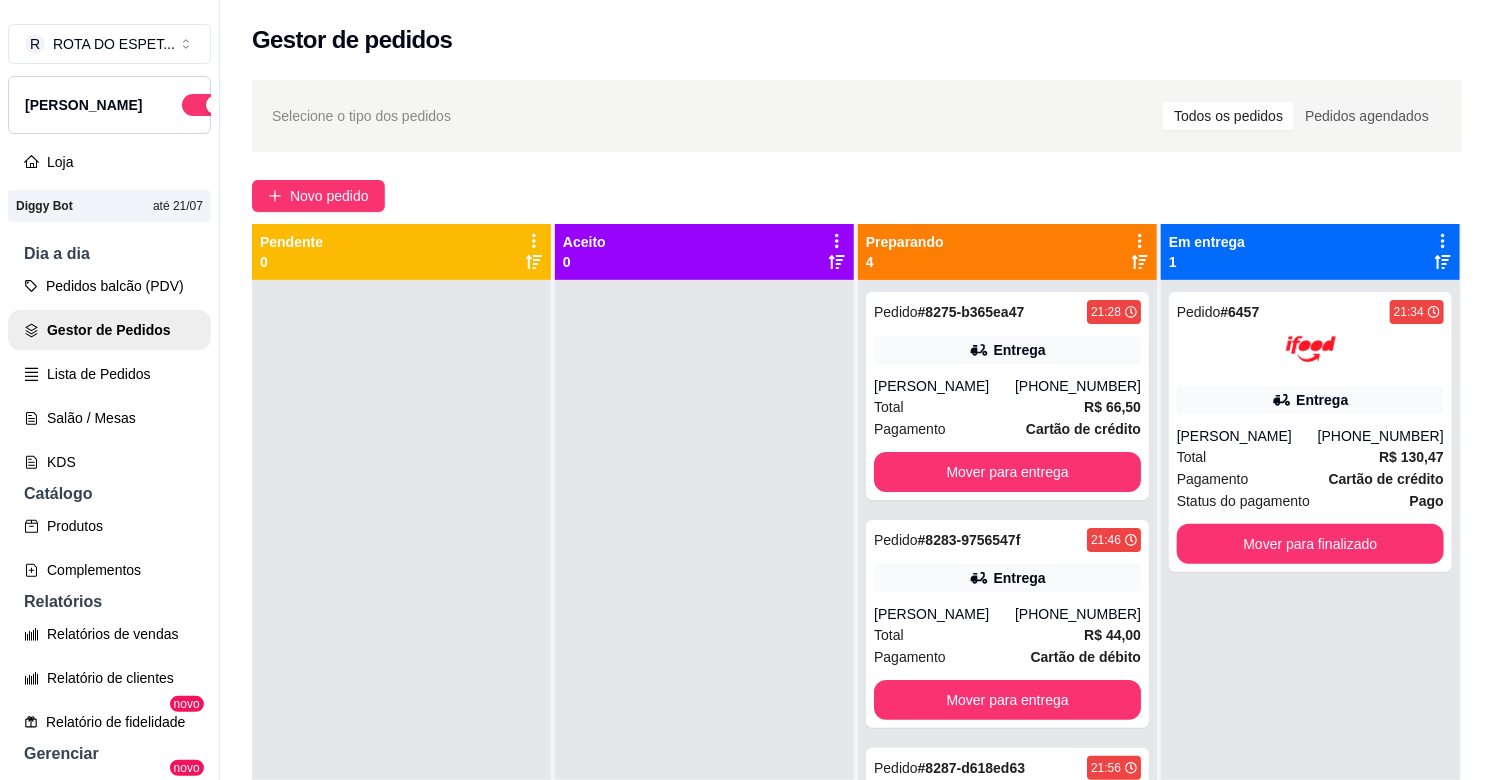 click at bounding box center [704, 670] 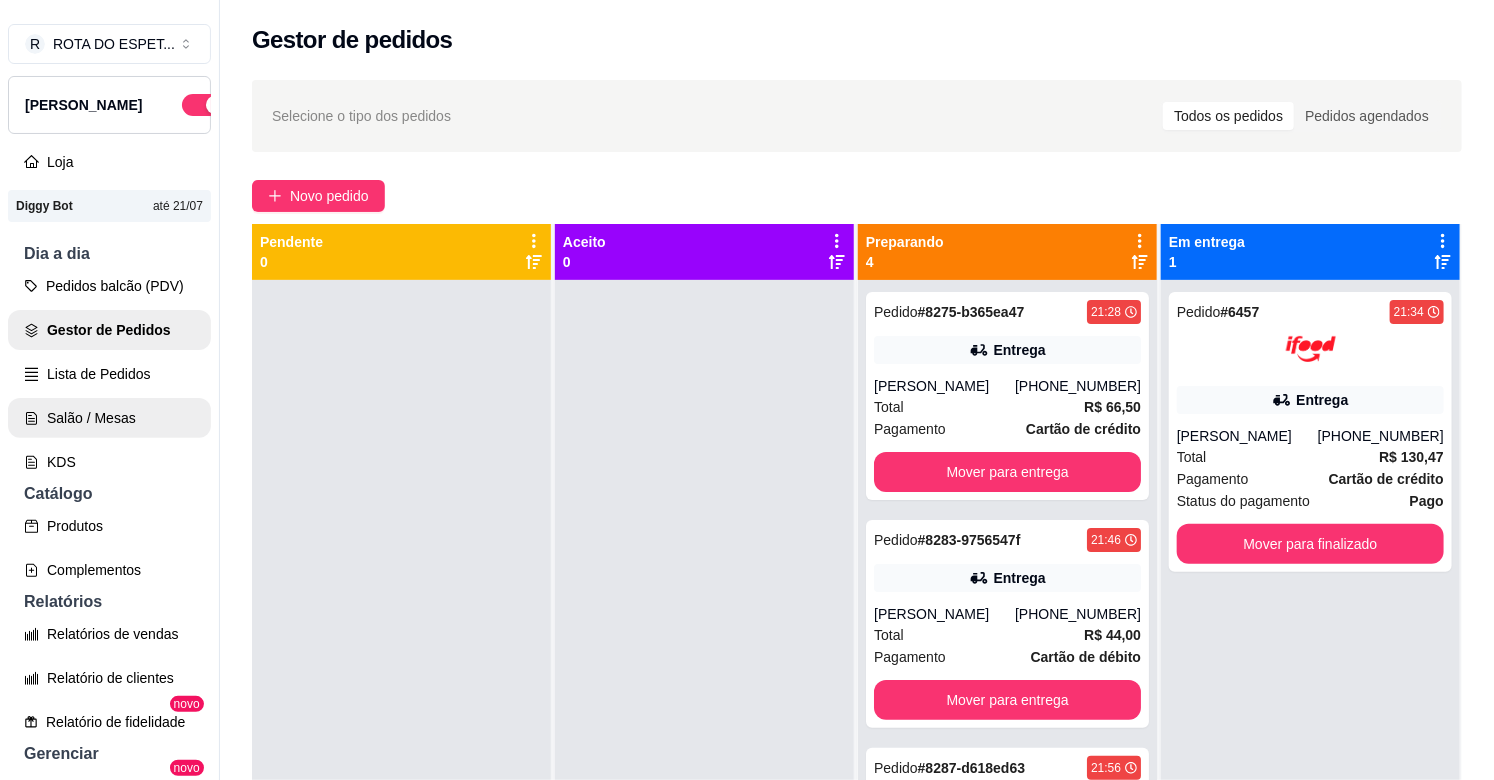 click on "Salão / Mesas" at bounding box center [109, 418] 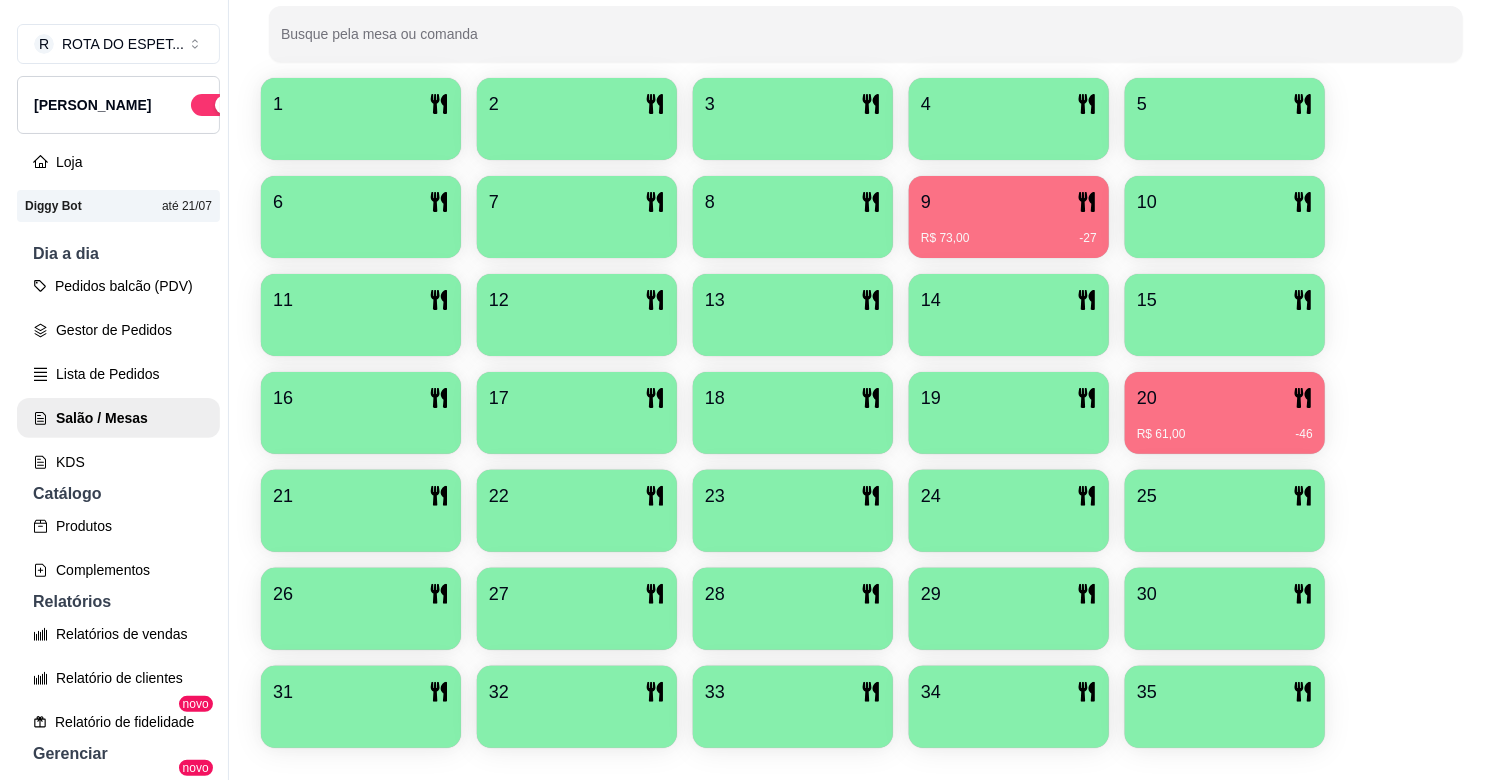scroll, scrollTop: 435, scrollLeft: 0, axis: vertical 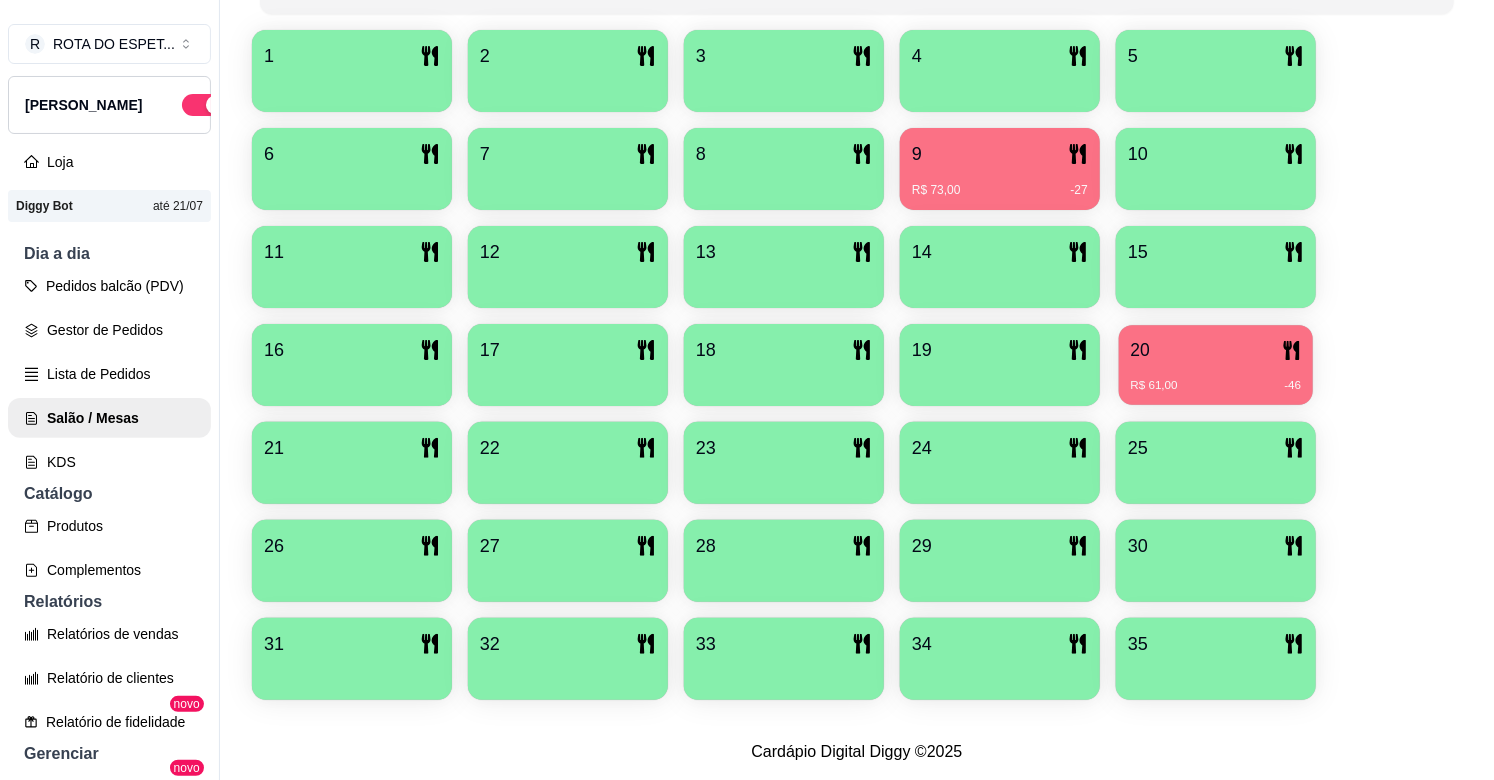 click on "R$ 61,00 -46" at bounding box center (1216, 378) 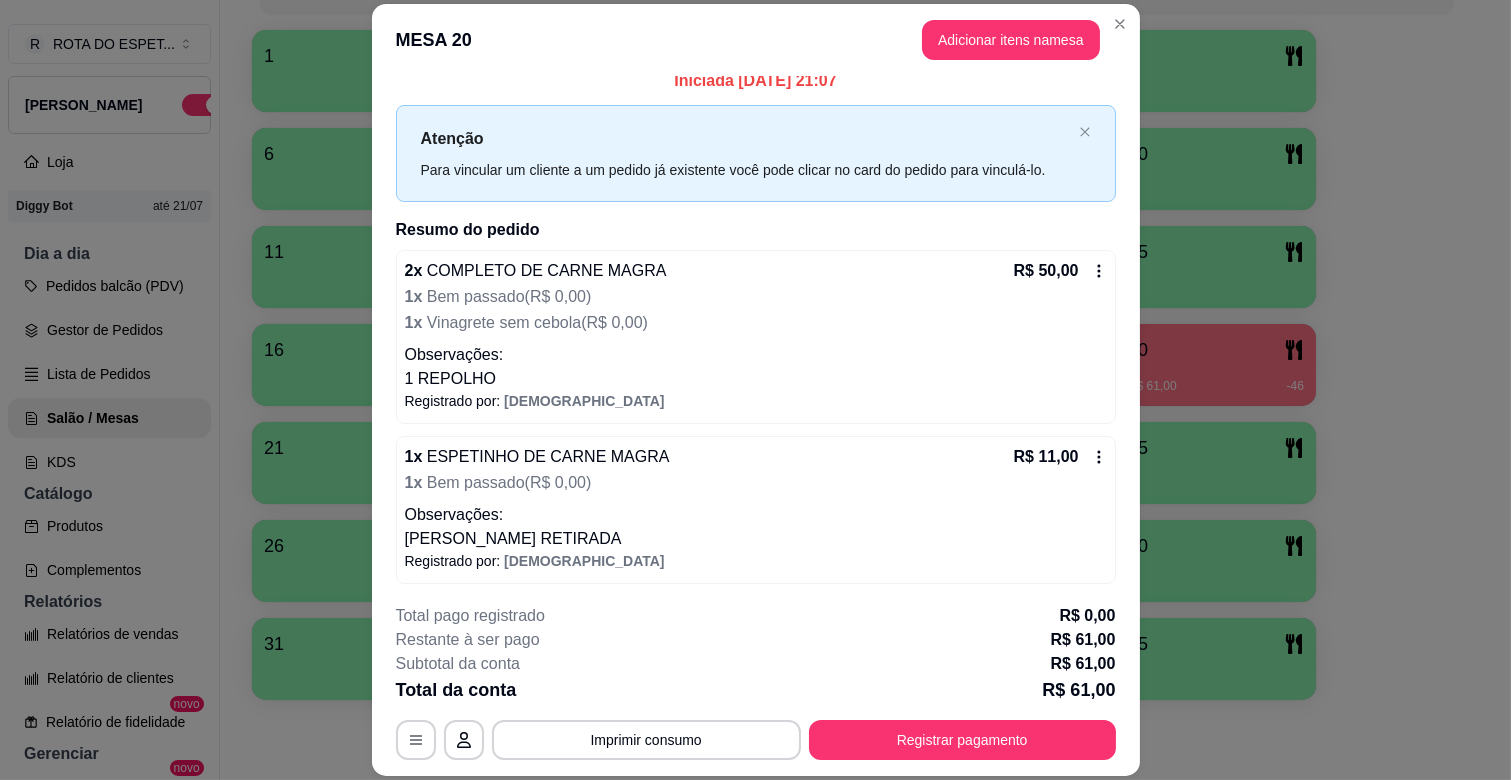 scroll, scrollTop: 20, scrollLeft: 0, axis: vertical 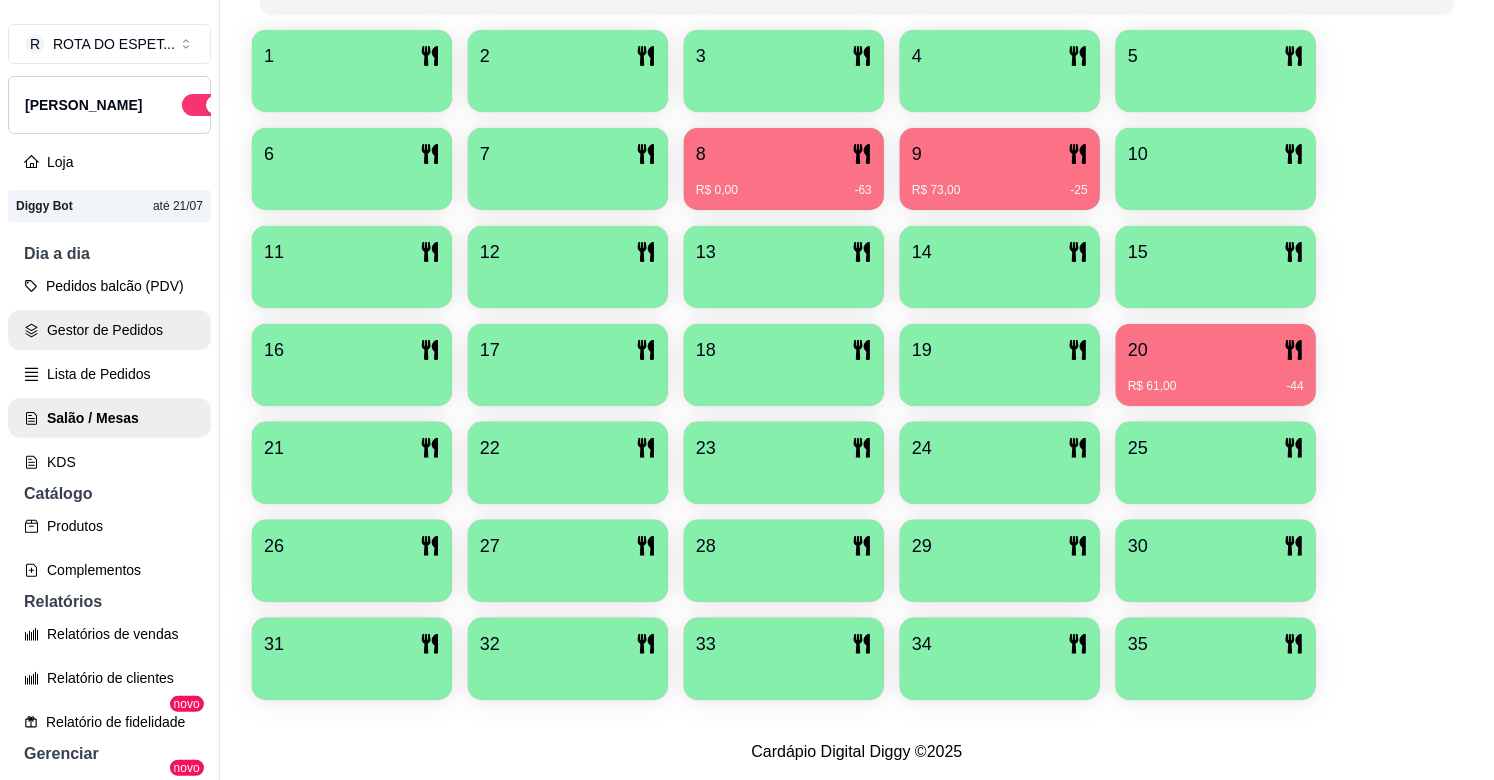 click on "Gestor de Pedidos" at bounding box center (109, 330) 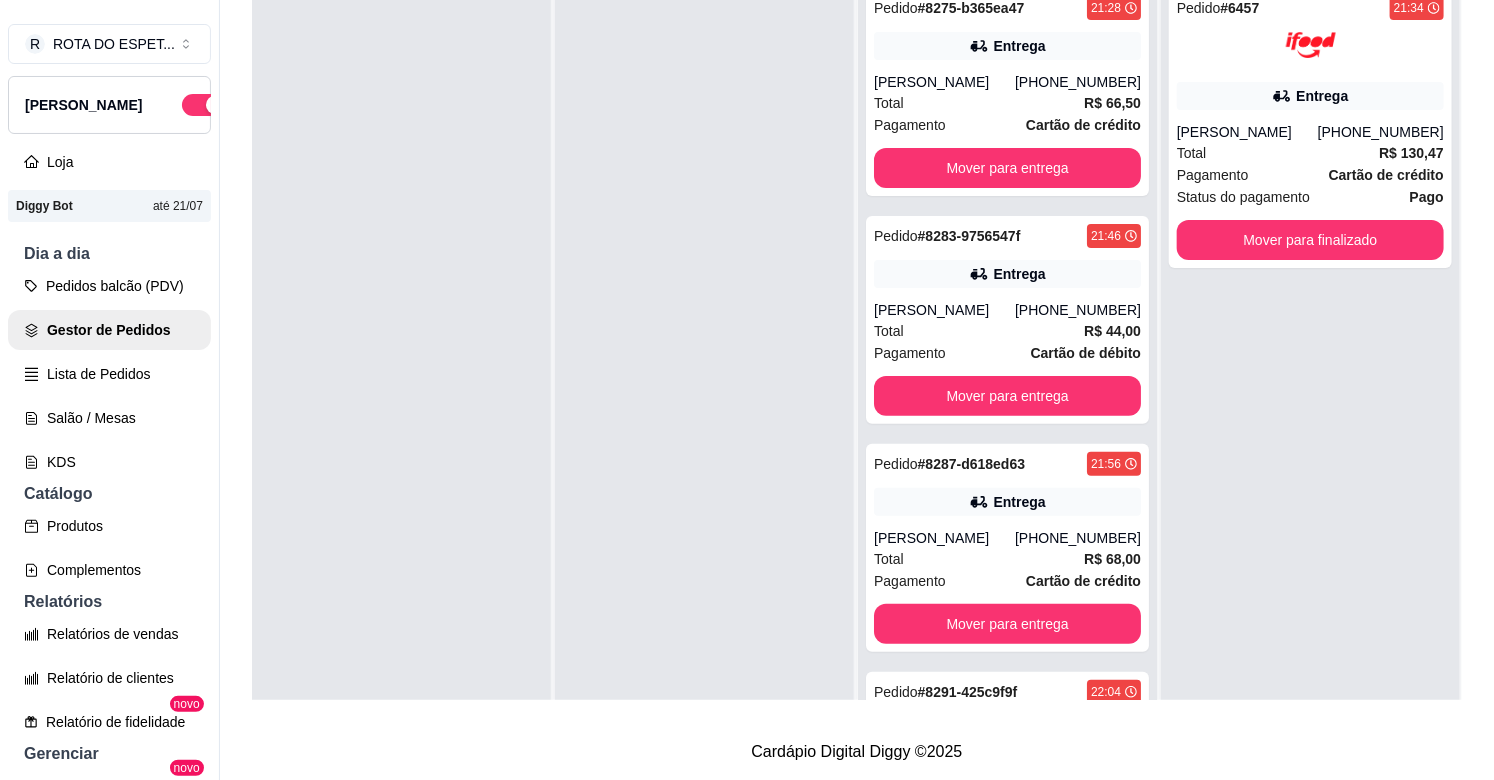 scroll, scrollTop: 0, scrollLeft: 0, axis: both 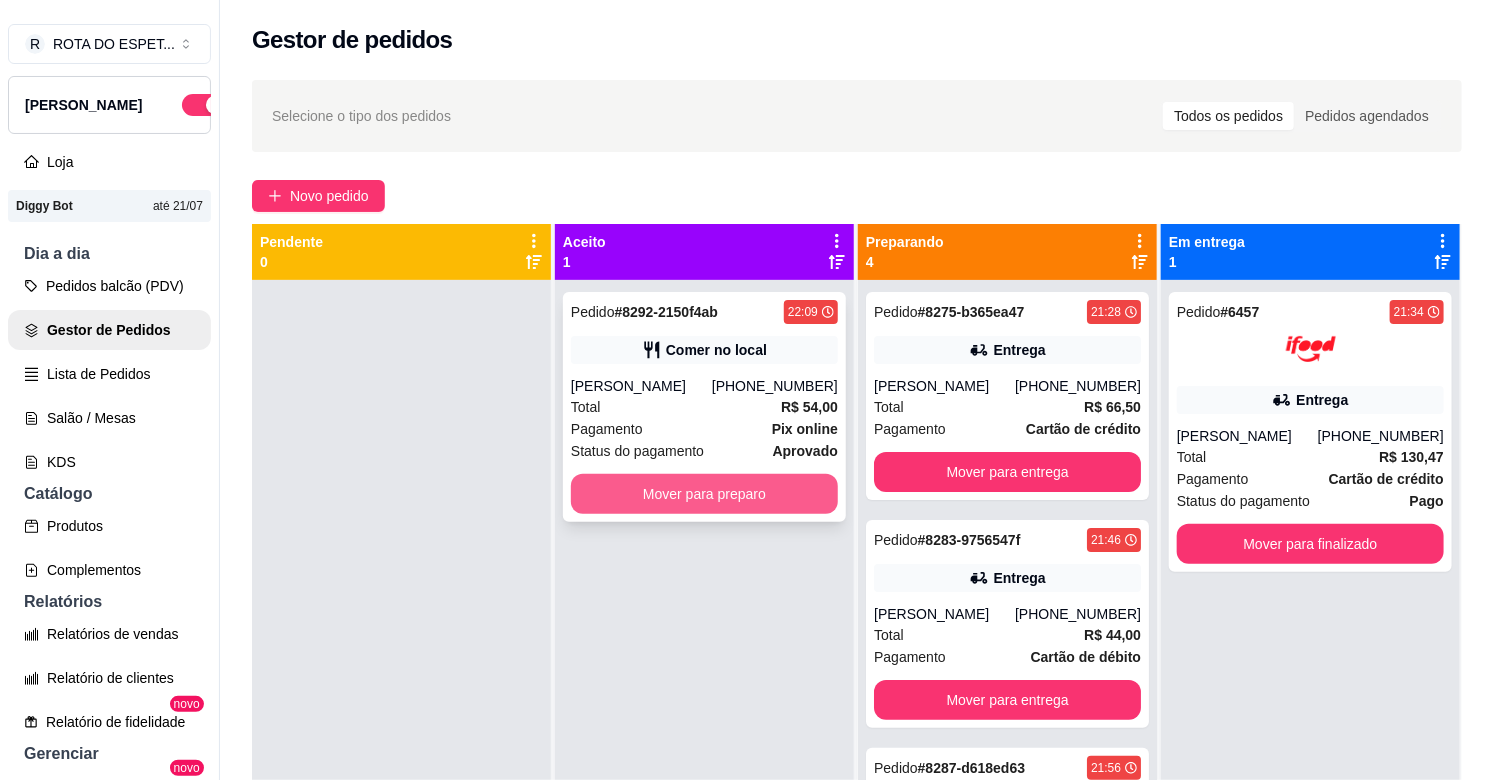 click on "Mover para preparo" at bounding box center (704, 494) 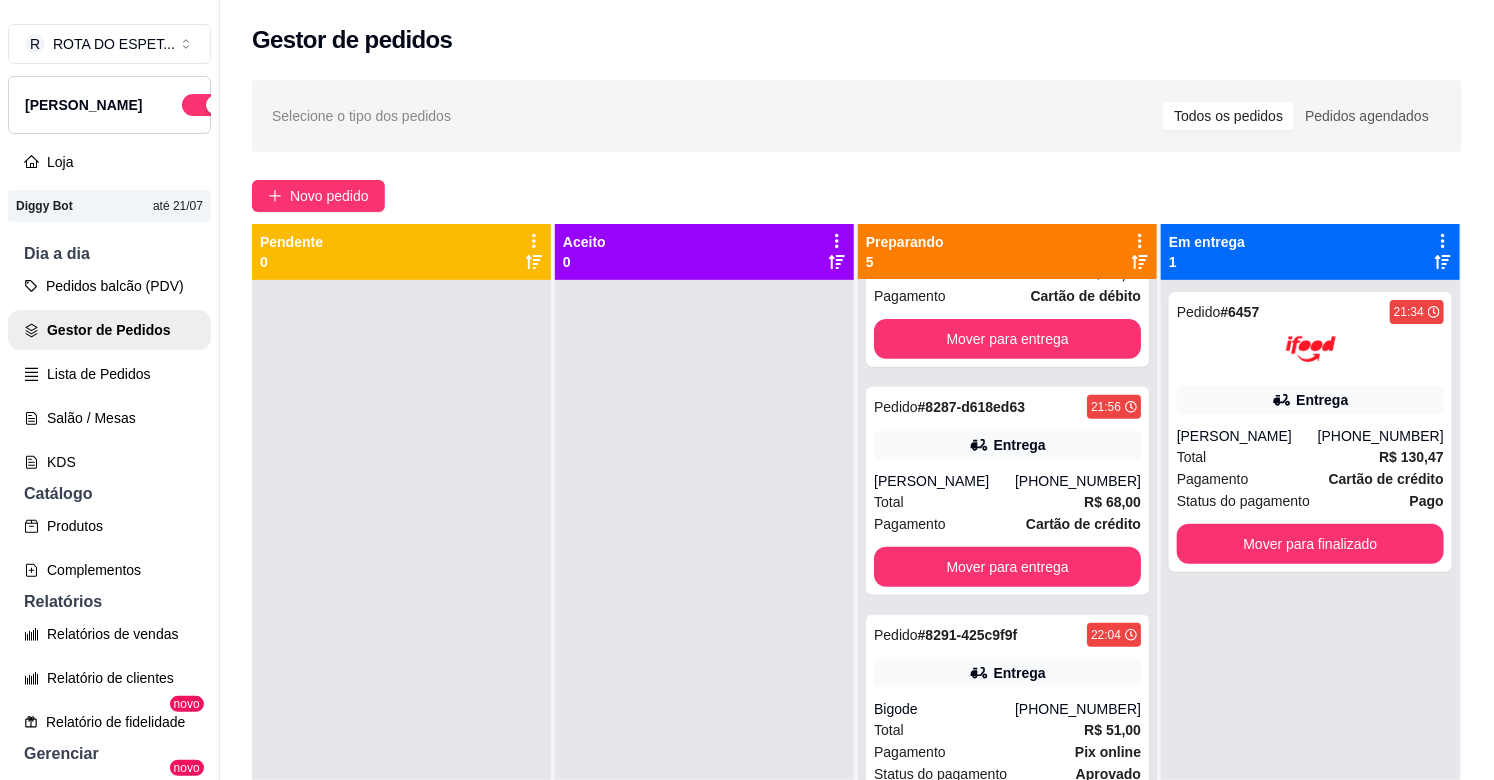 scroll, scrollTop: 423, scrollLeft: 0, axis: vertical 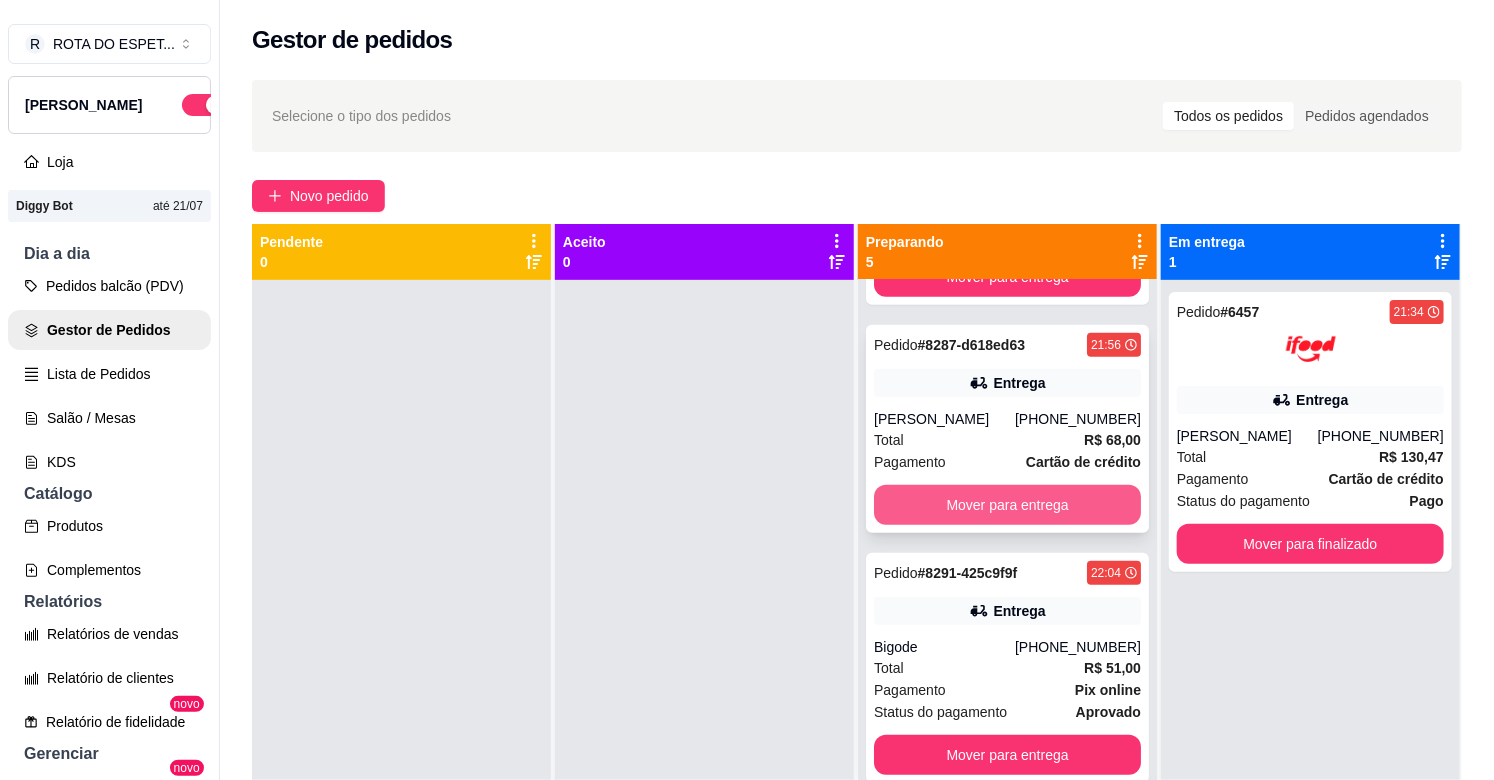 click on "Mover para entrega" at bounding box center (1007, 505) 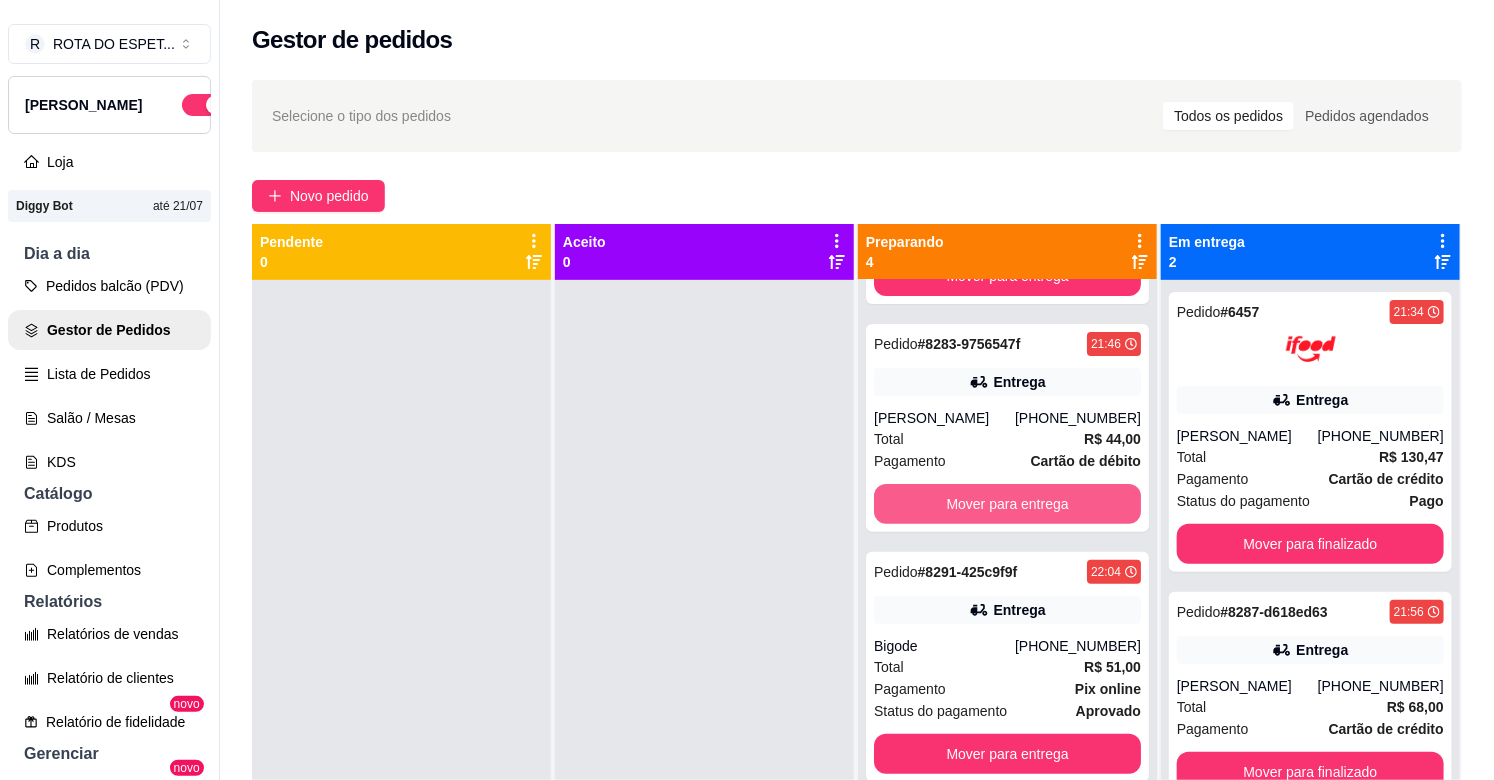 scroll, scrollTop: 195, scrollLeft: 0, axis: vertical 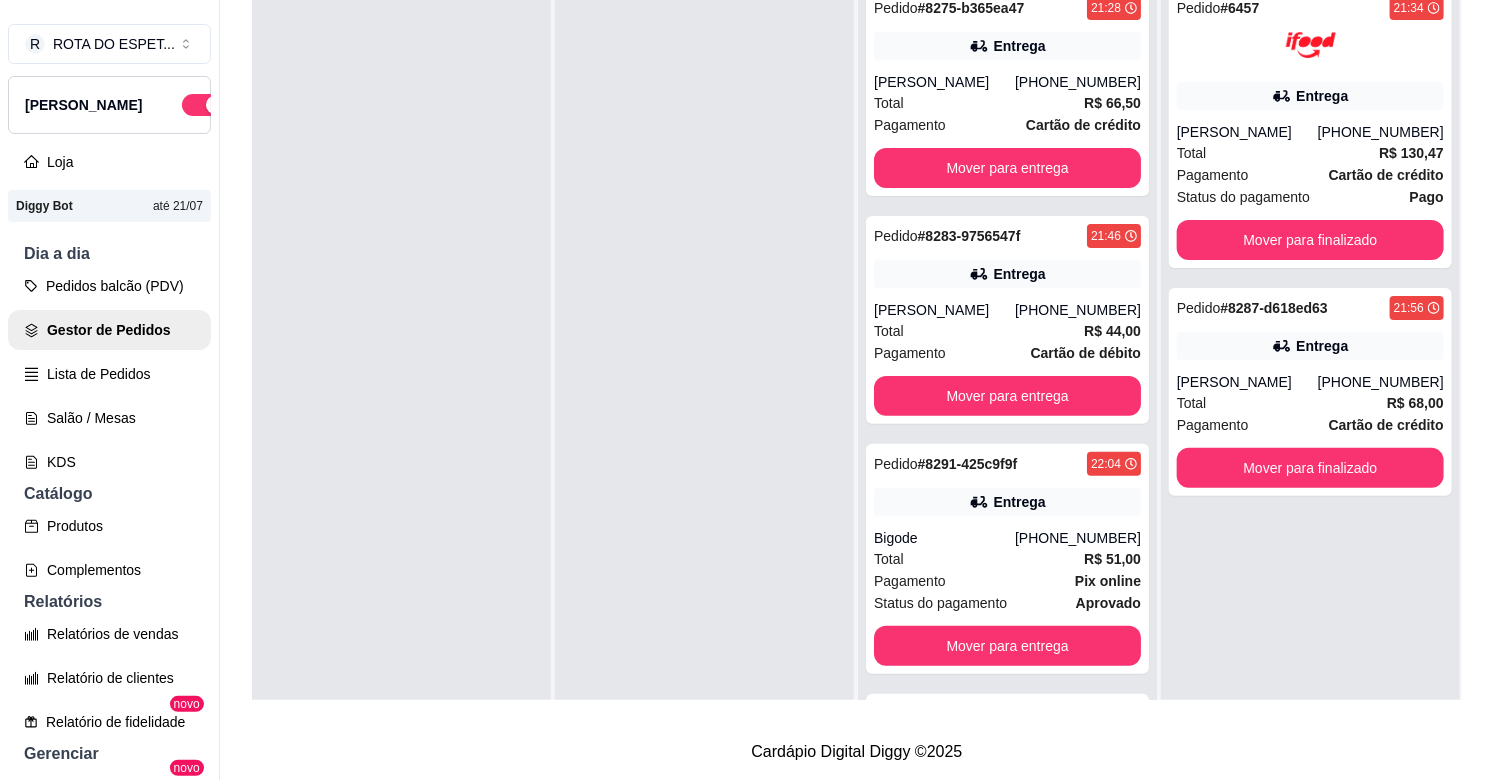 click at bounding box center (704, 366) 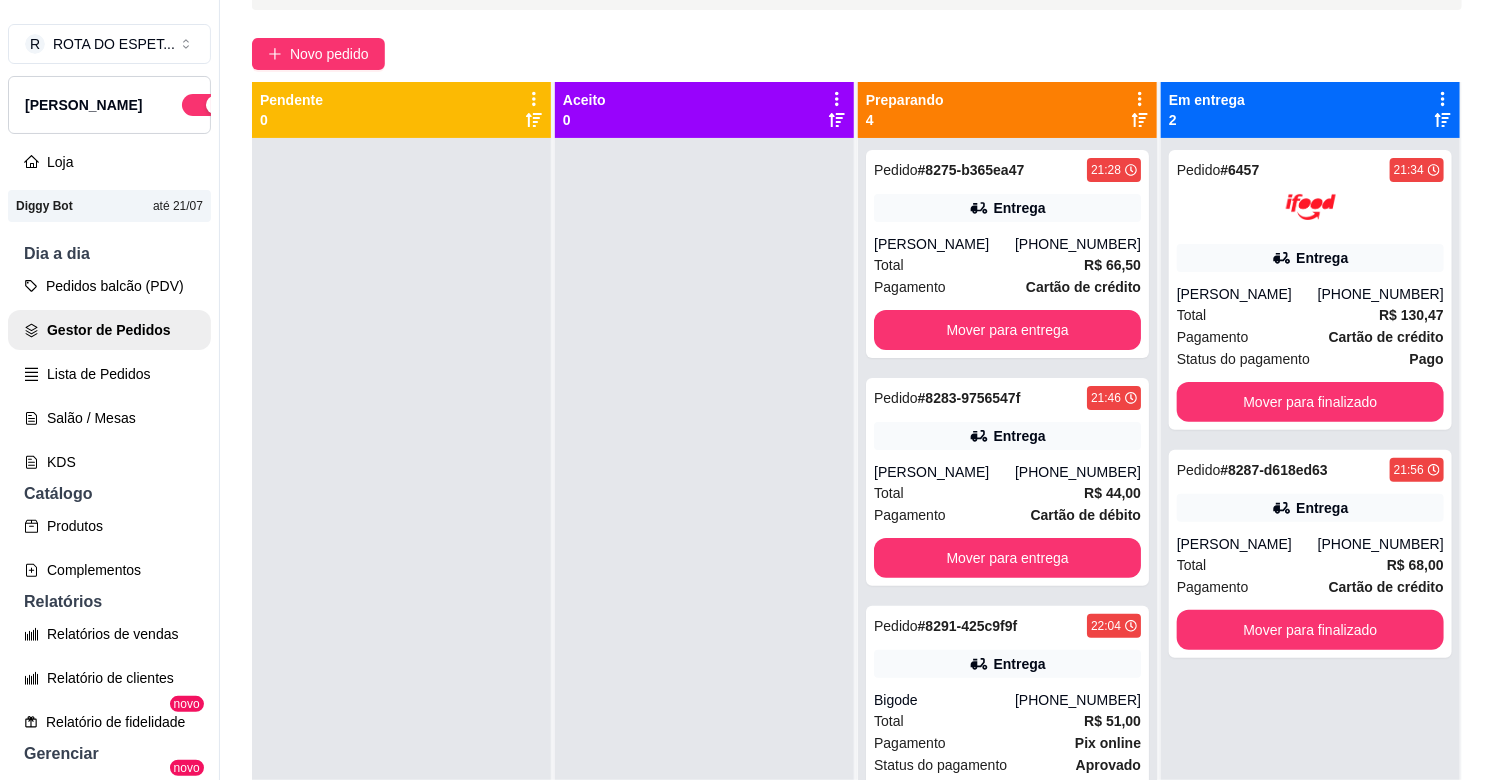 scroll, scrollTop: 0, scrollLeft: 0, axis: both 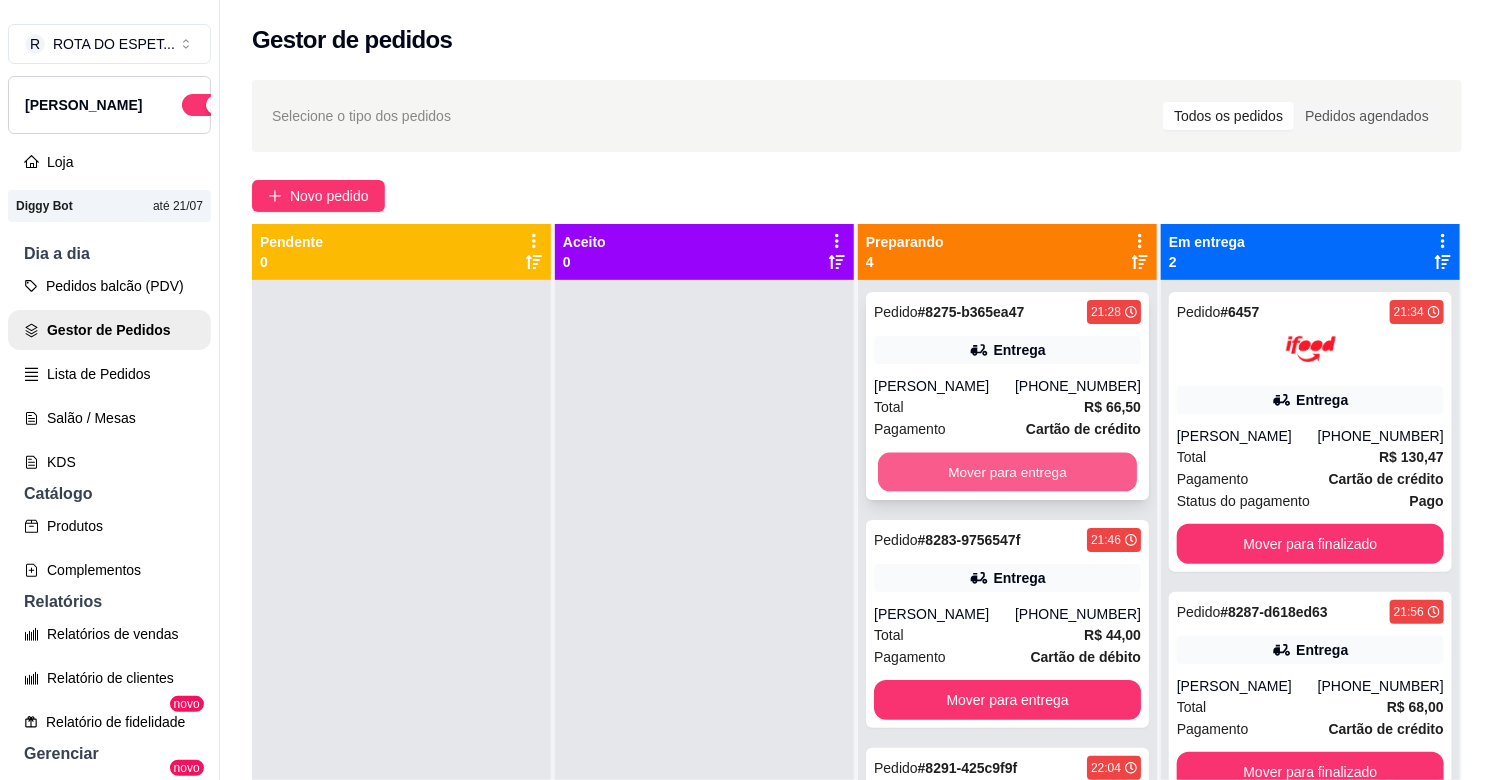 click on "Mover para entrega" at bounding box center (1007, 472) 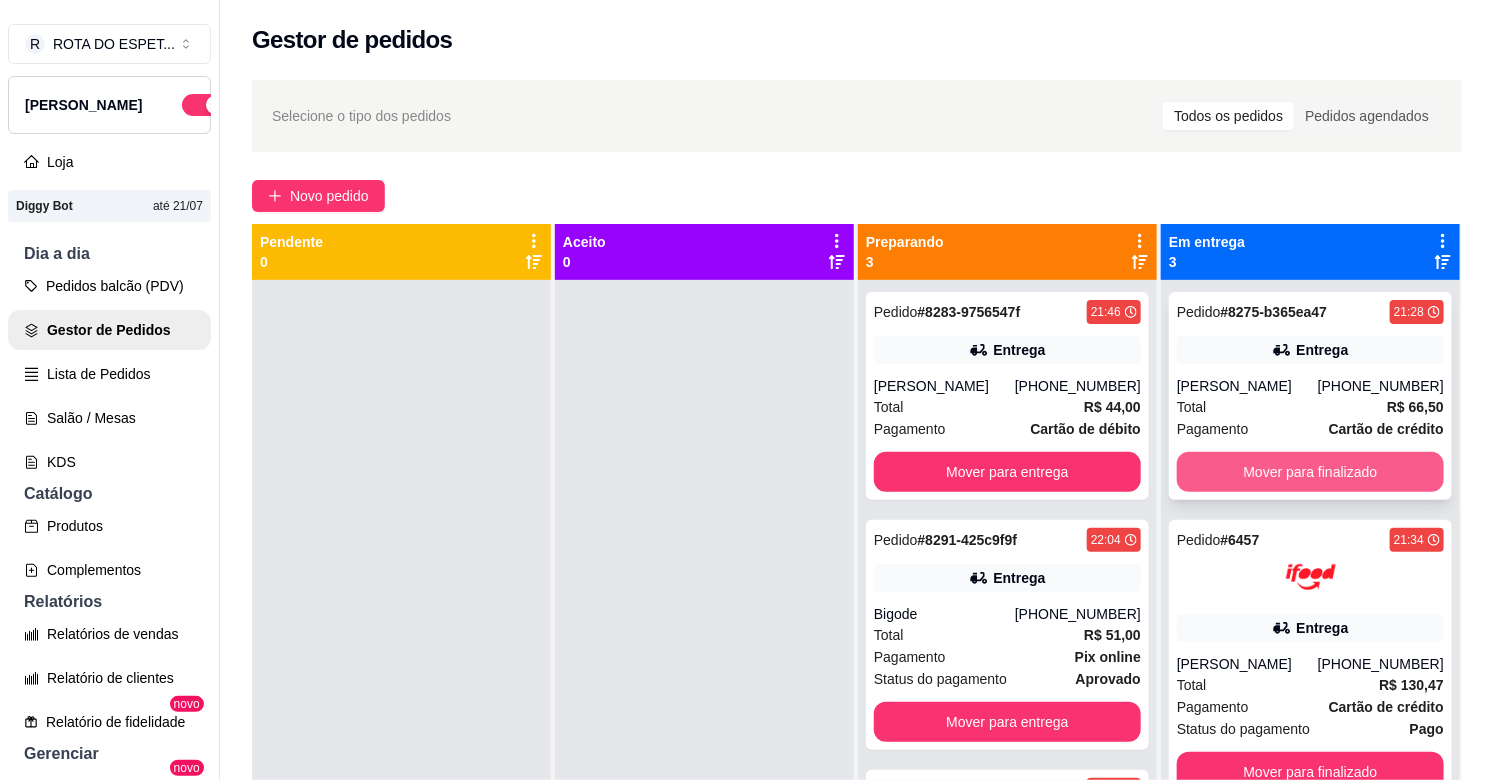 click on "Mover para finalizado" at bounding box center (1310, 472) 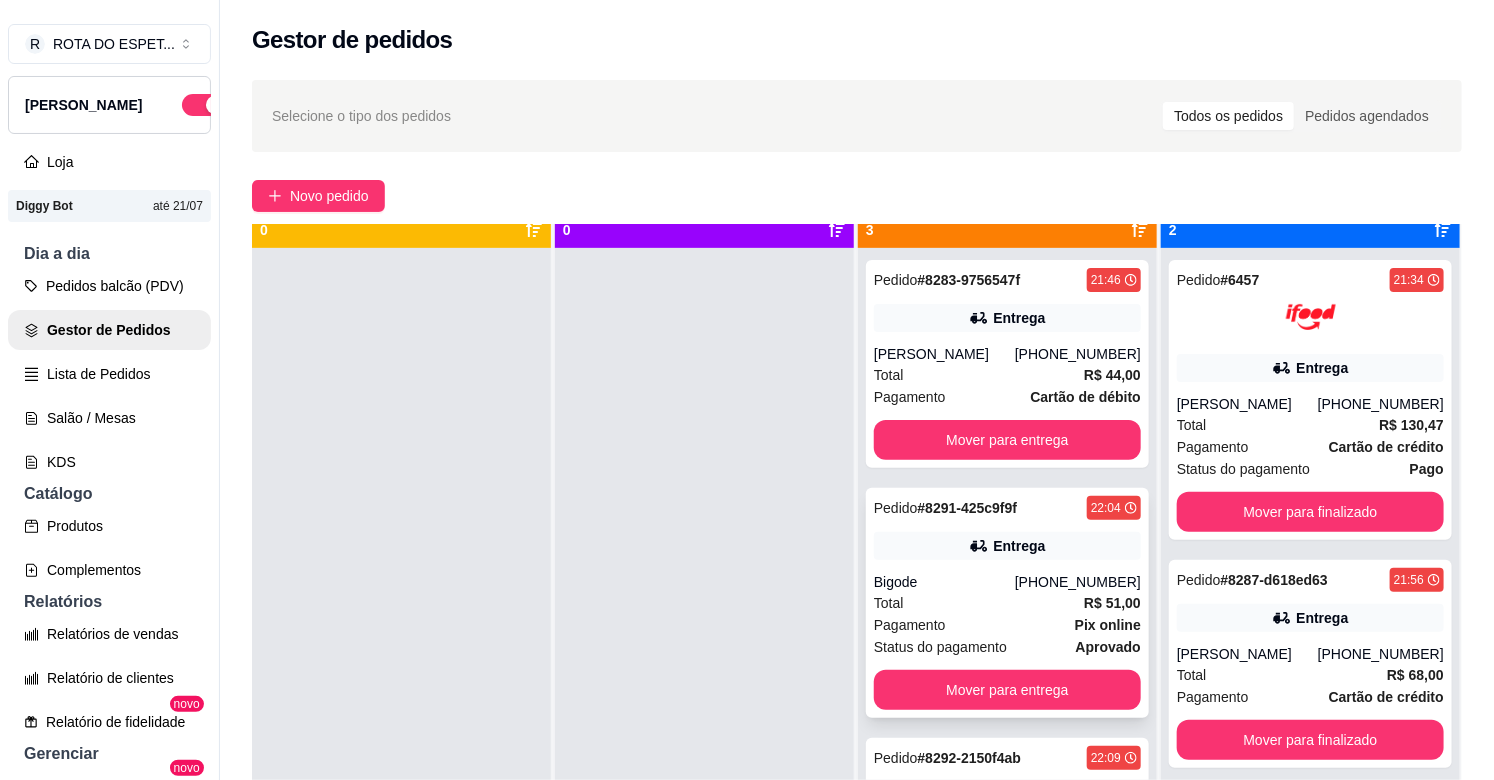 scroll, scrollTop: 55, scrollLeft: 0, axis: vertical 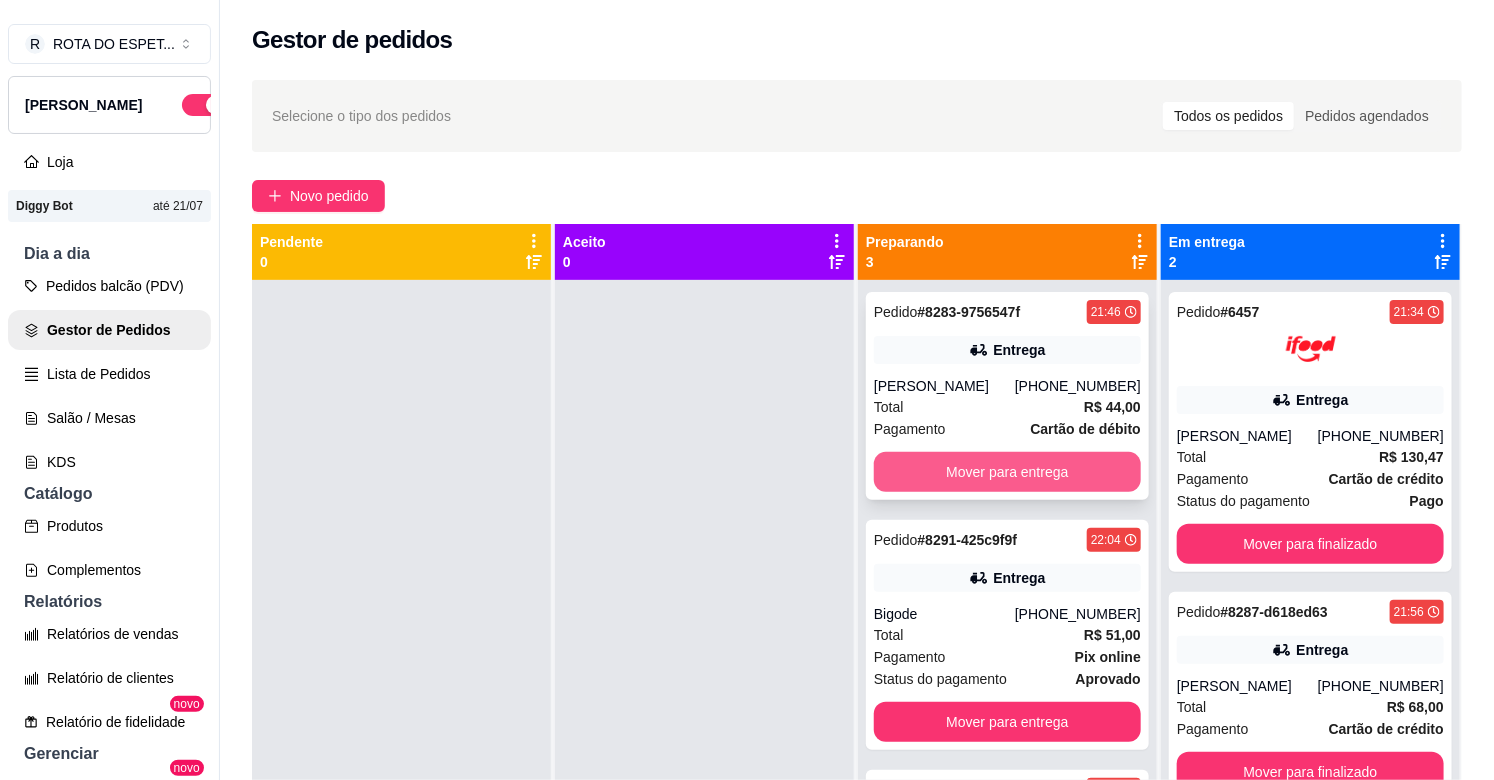 click on "Mover para entrega" at bounding box center [1007, 472] 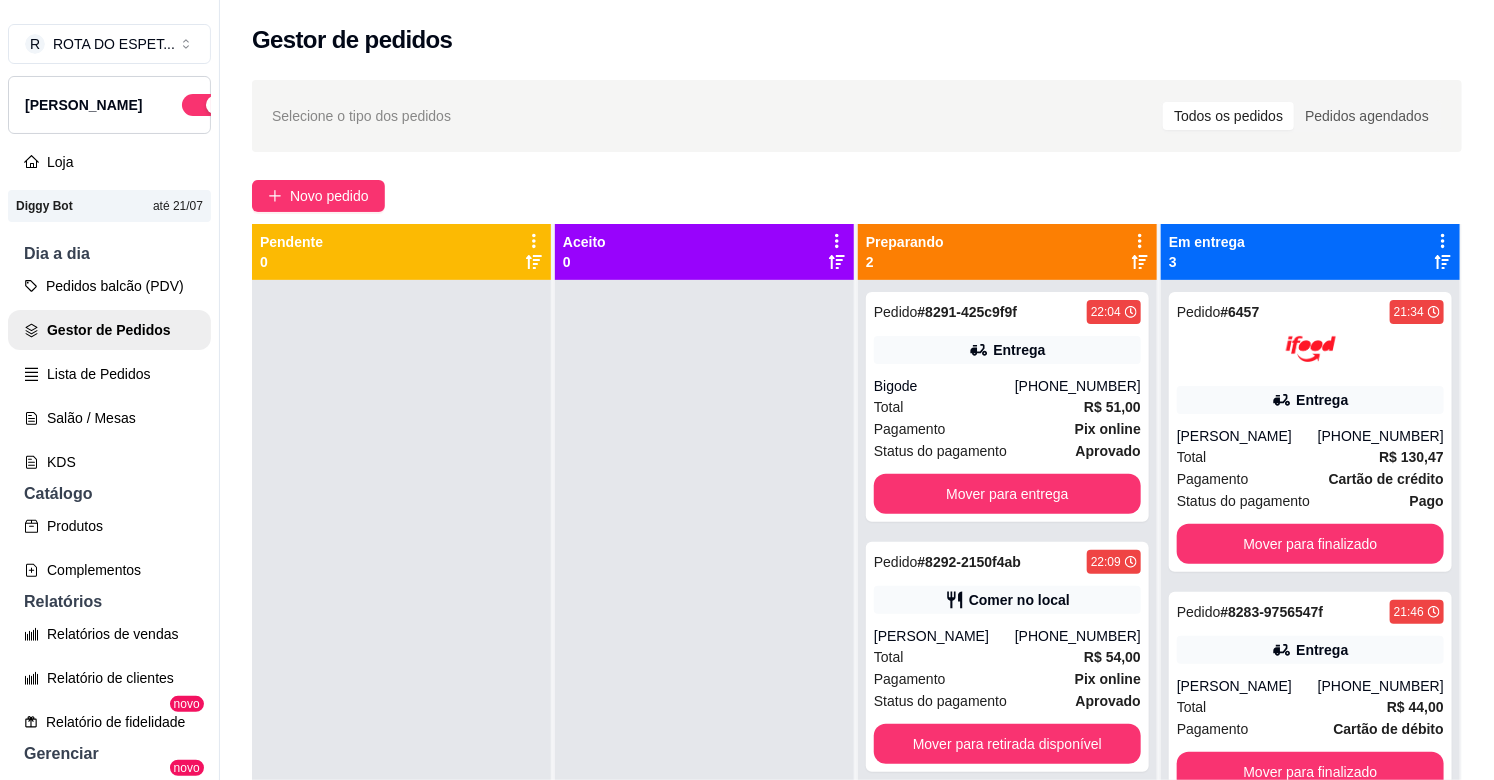 click at bounding box center [704, 670] 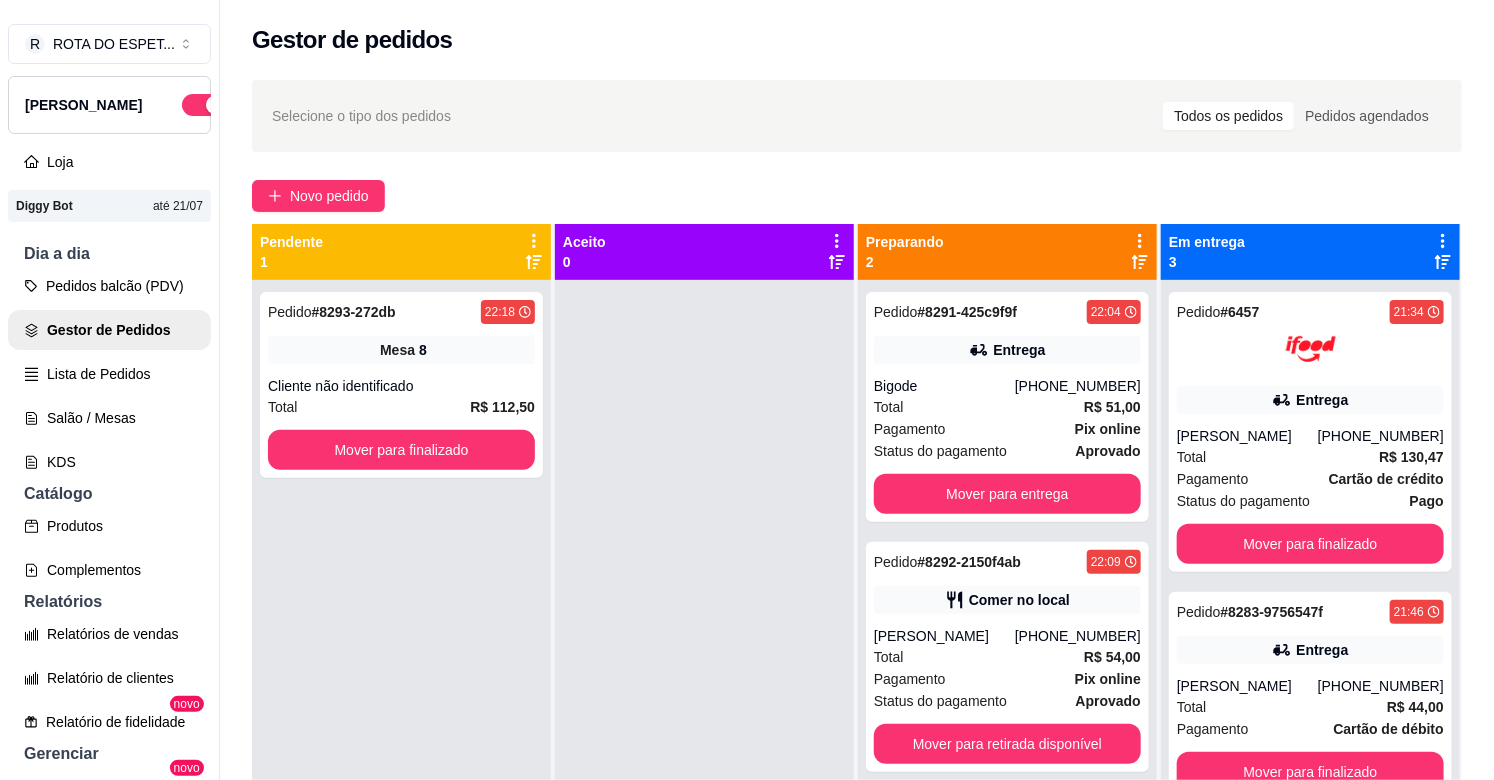 scroll, scrollTop: 55, scrollLeft: 0, axis: vertical 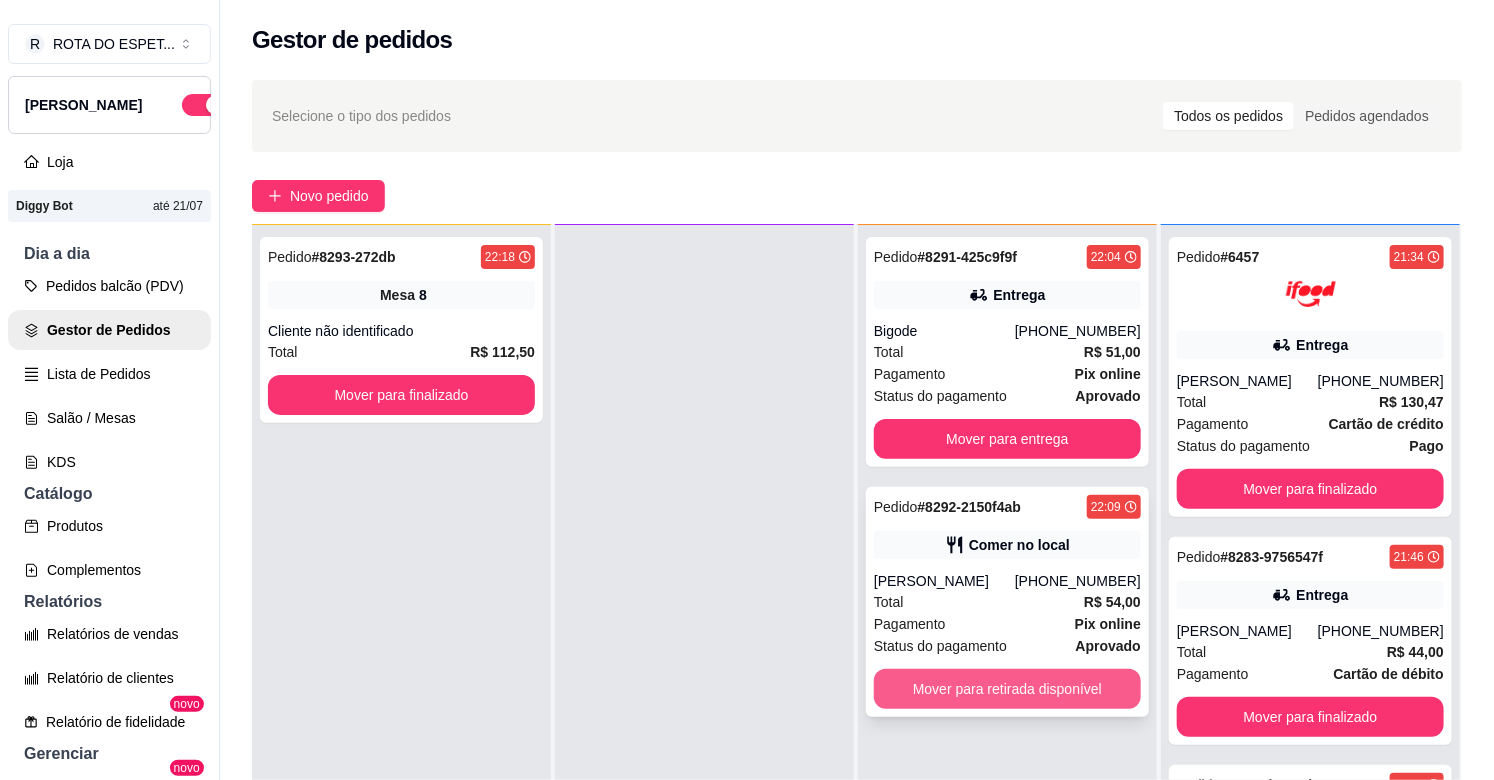 click on "Mover para retirada disponível" at bounding box center (1007, 689) 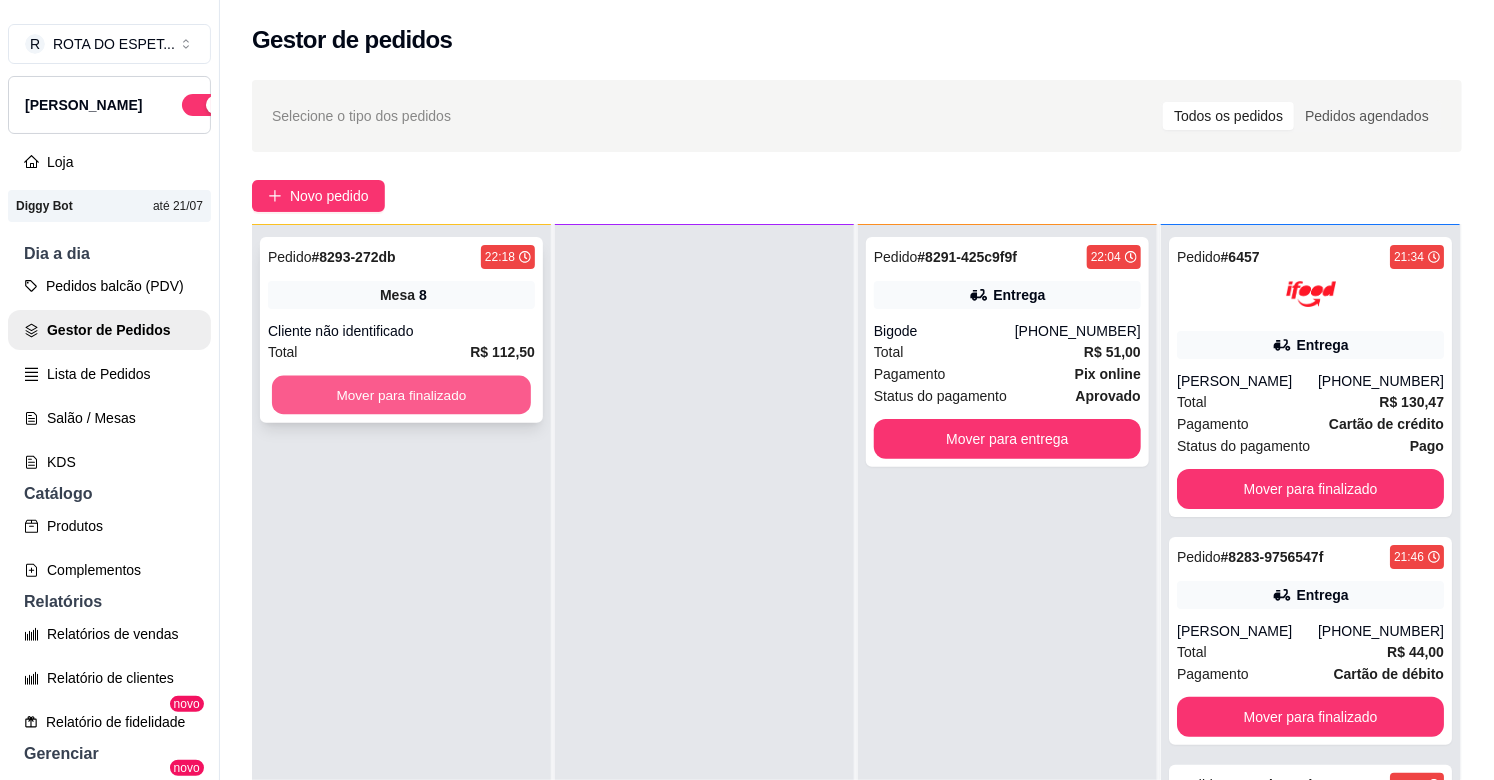 click on "Mover para finalizado" at bounding box center (401, 395) 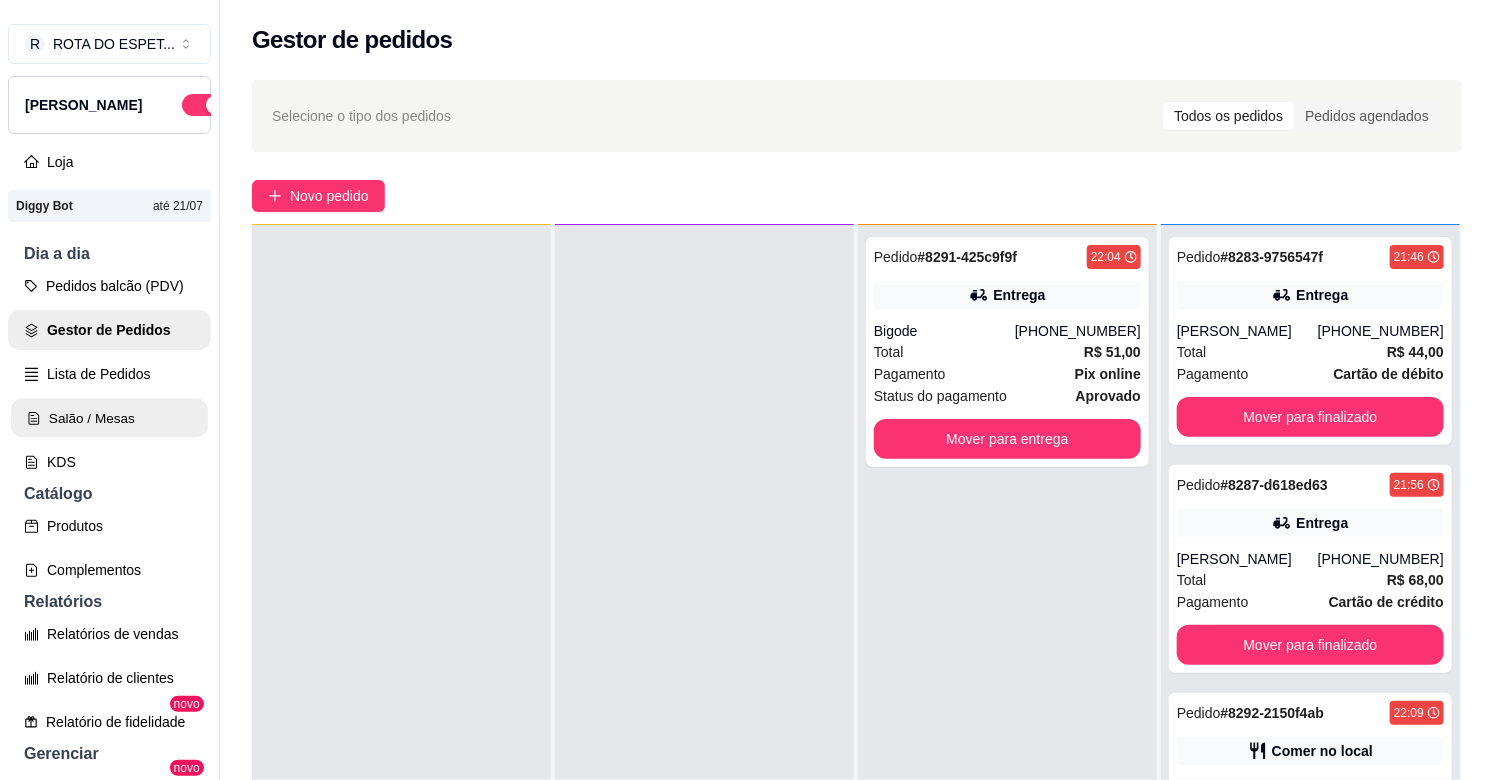 click on "Salão / Mesas" at bounding box center [109, 418] 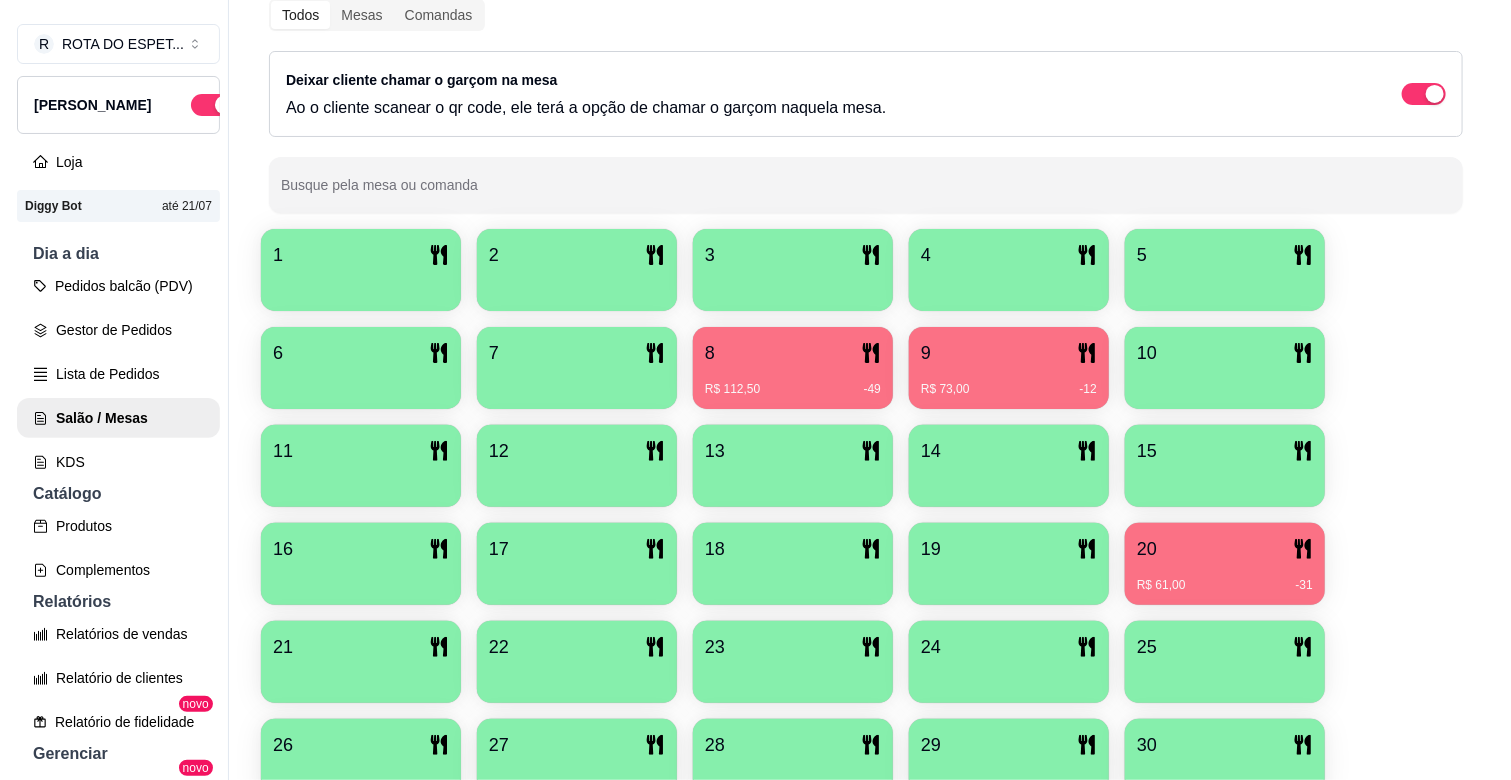scroll, scrollTop: 222, scrollLeft: 0, axis: vertical 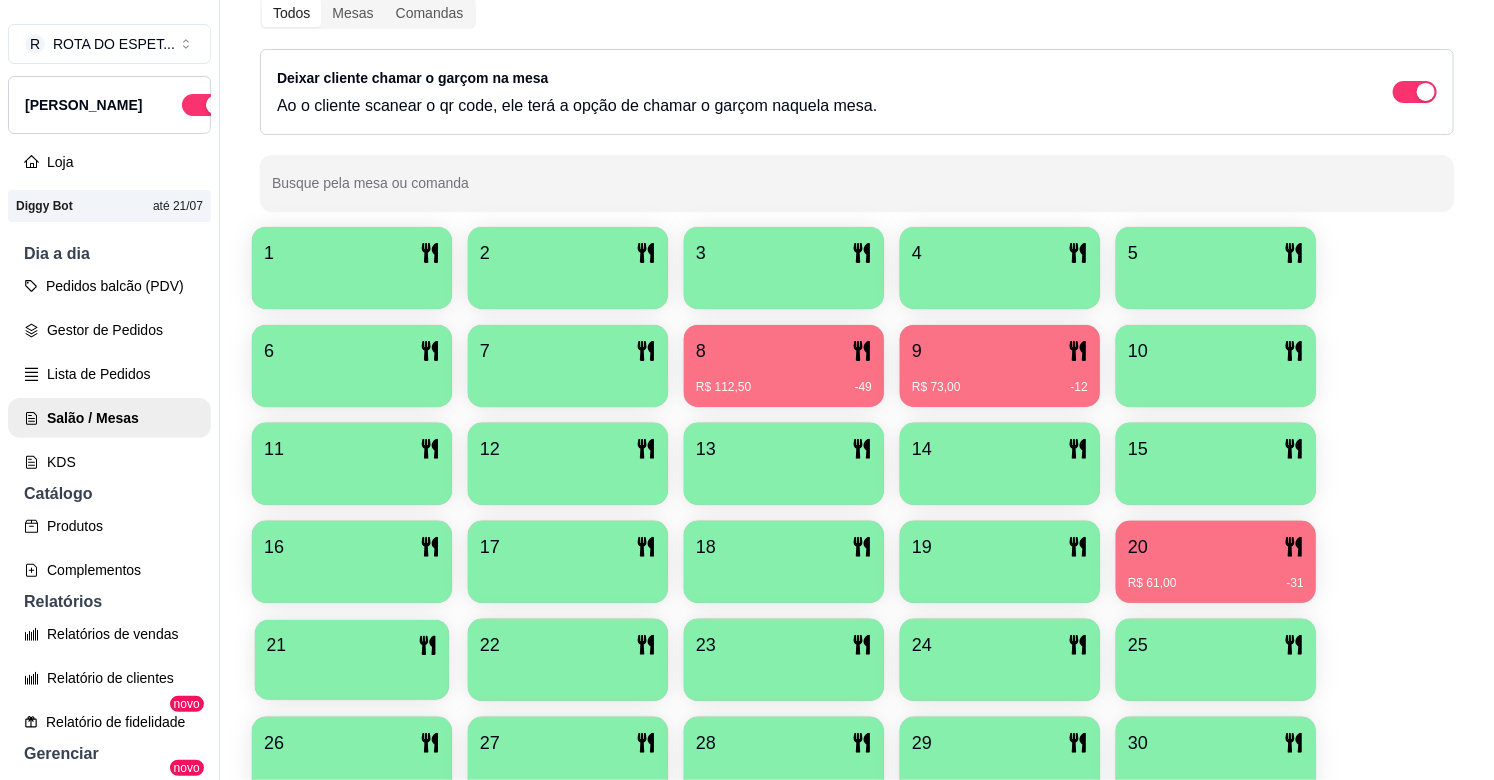 click on "21" at bounding box center (352, 645) 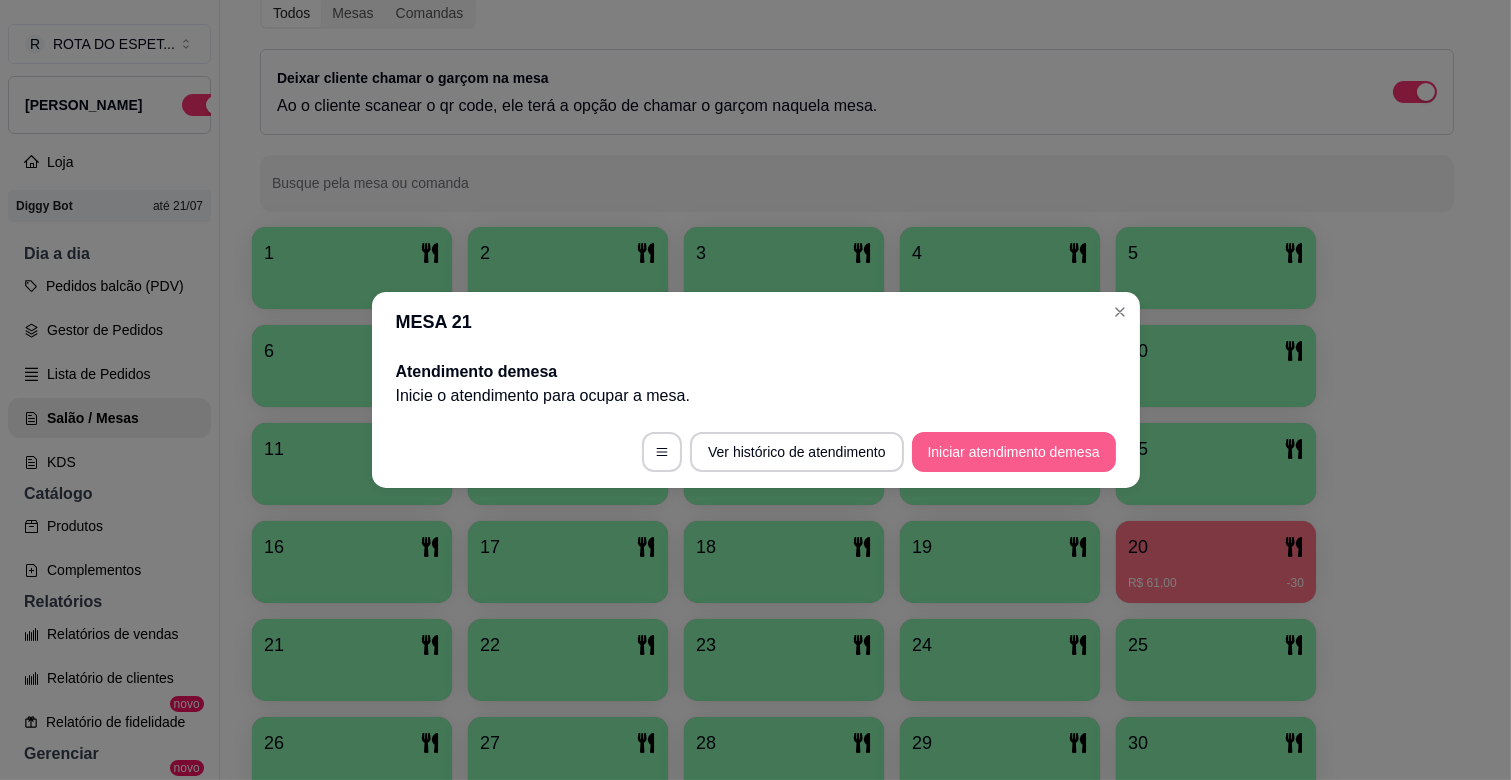 click on "Iniciar atendimento de  mesa" at bounding box center [1014, 452] 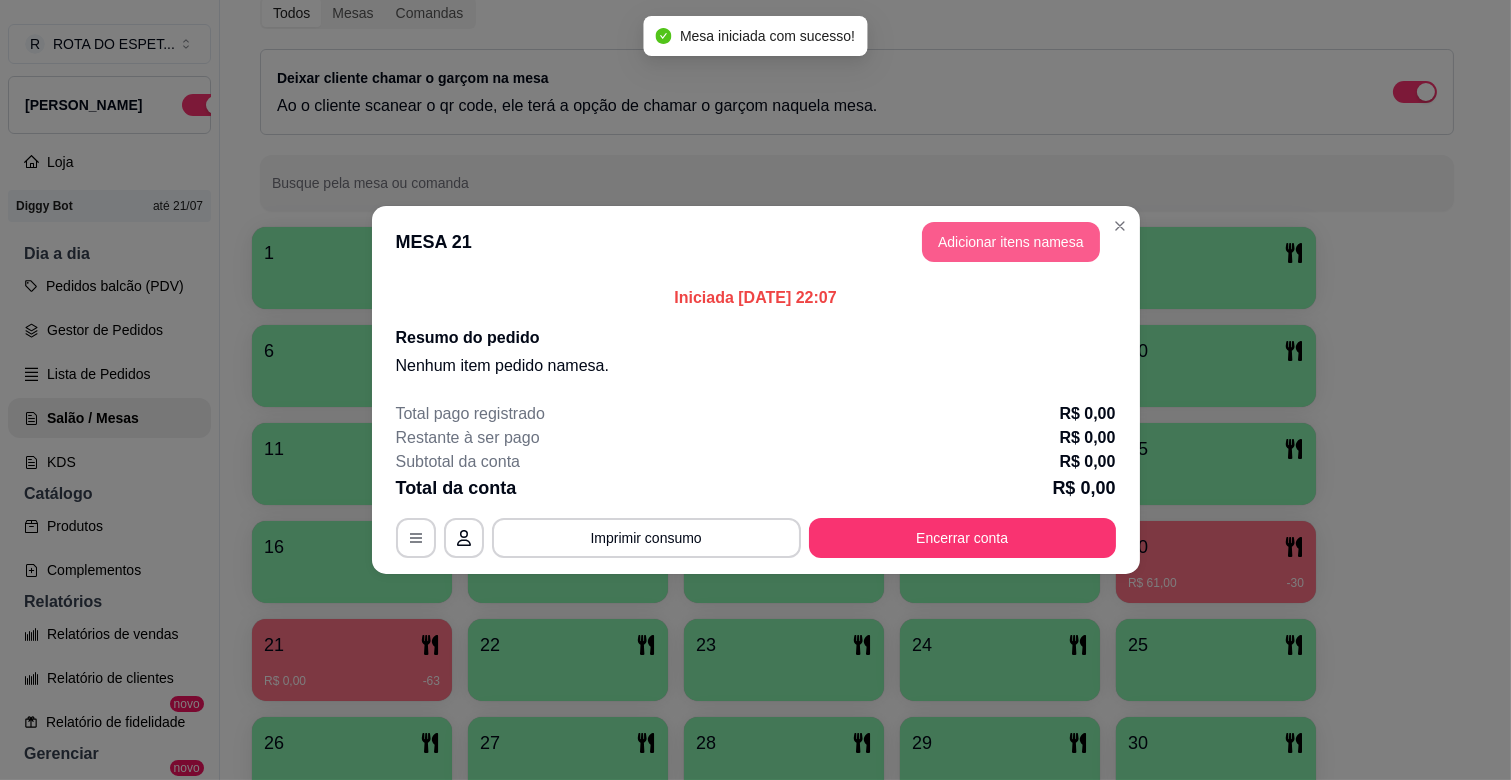 click on "Adicionar itens na  mesa" at bounding box center (1011, 242) 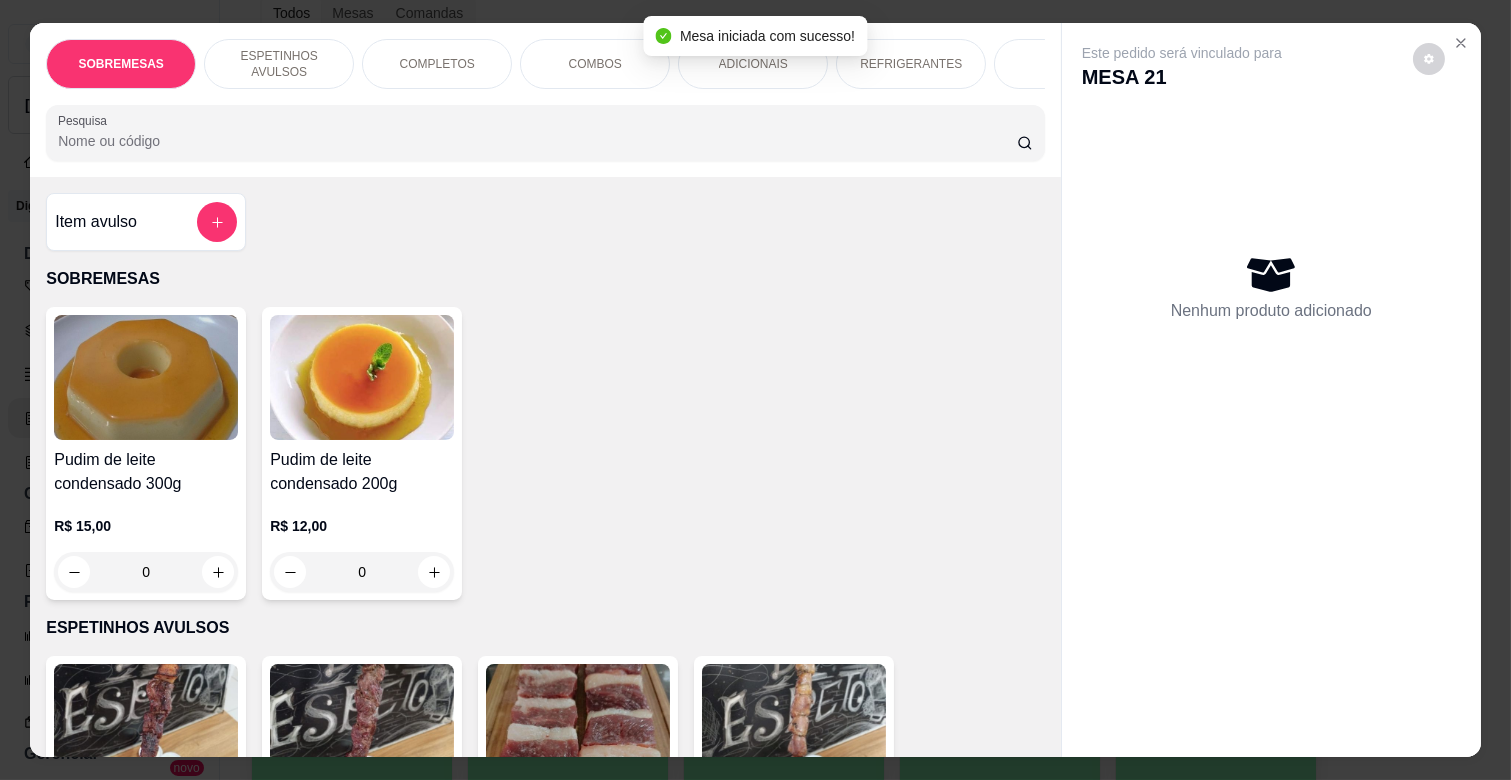 click on "COMPLETOS" at bounding box center [437, 64] 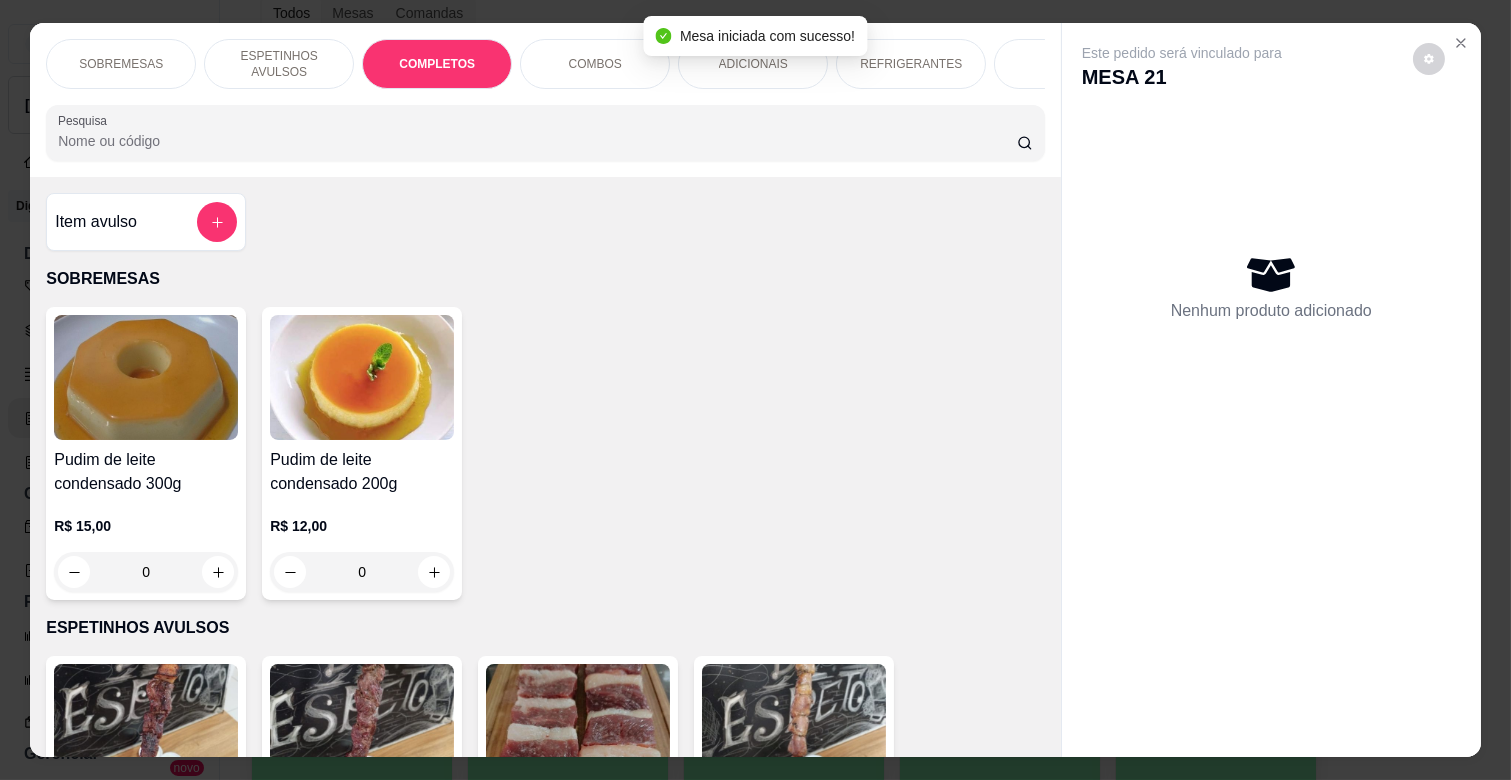 scroll, scrollTop: 1763, scrollLeft: 0, axis: vertical 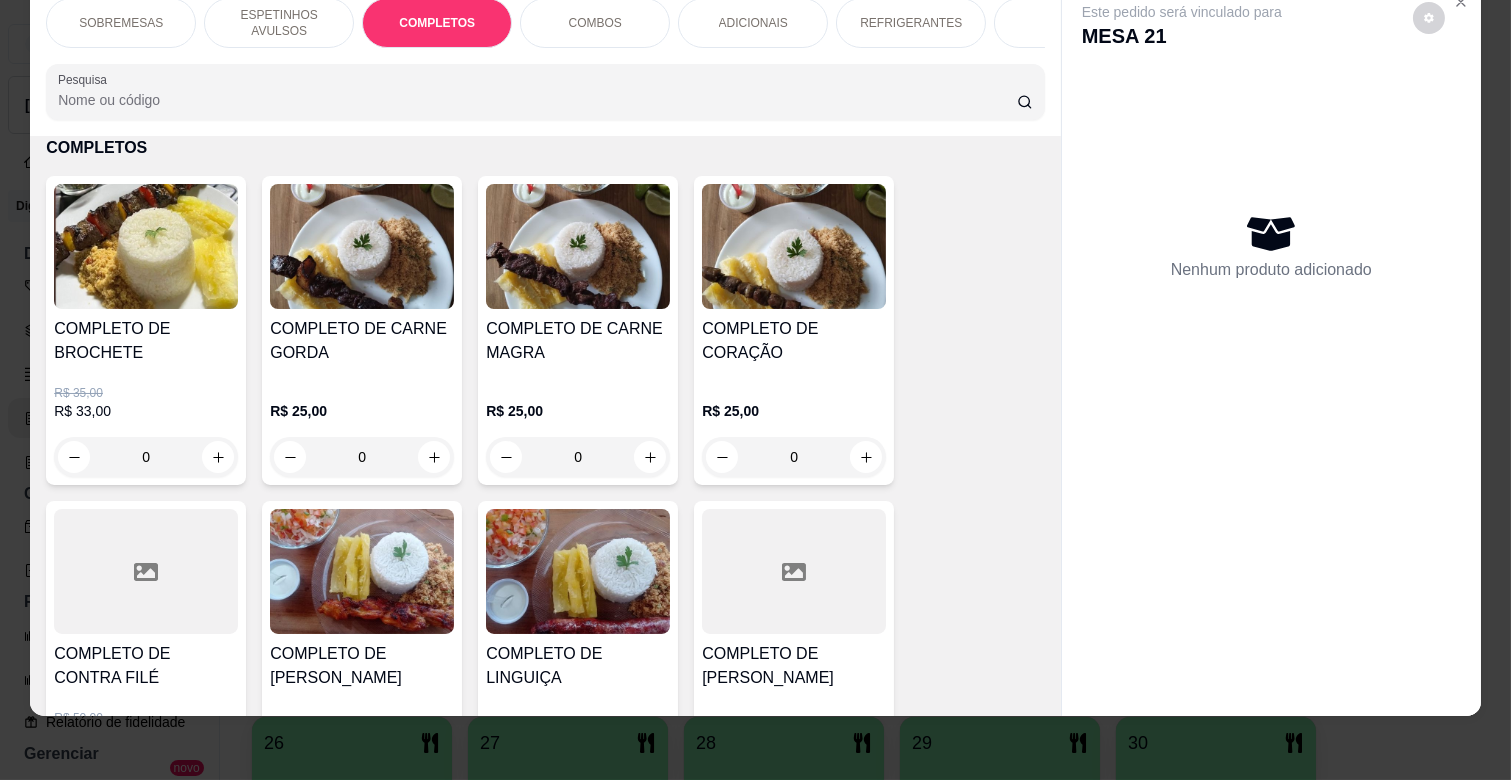 click on "0" at bounding box center [578, 457] 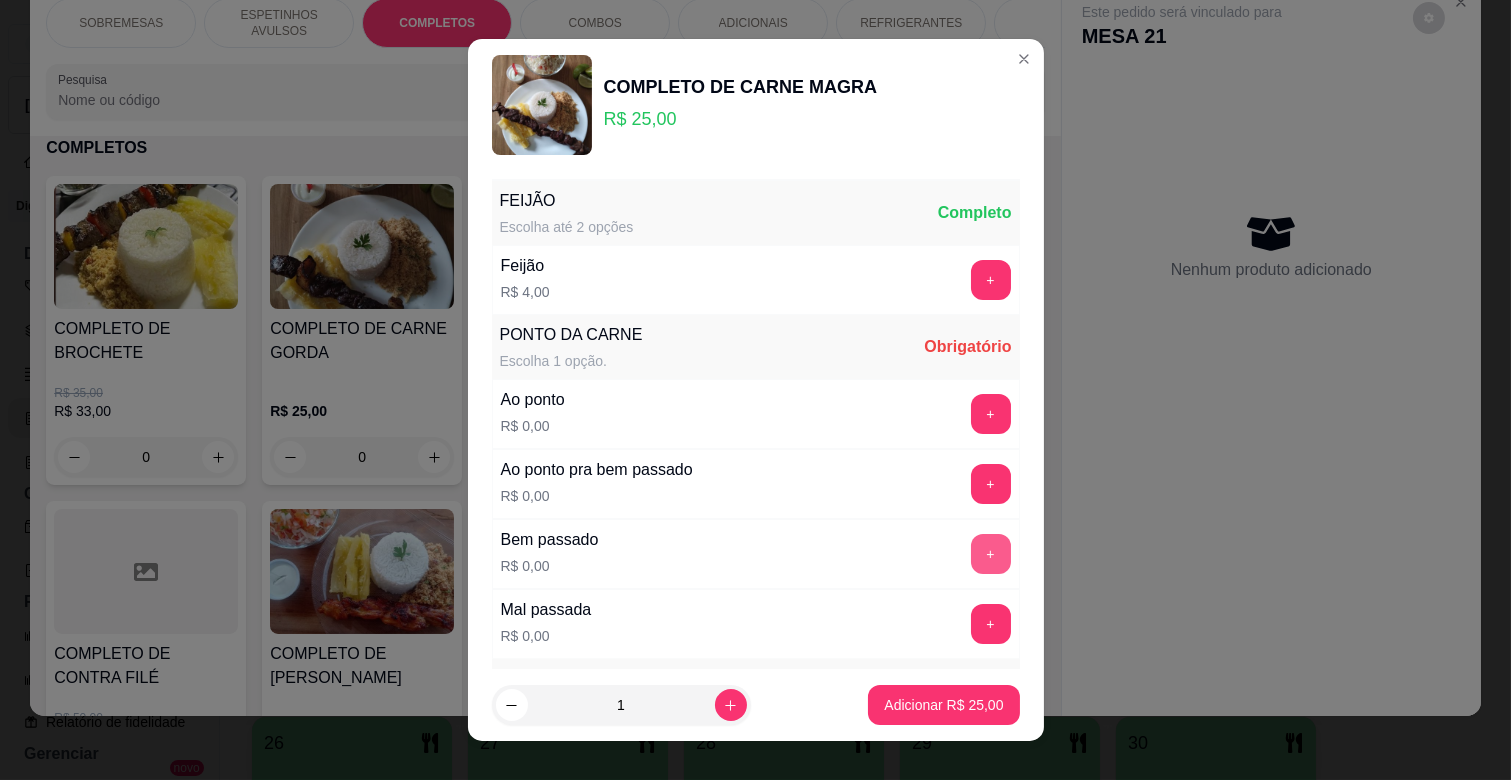 click on "+" at bounding box center (991, 554) 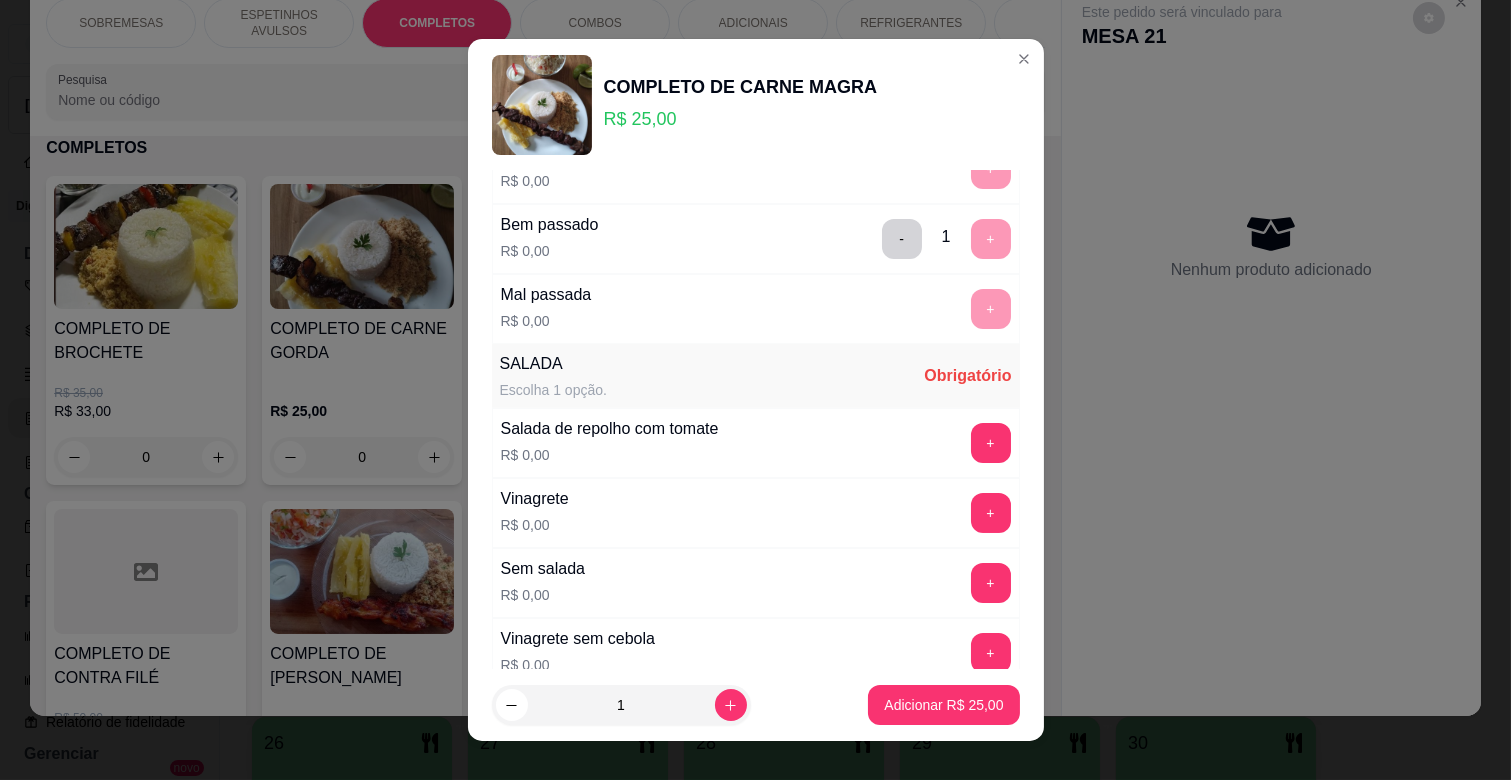 scroll, scrollTop: 444, scrollLeft: 0, axis: vertical 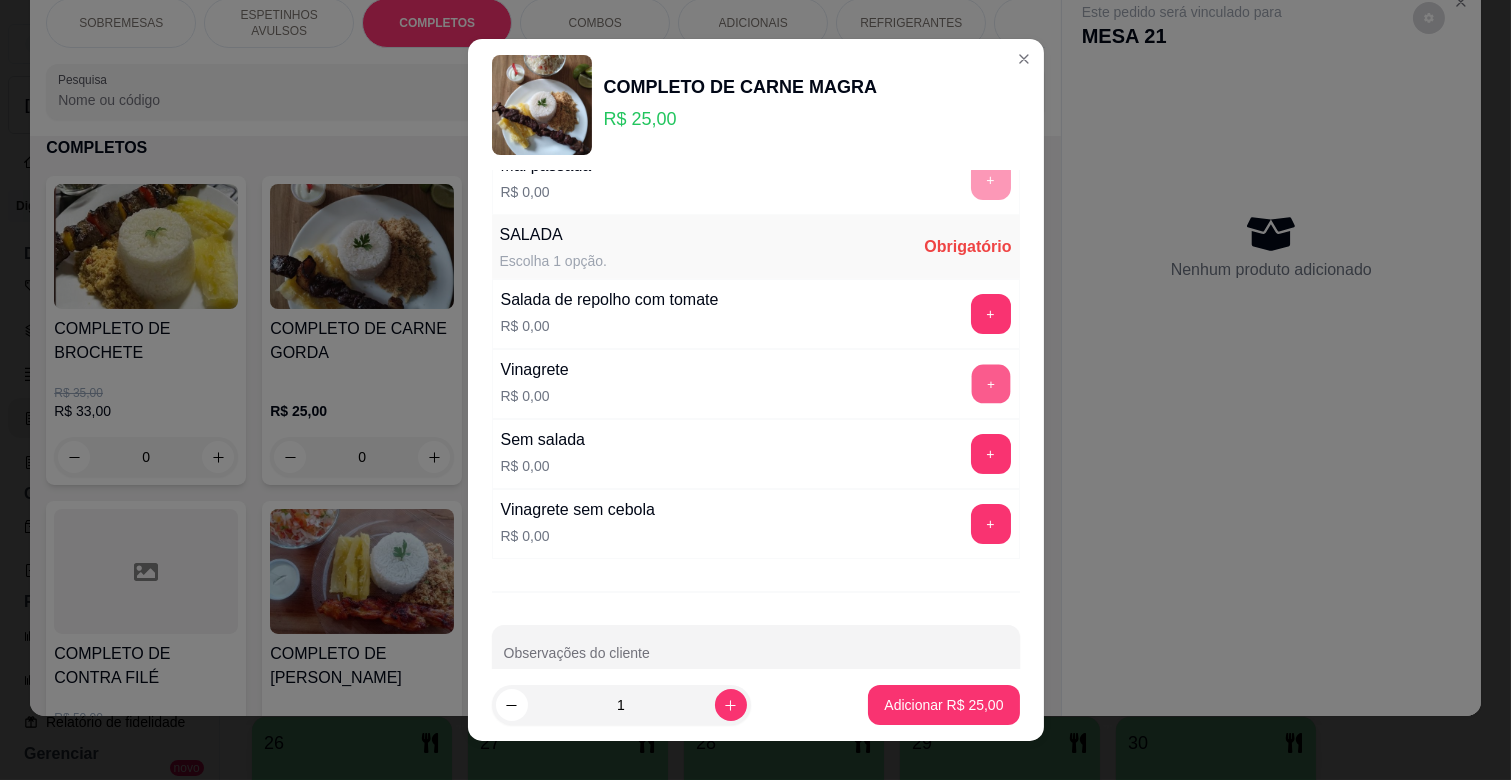 click on "+" at bounding box center (990, 384) 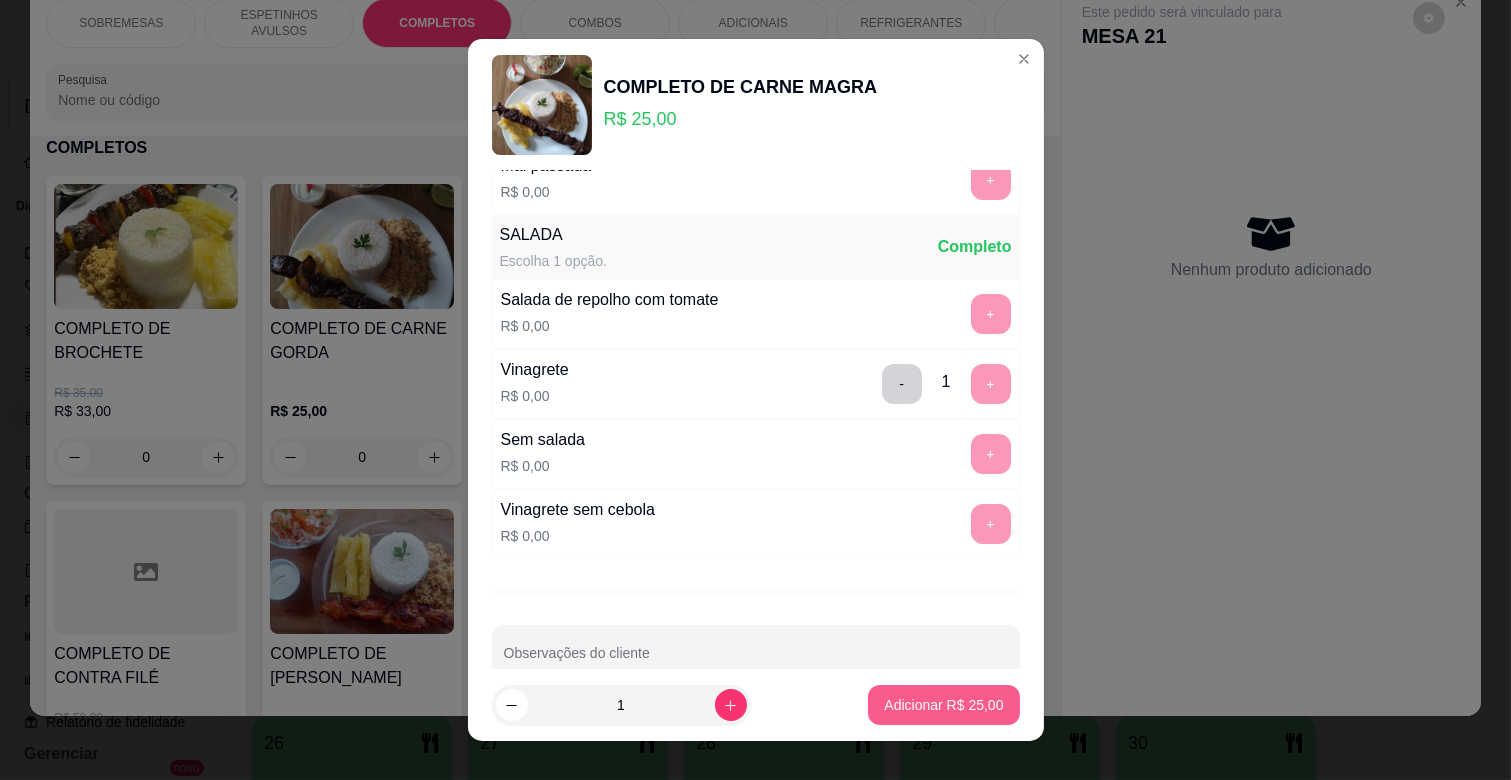 click on "Adicionar   R$ 25,00" at bounding box center [943, 705] 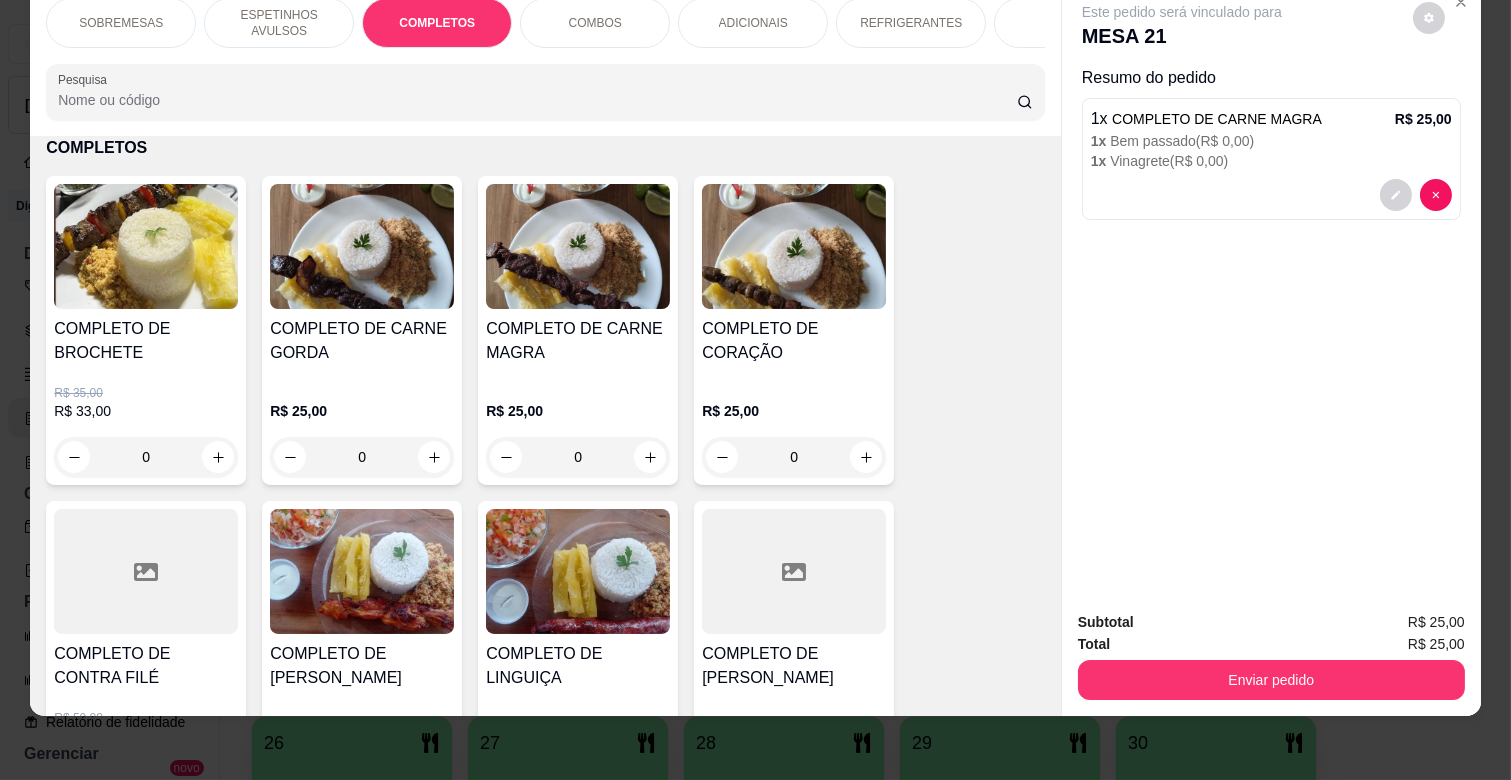 click on "ESPETINHOS AVULSOS" at bounding box center (279, 23) 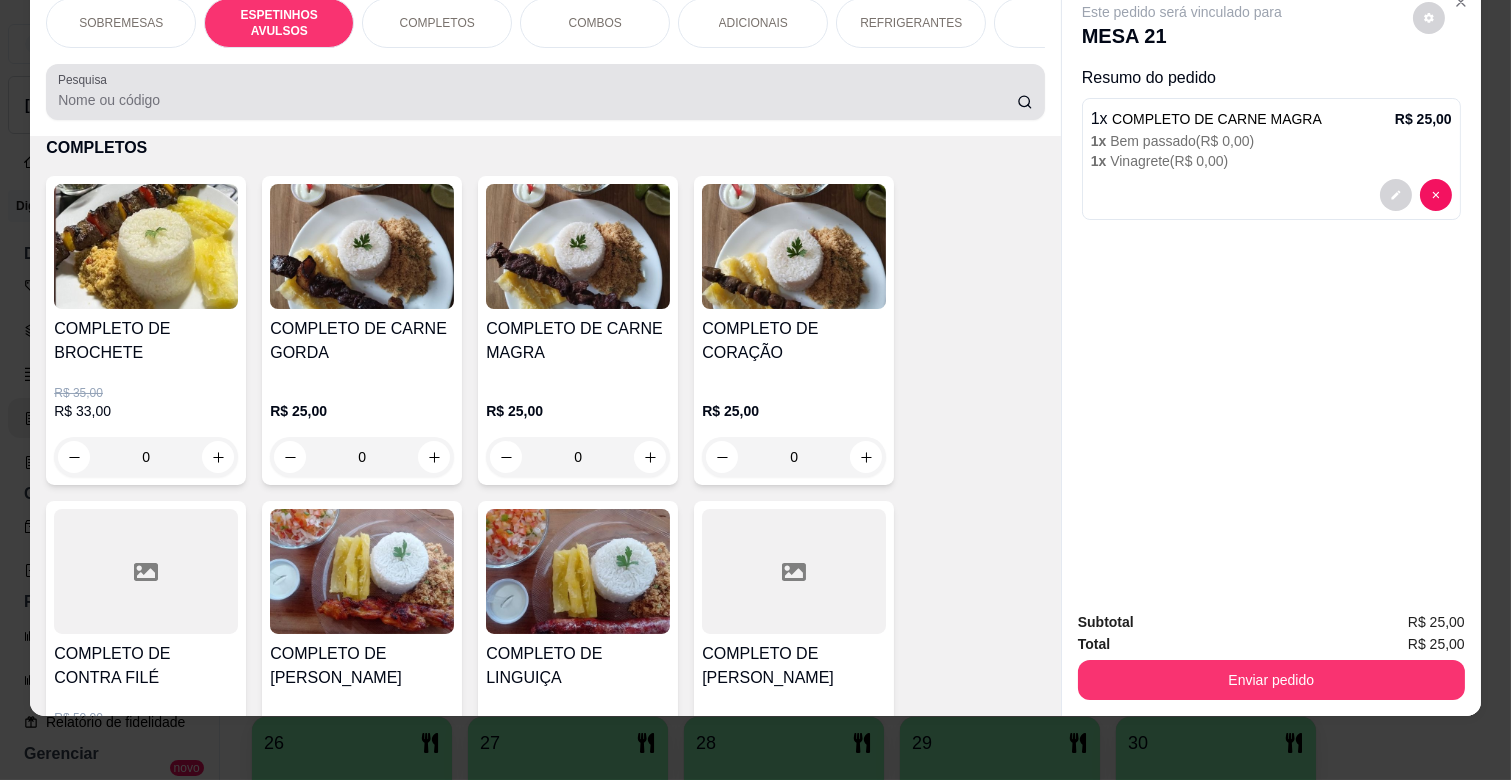 scroll, scrollTop: 438, scrollLeft: 0, axis: vertical 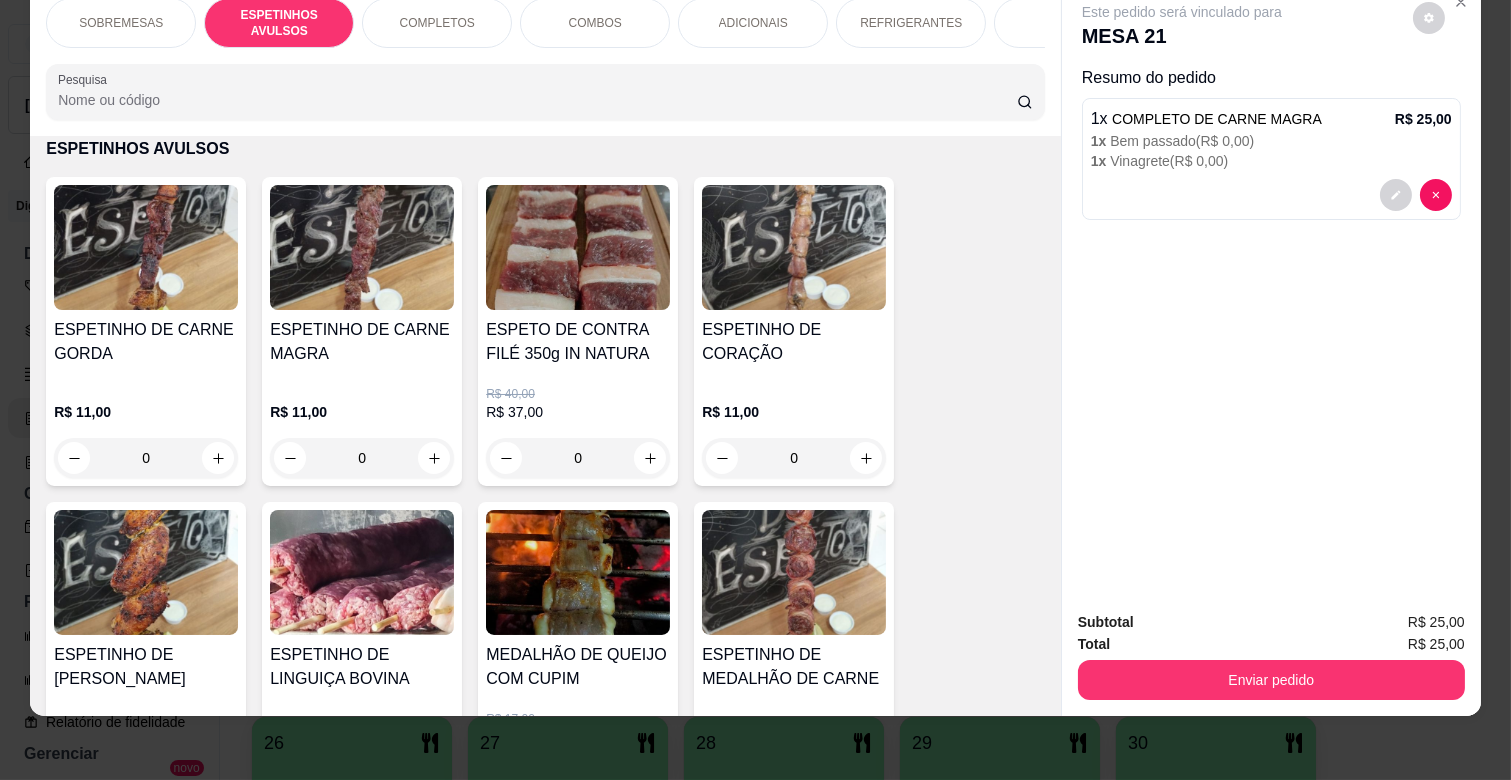 click on "0" at bounding box center [146, 458] 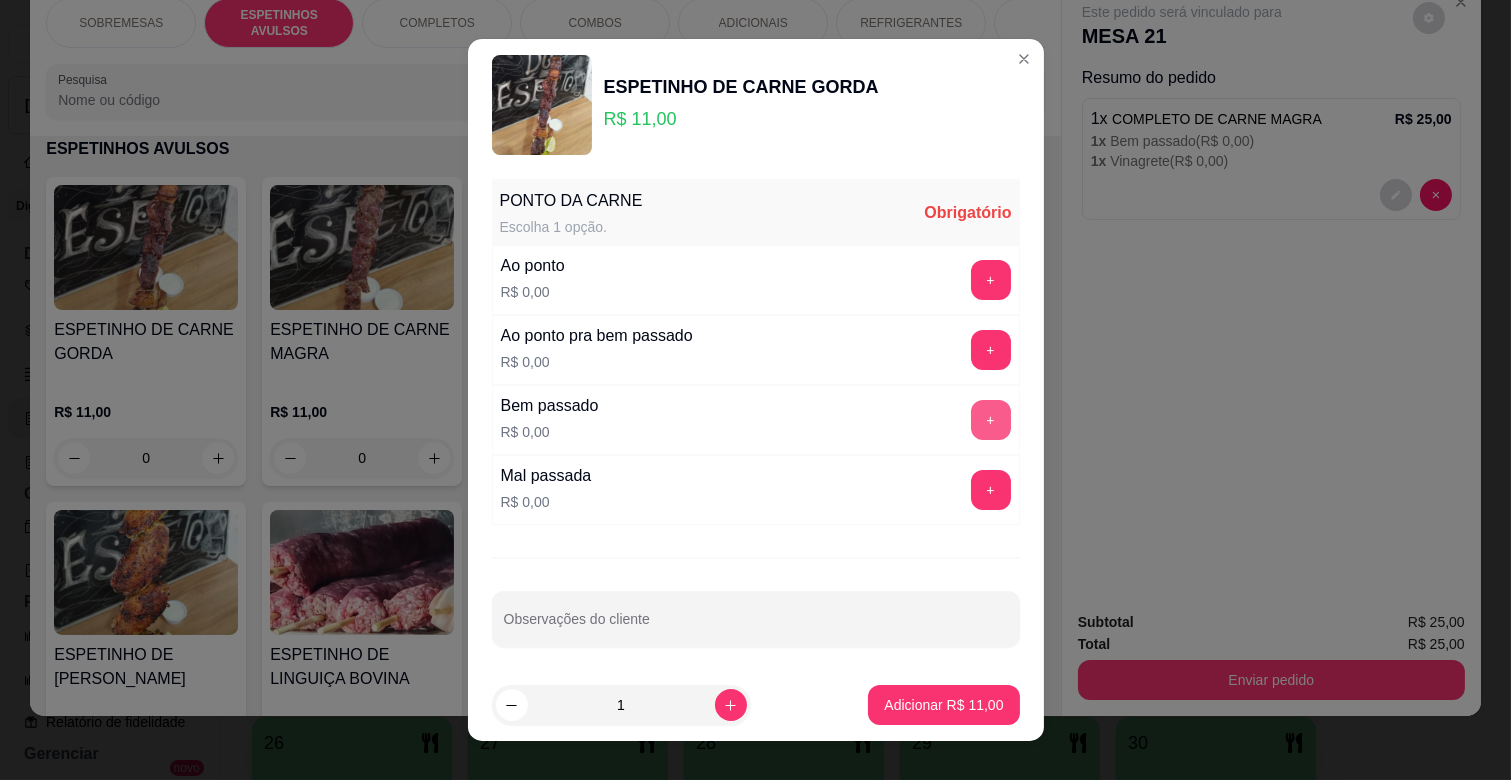 click on "+" at bounding box center [991, 420] 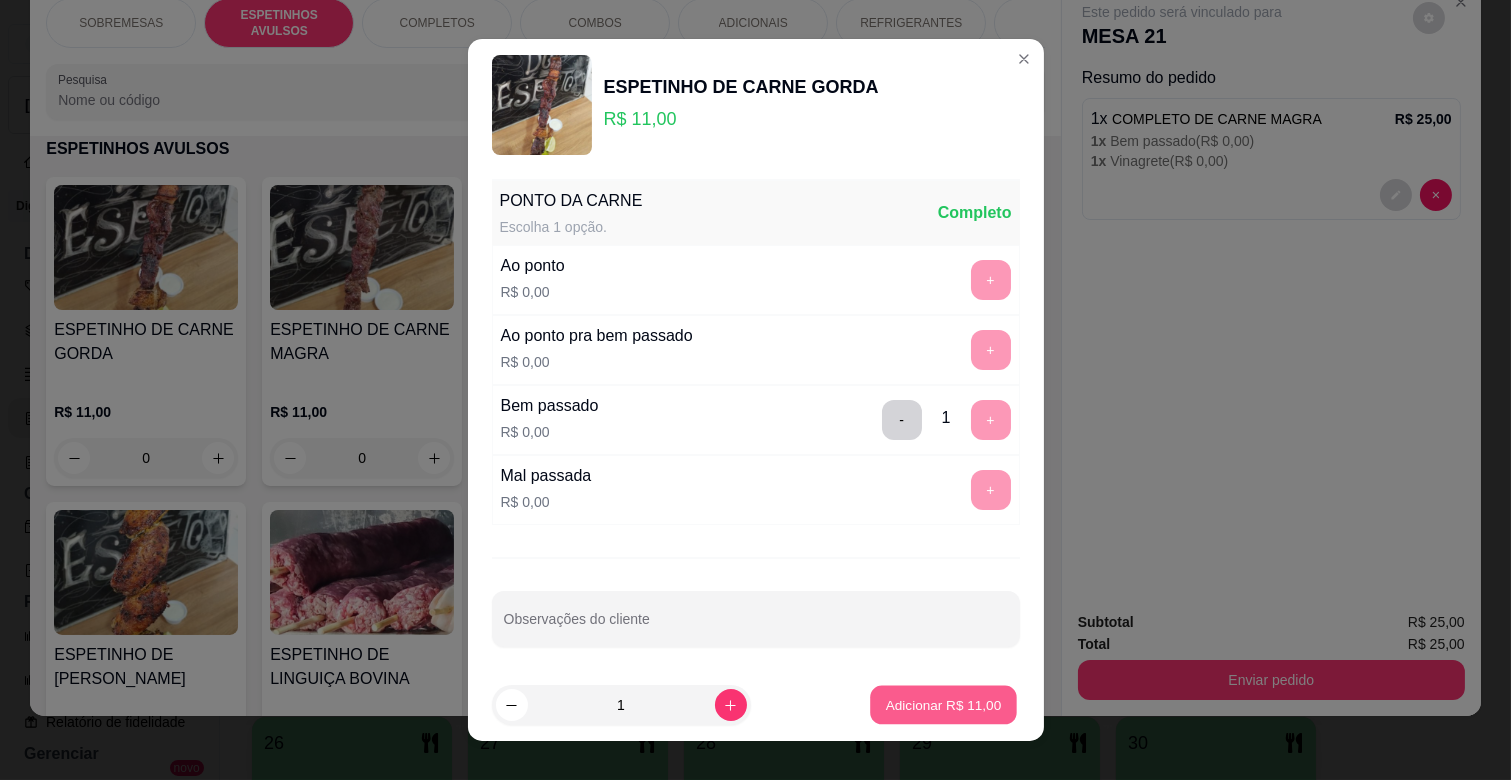 click on "Adicionar   R$ 11,00" at bounding box center (944, 705) 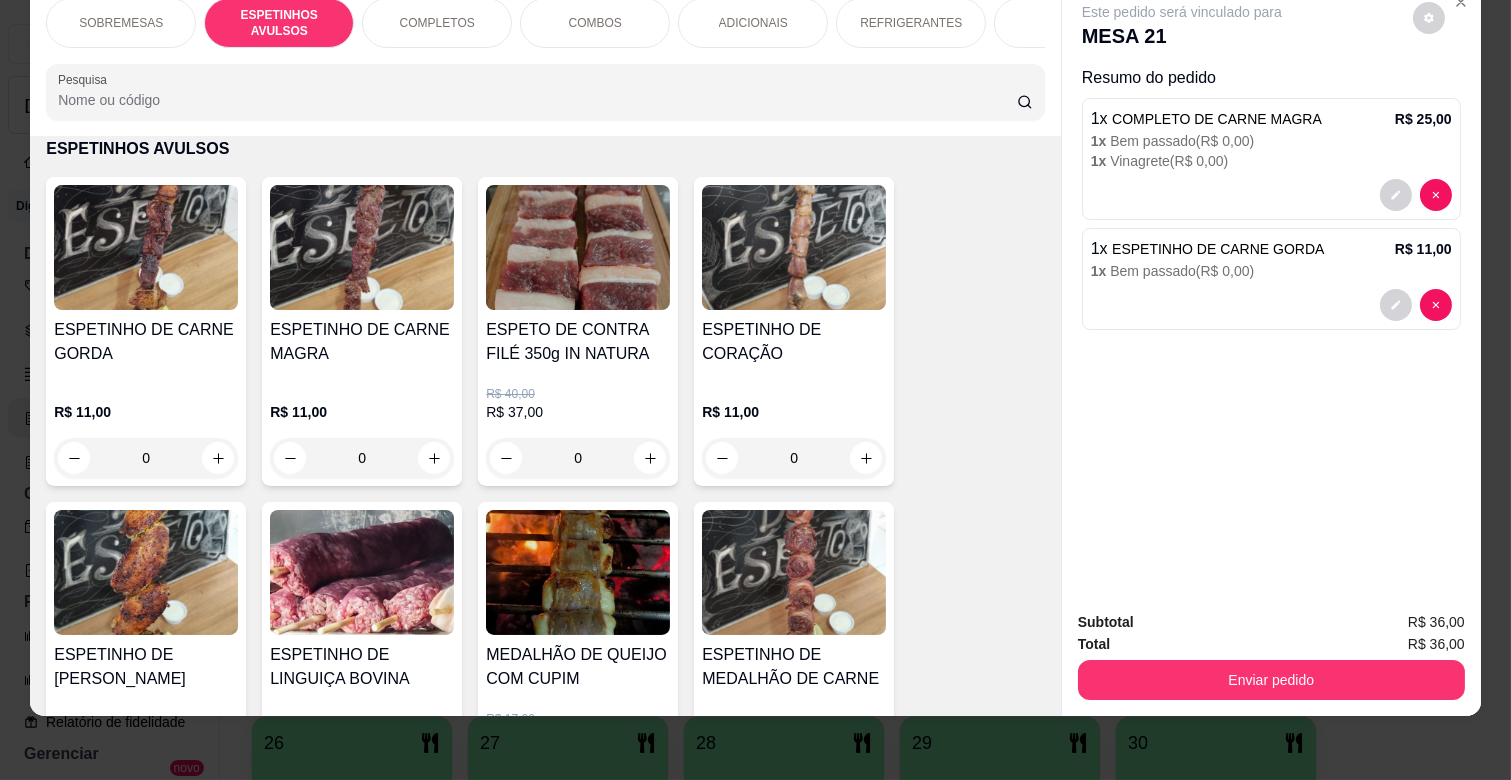 scroll, scrollTop: 550, scrollLeft: 0, axis: vertical 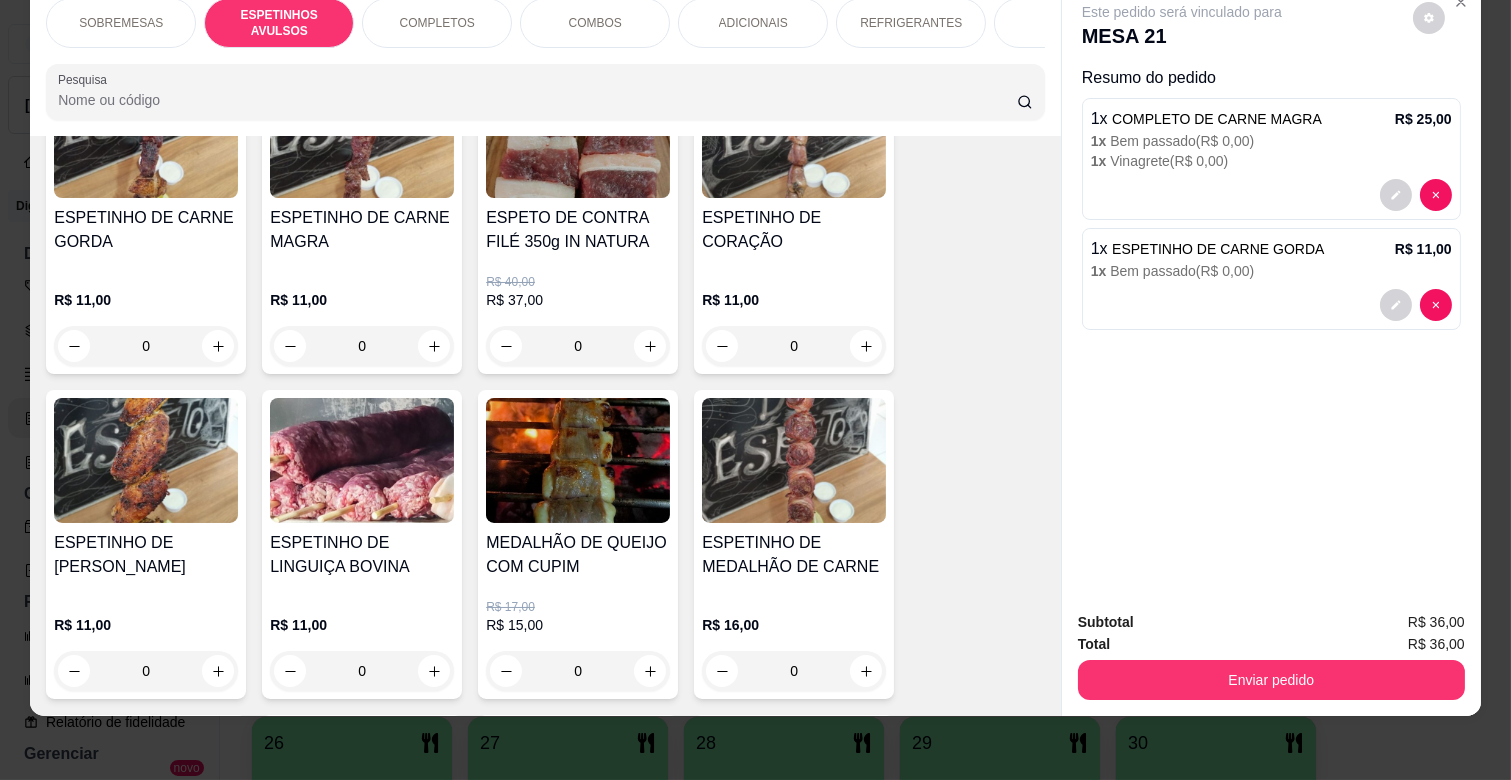 click on "COMPLETOS" at bounding box center (437, 23) 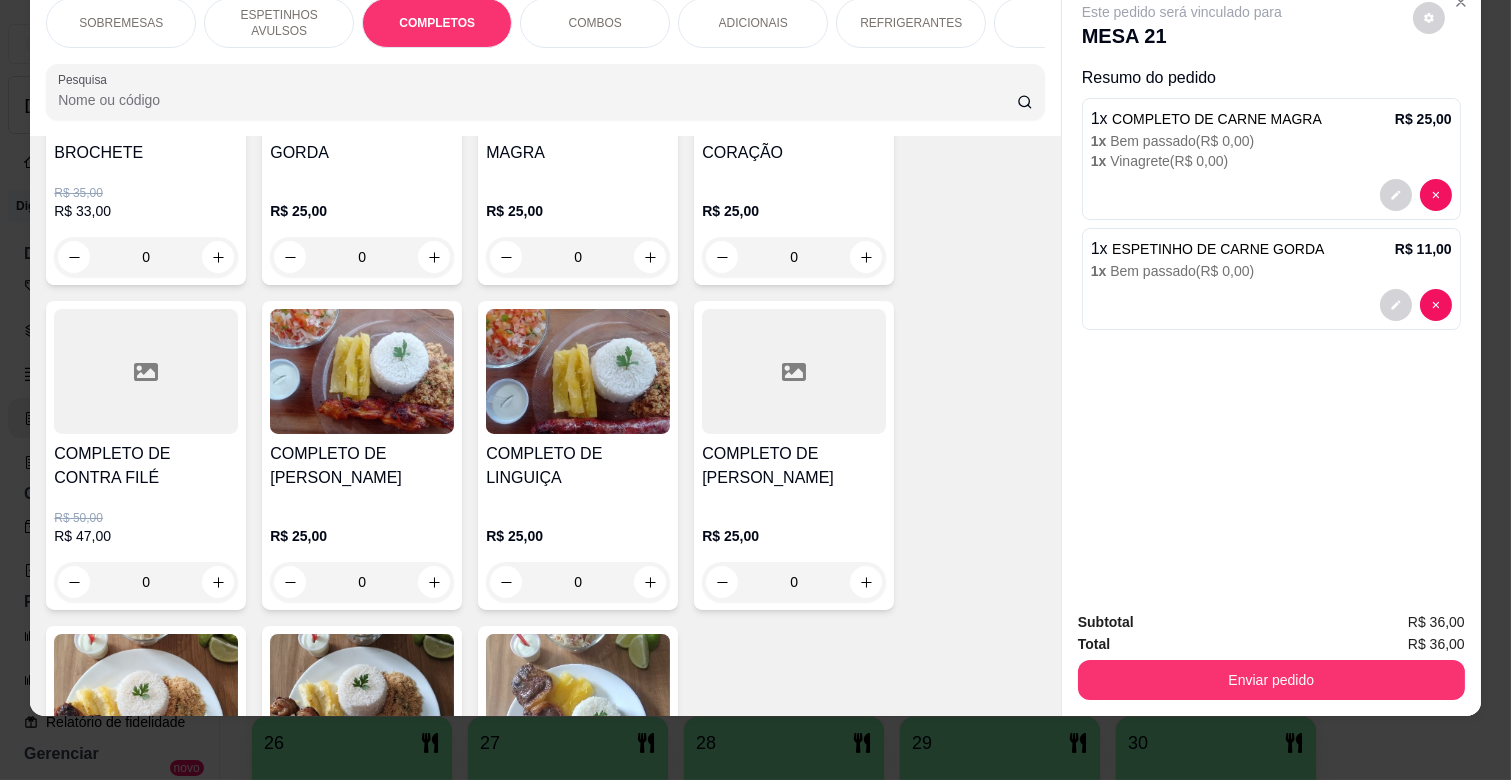 scroll, scrollTop: 2096, scrollLeft: 0, axis: vertical 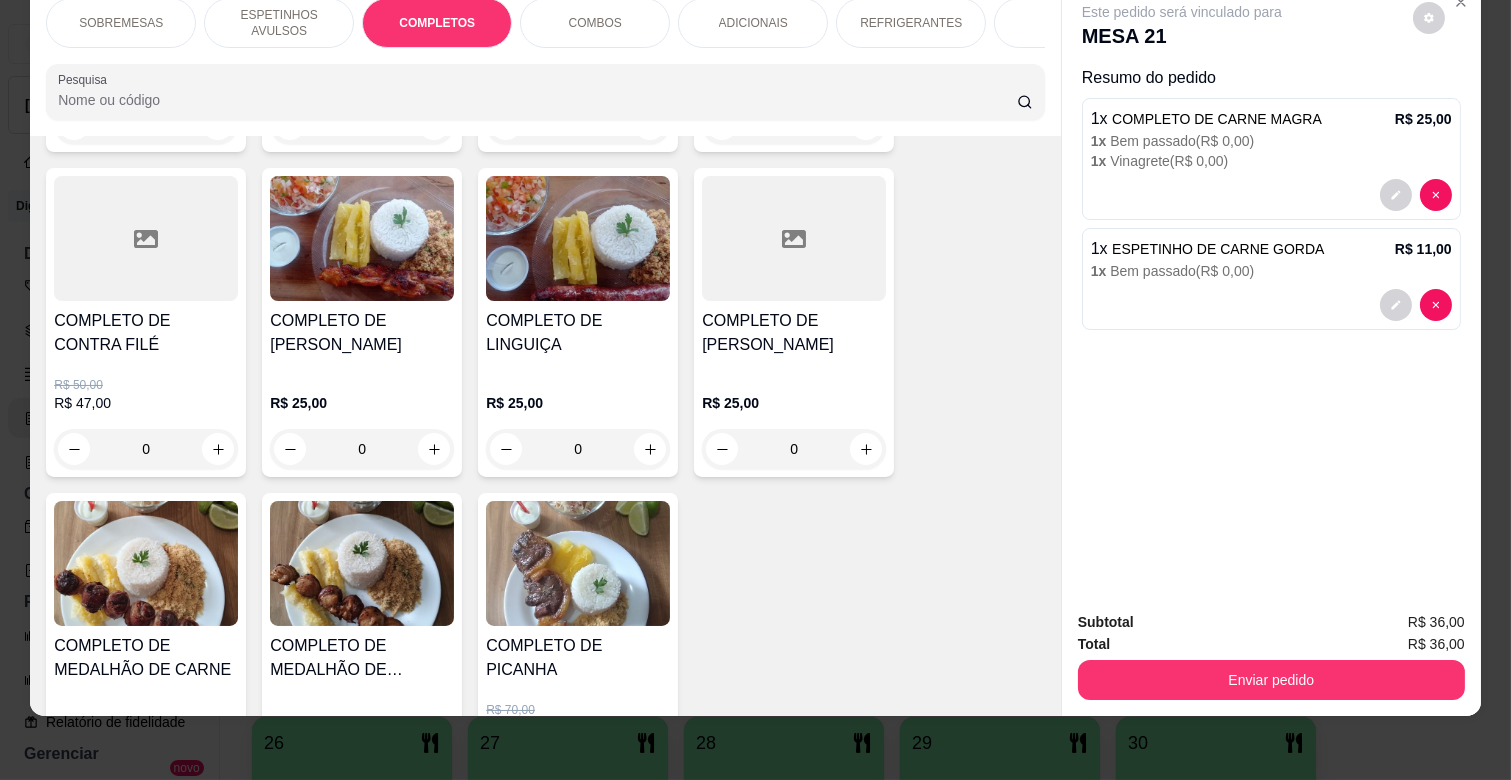 click on "0" at bounding box center (362, 449) 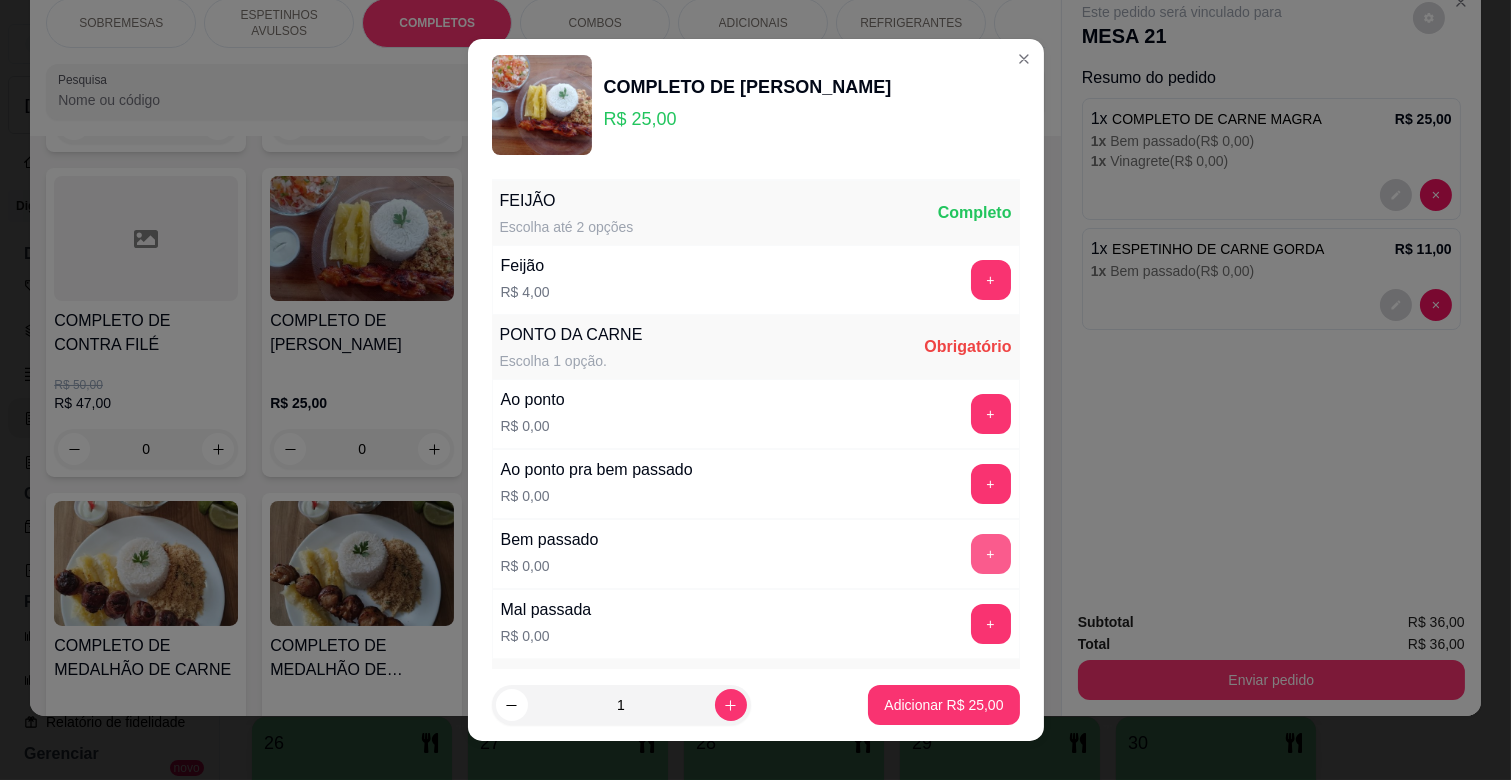 click on "+" at bounding box center (991, 554) 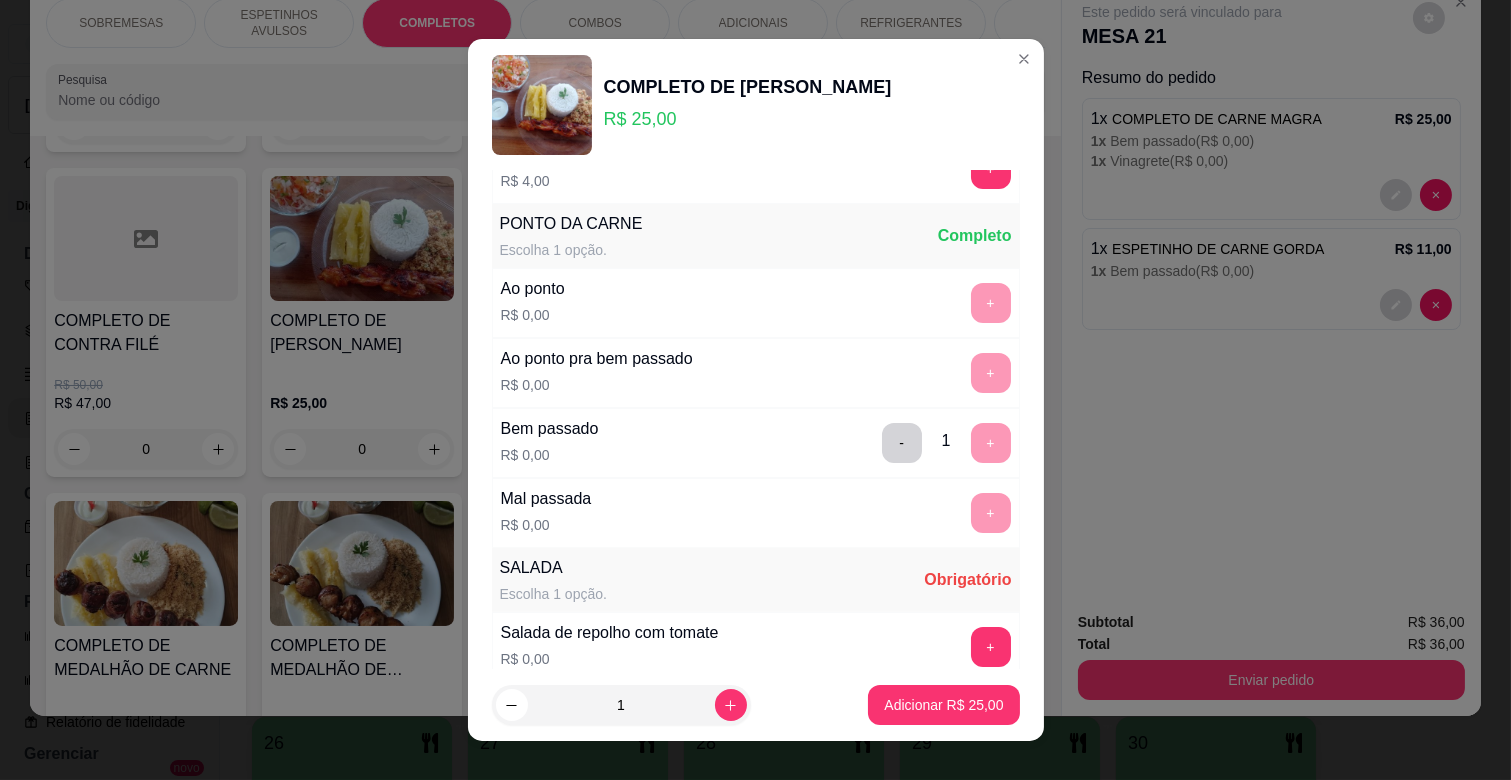scroll, scrollTop: 333, scrollLeft: 0, axis: vertical 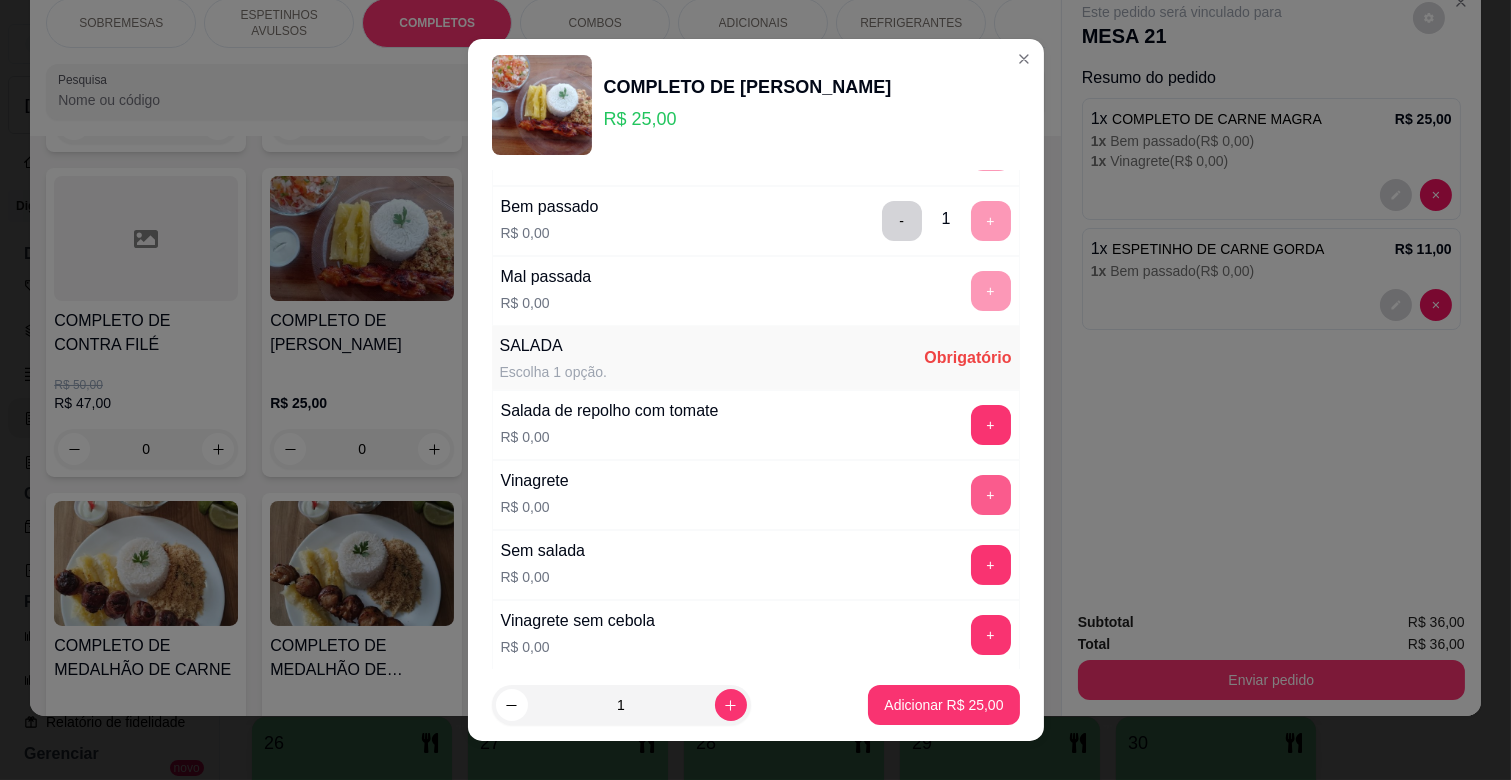 click on "+" at bounding box center (991, 495) 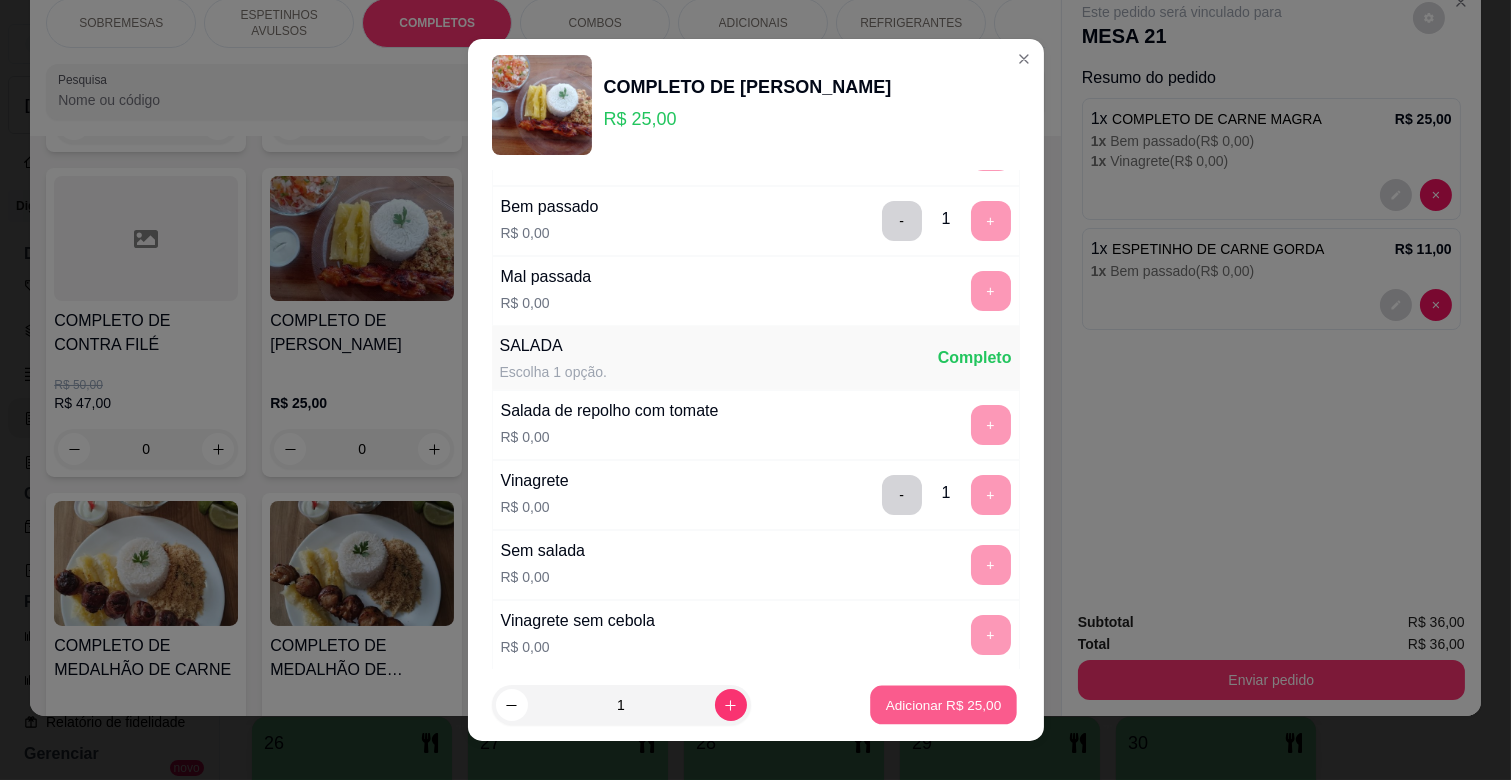 click on "Adicionar   R$ 25,00" at bounding box center [944, 704] 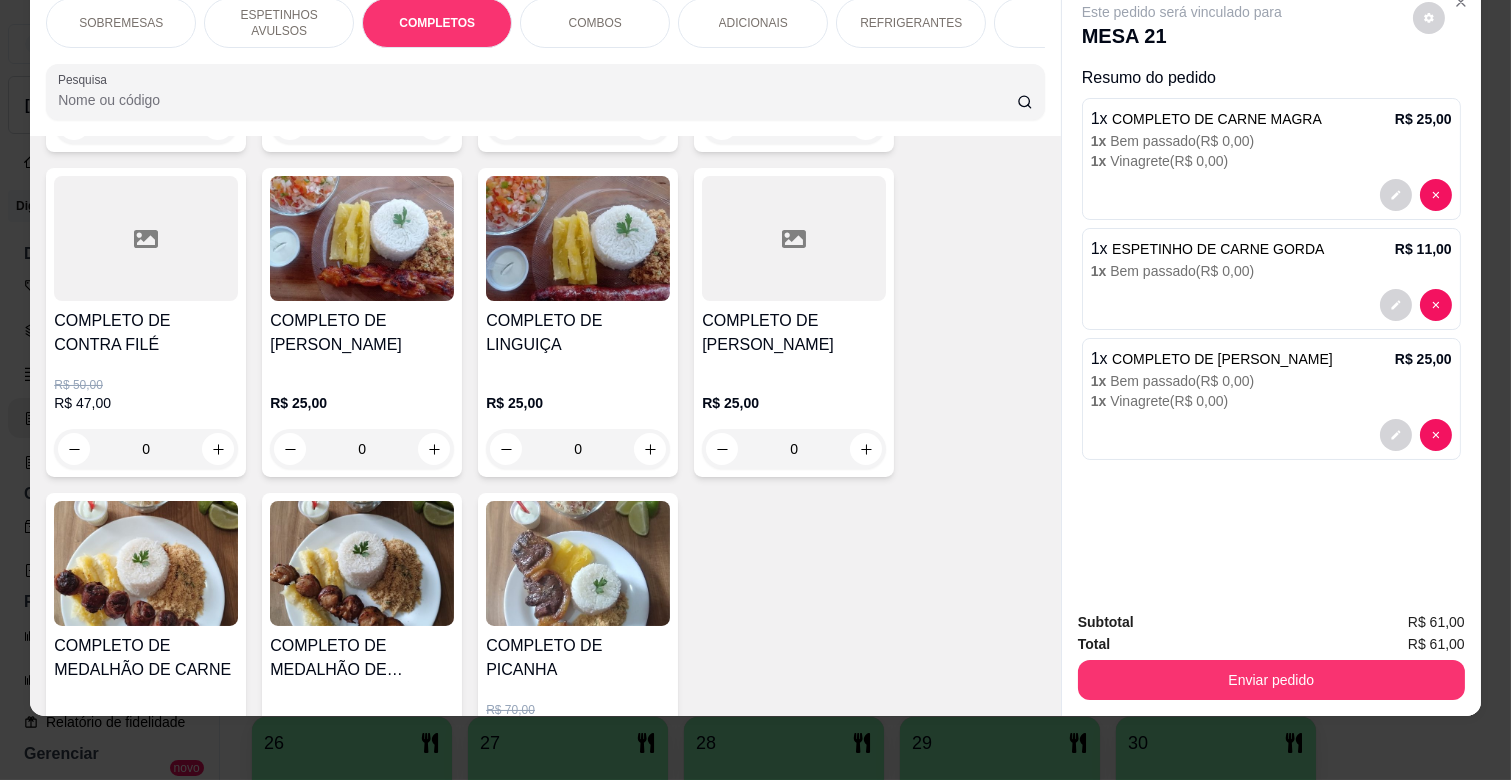 click on "ESPETINHOS AVULSOS" at bounding box center (279, 23) 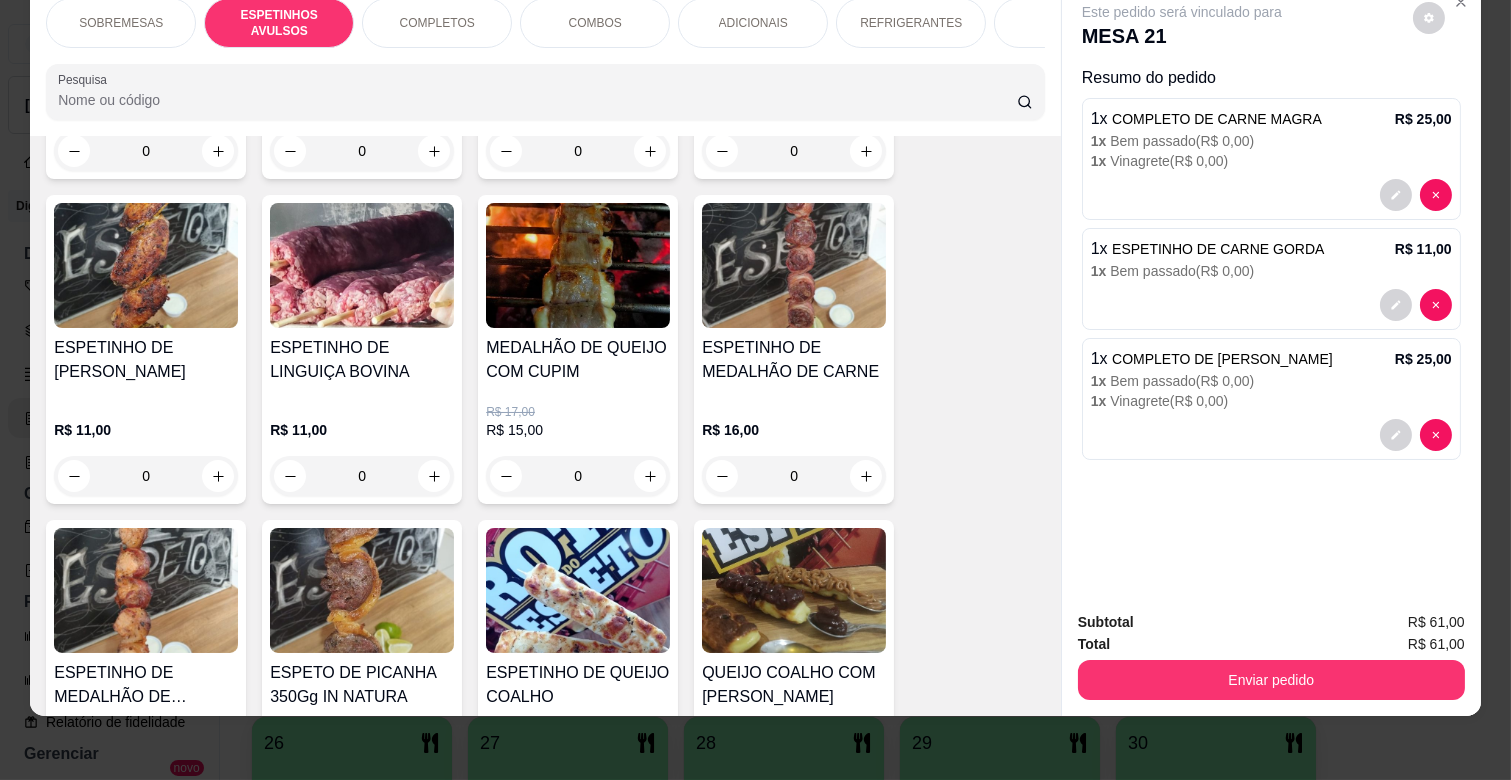 scroll, scrollTop: 772, scrollLeft: 0, axis: vertical 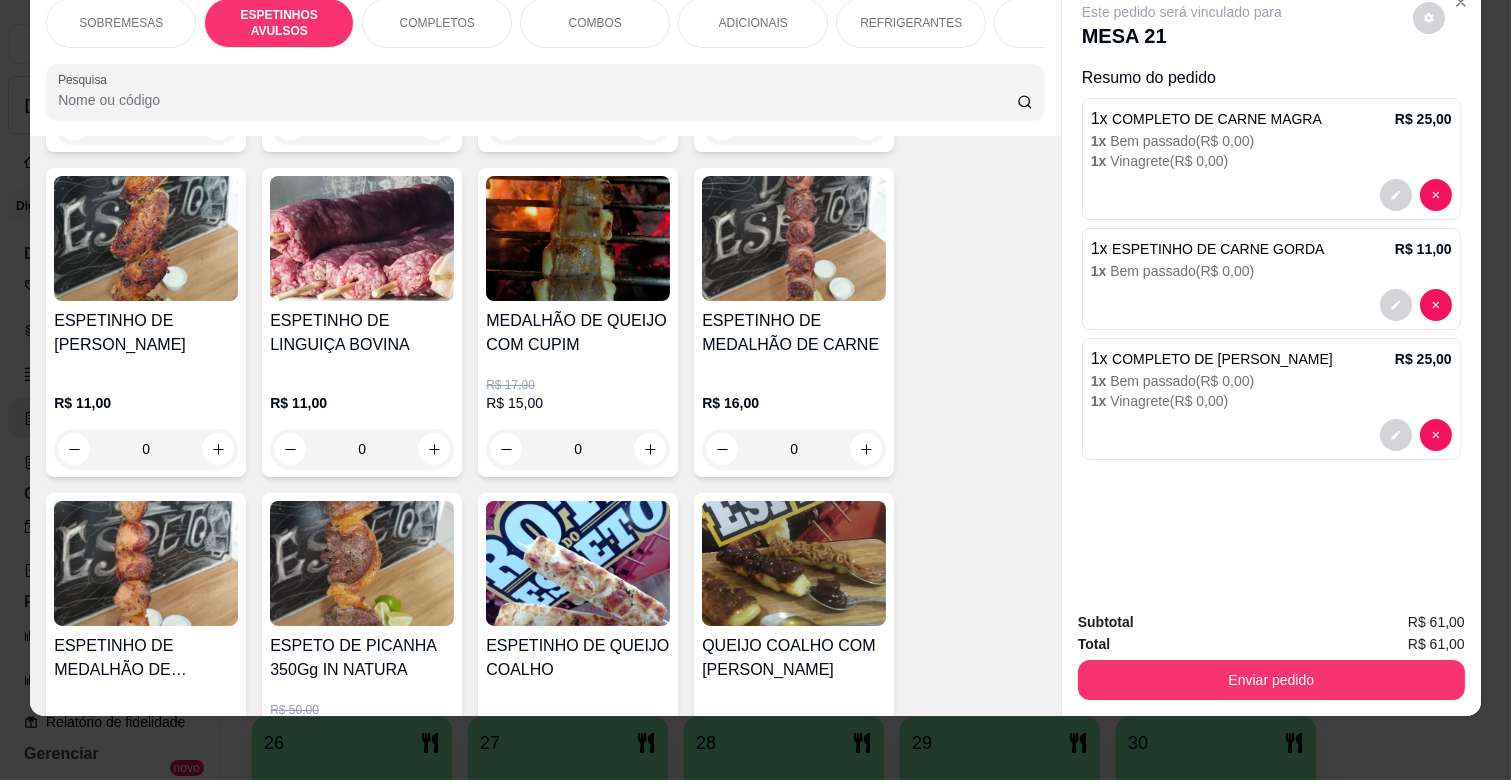 click on "0" at bounding box center [578, 449] 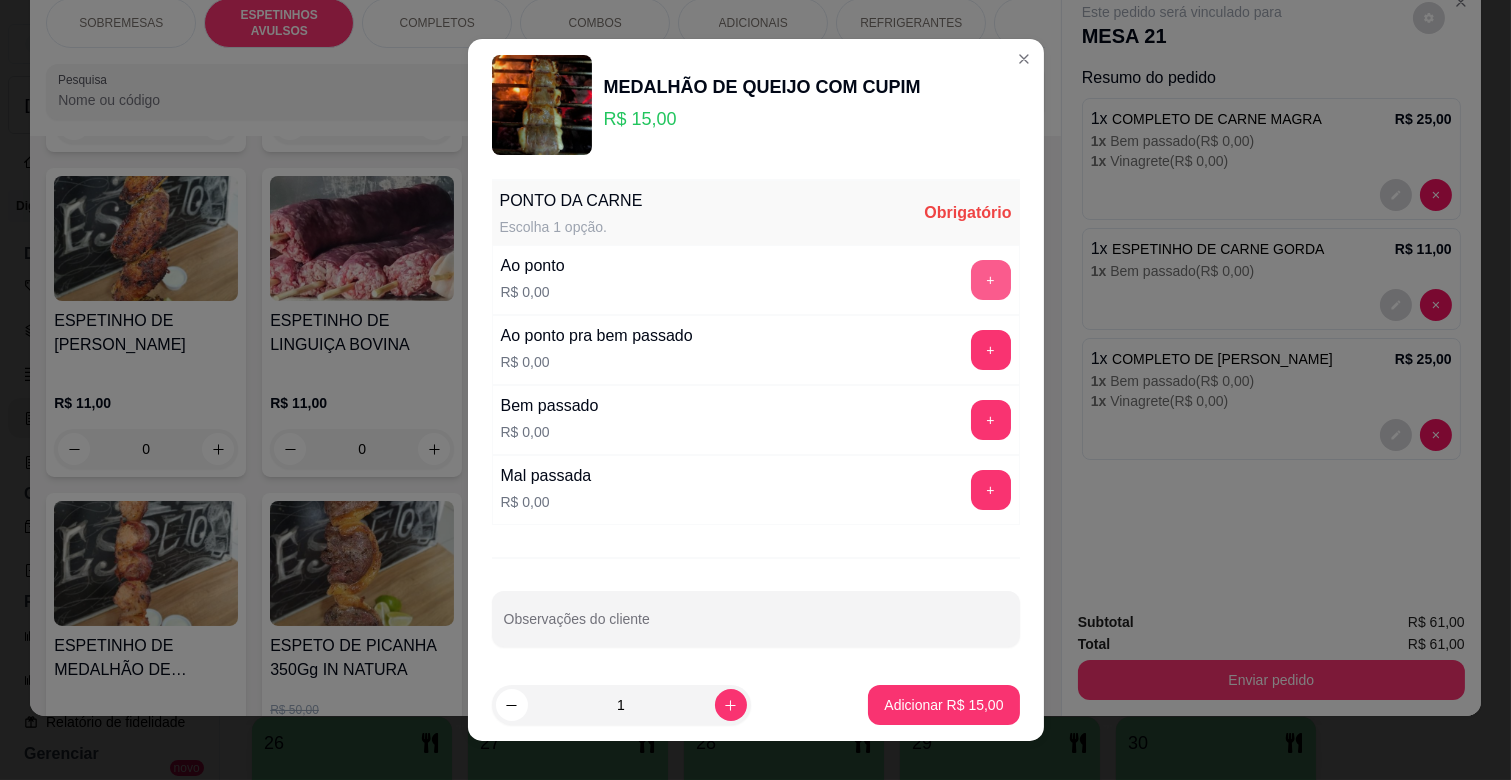 click on "+" at bounding box center [991, 280] 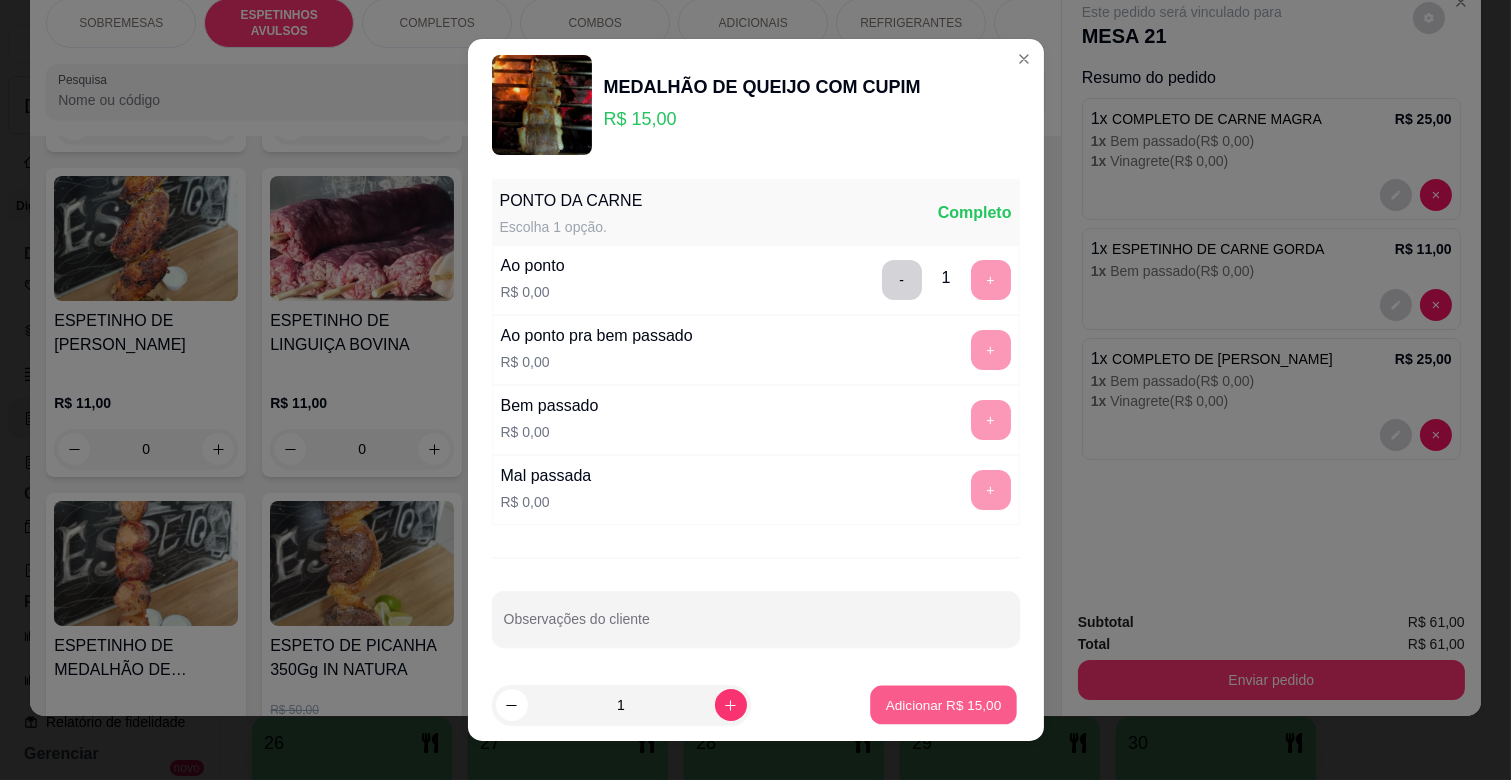 click on "Adicionar   R$ 15,00" at bounding box center (944, 704) 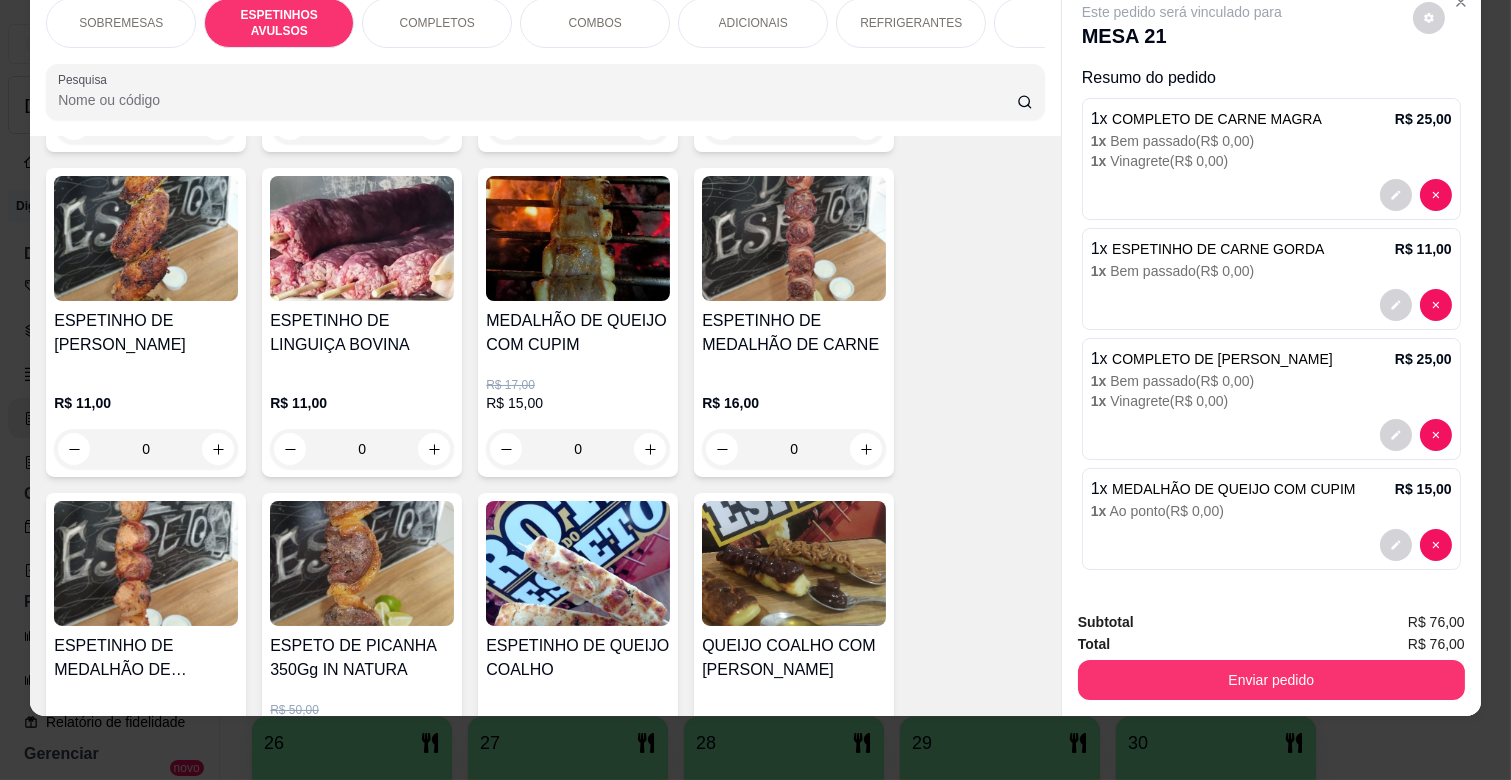scroll, scrollTop: 0, scrollLeft: 573, axis: horizontal 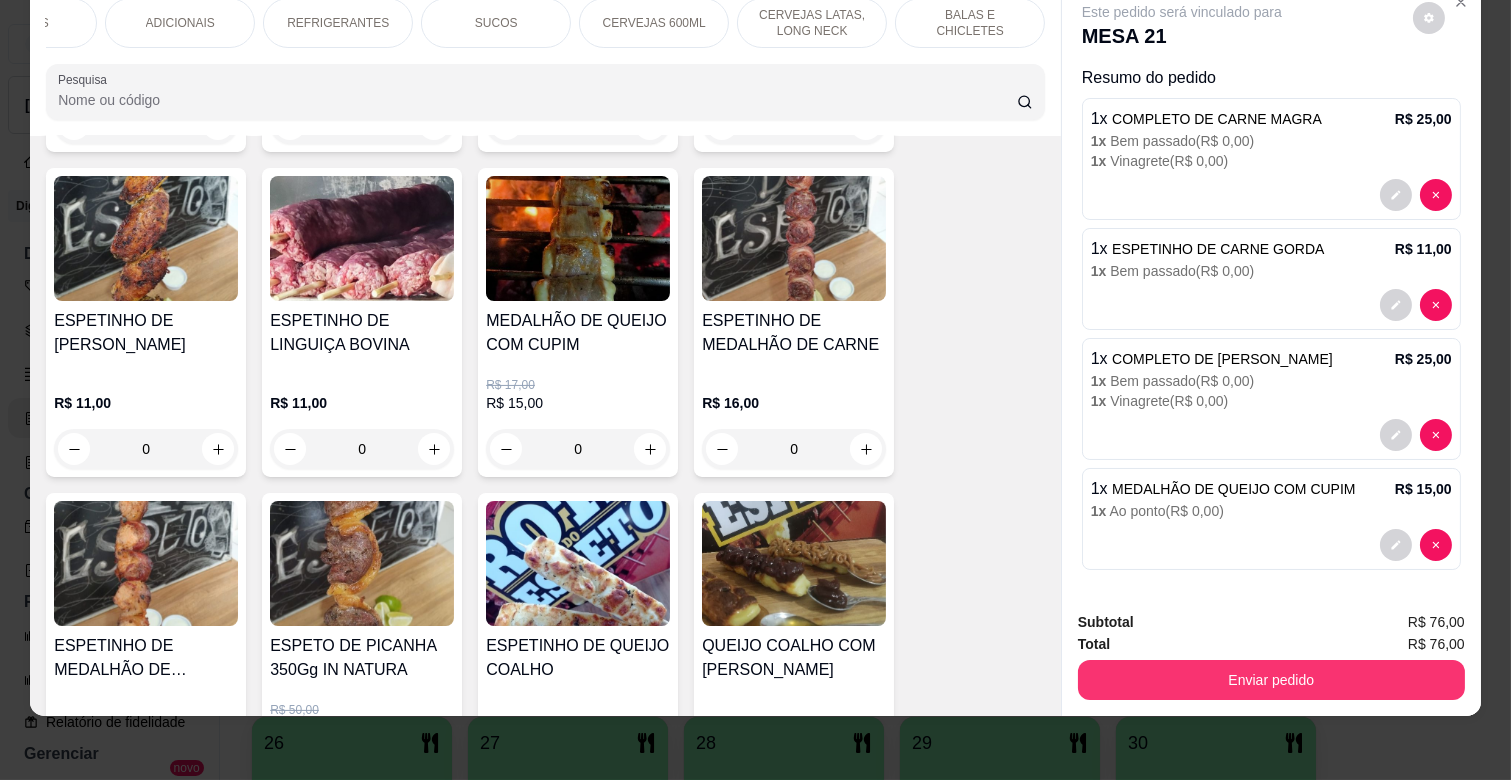 click on "CERVEJAS LATAS, LONG NECK" at bounding box center [812, 23] 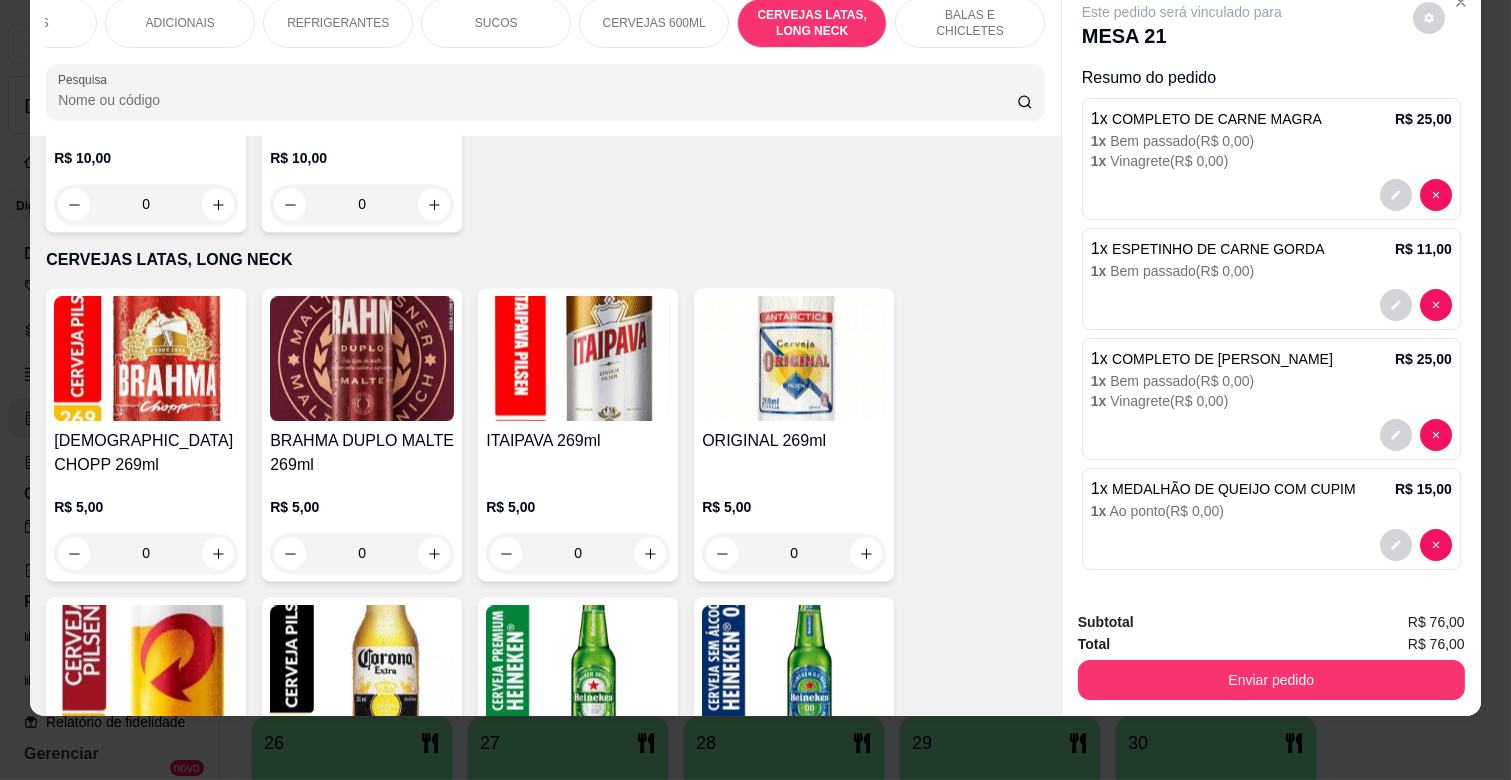 scroll, scrollTop: 7056, scrollLeft: 0, axis: vertical 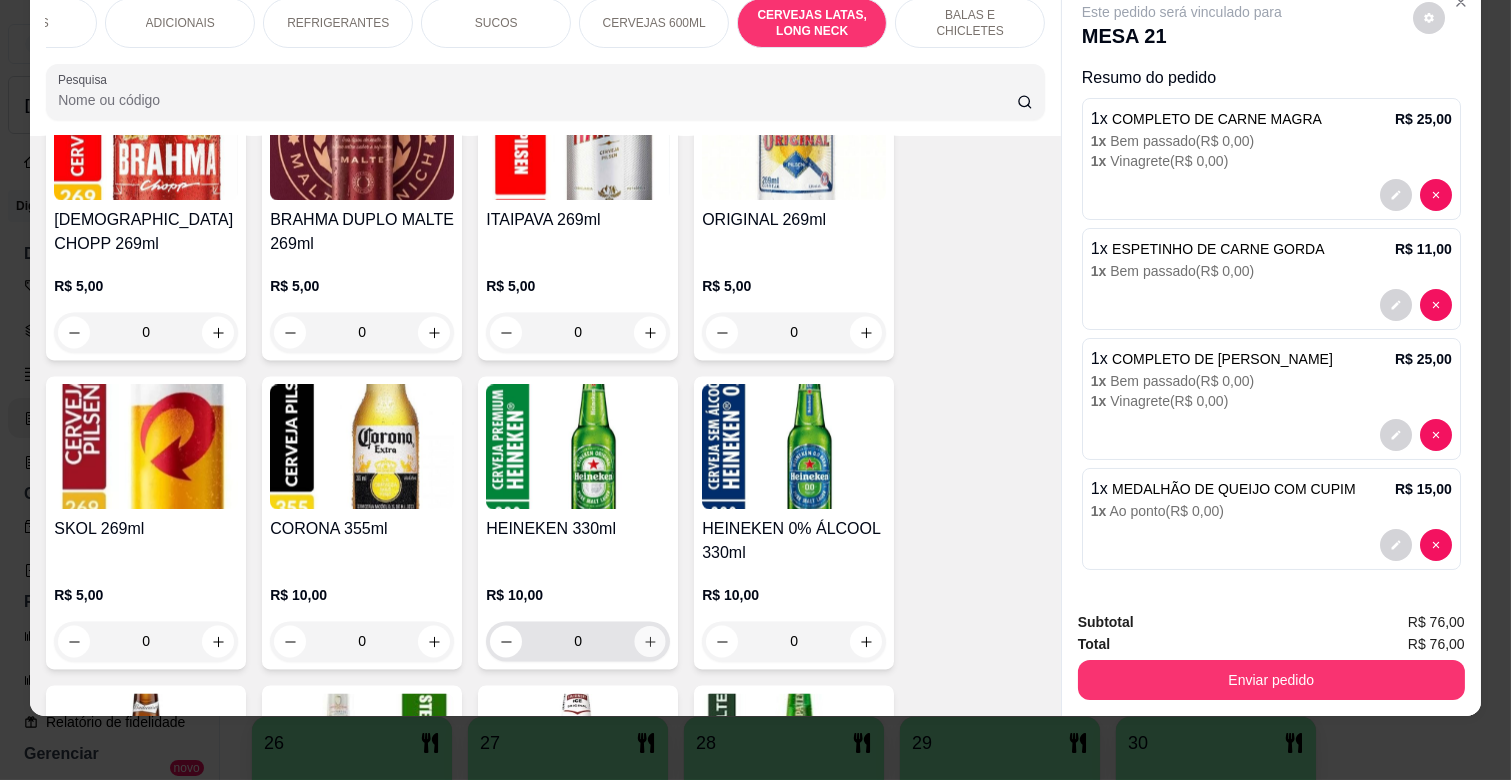 click 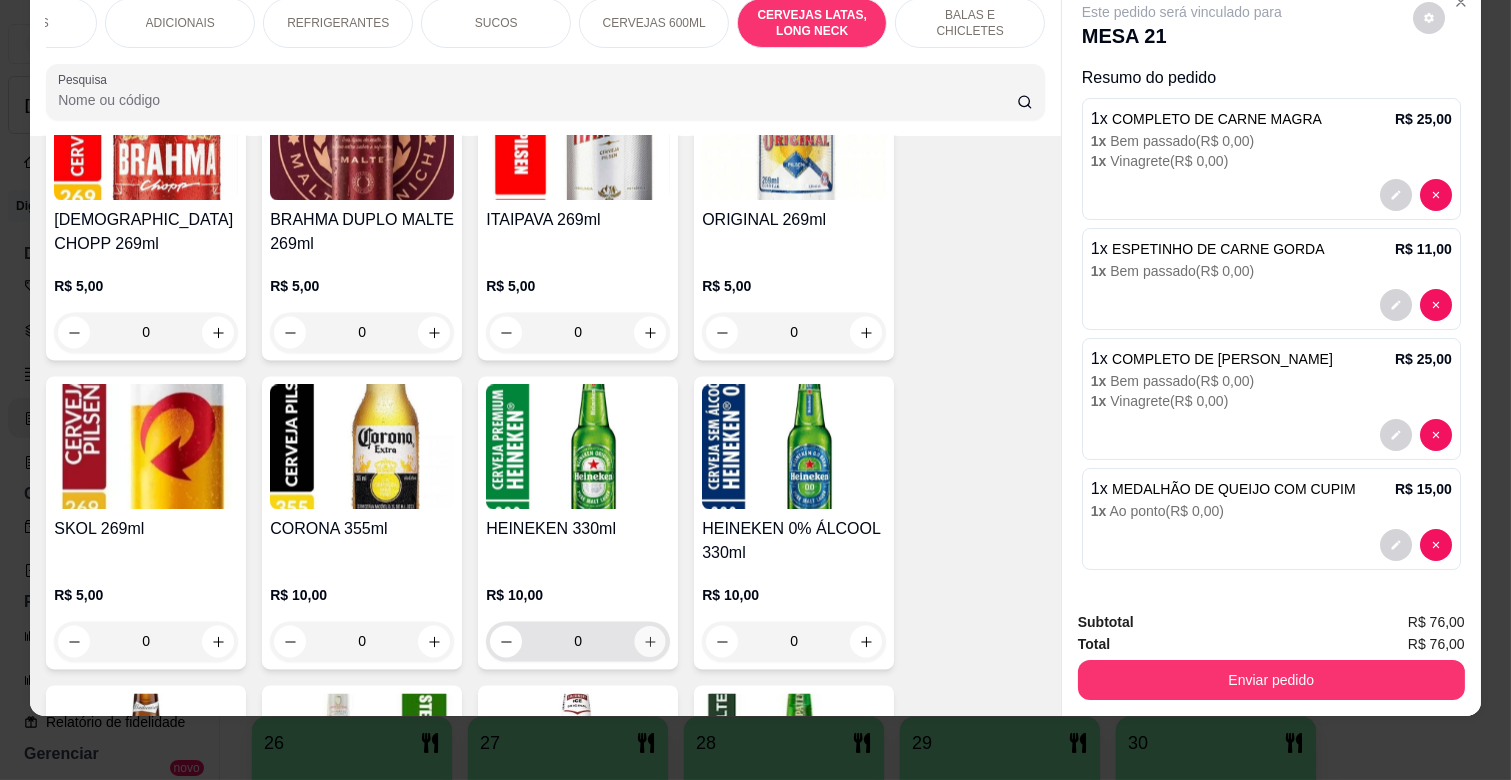 type on "1" 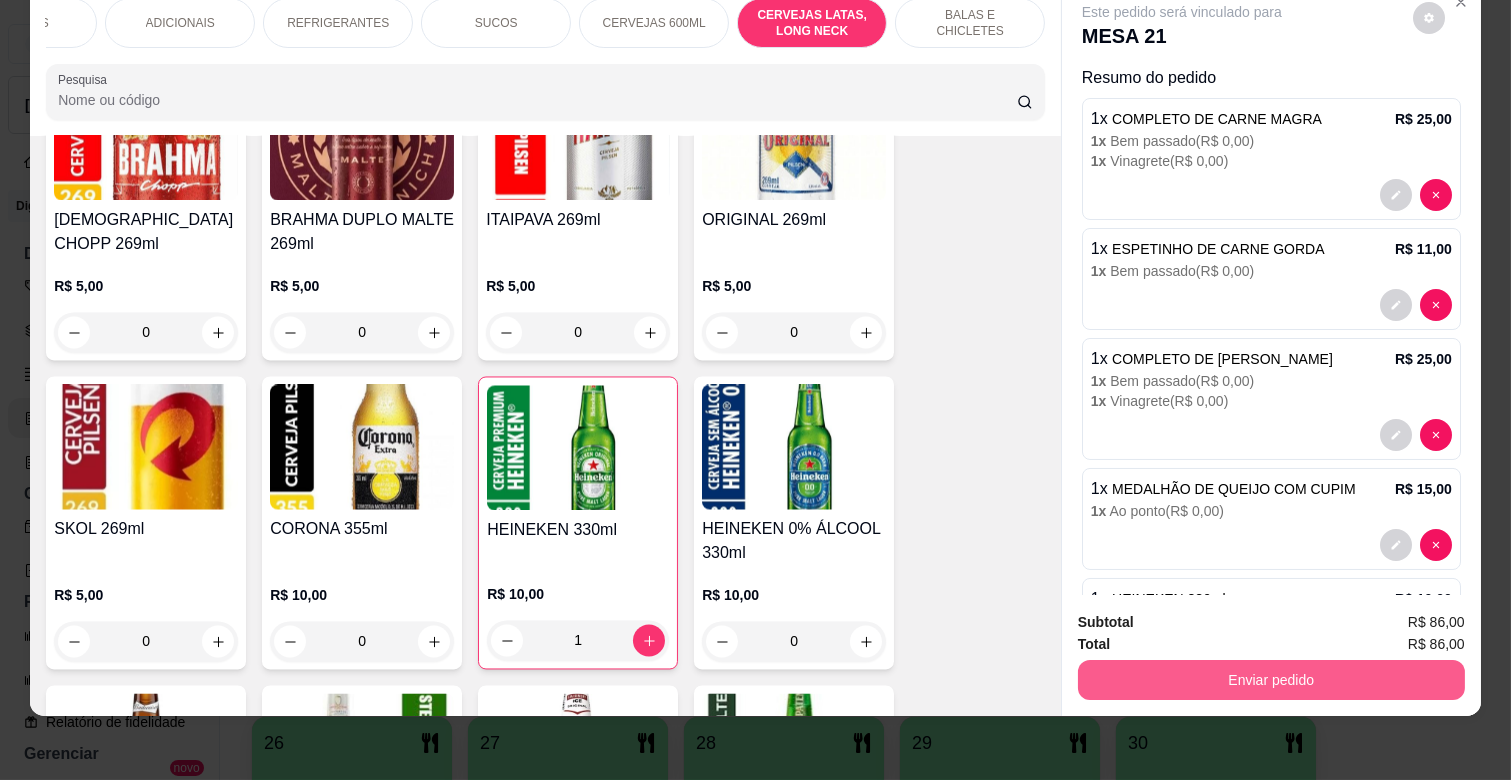 click on "Enviar pedido" at bounding box center [1271, 680] 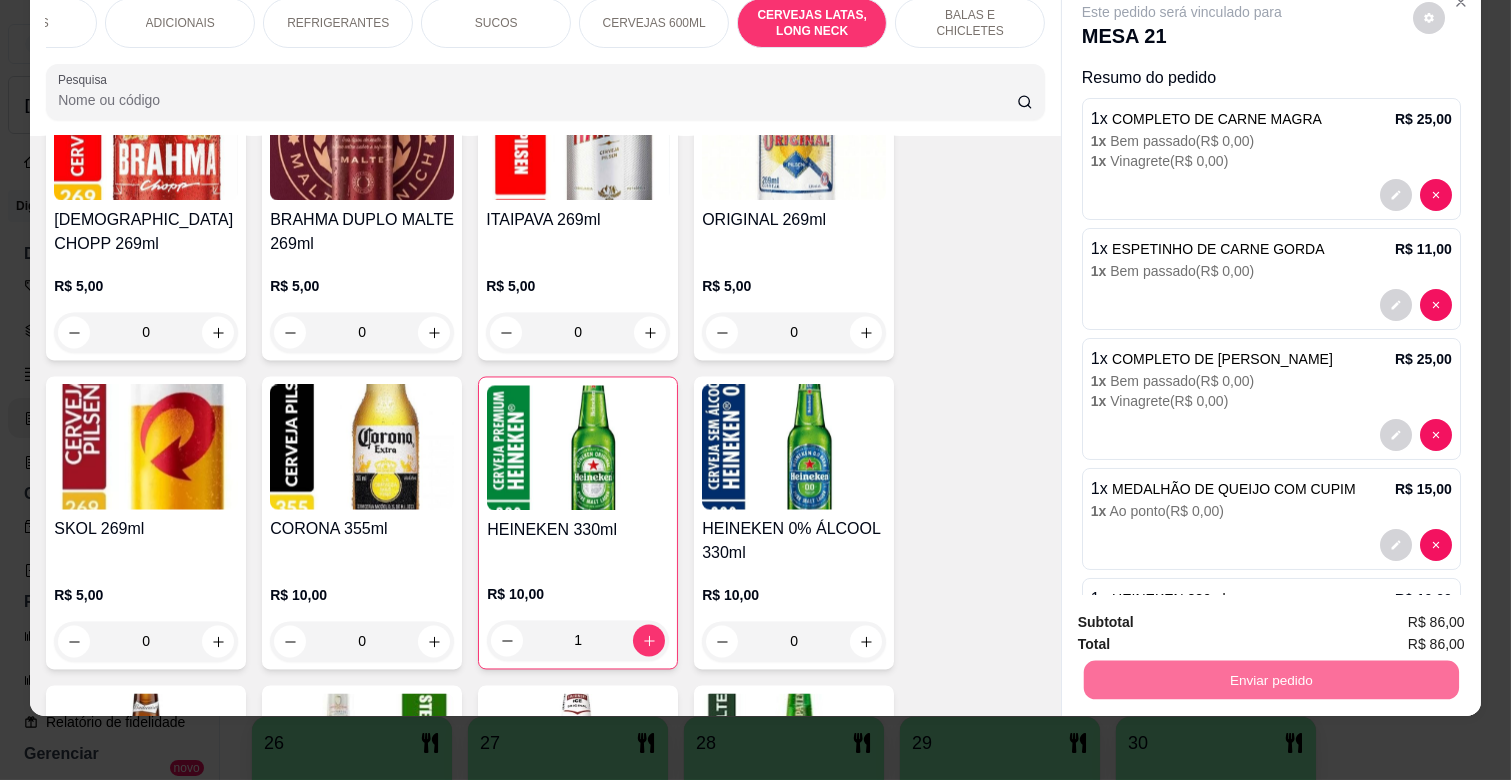 click on "Não registrar e enviar pedido" at bounding box center [1204, 614] 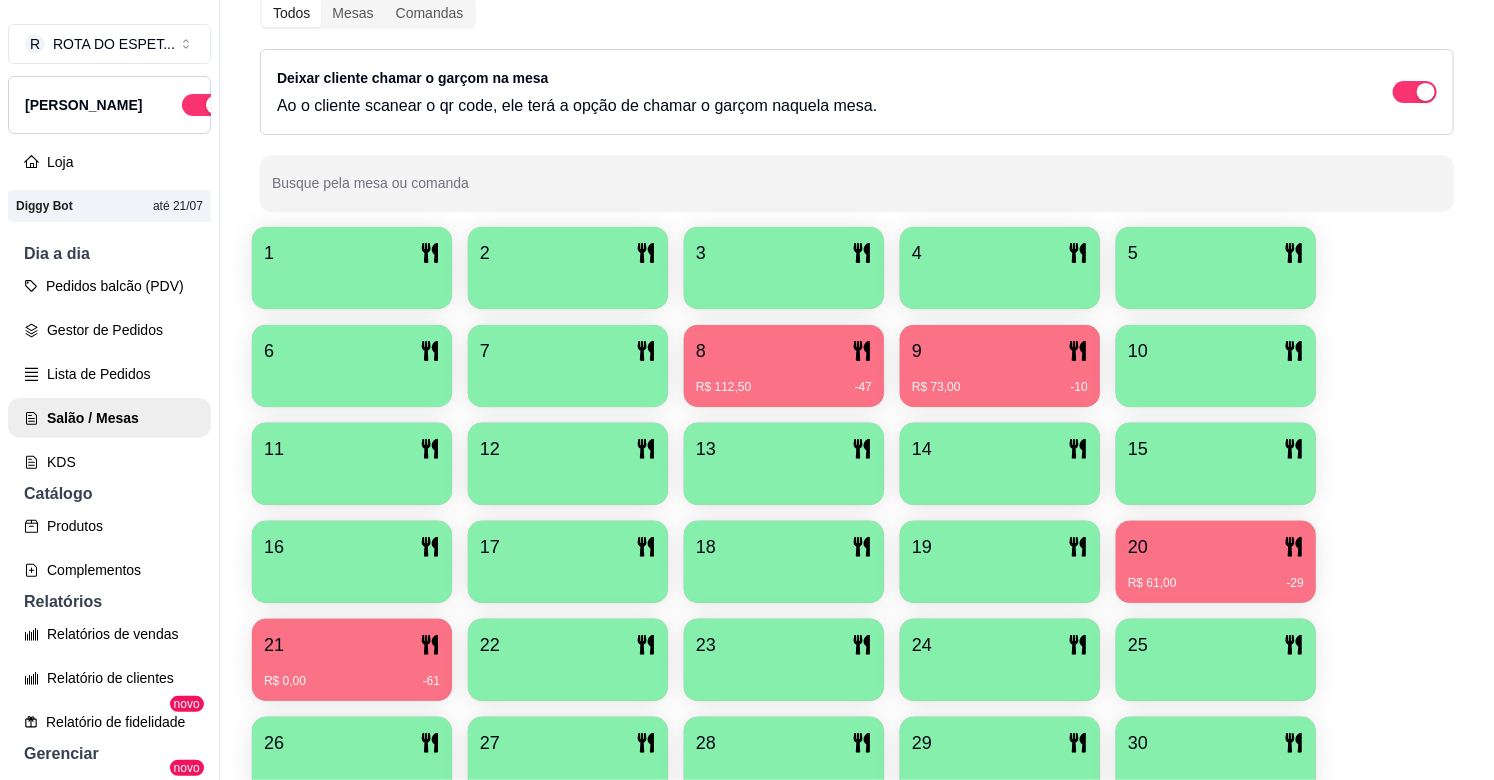 click on "R$ 61,00 -29" at bounding box center (1216, 583) 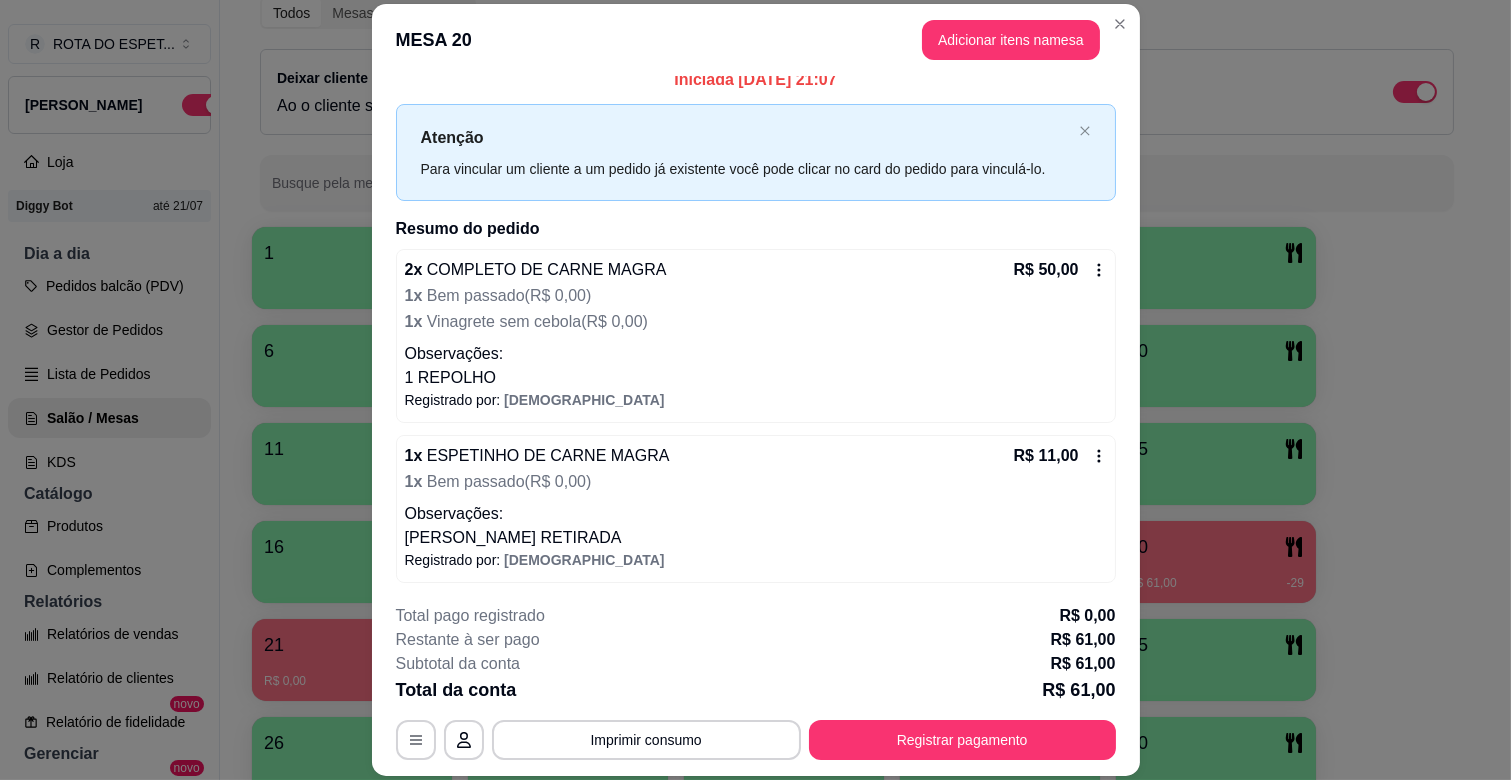 scroll, scrollTop: 20, scrollLeft: 0, axis: vertical 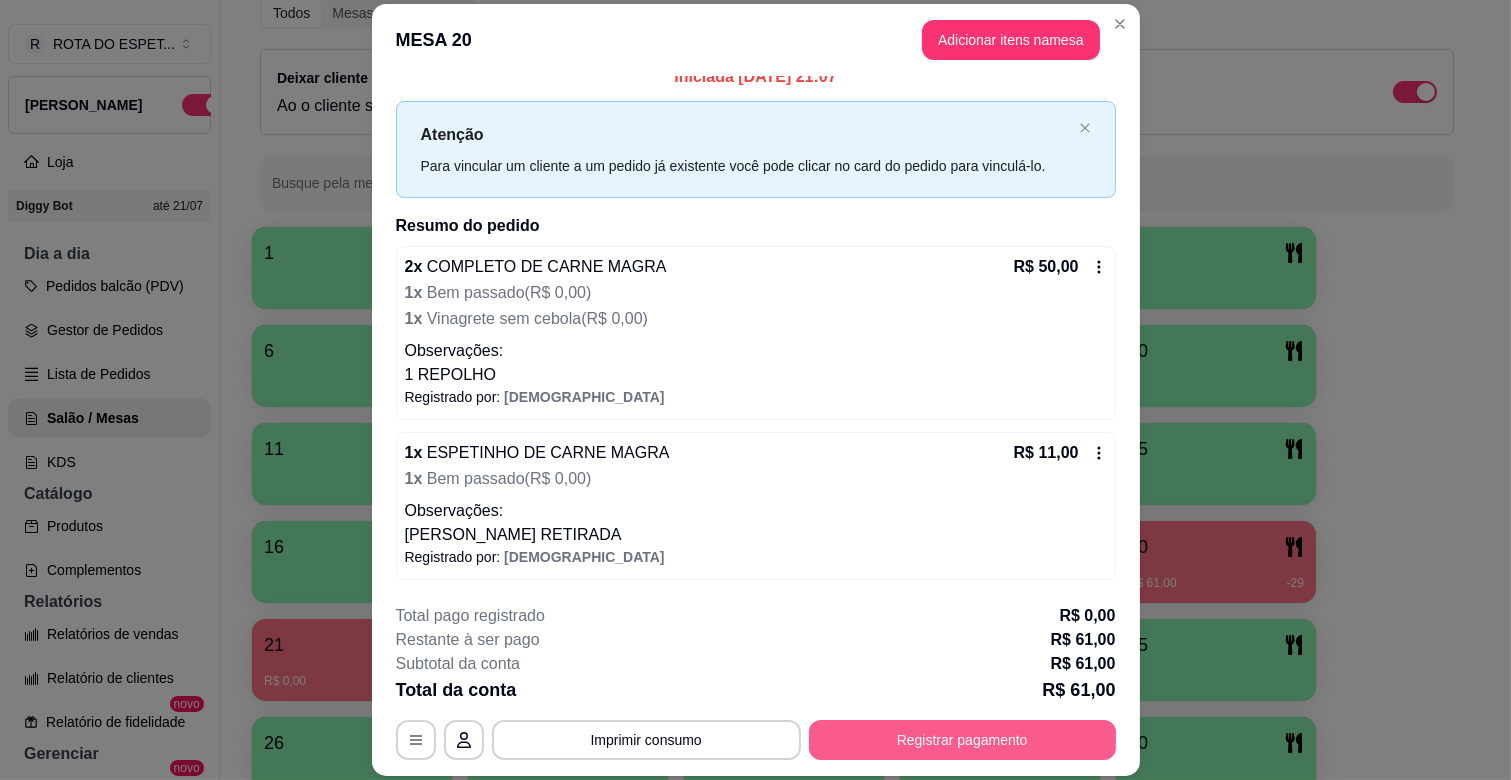 click on "Registrar pagamento" at bounding box center [962, 740] 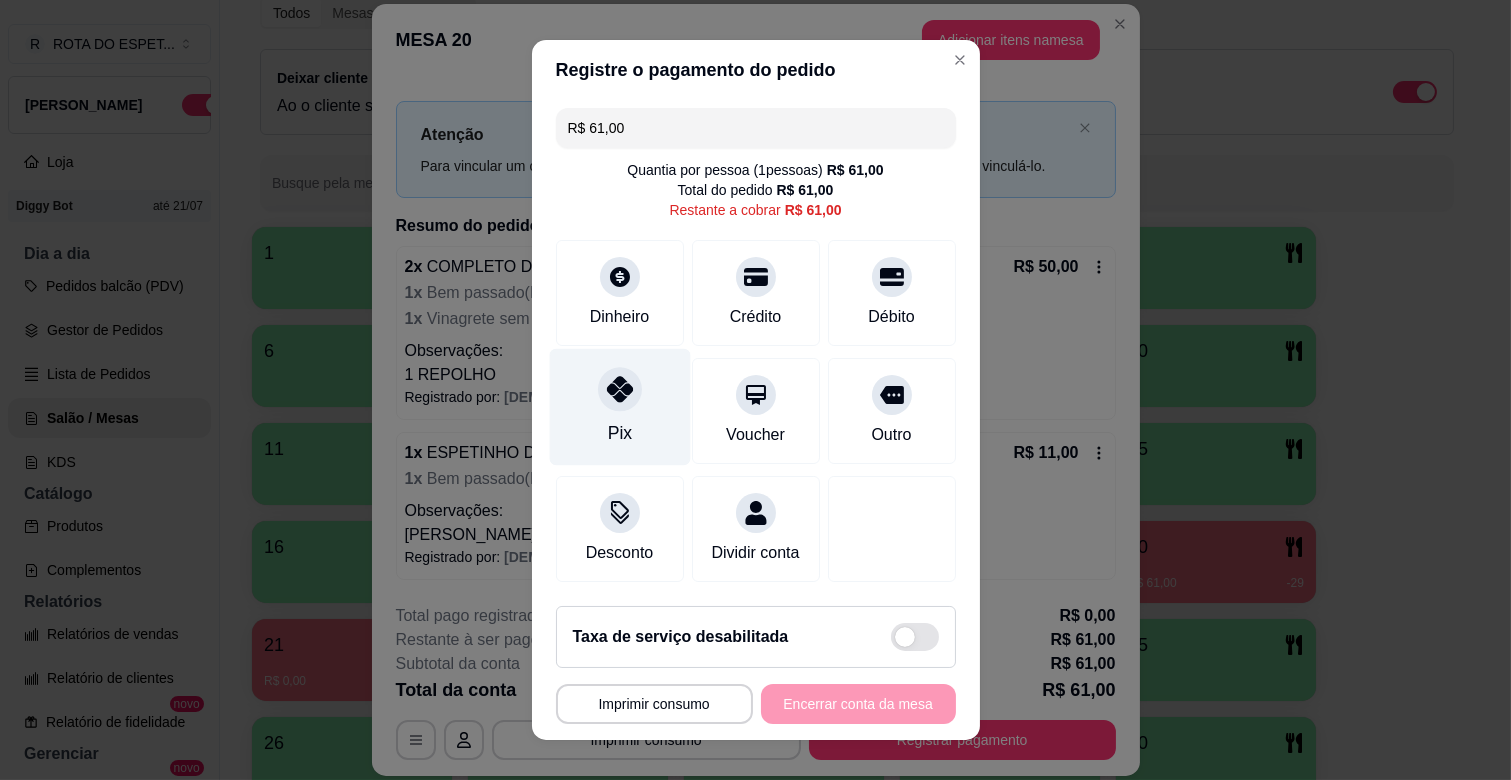 click 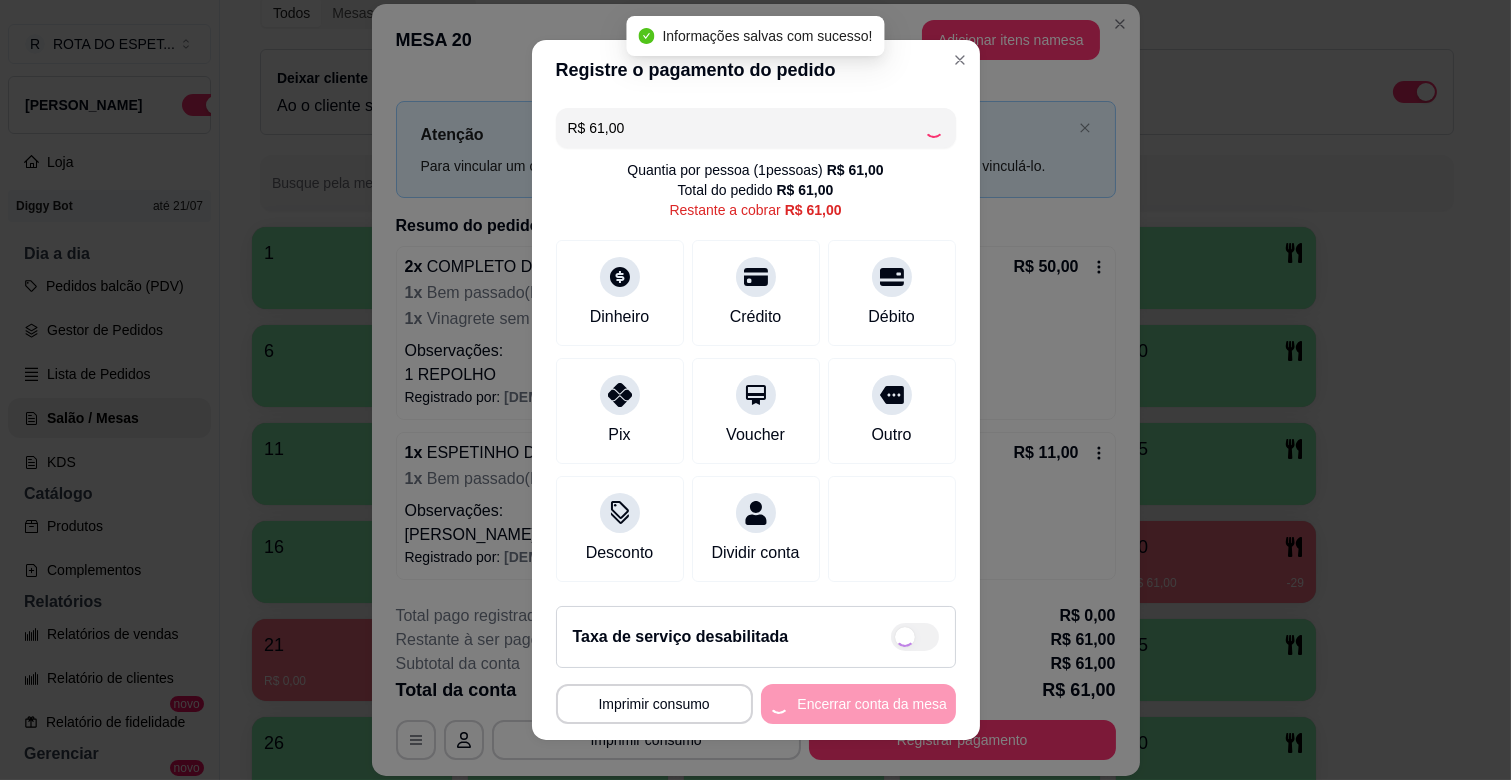 type on "R$ 0,00" 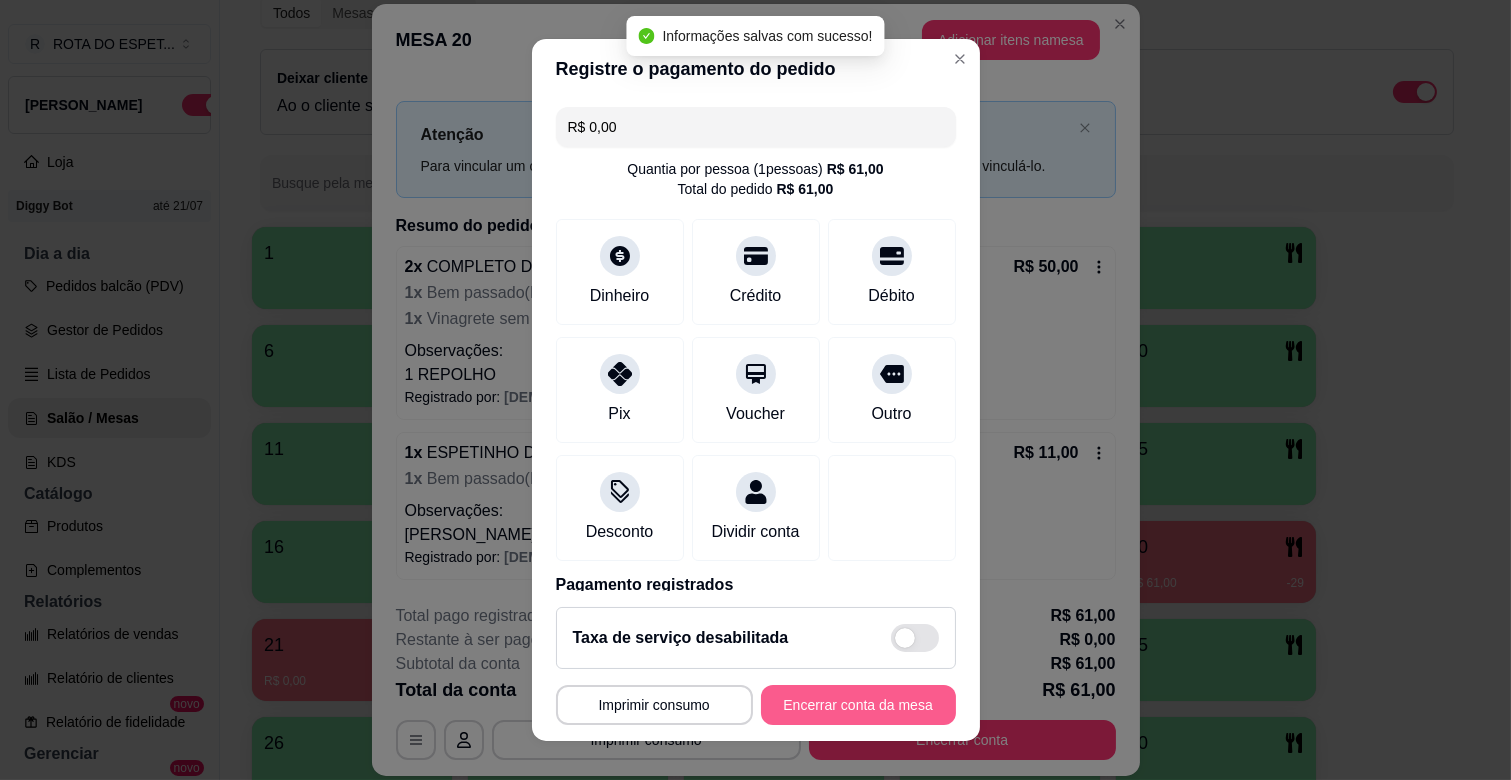 click on "Encerrar conta da mesa" at bounding box center [858, 705] 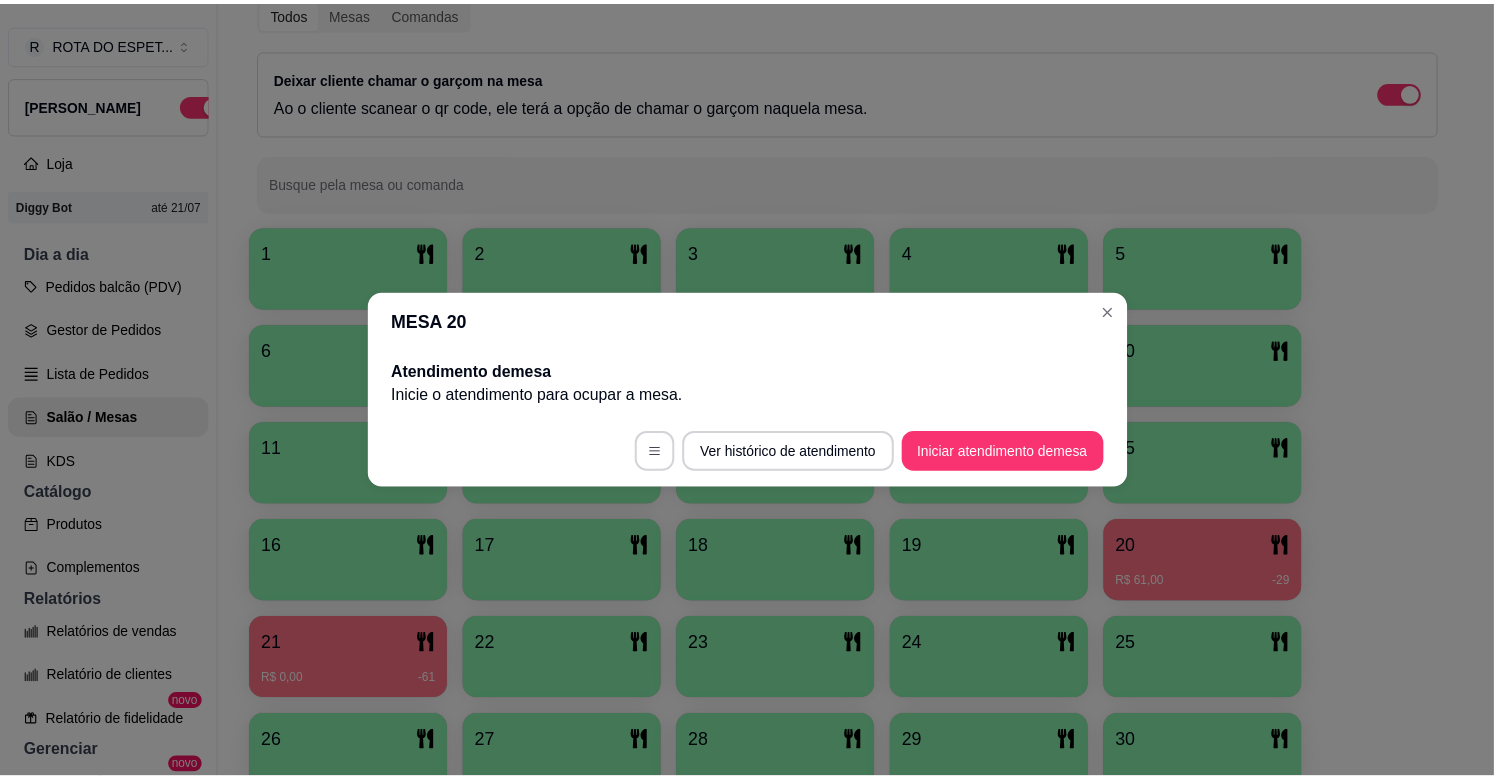 scroll, scrollTop: 0, scrollLeft: 0, axis: both 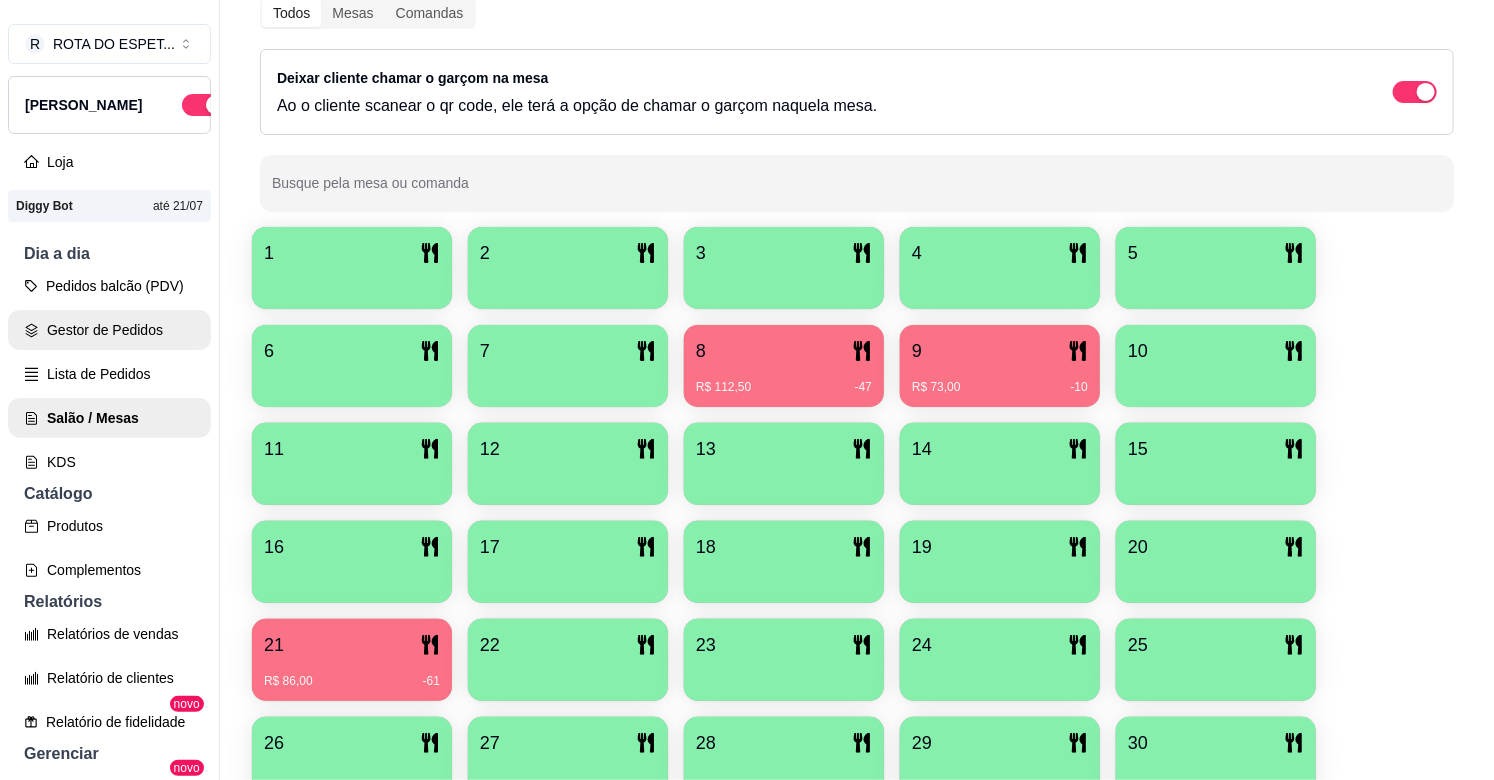 click on "Gestor de Pedidos" at bounding box center [109, 330] 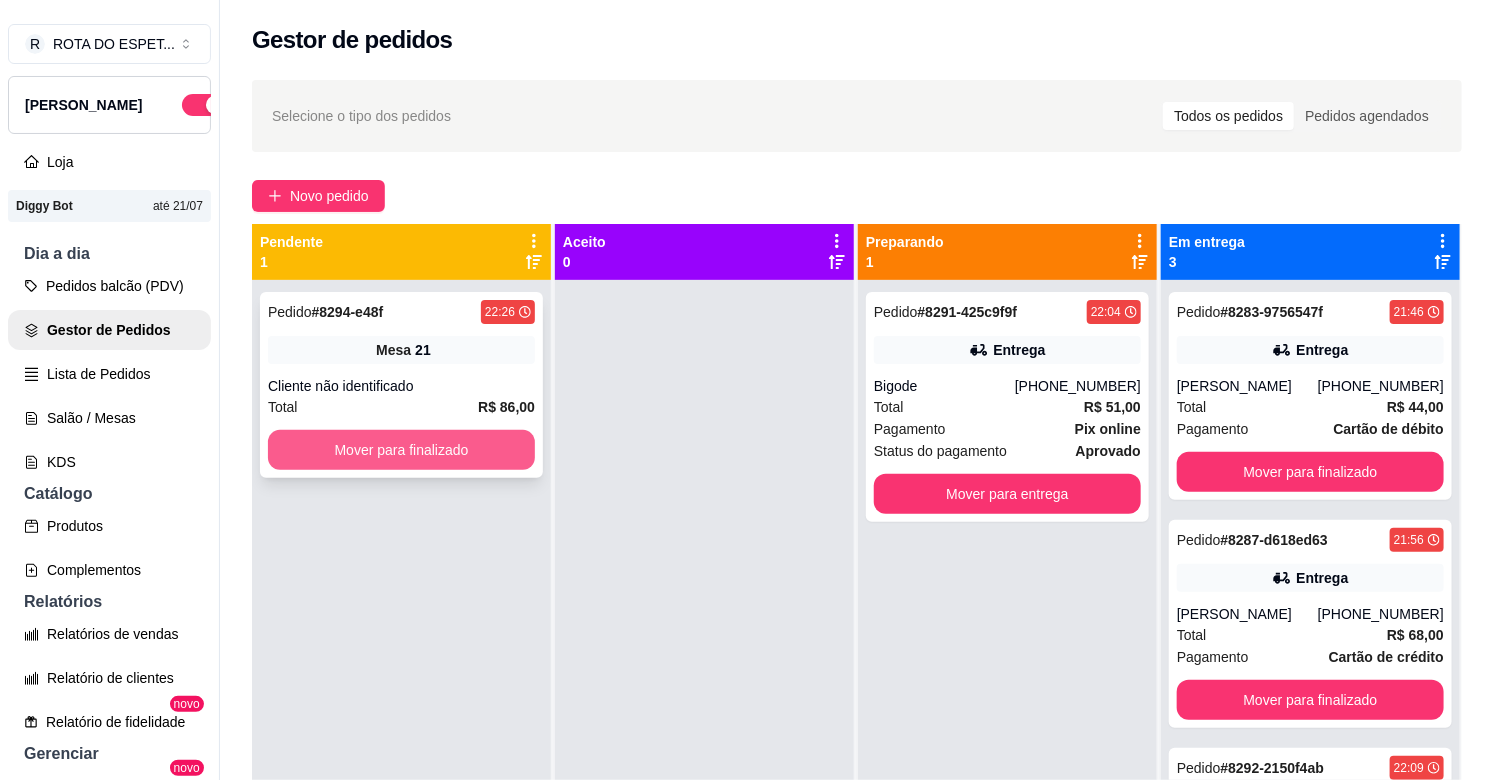 click on "Mover para finalizado" at bounding box center (401, 450) 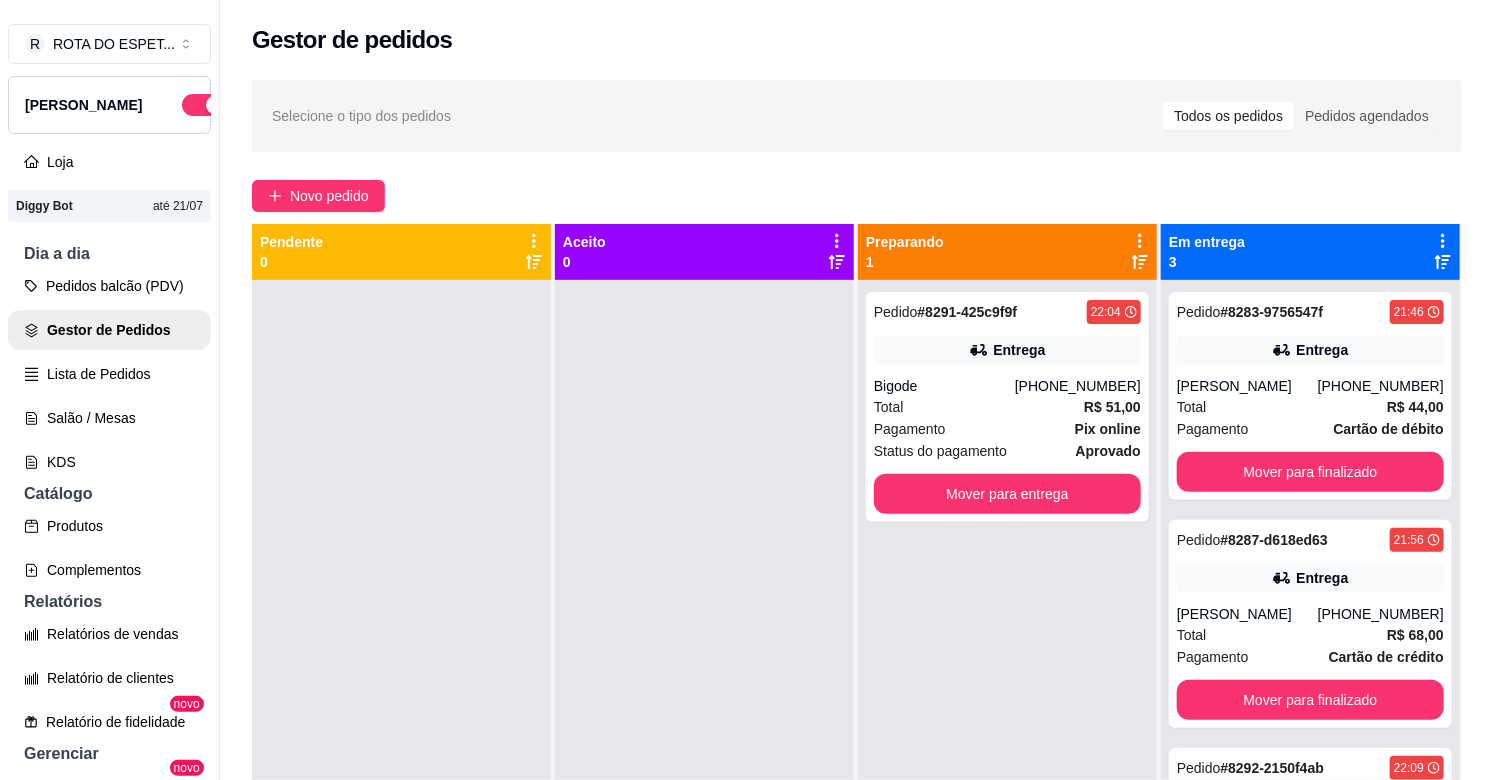 click at bounding box center (704, 670) 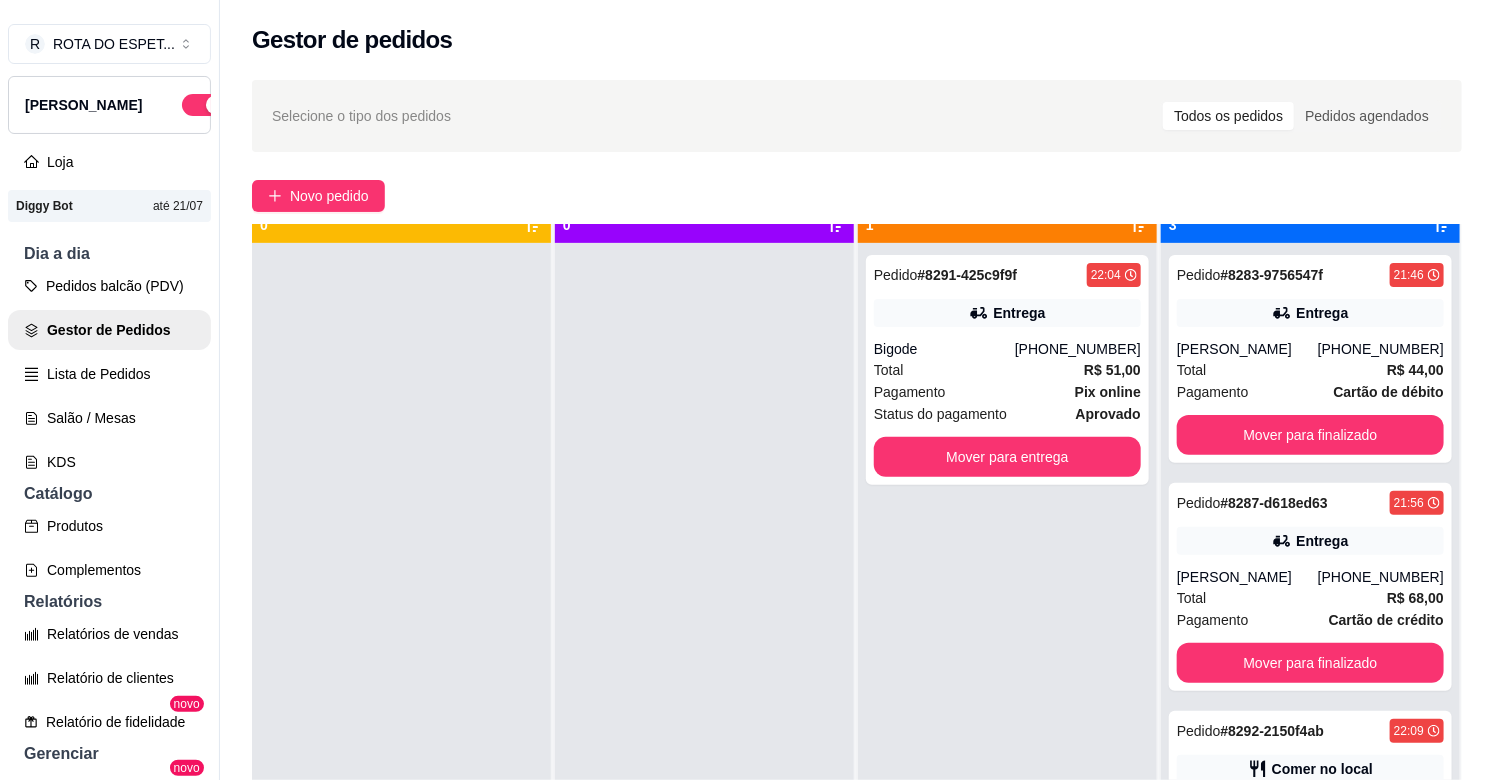 scroll, scrollTop: 55, scrollLeft: 0, axis: vertical 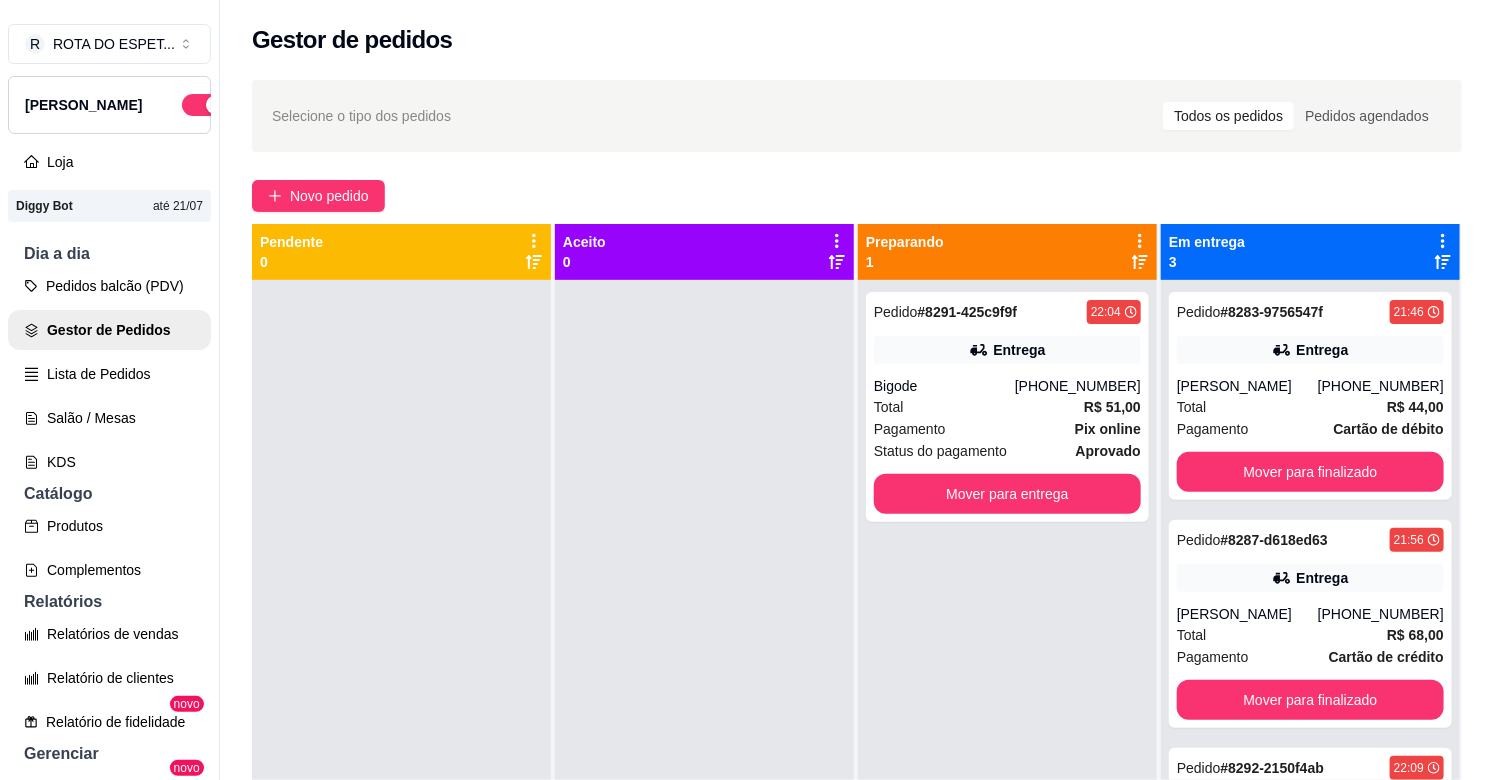 click at bounding box center [704, 670] 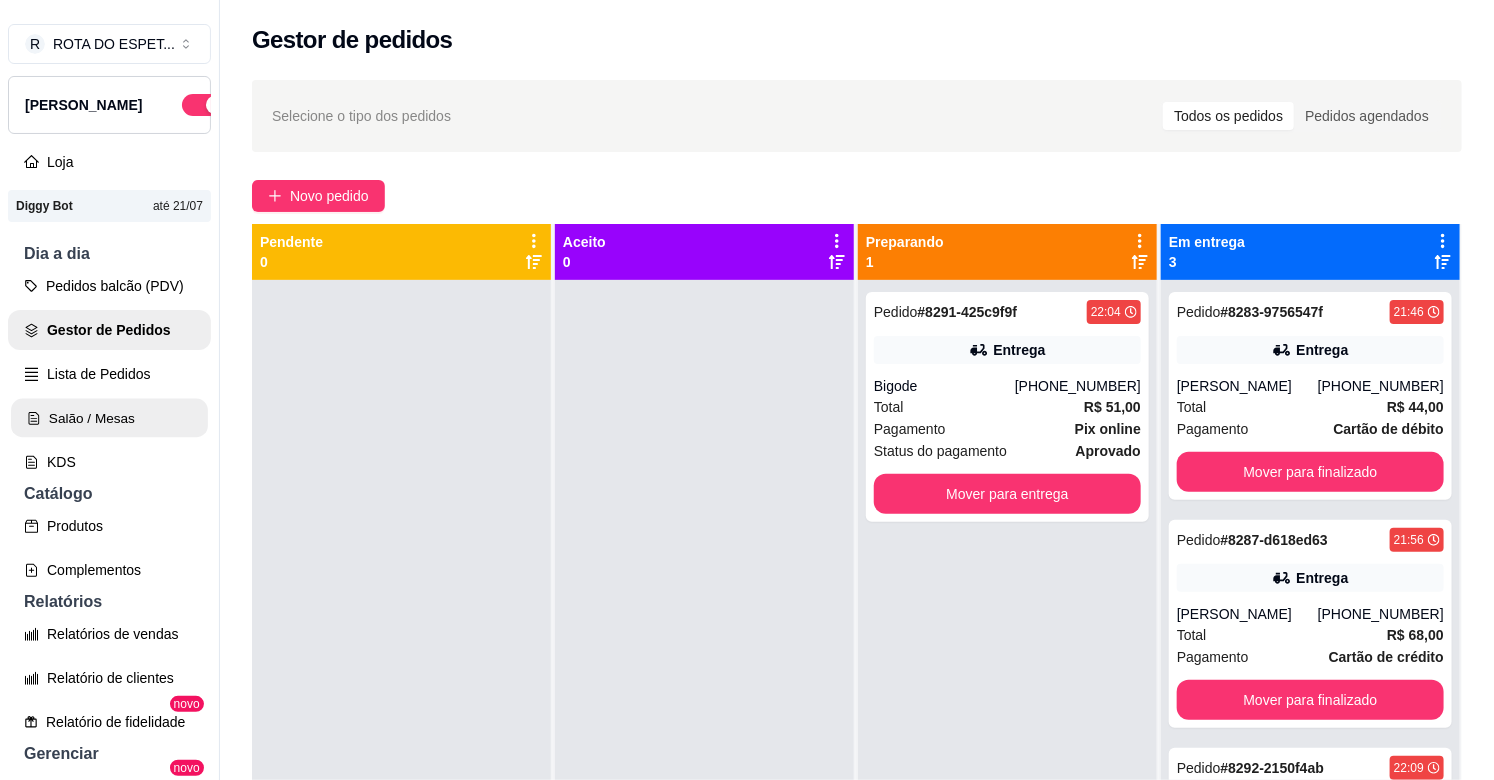 click on "Salão / Mesas" at bounding box center [109, 418] 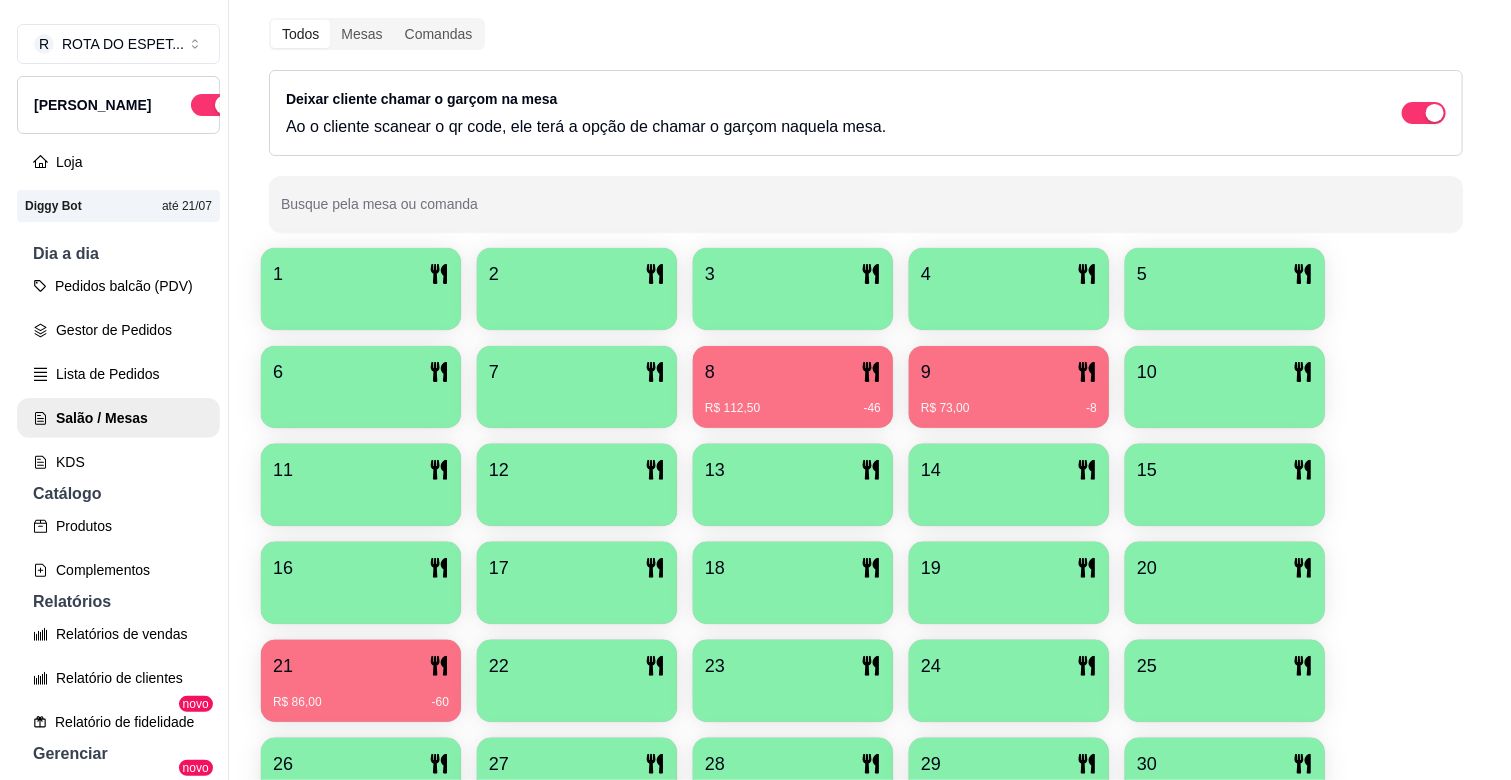 scroll, scrollTop: 333, scrollLeft: 0, axis: vertical 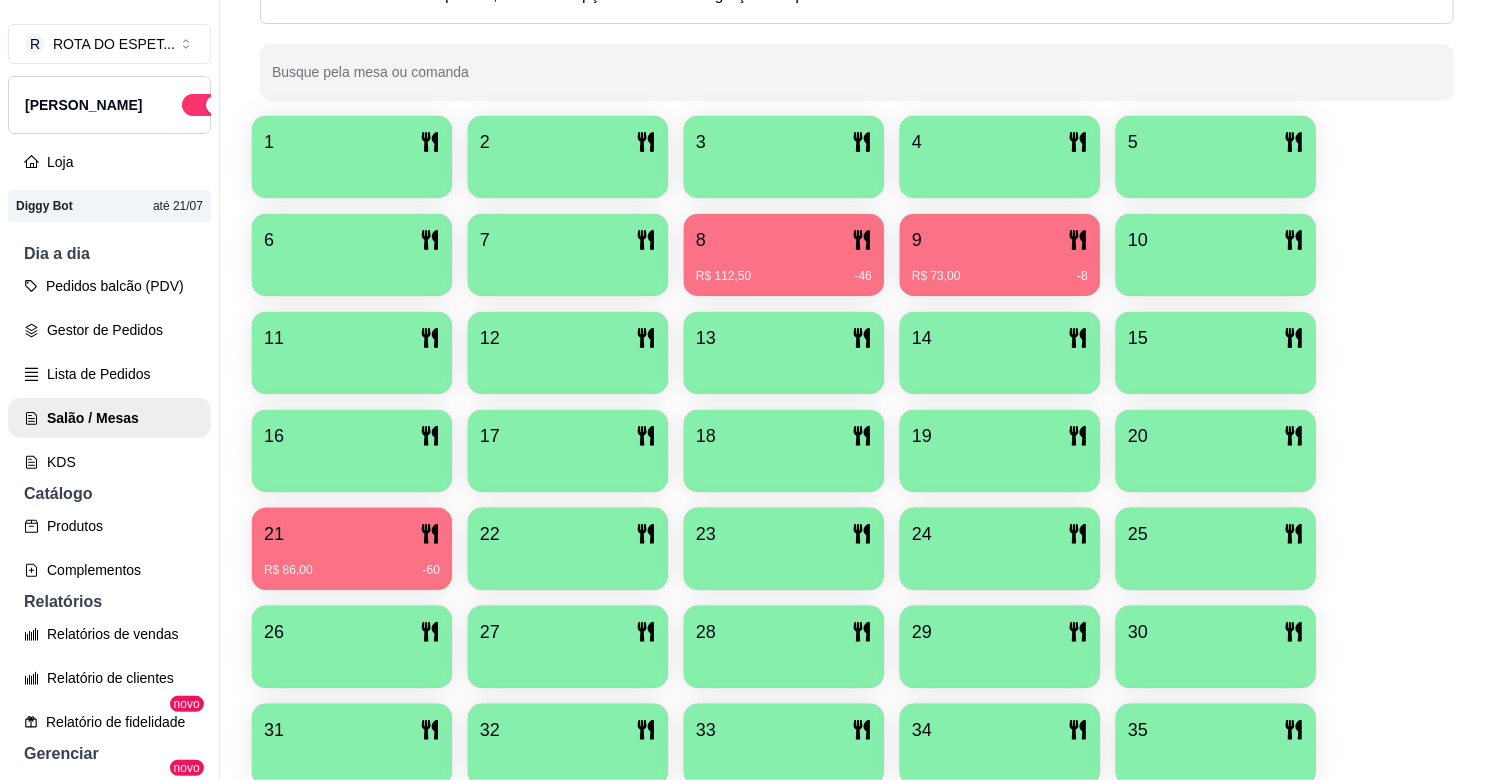 click on "21" at bounding box center [352, 534] 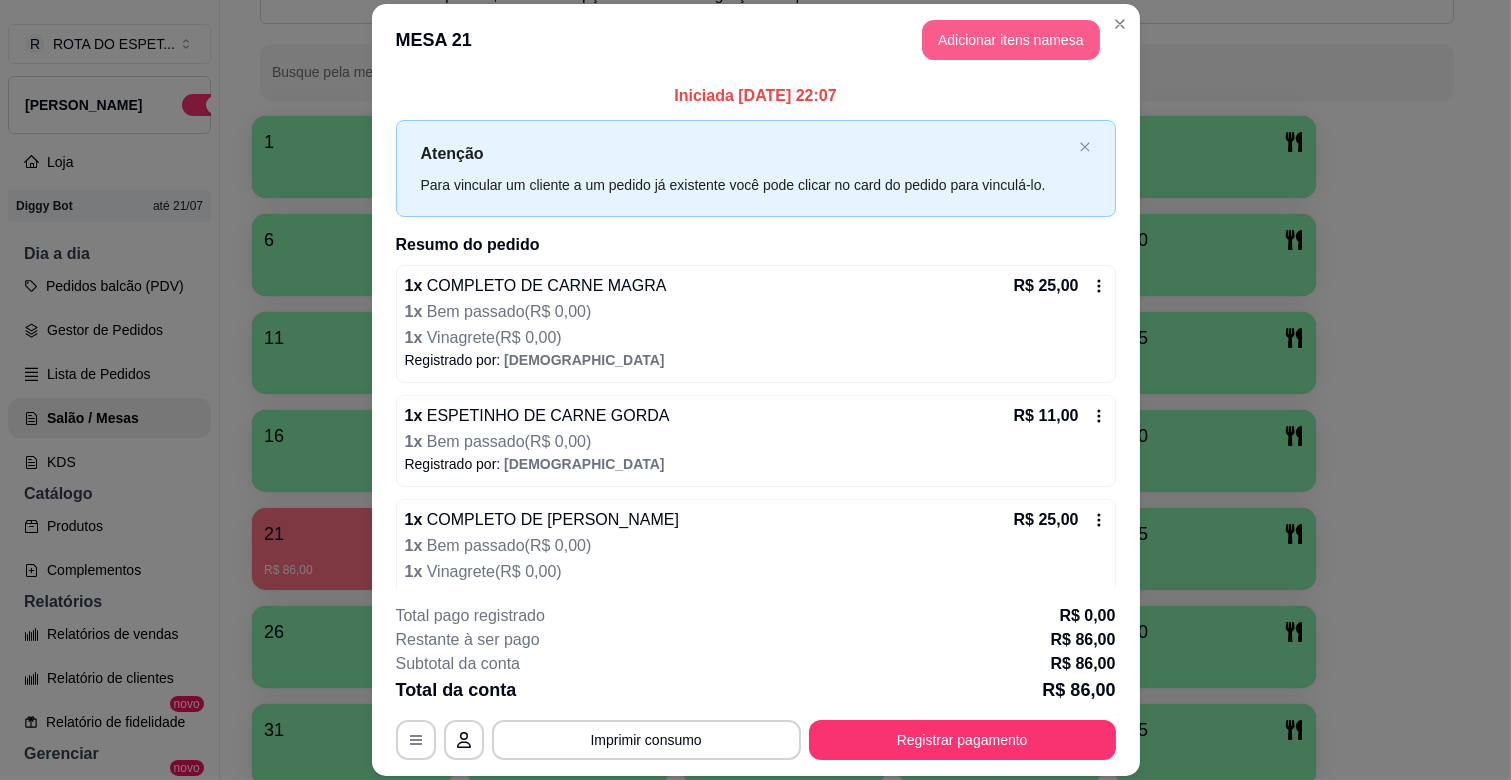 click on "Adicionar itens na  mesa" at bounding box center (1011, 40) 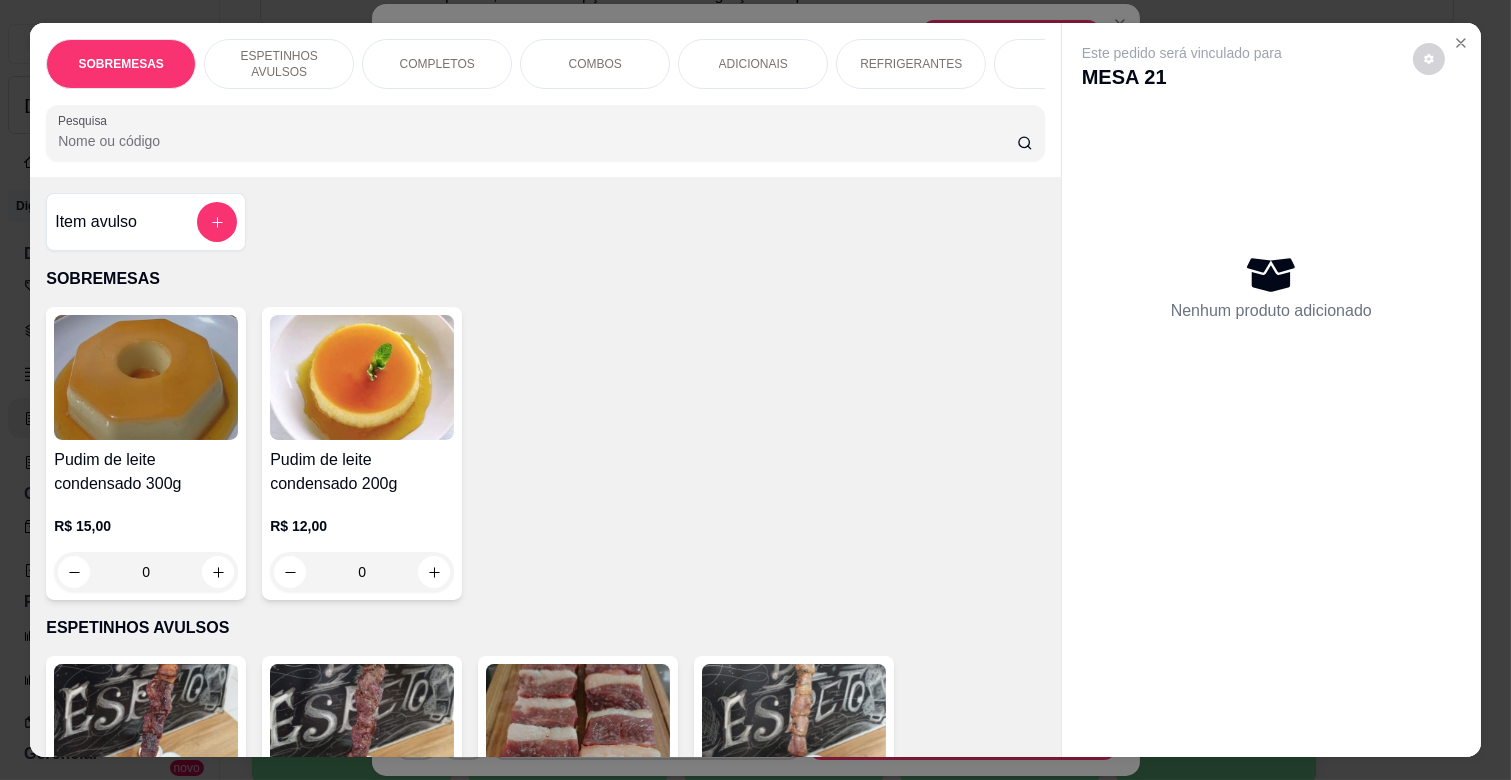 drag, startPoint x: 881, startPoint y: 56, endPoint x: 653, endPoint y: 295, distance: 330.31046 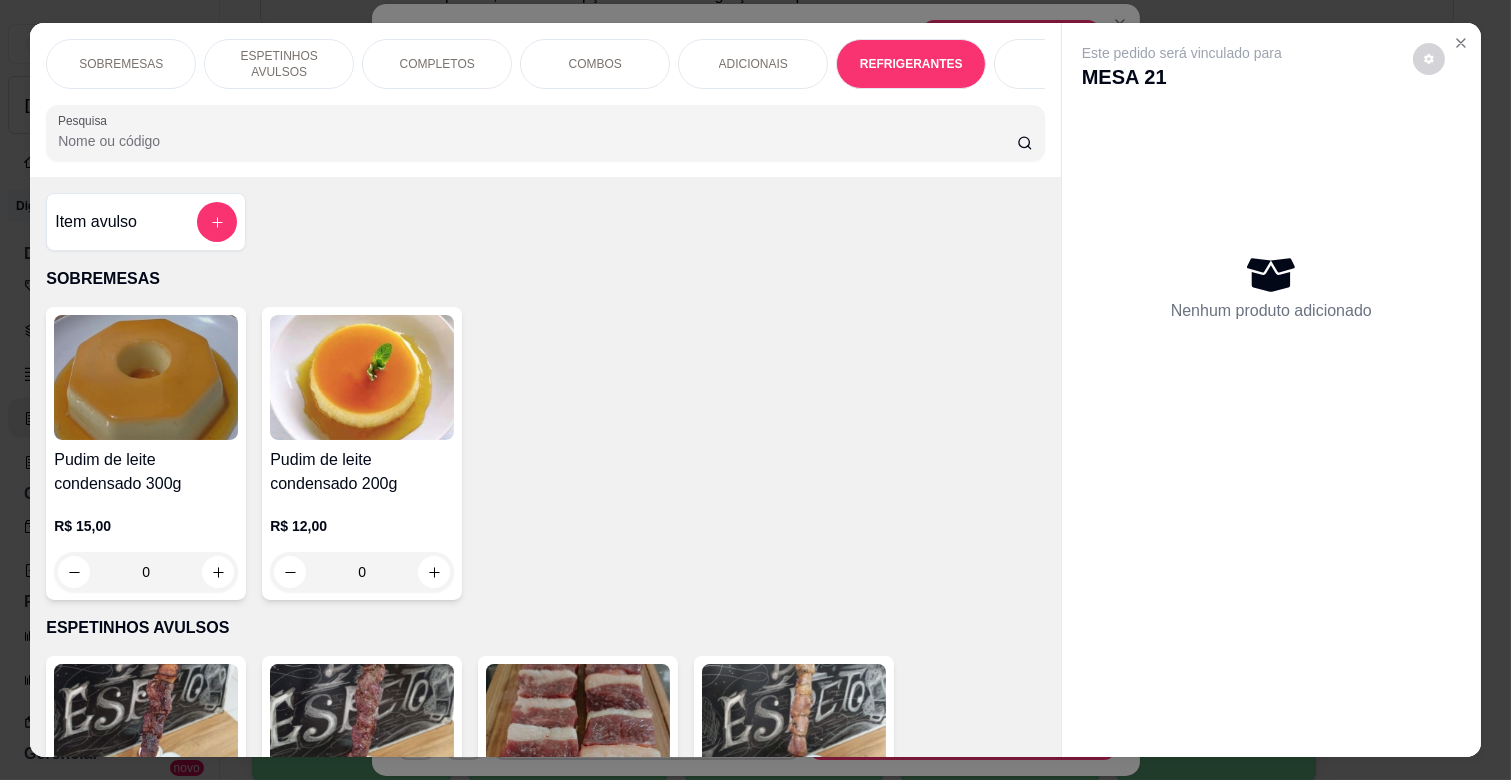 scroll, scrollTop: 4053, scrollLeft: 0, axis: vertical 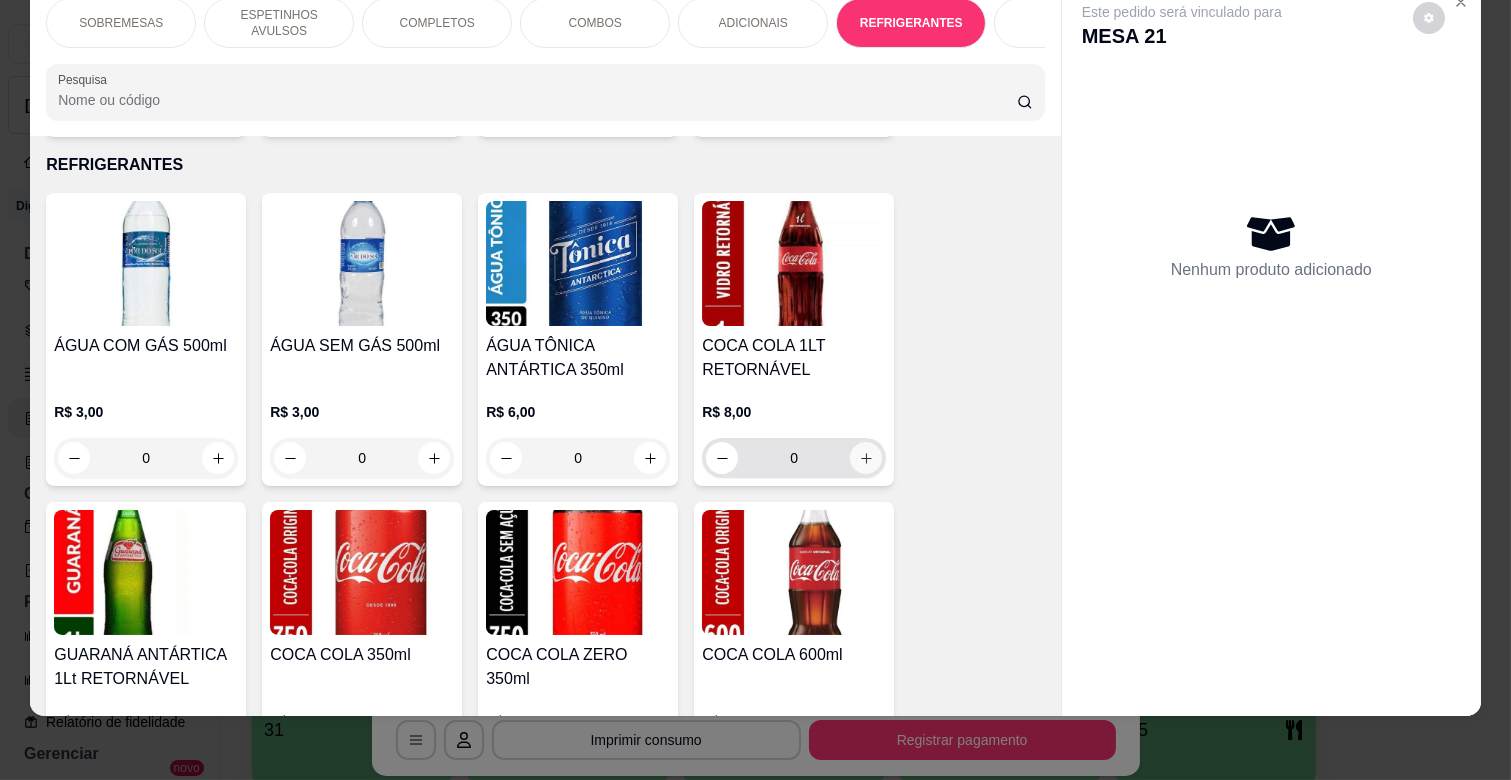click 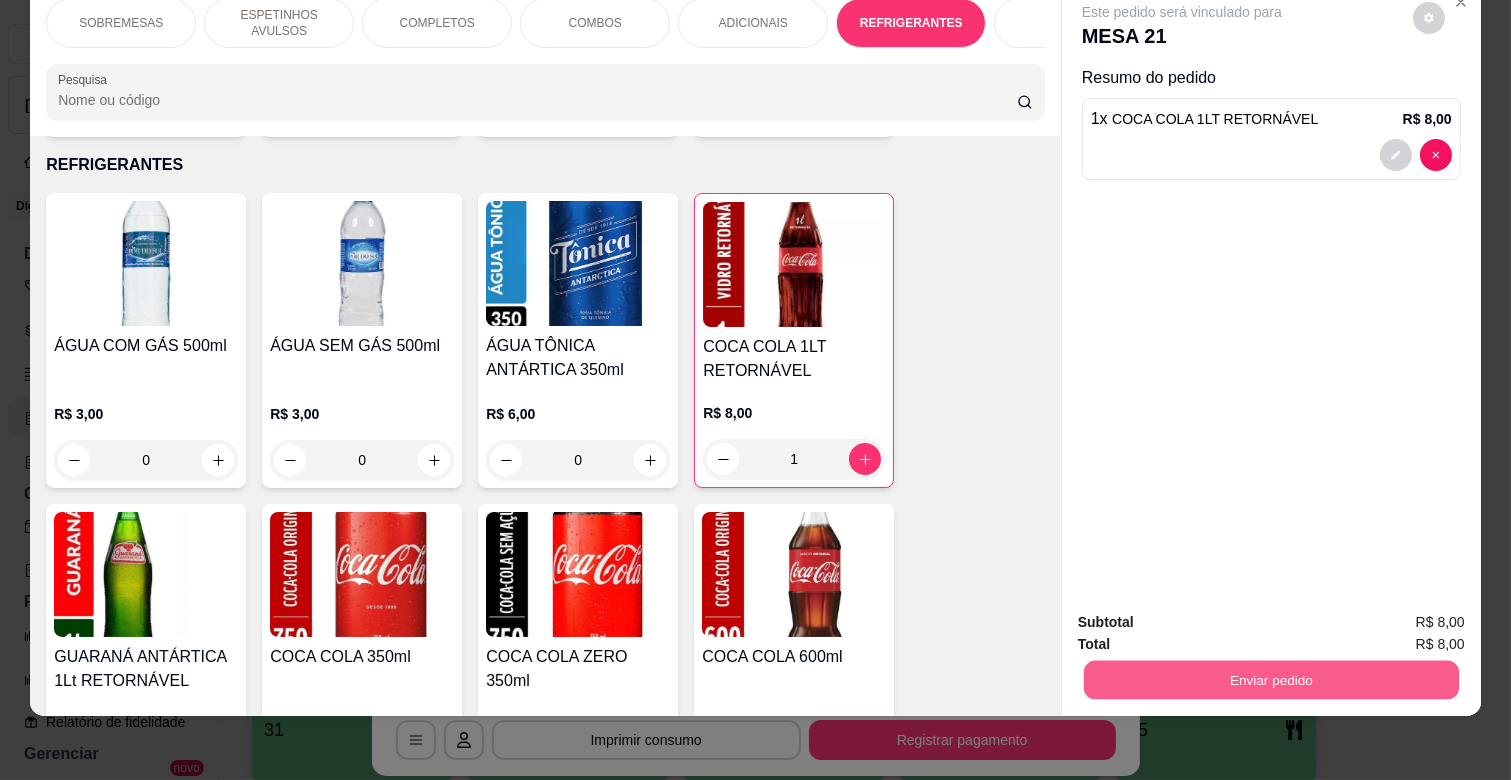 click on "Enviar pedido" at bounding box center [1271, 679] 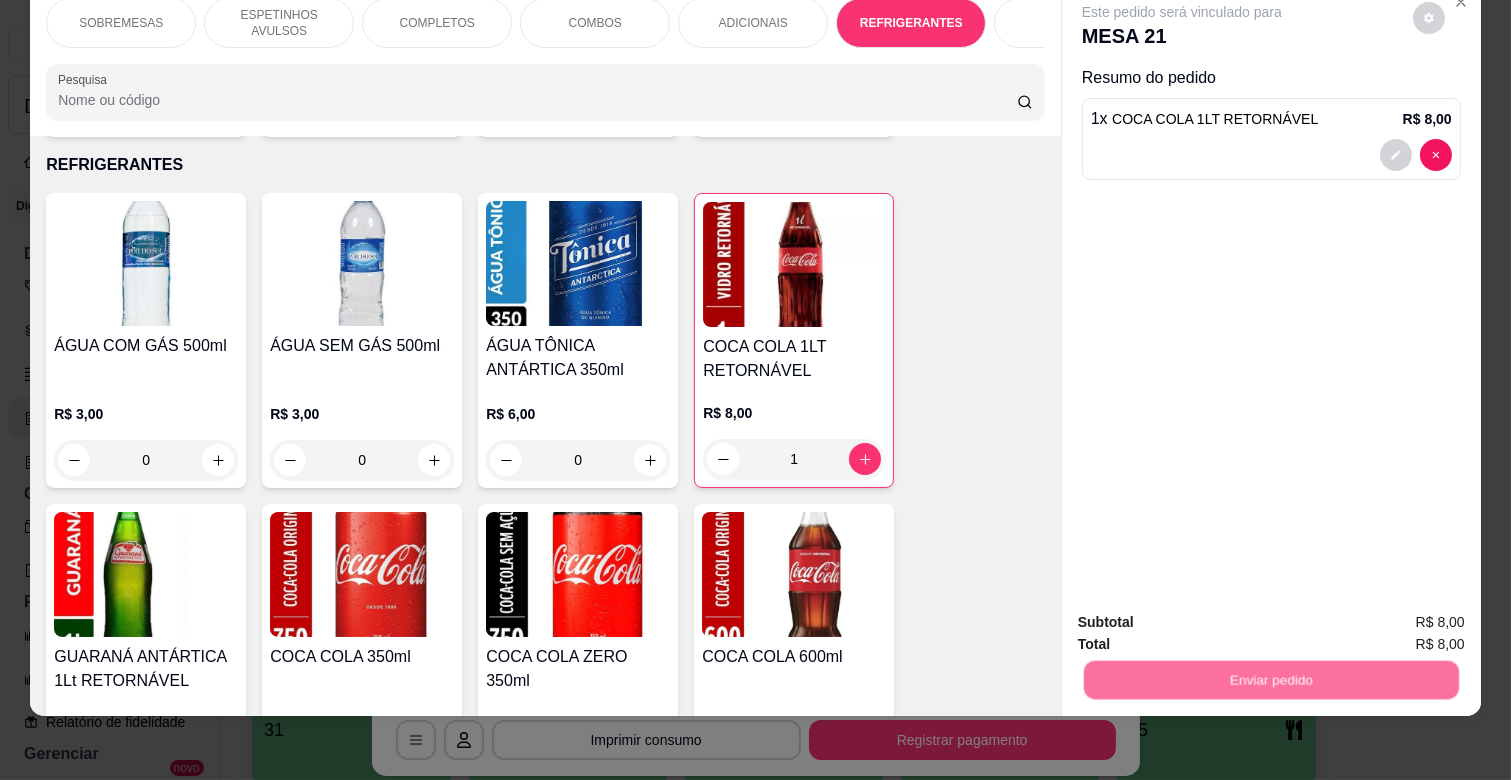 click on "Não registrar e enviar pedido" at bounding box center (1205, 613) 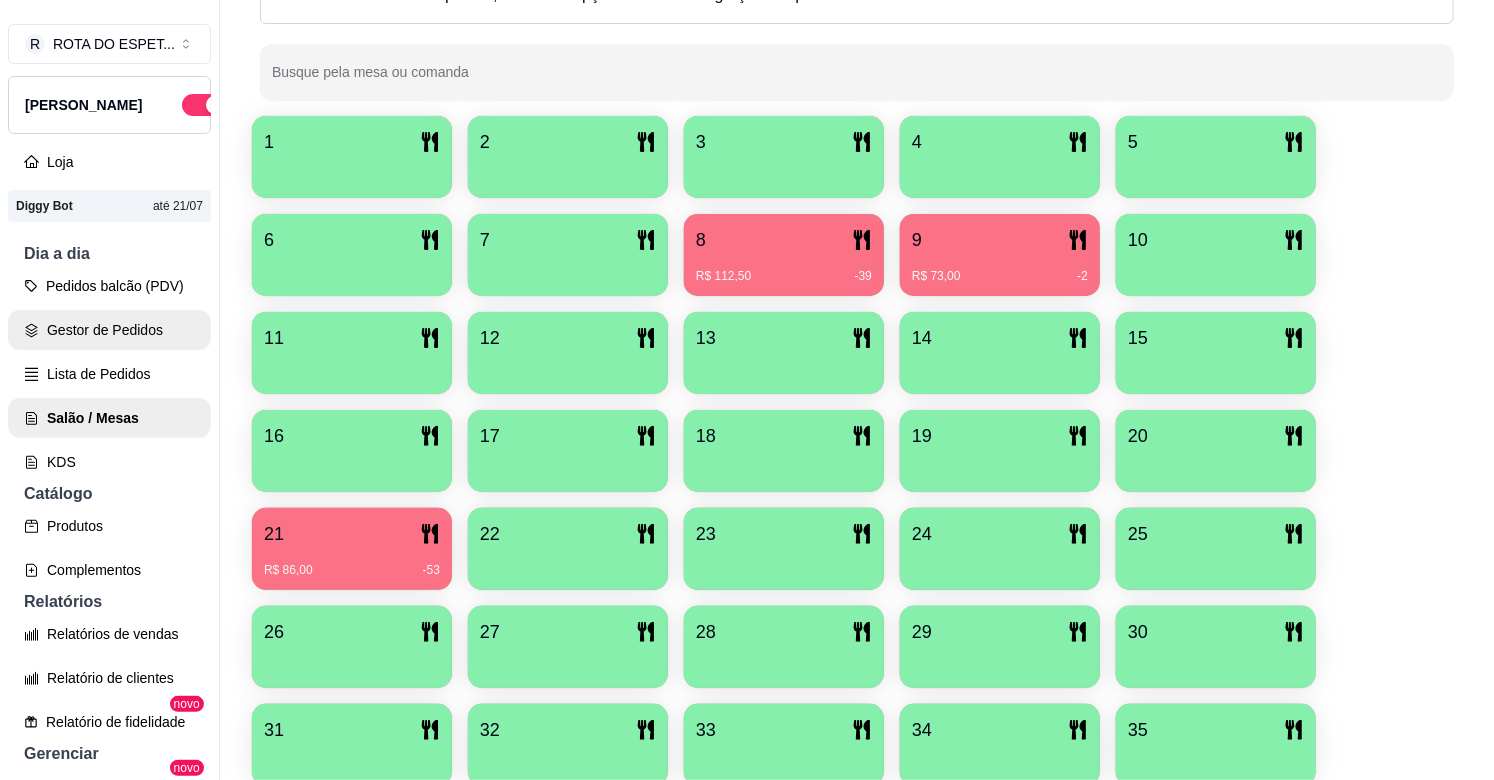 click on "Gestor de Pedidos" at bounding box center [109, 330] 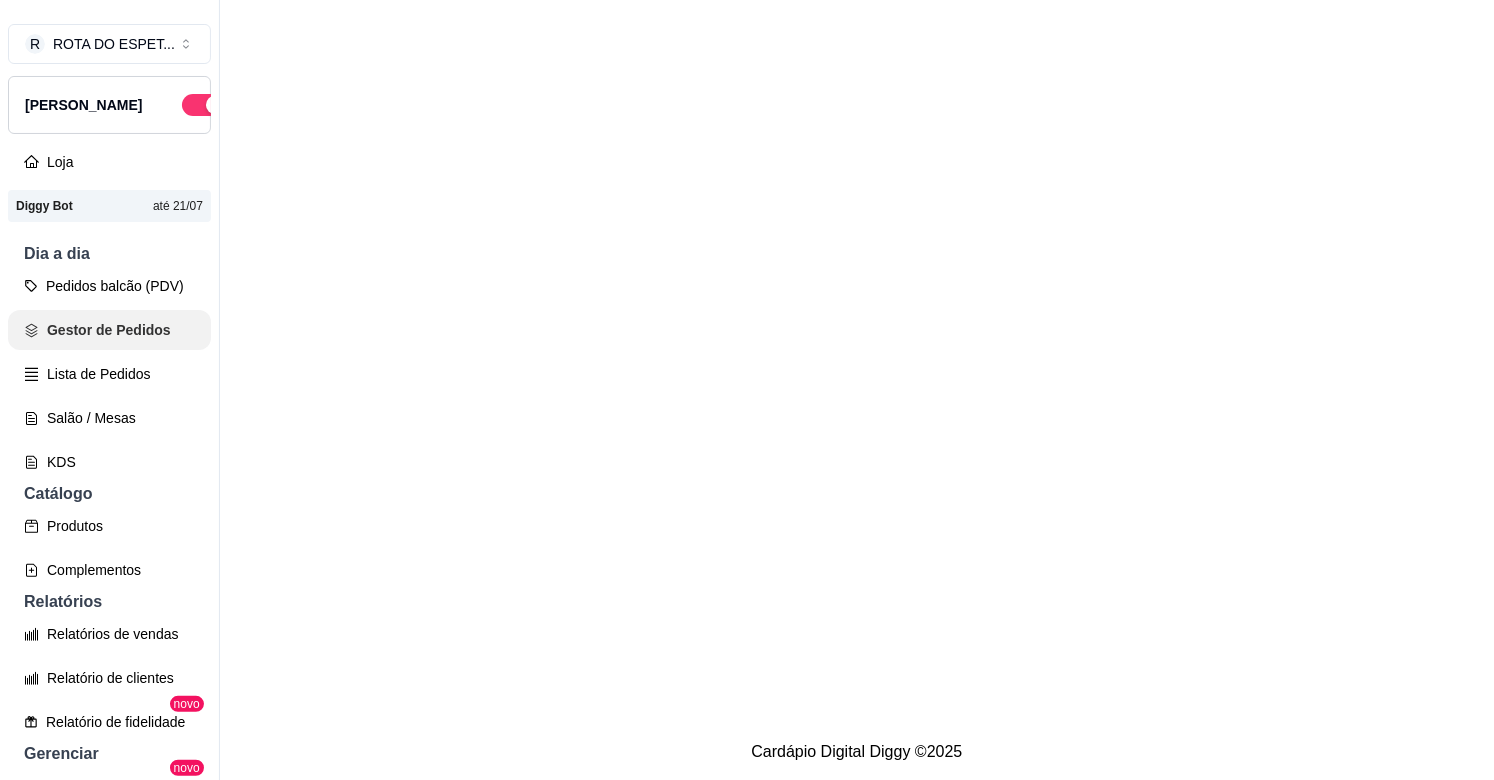scroll, scrollTop: 0, scrollLeft: 0, axis: both 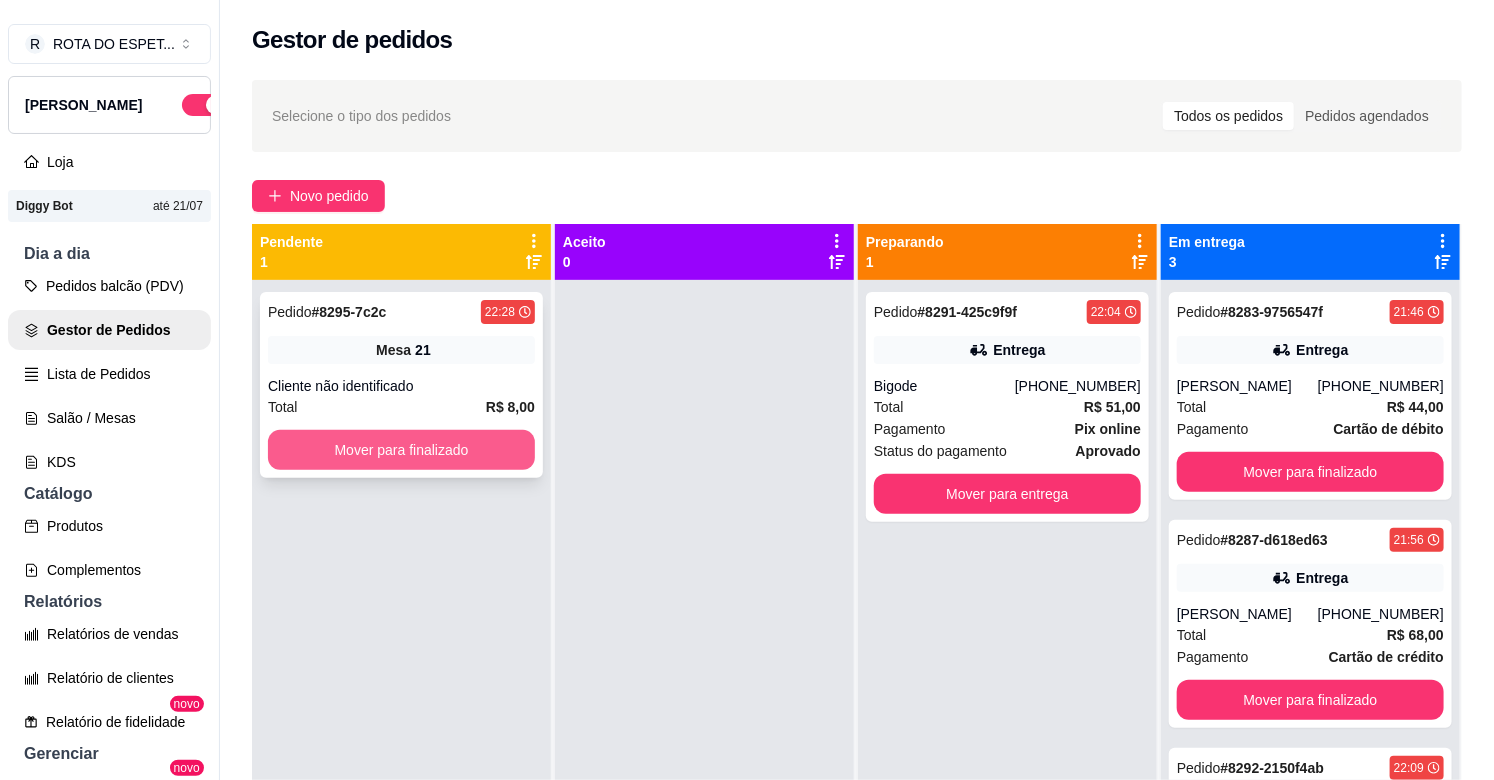 click on "Mover para finalizado" at bounding box center [401, 450] 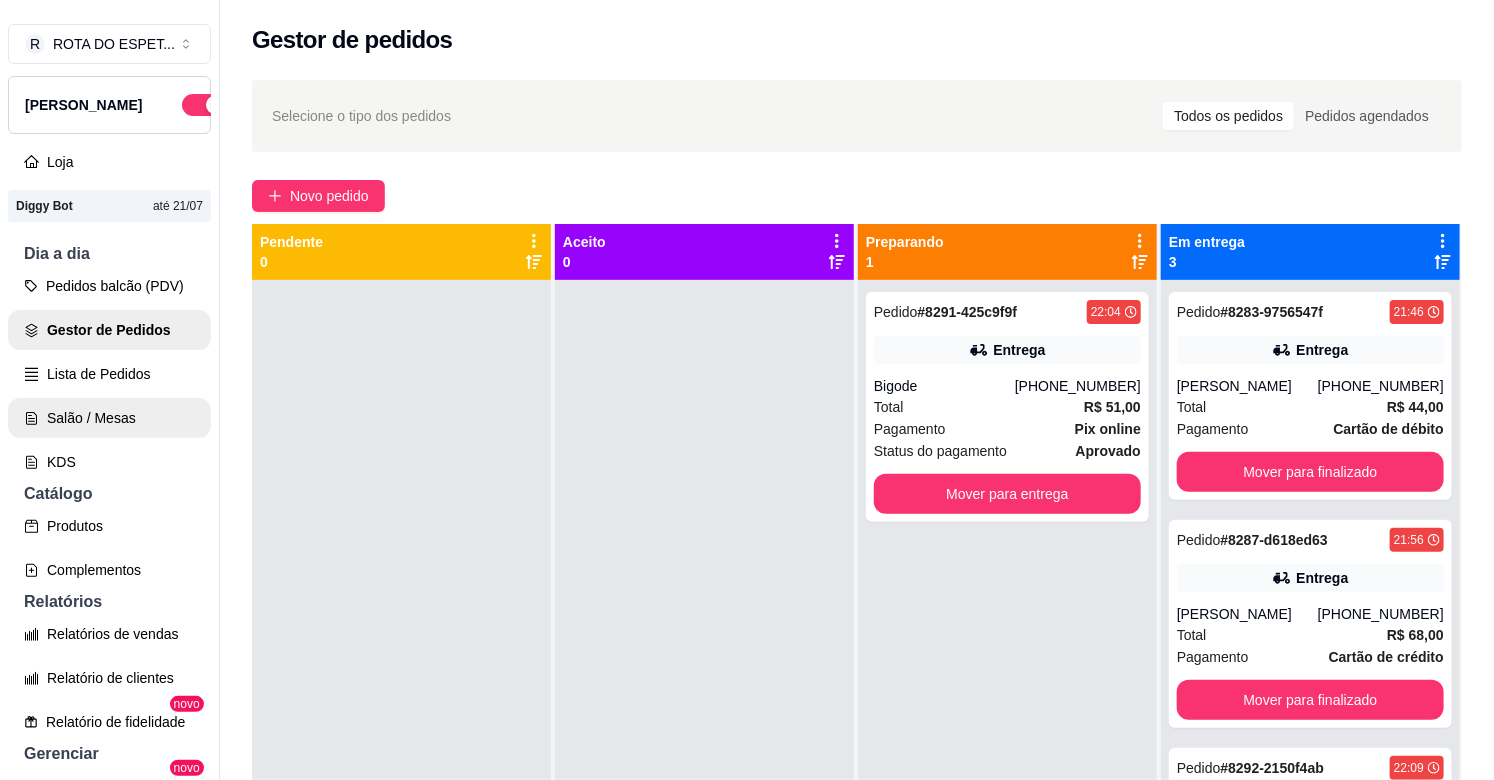 click on "Salão / Mesas" at bounding box center [109, 418] 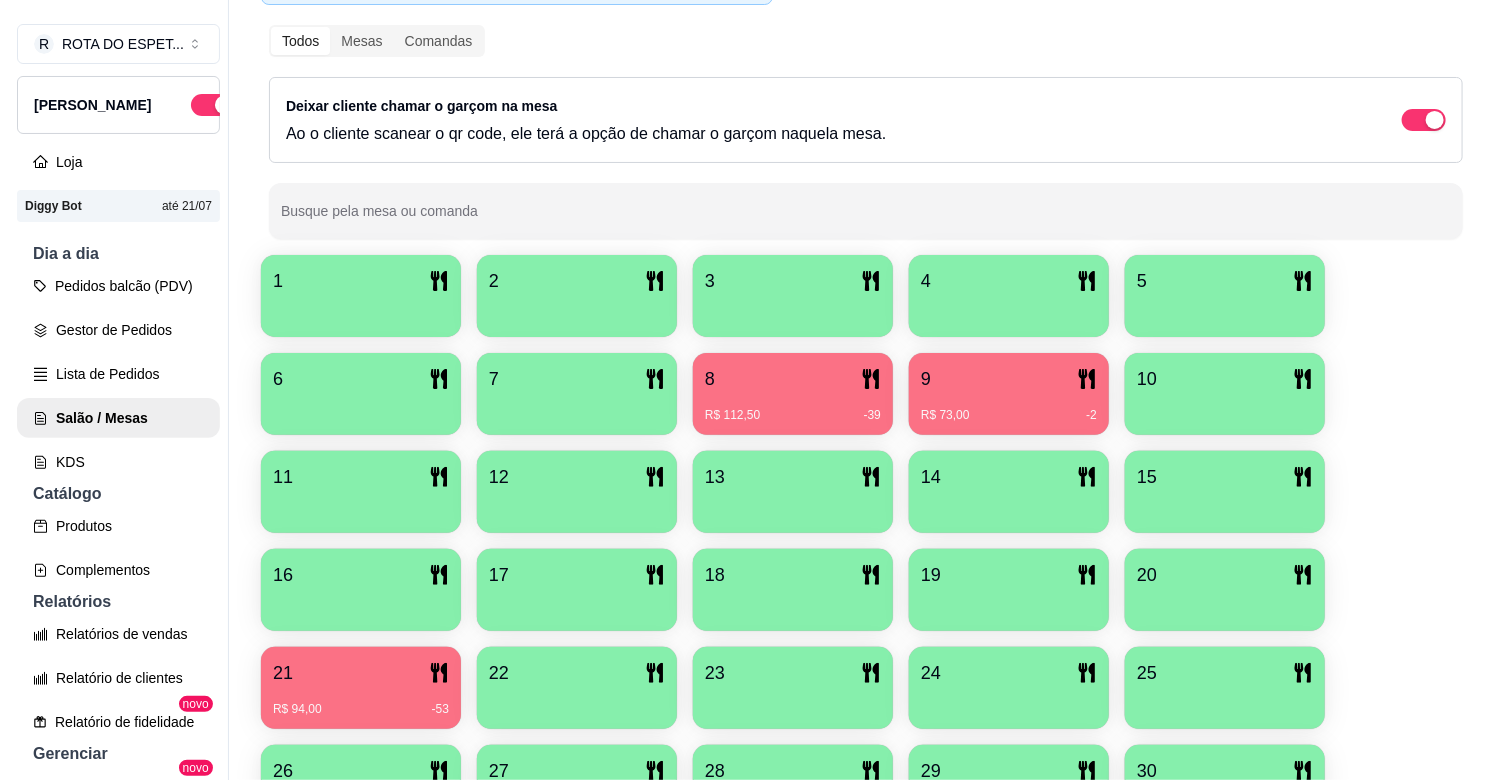 scroll, scrollTop: 222, scrollLeft: 0, axis: vertical 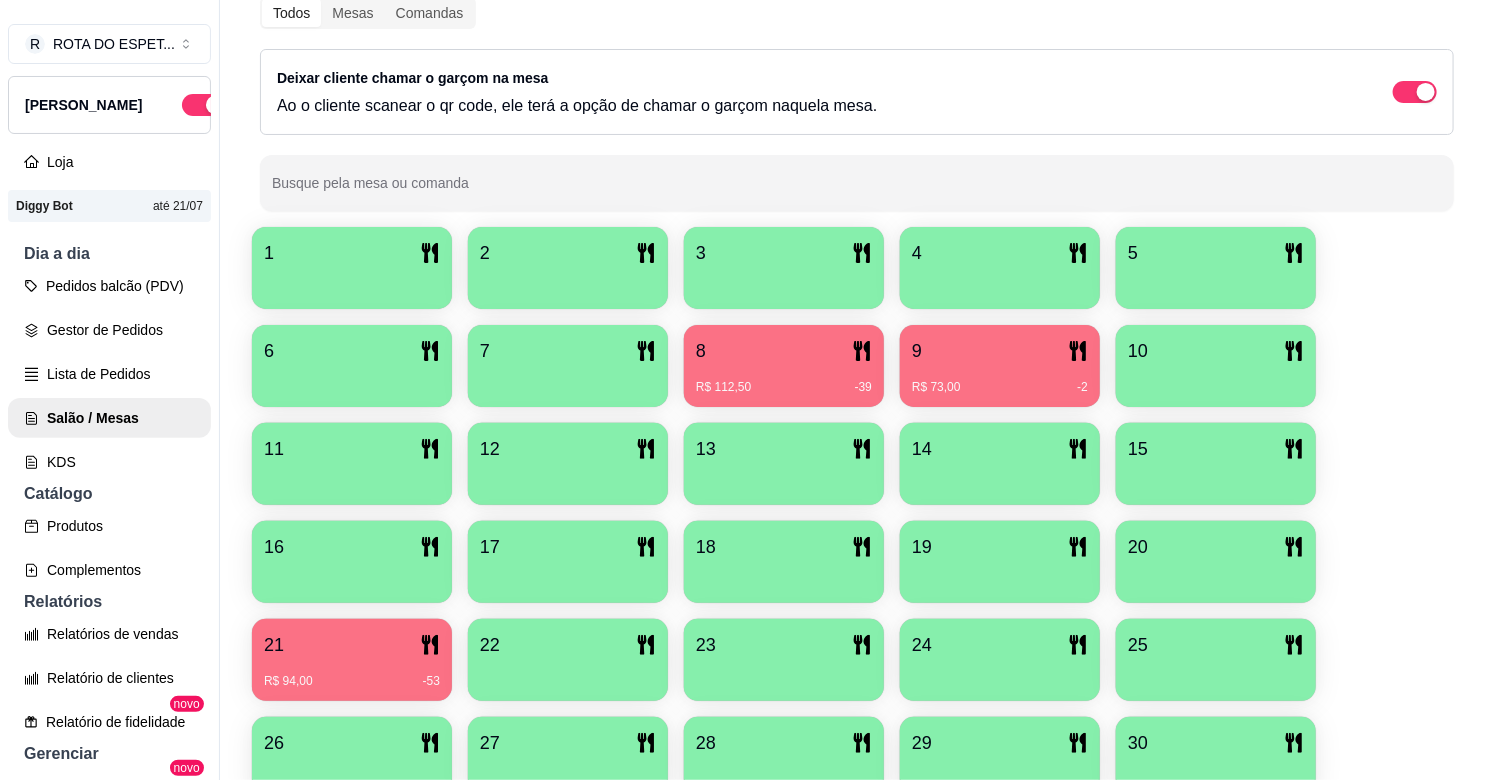 click on "R$ 73,00 -2" at bounding box center (1000, 380) 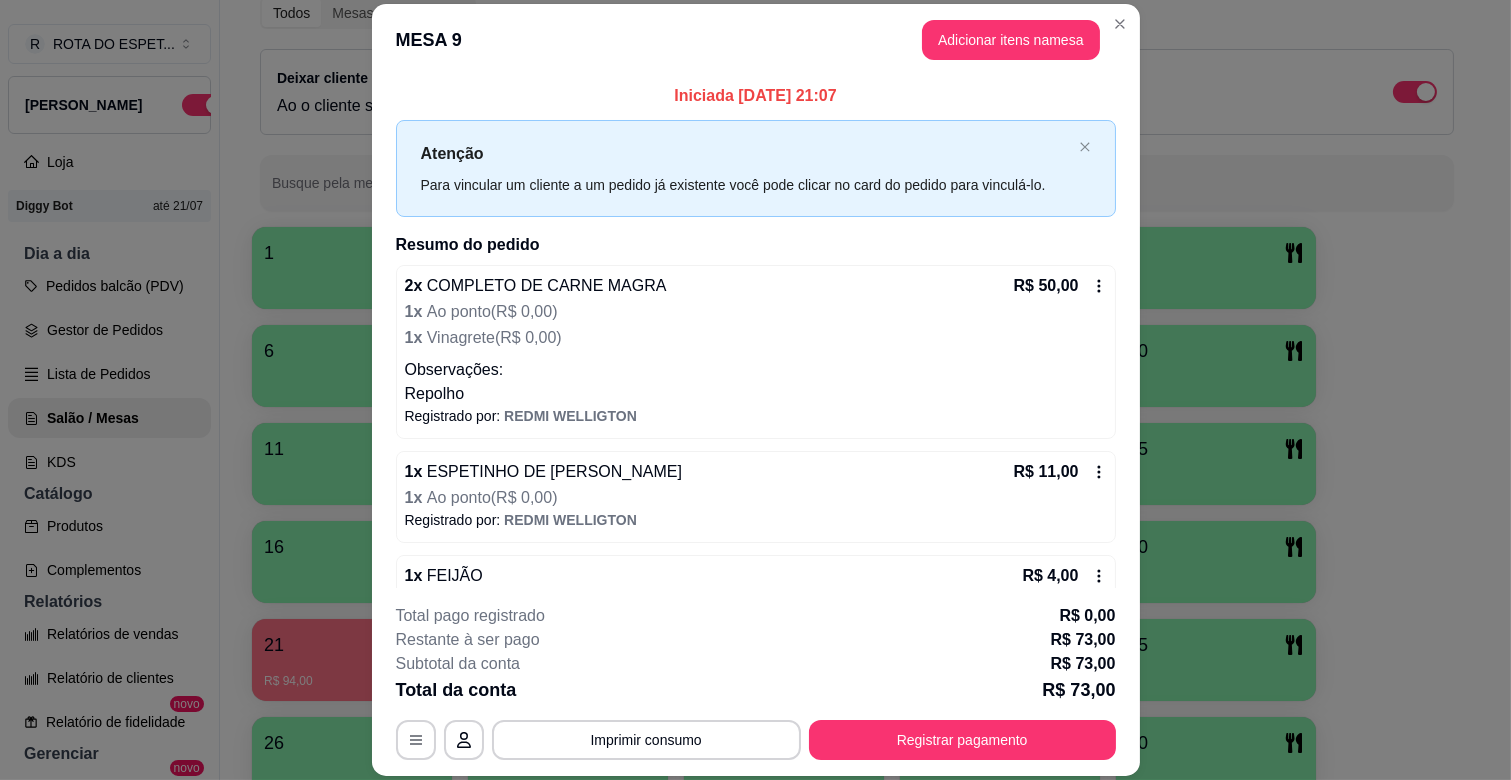 scroll, scrollTop: 120, scrollLeft: 0, axis: vertical 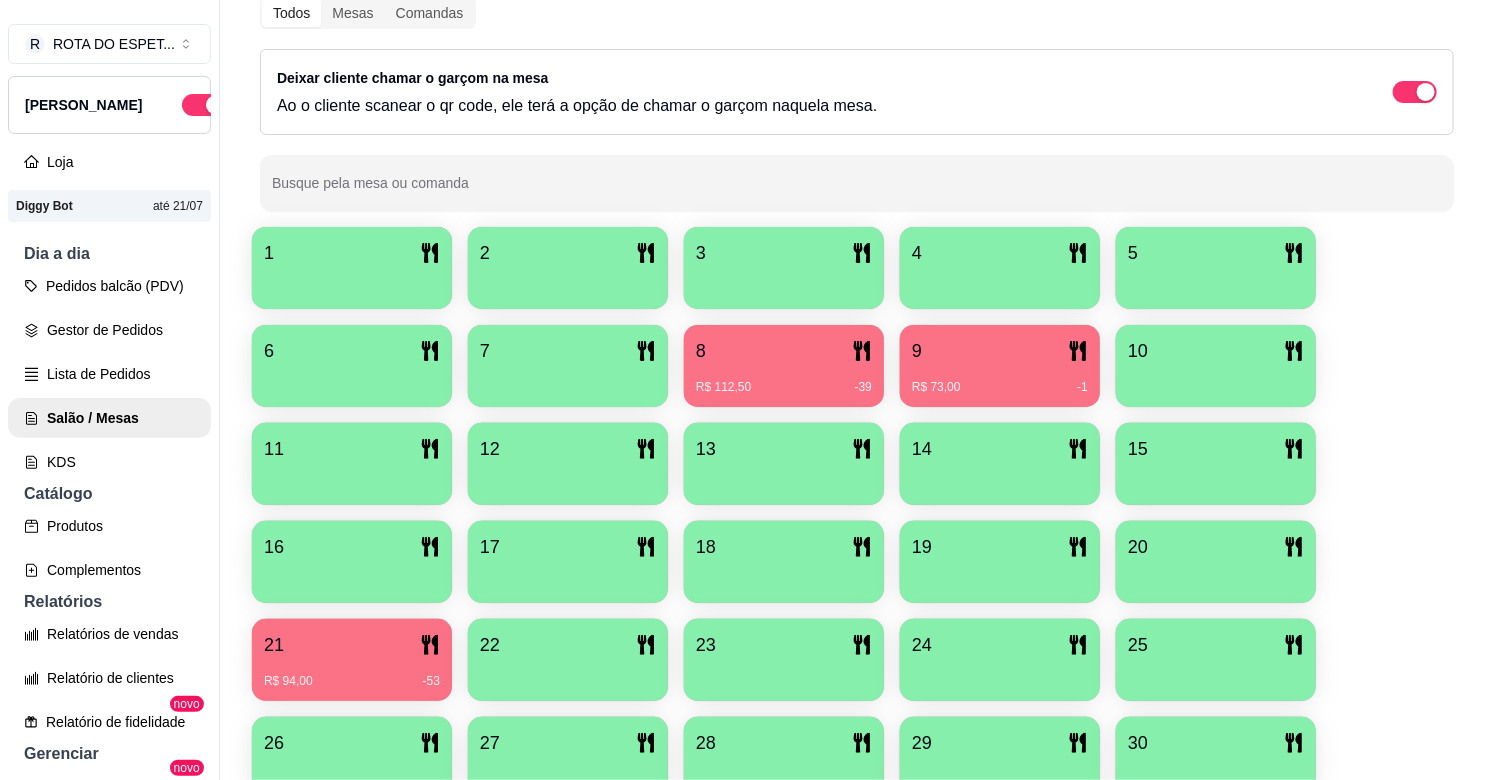 click on "9" at bounding box center [1000, 351] 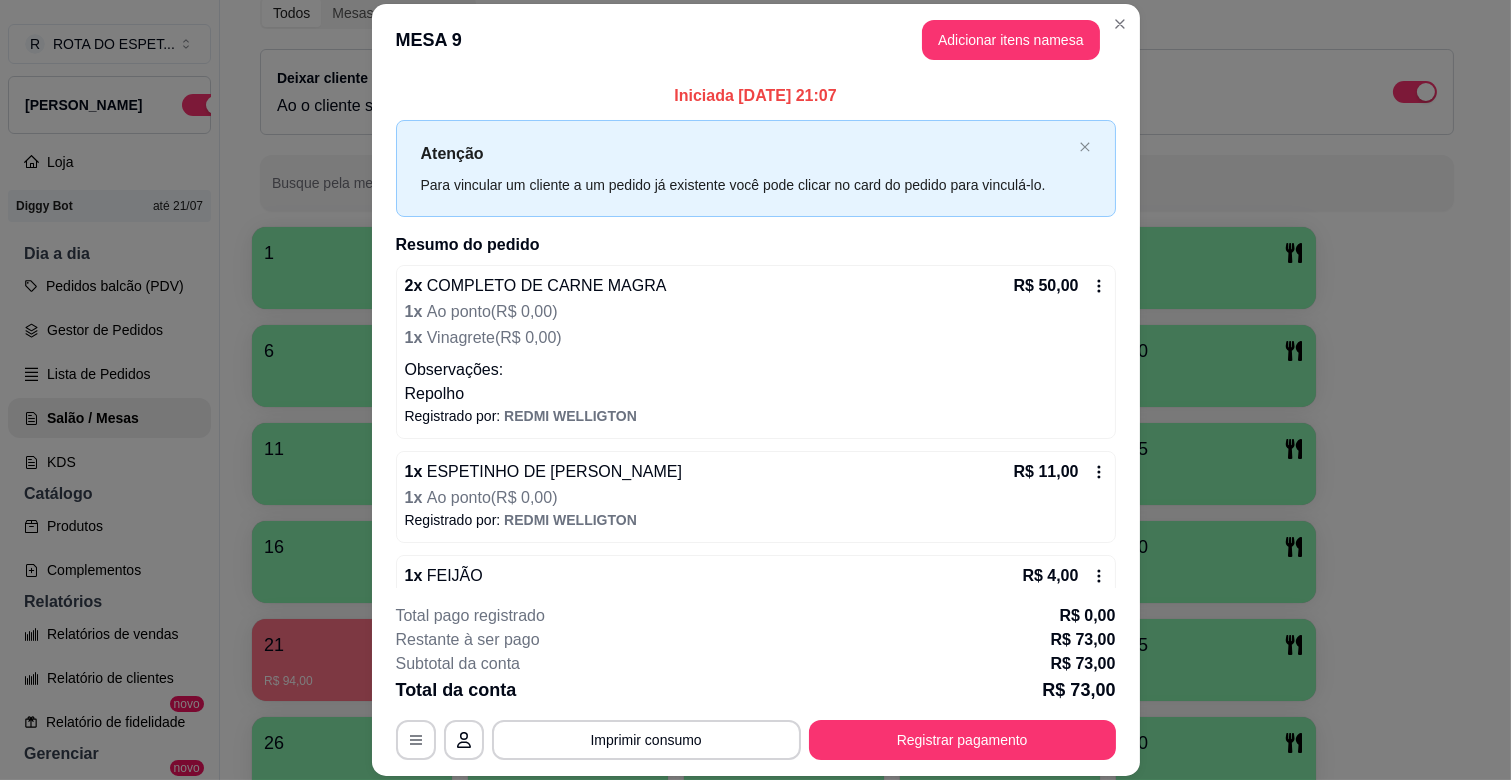 scroll, scrollTop: 120, scrollLeft: 0, axis: vertical 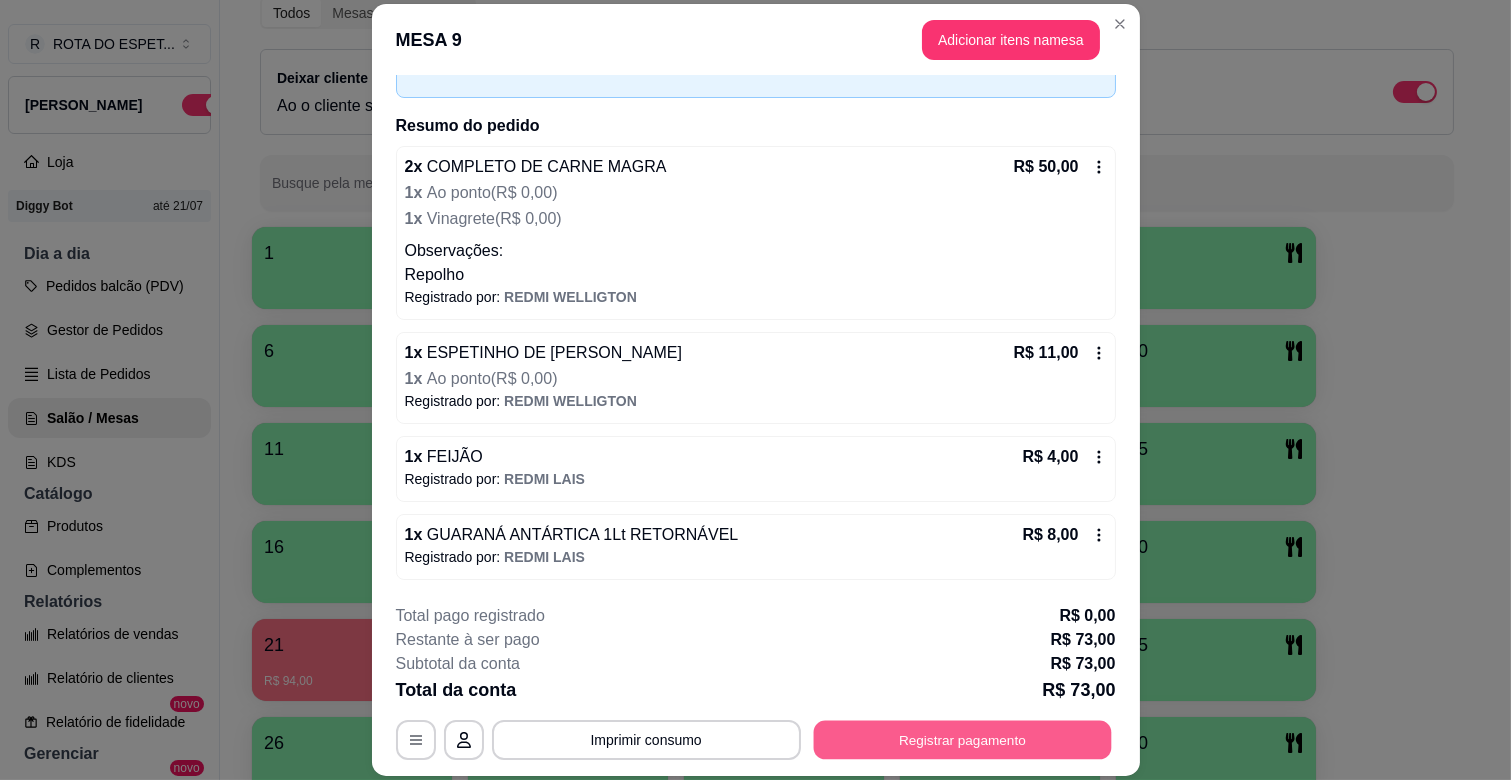 click on "Registrar pagamento" at bounding box center (962, 740) 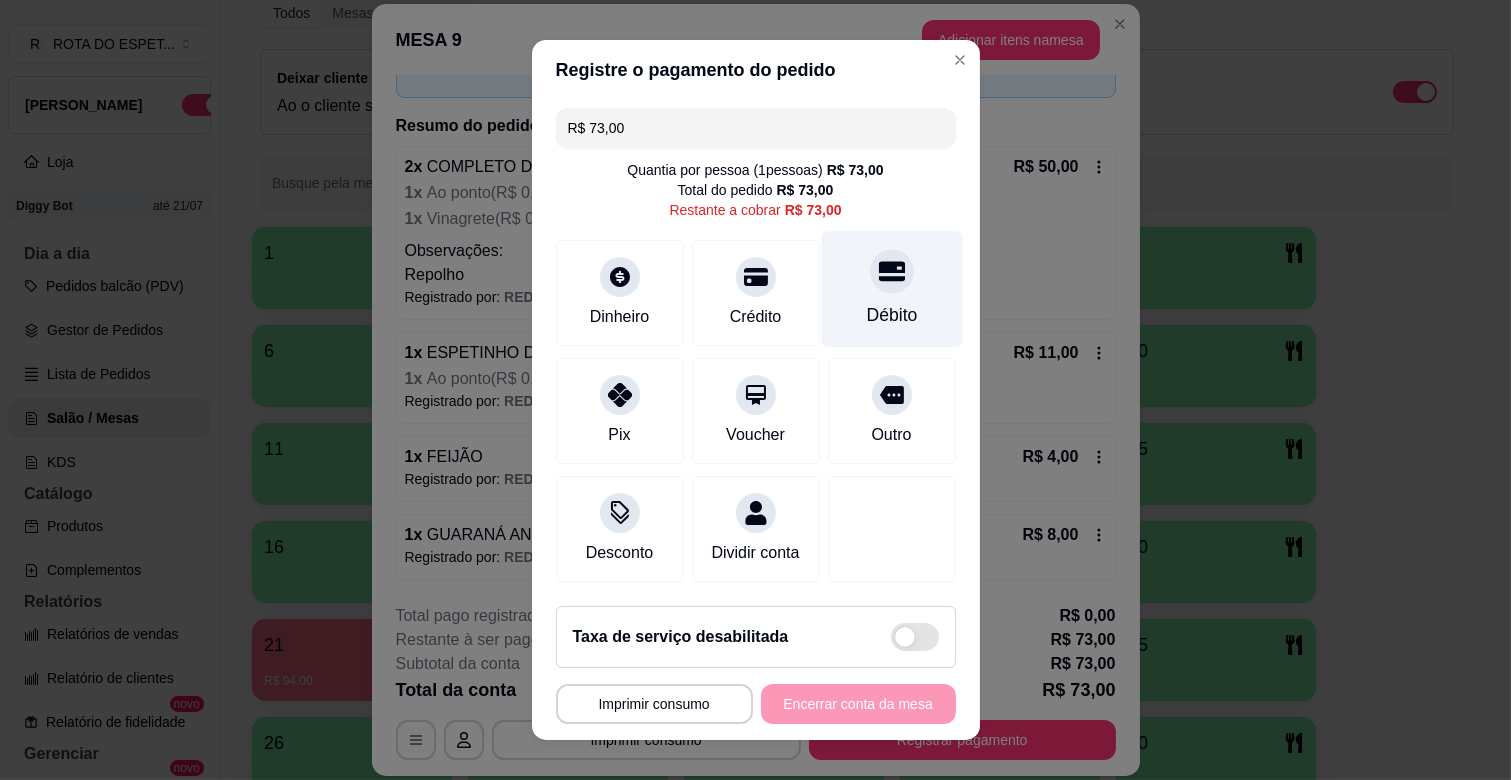 click on "Débito" at bounding box center (891, 289) 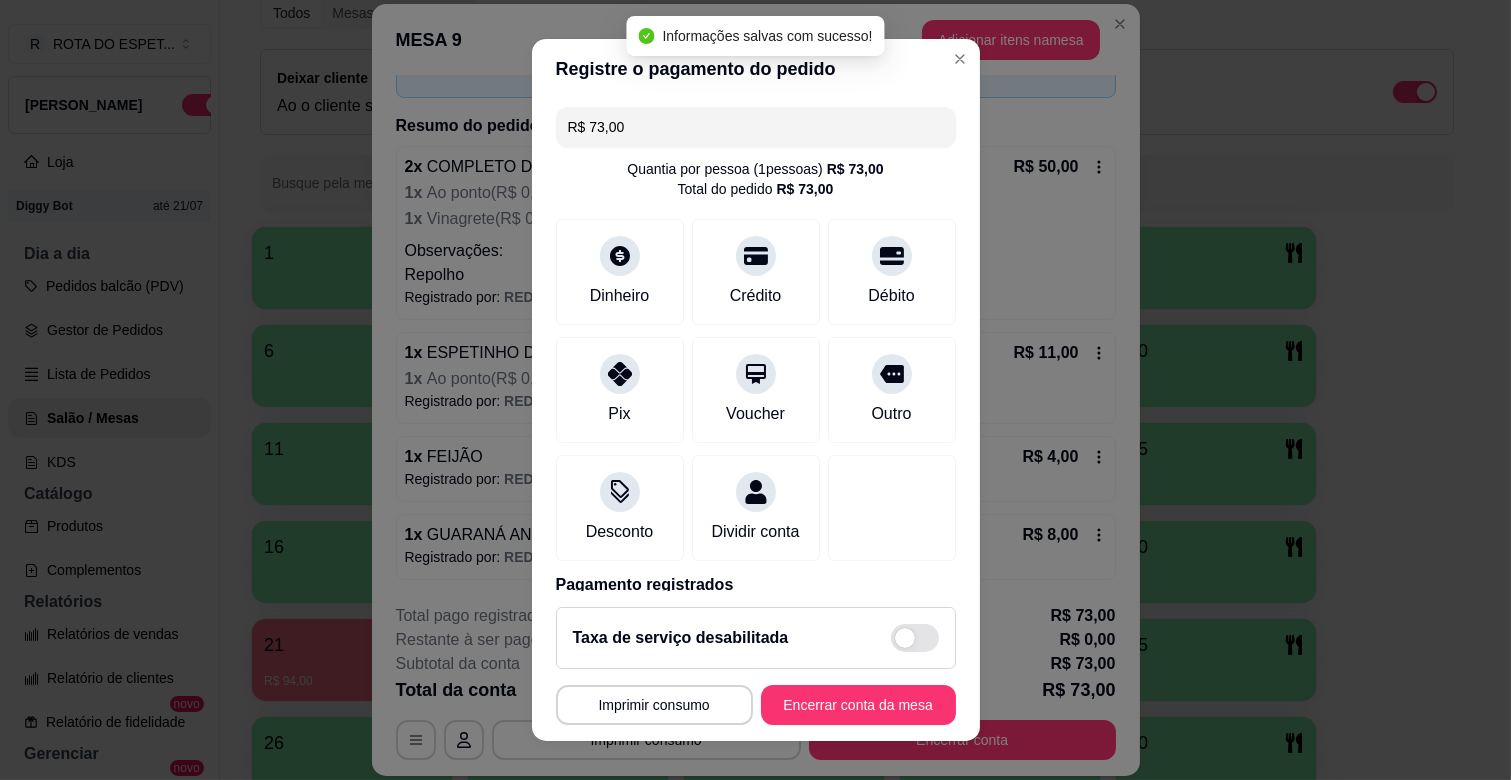 type on "R$ 0,00" 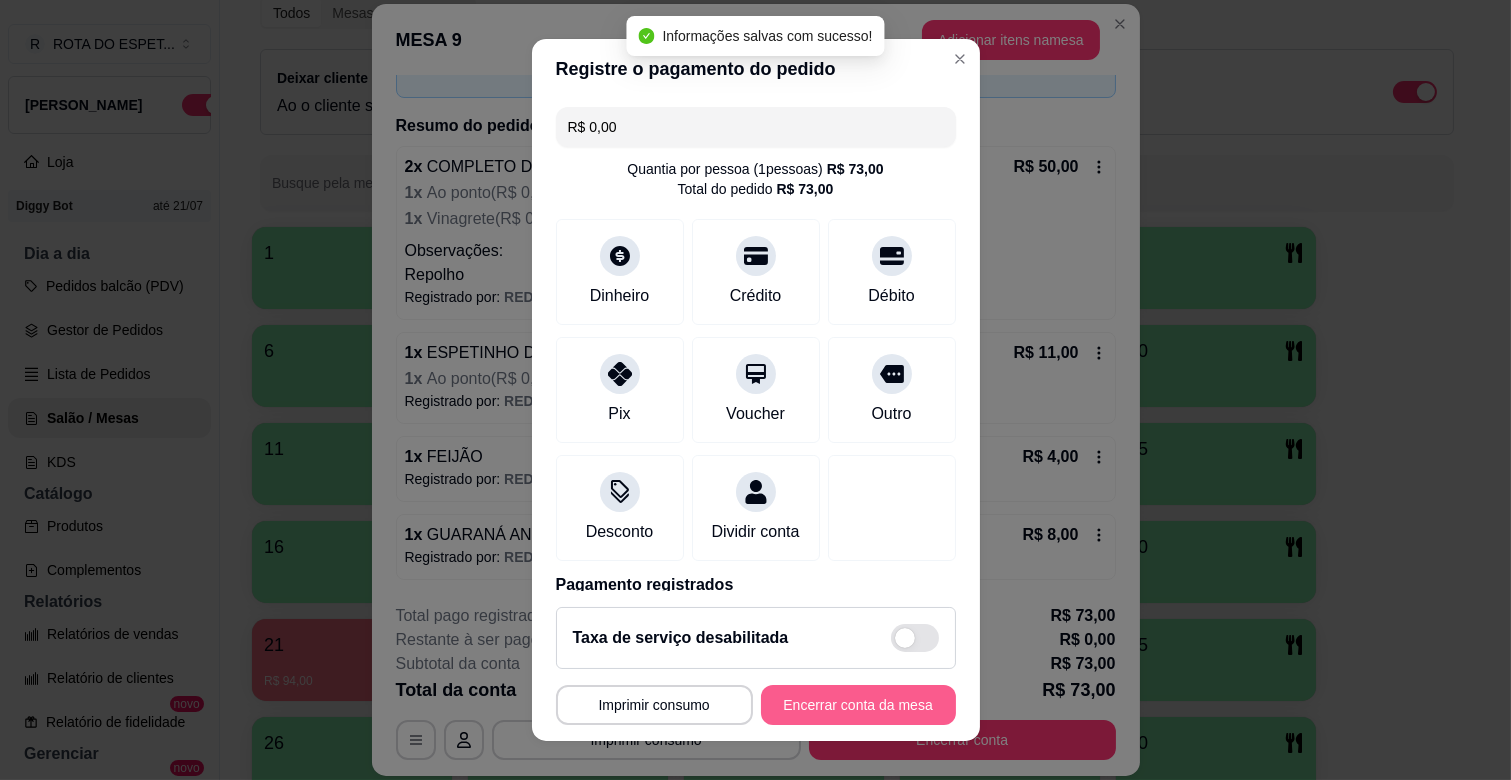 click on "Encerrar conta da mesa" at bounding box center (858, 705) 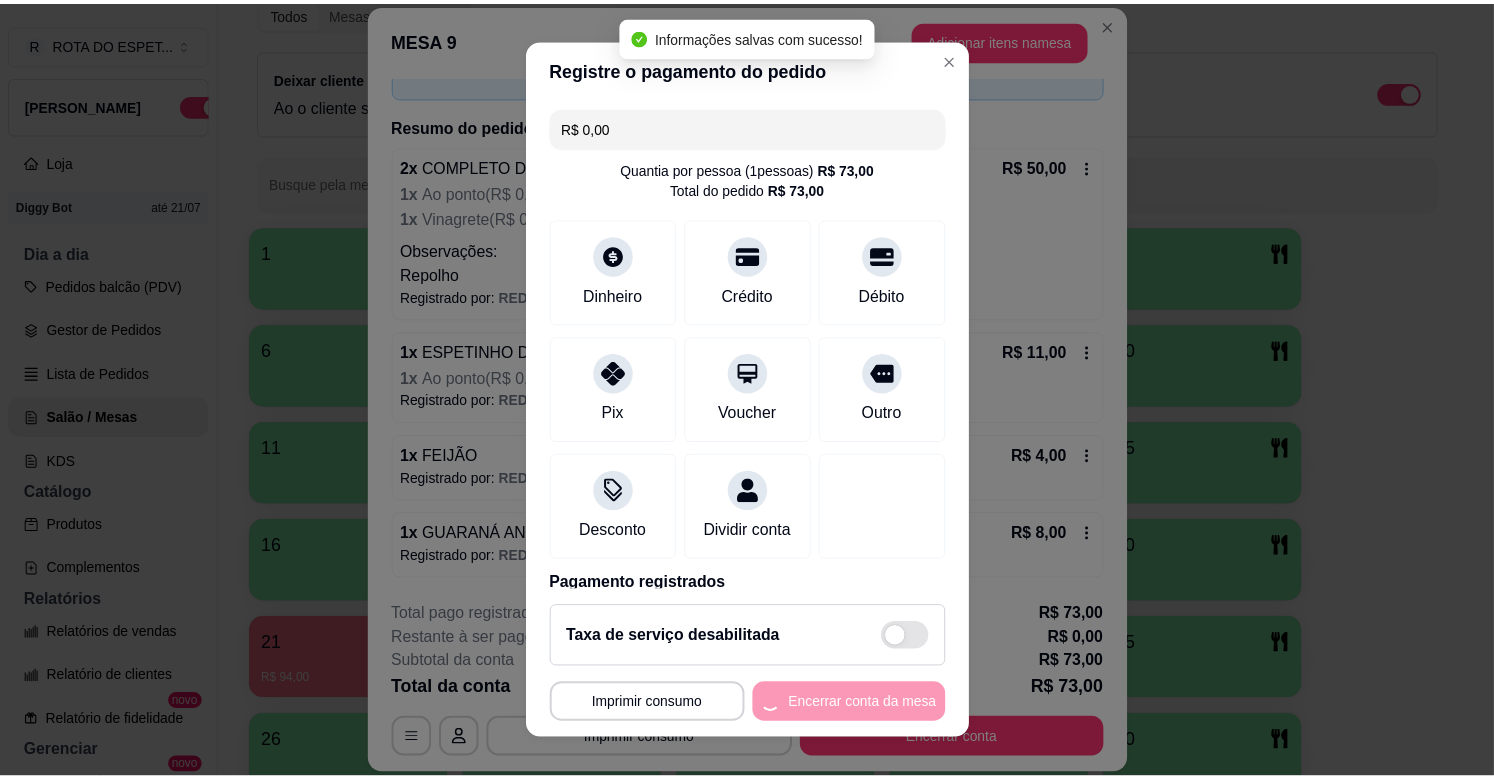scroll, scrollTop: 0, scrollLeft: 0, axis: both 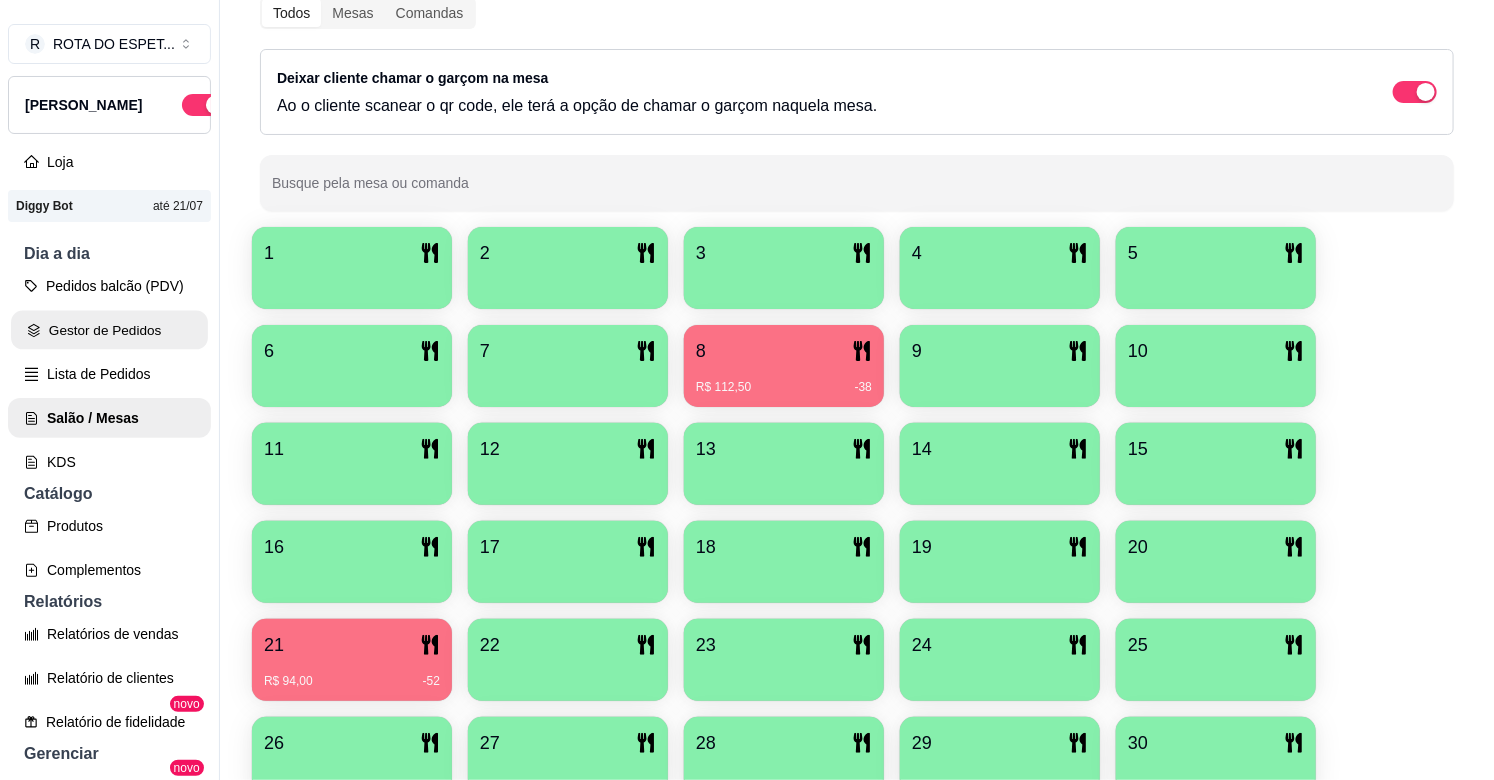 click on "Gestor de Pedidos" at bounding box center [109, 330] 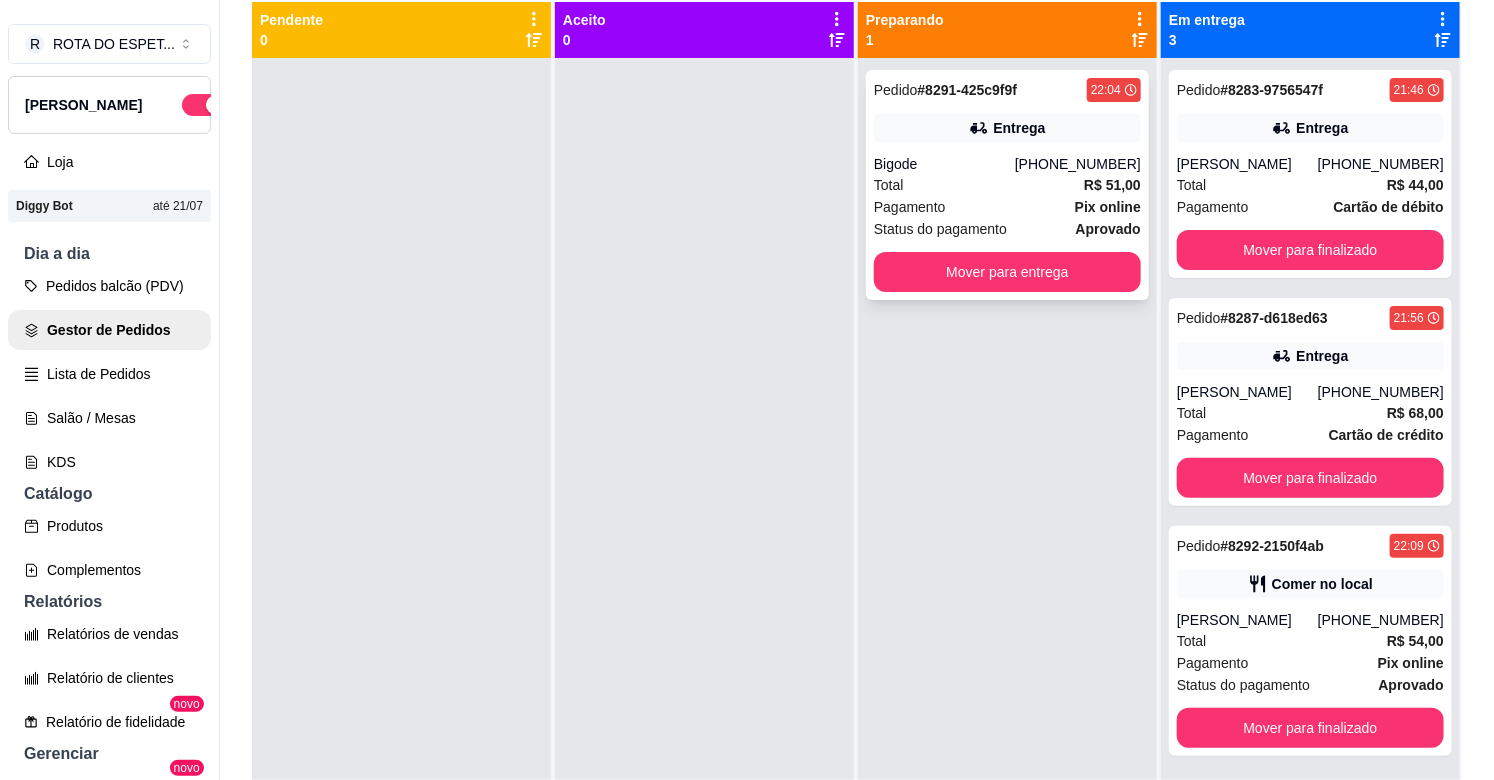 scroll, scrollTop: 0, scrollLeft: 0, axis: both 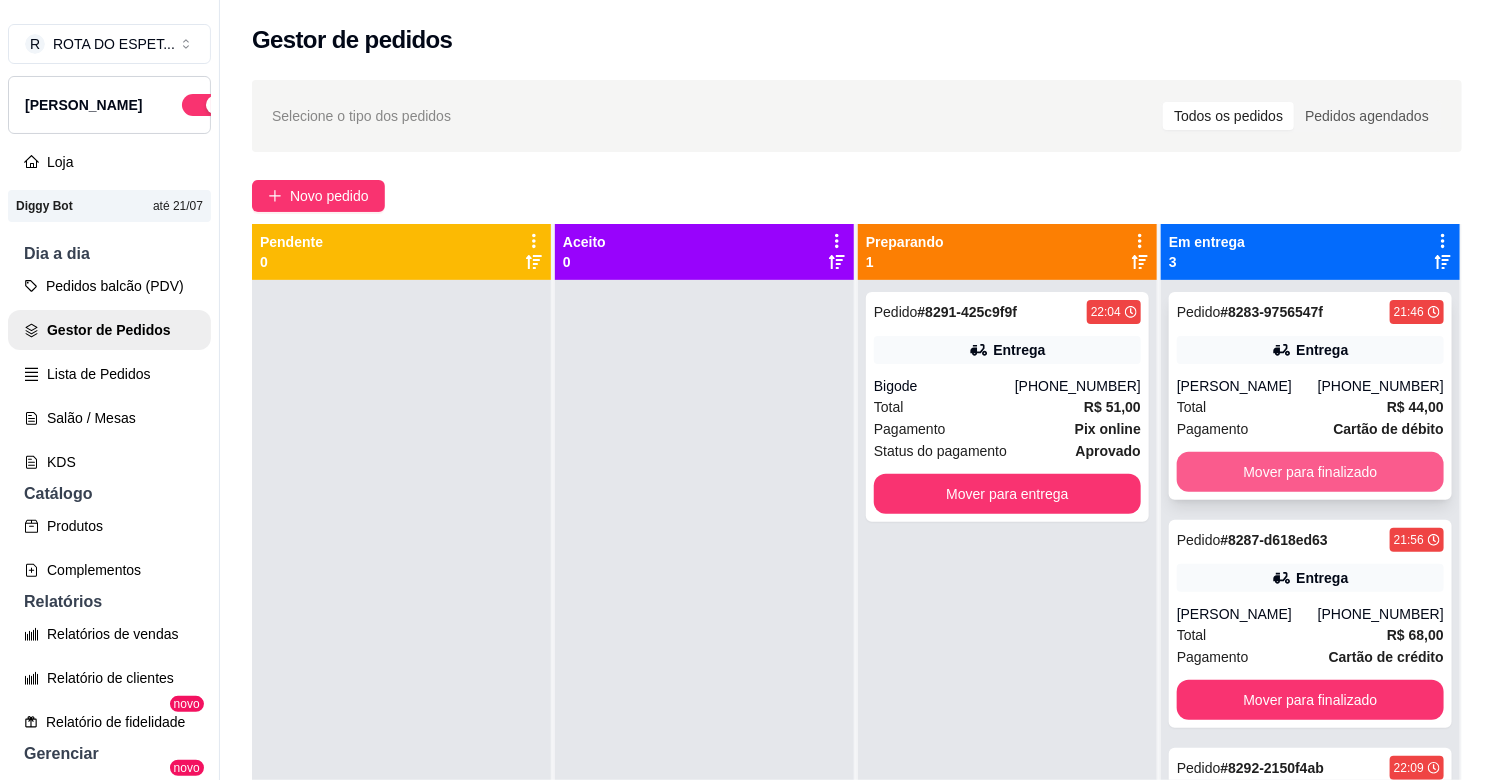 click on "Mover para finalizado" at bounding box center (1310, 472) 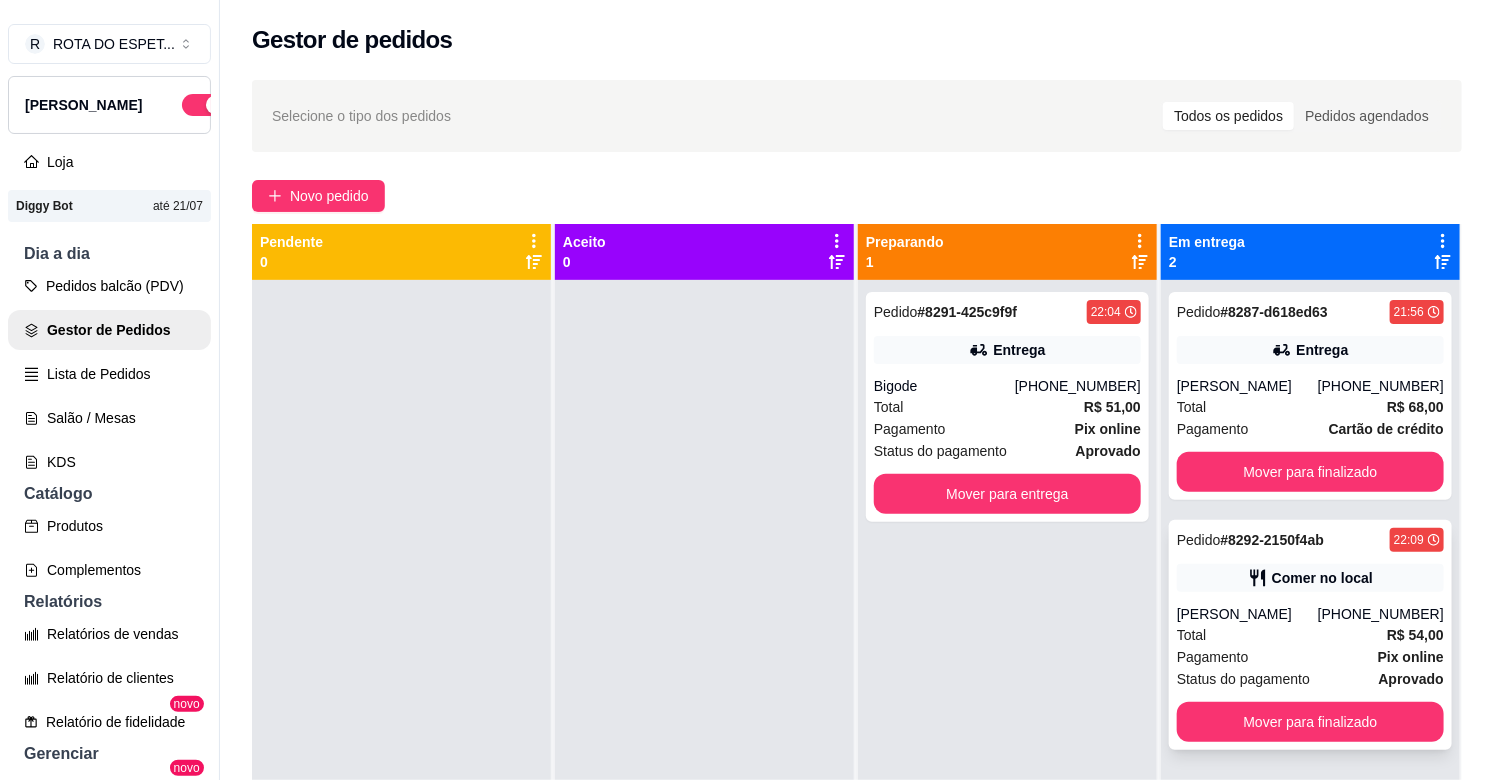 scroll, scrollTop: 55, scrollLeft: 0, axis: vertical 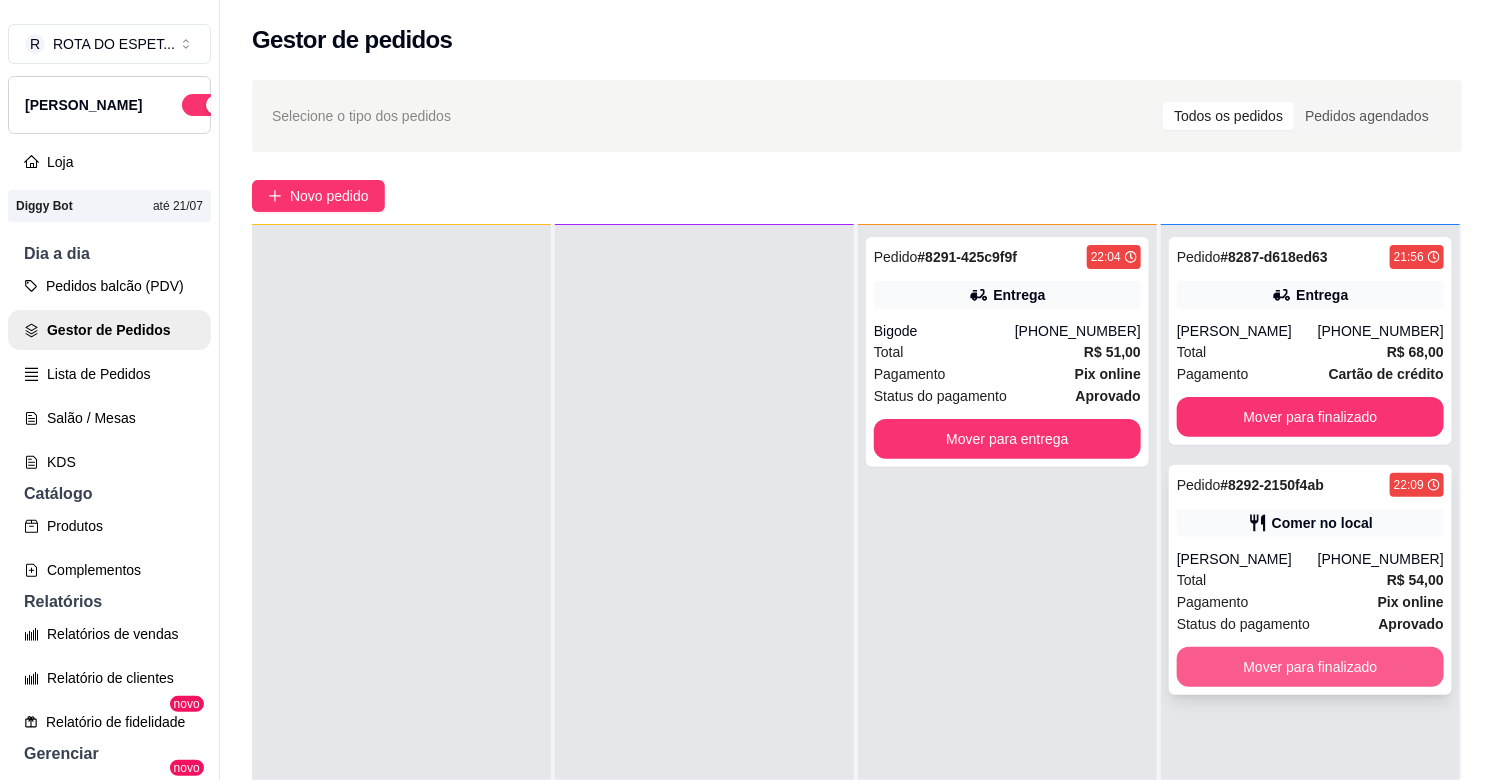 click on "Mover para finalizado" at bounding box center (1310, 667) 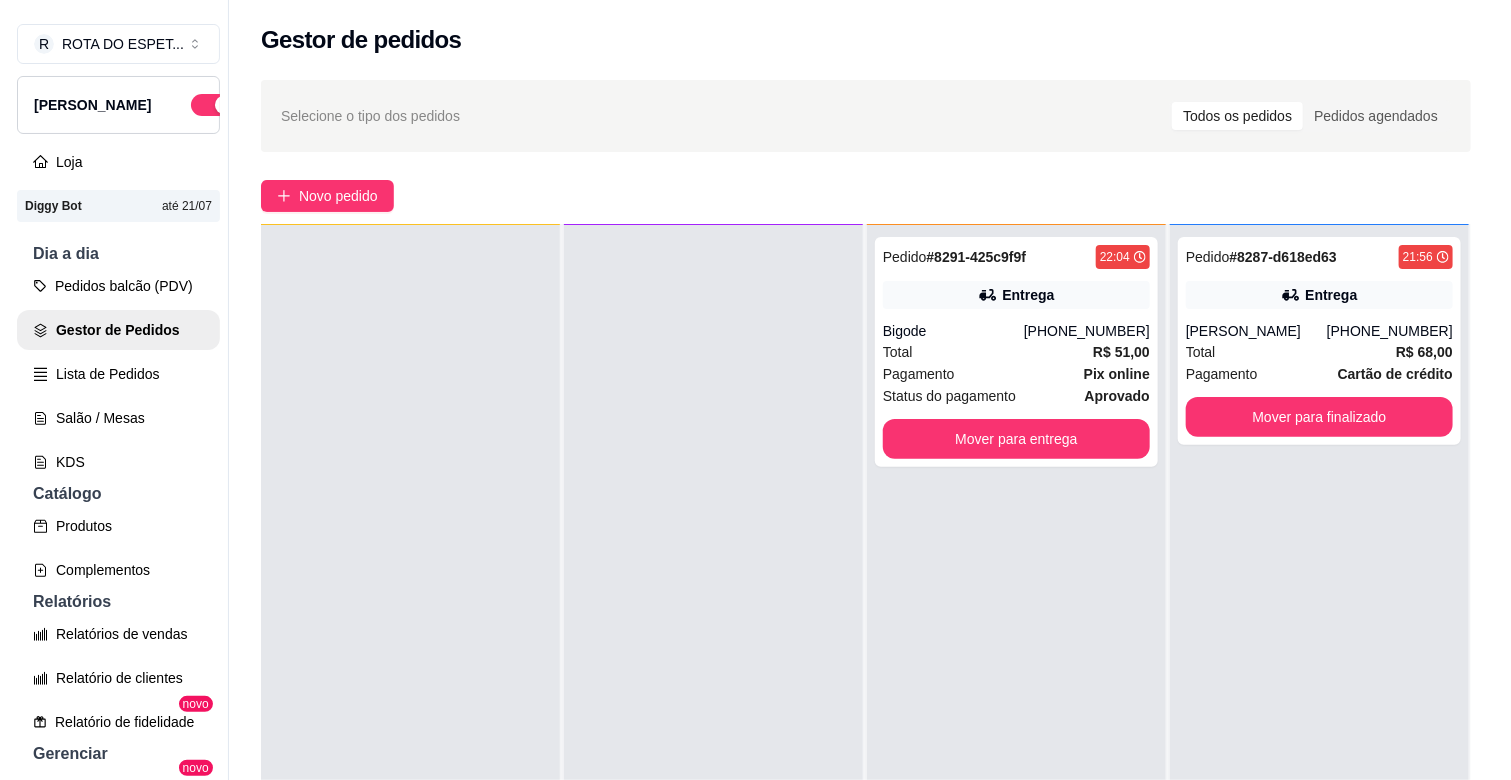 scroll, scrollTop: 0, scrollLeft: 0, axis: both 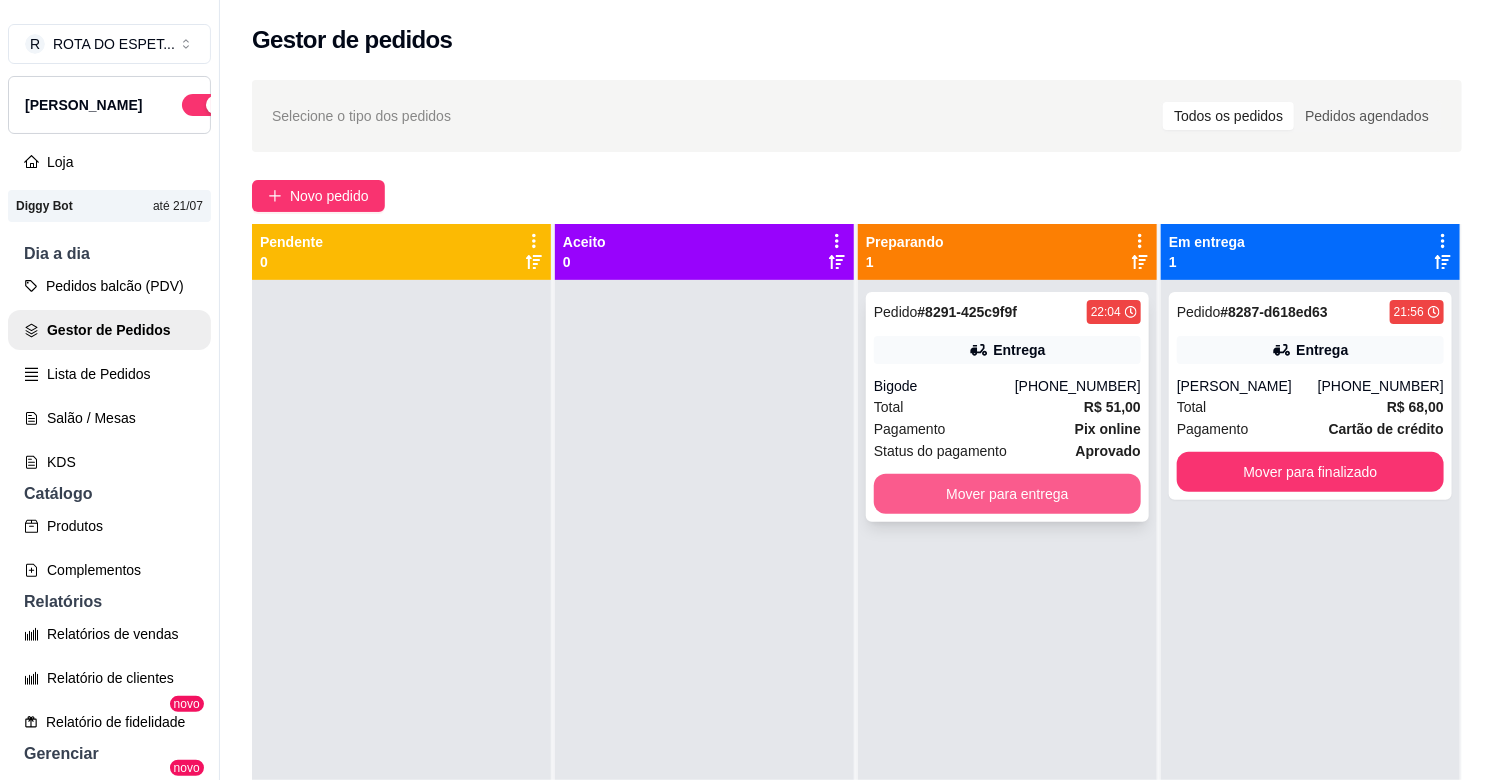 click on "Mover para entrega" at bounding box center (1007, 494) 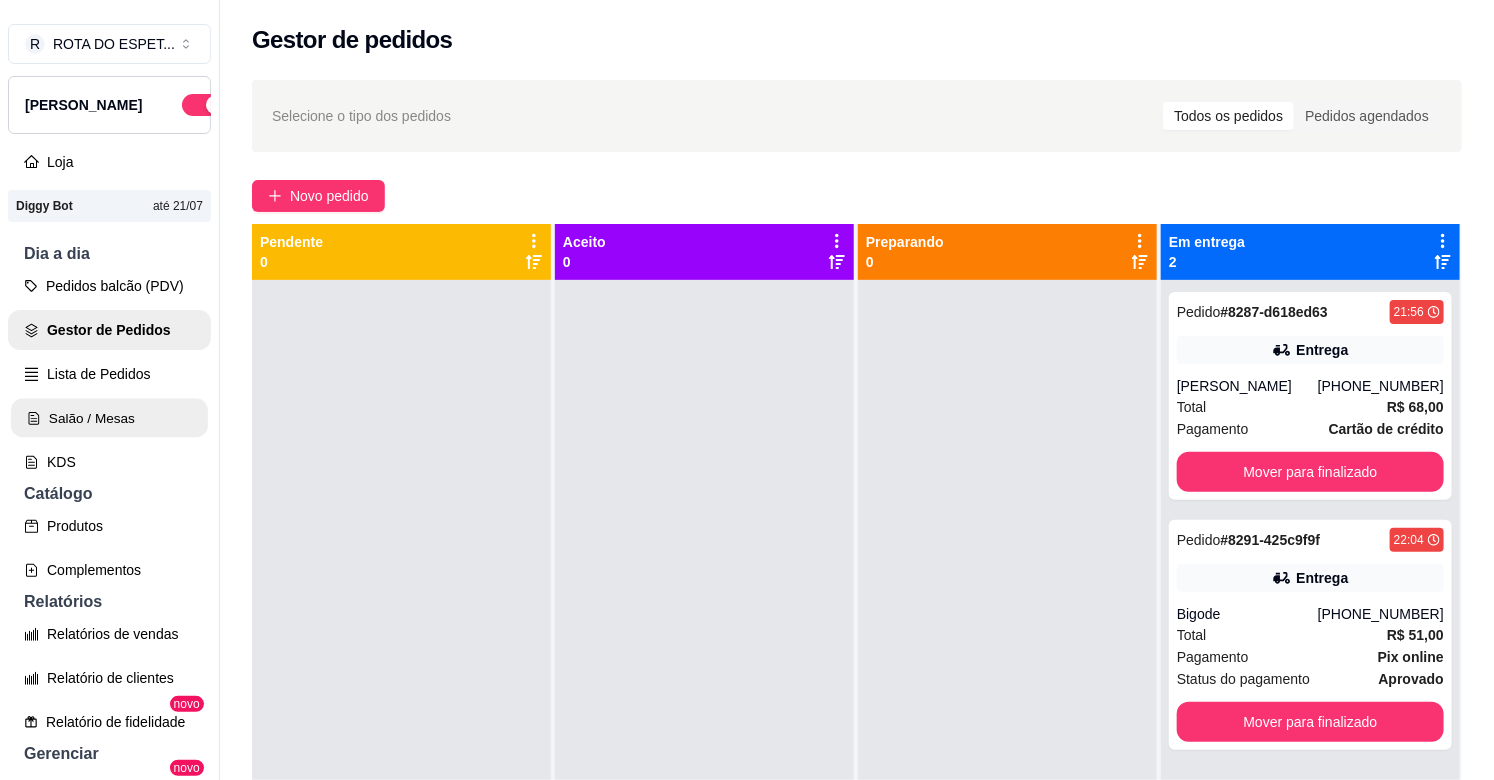 click on "Salão / Mesas" at bounding box center [109, 418] 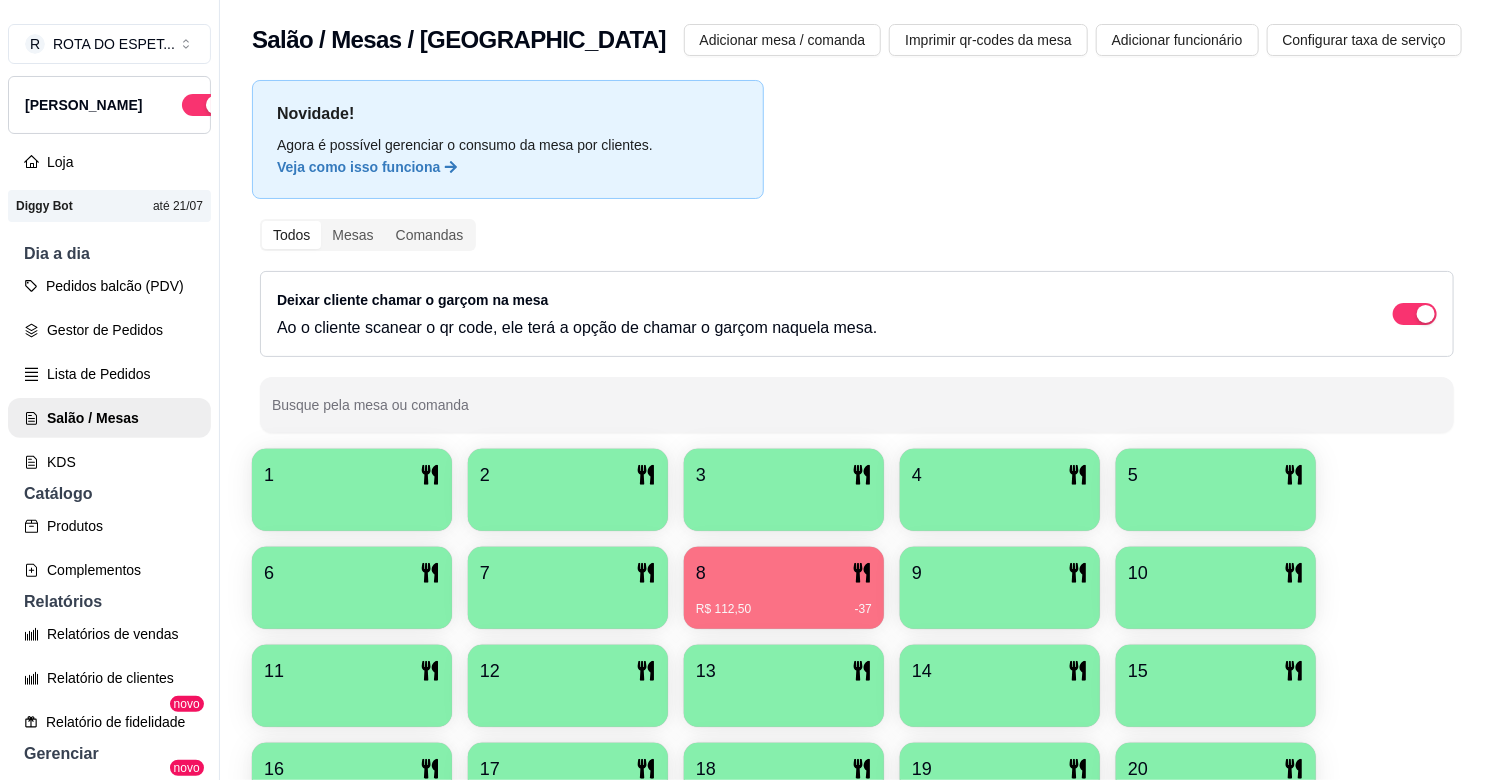 click at bounding box center [1000, 504] 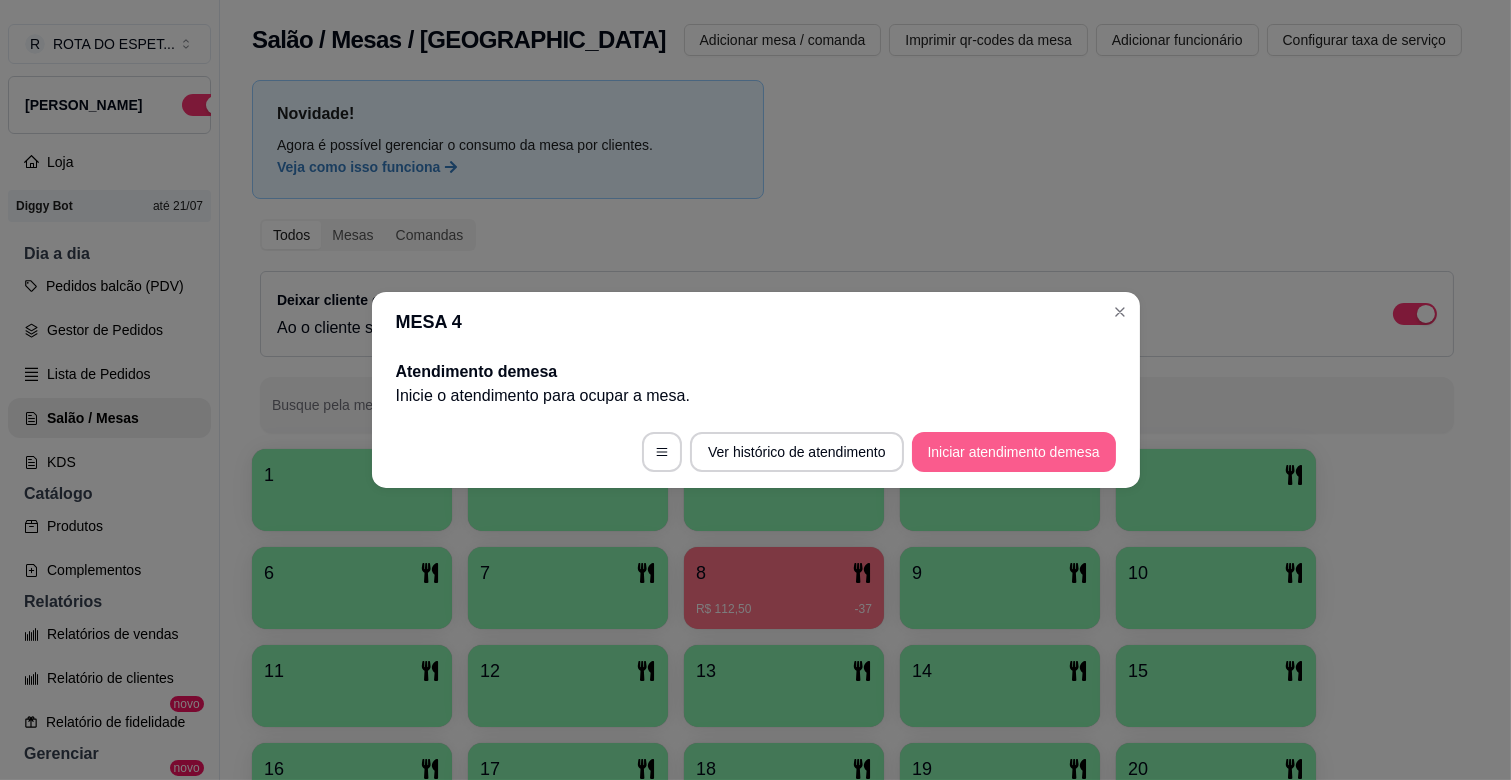 click on "Iniciar atendimento de  mesa" at bounding box center [1014, 452] 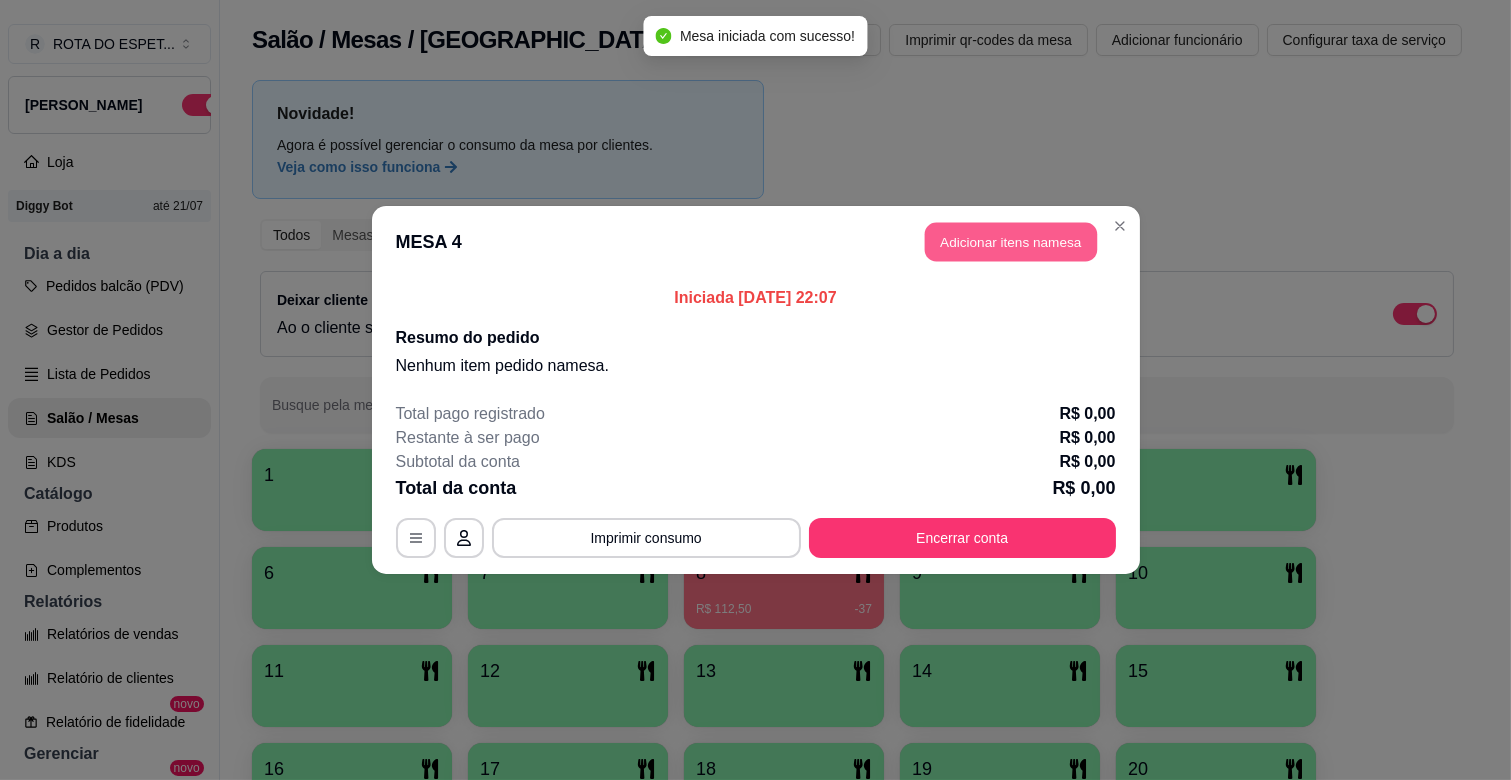click on "Adicionar itens na  mesa" at bounding box center (1011, 242) 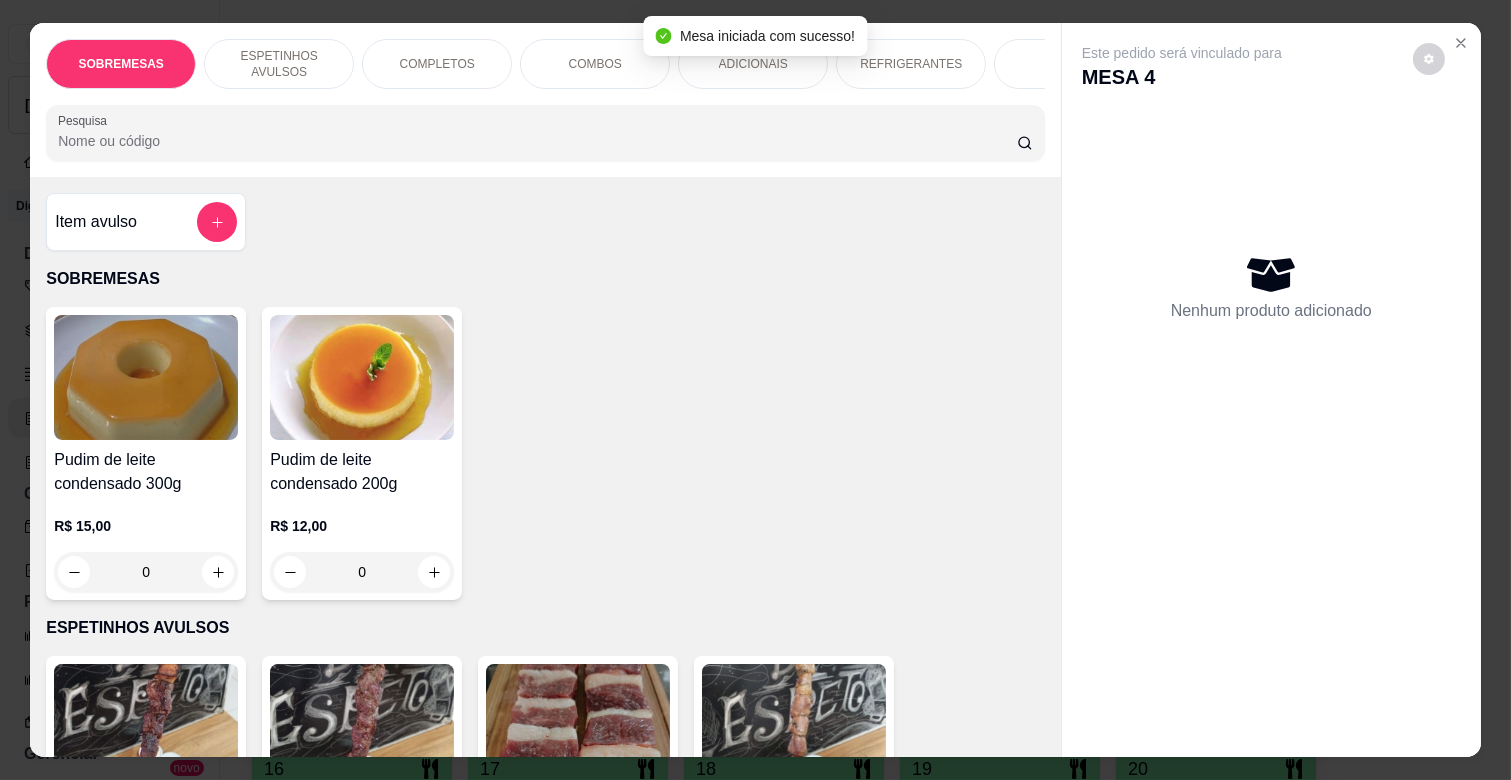 click on "REFRIGERANTES" at bounding box center (911, 64) 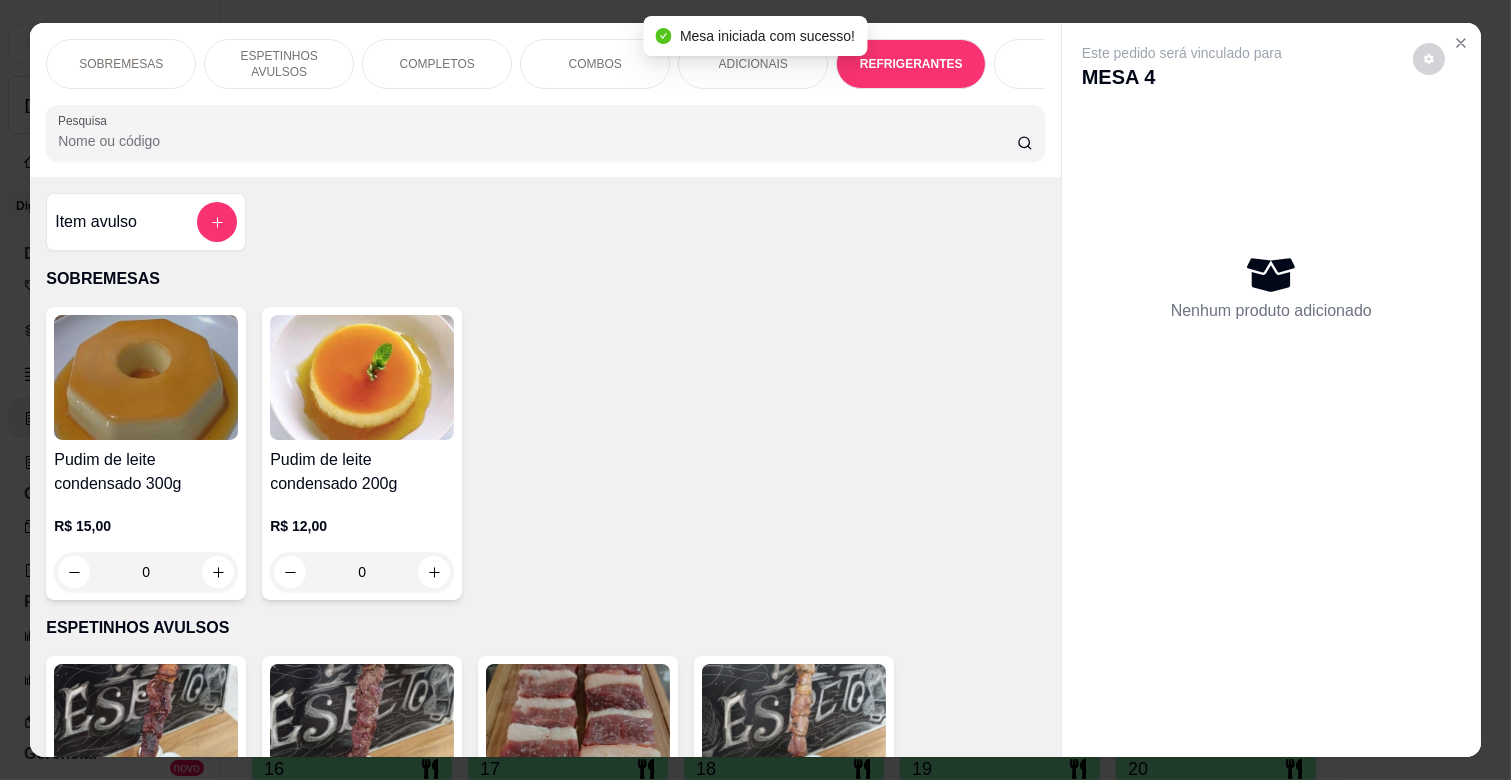 scroll, scrollTop: 4053, scrollLeft: 0, axis: vertical 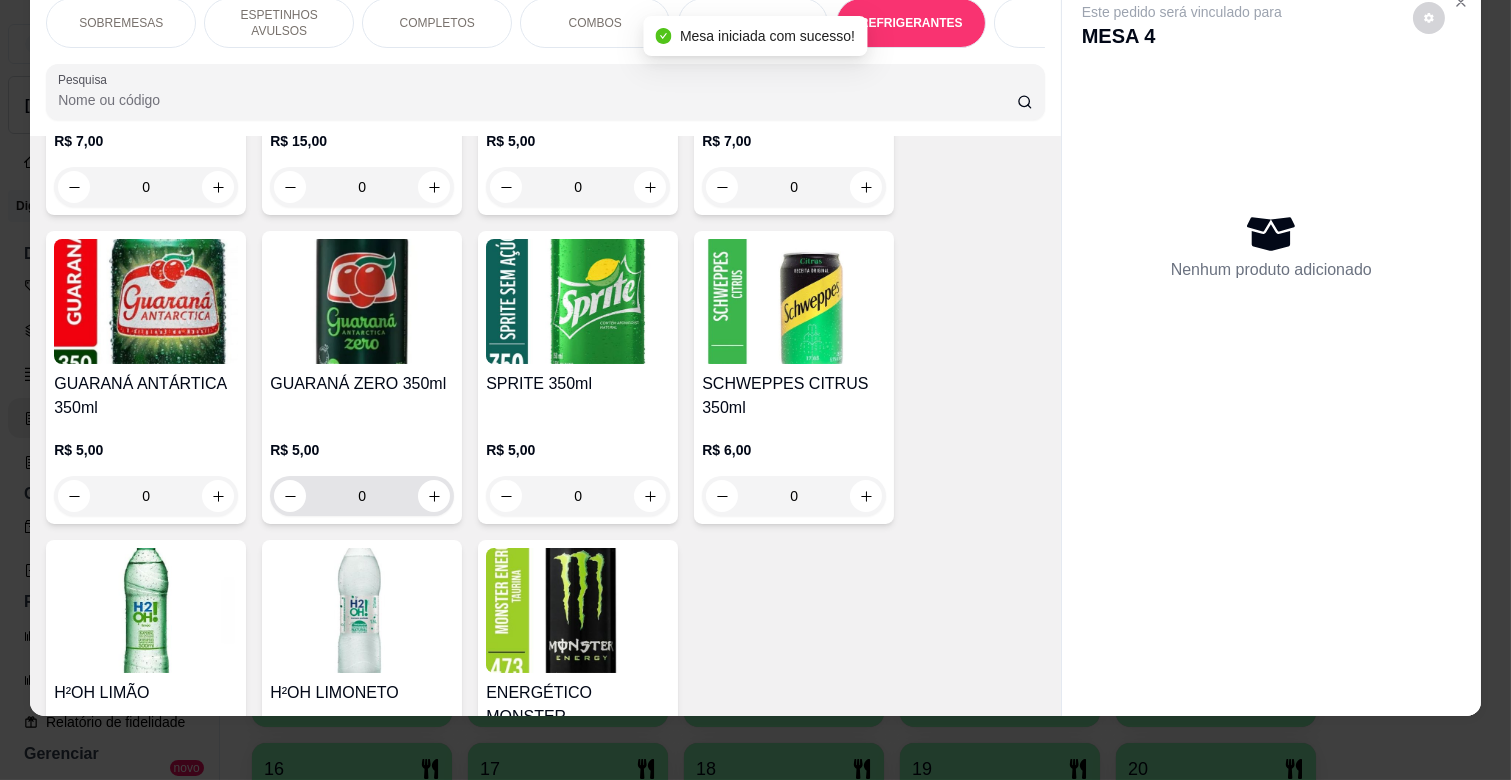click on "0" at bounding box center [362, 496] 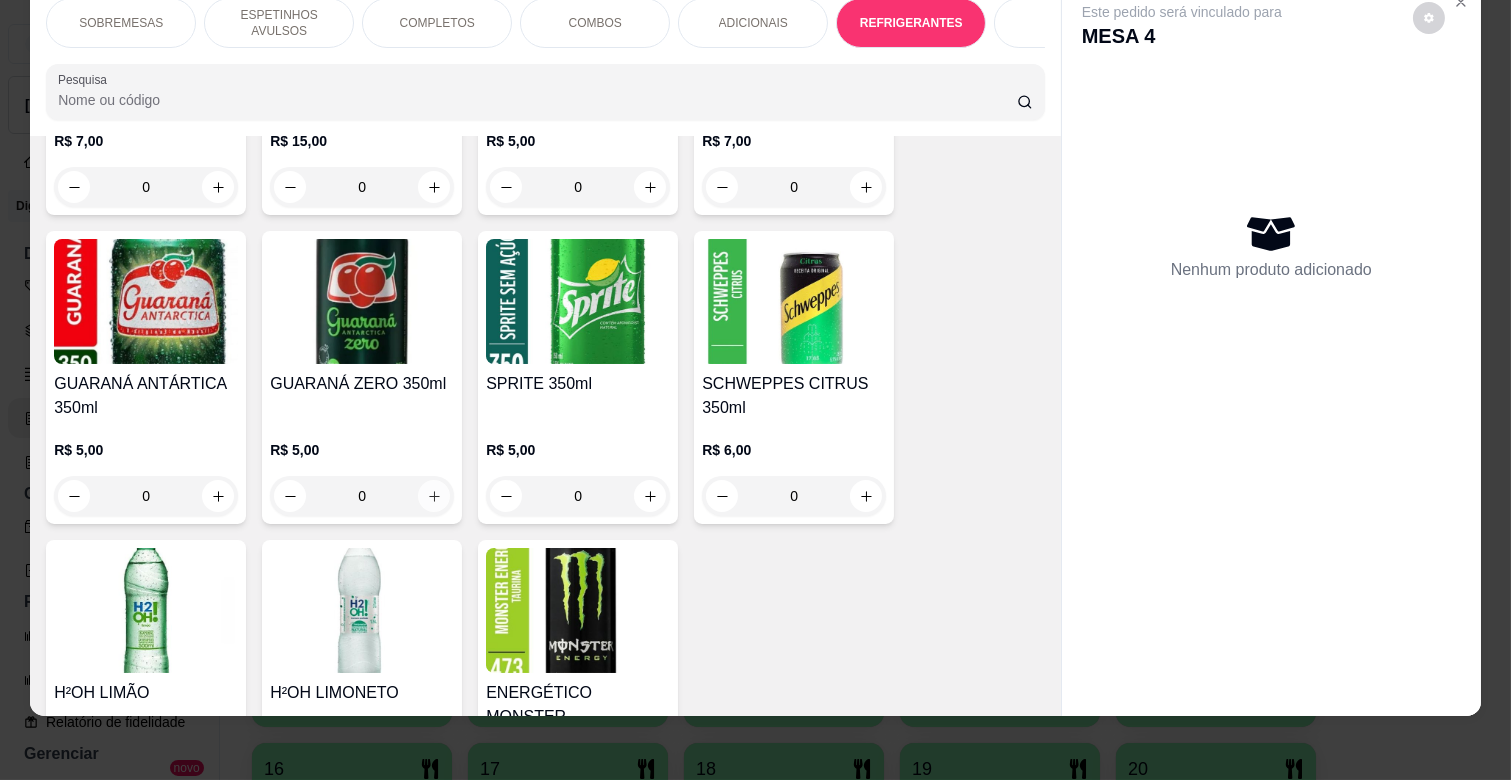 click 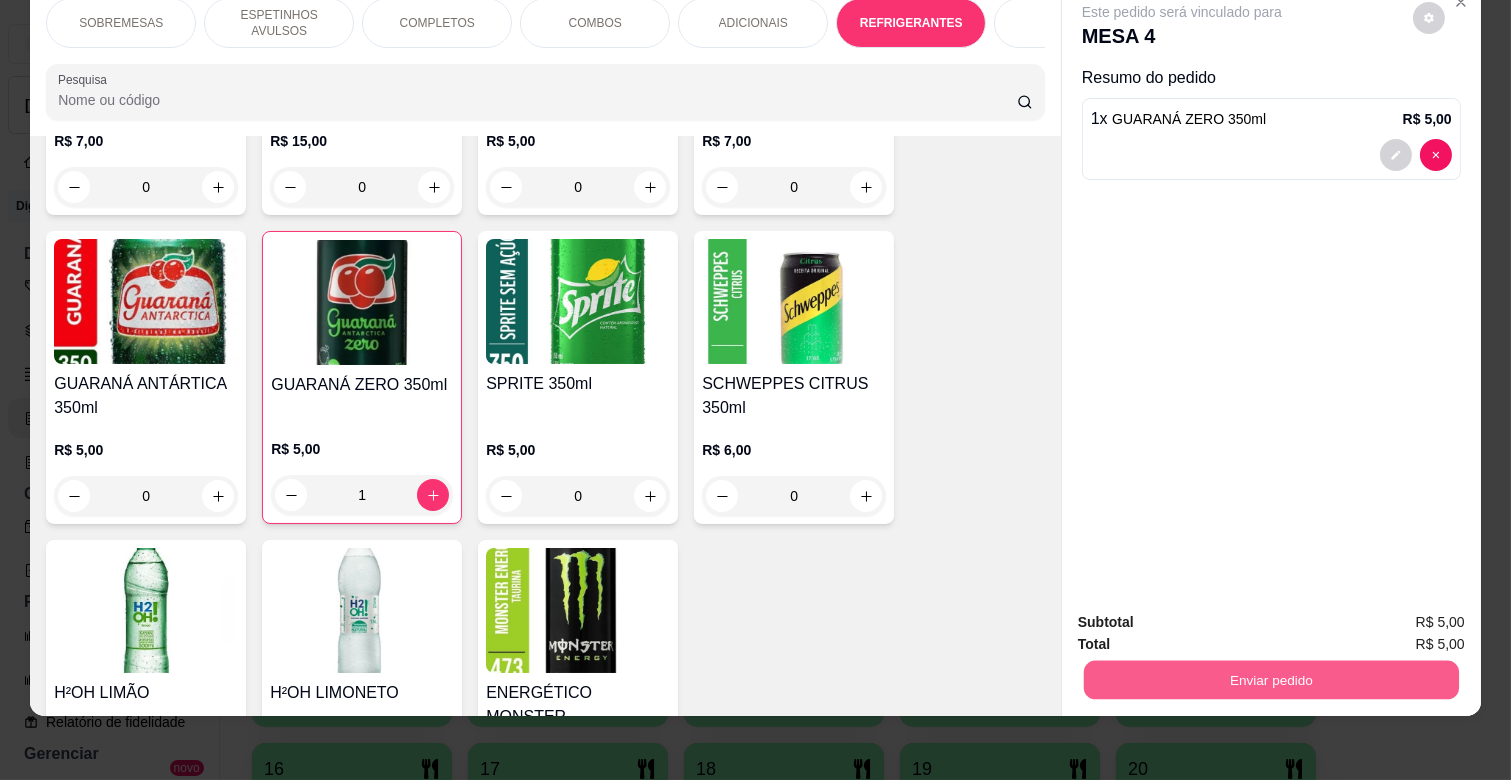 click on "Enviar pedido" at bounding box center [1271, 679] 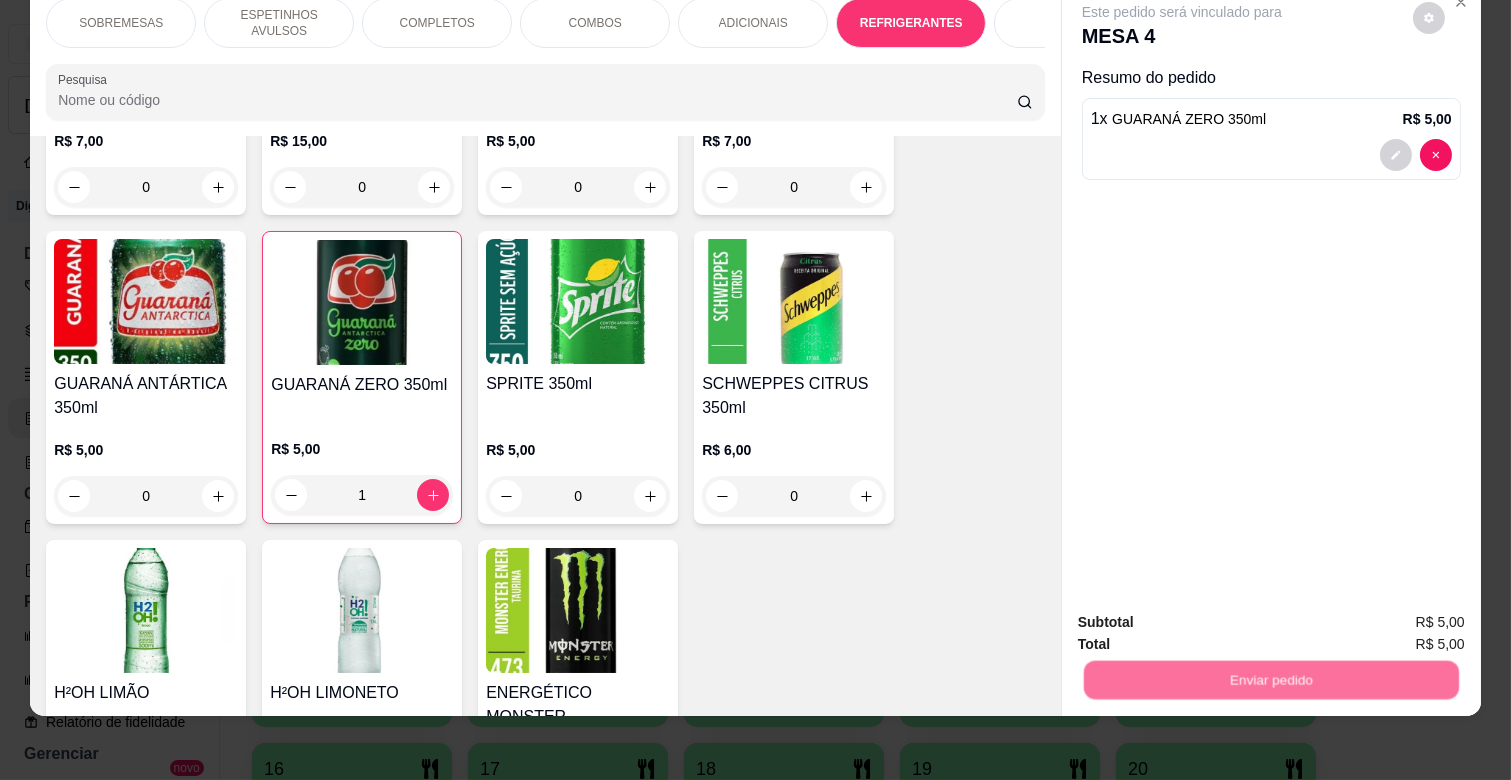 click on "Não registrar e enviar pedido" at bounding box center [1204, 614] 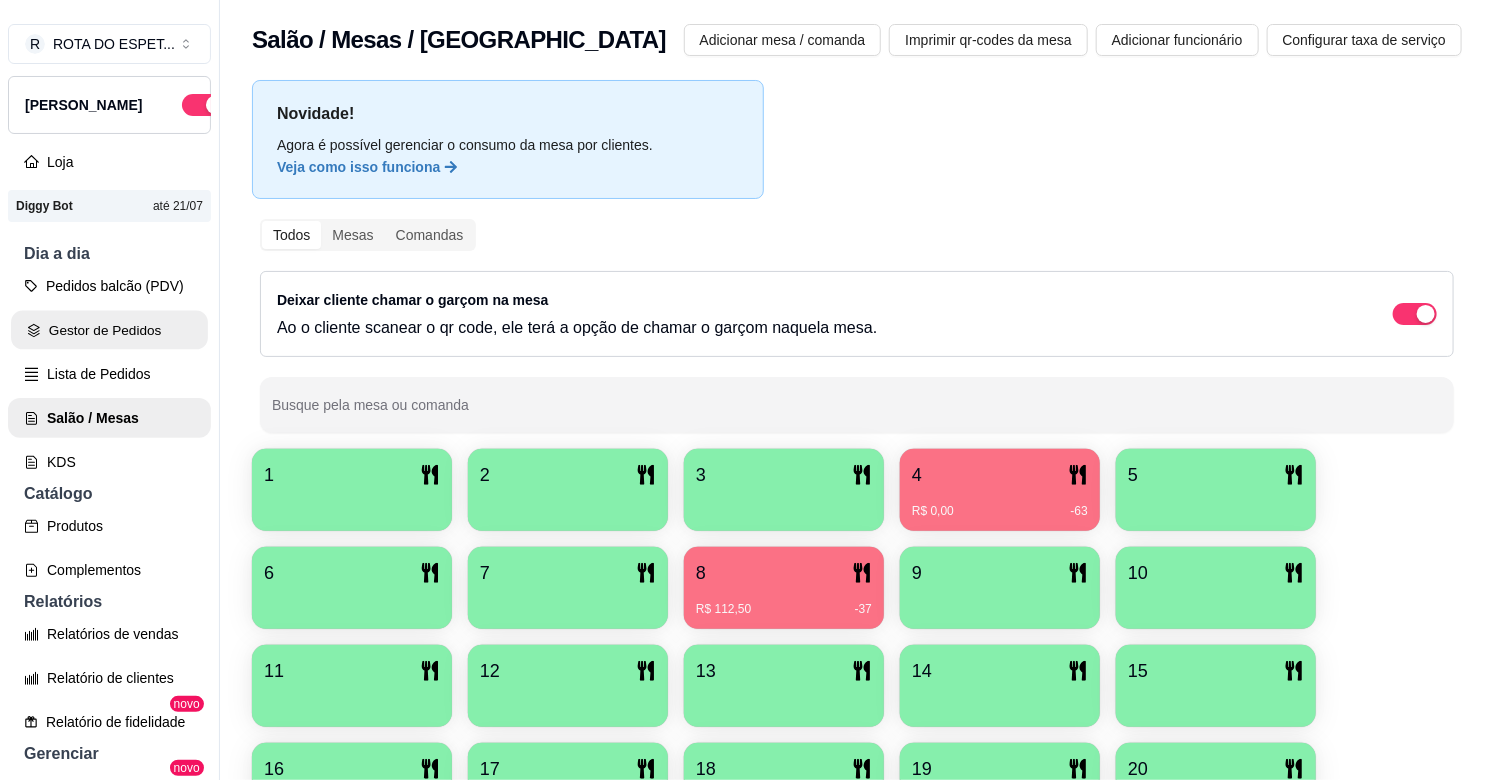 click on "Gestor de Pedidos" at bounding box center [109, 330] 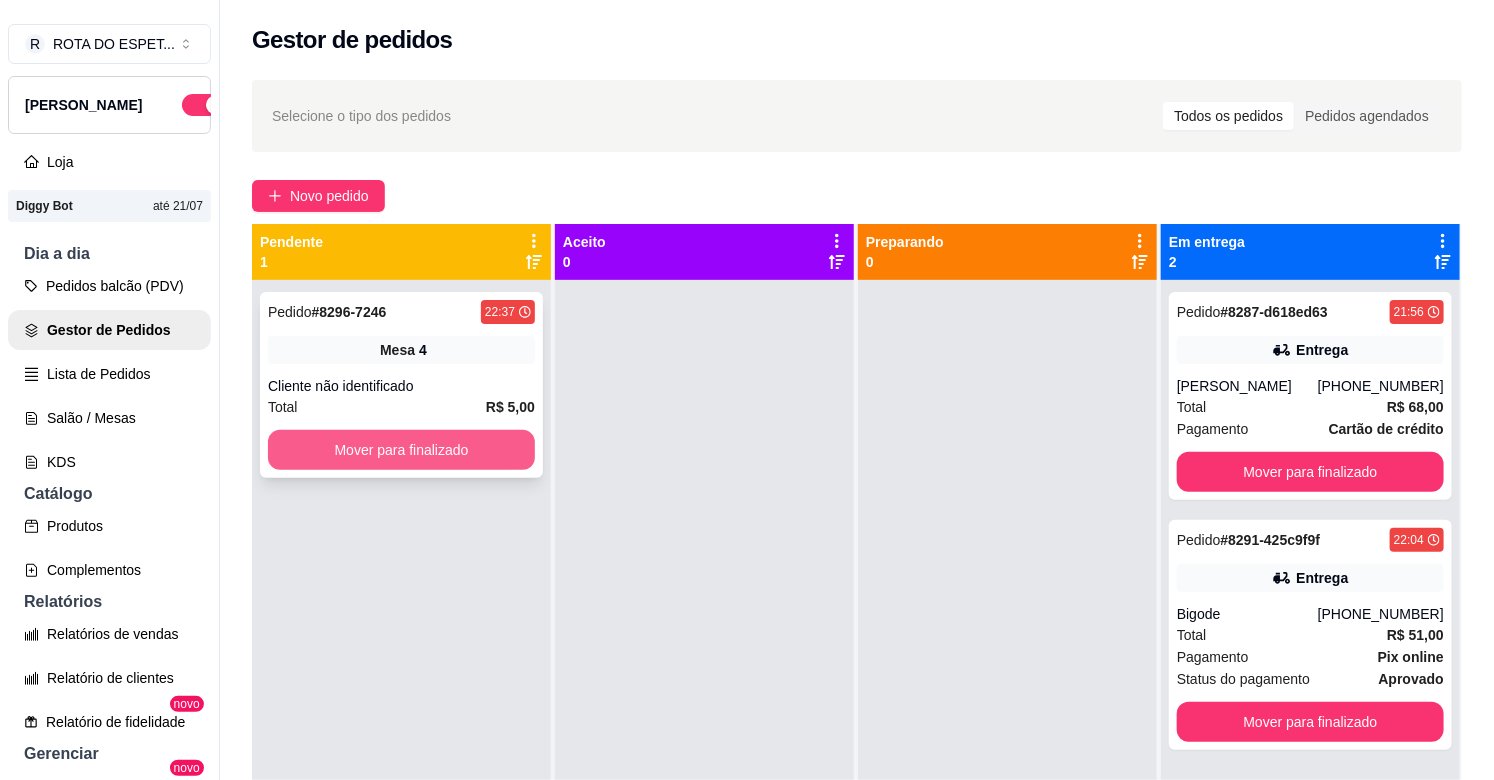 click on "Mover para finalizado" at bounding box center (401, 450) 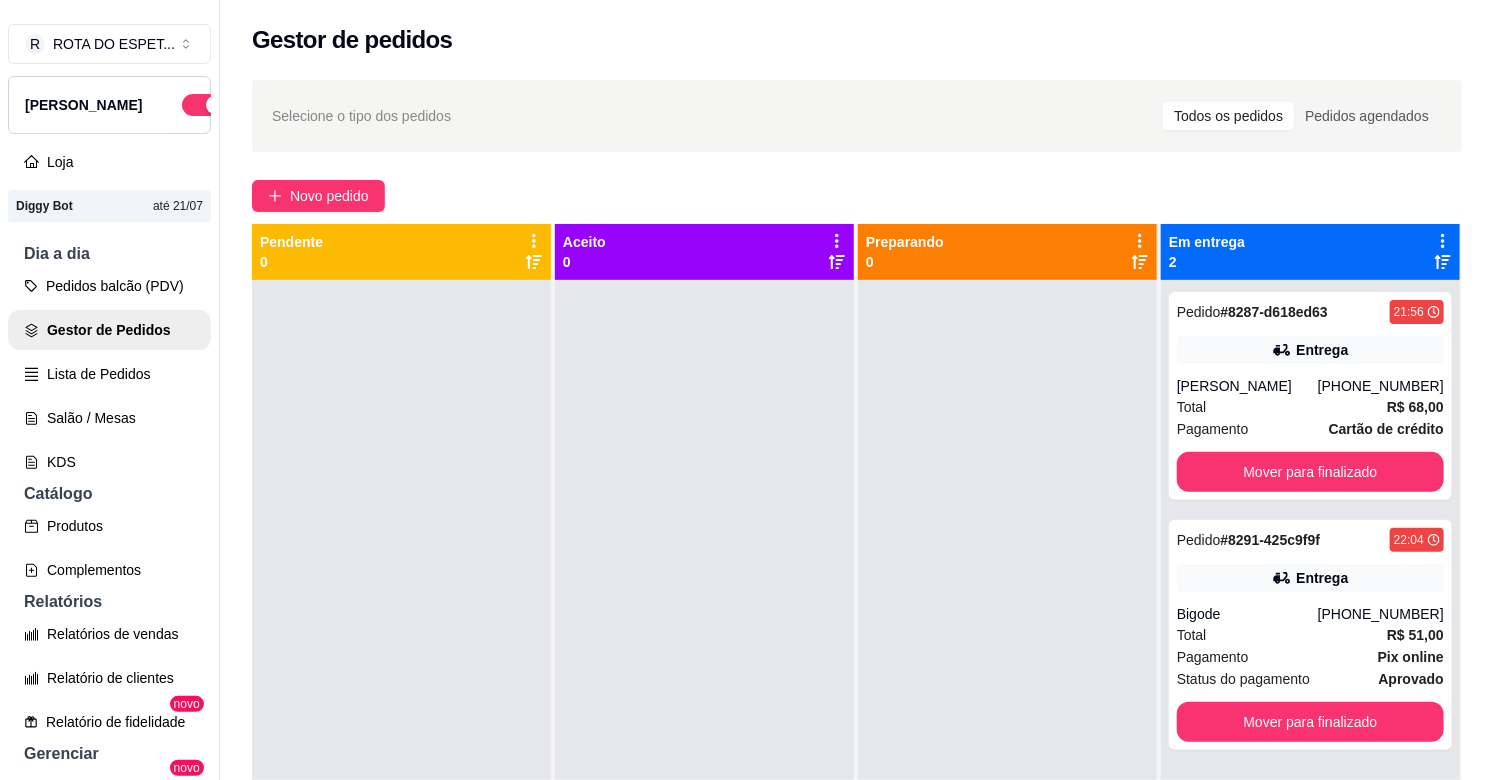 click at bounding box center (704, 670) 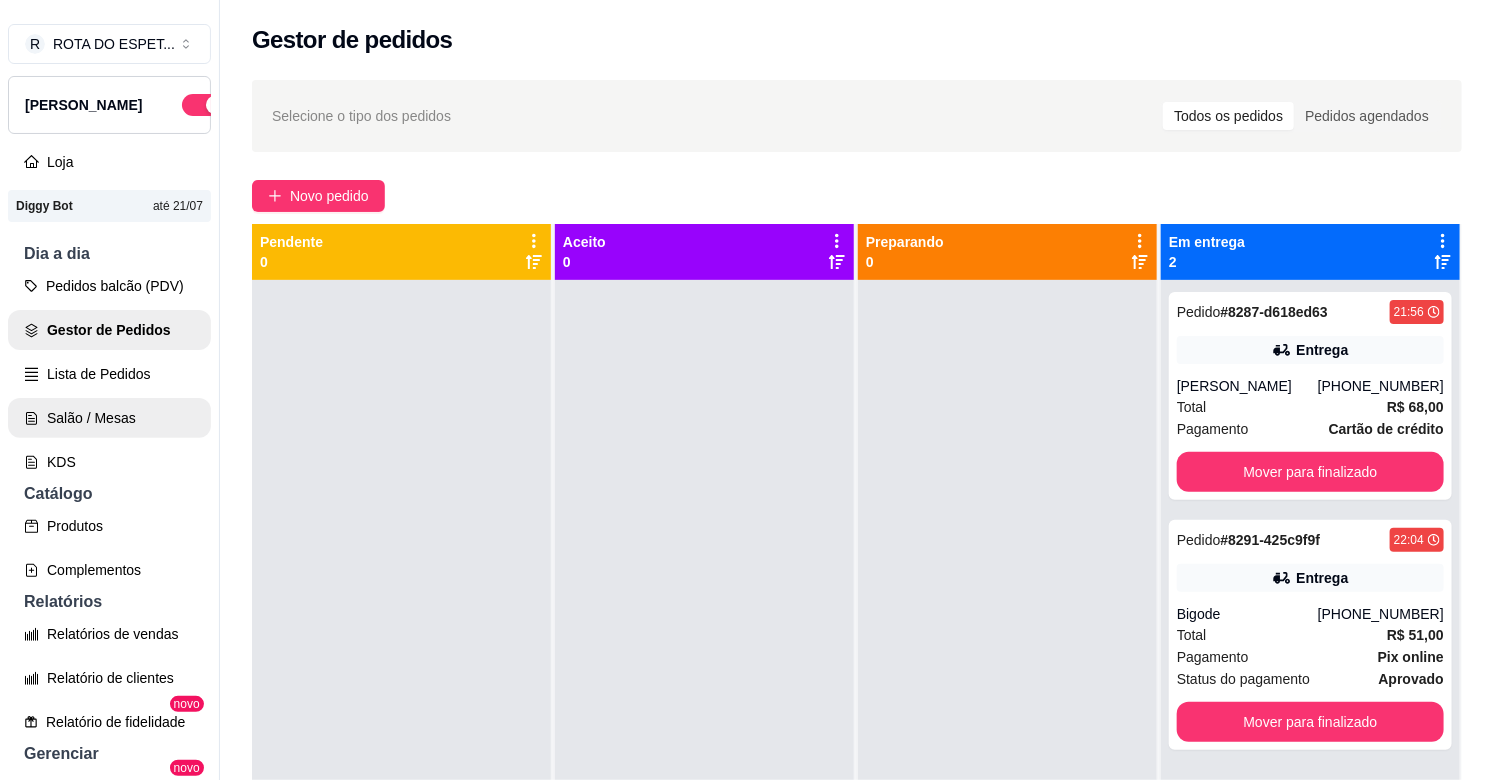 click on "Salão / Mesas" at bounding box center (109, 418) 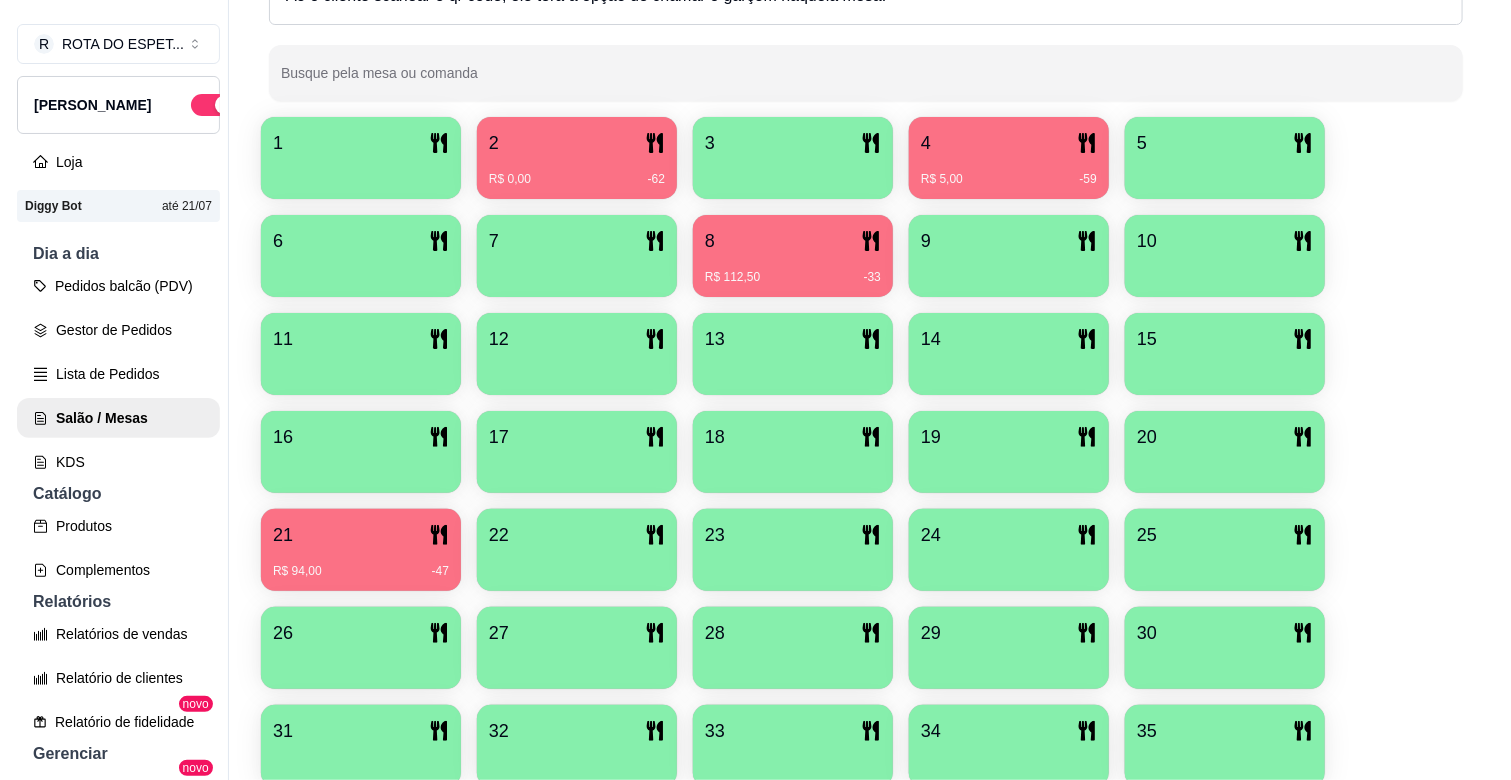 scroll, scrollTop: 435, scrollLeft: 0, axis: vertical 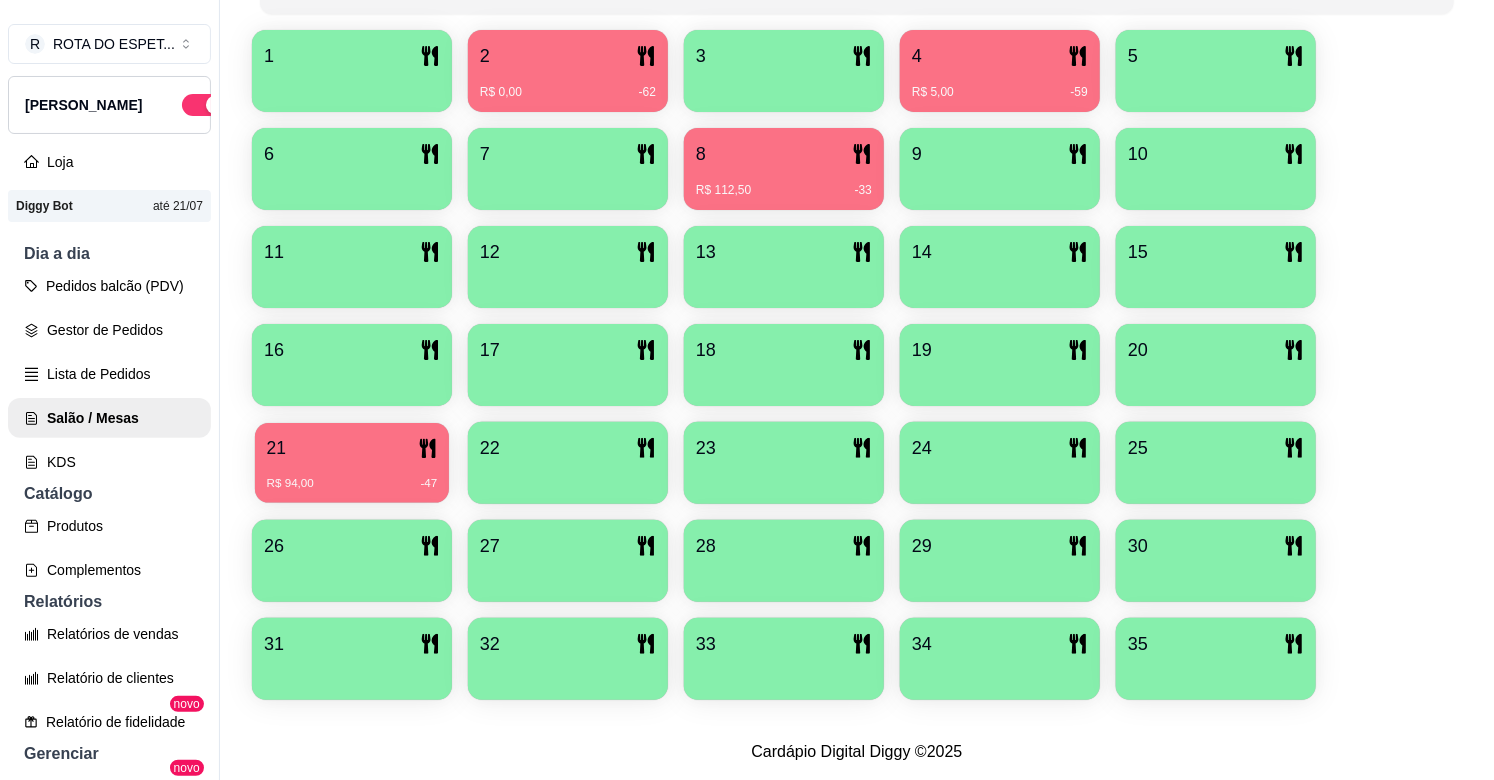 click on "R$ 94,00 -47" at bounding box center [352, 484] 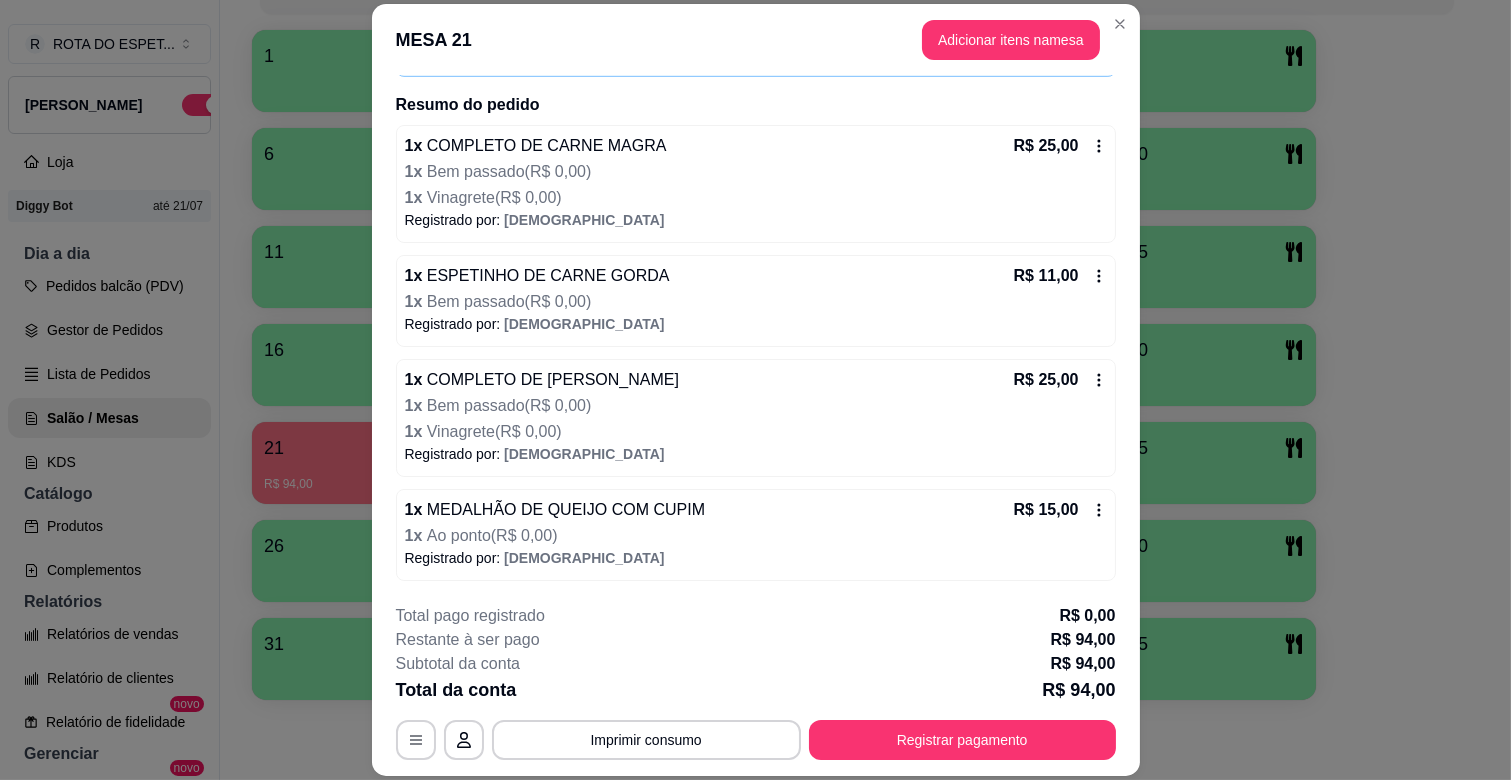 scroll, scrollTop: 297, scrollLeft: 0, axis: vertical 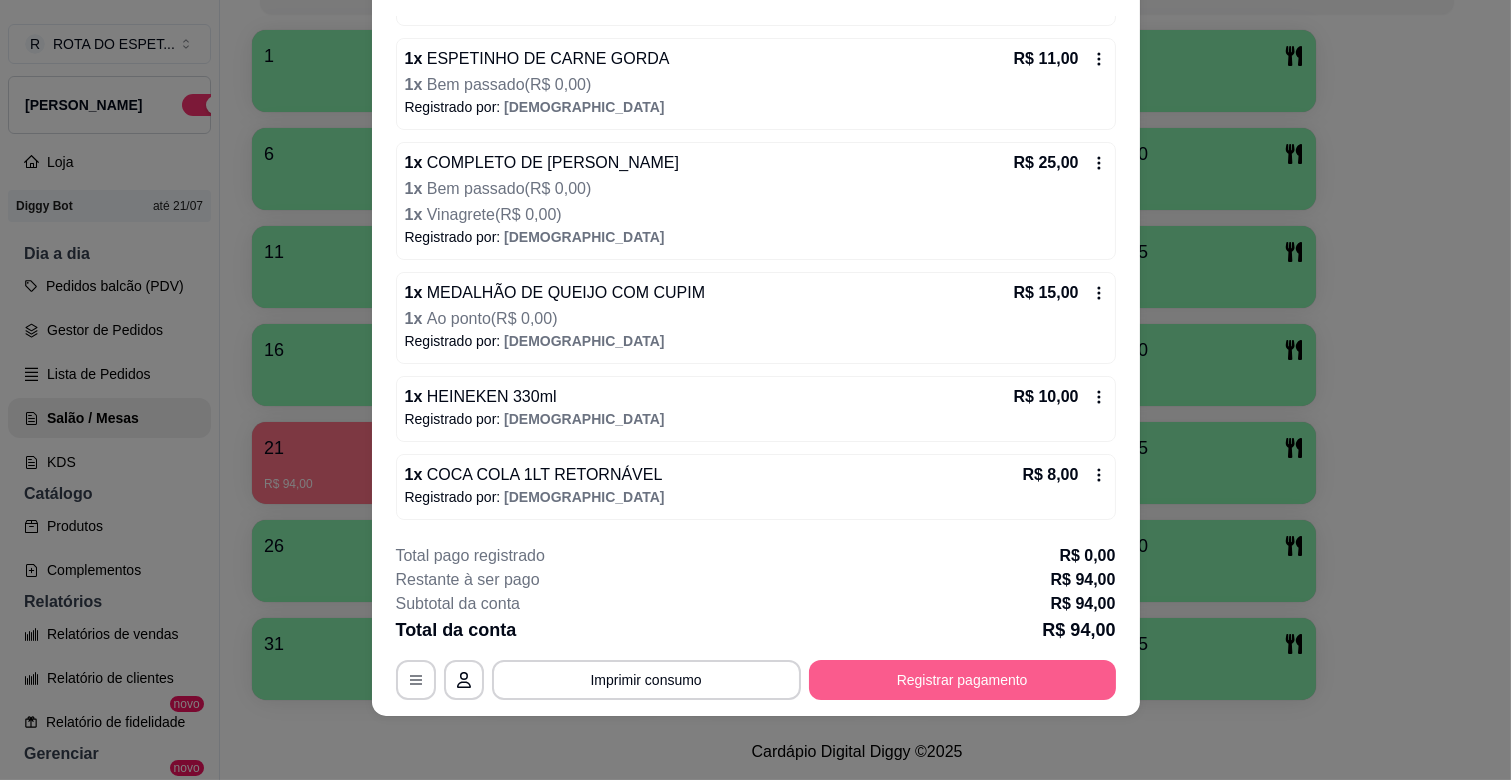 click on "Registrar pagamento" at bounding box center (962, 680) 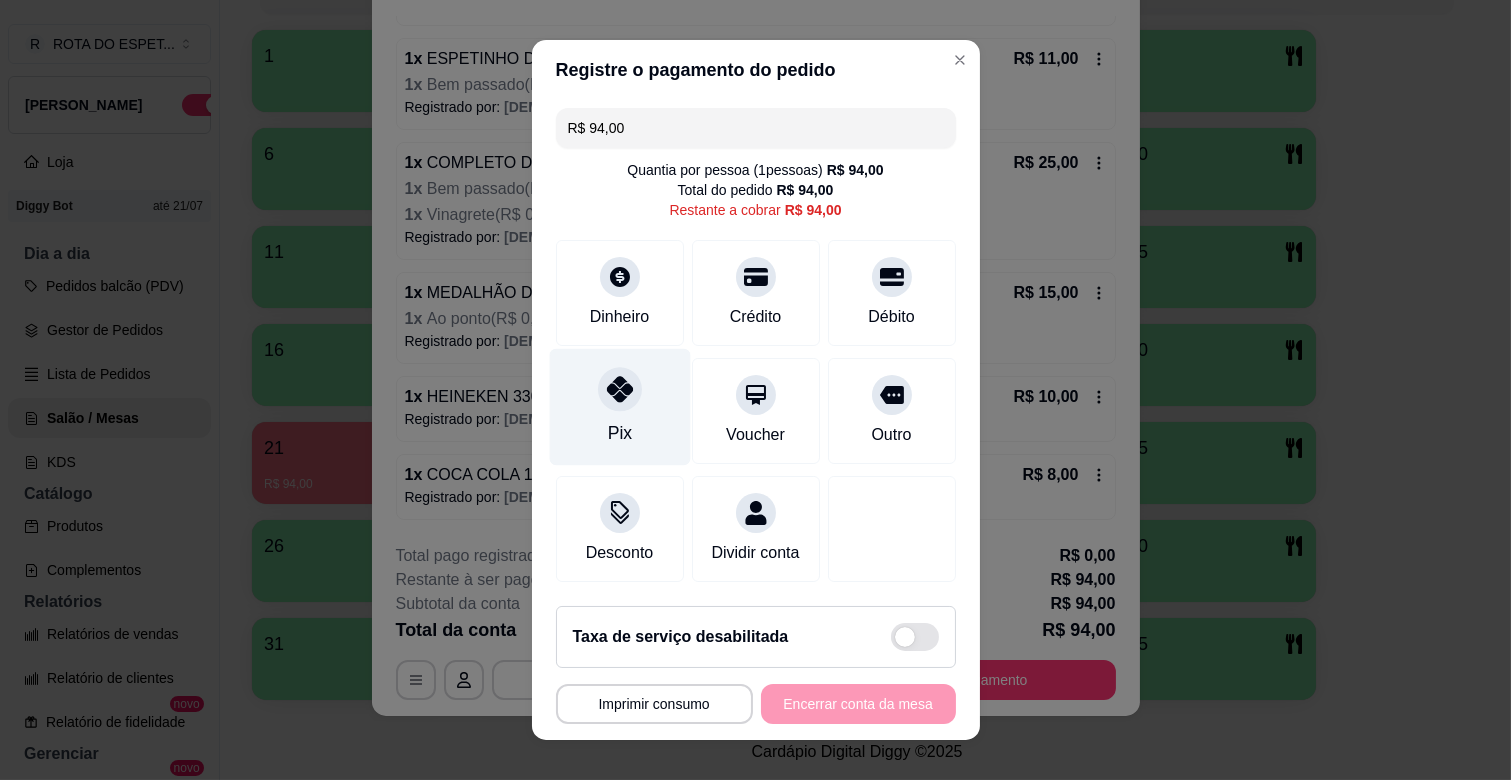 click 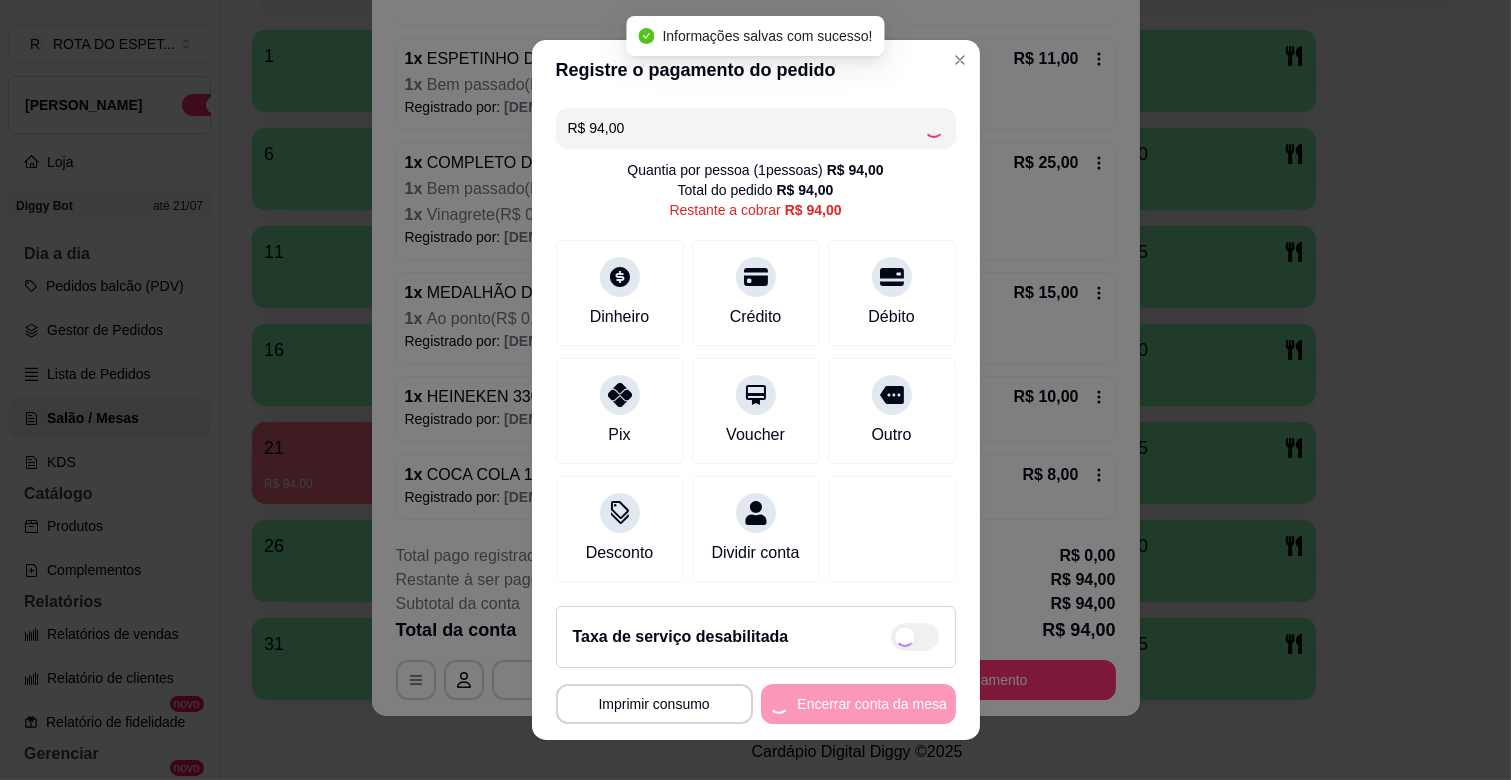 type on "R$ 0,00" 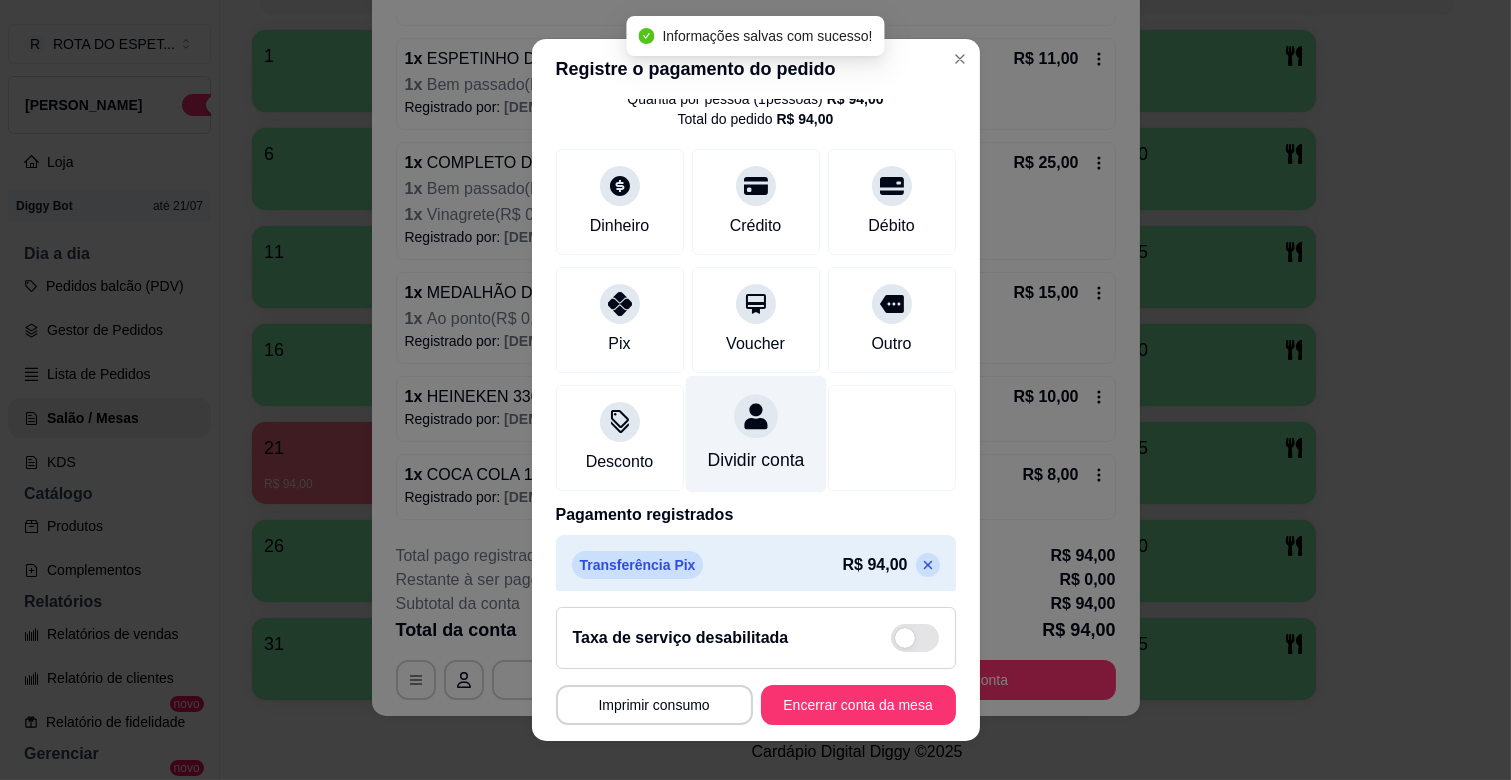 scroll, scrollTop: 106, scrollLeft: 0, axis: vertical 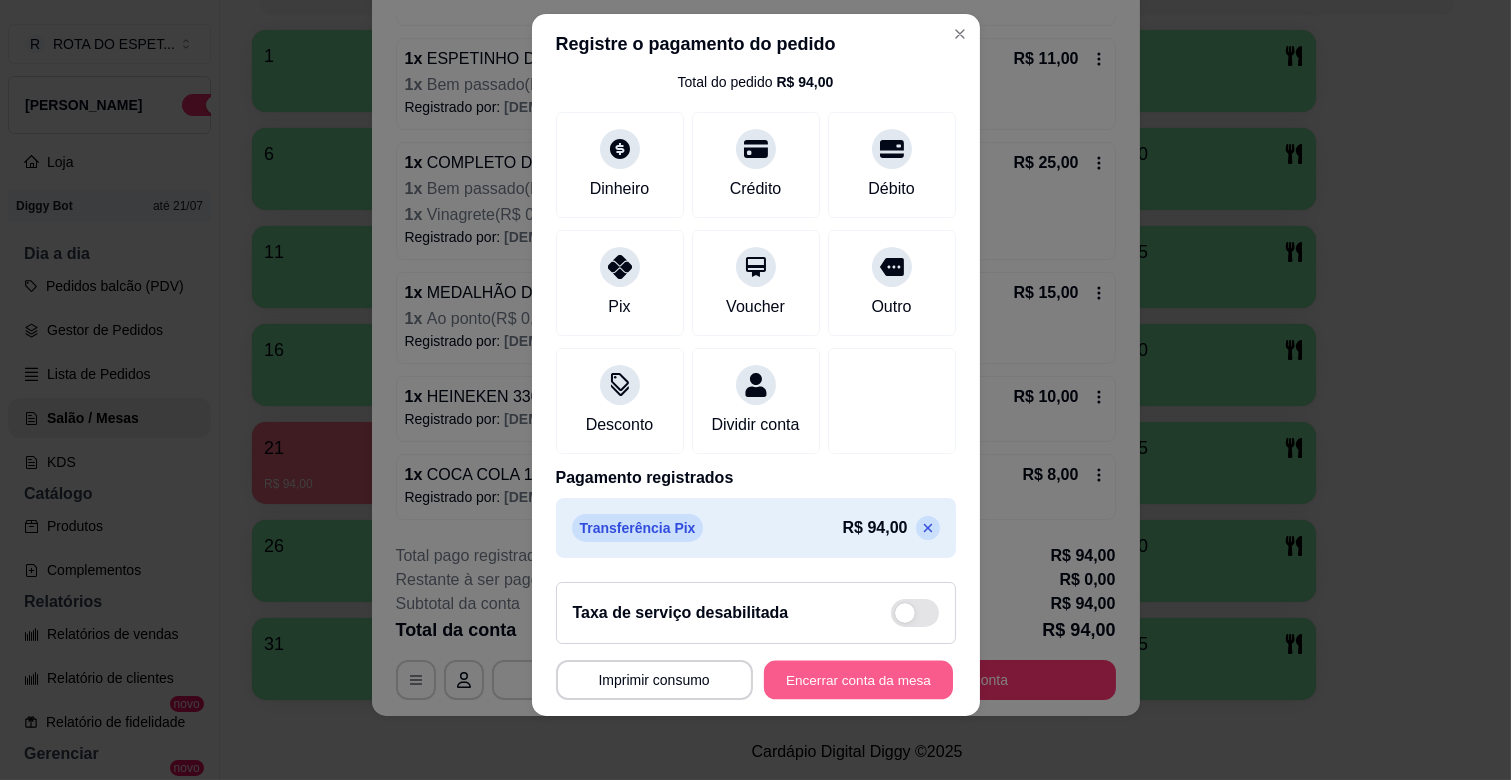 click on "Encerrar conta da mesa" at bounding box center (858, 680) 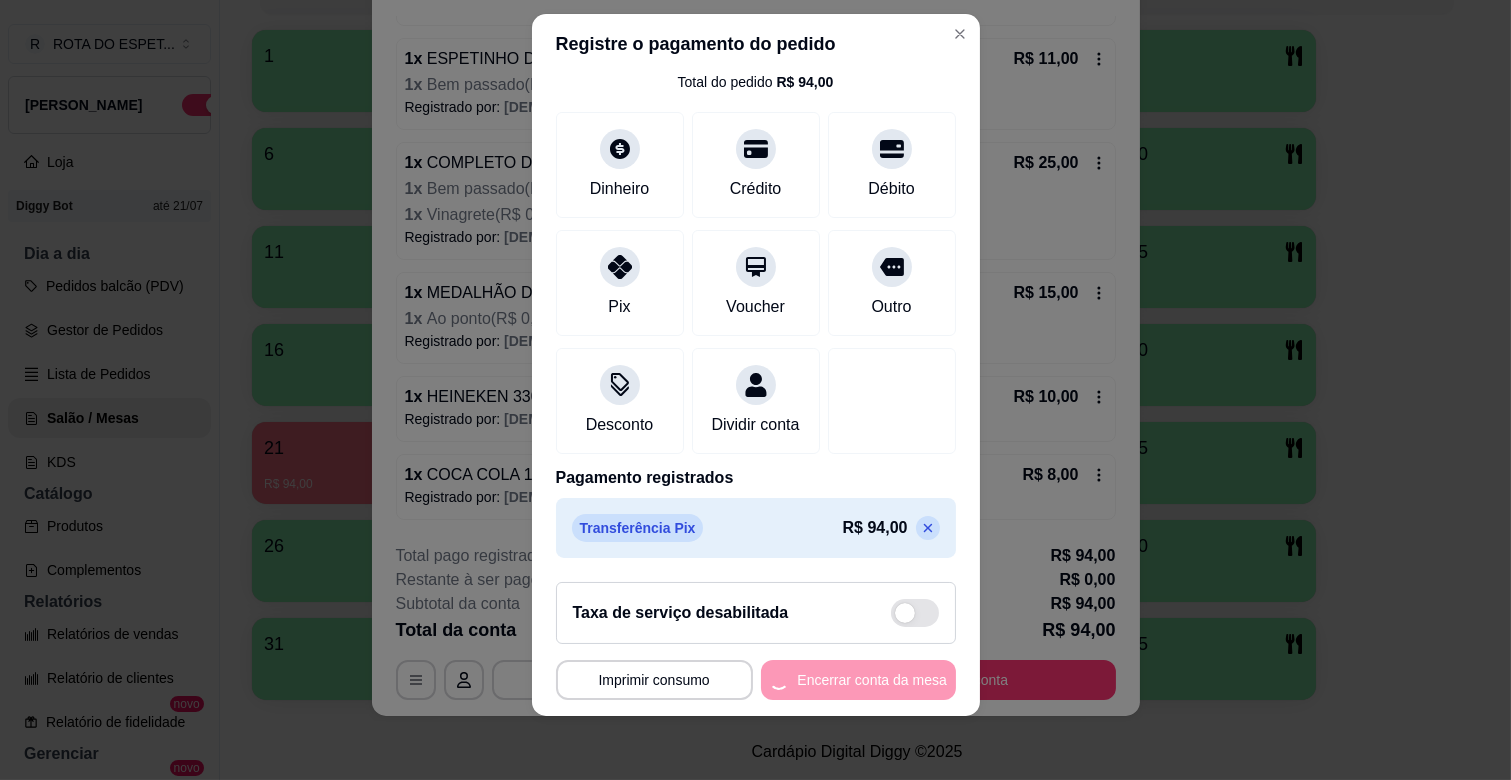 scroll, scrollTop: 0, scrollLeft: 0, axis: both 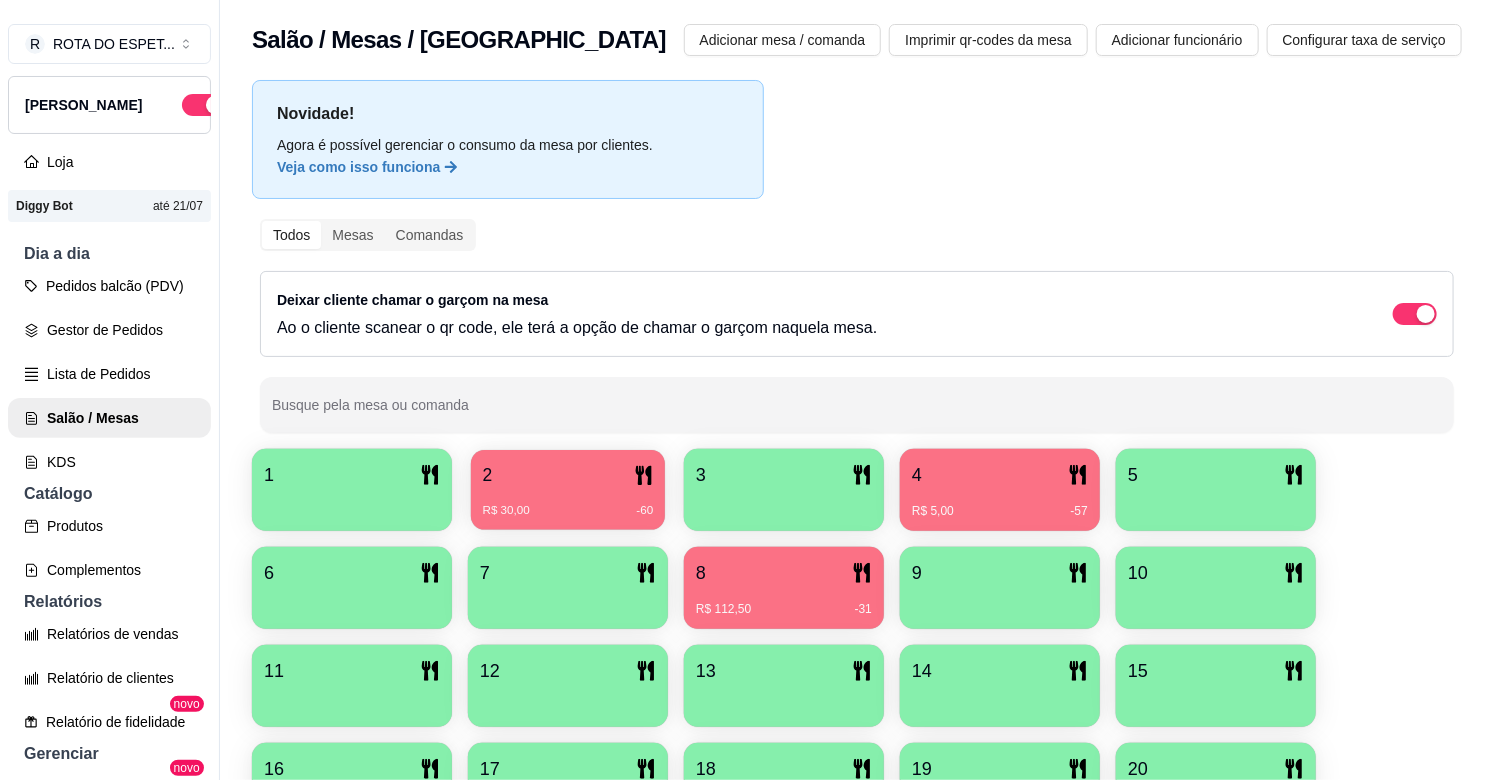 click on "R$ 30,00 -60" at bounding box center [568, 503] 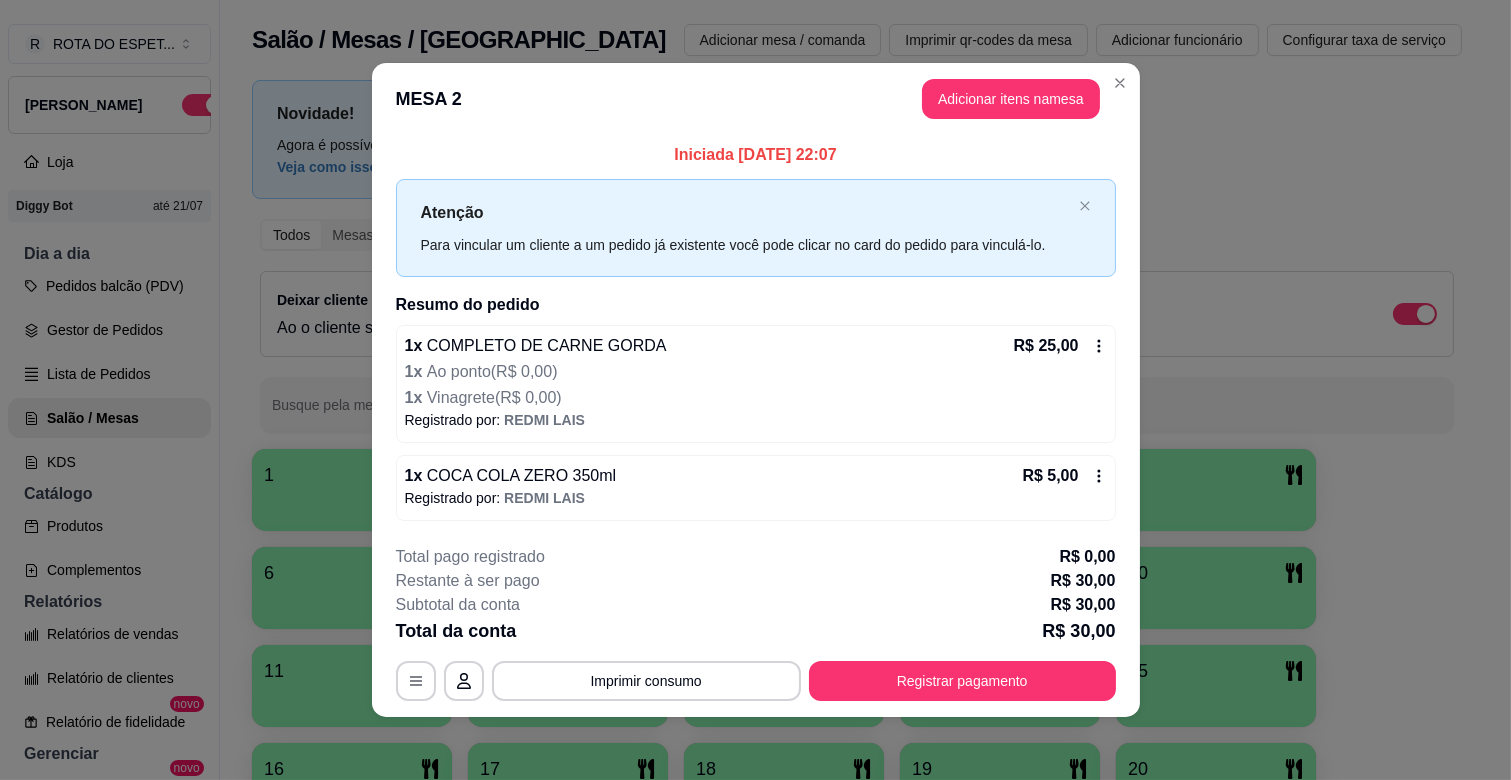 scroll, scrollTop: 1, scrollLeft: 0, axis: vertical 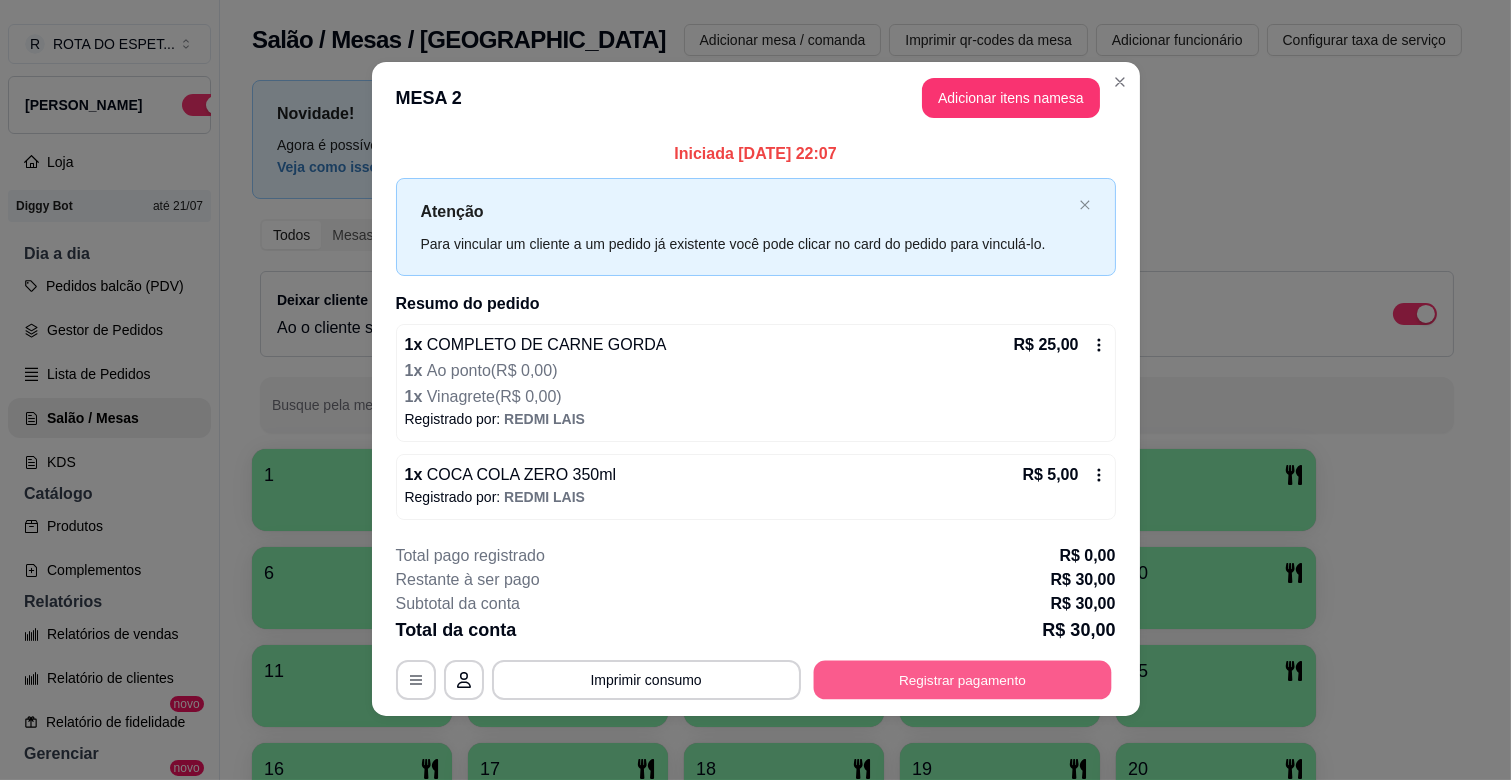 click on "Registrar pagamento" at bounding box center [962, 679] 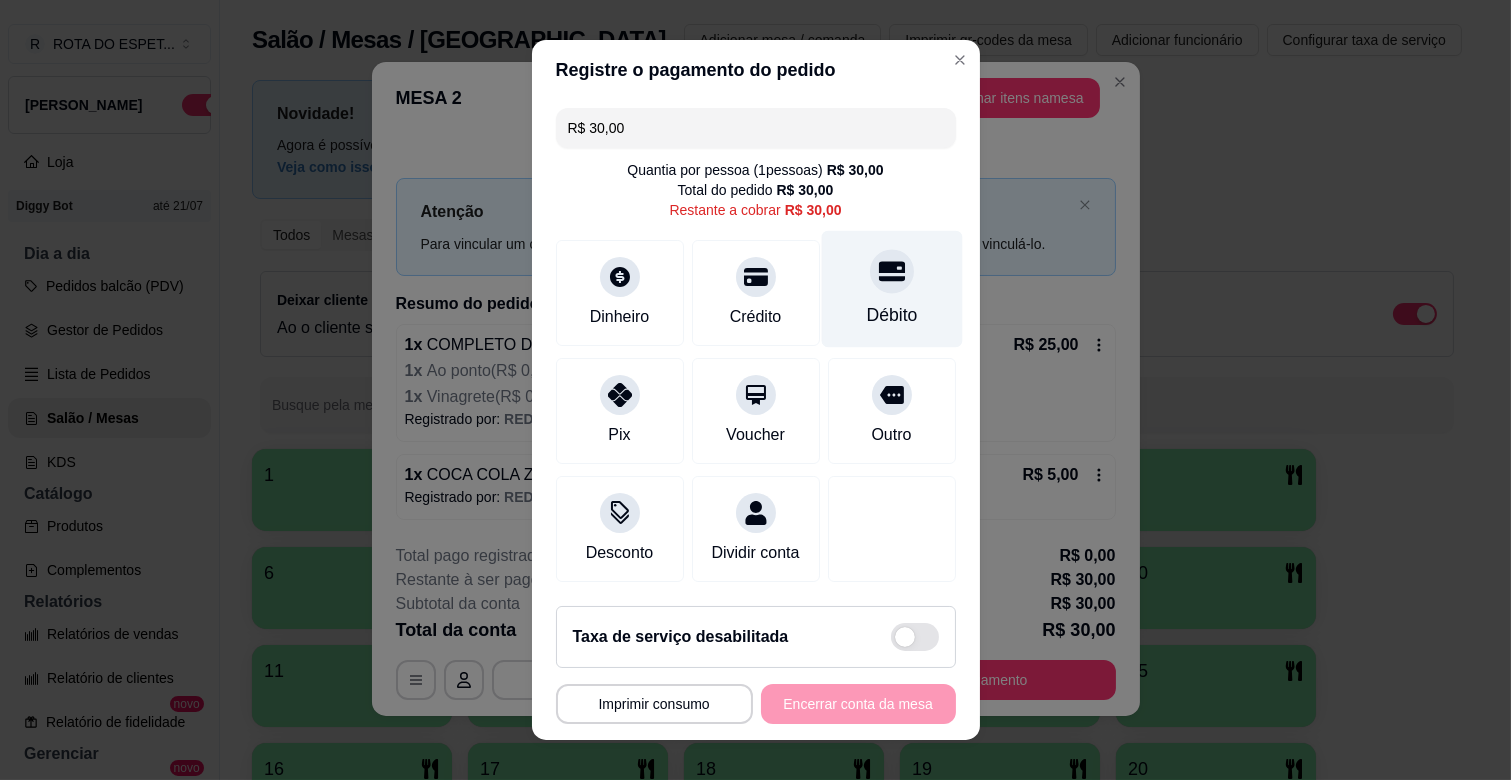click on "Débito" at bounding box center [891, 289] 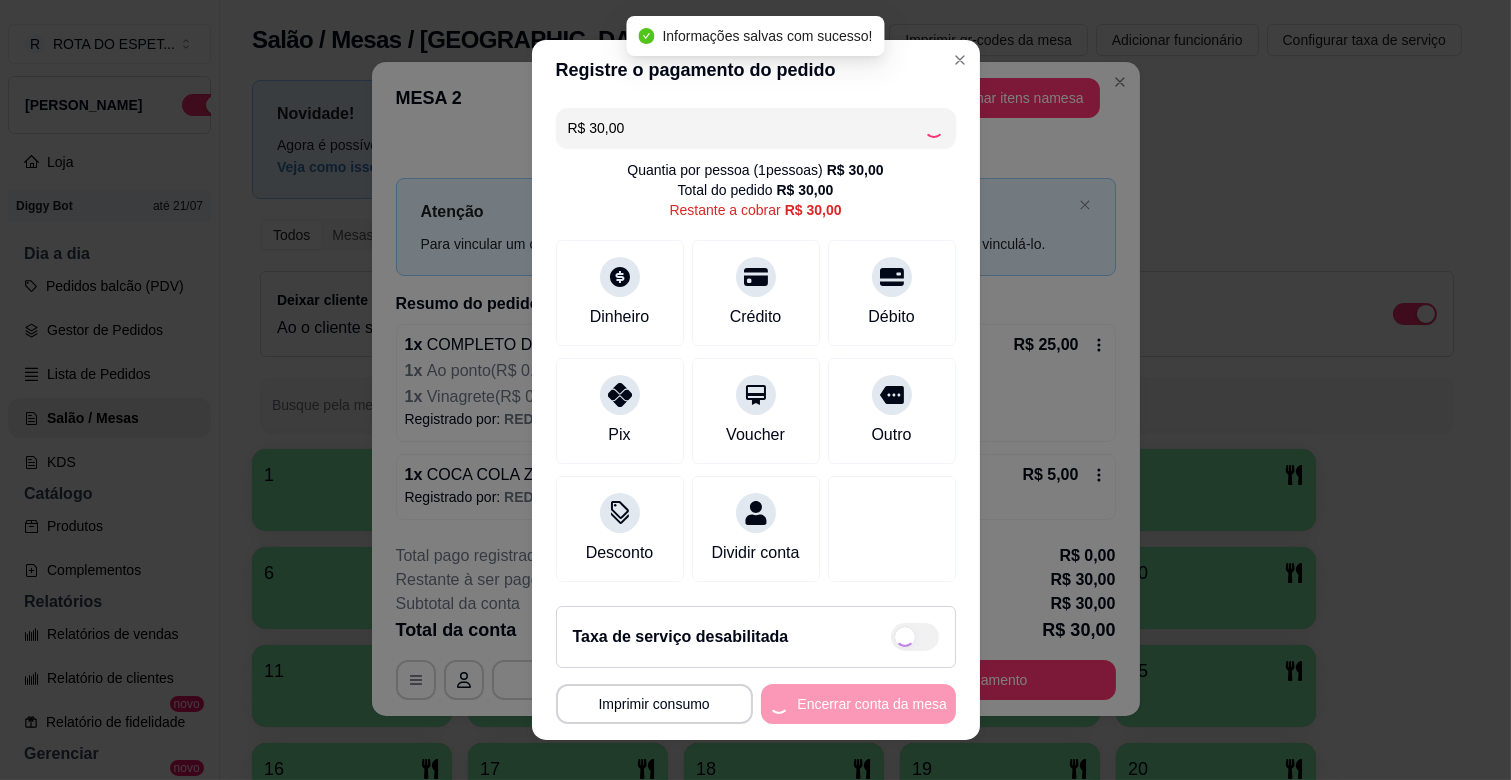 type on "R$ 0,00" 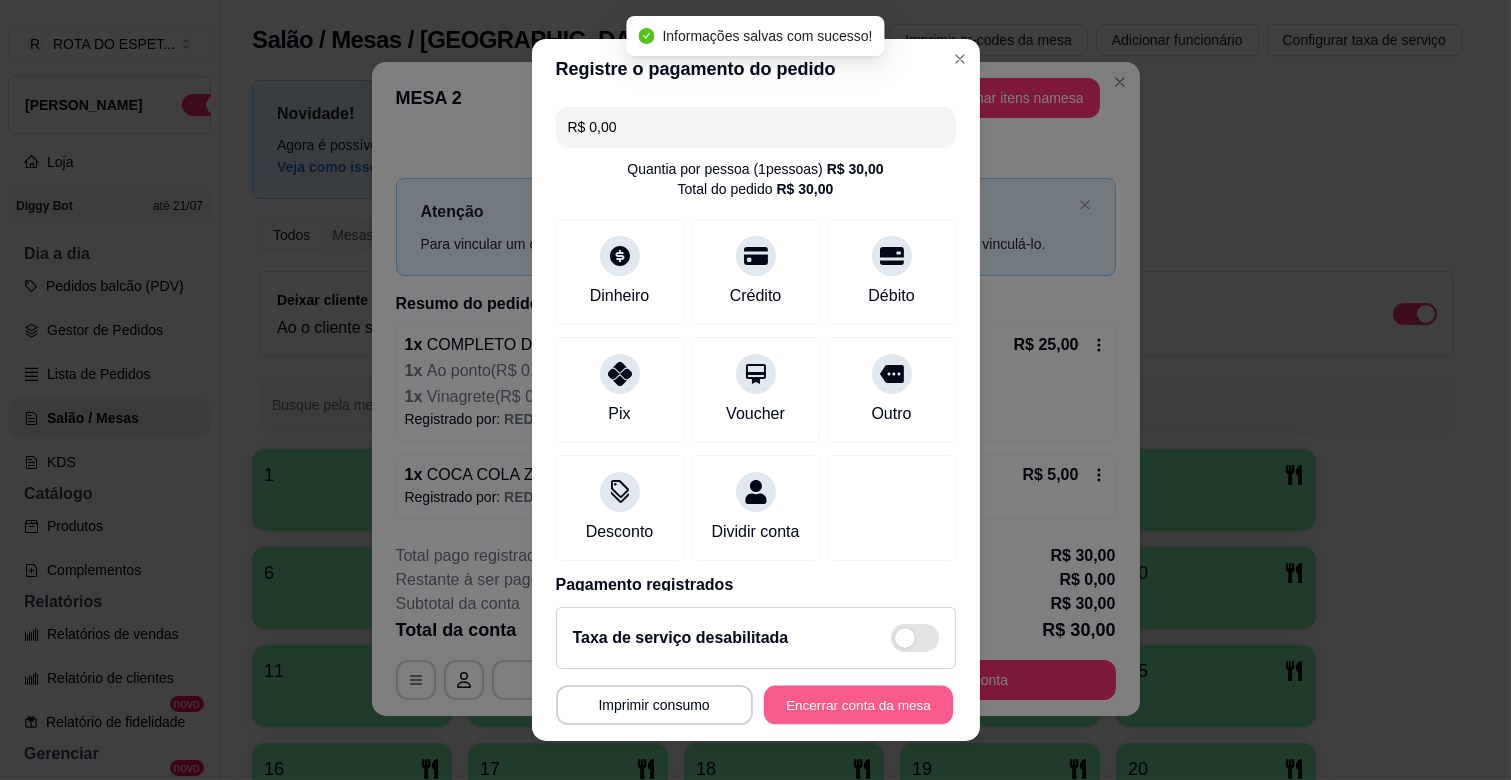 click on "Encerrar conta da mesa" at bounding box center (858, 705) 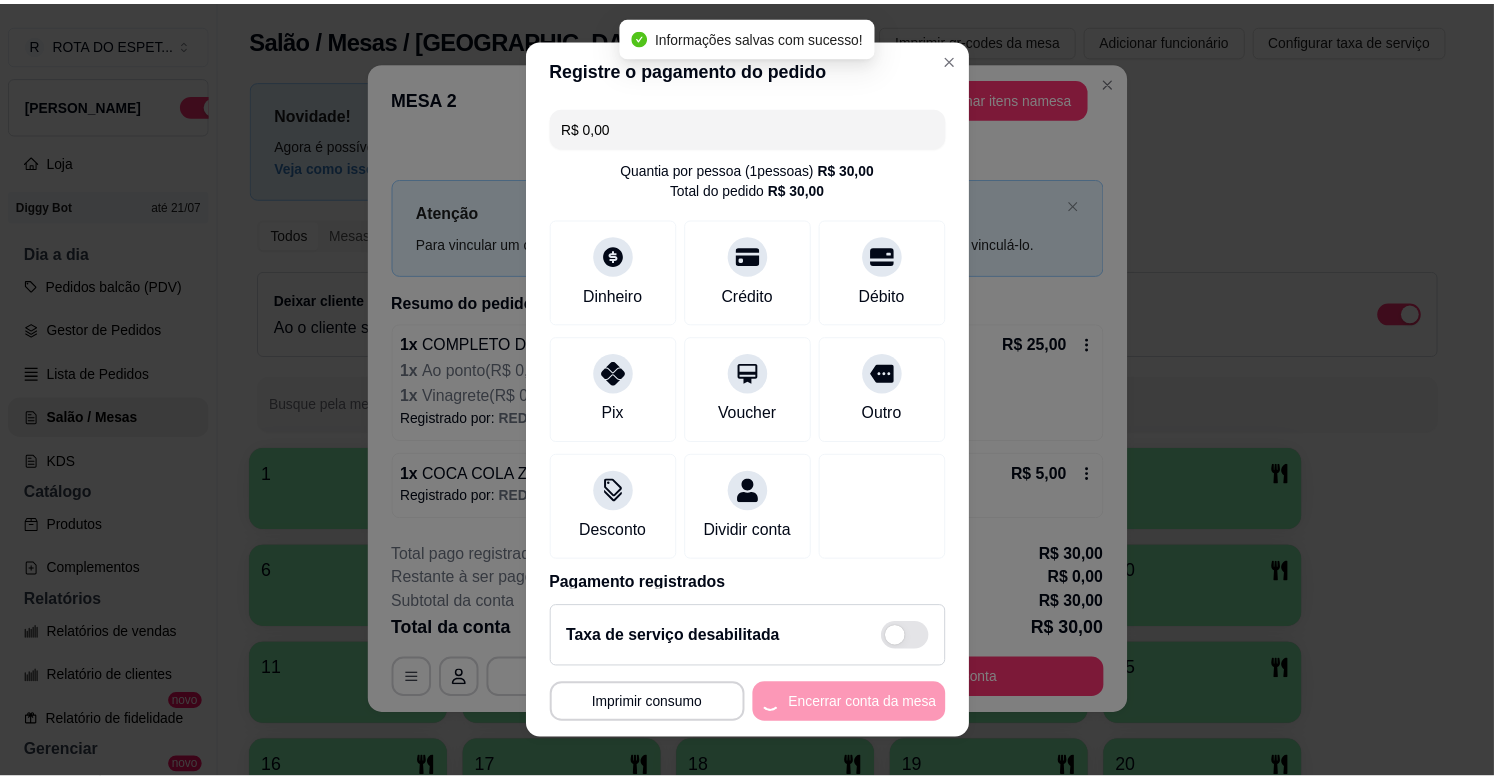 scroll, scrollTop: 0, scrollLeft: 0, axis: both 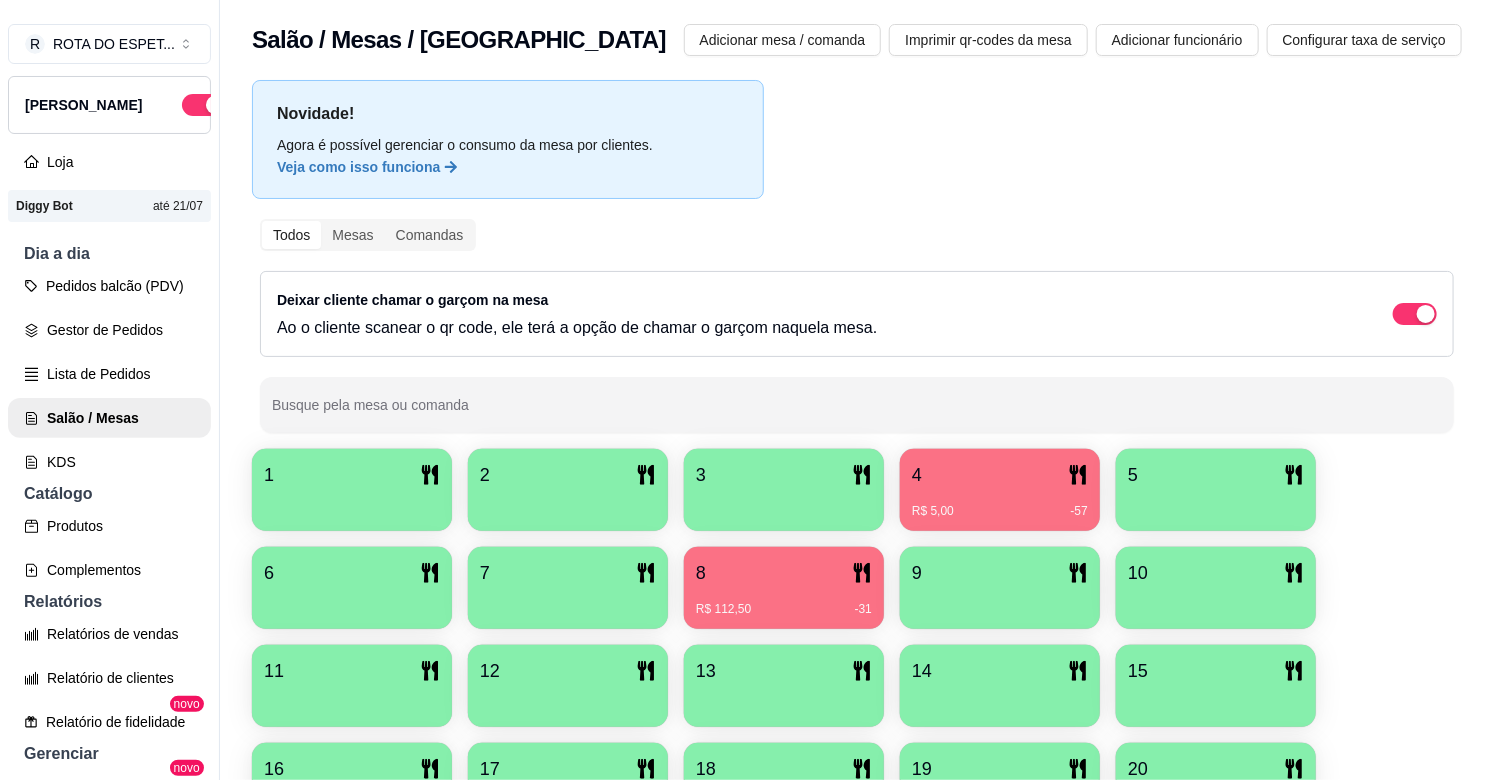 click on "4" at bounding box center [1000, 475] 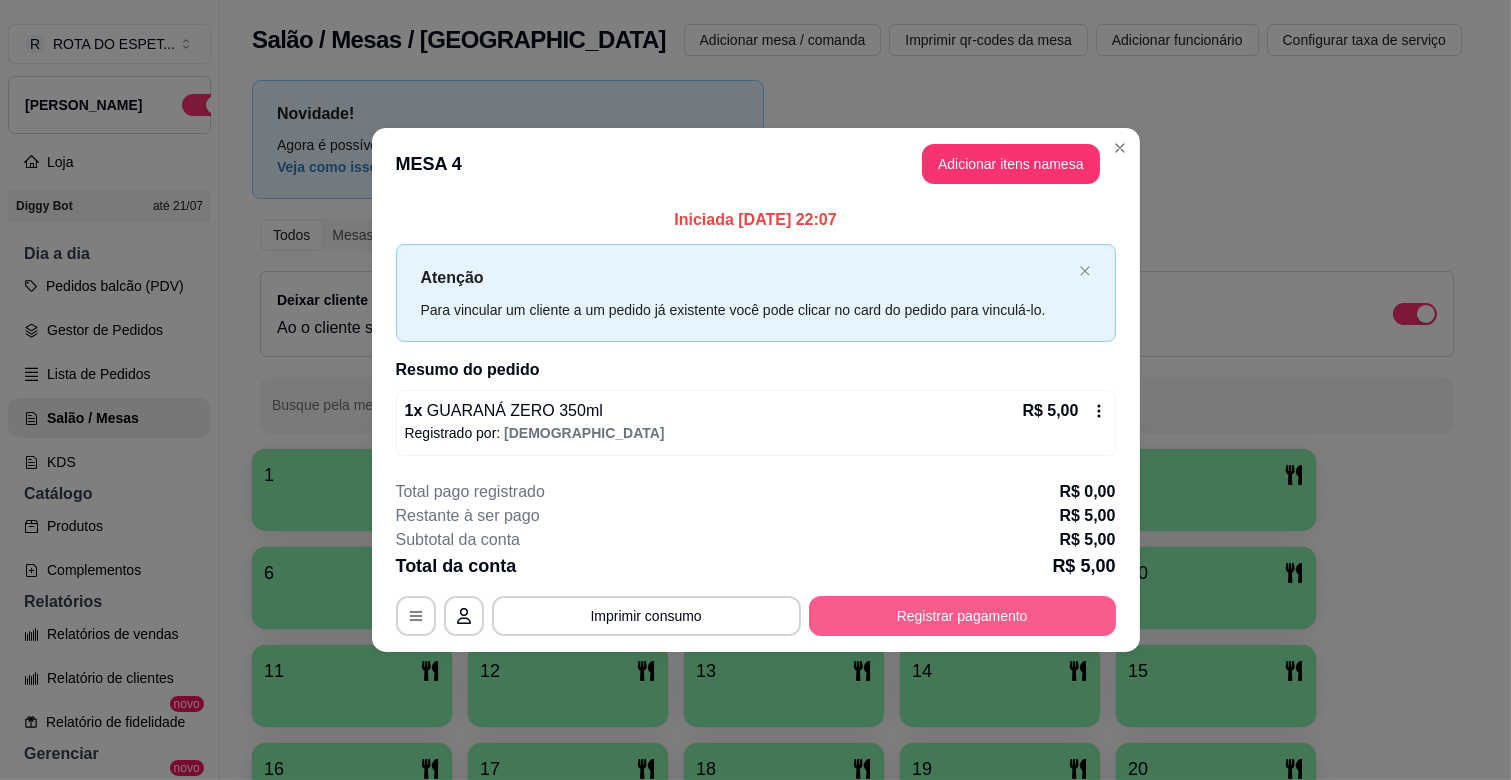 click on "Registrar pagamento" at bounding box center [962, 616] 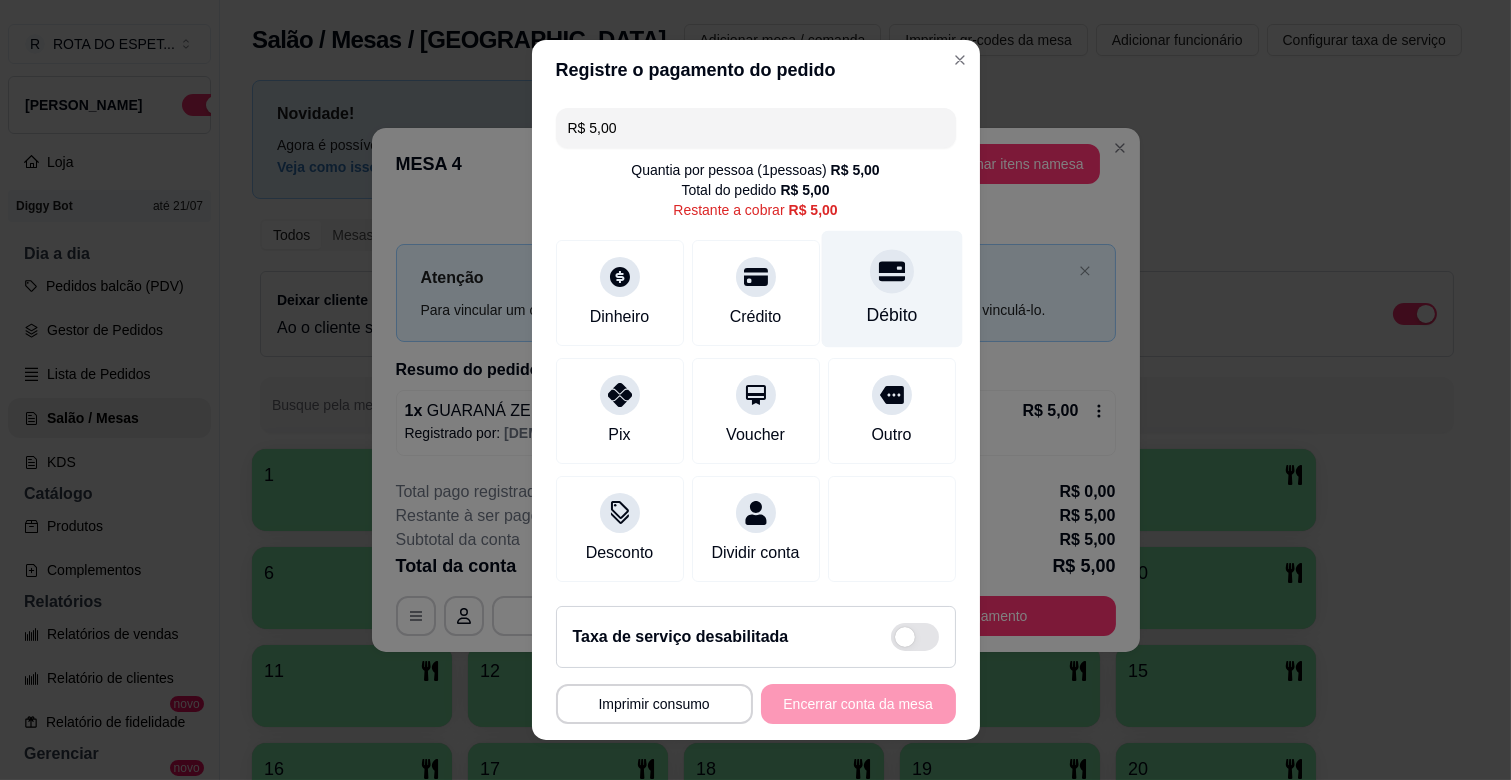 click on "Débito" at bounding box center (891, 315) 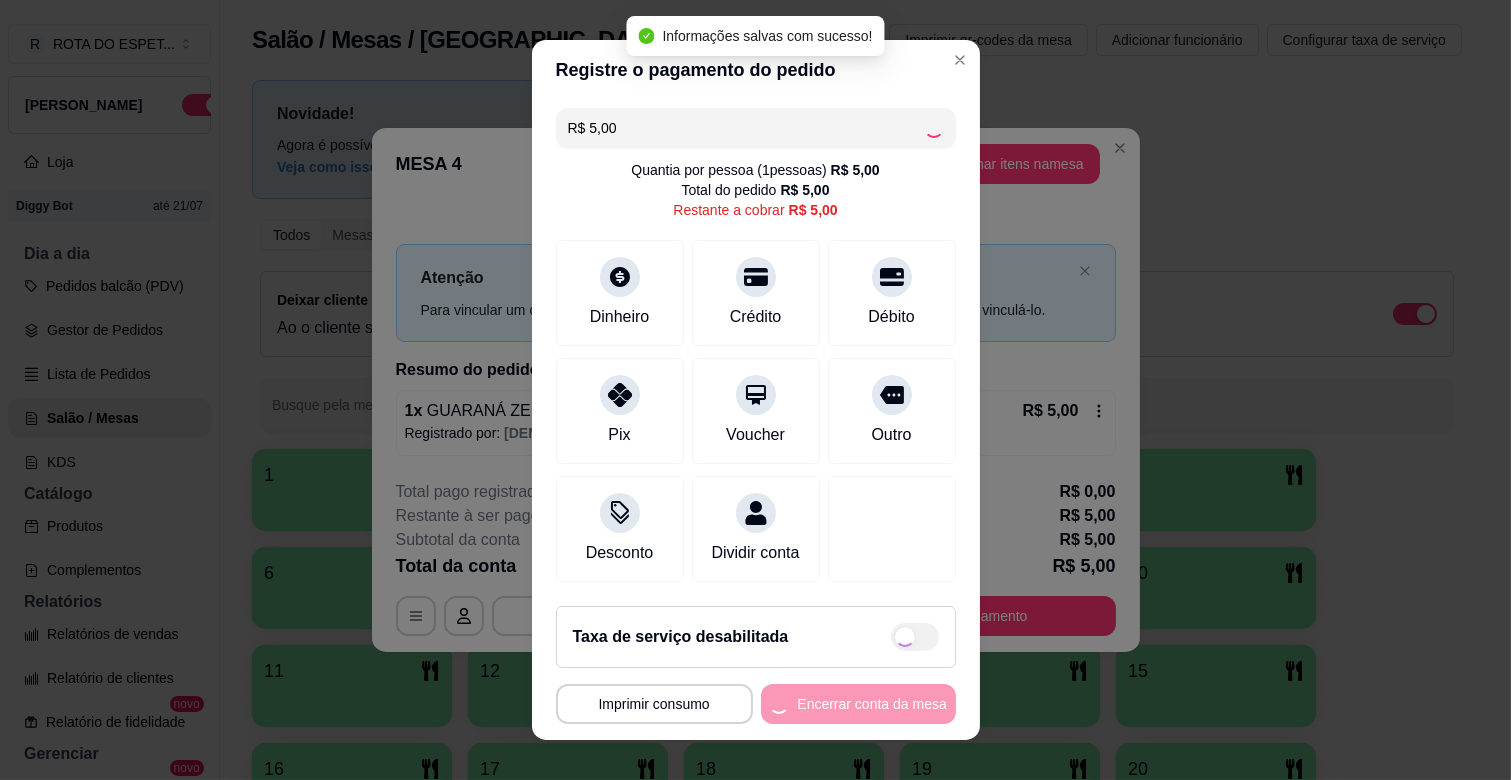 type on "R$ 0,00" 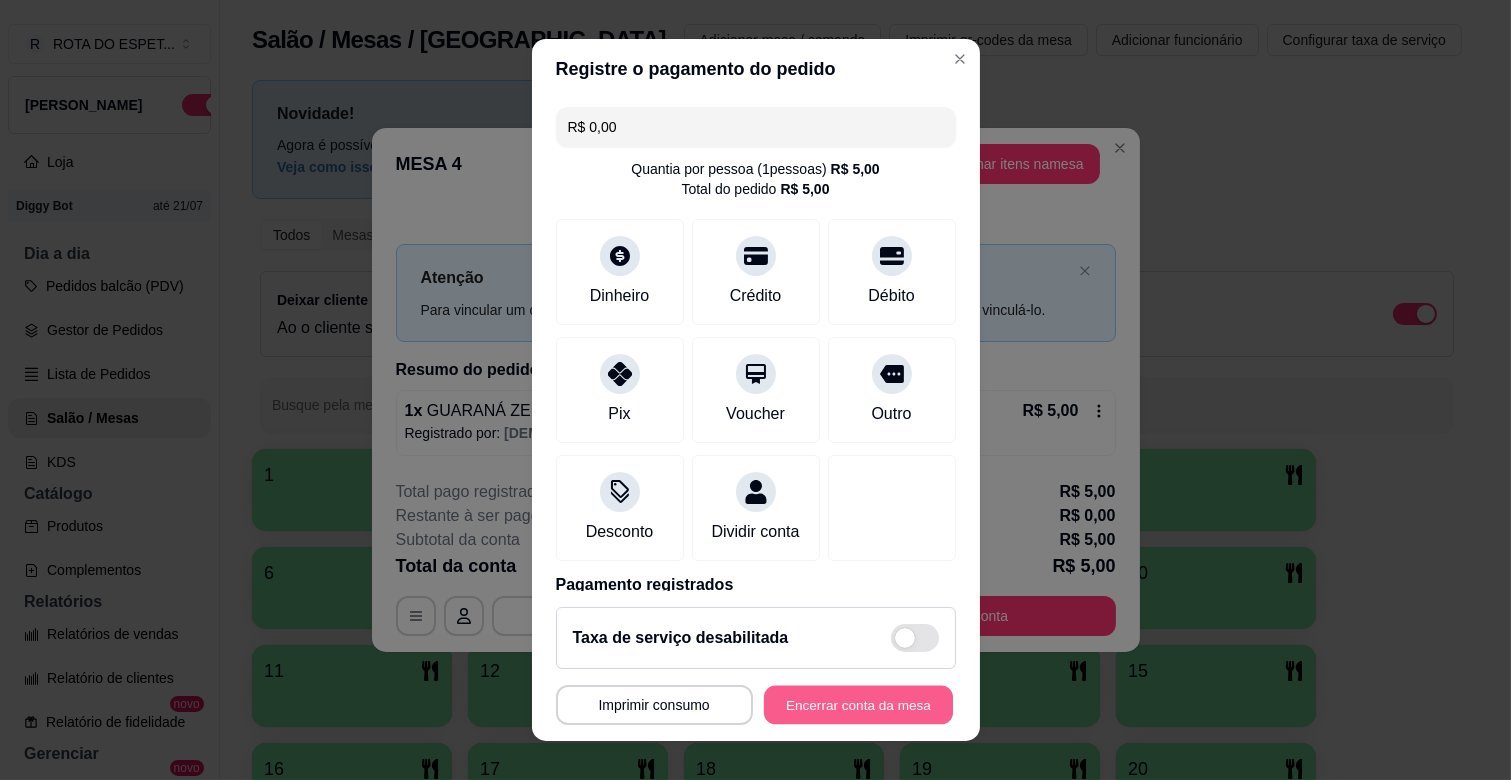 click on "Encerrar conta da mesa" at bounding box center [858, 705] 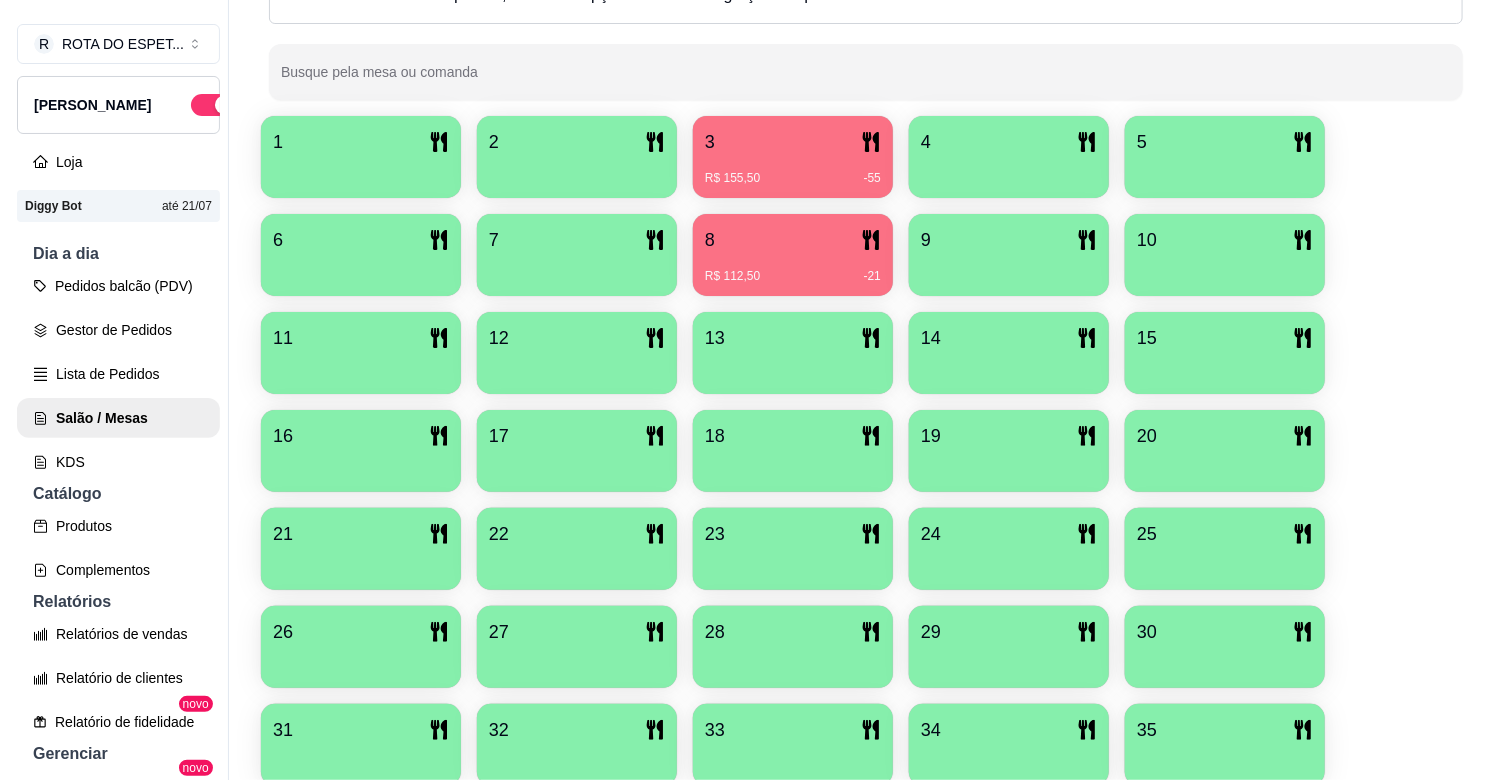 scroll, scrollTop: 435, scrollLeft: 0, axis: vertical 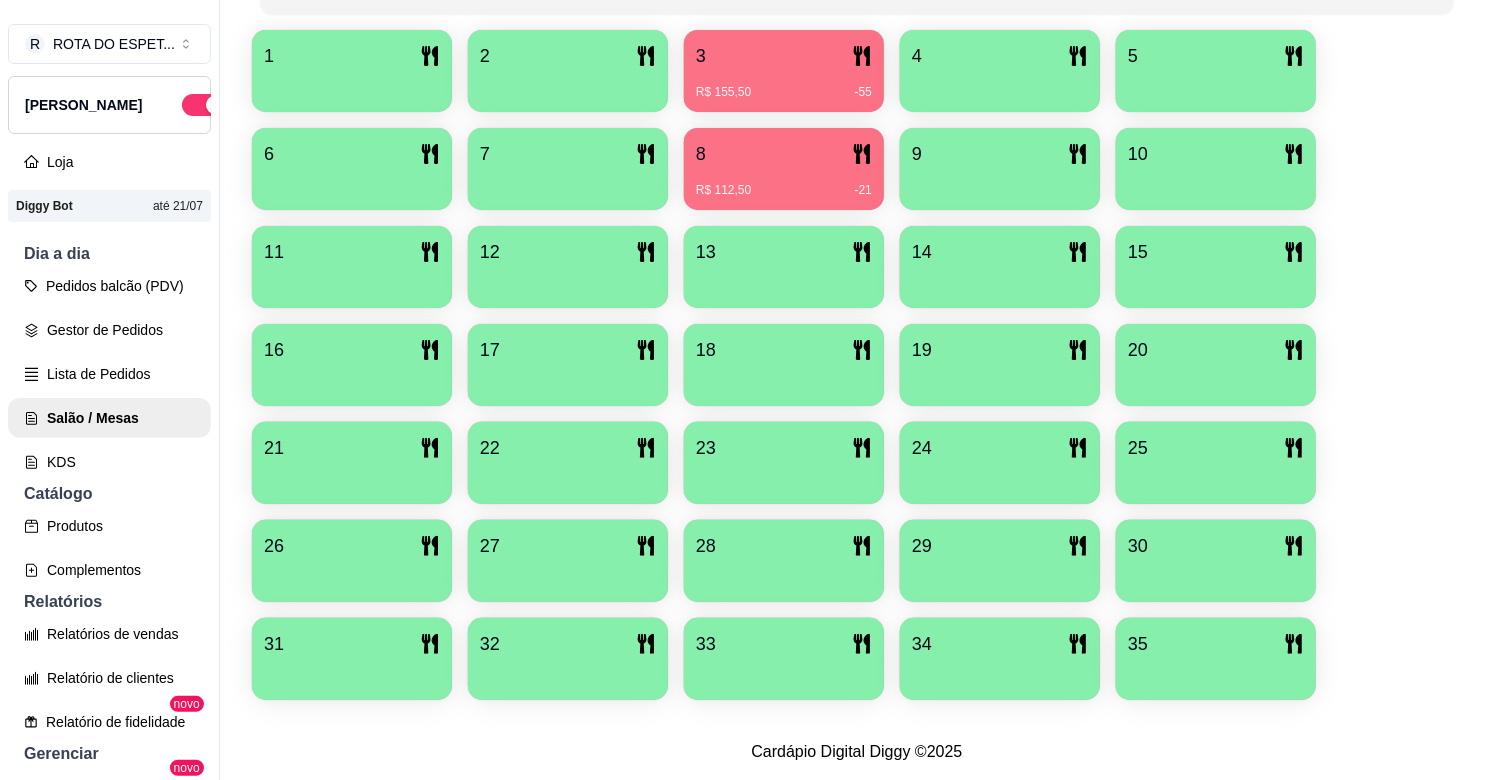 click on "20" at bounding box center (1216, 350) 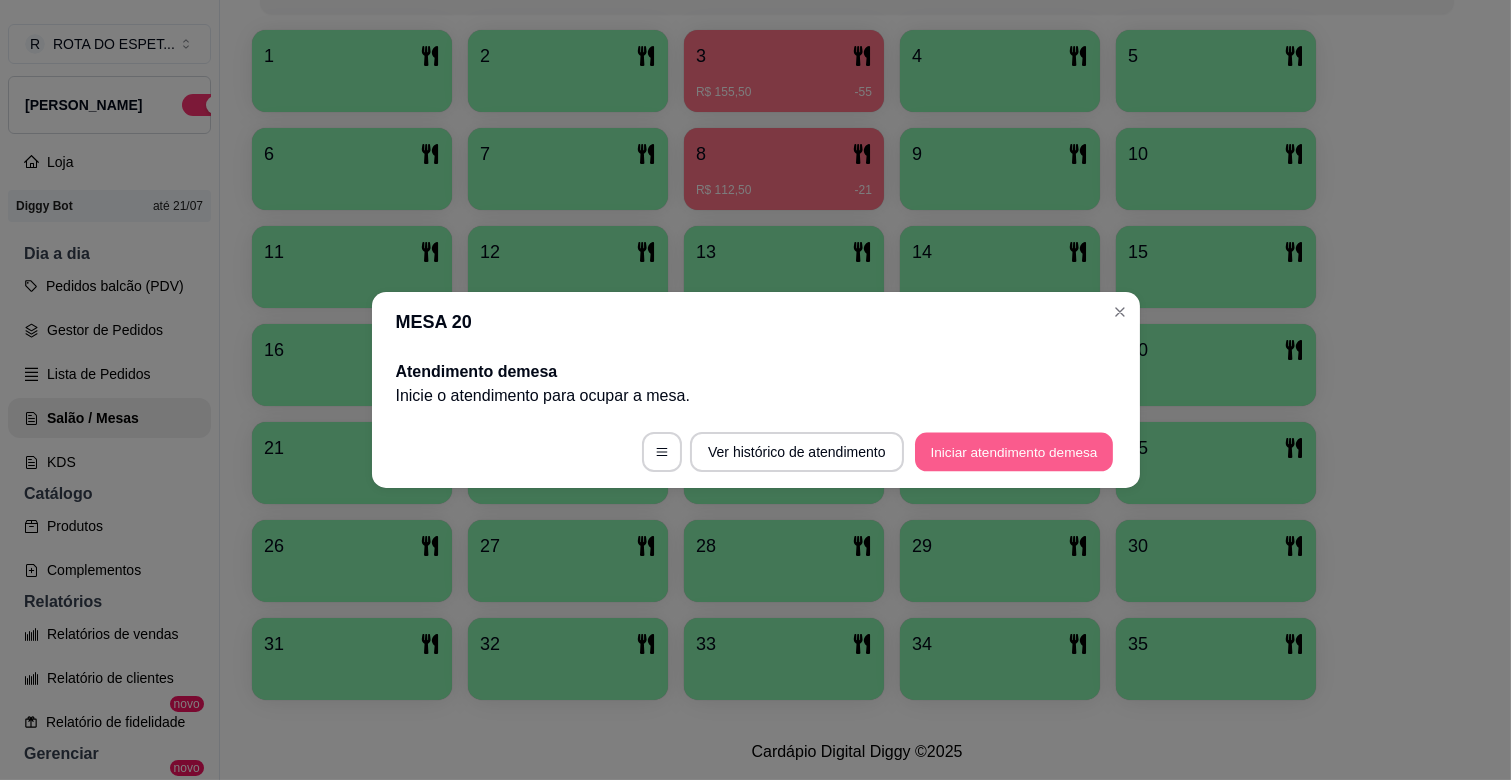 click on "Iniciar atendimento de  mesa" at bounding box center (1014, 452) 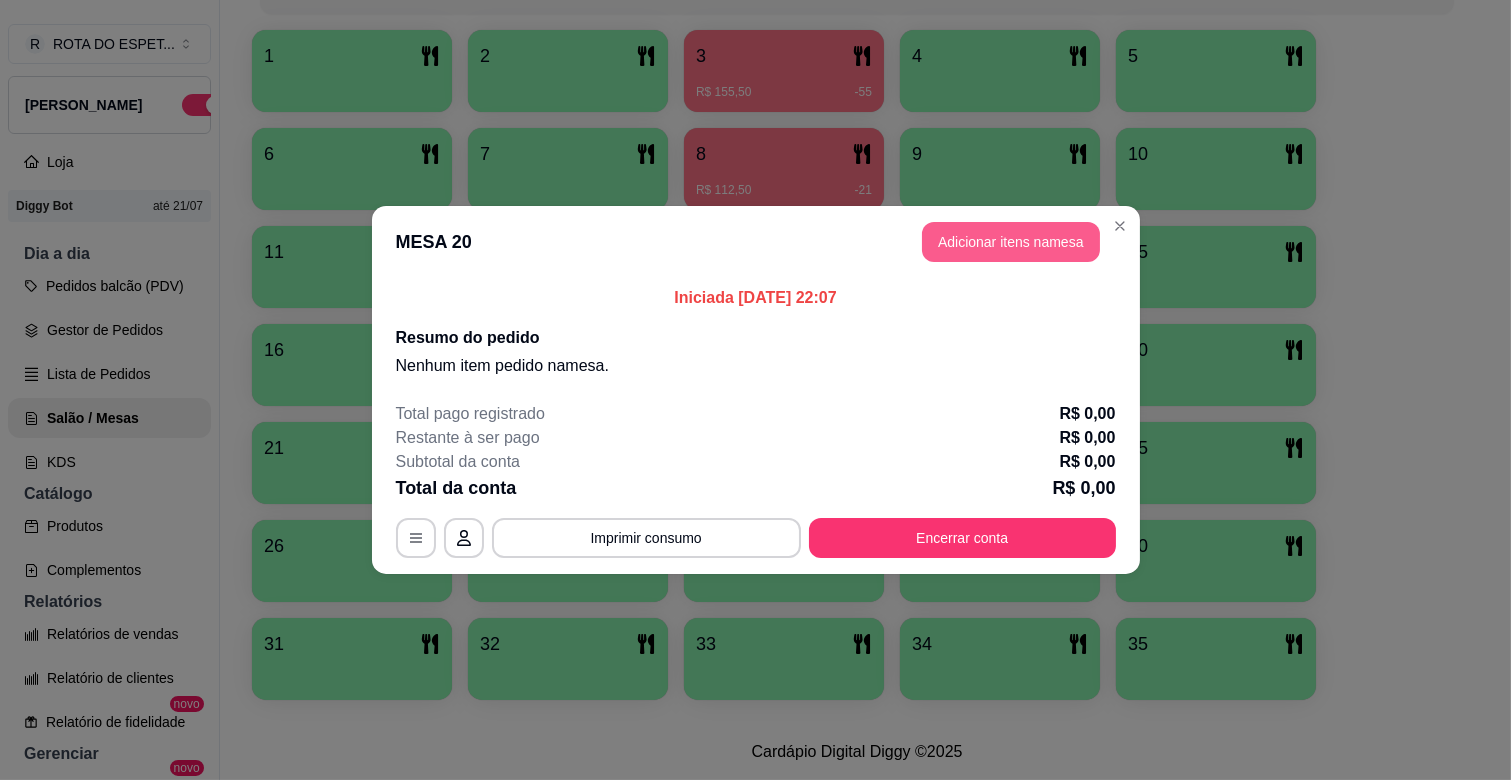 click on "MESA 20 Adicionar itens na  mesa" at bounding box center (756, 242) 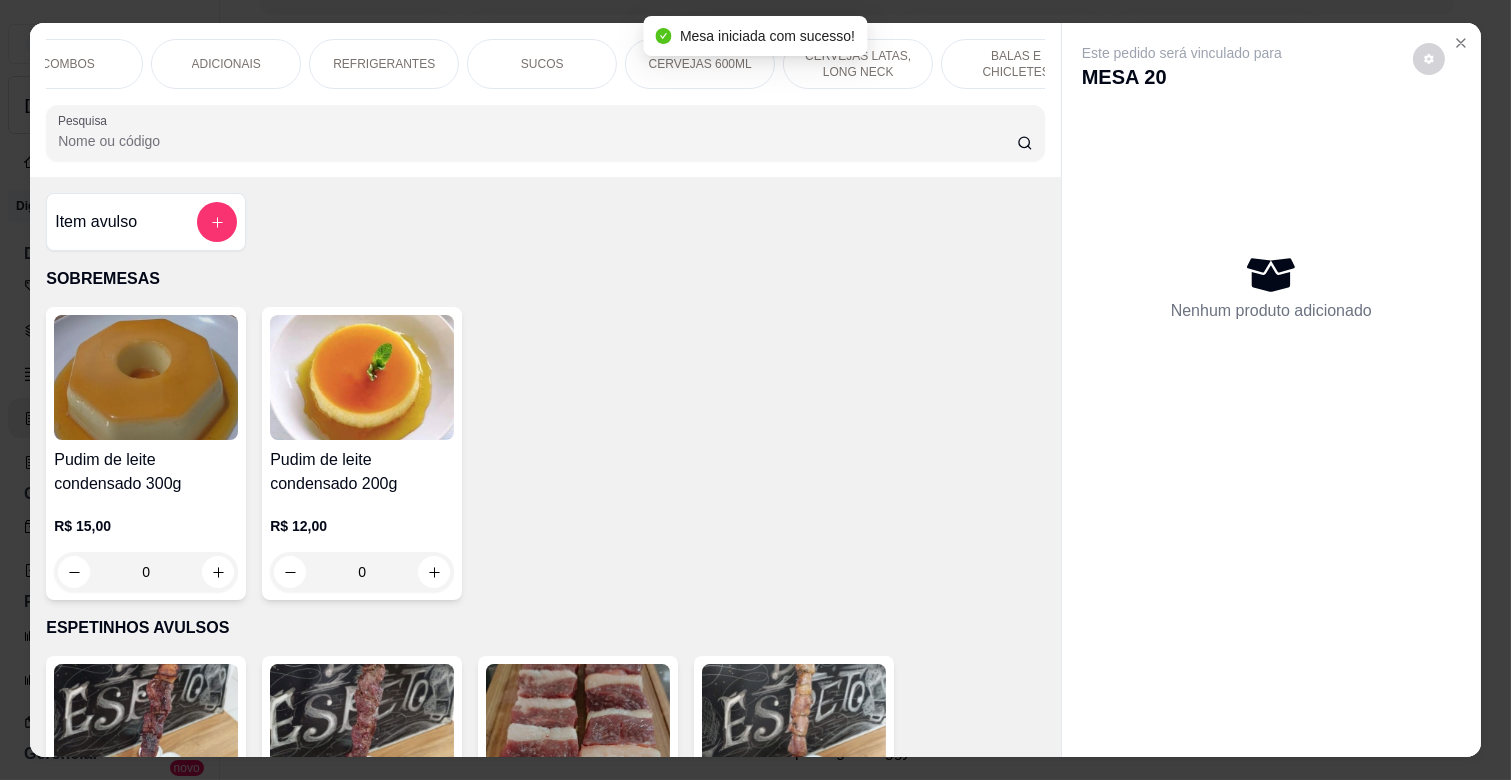 scroll, scrollTop: 0, scrollLeft: 533, axis: horizontal 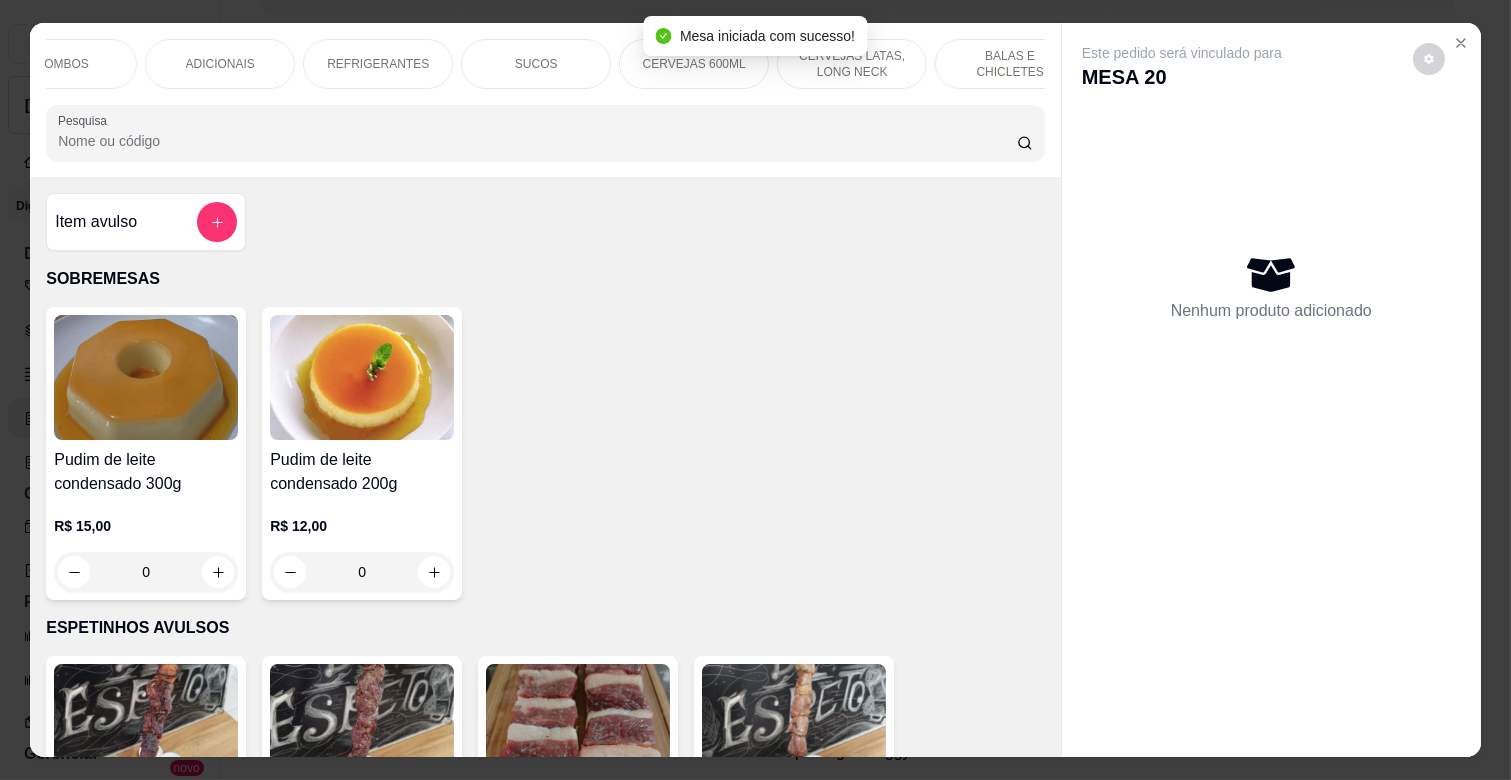 click on "BALAS E CHICLETES" at bounding box center [1010, 64] 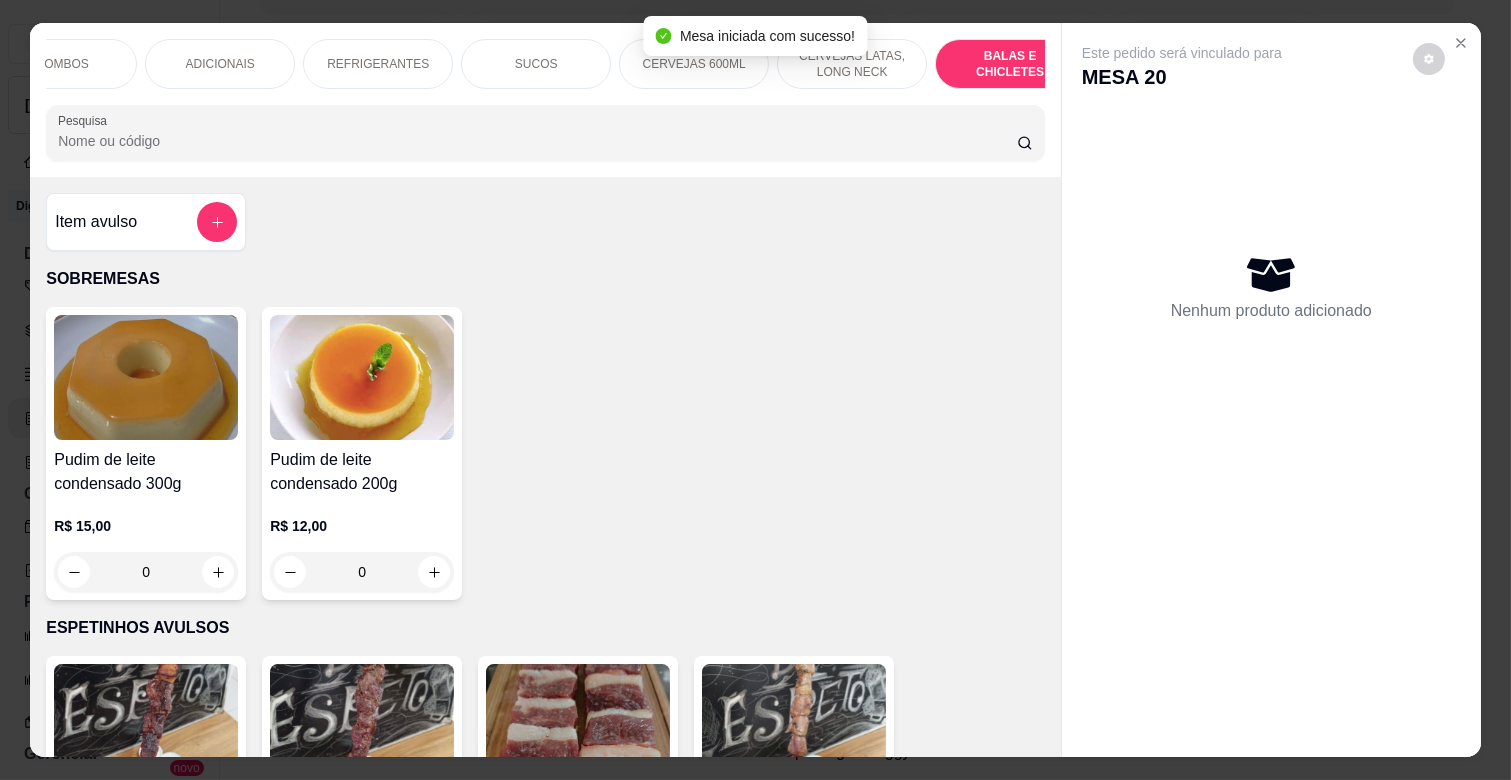 scroll, scrollTop: 7801, scrollLeft: 0, axis: vertical 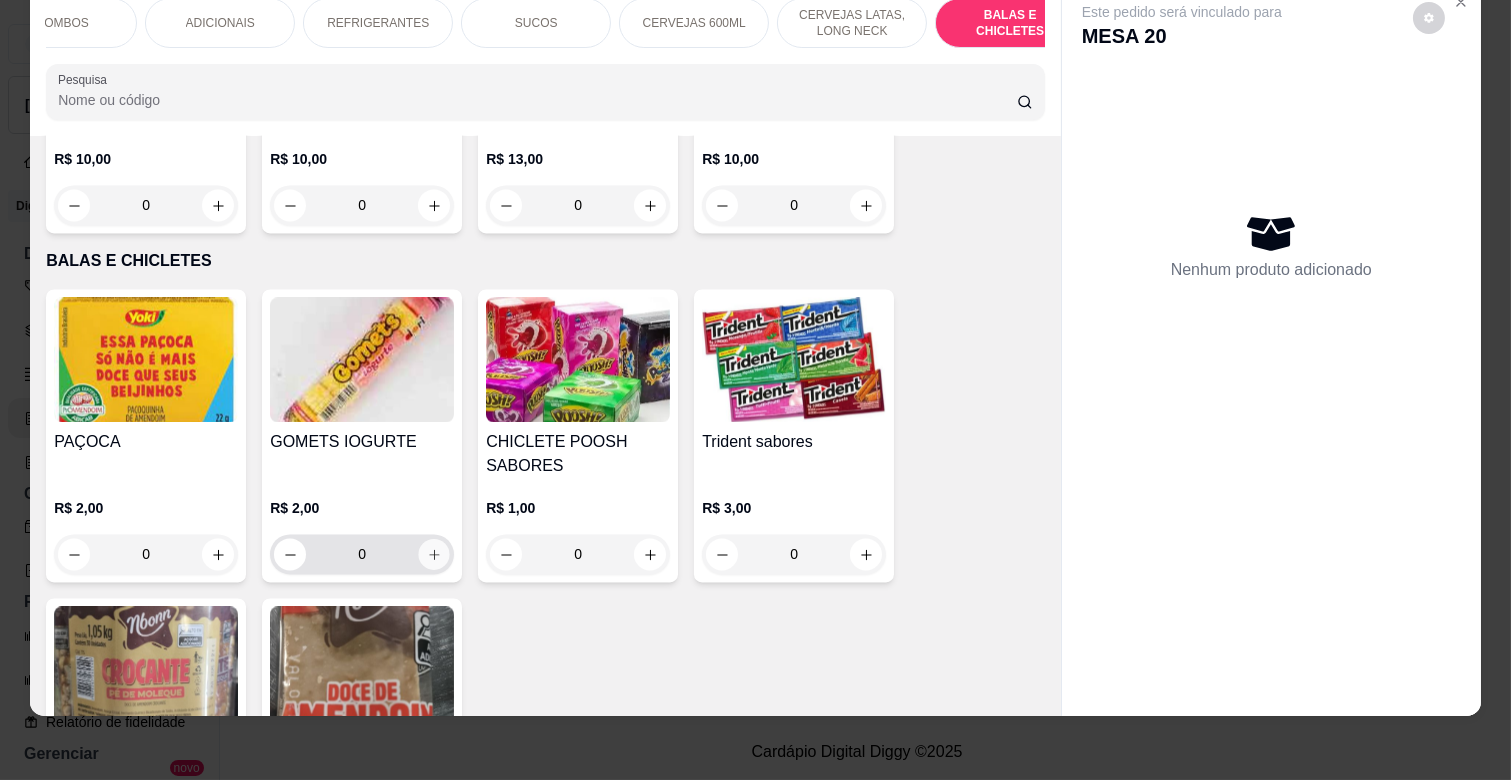 click 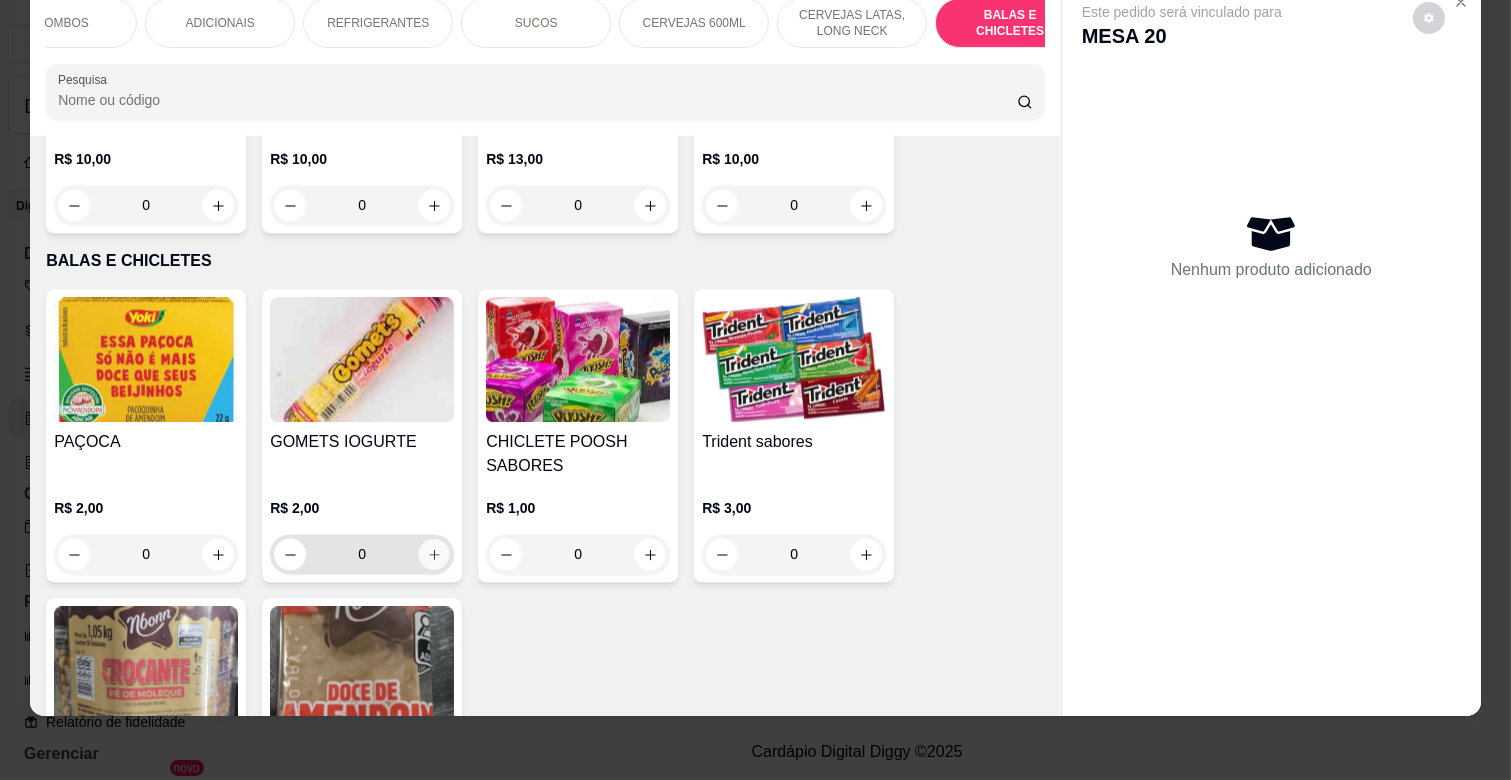 type on "1" 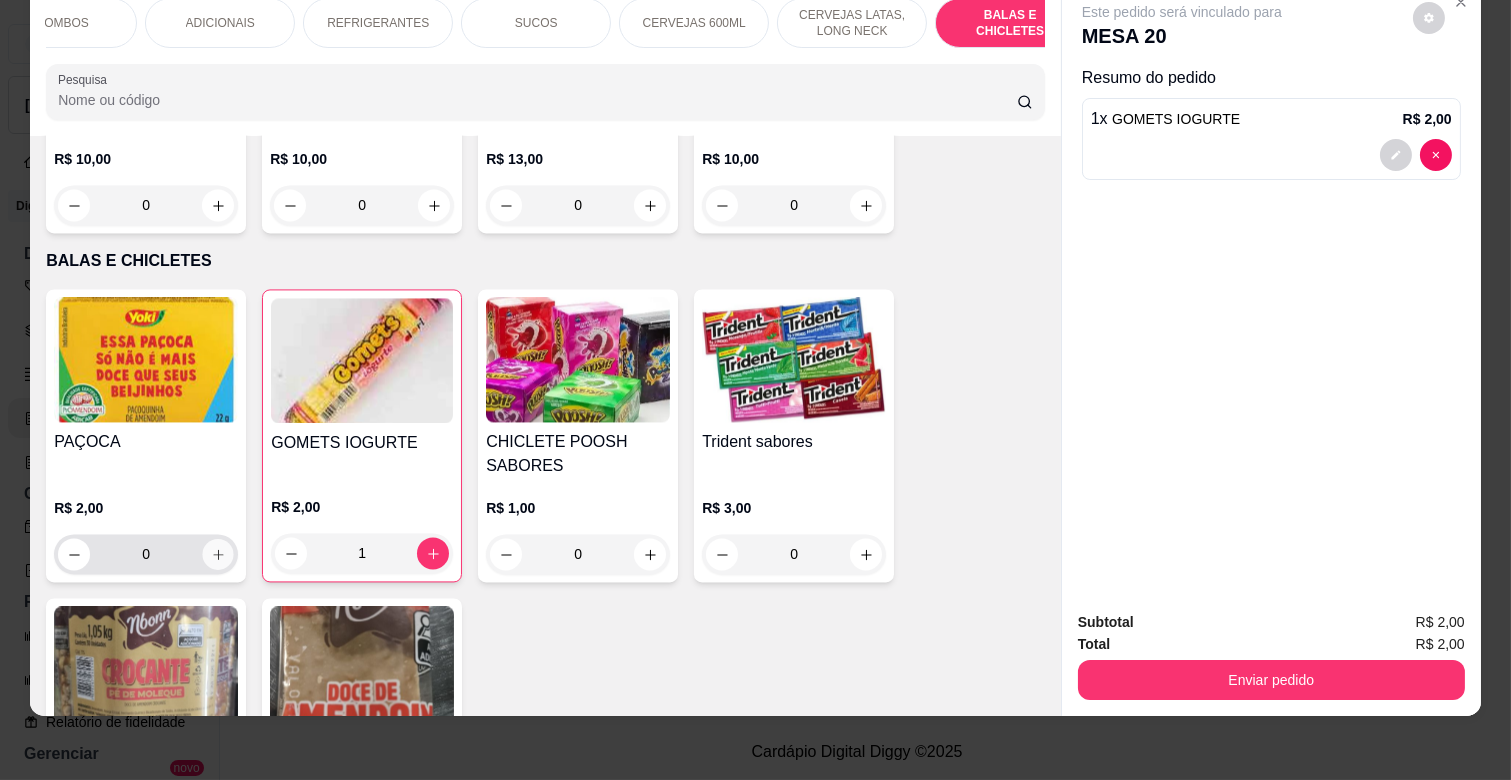 click 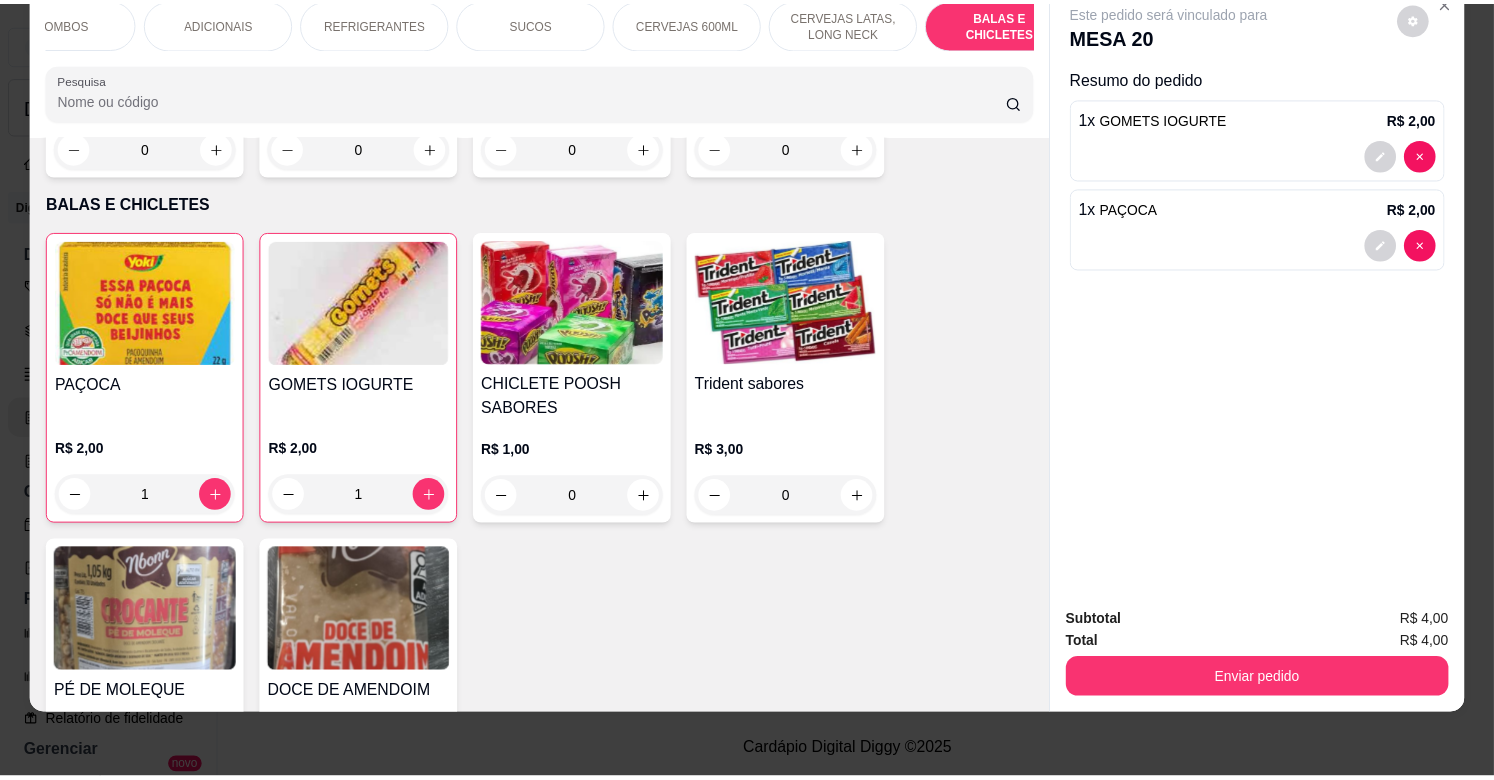 scroll, scrollTop: 7872, scrollLeft: 0, axis: vertical 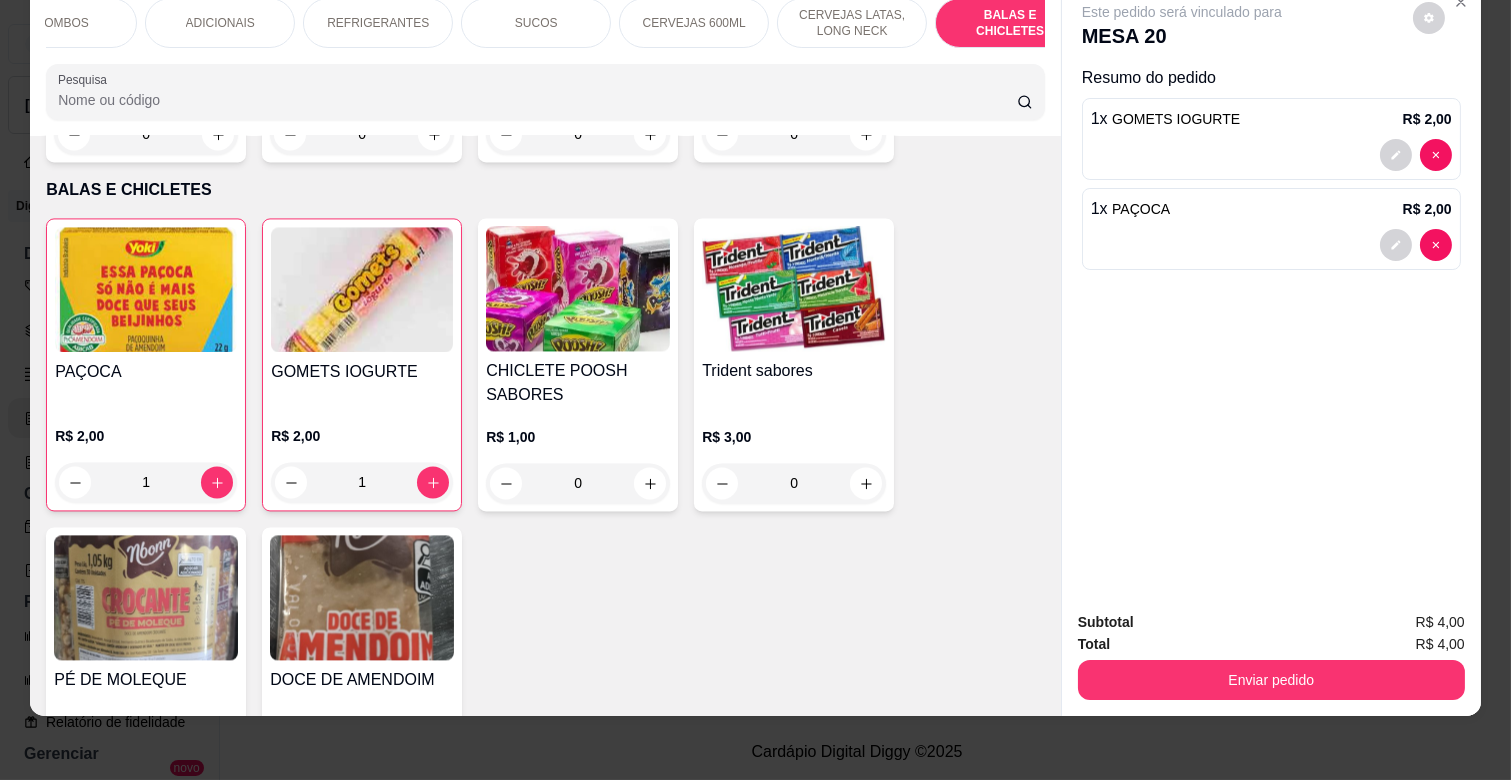 click 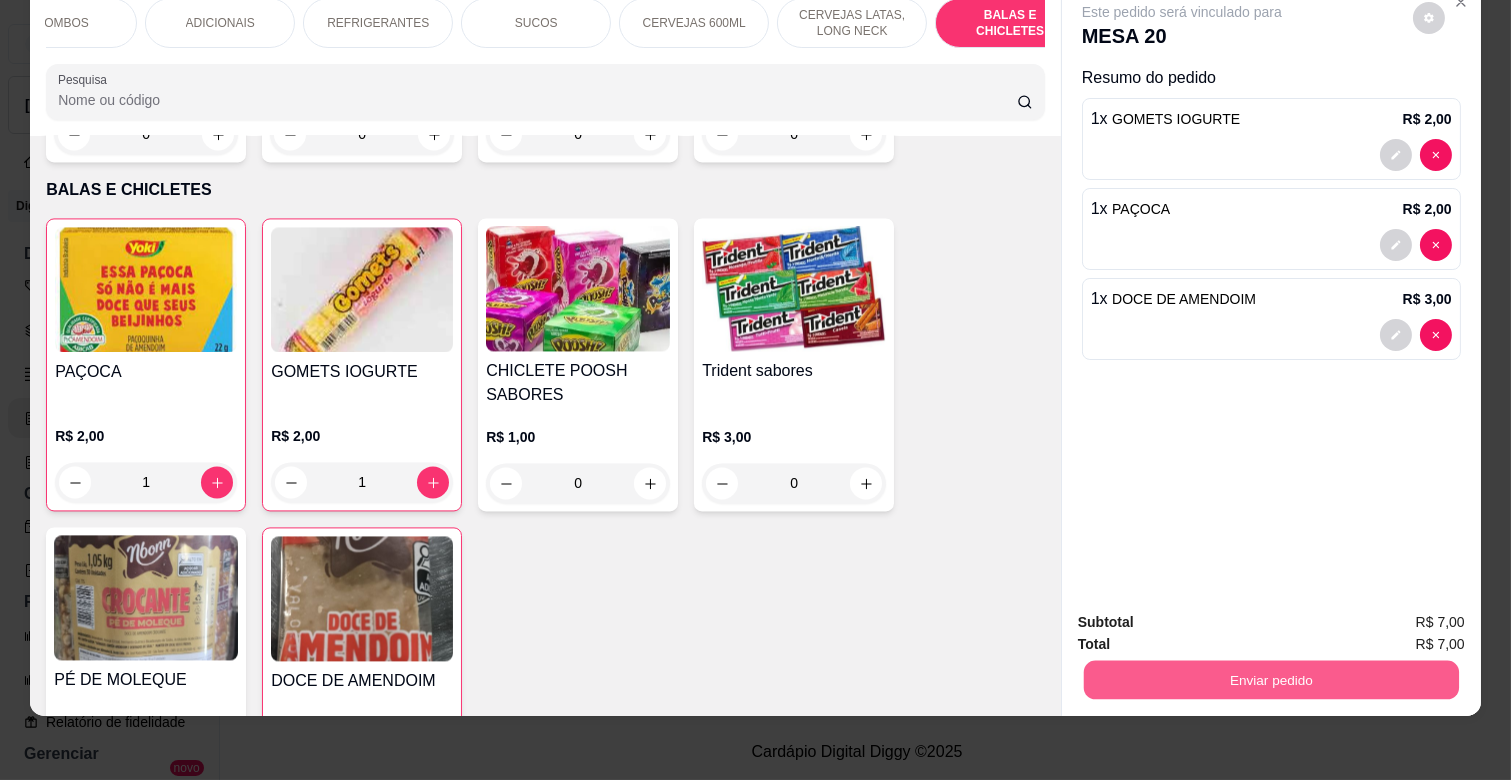 click on "Enviar pedido" at bounding box center (1271, 679) 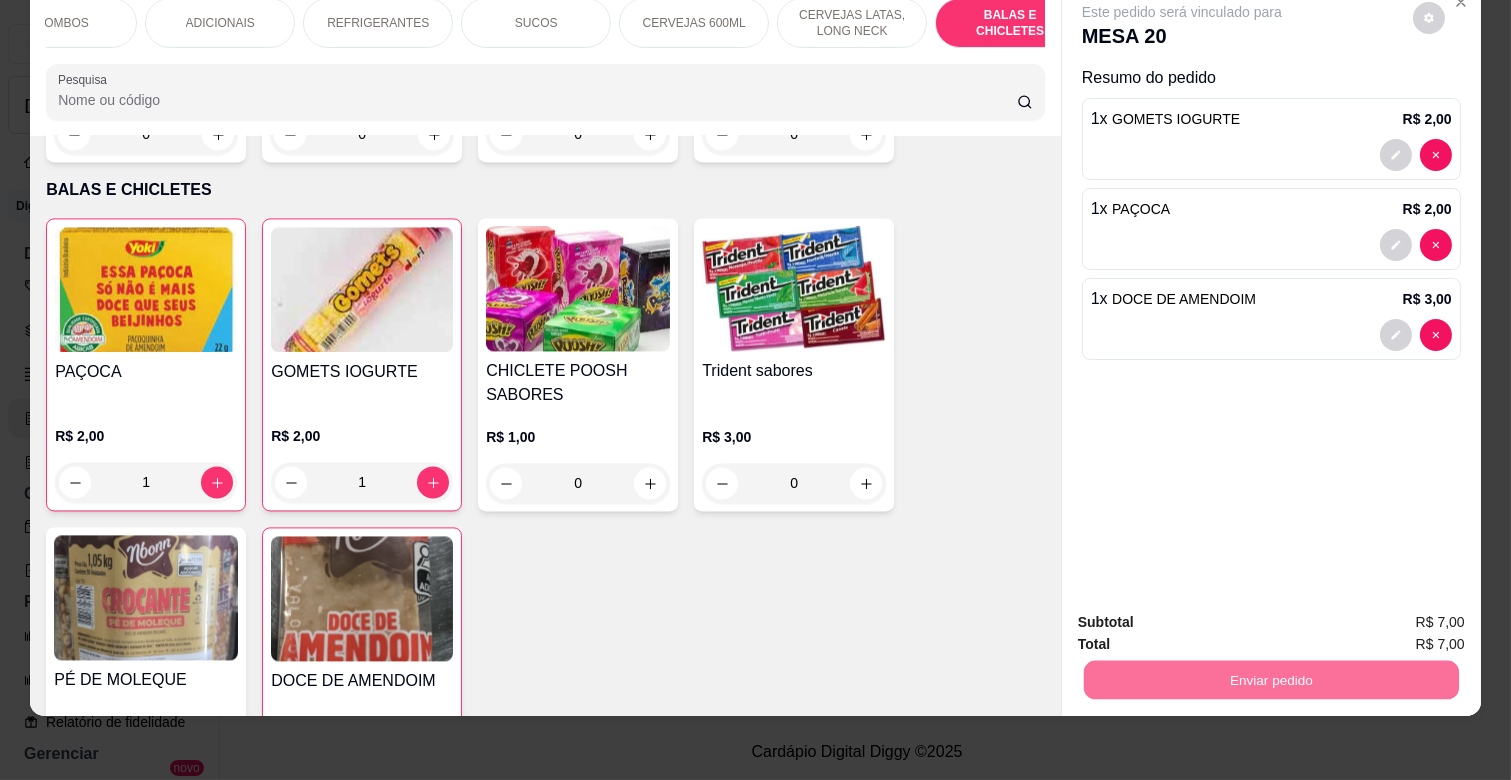 click on "Não registrar e enviar pedido" at bounding box center (1204, 614) 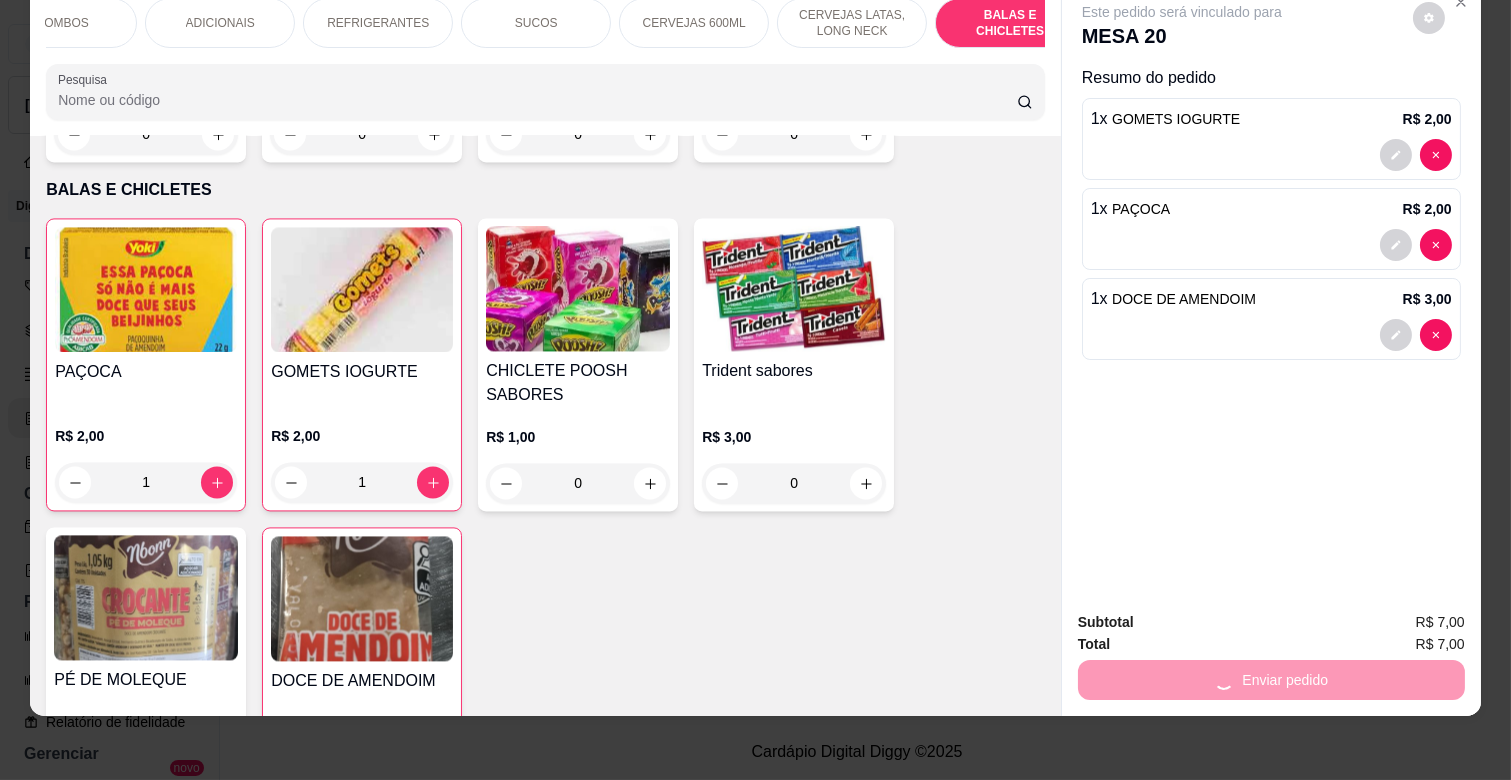 click on "Total R$ 7,00" at bounding box center [1271, 644] 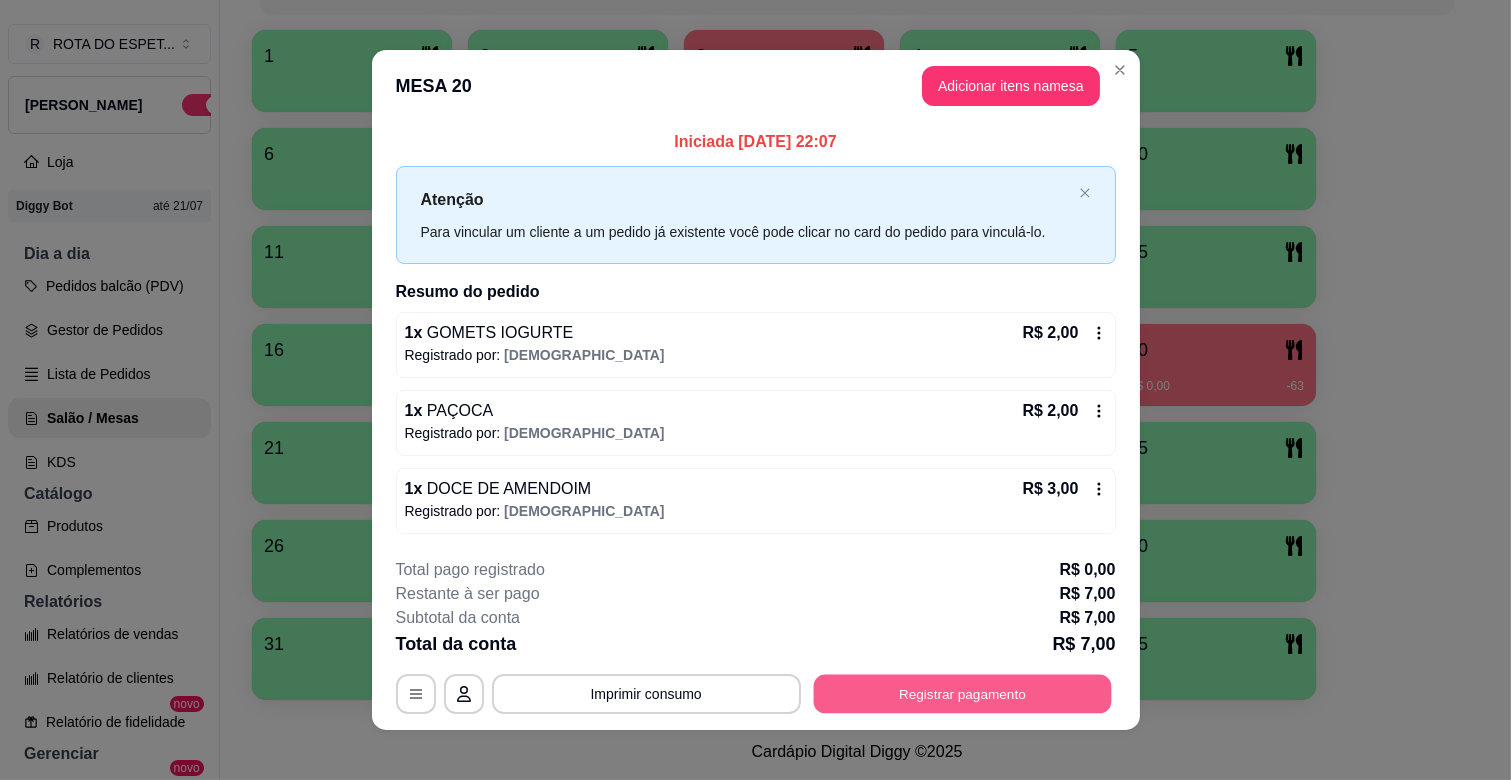click on "Registrar pagamento" at bounding box center (962, 693) 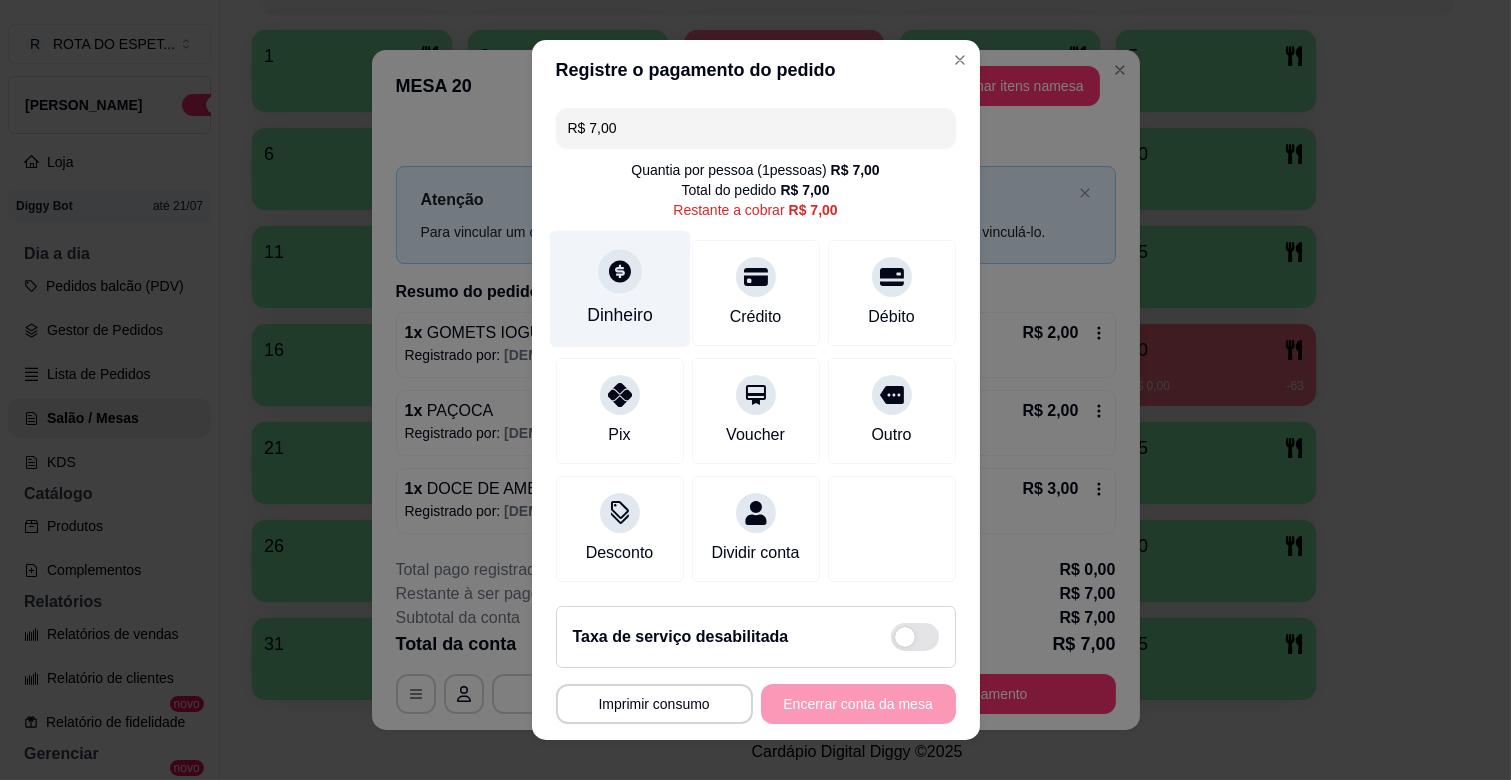 click on "Dinheiro" at bounding box center (620, 315) 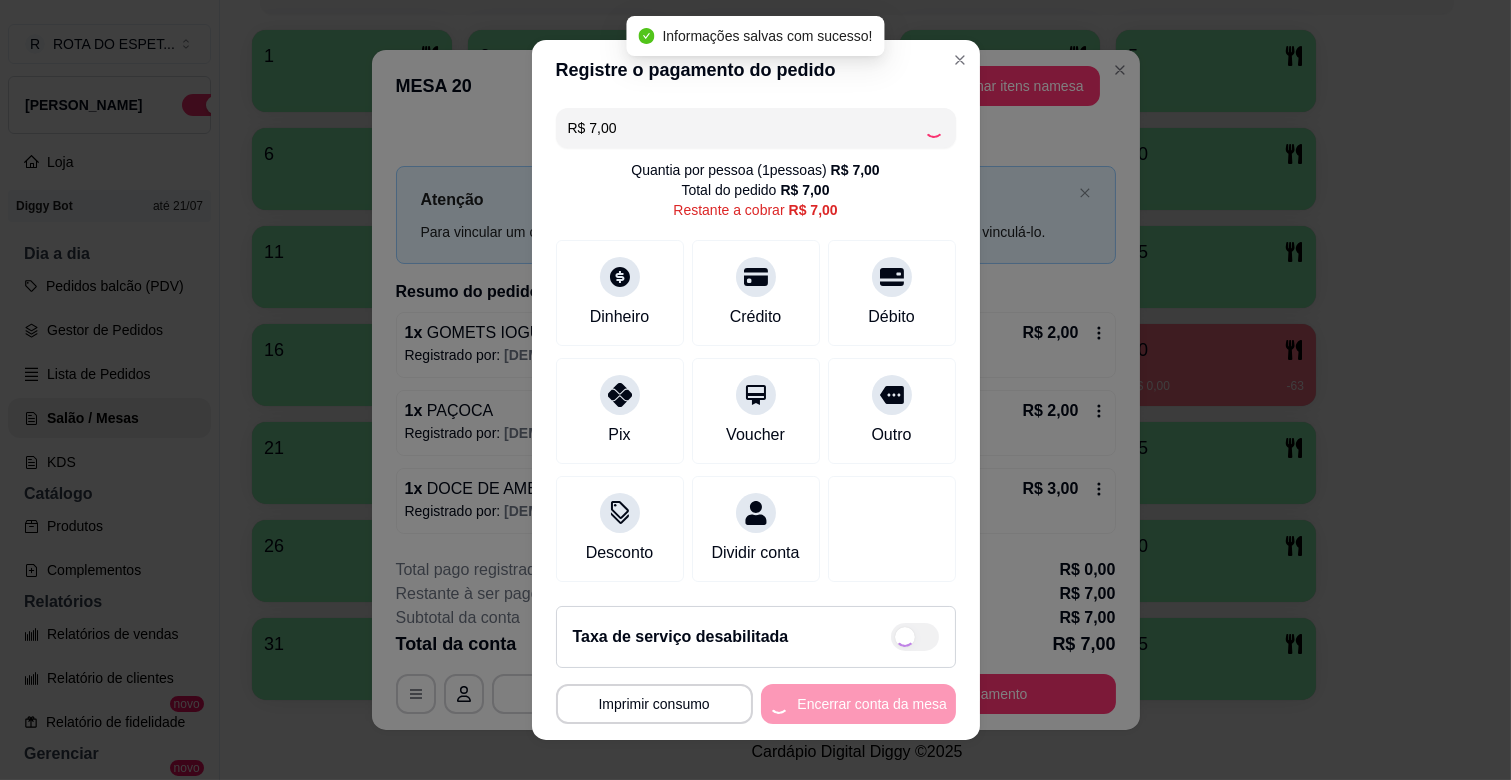 type on "R$ 0,00" 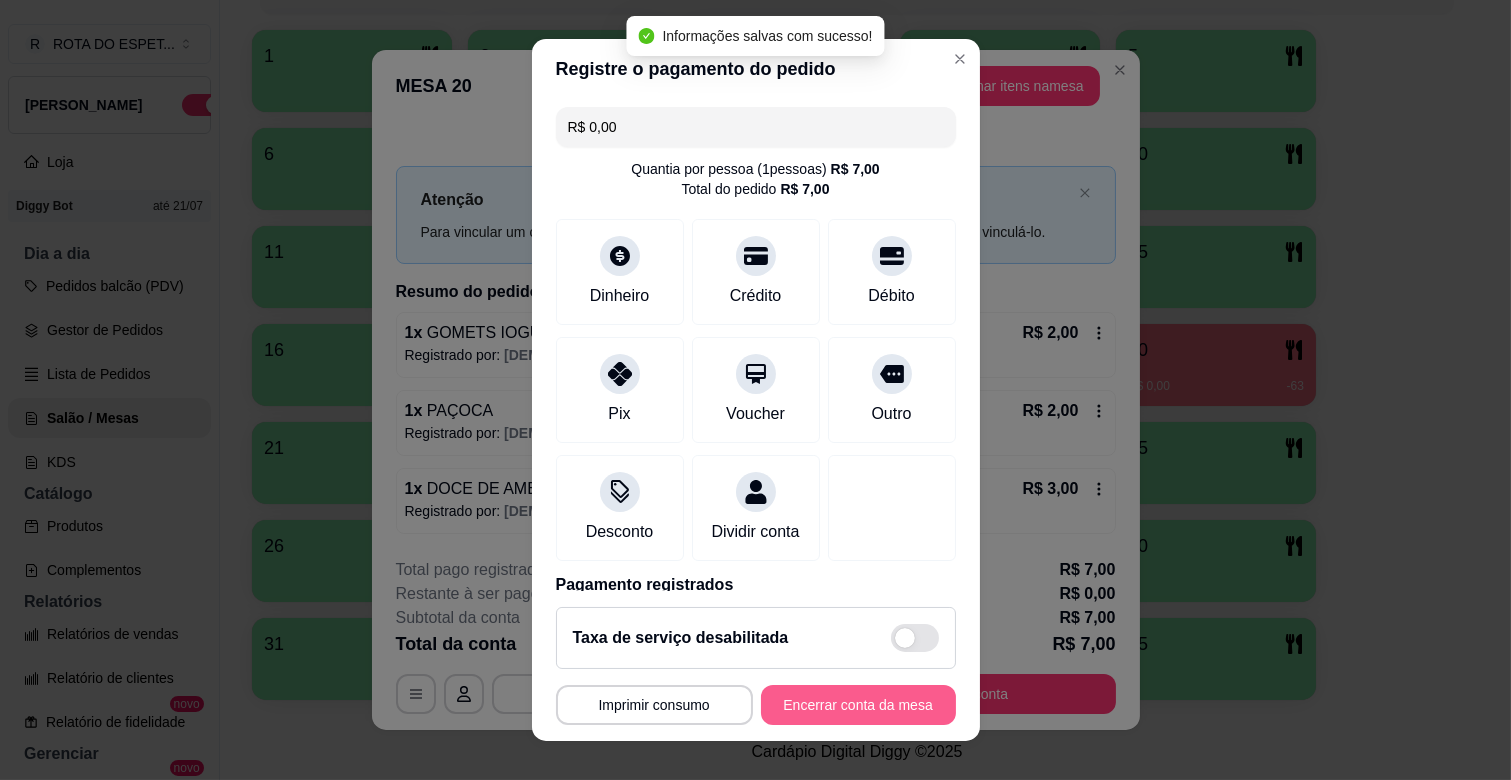 click on "Encerrar conta da mesa" at bounding box center (858, 705) 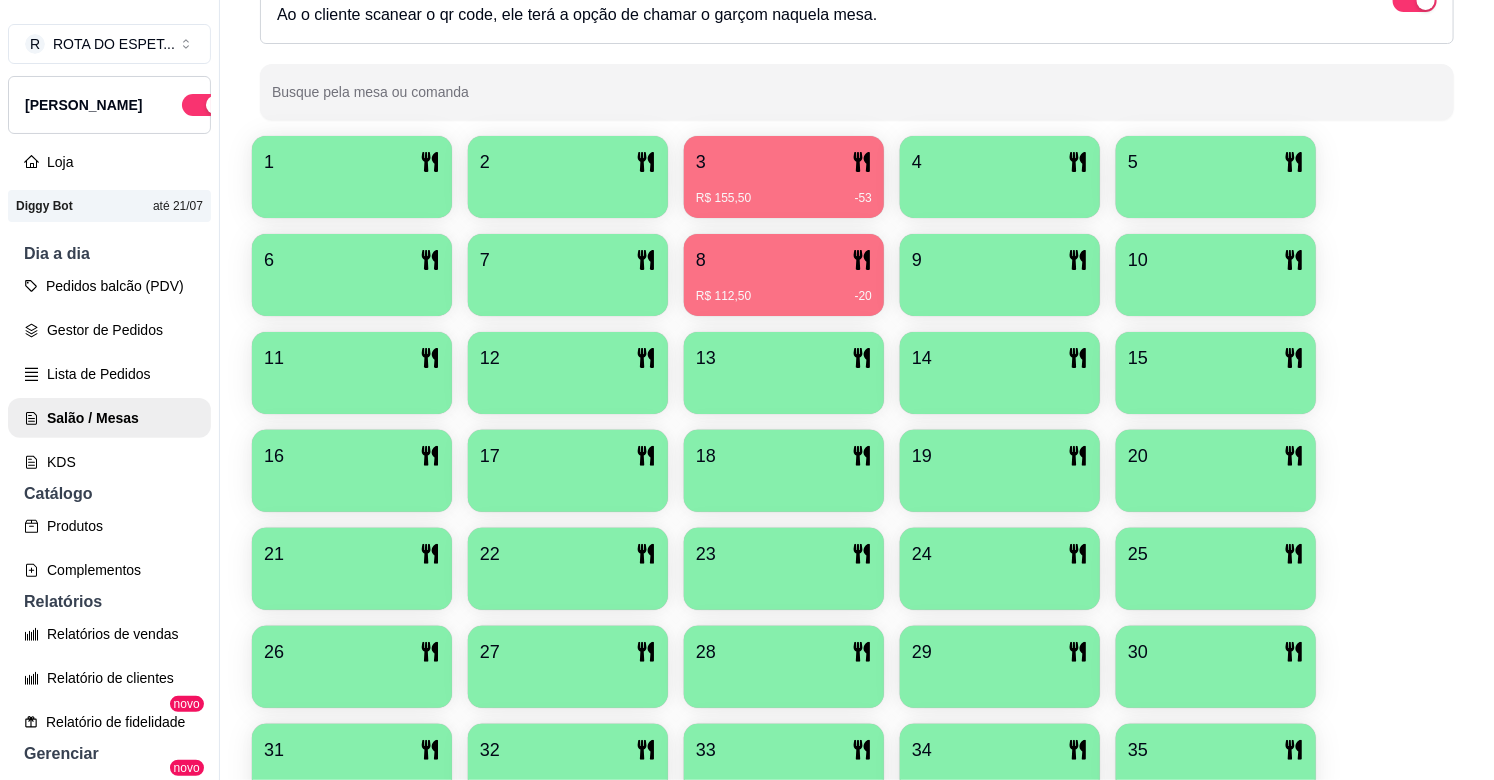 scroll, scrollTop: 213, scrollLeft: 0, axis: vertical 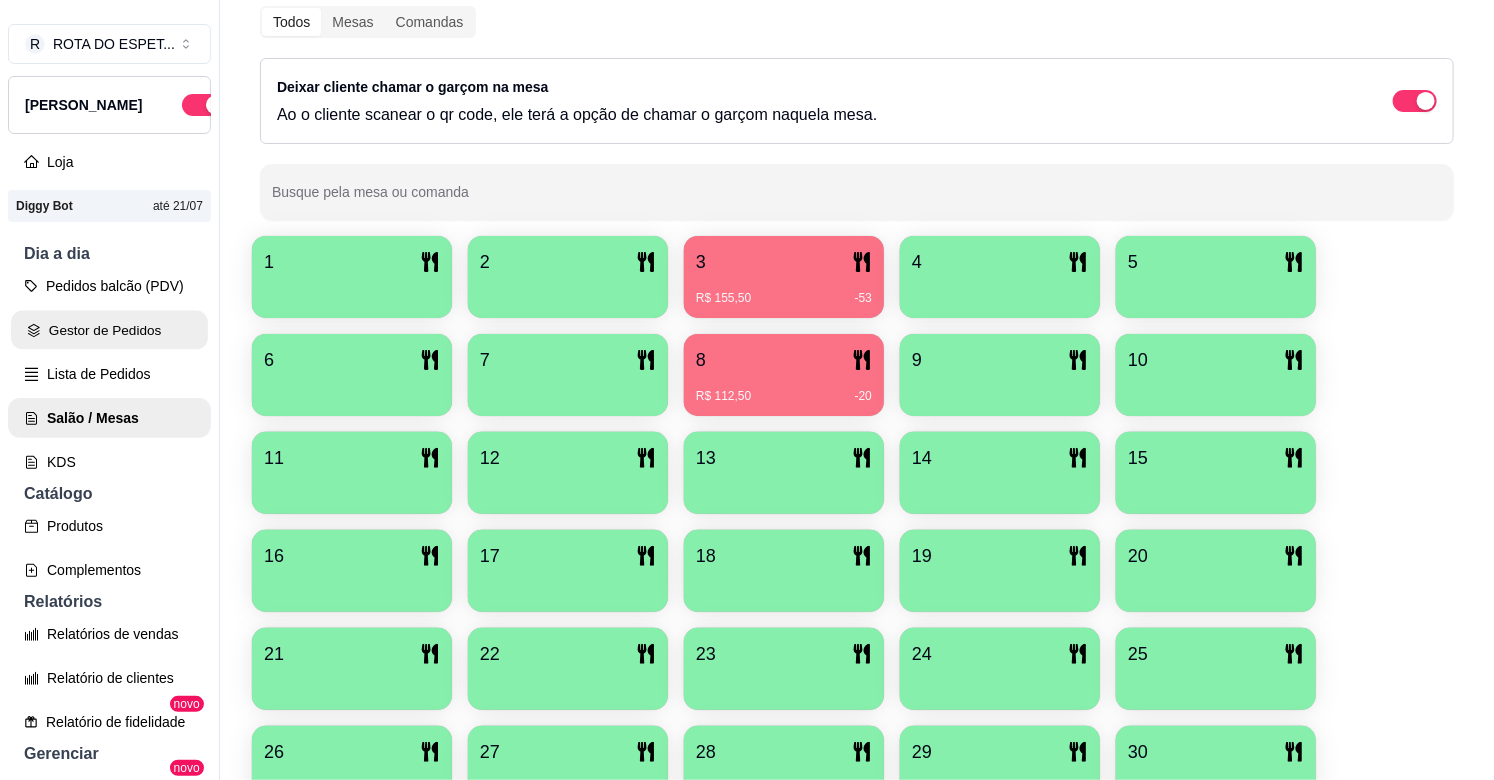 click on "Gestor de Pedidos" at bounding box center (109, 330) 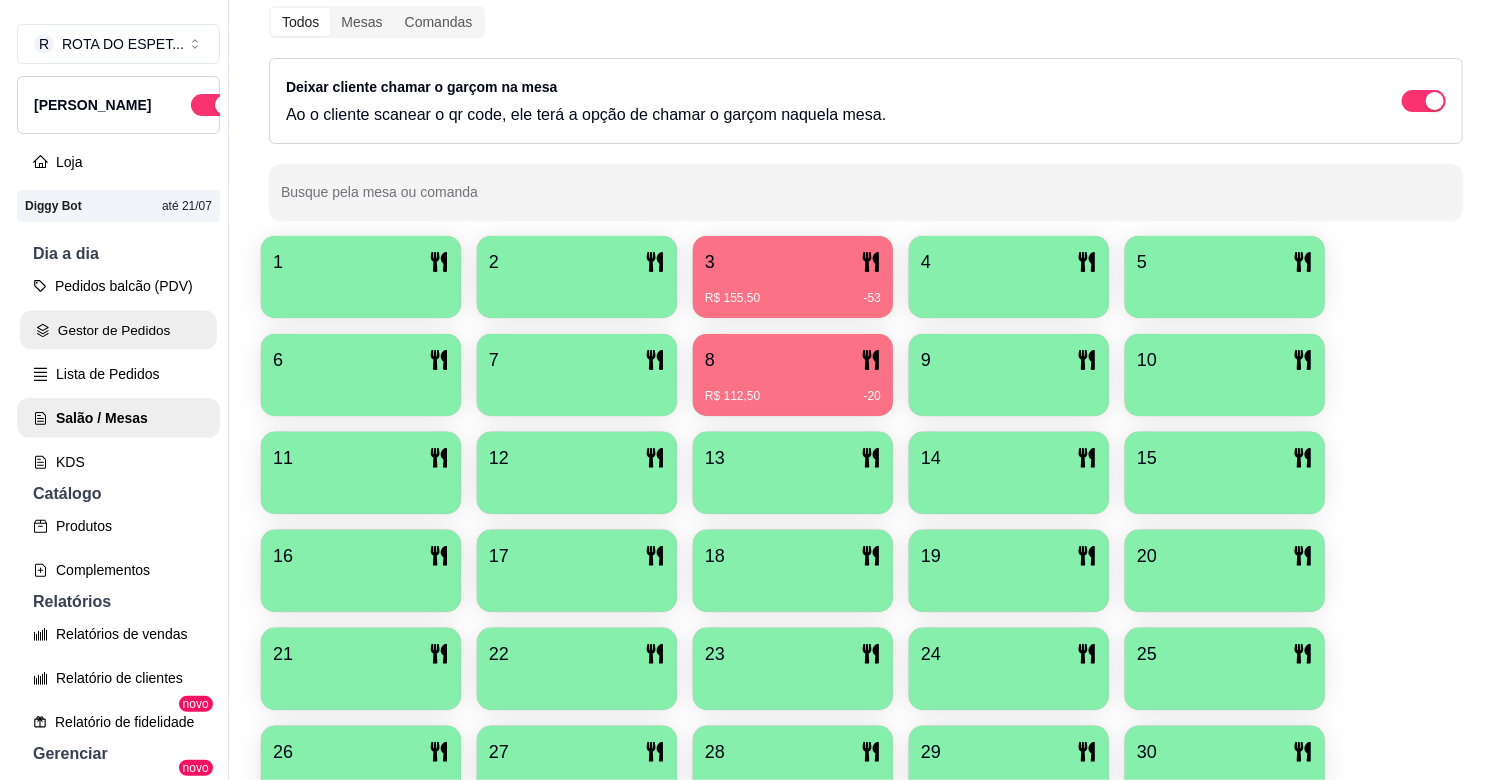 scroll, scrollTop: 0, scrollLeft: 0, axis: both 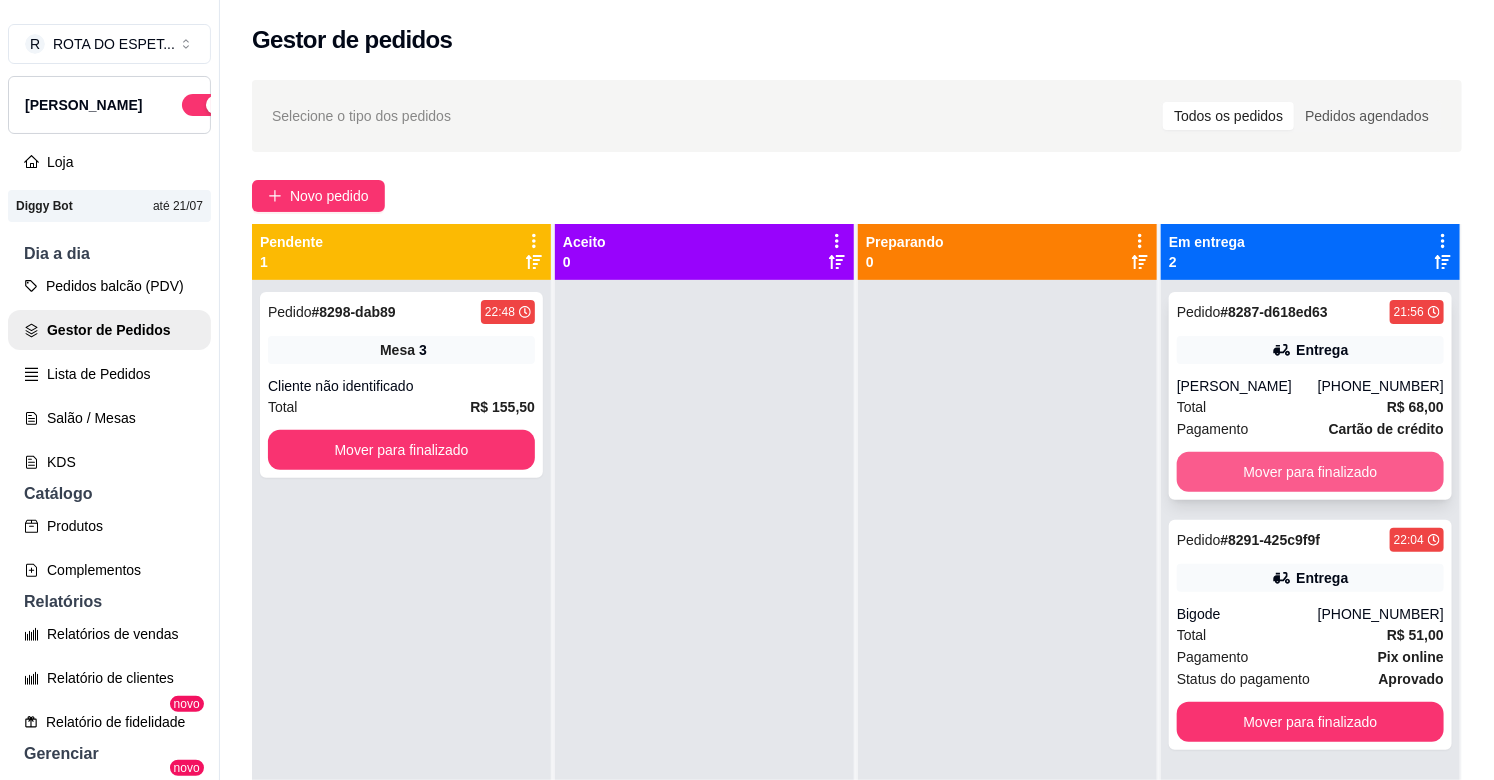 click on "Mover para finalizado" at bounding box center [1310, 472] 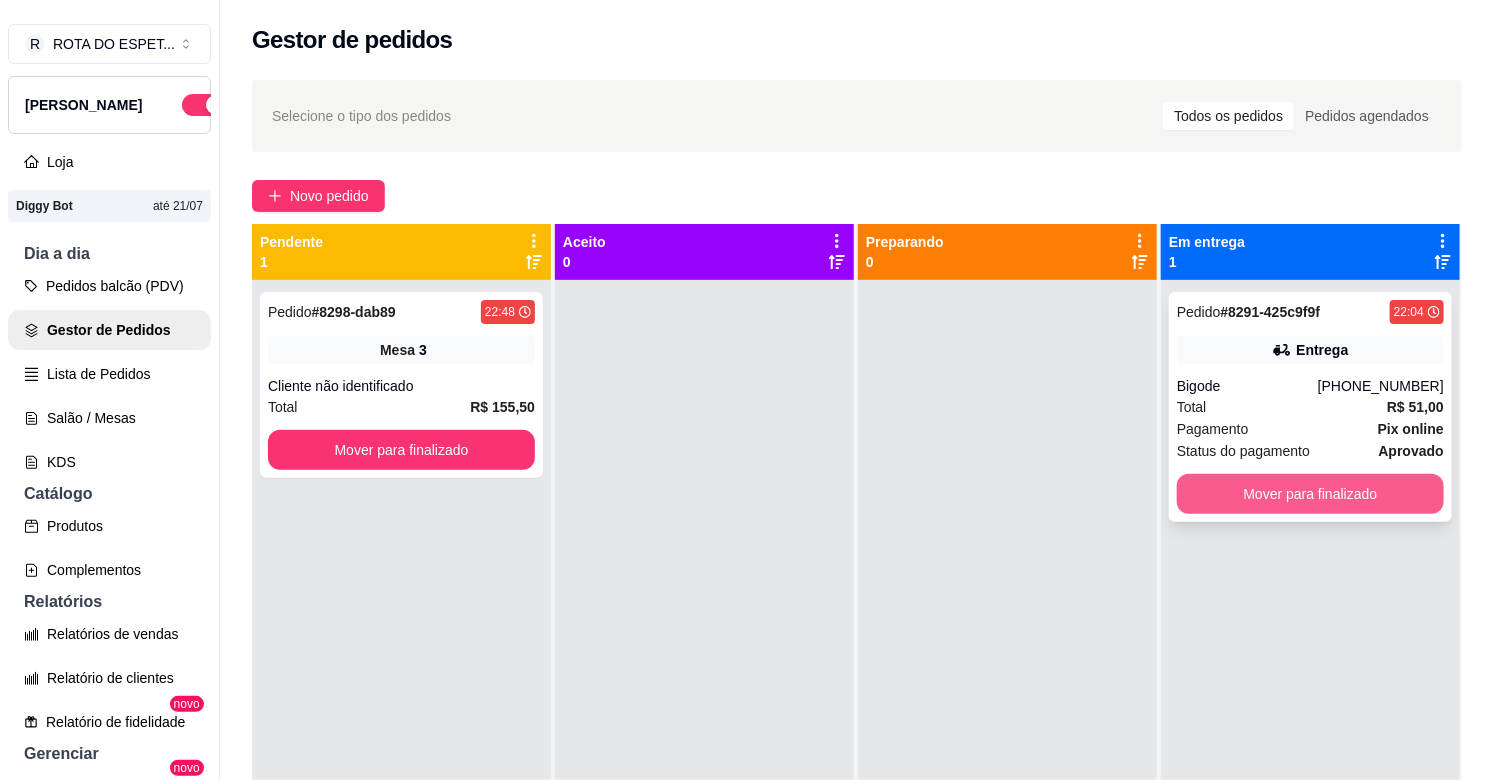 click on "Mover para finalizado" at bounding box center [1310, 494] 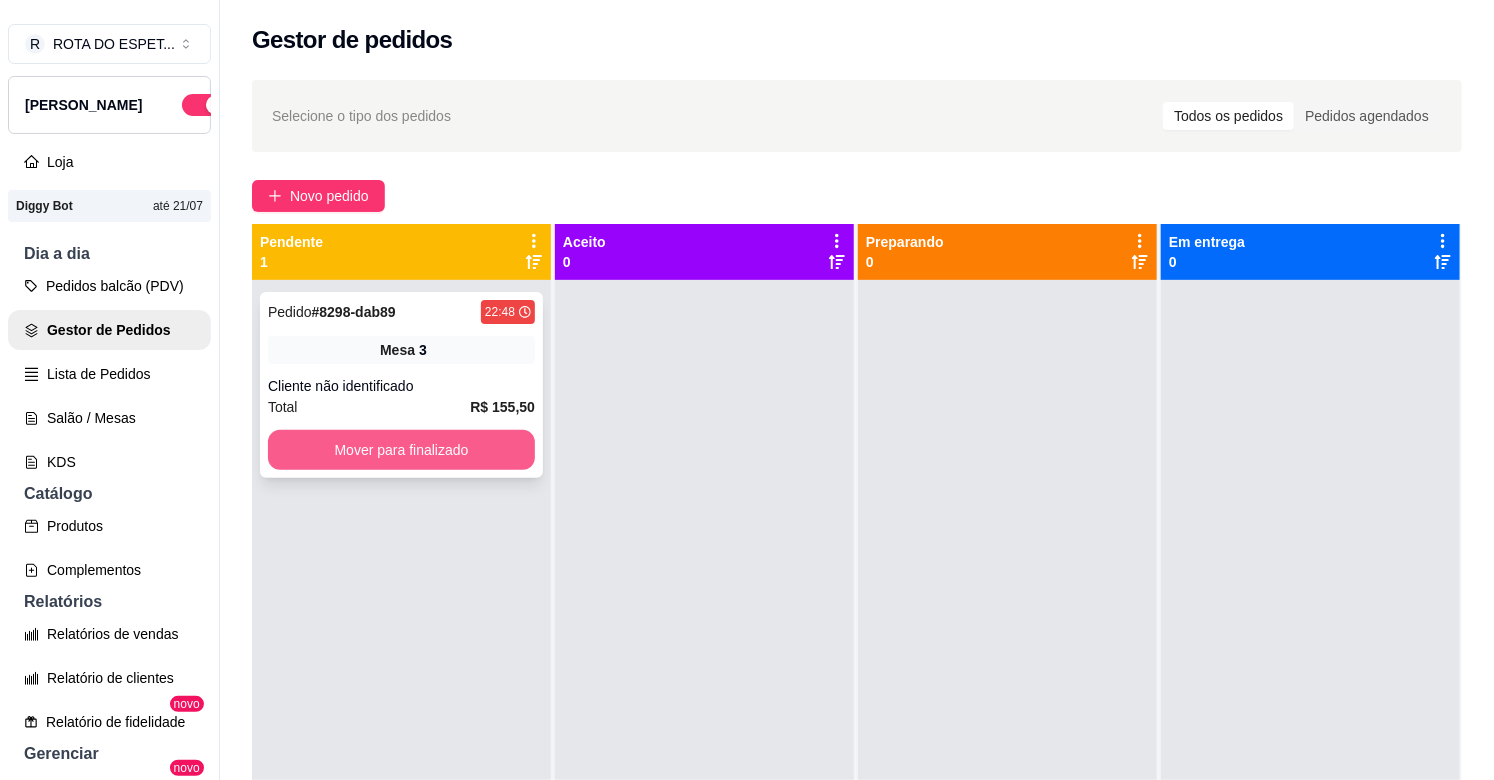 click on "Mover para finalizado" at bounding box center (401, 450) 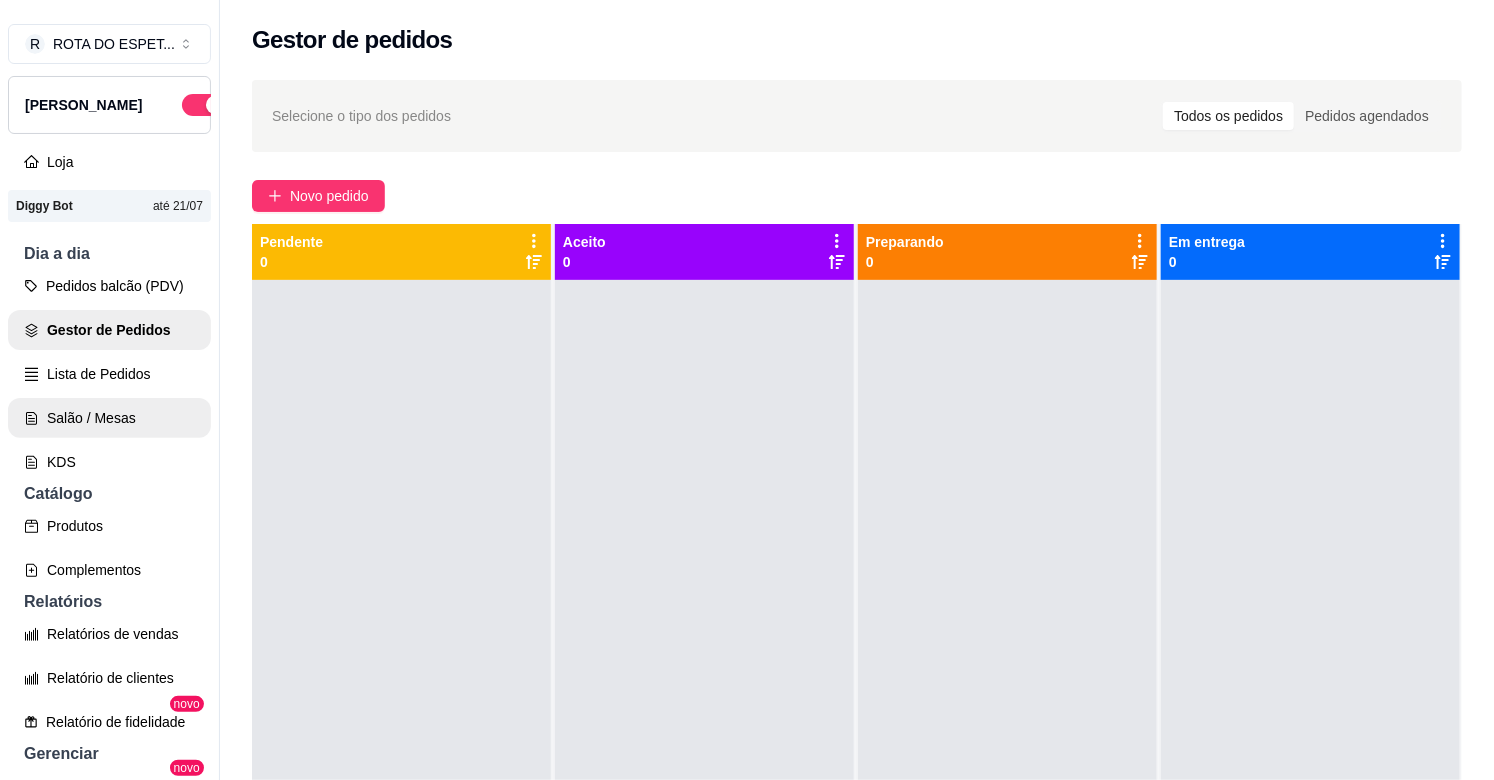 click on "Salão / Mesas" at bounding box center [109, 418] 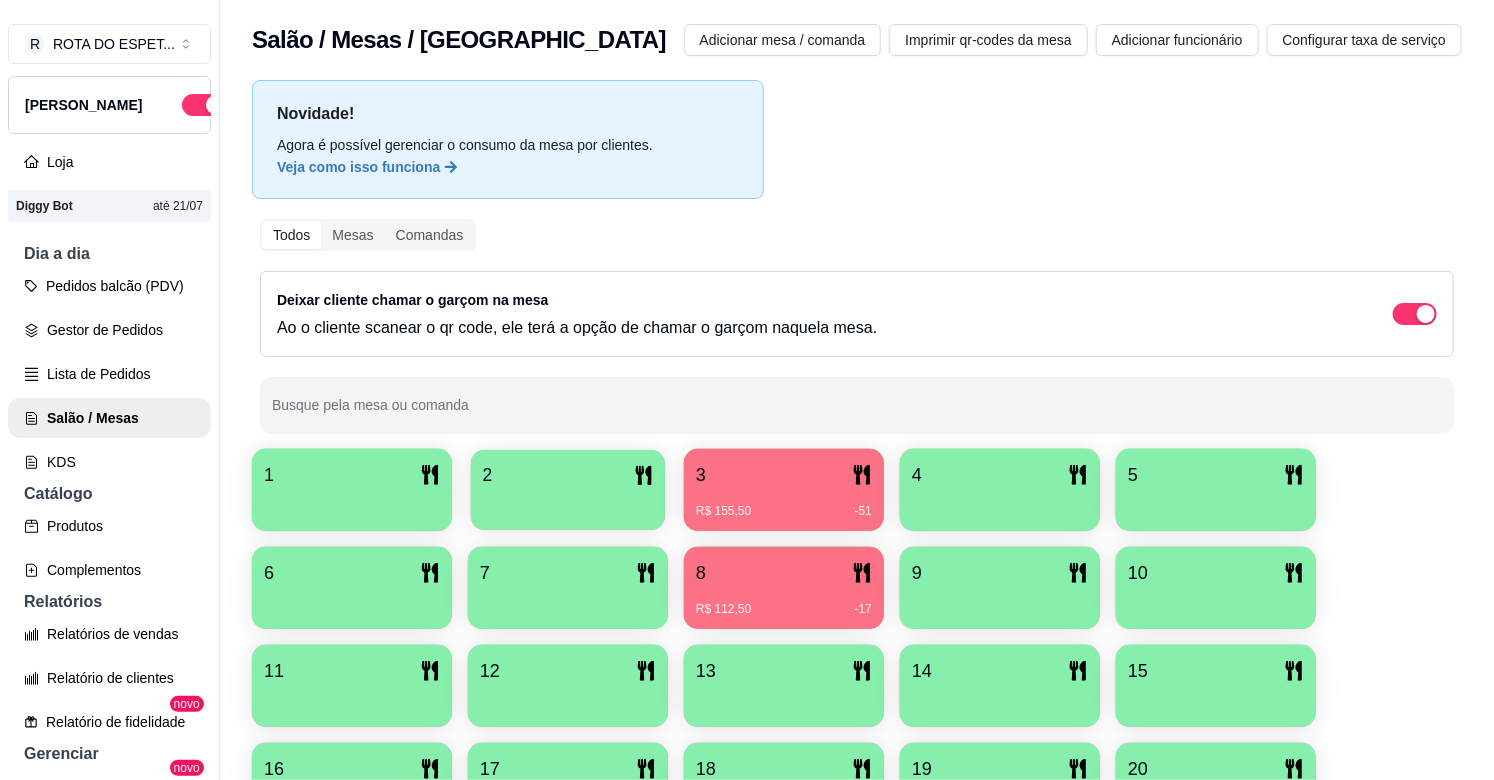 click on "2" at bounding box center [568, 475] 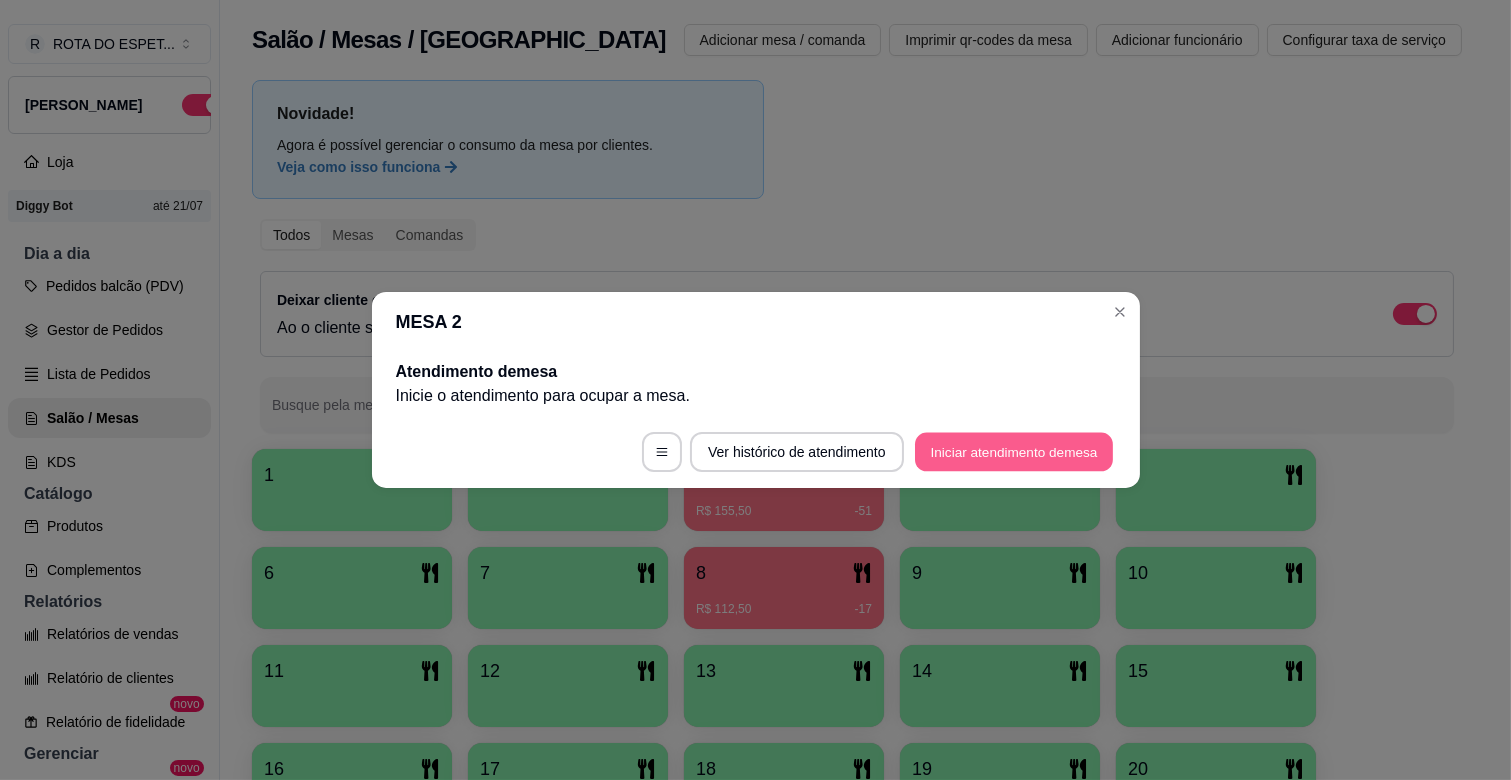 click on "Iniciar atendimento de  mesa" at bounding box center [1014, 452] 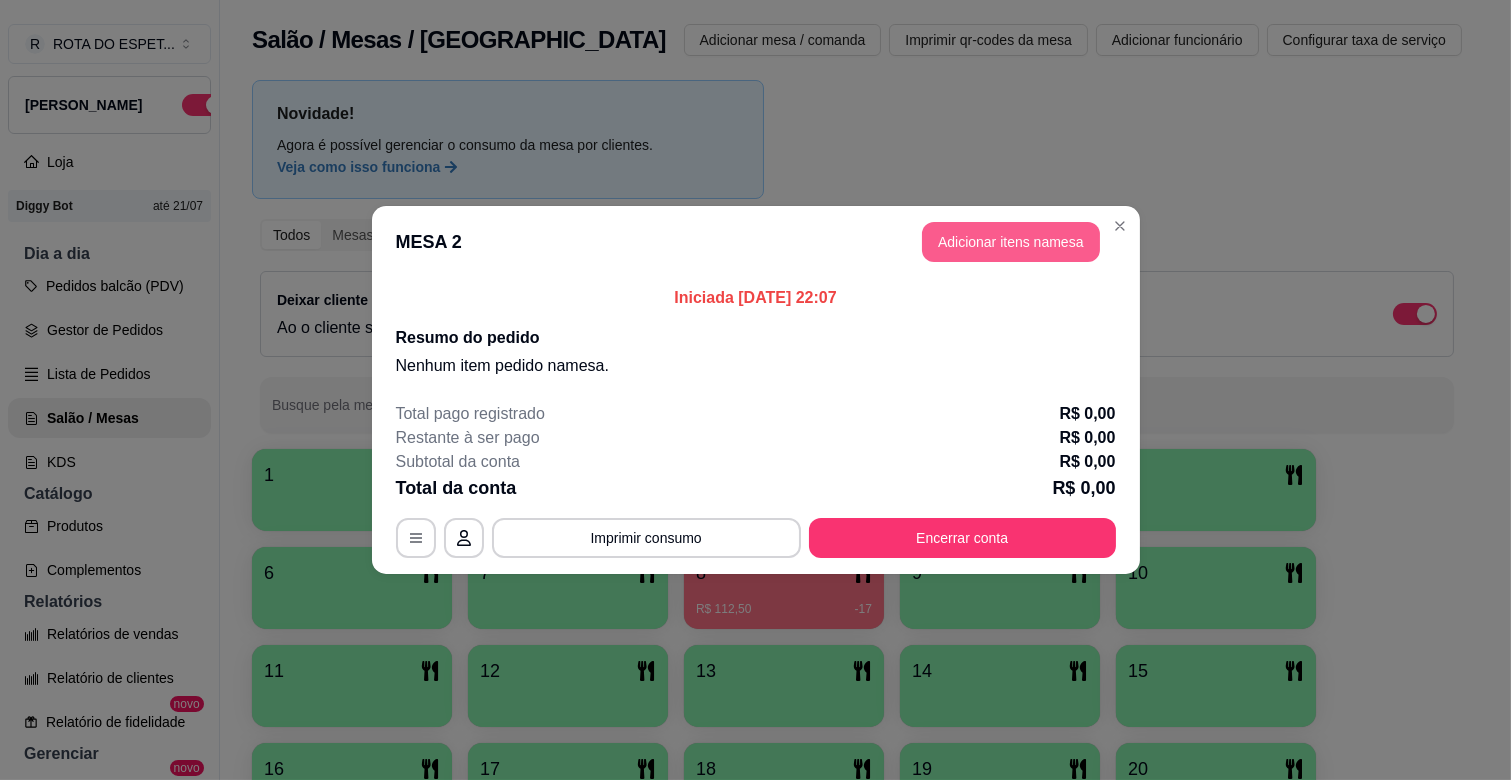 click on "Adicionar itens na  mesa" at bounding box center (1011, 242) 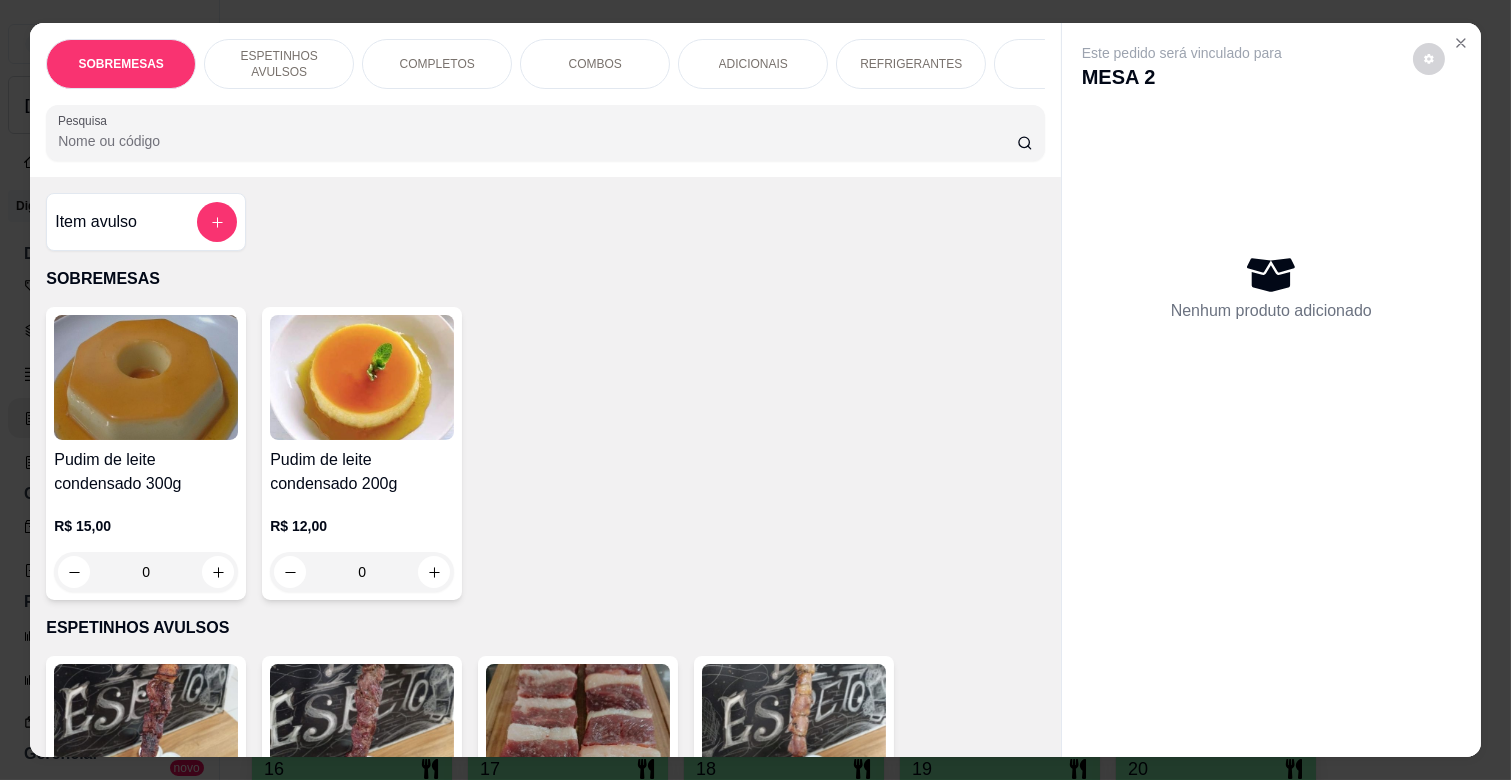 click on "COMPLETOS" at bounding box center (437, 64) 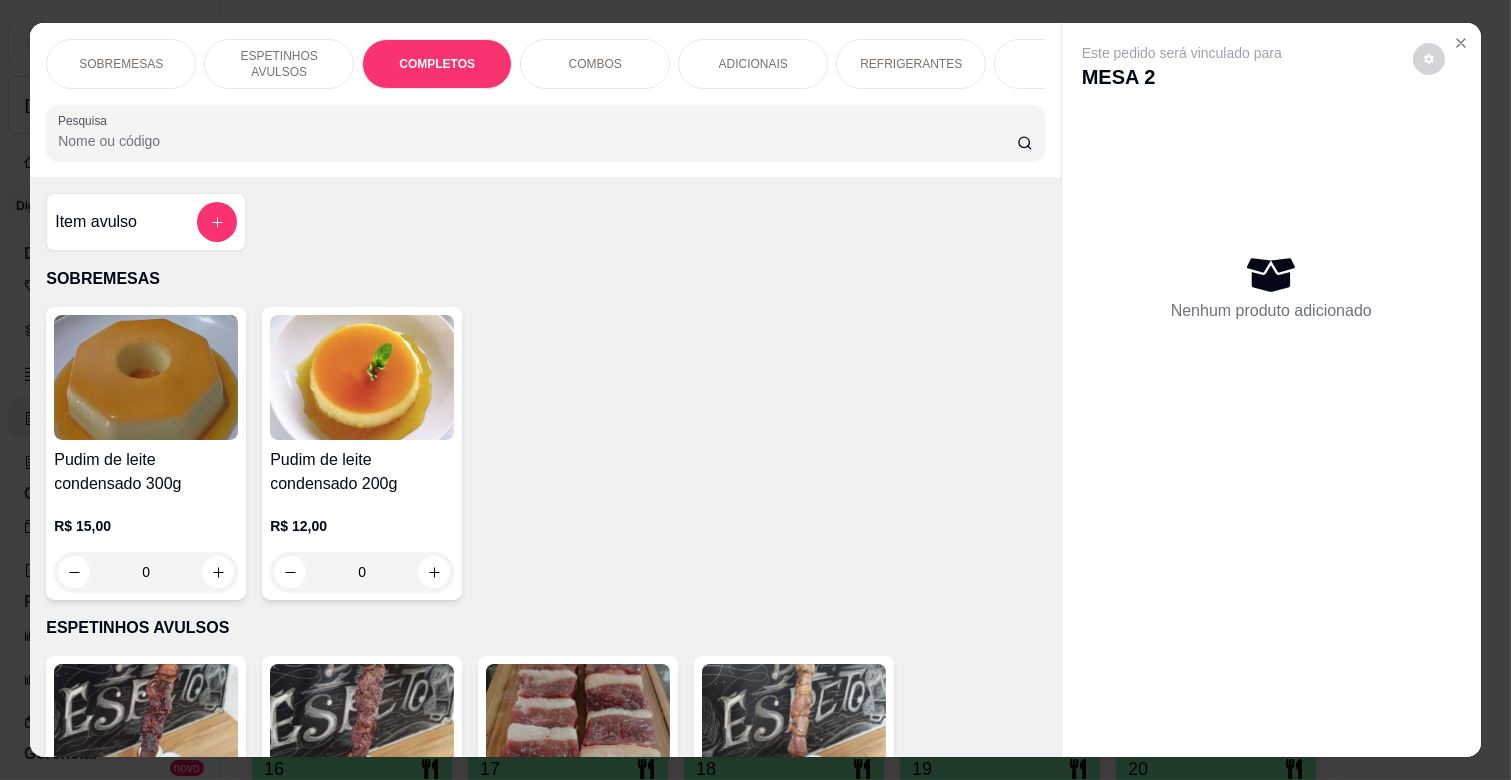 scroll, scrollTop: 1763, scrollLeft: 0, axis: vertical 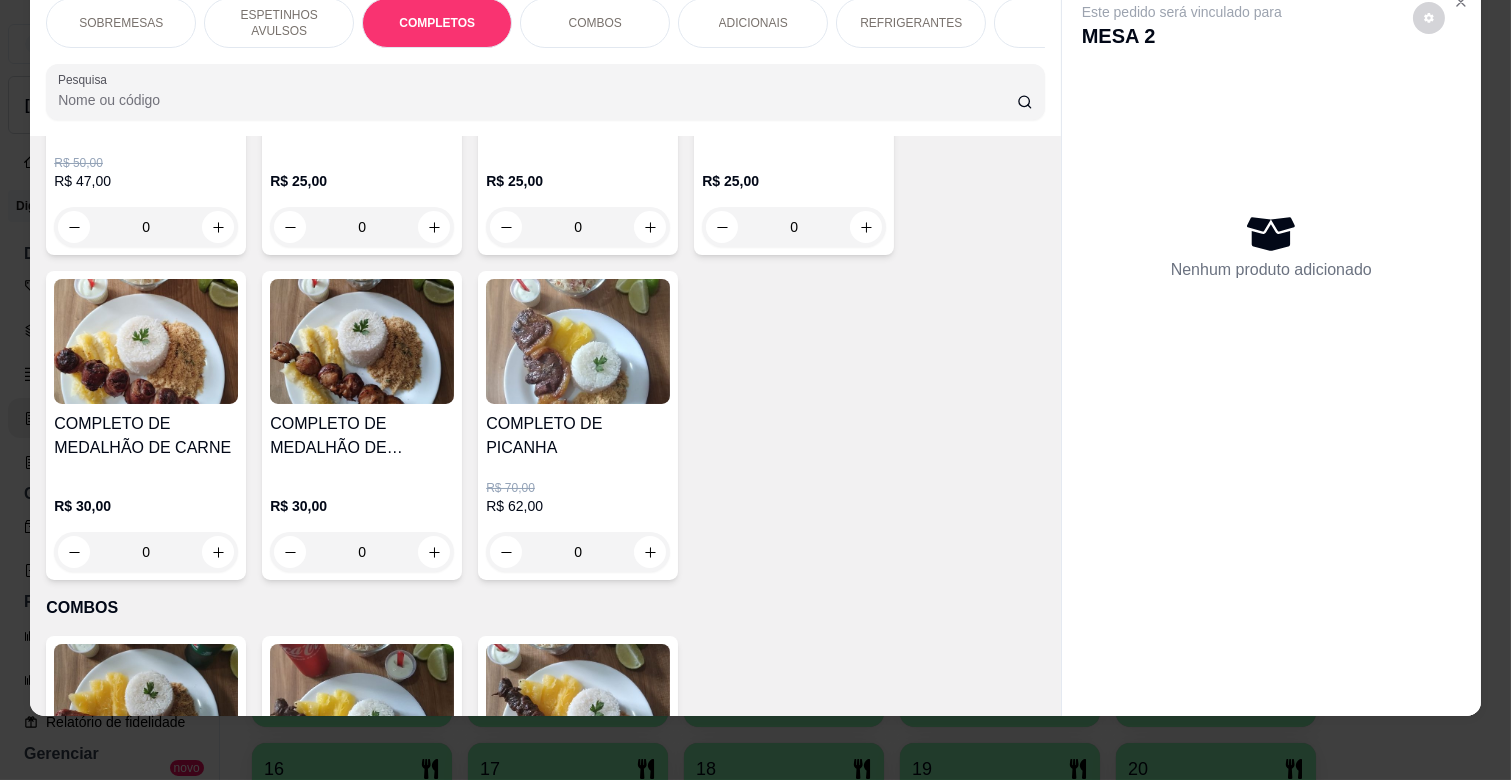 click on "COMPLETO DE MEDALHÃO DE [PERSON_NAME]" at bounding box center (362, 436) 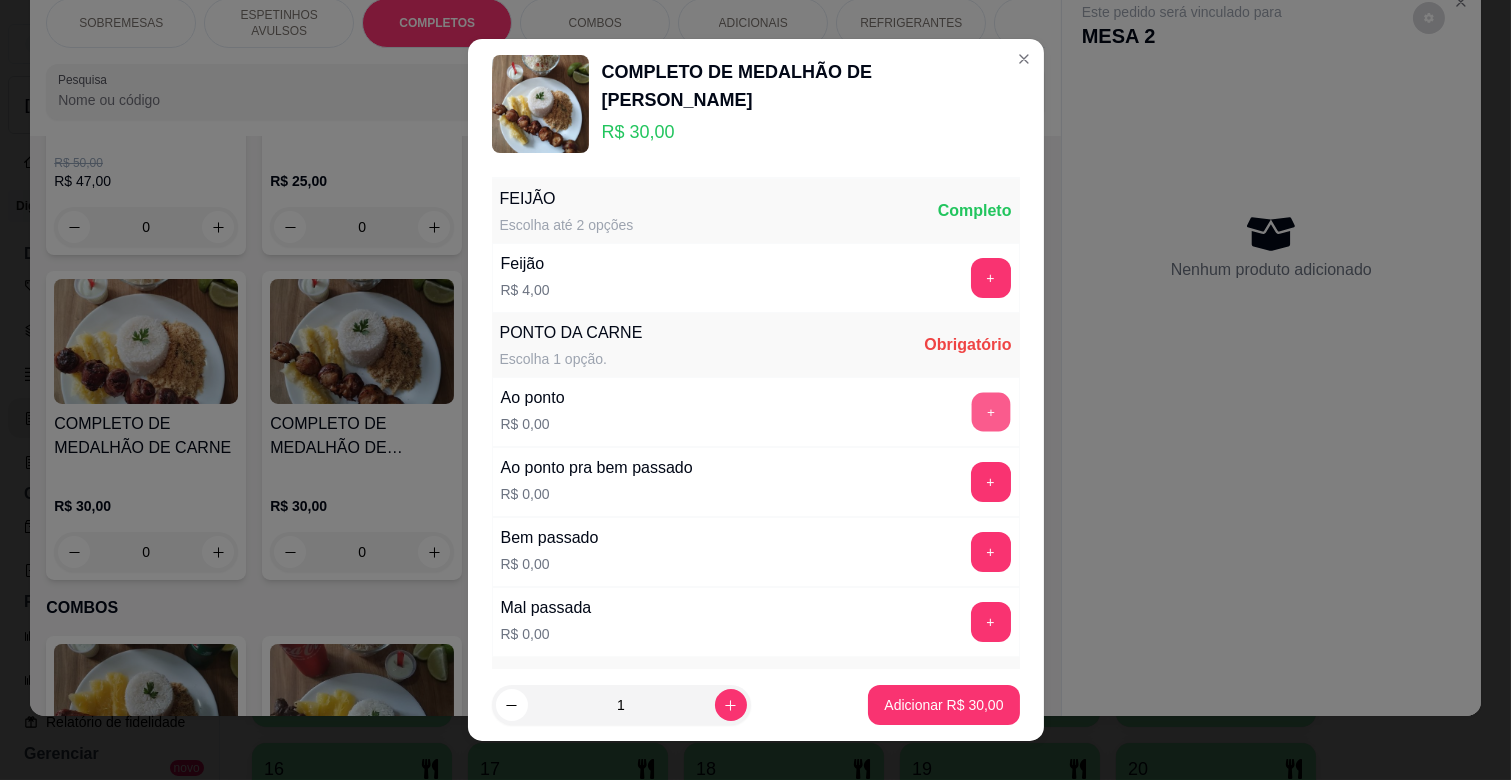 click on "+" at bounding box center (990, 412) 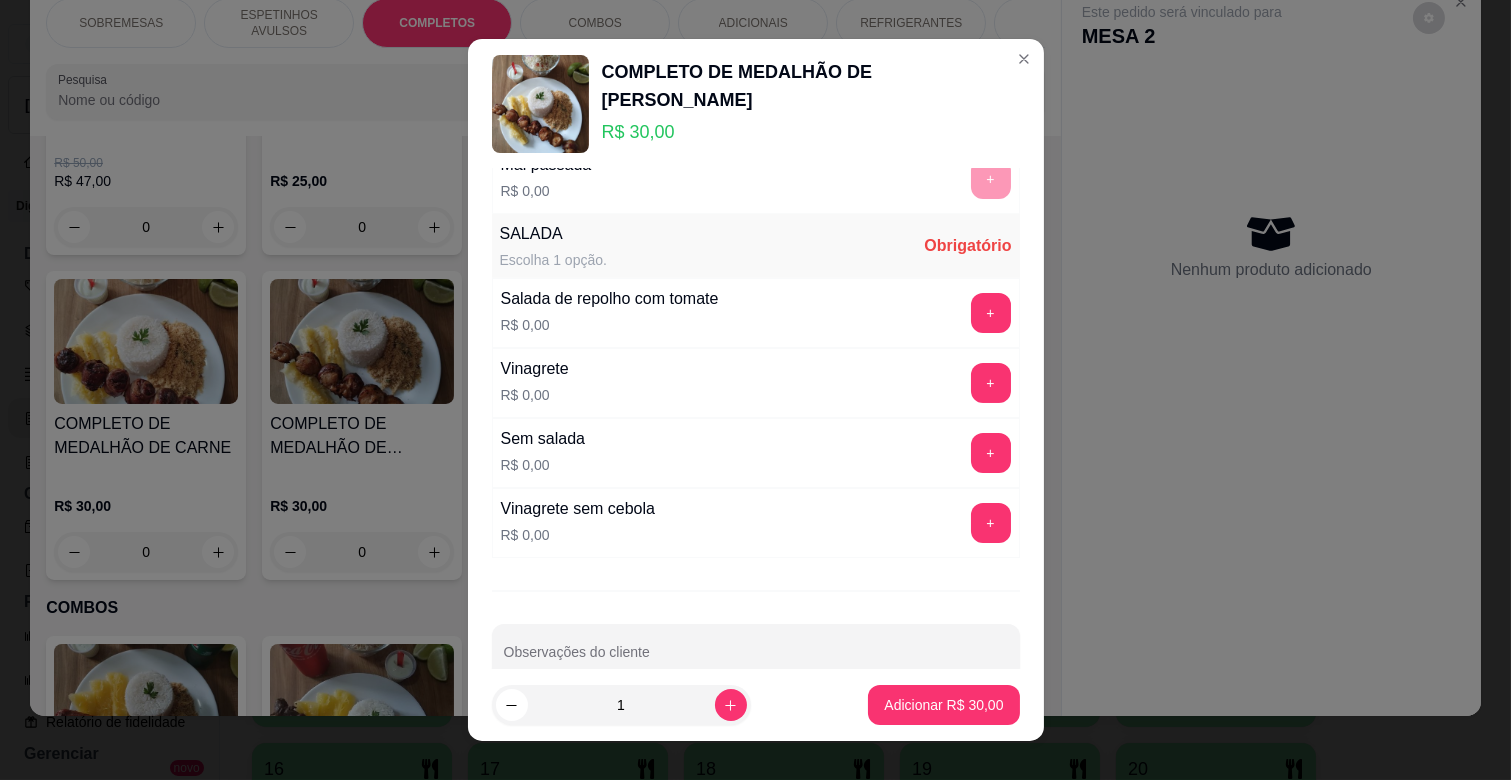 scroll, scrollTop: 444, scrollLeft: 0, axis: vertical 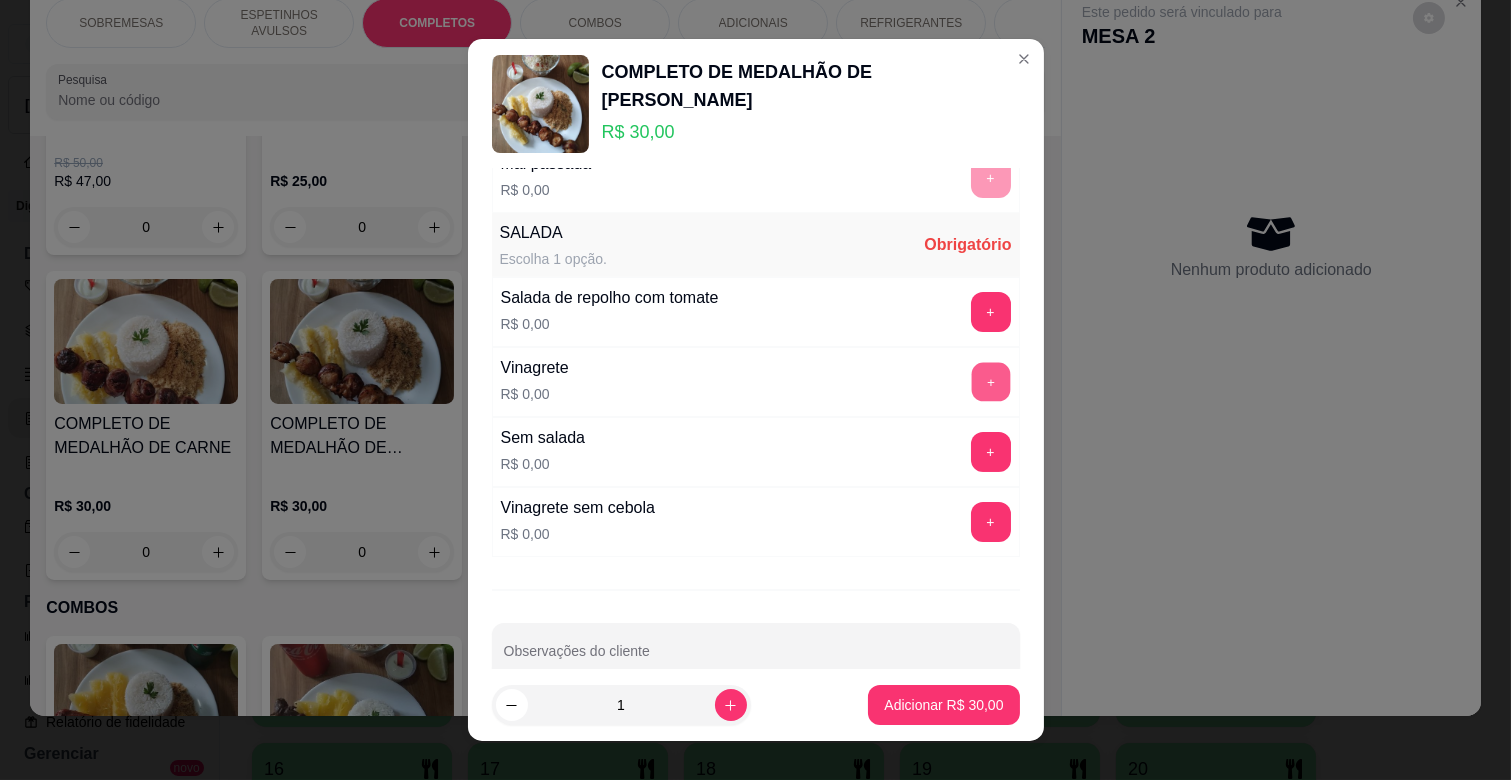 click on "+" at bounding box center (990, 382) 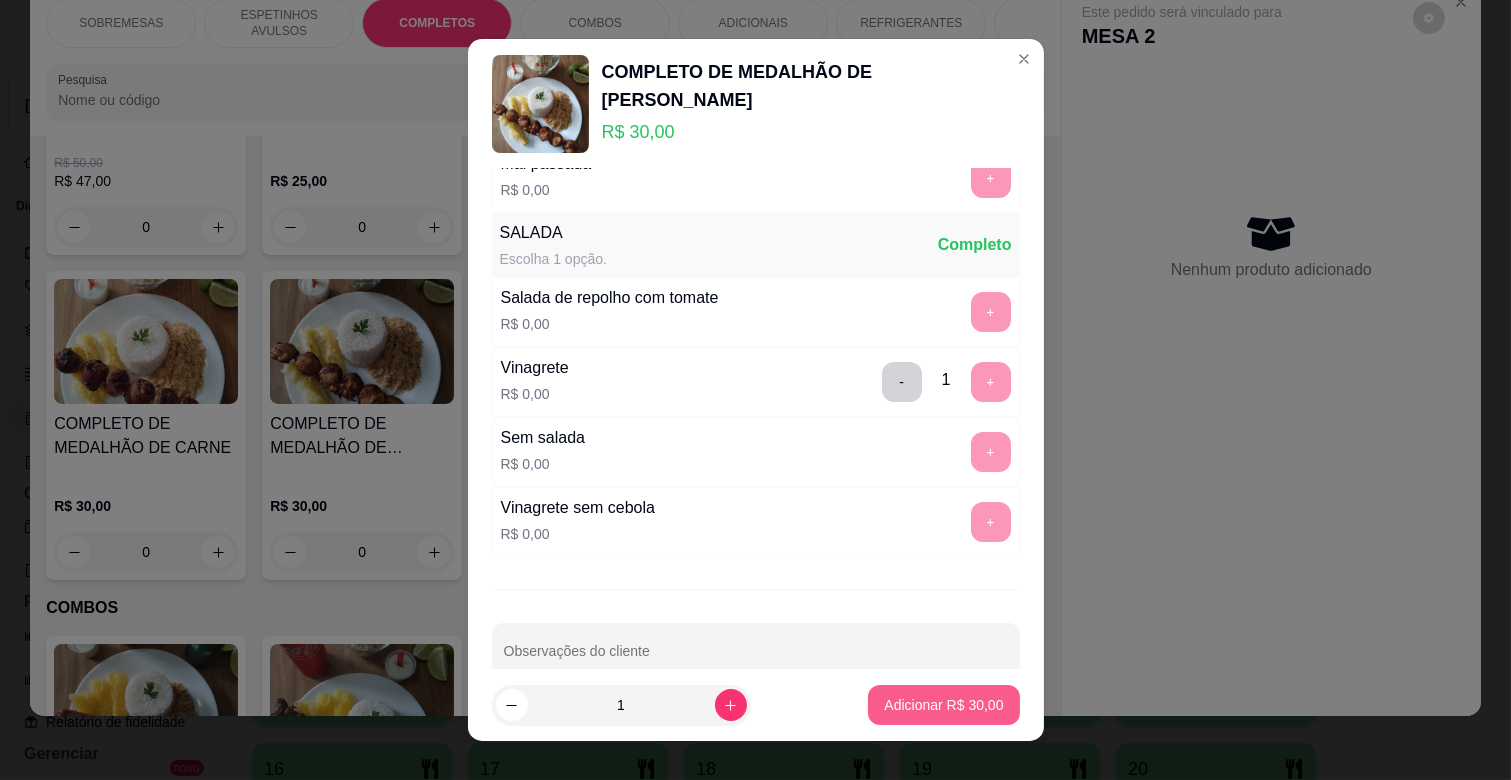 click on "Adicionar   R$ 30,00" at bounding box center (943, 705) 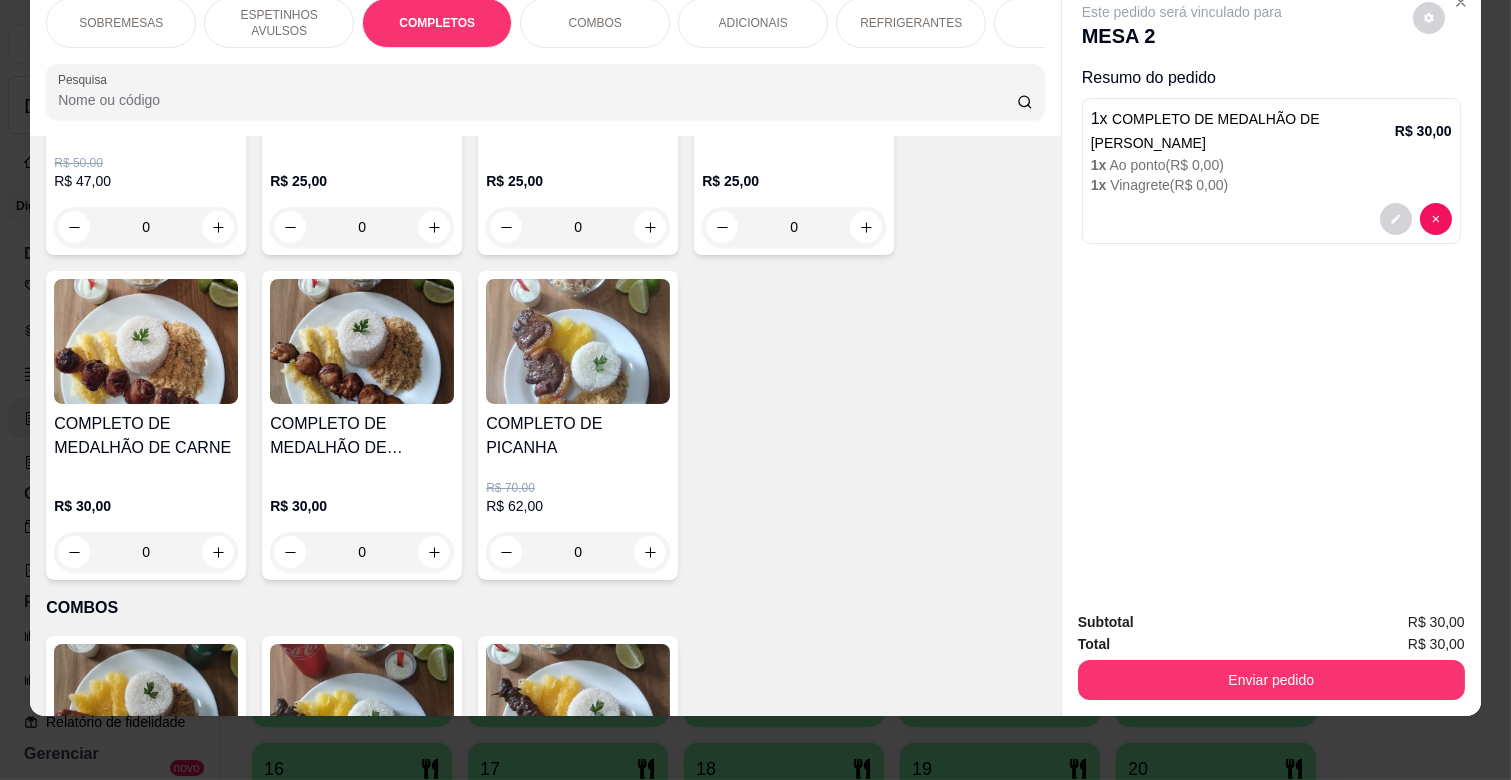 scroll, scrollTop: 2096, scrollLeft: 0, axis: vertical 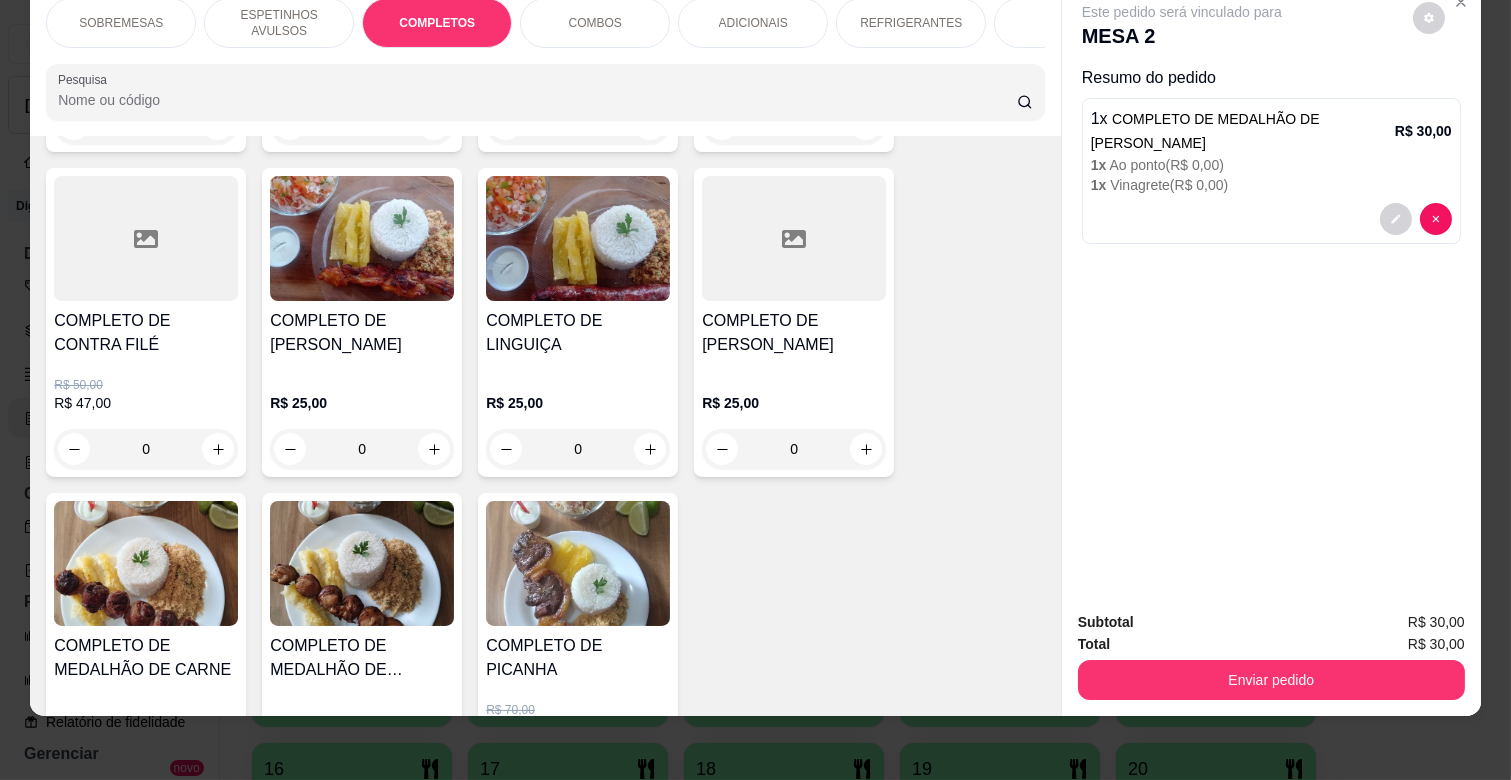 click on "0" at bounding box center (578, 449) 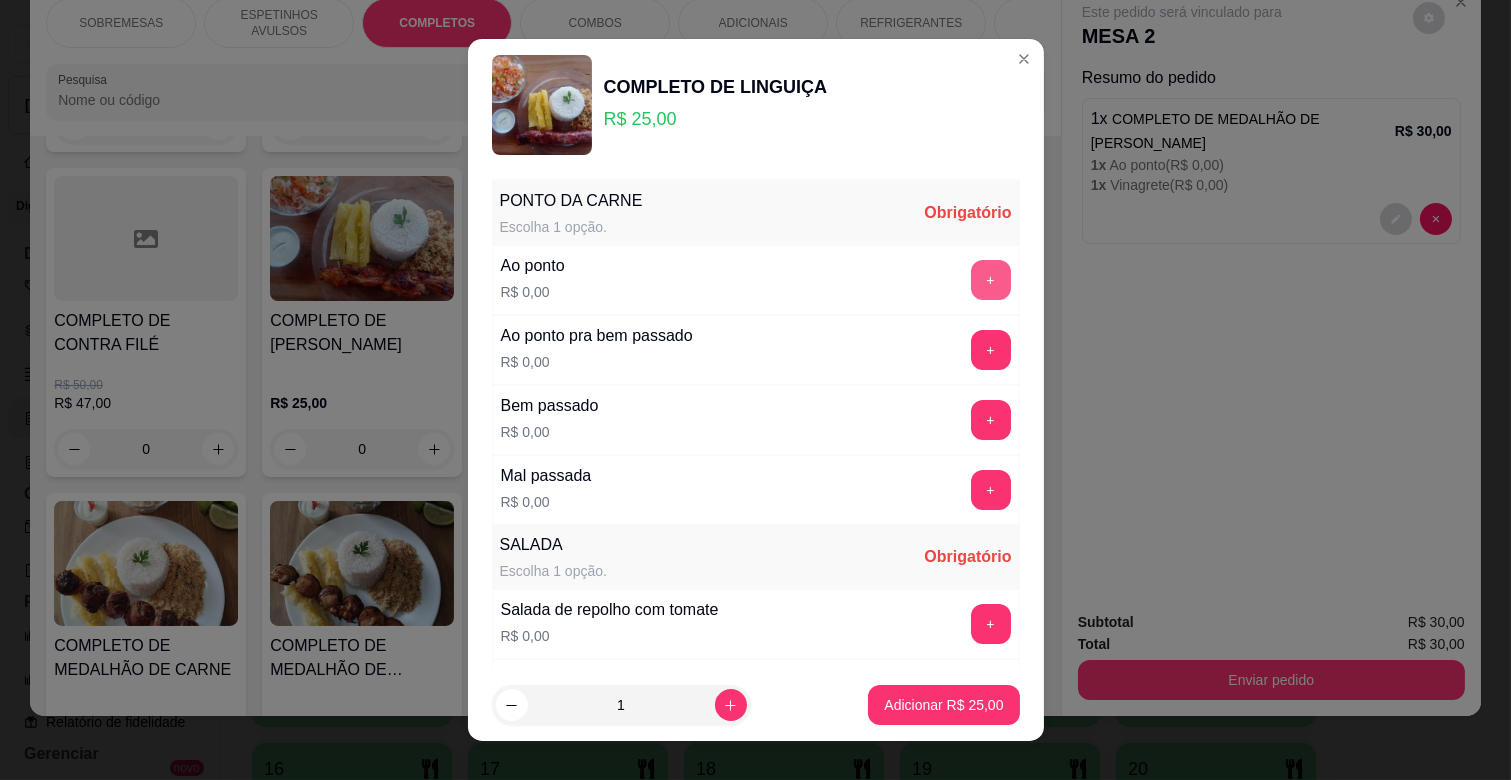 click on "+" at bounding box center (991, 280) 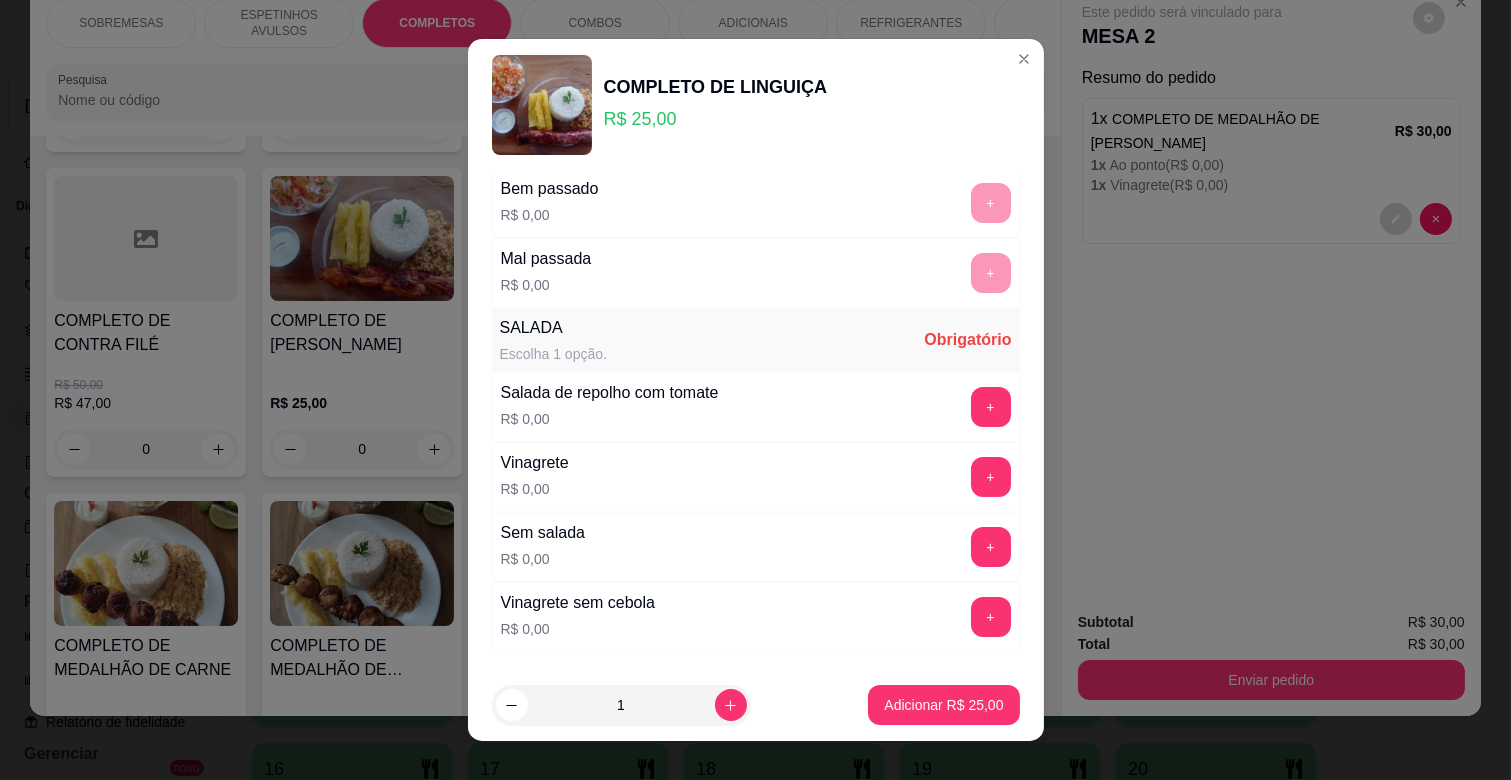 scroll, scrollTop: 222, scrollLeft: 0, axis: vertical 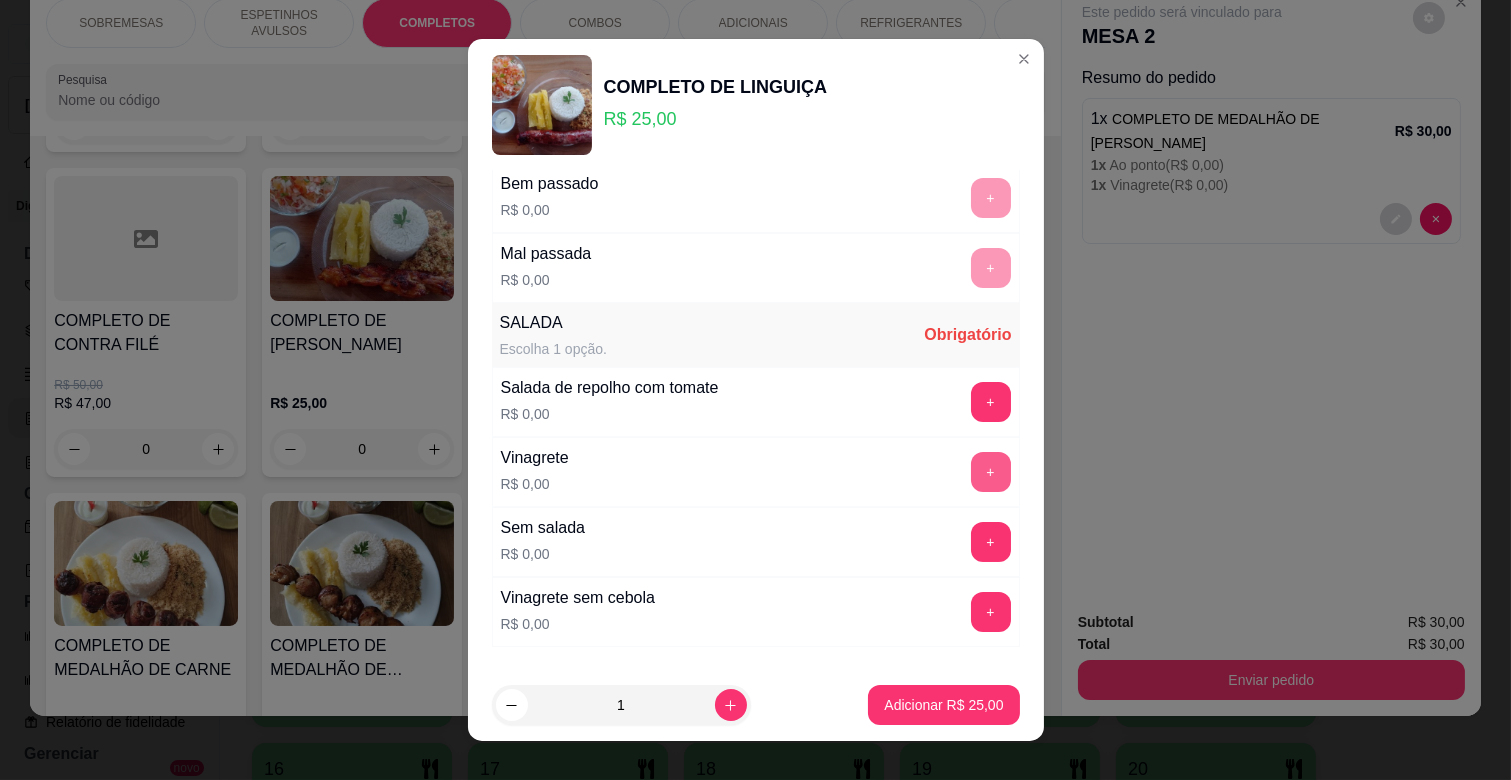 click on "+" at bounding box center (991, 472) 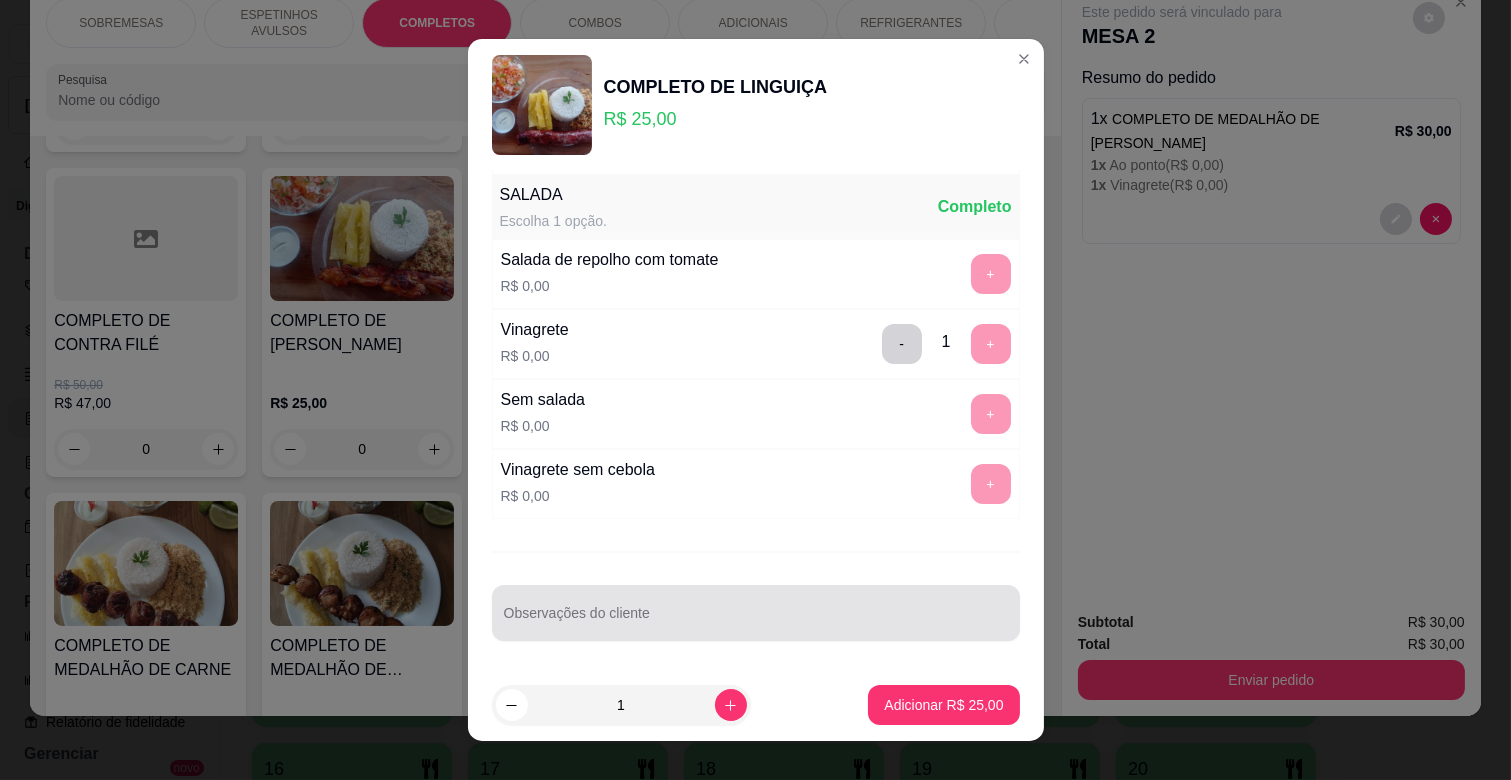 scroll, scrollTop: 352, scrollLeft: 0, axis: vertical 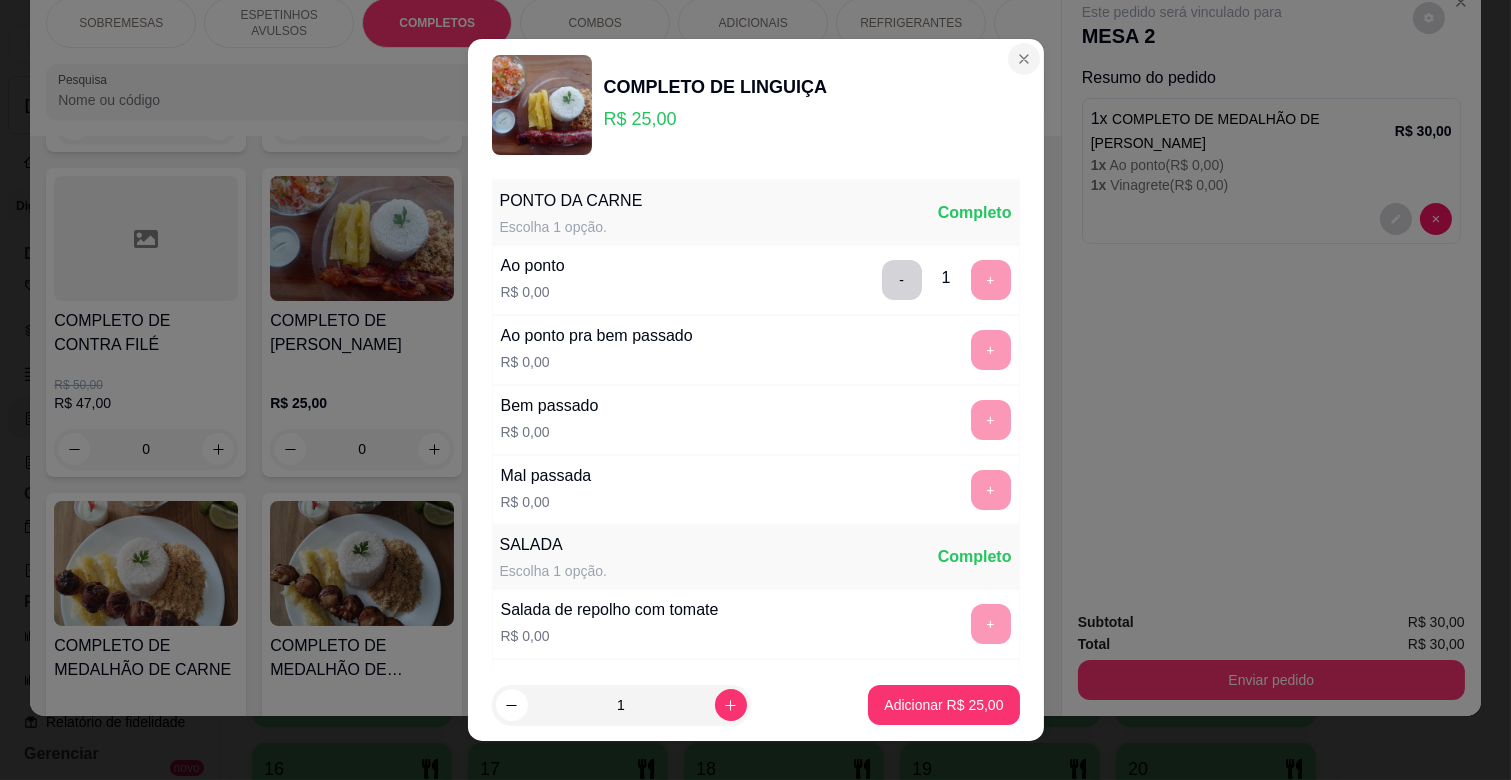 type on "SEM F" 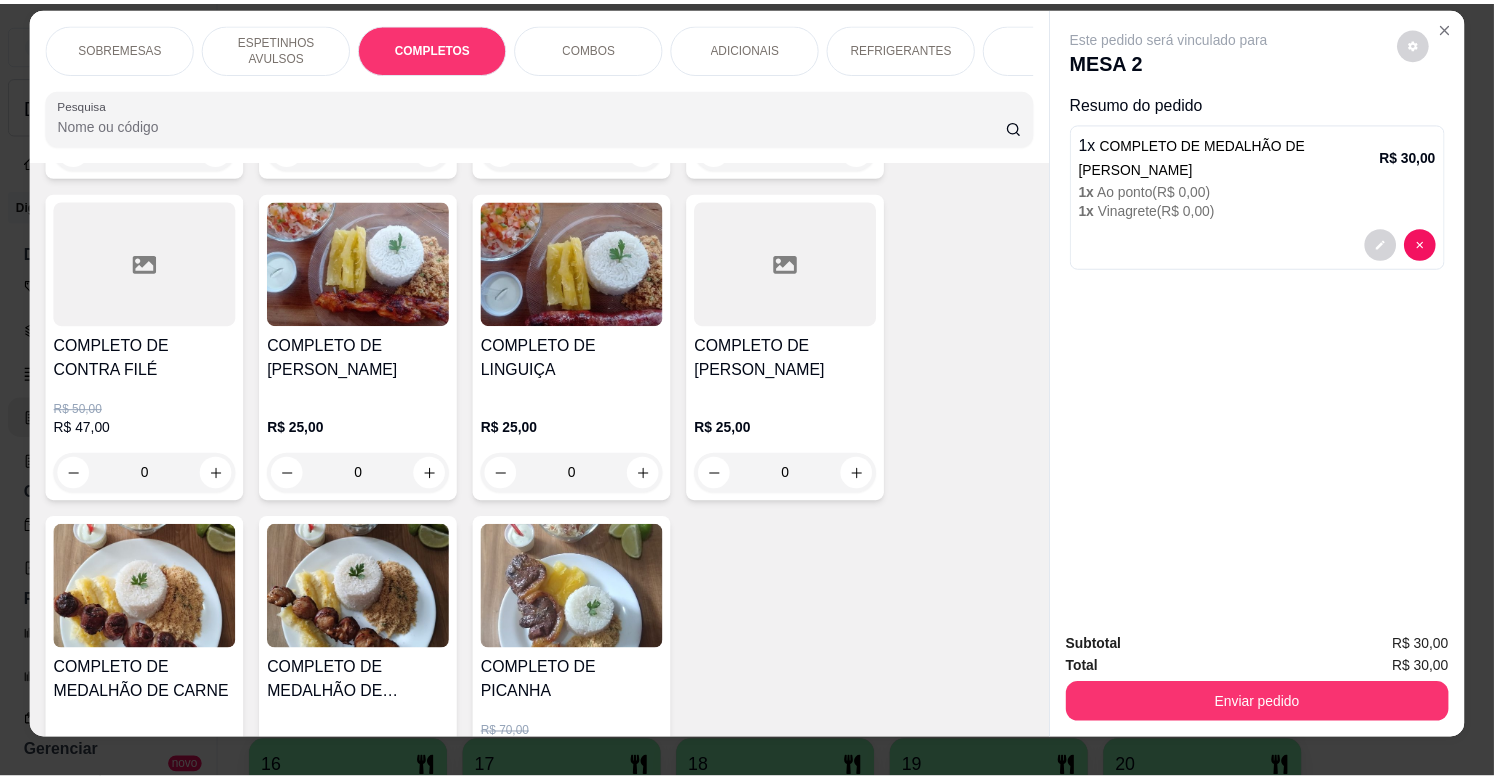 scroll, scrollTop: 0, scrollLeft: 0, axis: both 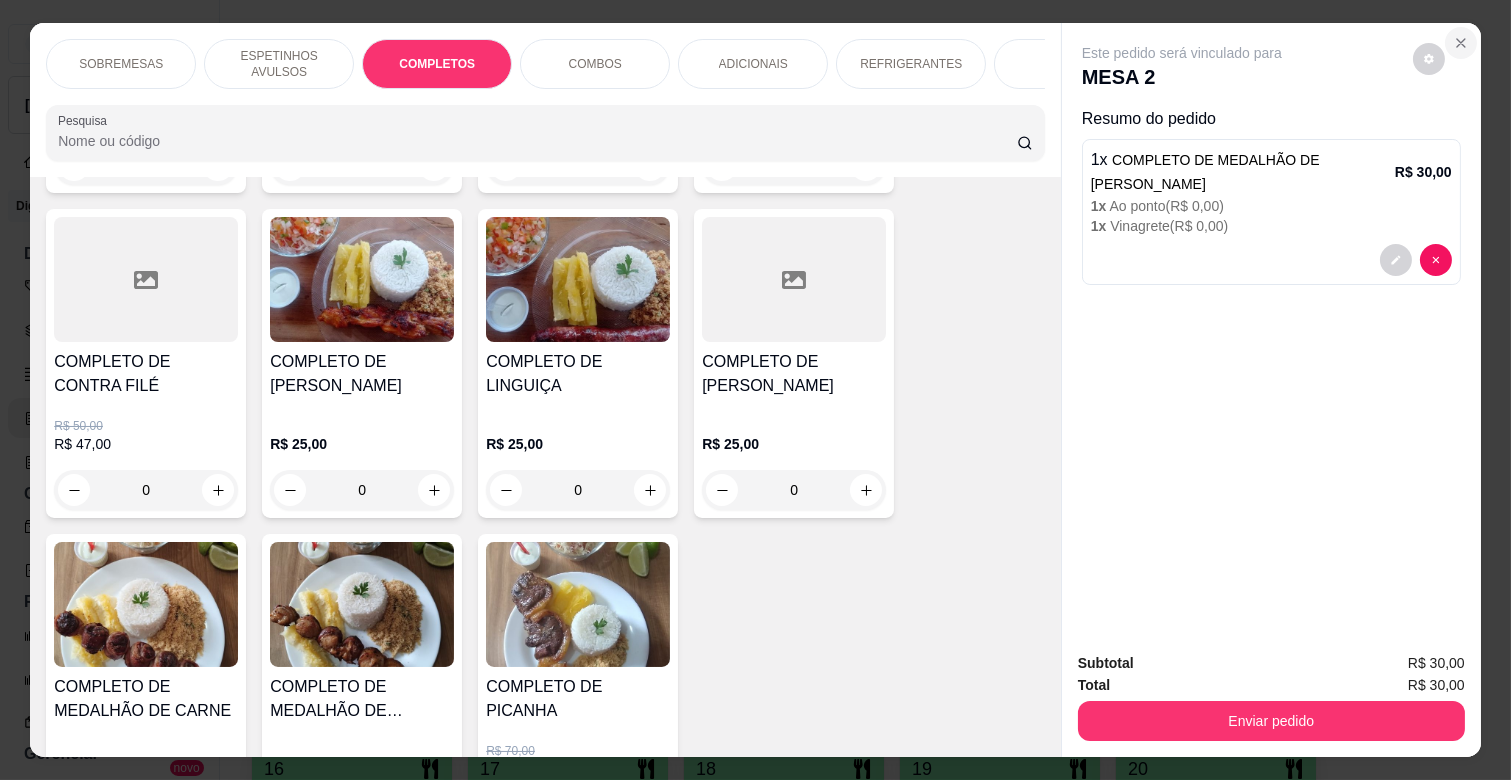 click at bounding box center (1461, 43) 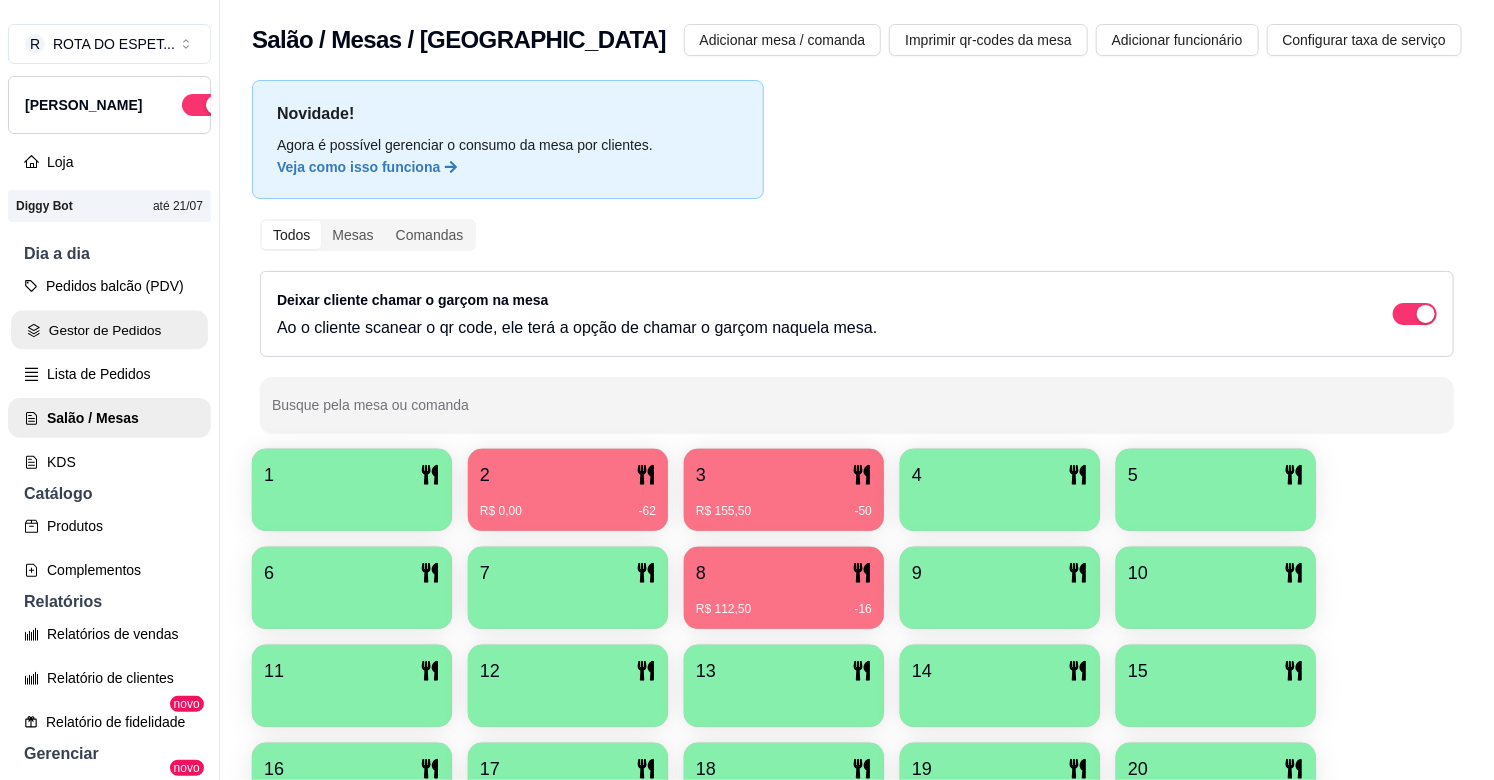 click on "Gestor de Pedidos" at bounding box center (109, 330) 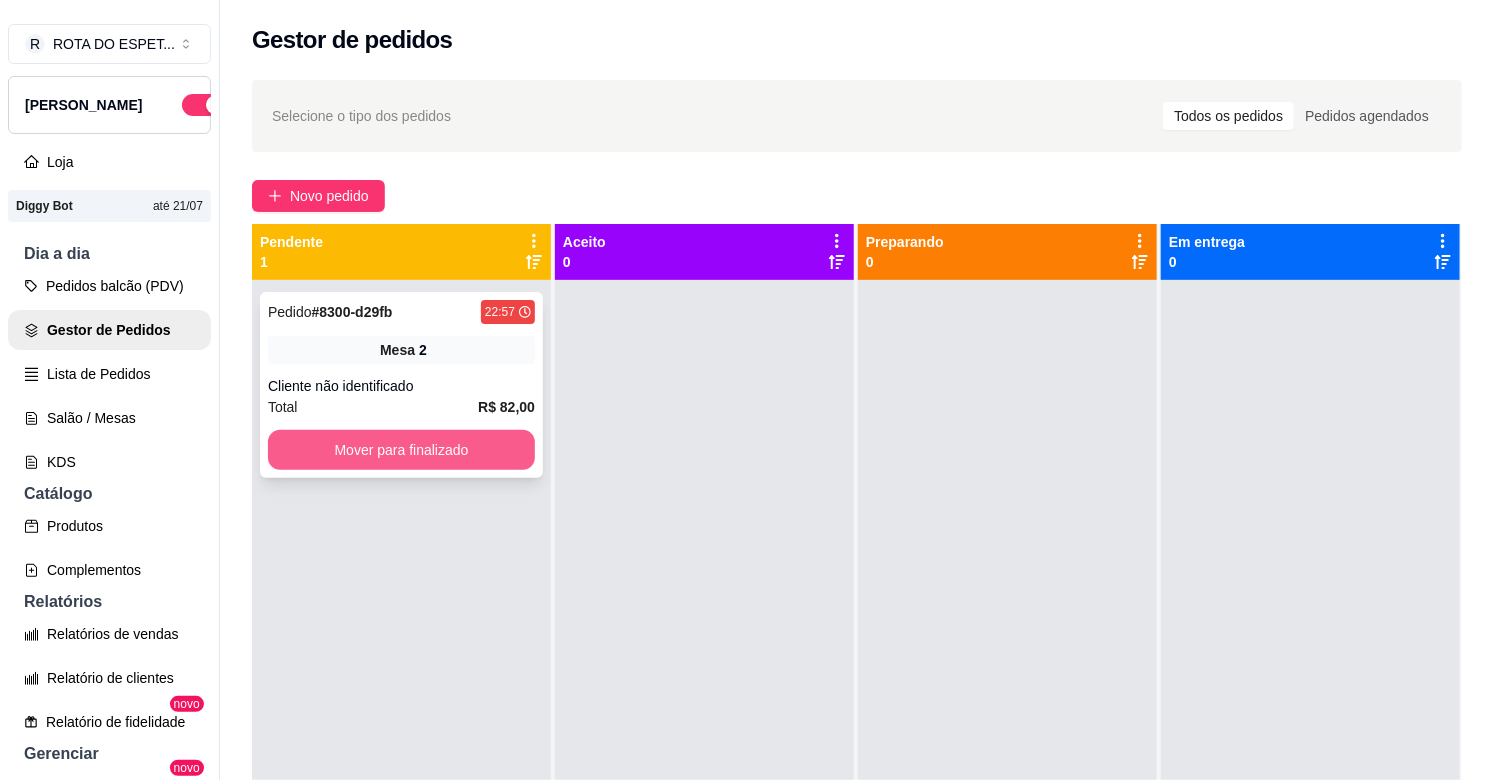 click on "Mover para finalizado" at bounding box center (401, 450) 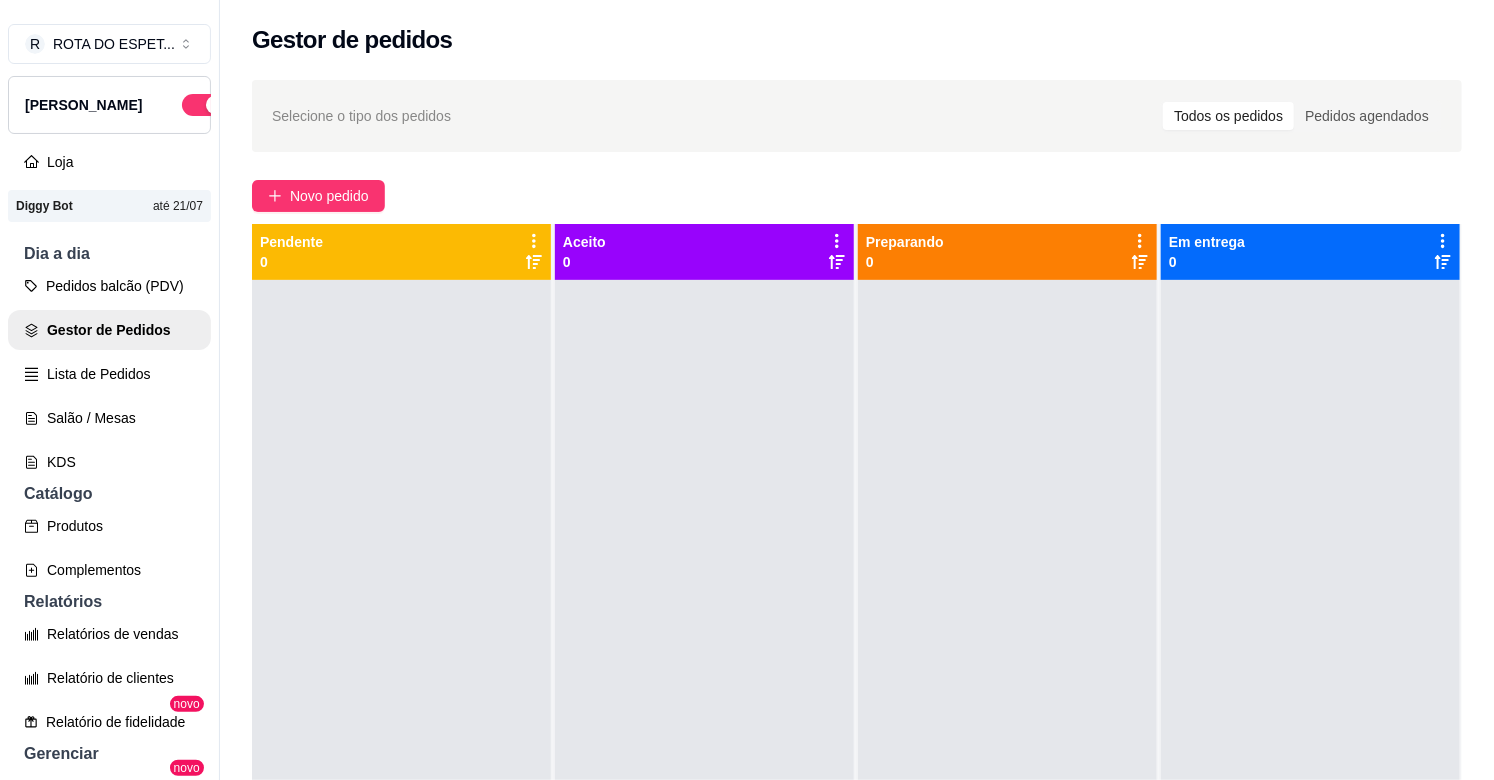 click at bounding box center [704, 670] 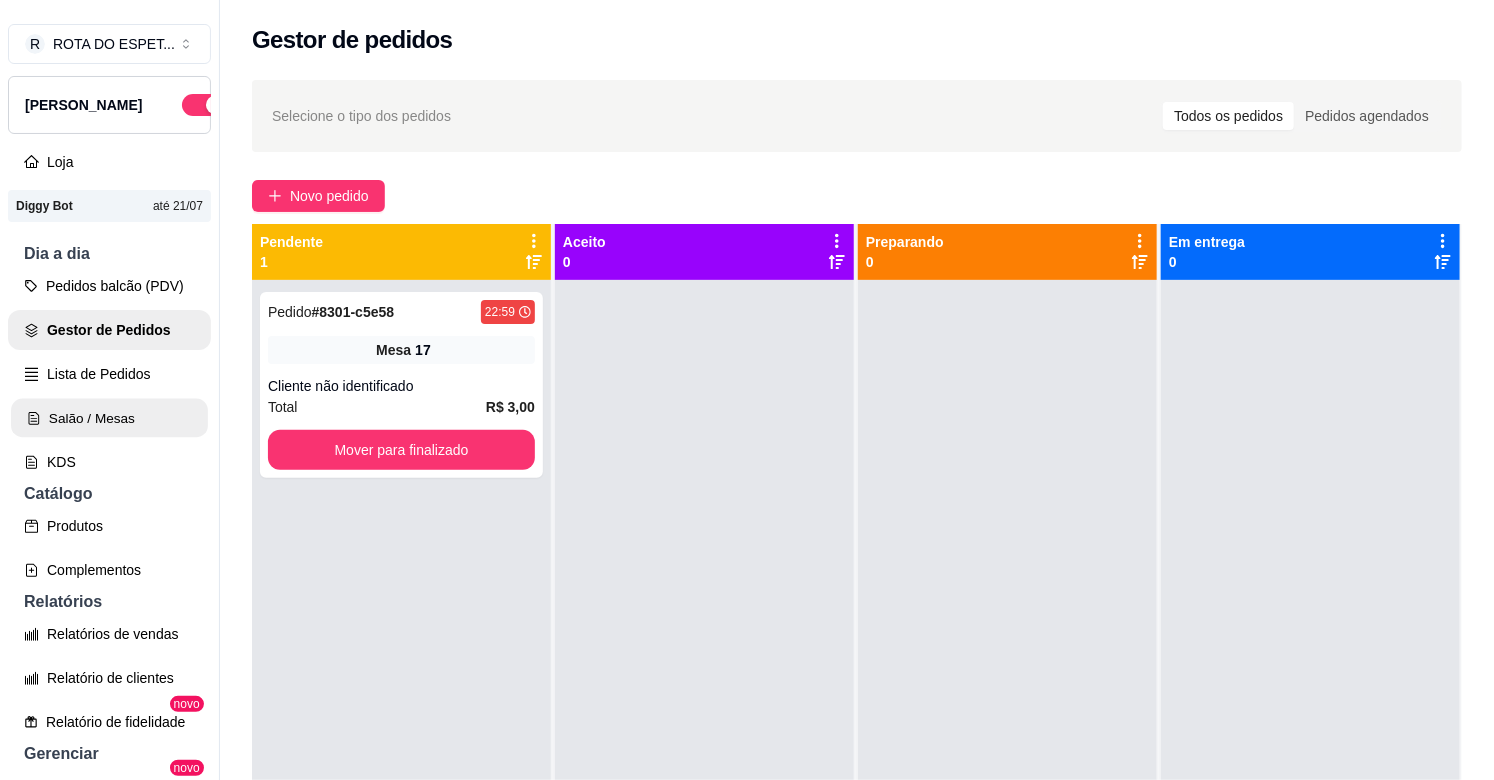 click on "Salão / Mesas" at bounding box center [109, 418] 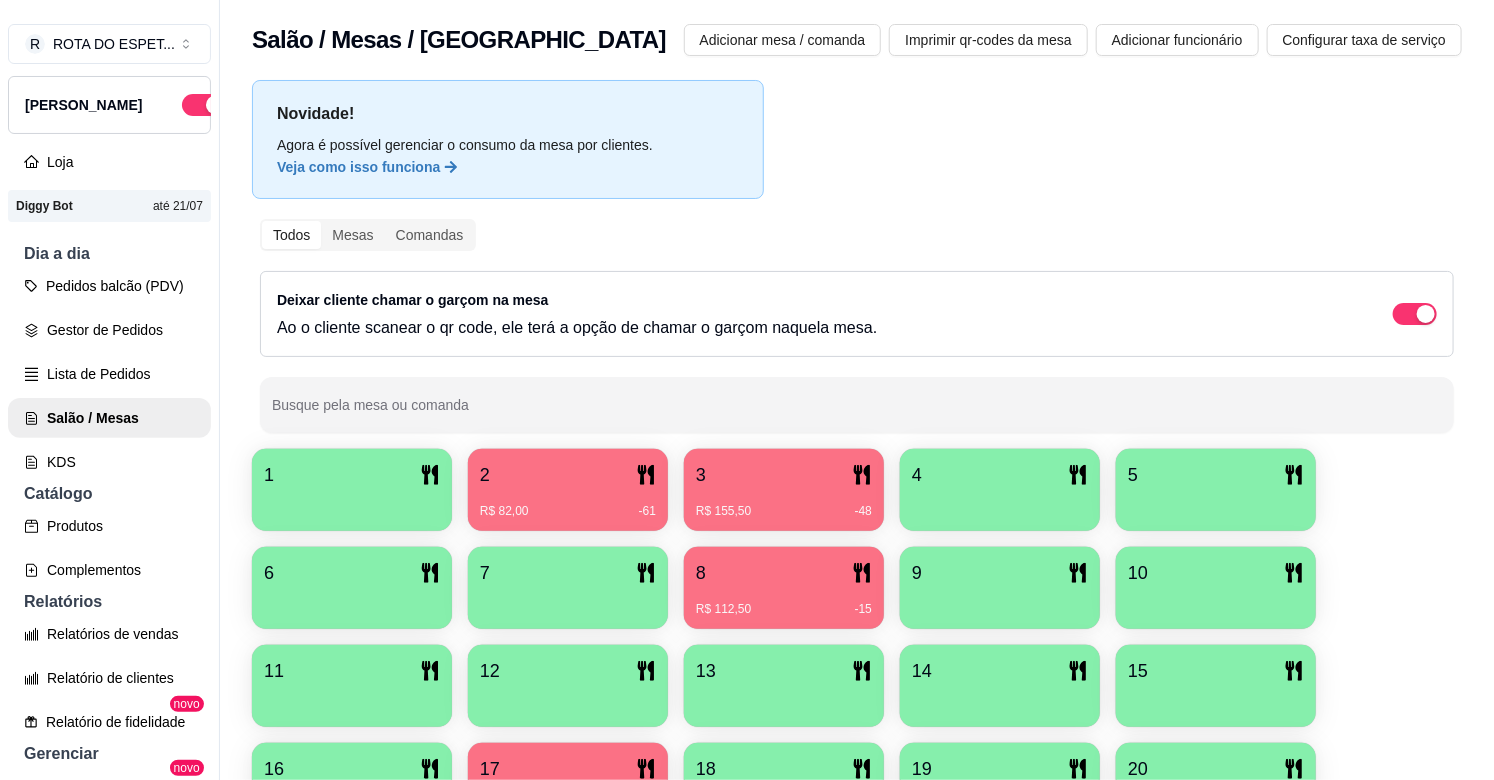 scroll, scrollTop: 333, scrollLeft: 0, axis: vertical 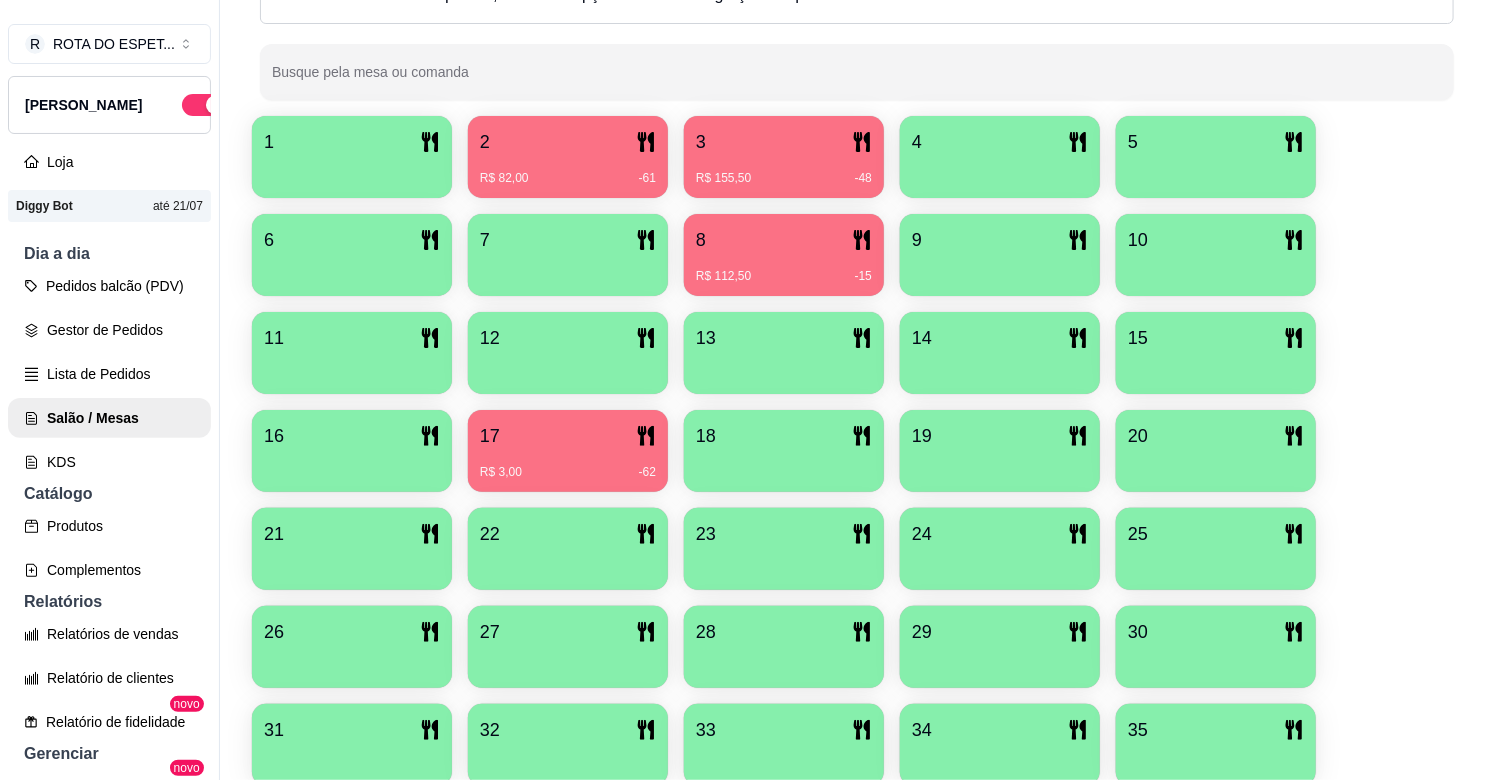 click on "17" at bounding box center (568, 436) 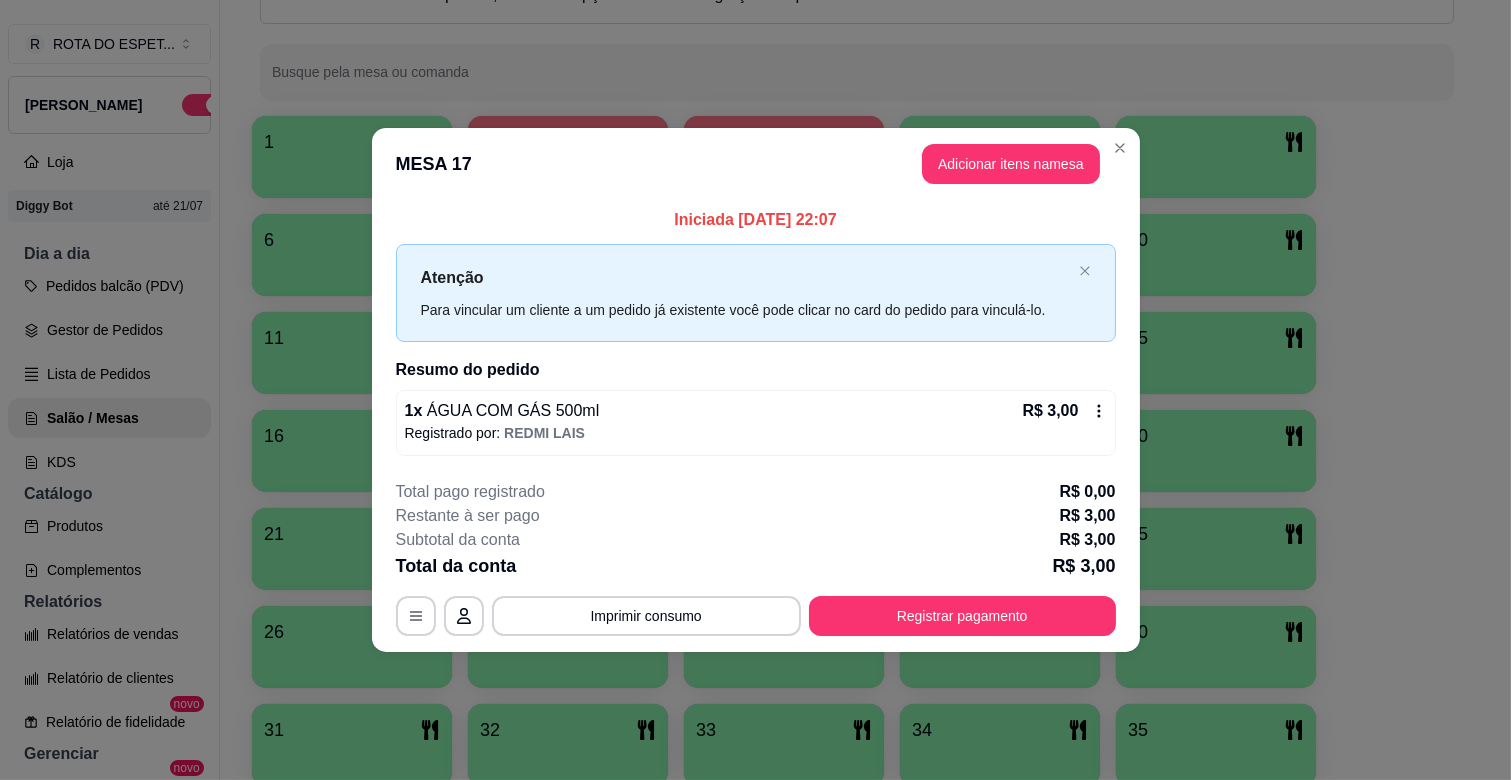 click 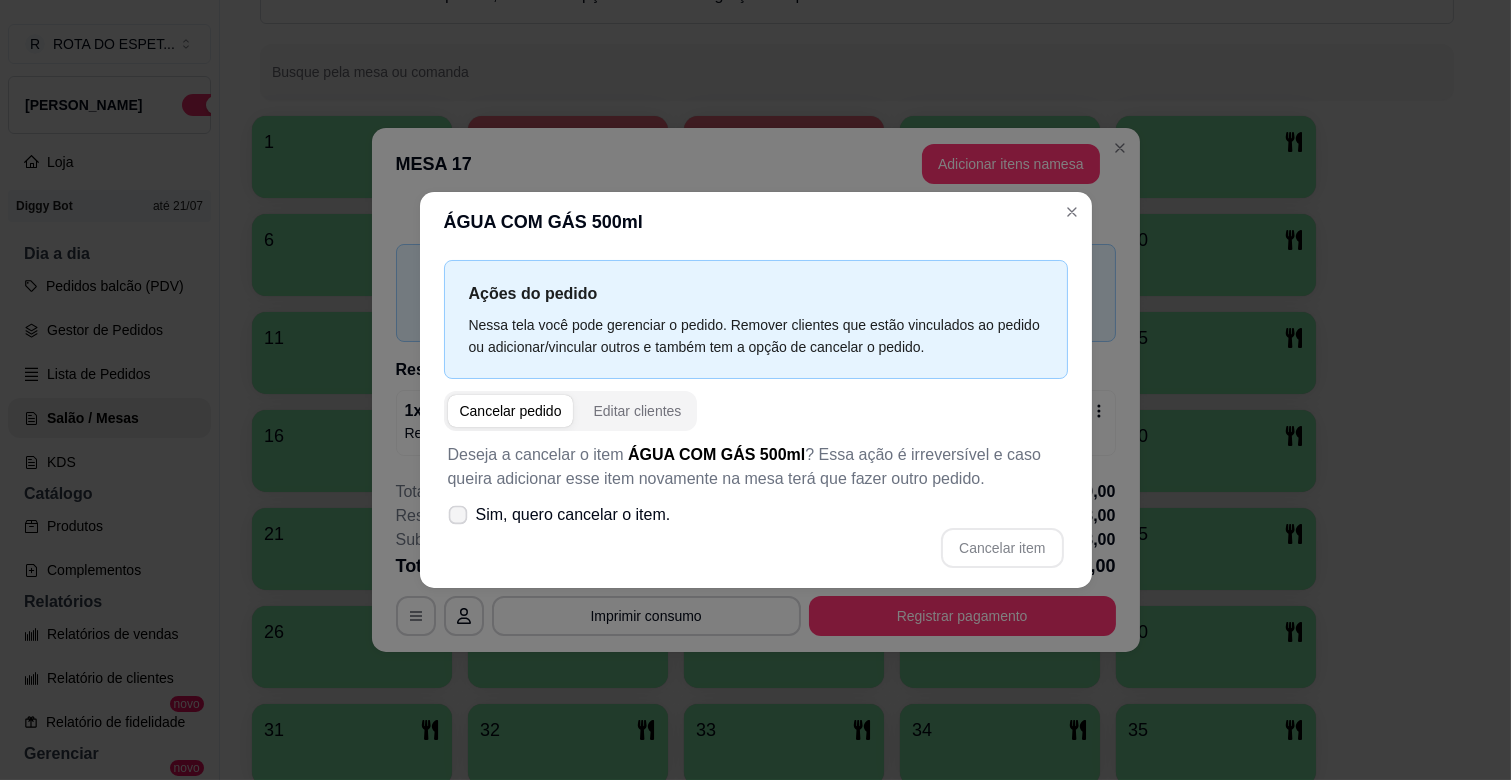 click on "Sim, quero cancelar o item." at bounding box center [573, 515] 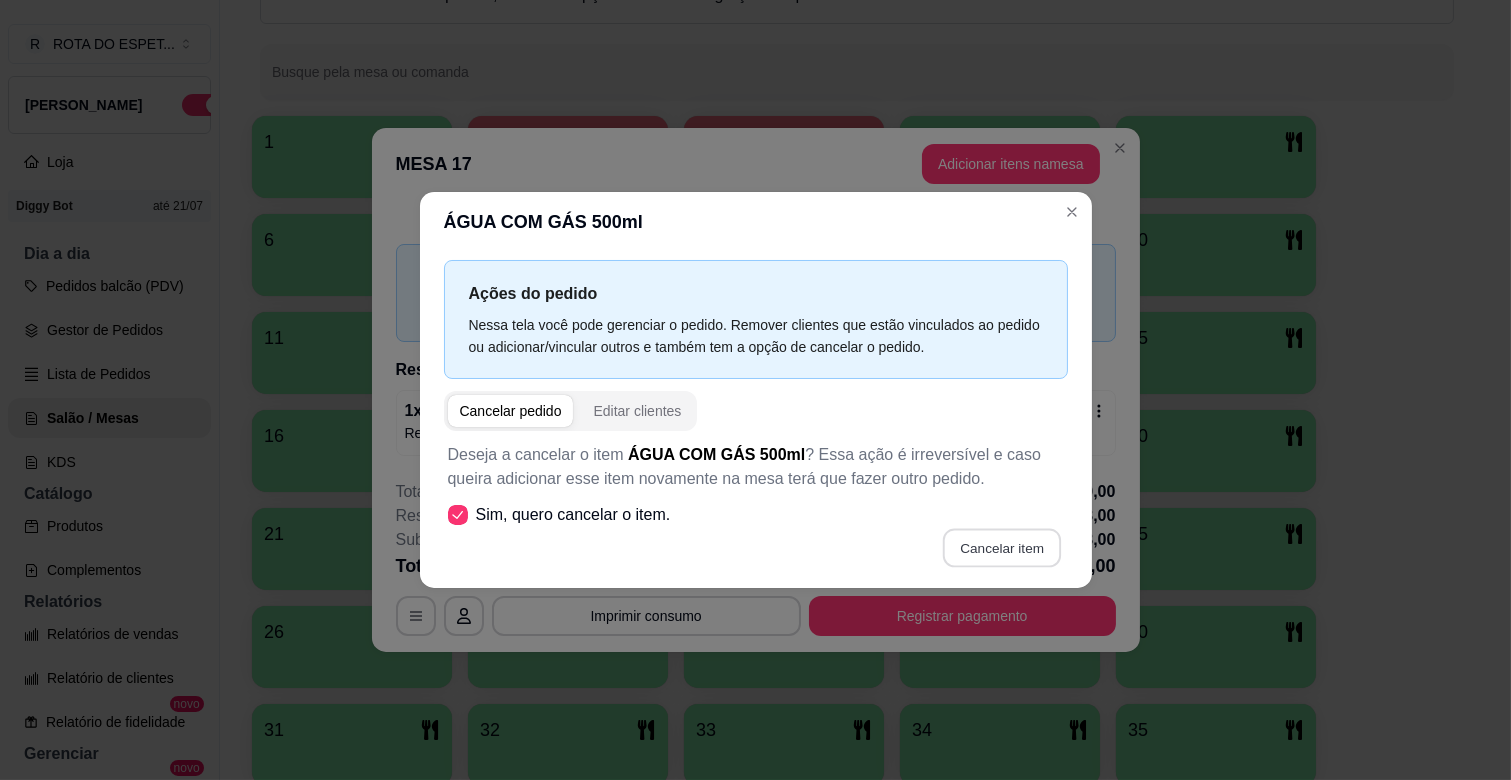 click on "Cancelar item" at bounding box center [1002, 548] 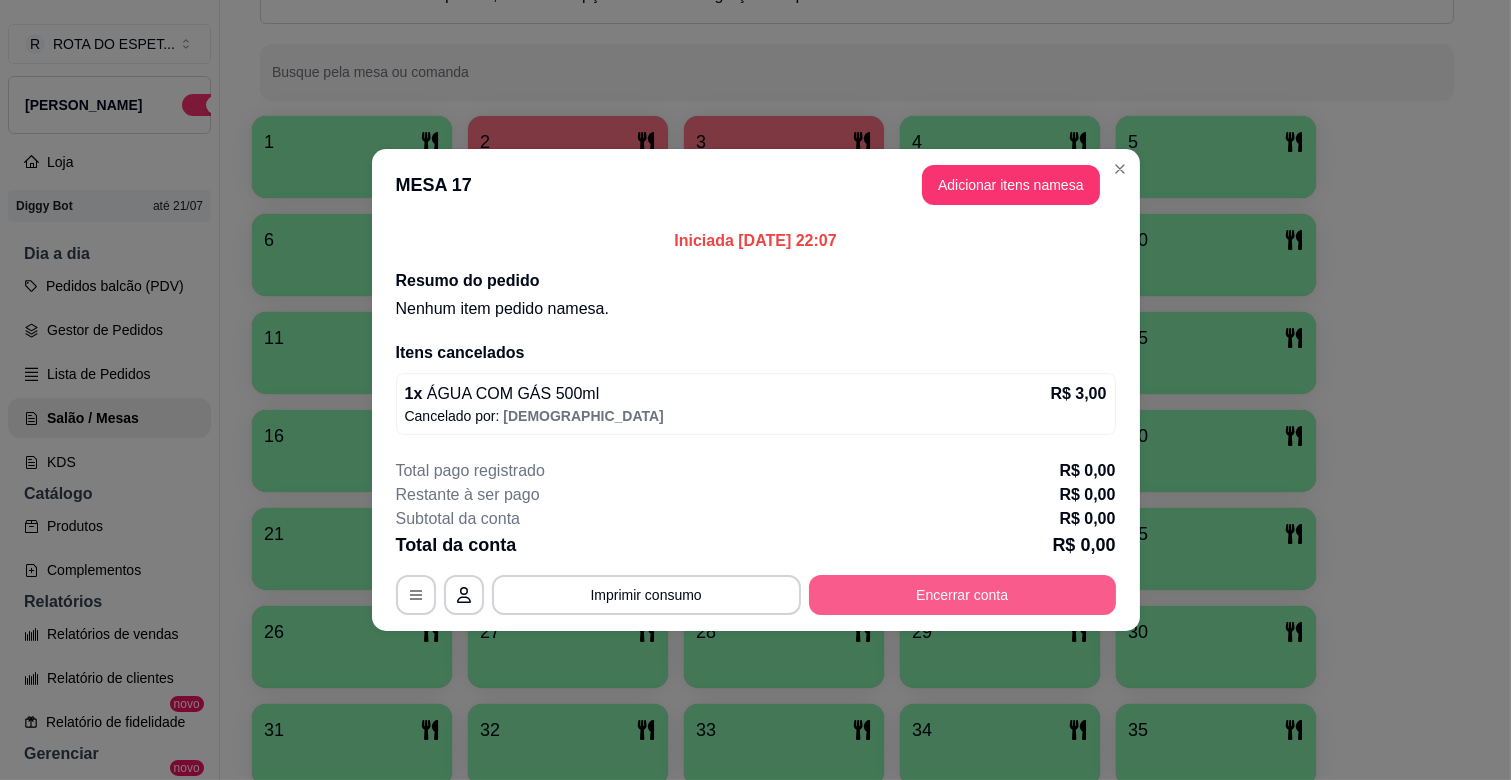 click on "Encerrar conta" at bounding box center (962, 595) 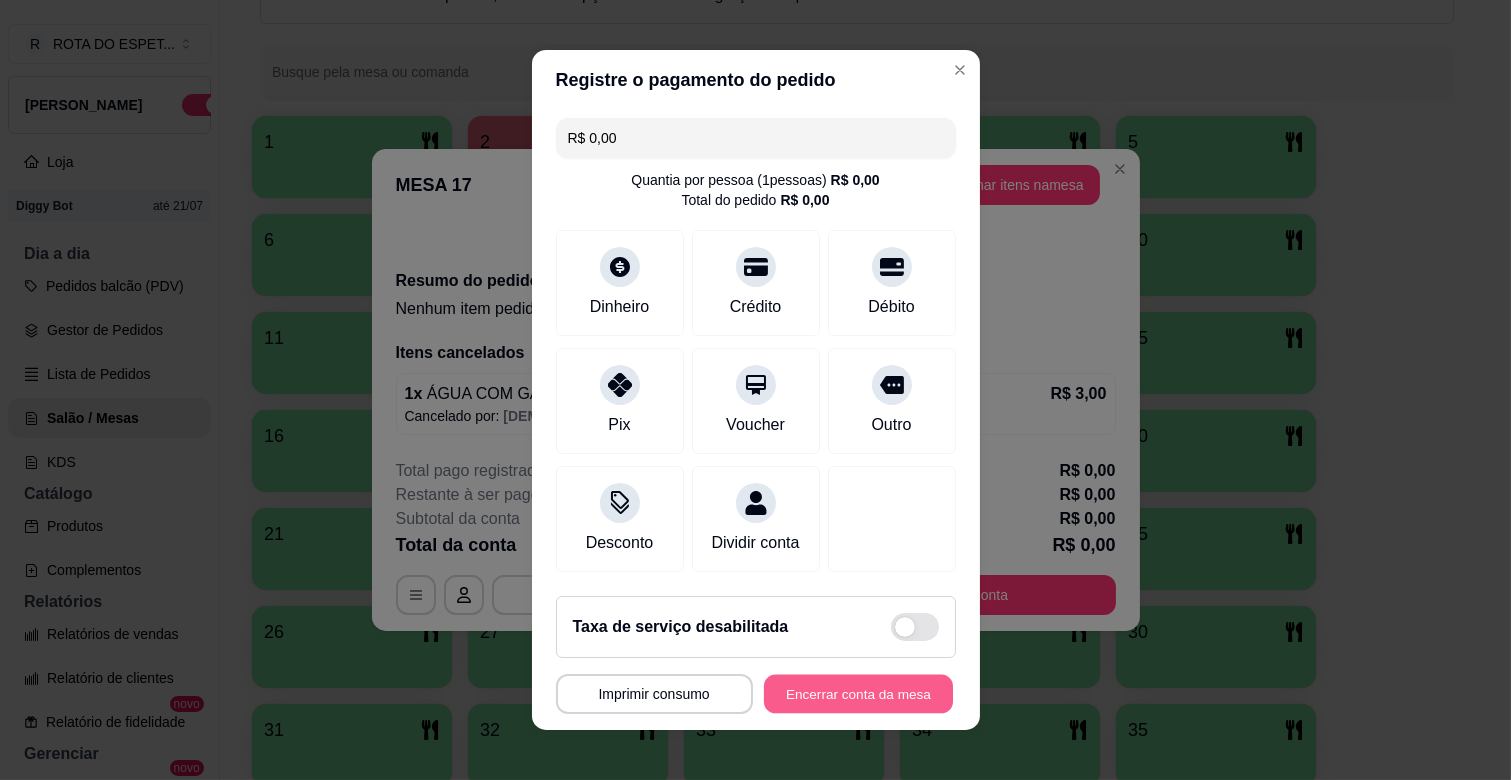 click on "Encerrar conta da mesa" at bounding box center [858, 694] 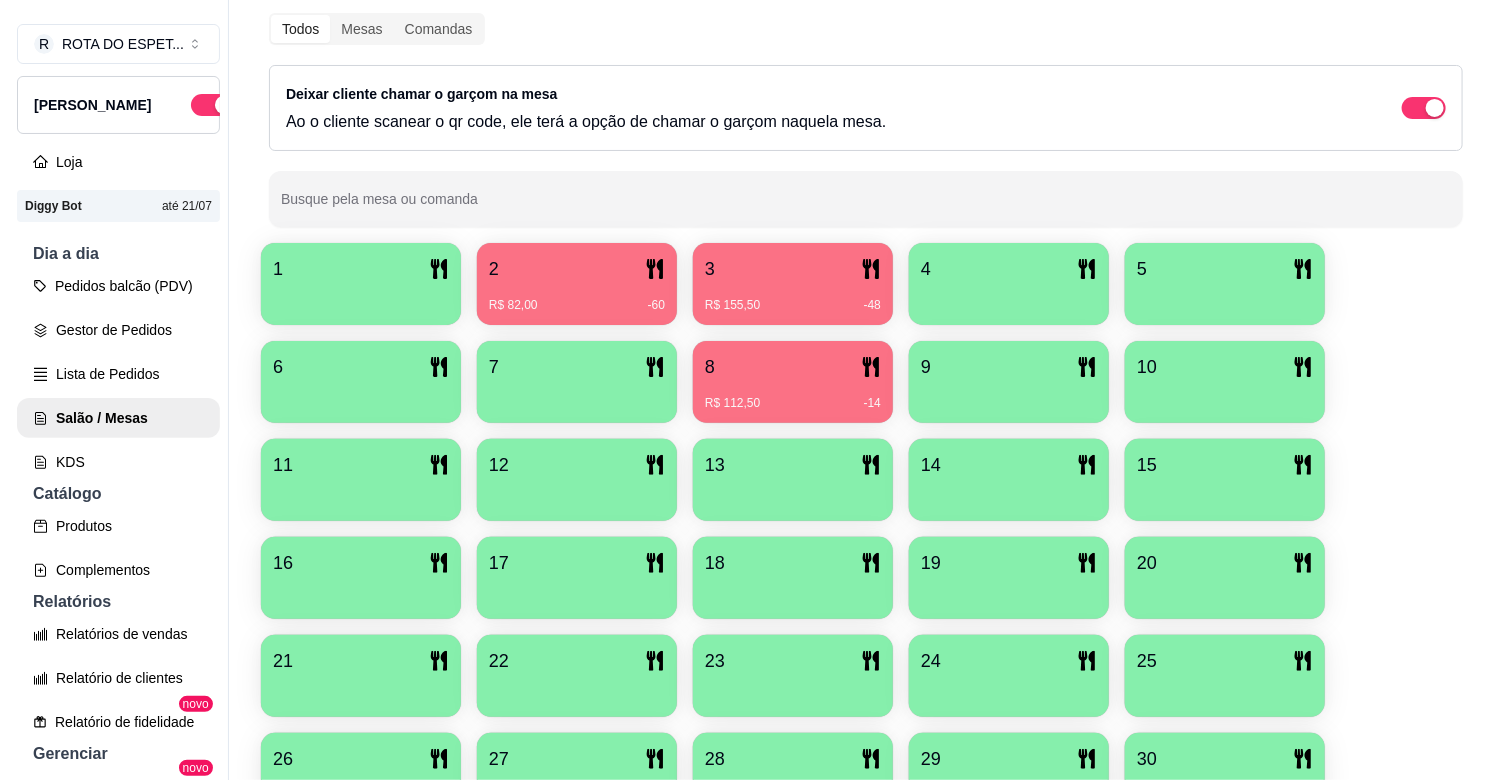 scroll, scrollTop: 222, scrollLeft: 0, axis: vertical 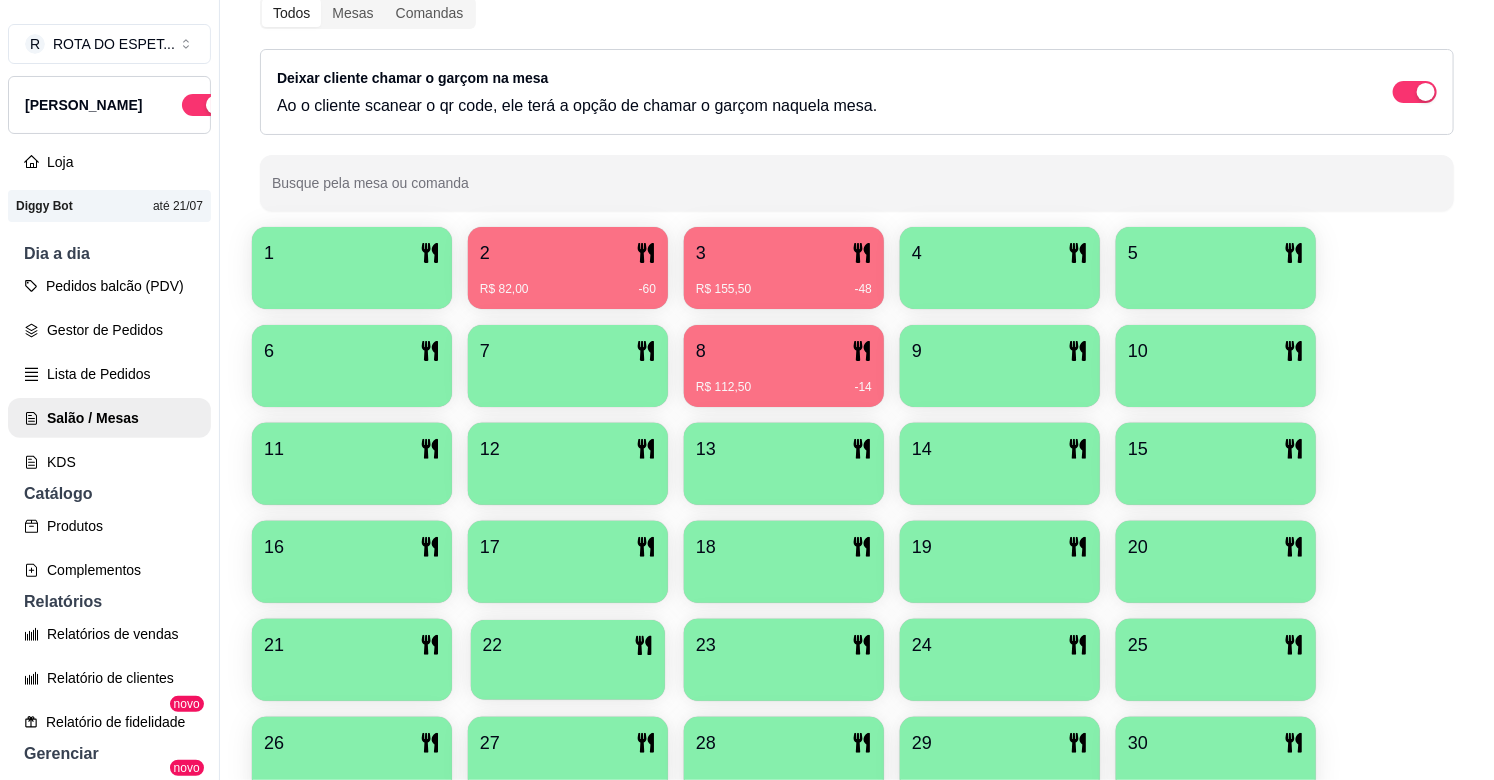 click at bounding box center [568, 673] 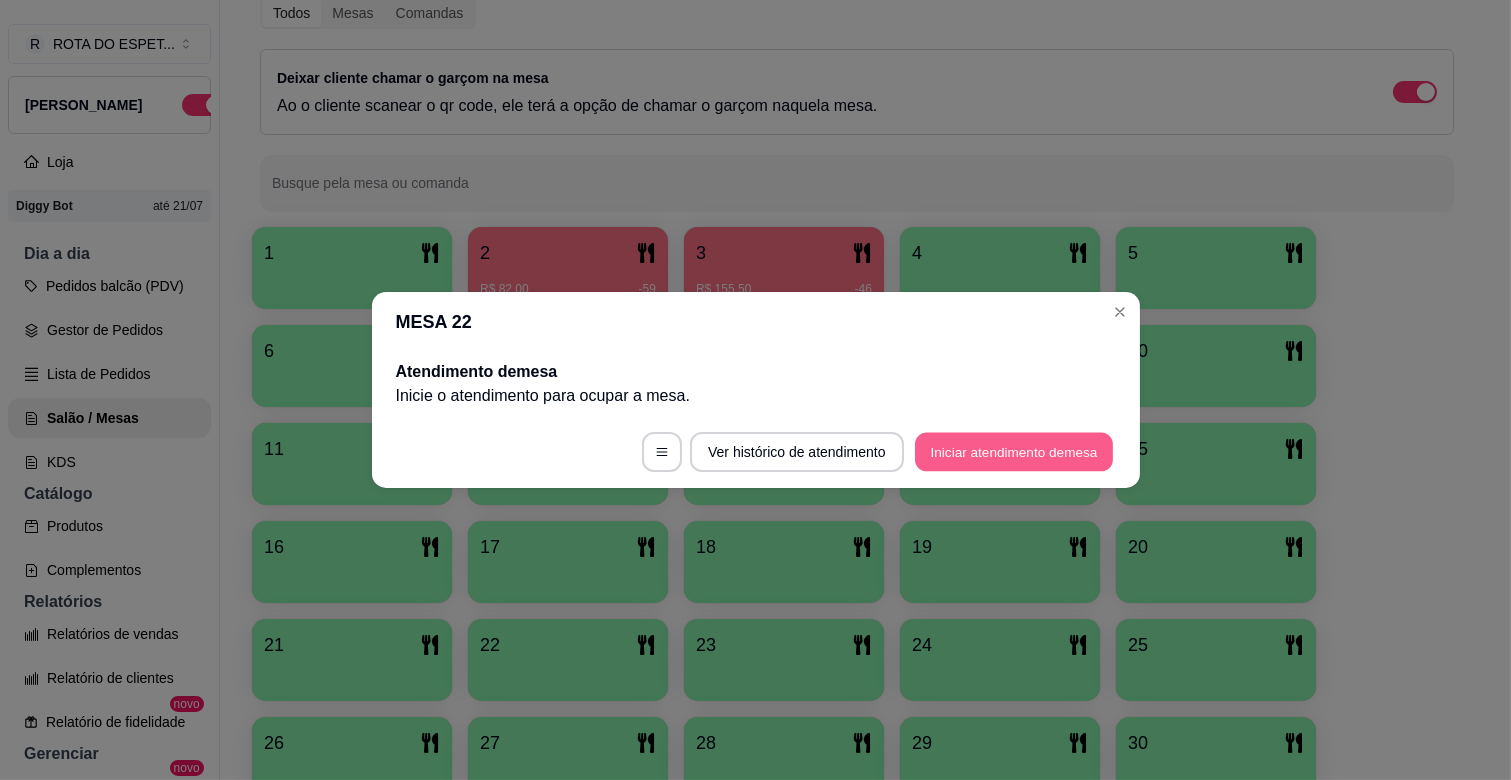 click on "Iniciar atendimento de  mesa" at bounding box center (1014, 452) 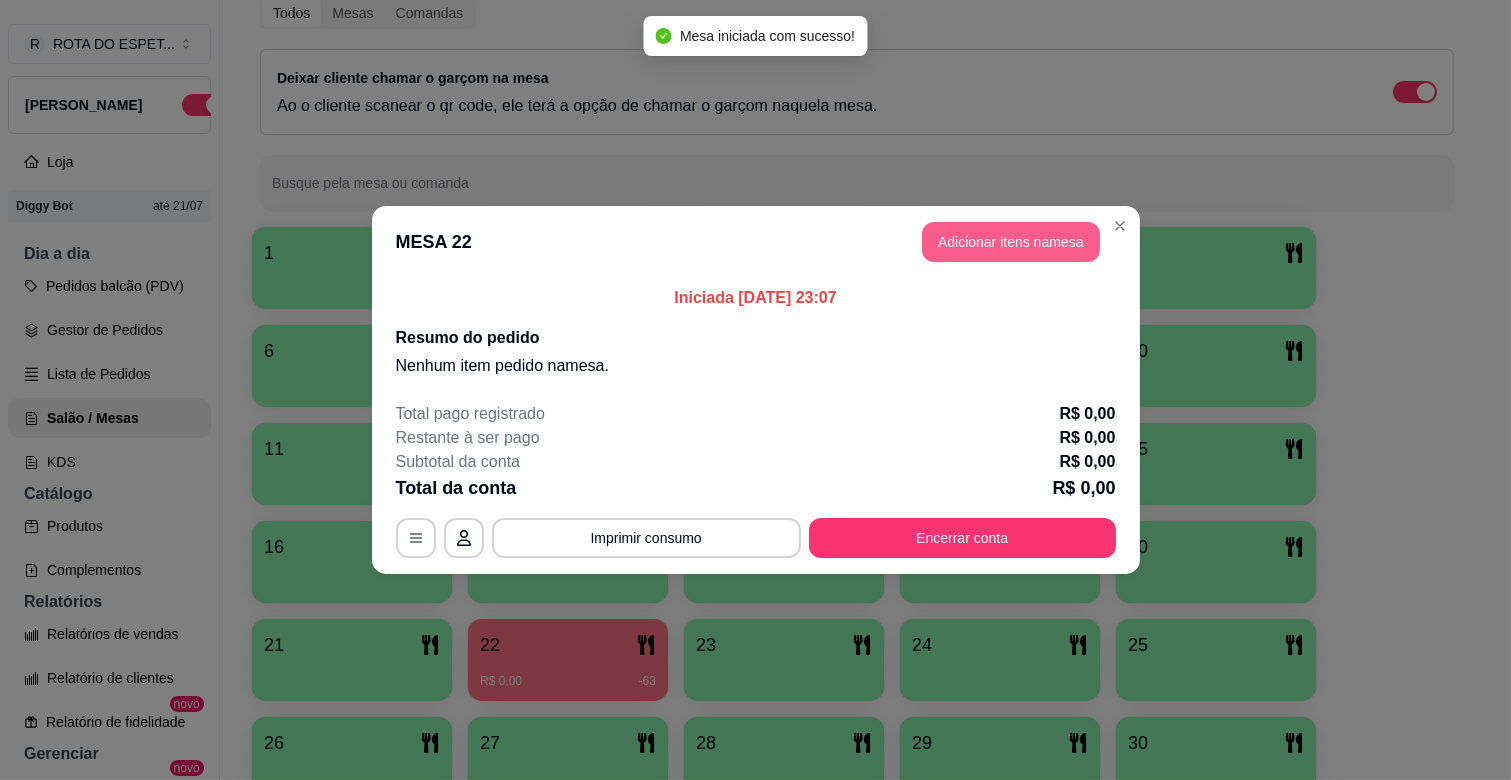 click on "Adicionar itens na  mesa" at bounding box center (1011, 242) 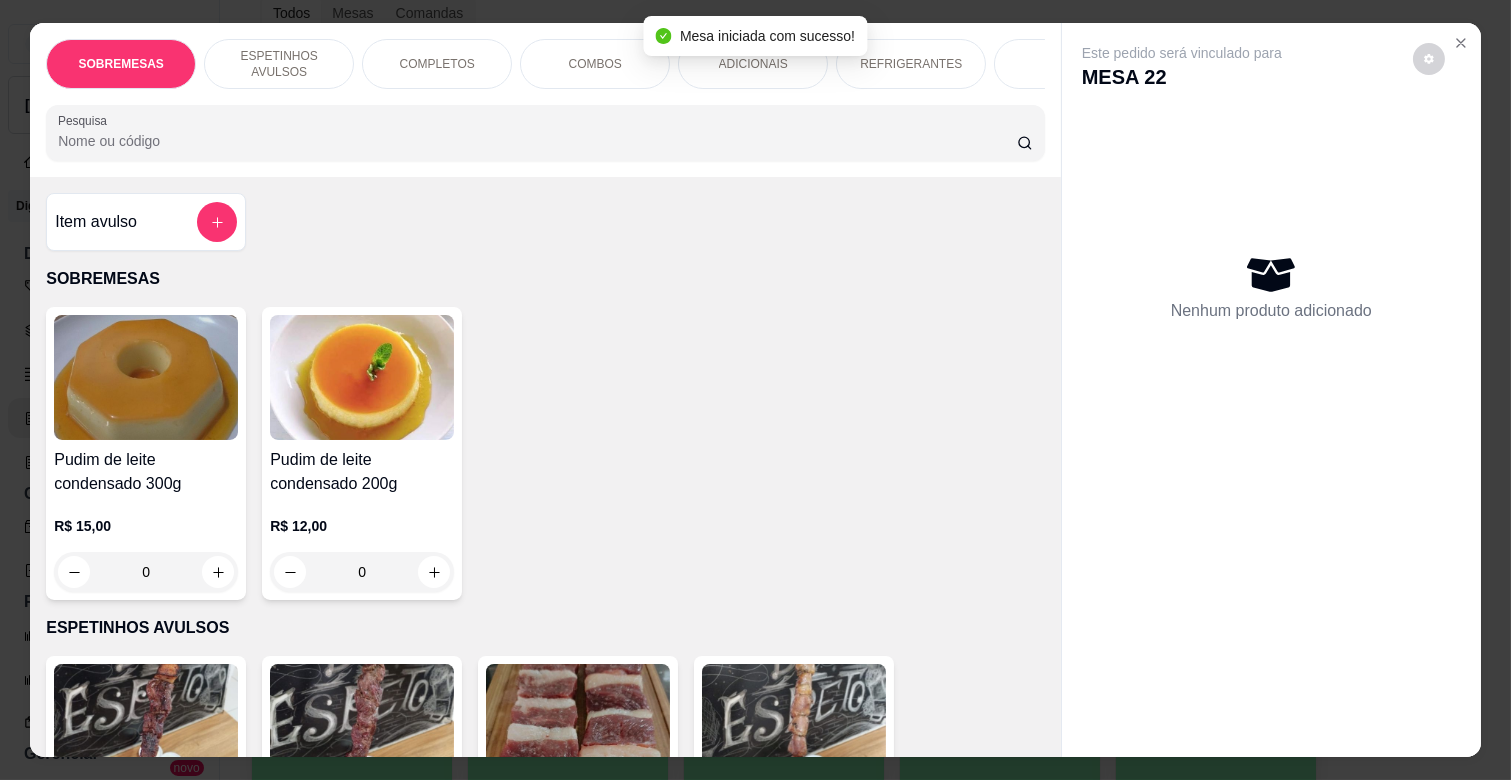 click on "COMPLETOS" at bounding box center [437, 64] 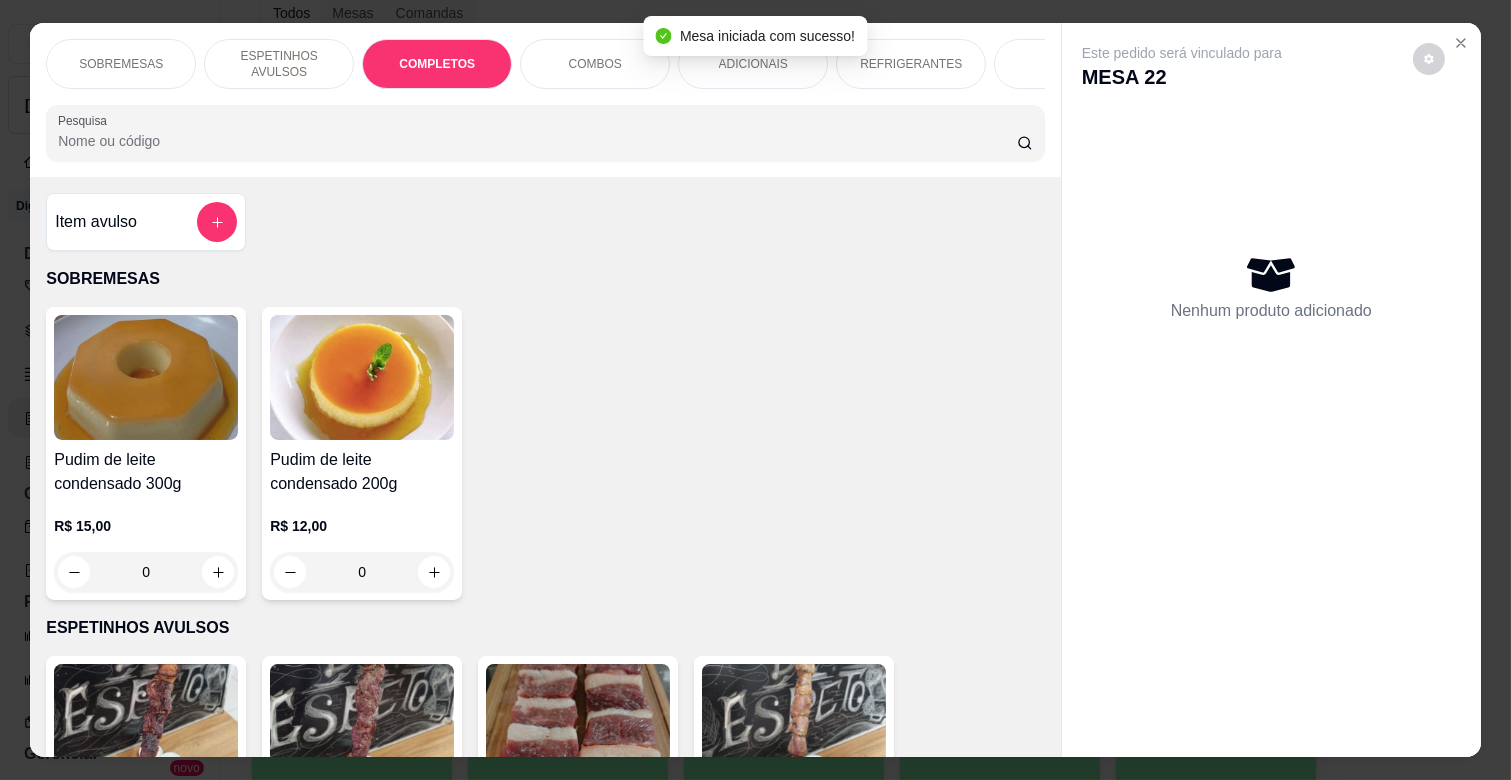 scroll, scrollTop: 1763, scrollLeft: 0, axis: vertical 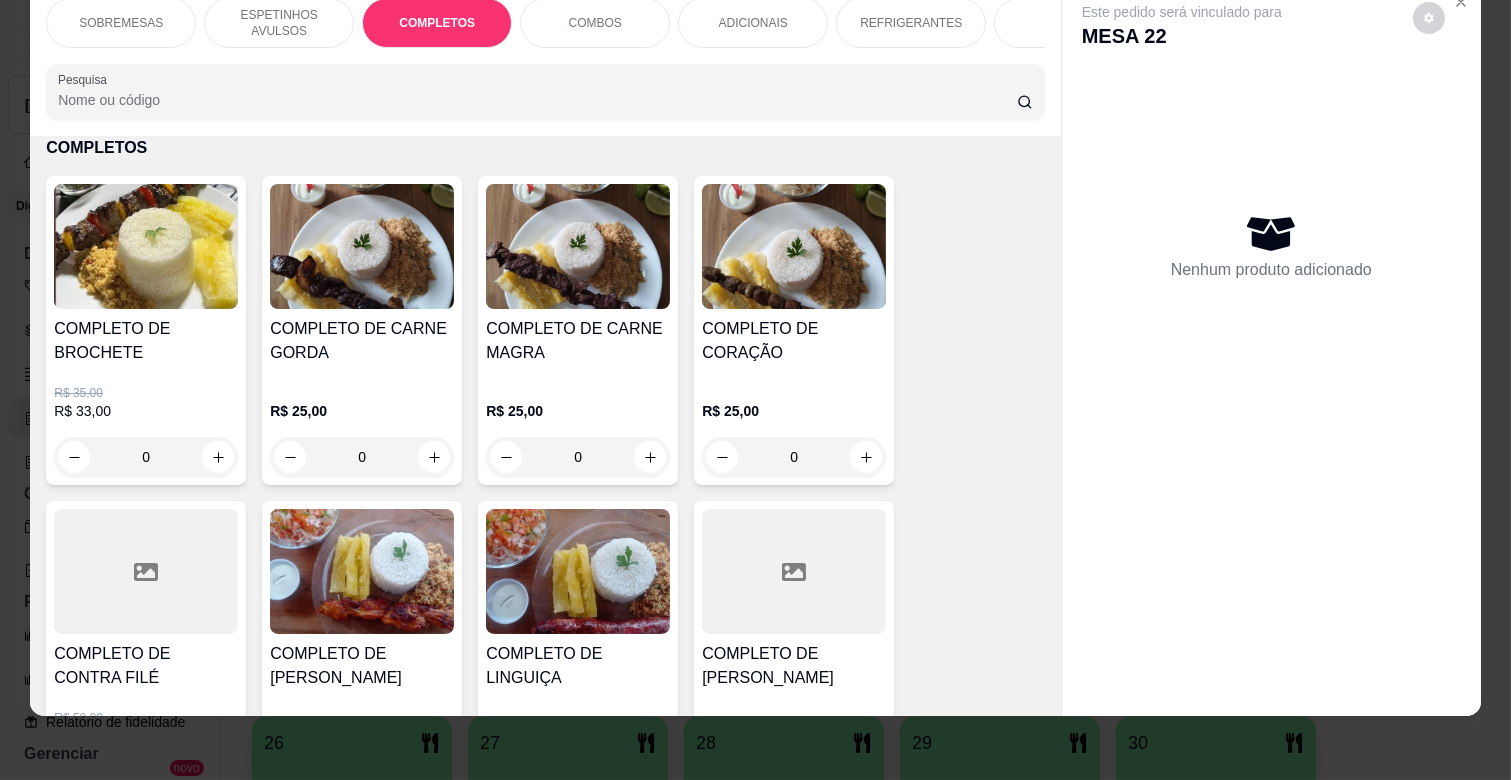 click on "0" at bounding box center (578, 457) 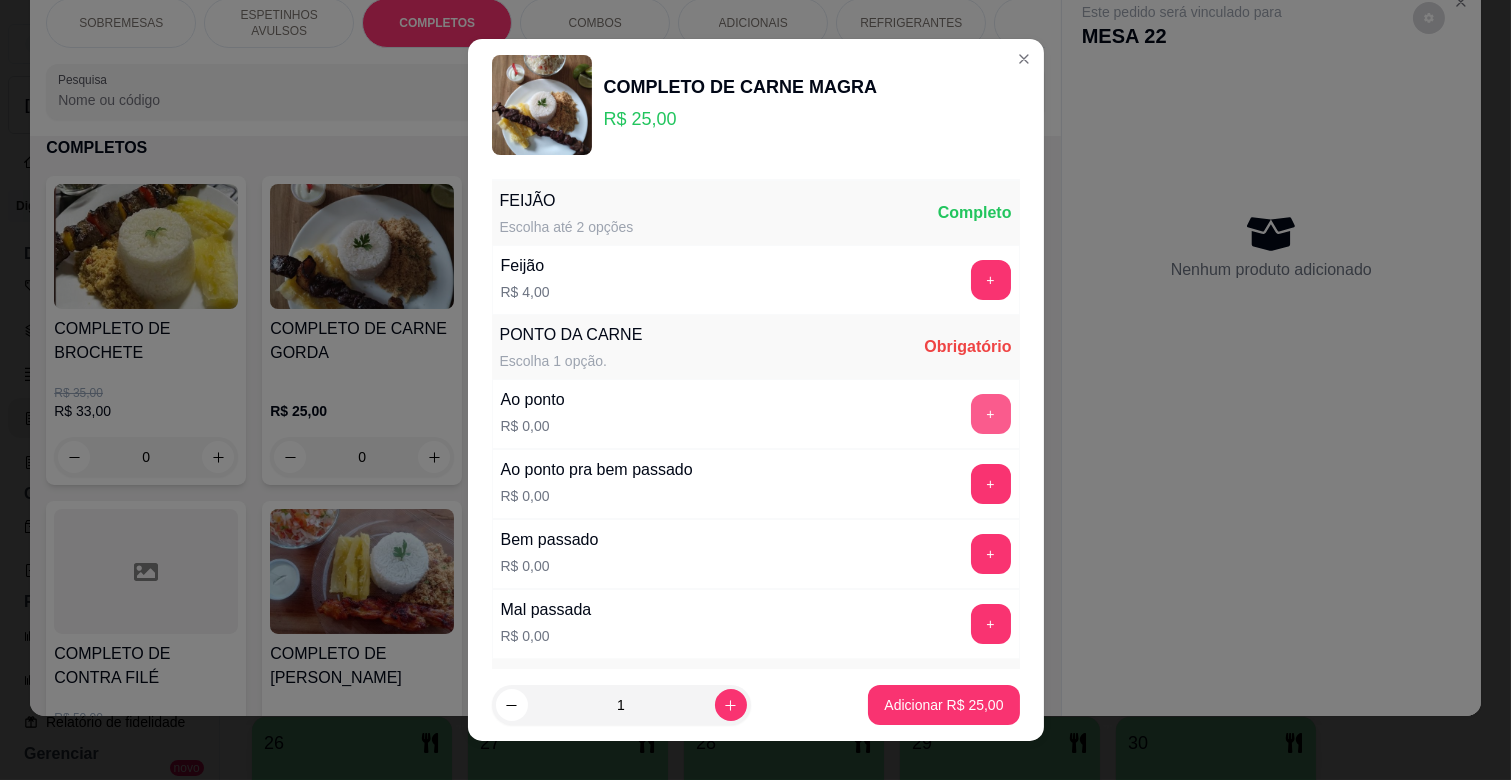 click on "+" at bounding box center [991, 414] 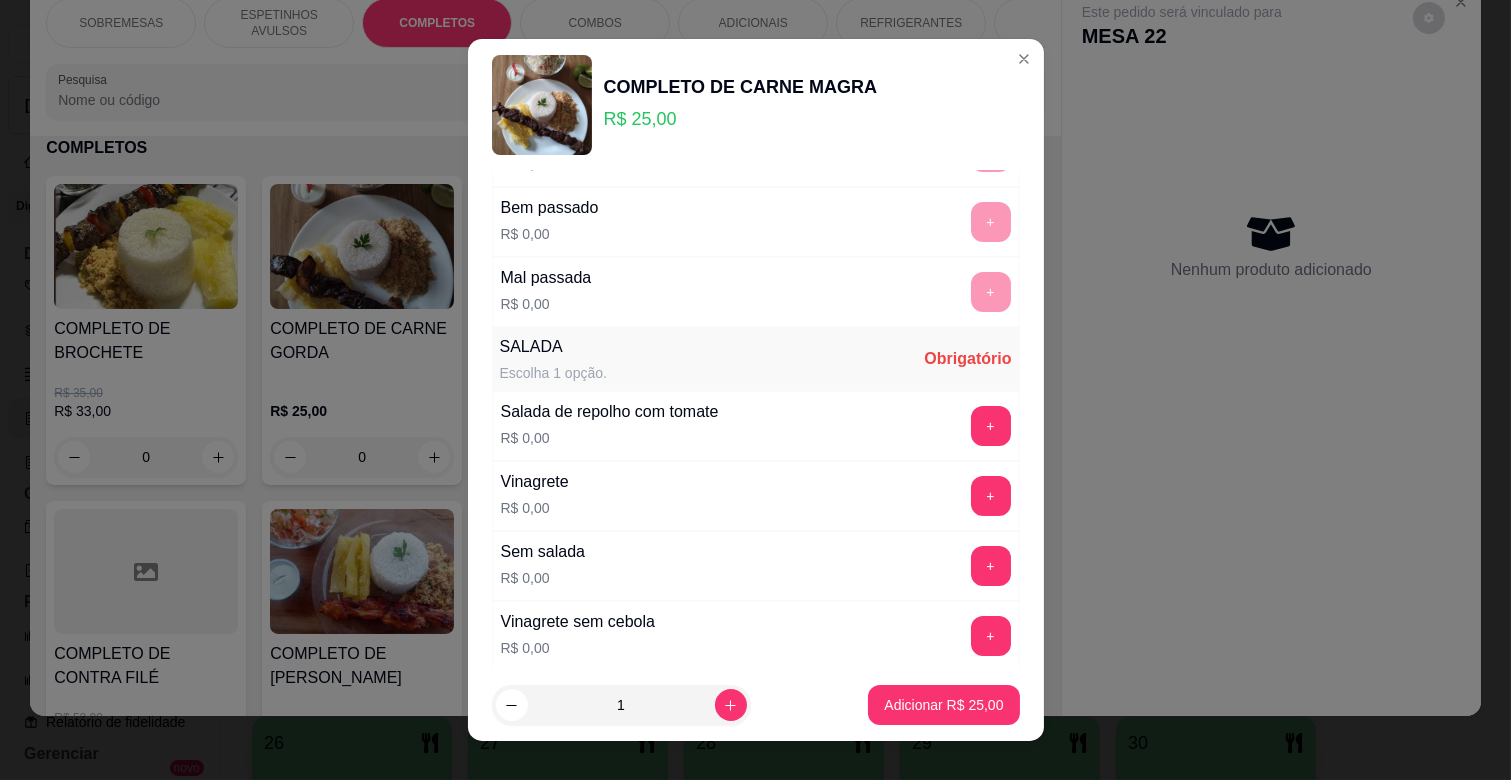 scroll, scrollTop: 333, scrollLeft: 0, axis: vertical 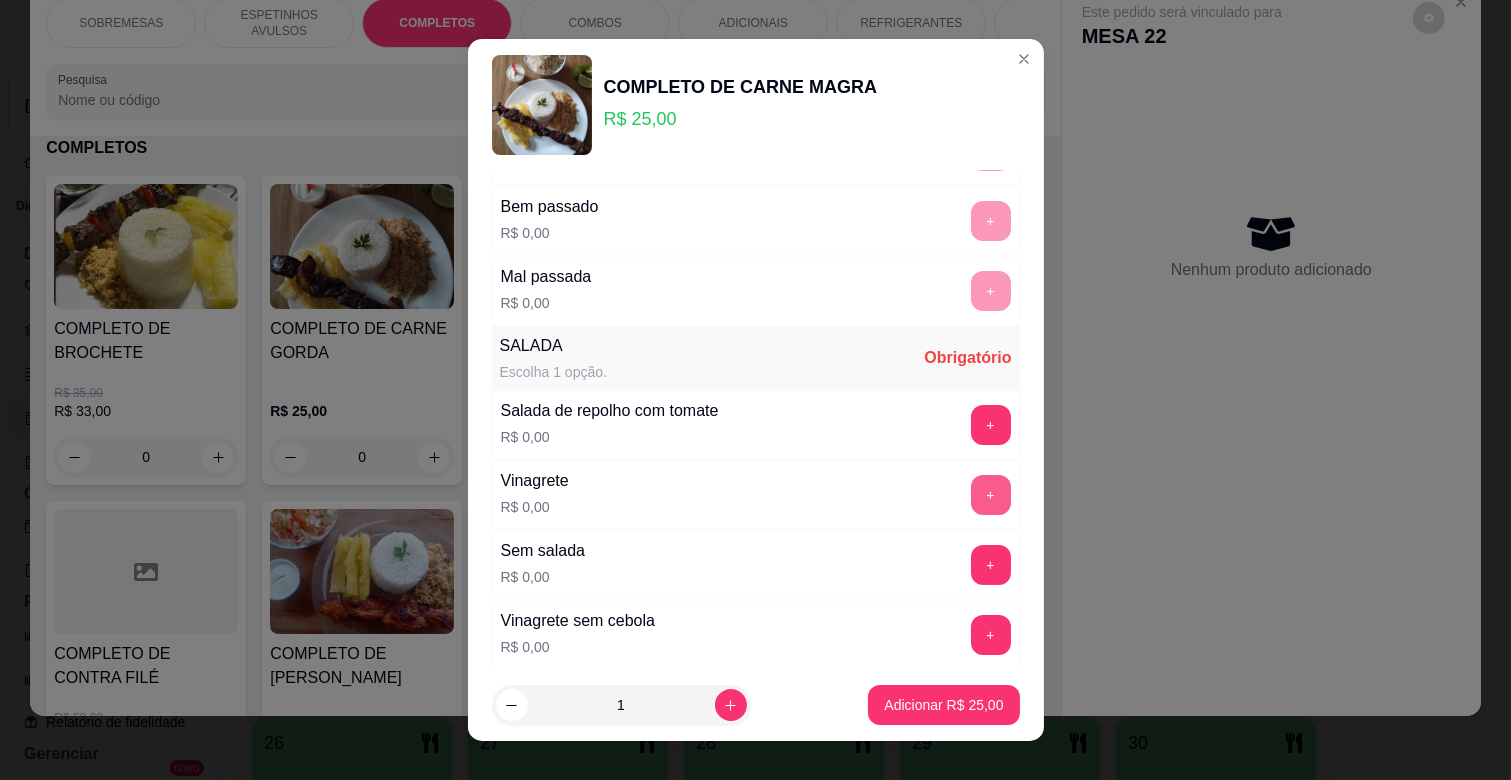 click on "+" at bounding box center (991, 495) 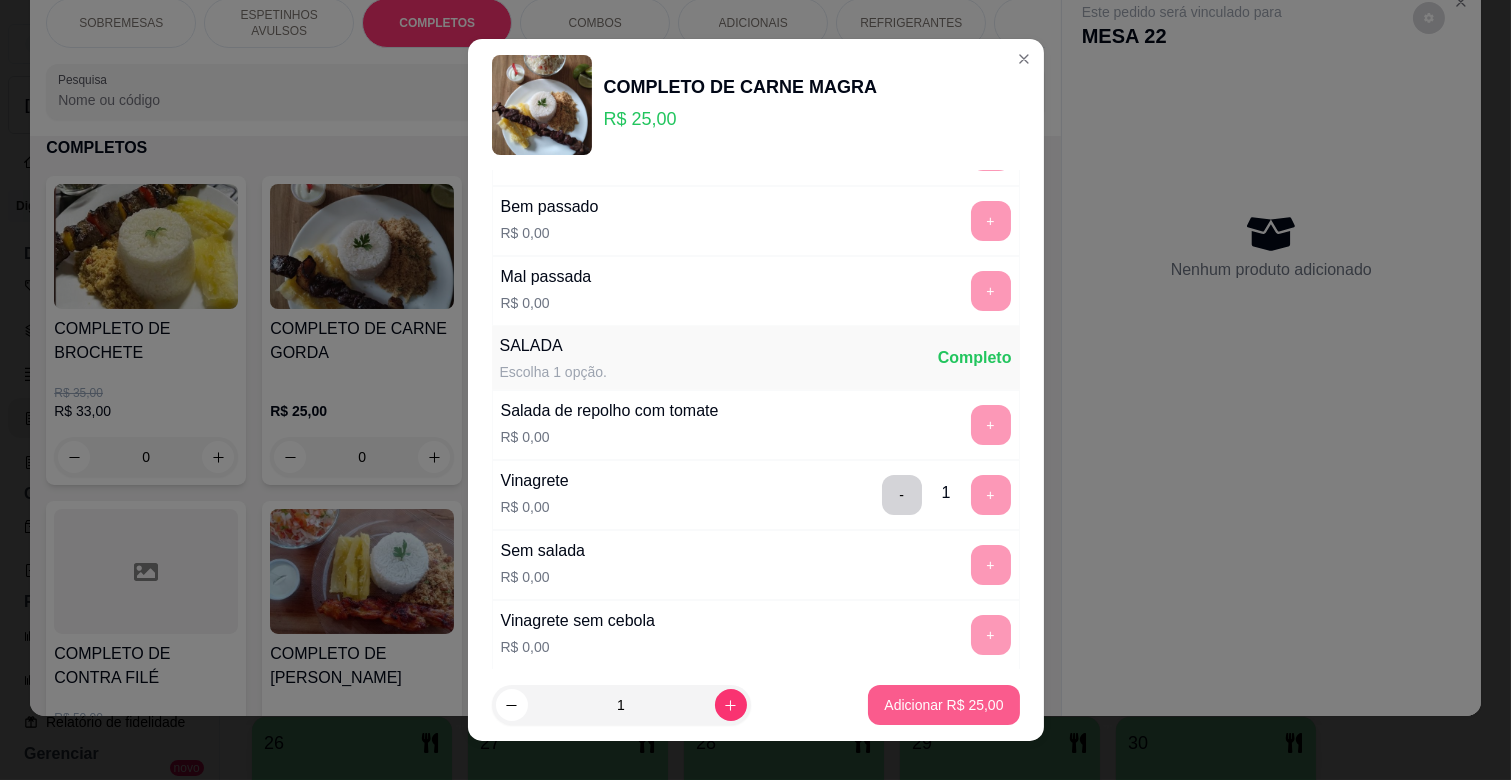 click on "Adicionar   R$ 25,00" at bounding box center [943, 705] 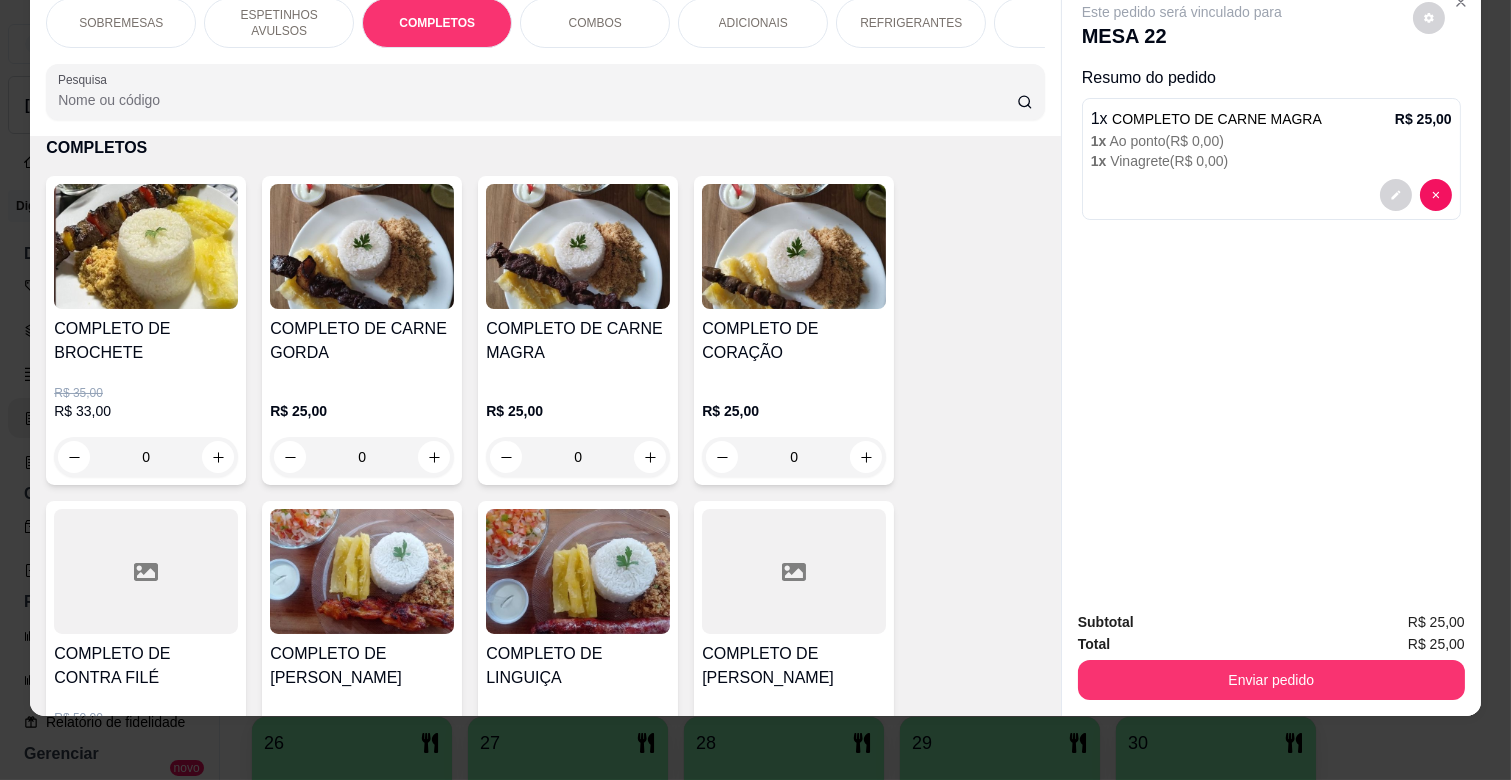 click on "ADICIONAIS" at bounding box center [753, 23] 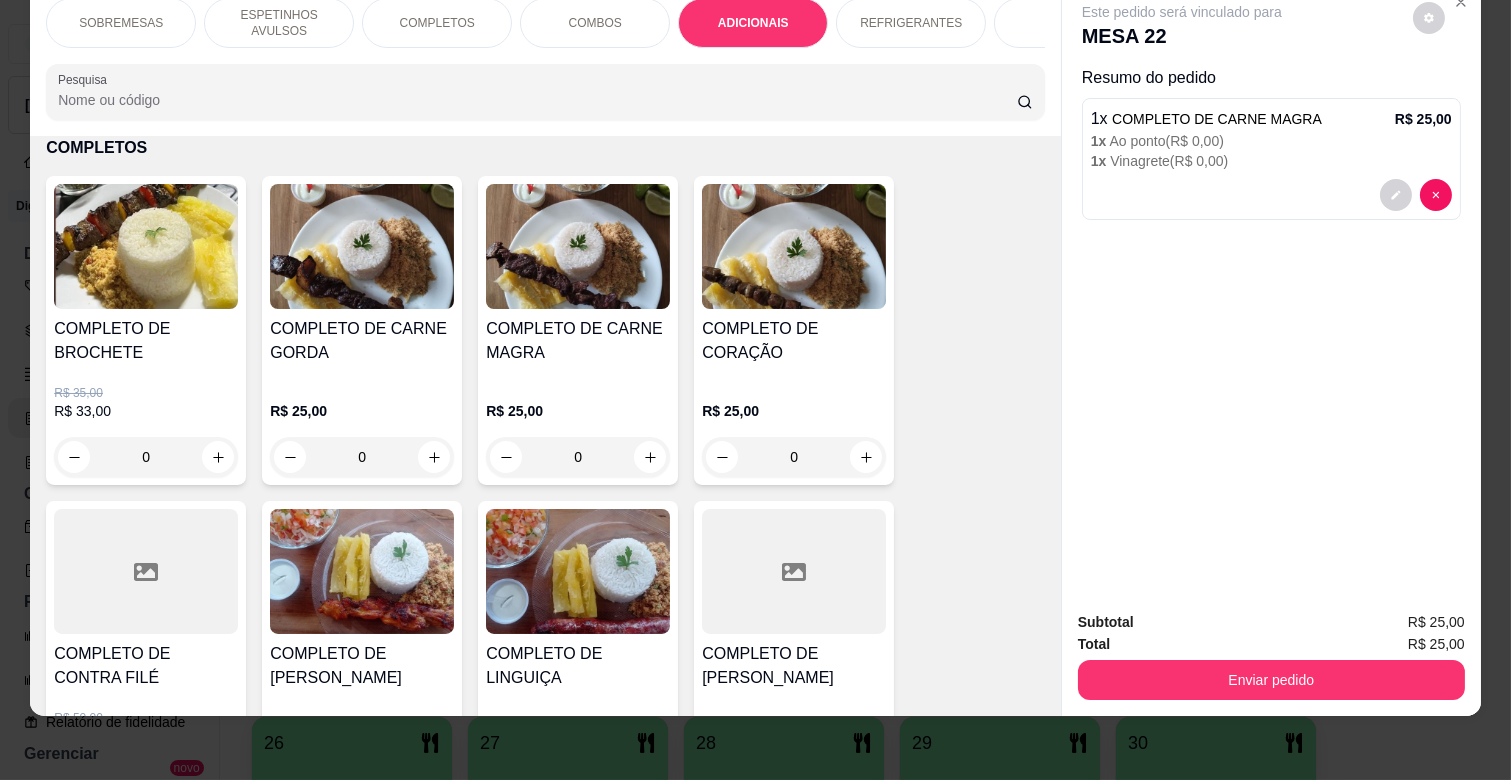 scroll, scrollTop: 3111, scrollLeft: 0, axis: vertical 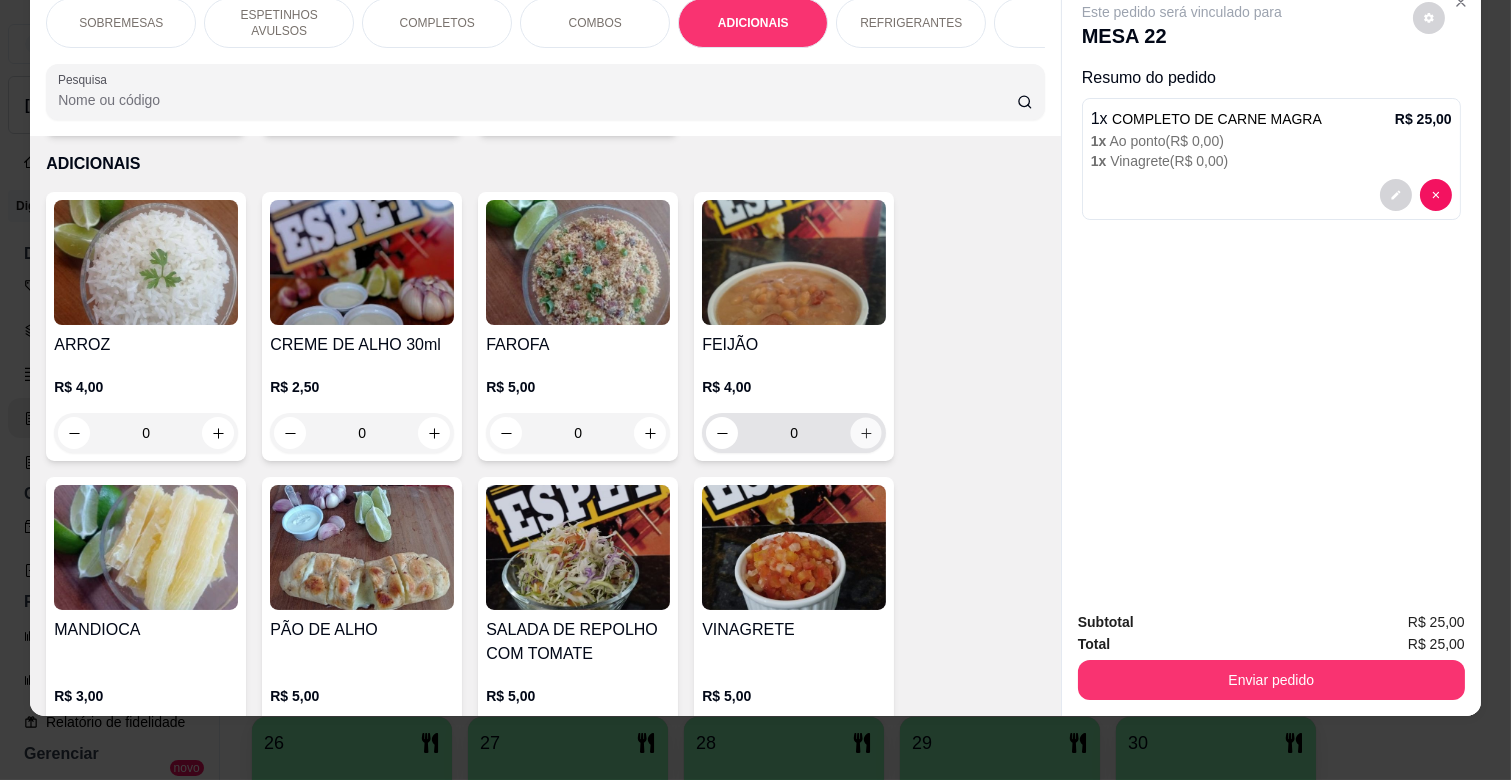 click 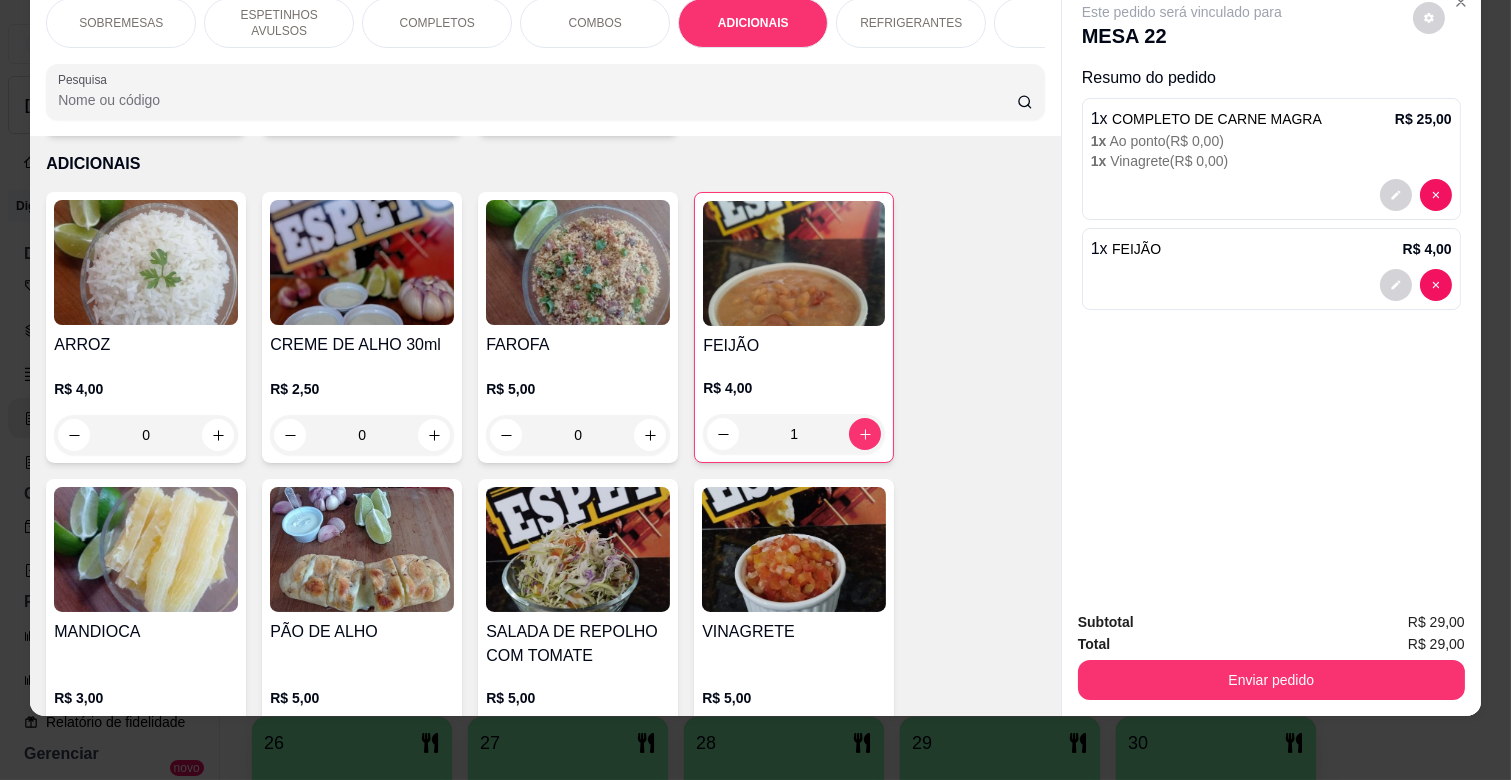 click on "ESPETINHOS AVULSOS" at bounding box center [279, 23] 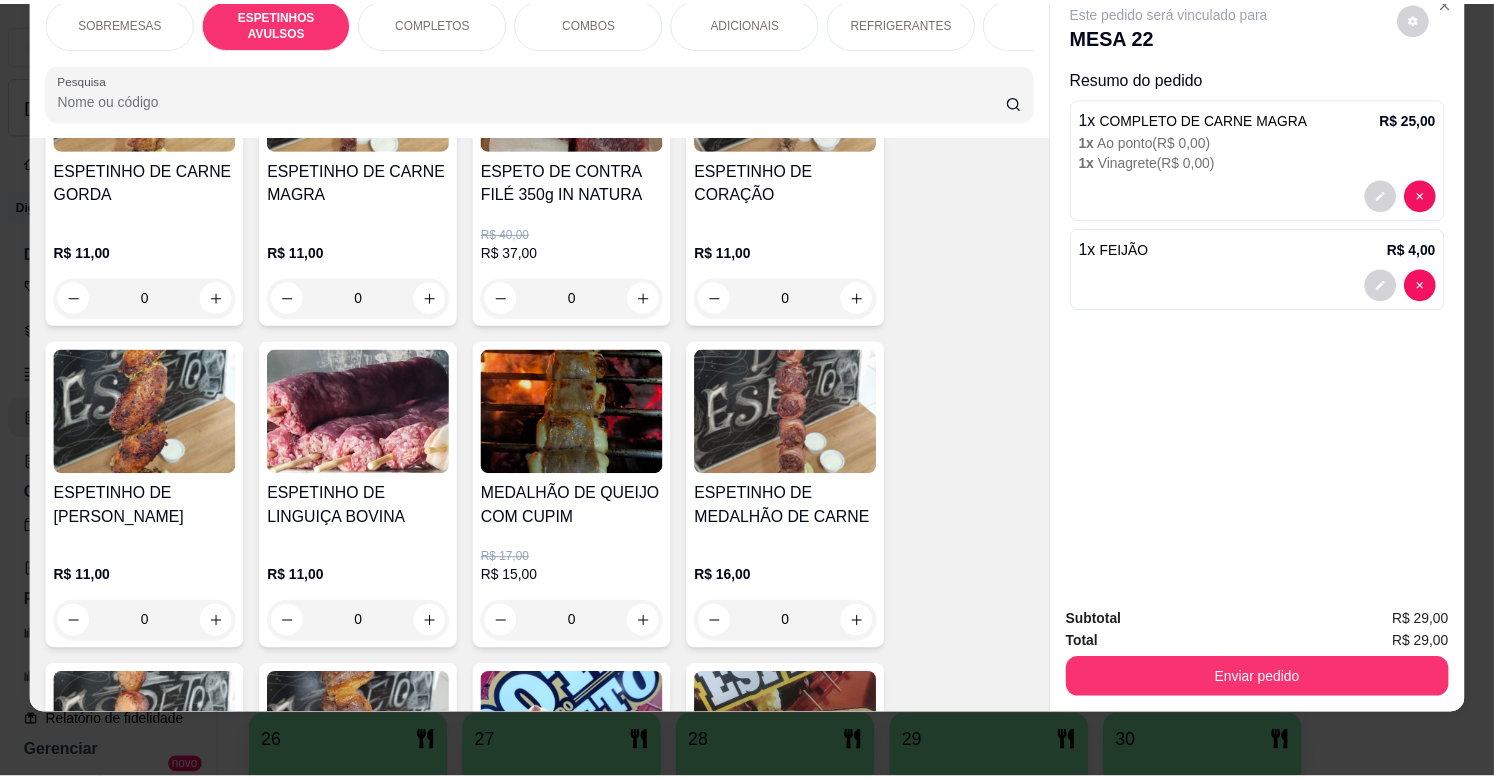 scroll, scrollTop: 661, scrollLeft: 0, axis: vertical 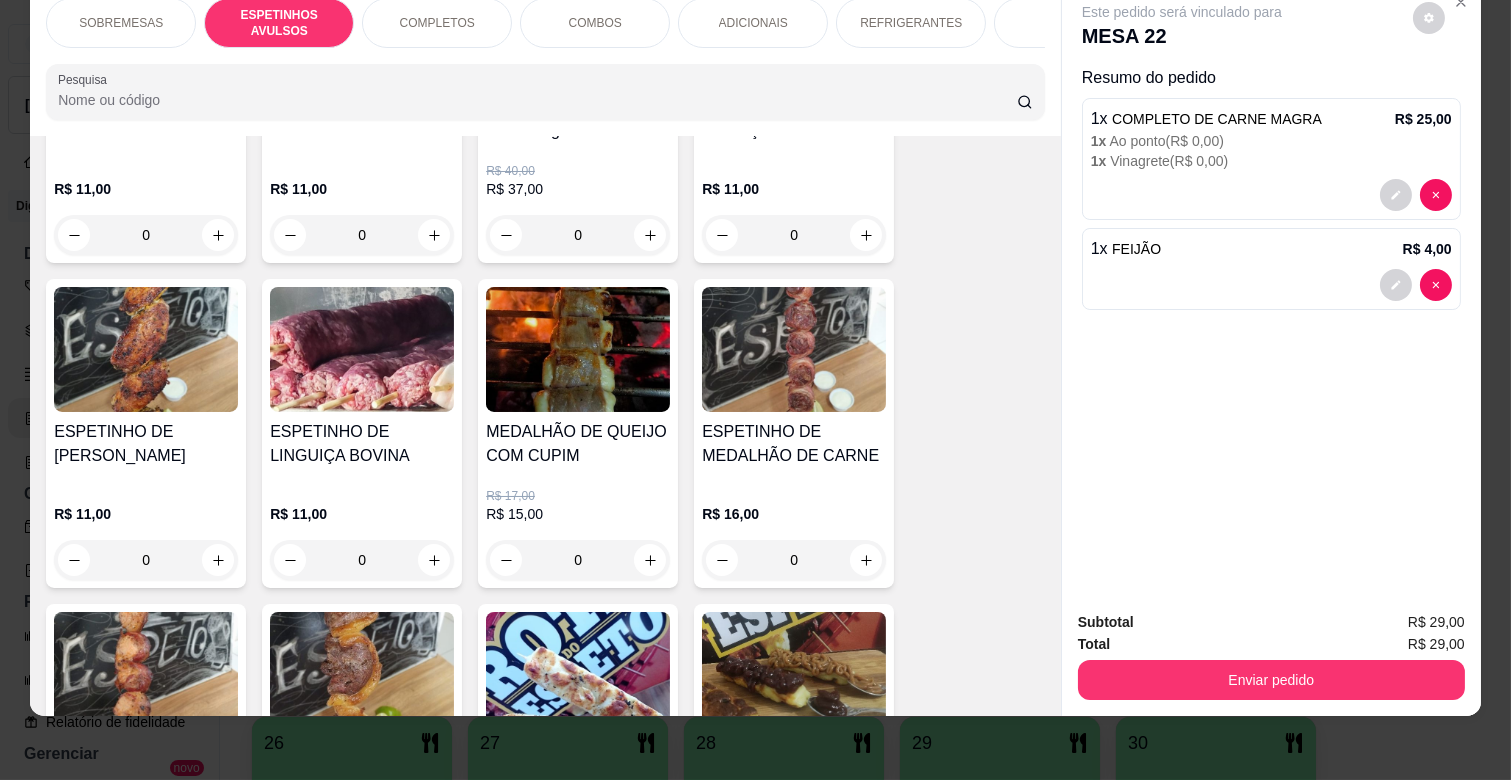click on "0" at bounding box center [578, 560] 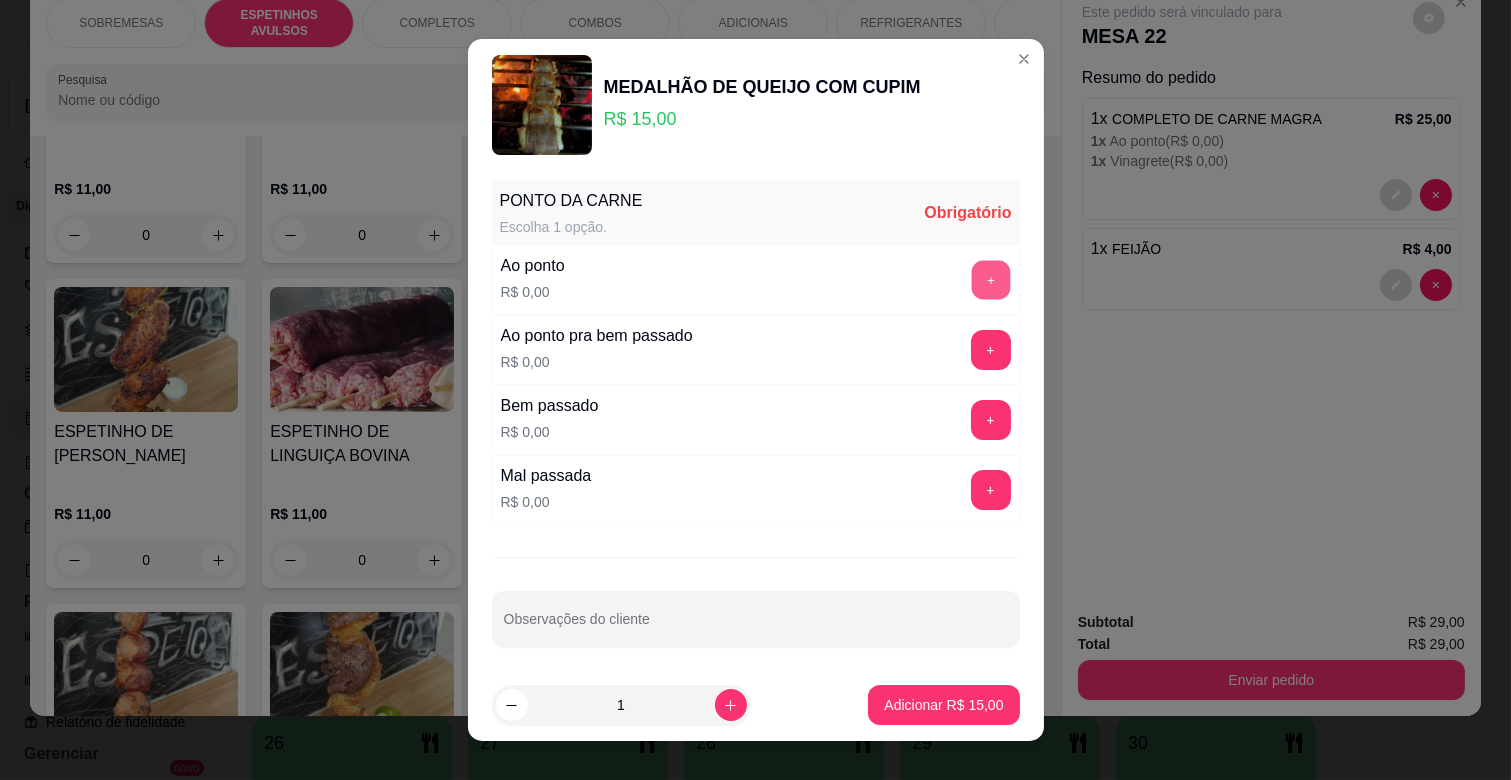 click on "+" at bounding box center [990, 280] 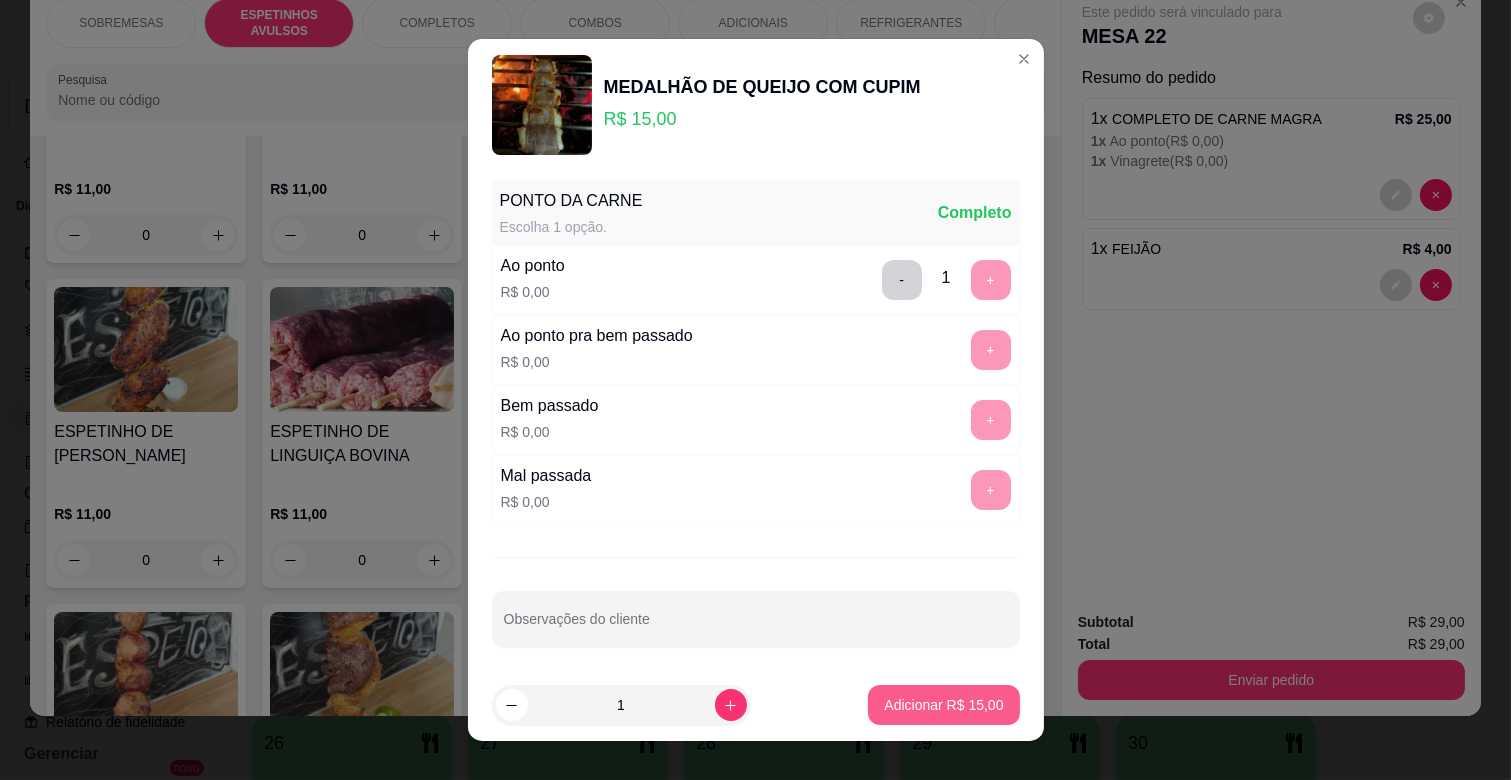 click on "Adicionar   R$ 15,00" at bounding box center (943, 705) 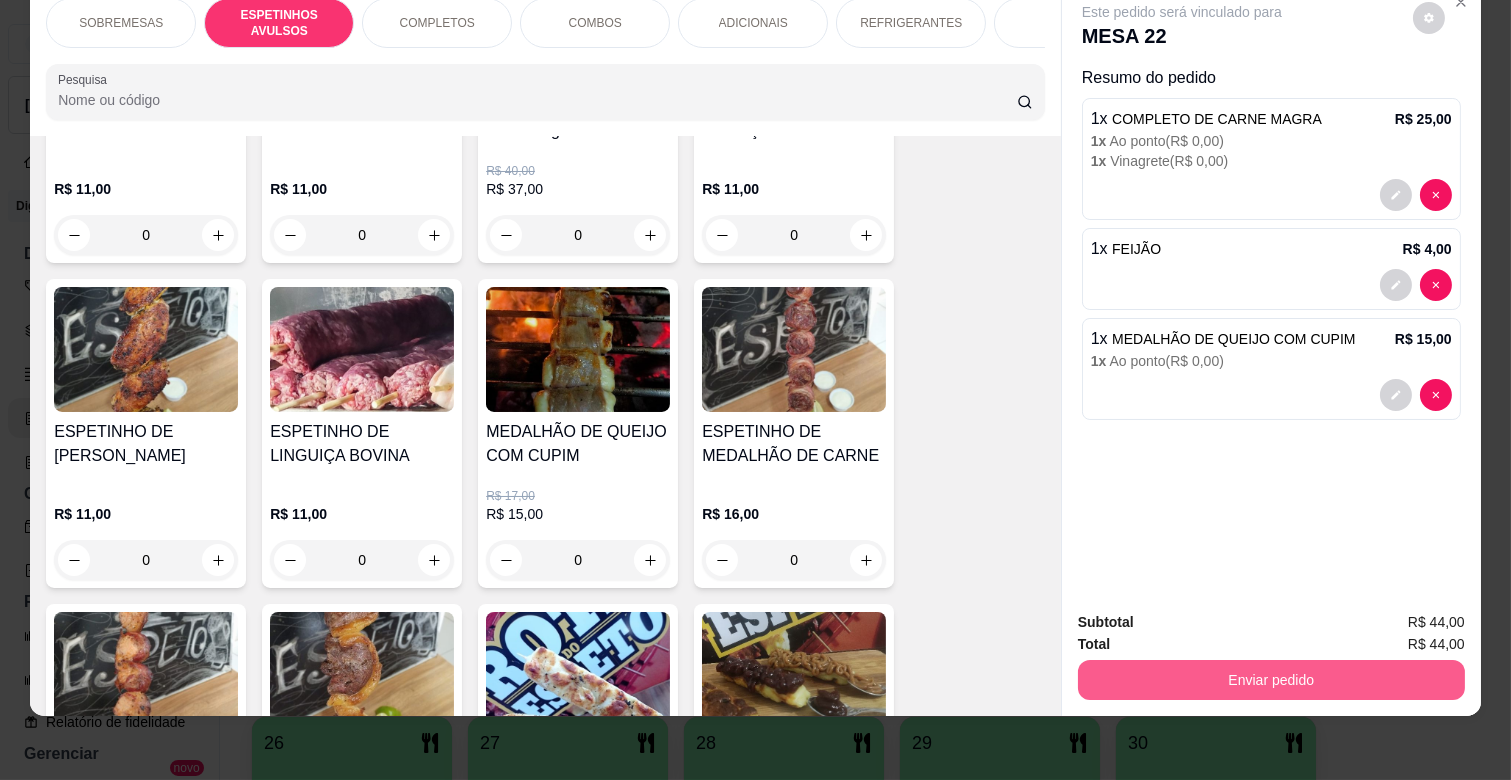 click on "Enviar pedido" at bounding box center (1271, 680) 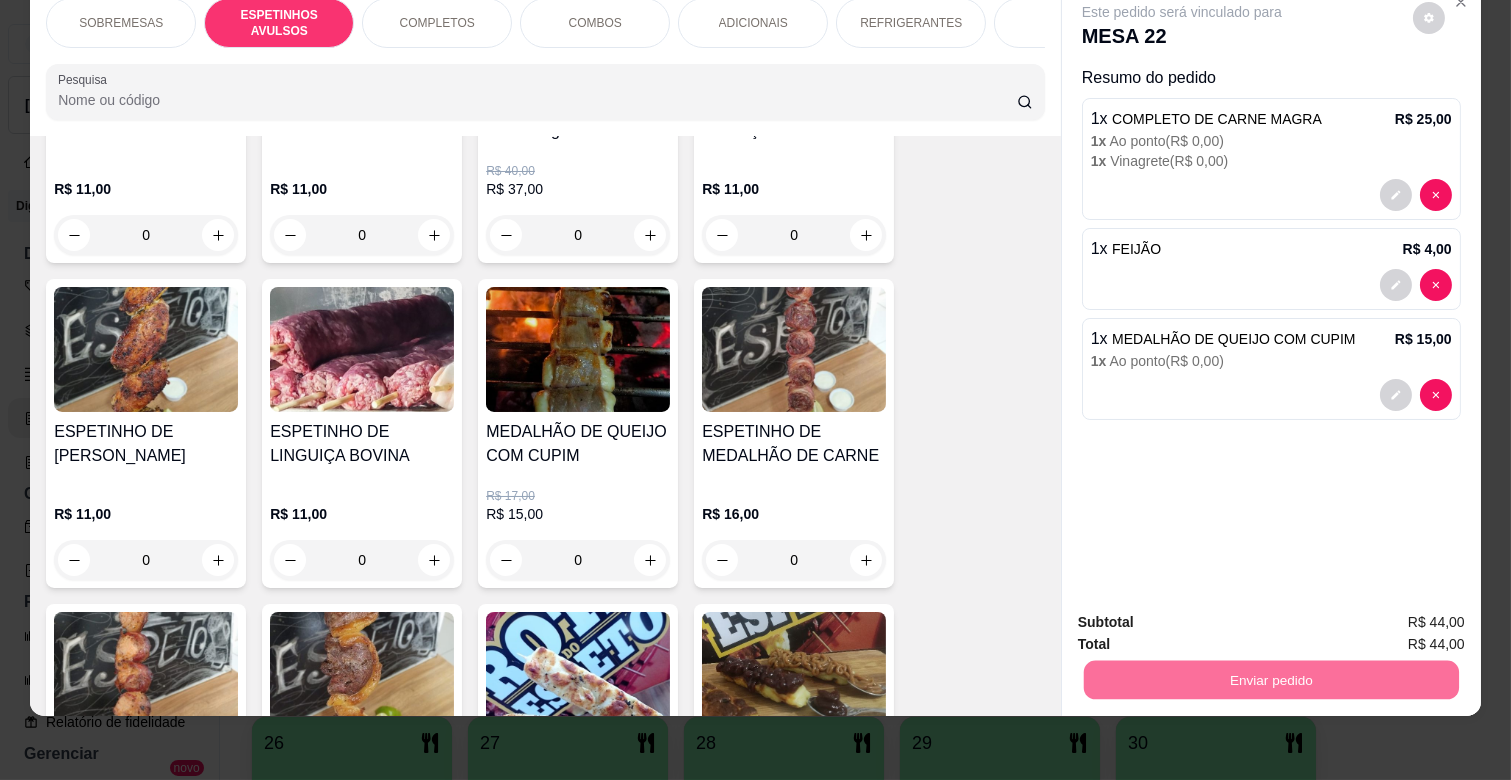 click on "Não registrar e enviar pedido" at bounding box center (1205, 613) 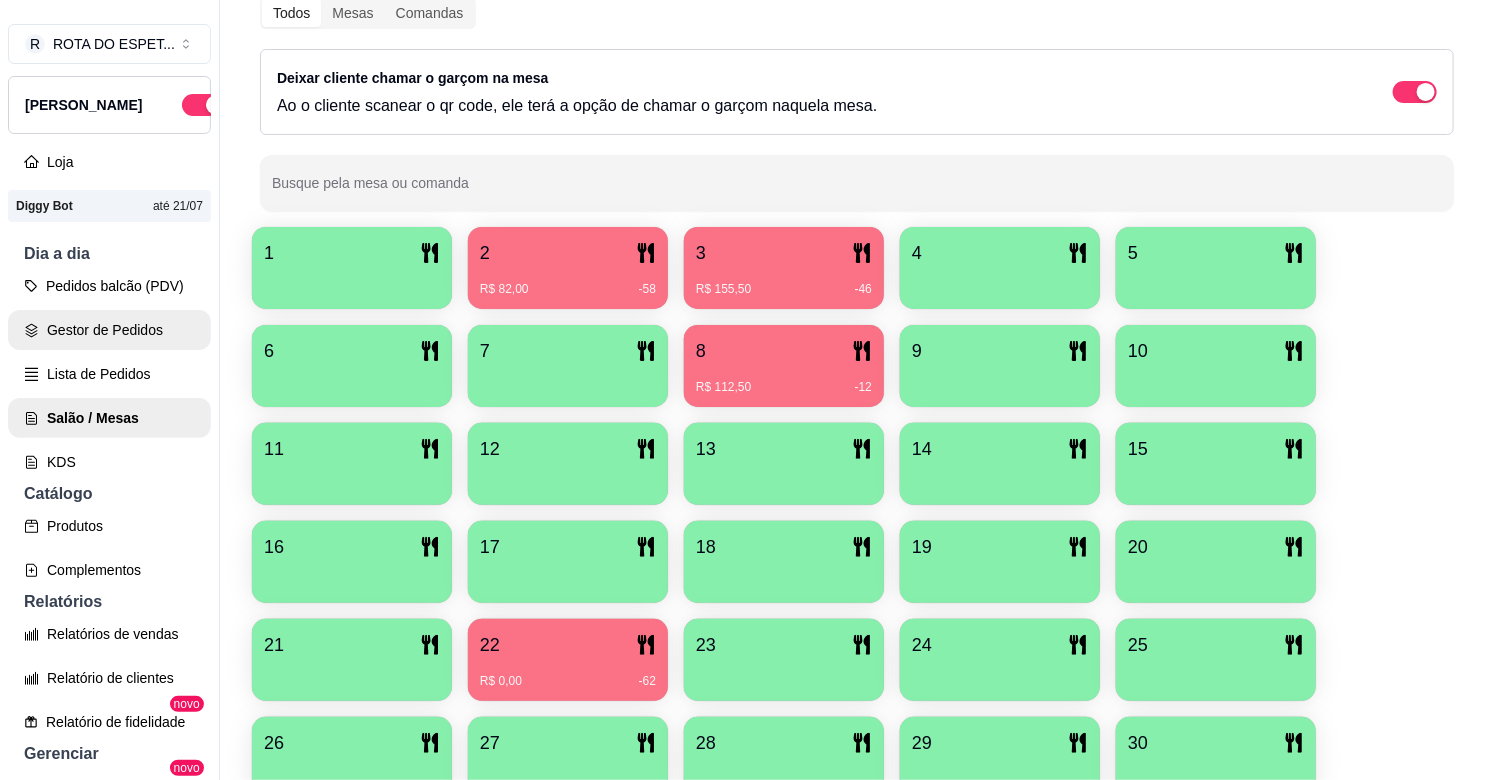 click on "Gestor de Pedidos" at bounding box center [109, 330] 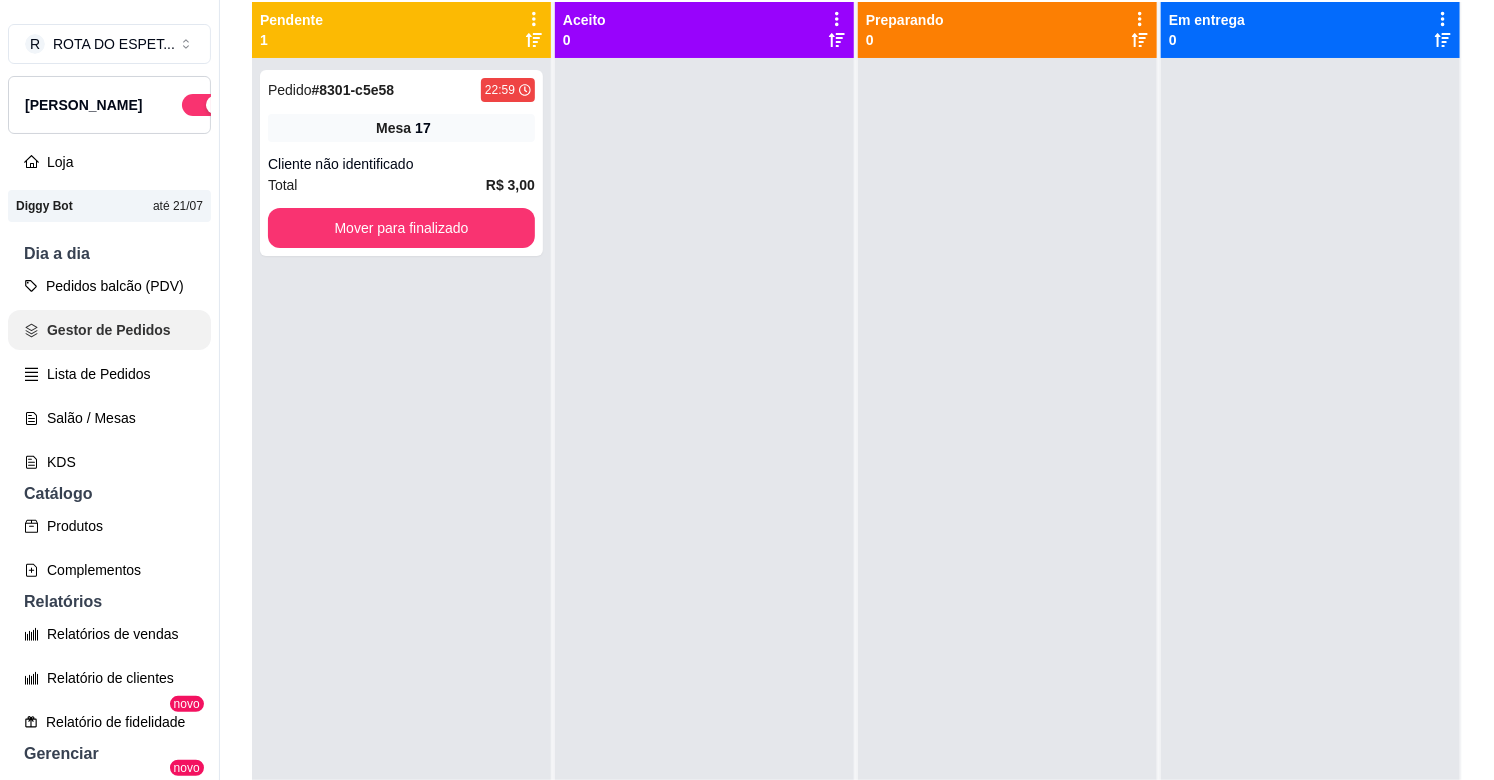 scroll, scrollTop: 0, scrollLeft: 0, axis: both 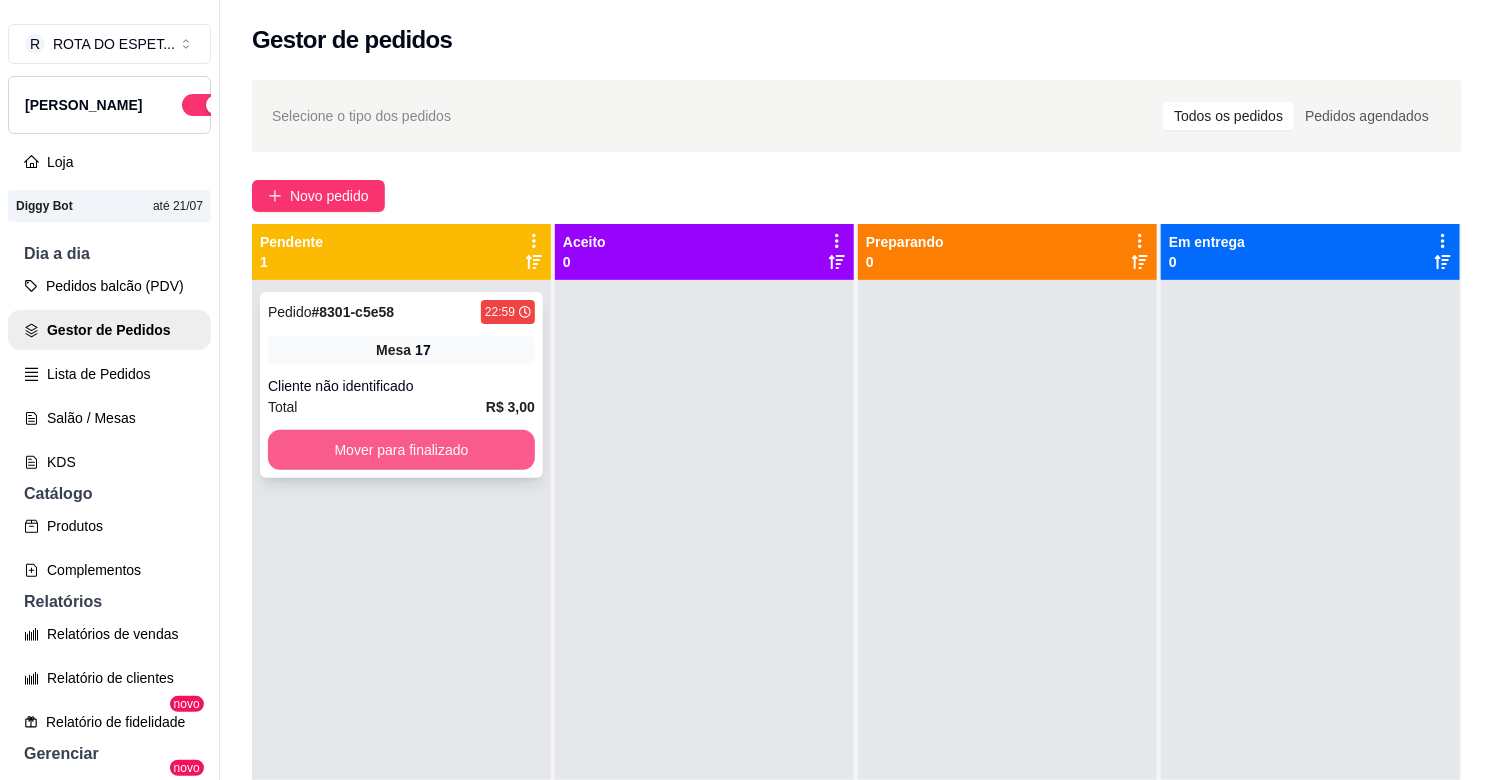 click on "Mover para finalizado" at bounding box center [401, 450] 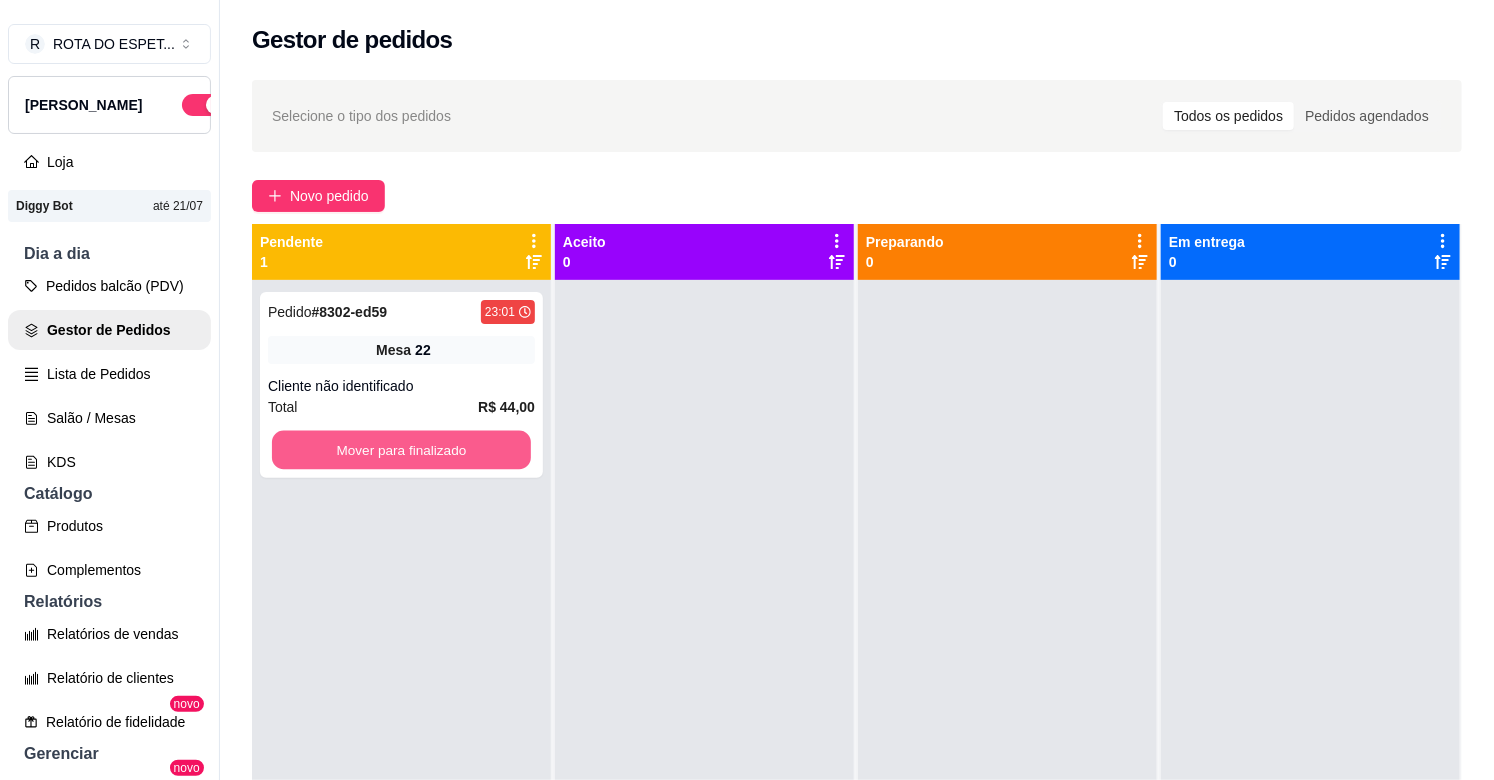 click on "Mover para finalizado" at bounding box center [401, 450] 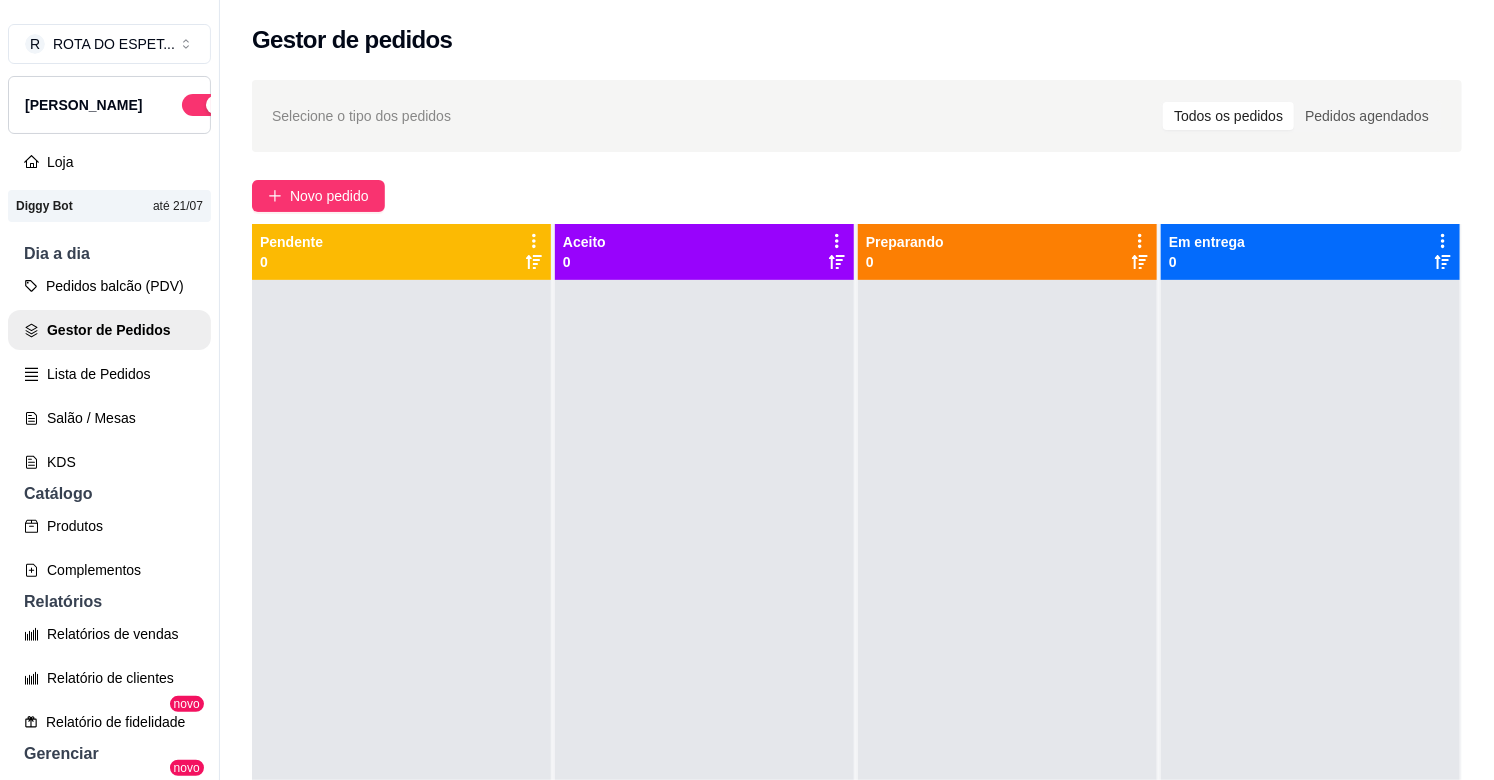 click at bounding box center (704, 670) 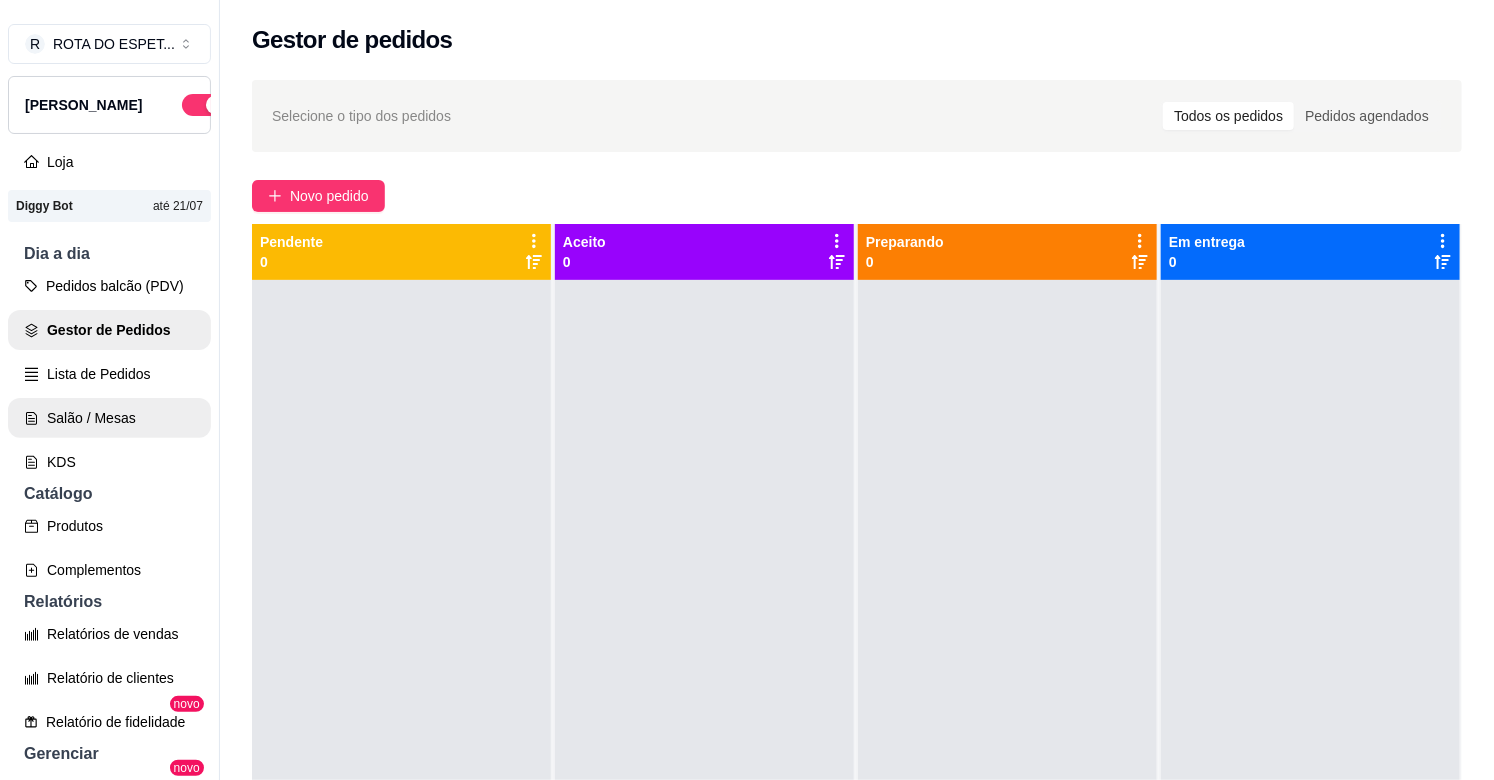 click on "Salão / Mesas" at bounding box center (109, 418) 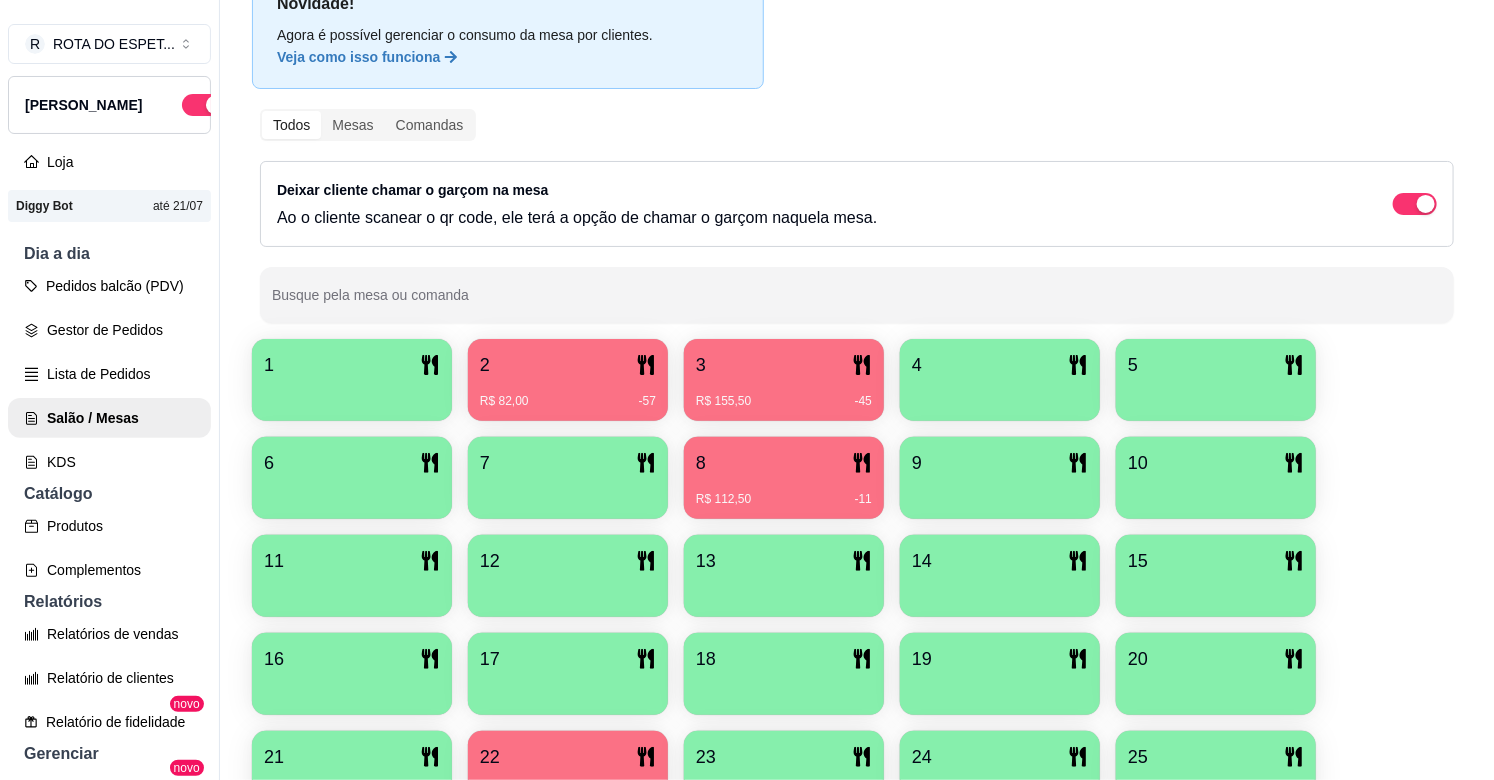 scroll, scrollTop: 102, scrollLeft: 0, axis: vertical 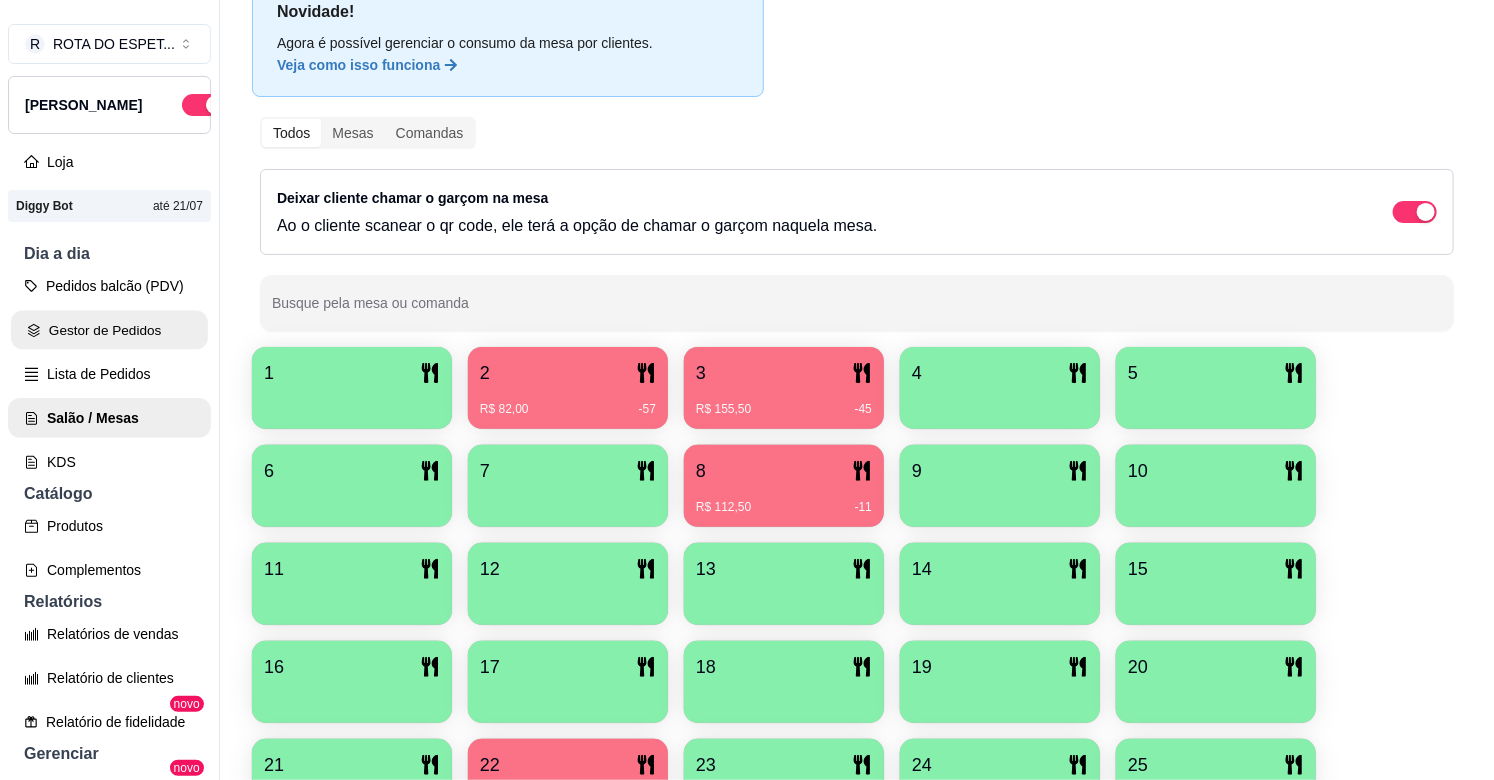 click on "Gestor de Pedidos" at bounding box center (109, 330) 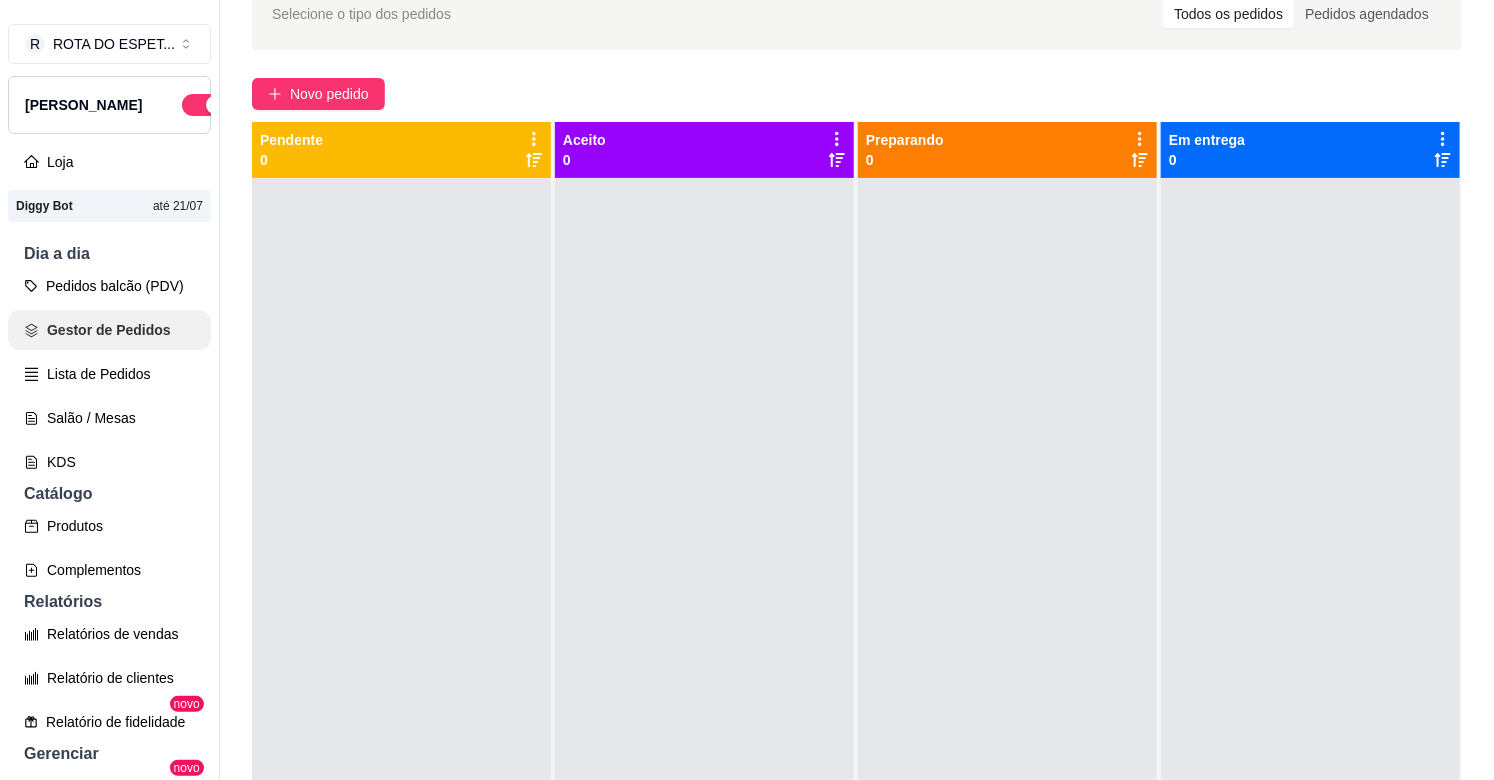 scroll, scrollTop: 0, scrollLeft: 0, axis: both 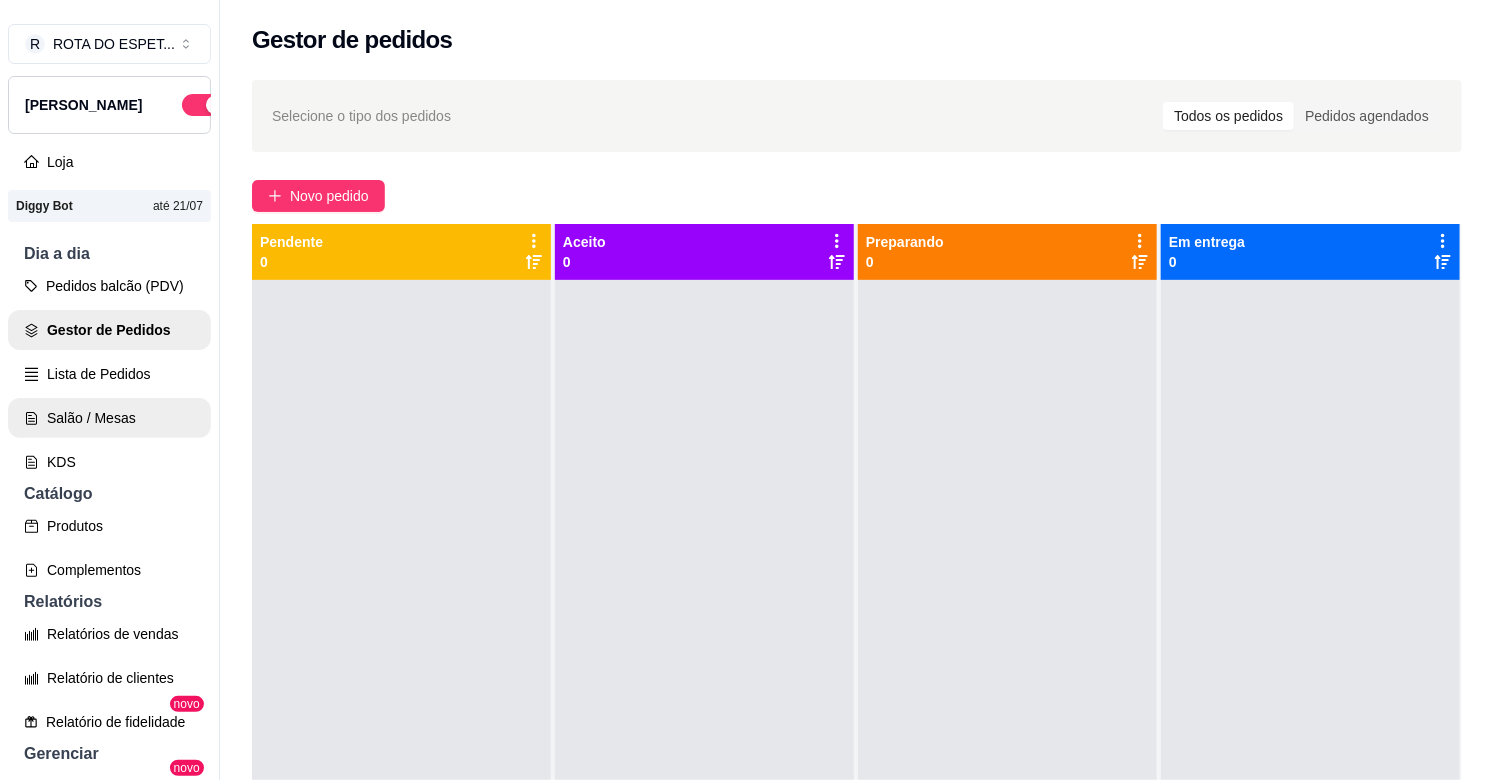 click on "Salão / Mesas" at bounding box center (109, 418) 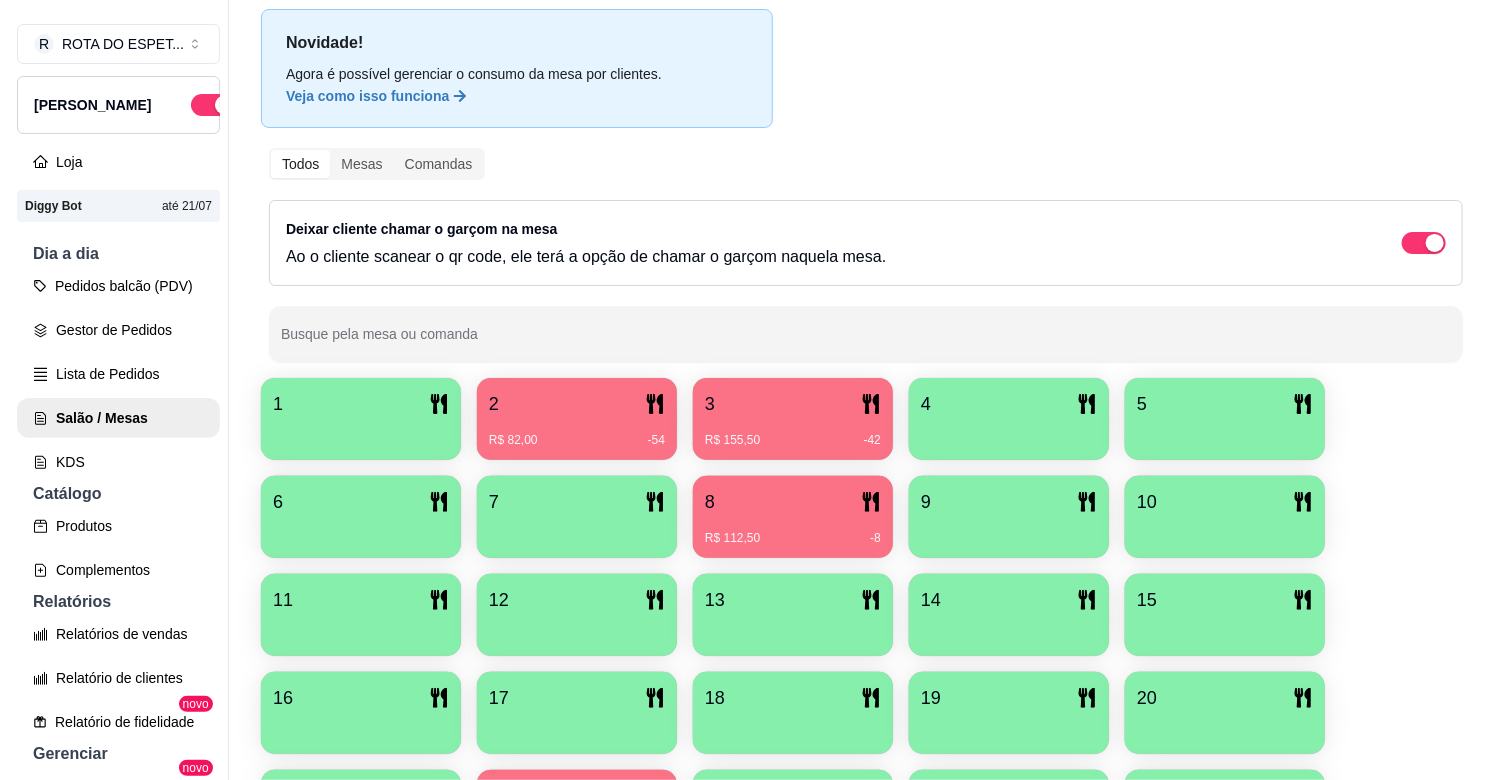 scroll, scrollTop: 111, scrollLeft: 0, axis: vertical 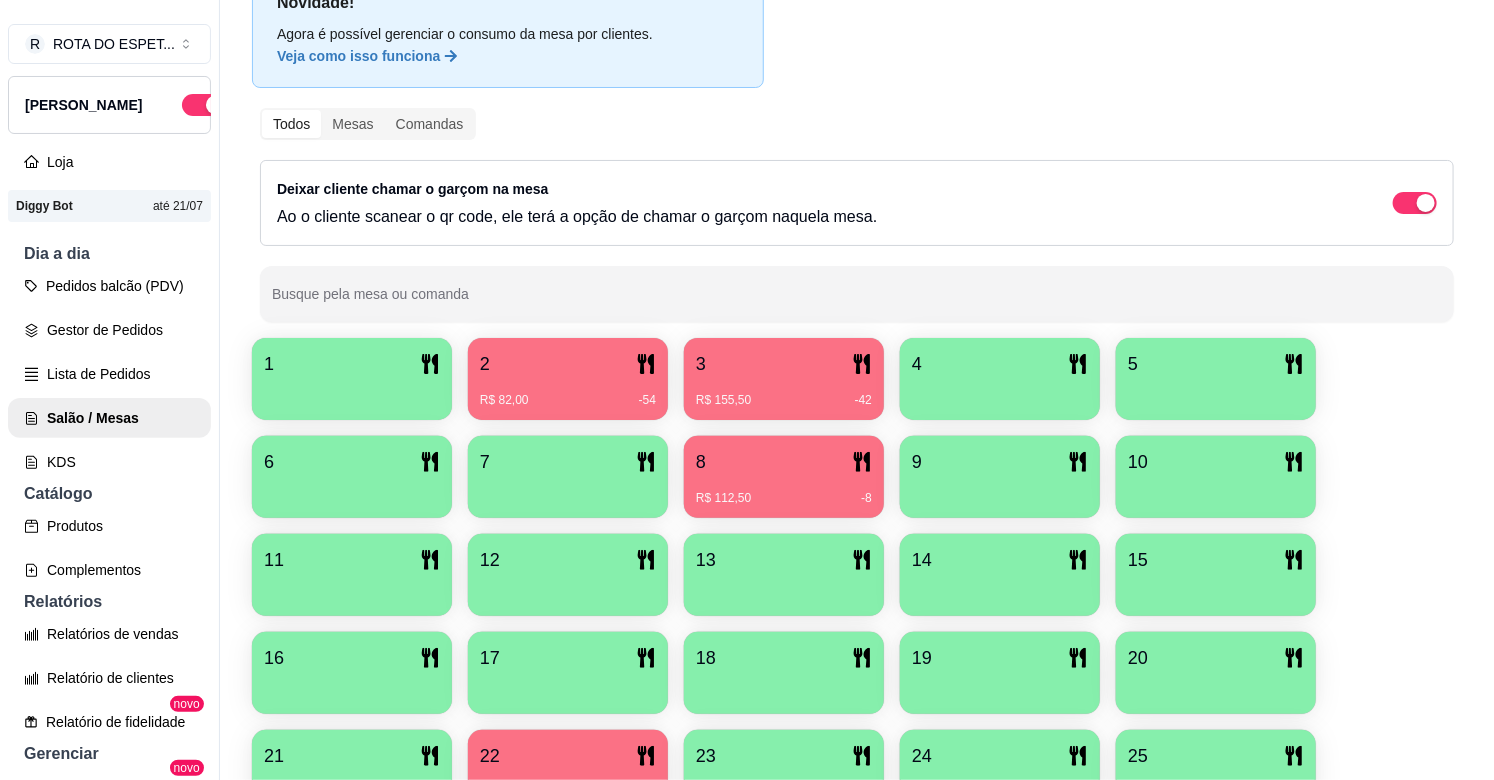 click on "8" at bounding box center [784, 462] 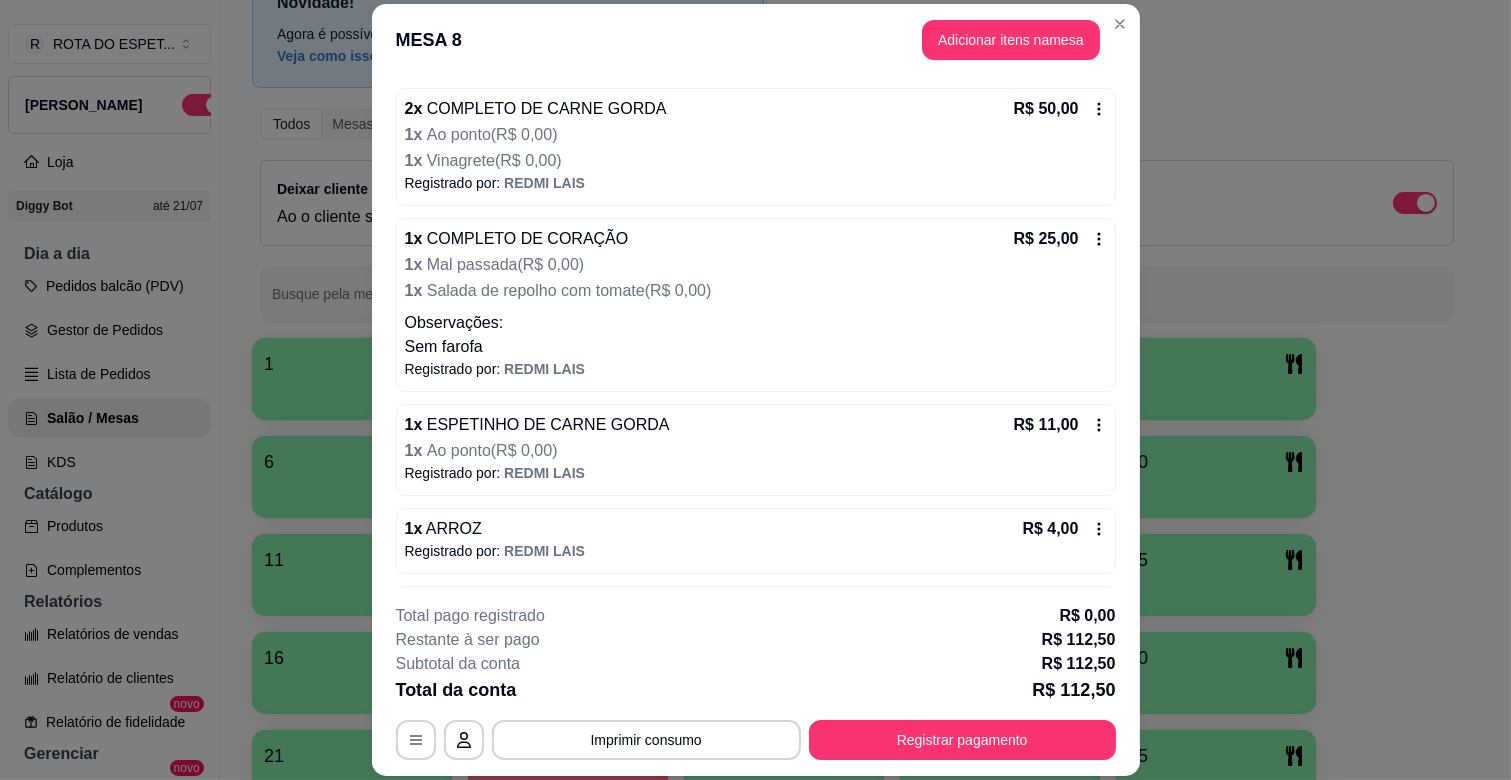 scroll, scrollTop: 333, scrollLeft: 0, axis: vertical 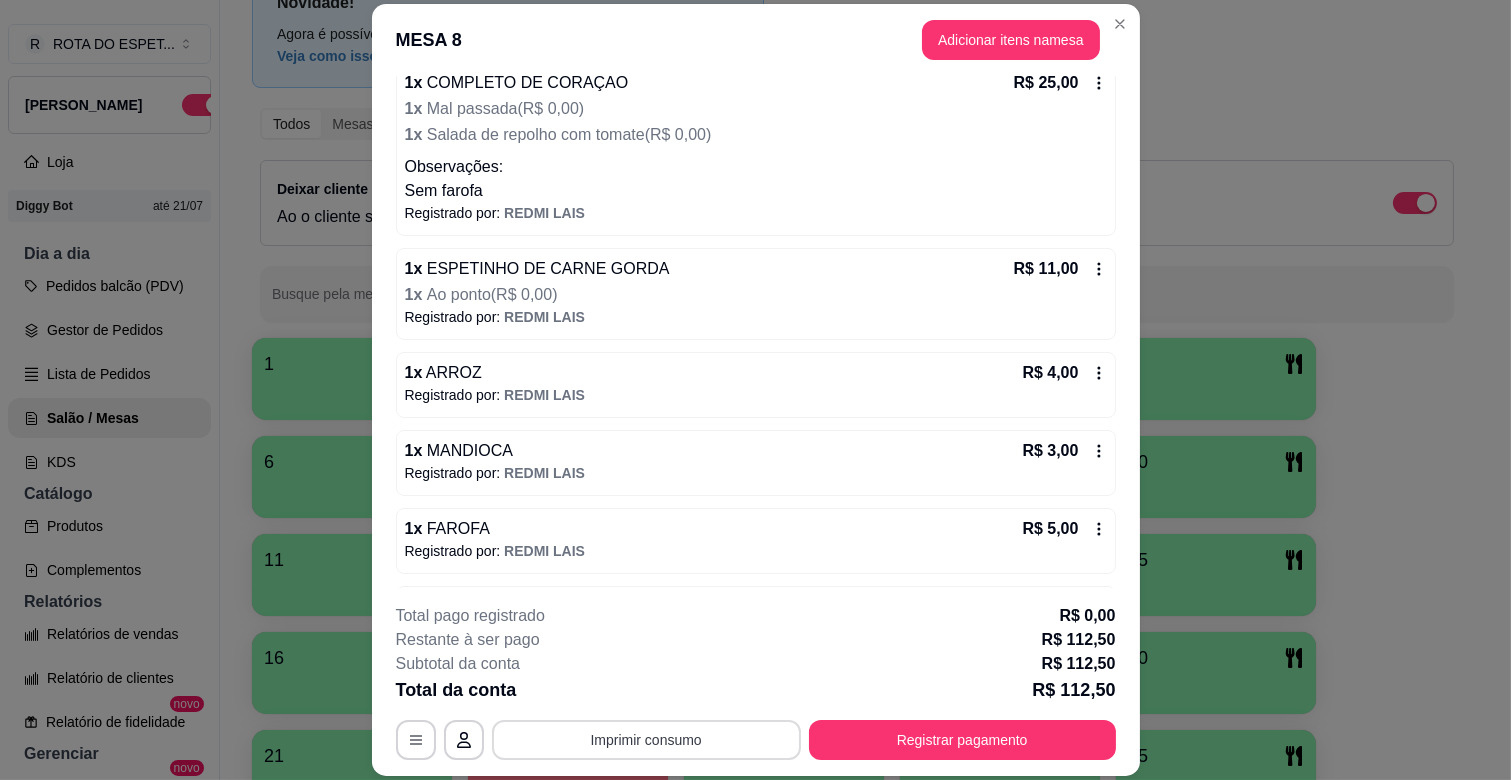 click on "Imprimir consumo" at bounding box center [646, 740] 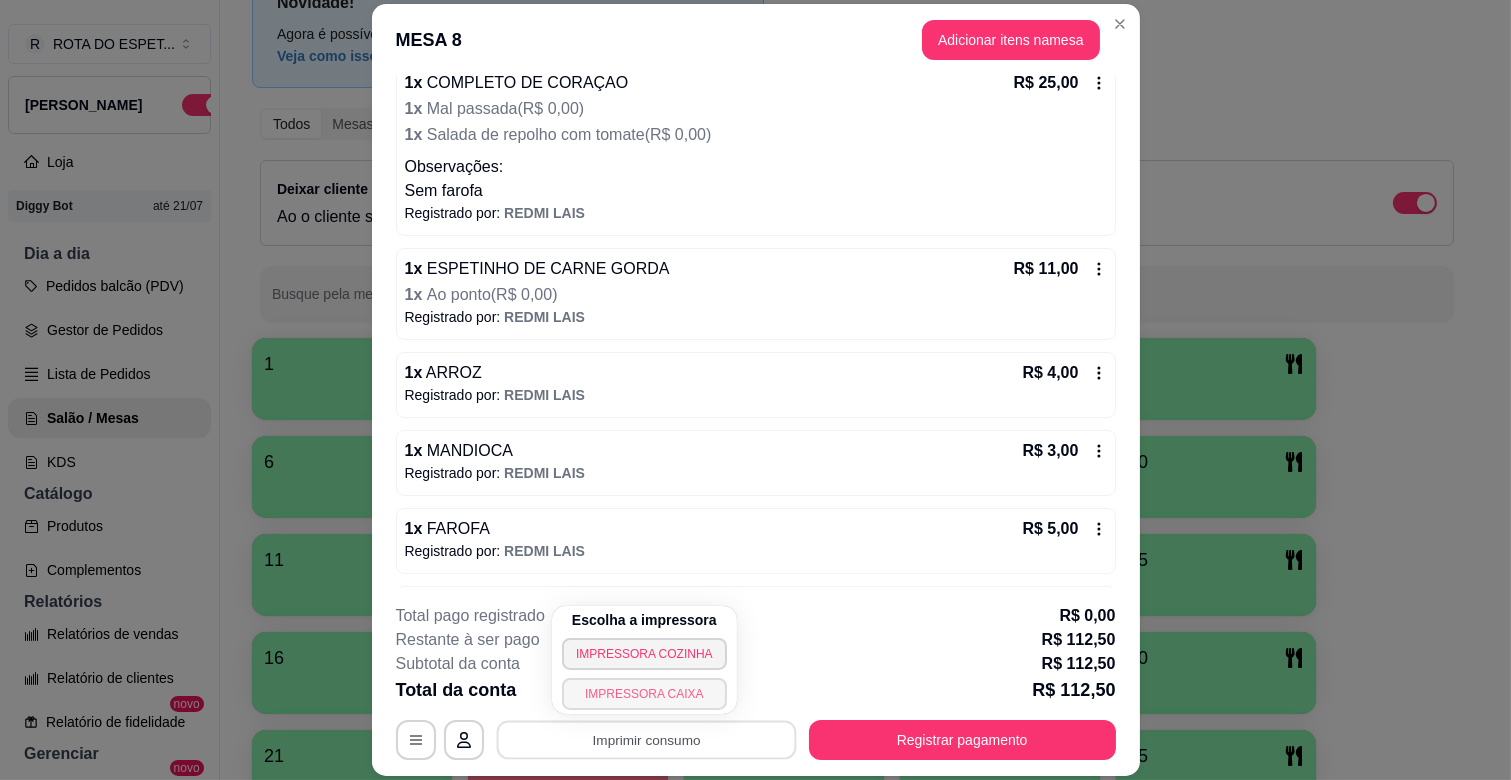 click on "IMPRESSORA CAIXA" at bounding box center (644, 694) 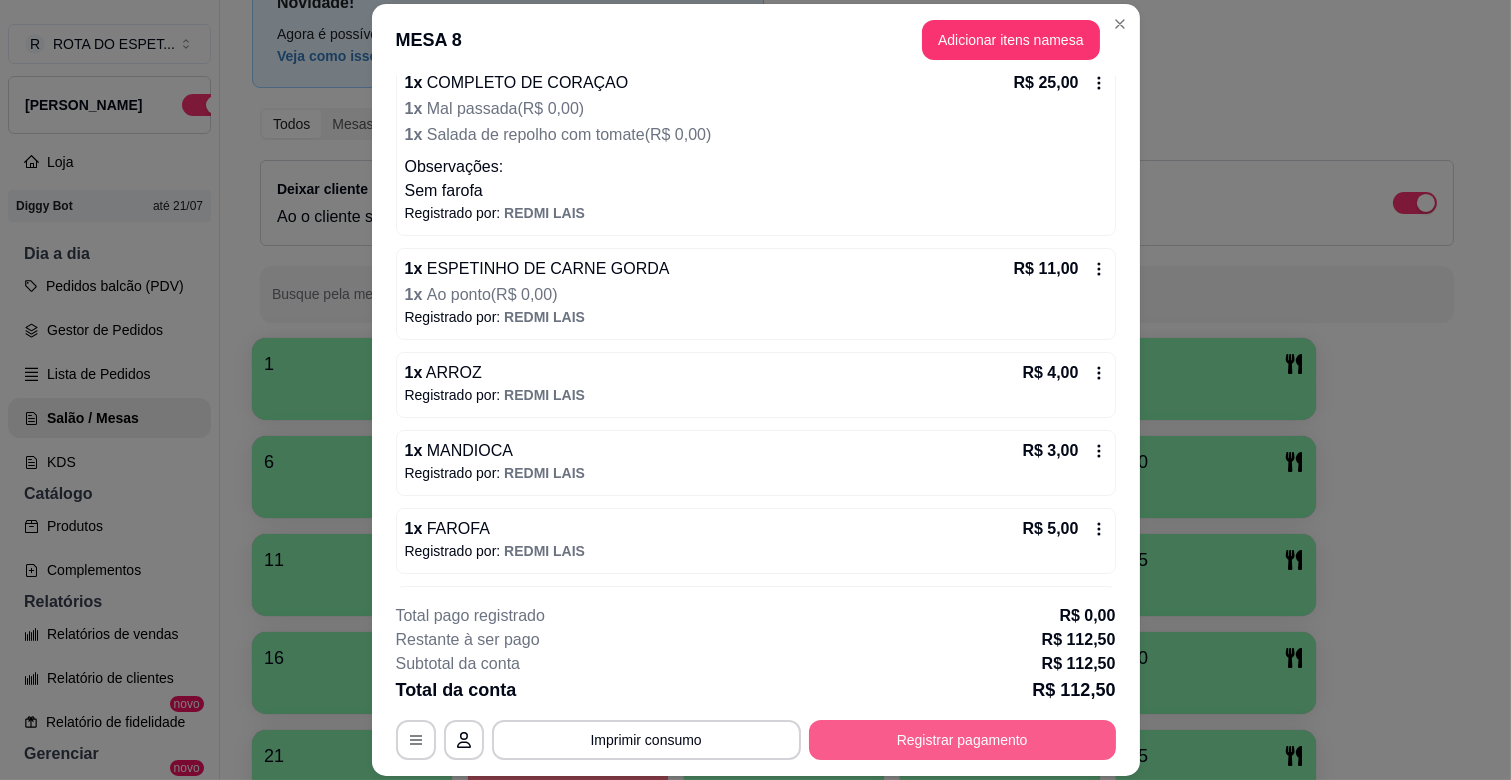 click on "Registrar pagamento" at bounding box center [962, 740] 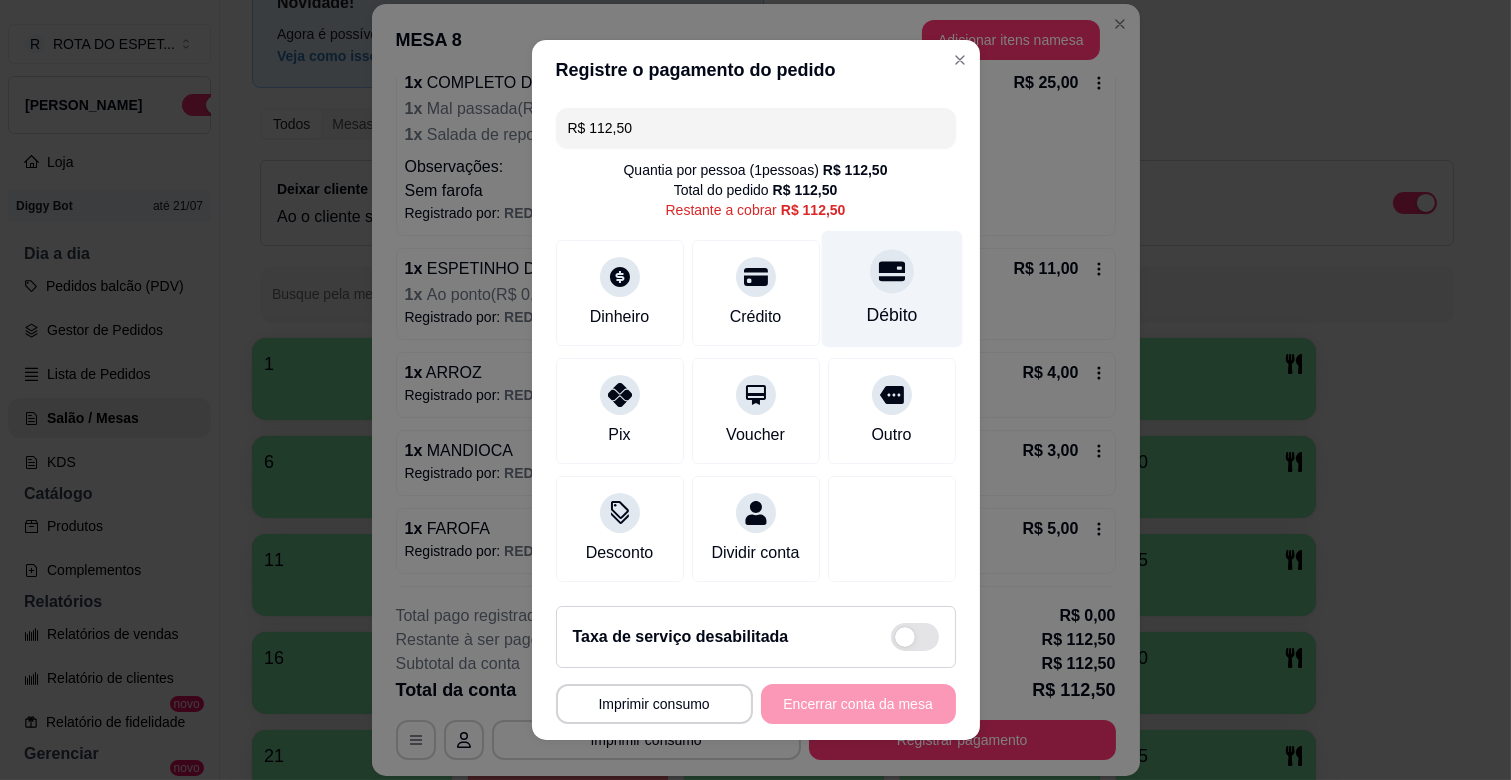 click 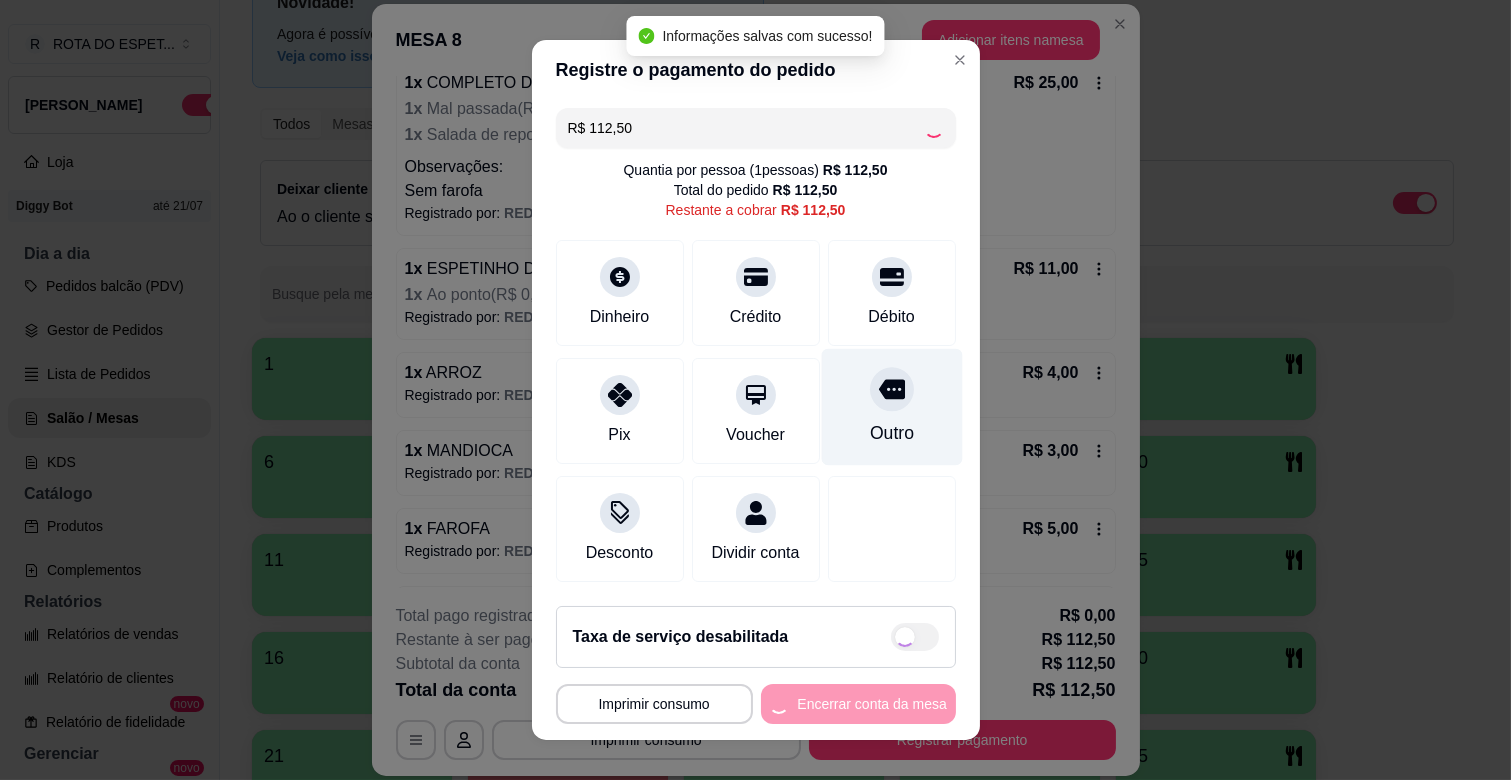 type on "R$ 0,00" 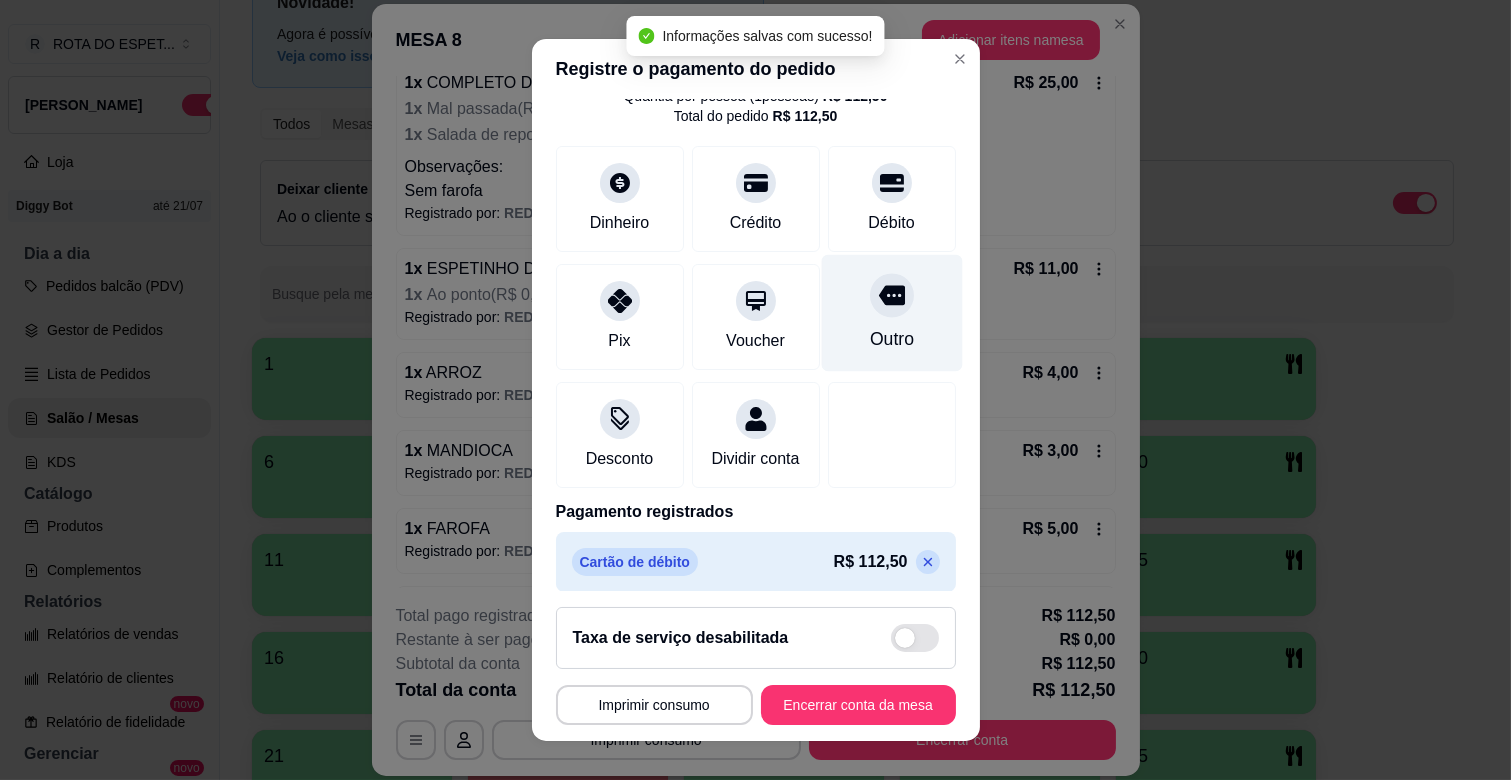 scroll, scrollTop: 106, scrollLeft: 0, axis: vertical 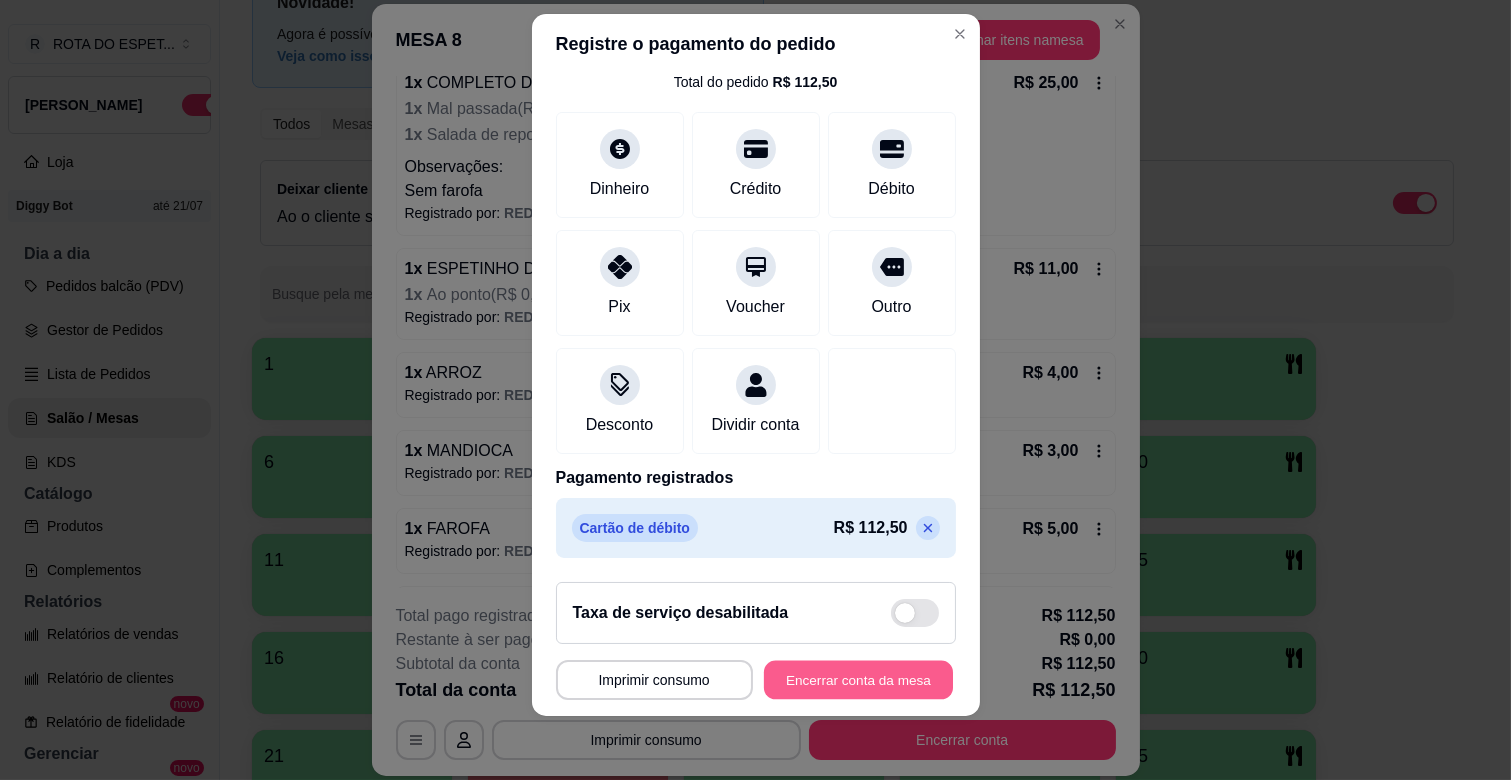 click on "Encerrar conta da mesa" at bounding box center (858, 680) 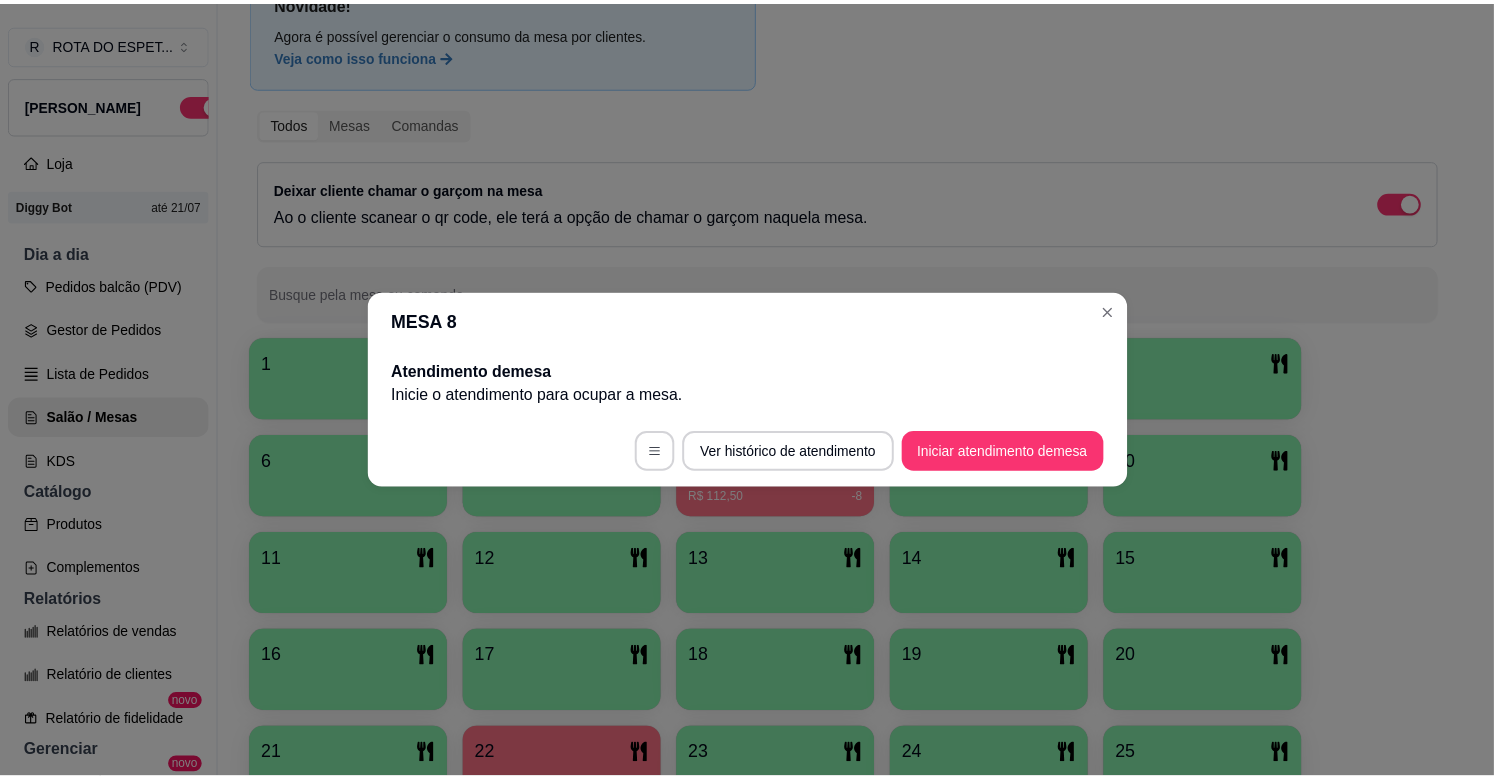 scroll, scrollTop: 0, scrollLeft: 0, axis: both 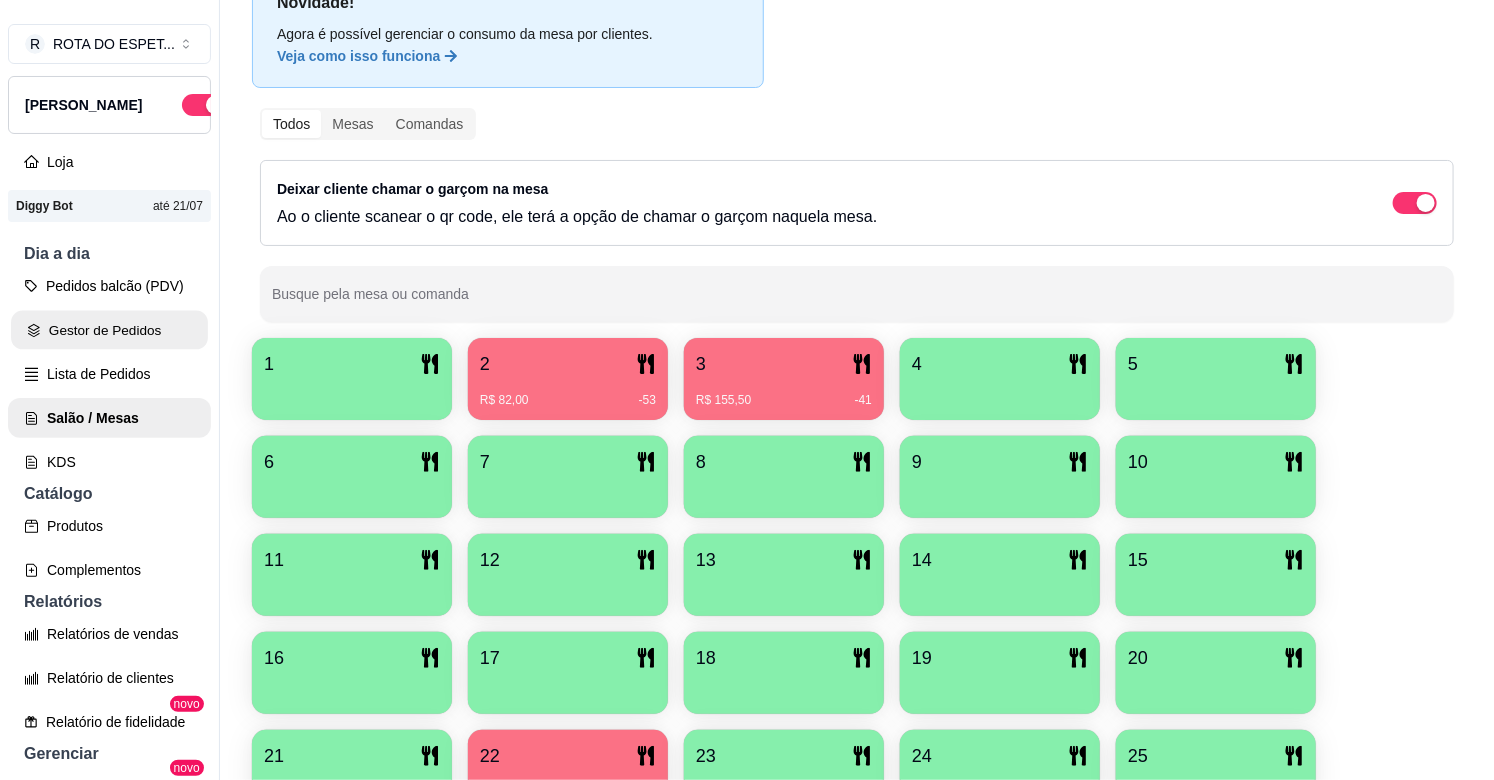 click on "Gestor de Pedidos" at bounding box center [109, 330] 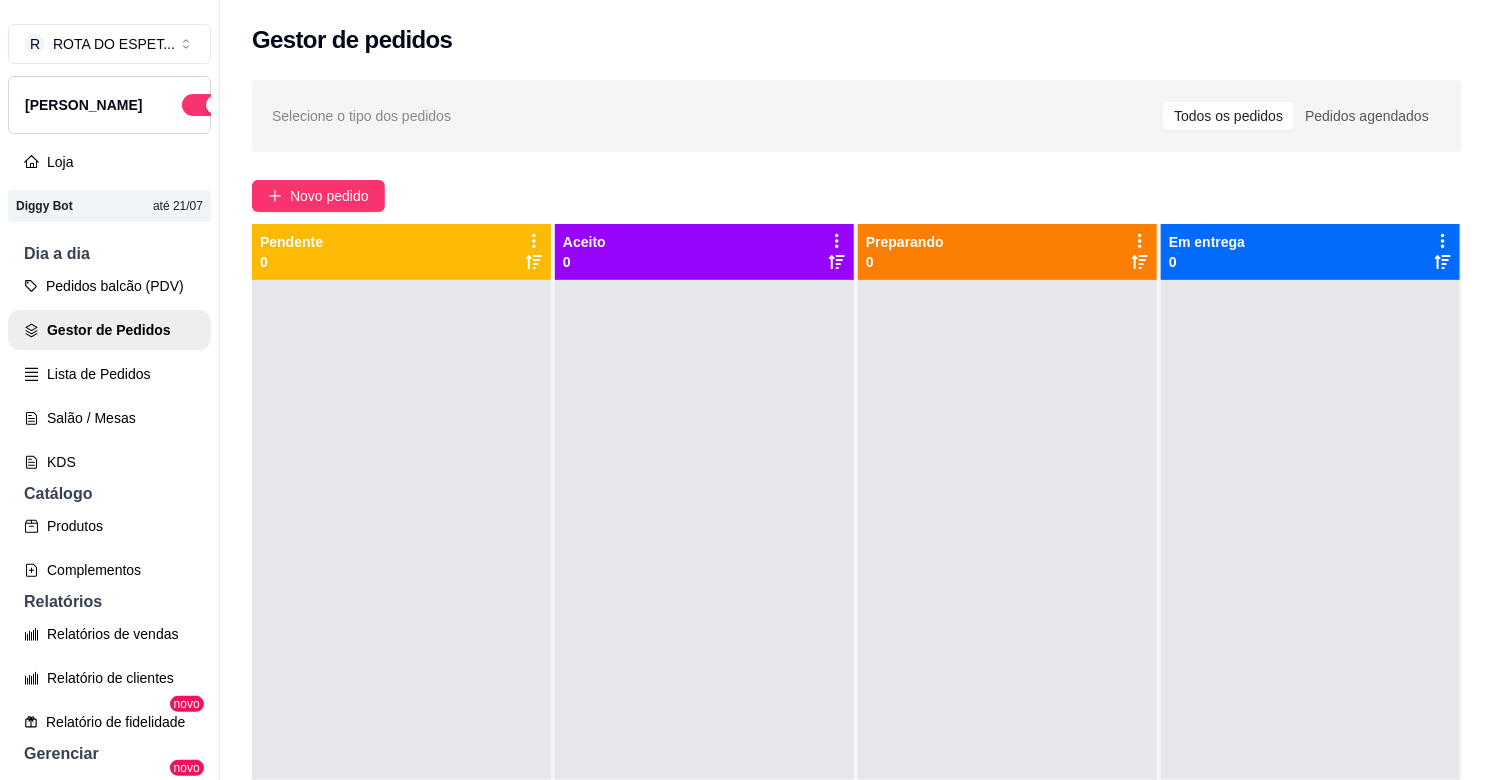 click at bounding box center [704, 670] 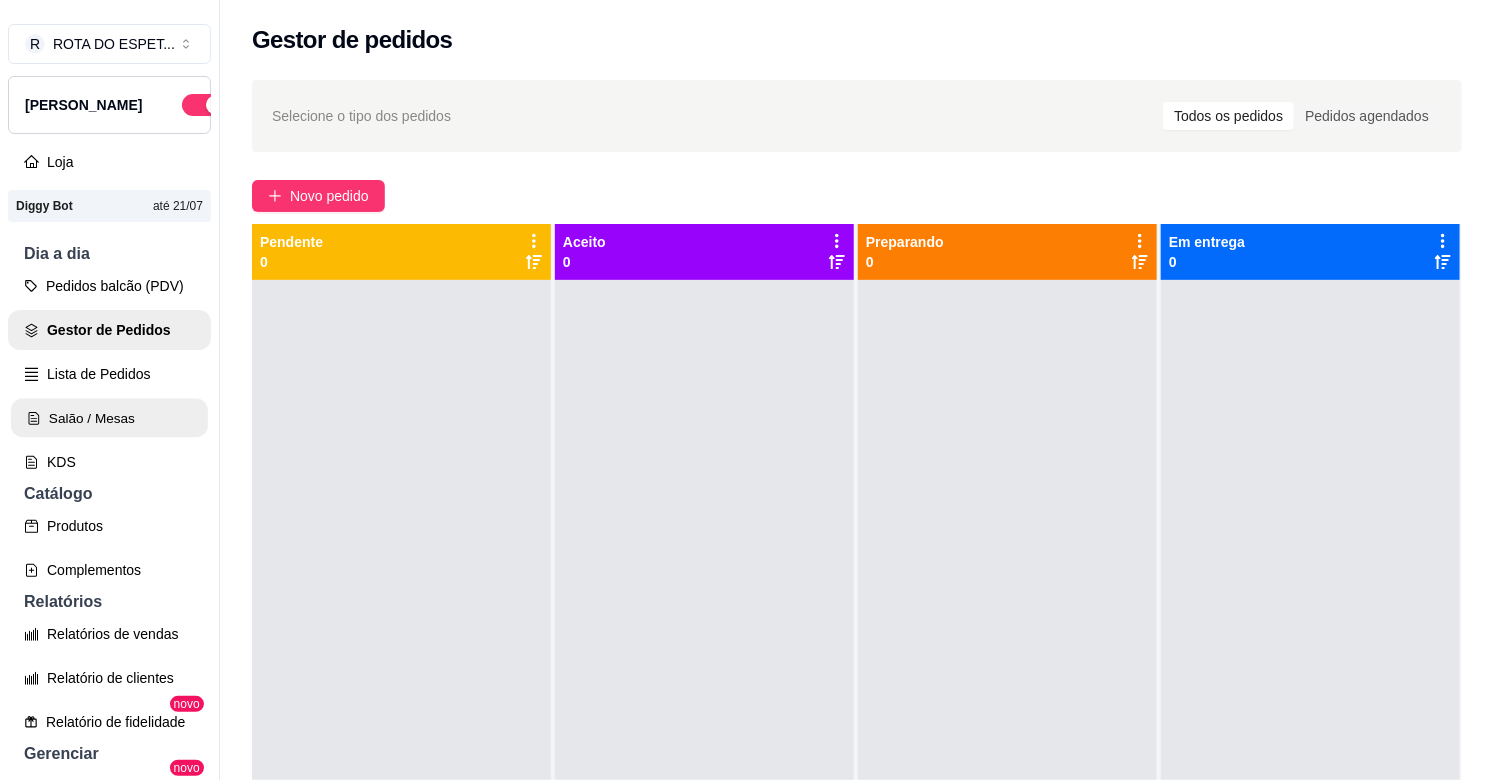 click on "Salão / Mesas" at bounding box center [109, 418] 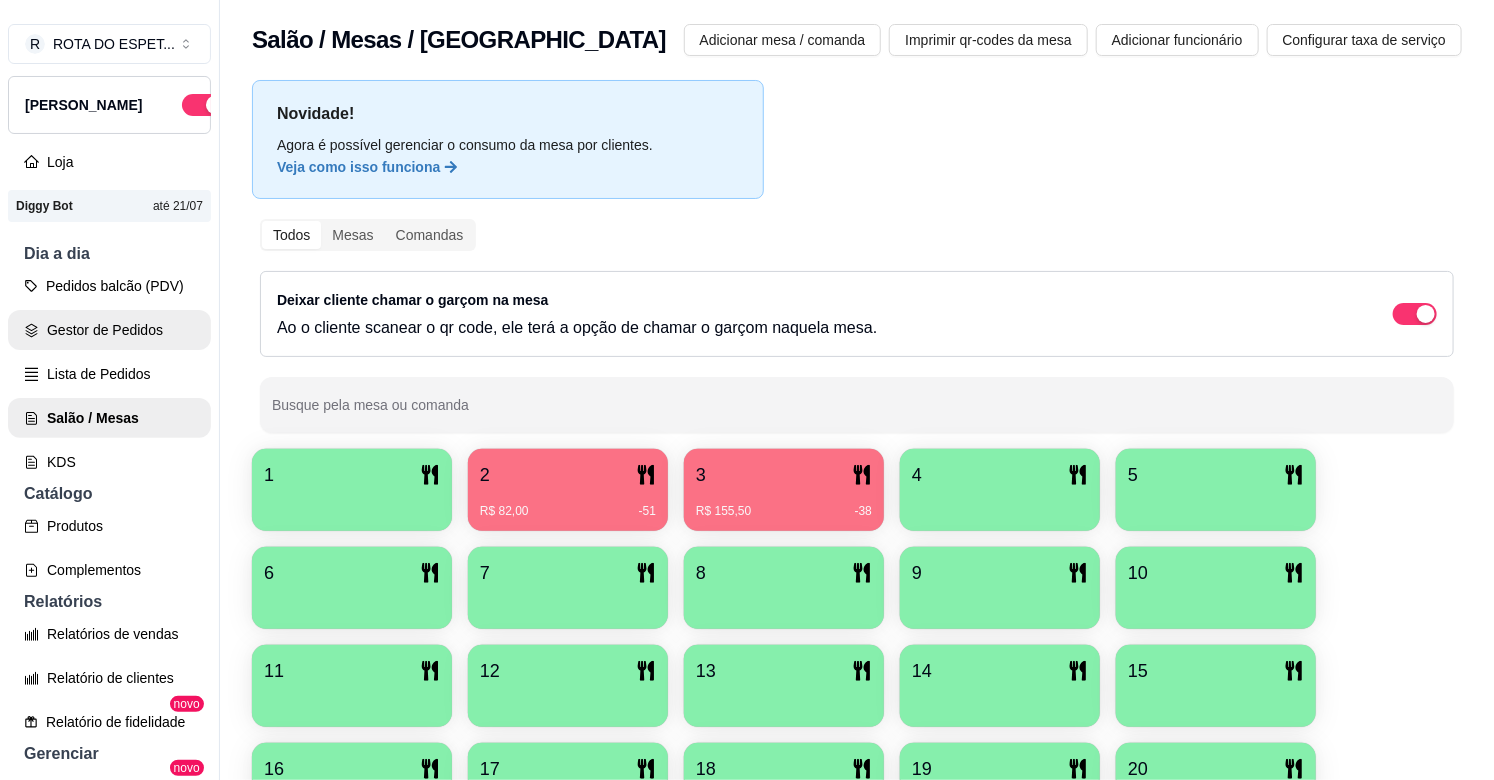 click on "Gestor de Pedidos" at bounding box center (109, 330) 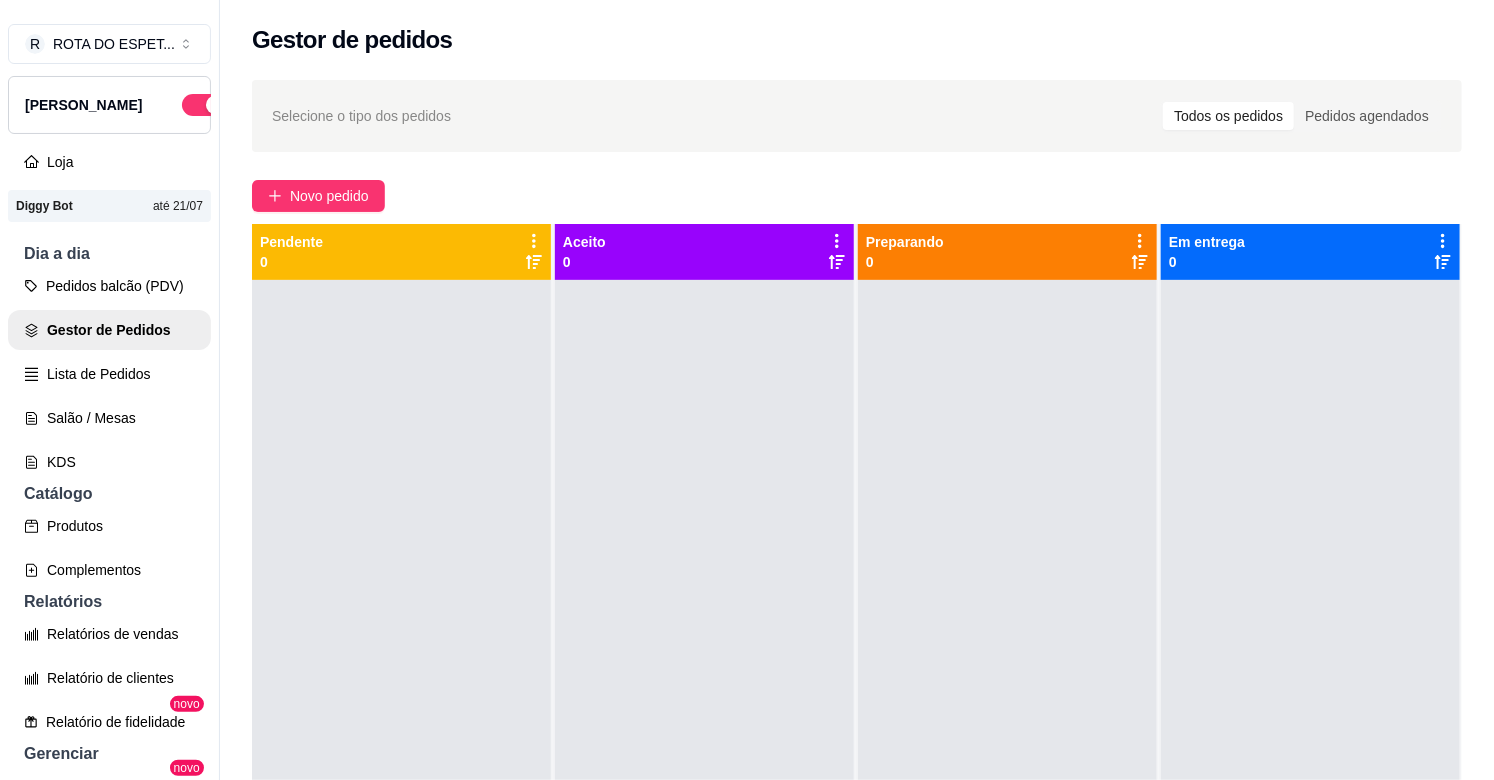 click at bounding box center (401, 670) 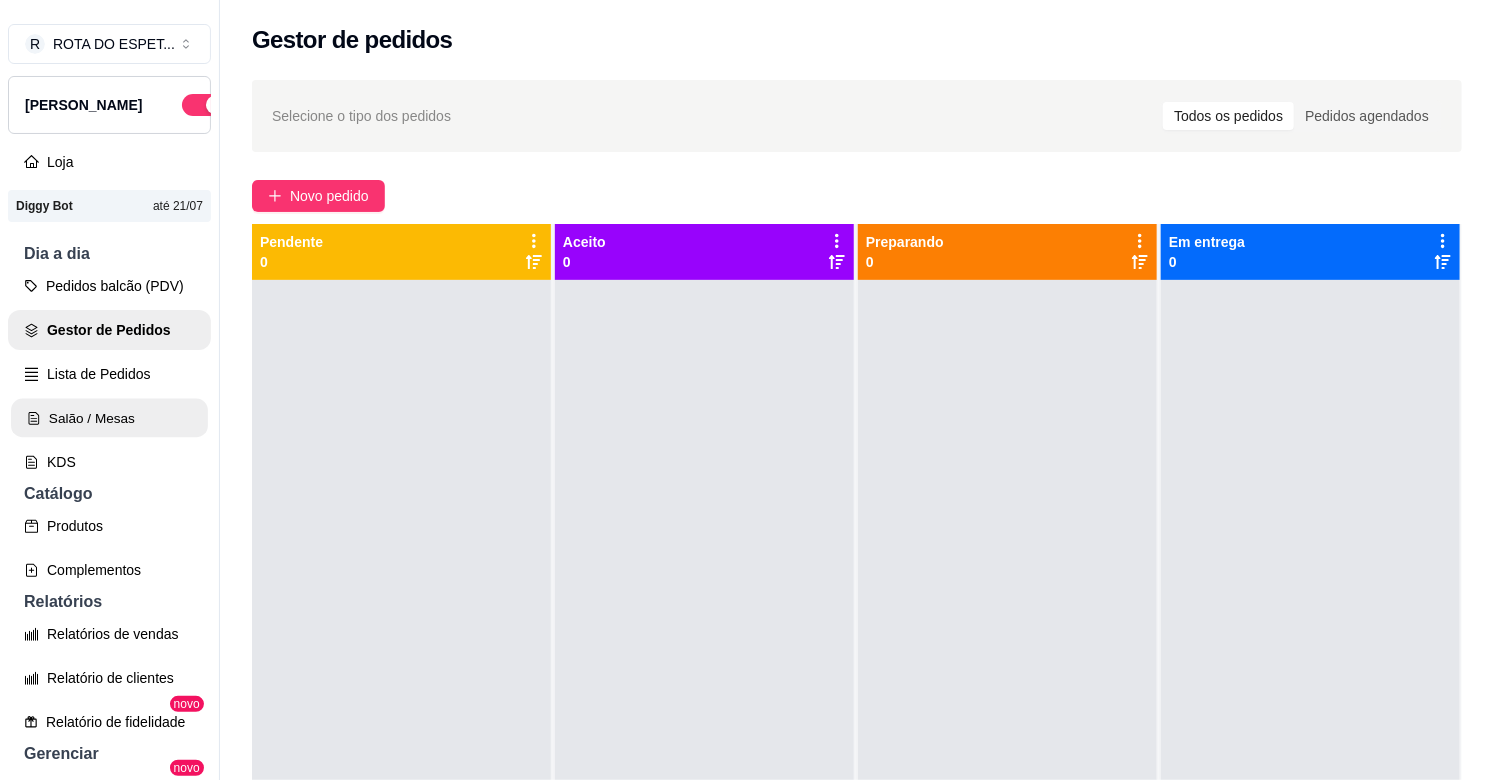 click on "Salão / Mesas" at bounding box center (109, 418) 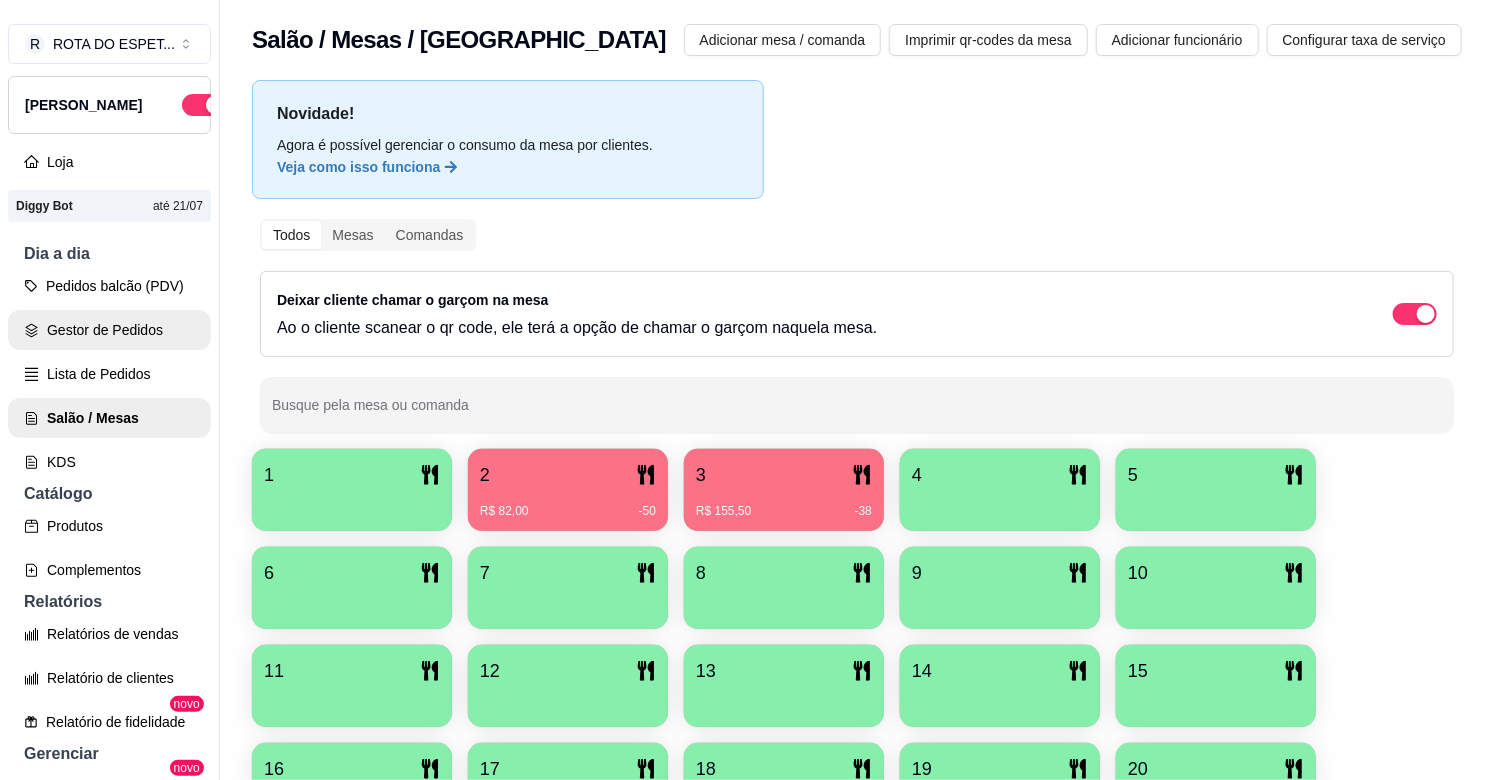click on "Gestor de Pedidos" at bounding box center (109, 330) 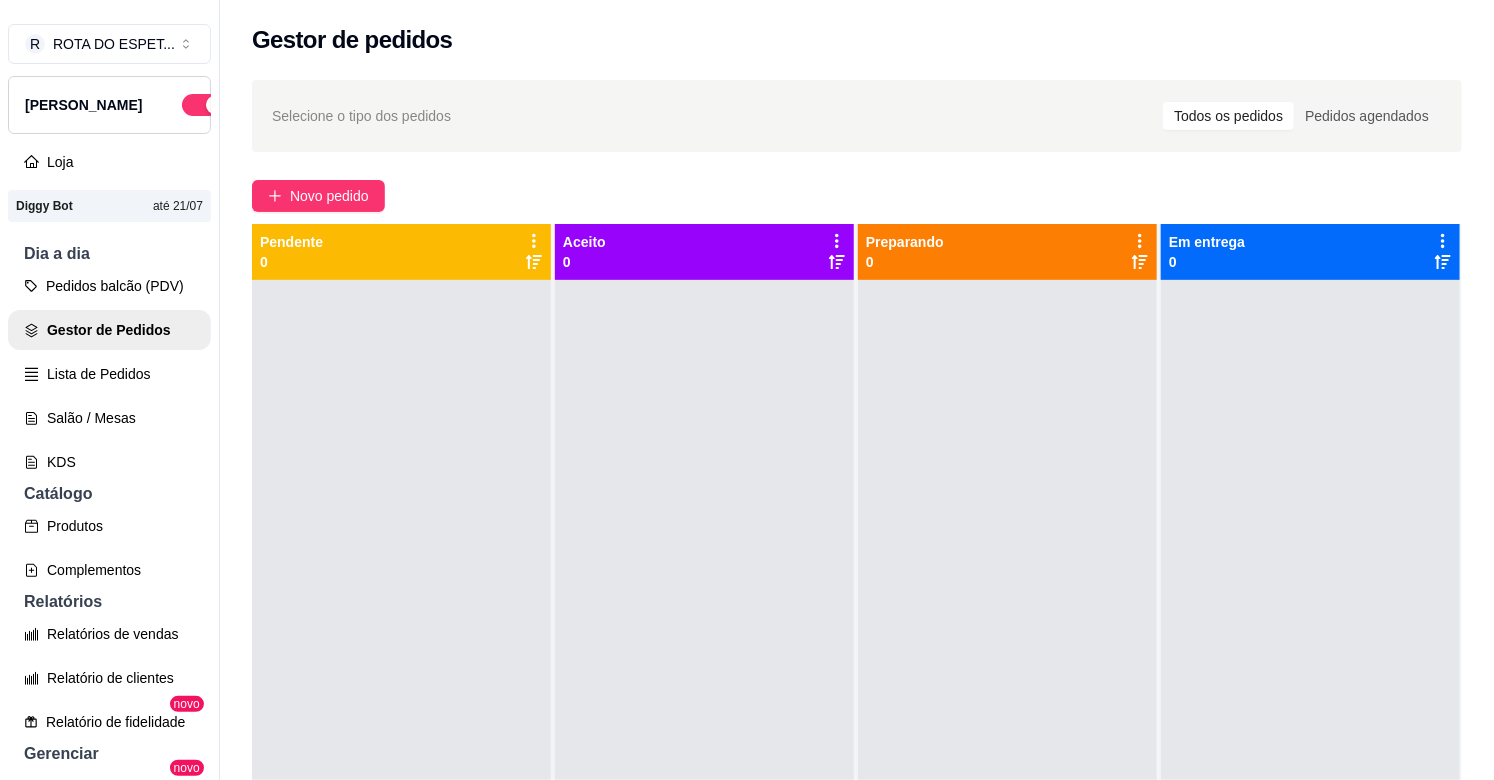 click at bounding box center [401, 670] 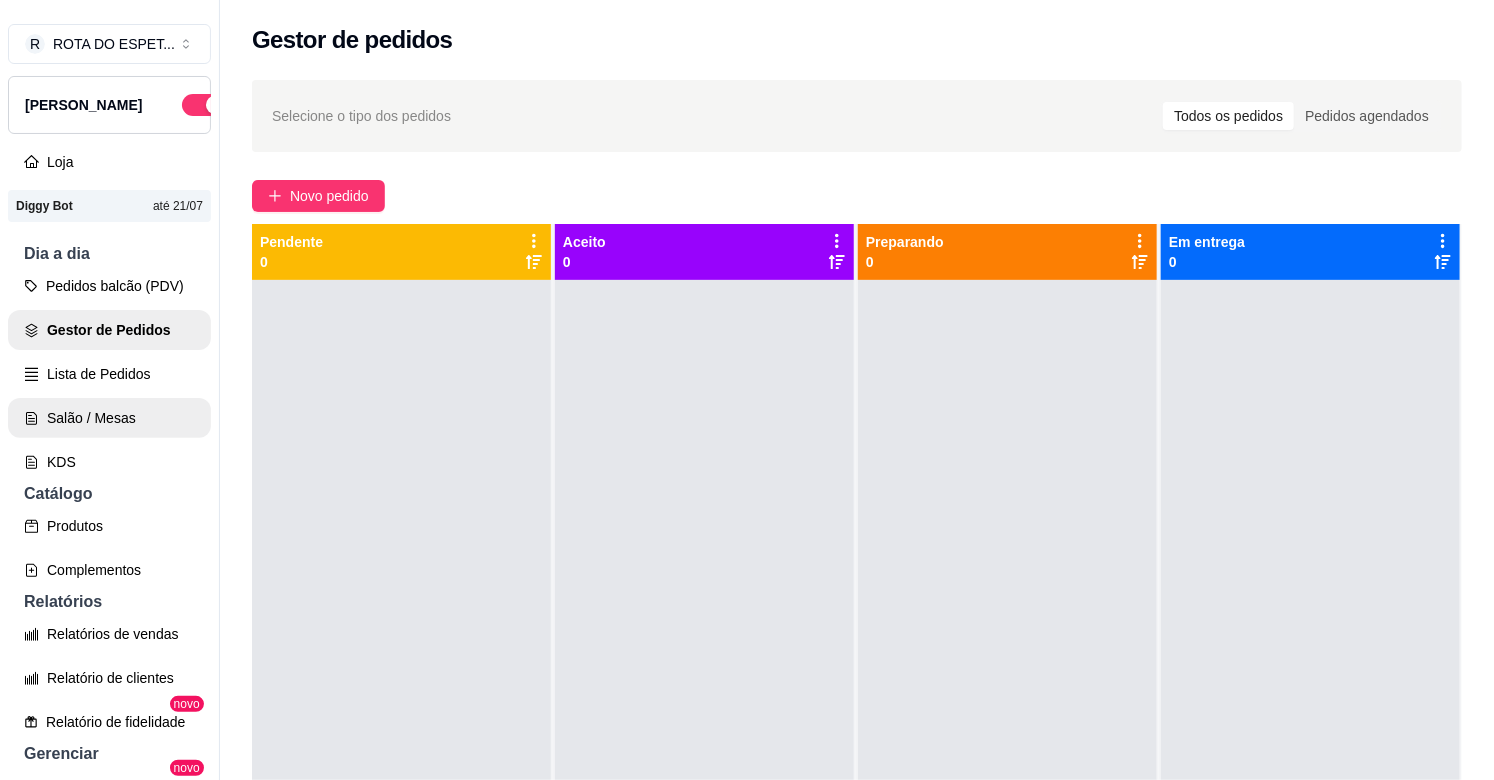 click on "Salão / Mesas" at bounding box center (109, 418) 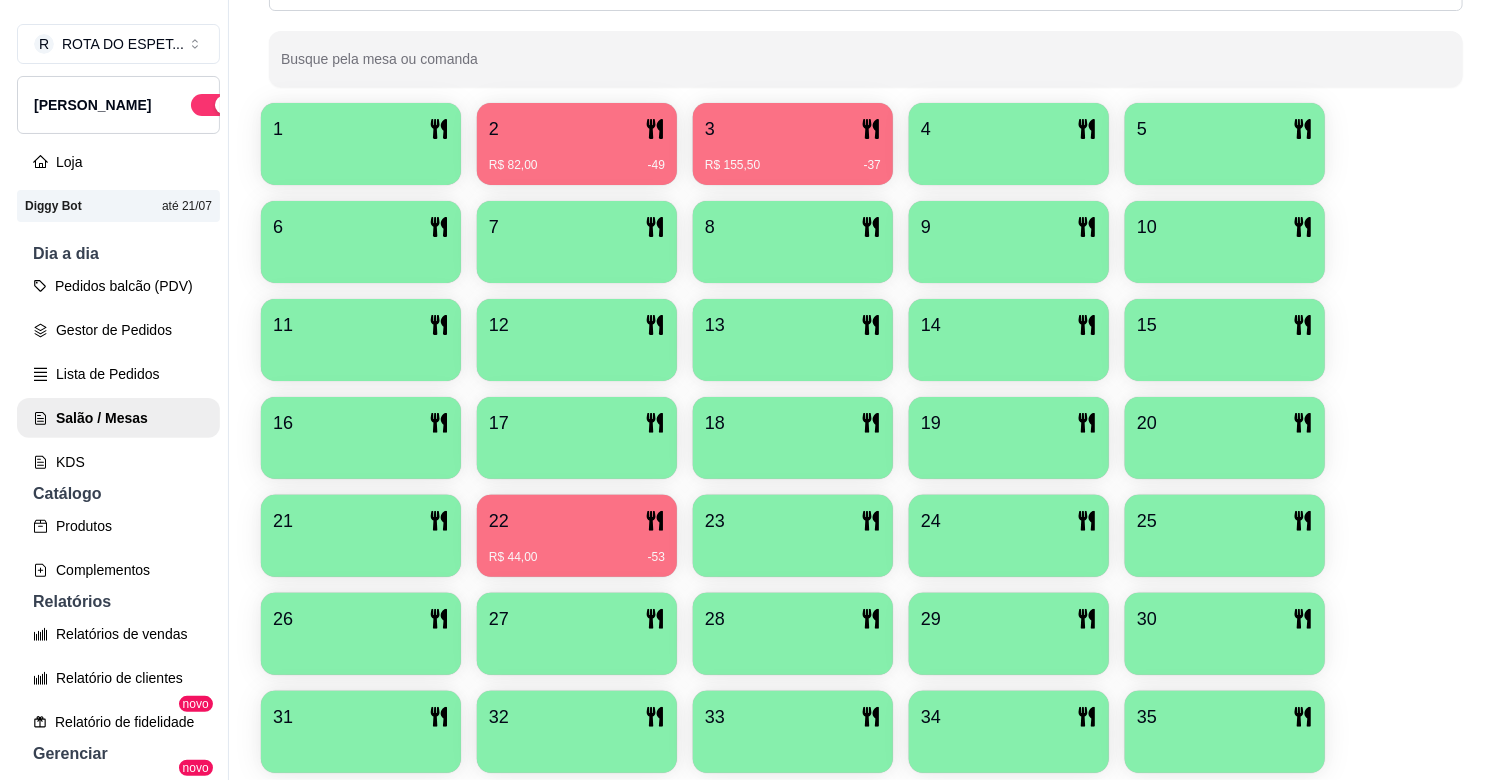 scroll, scrollTop: 435, scrollLeft: 0, axis: vertical 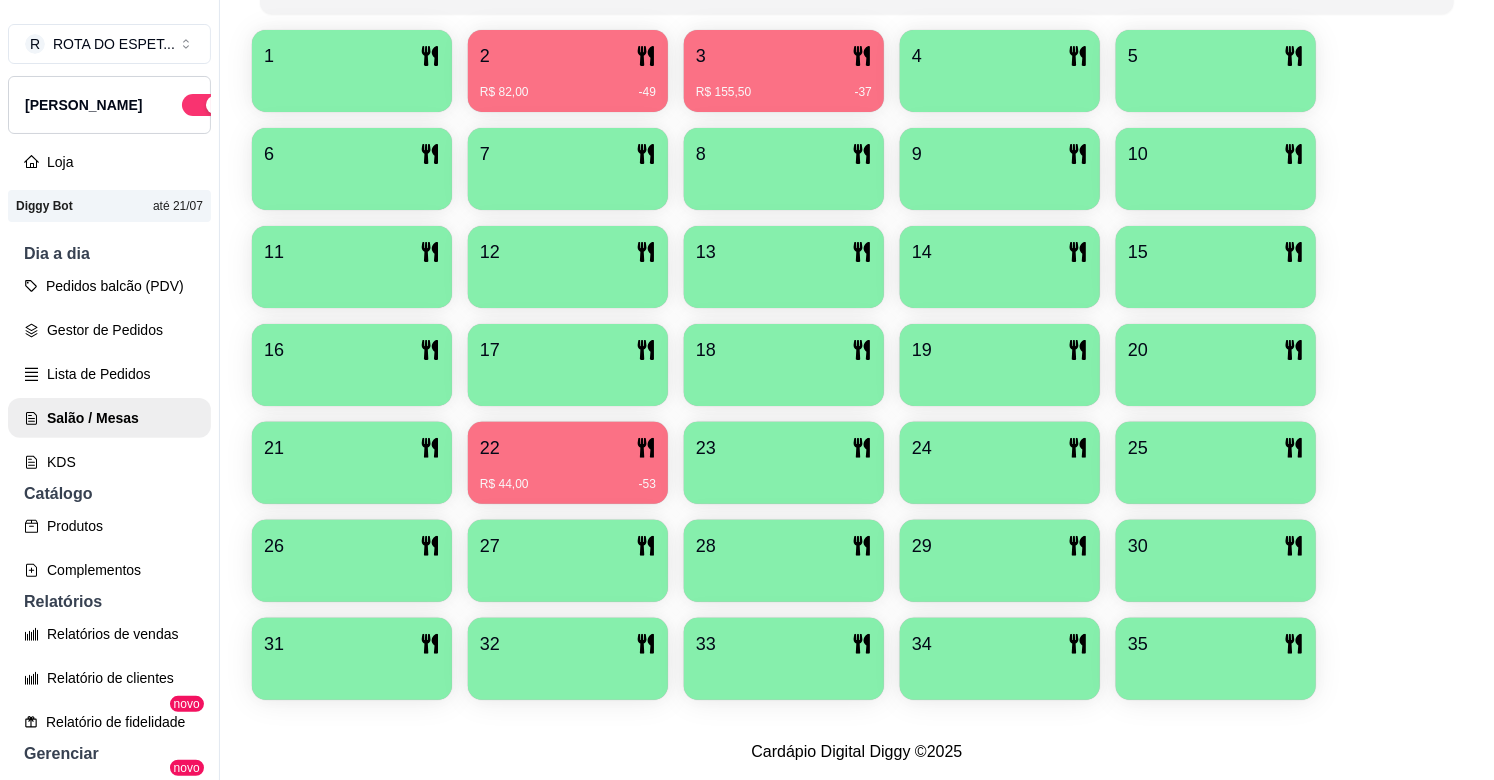click on "22" at bounding box center [490, 448] 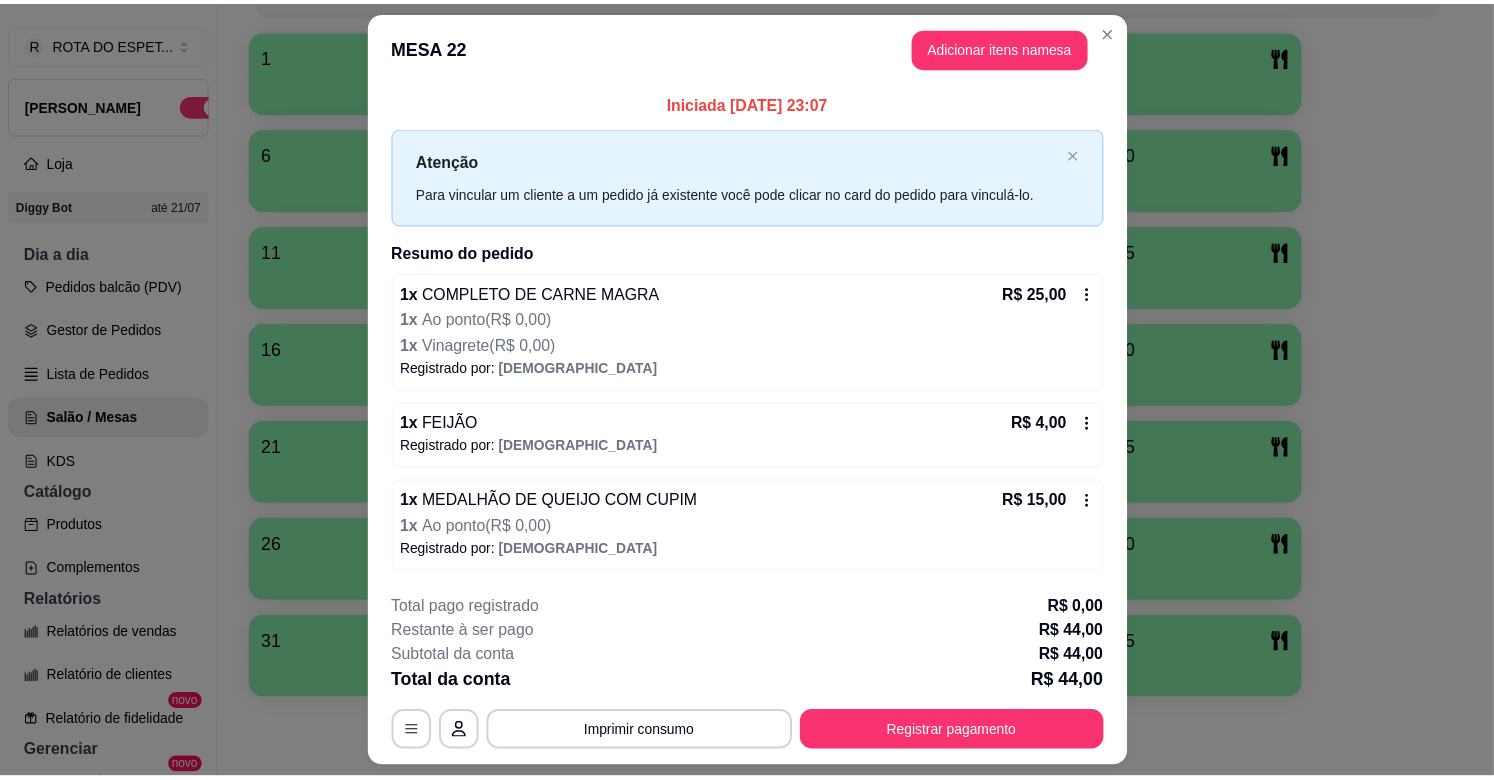 scroll, scrollTop: 53, scrollLeft: 0, axis: vertical 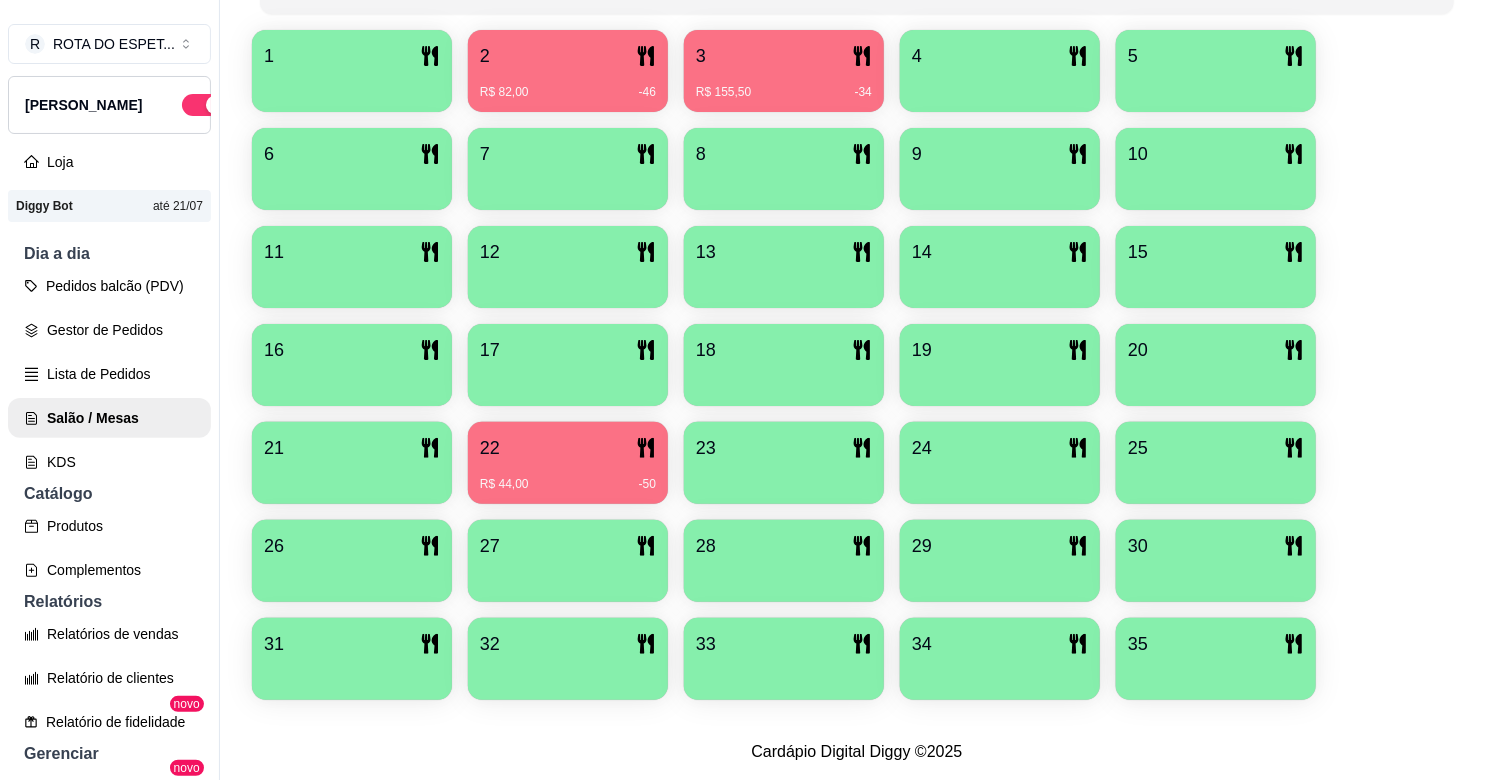 click at bounding box center (1000, 477) 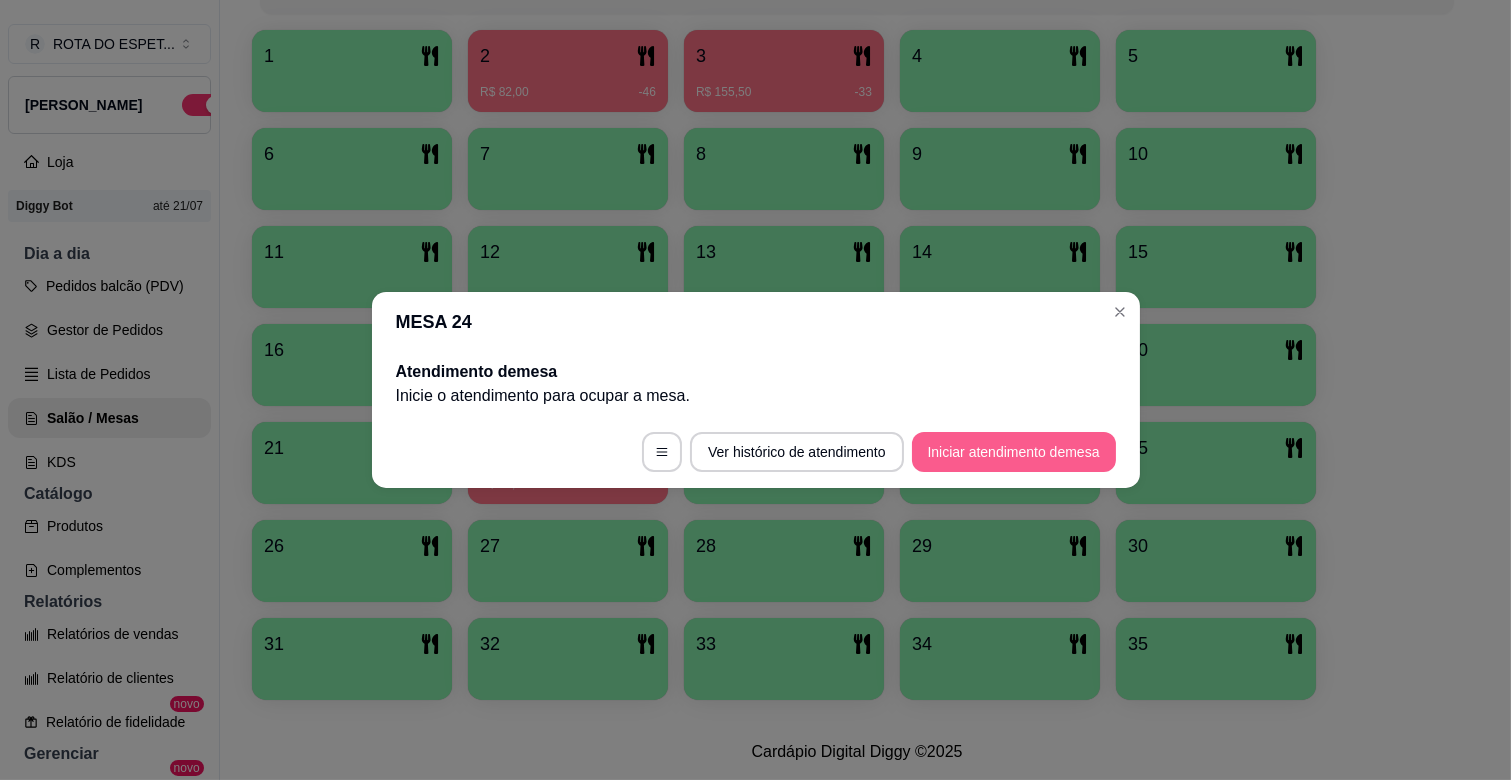 click on "Iniciar atendimento de  mesa" at bounding box center (1014, 452) 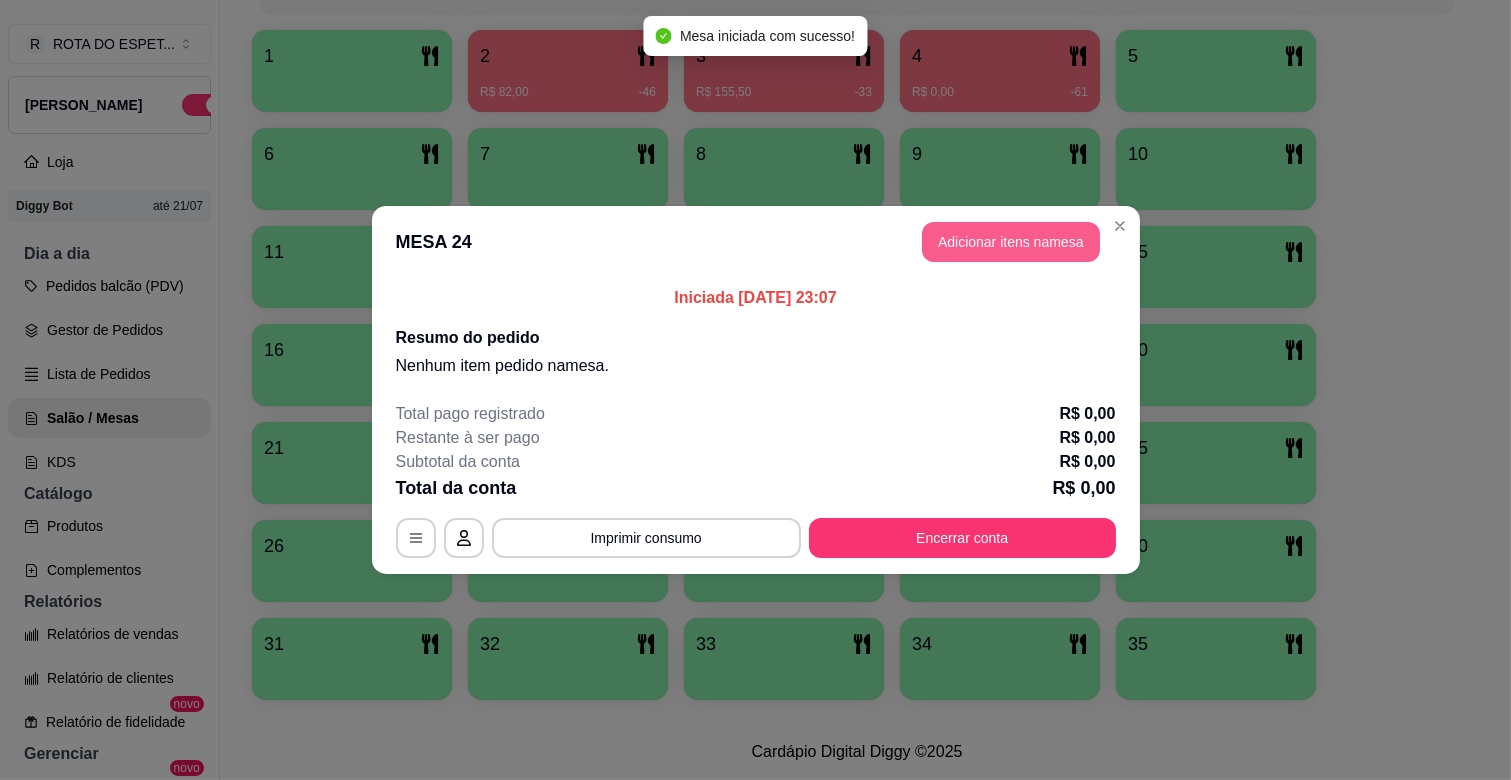 click on "Adicionar itens na  mesa" at bounding box center [1011, 242] 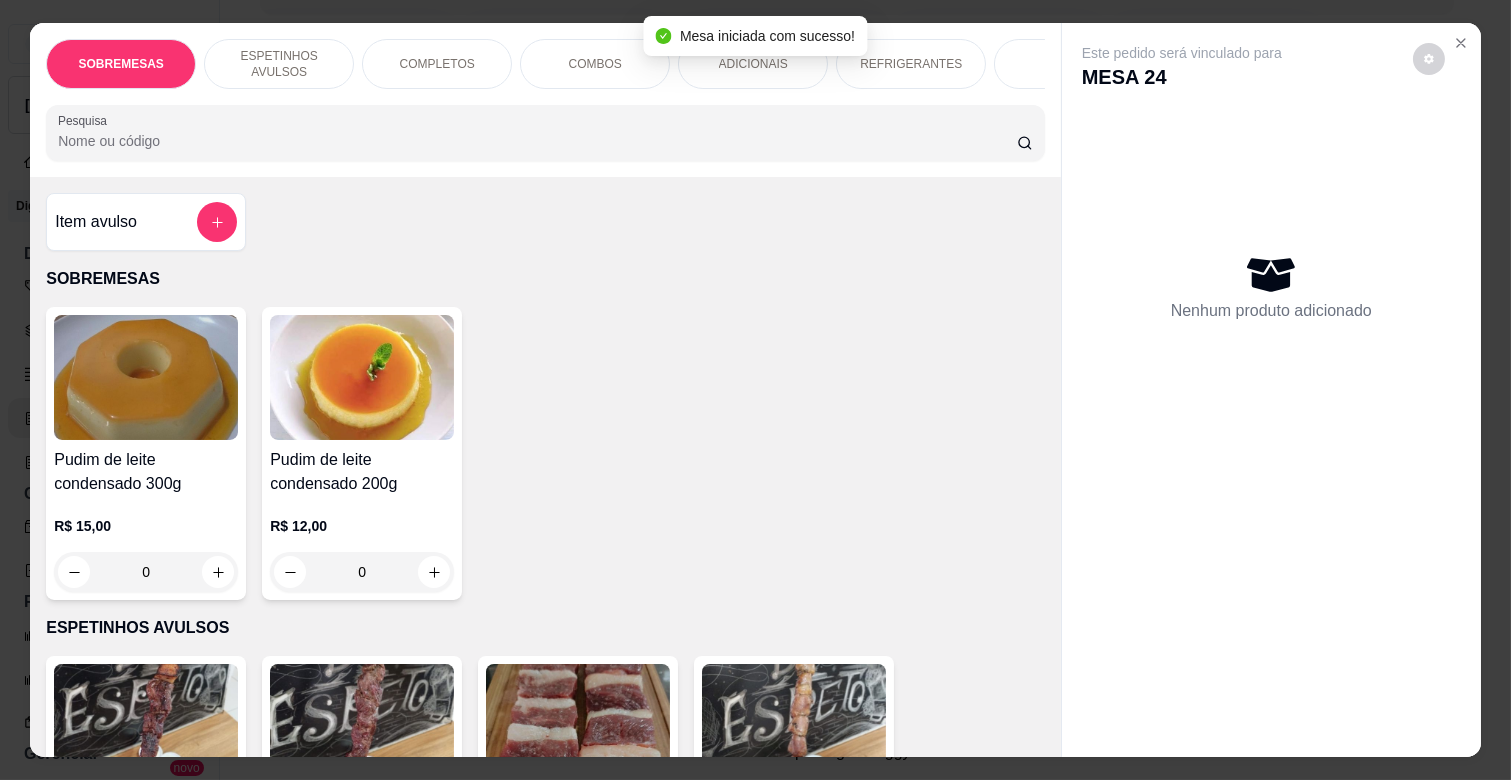 click on "COMPLETOS" at bounding box center (437, 64) 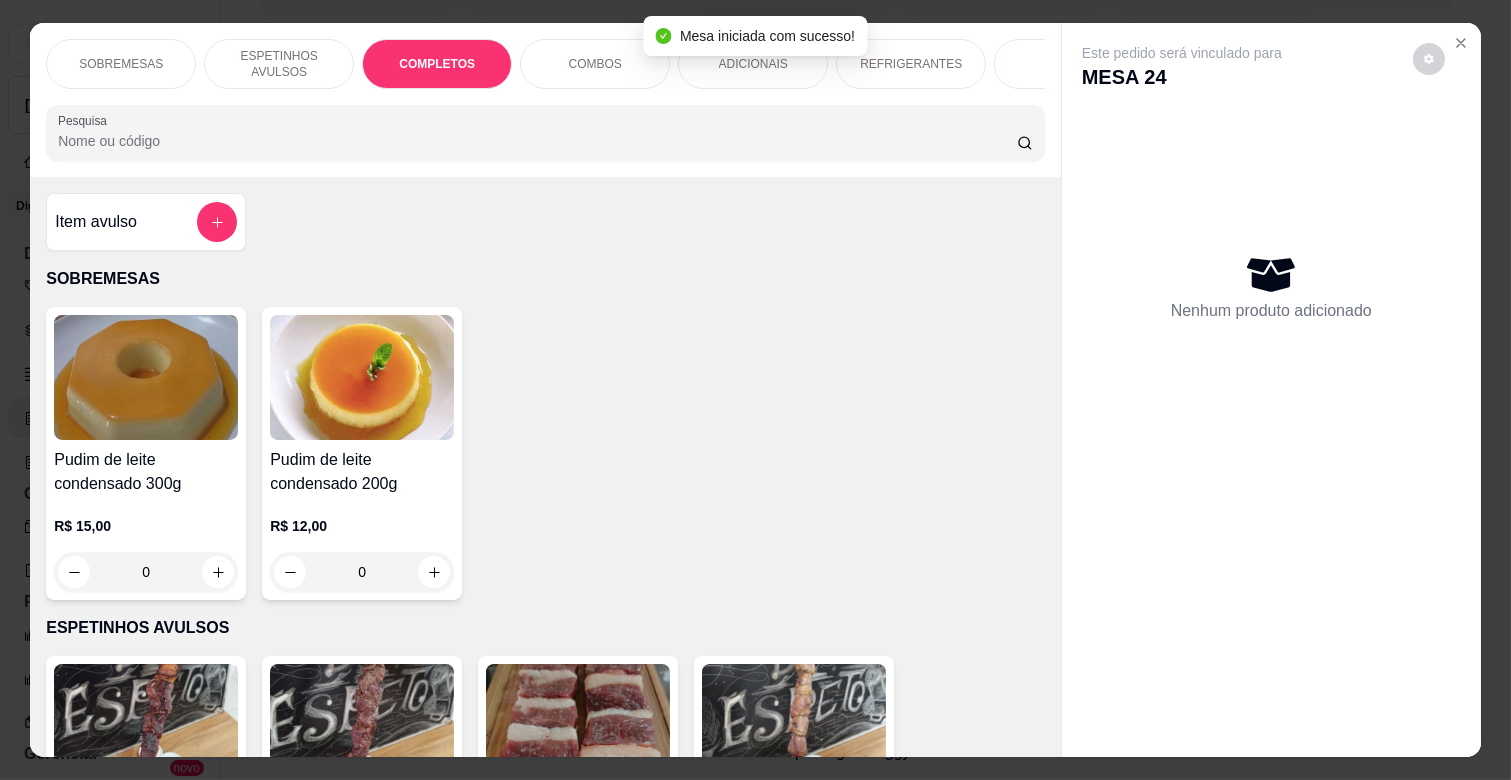 scroll, scrollTop: 1763, scrollLeft: 0, axis: vertical 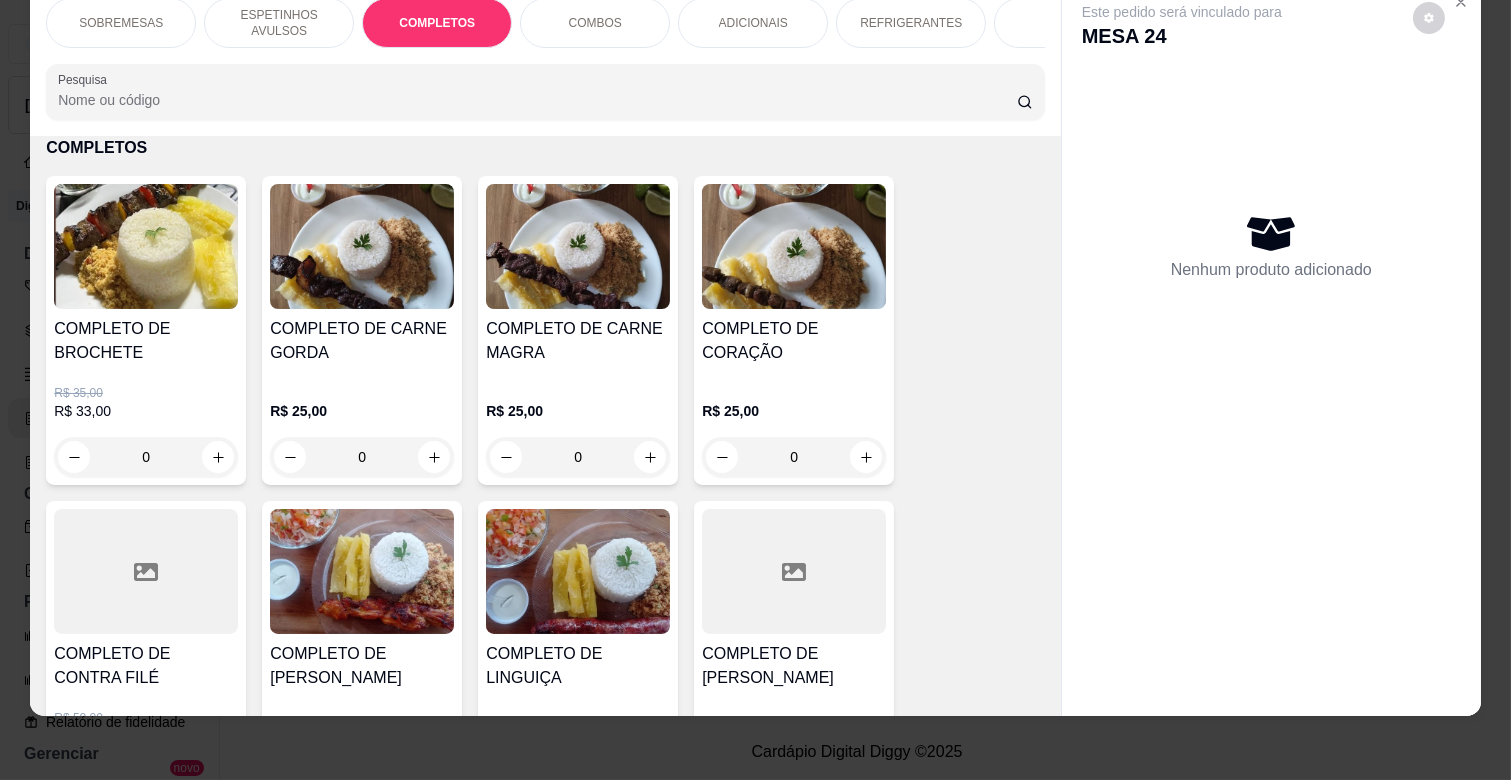 click on "0" at bounding box center [362, 457] 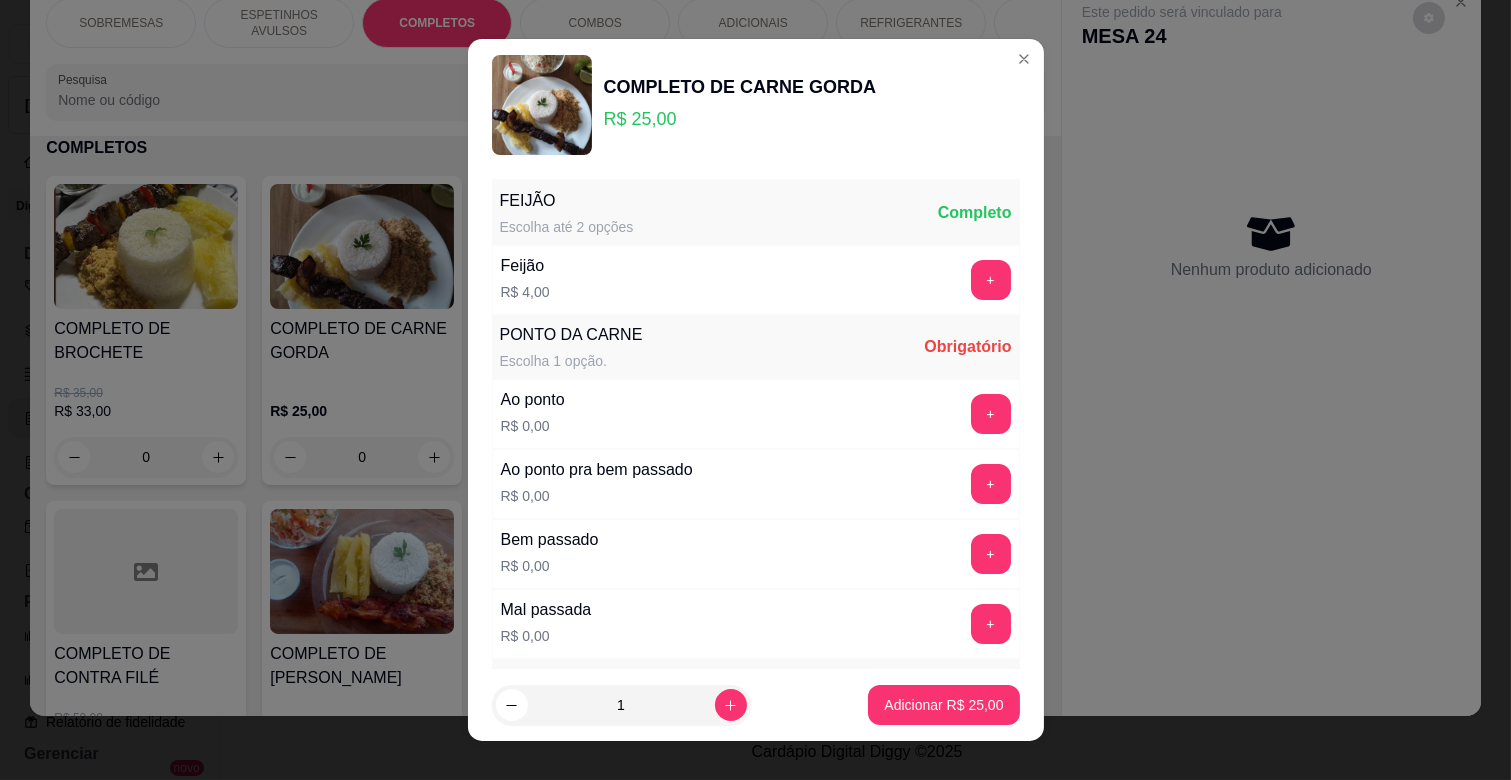 scroll, scrollTop: 333, scrollLeft: 0, axis: vertical 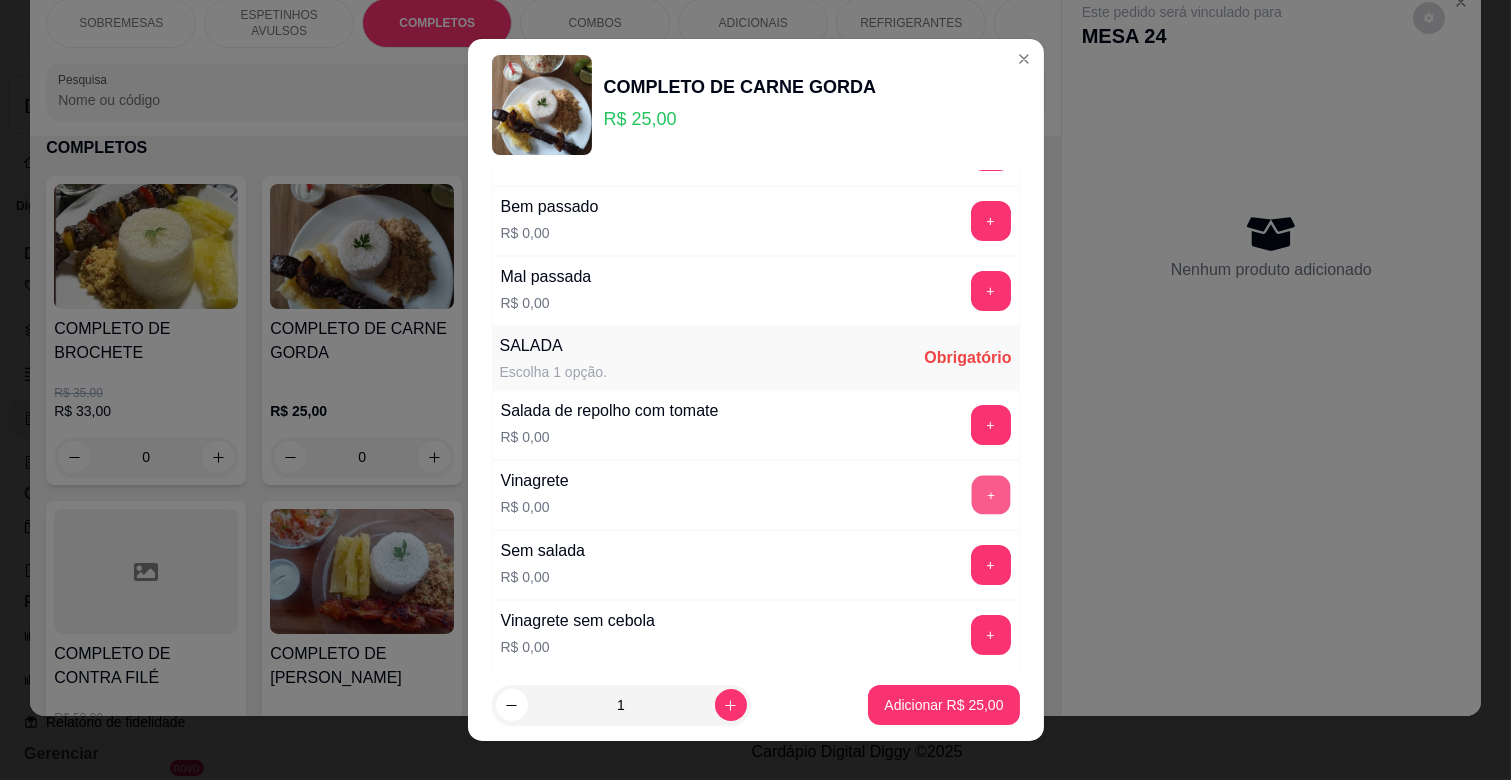 click on "+" at bounding box center [990, 495] 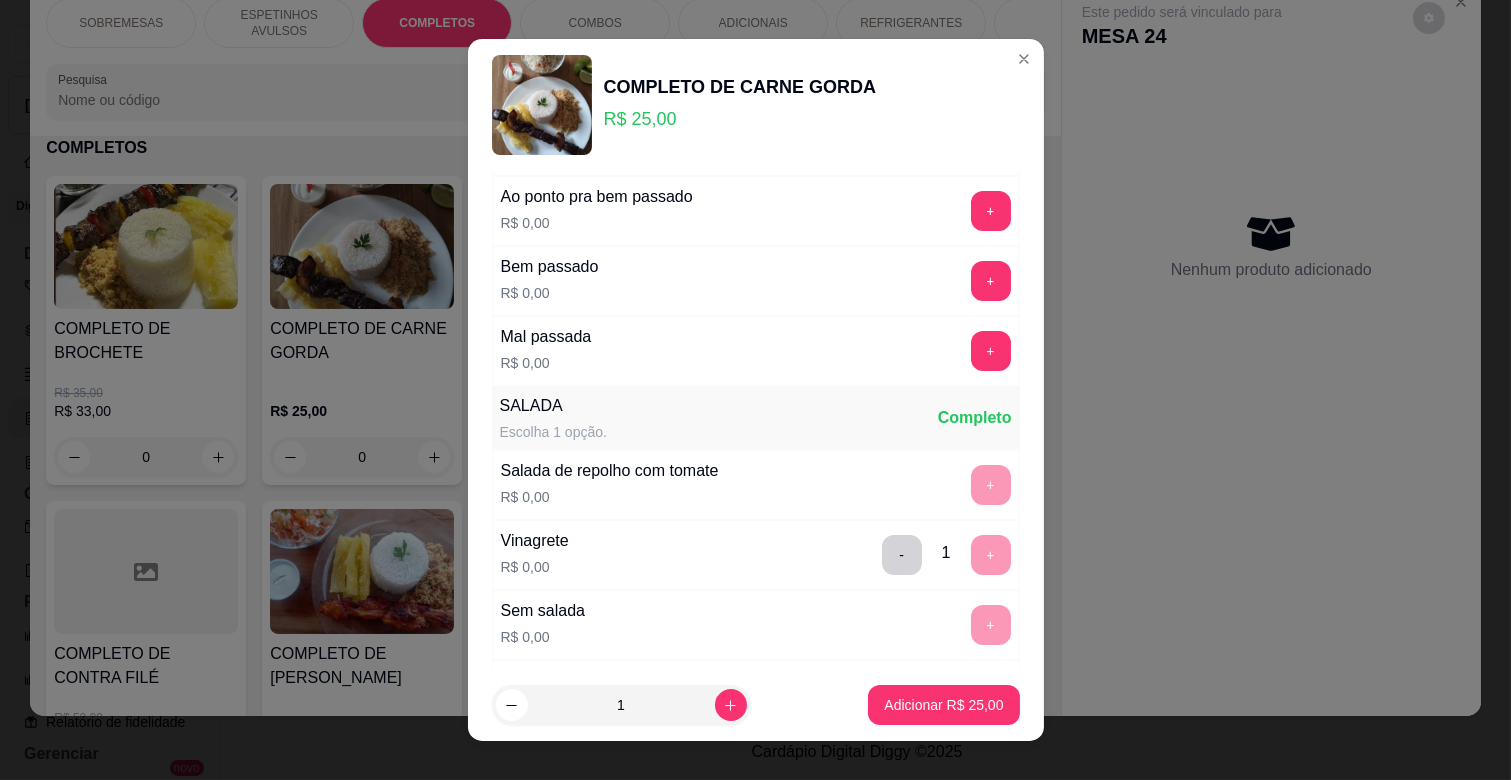 scroll, scrollTop: 222, scrollLeft: 0, axis: vertical 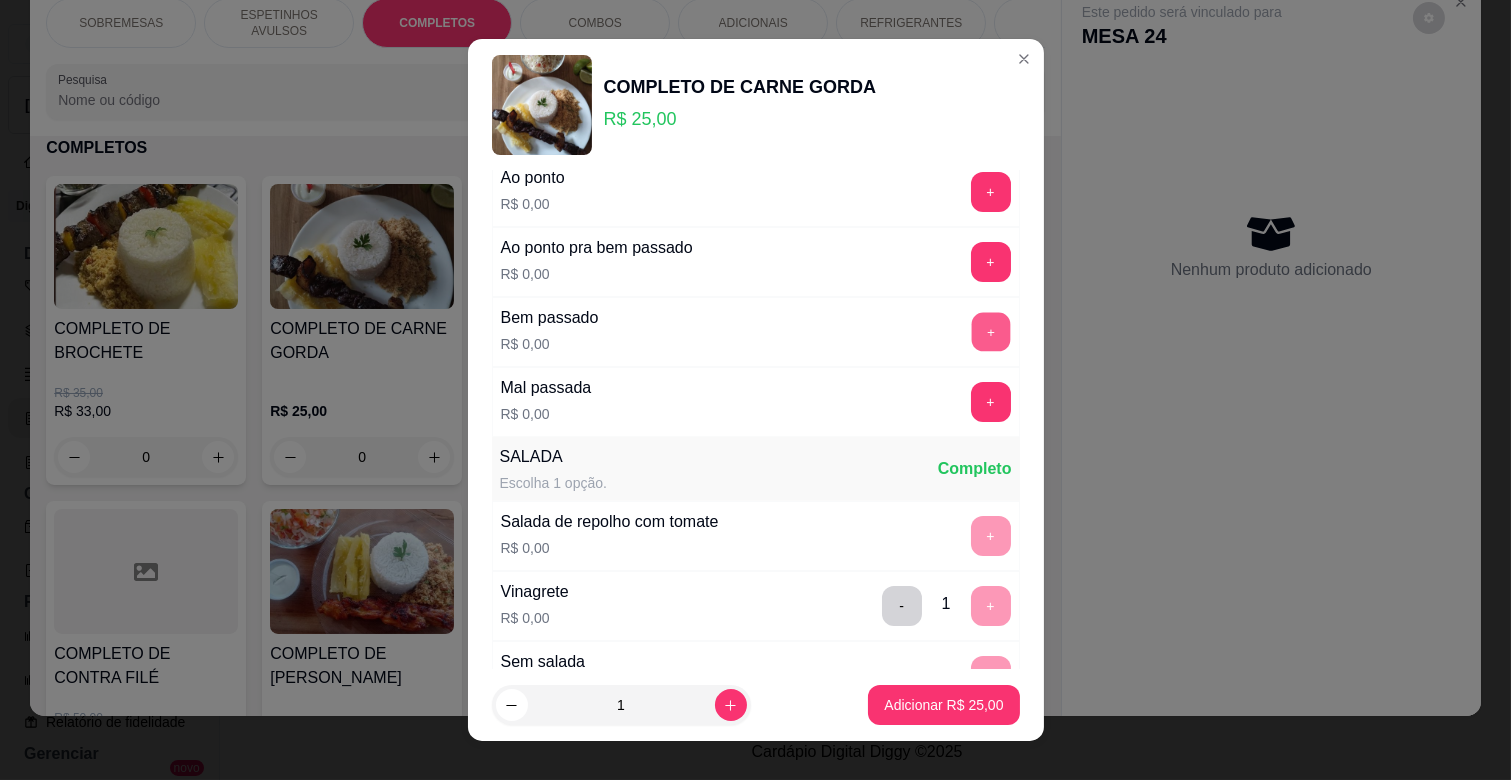 click on "+" at bounding box center (990, 332) 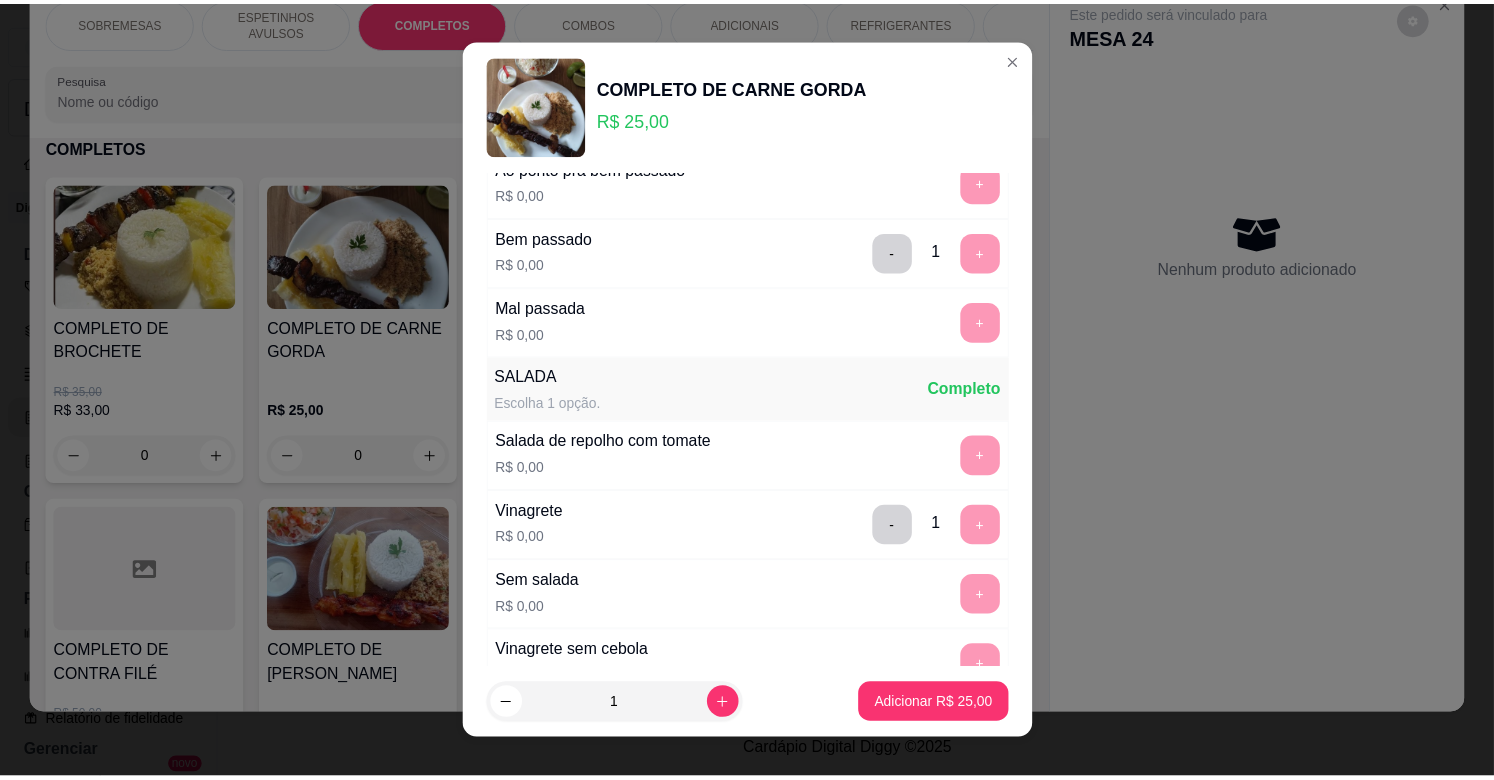 scroll, scrollTop: 444, scrollLeft: 0, axis: vertical 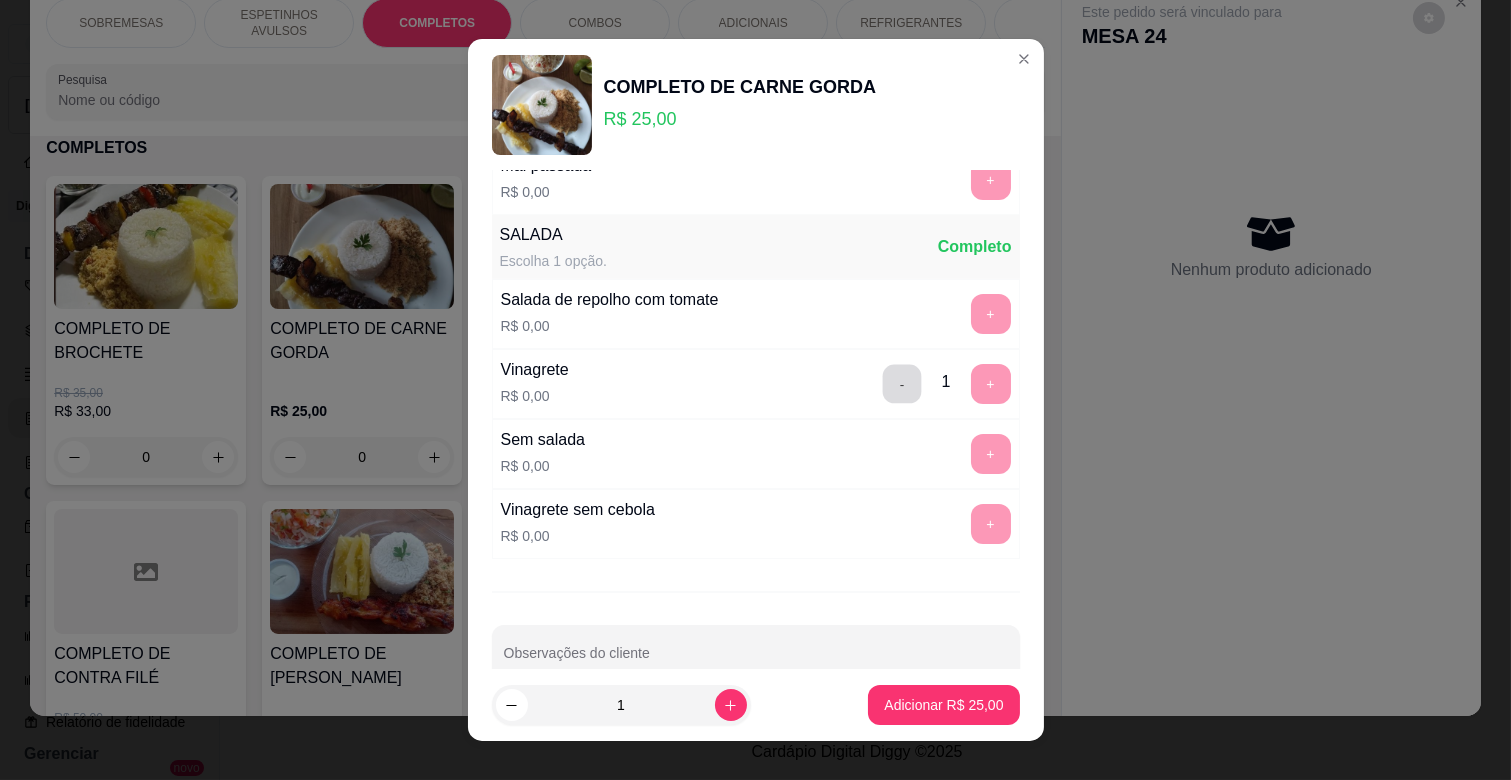 click on "-" at bounding box center [901, 384] 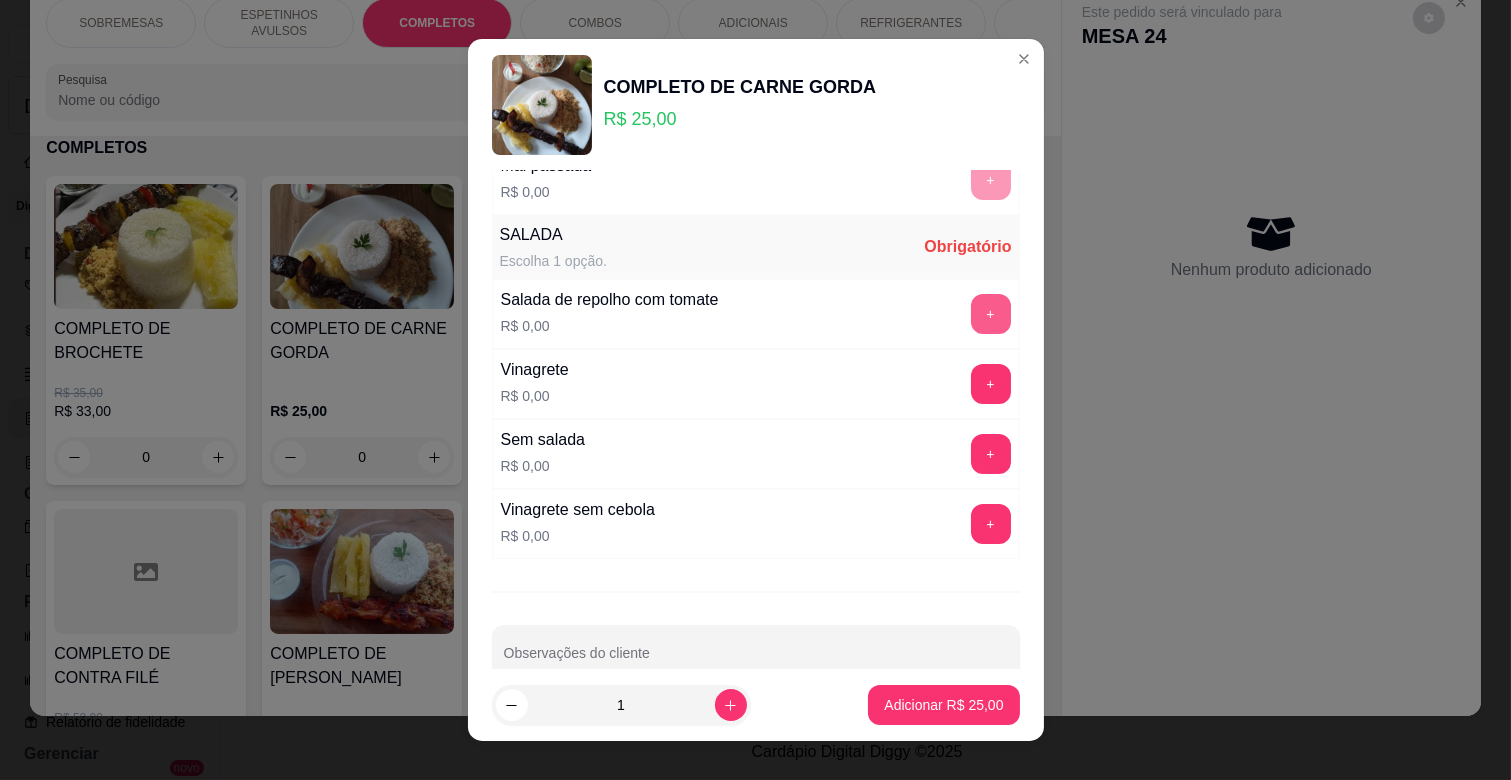 click on "+" at bounding box center (991, 314) 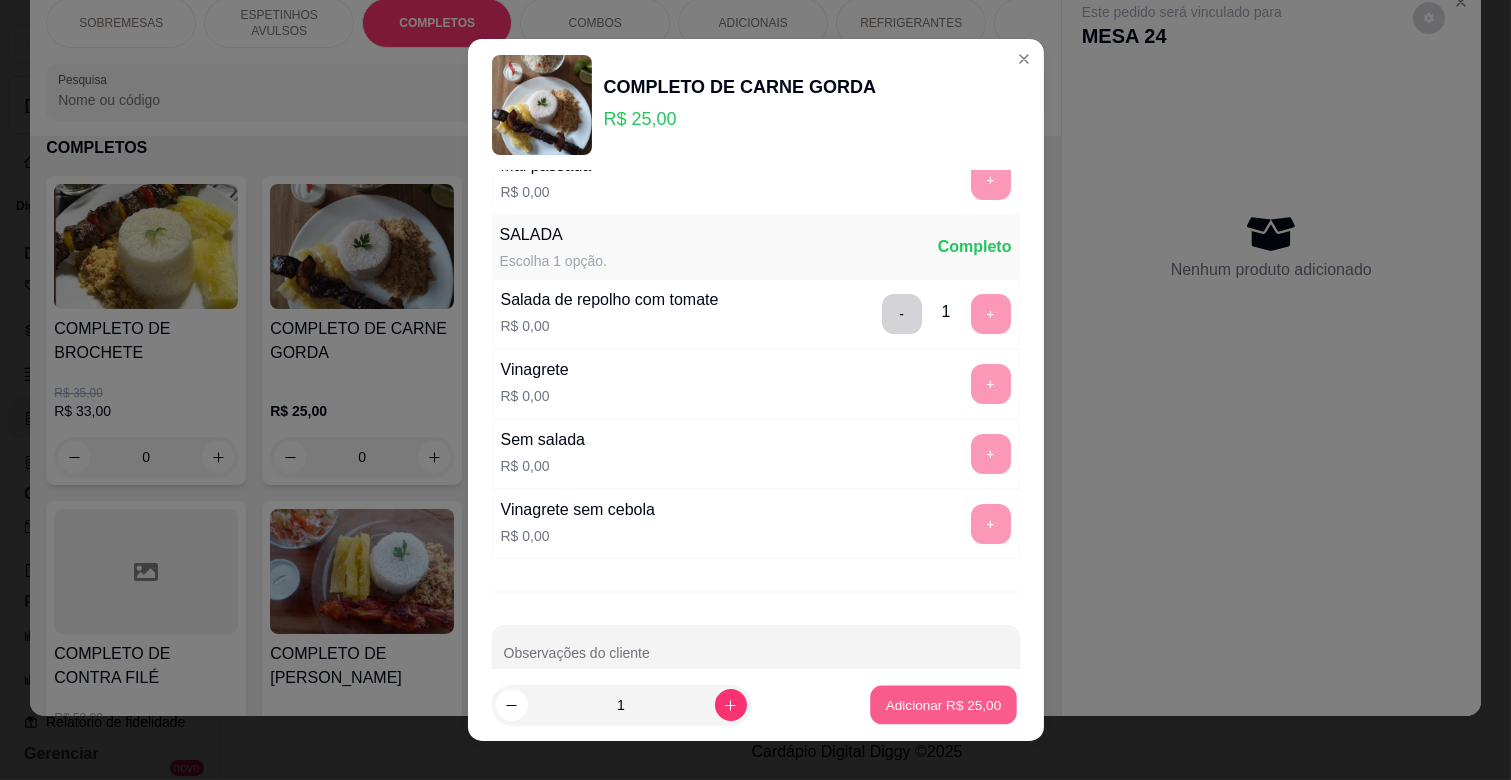 click on "Adicionar   R$ 25,00" at bounding box center [944, 705] 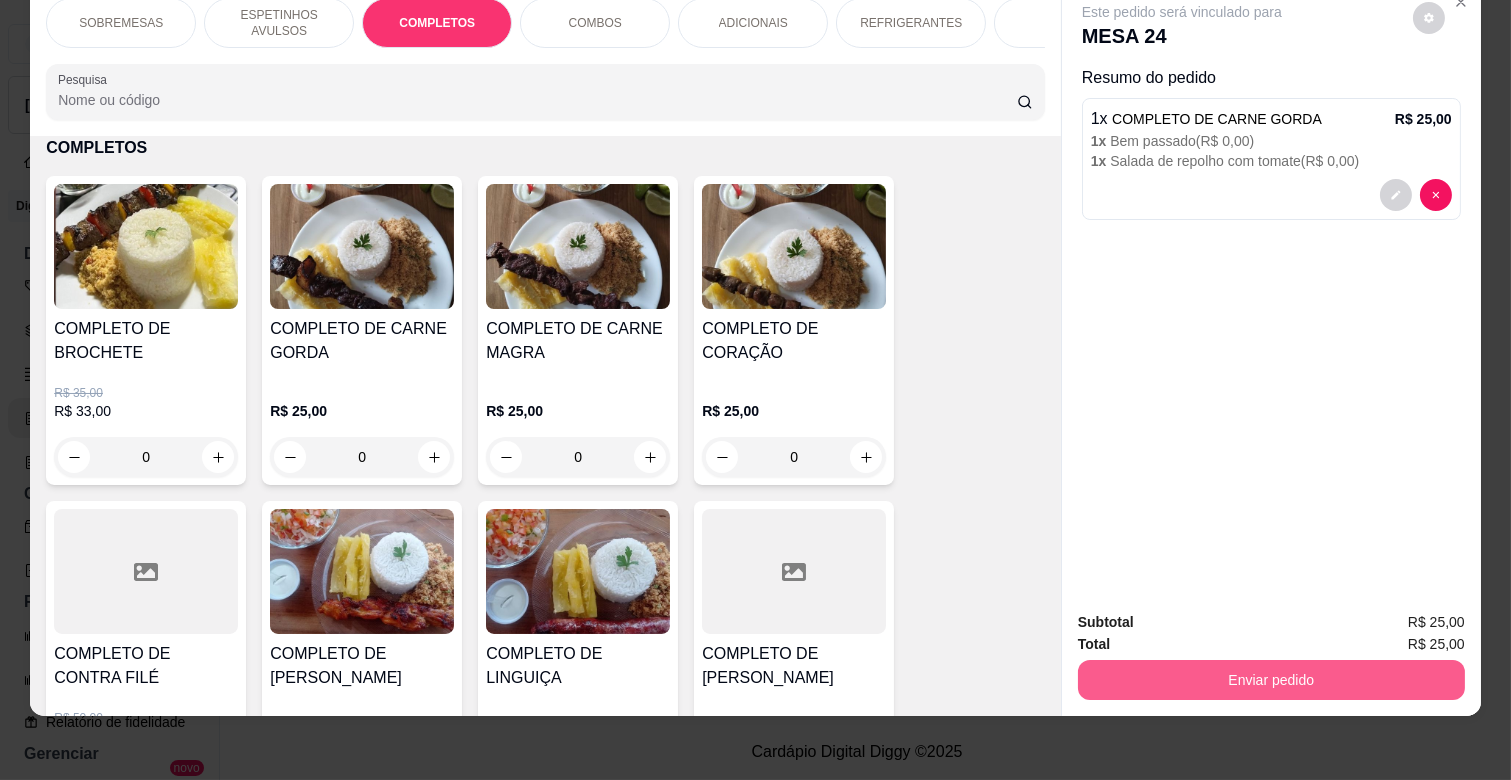 click on "Enviar pedido" at bounding box center (1271, 680) 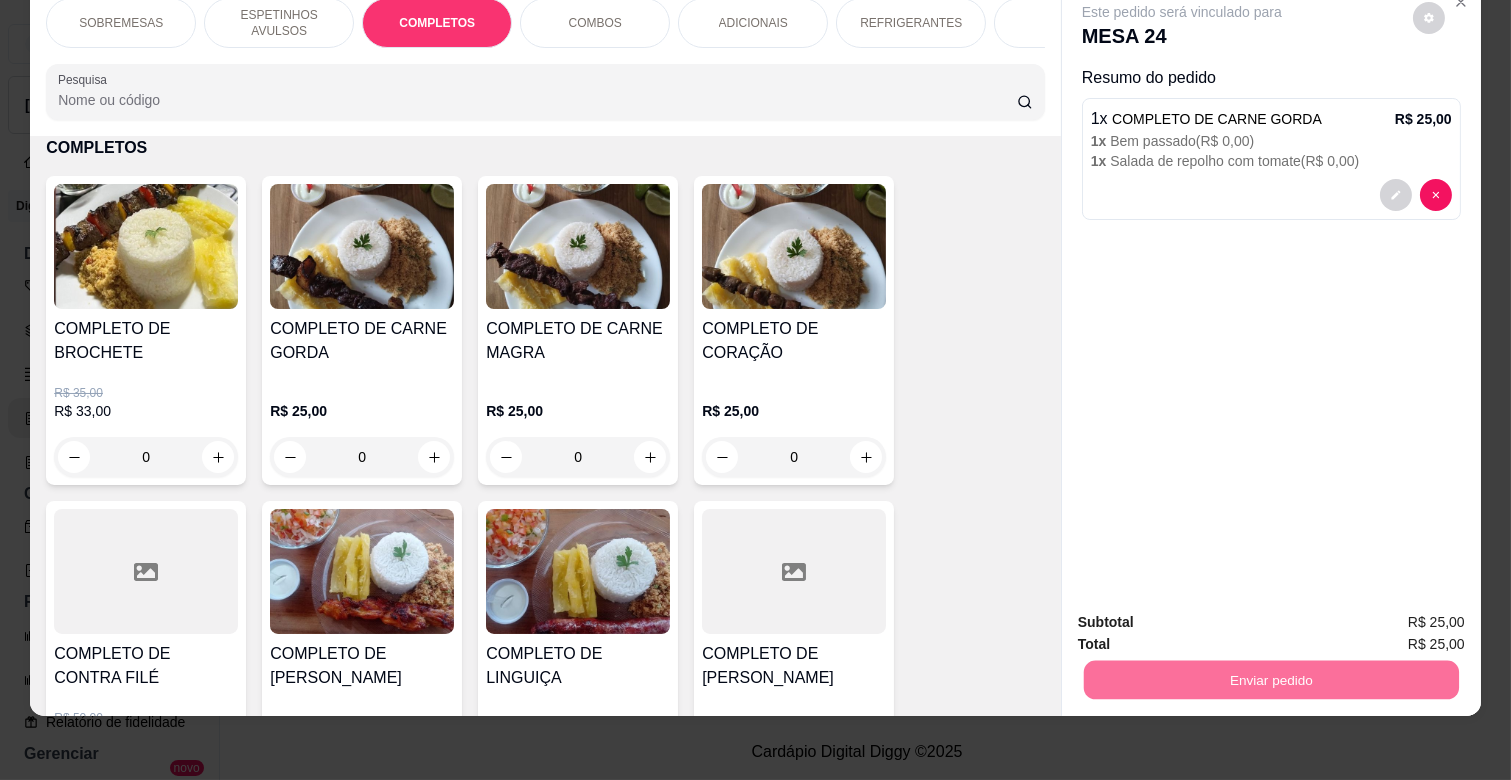 click on "Não registrar e enviar pedido" at bounding box center [1204, 614] 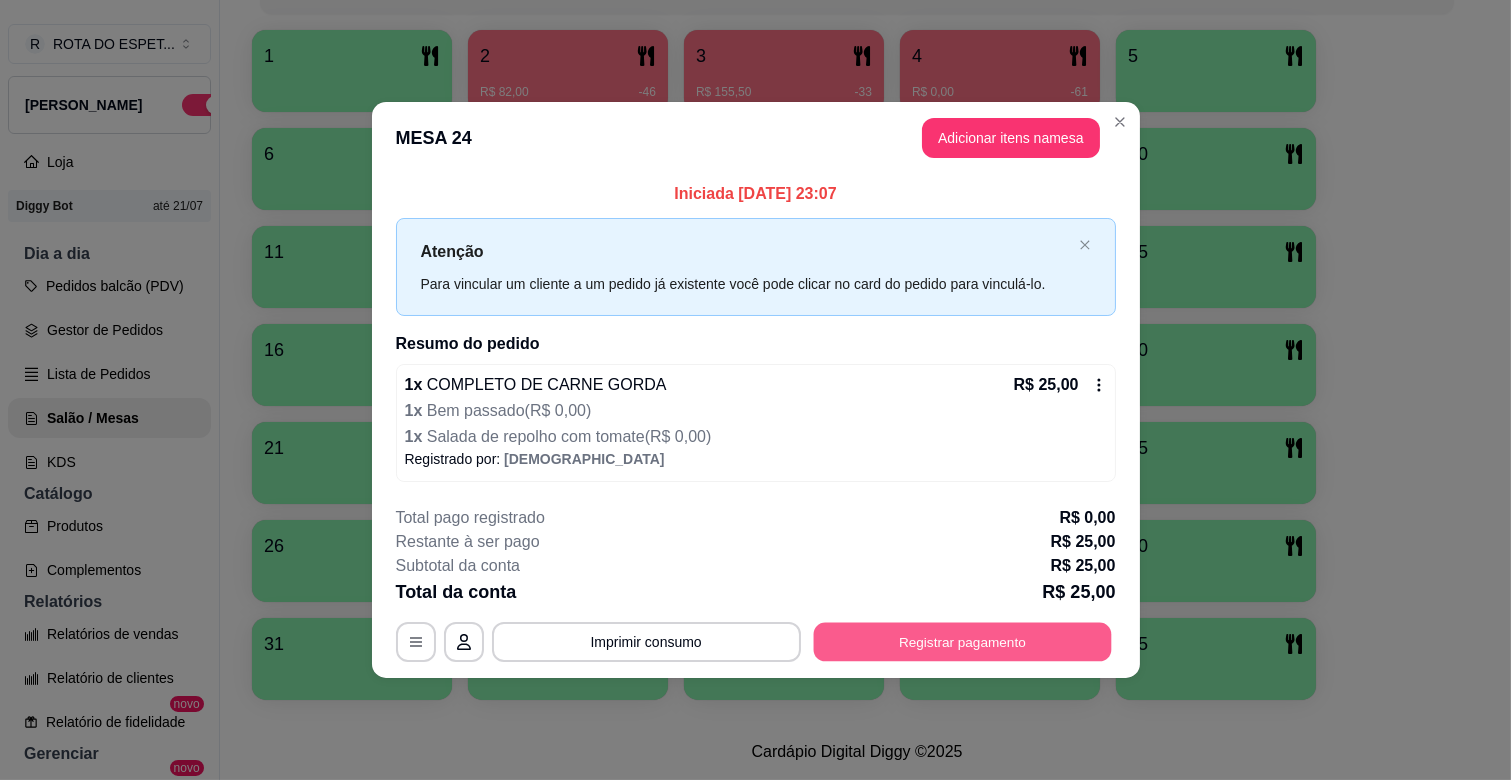 click on "Registrar pagamento" at bounding box center (962, 641) 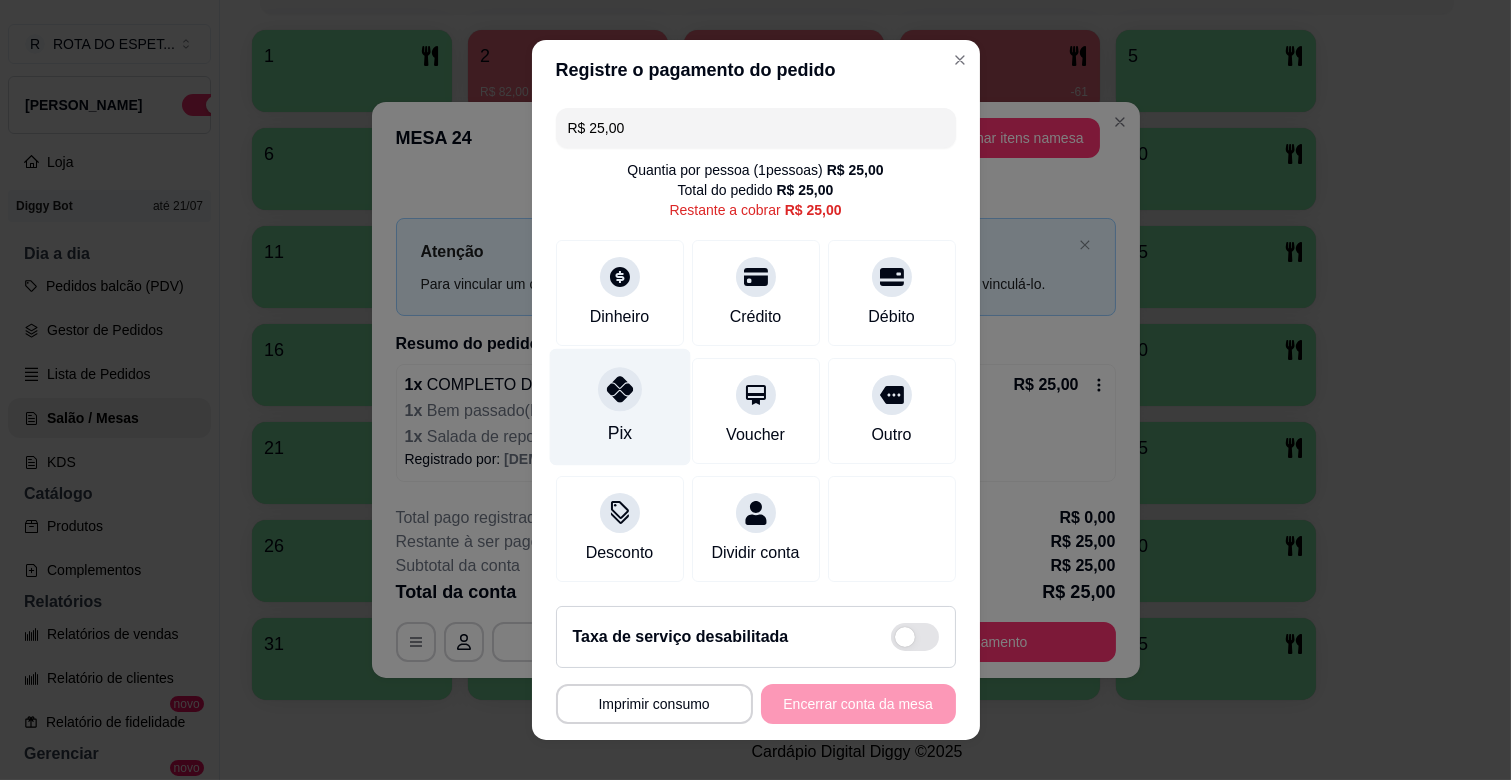 click on "Pix" at bounding box center [619, 407] 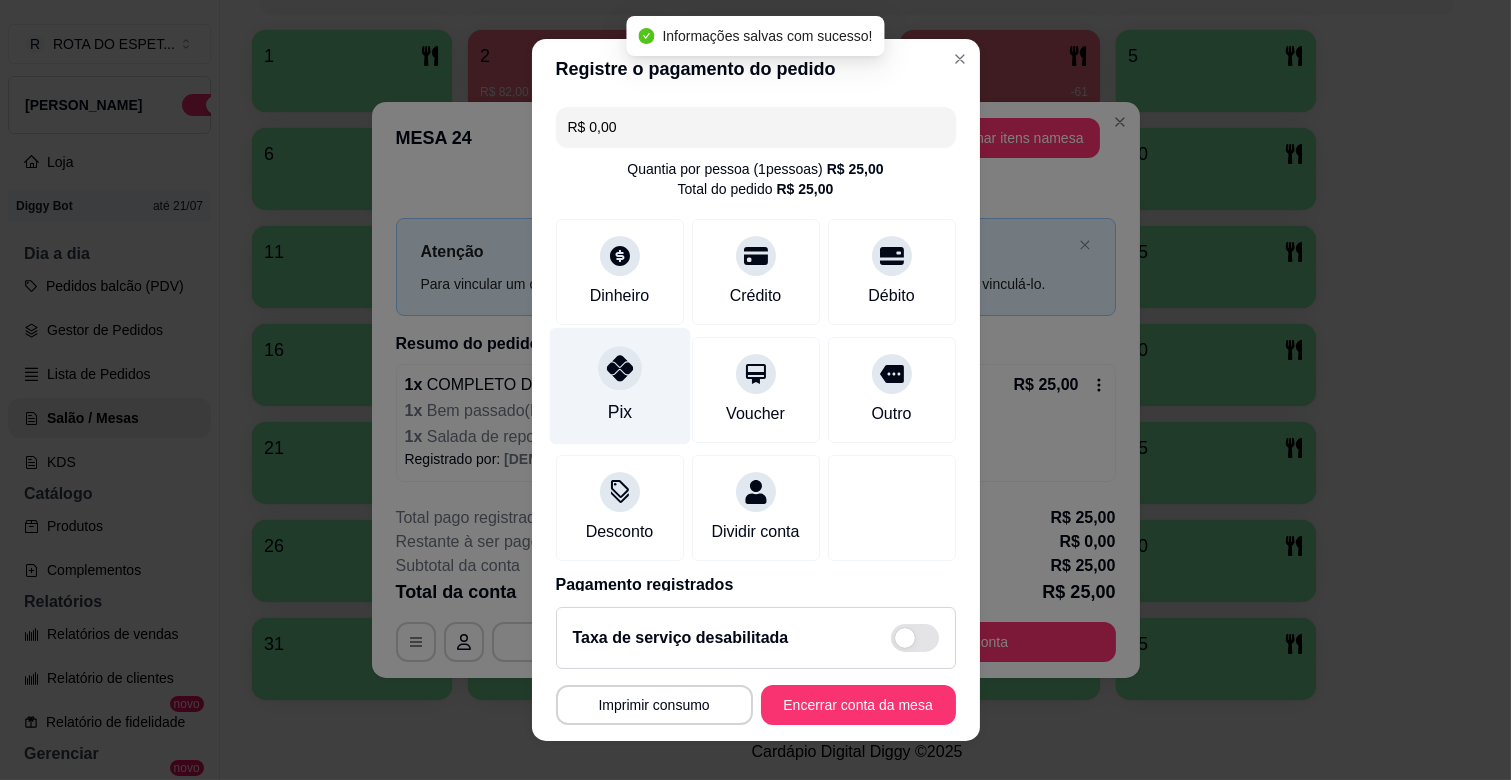 type on "R$ 0,00" 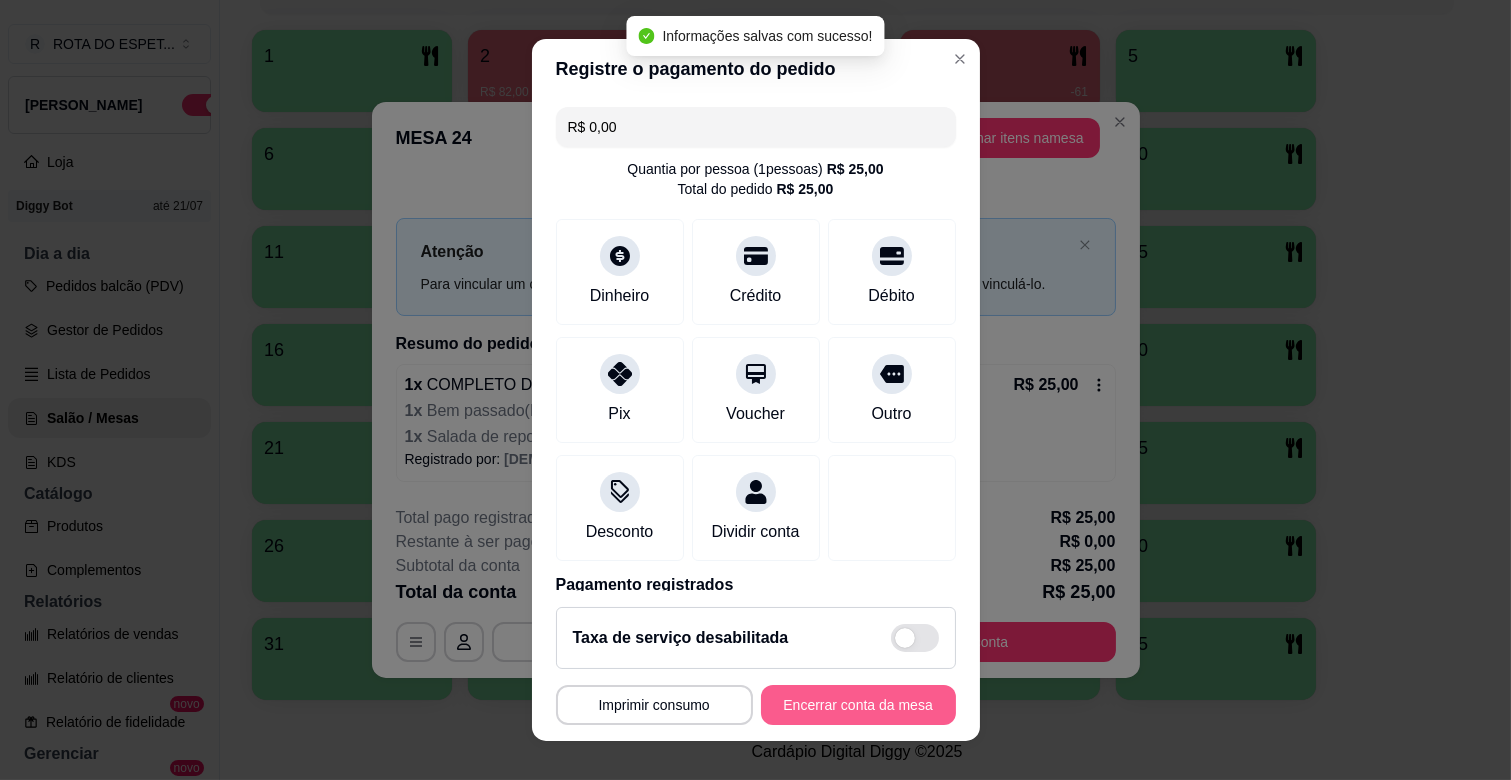 click on "Encerrar conta da mesa" at bounding box center (858, 705) 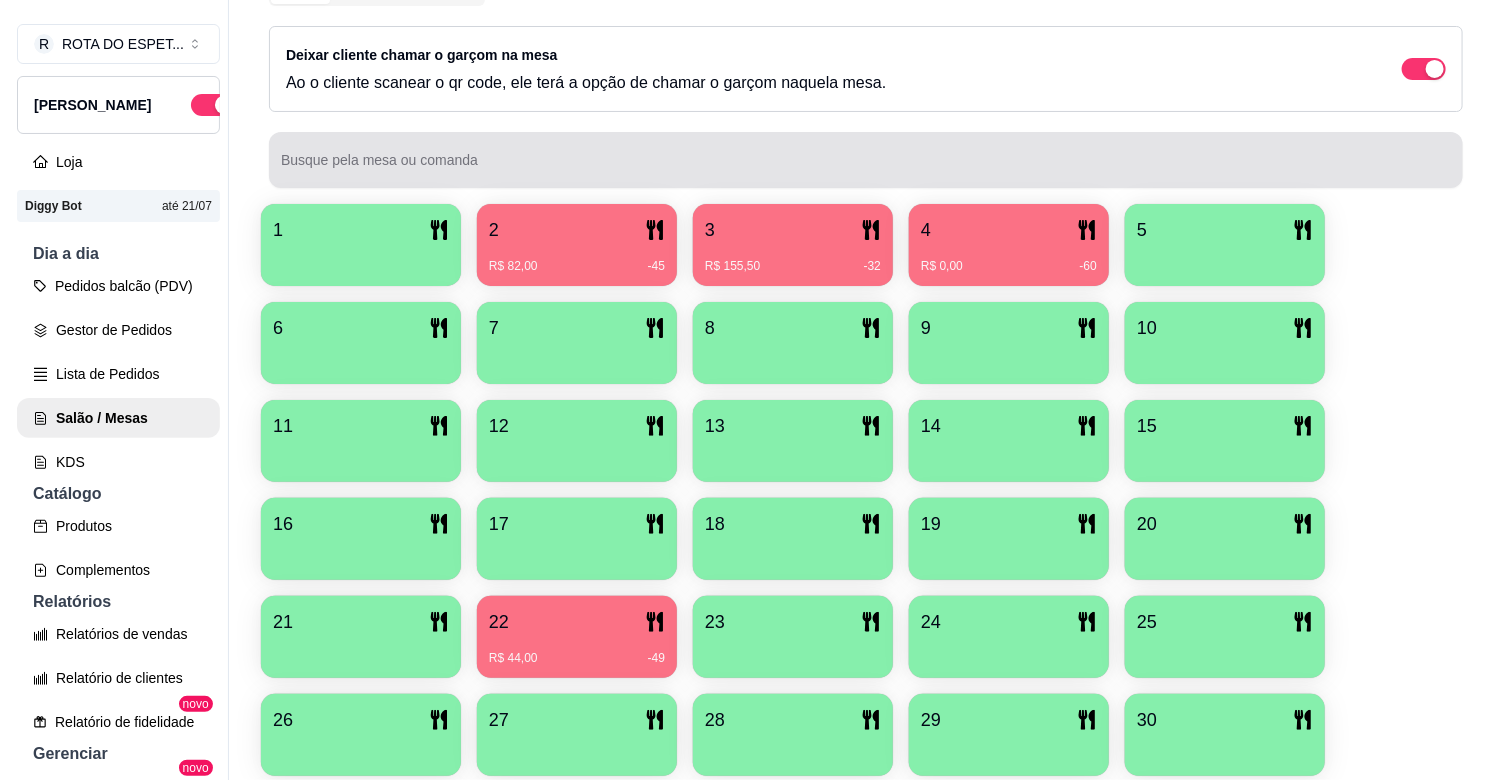 scroll, scrollTop: 213, scrollLeft: 0, axis: vertical 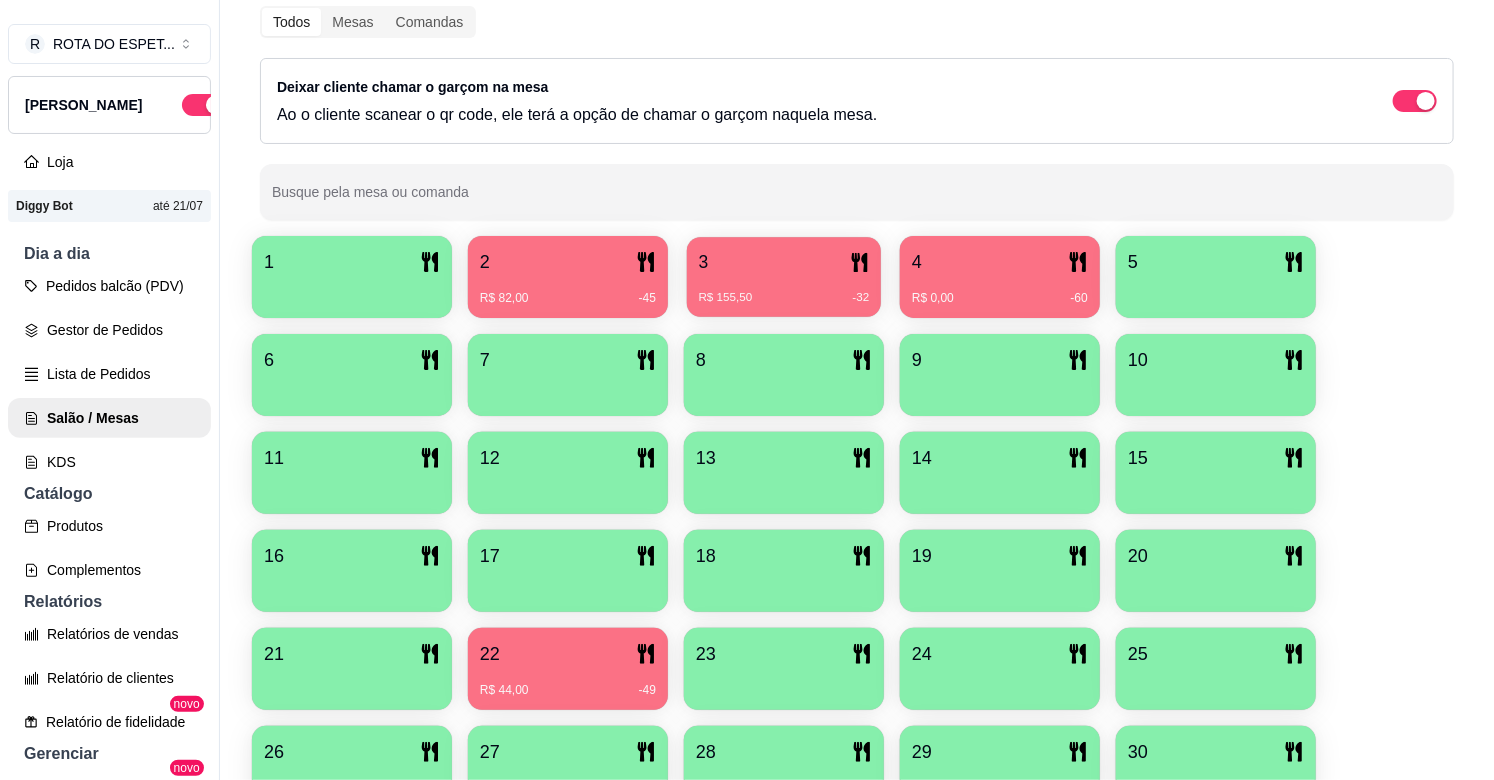 click on "3" at bounding box center (784, 262) 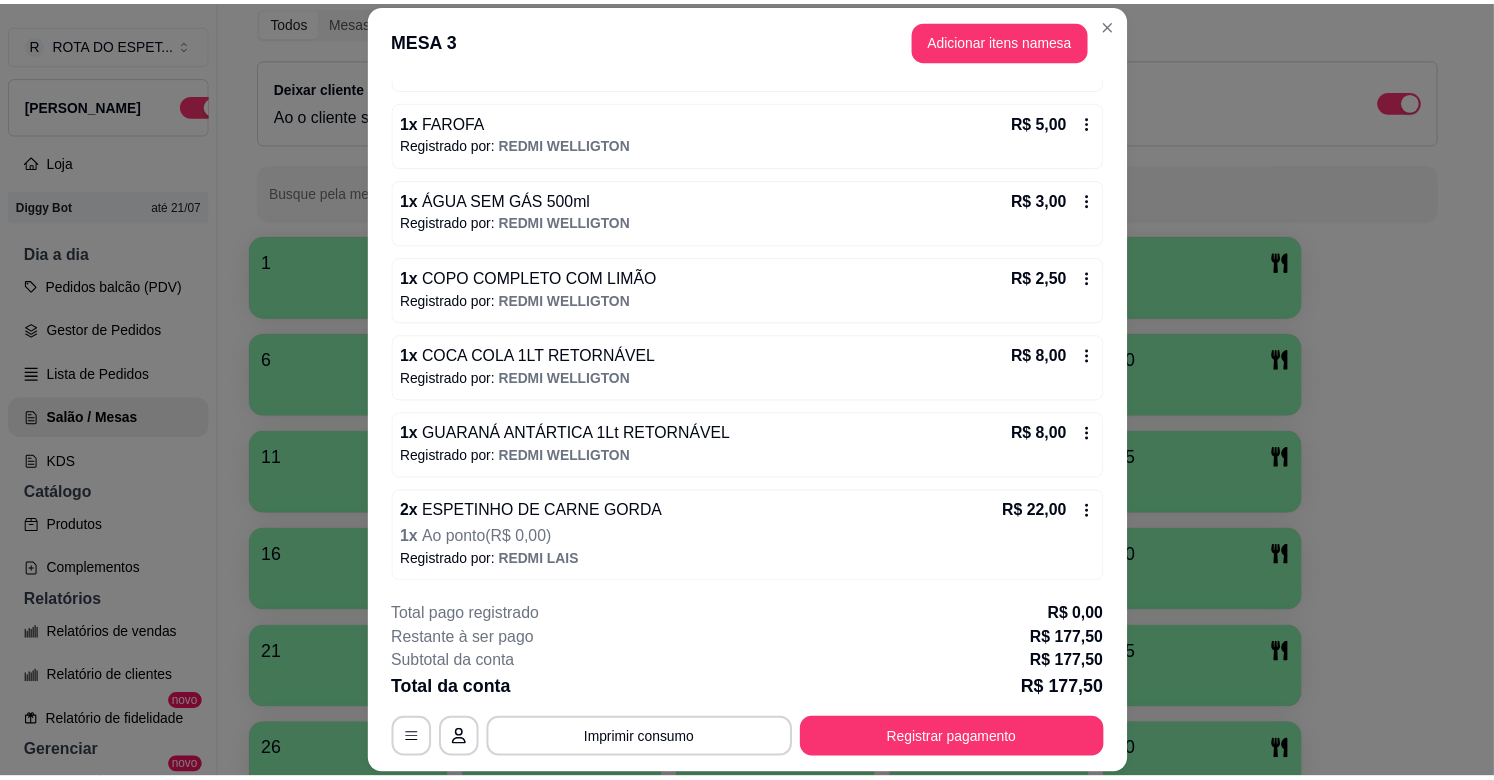 scroll, scrollTop: 923, scrollLeft: 0, axis: vertical 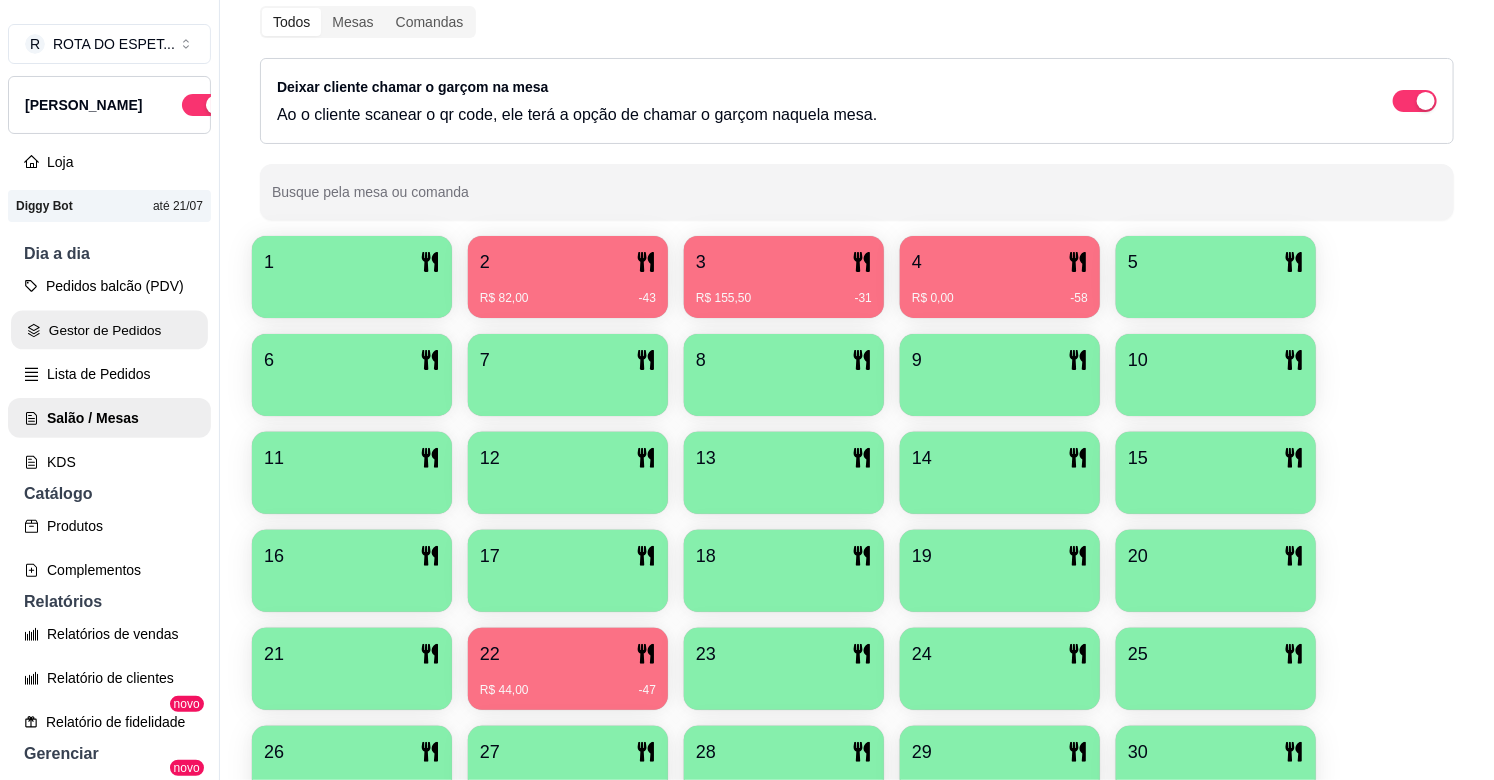 click on "Gestor de Pedidos" at bounding box center (109, 330) 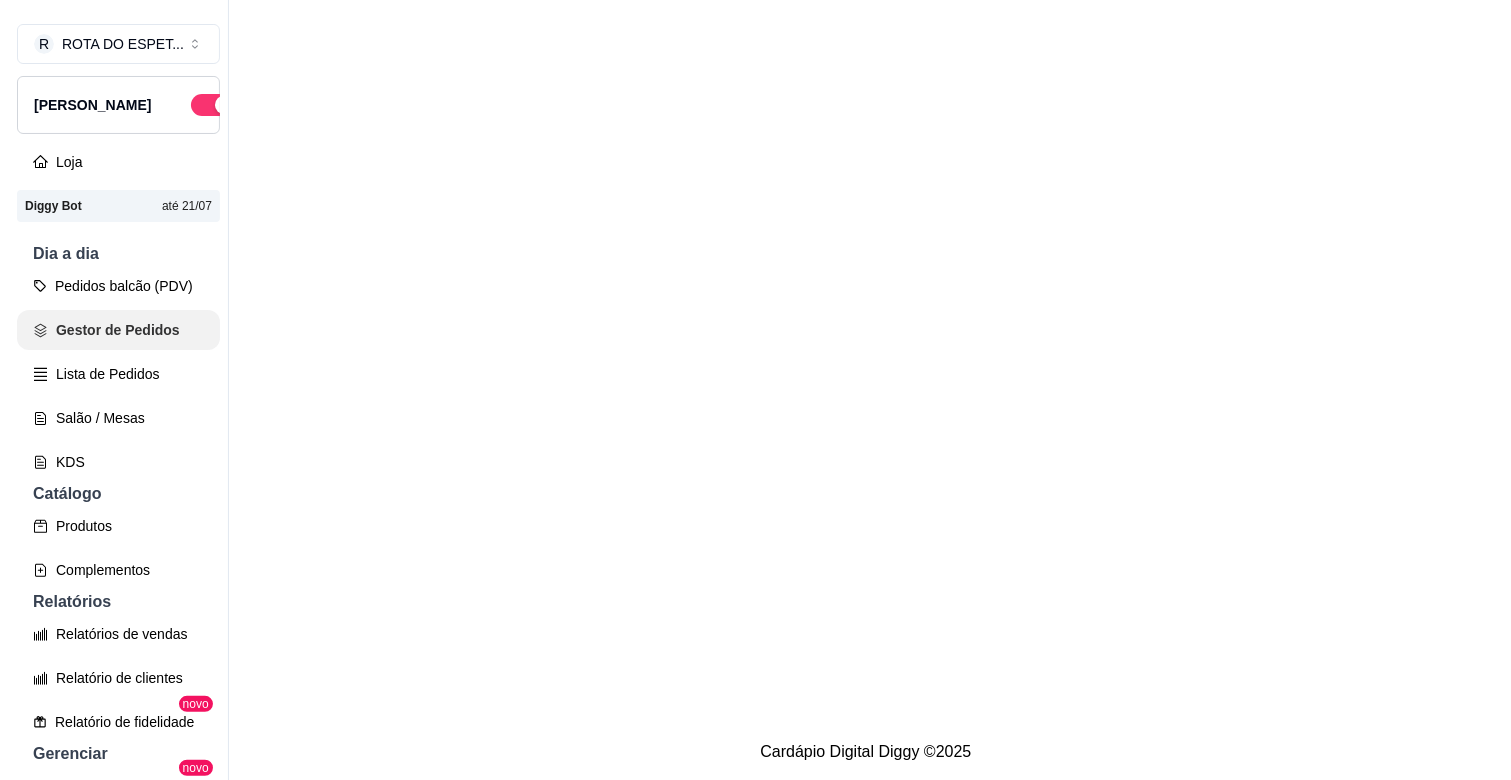 scroll, scrollTop: 0, scrollLeft: 0, axis: both 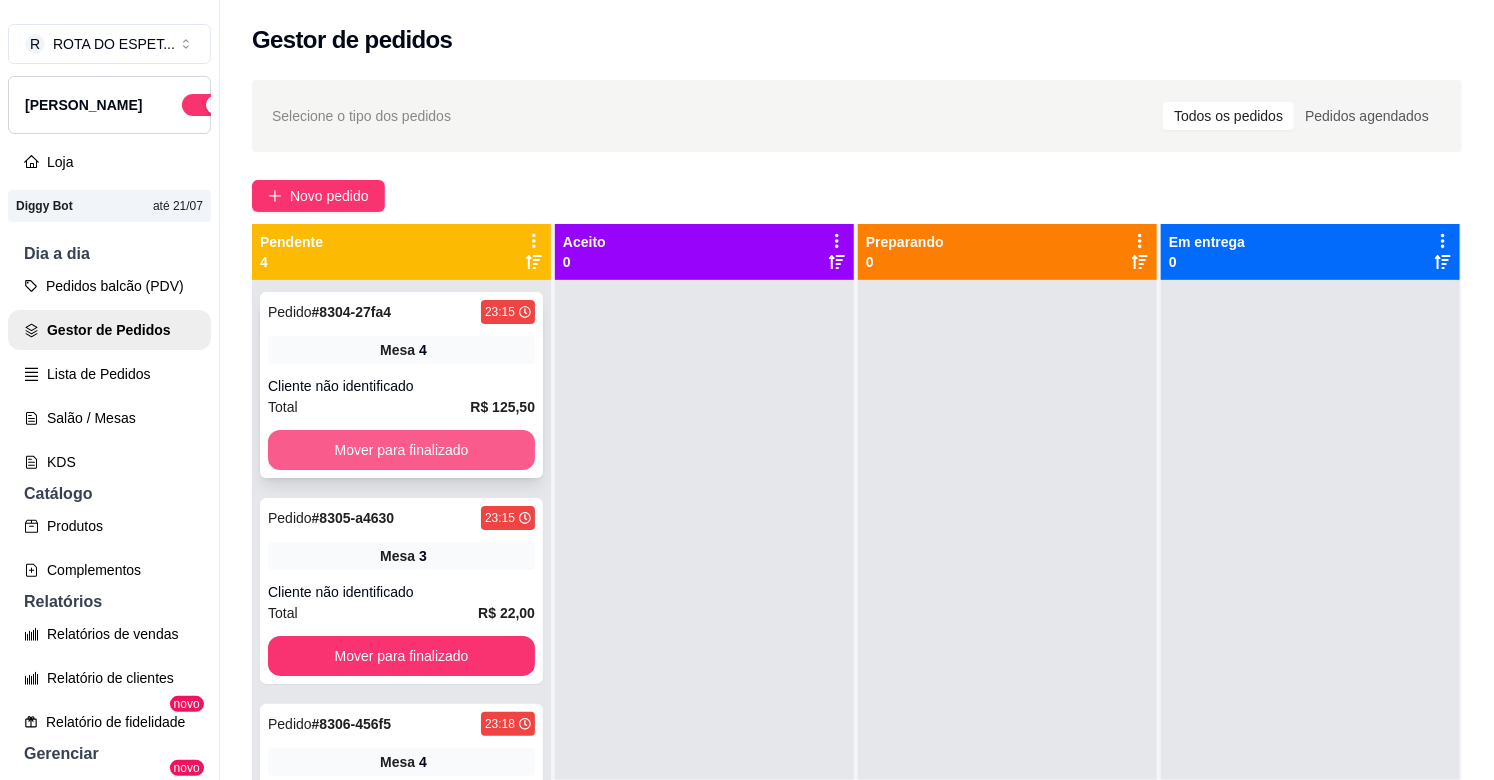 click on "Mover para finalizado" at bounding box center (401, 450) 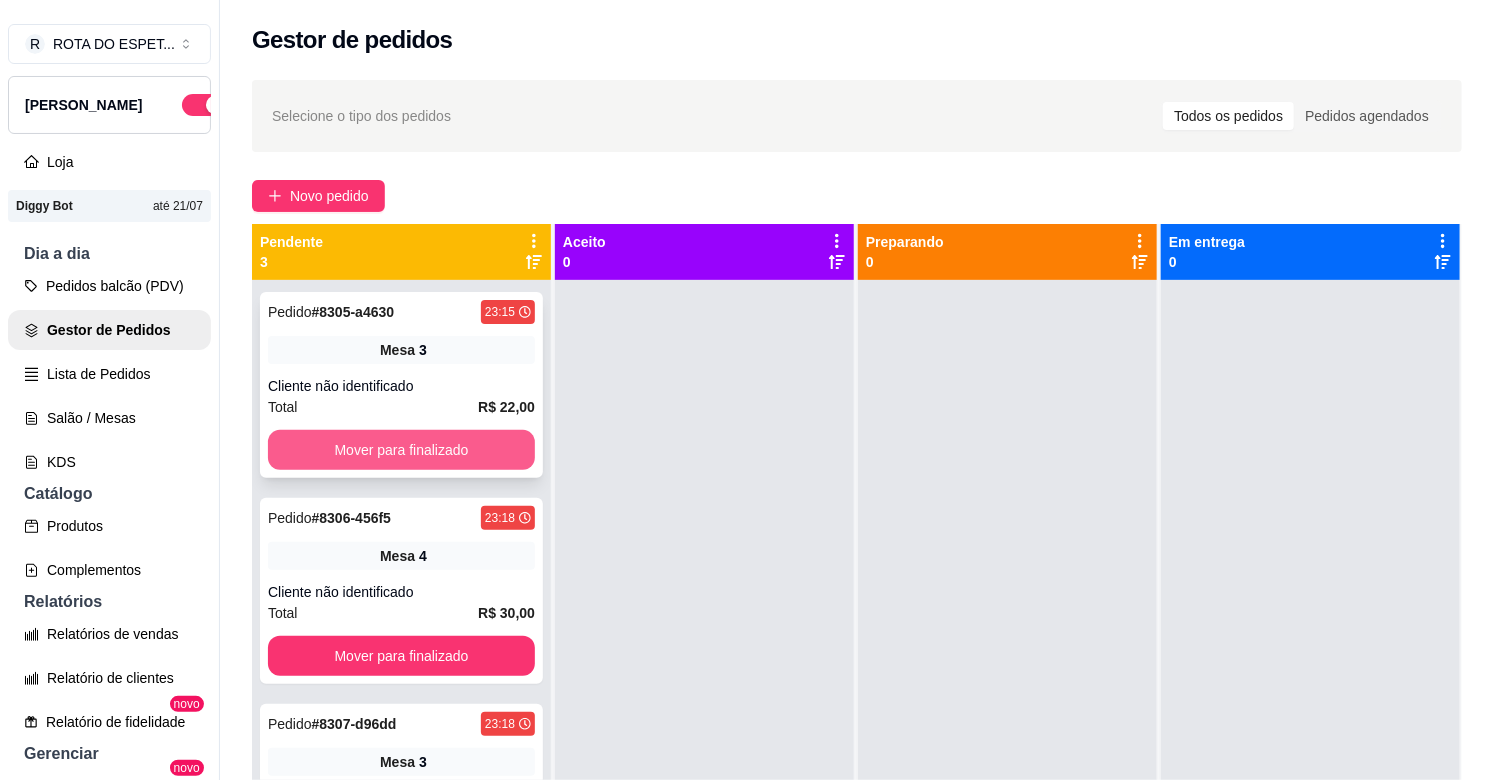 click on "Mover para finalizado" at bounding box center (401, 450) 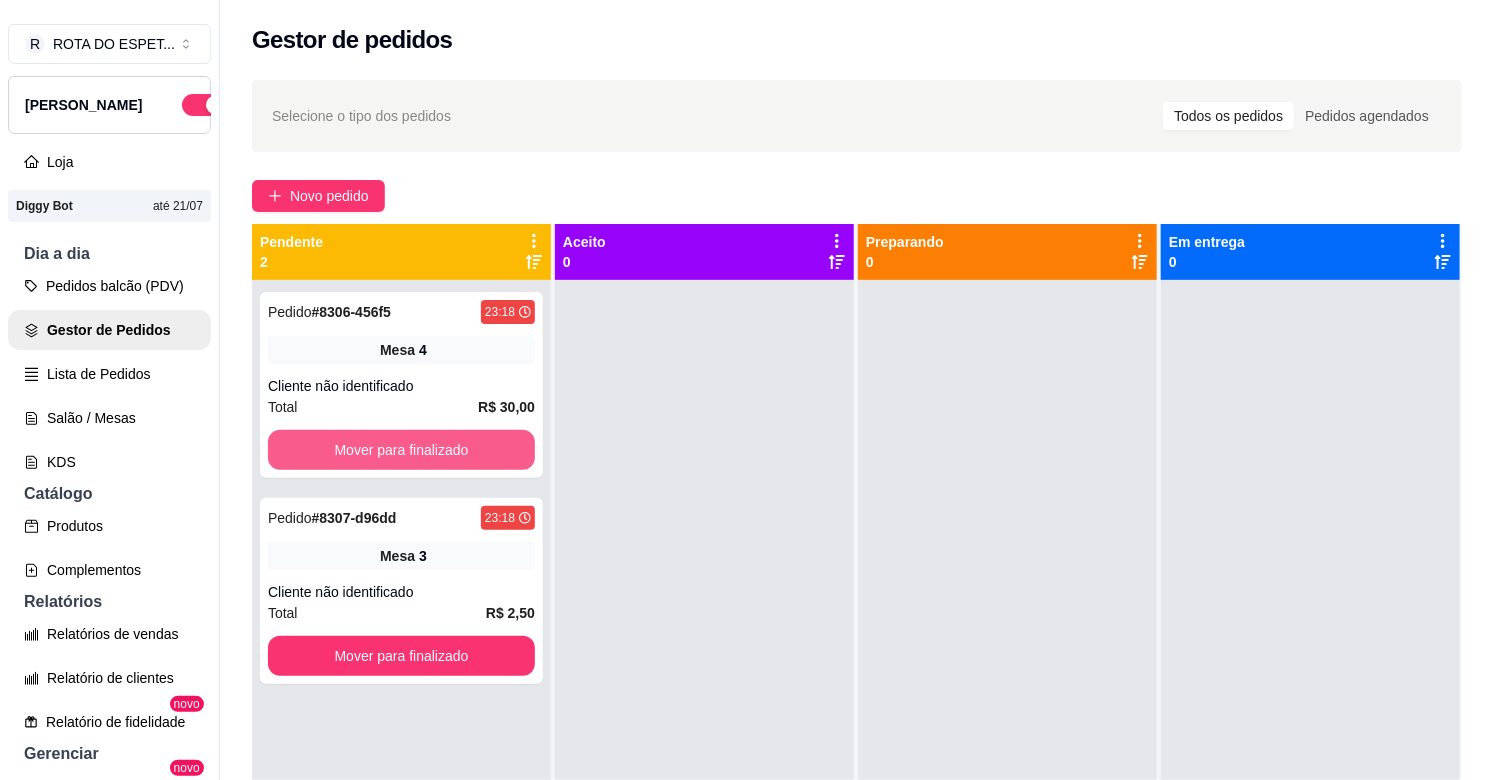 click on "Mover para finalizado" at bounding box center [401, 450] 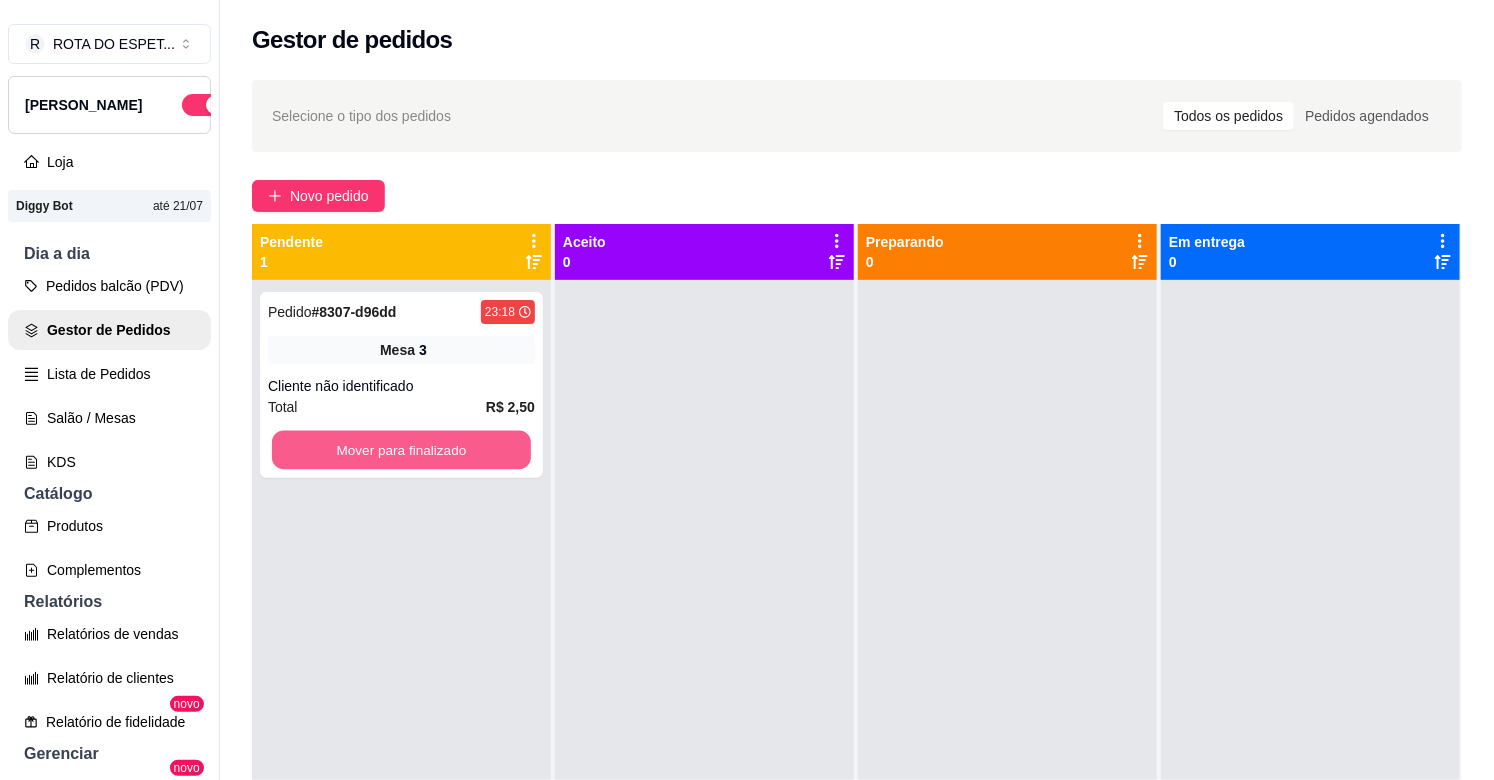 click on "Mover para finalizado" at bounding box center (401, 450) 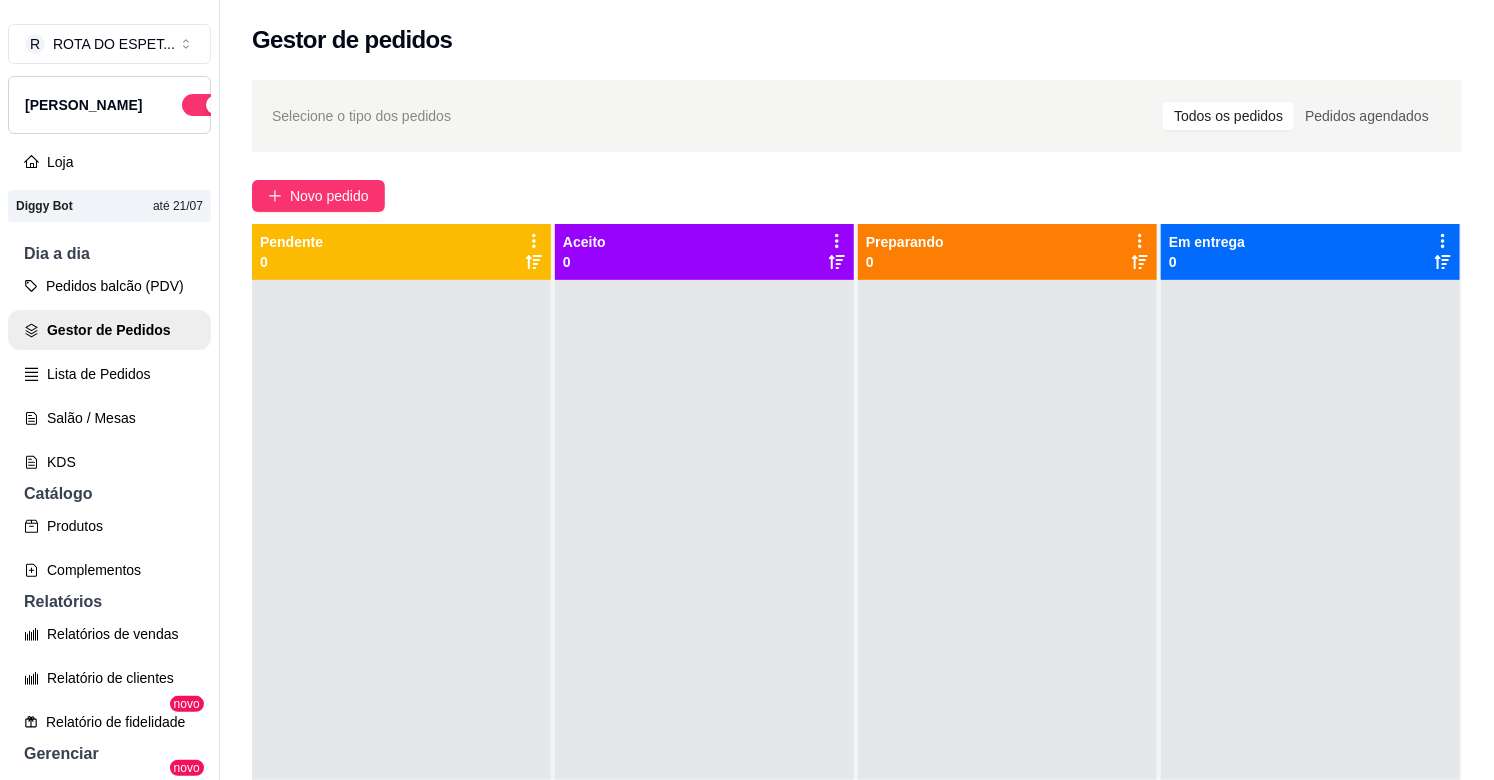 click at bounding box center (704, 670) 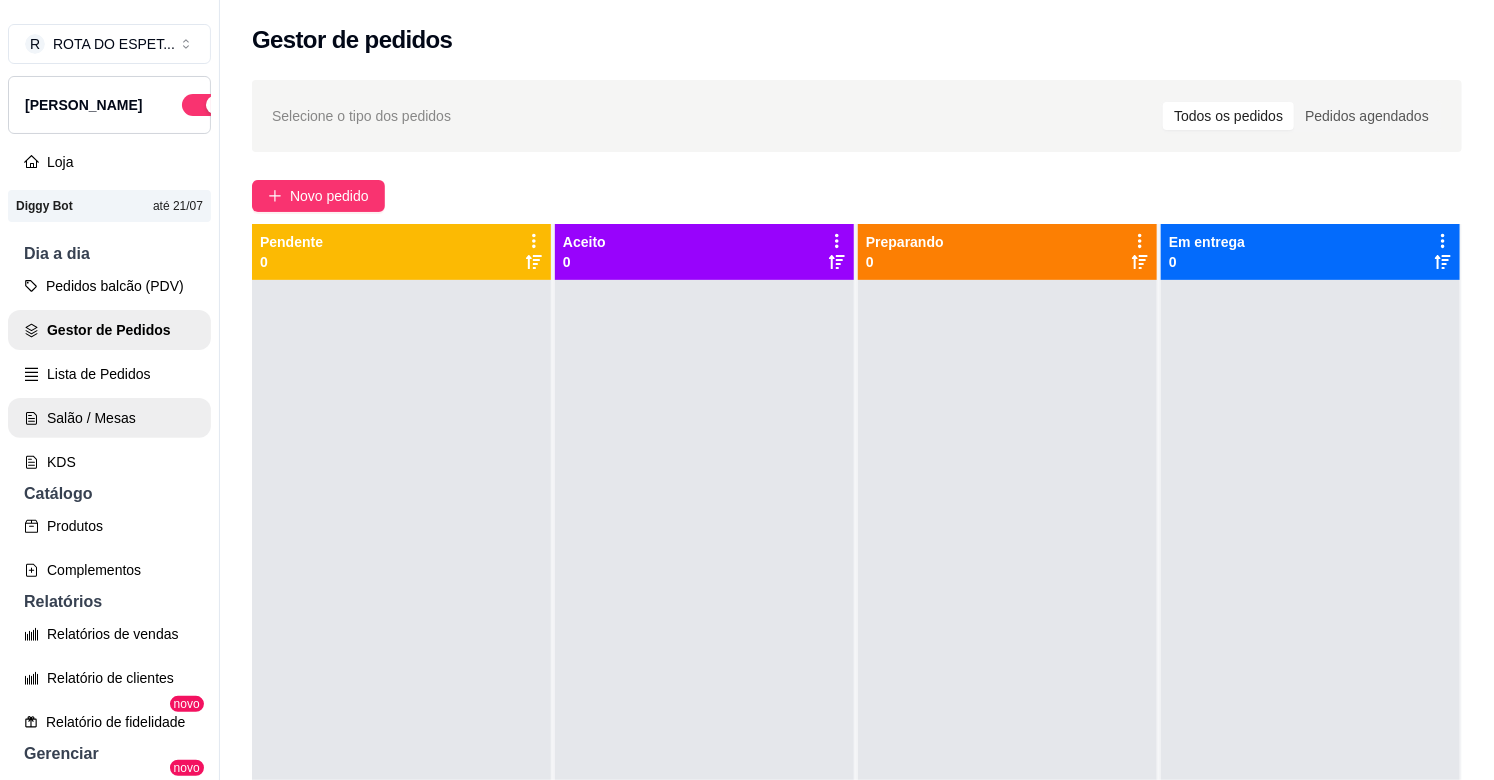 click on "Salão / Mesas" at bounding box center (109, 418) 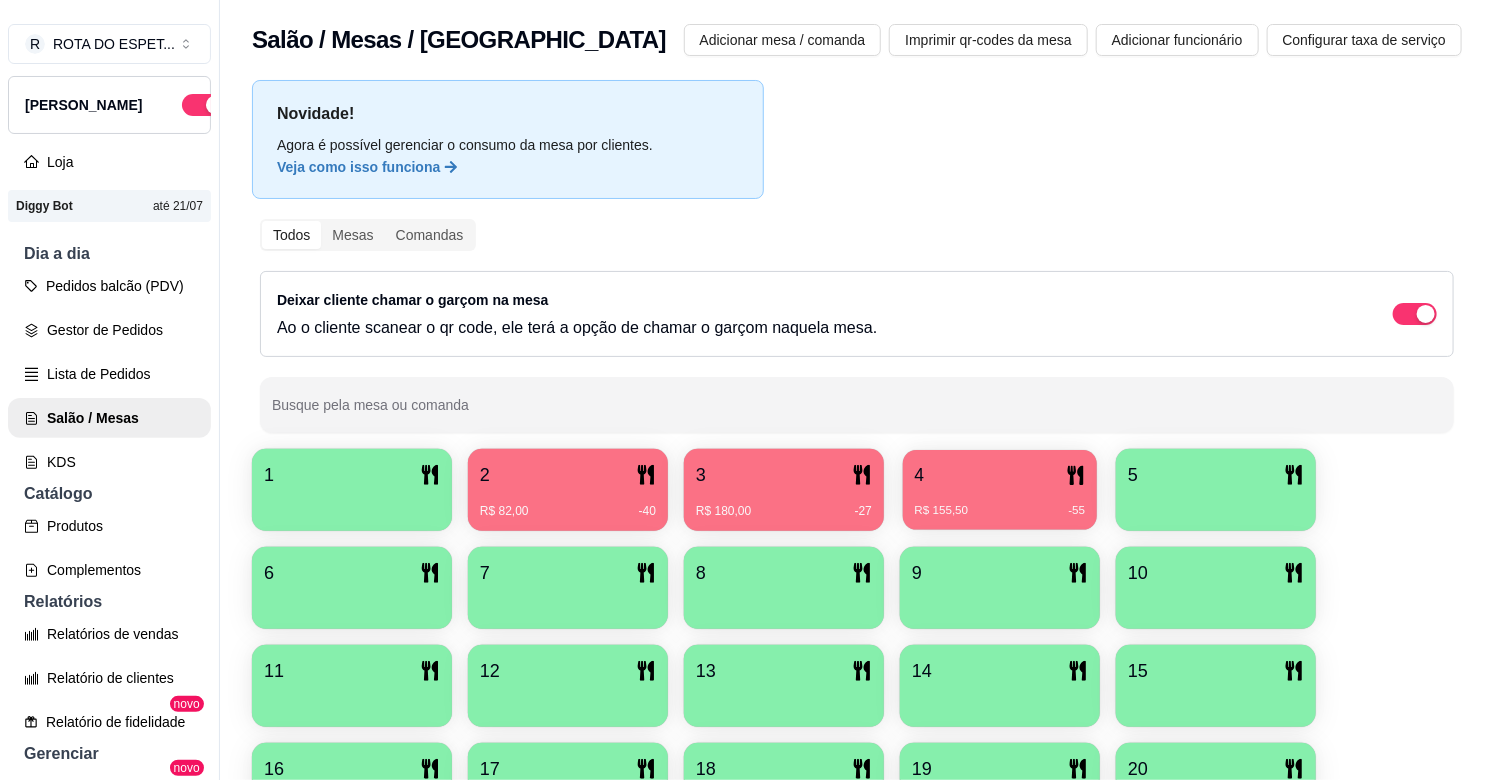 click on "R$ 155,50 -55" at bounding box center [1000, 503] 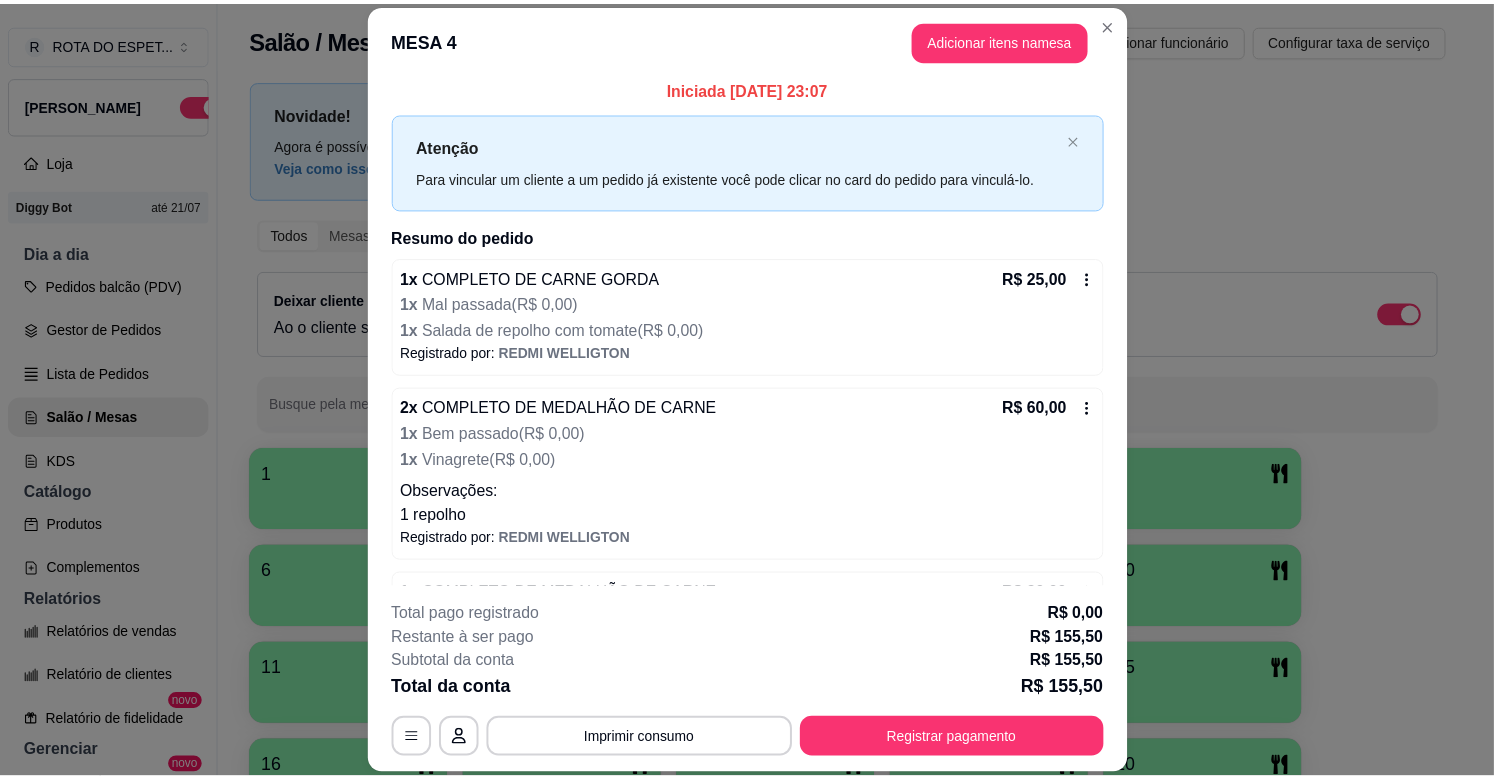 scroll, scrollTop: 118, scrollLeft: 0, axis: vertical 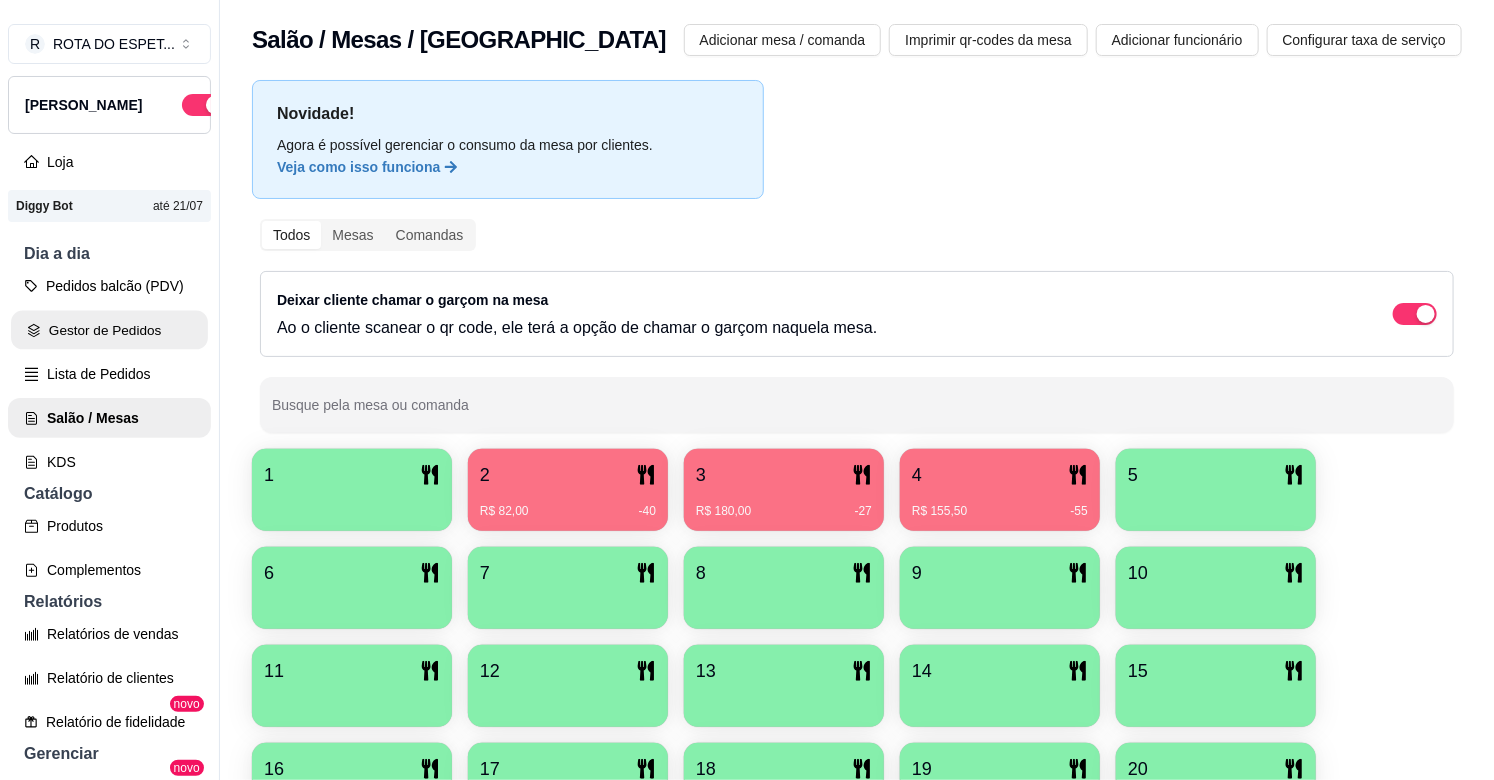 click on "Gestor de Pedidos" at bounding box center [109, 330] 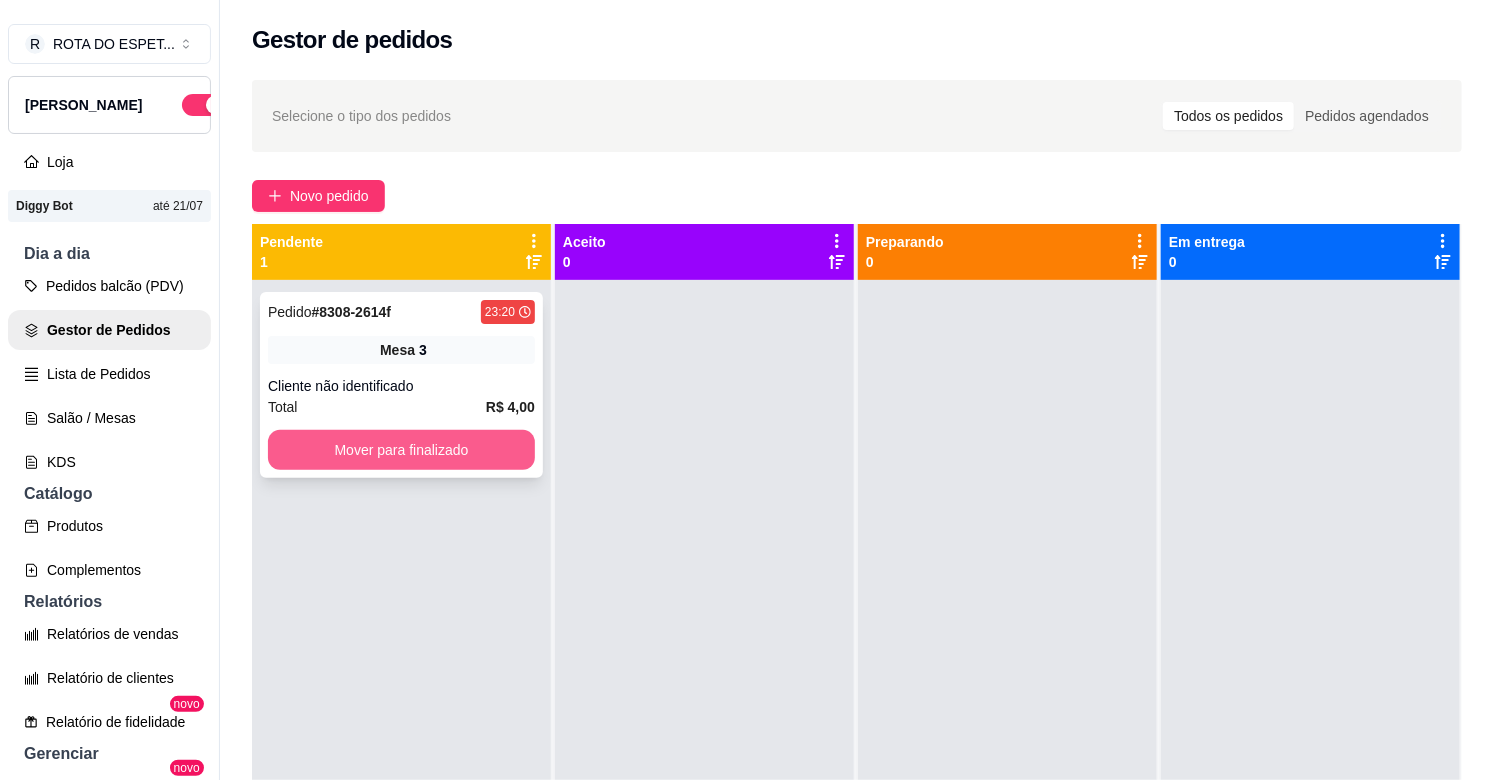 click on "Mover para finalizado" at bounding box center [401, 450] 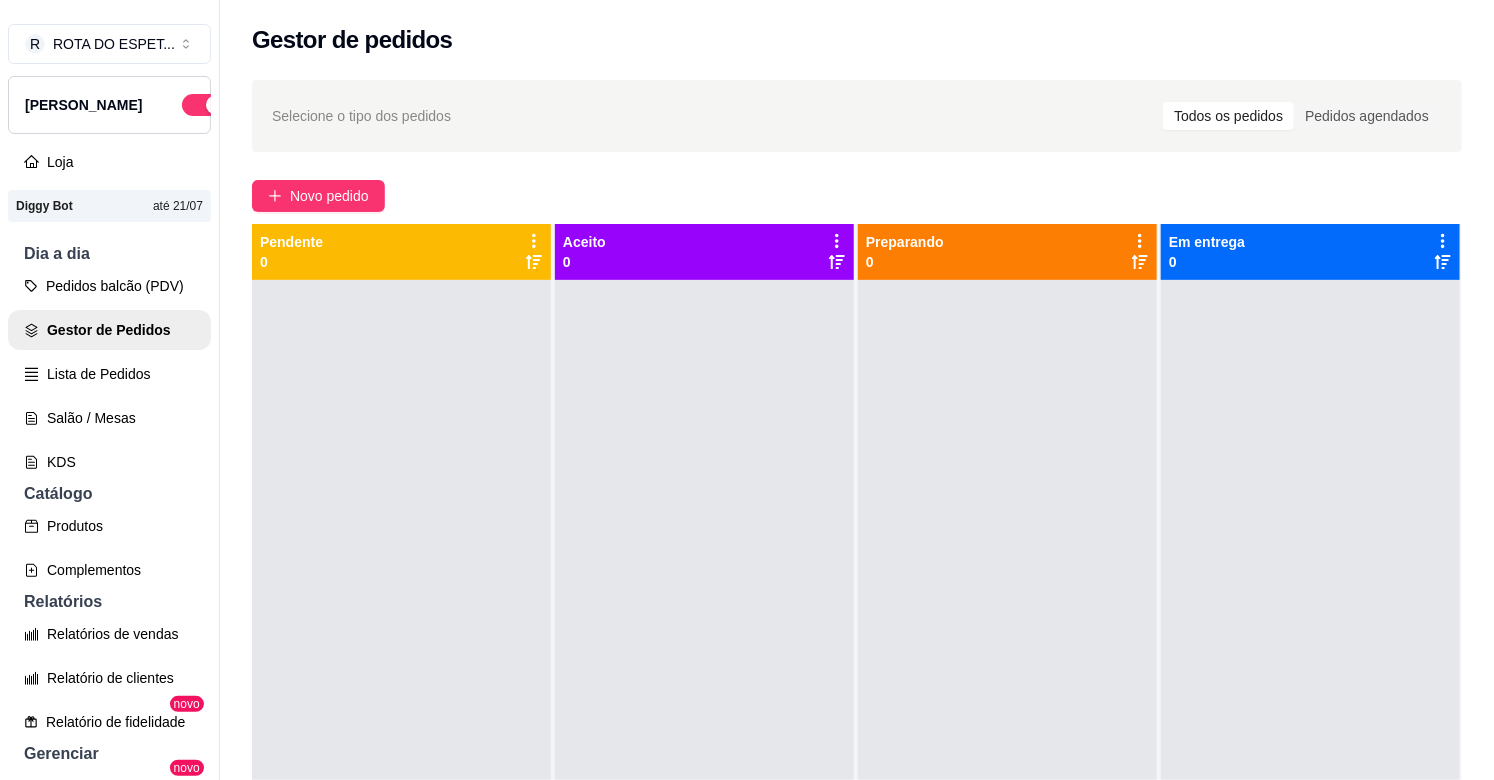 click at bounding box center [704, 670] 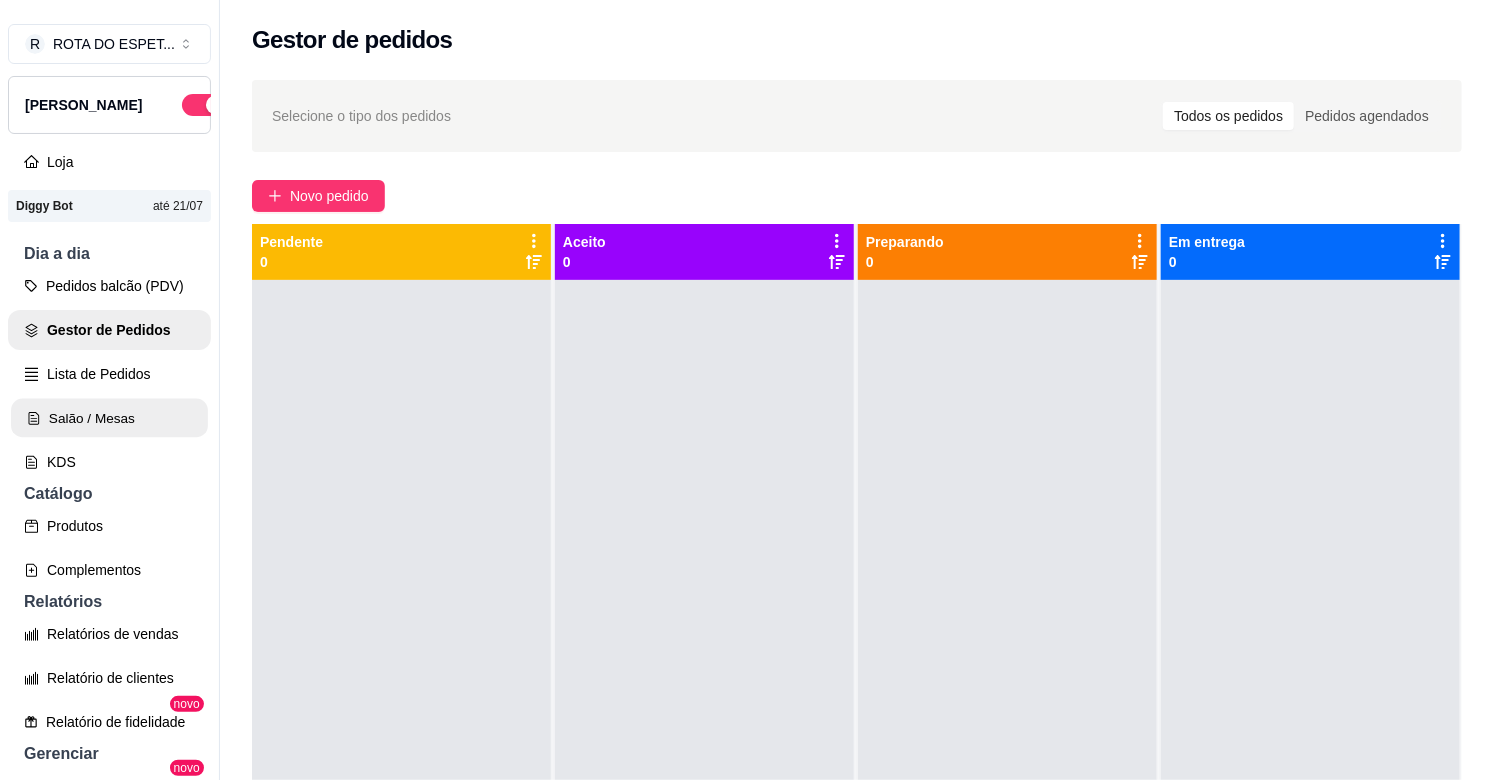 click on "Salão / Mesas" at bounding box center (109, 418) 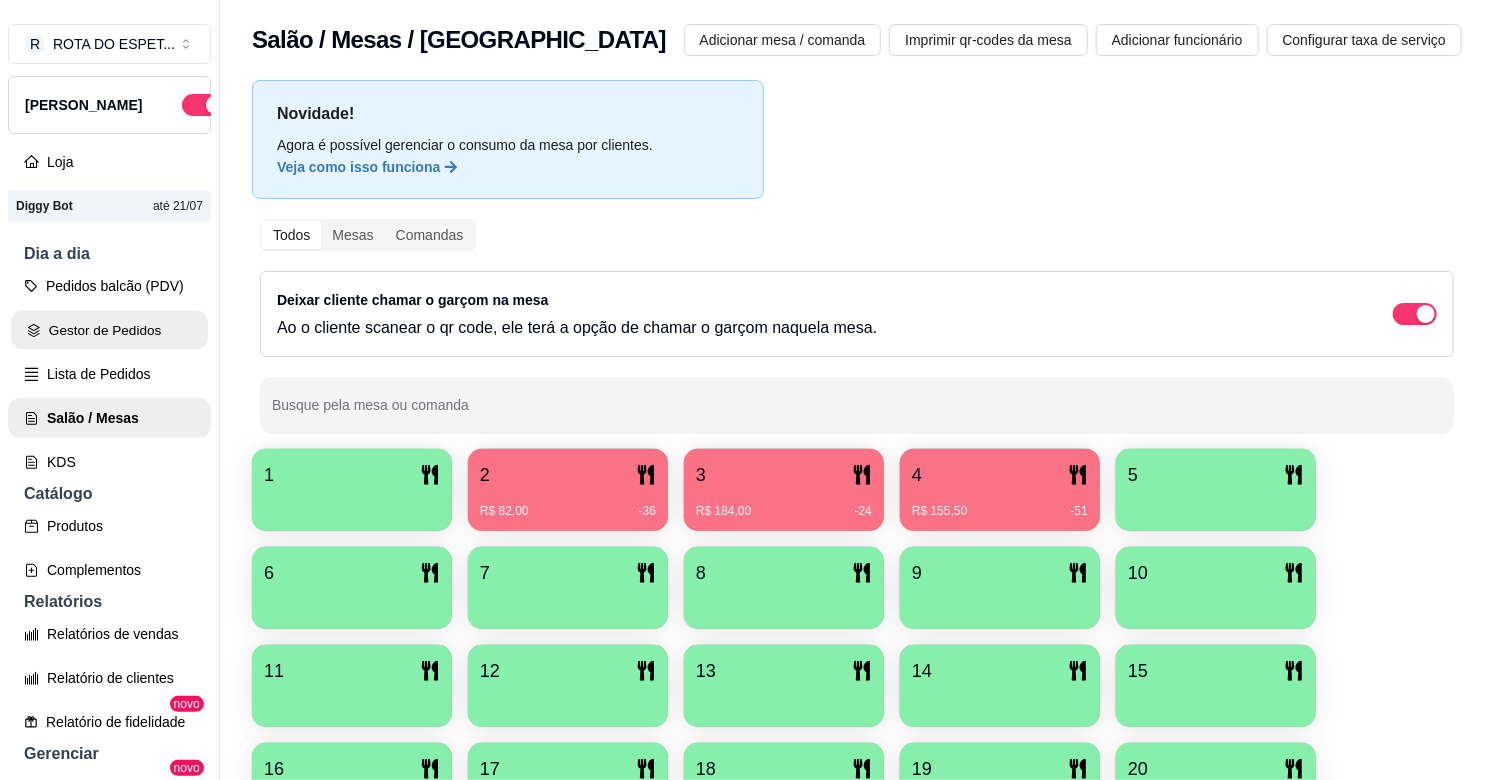 click on "Gestor de Pedidos" at bounding box center (109, 330) 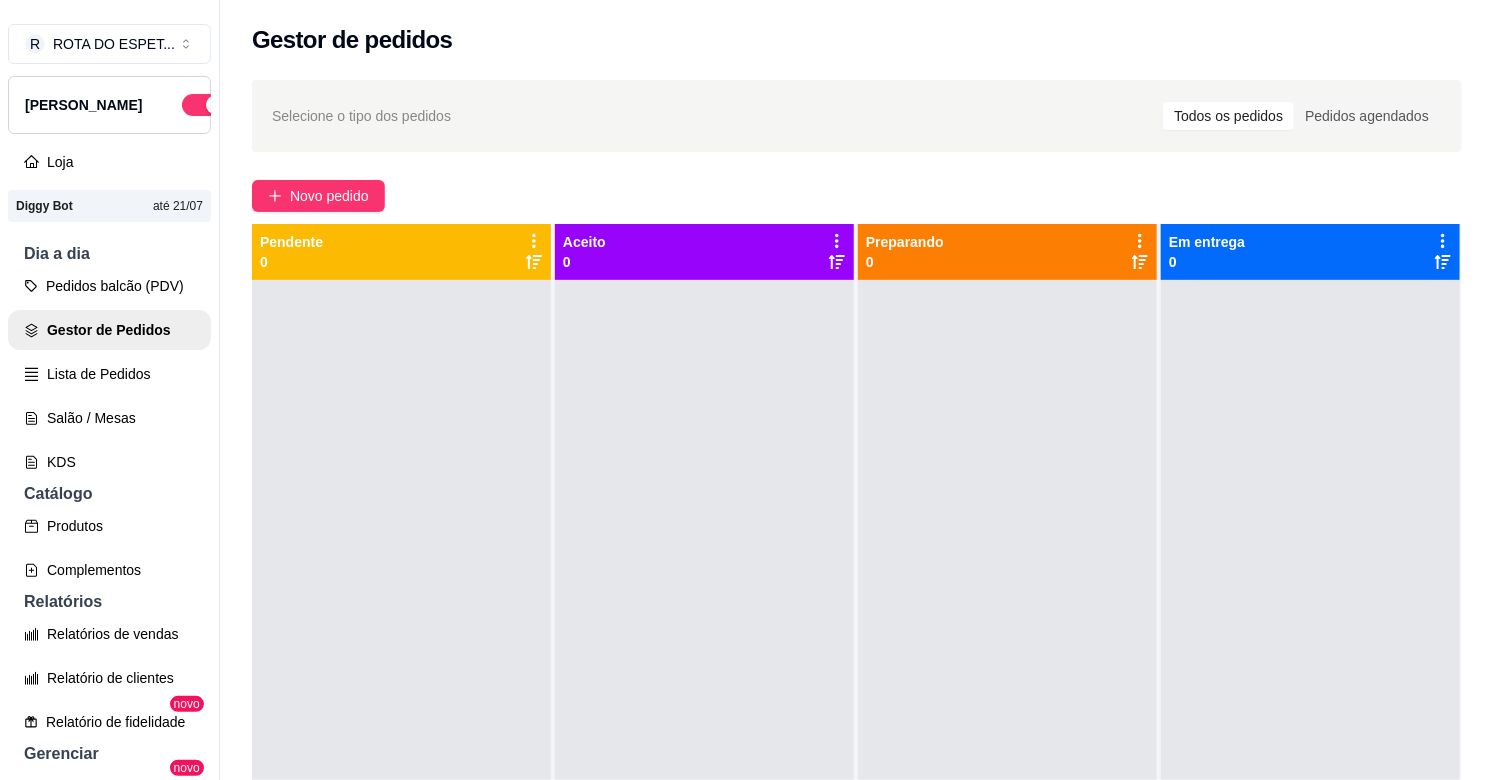 click at bounding box center [401, 670] 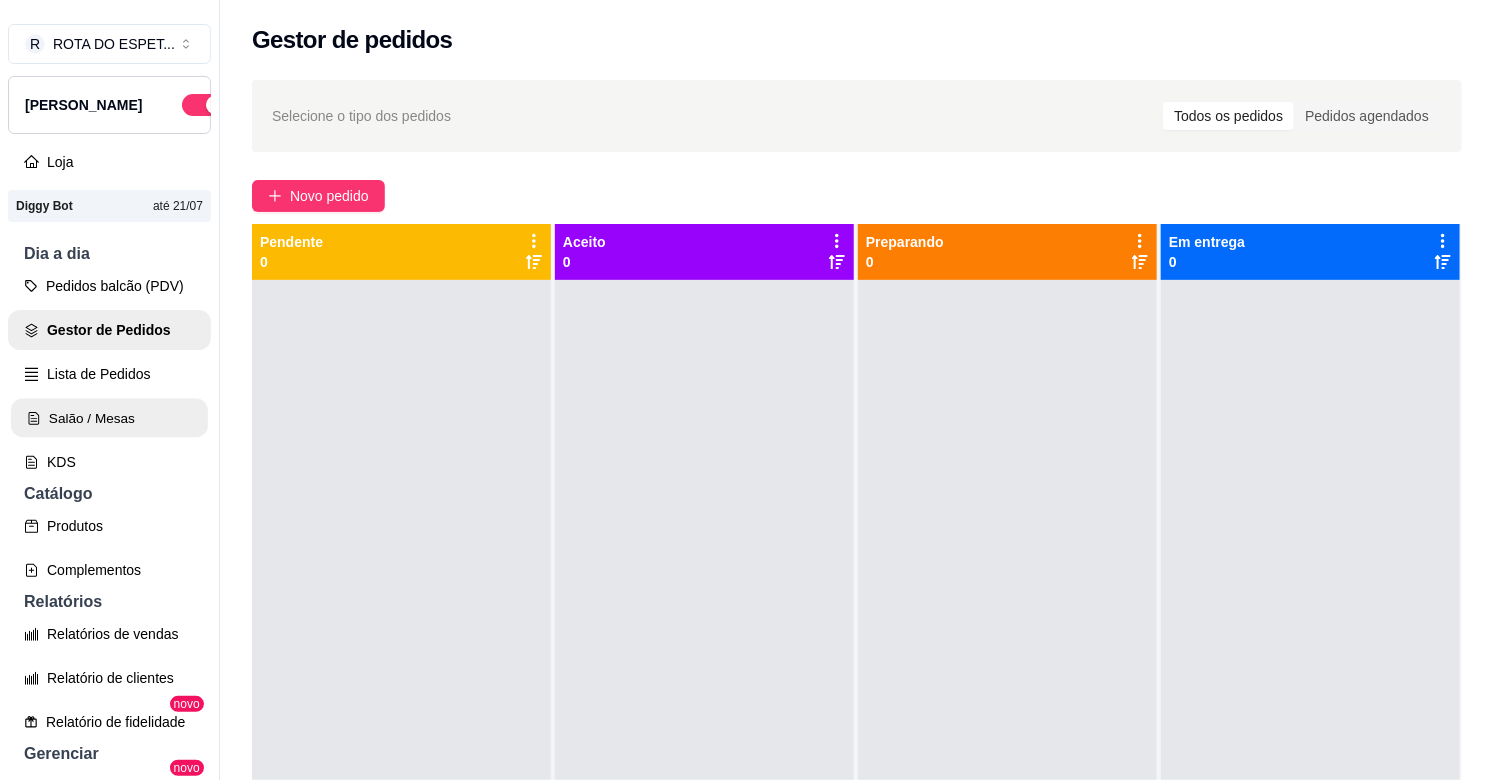 click on "Salão / Mesas" at bounding box center (109, 418) 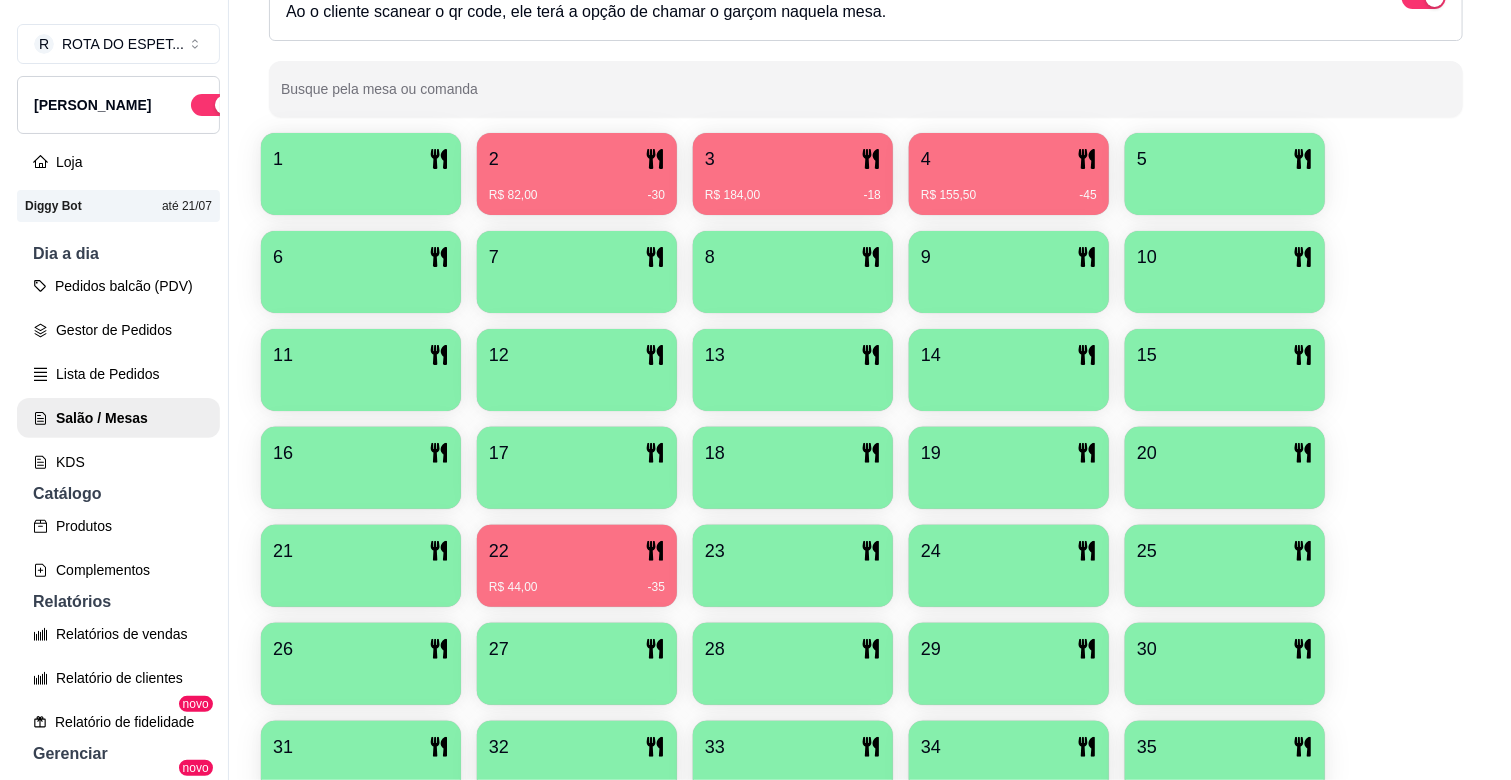 scroll, scrollTop: 333, scrollLeft: 0, axis: vertical 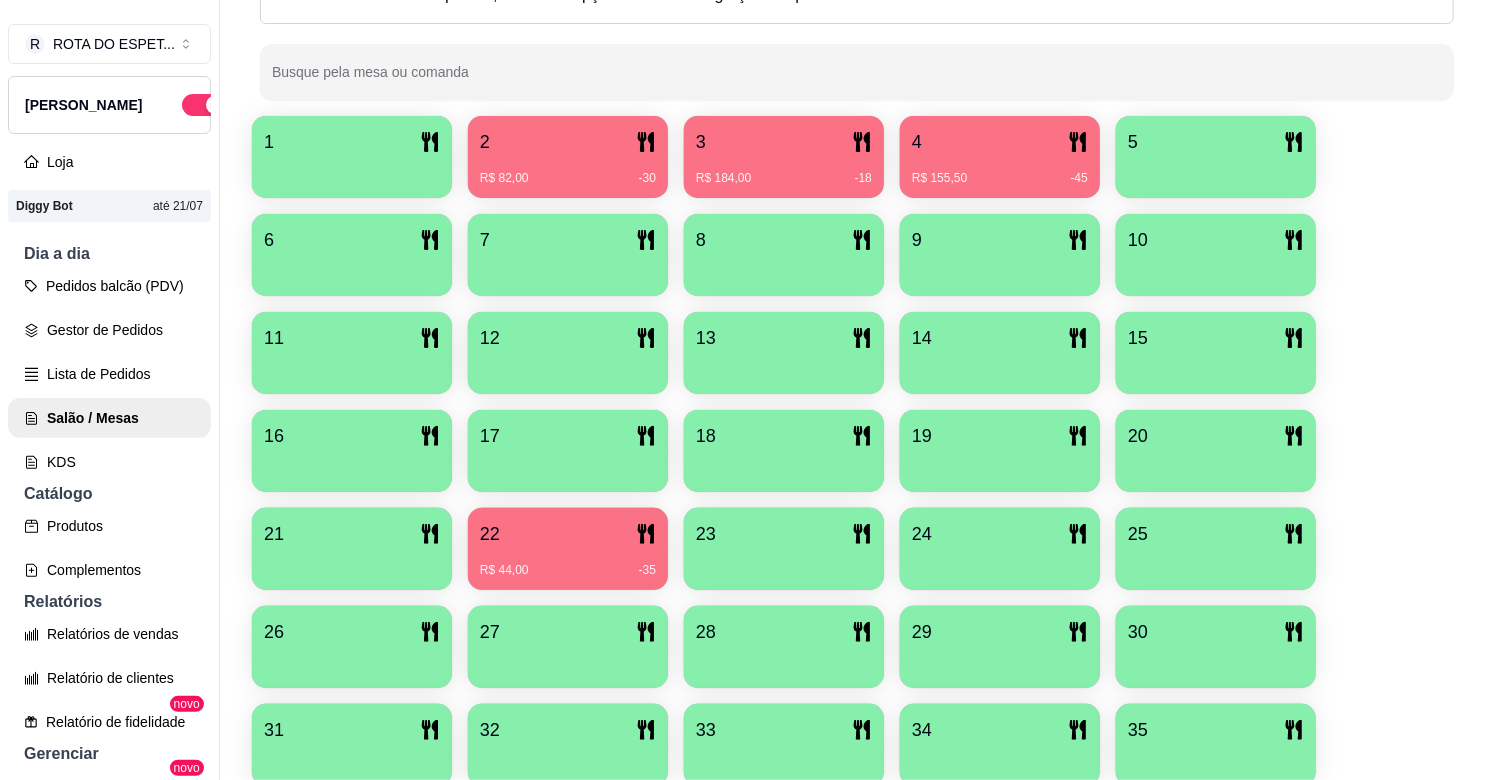 click on "22" at bounding box center (568, 534) 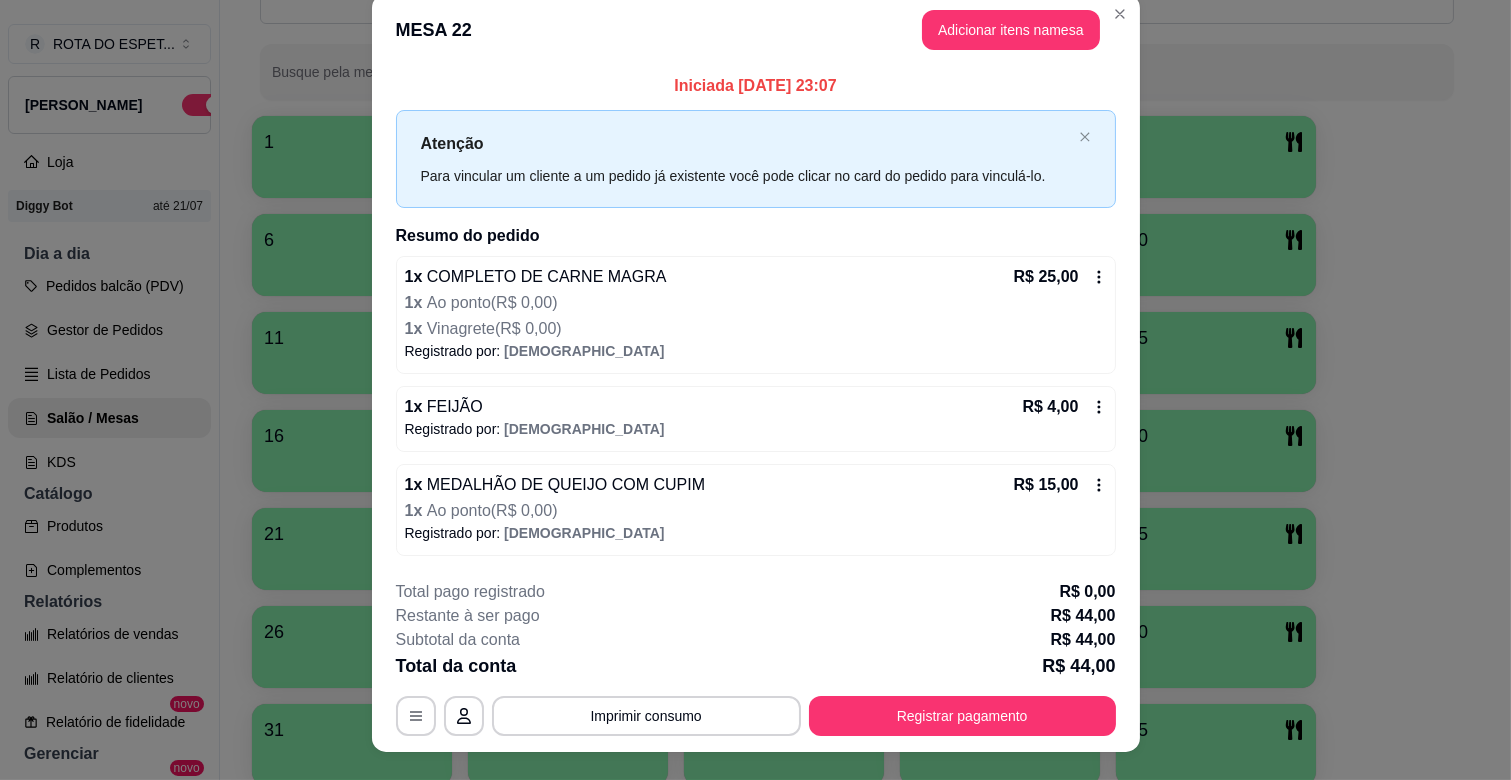 scroll, scrollTop: 0, scrollLeft: 0, axis: both 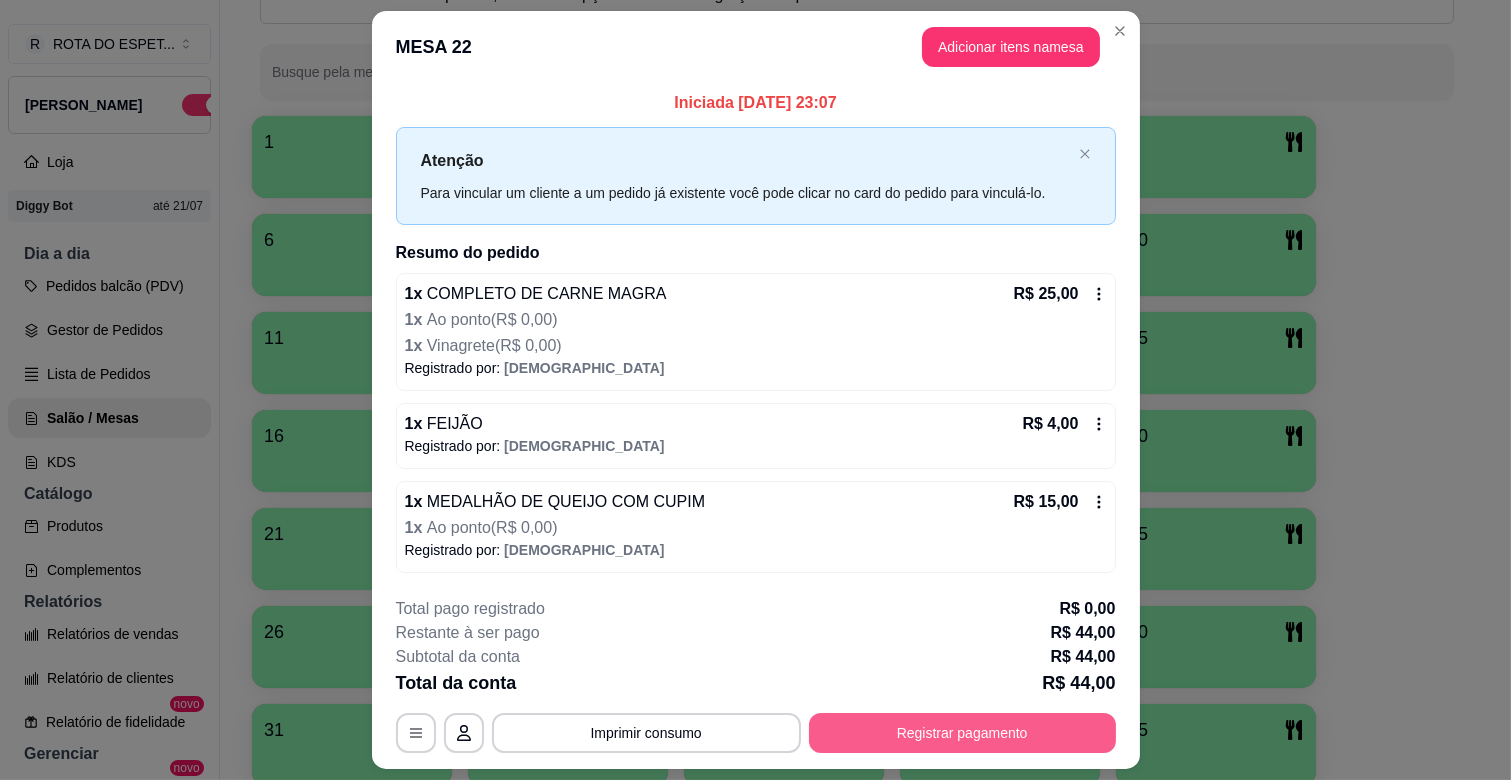 click on "Registrar pagamento" at bounding box center [962, 733] 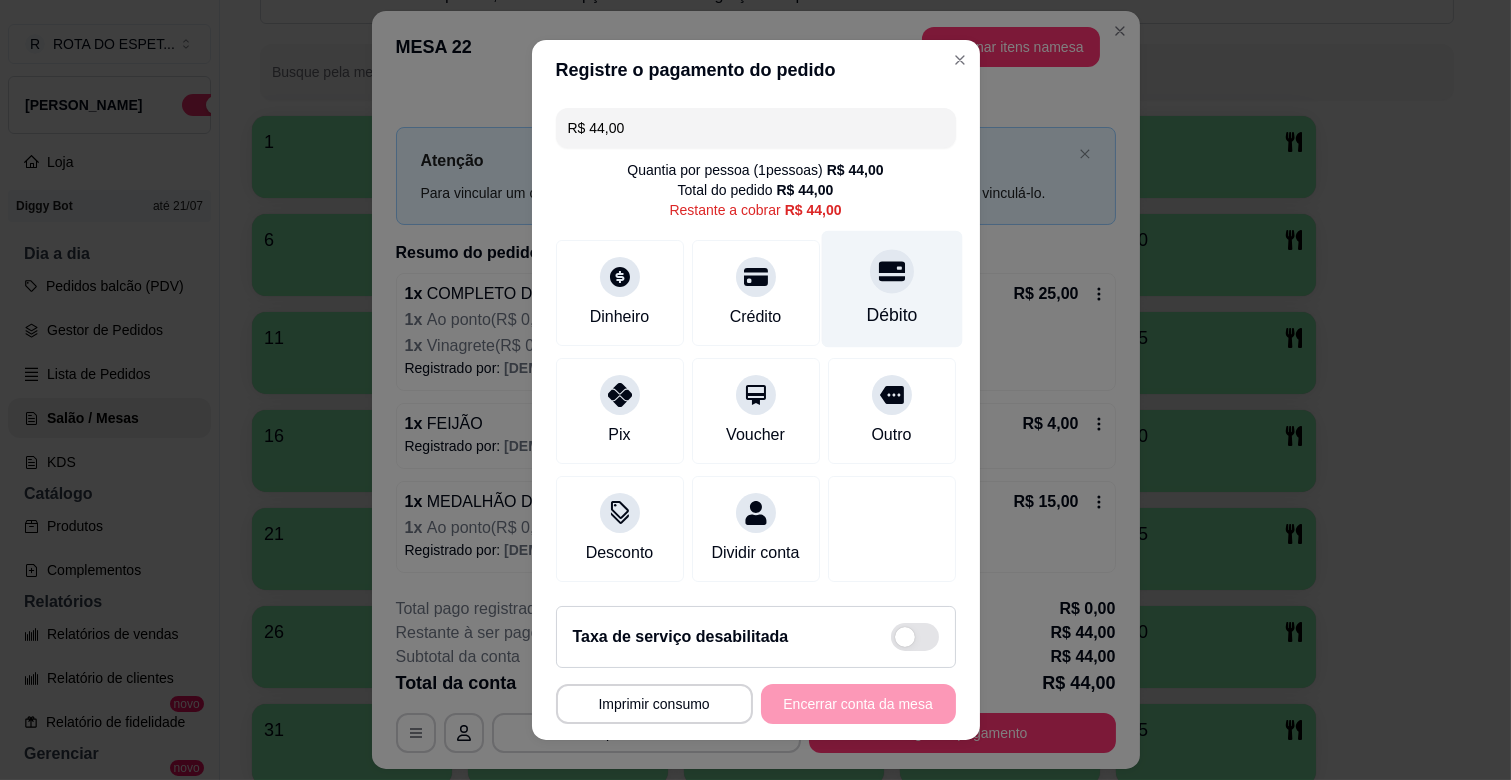 click 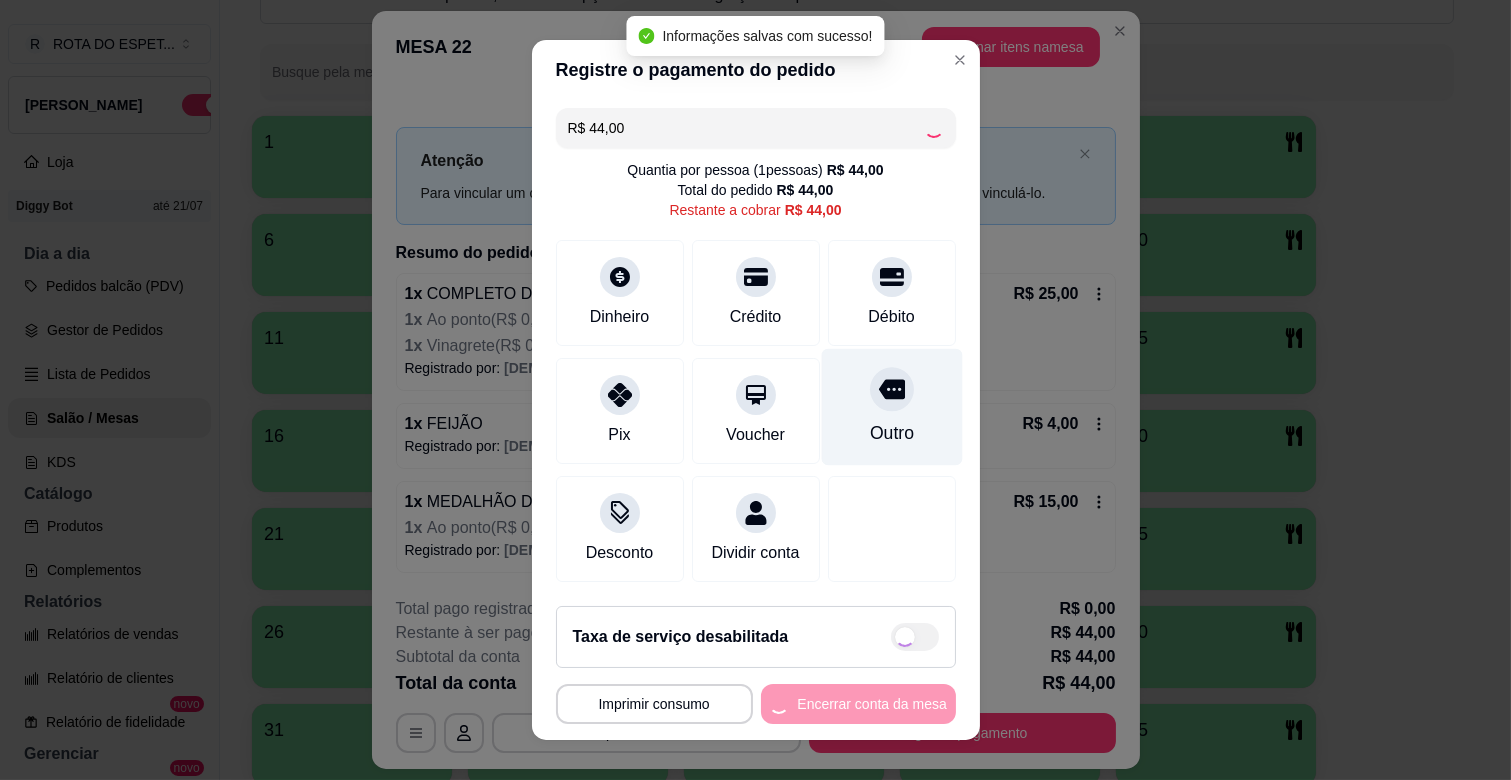type on "R$ 0,00" 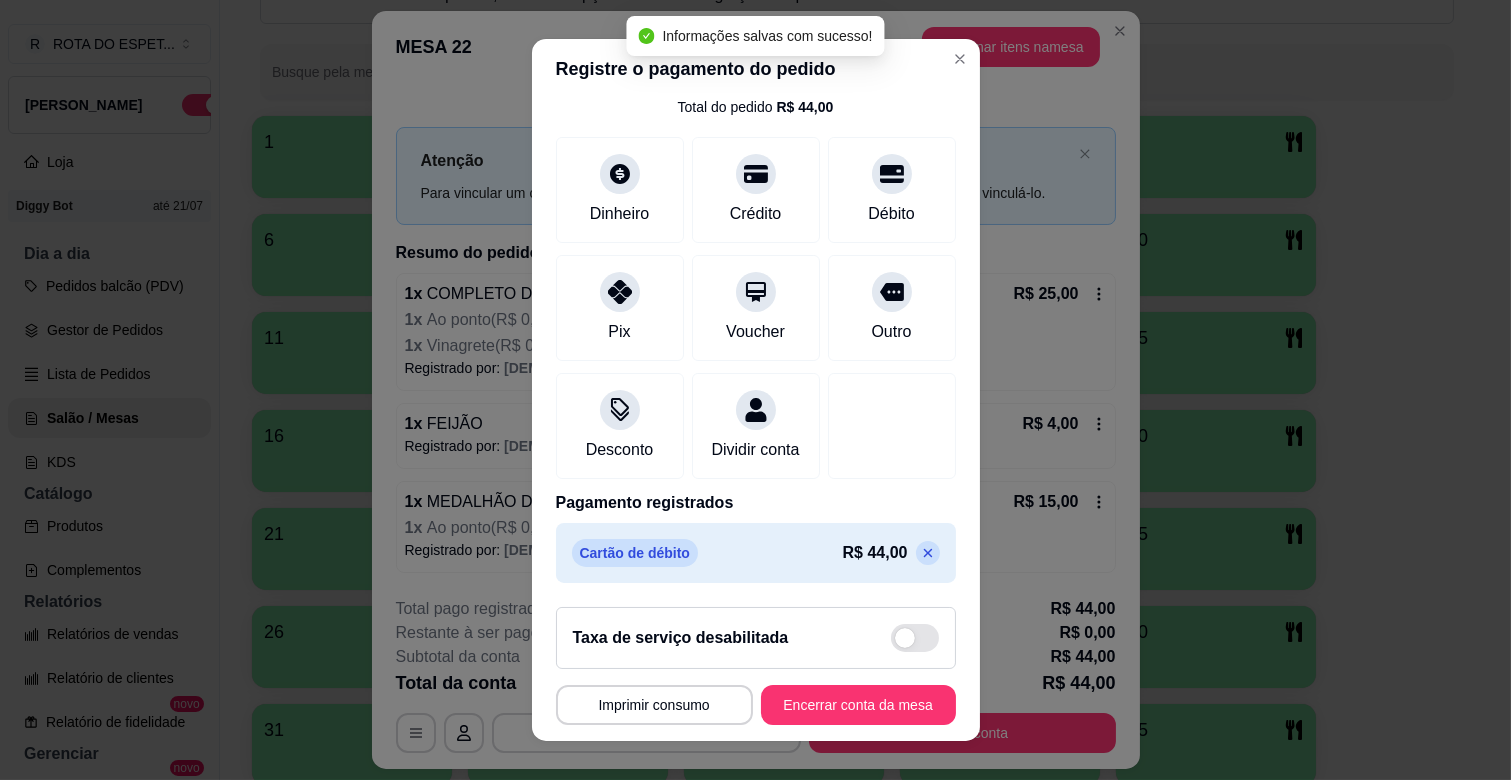 scroll, scrollTop: 106, scrollLeft: 0, axis: vertical 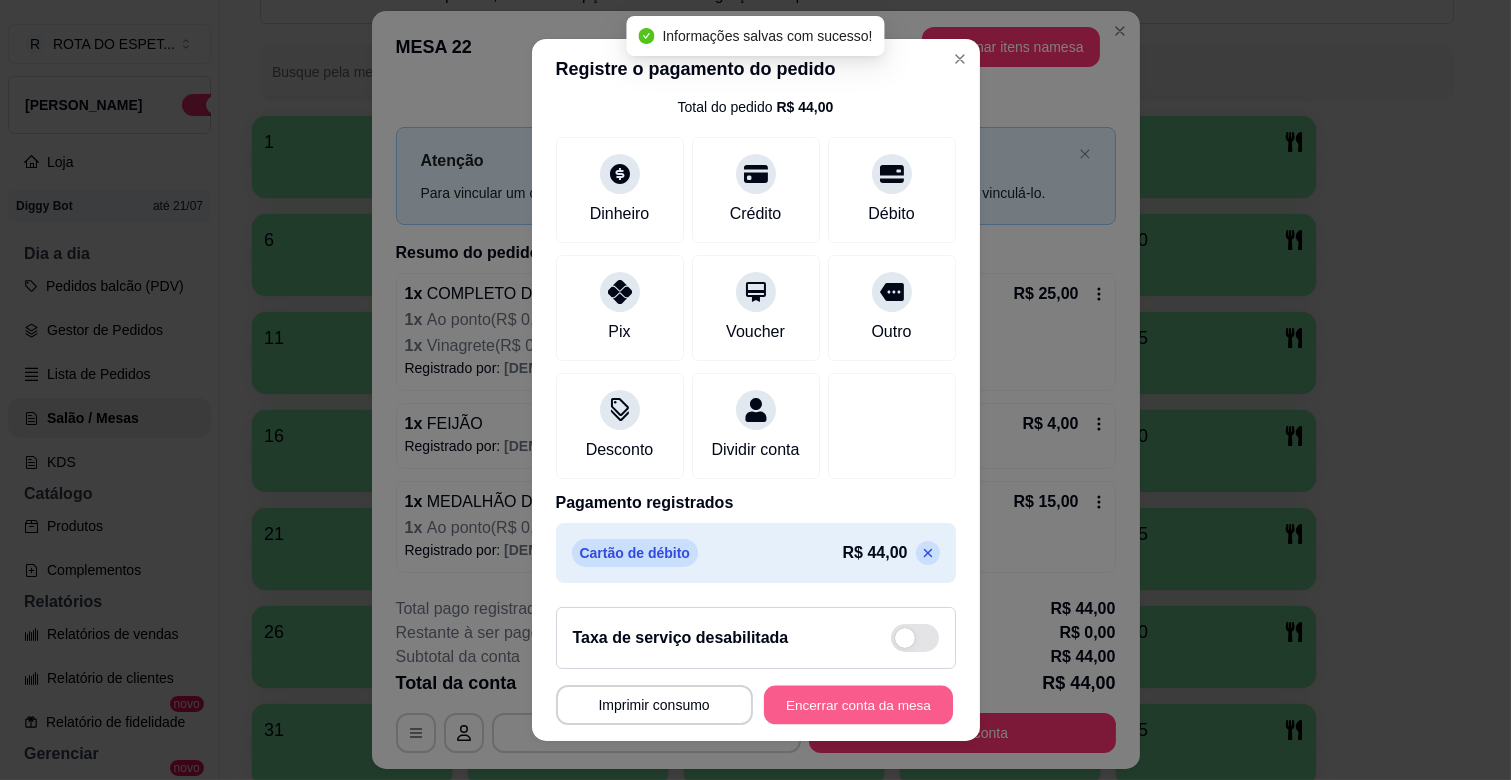 click on "Encerrar conta da mesa" at bounding box center [858, 705] 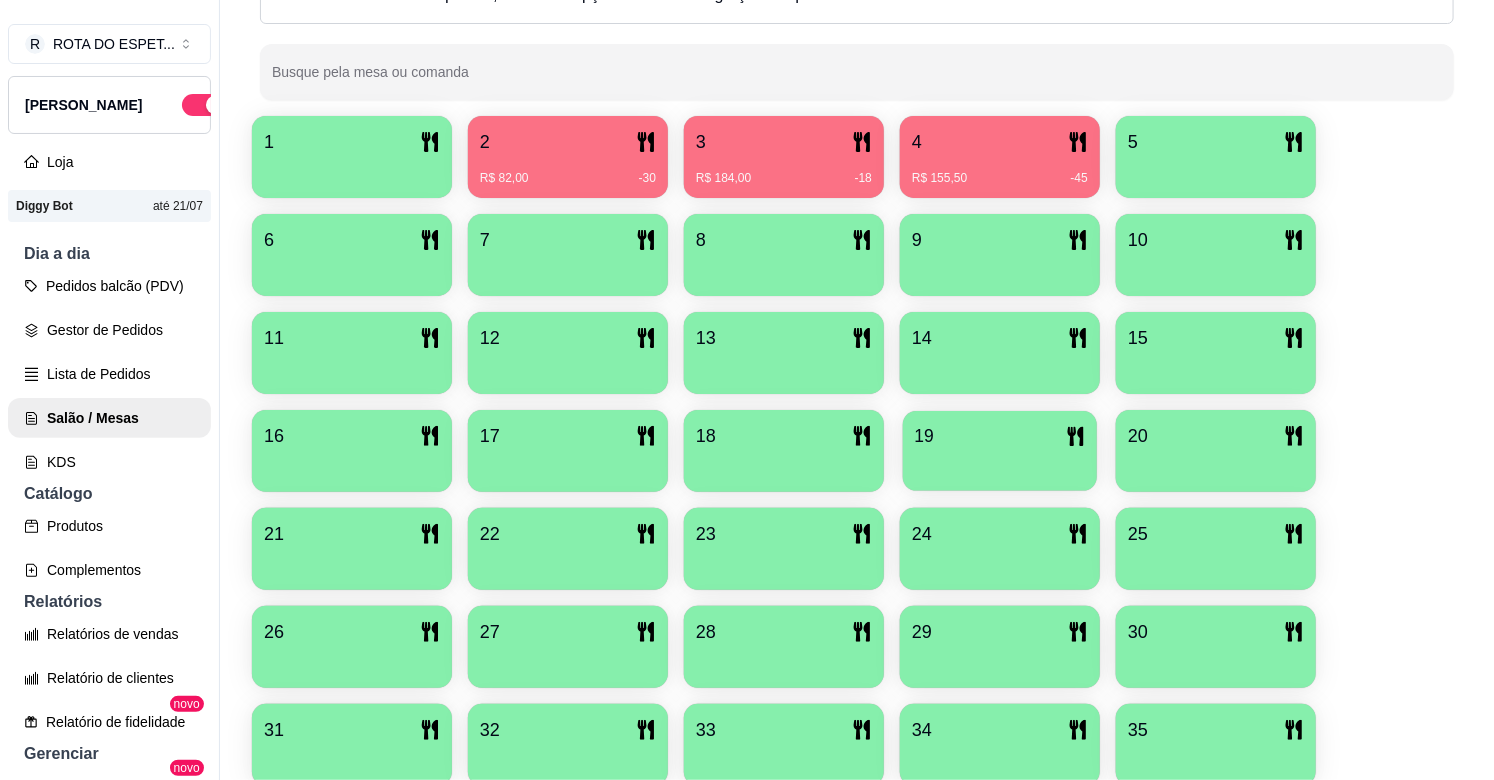 click on "19" at bounding box center (1000, 436) 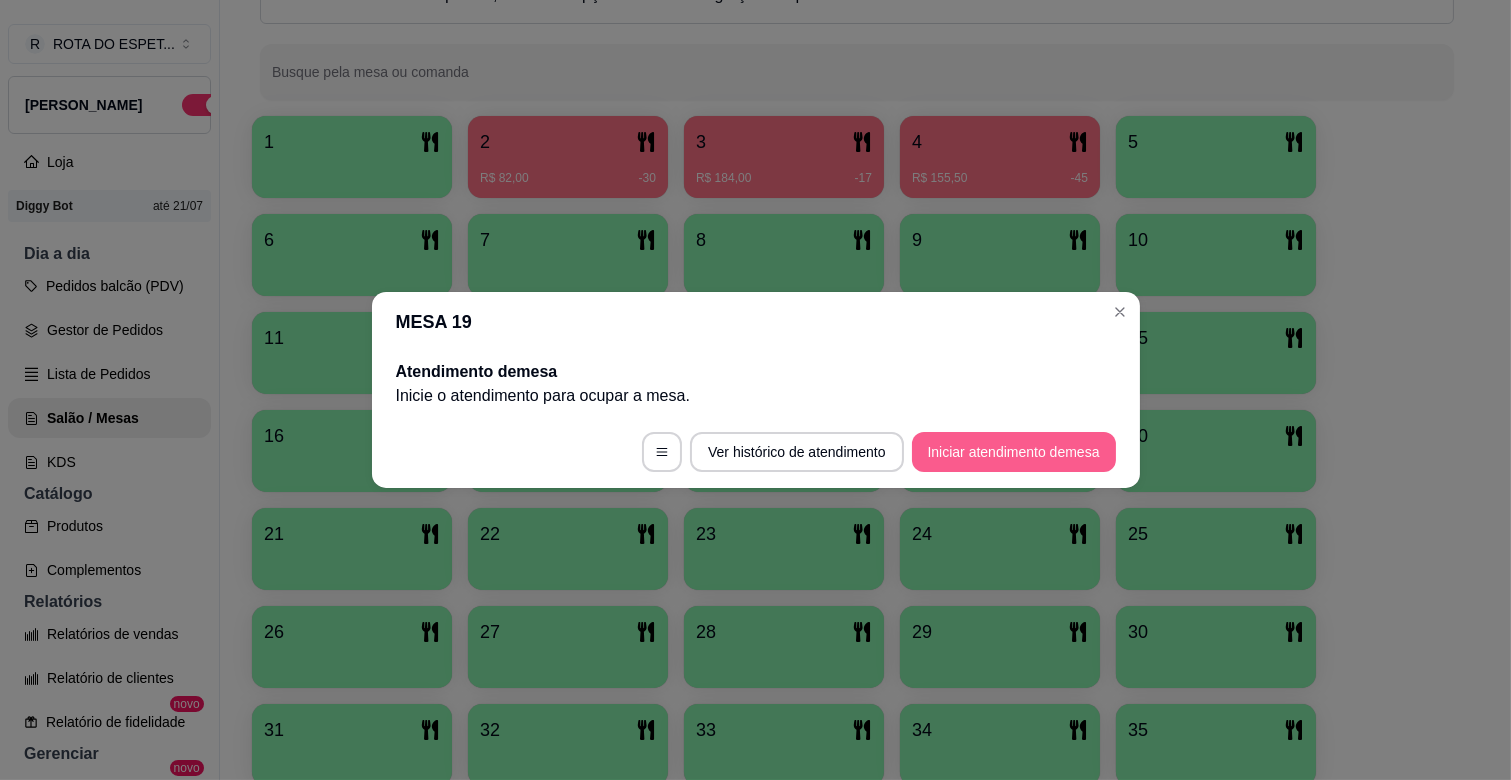 click on "Iniciar atendimento de  mesa" at bounding box center [1014, 452] 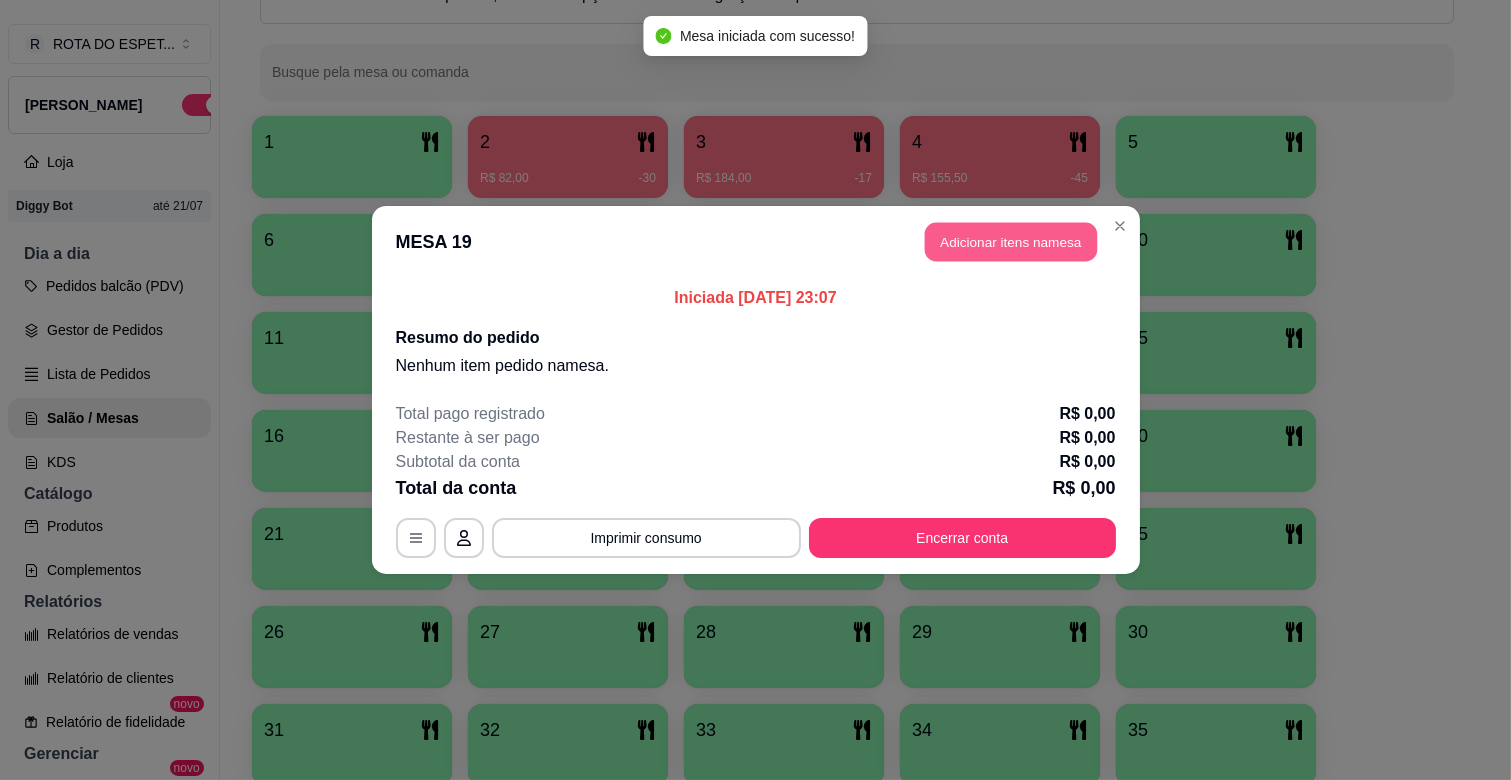 click on "Adicionar itens na  mesa" at bounding box center [1011, 242] 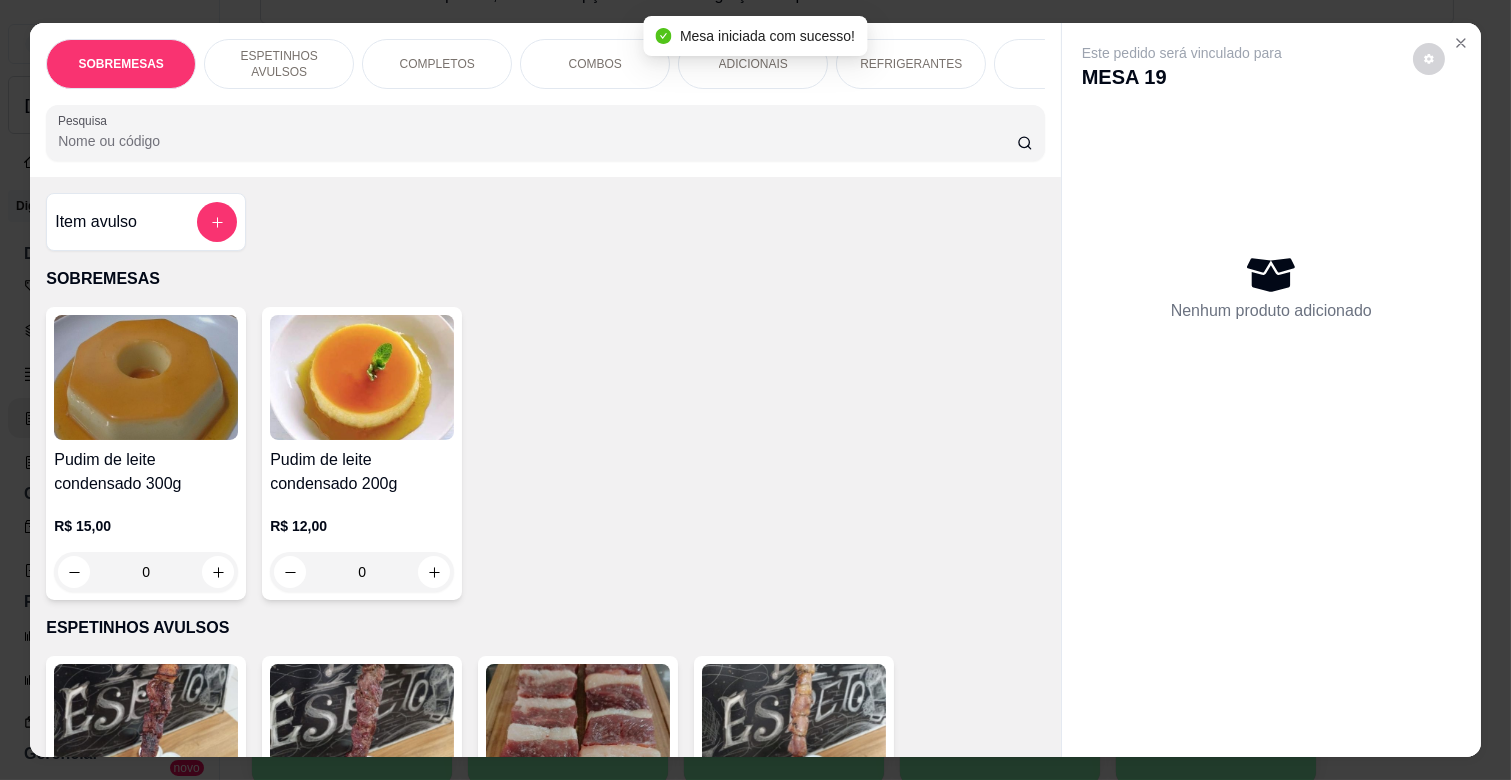 click on "ESPETINHOS AVULSOS" at bounding box center [279, 64] 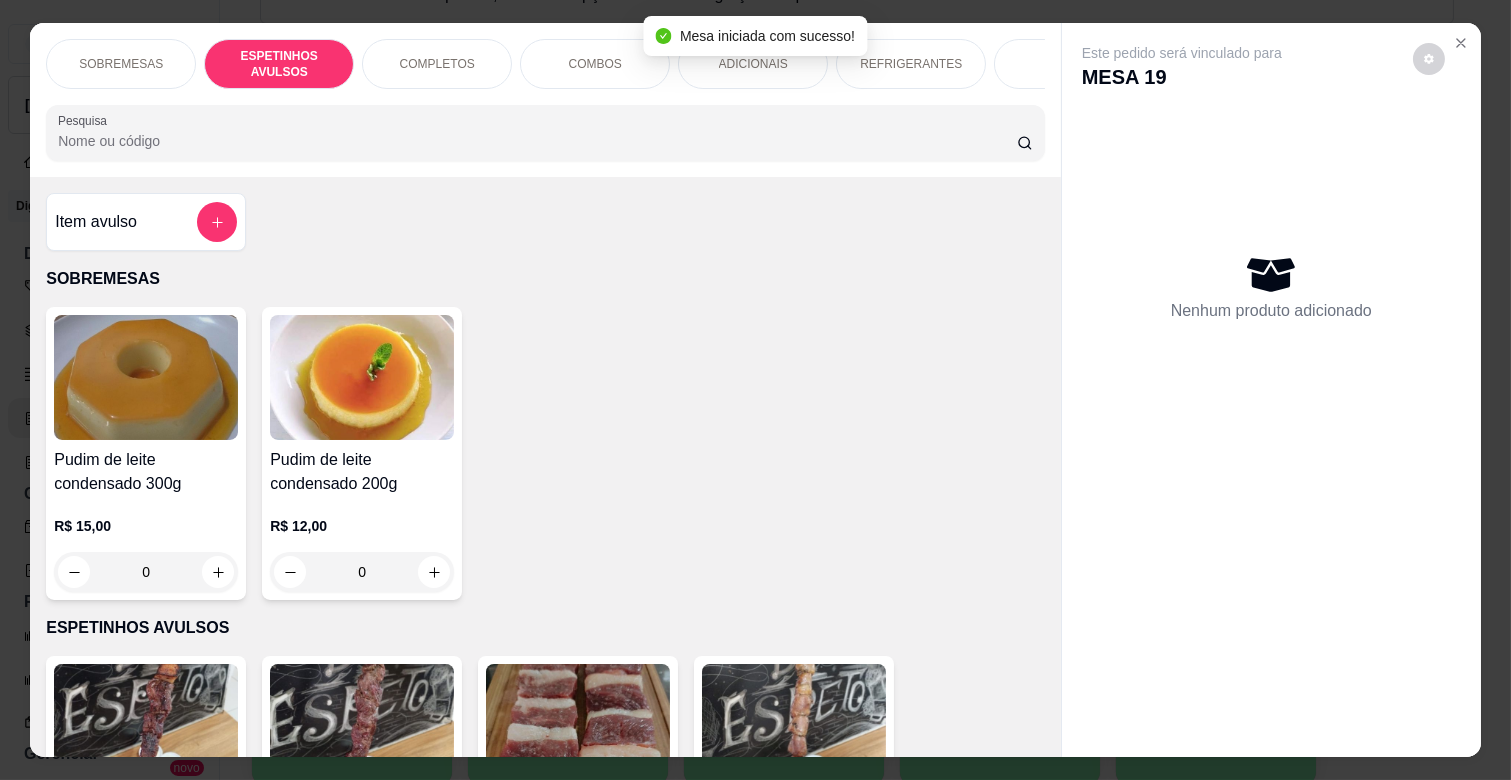 scroll, scrollTop: 438, scrollLeft: 0, axis: vertical 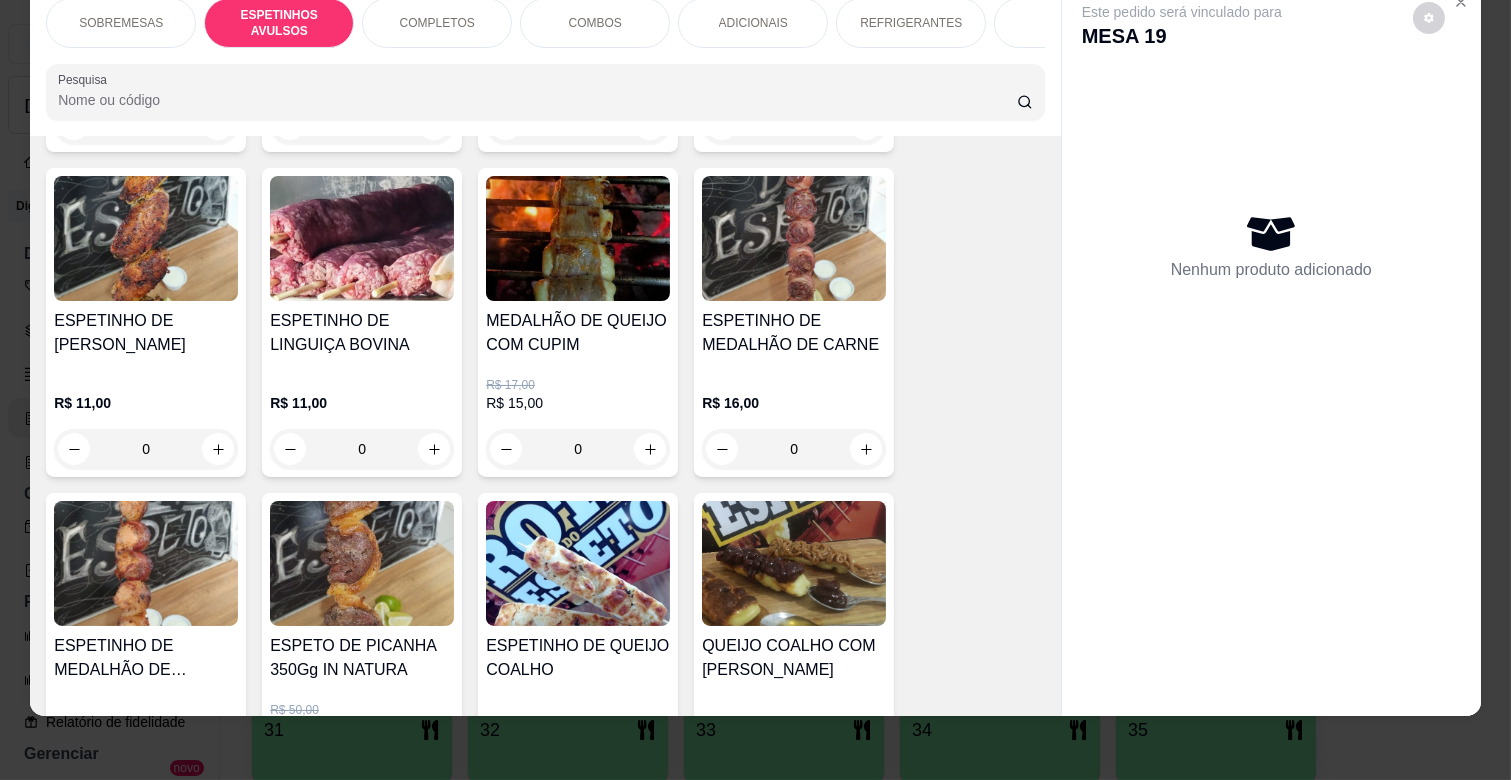 click on "0" at bounding box center [578, 449] 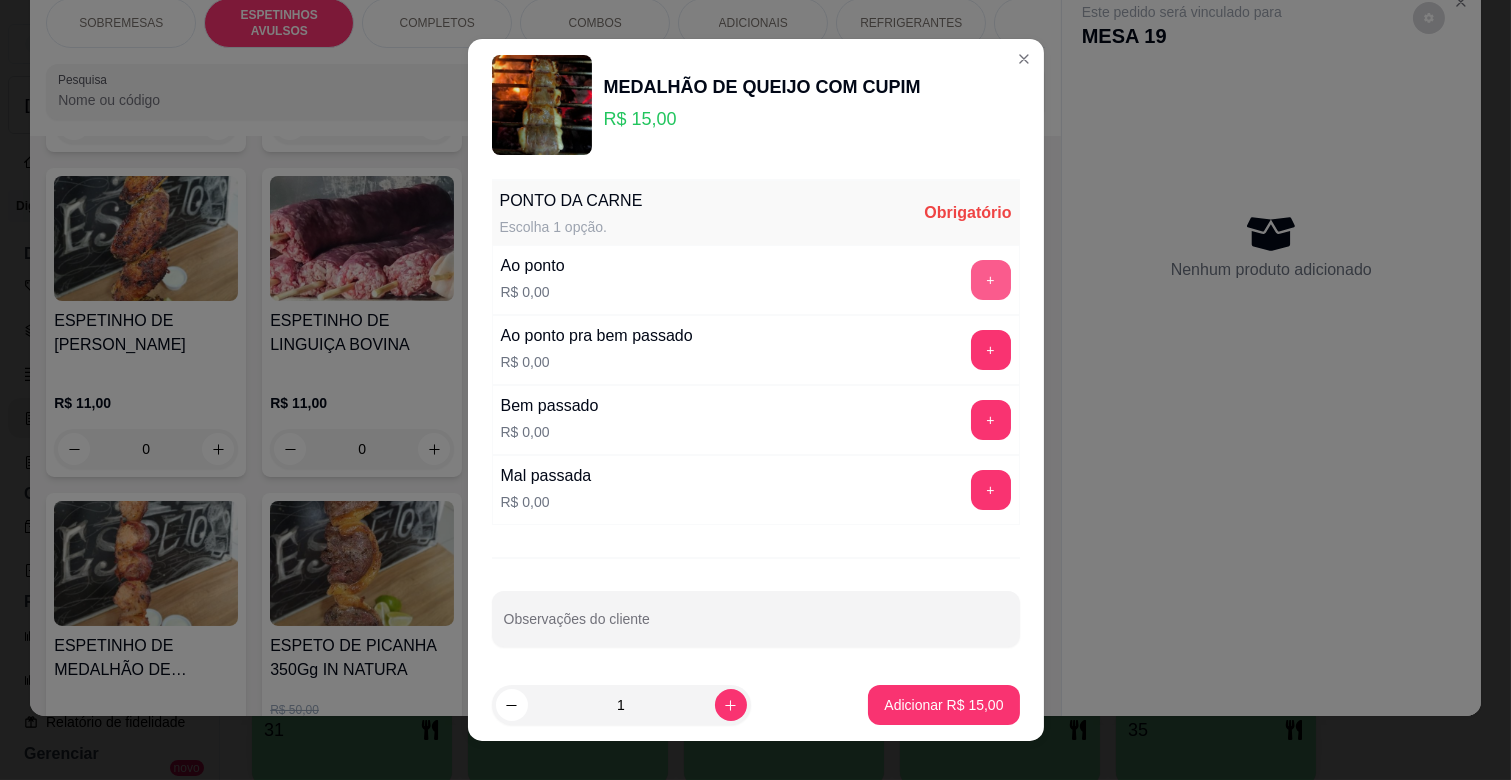 click on "+" at bounding box center [991, 280] 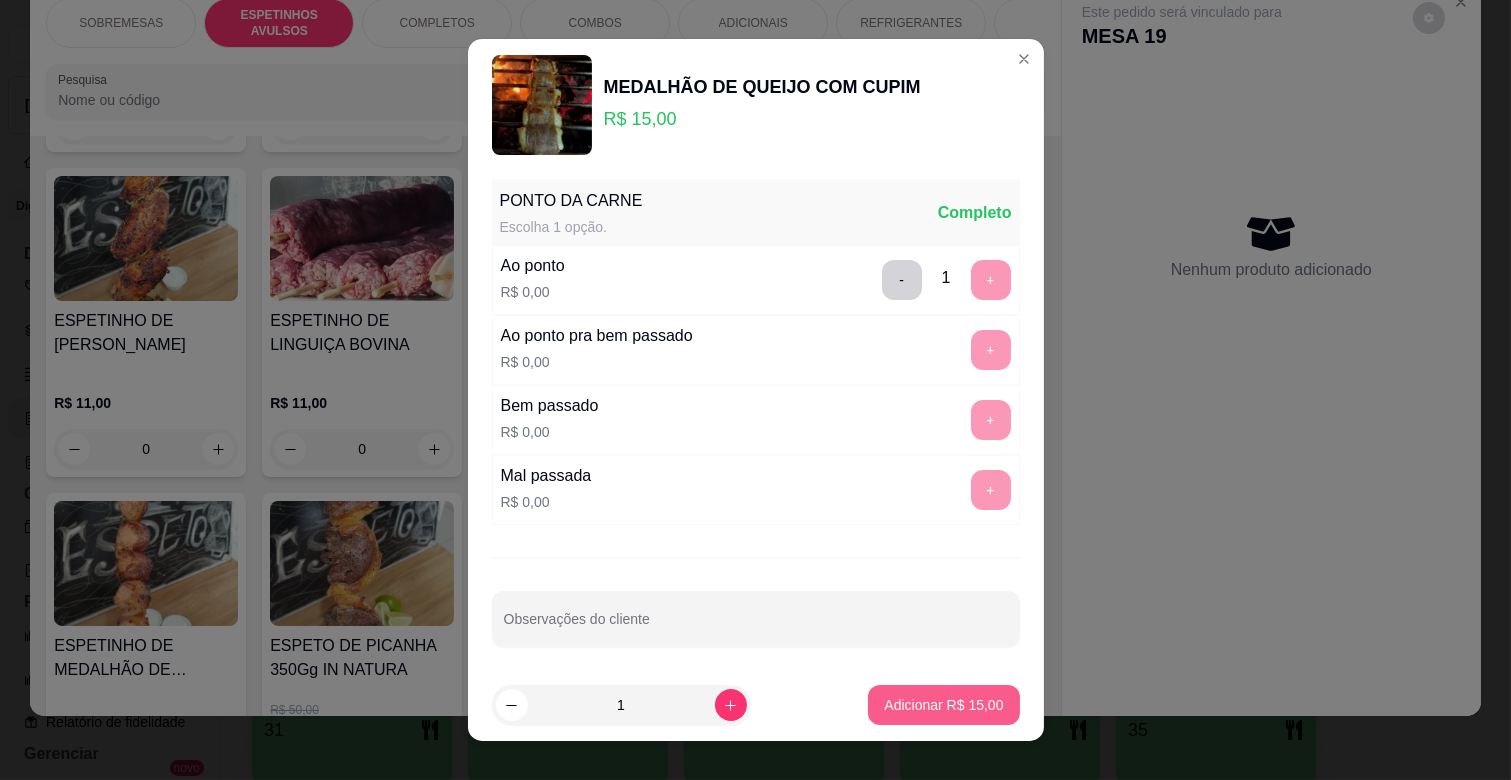 click on "Adicionar   R$ 15,00" at bounding box center [943, 705] 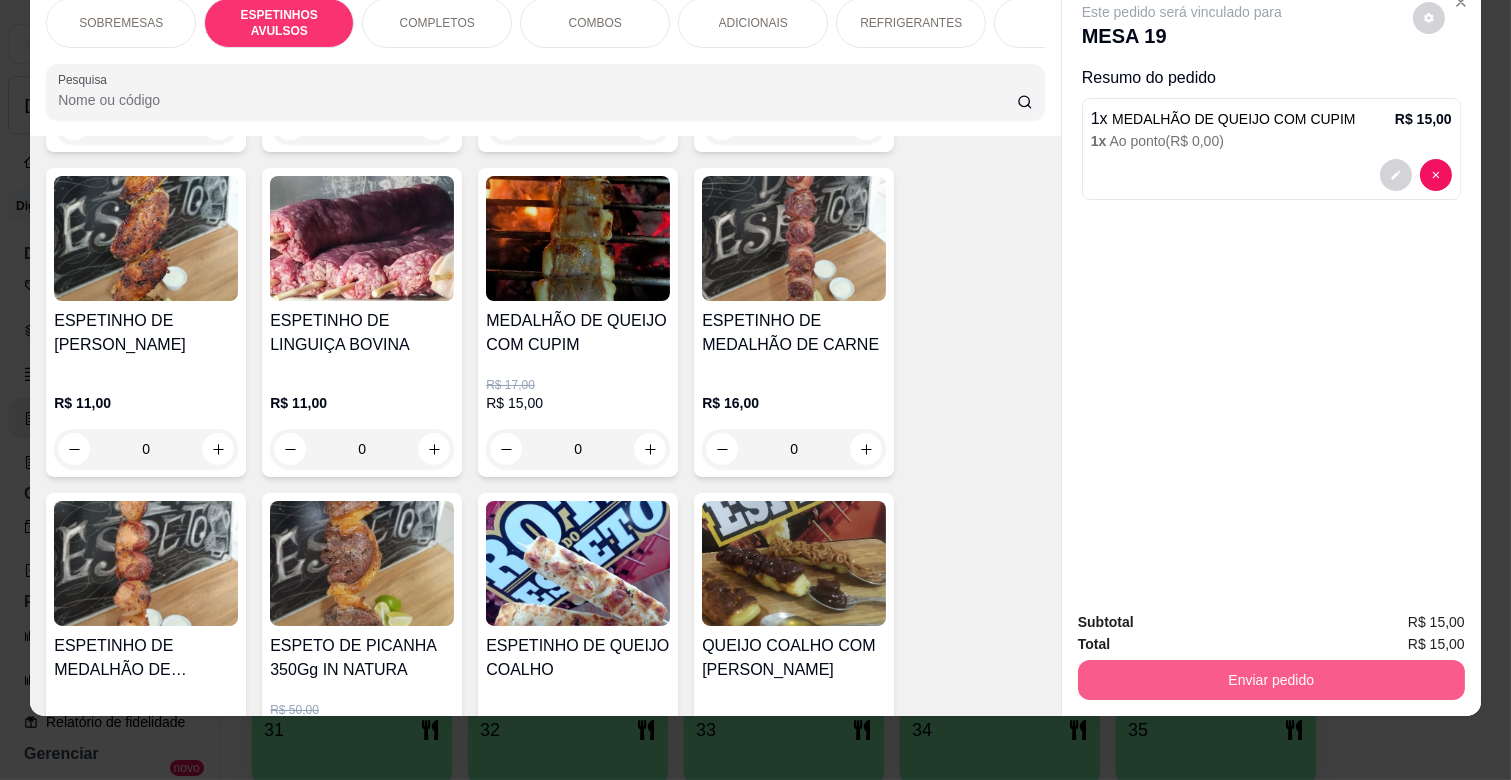 click on "Enviar pedido" at bounding box center (1271, 680) 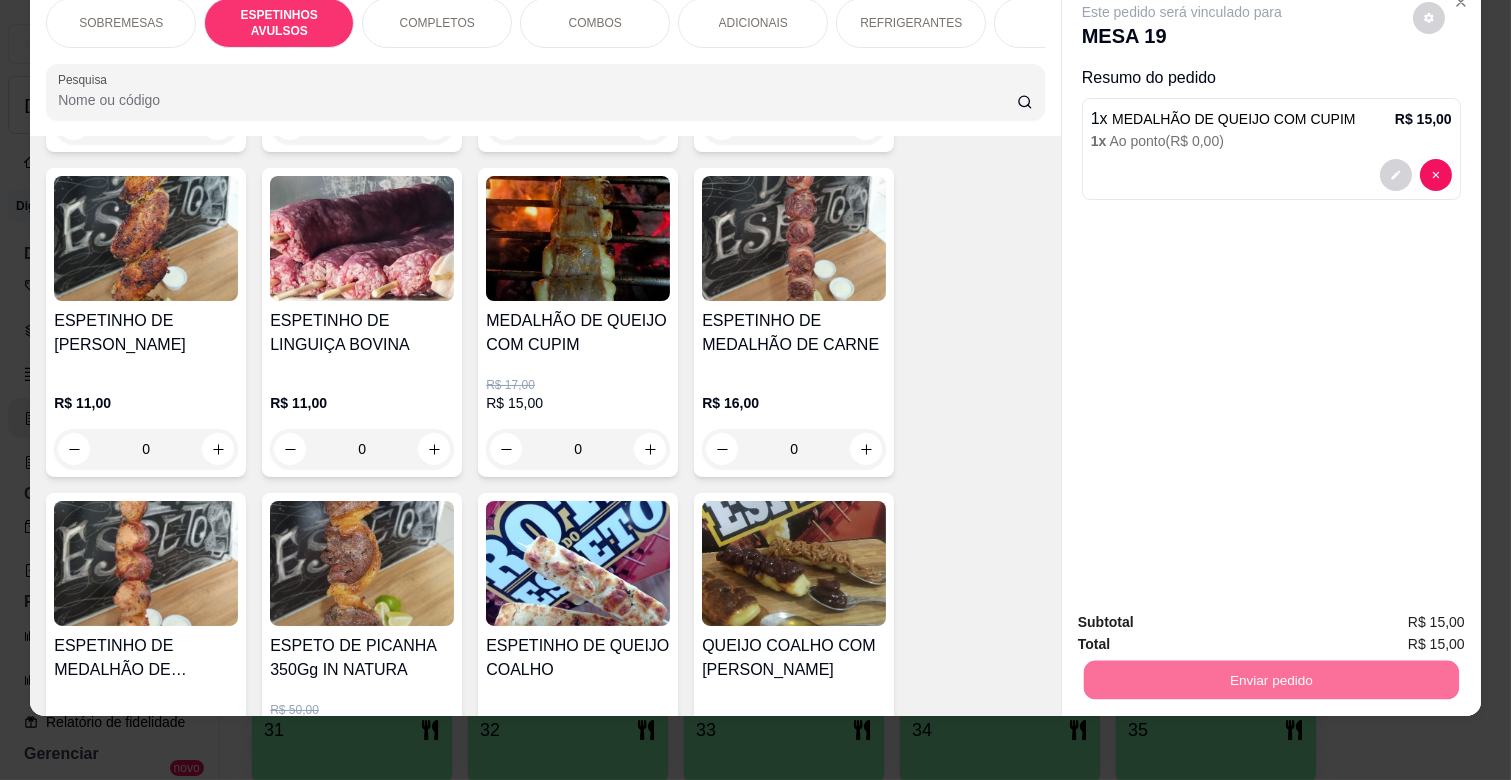 click on "Não registrar e enviar pedido" at bounding box center [1205, 613] 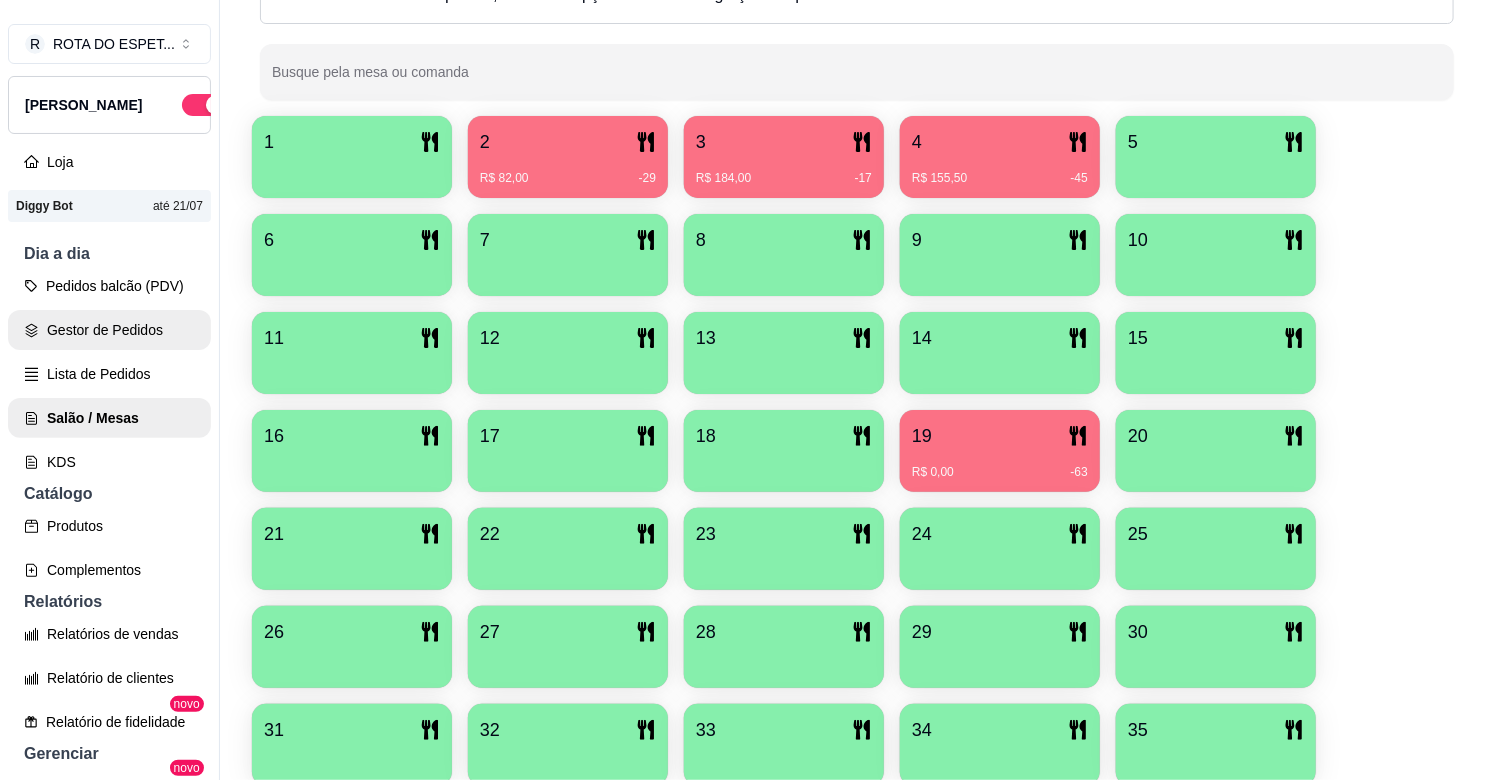 click on "Gestor de Pedidos" at bounding box center [109, 330] 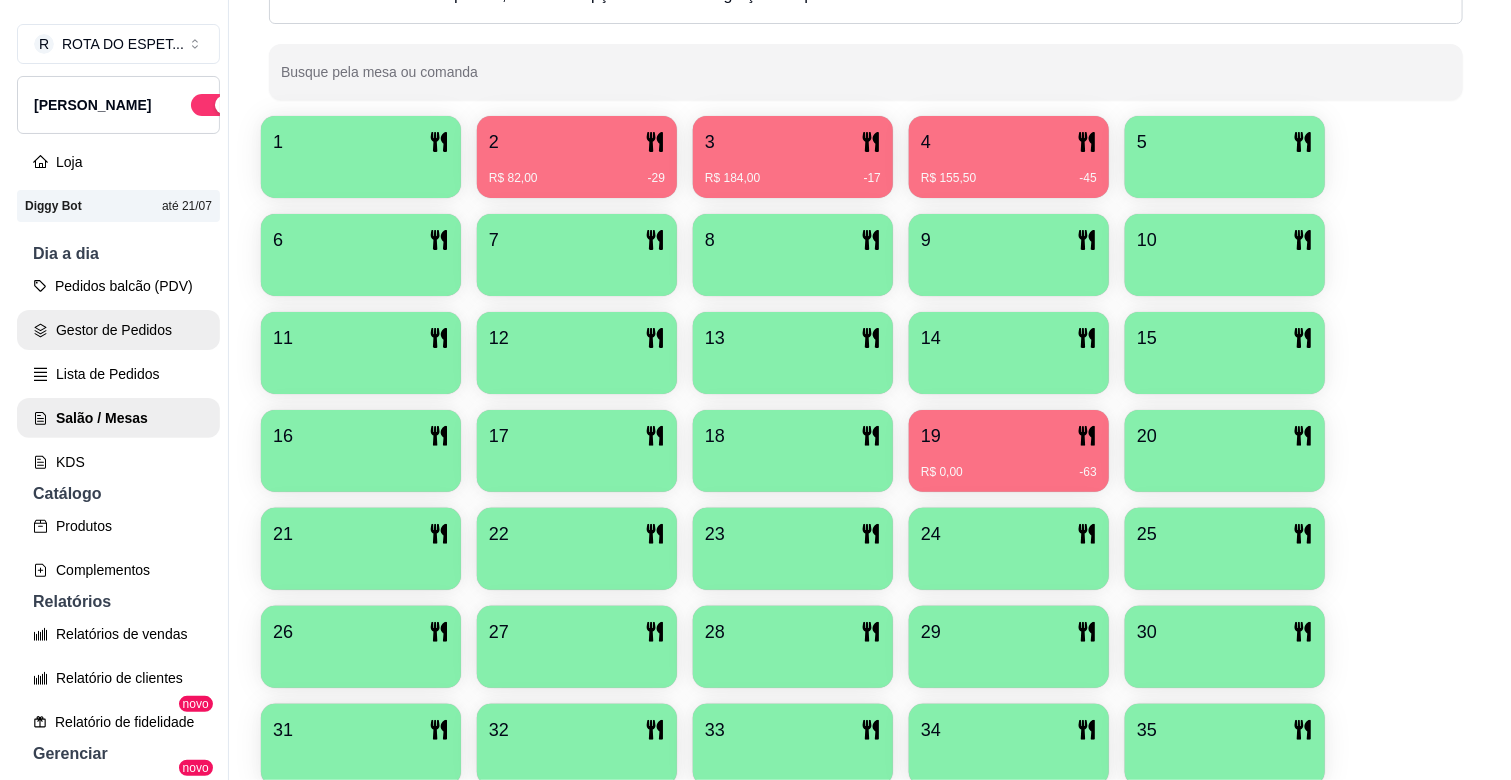 scroll, scrollTop: 0, scrollLeft: 0, axis: both 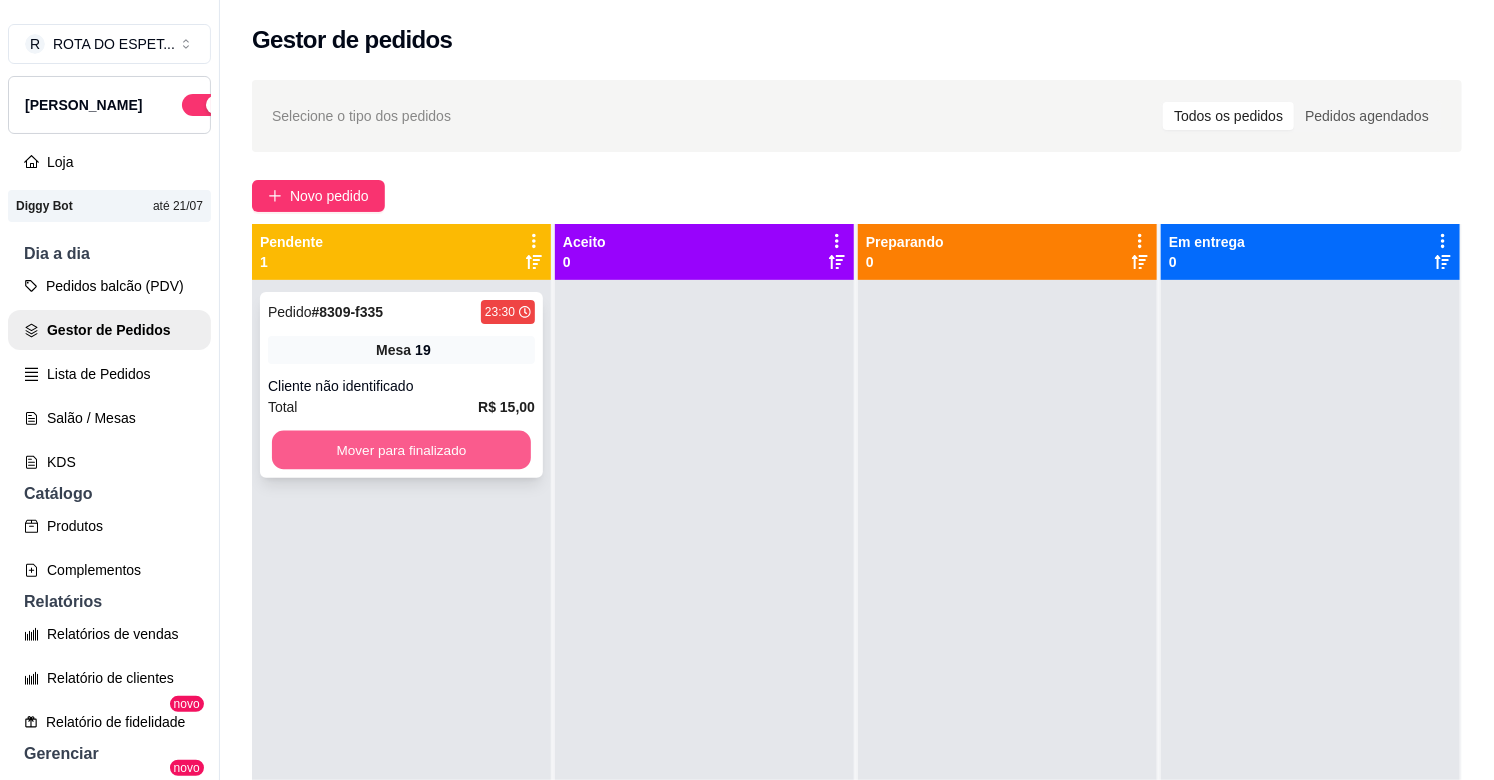 click on "Mover para finalizado" at bounding box center [401, 450] 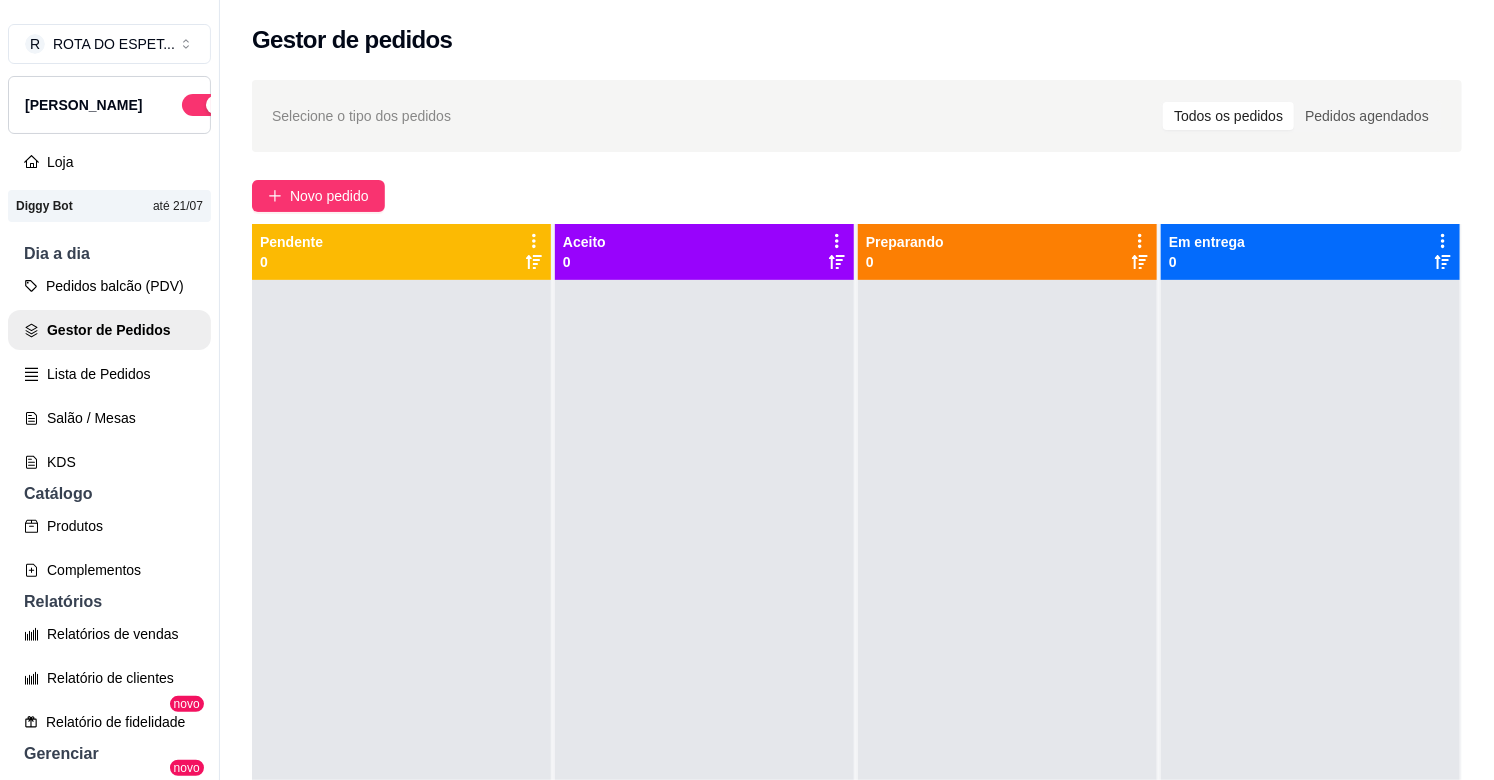 click at bounding box center [401, 670] 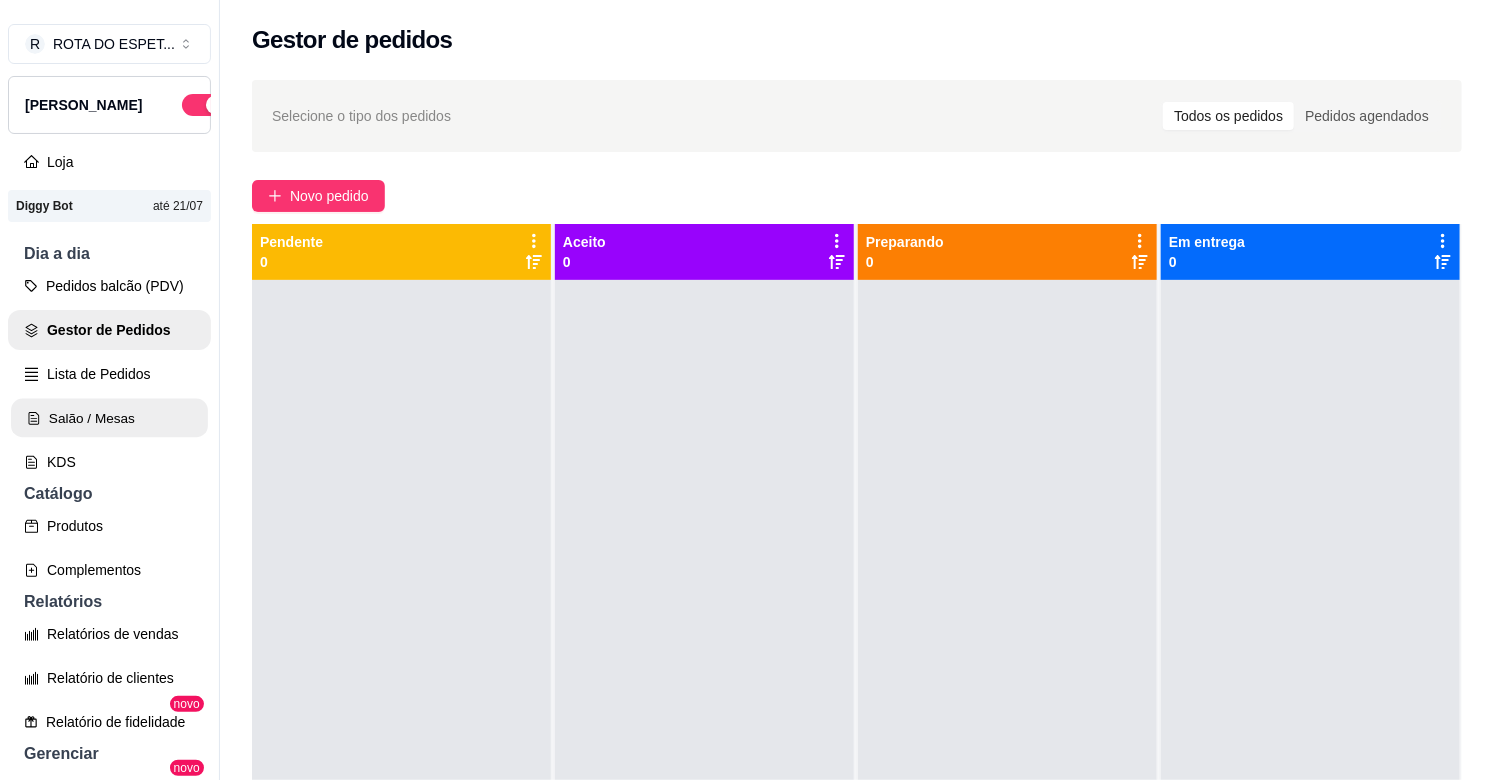 click on "Salão / Mesas" at bounding box center [109, 418] 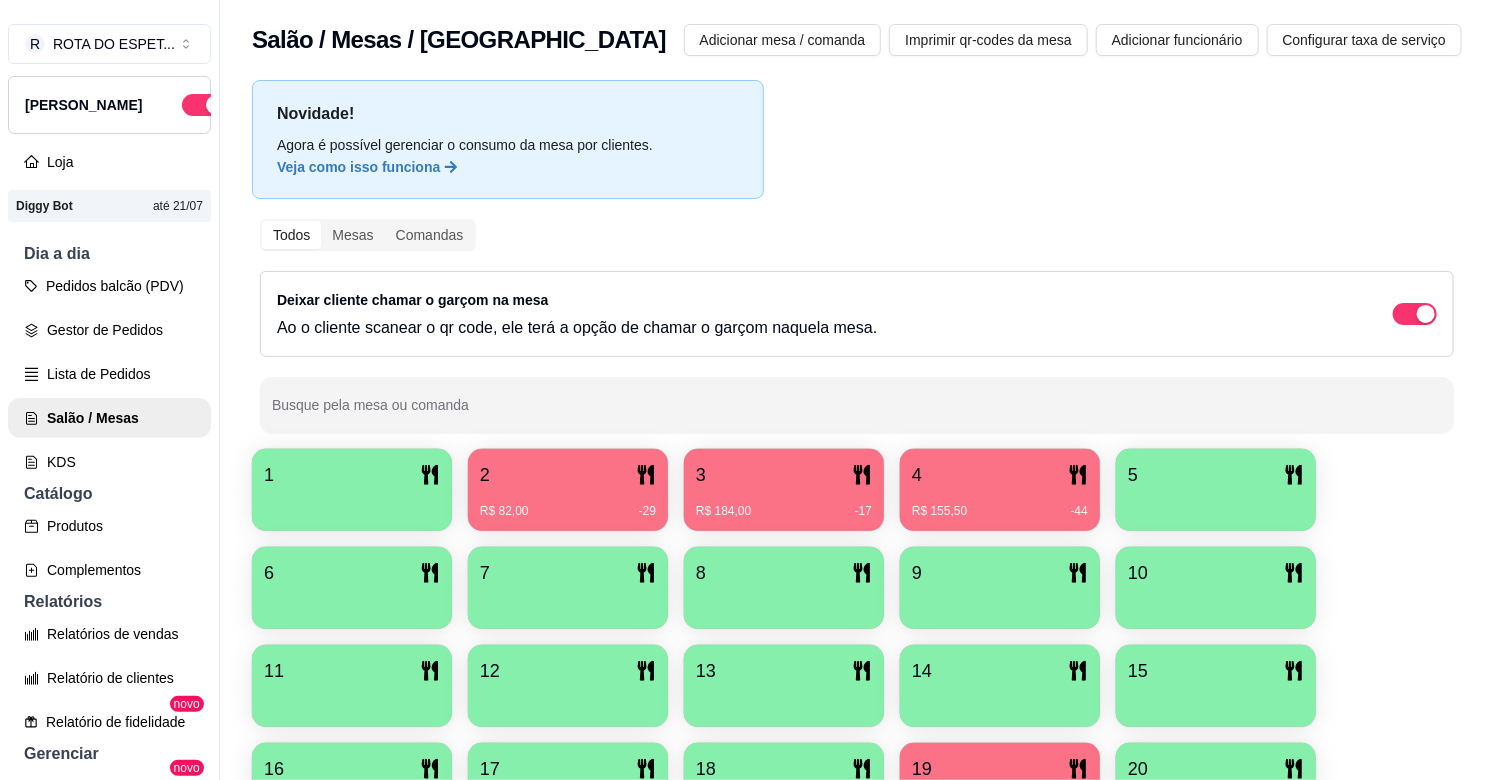 click on "2 R$ 82,00 -29" at bounding box center [568, 490] 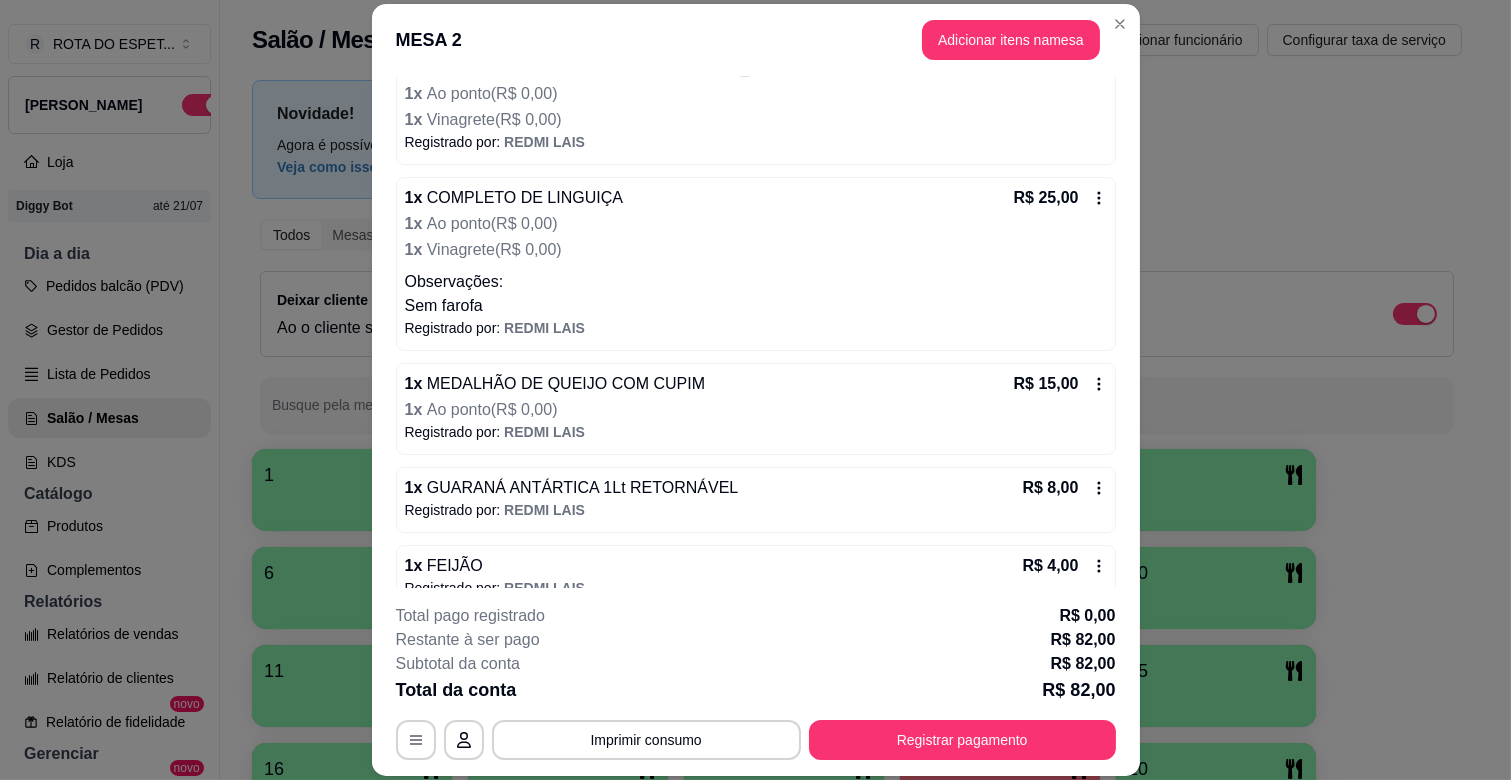 scroll, scrollTop: 250, scrollLeft: 0, axis: vertical 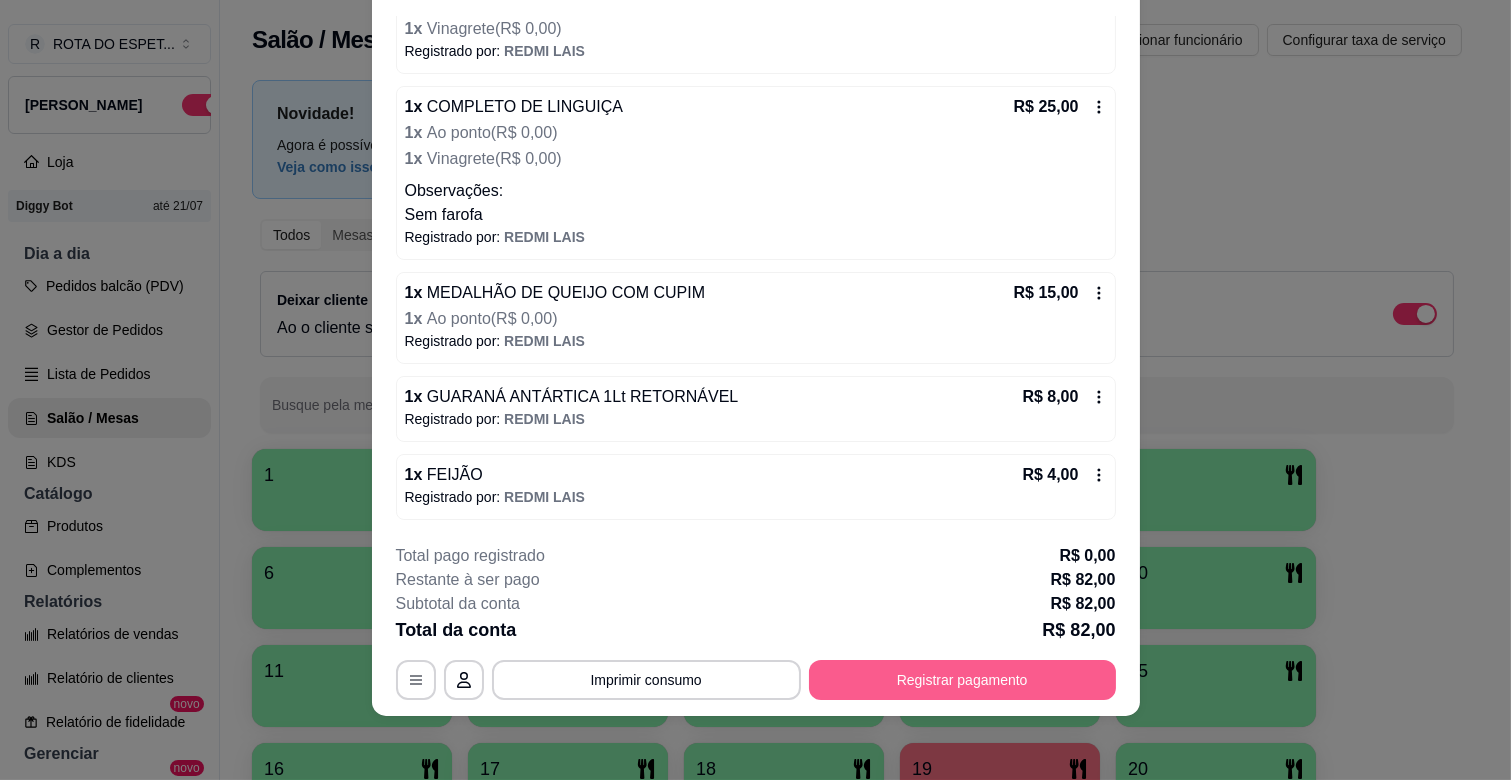 click on "Registrar pagamento" at bounding box center [962, 680] 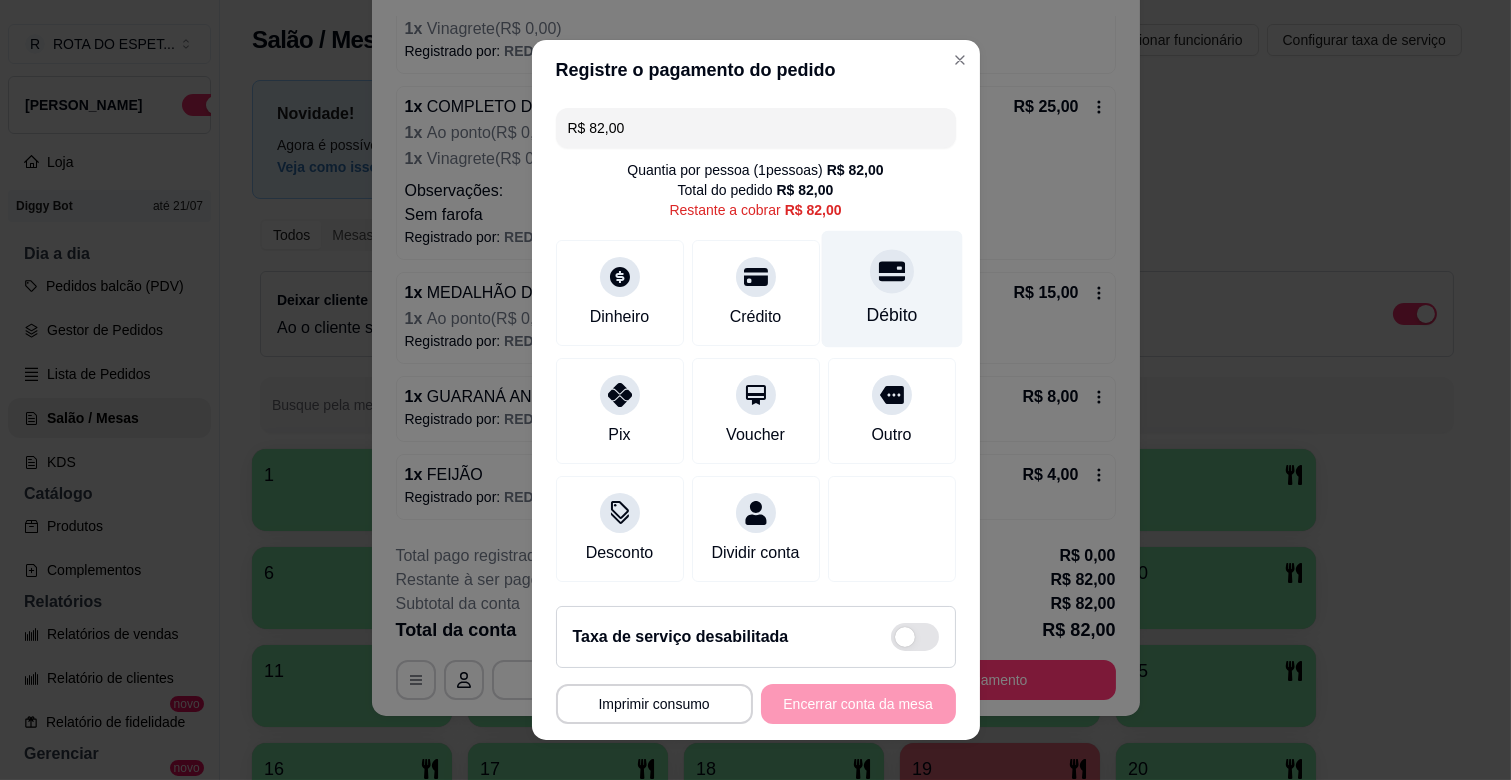 click on "Débito" at bounding box center (891, 315) 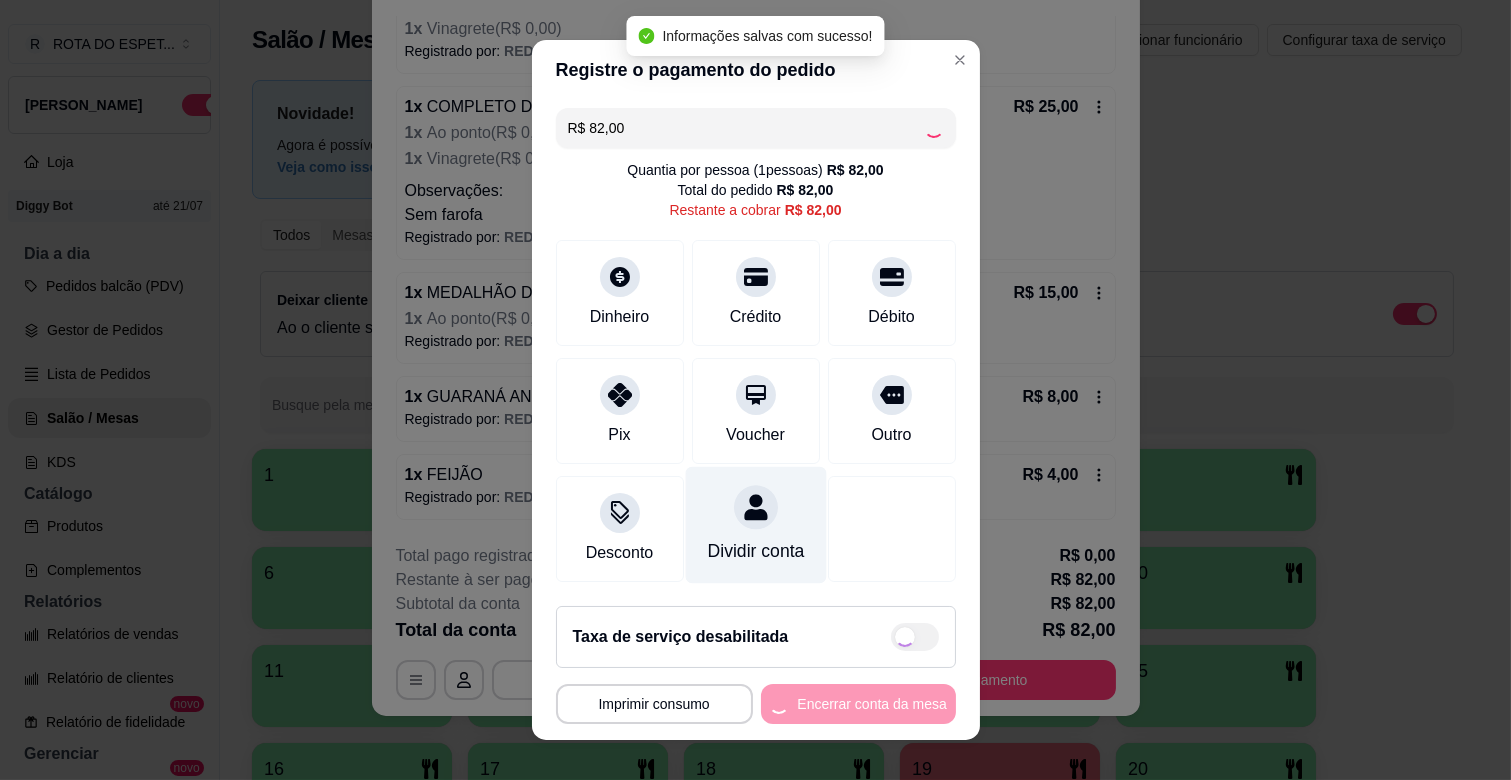type on "R$ 0,00" 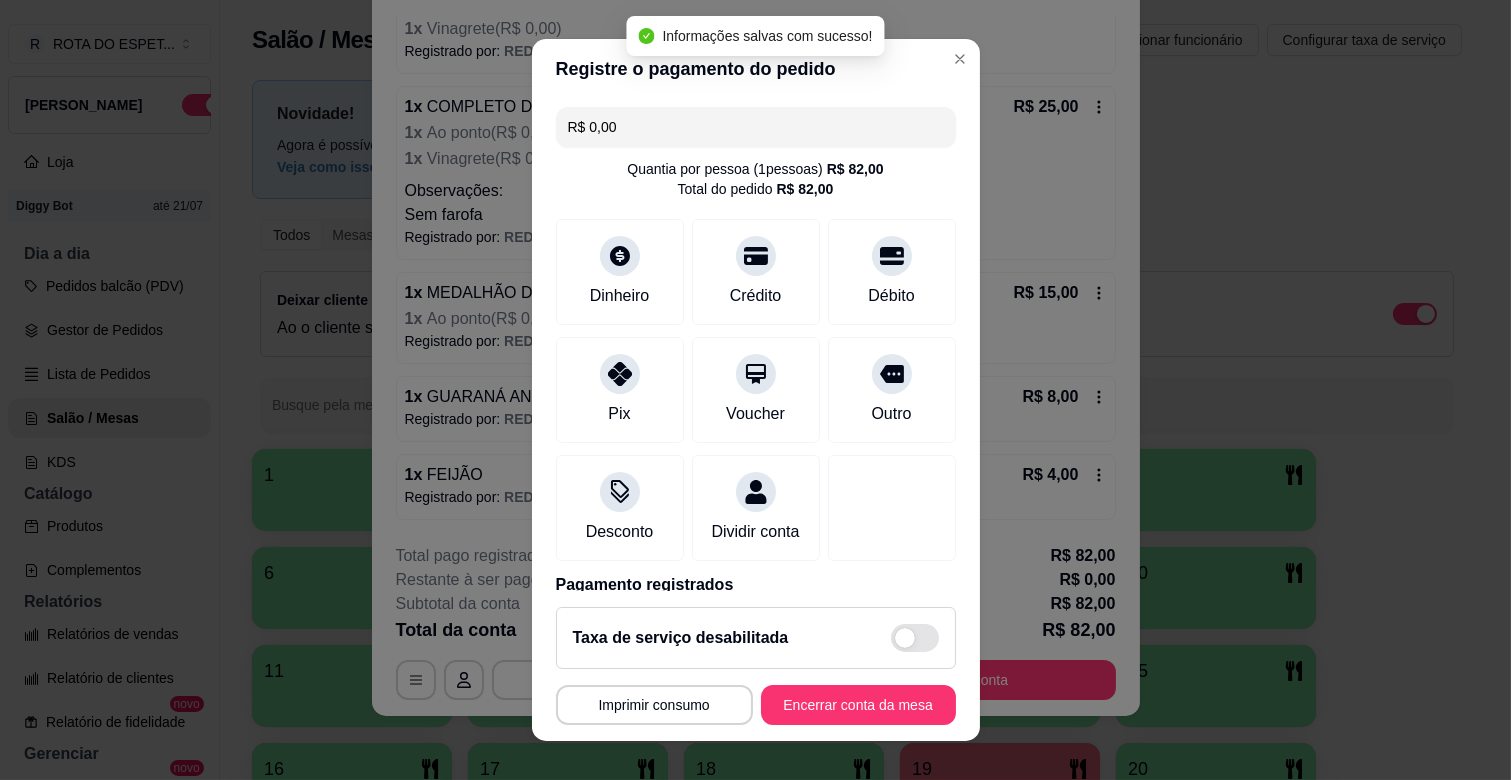 scroll, scrollTop: 106, scrollLeft: 0, axis: vertical 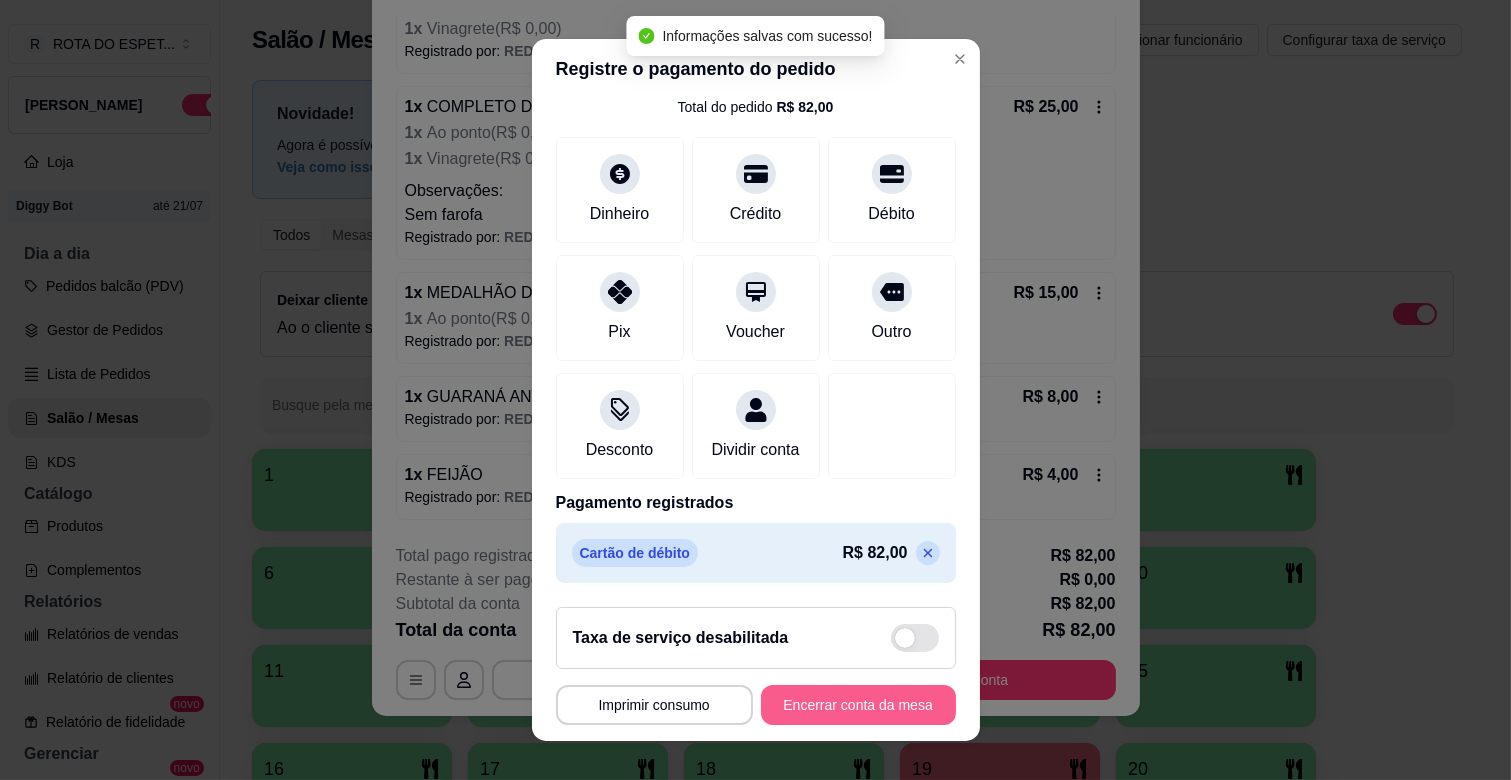 click on "Encerrar conta da mesa" at bounding box center [858, 705] 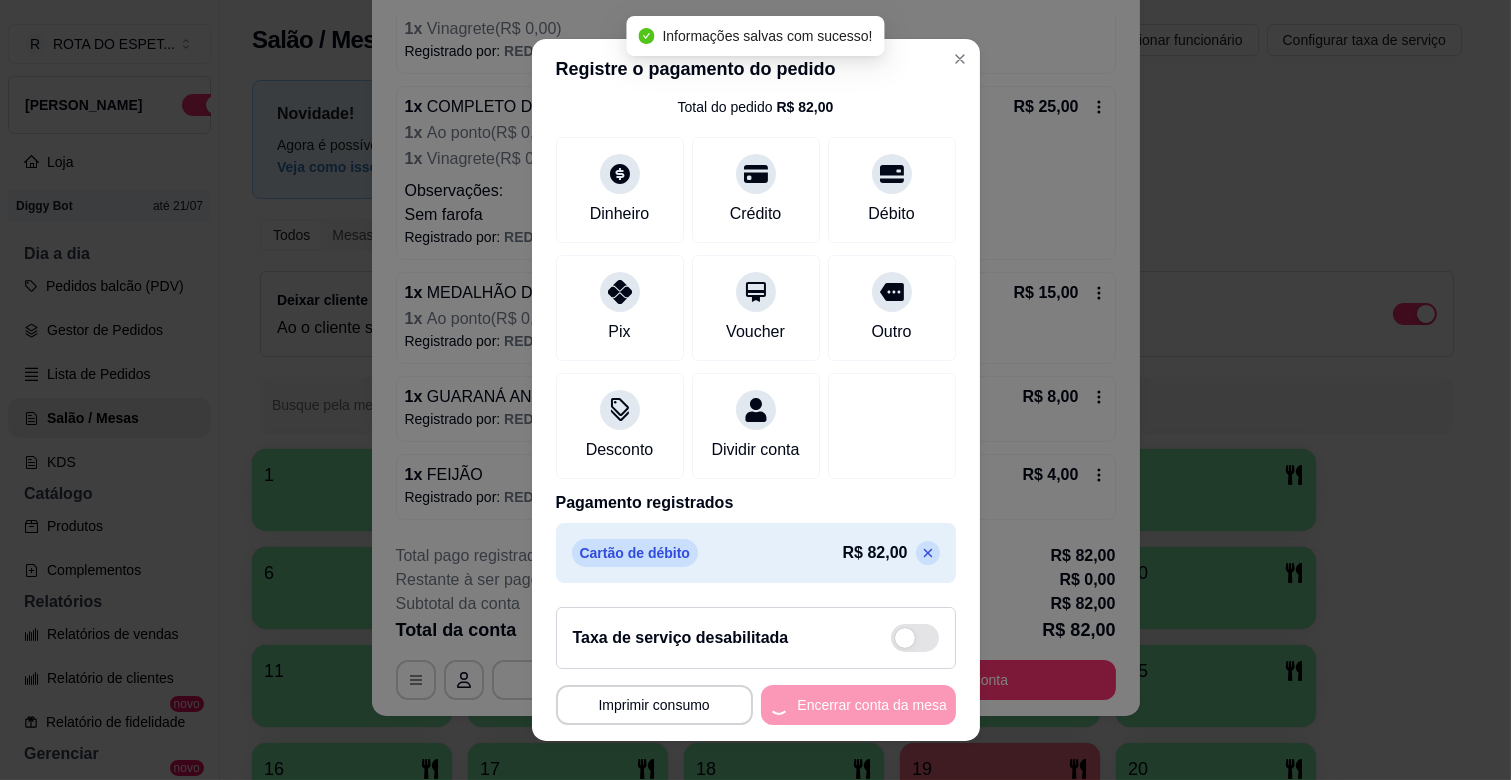 scroll, scrollTop: 0, scrollLeft: 0, axis: both 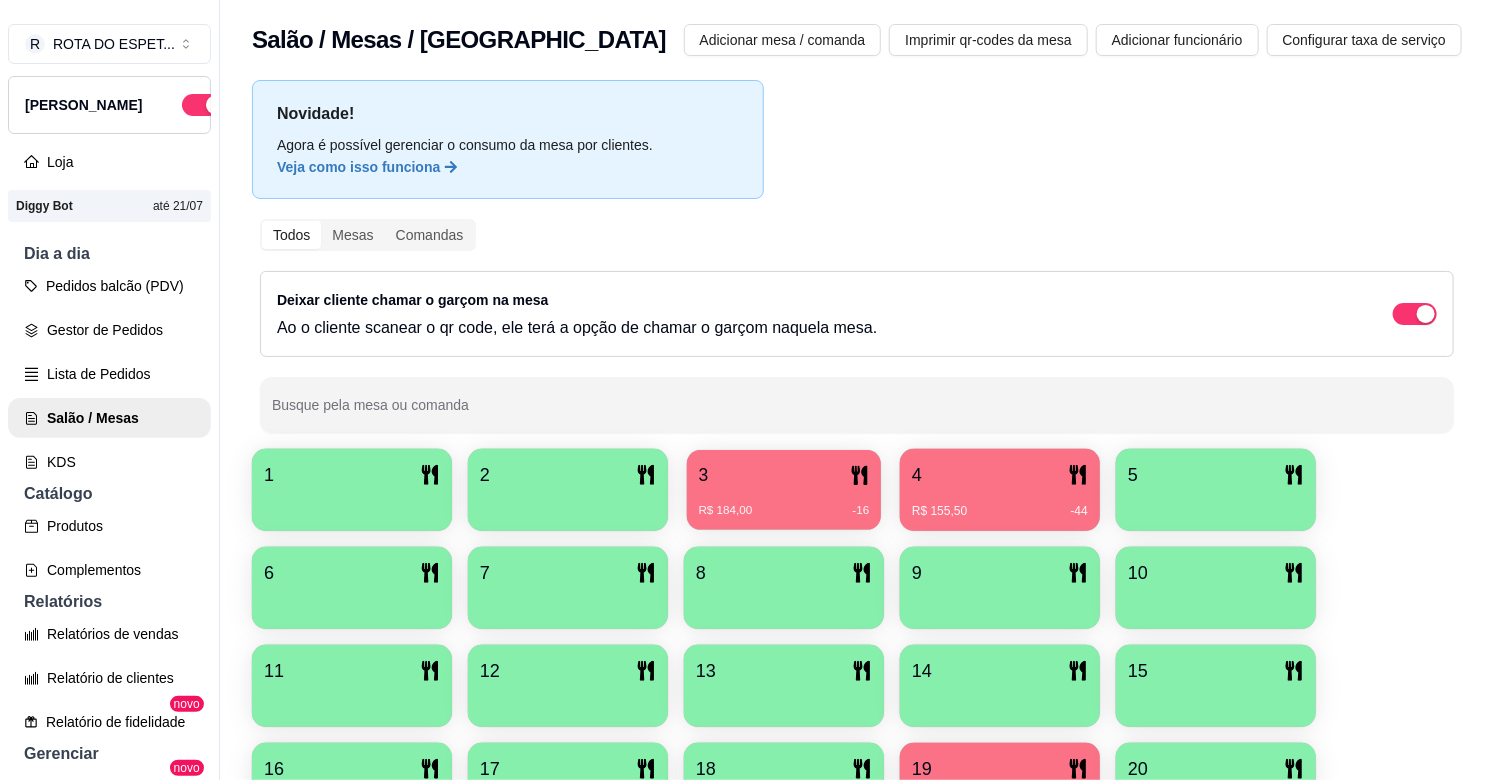 click on "3" at bounding box center [784, 475] 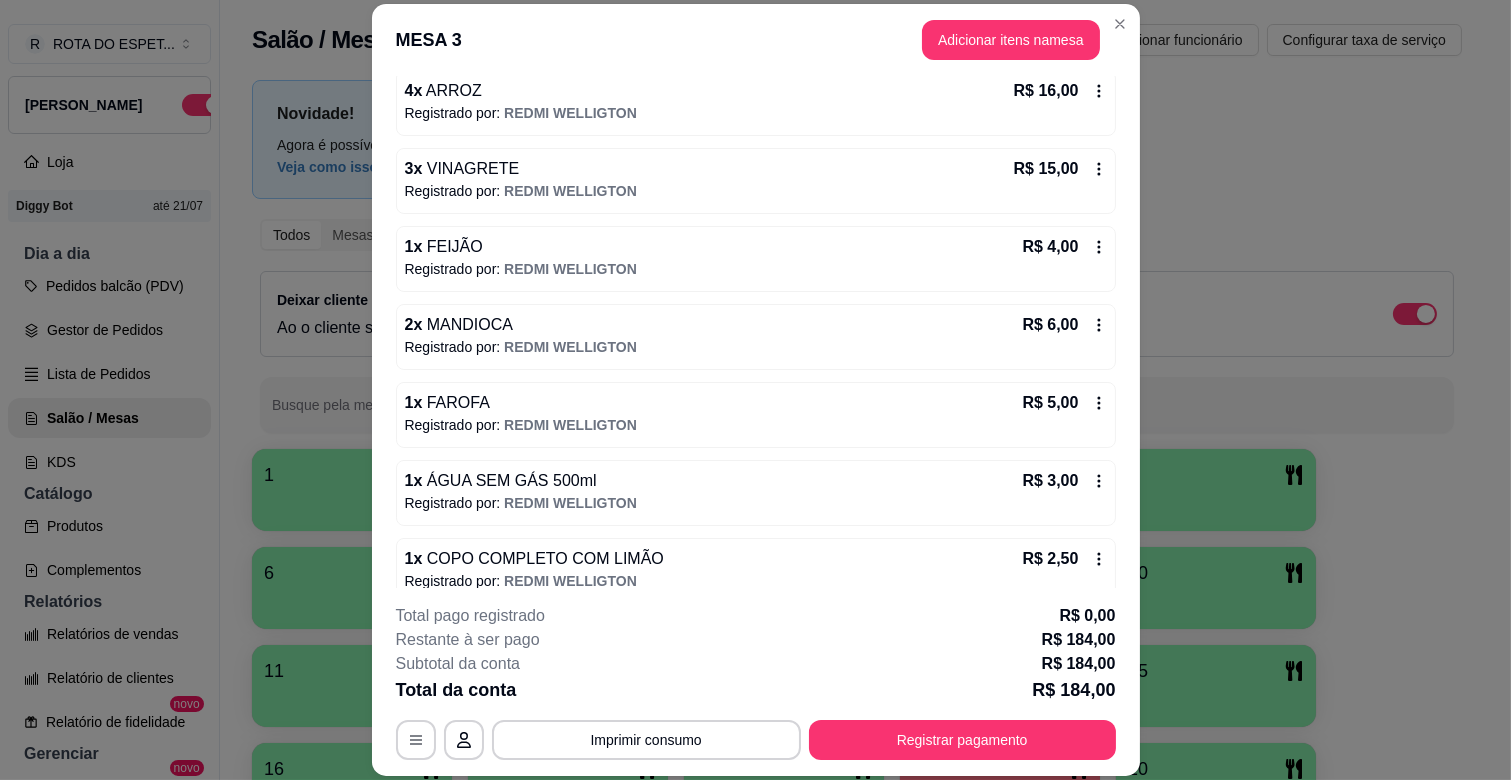 scroll, scrollTop: 1080, scrollLeft: 0, axis: vertical 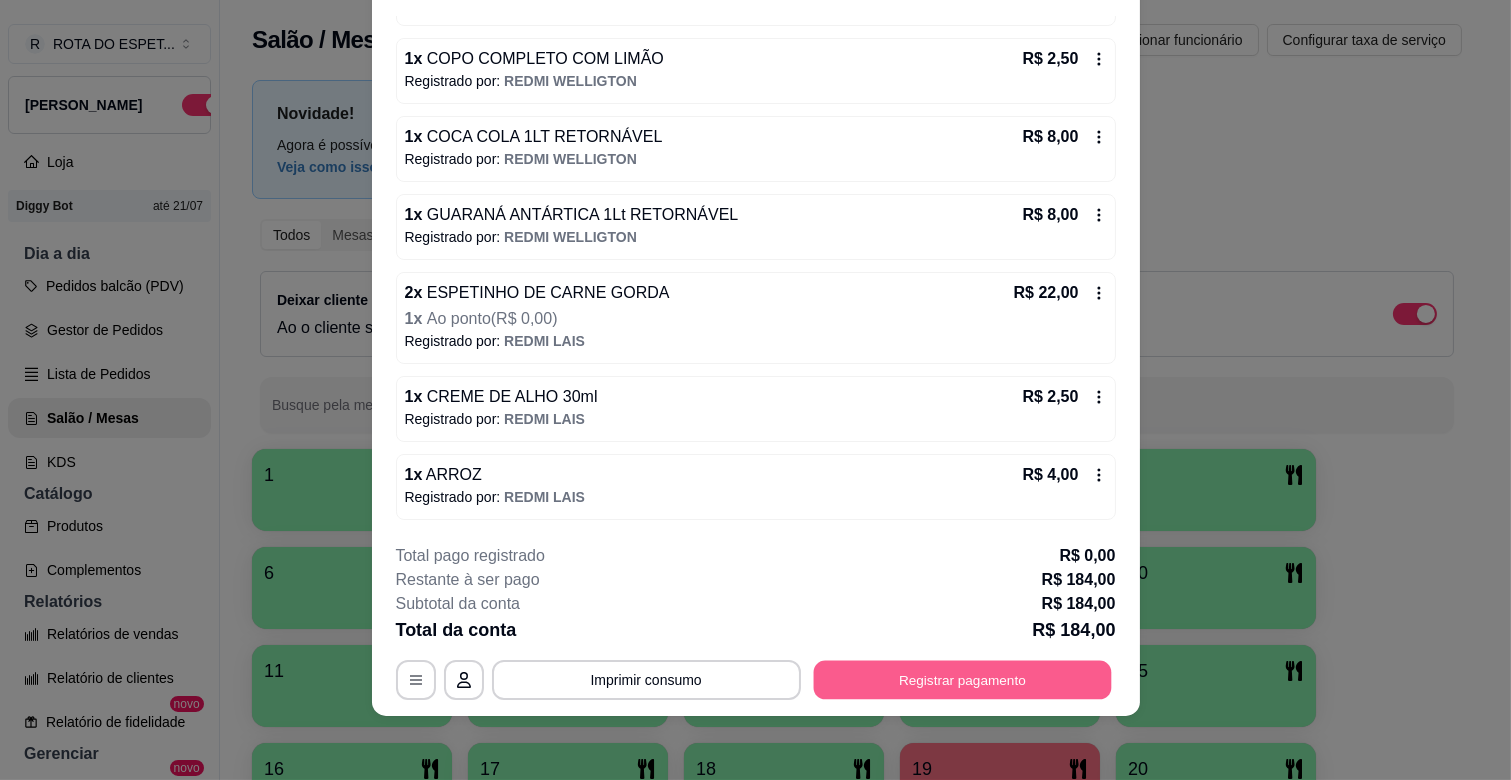 click on "Registrar pagamento" at bounding box center [962, 680] 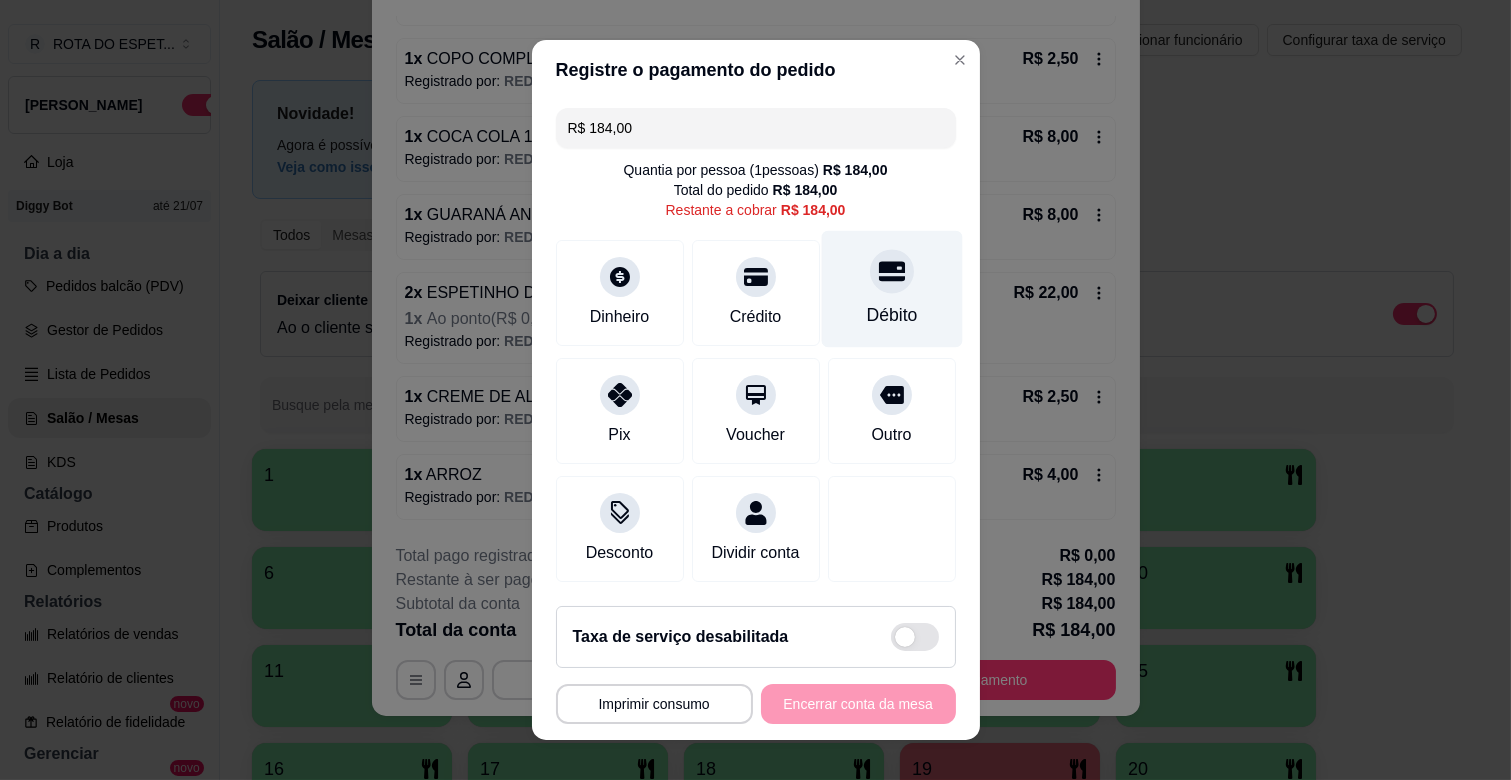 click on "Débito" at bounding box center [891, 289] 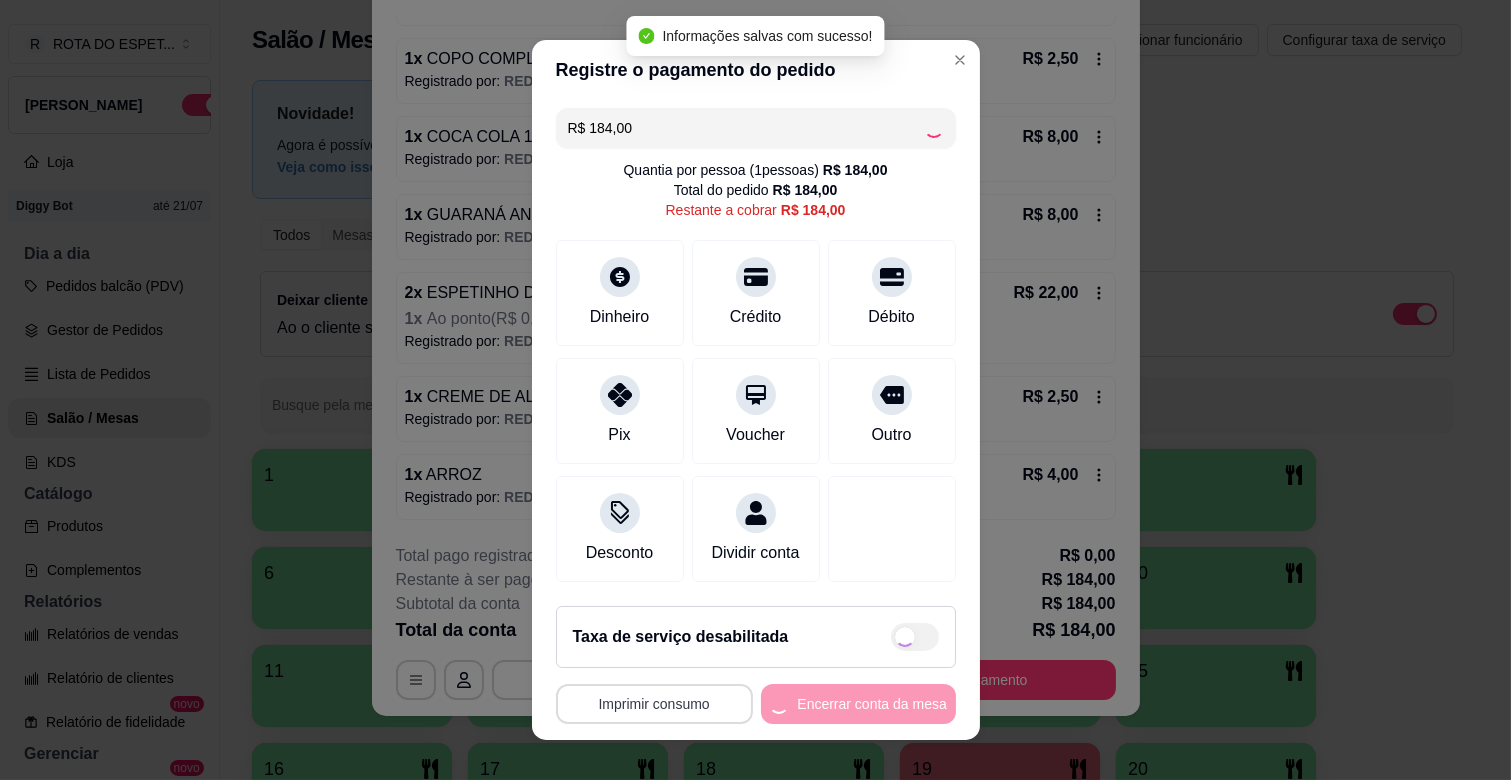 type on "R$ 0,00" 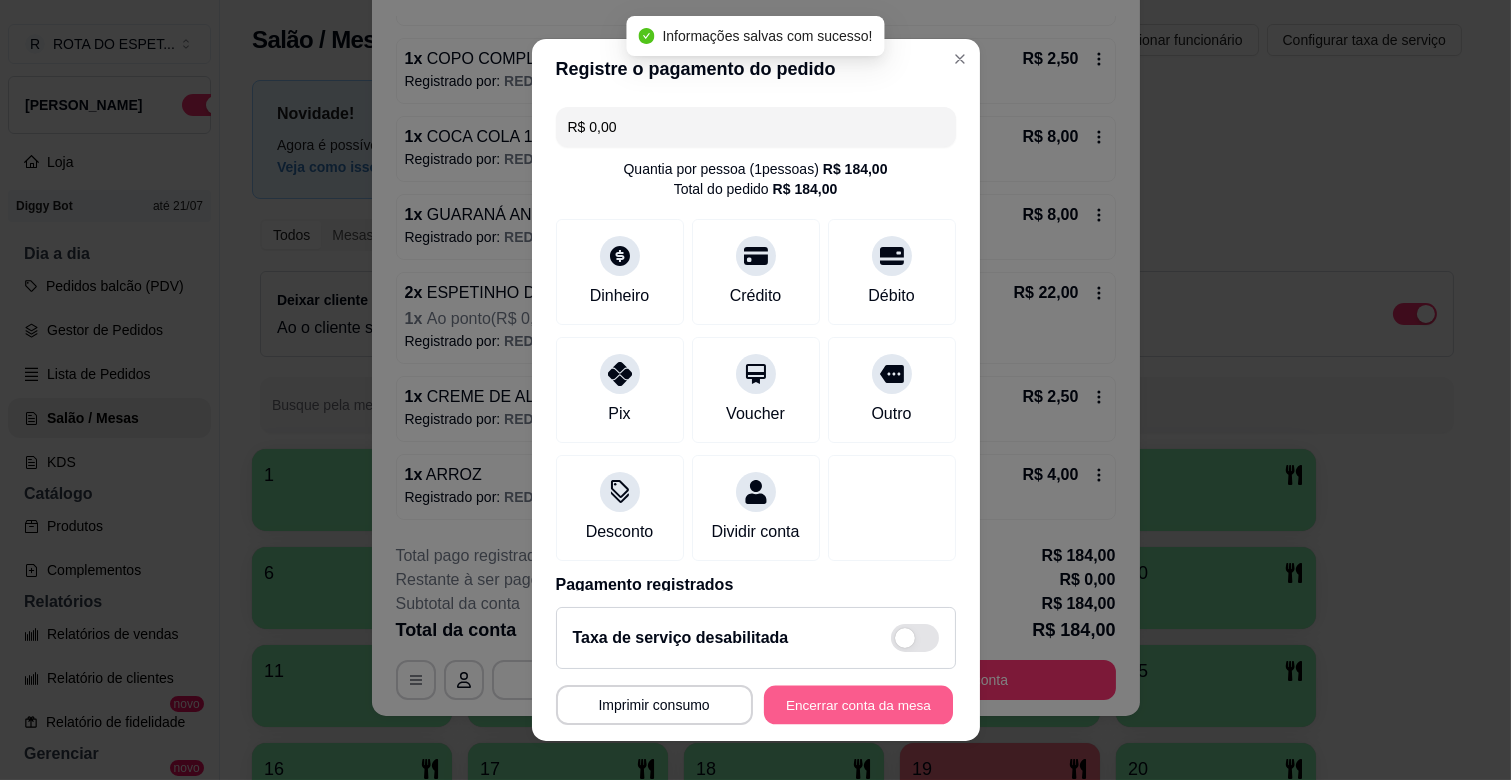 click on "Encerrar conta da mesa" at bounding box center [858, 705] 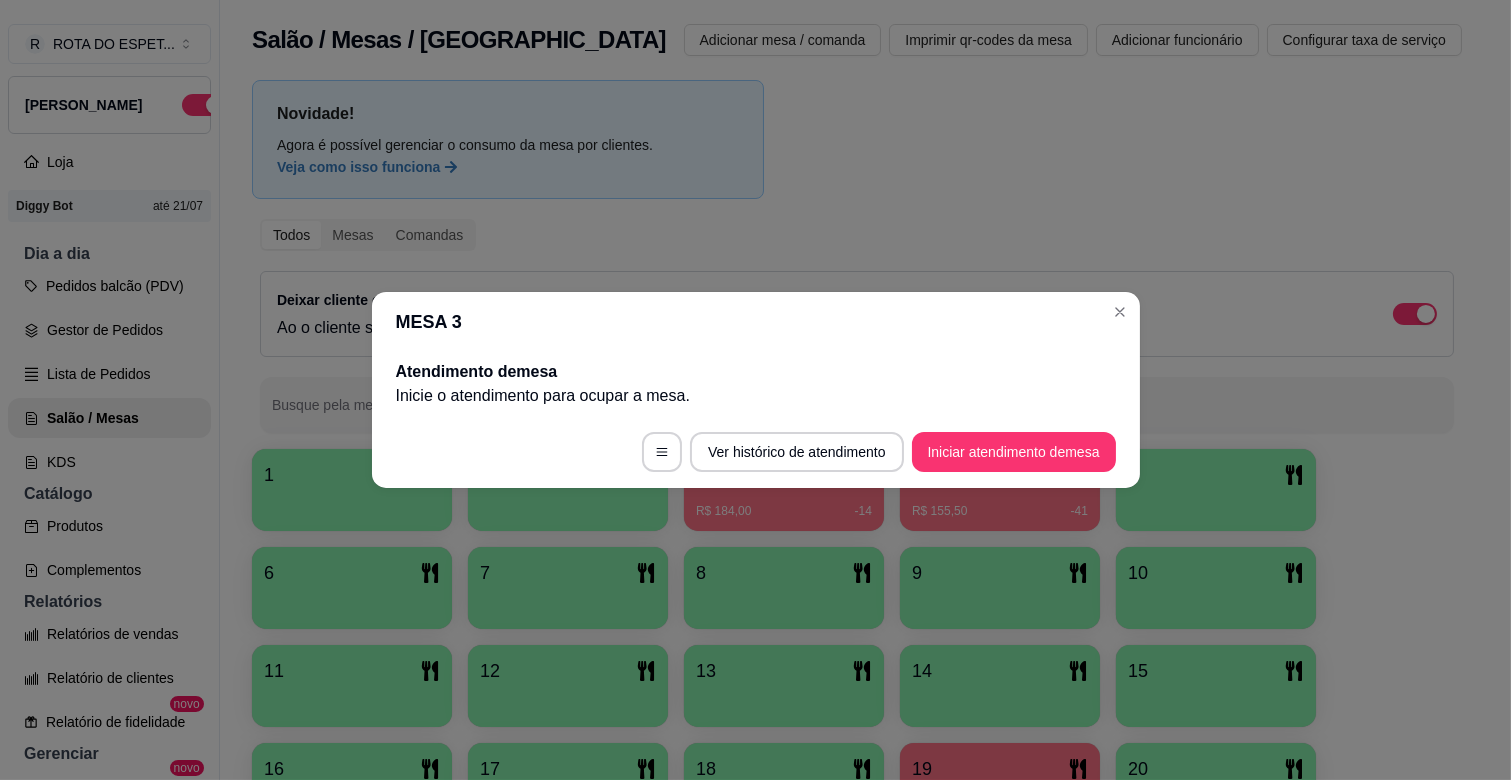 scroll, scrollTop: 0, scrollLeft: 0, axis: both 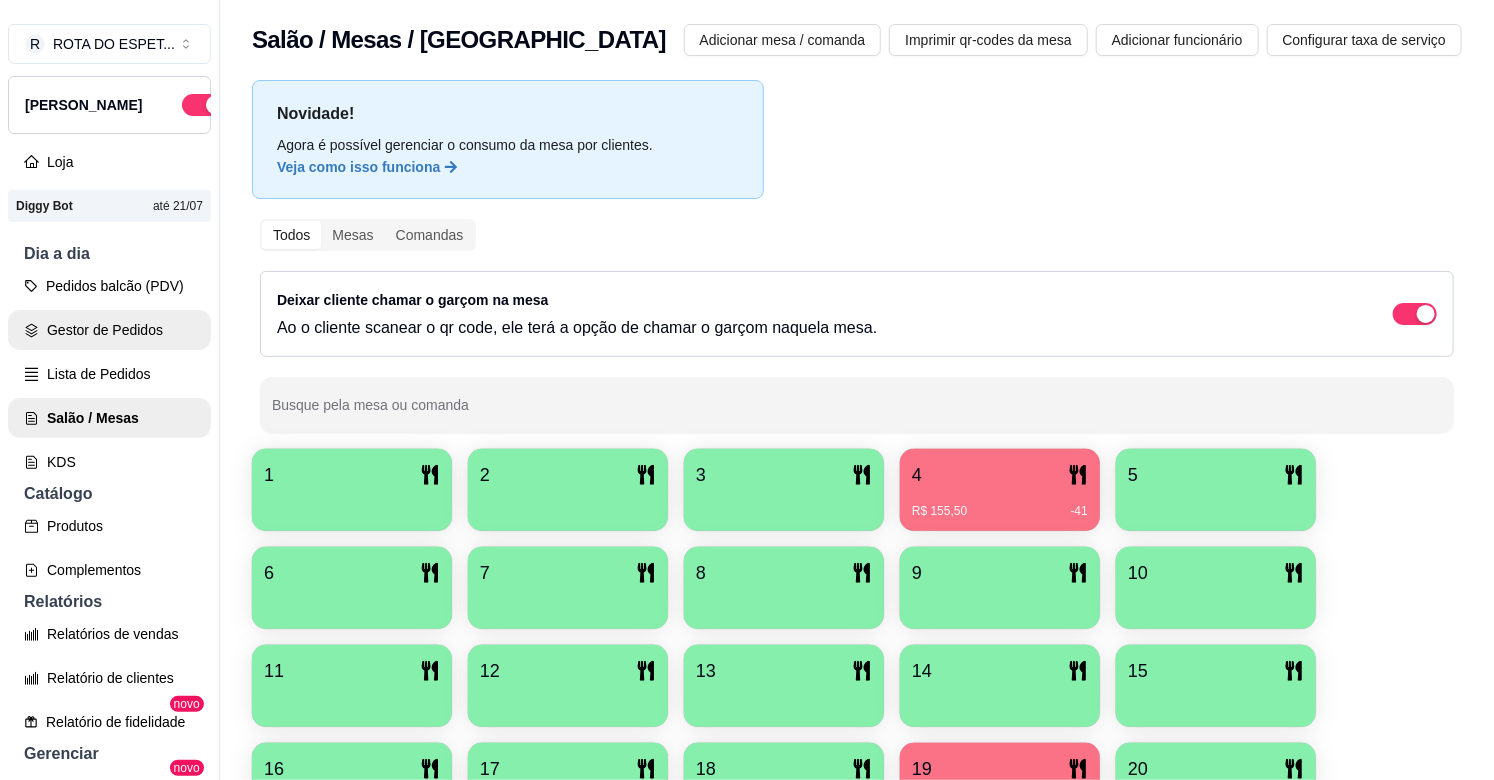 click on "Gestor de Pedidos" at bounding box center [109, 330] 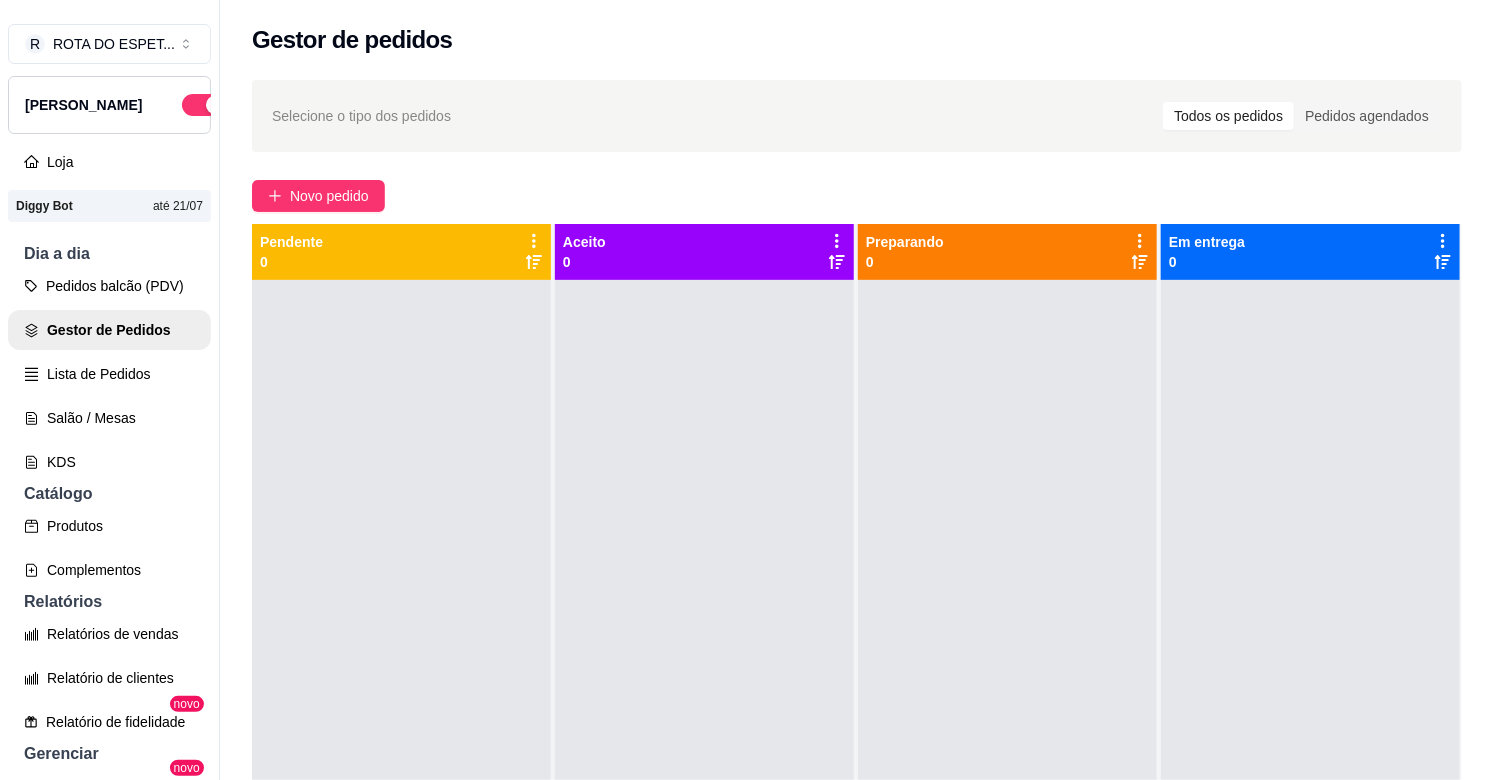 click at bounding box center [704, 670] 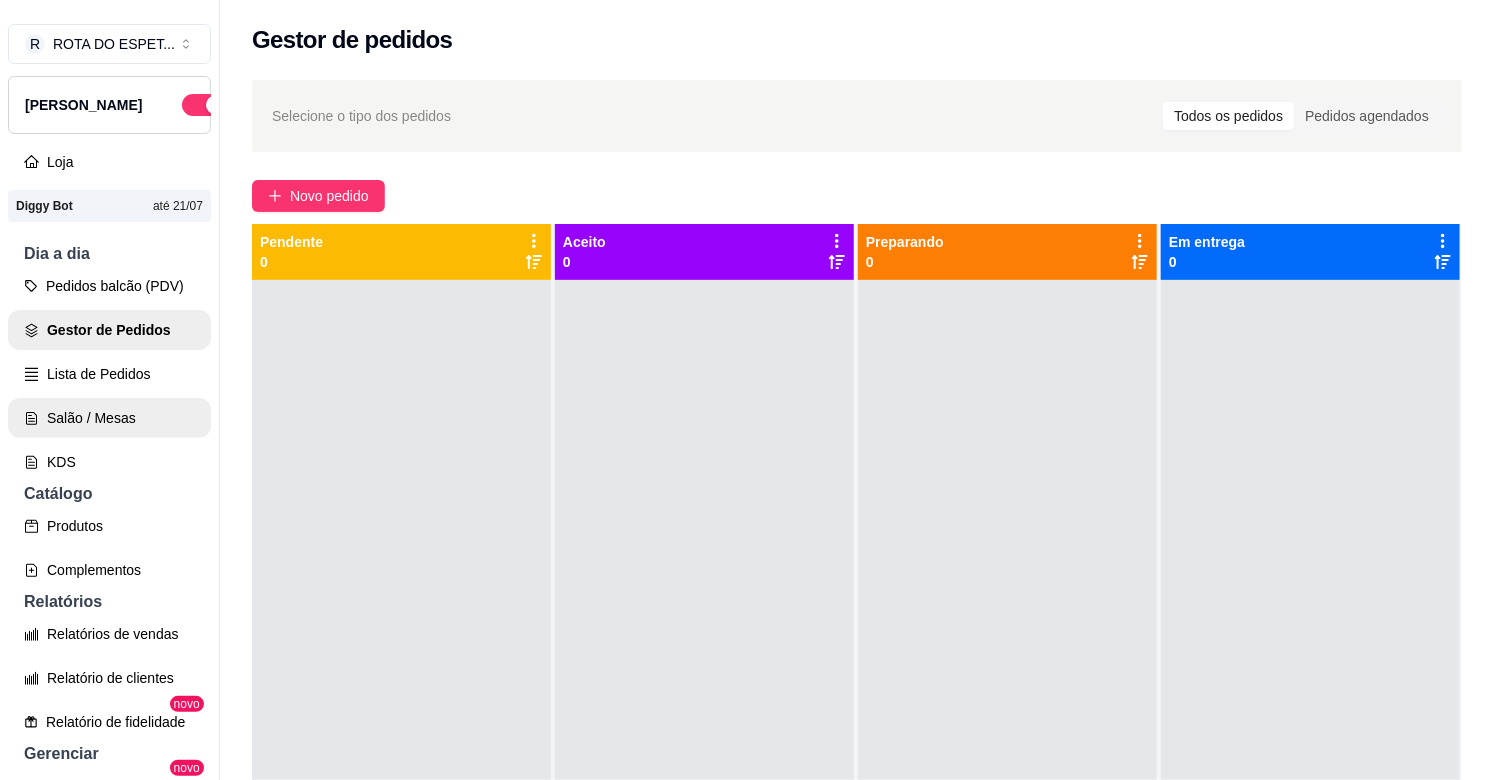 click on "Salão / Mesas" at bounding box center [109, 418] 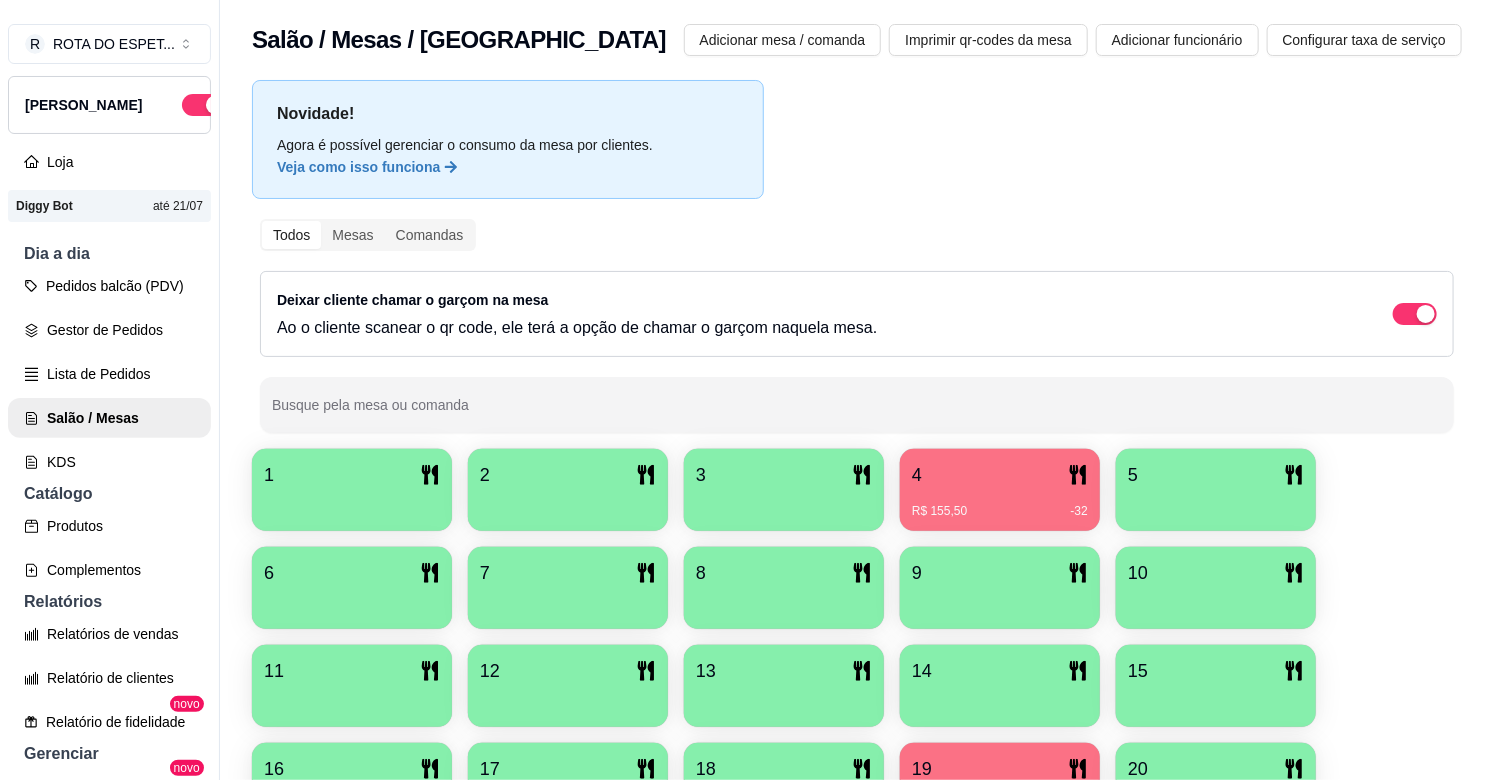 scroll, scrollTop: 435, scrollLeft: 0, axis: vertical 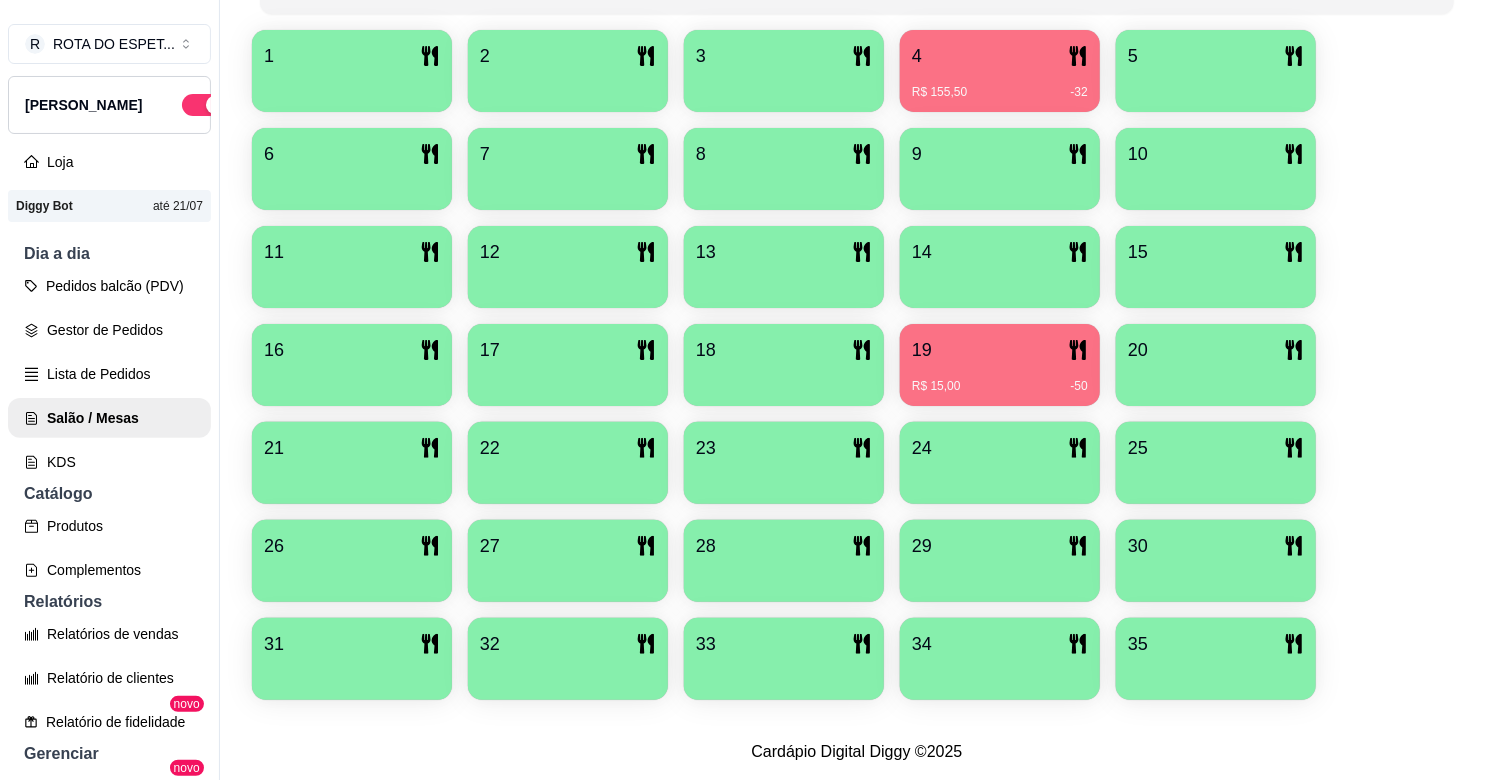 click on "R$ 15,00 -50" at bounding box center [1000, 379] 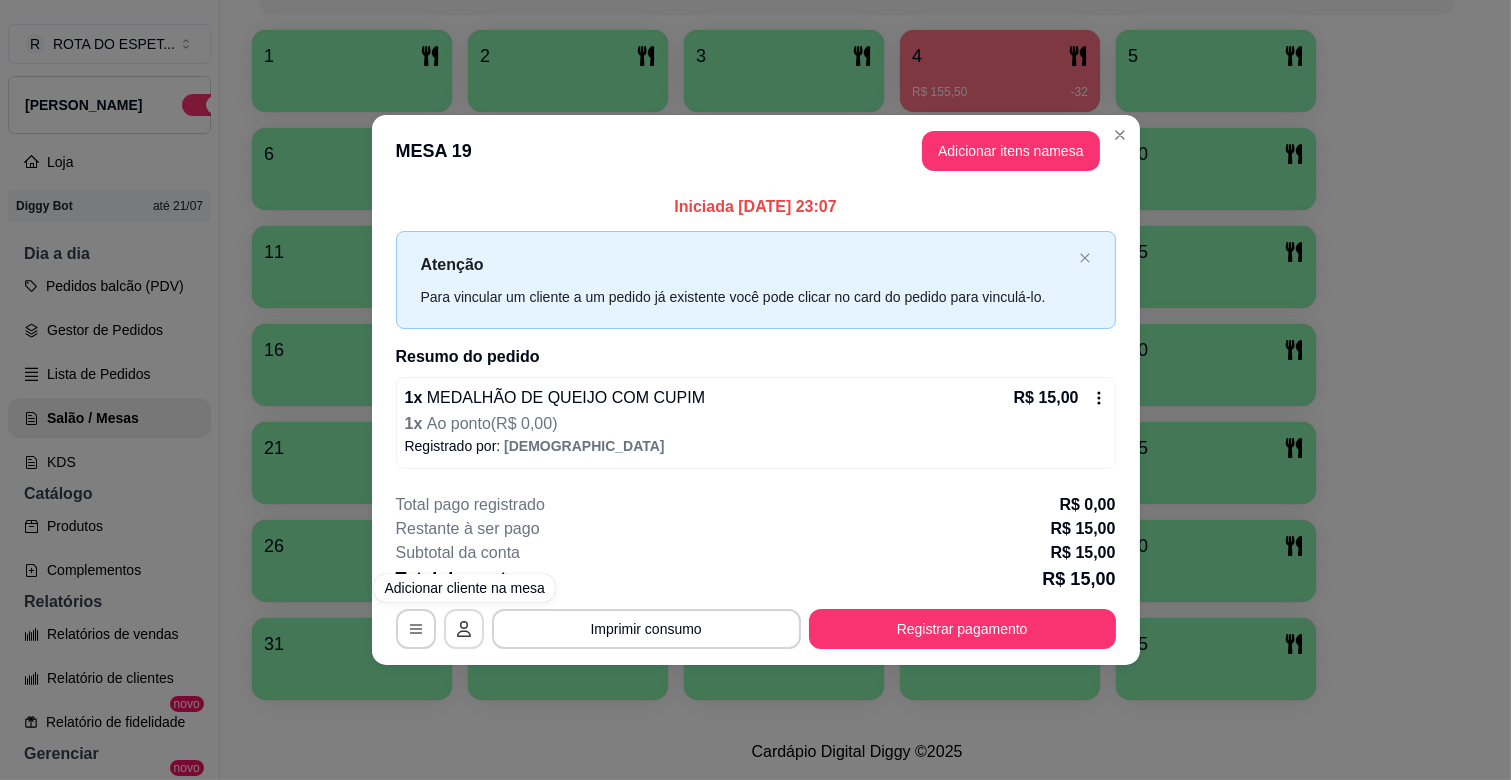 click at bounding box center [416, 629] 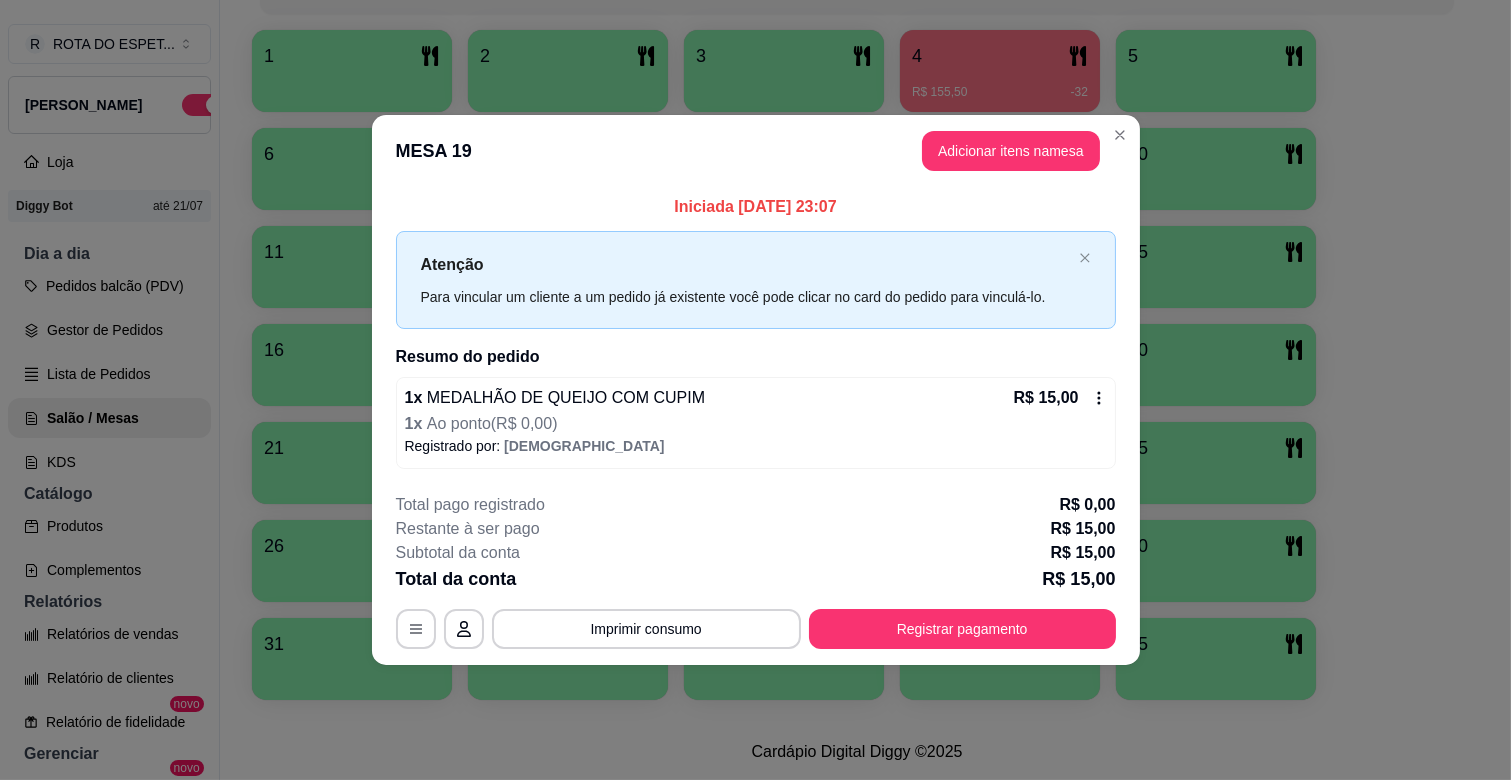click on "R$ 15,00" at bounding box center [1060, 398] 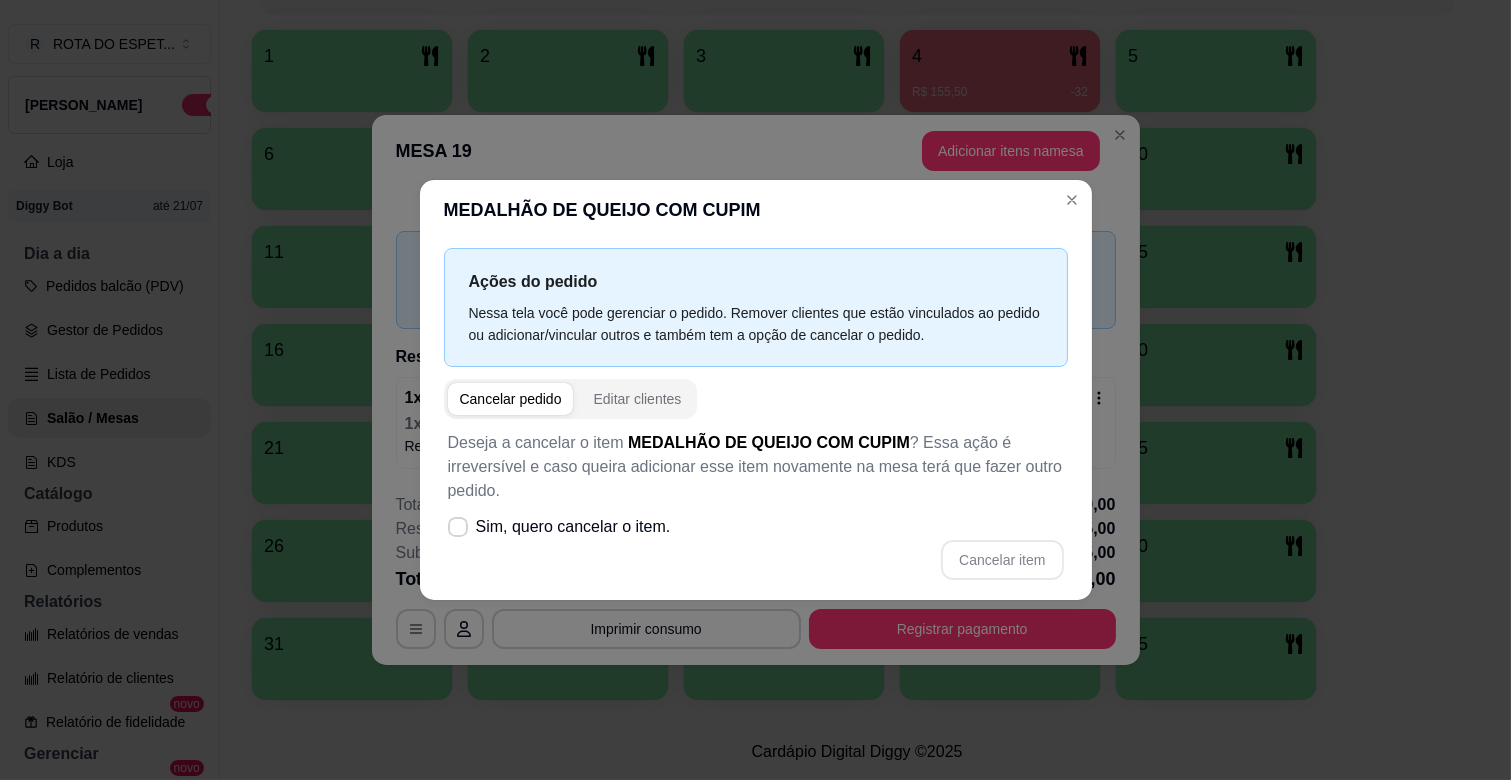click on "Cancelar pedido" at bounding box center [511, 399] 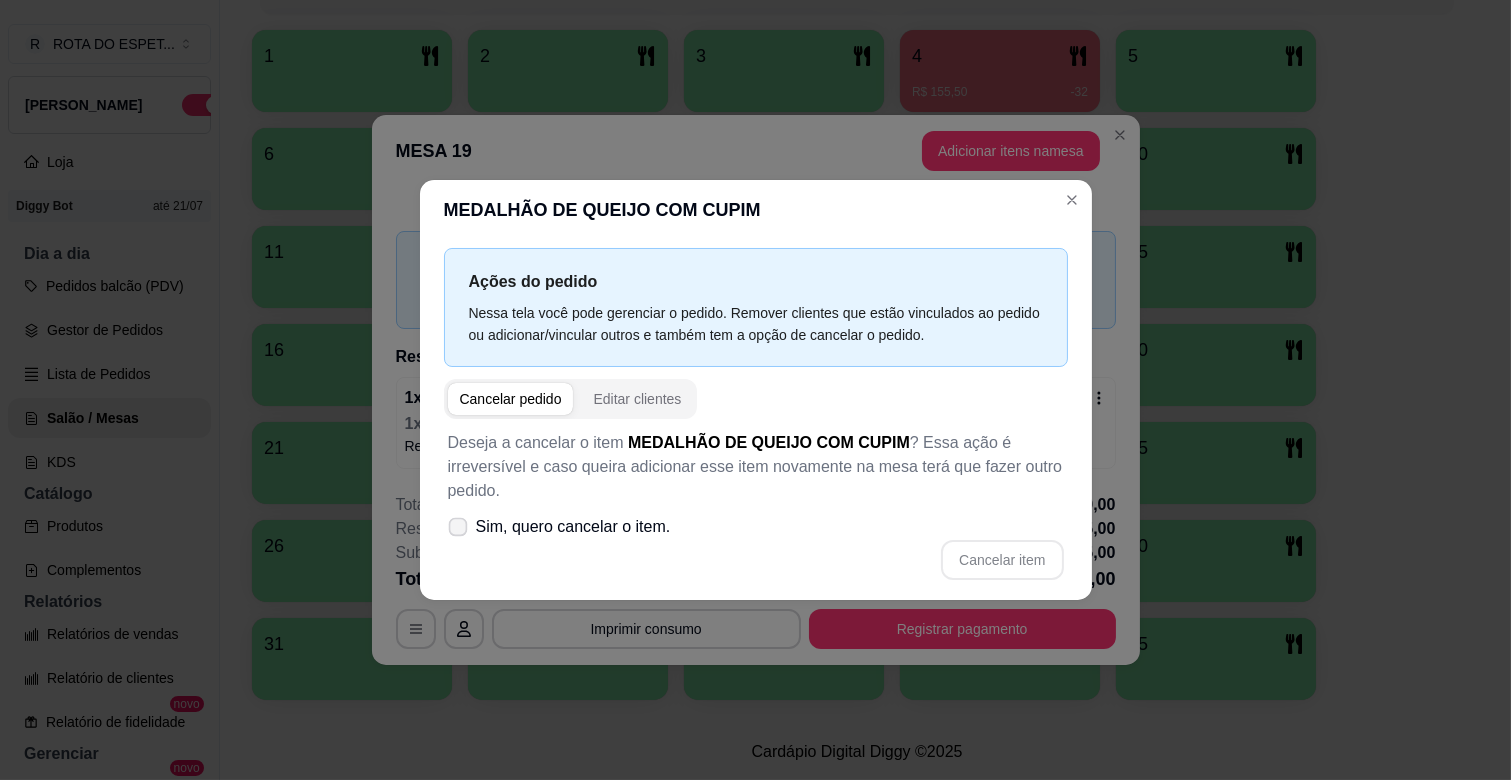 click on "Sim, quero cancelar o item." at bounding box center [573, 527] 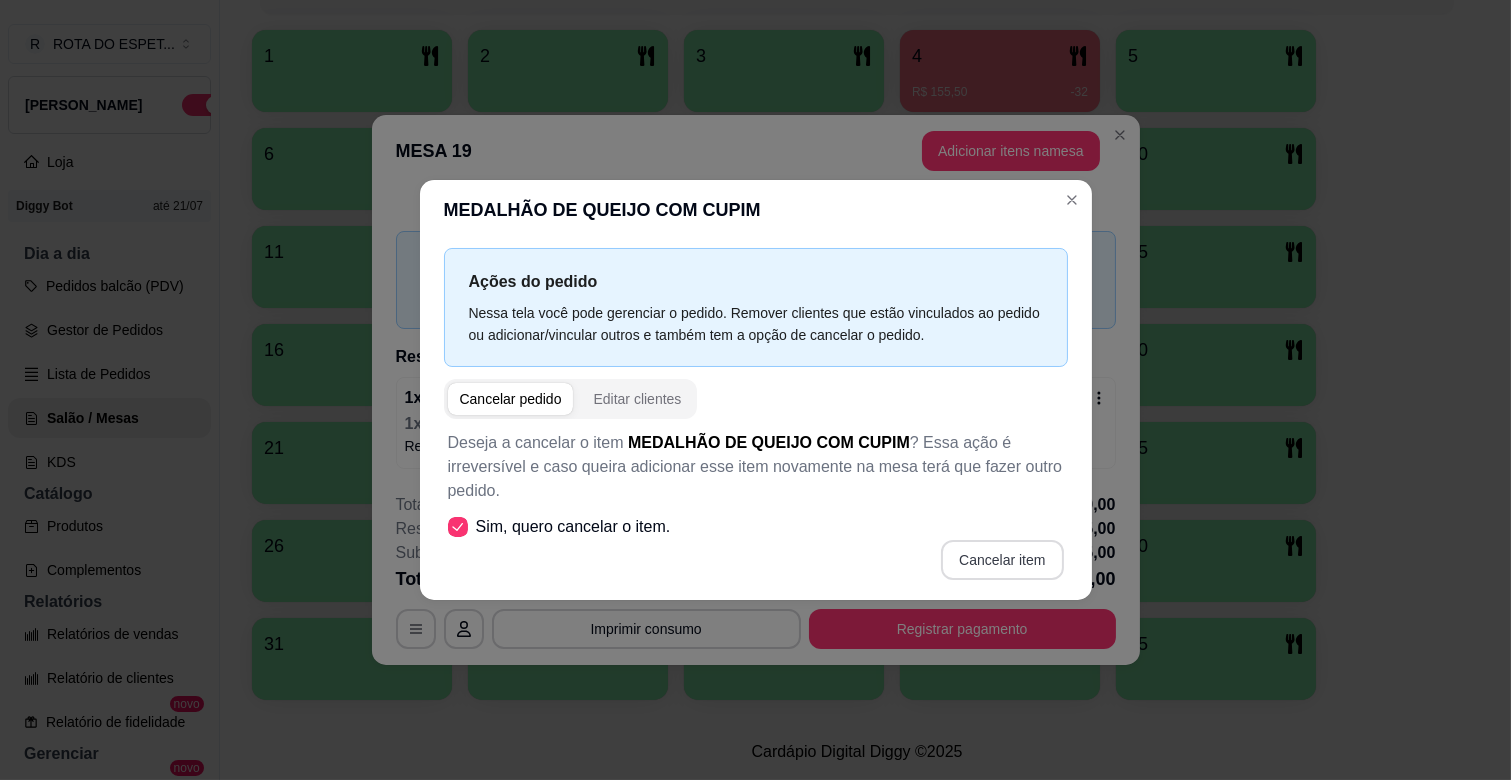 click on "Cancelar item" at bounding box center (1002, 560) 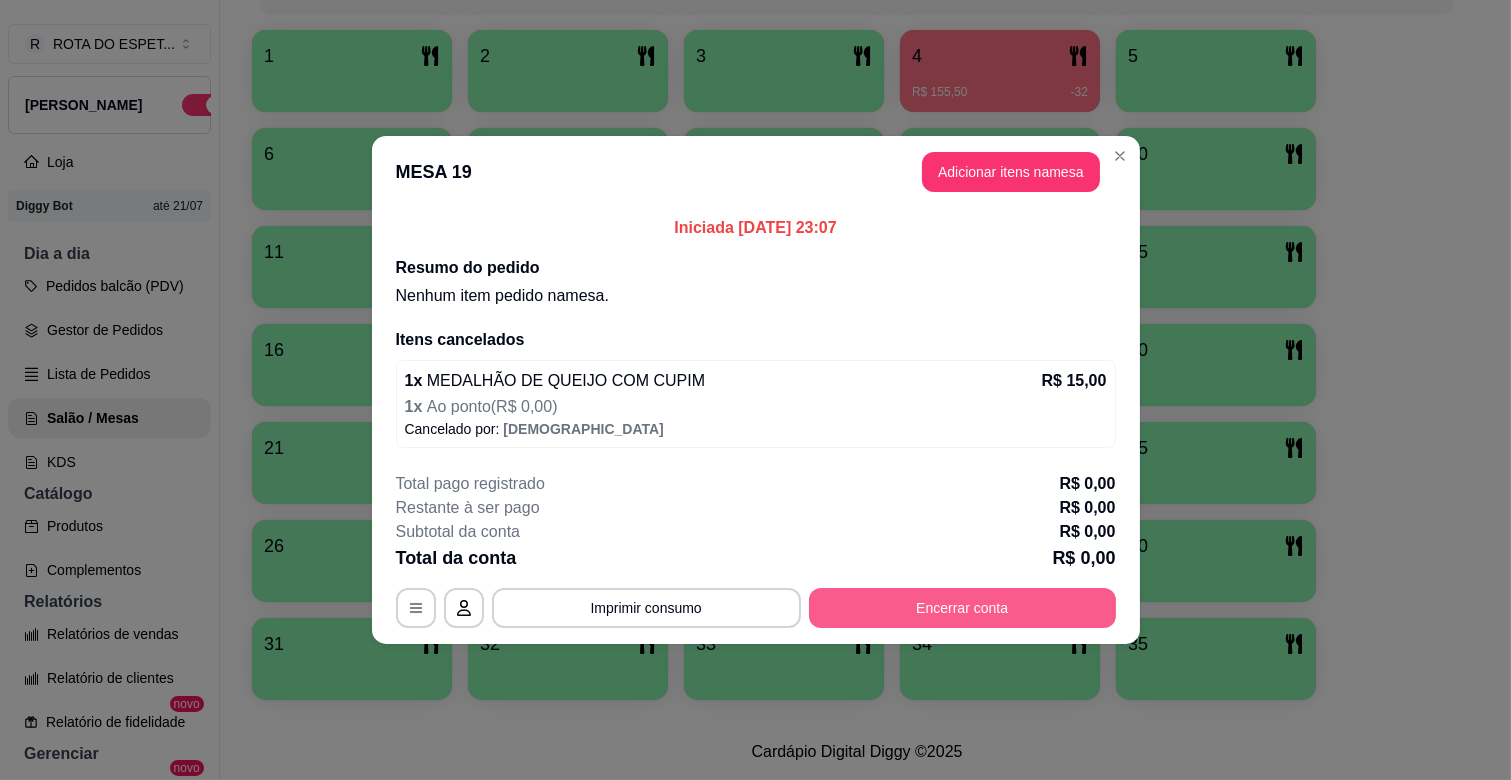 click on "Encerrar conta" at bounding box center (962, 608) 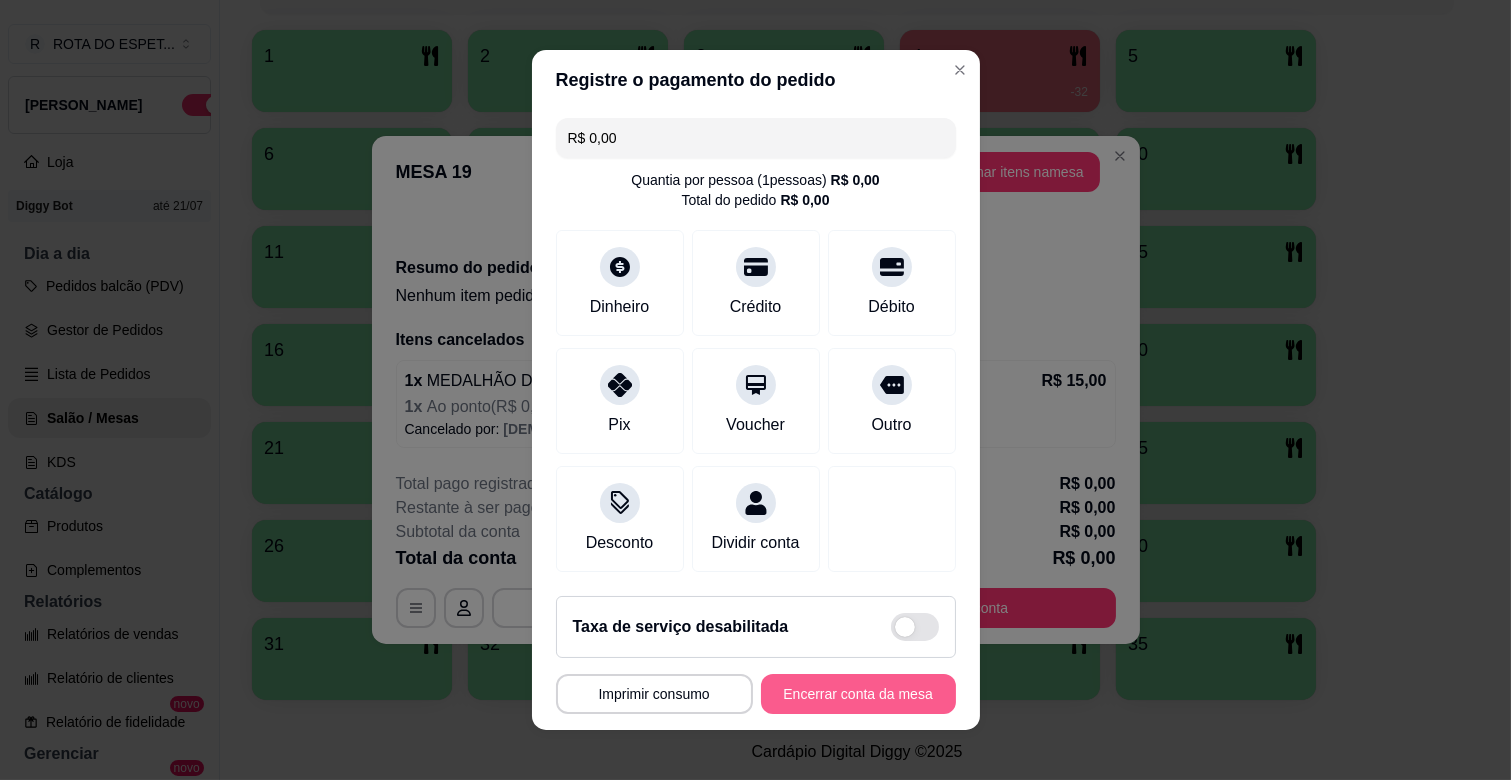 click on "Encerrar conta da mesa" at bounding box center (858, 694) 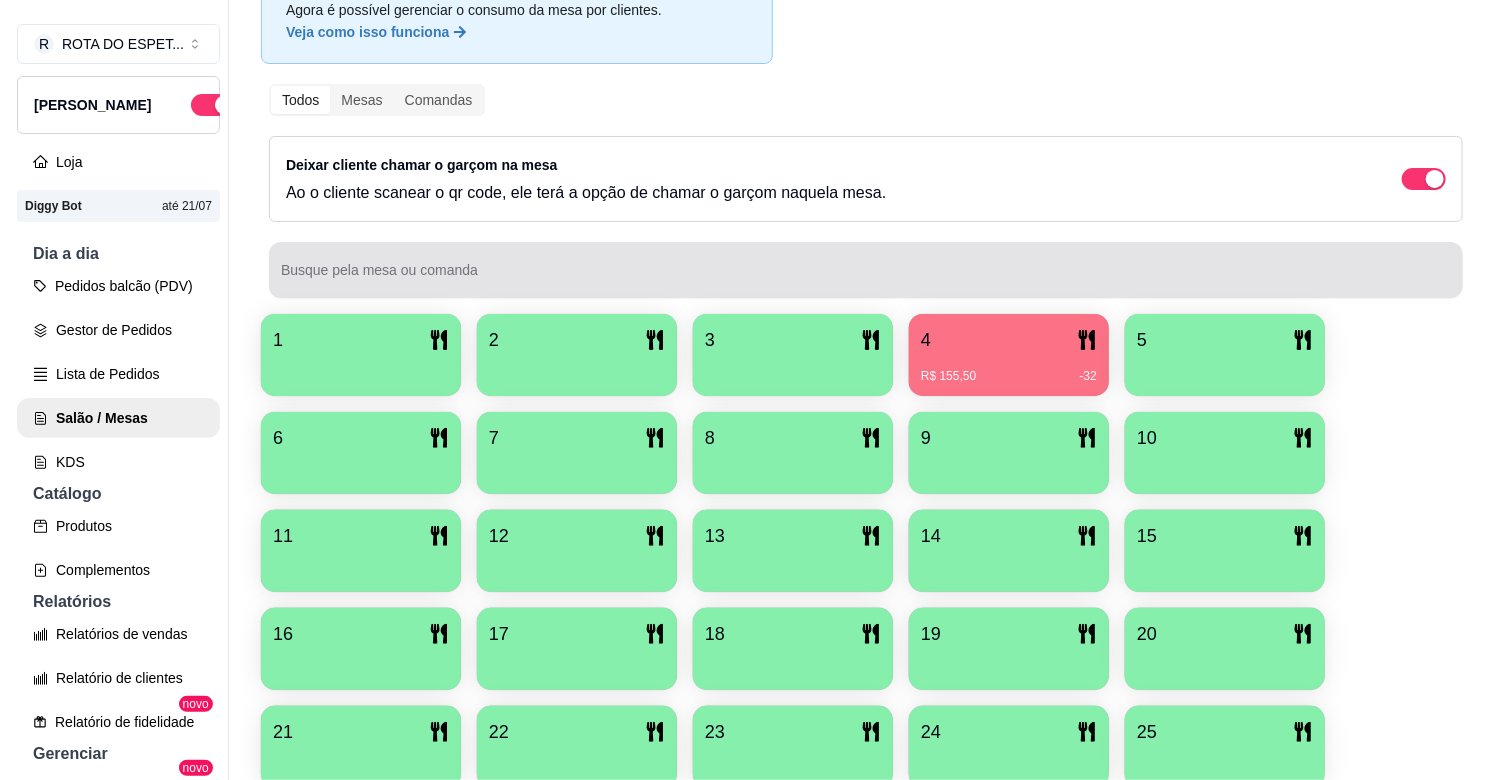 scroll, scrollTop: 102, scrollLeft: 0, axis: vertical 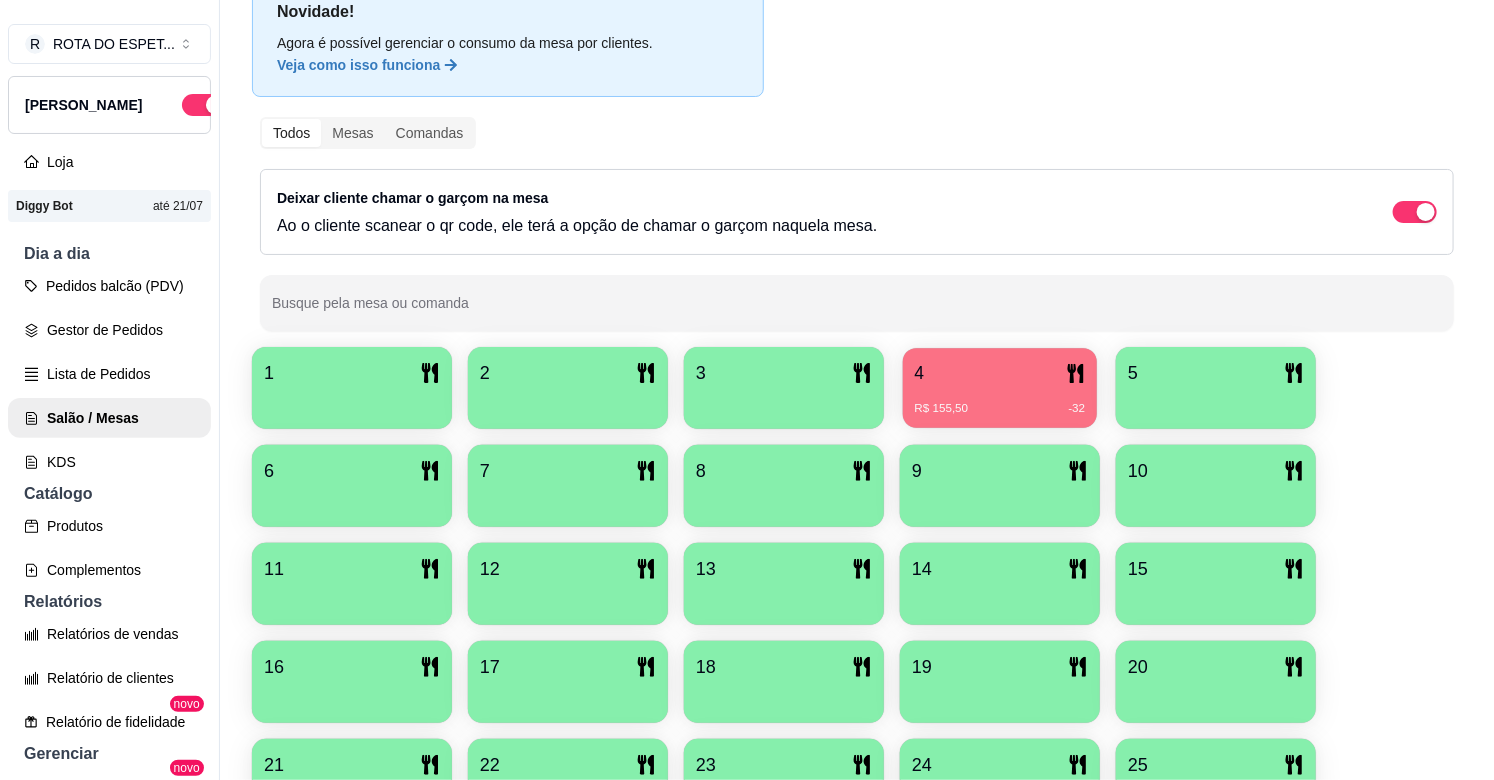 click on "R$ 155,50 -32" at bounding box center (1000, 401) 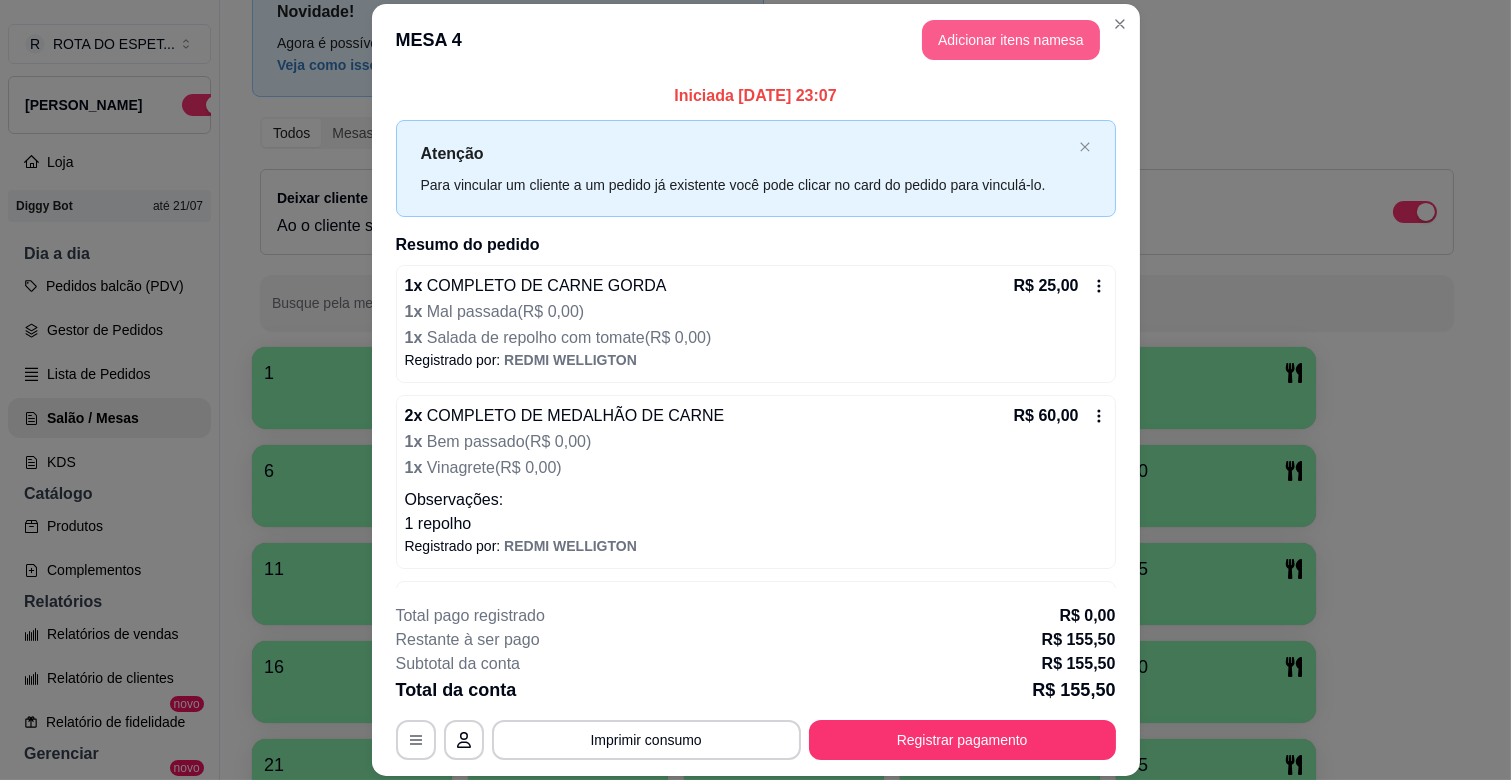 click on "Adicionar itens na  mesa" at bounding box center [1011, 40] 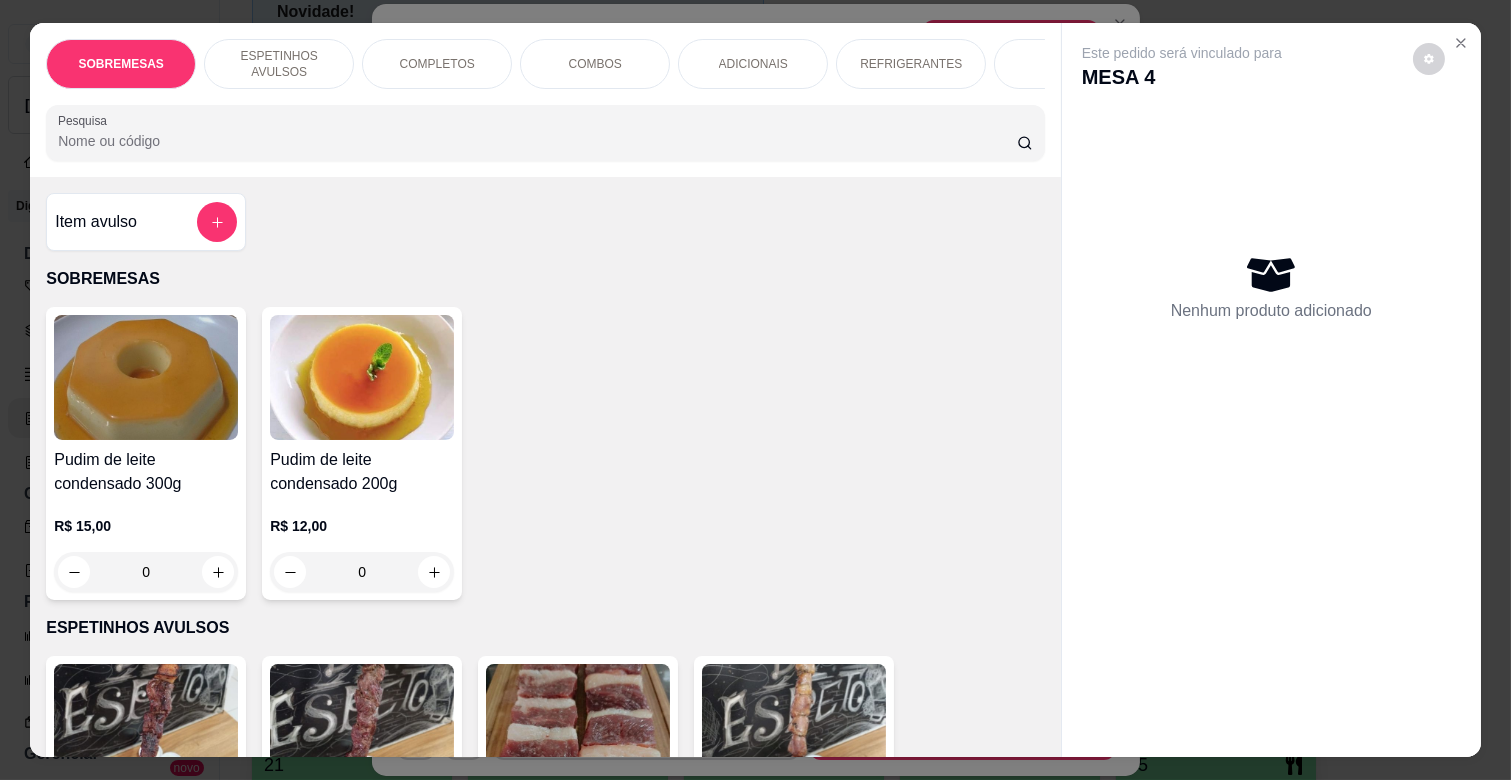 click on "REFRIGERANTES" at bounding box center [911, 64] 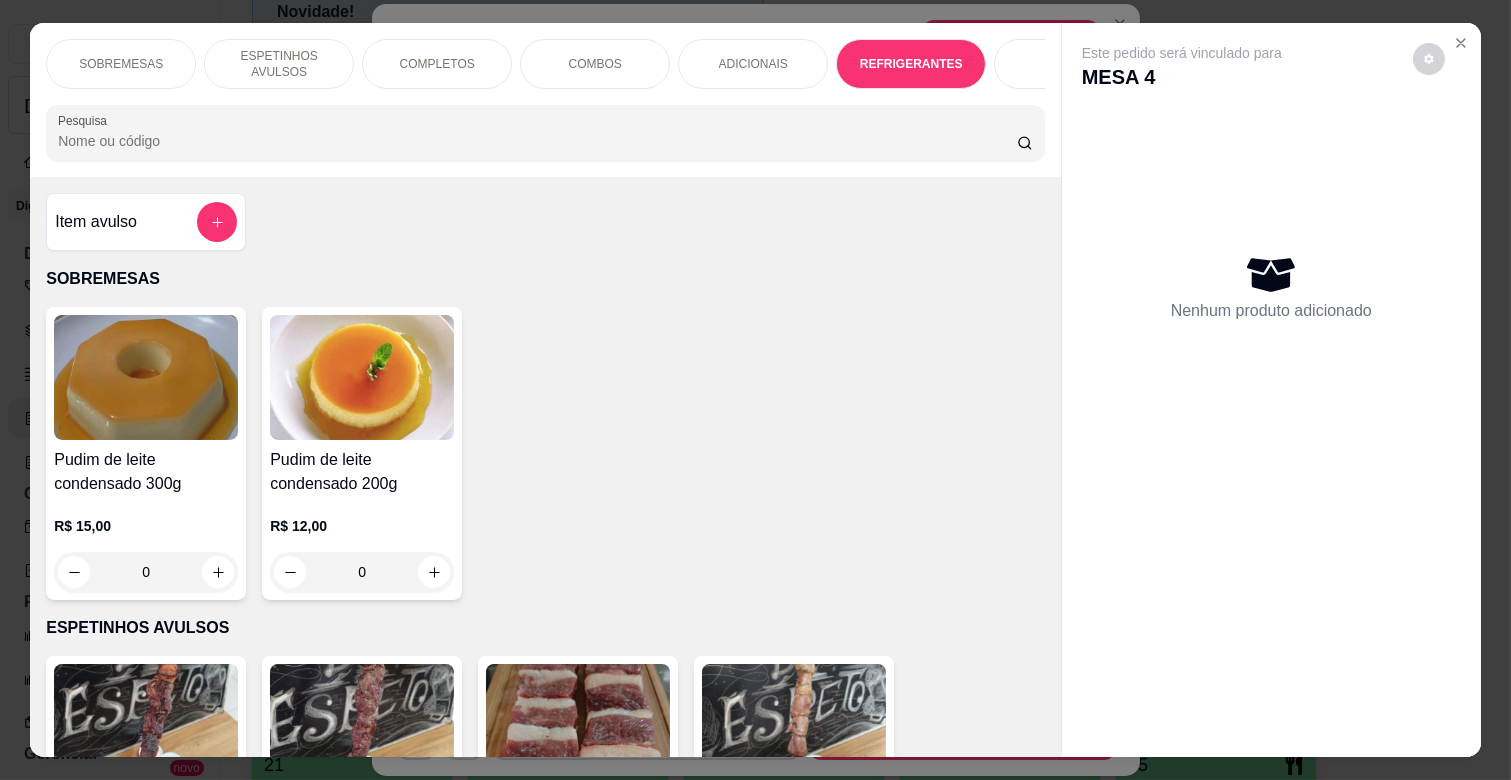 scroll, scrollTop: 4053, scrollLeft: 0, axis: vertical 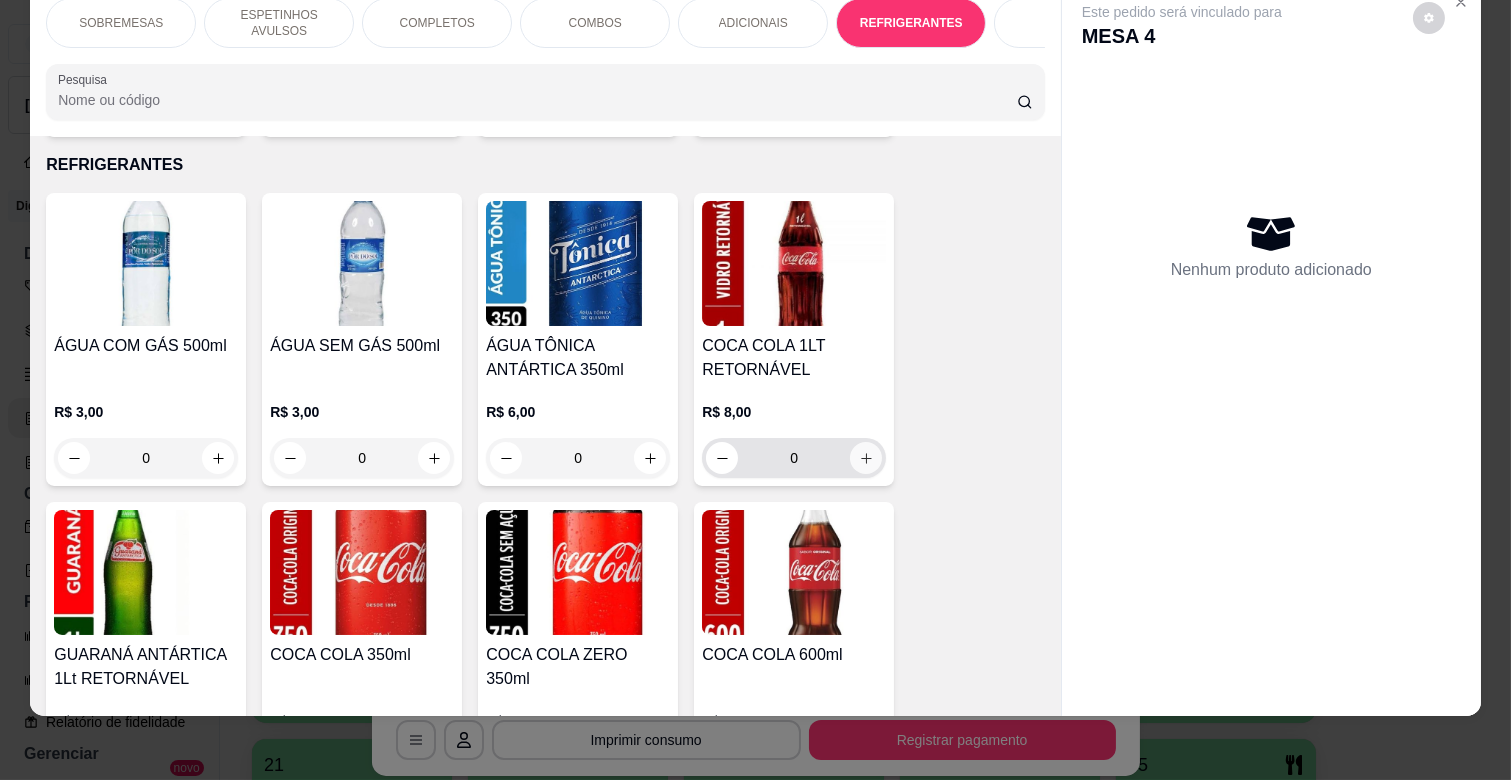 click 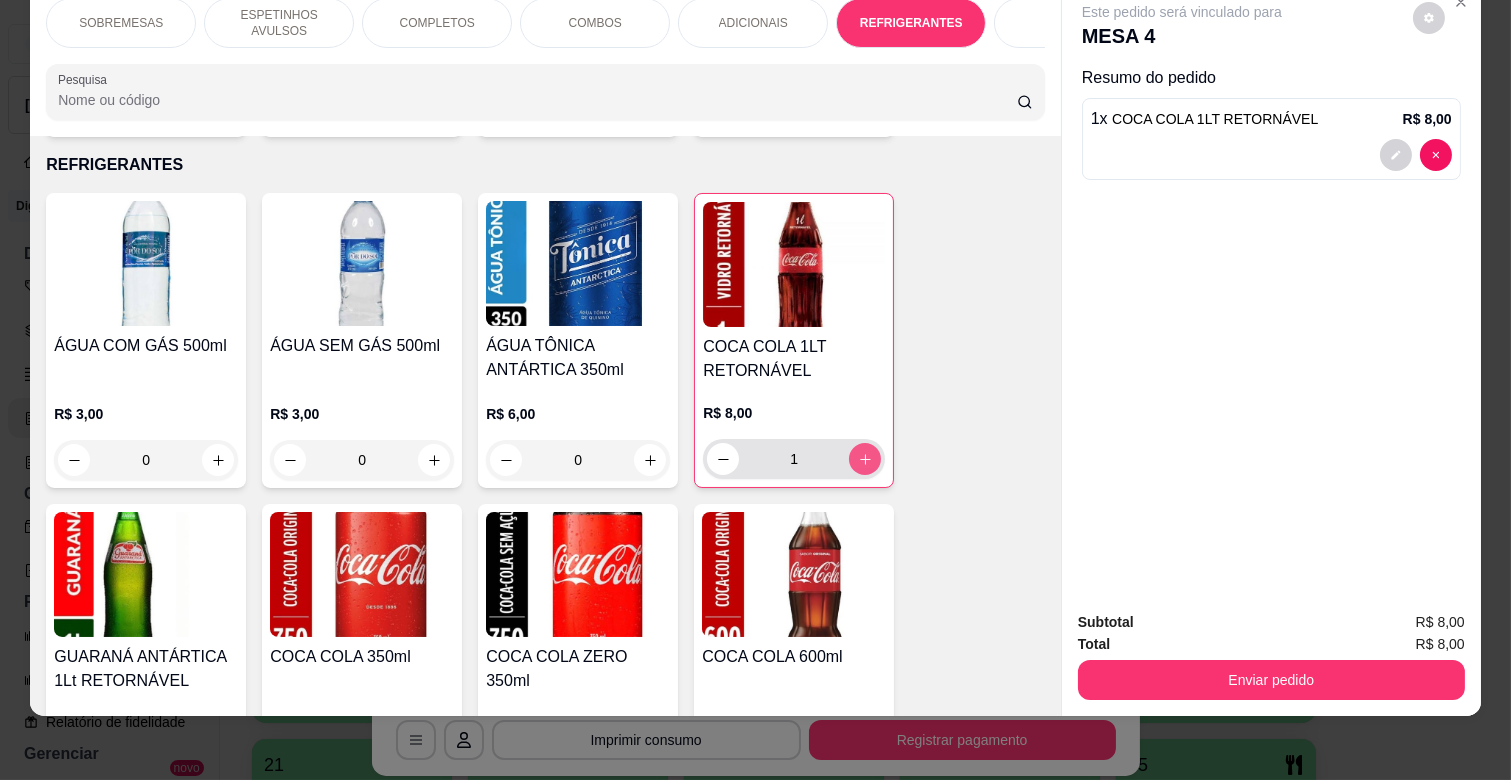 type on "1" 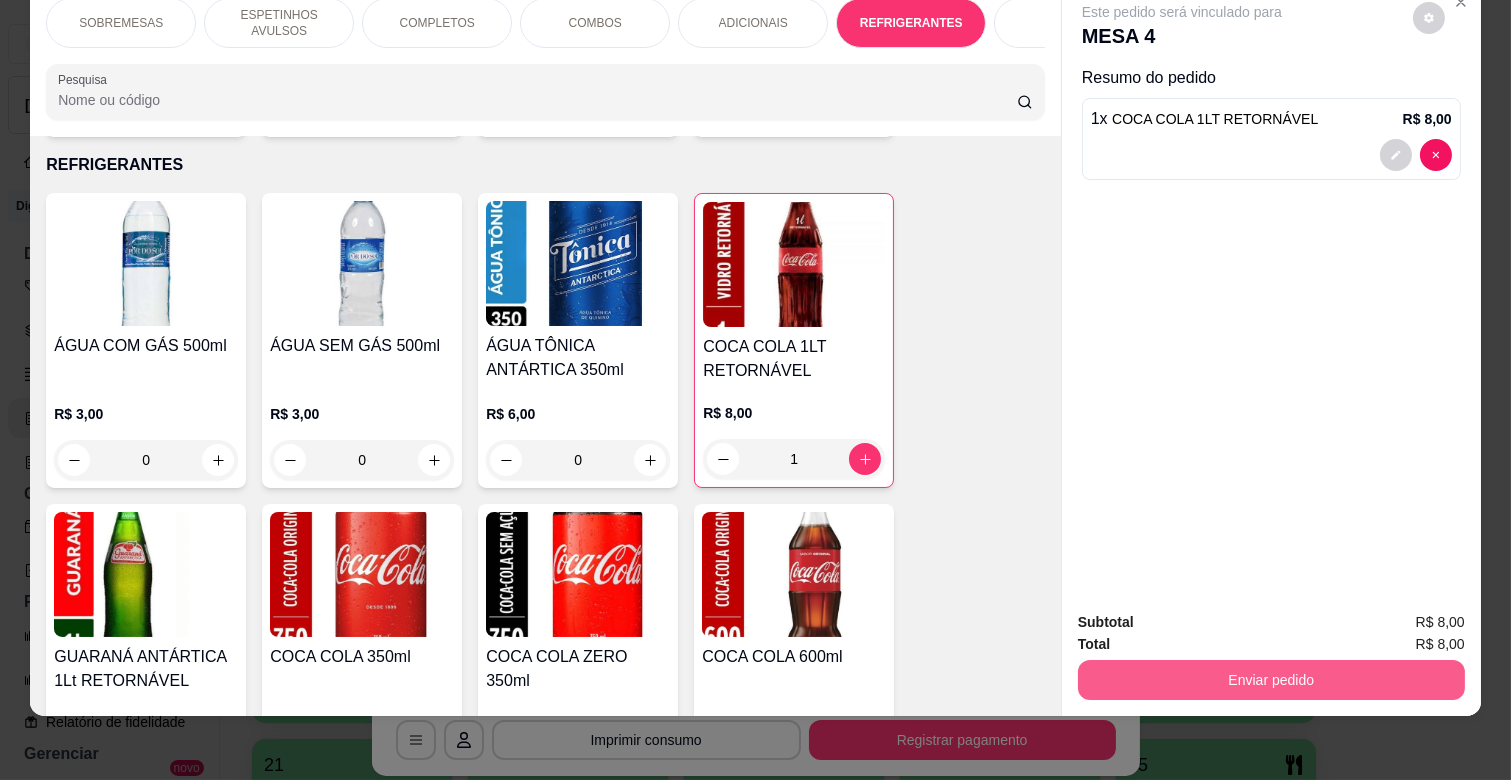 click on "Enviar pedido" at bounding box center (1271, 680) 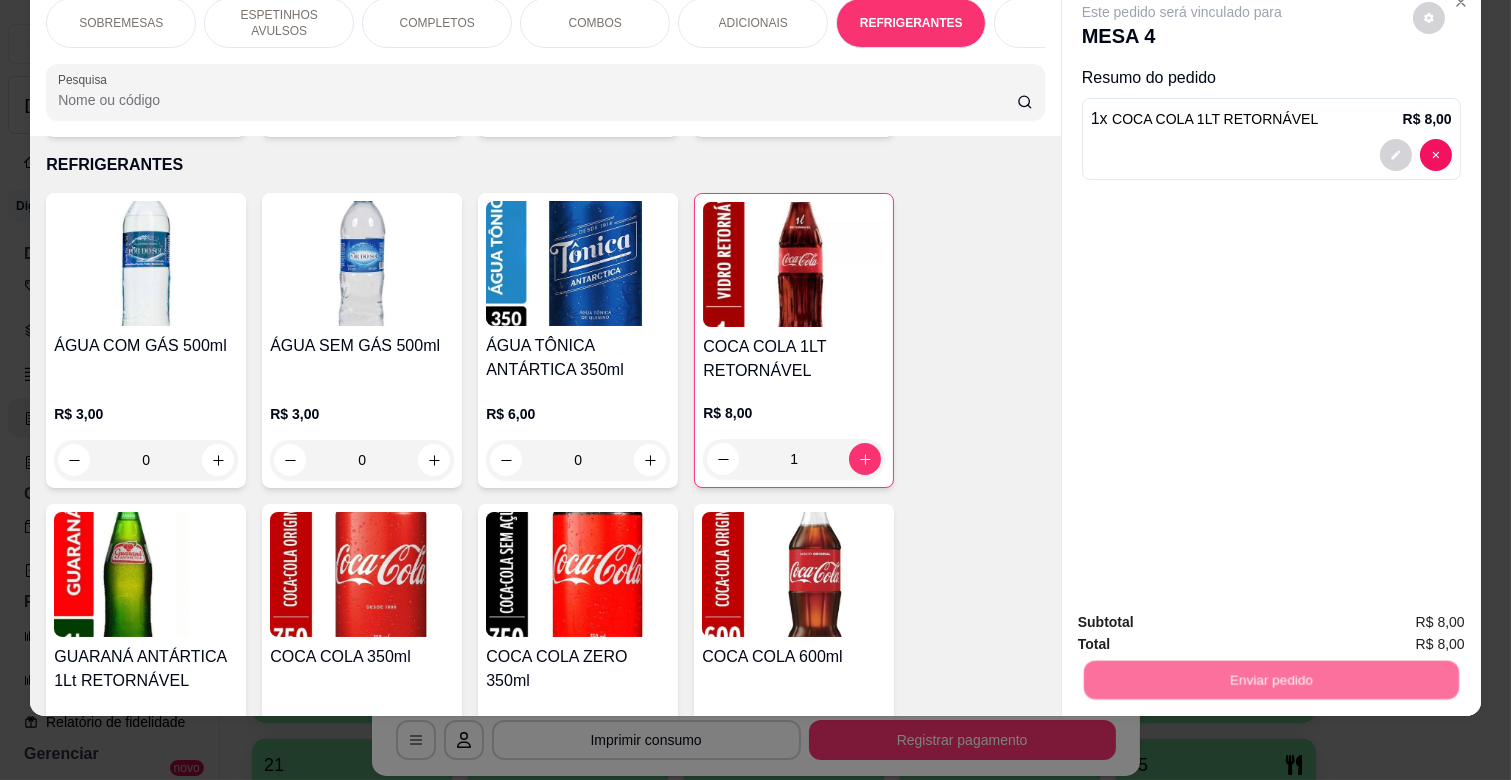 click on "Não registrar e enviar pedido" at bounding box center (1204, 614) 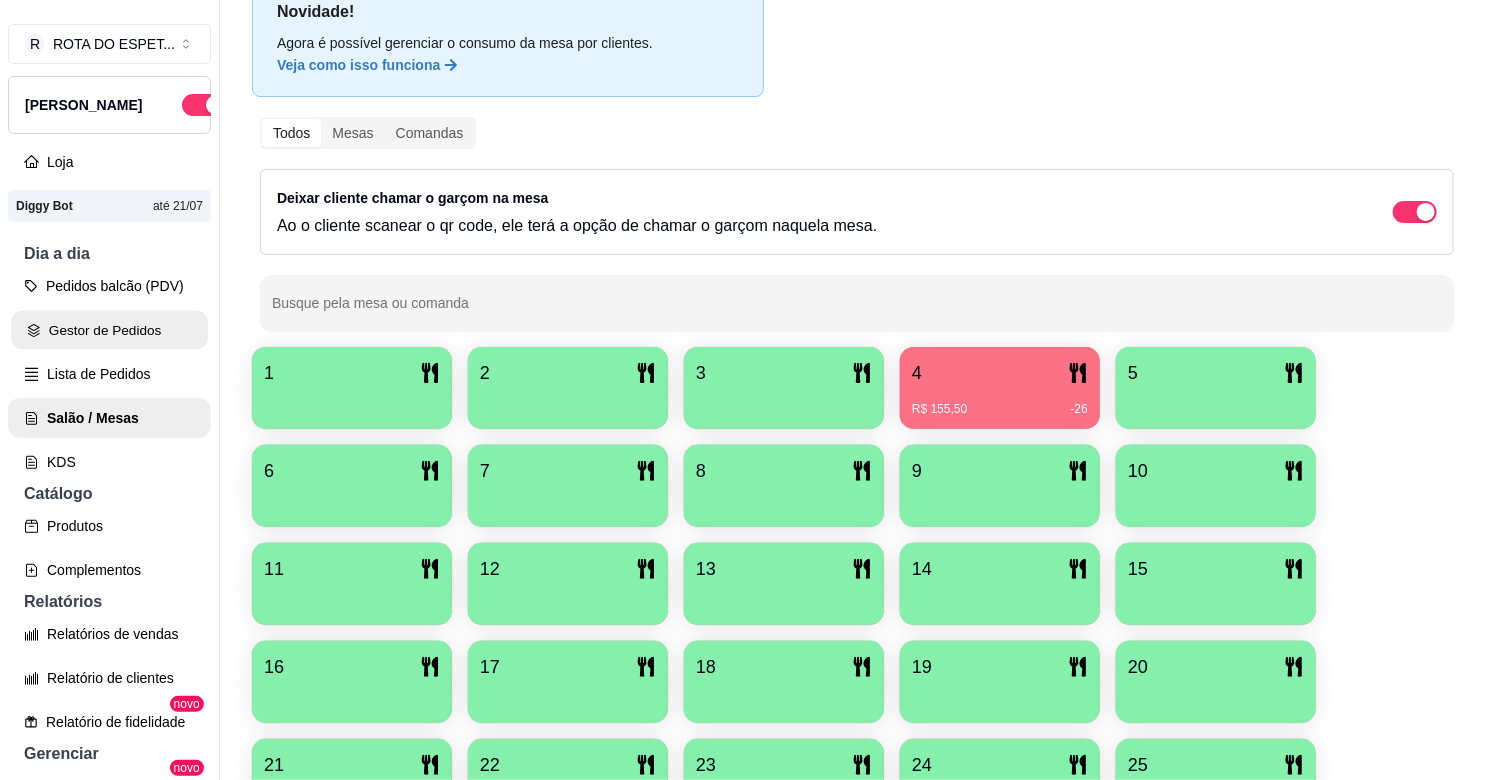 click on "Gestor de Pedidos" at bounding box center [109, 330] 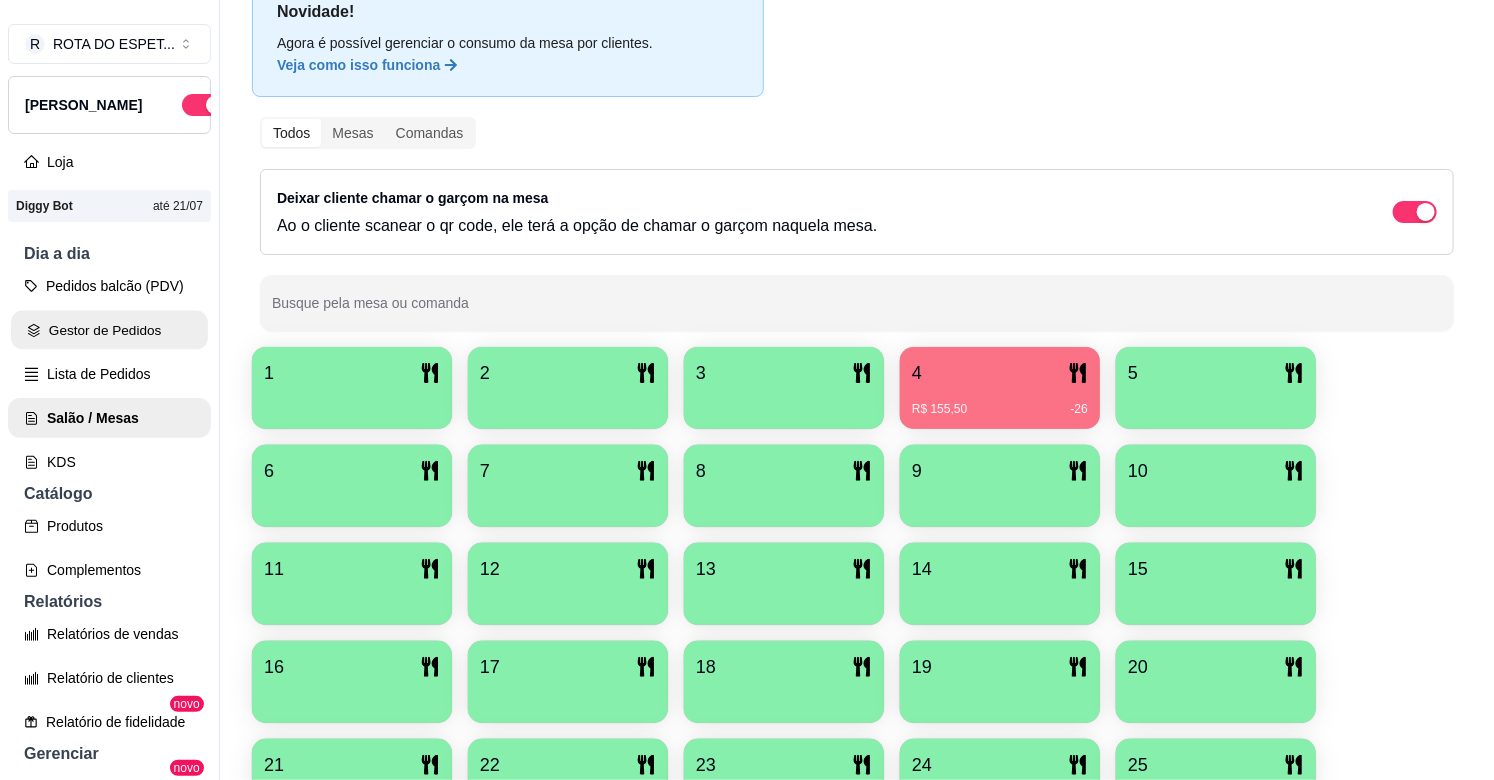 scroll, scrollTop: 0, scrollLeft: 0, axis: both 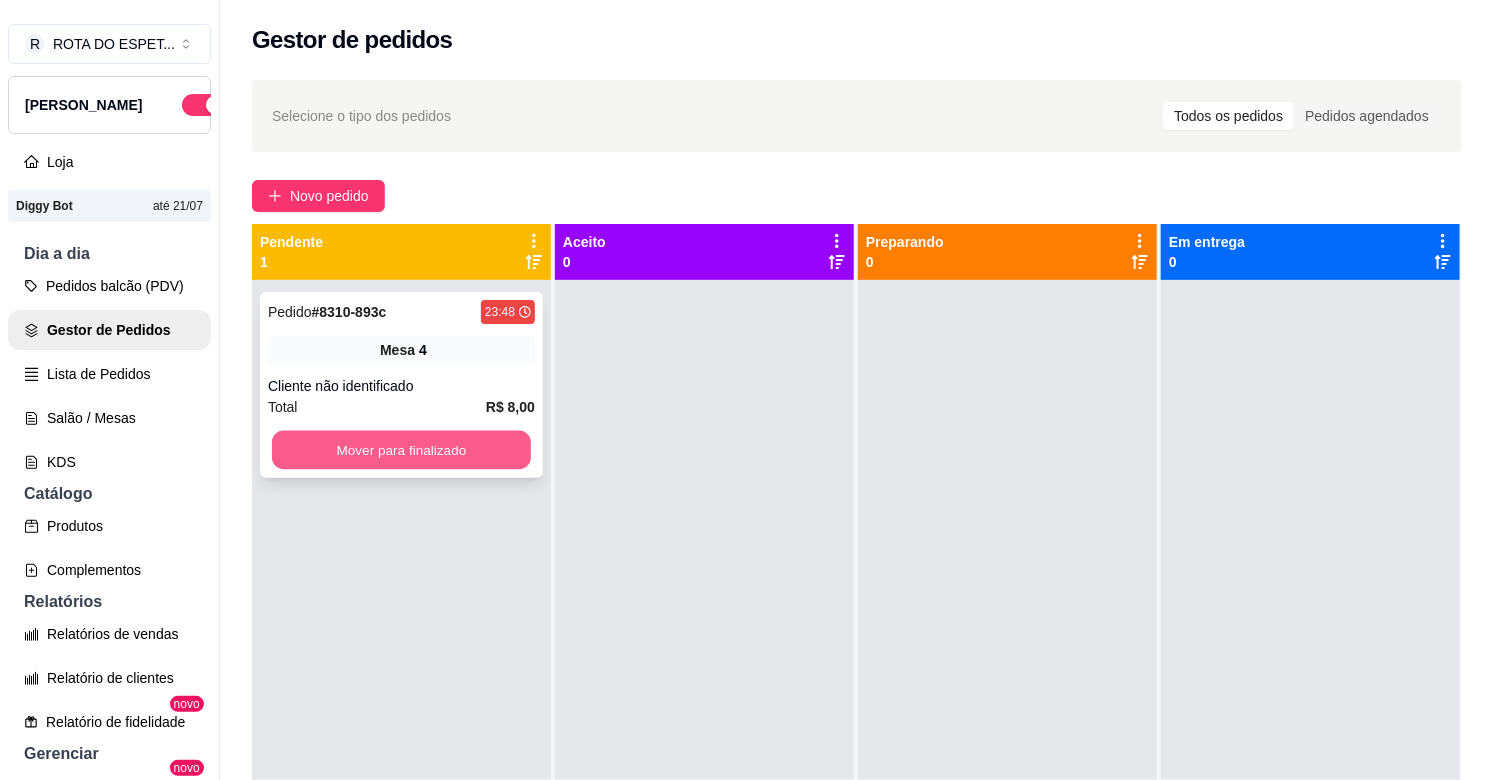 click on "Mover para finalizado" at bounding box center [401, 450] 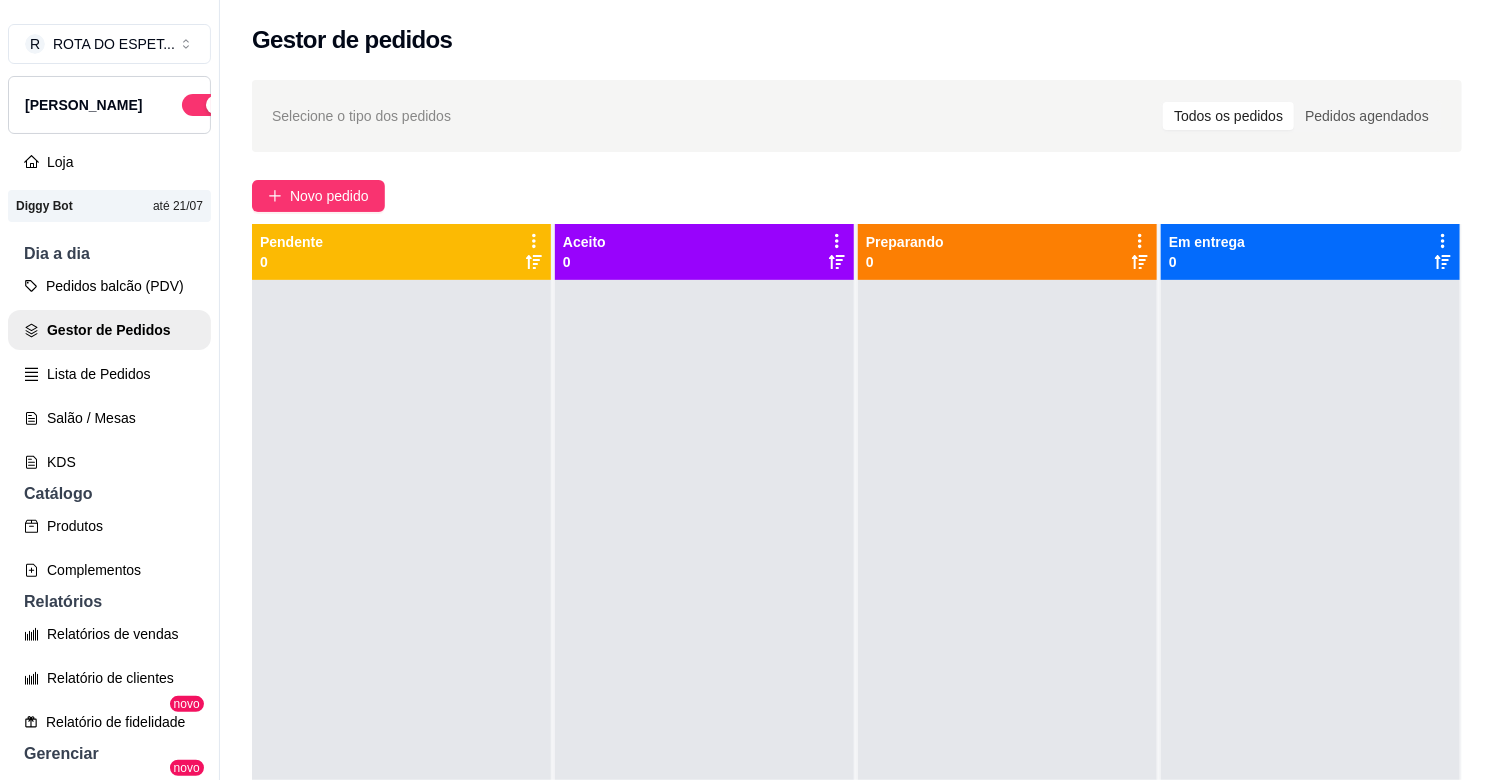 click at bounding box center (704, 670) 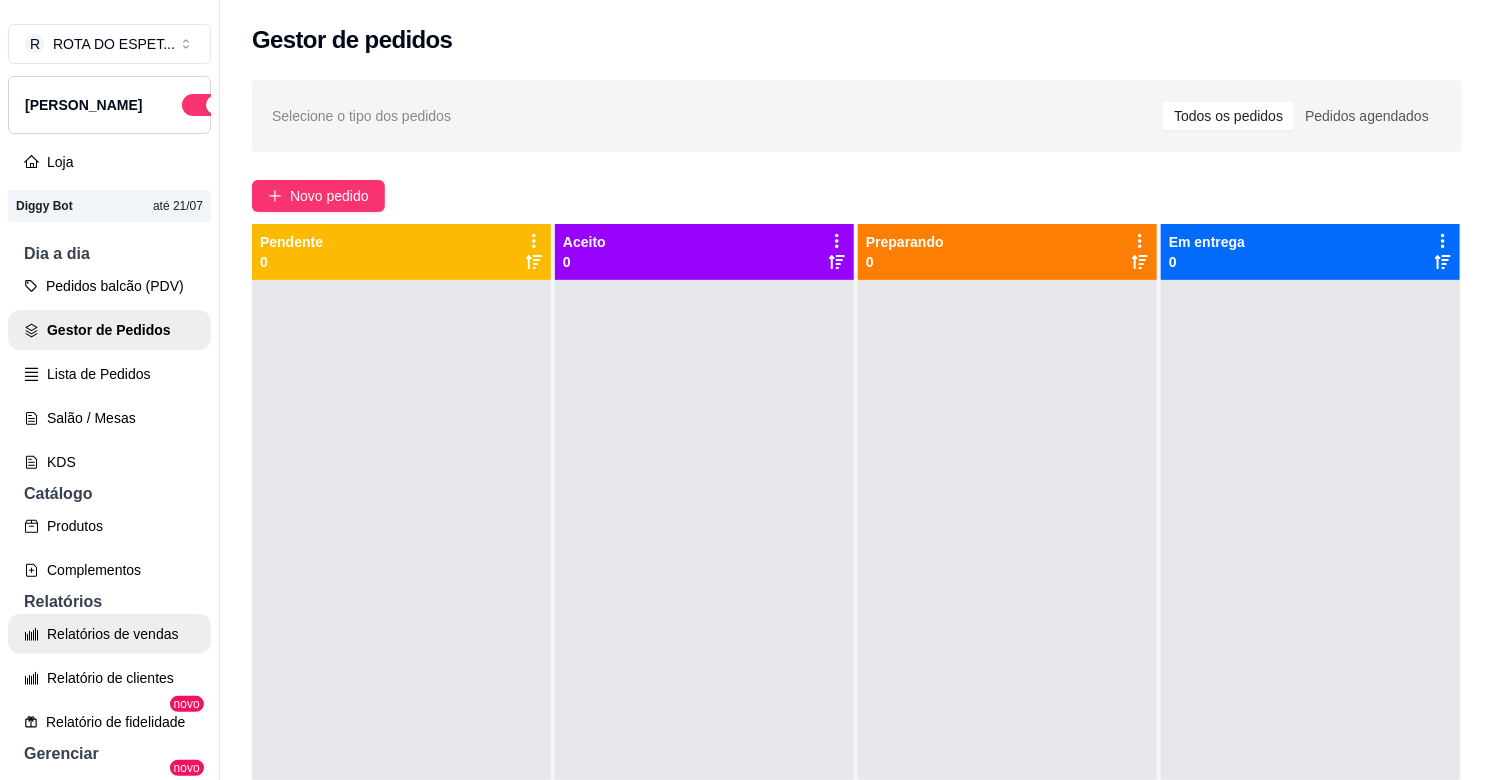 click on "Relatórios de vendas" at bounding box center [109, 634] 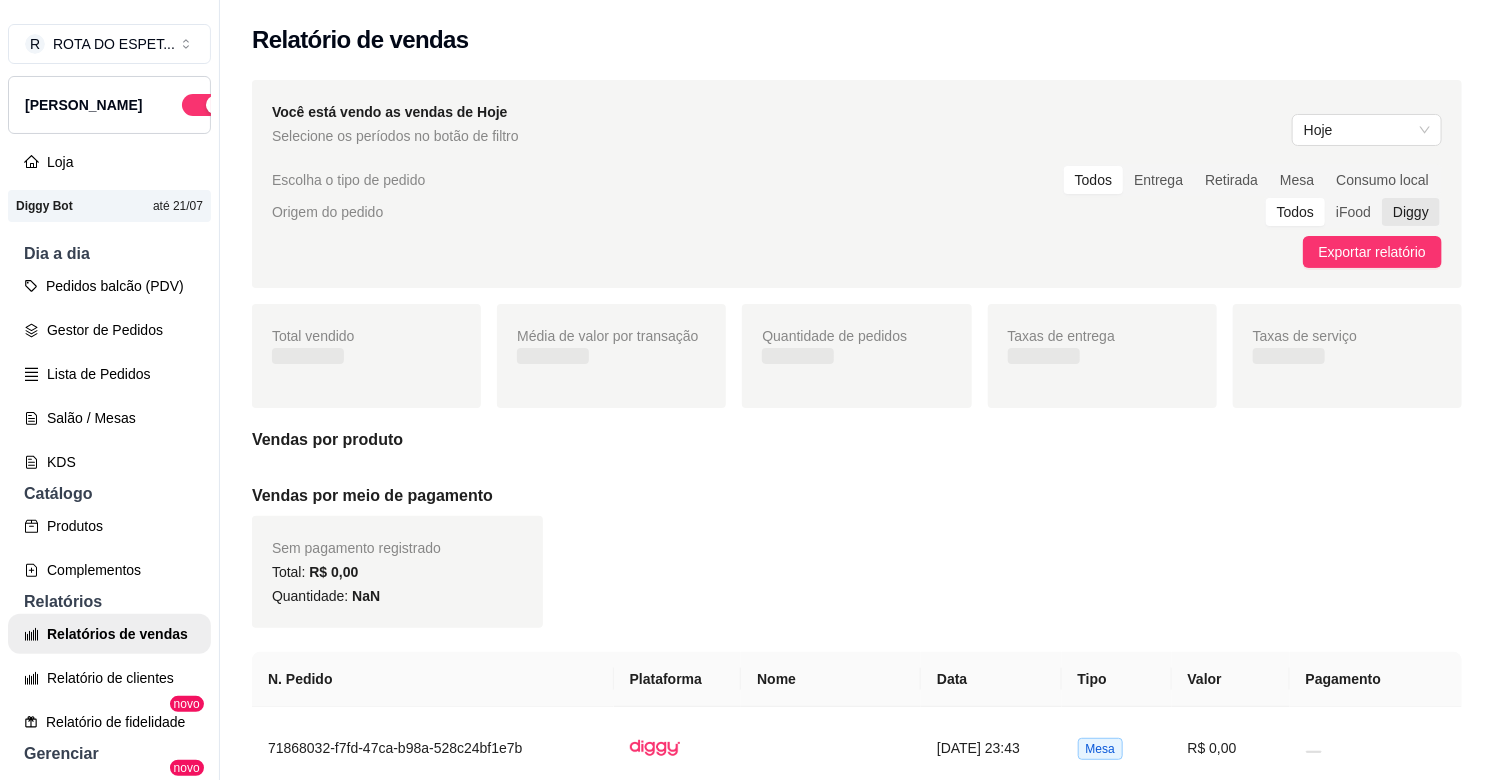 click on "Diggy" at bounding box center (1411, 212) 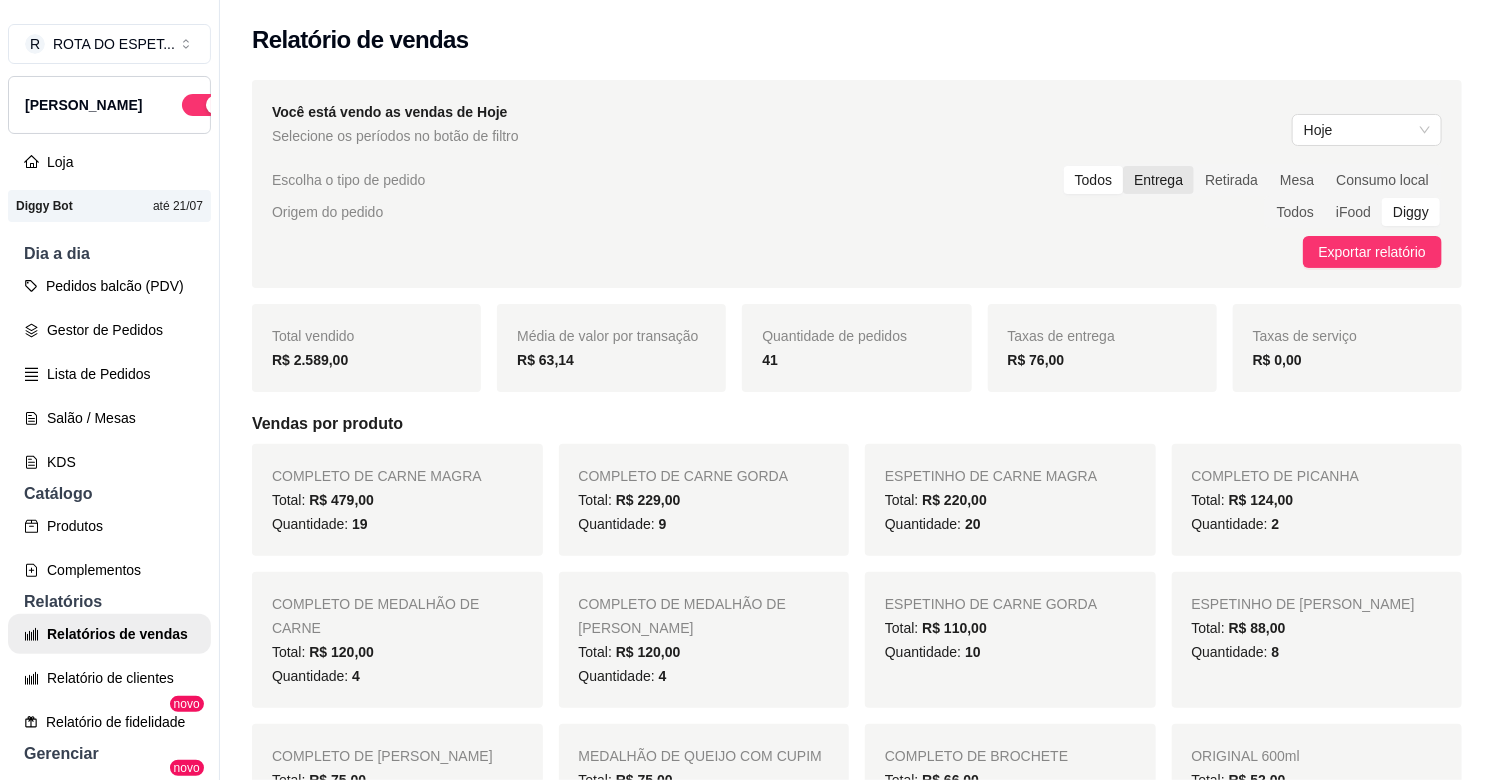 click on "Entrega" at bounding box center (1158, 180) 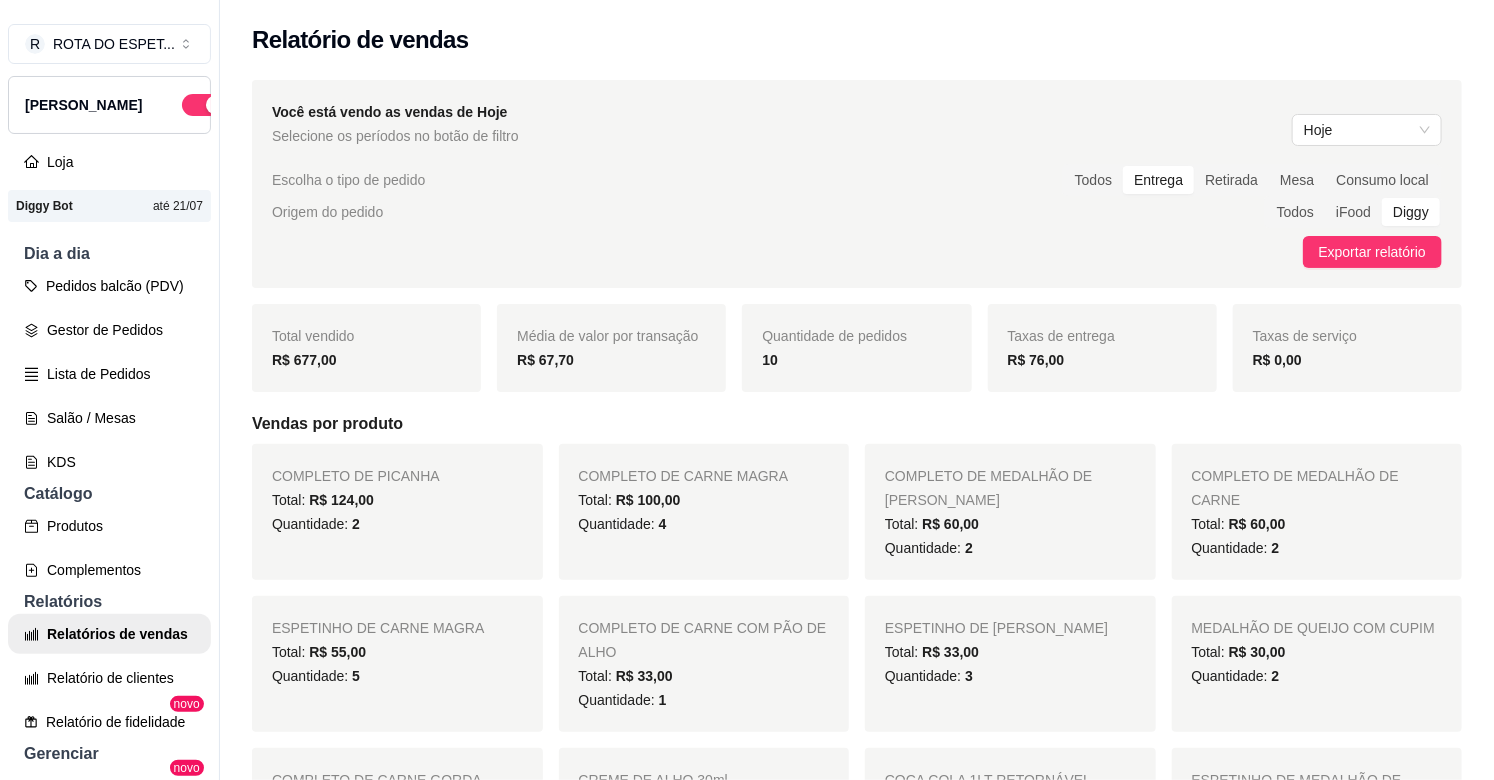 click on "R$ 76,00" at bounding box center [1036, 360] 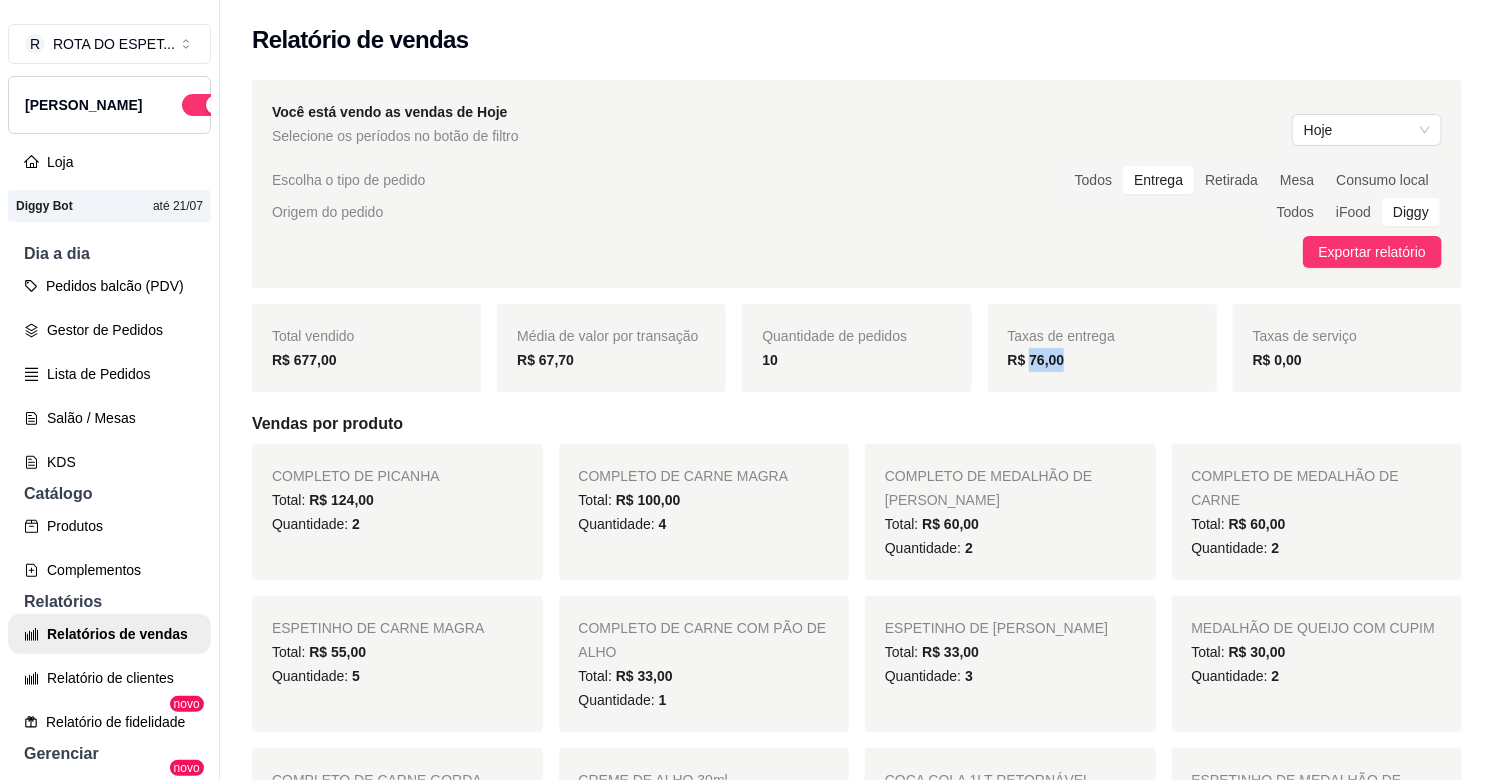 click on "R$ 76,00" at bounding box center [1036, 360] 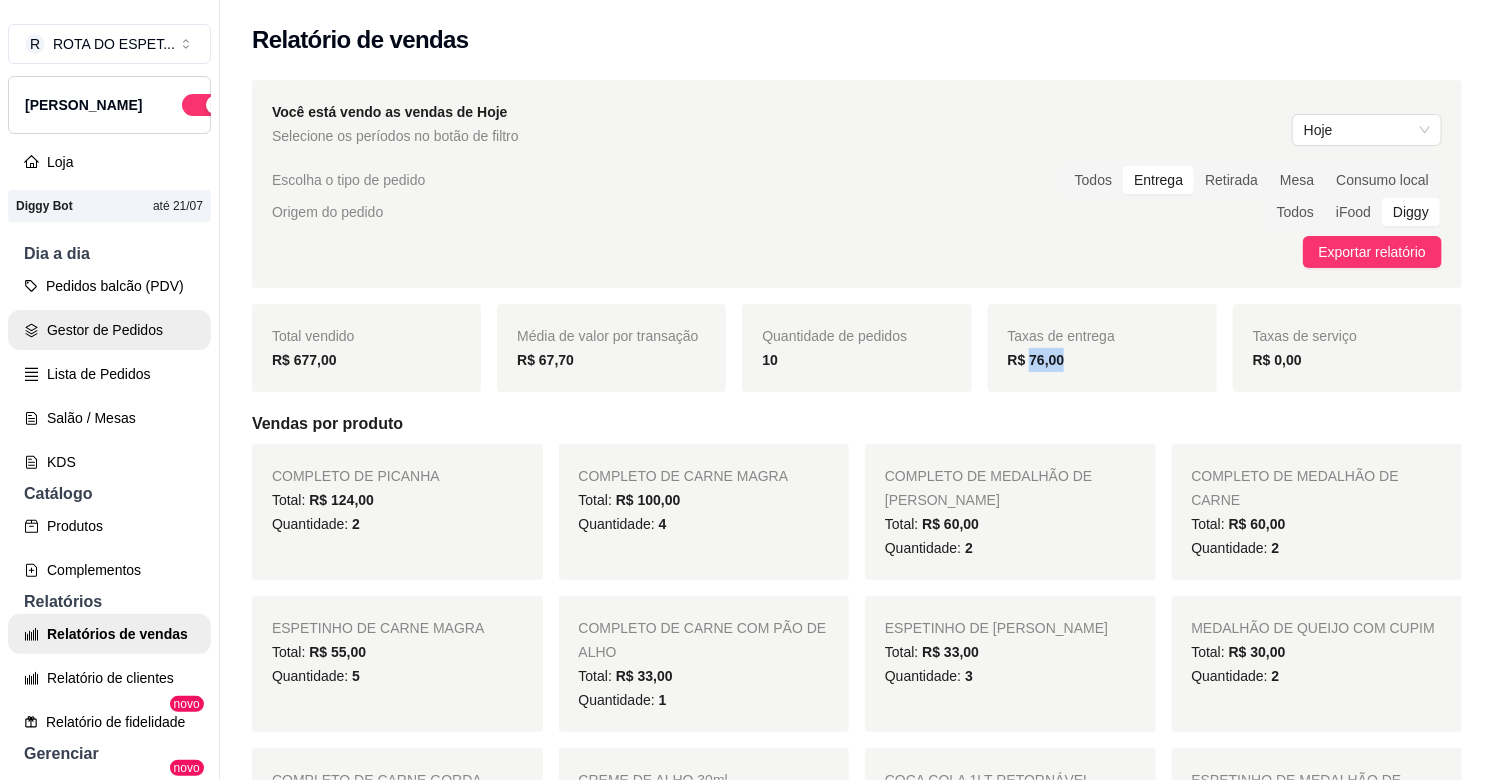 click on "Gestor de Pedidos" at bounding box center (109, 330) 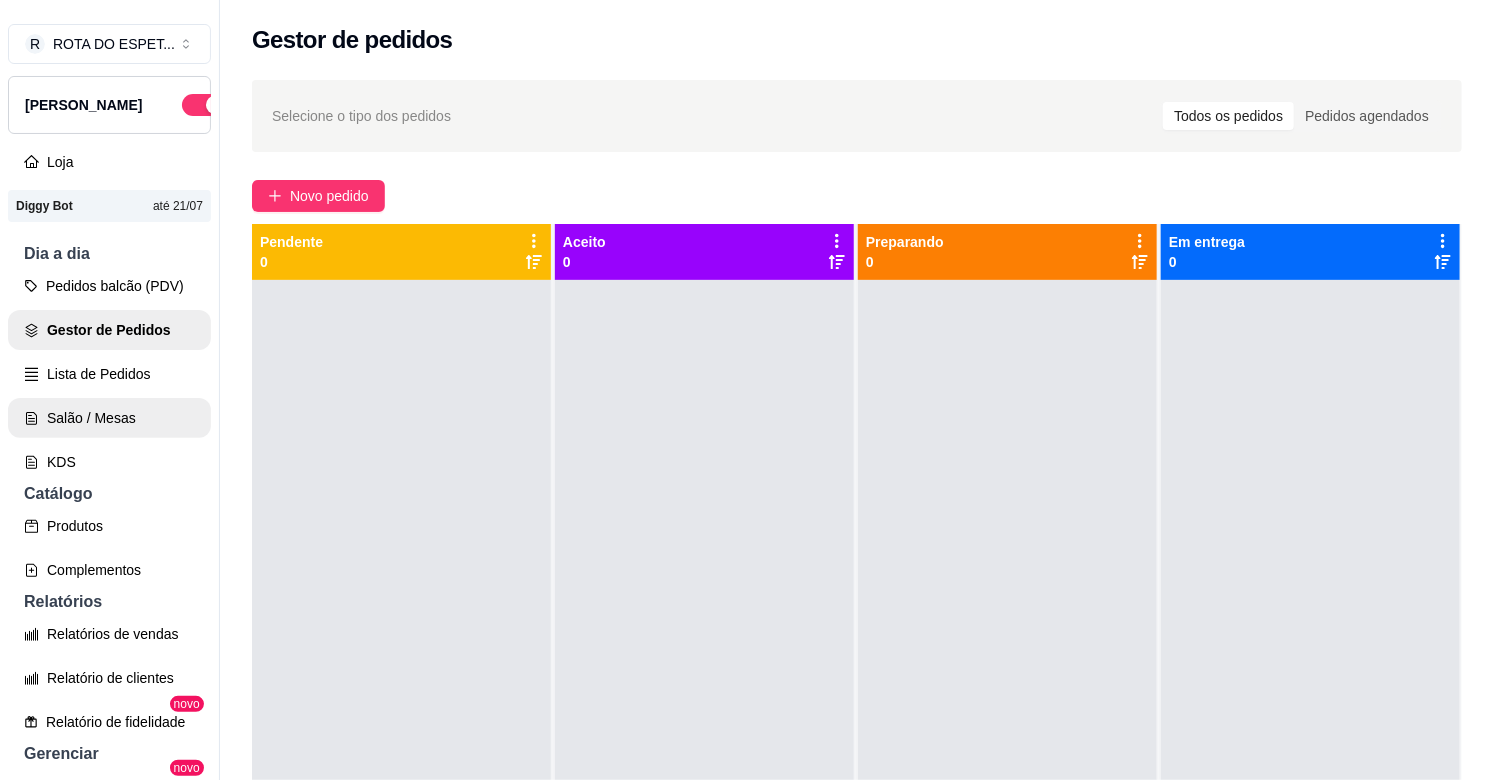 click on "Salão / Mesas" at bounding box center (109, 418) 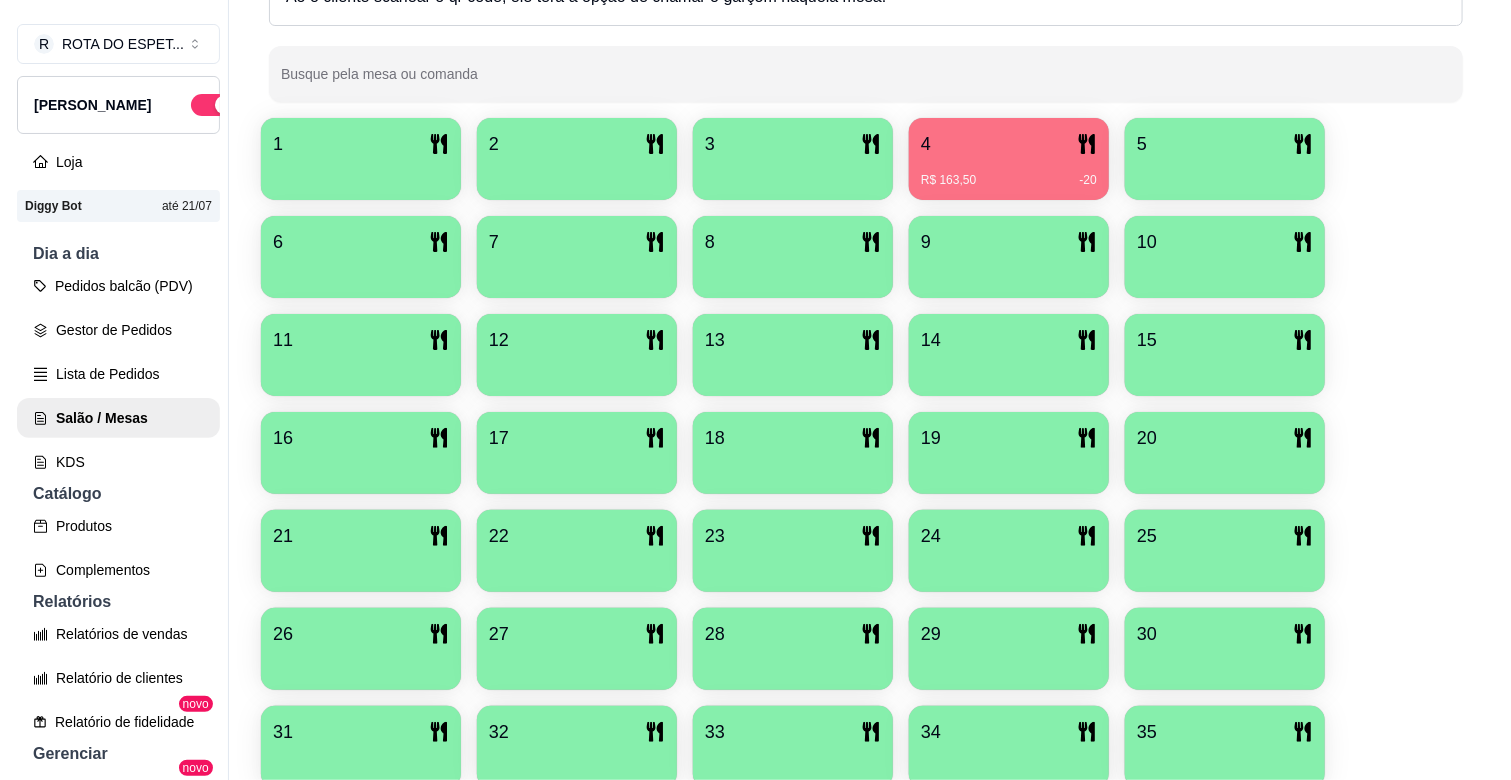 scroll, scrollTop: 333, scrollLeft: 0, axis: vertical 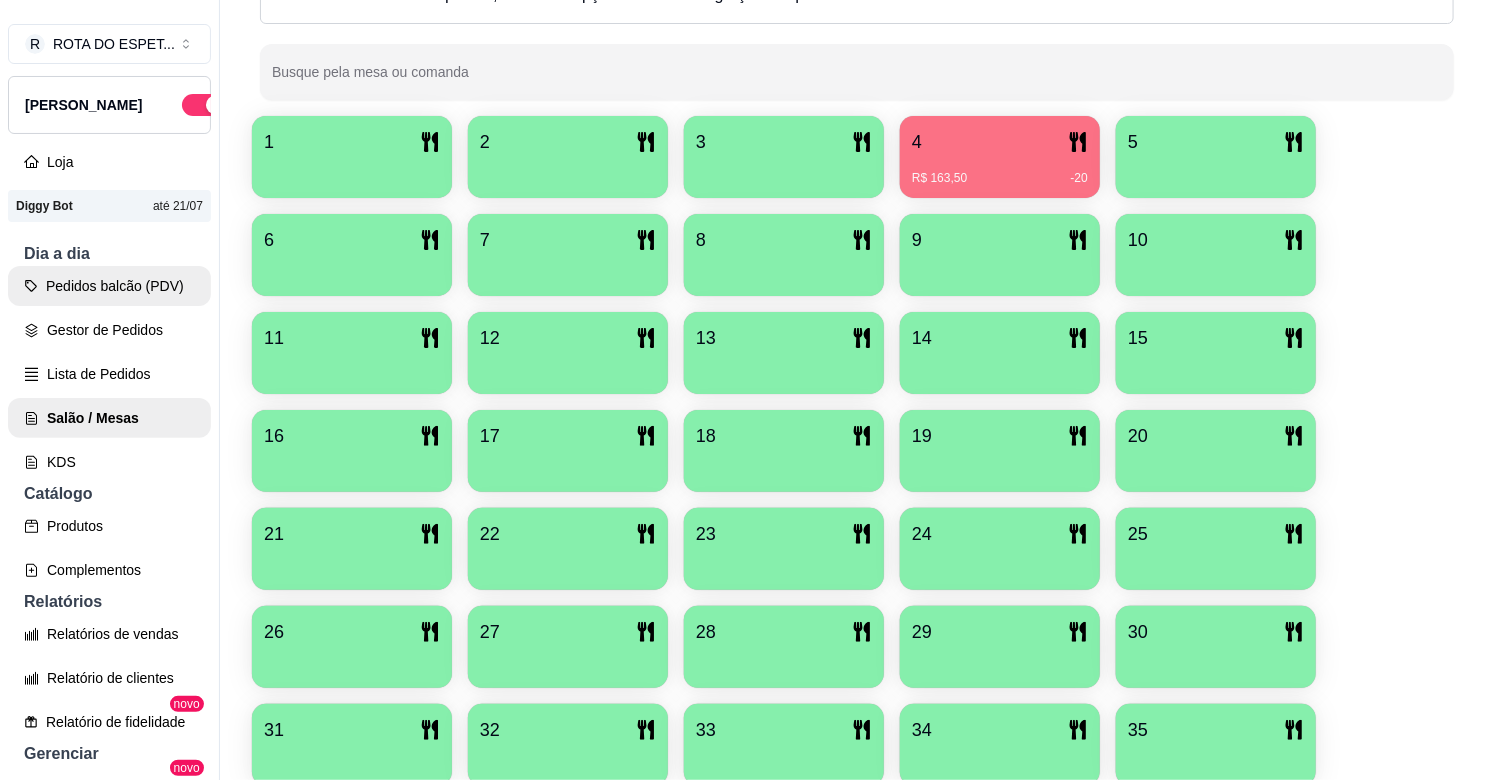 click on "Pedidos balcão (PDV)" at bounding box center (109, 286) 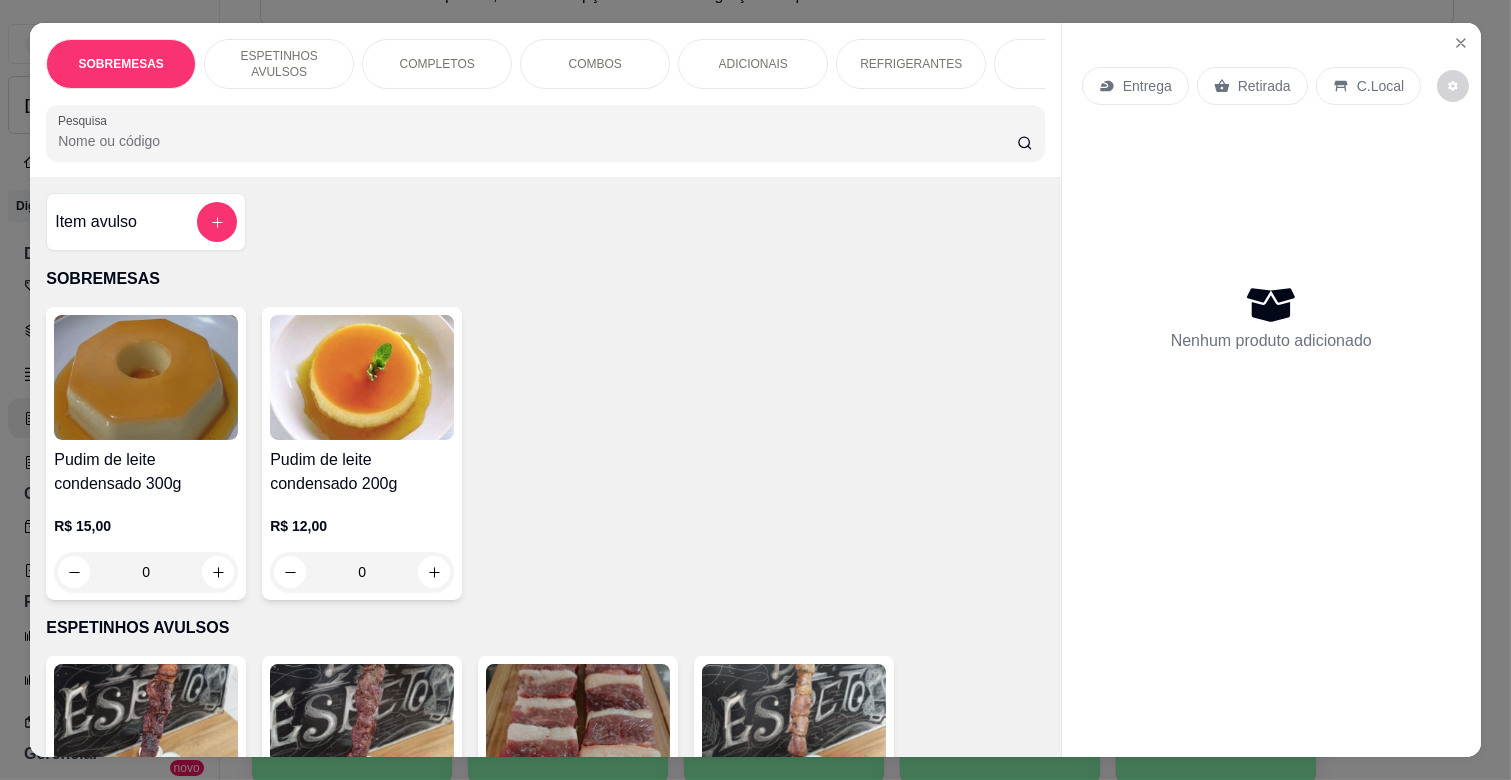 click on "SOBREMESAS ESPETINHOS AVULSOS COMPLETOS  COMBOS ADICIONAIS  REFRIGERANTES SUCOS CERVEJAS 600ML CERVEJAS LATAS, LONG NECK BALAS E CHICLETES Pesquisa Item avulso SOBREMESAS Pudim de leite condensado 300g   R$ 15,00 0 Pudim de leite condensado  200g   R$ 12,00 0 ESPETINHOS AVULSOS ESPETINHO DE CARNE GORDA   R$ 11,00 0 ESPETINHO DE CARNE MAGRA    R$ 11,00 0 ESPETO DE CONTRA FILÉ 350g IN NATURA    R$ 40,00 R$ 37,00 0 ESPETINHO DE CORAÇÃO    R$ 11,00 0 ESPETINHO  DE FRANGO    R$ 11,00 0 ESPETINHO DE LINGUIÇA BOVINA    R$ 11,00 0 MEDALHÃO DE QUEIJO COM CUPIM   R$ 17,00 R$ 15,00 0 ESPETINHO DE MEDALHÃO DE CARNE    R$ 16,00 0 ESPETINHO DE MEDALHÃO DE FRANGO    R$ 16,00 0 ESPETO DE PICANHA 350Gg IN NATURA   R$ 50,00 R$ 47,00 0 ESPETINHO DE QUEIJO COALHO    R$ 10,00 0 QUEIJO COALHO COM MEL    R$ 13,00 0 QUEIJO COALHO COM DOCE DE LEITE   R$ 13,00 0 COMPLETOS  COMPLETO DE BROCHETE    R$ 35,00 R$ 33,00 0 COMPLETO DE CARNE GORDA   R$ 25,00 0 COMPLETO DE CARNE MAGRA   R$ 25,00 0   R$ 25,00 0   0" at bounding box center [755, 390] 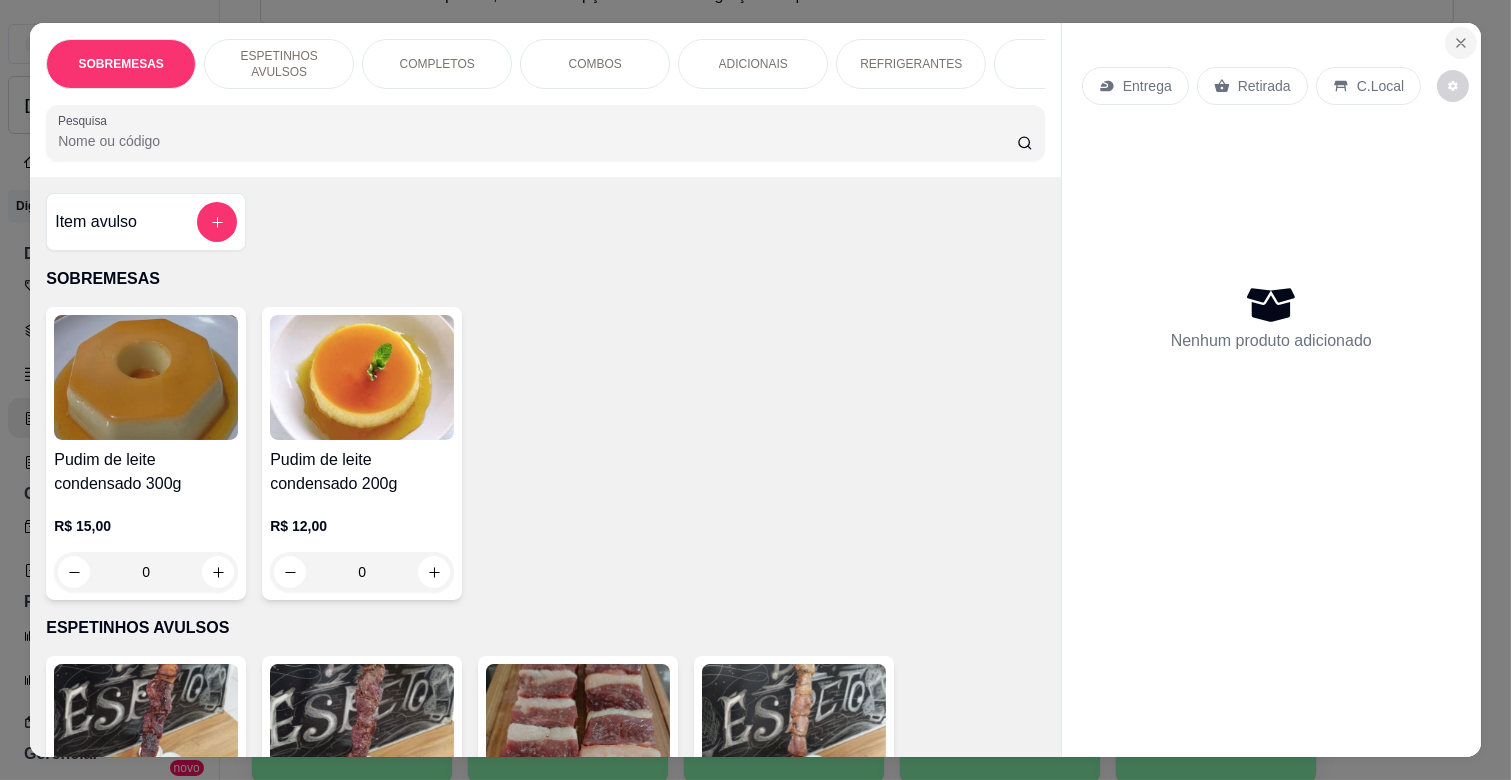 click at bounding box center [1461, 43] 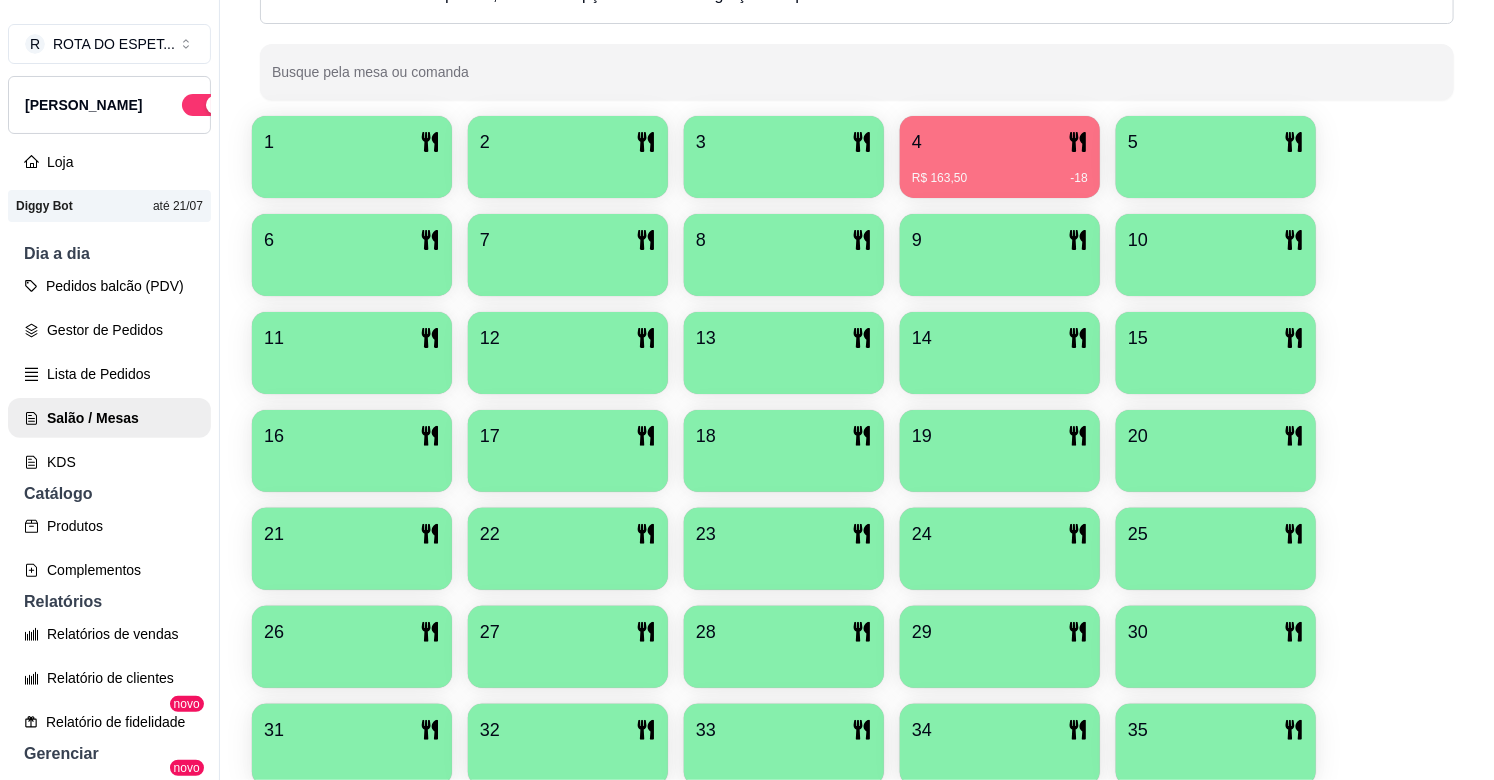 click on "4" at bounding box center (1000, 142) 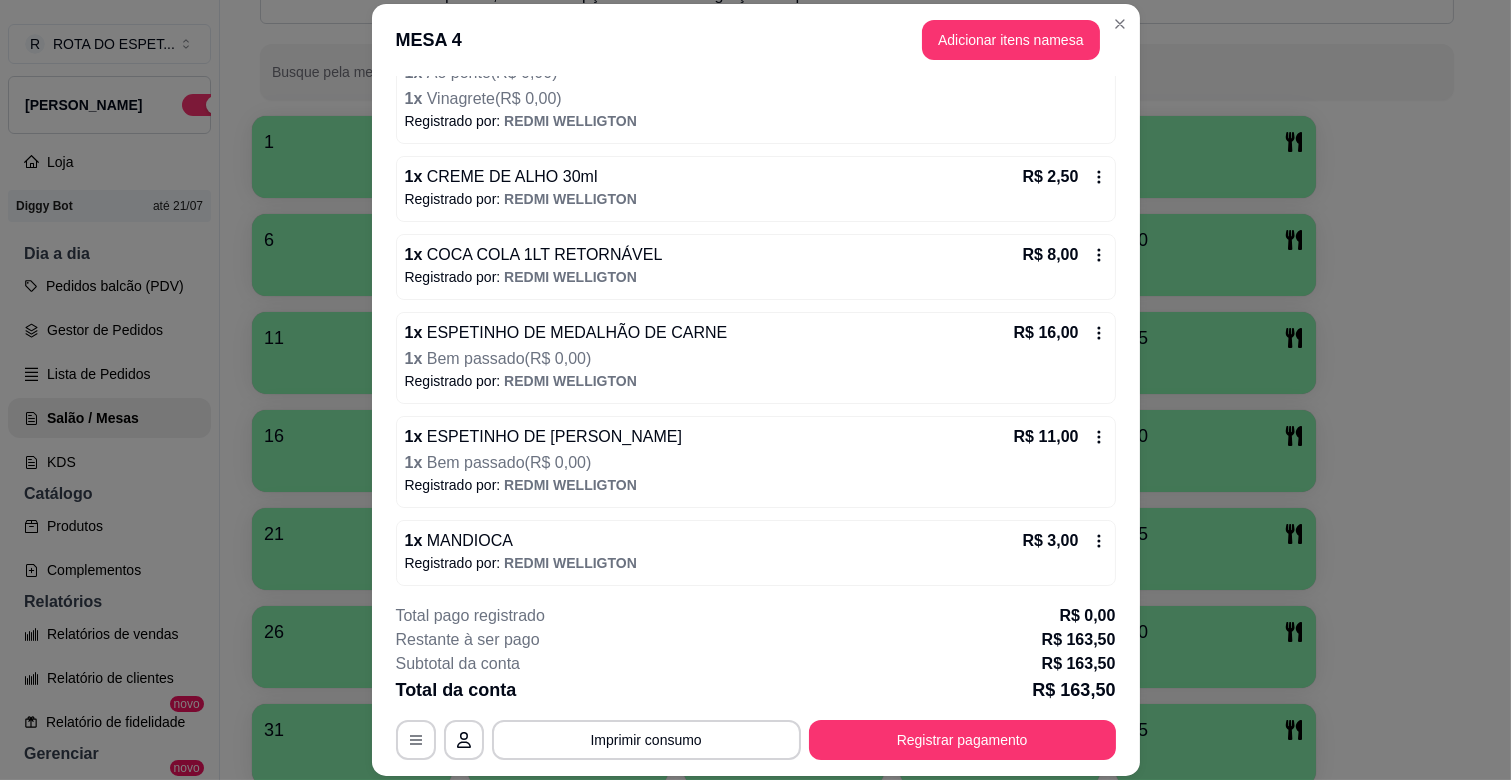 scroll, scrollTop: 641, scrollLeft: 0, axis: vertical 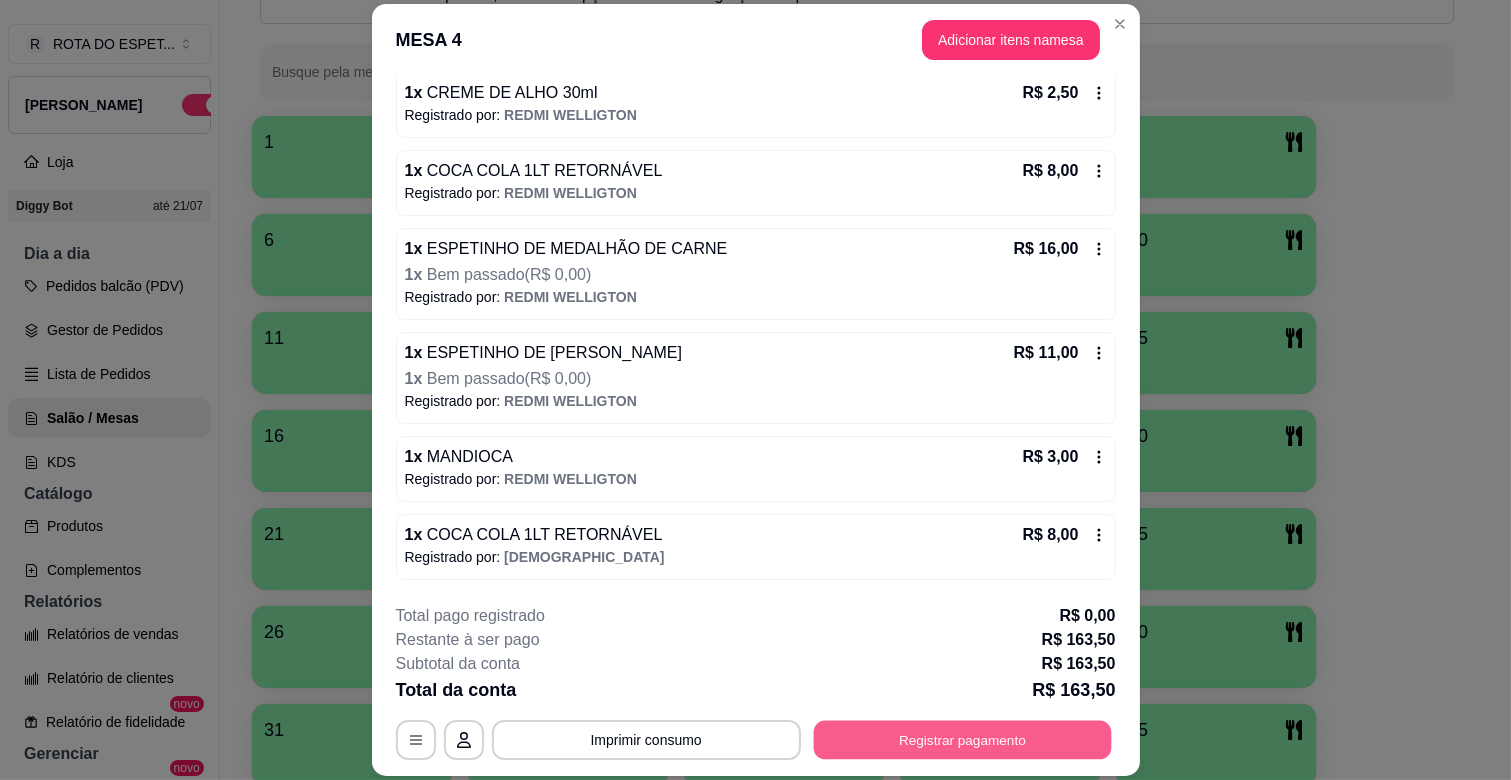 click on "Registrar pagamento" at bounding box center (962, 740) 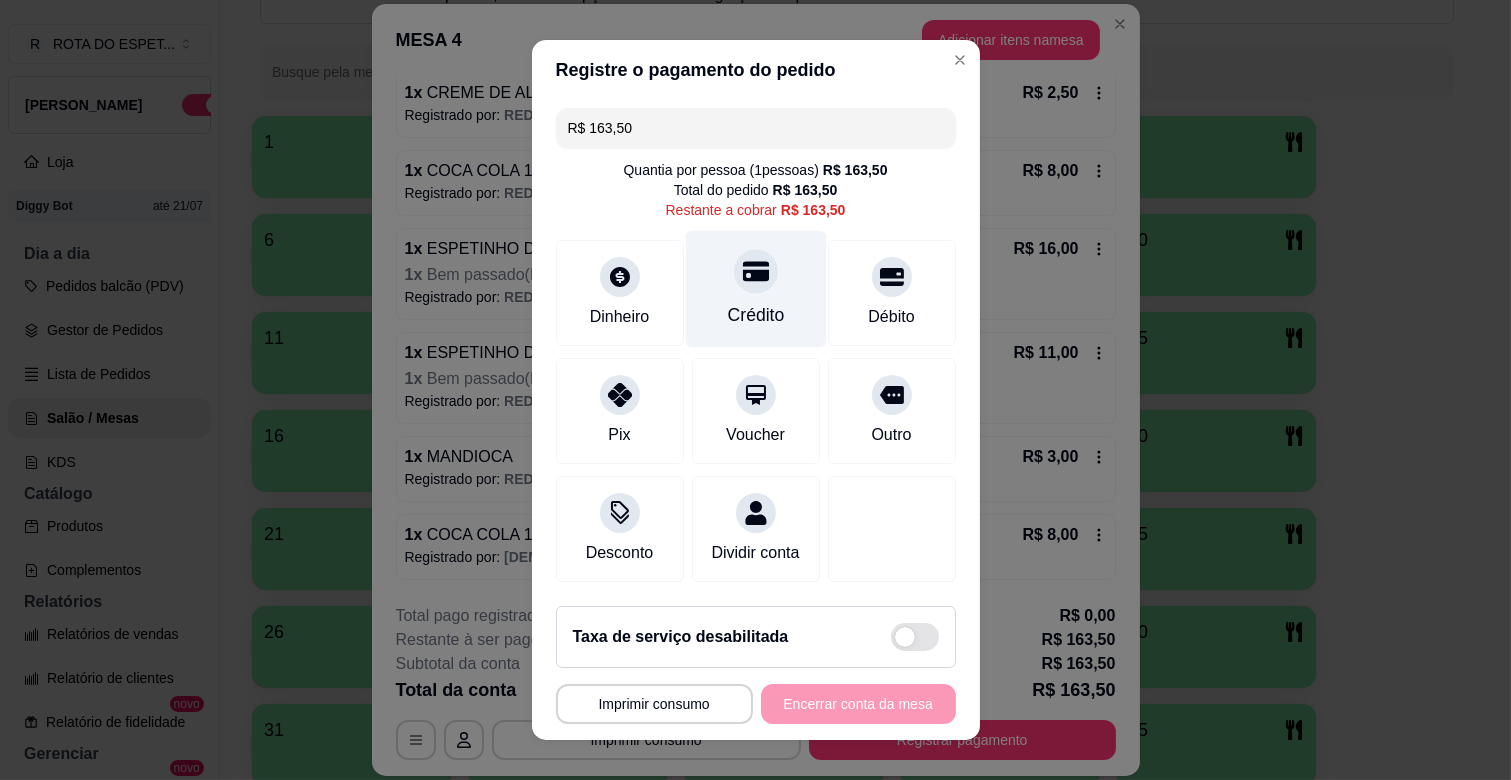 click at bounding box center (756, 271) 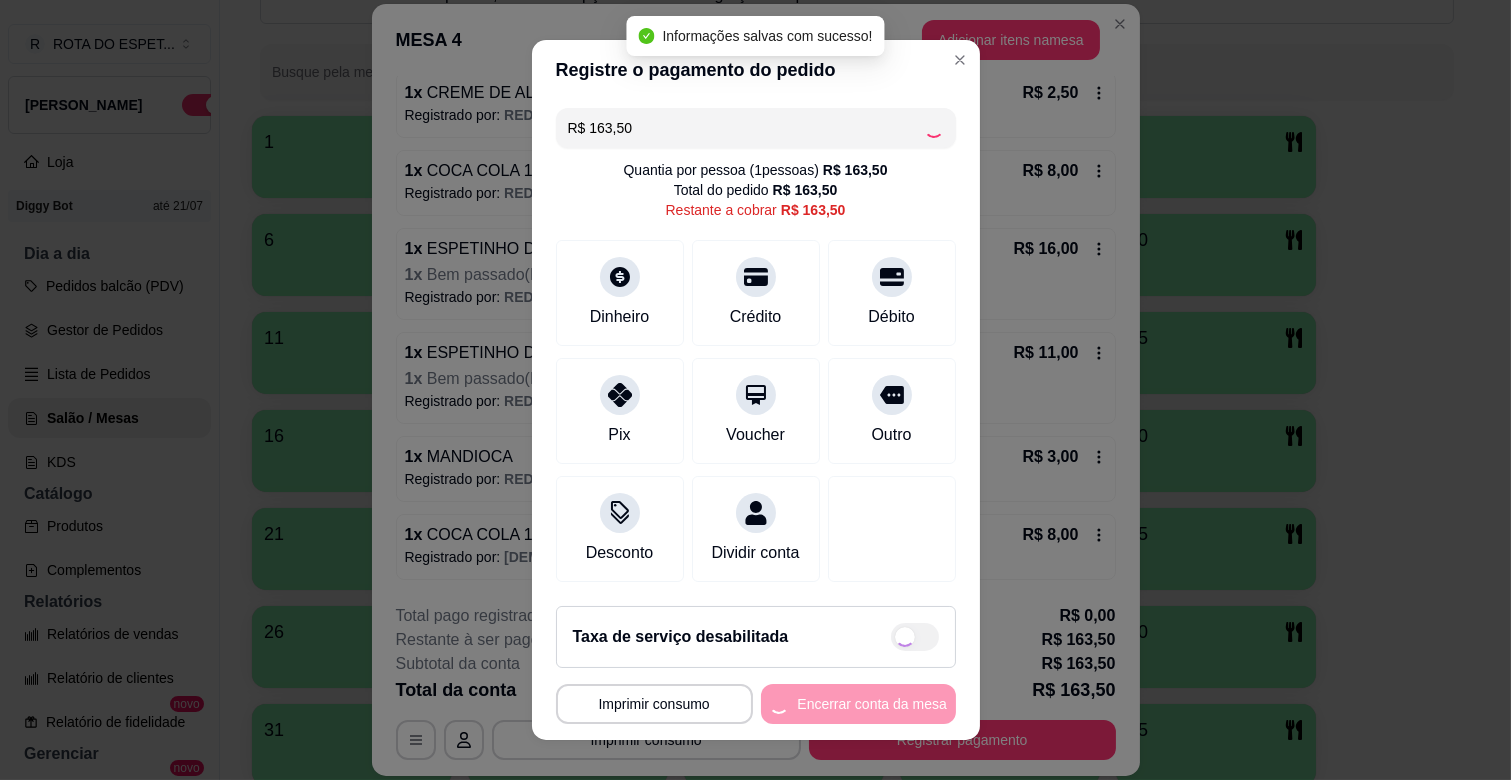 type on "R$ 0,00" 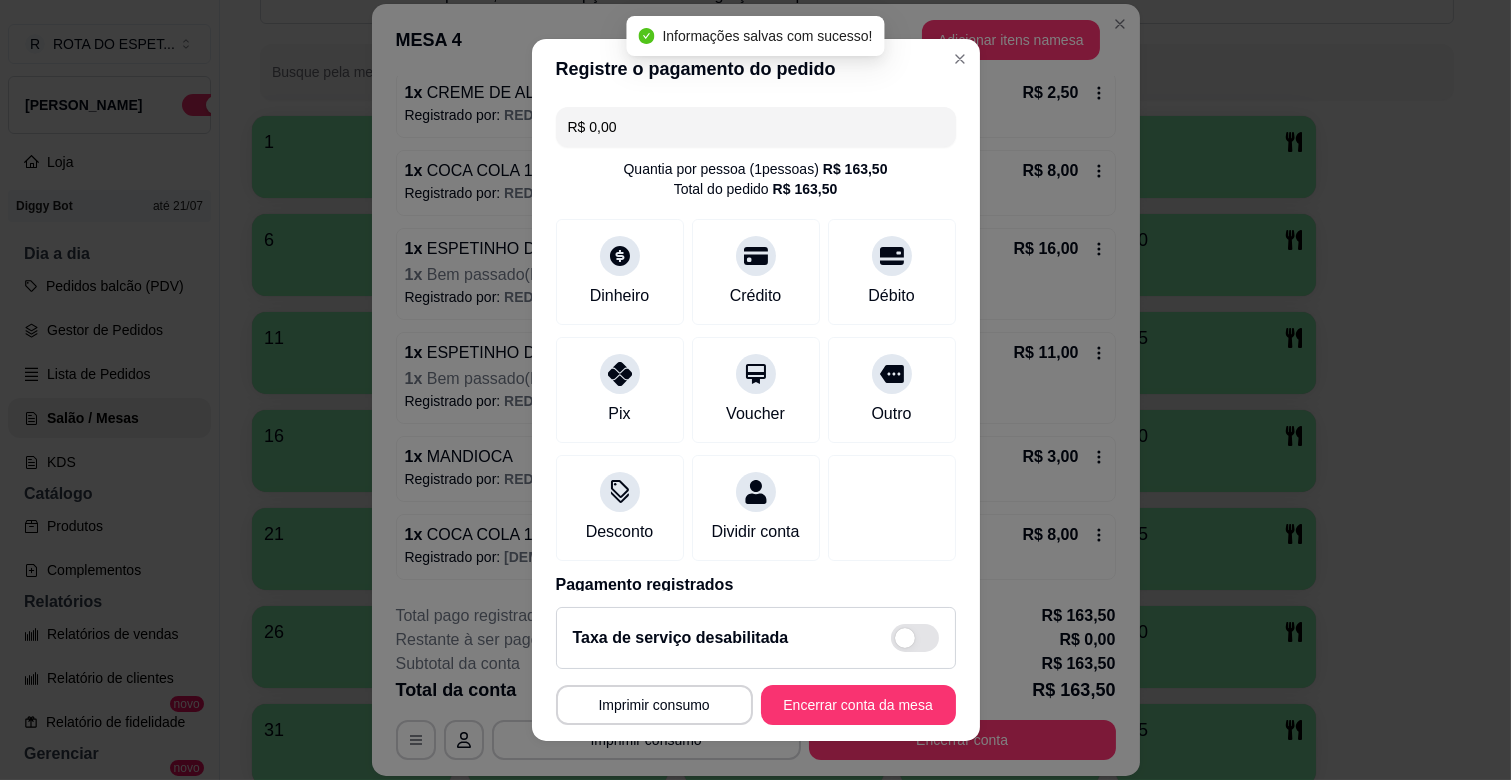 click on "**********" at bounding box center [756, 666] 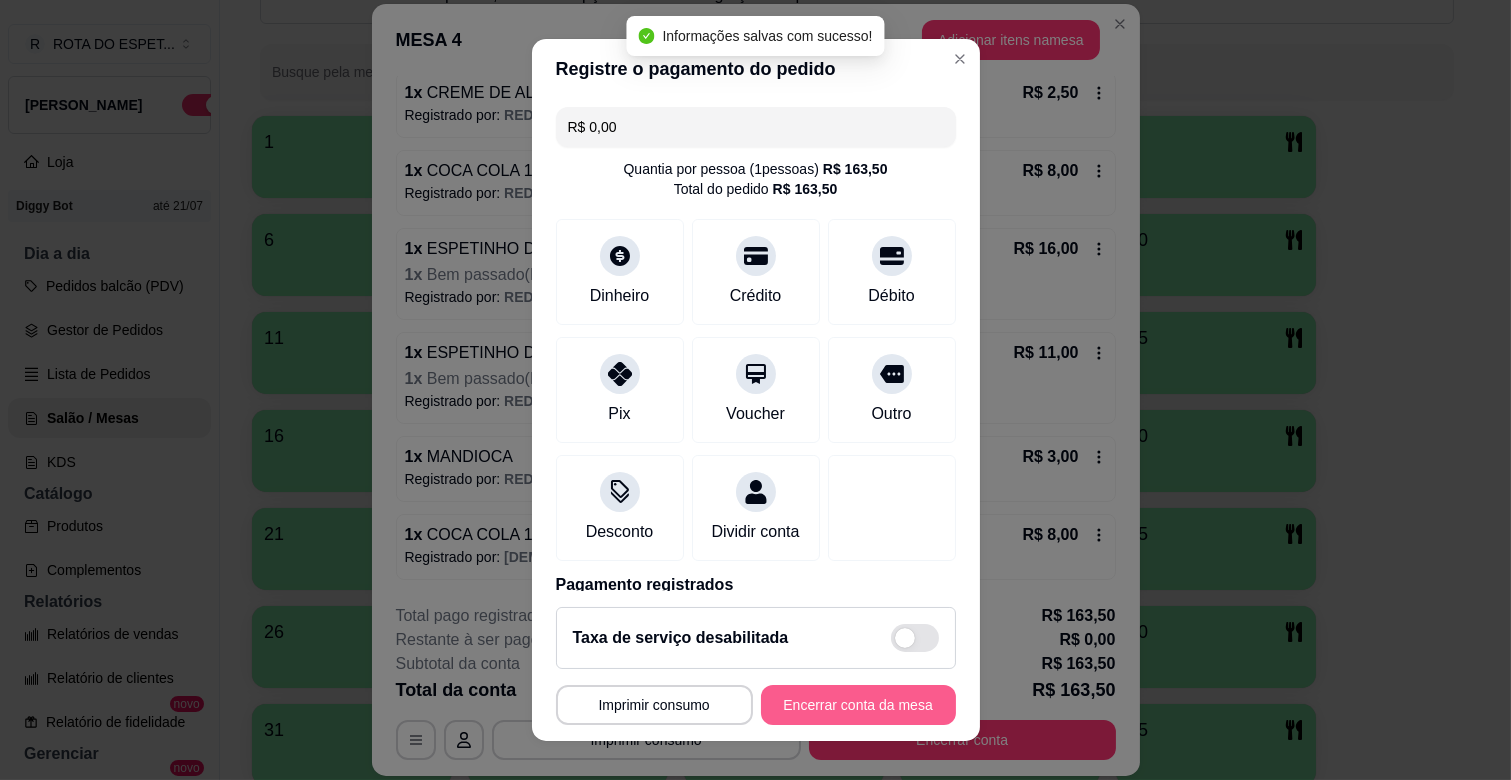click on "Encerrar conta da mesa" at bounding box center [858, 705] 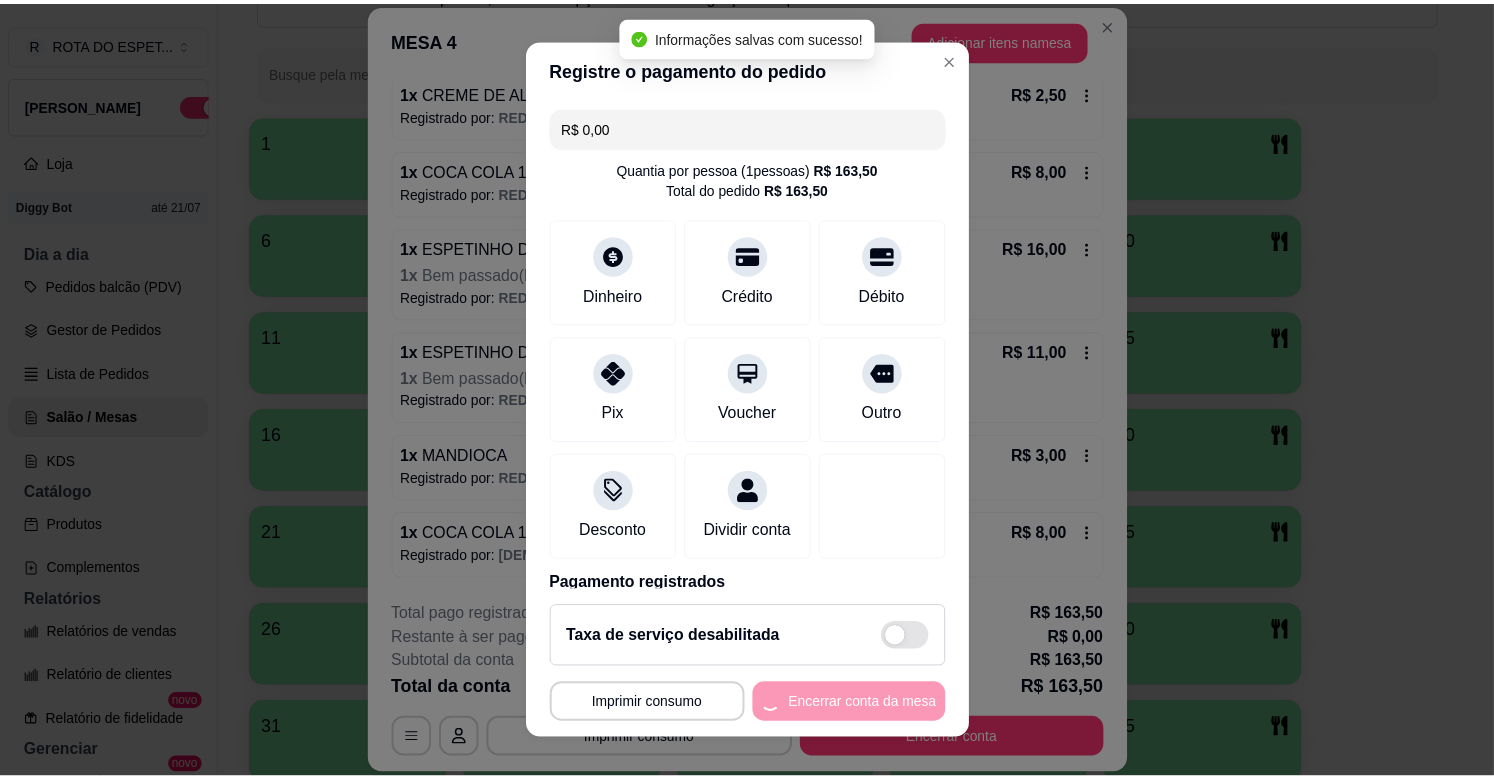 scroll, scrollTop: 0, scrollLeft: 0, axis: both 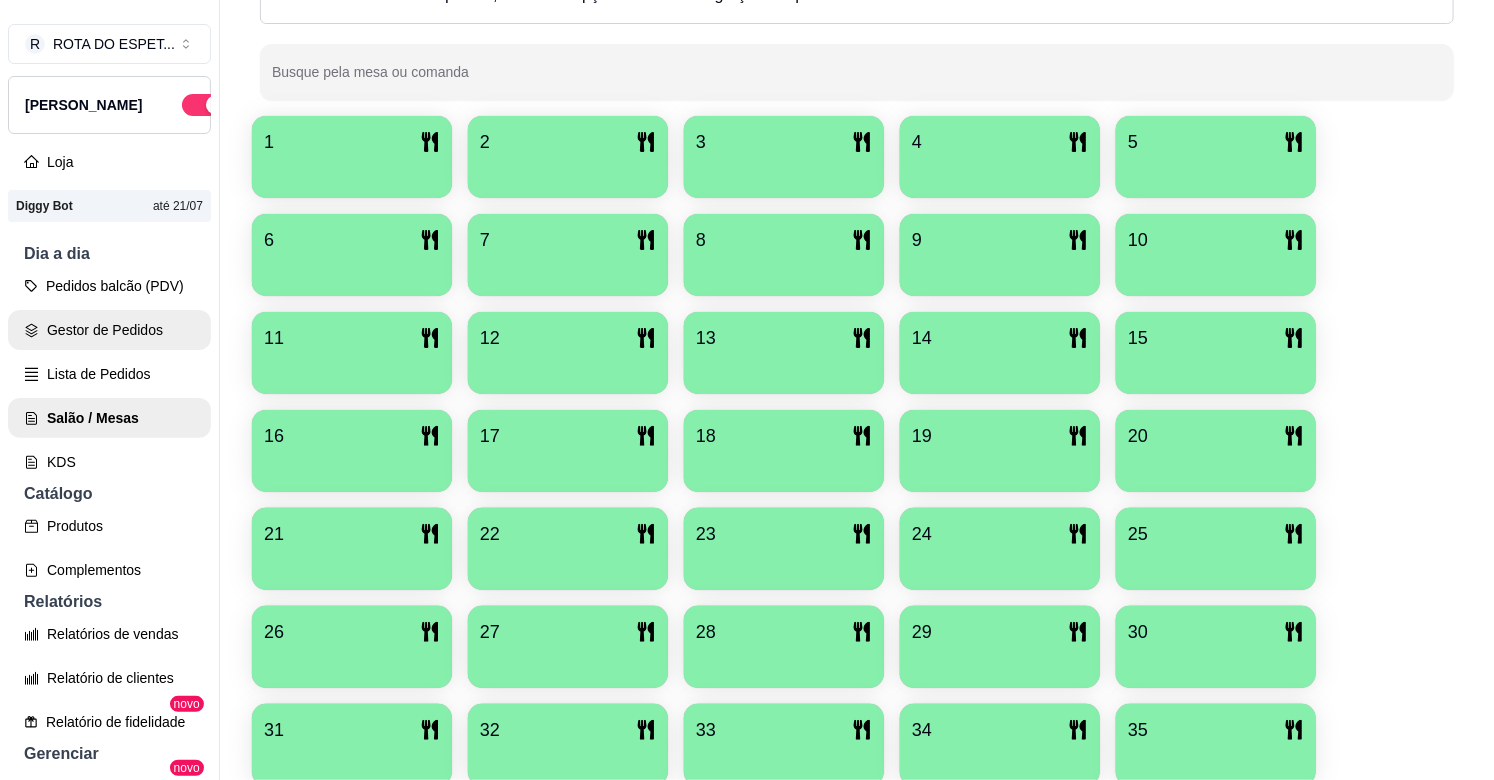 click on "Gestor de Pedidos" at bounding box center (109, 330) 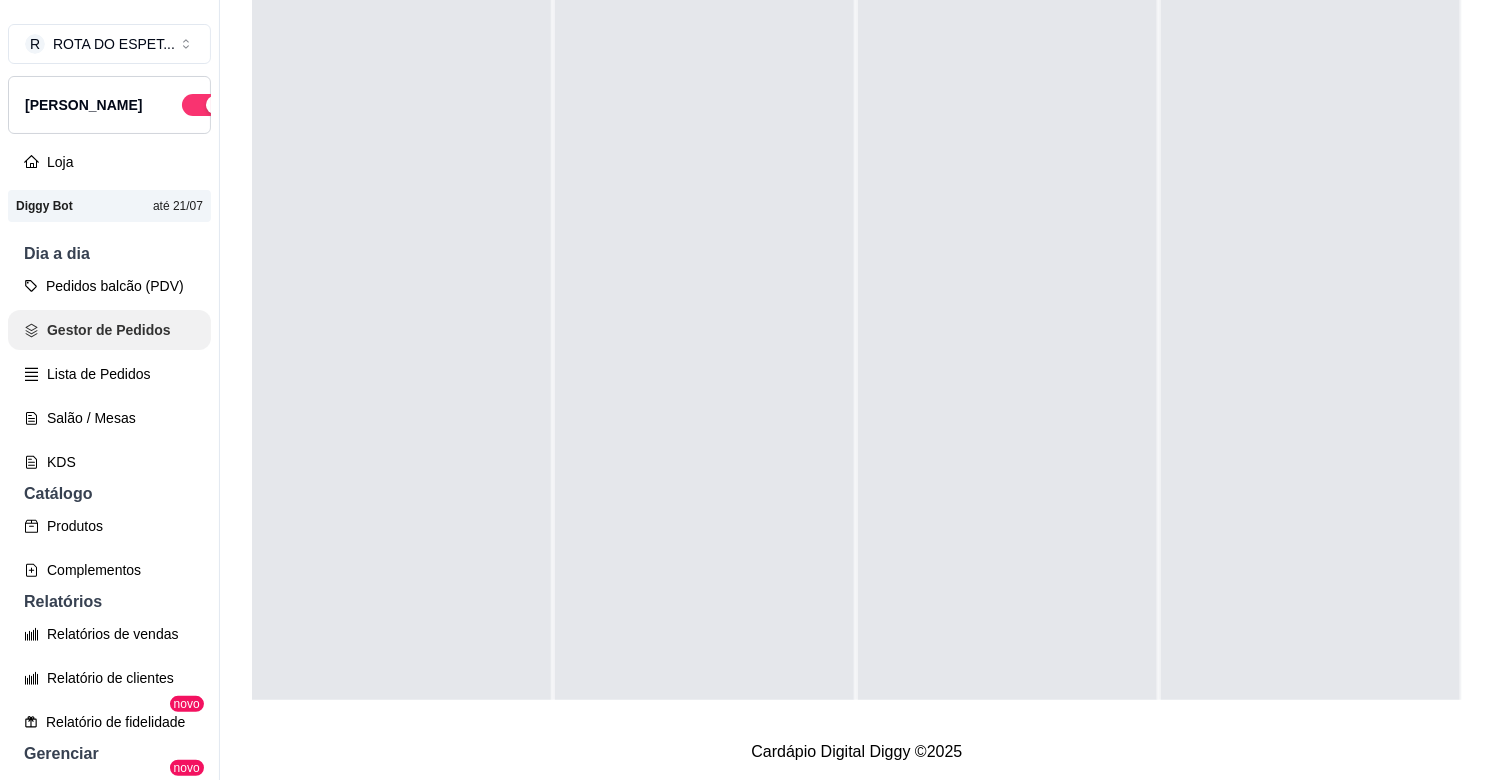 scroll, scrollTop: 0, scrollLeft: 0, axis: both 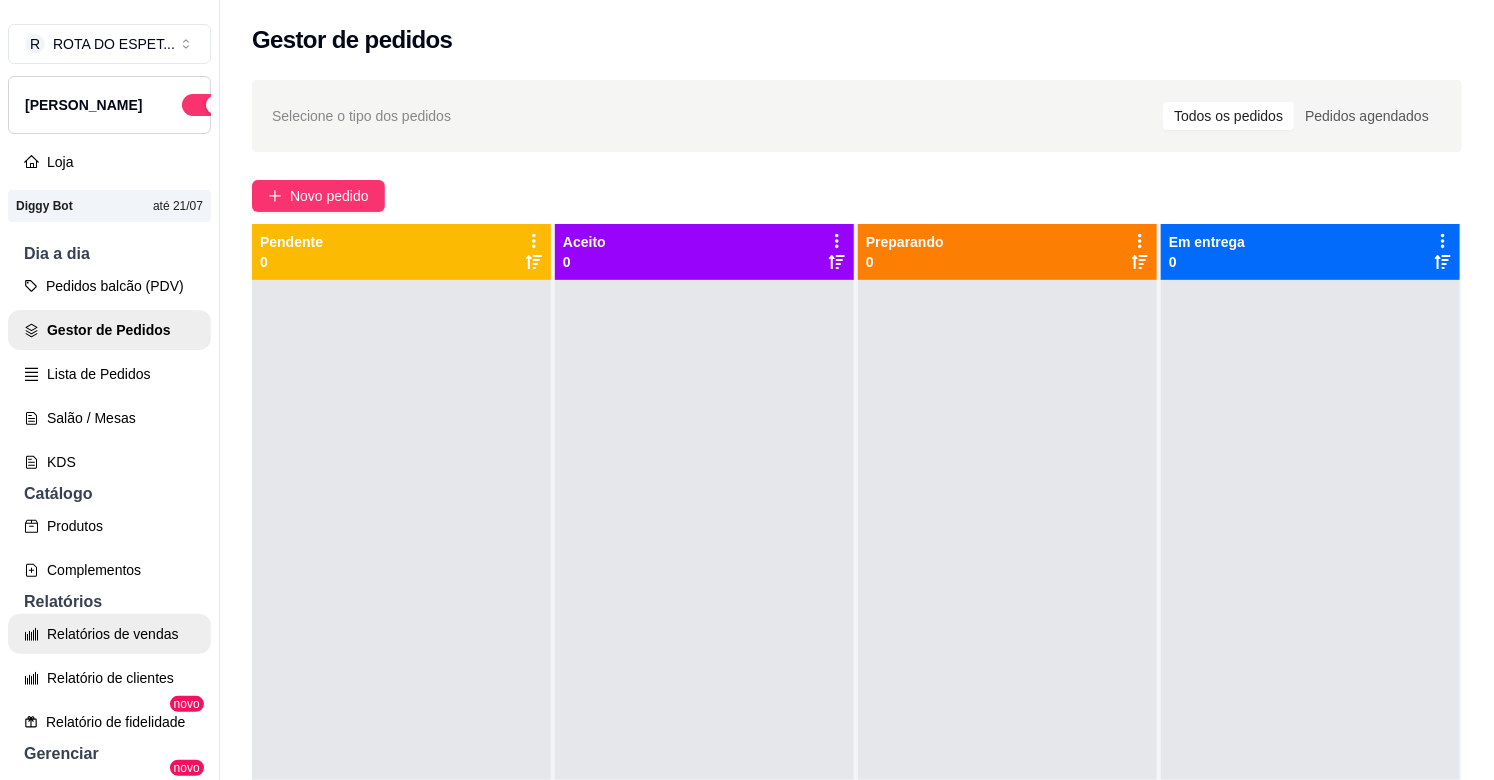 click on "Relatórios de vendas" at bounding box center [109, 634] 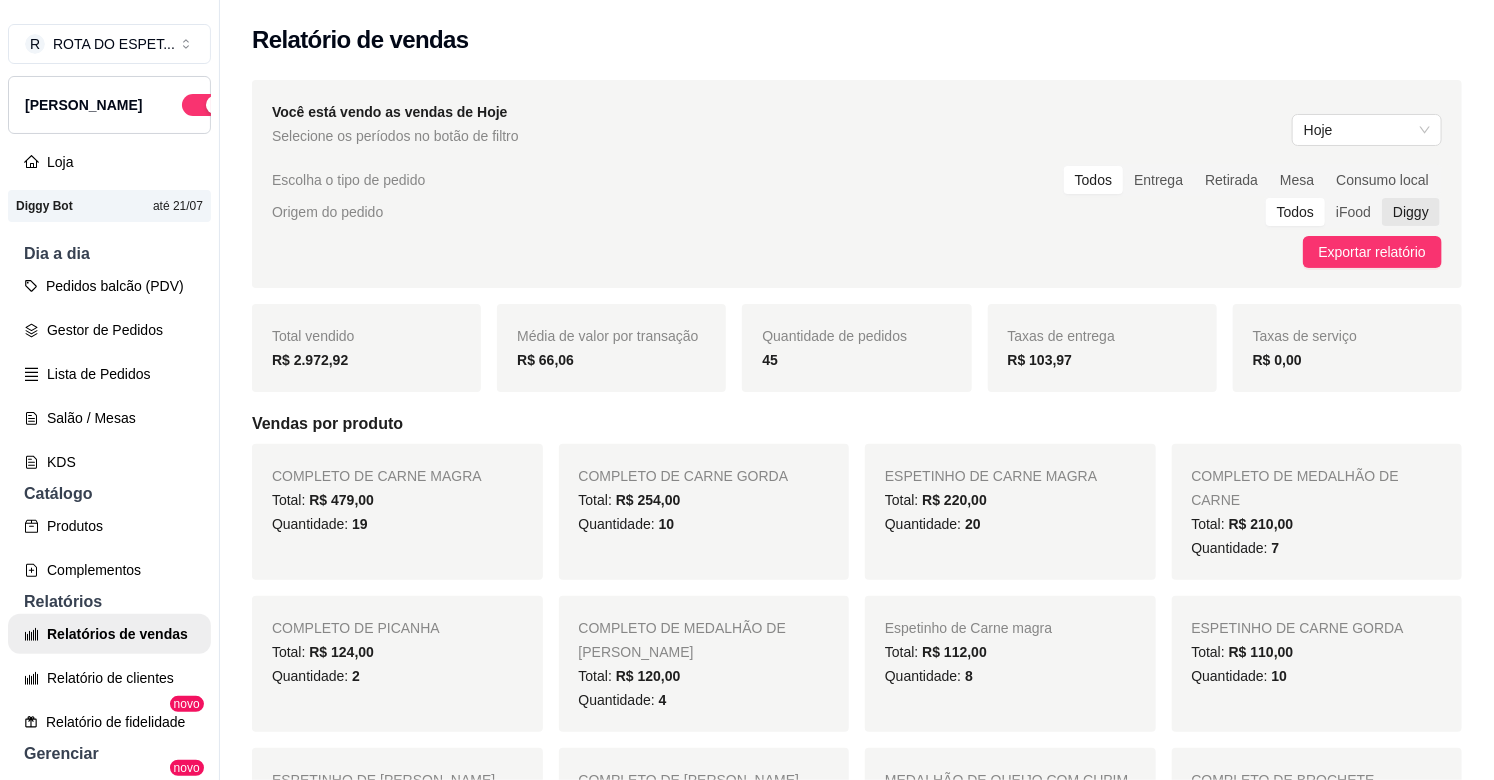 click on "Diggy" at bounding box center (1411, 212) 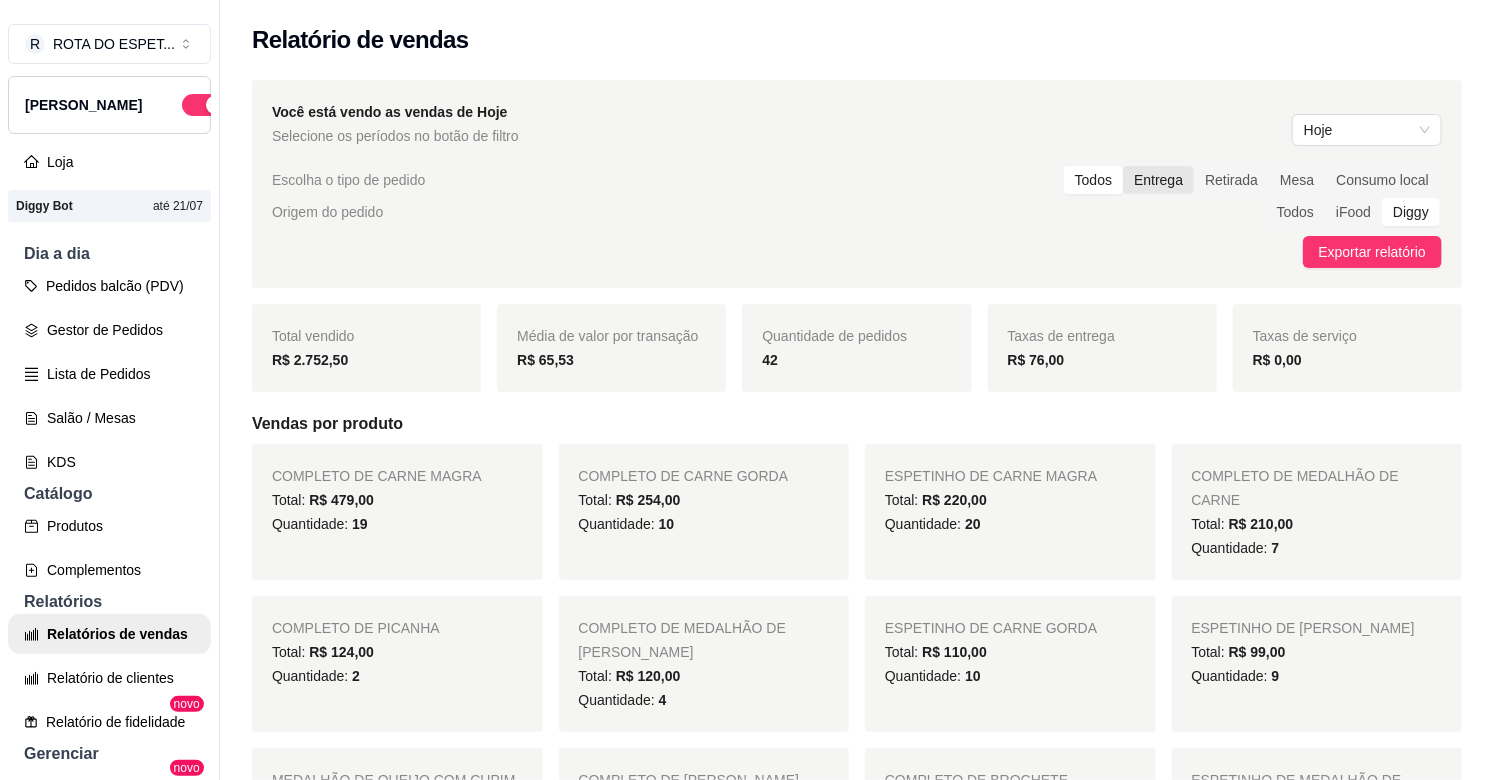 click on "Entrega" at bounding box center (1158, 180) 